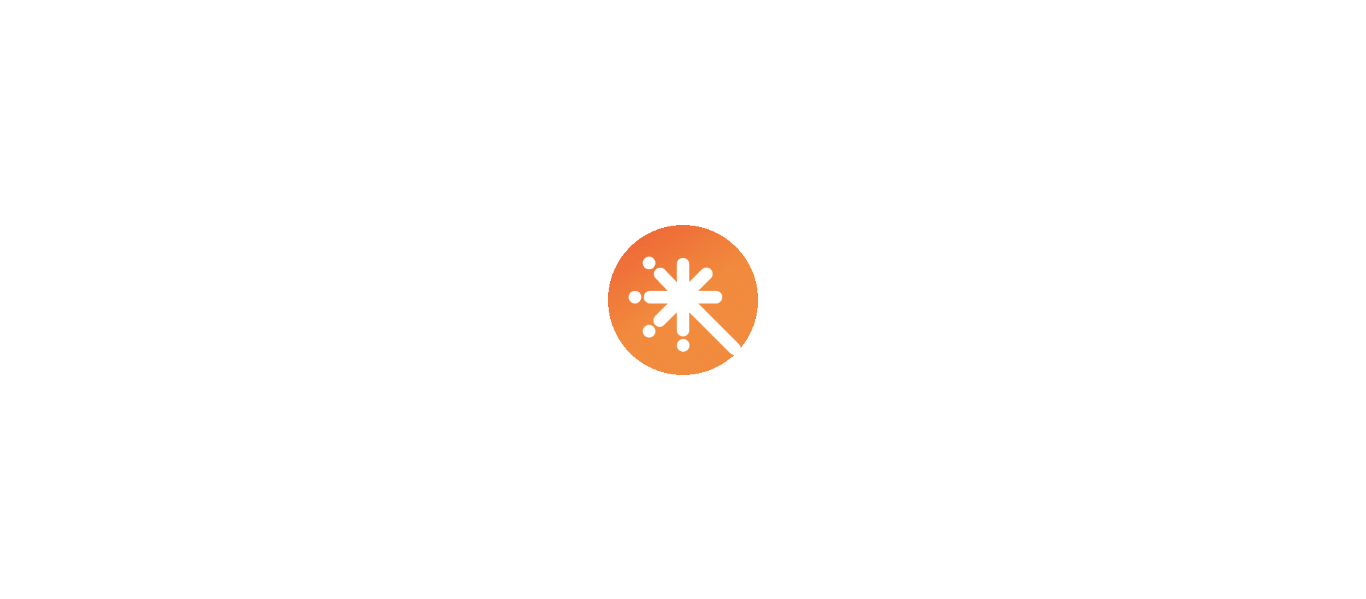 select on "***" 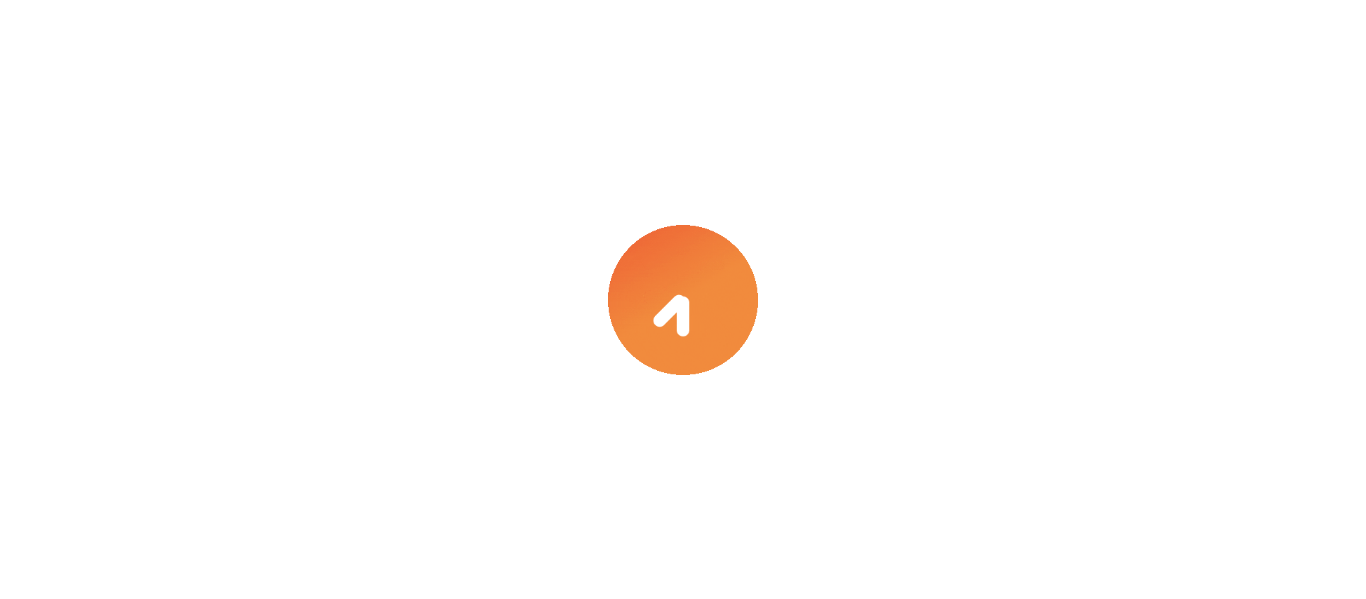 select on "****" 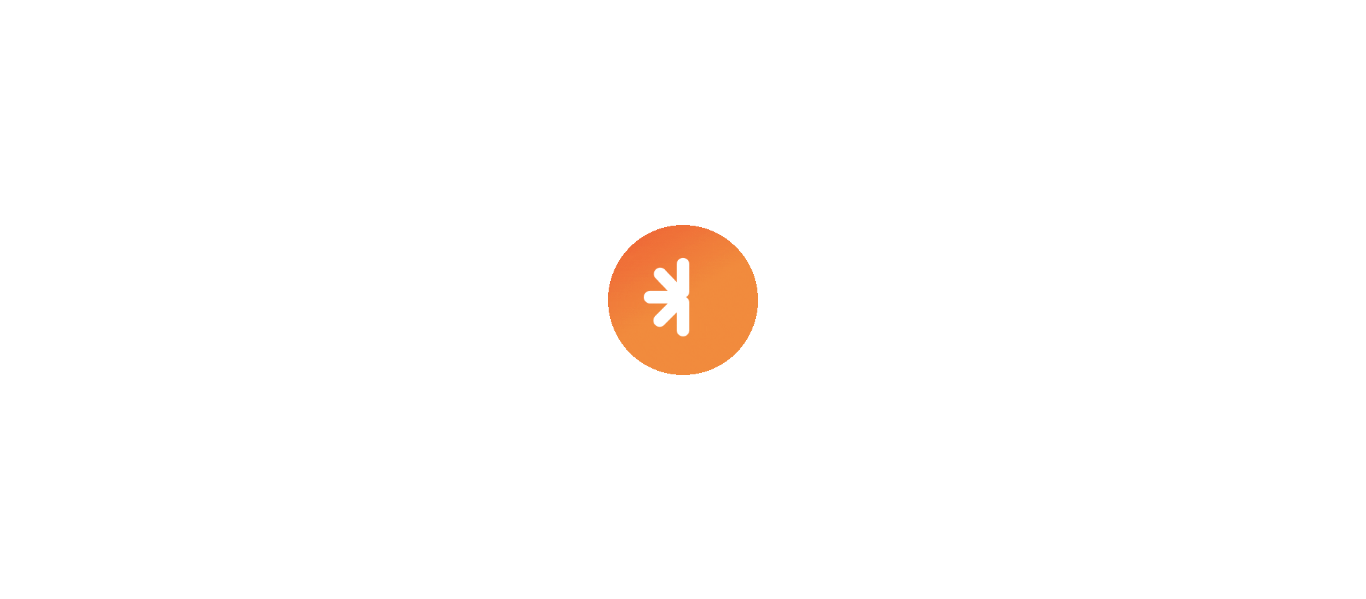 select on "***" 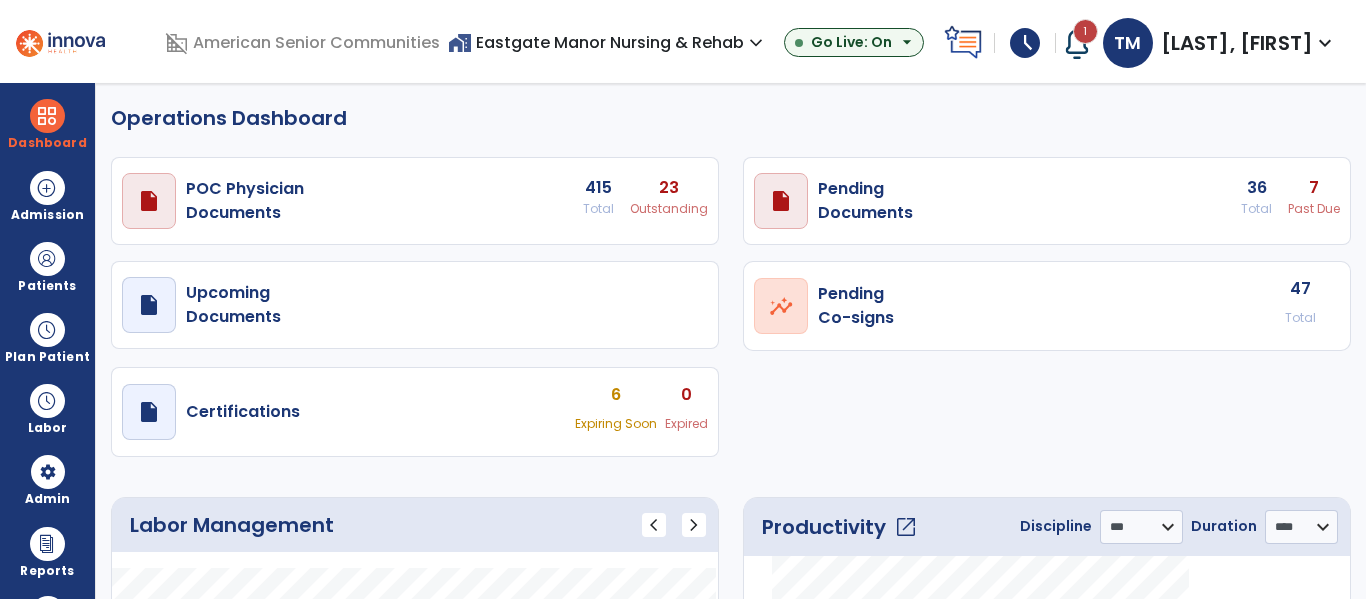 scroll, scrollTop: 0, scrollLeft: 0, axis: both 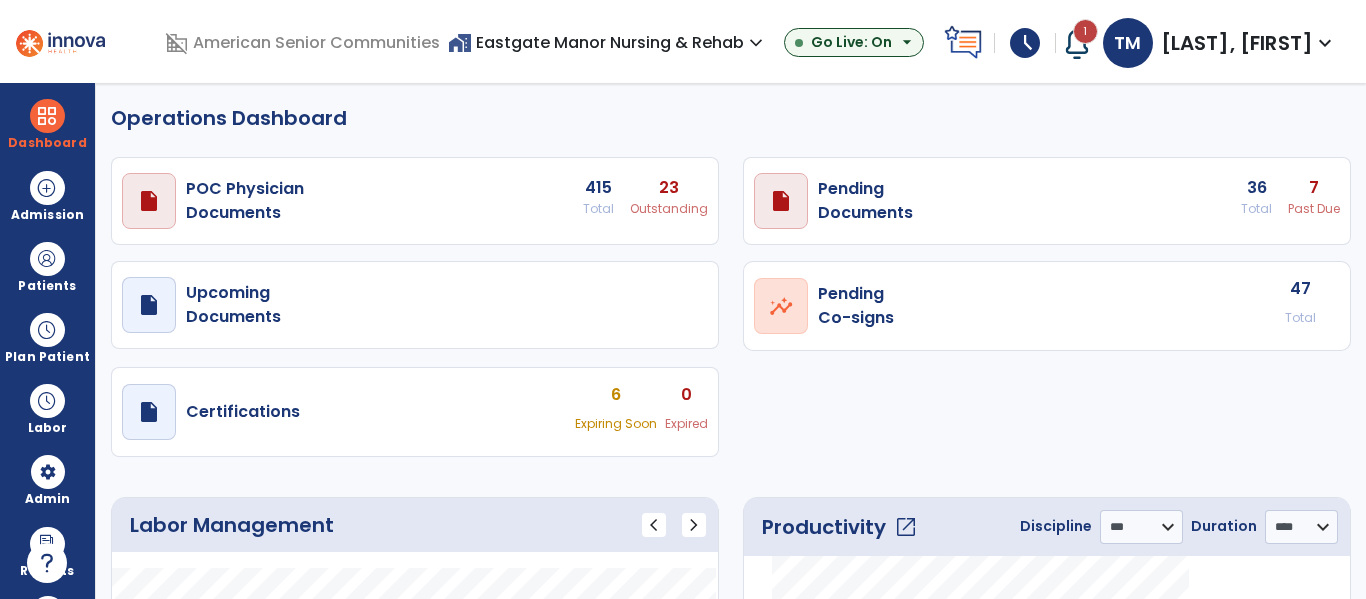 click on "1" at bounding box center (1085, 31) 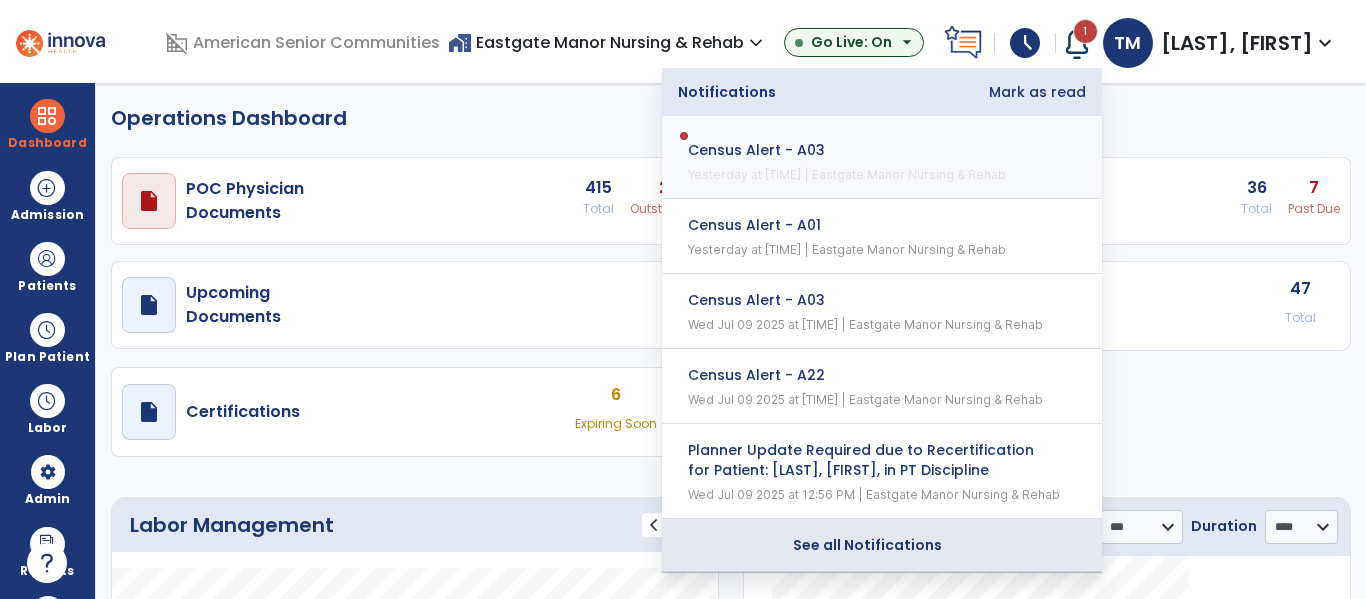 click on "See all Notifications" at bounding box center [868, 545] 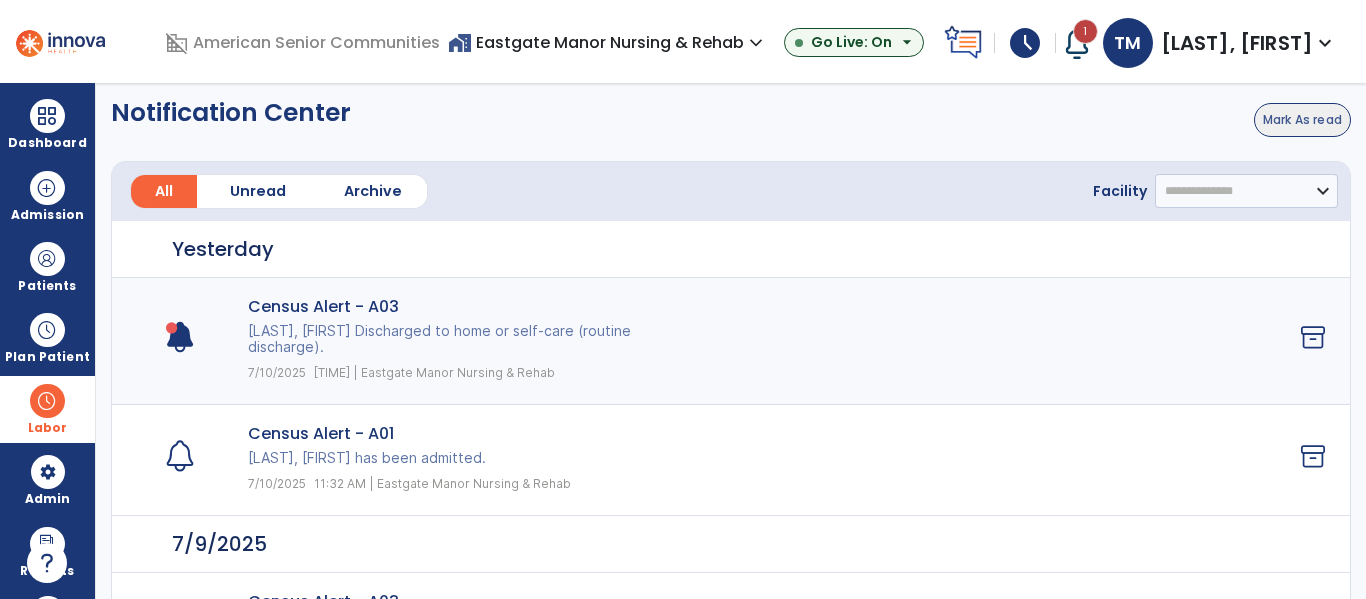 click at bounding box center (47, 401) 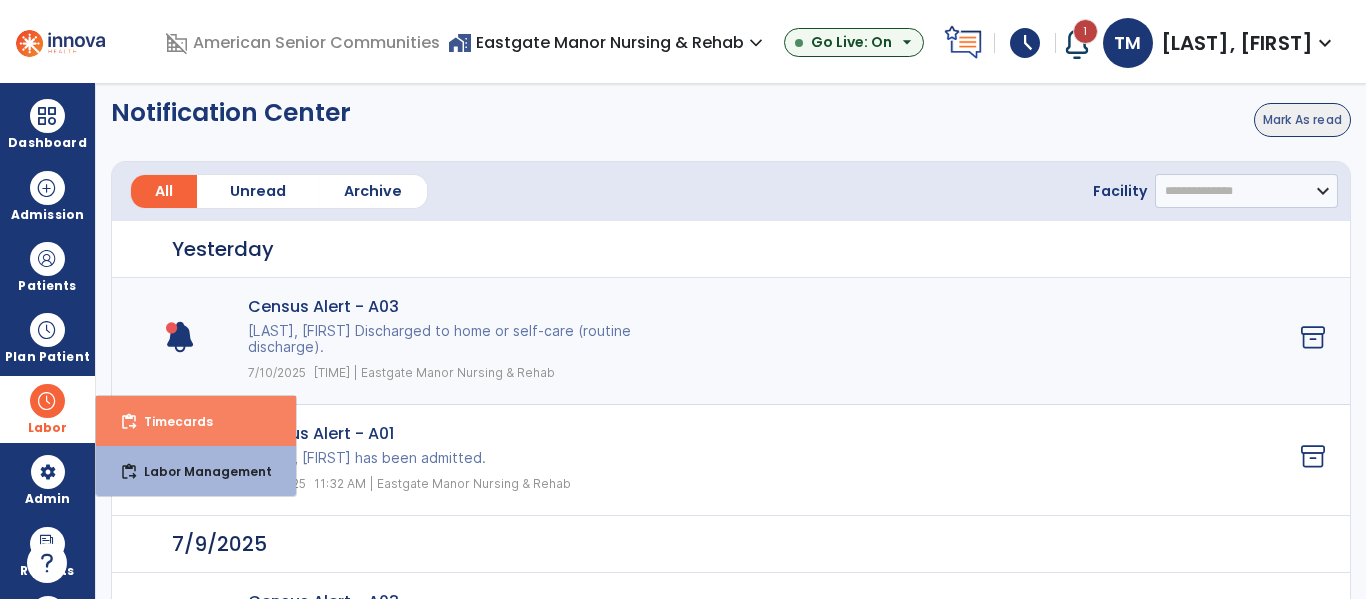 click on "Timecards" at bounding box center [170, 421] 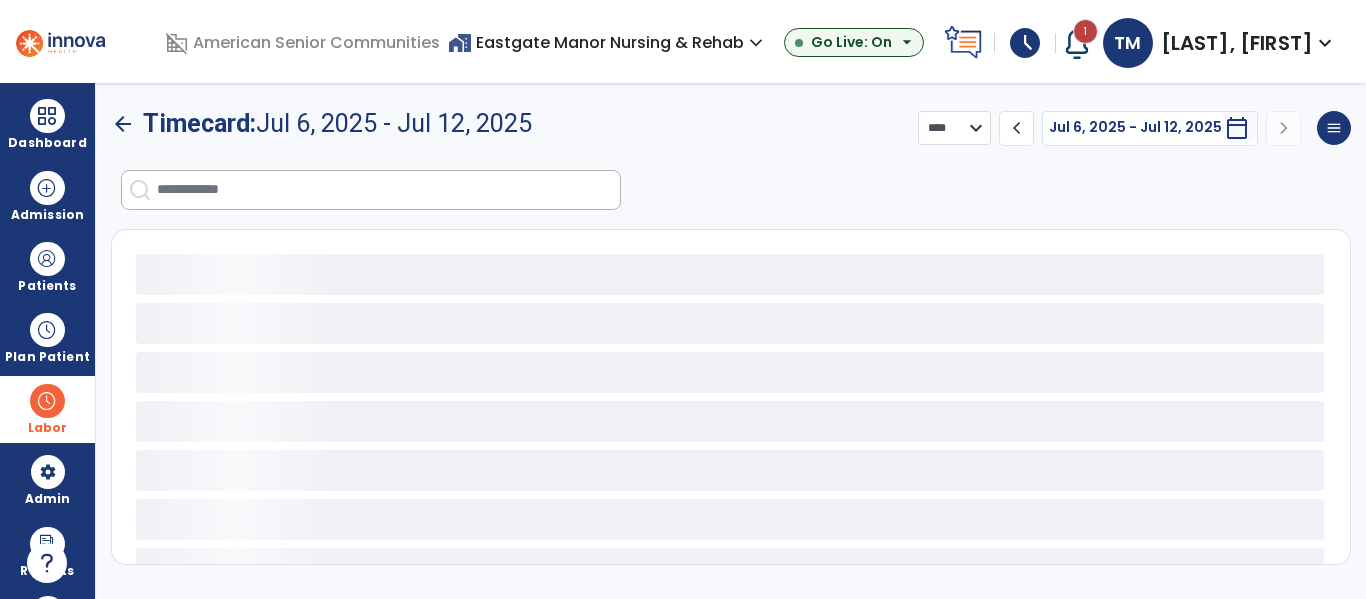select on "***" 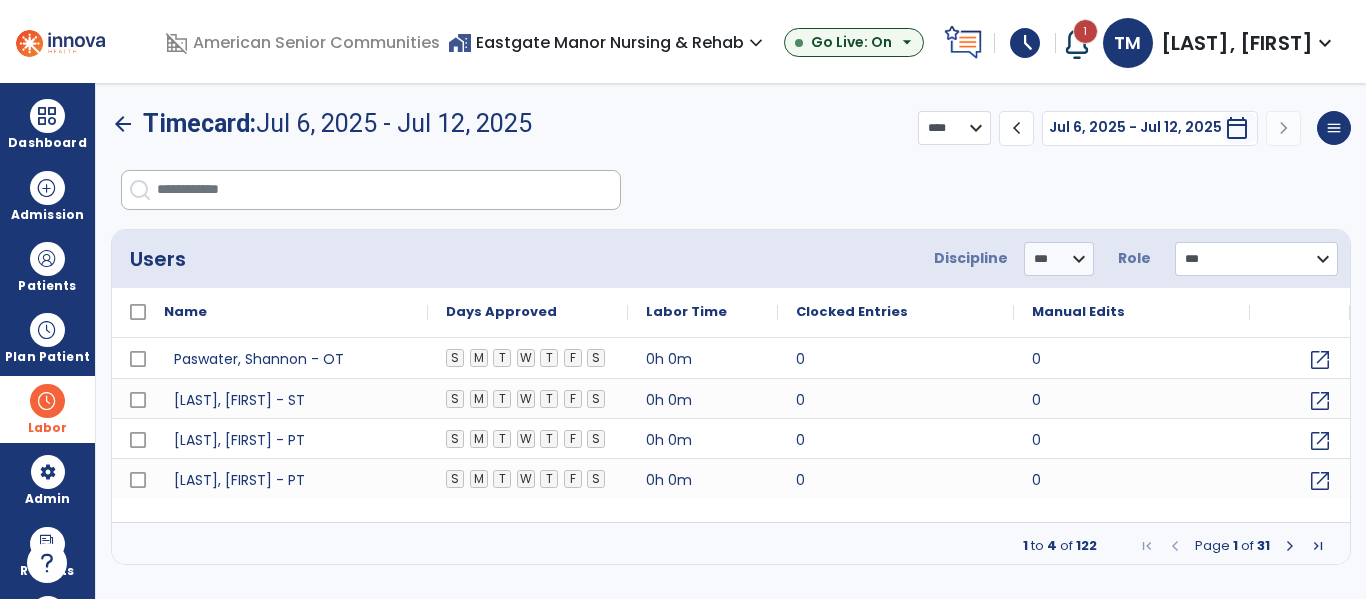 click at bounding box center (1077, 43) 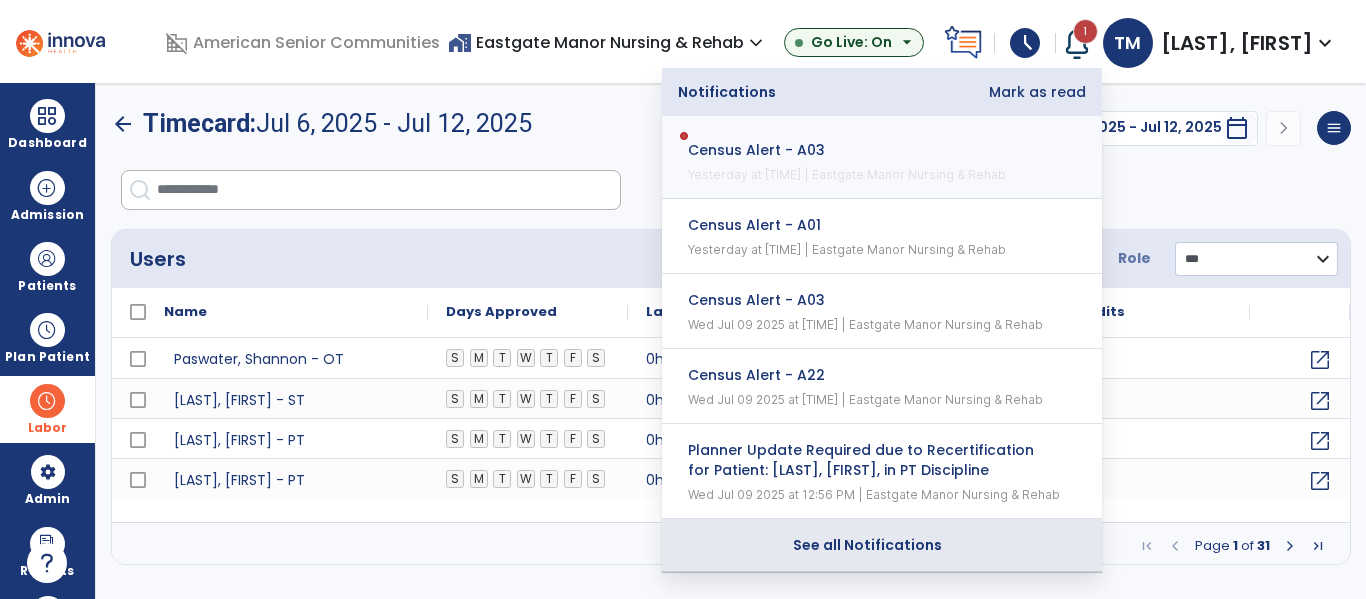 click on "See all Notifications" at bounding box center (868, 545) 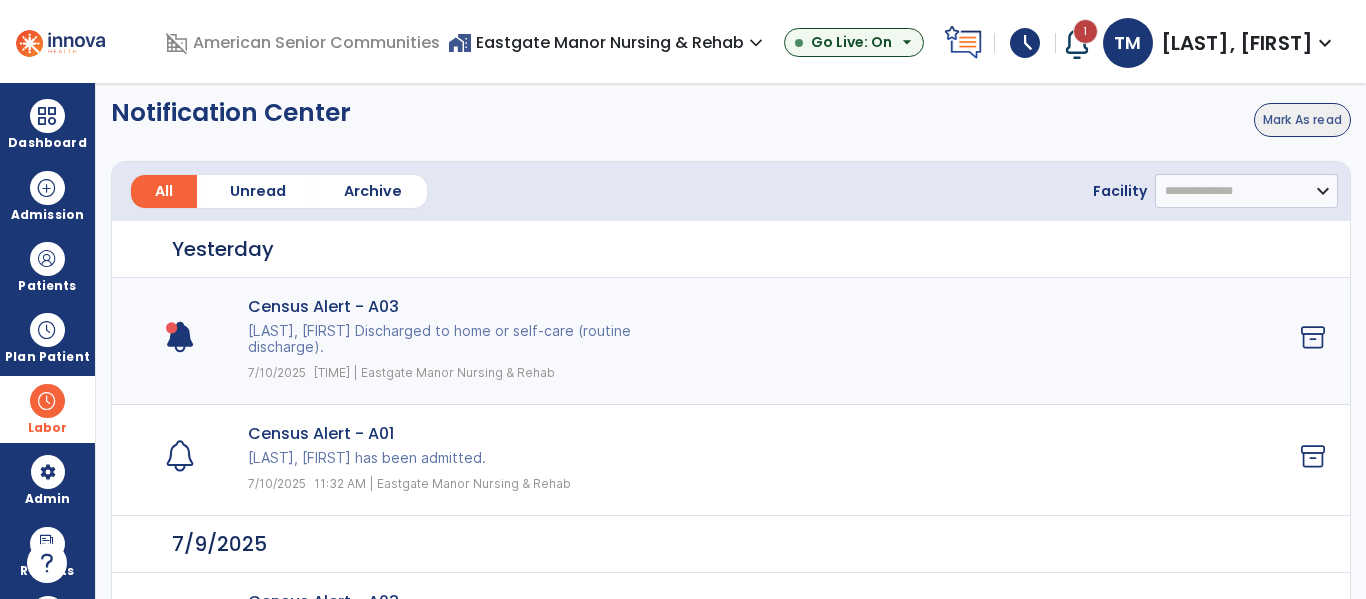 click 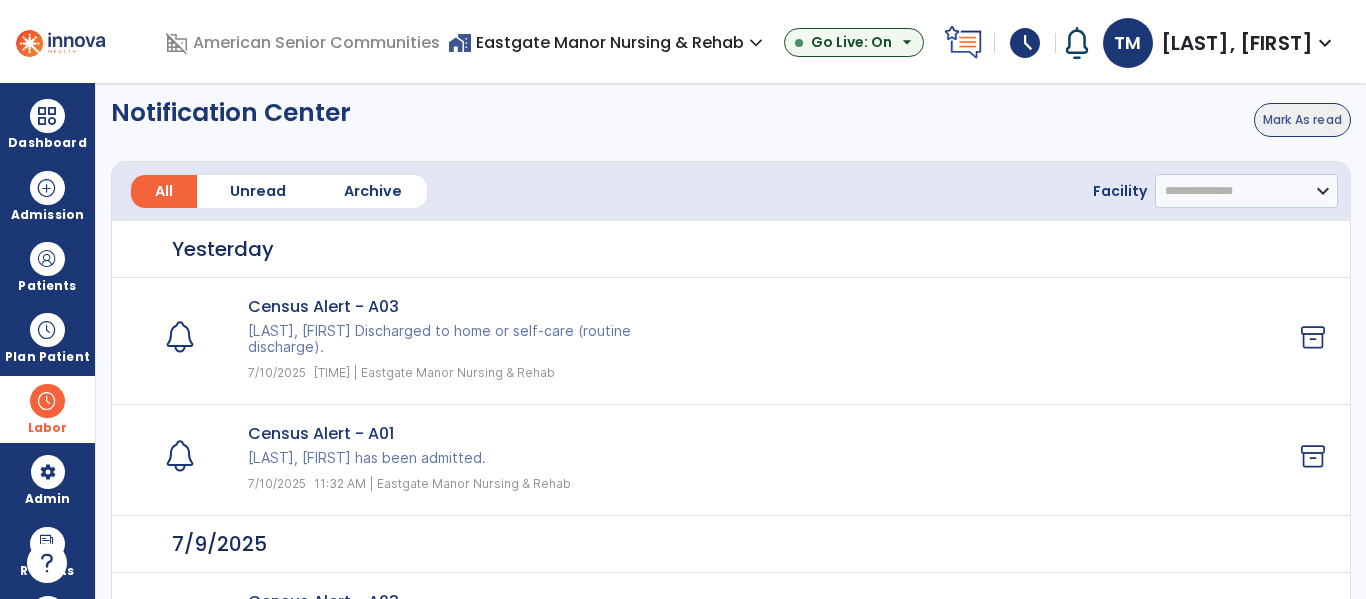 click at bounding box center (47, 401) 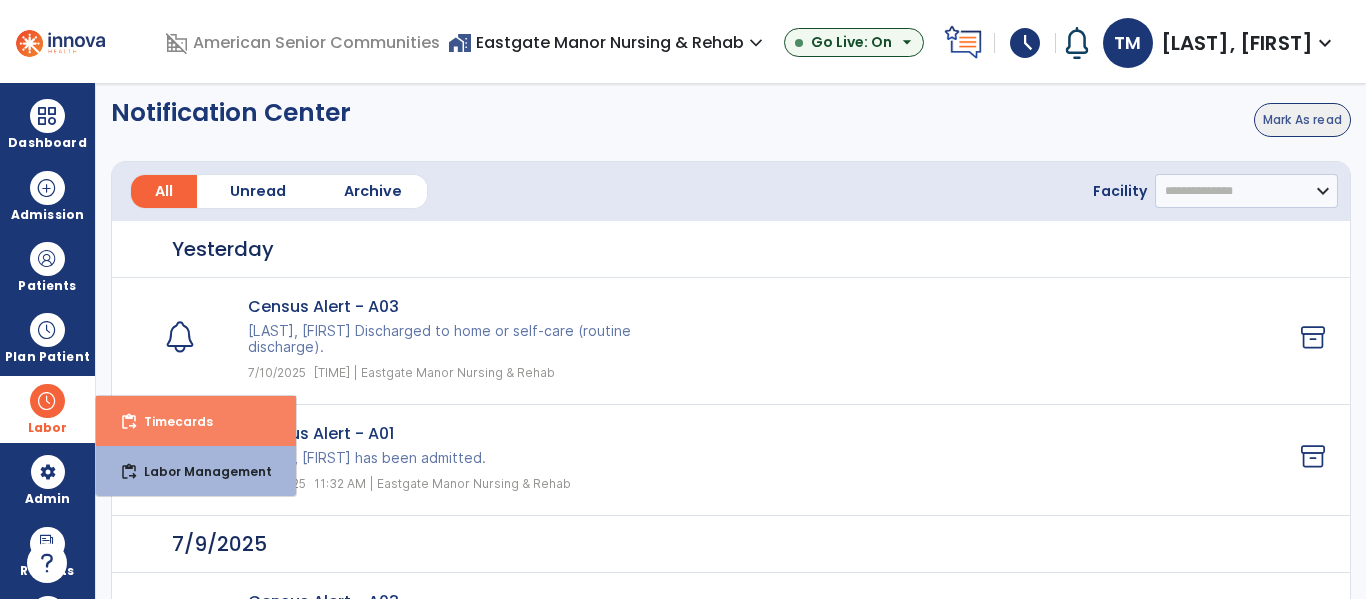 click on "Timecards" at bounding box center [170, 421] 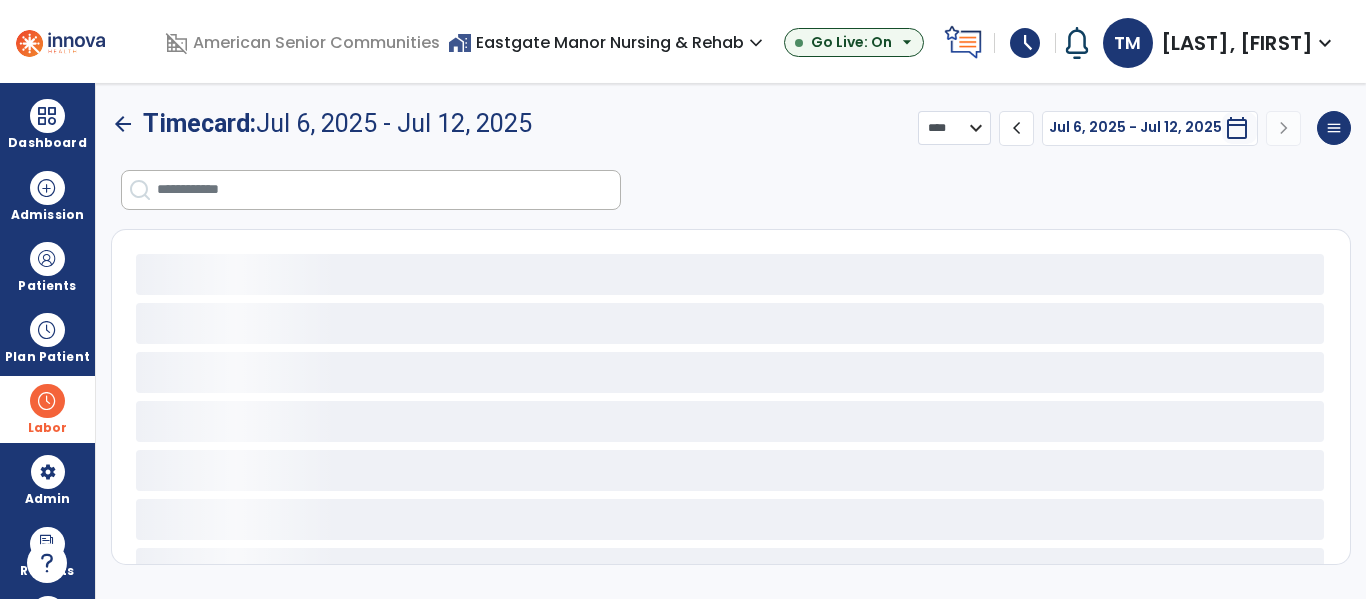 select on "***" 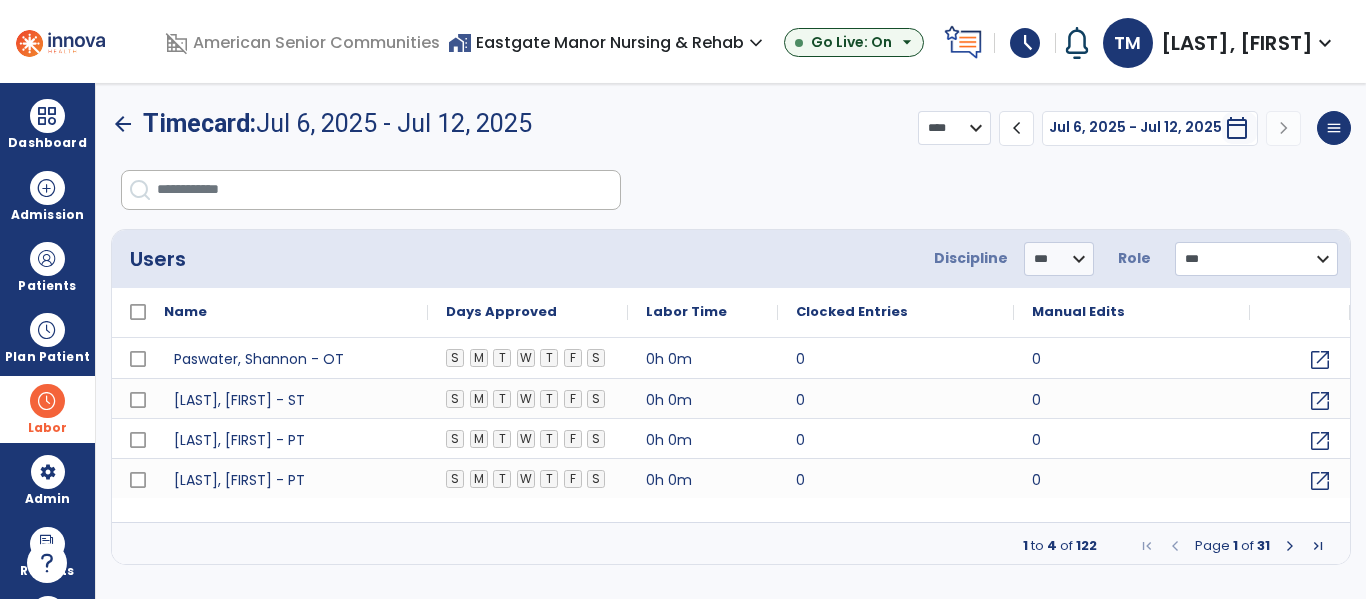 click at bounding box center [388, 190] 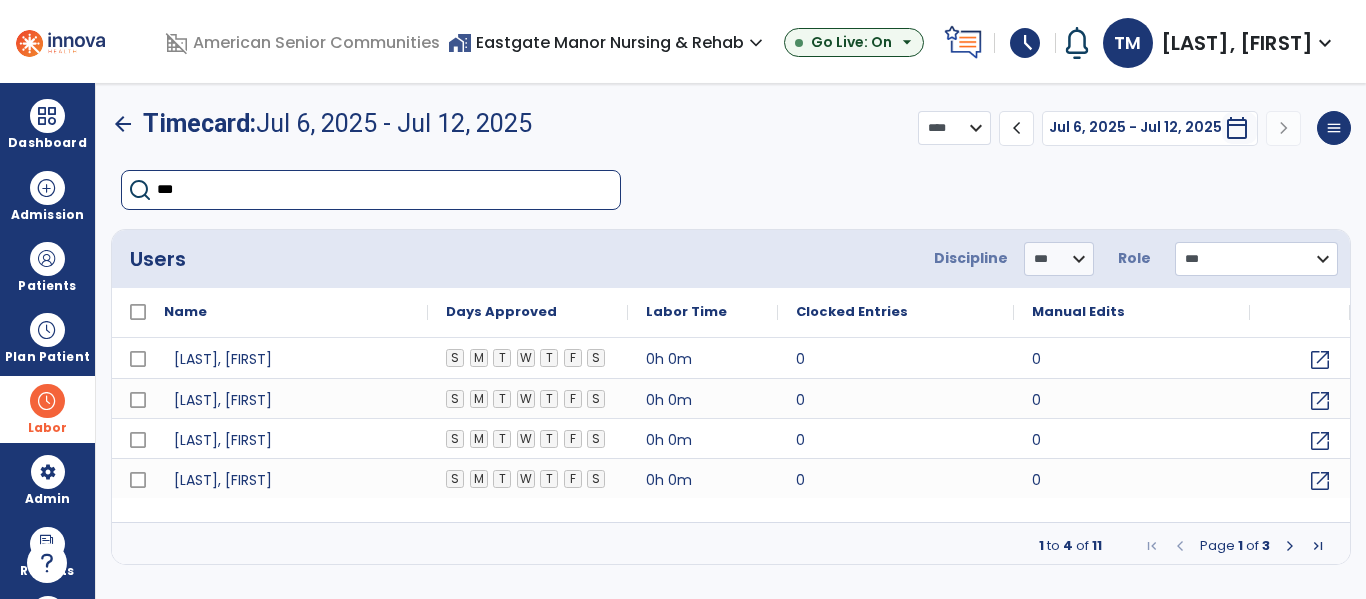 type on "****" 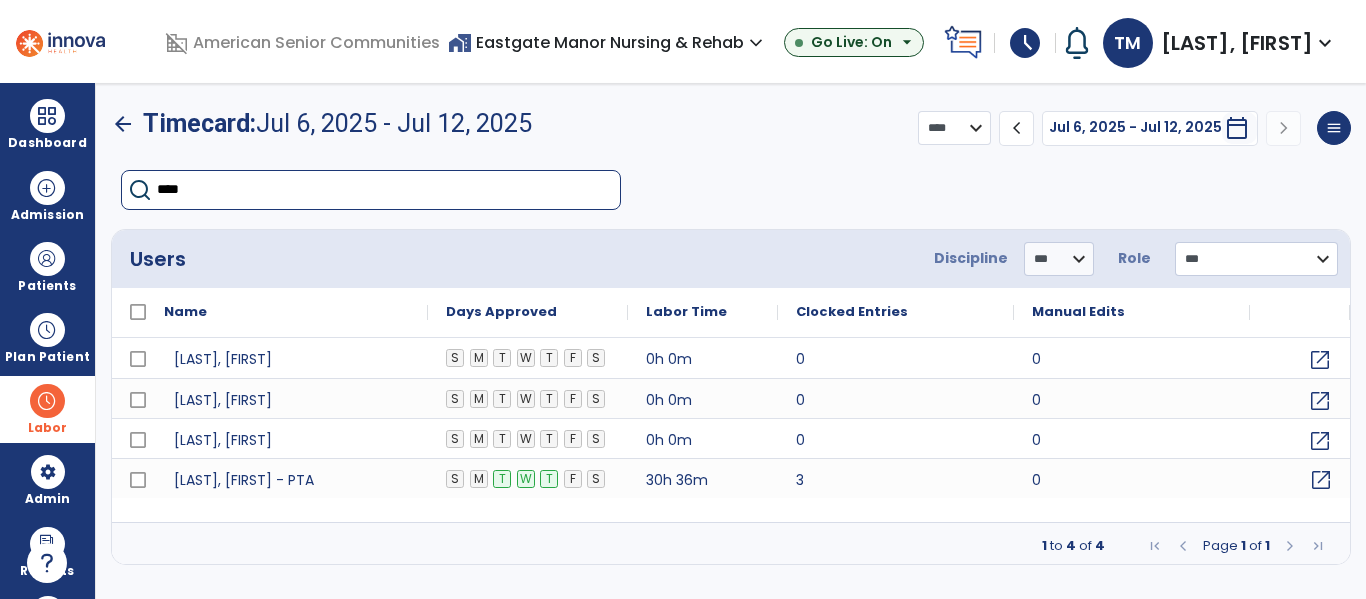 click on "open_in_new" 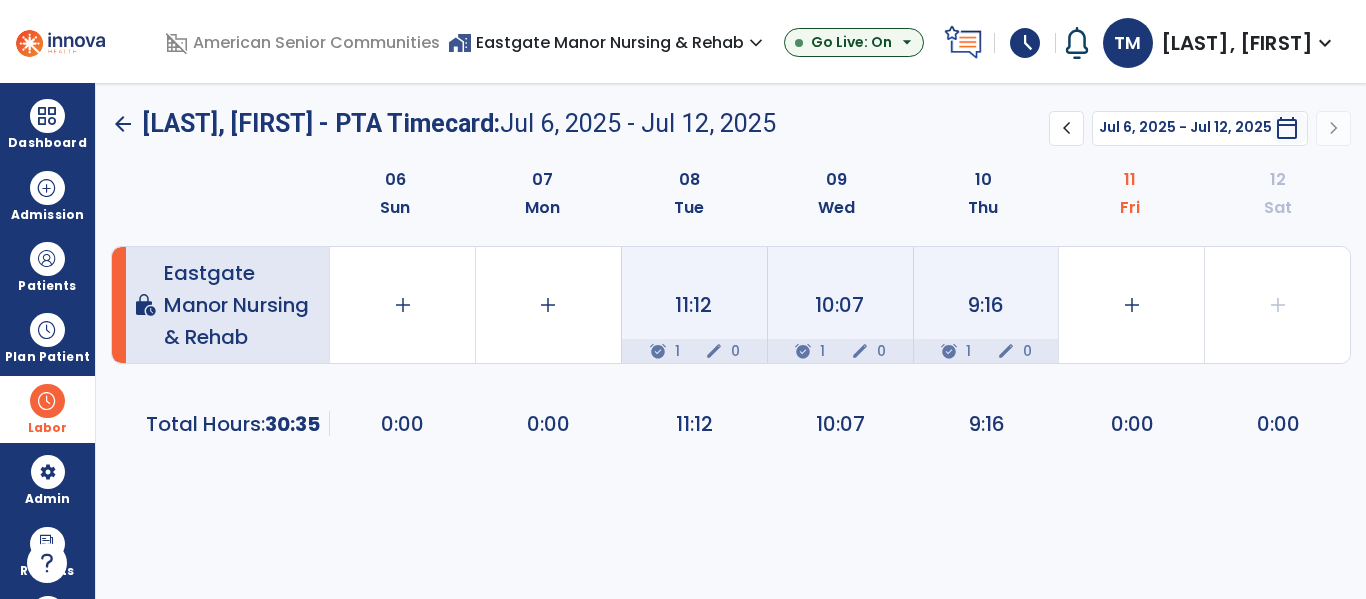 click on "arrow_back" 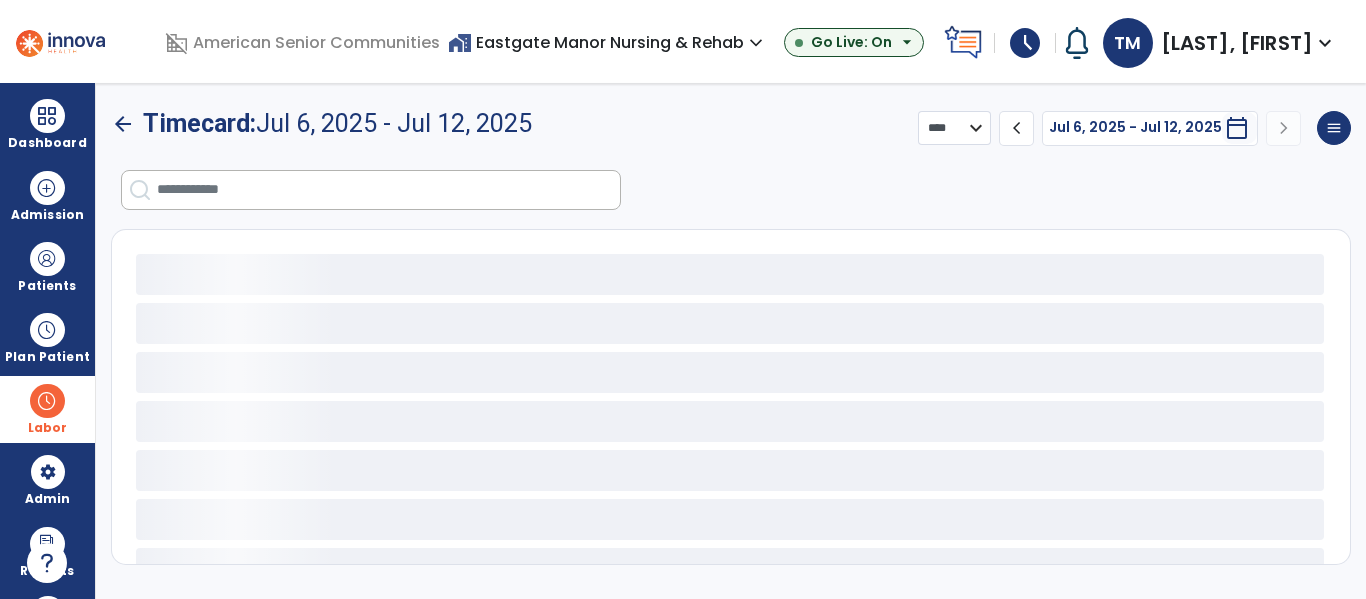 select on "***" 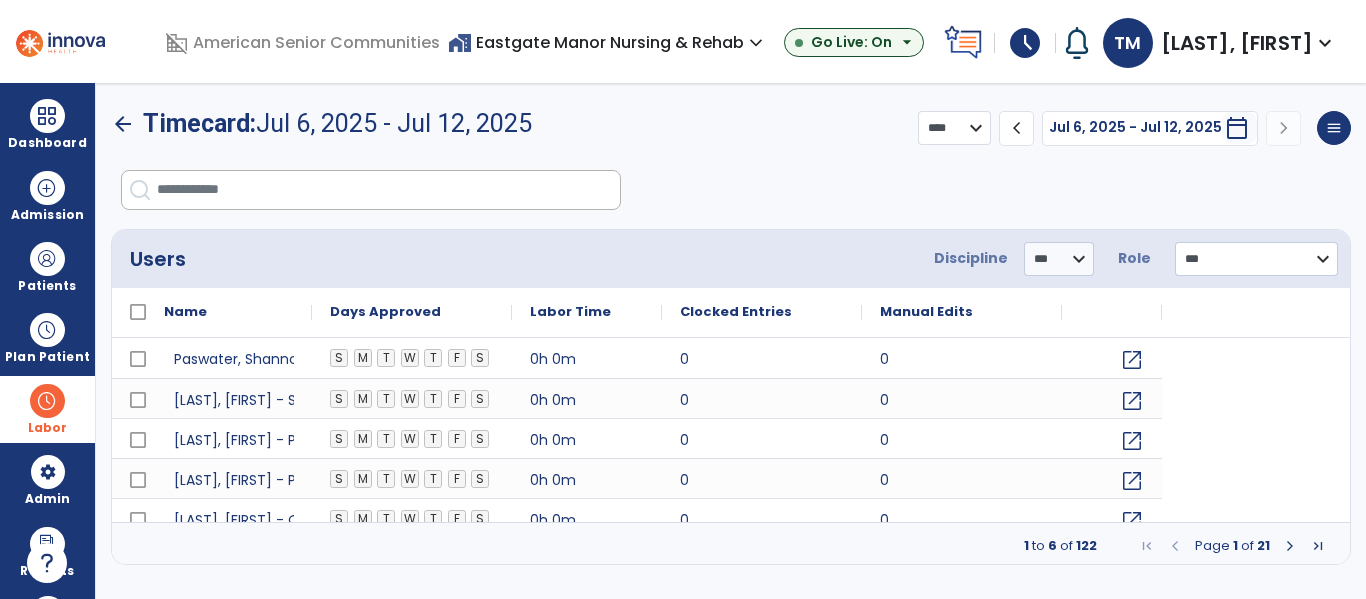 click at bounding box center (388, 190) 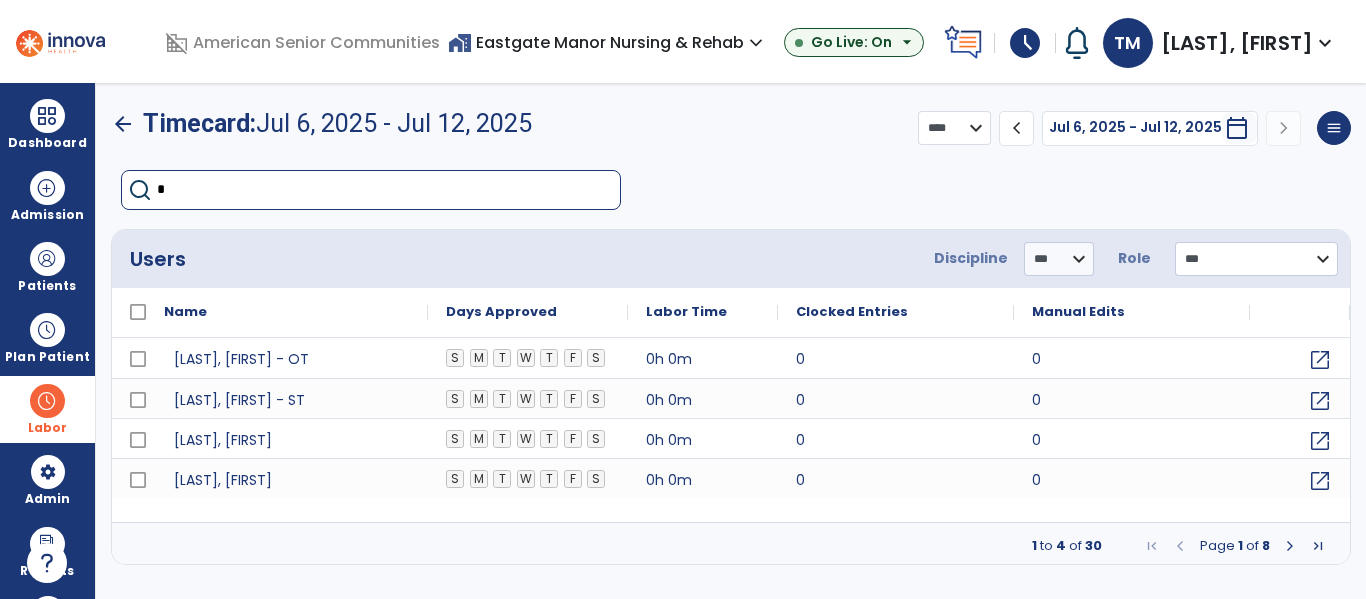 type on "**" 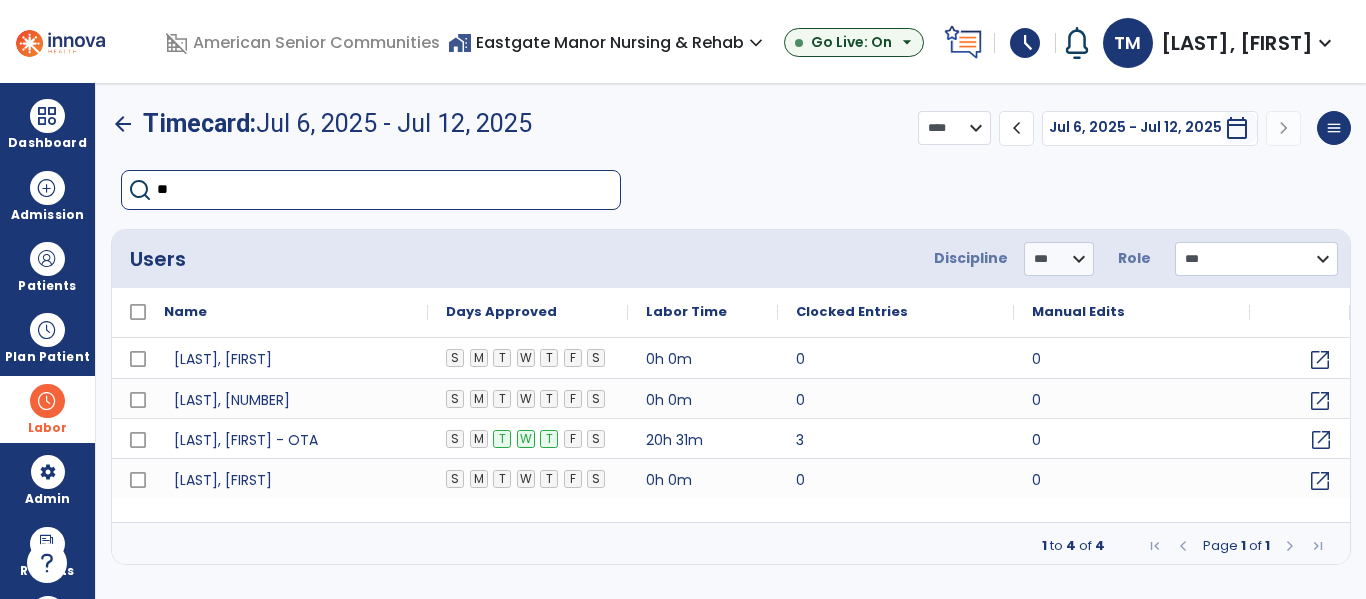 click on "open_in_new" 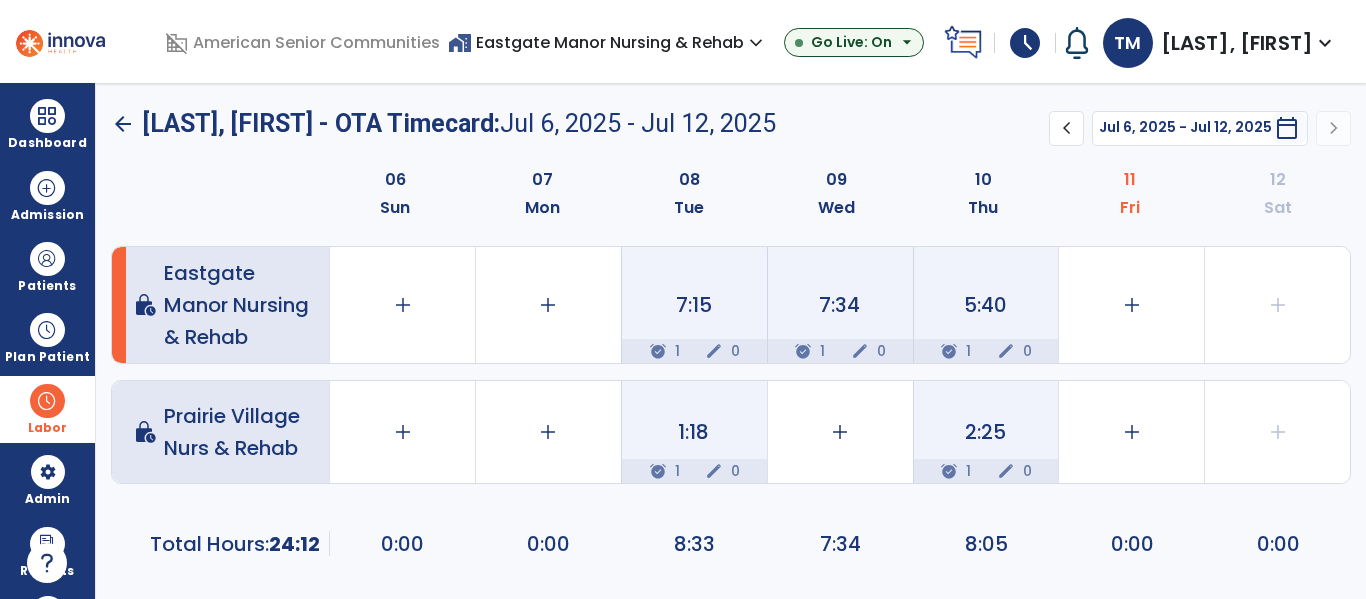 click on "arrow_back" 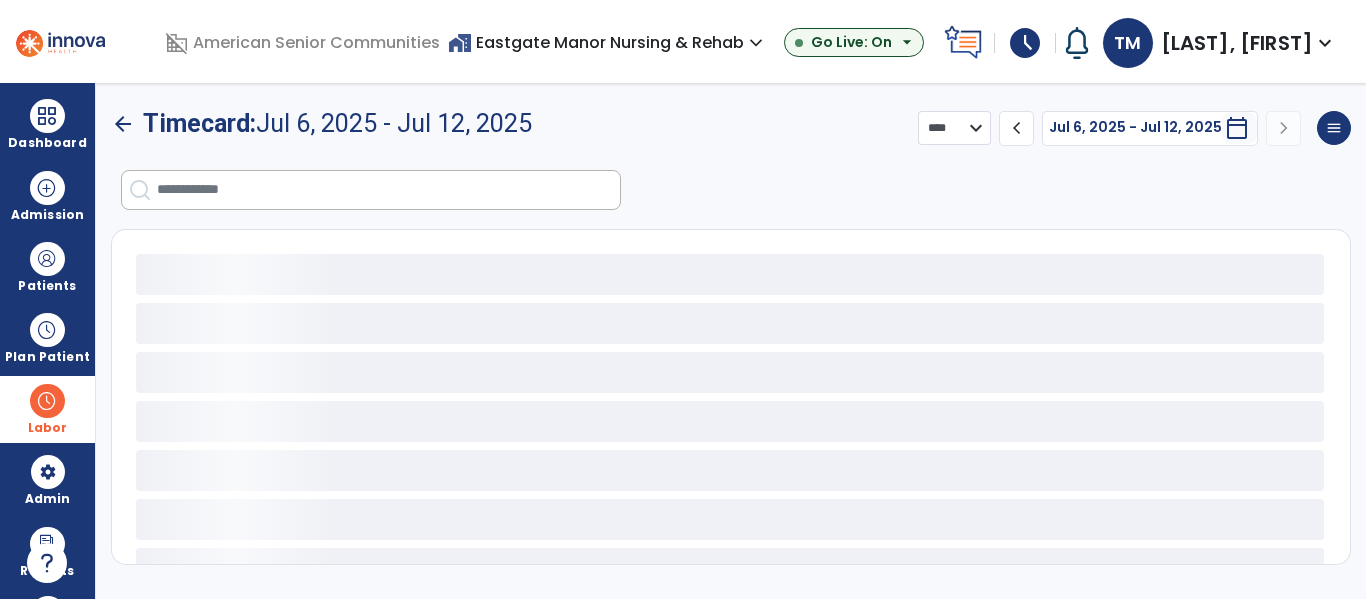 select on "***" 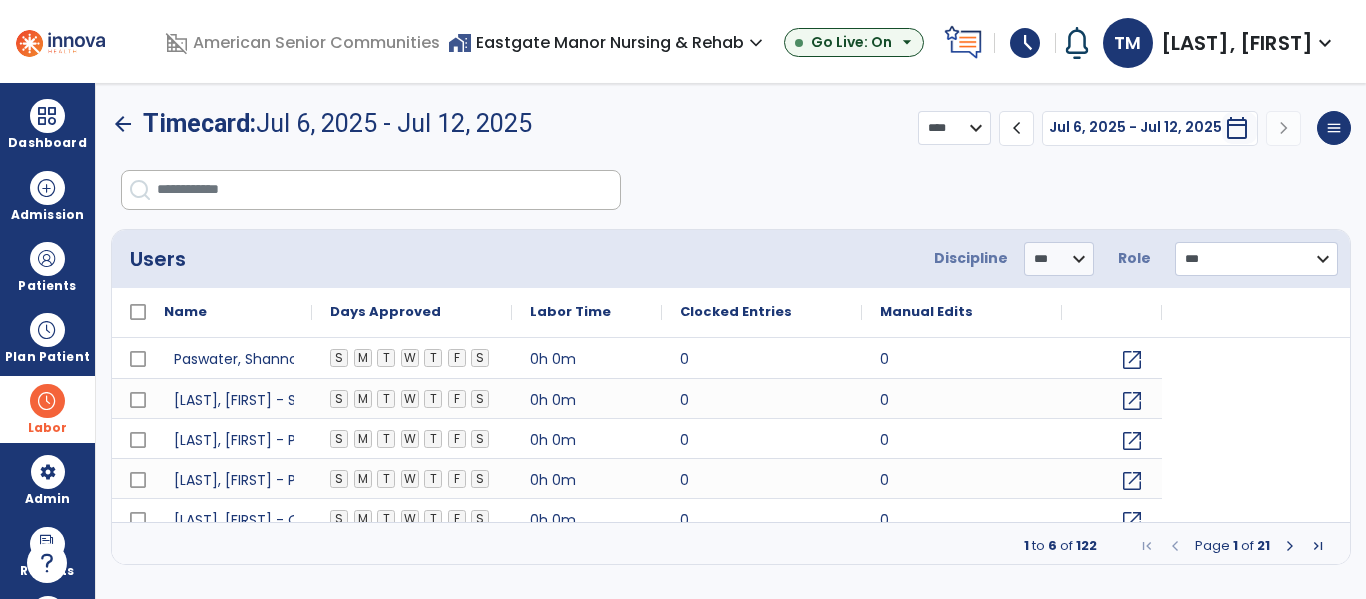 click at bounding box center [388, 190] 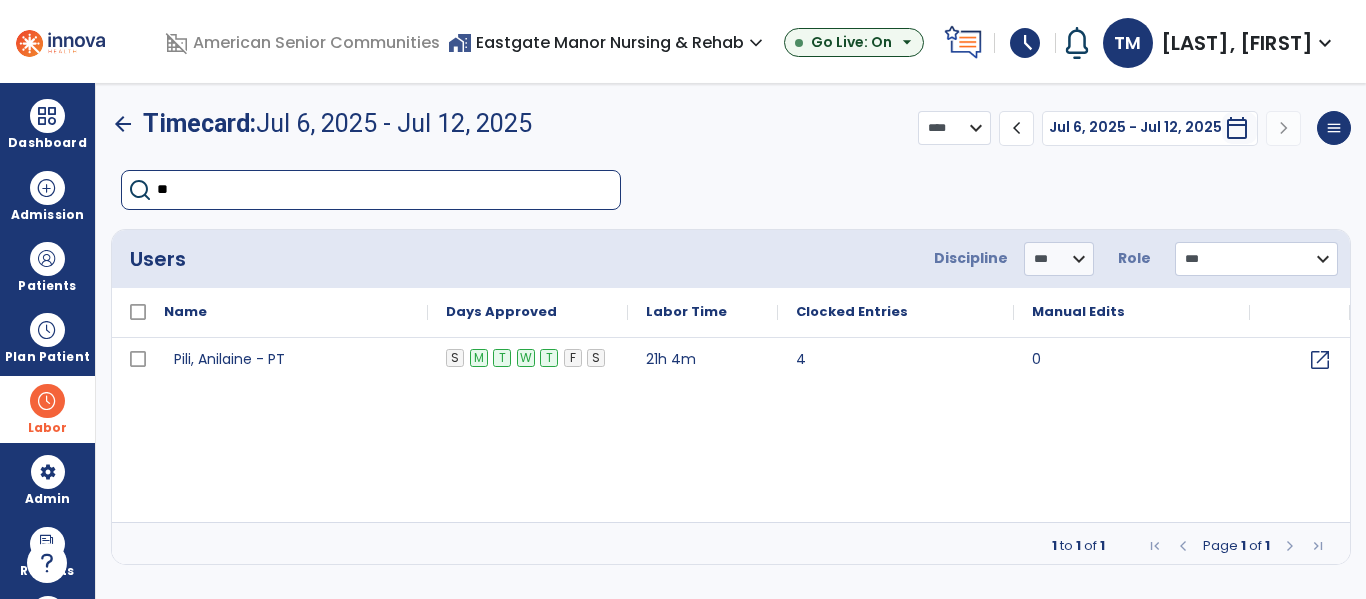type on "***" 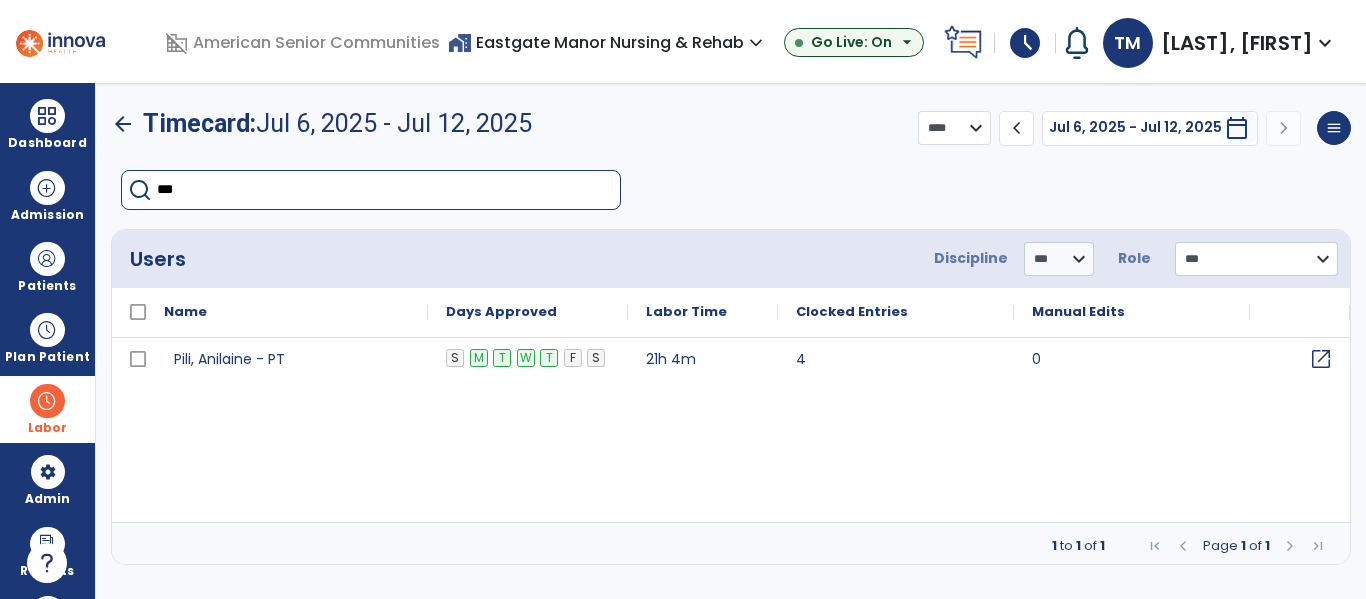 click on "open_in_new" 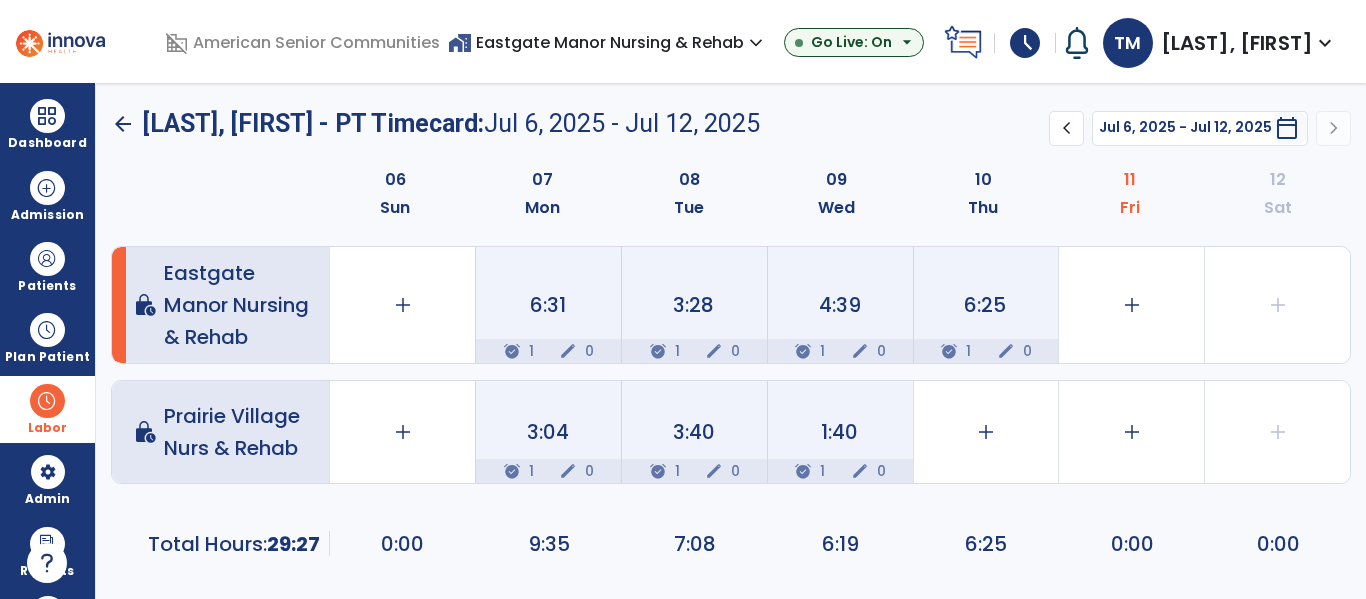 click on "arrow_back" 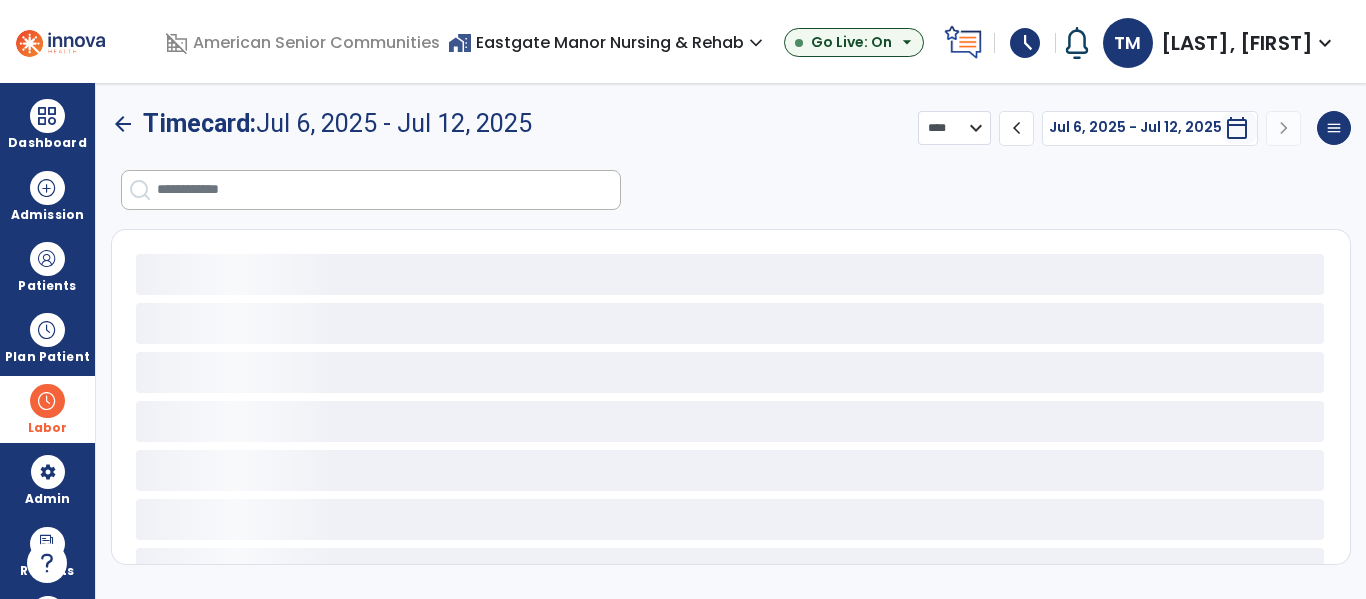 select on "***" 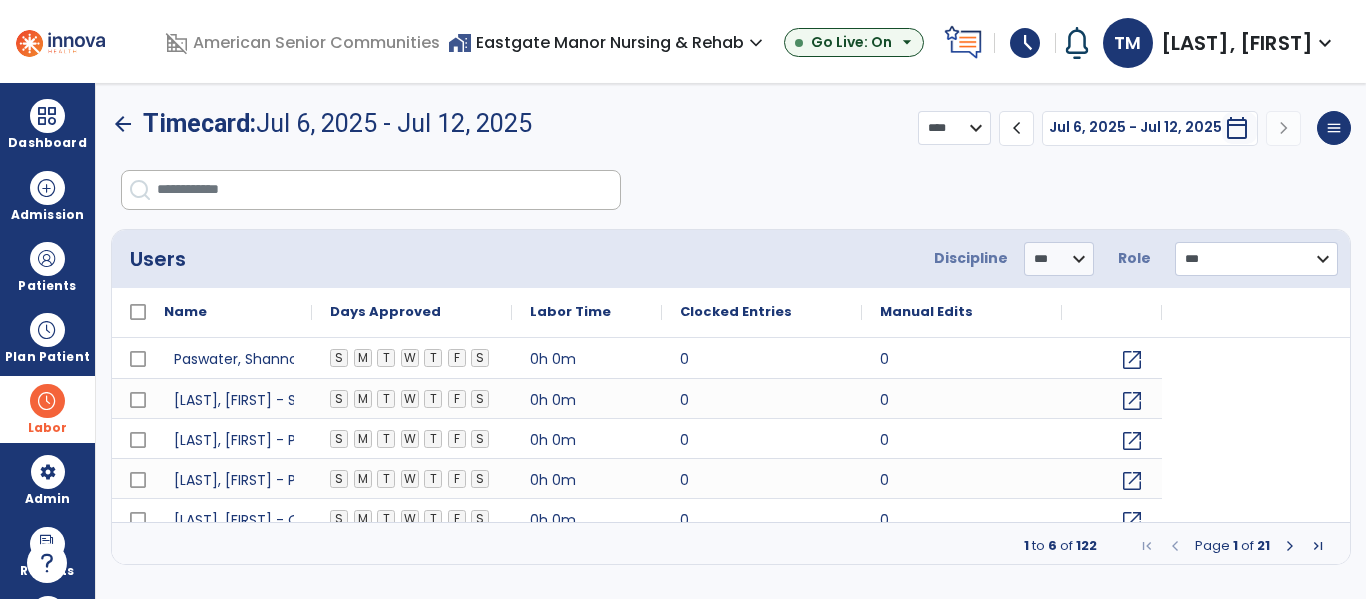 click at bounding box center (388, 190) 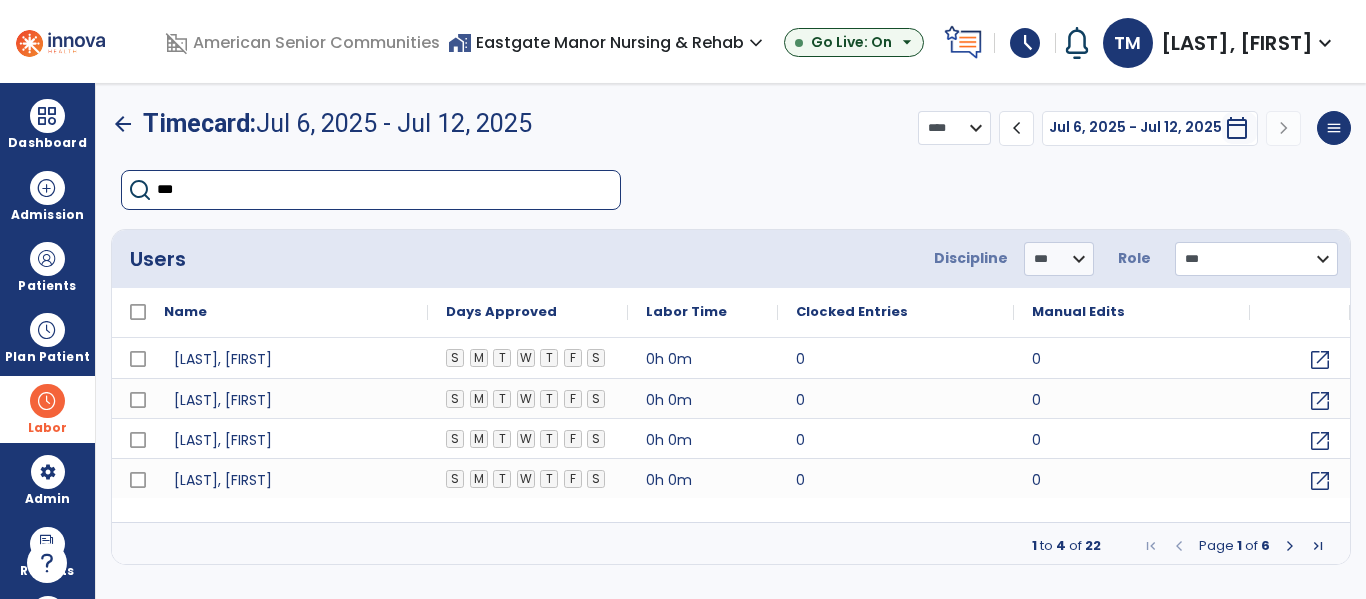 type on "****" 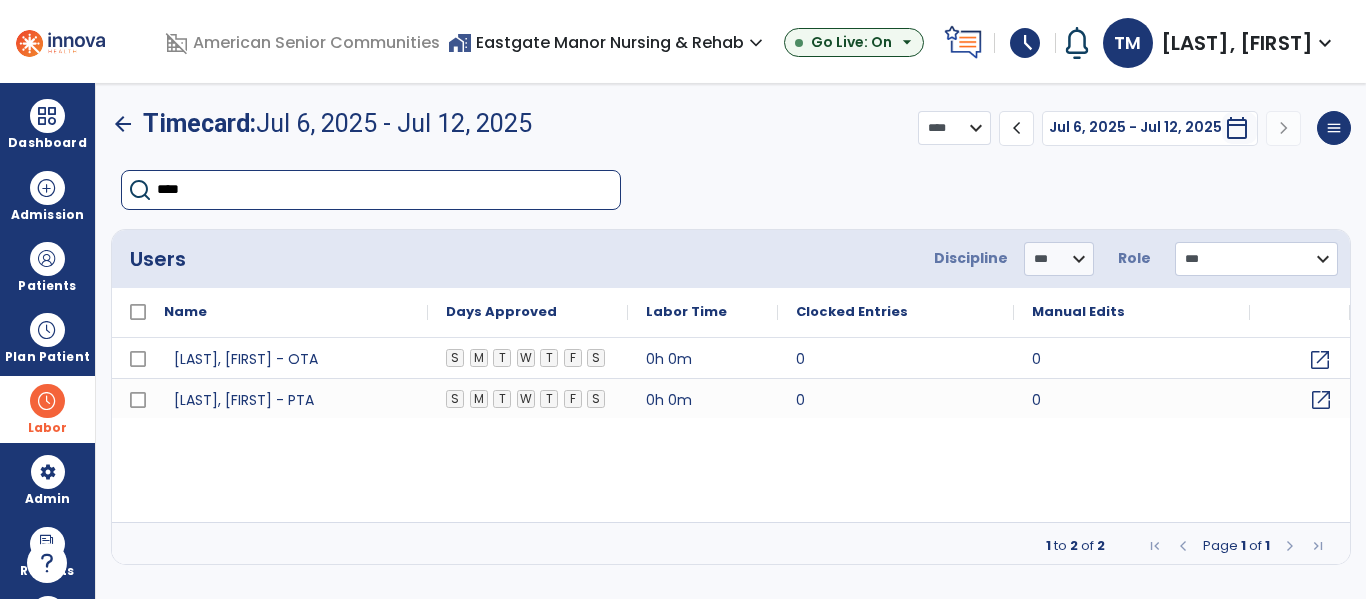 click on "open_in_new" 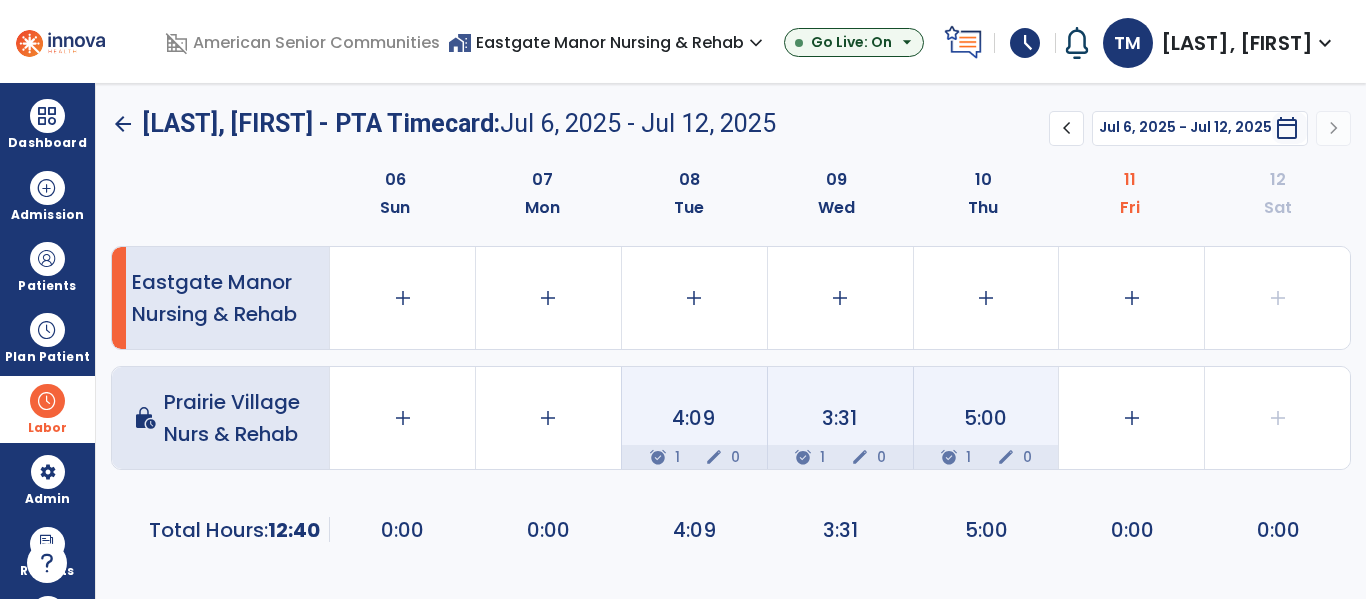 click on "arrow_back" 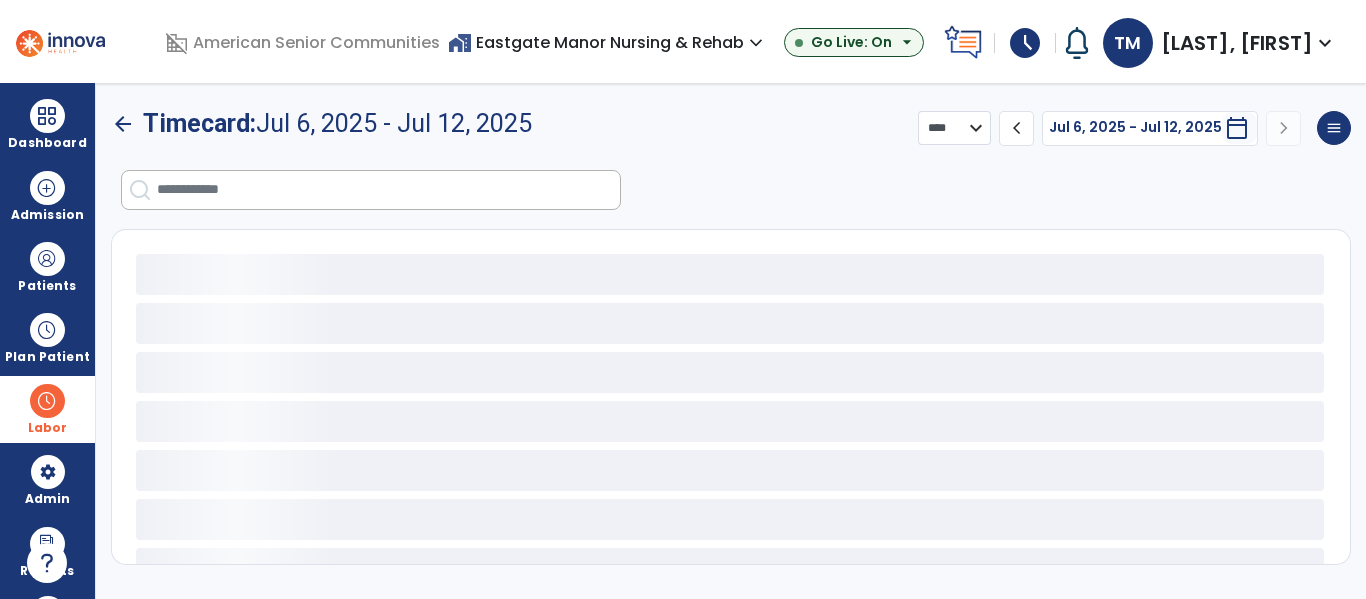 click on "arrow_back" 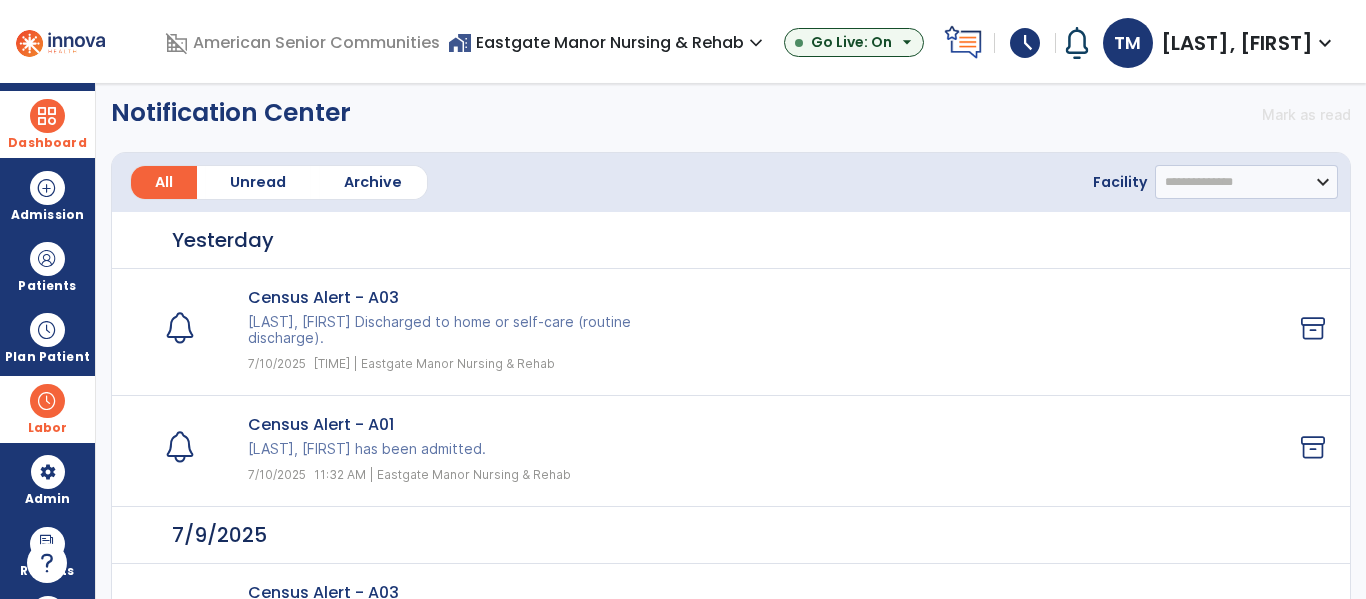 click at bounding box center [47, 116] 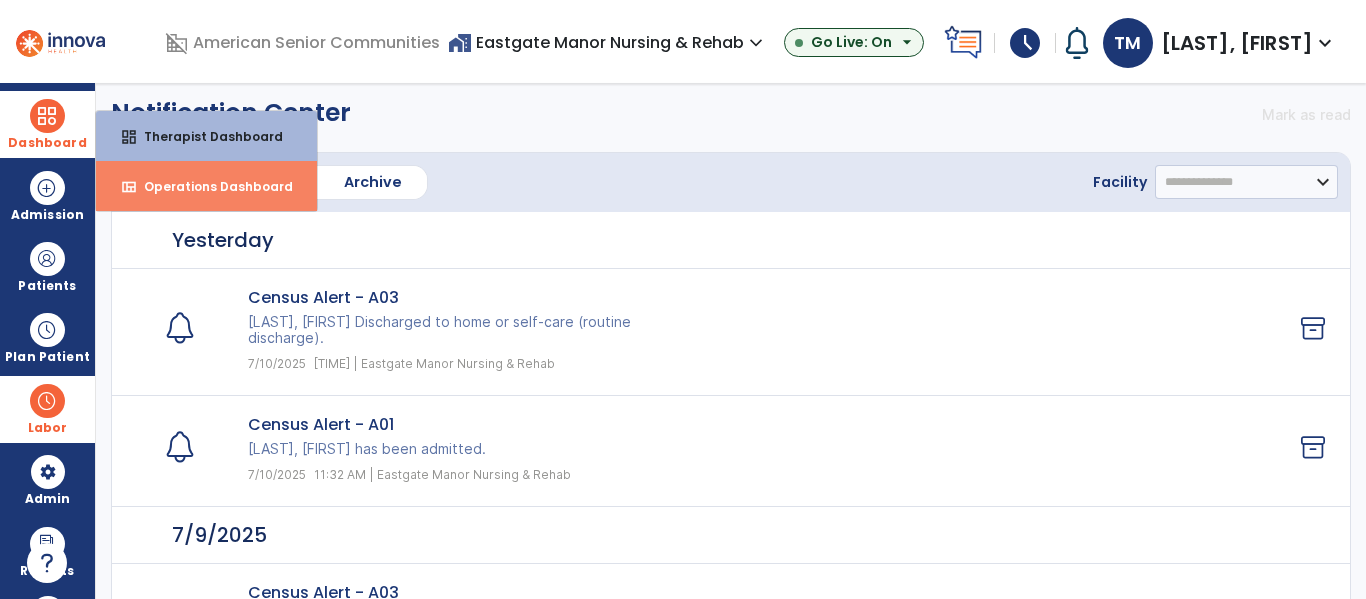 click on "Operations Dashboard" at bounding box center [210, 186] 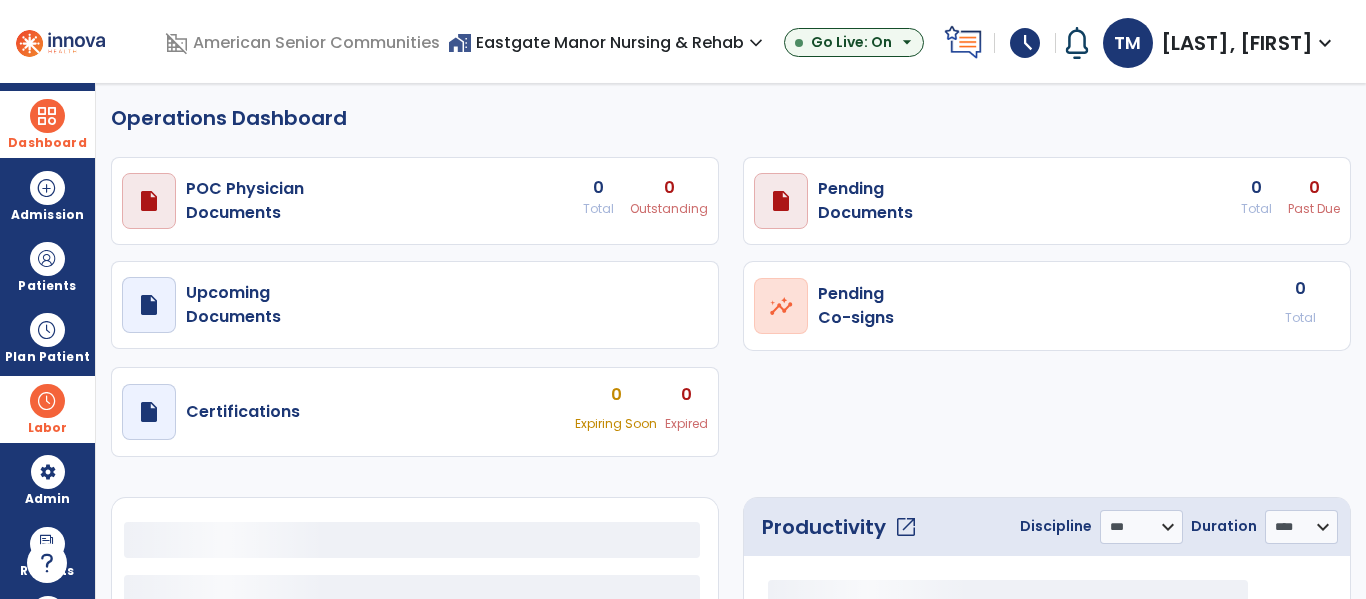 select on "***" 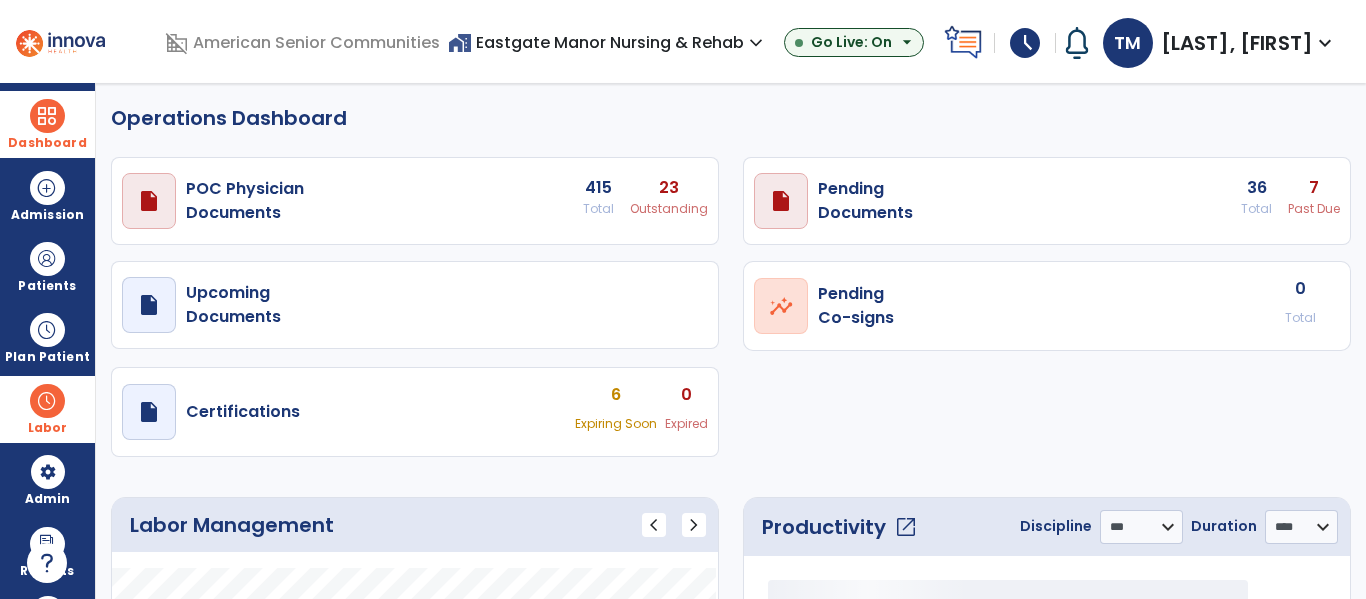 click on "draft   open_in_new  Certifications 6 Expiring Soon 0 Expired" at bounding box center [415, 201] 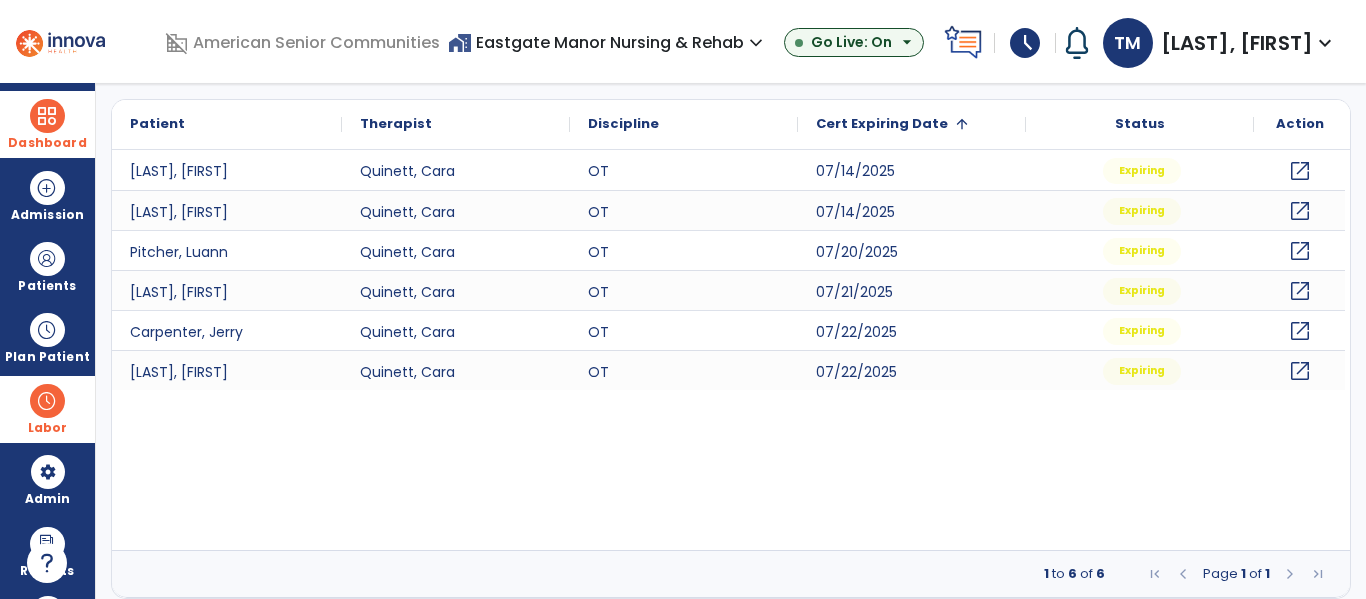 scroll, scrollTop: 0, scrollLeft: 0, axis: both 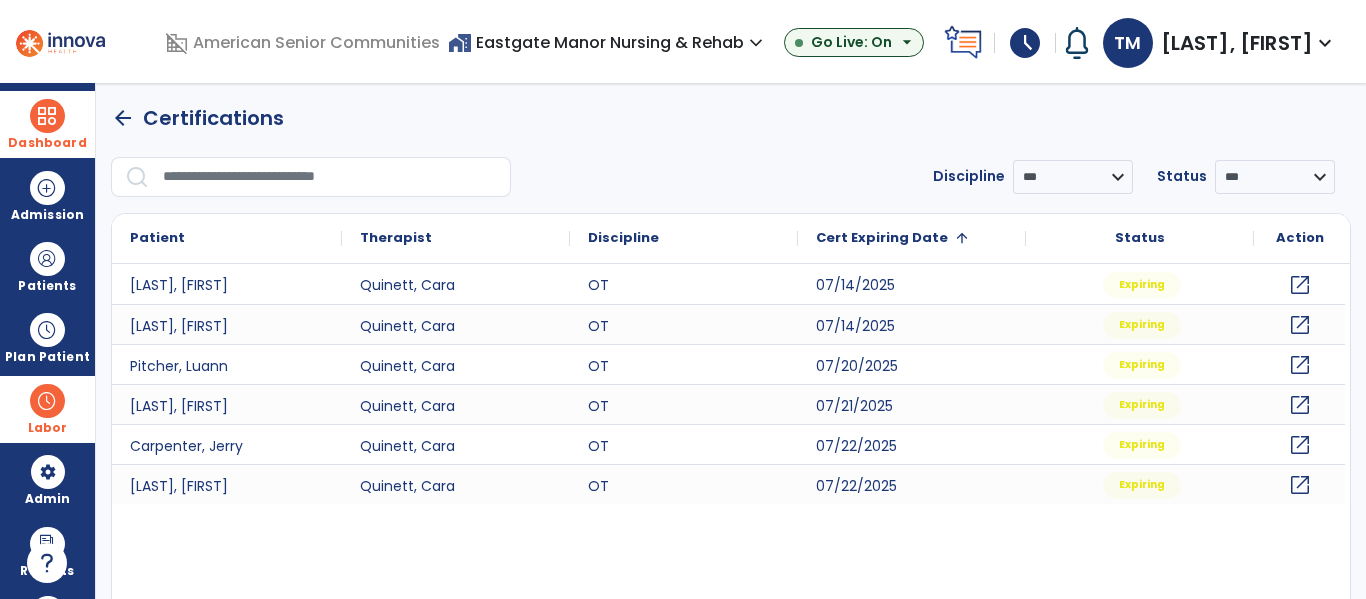 click on "Certifications" 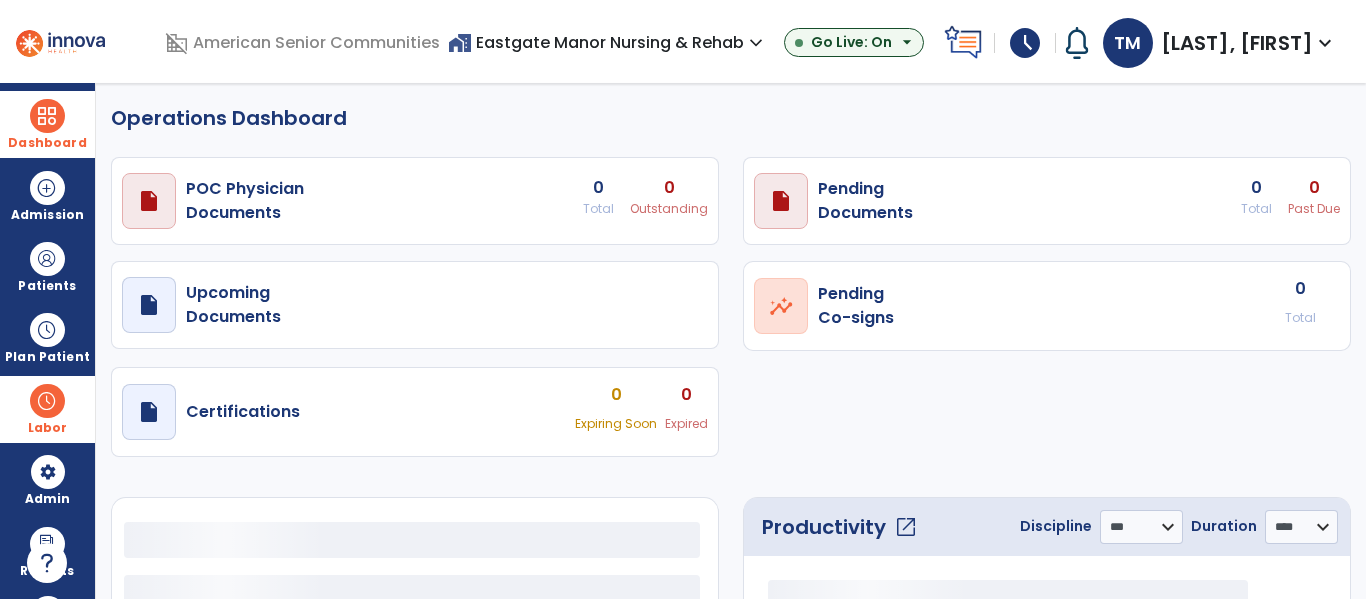 select on "***" 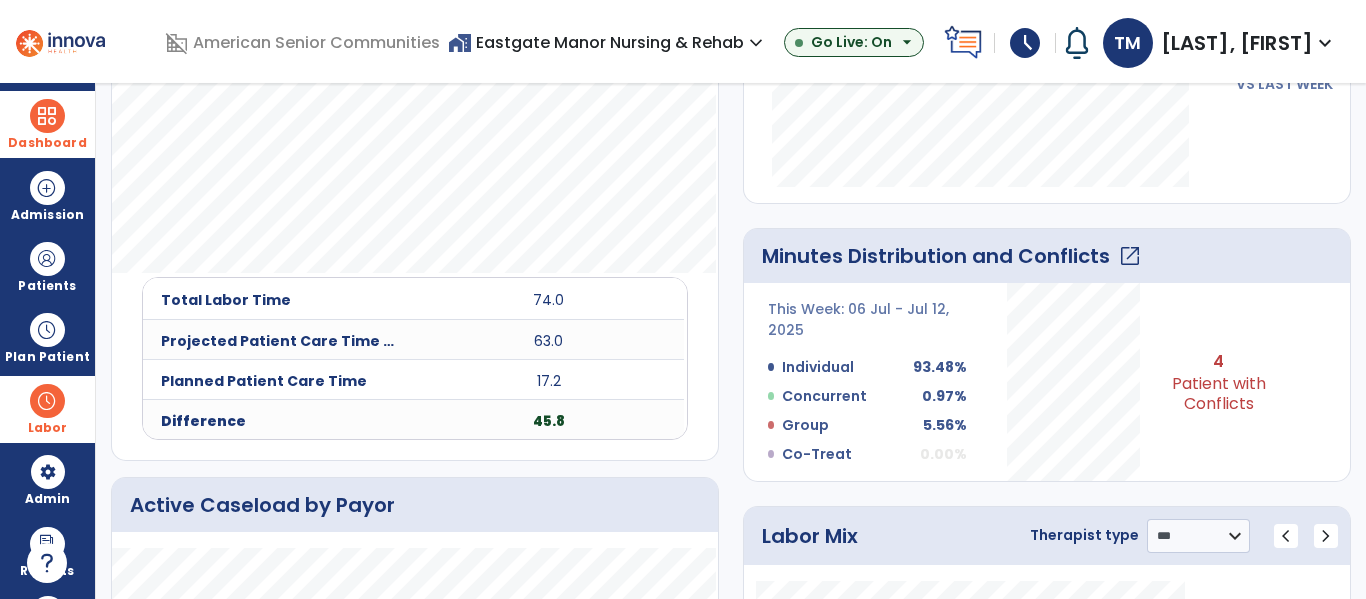 click on "open_in_new" 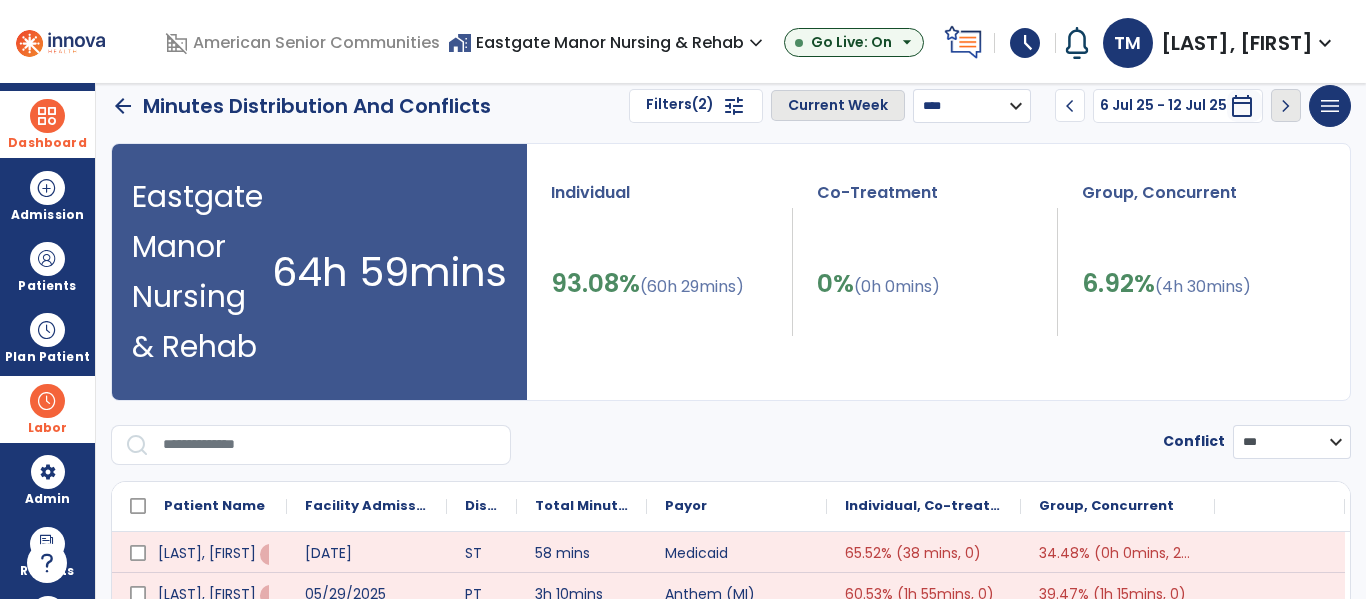 scroll, scrollTop: 0, scrollLeft: 0, axis: both 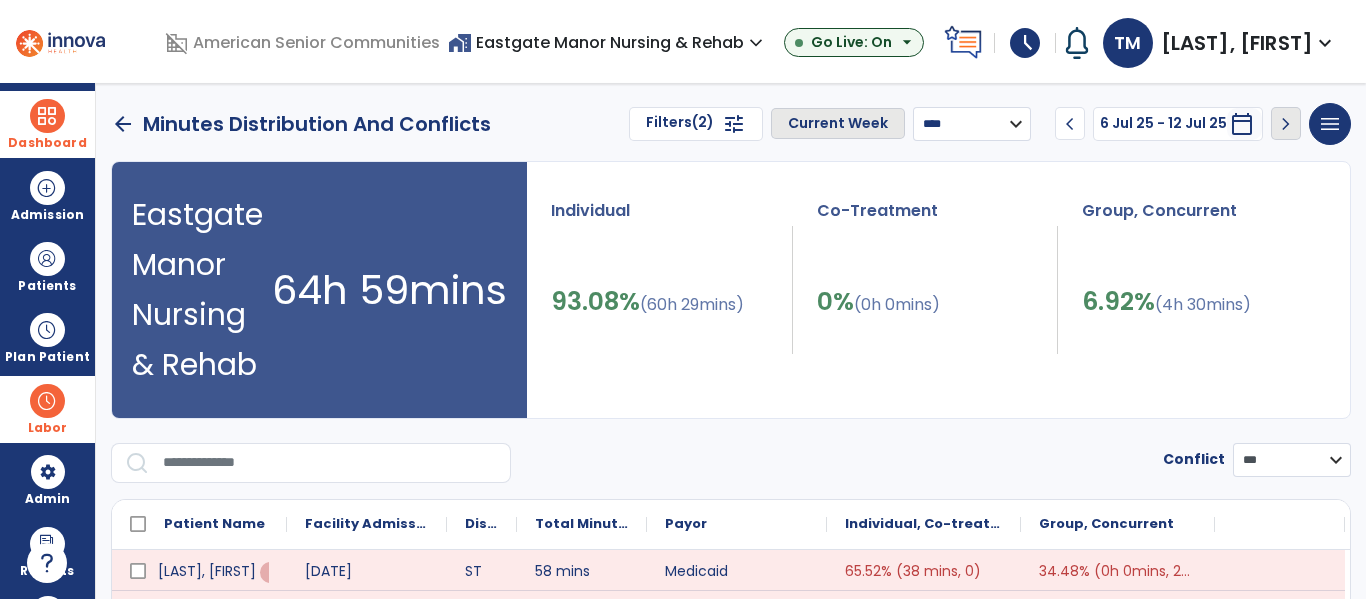 click on "**********" at bounding box center (972, 124) 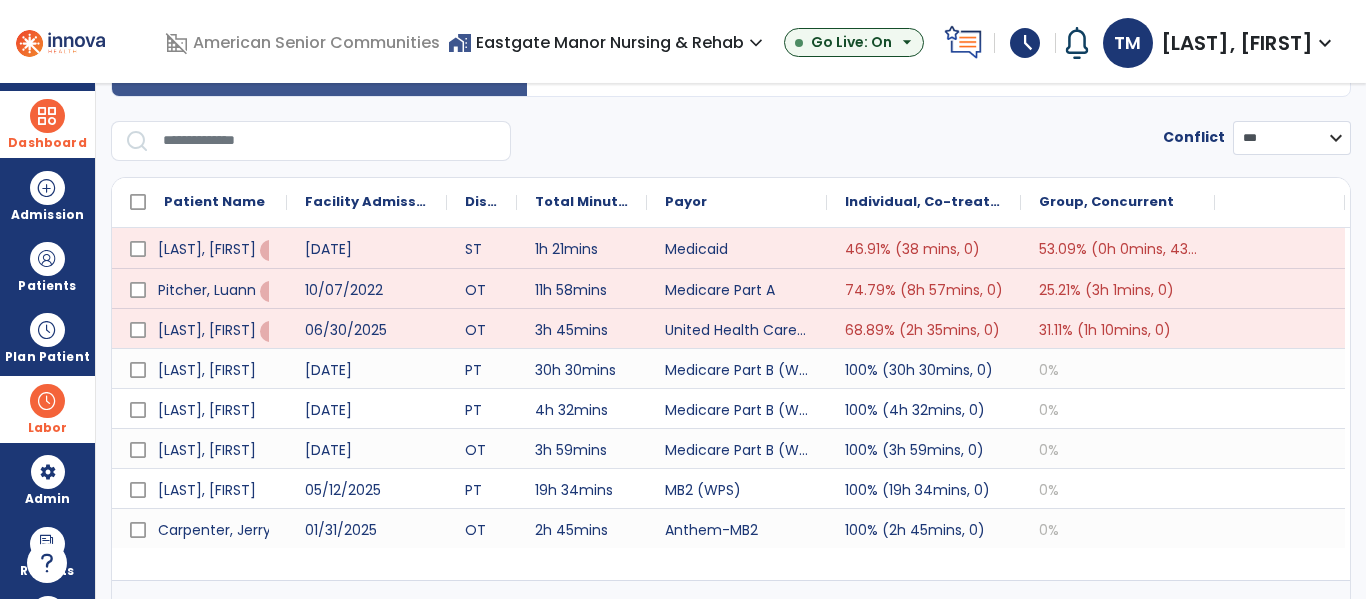 scroll, scrollTop: 352, scrollLeft: 0, axis: vertical 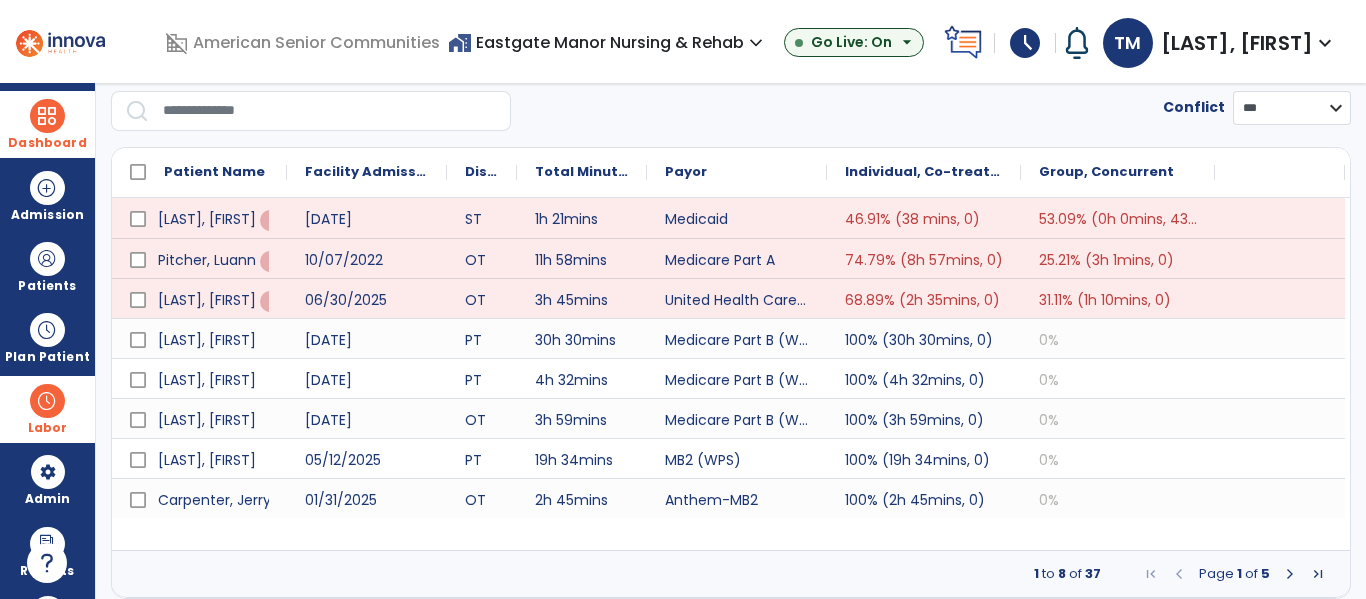 click at bounding box center (1290, 574) 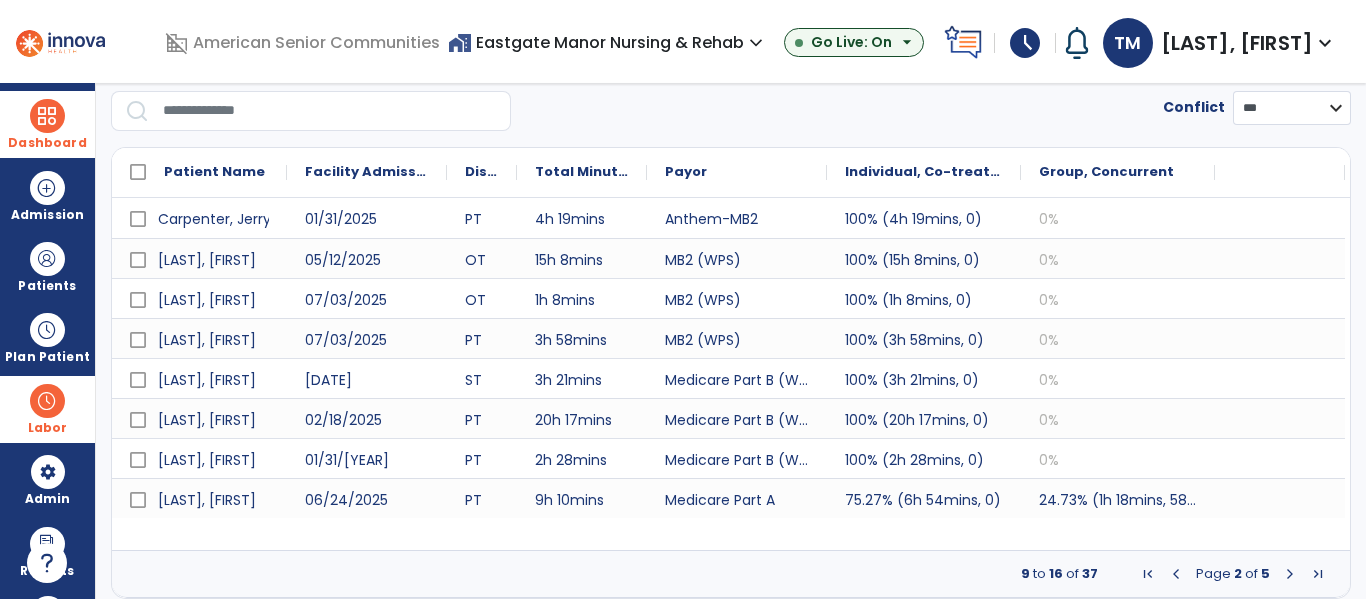 click at bounding box center (1290, 574) 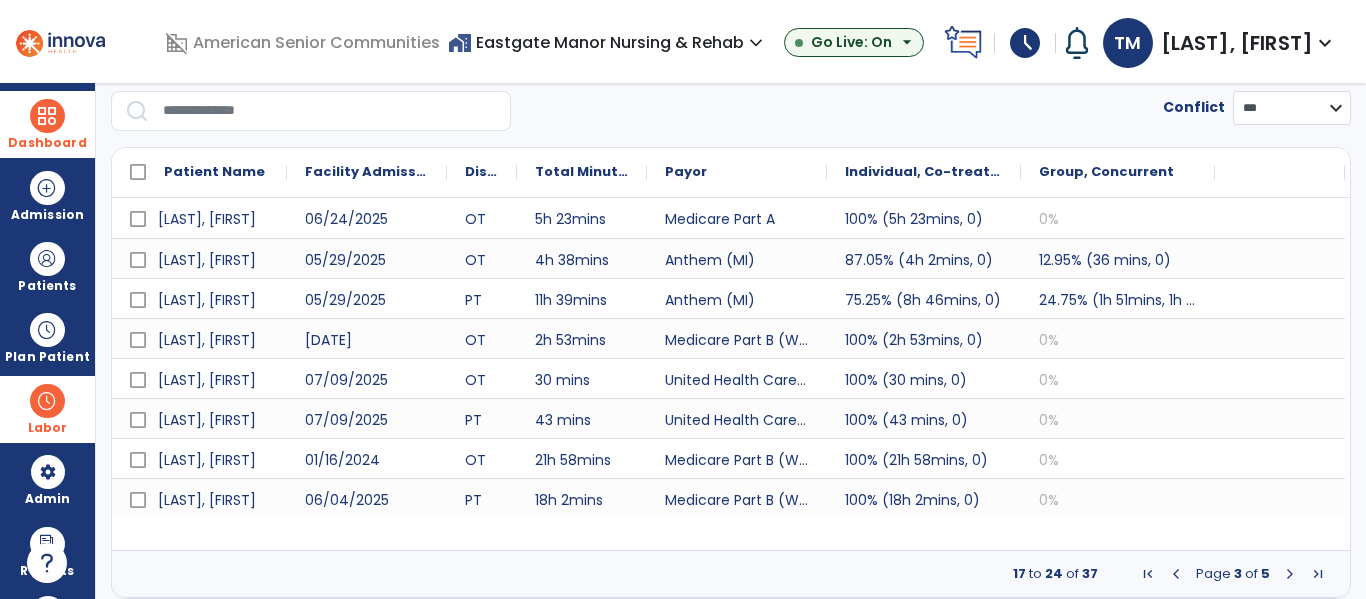 click at bounding box center [1290, 574] 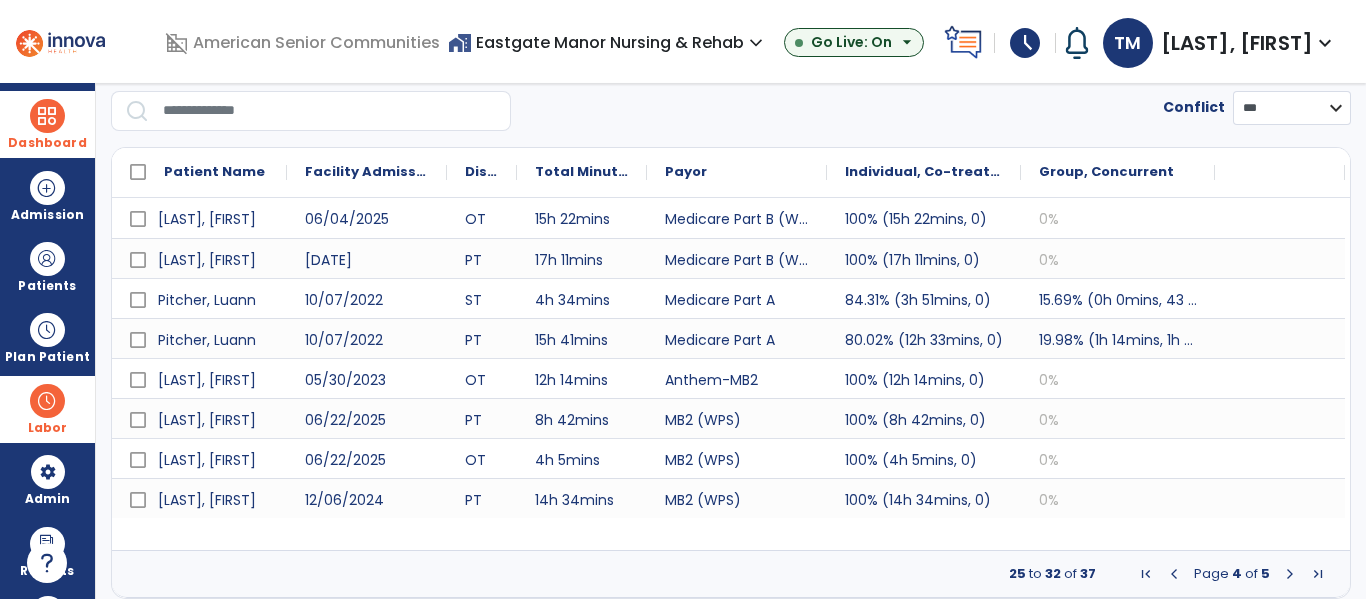 click at bounding box center (1290, 574) 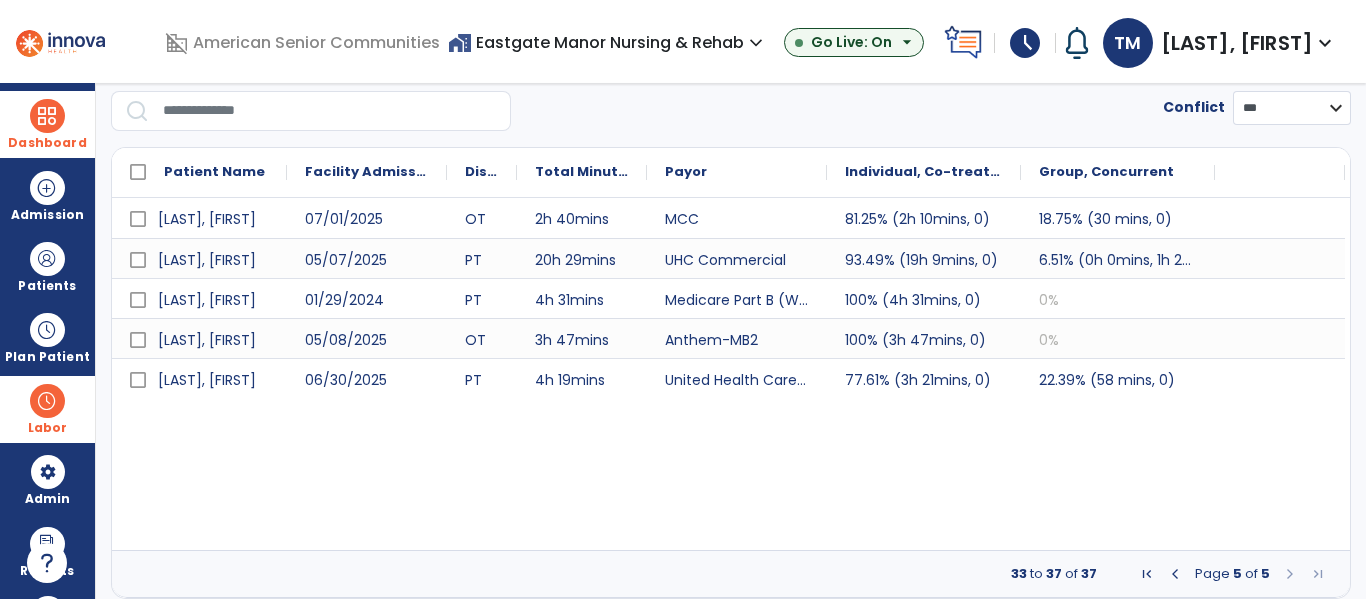 scroll, scrollTop: 0, scrollLeft: 0, axis: both 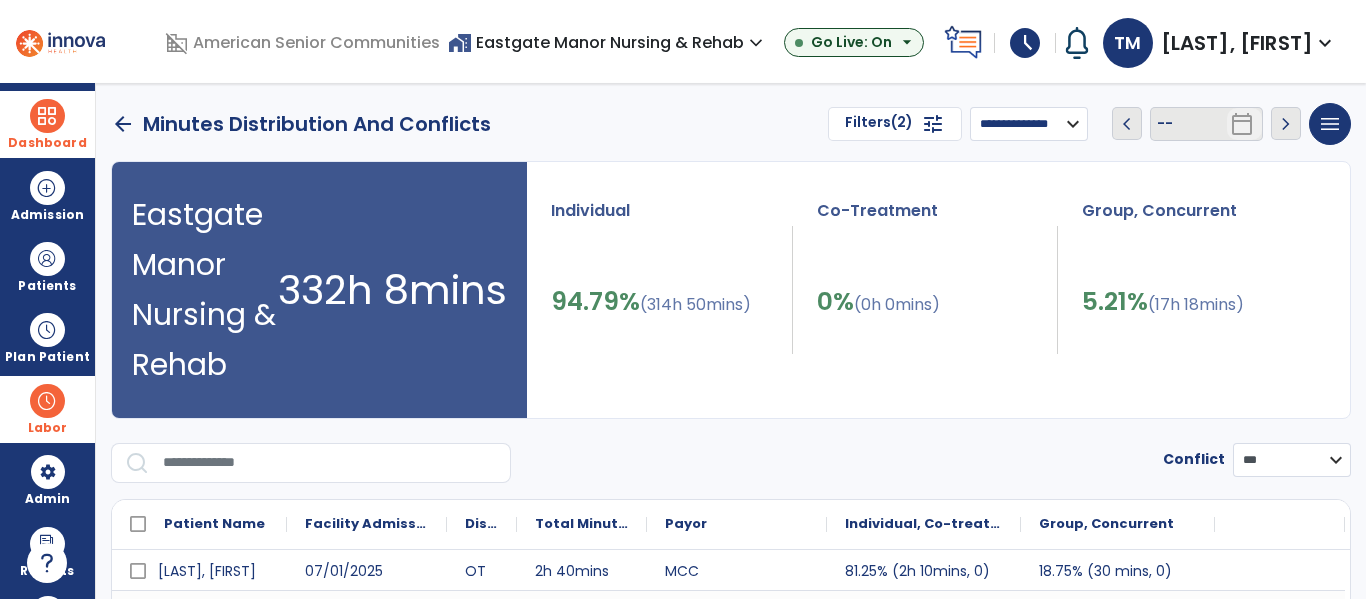 click on "arrow_back" at bounding box center [123, 124] 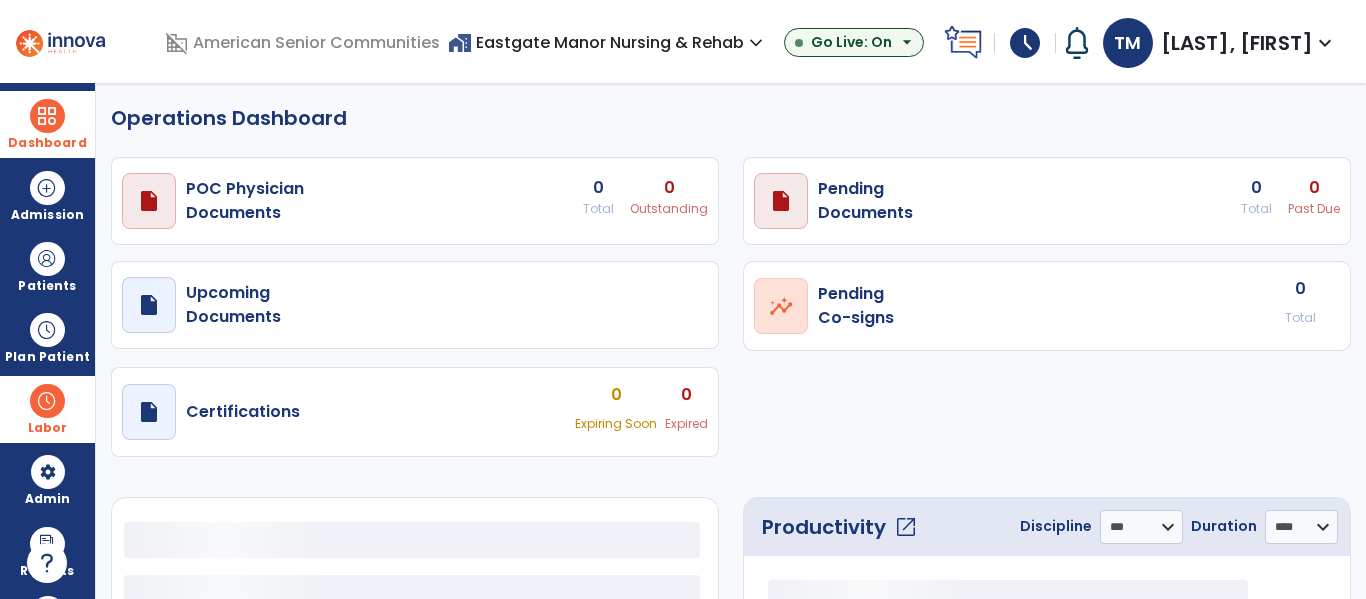 select on "***" 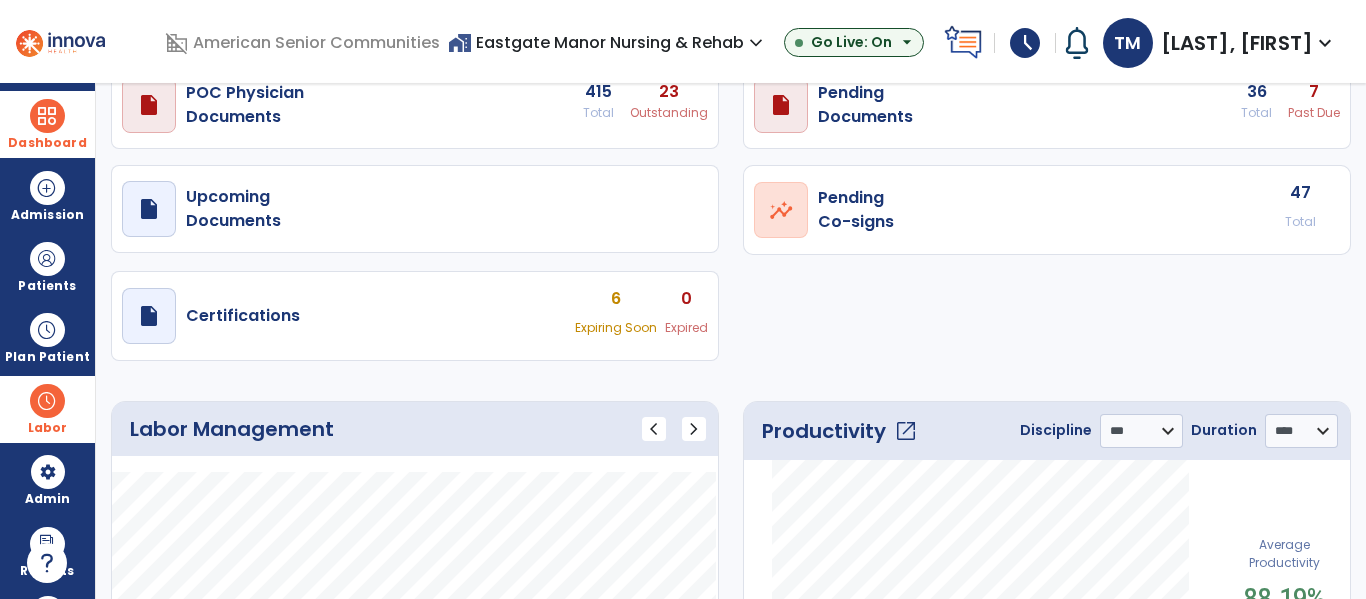 scroll, scrollTop: 97, scrollLeft: 0, axis: vertical 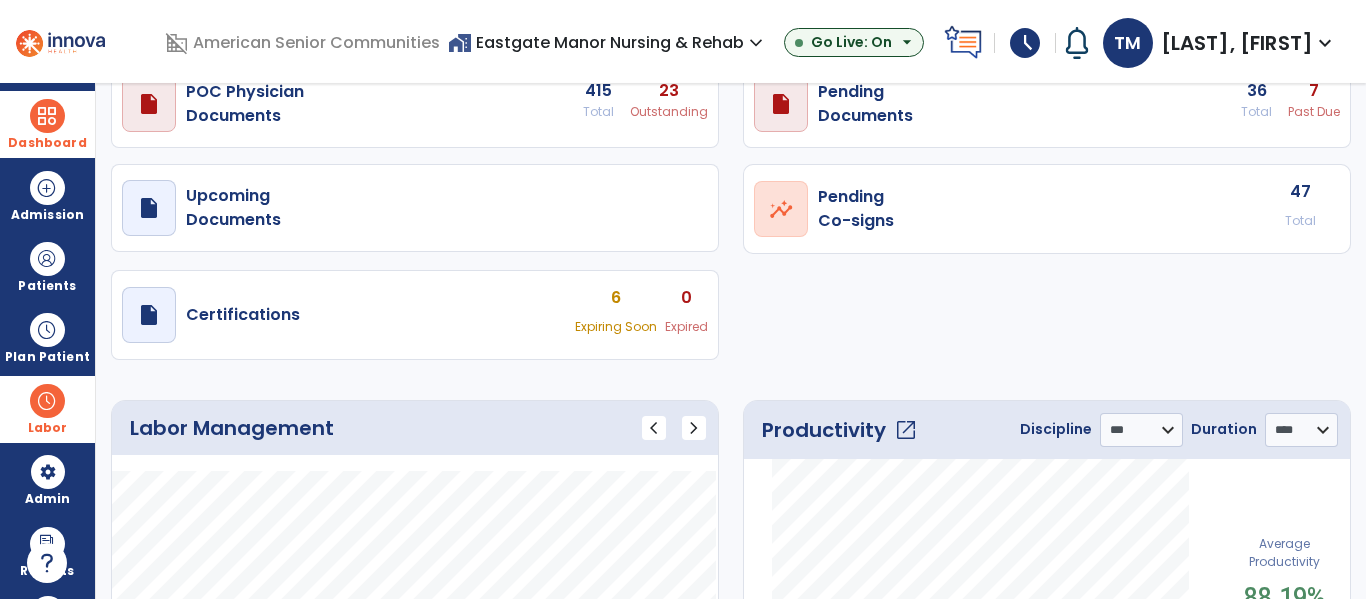 click on "open_in_new" 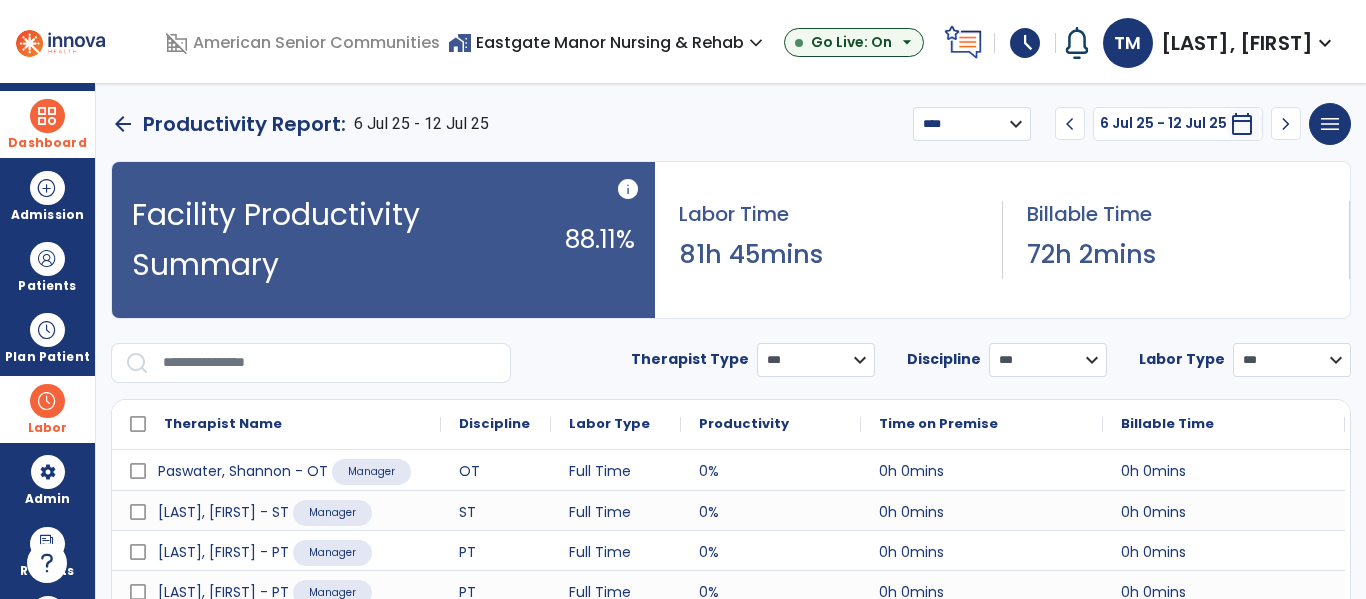 scroll, scrollTop: 0, scrollLeft: 0, axis: both 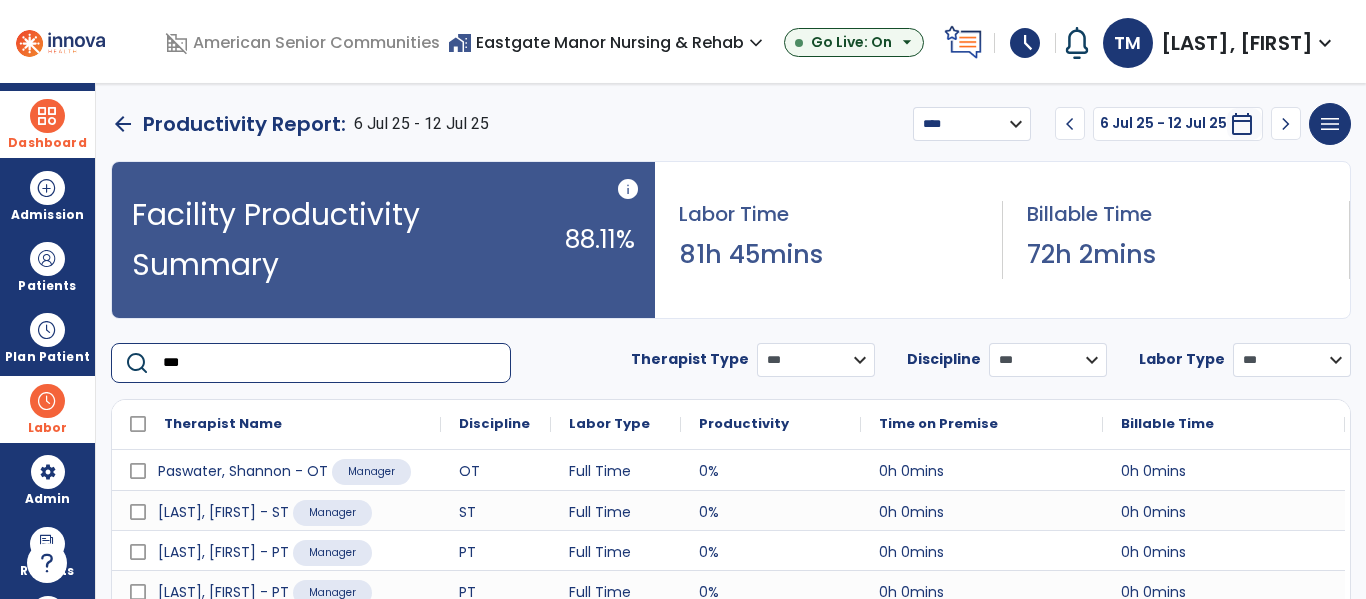 type on "****" 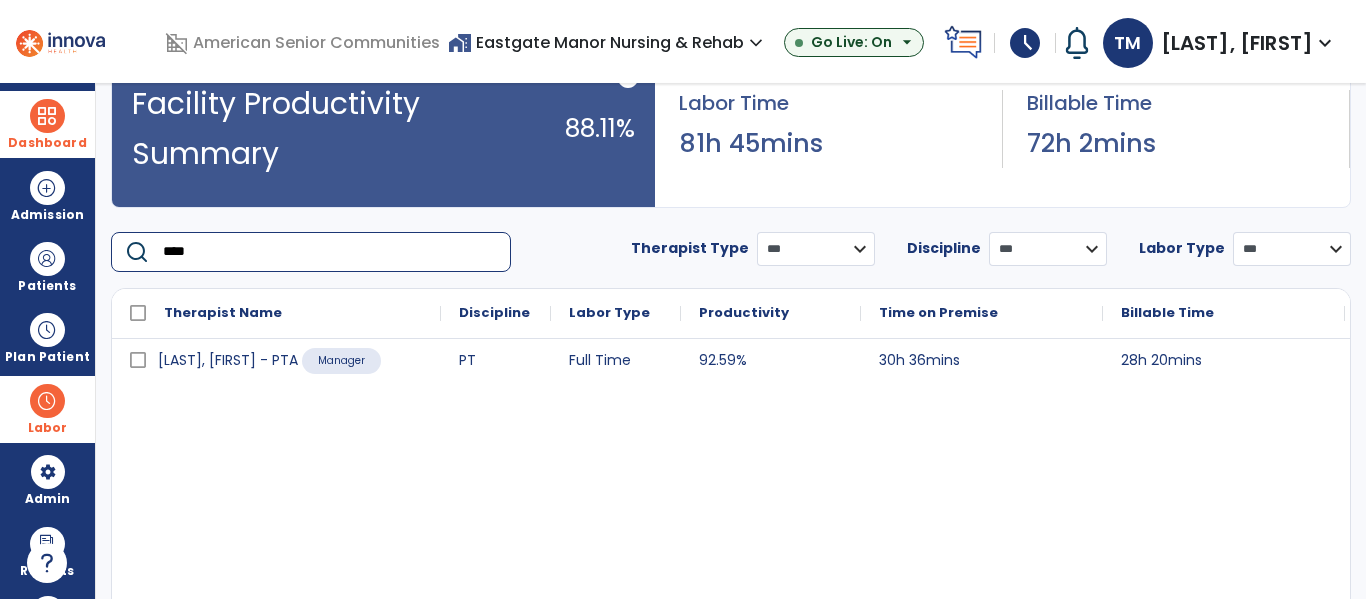 scroll, scrollTop: 115, scrollLeft: 0, axis: vertical 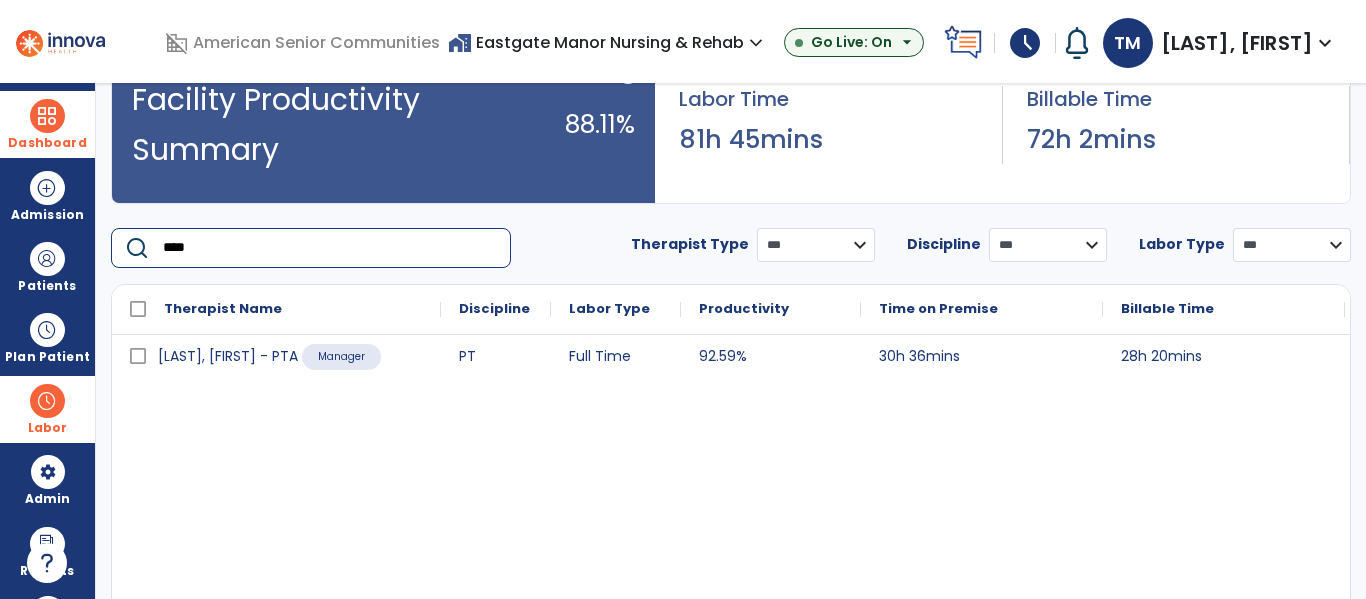 click on "****" at bounding box center [330, 248] 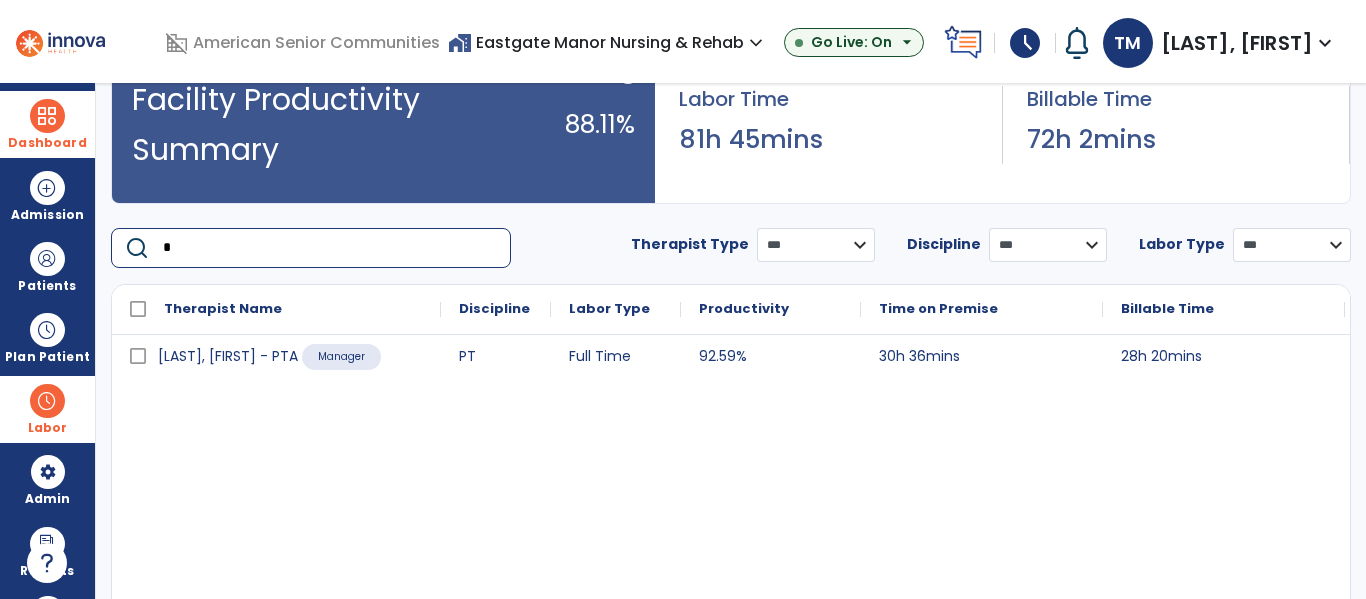 type on "**" 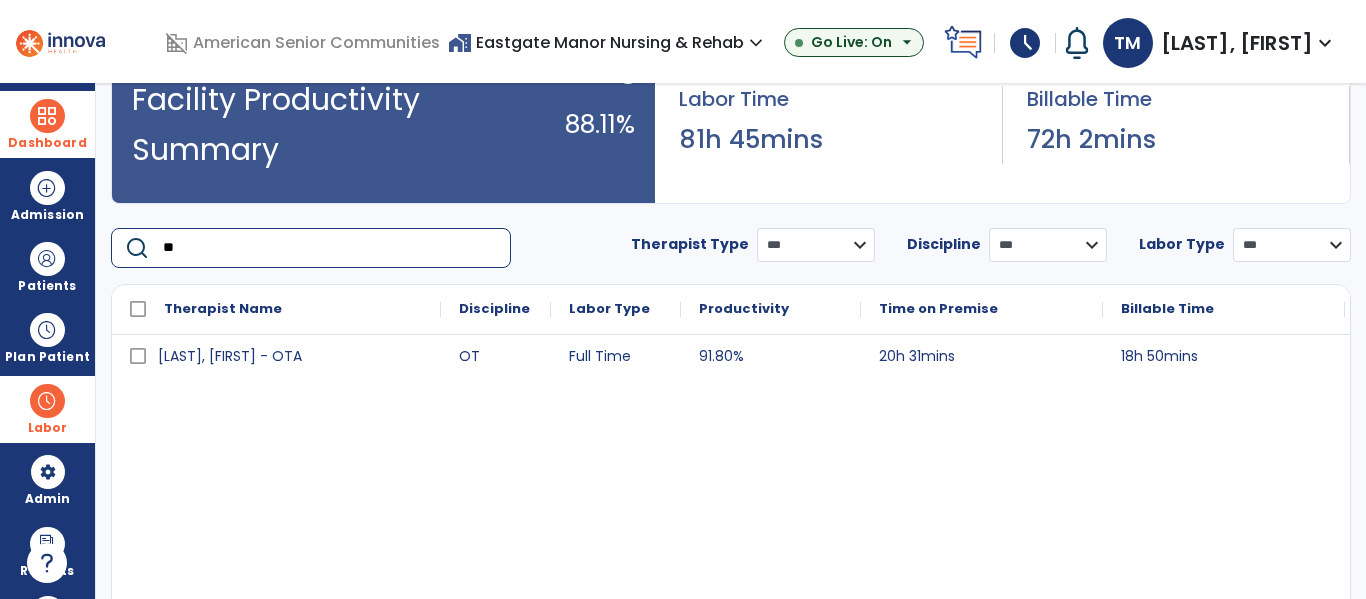 click on "**" at bounding box center [330, 248] 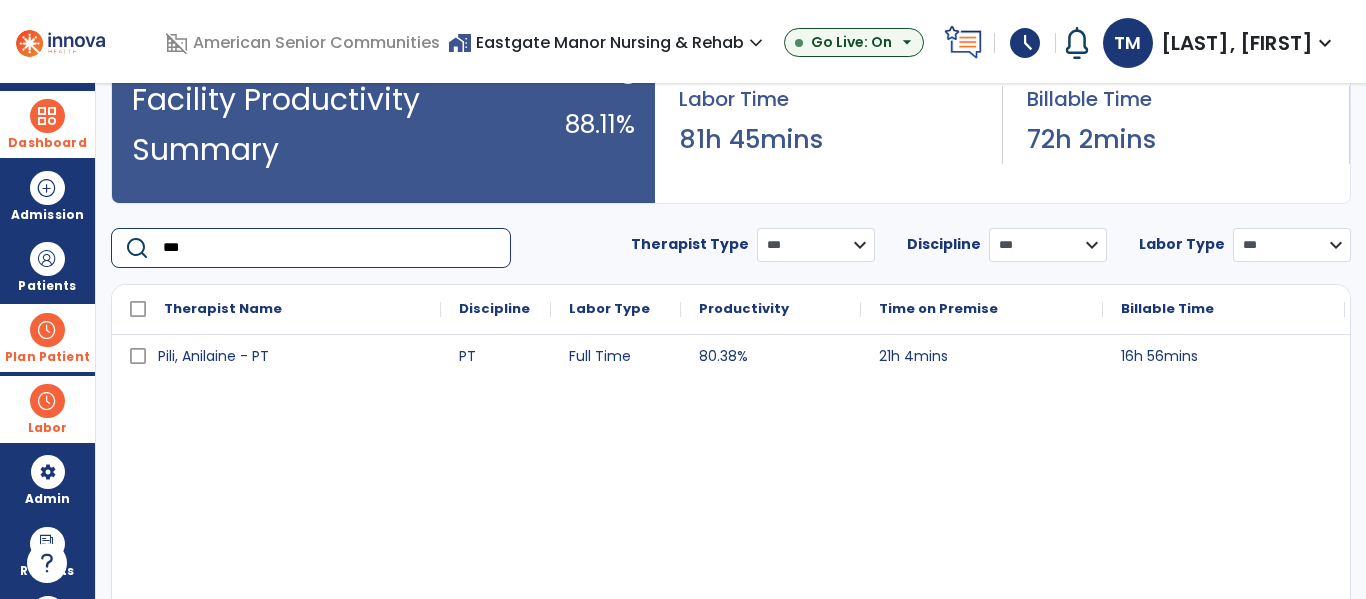 type on "***" 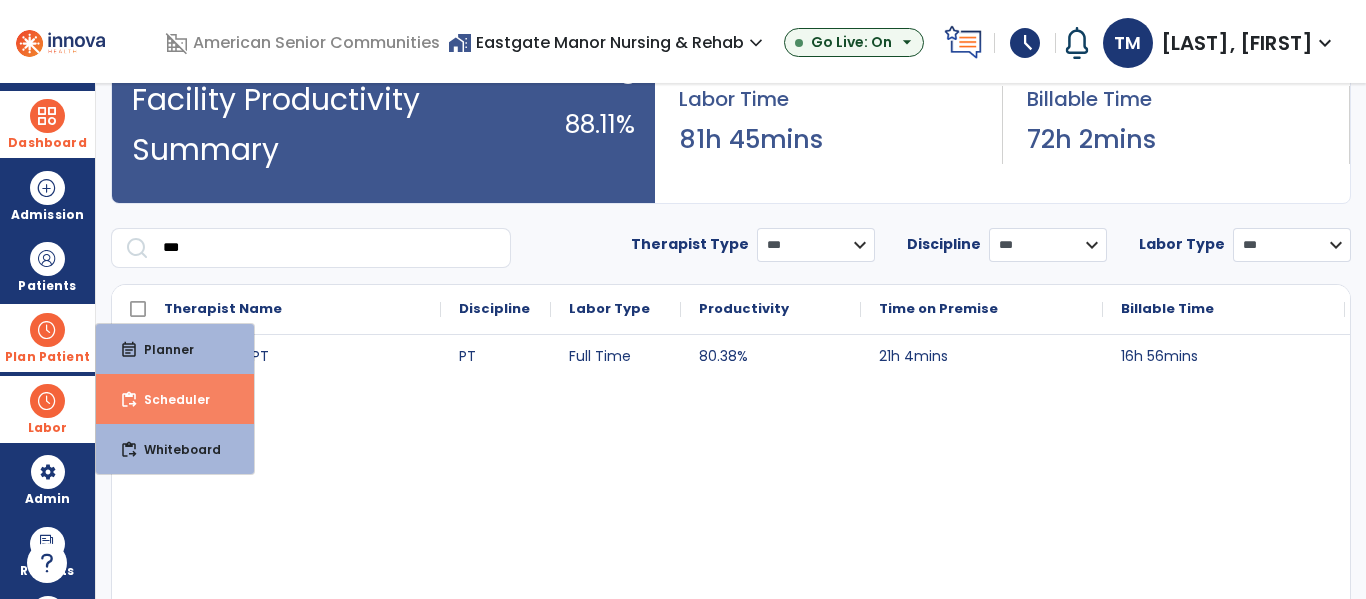 click on "content_paste_go  Scheduler" at bounding box center (175, 399) 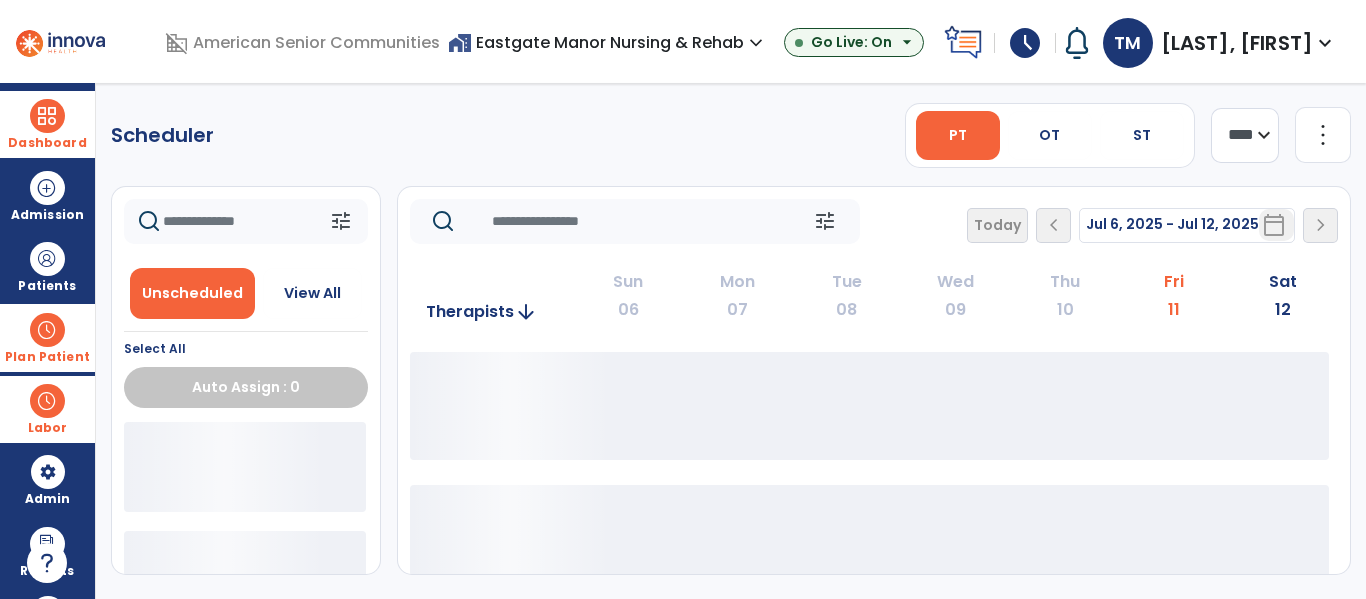 scroll, scrollTop: 0, scrollLeft: 0, axis: both 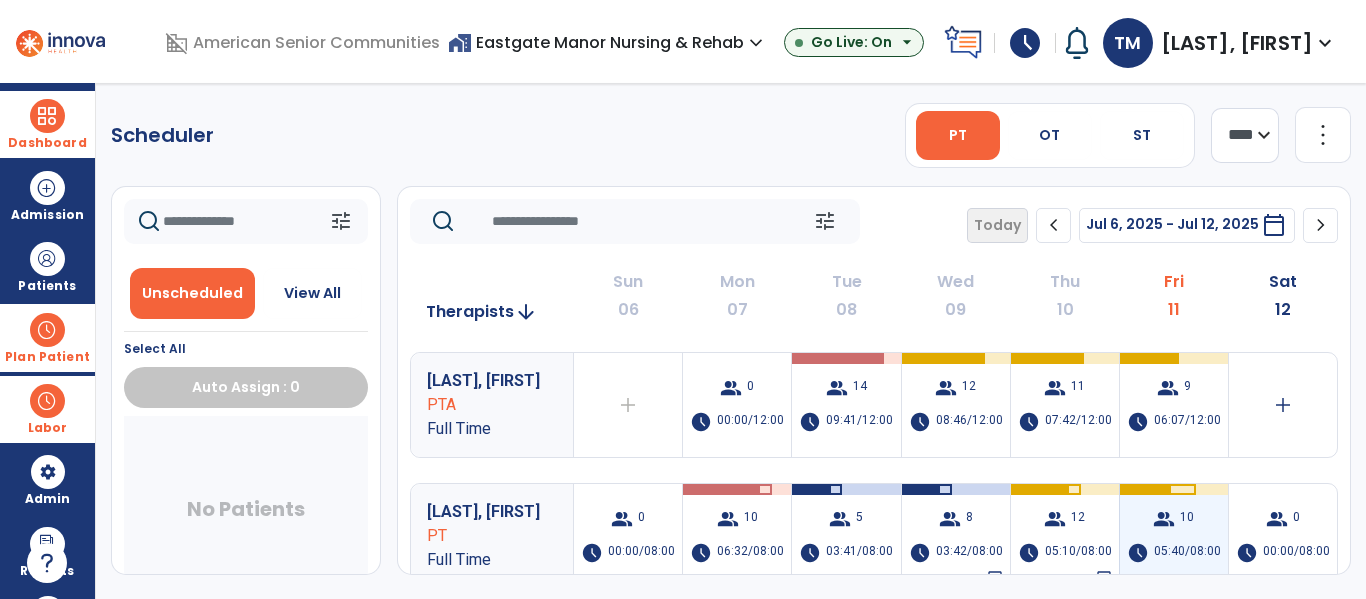 click on "group  10  schedule  05:40/08:00" at bounding box center [1174, 536] 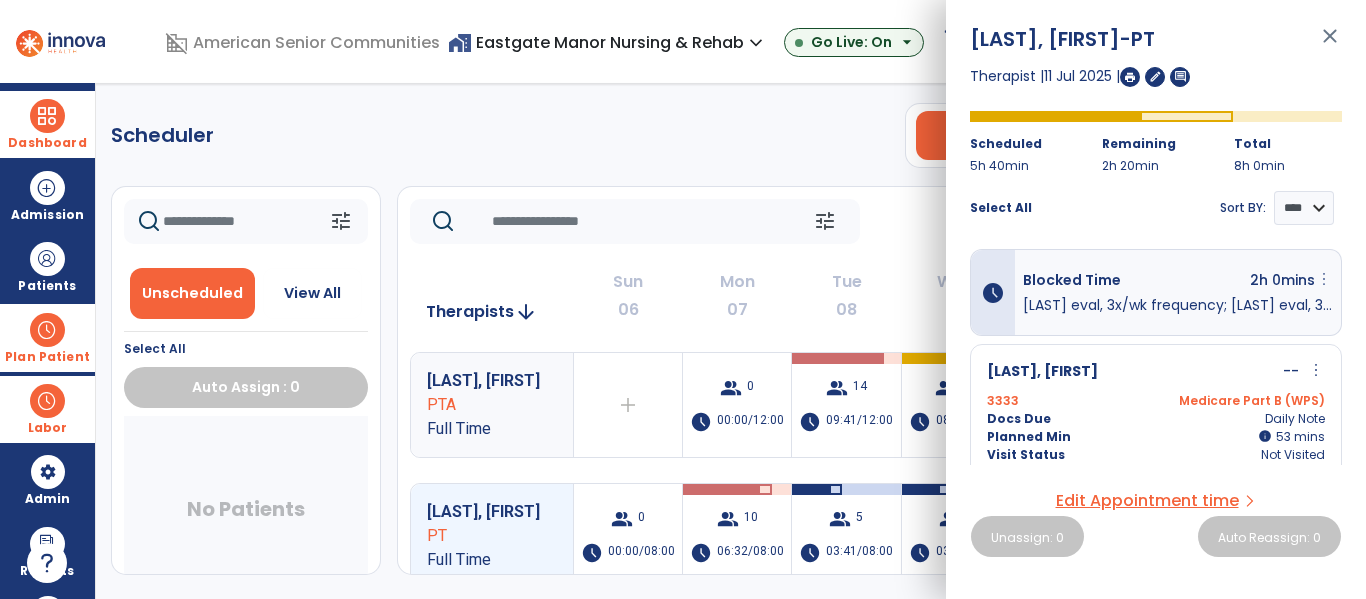 click on "more_vert" at bounding box center [1324, 279] 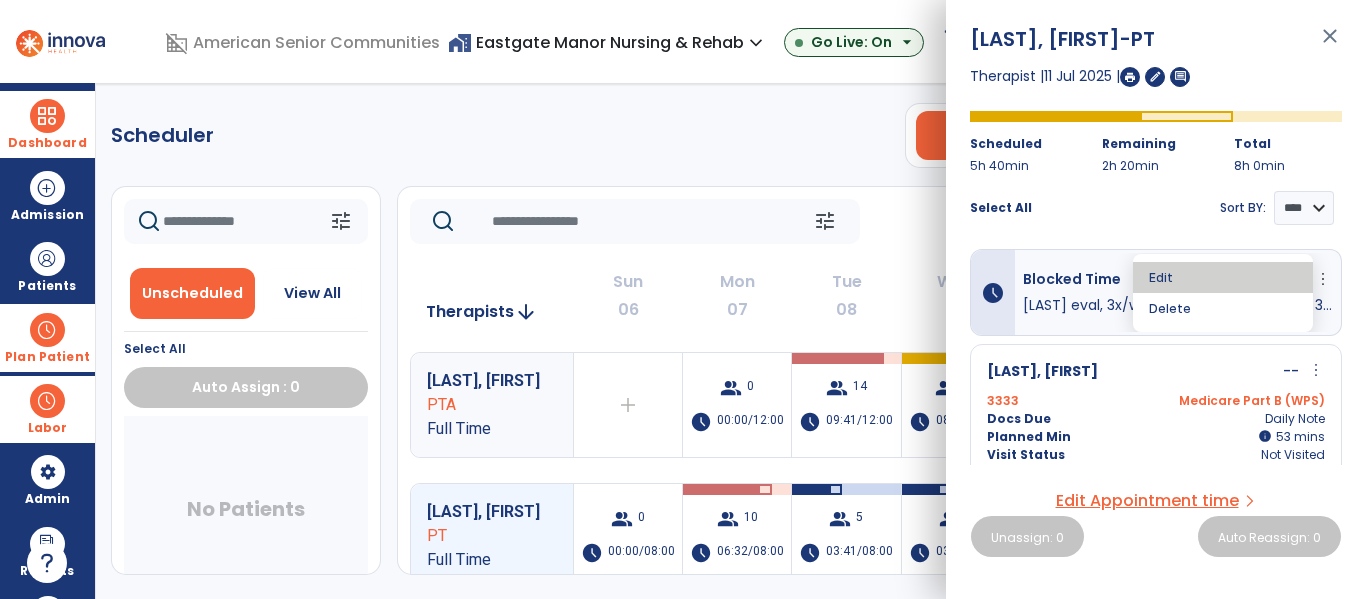 click on "Edit" at bounding box center [1223, 277] 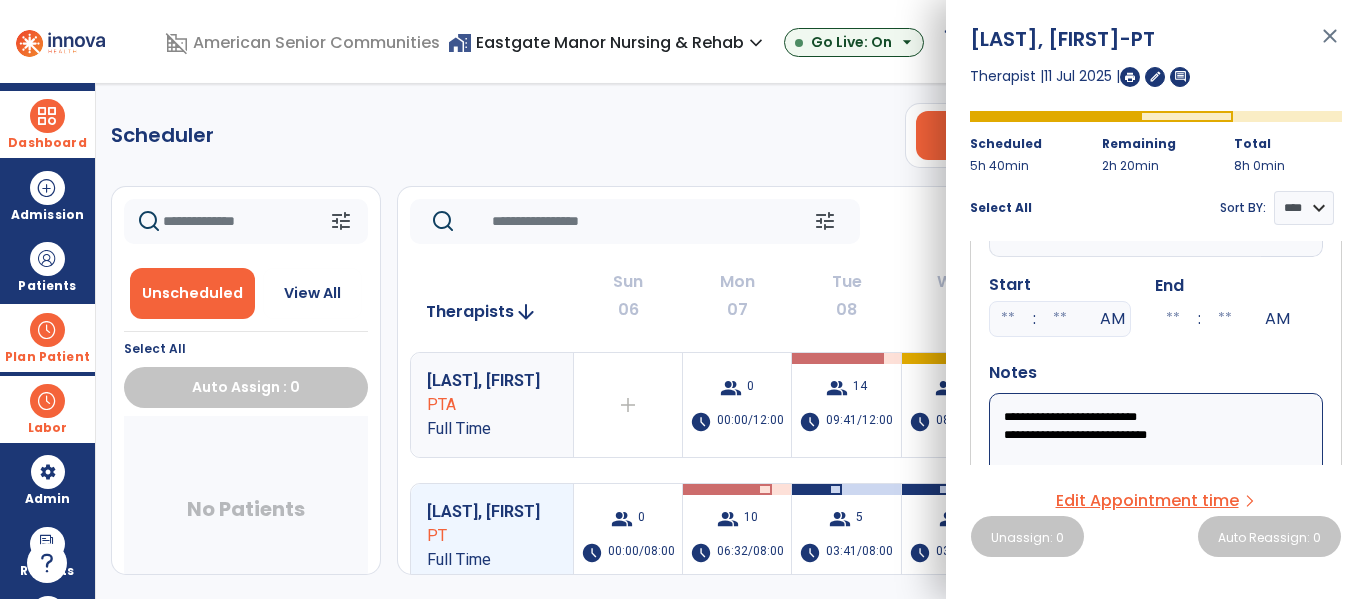 scroll, scrollTop: 0, scrollLeft: 0, axis: both 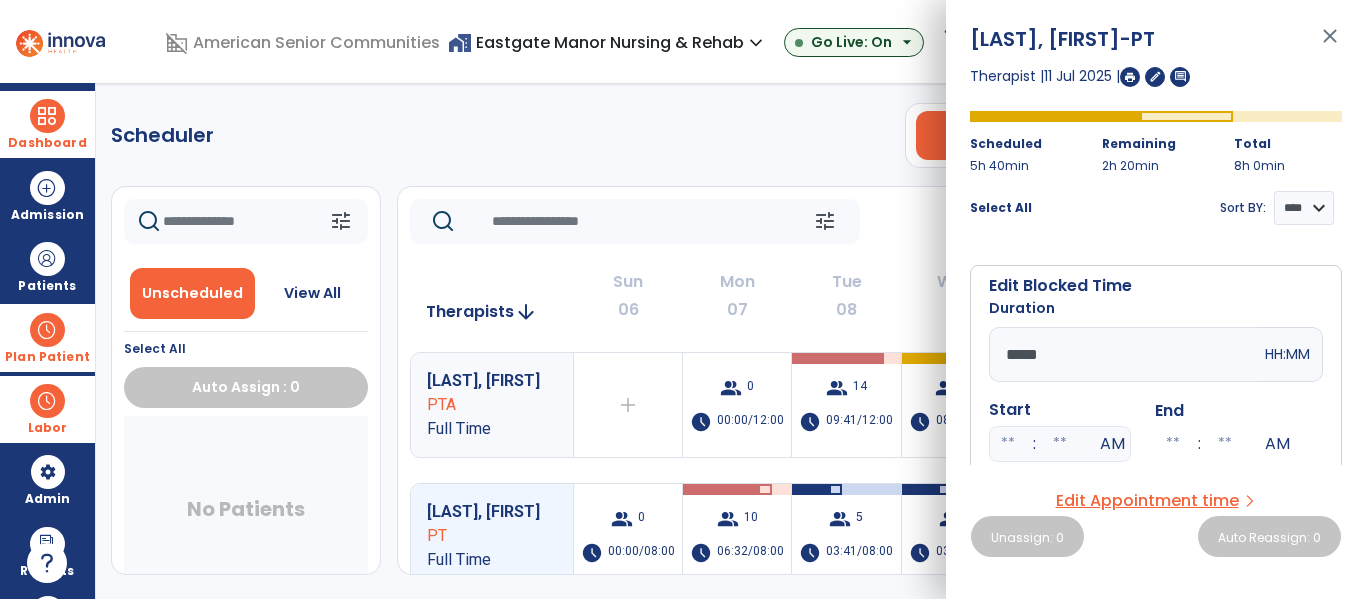 click on "close" at bounding box center (1330, 45) 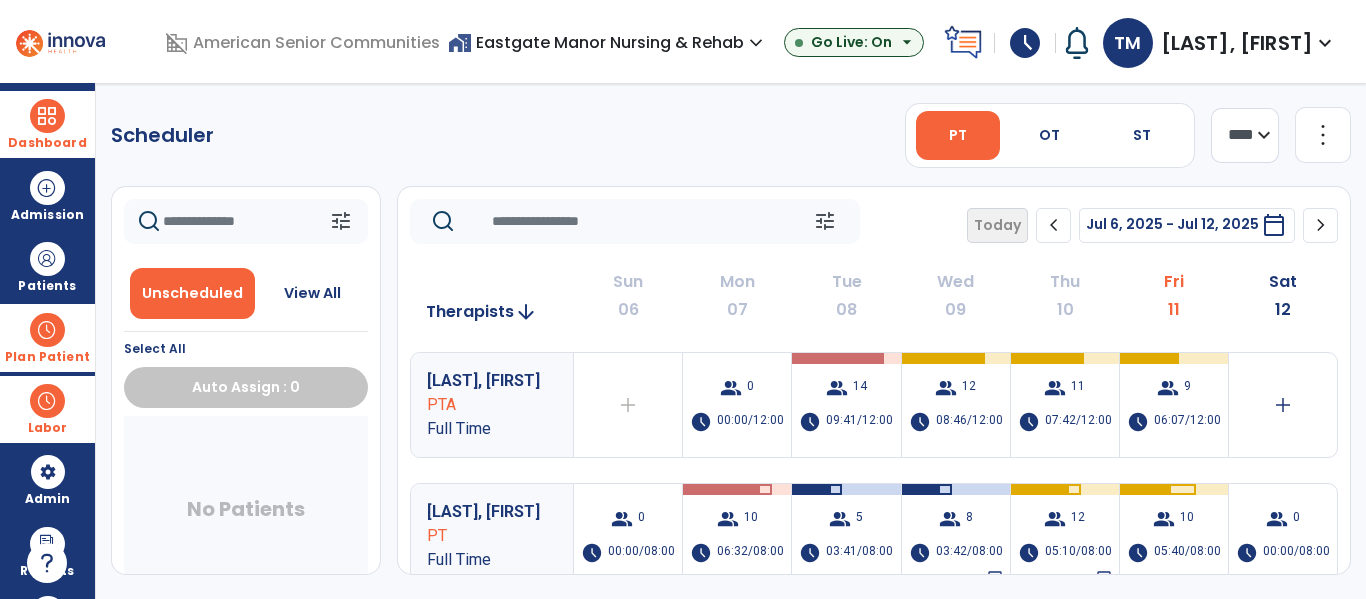 click at bounding box center (47, 330) 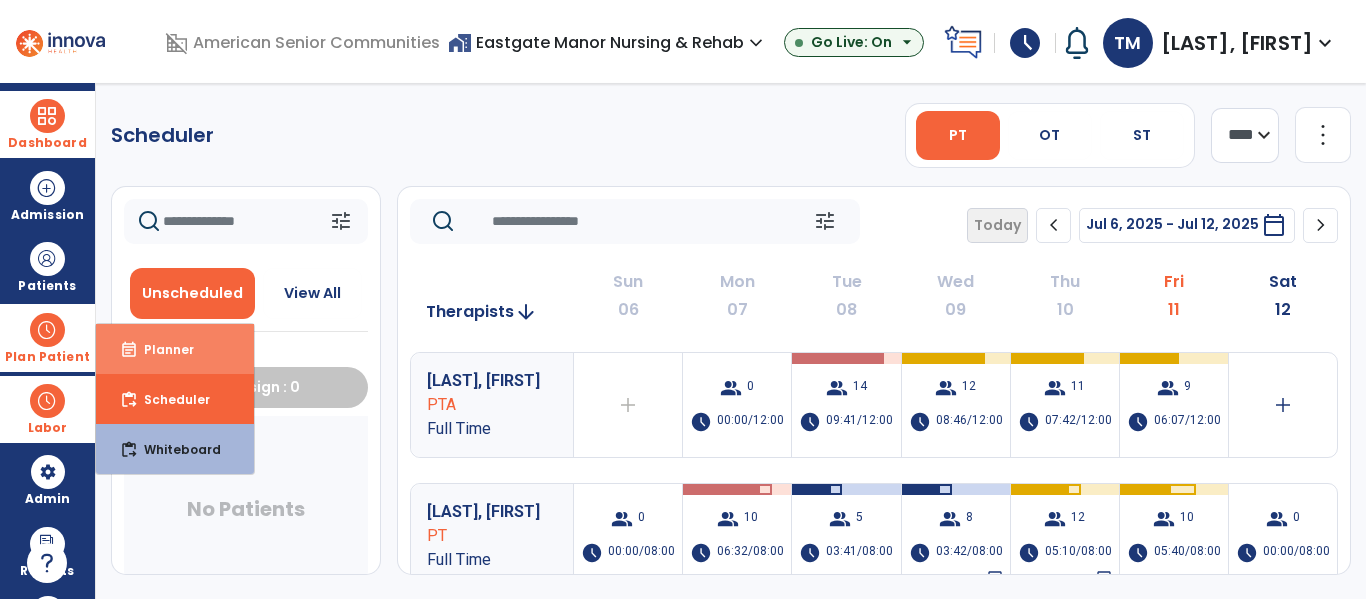 click on "event_note  Planner" at bounding box center (175, 349) 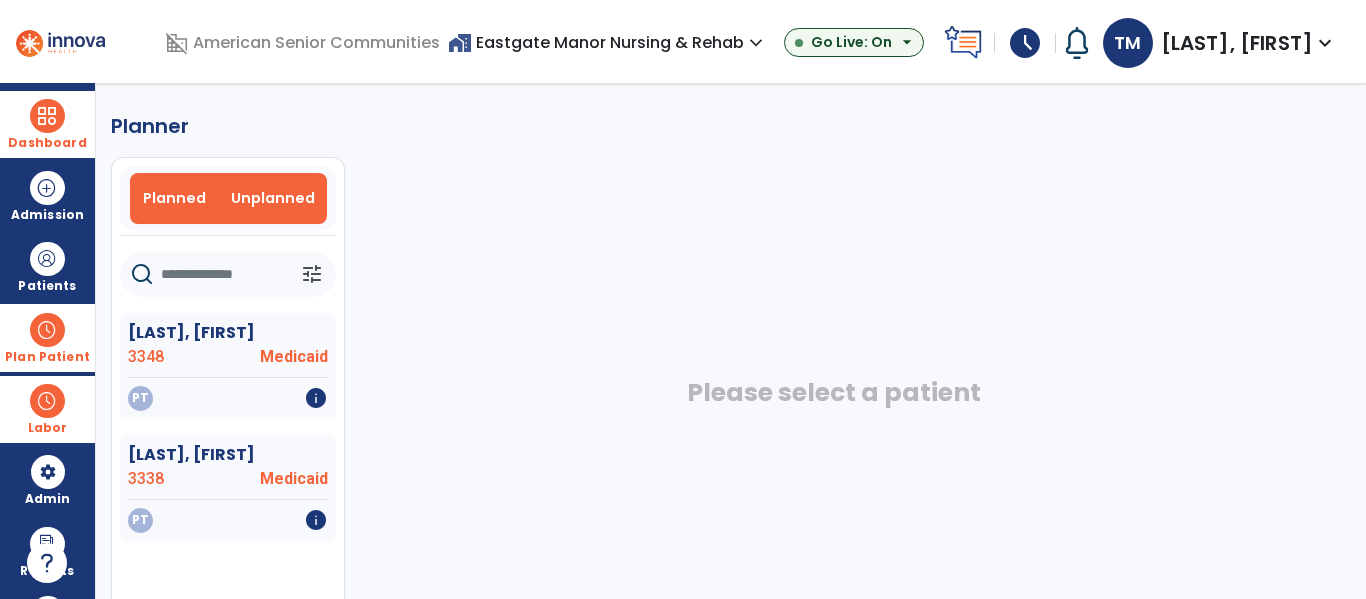 click on "Planned" at bounding box center [174, 198] 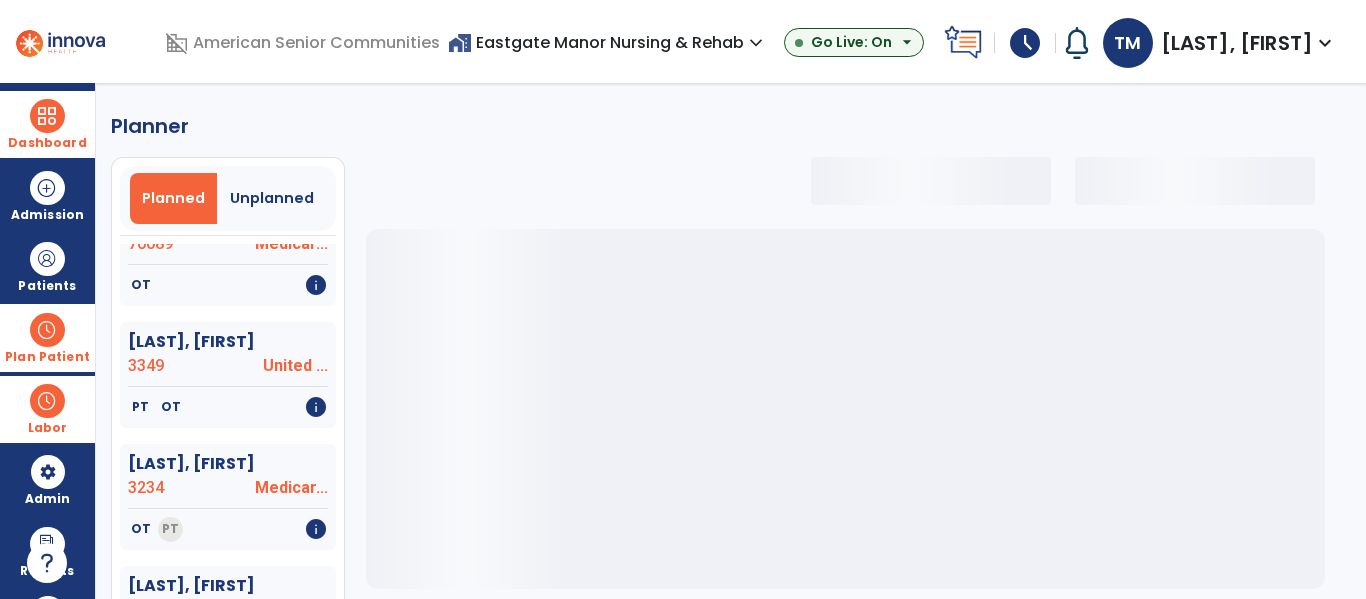 select on "***" 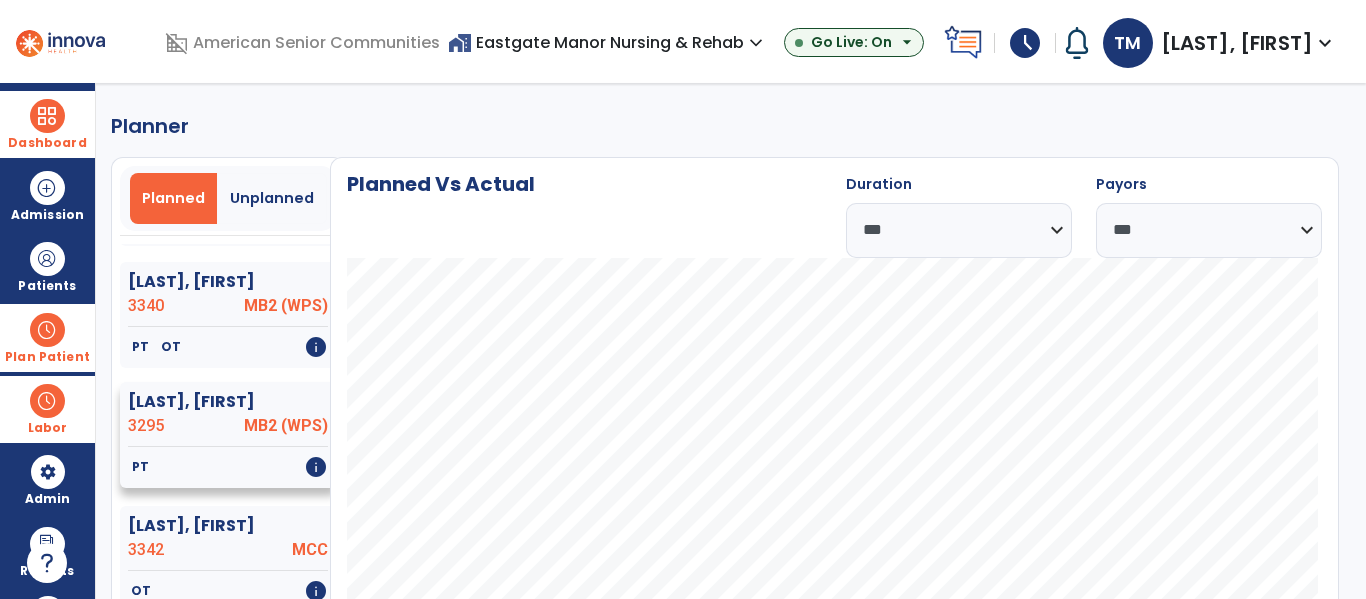 click on "PT   info" 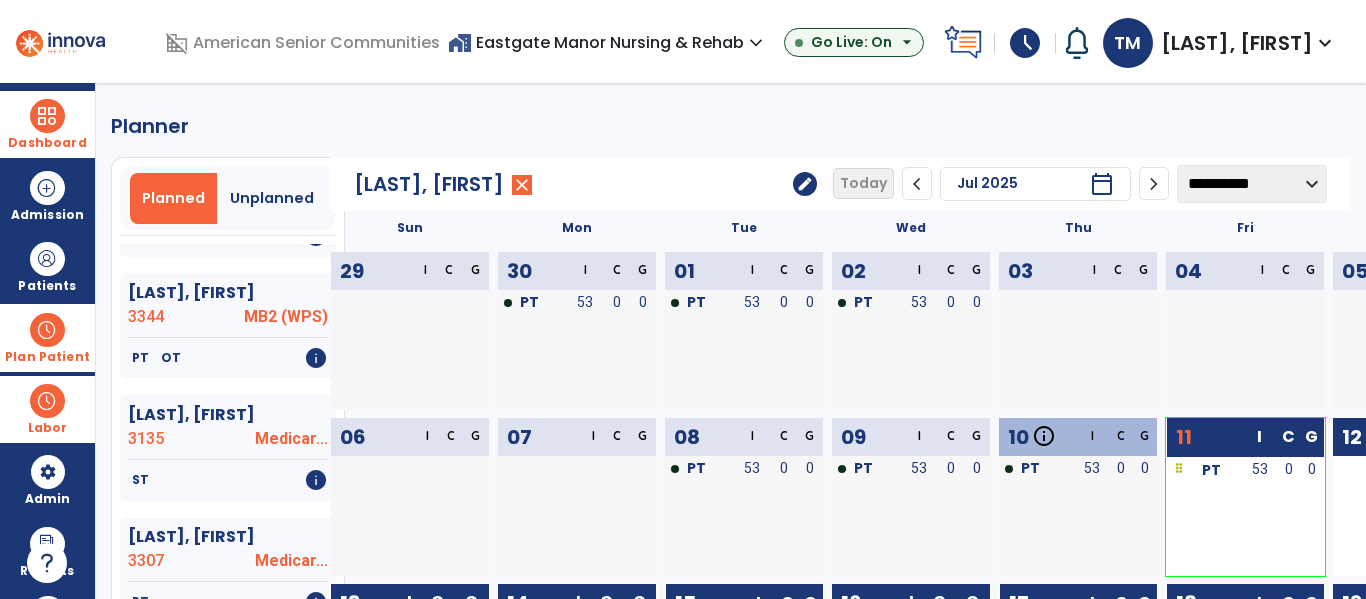 scroll, scrollTop: 2417, scrollLeft: 0, axis: vertical 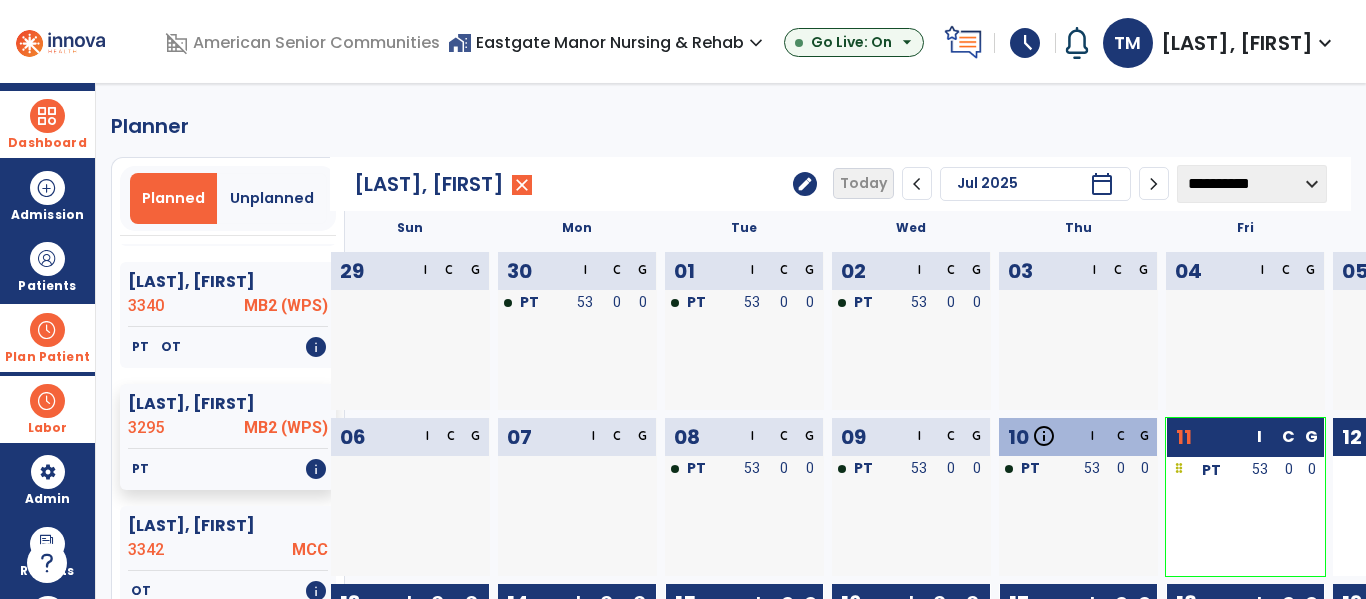 click at bounding box center [47, 330] 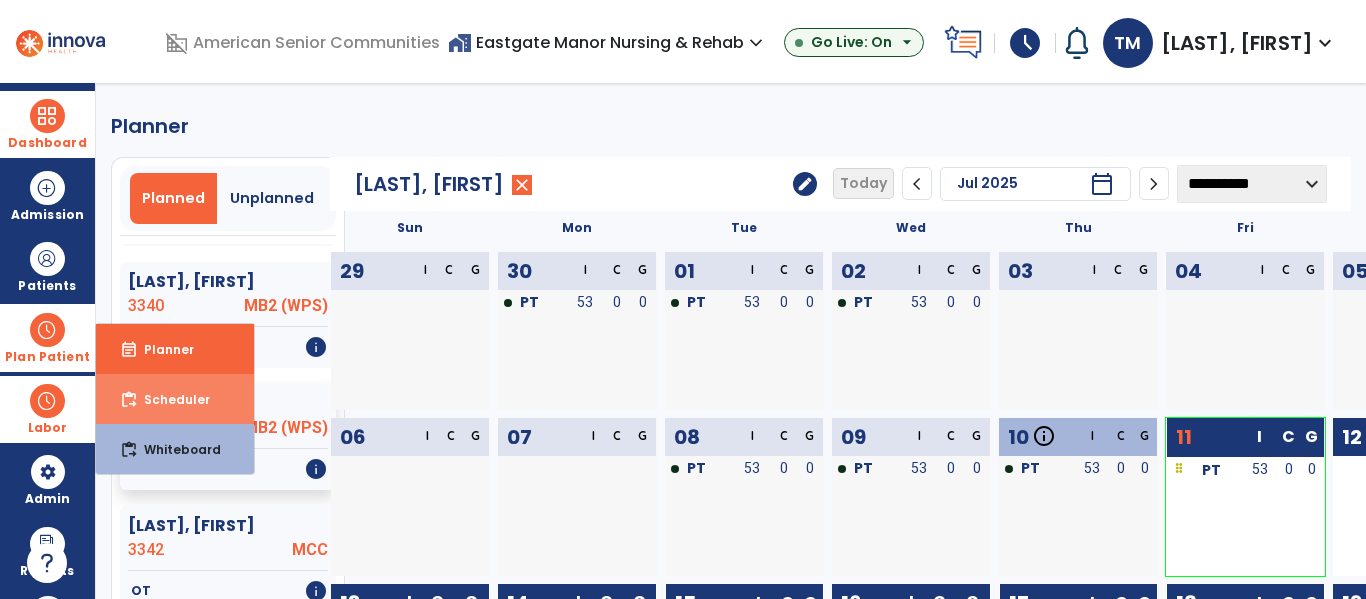 click on "content_paste_go  Scheduler" at bounding box center [175, 399] 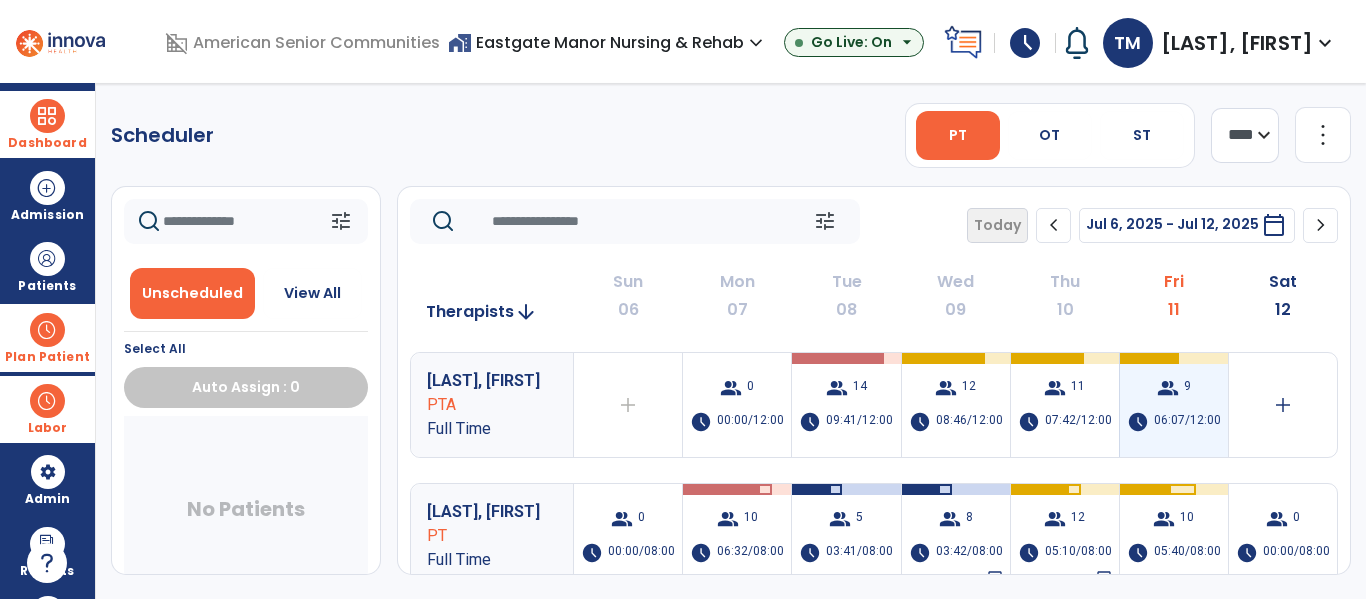 click on "06:07/12:00" at bounding box center (1187, 422) 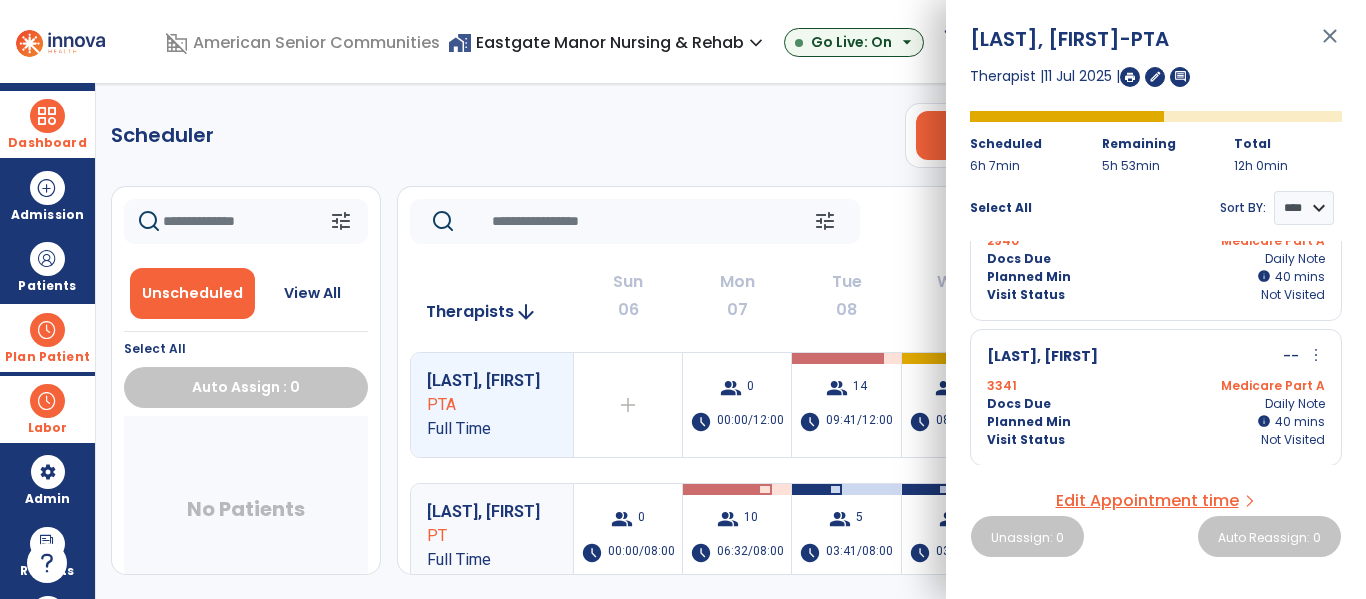 scroll, scrollTop: 0, scrollLeft: 0, axis: both 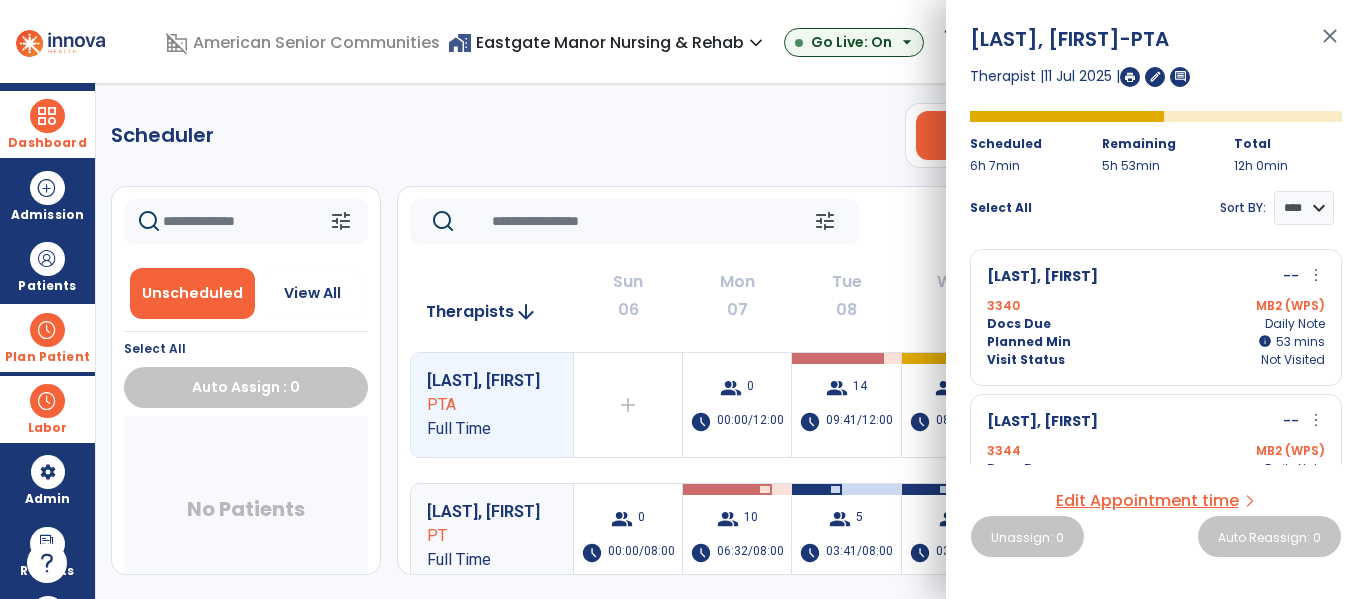 click on "Docs Due Daily Note" at bounding box center (1156, 324) 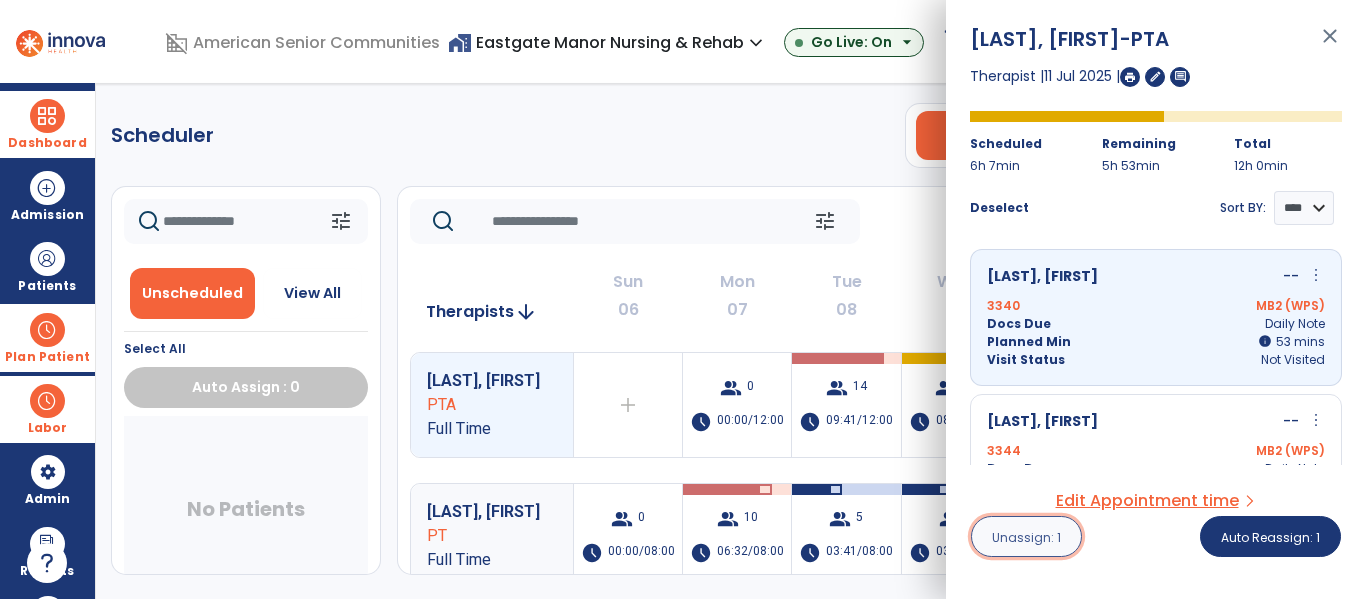 click on "Unassign: 1" at bounding box center [1026, 537] 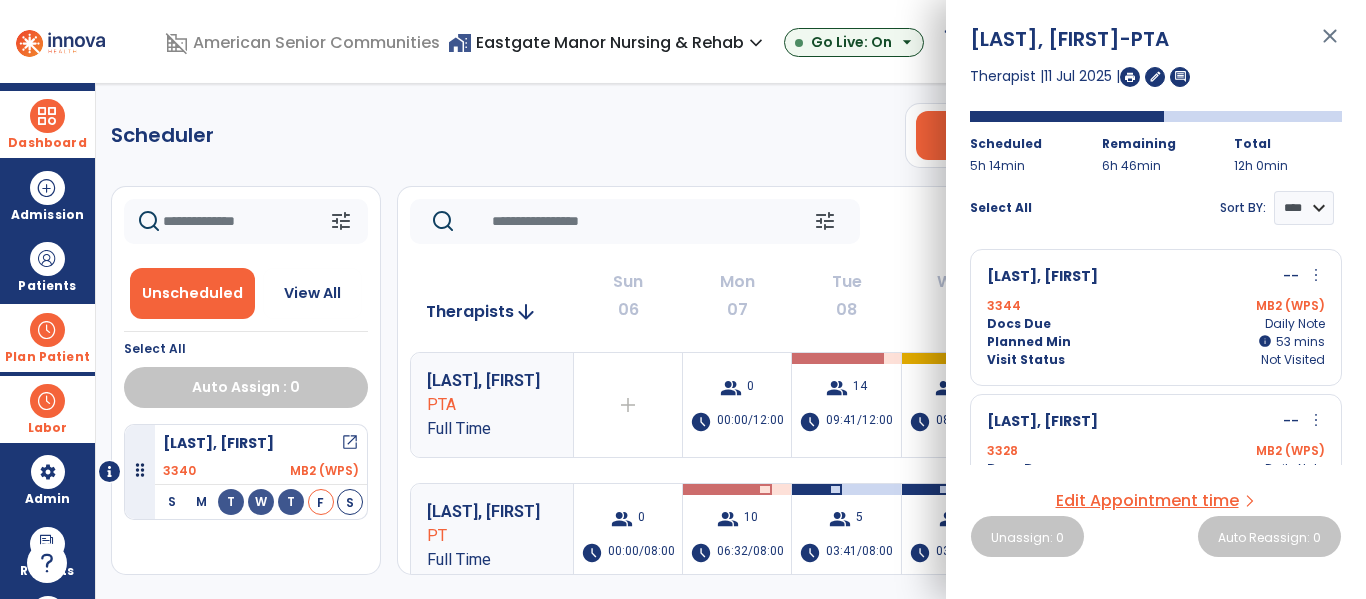 click on "Scheduler   PT   OT   ST  **** *** more_vert  Manage Labor   View All Therapists   Print" 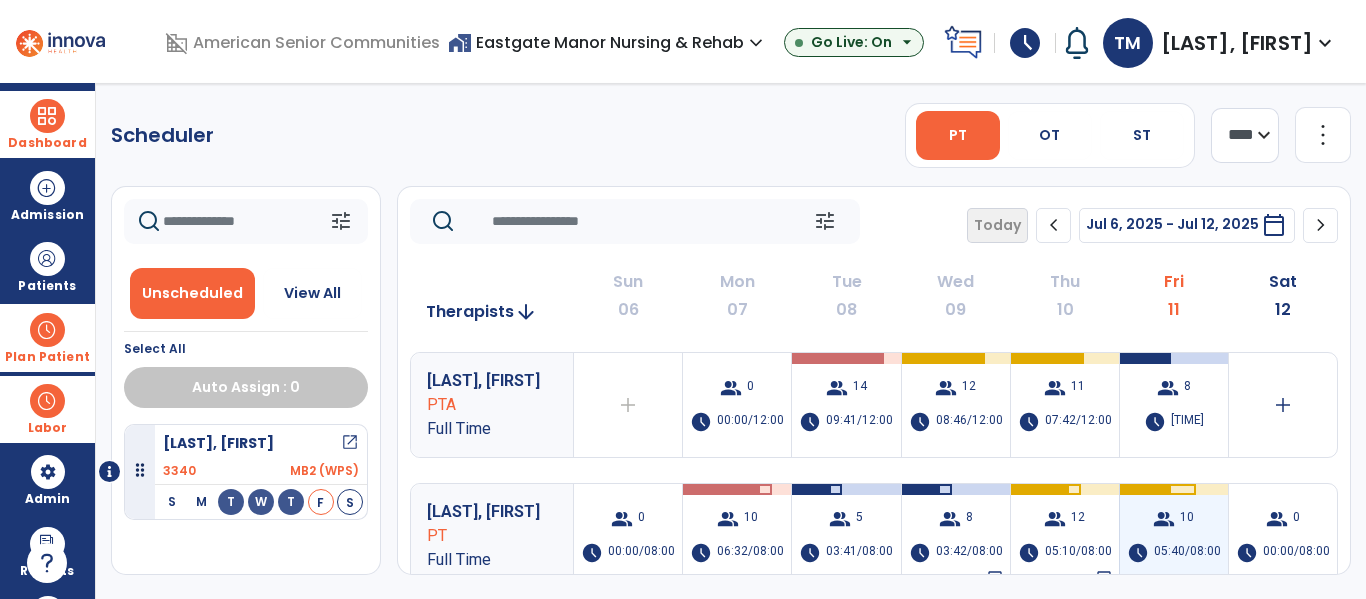 click on "05:40/08:00" at bounding box center [1187, 553] 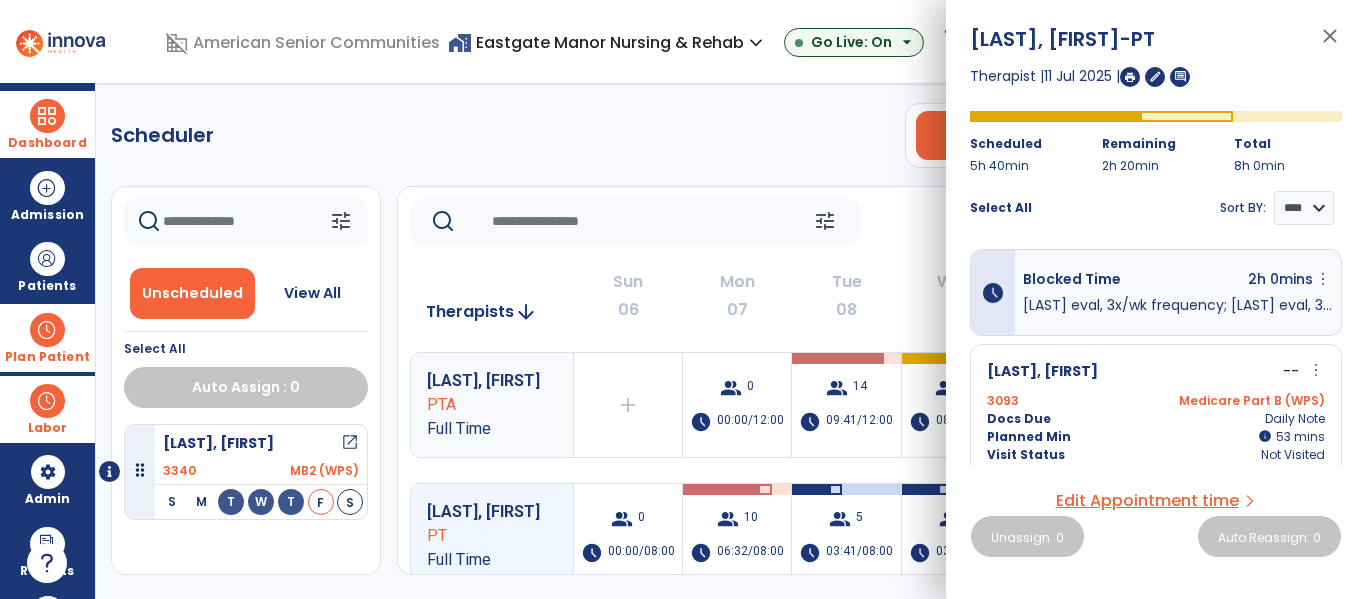 click on "Docs Due Daily Note" at bounding box center [1156, 419] 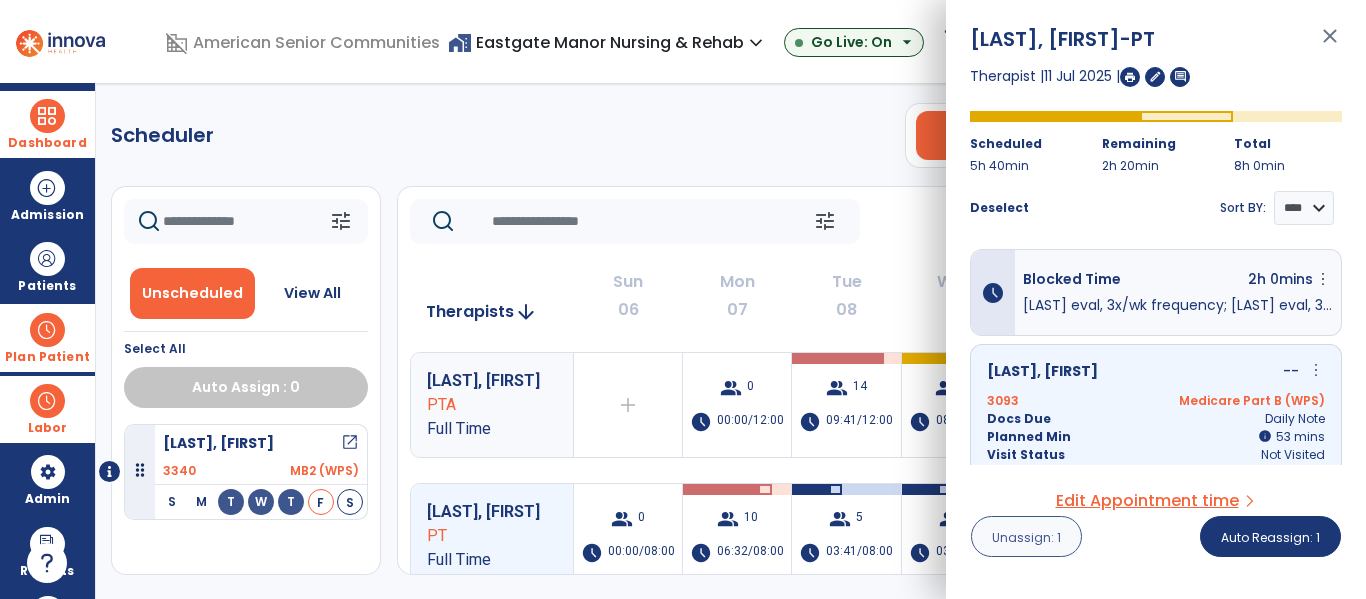 click on "Unassign: 1" at bounding box center (1026, 537) 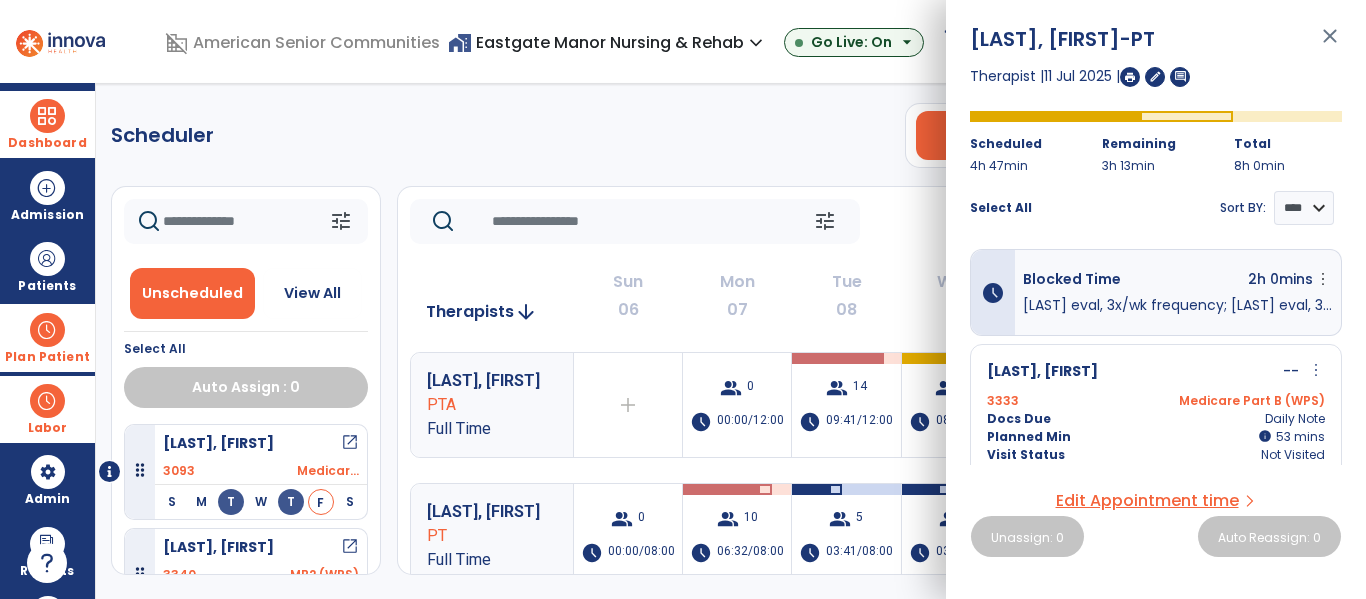 click on "Scheduler   PT   OT   ST  **** *** more_vert  Manage Labor   View All Therapists   Print" 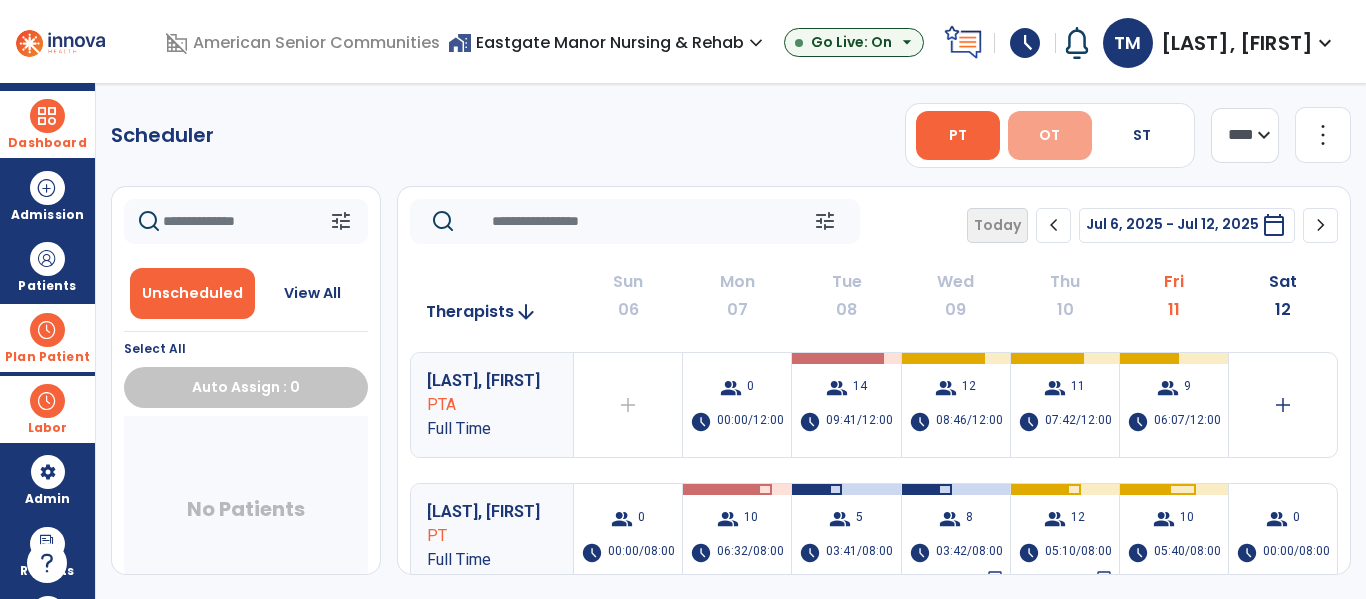 click on "OT" at bounding box center (1049, 135) 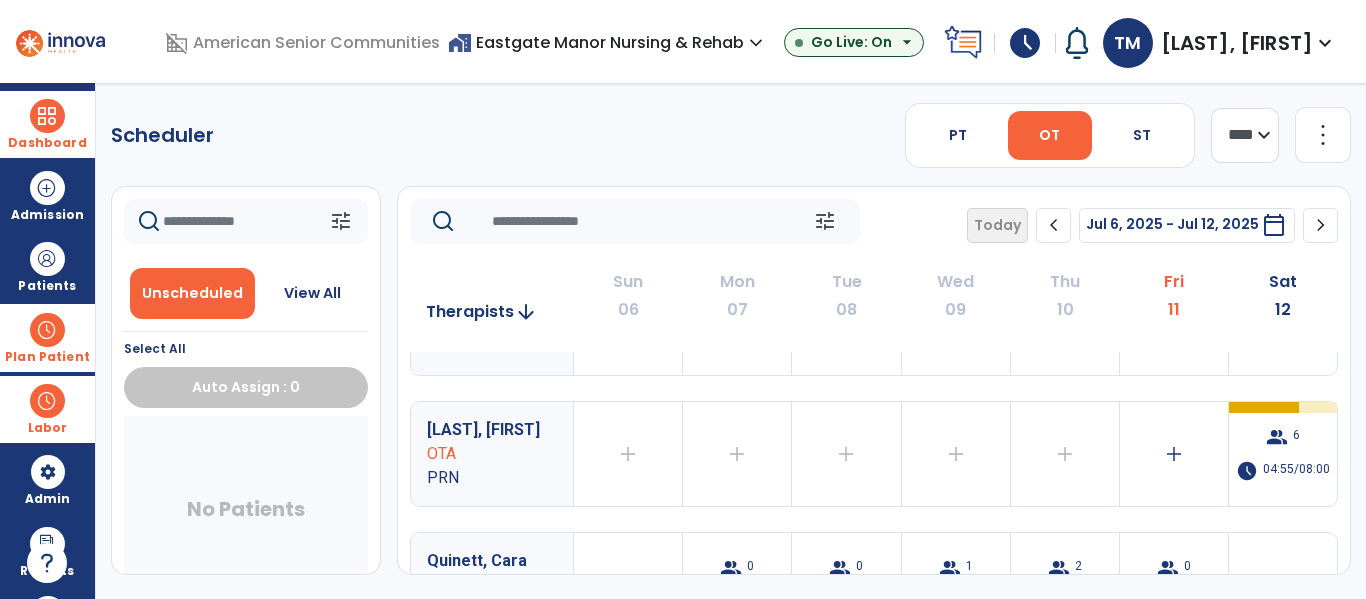 scroll, scrollTop: 341, scrollLeft: 0, axis: vertical 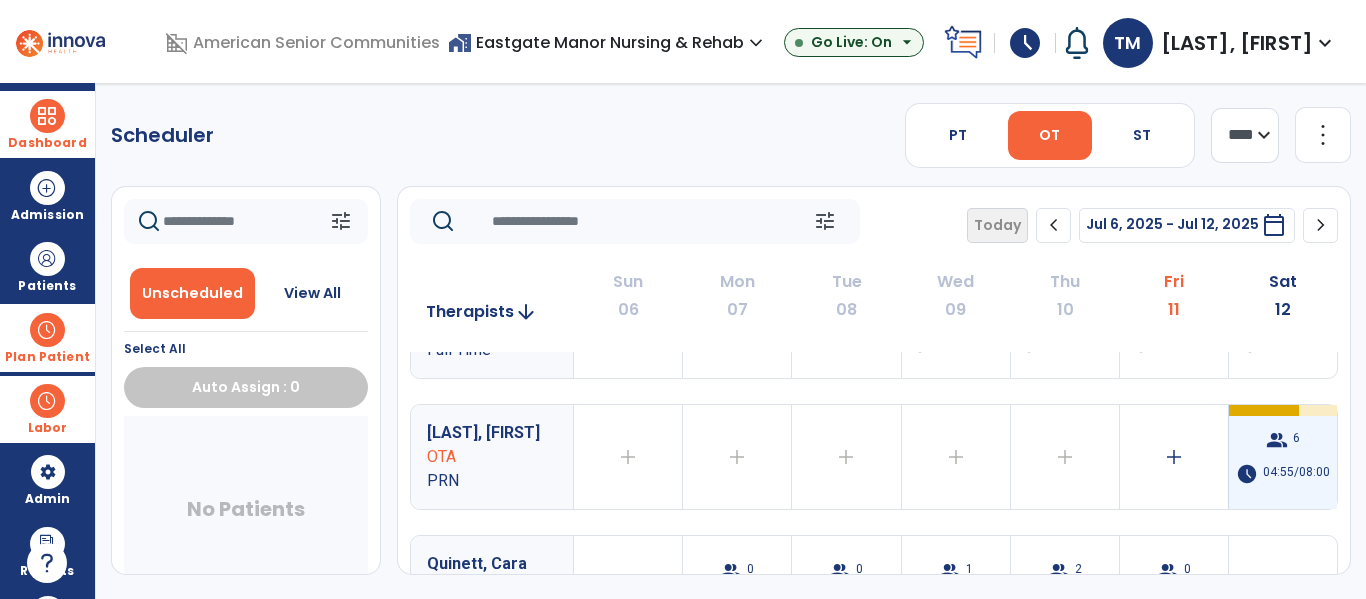 click on "group  6  schedule  04:55/08:00" at bounding box center (1283, 457) 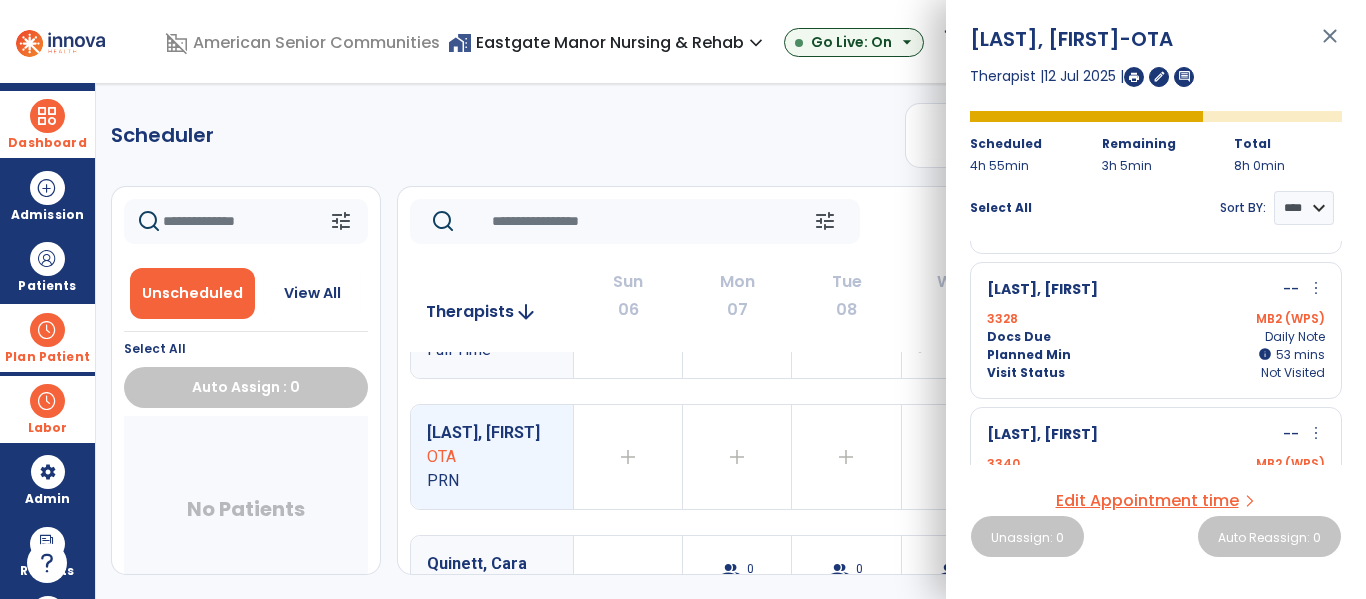 scroll, scrollTop: 0, scrollLeft: 0, axis: both 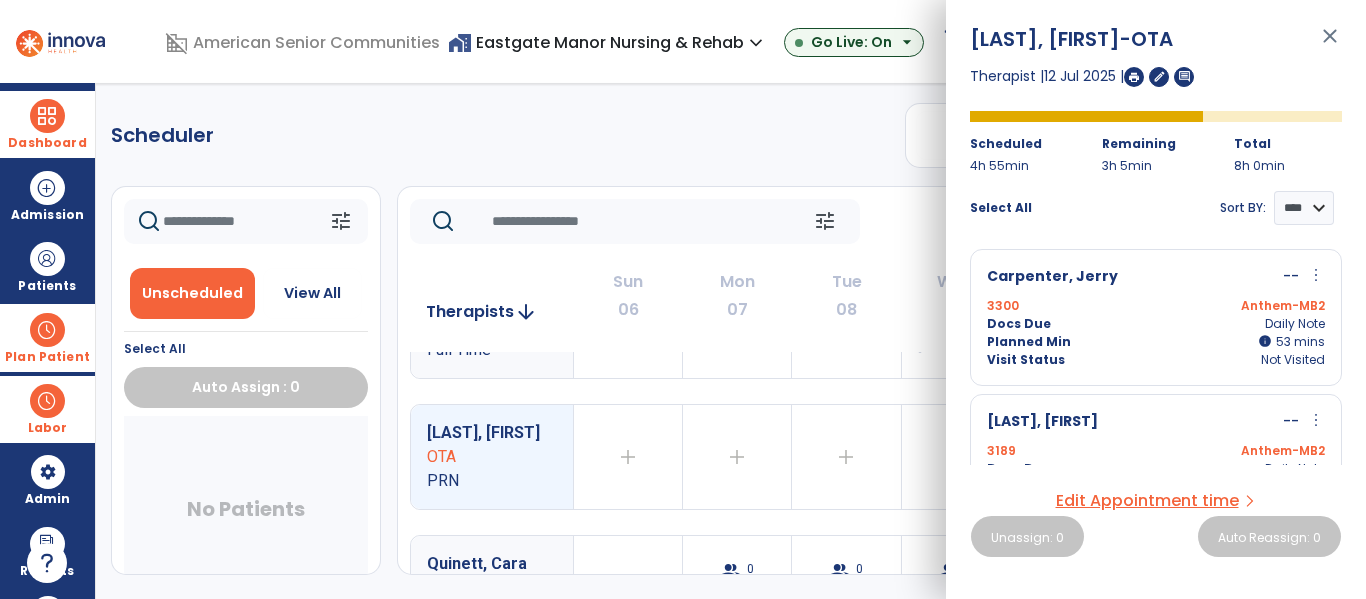 click on "Scheduler   PT   OT   ST  **** *** more_vert  Manage Labor   View All Therapists   Print" 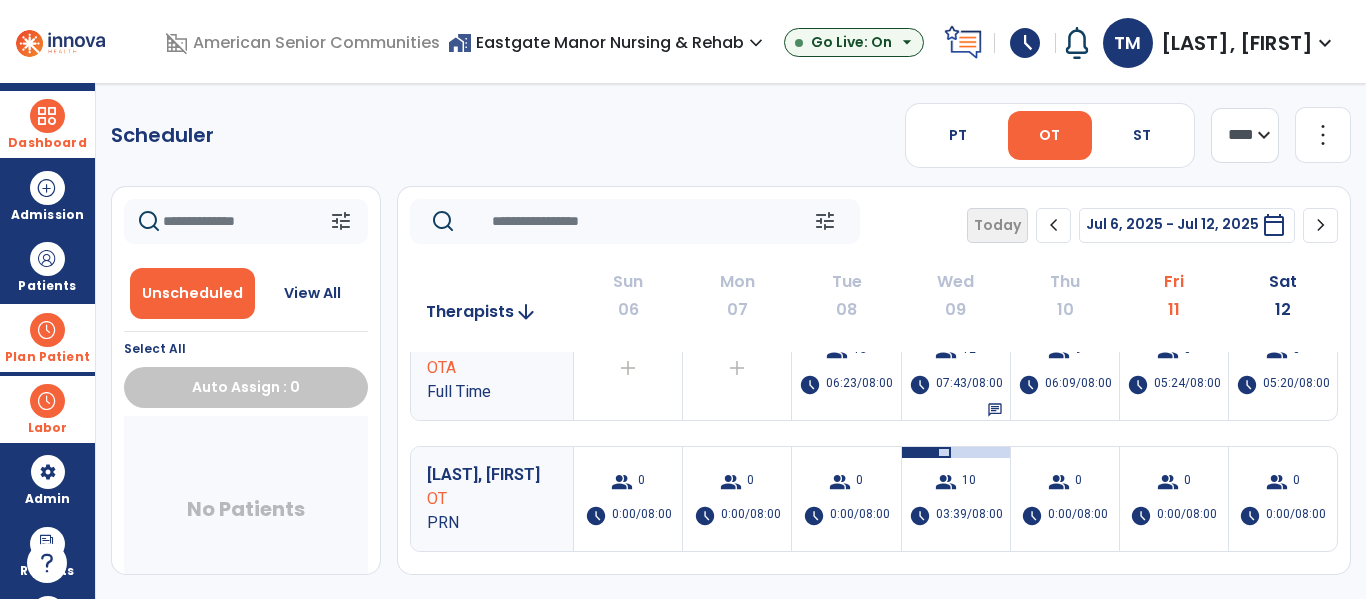scroll, scrollTop: 0, scrollLeft: 0, axis: both 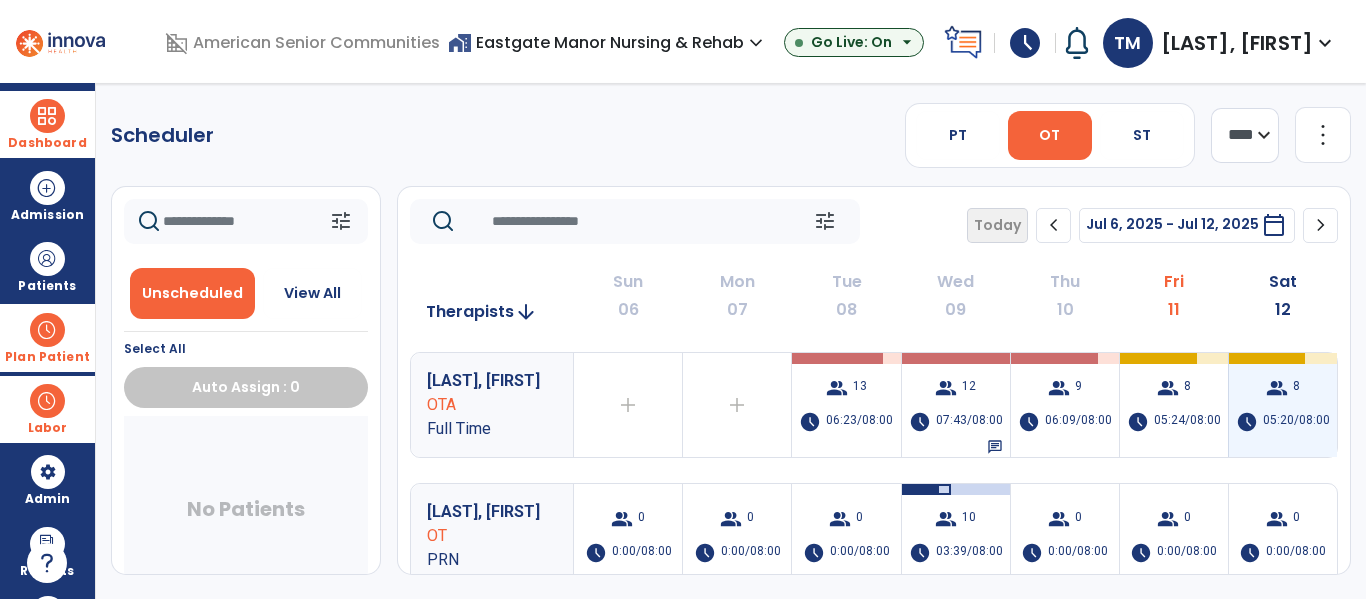 click on "05:20/08:00" at bounding box center (1296, 422) 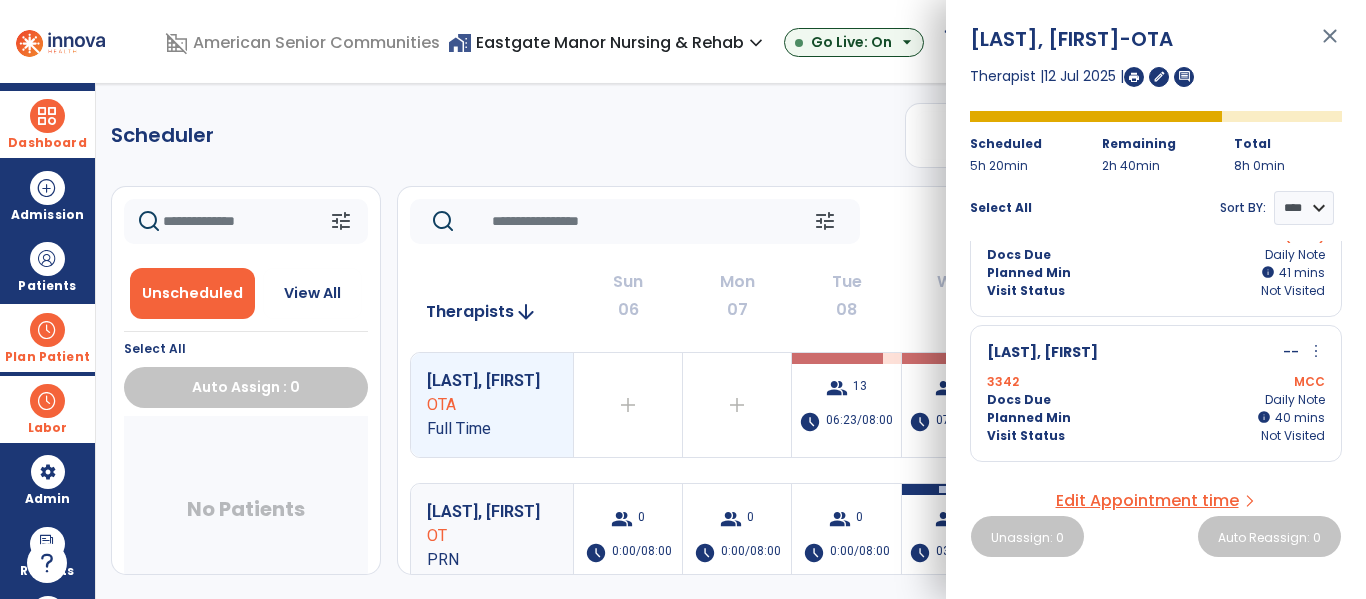 scroll, scrollTop: 232, scrollLeft: 0, axis: vertical 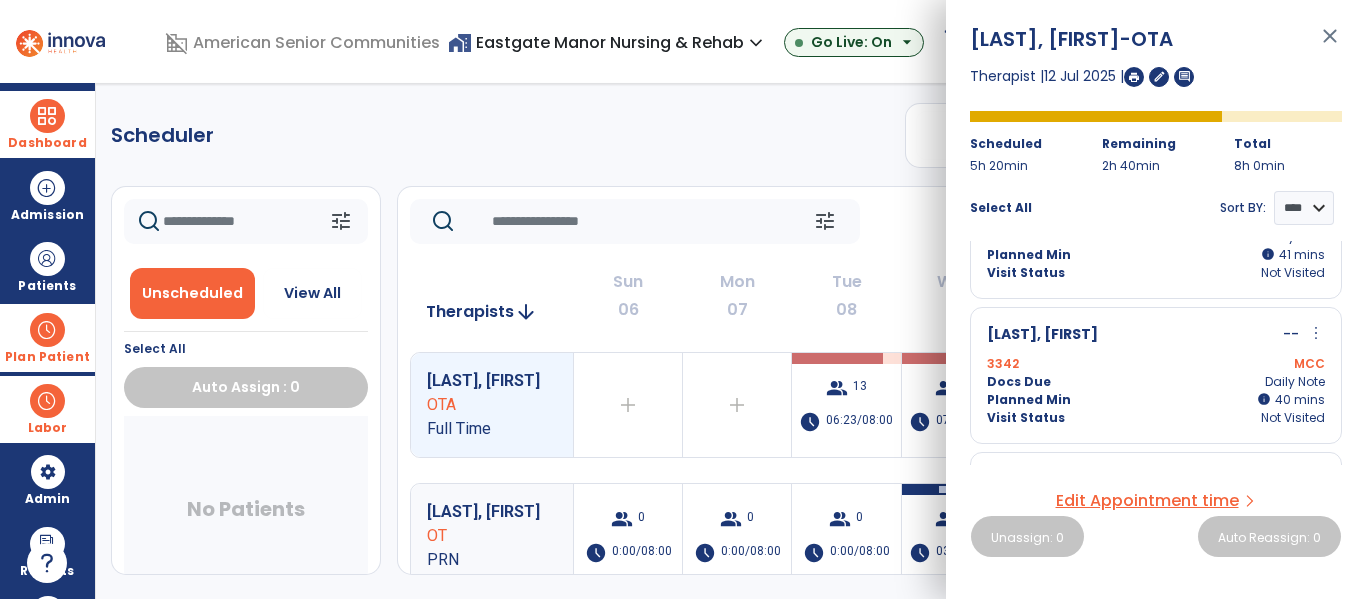 click on "Docs Due Daily Note" at bounding box center (1156, 382) 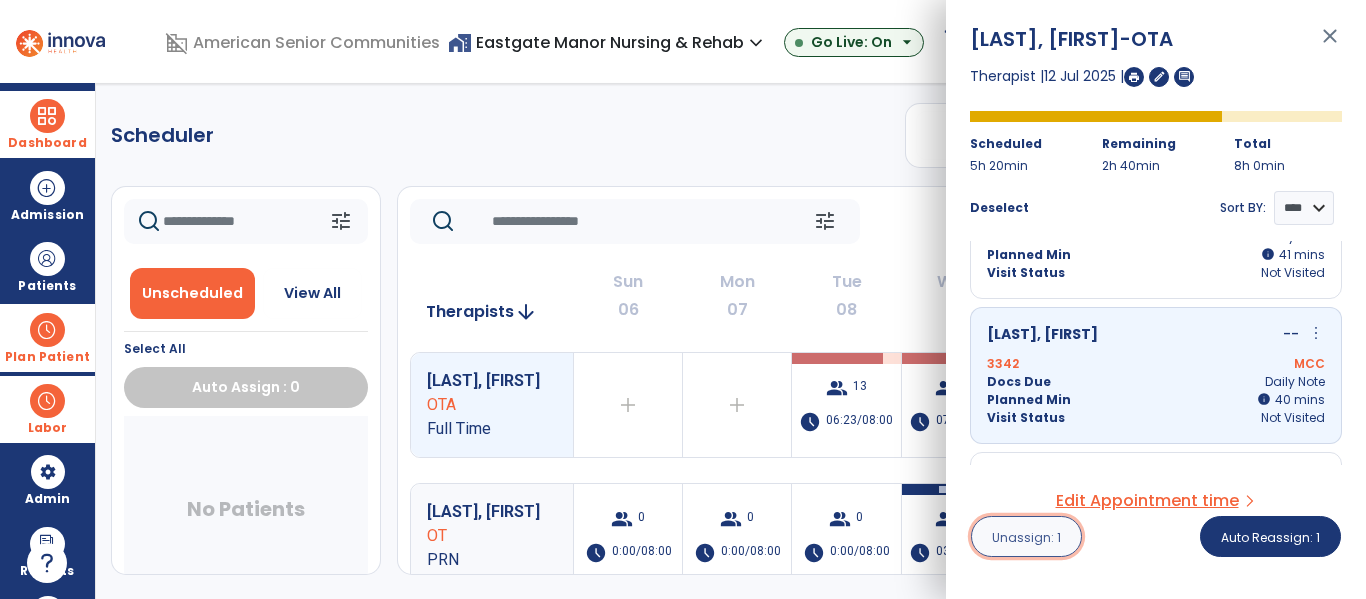 click on "Unassign: 1" at bounding box center (1026, 537) 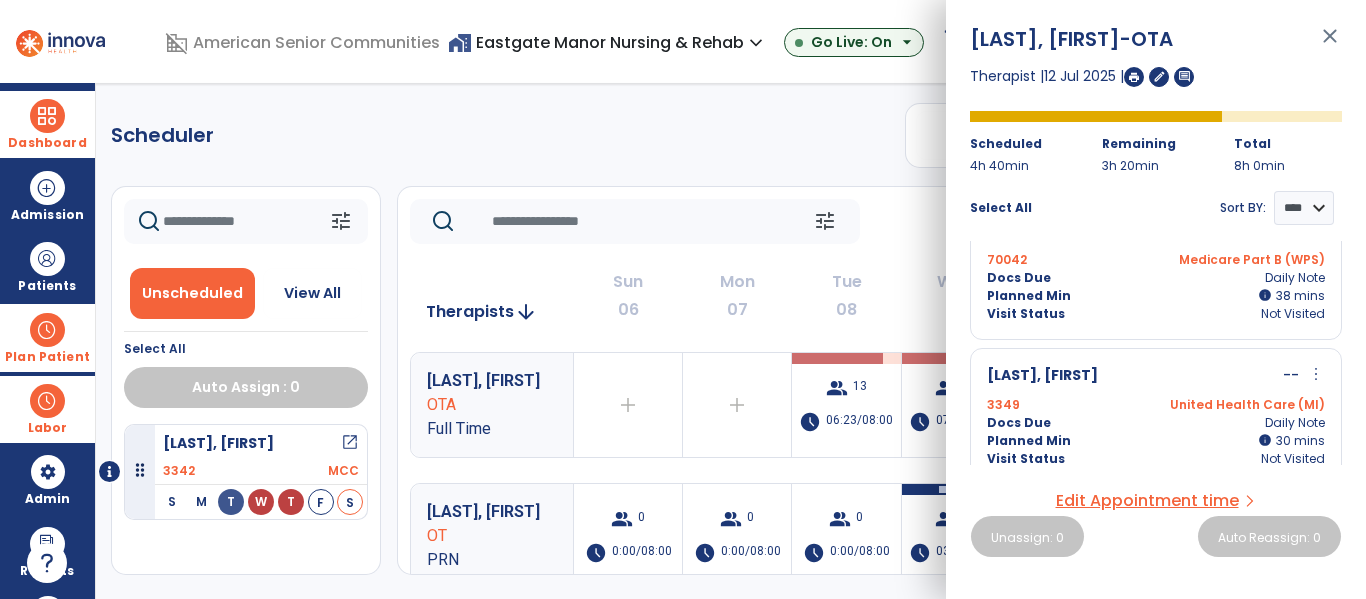 scroll, scrollTop: 791, scrollLeft: 0, axis: vertical 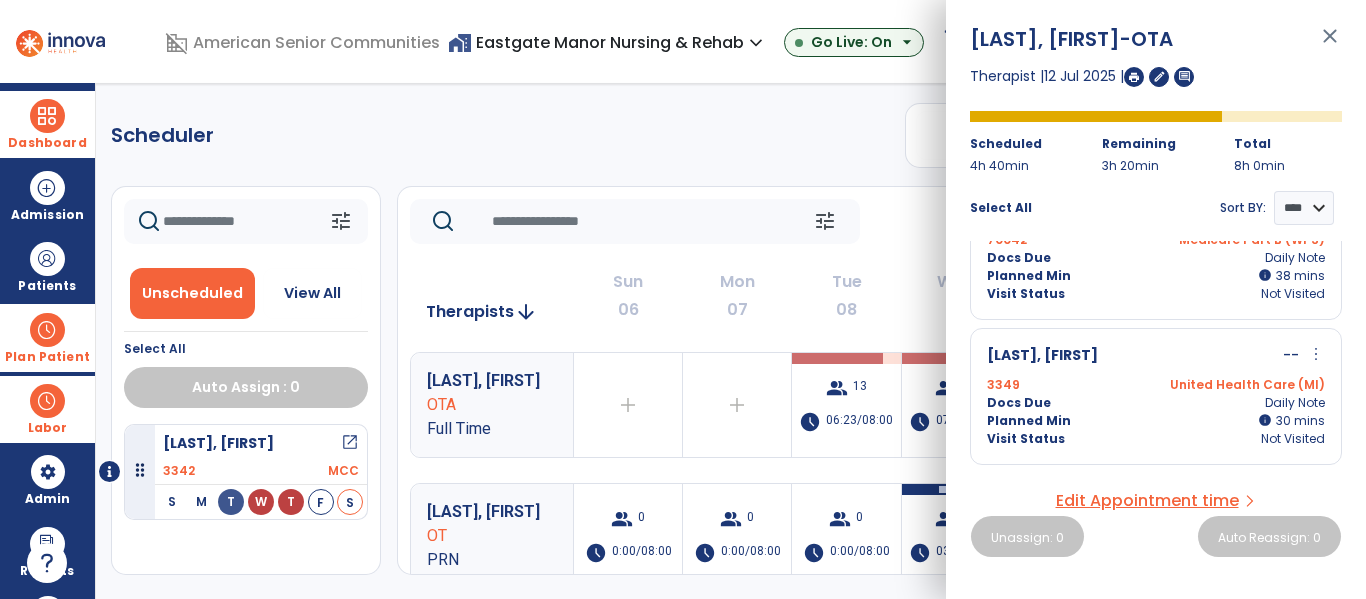 click on "Scheduler   PT   OT   ST  **** *** more_vert  Manage Labor   View All Therapists   Print" 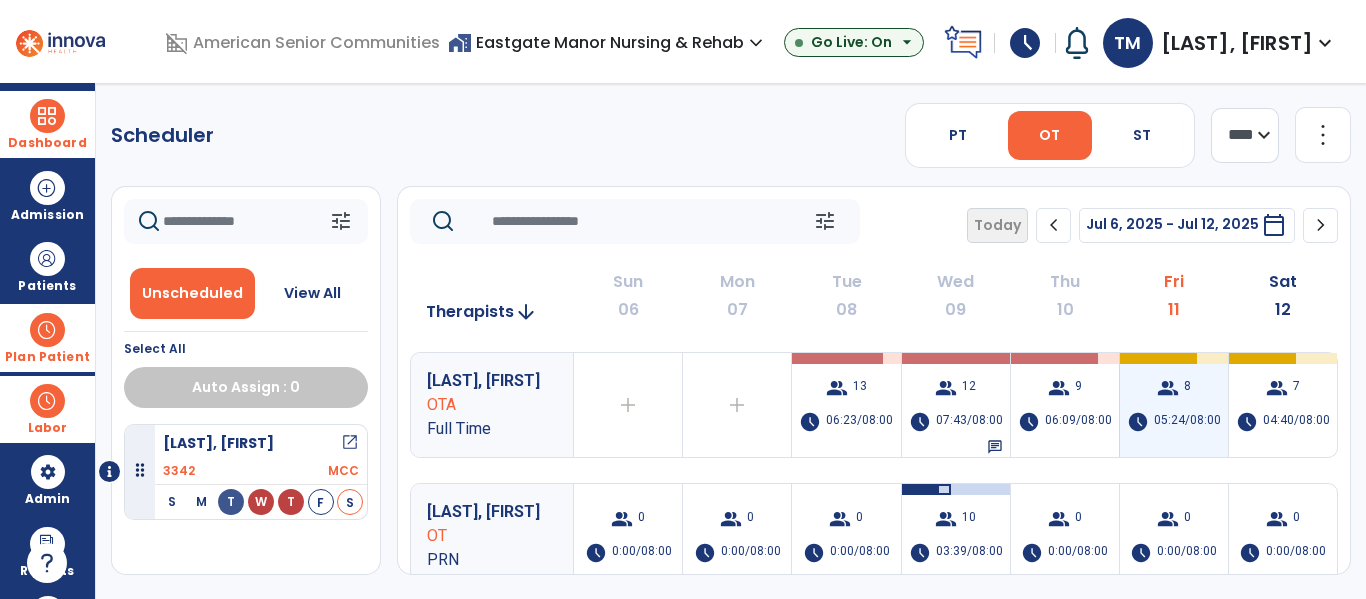 click on "05:24/08:00" at bounding box center [1187, 422] 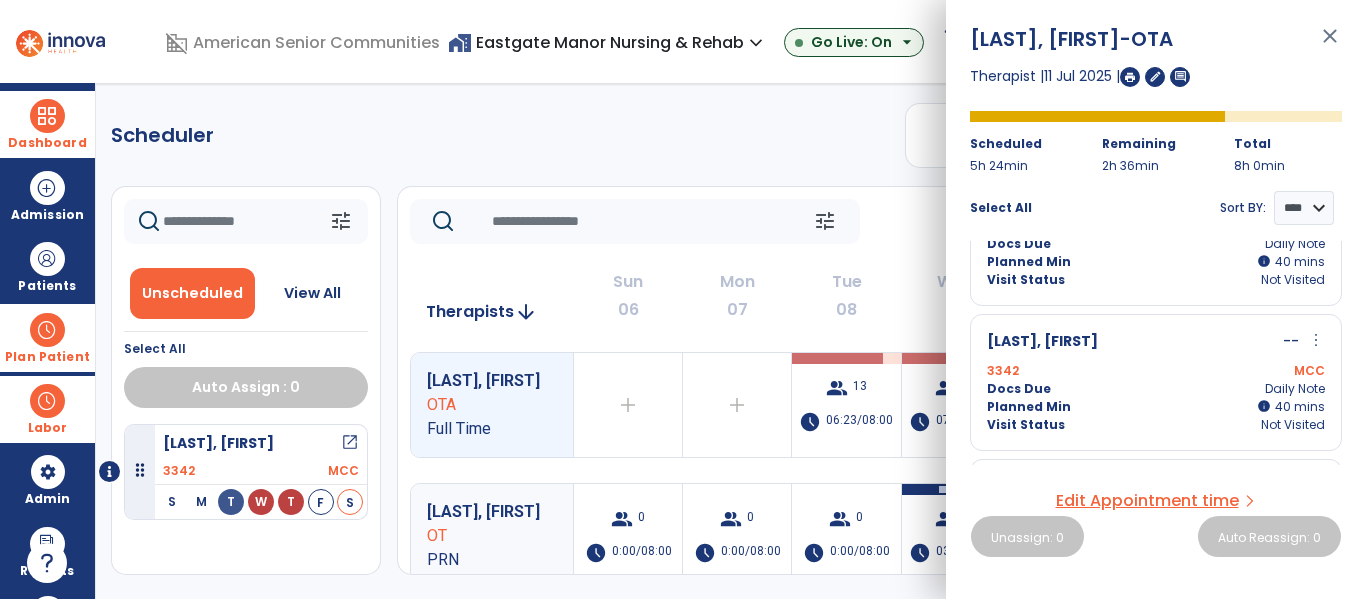 scroll, scrollTop: 518, scrollLeft: 0, axis: vertical 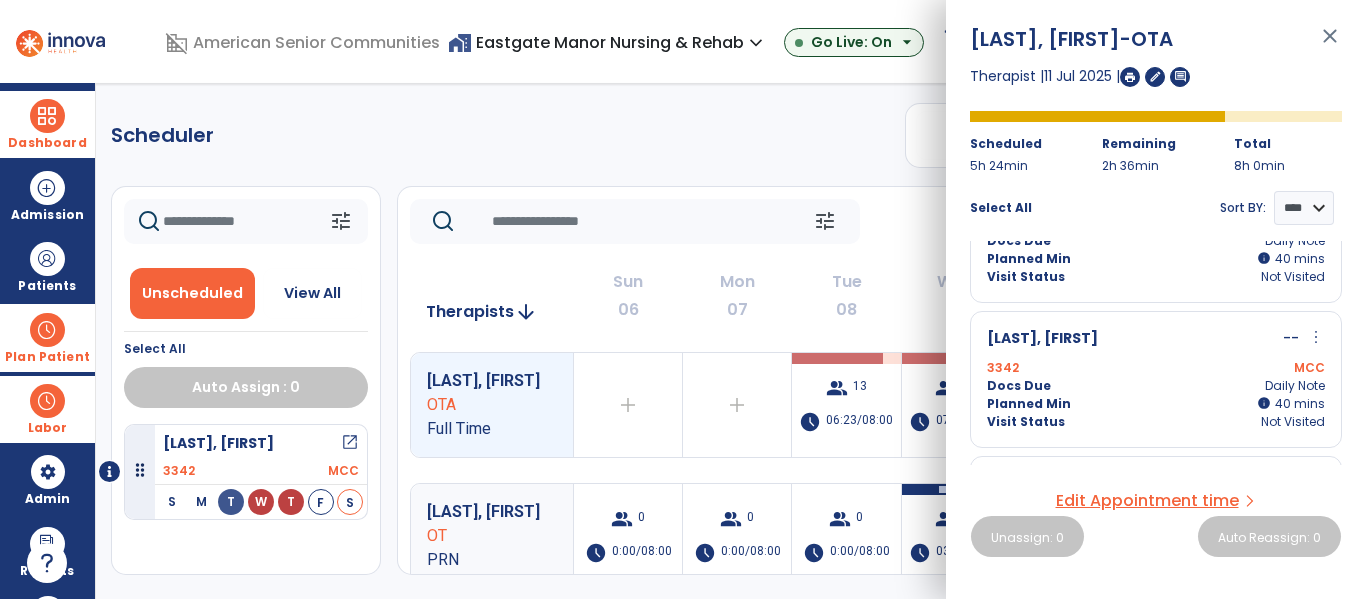 click on "Docs Due Daily Note" at bounding box center [1156, 386] 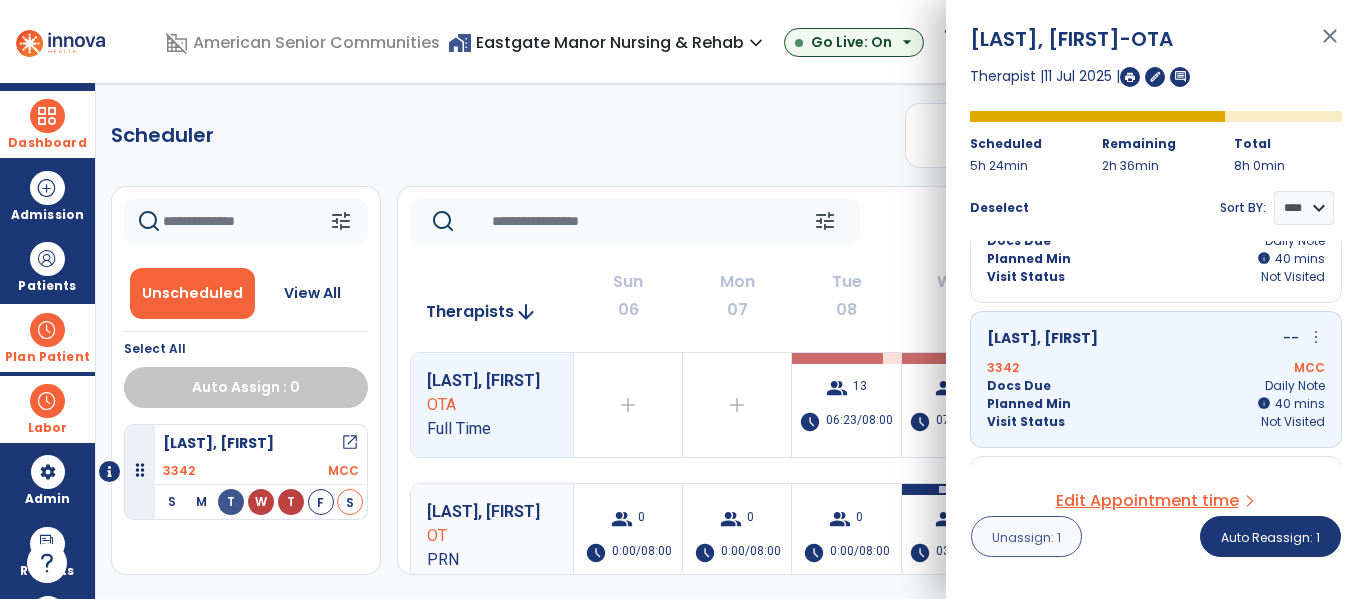 click on "Unassign: 1" at bounding box center (1026, 537) 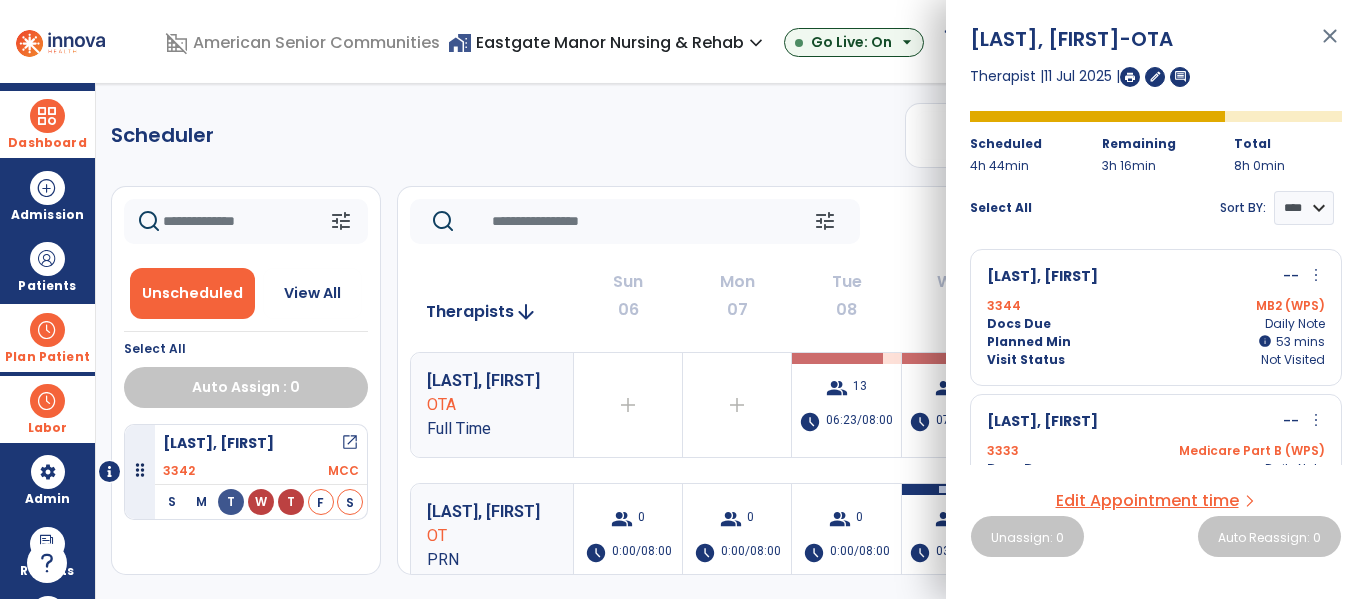 click on "Scheduler   PT   OT   ST  **** *** more_vert  Manage Labor   View All Therapists   Print" 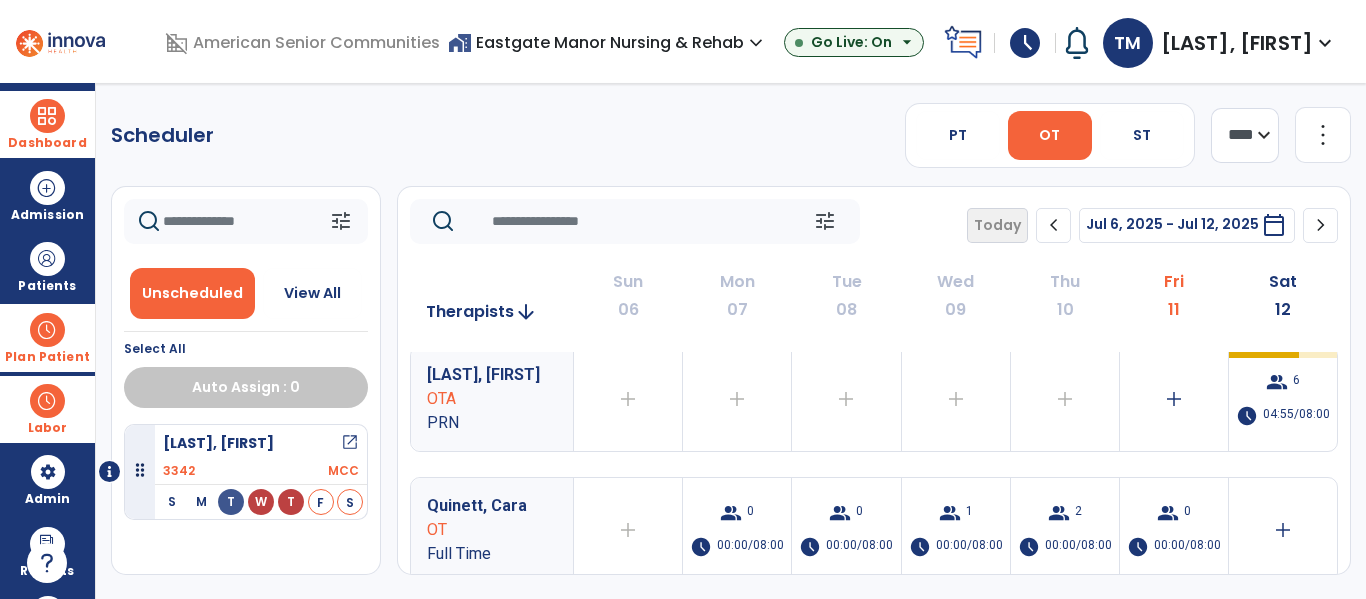 scroll, scrollTop: 406, scrollLeft: 0, axis: vertical 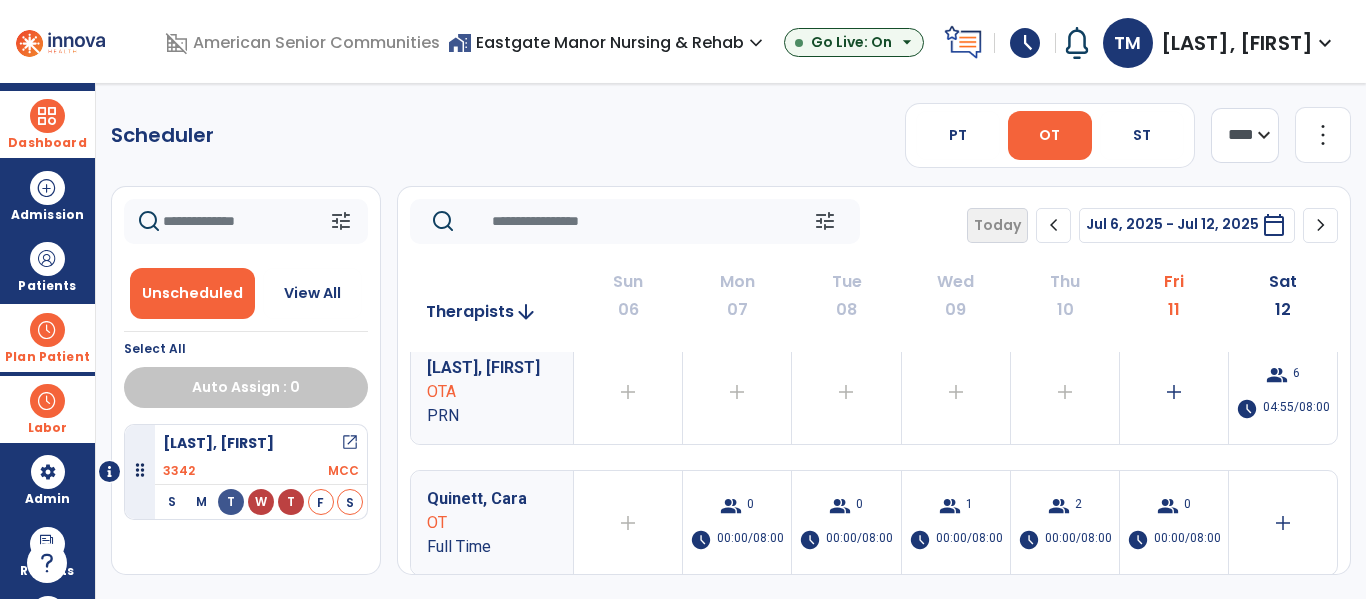 click on "home_work   Eastgate Manor Nursing & Rehab   expand_more" at bounding box center [608, 42] 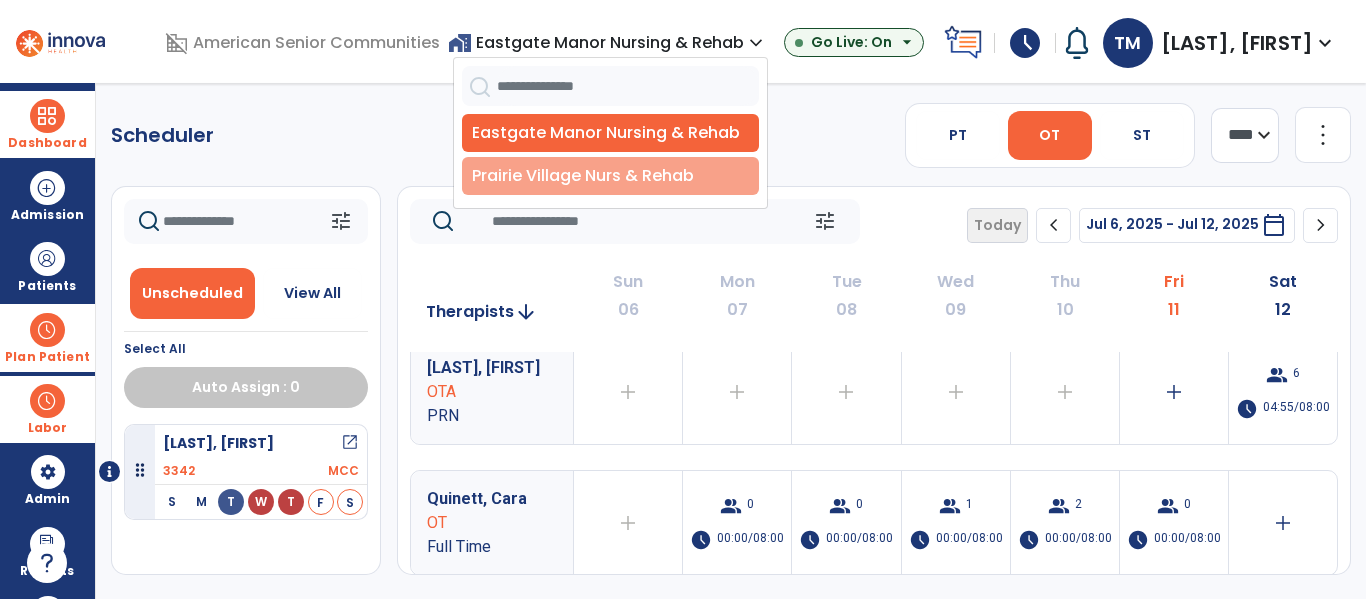 click on "Prairie Village Nurs & Rehab" at bounding box center [610, 176] 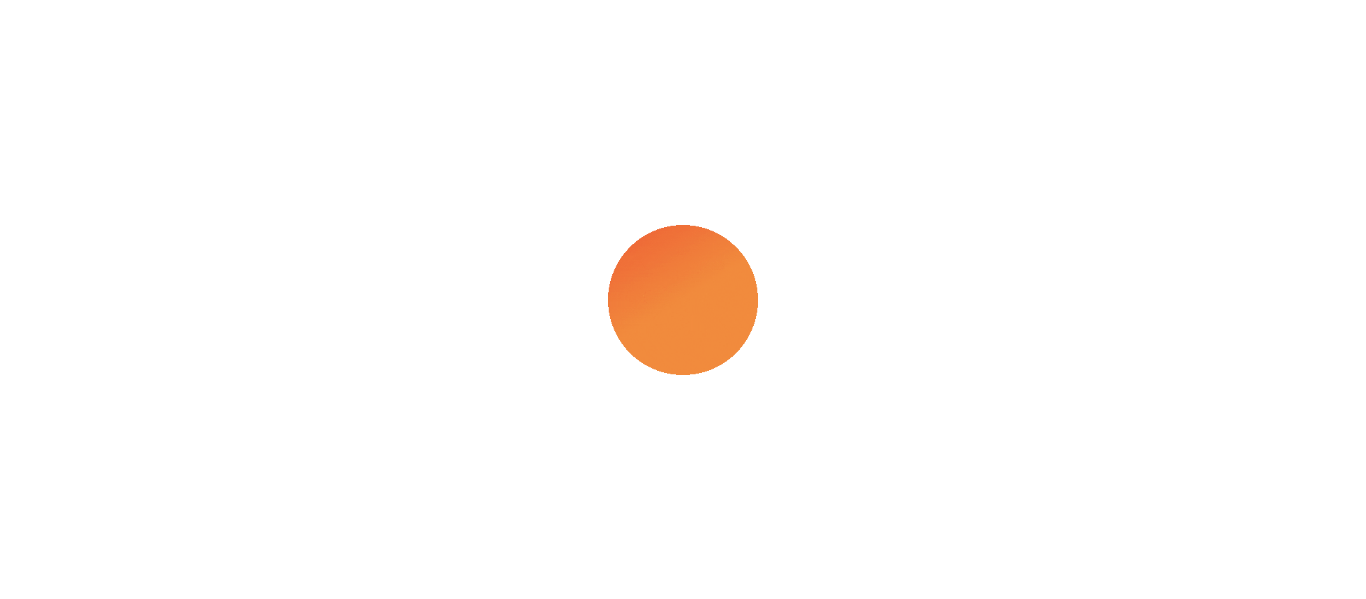 scroll, scrollTop: 0, scrollLeft: 0, axis: both 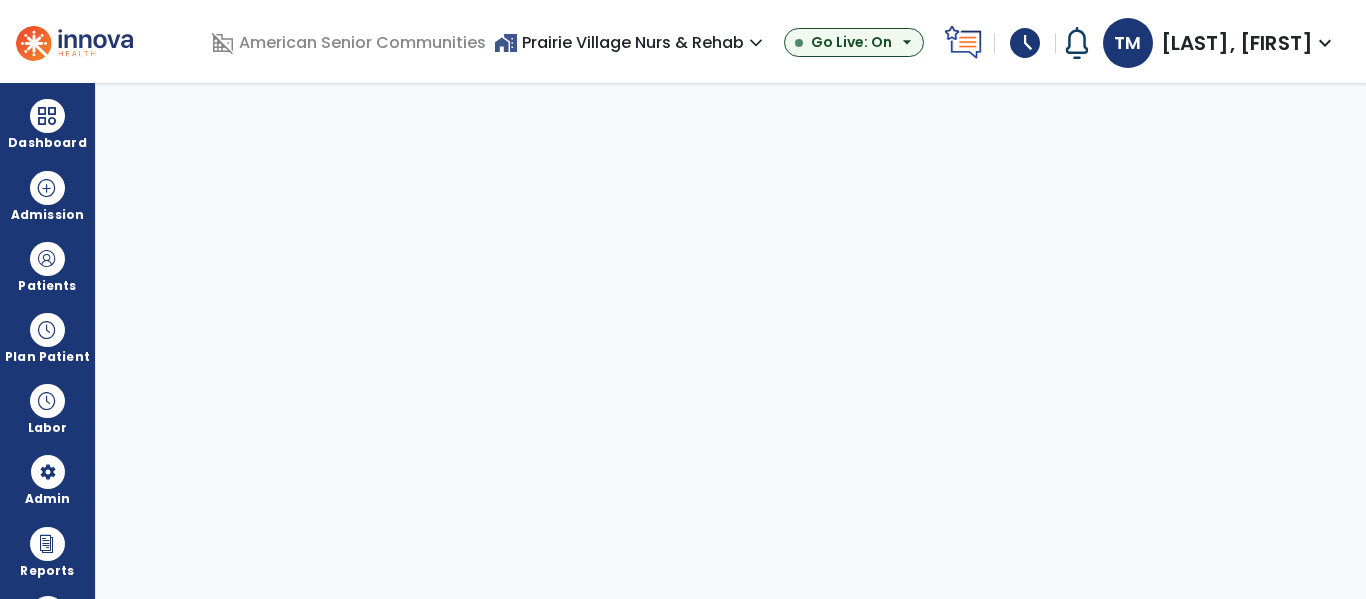 select on "***" 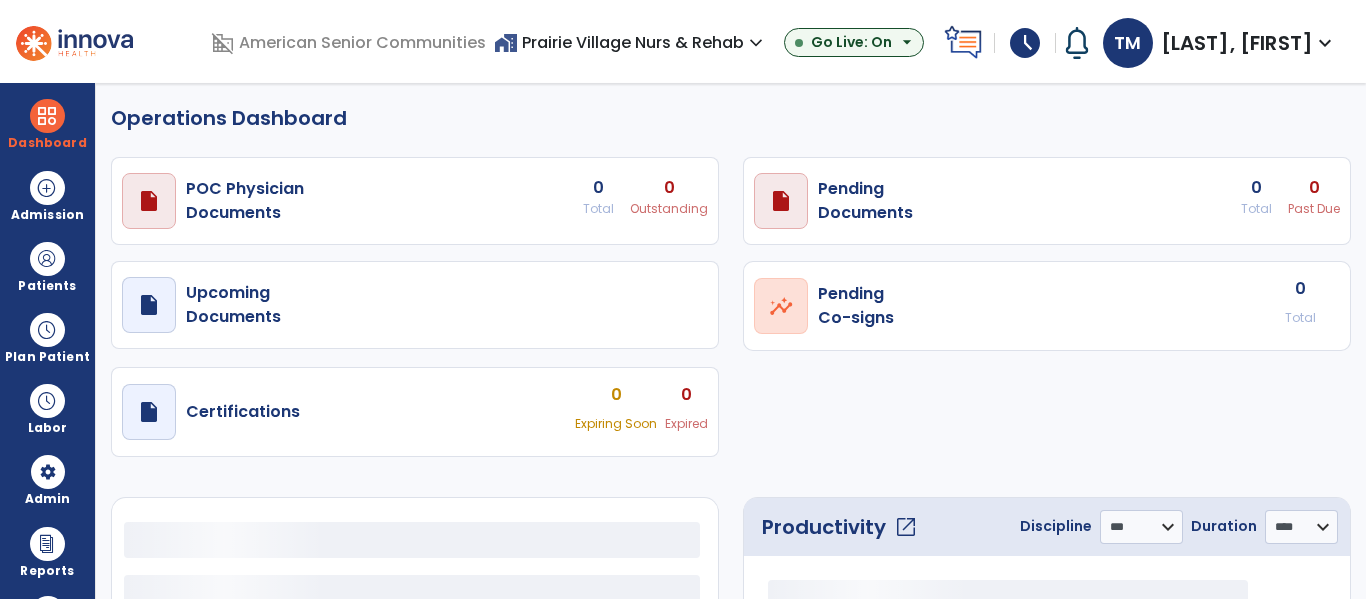select on "***" 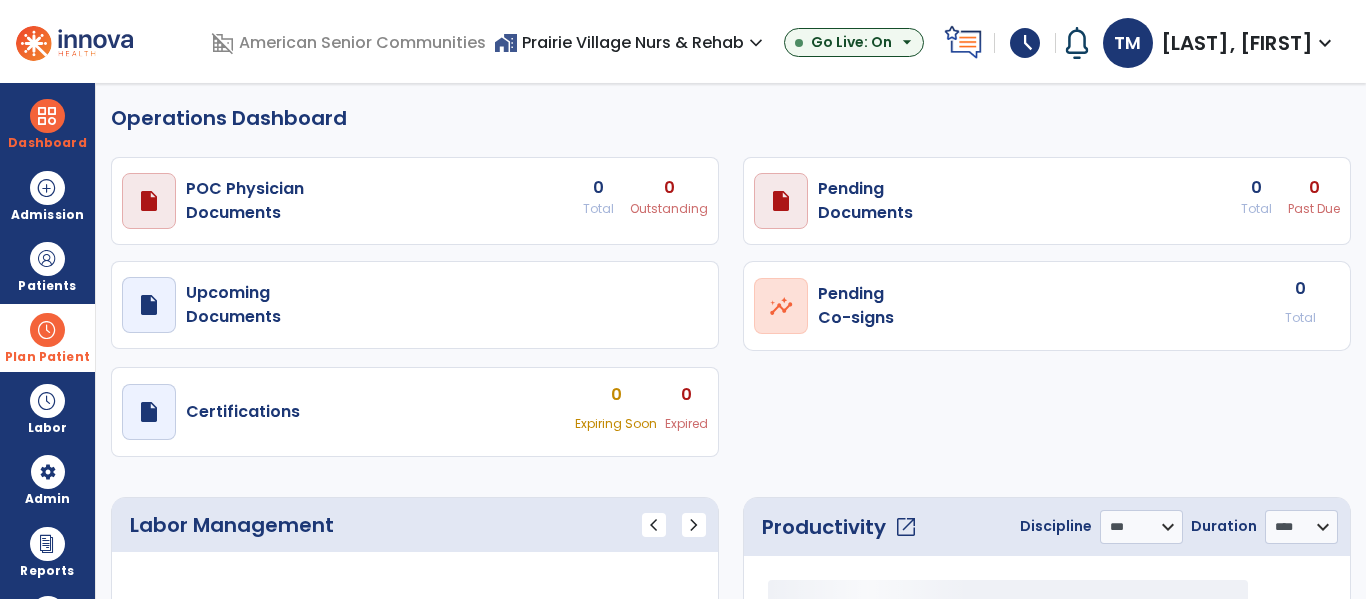 click at bounding box center (47, 330) 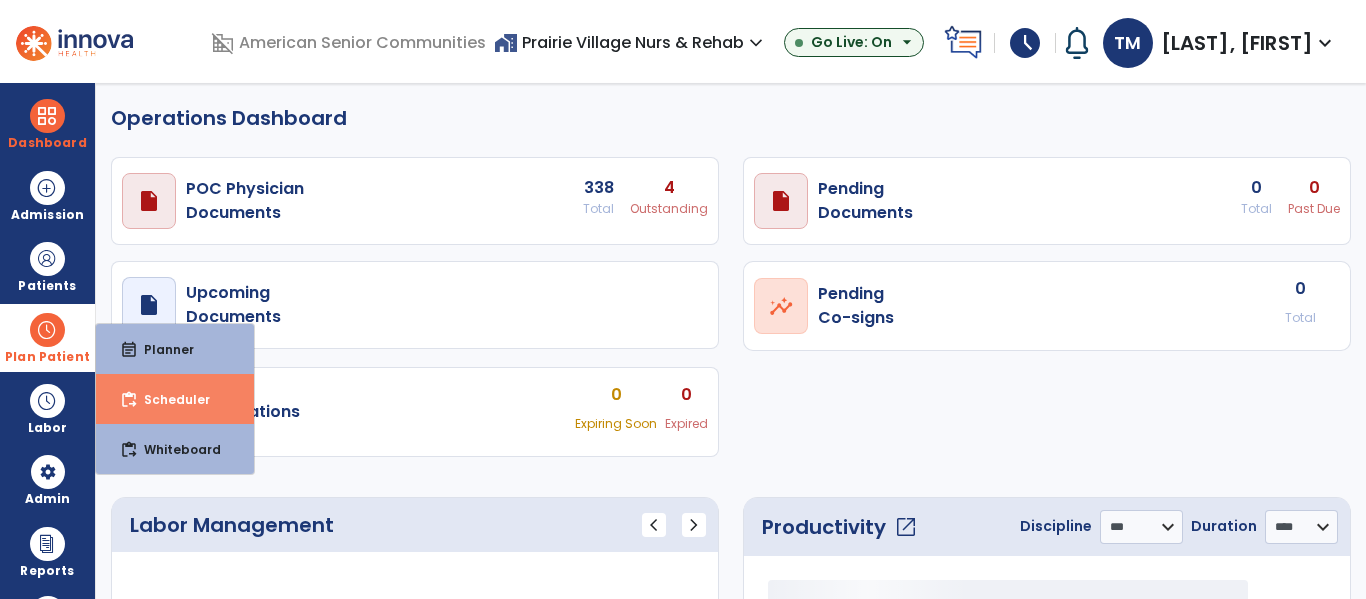 click on "content_paste_go  Scheduler" at bounding box center (175, 399) 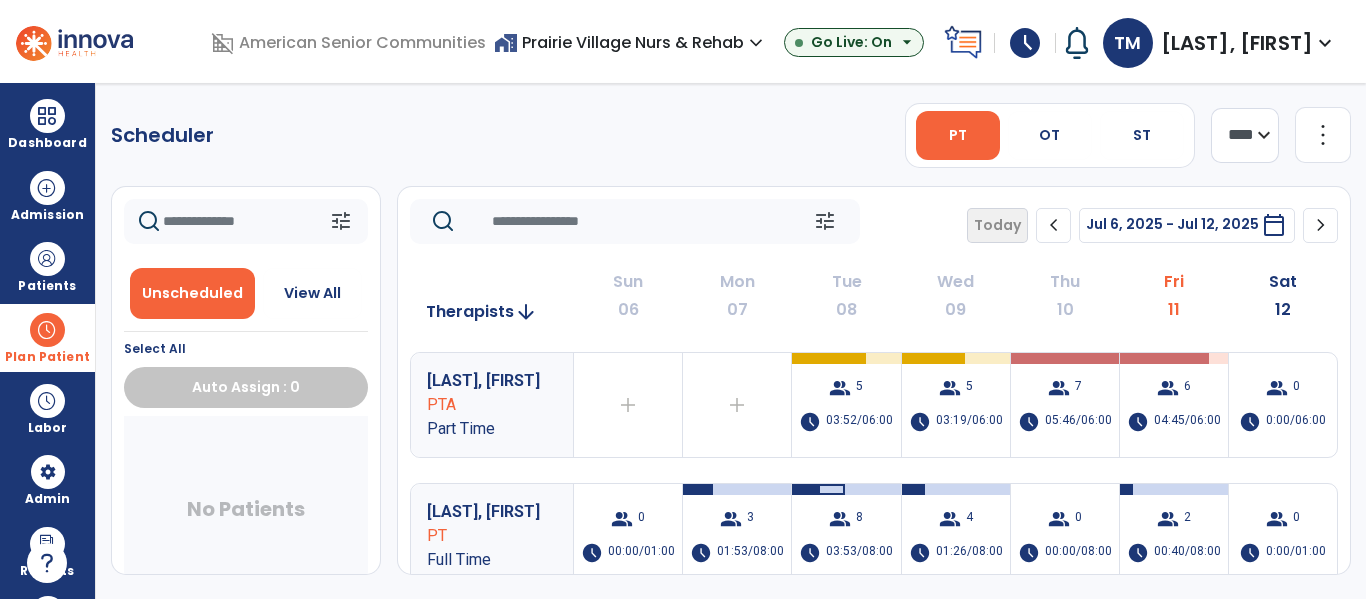 click on "chevron_right" 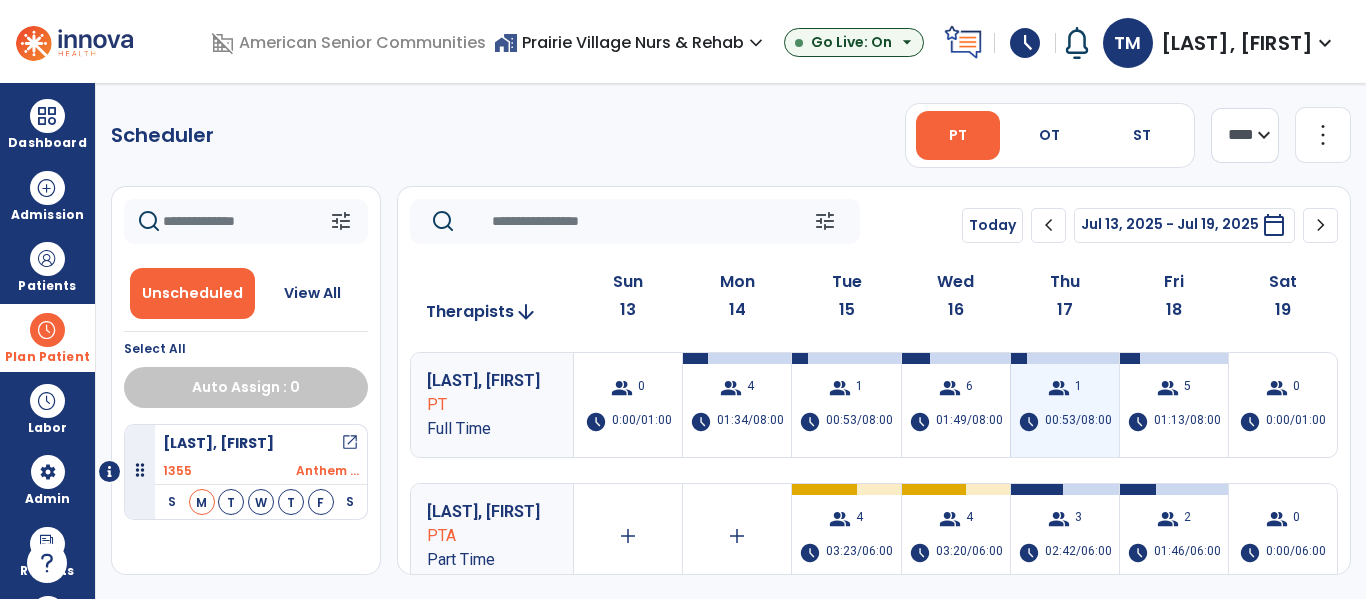 click on "00:53/08:00" at bounding box center (1078, 422) 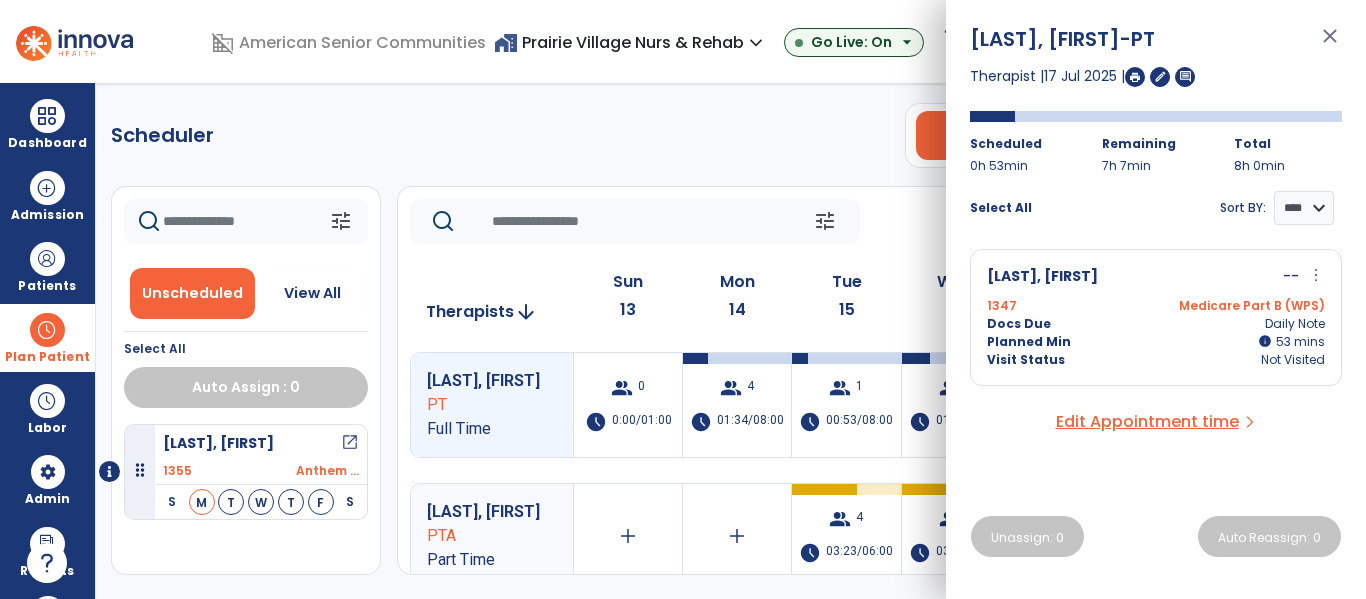 click on "Docs Due Daily Note" at bounding box center [1156, 324] 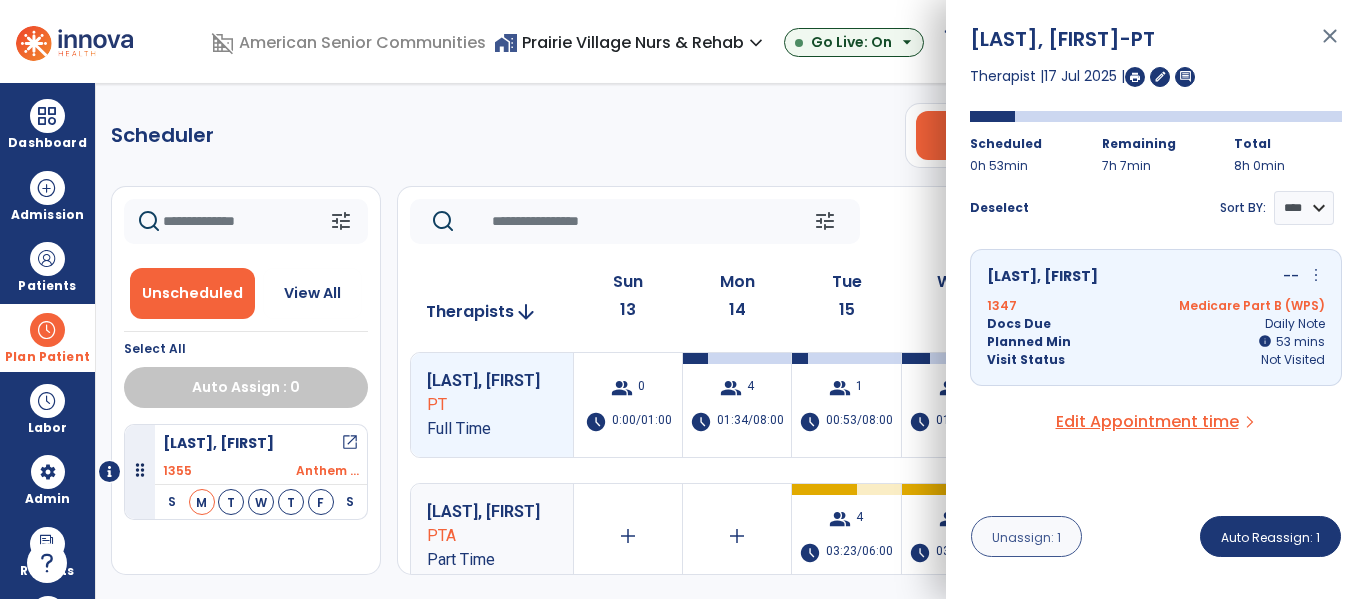 click on "Unassign: 1" at bounding box center [1026, 536] 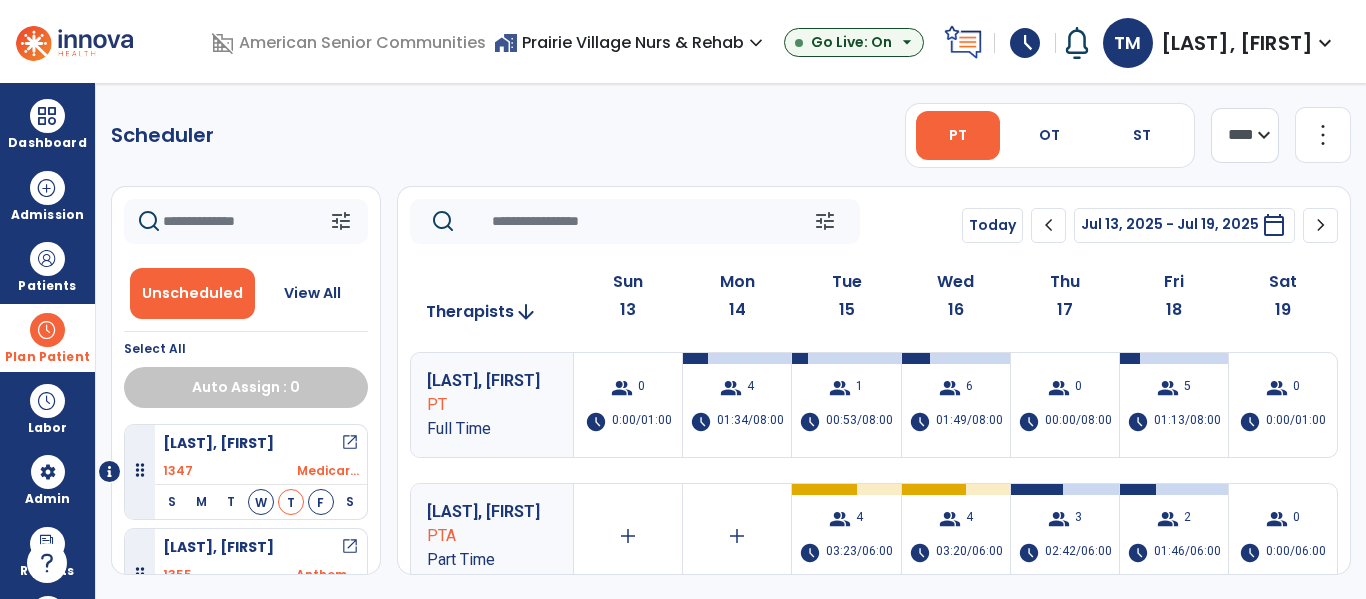 click on "Scheduler   PT   OT   ST  **** *** more_vert  Manage Labor   View All Therapists   Print" 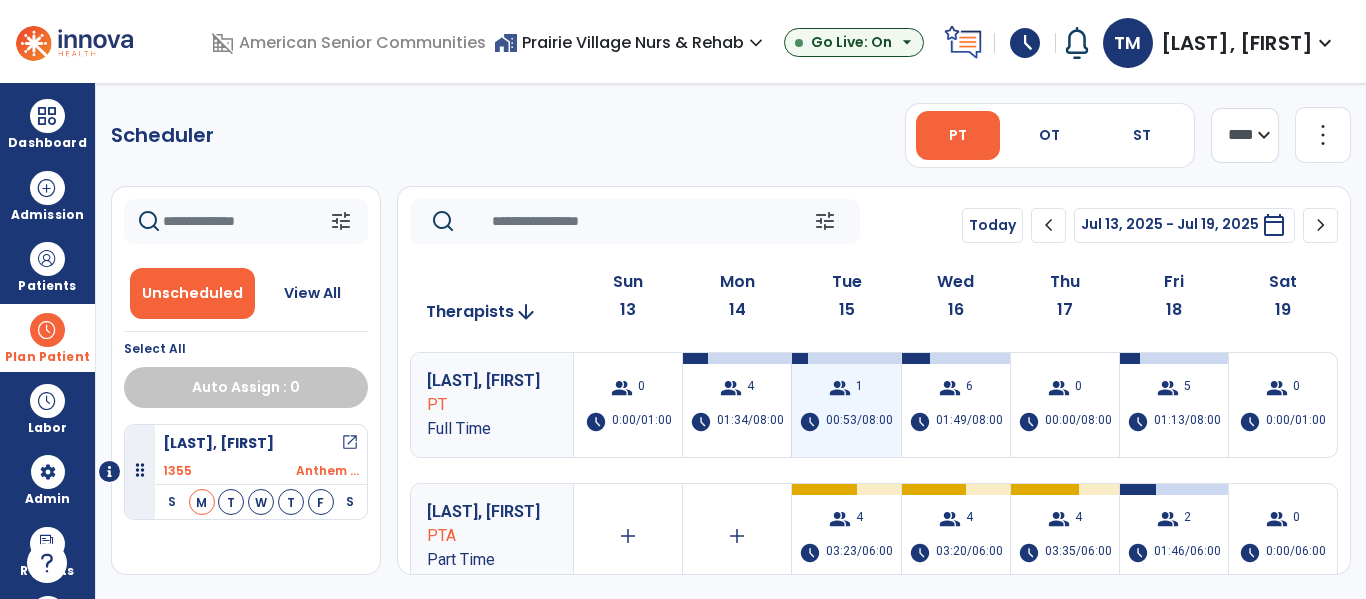 click on "group  1  schedule  00:53/08:00" at bounding box center (846, 405) 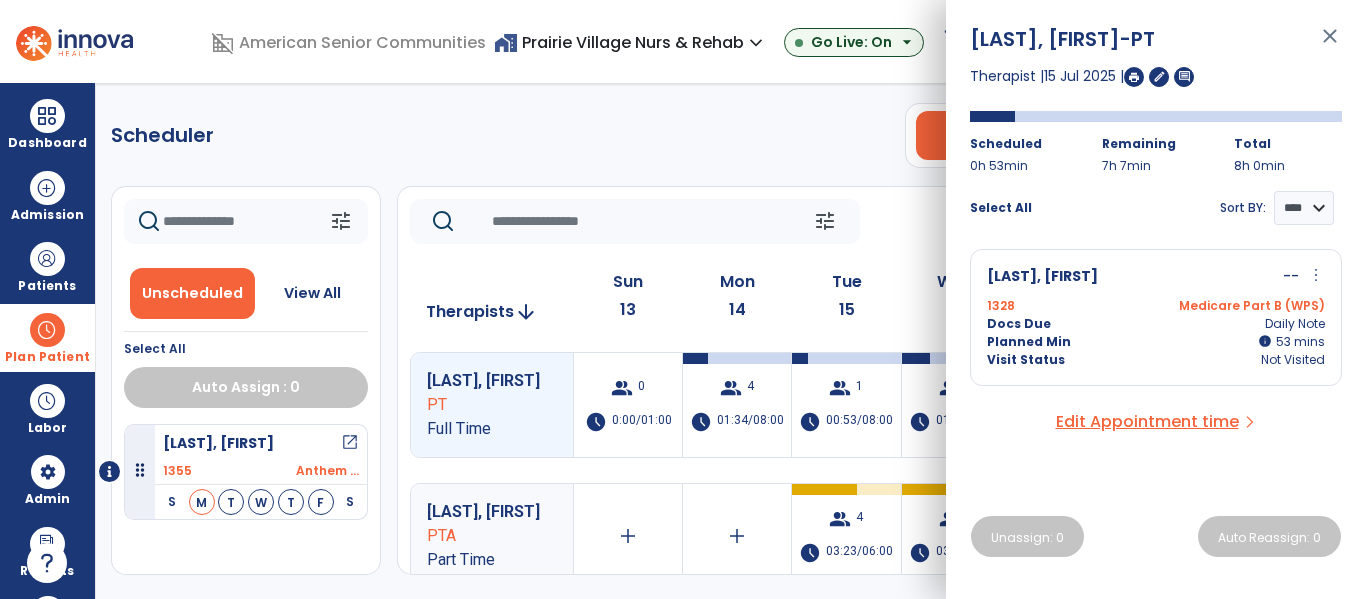 click on "1328 Medicare Part B (WPS)" at bounding box center (1156, 306) 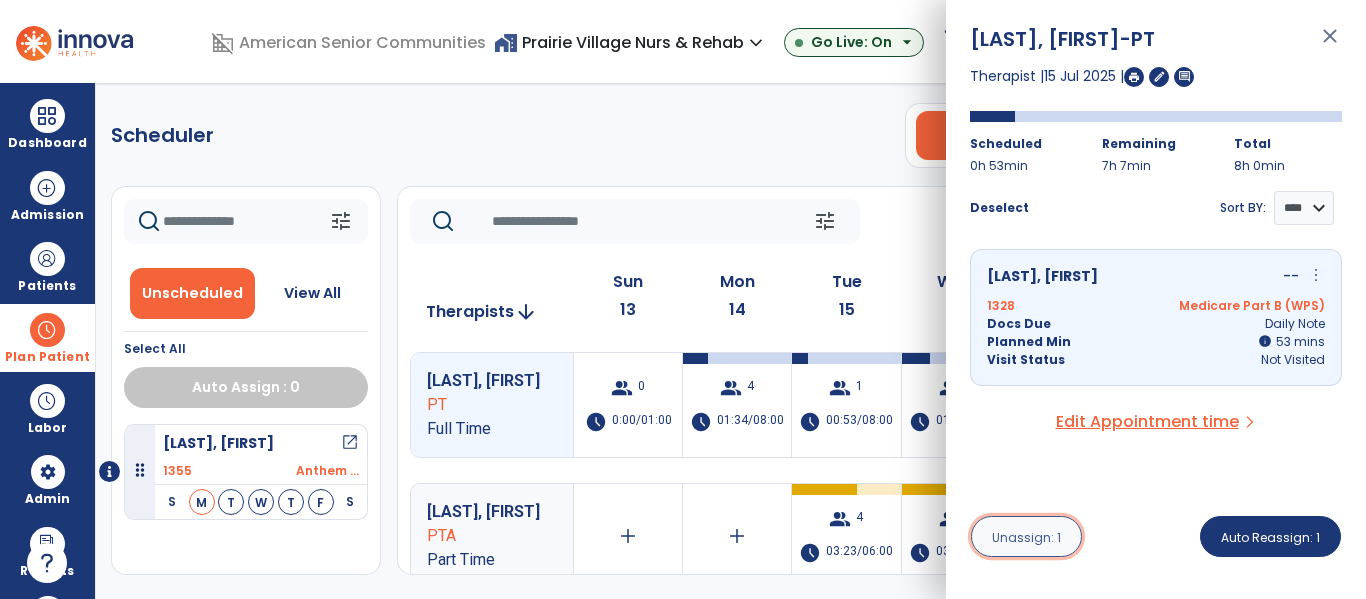 click on "Unassign: 1" at bounding box center [1026, 536] 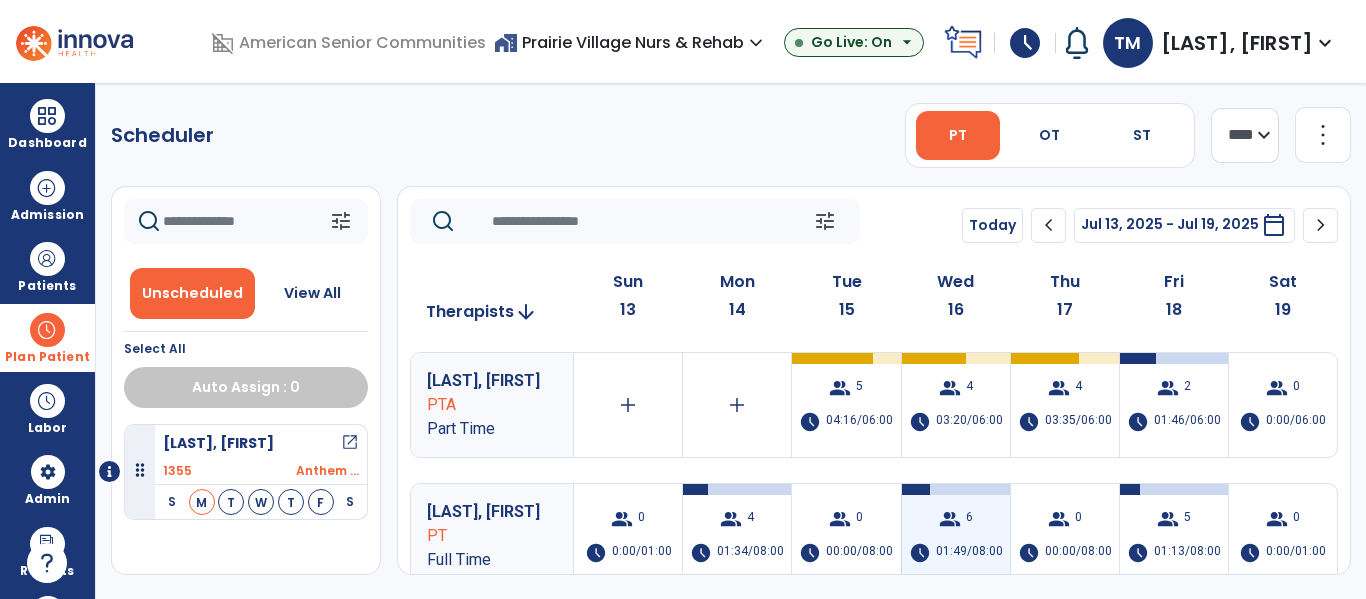 click on "group  6  schedule  01:49/08:00" at bounding box center (956, 536) 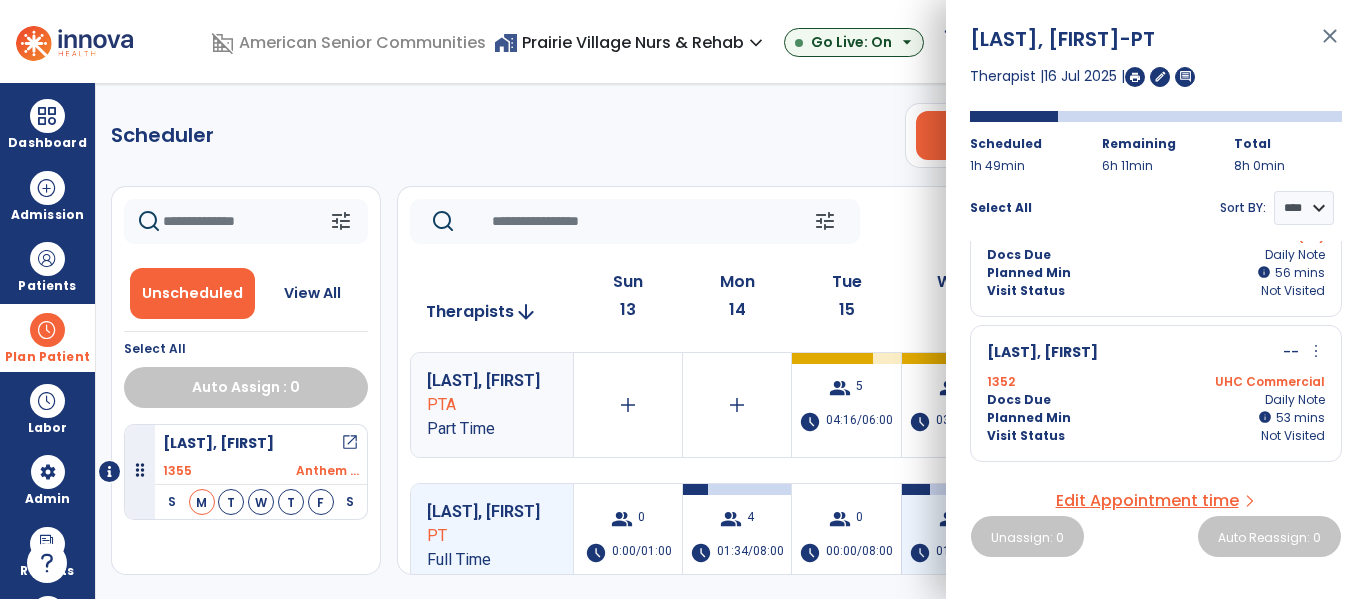 scroll, scrollTop: 74, scrollLeft: 0, axis: vertical 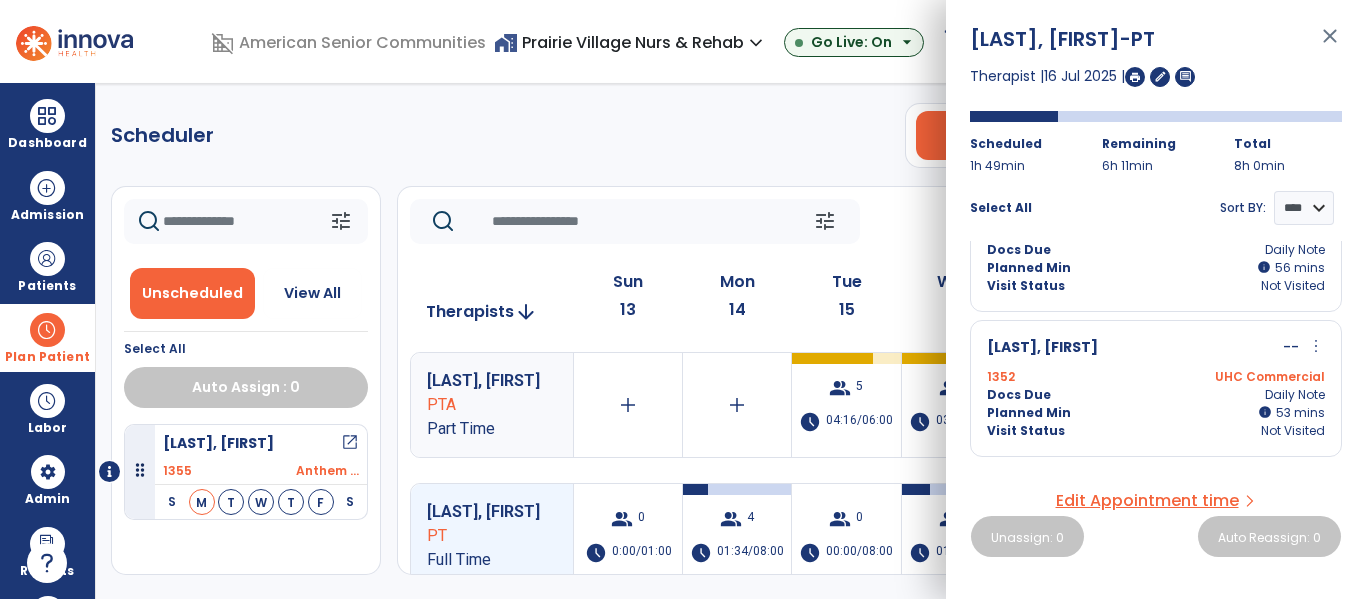 click on "Docs Due Daily Note" at bounding box center [1156, 395] 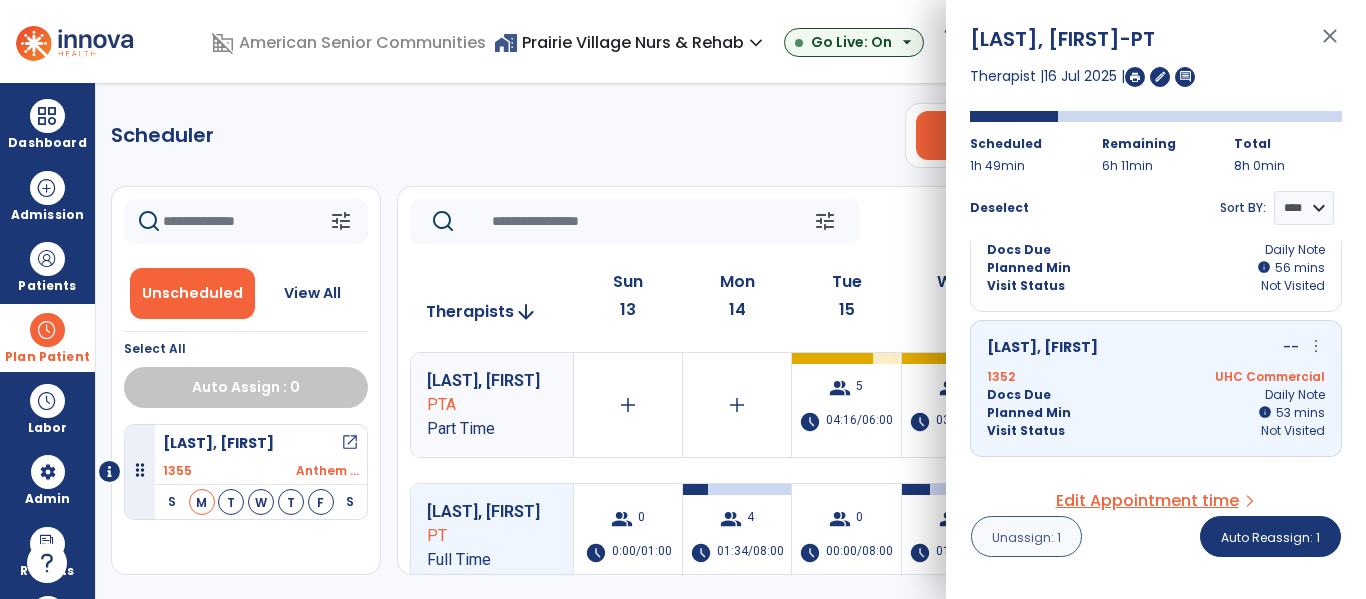 click on "Unassign: 1" at bounding box center [1026, 537] 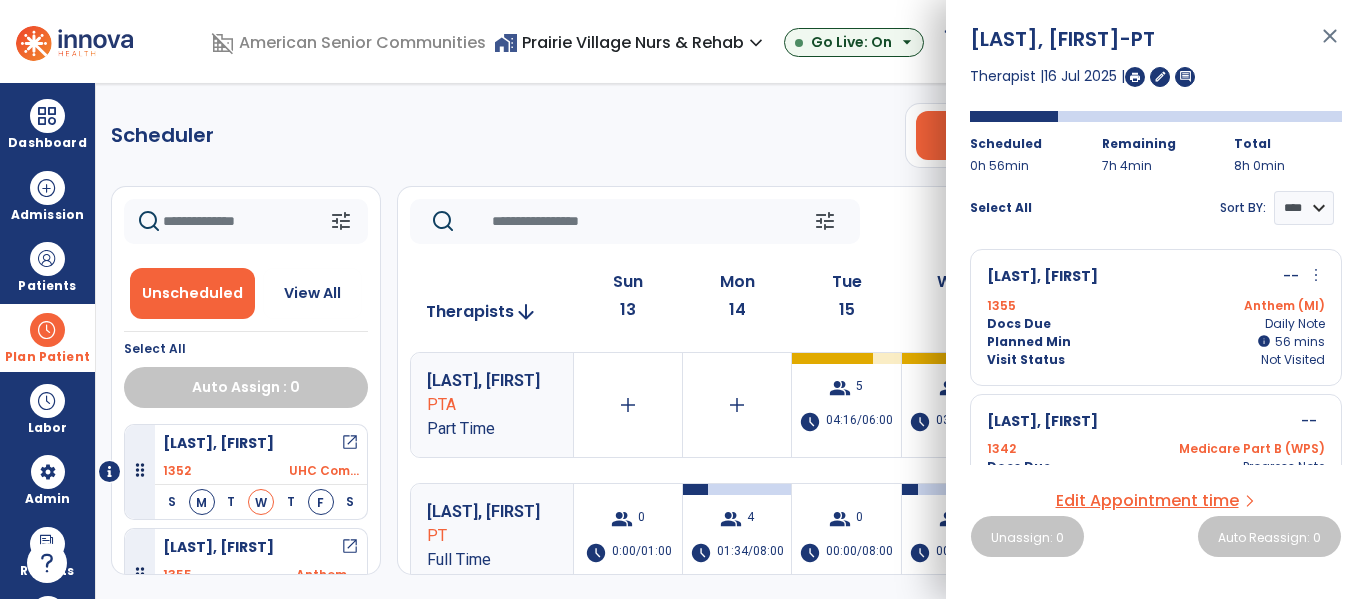 click on "Scheduler   PT   OT   ST  **** *** more_vert  Manage Labor   View All Therapists   Print" 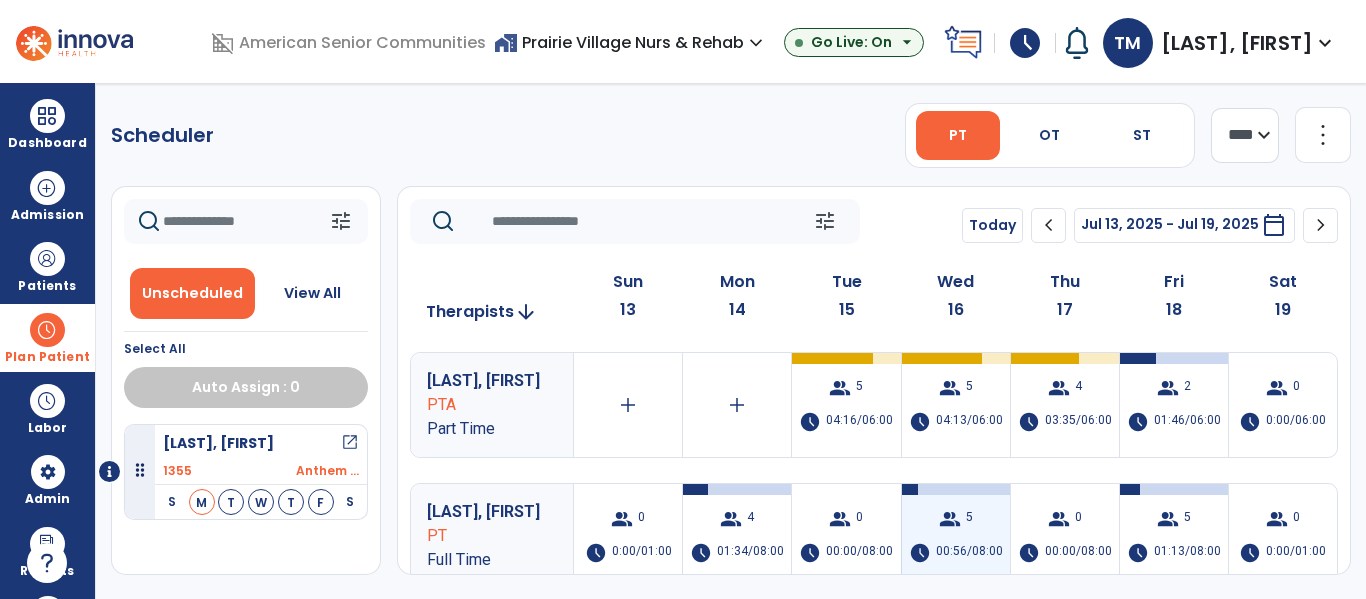 click on "group  5  schedule  00:56/08:00" at bounding box center (956, 536) 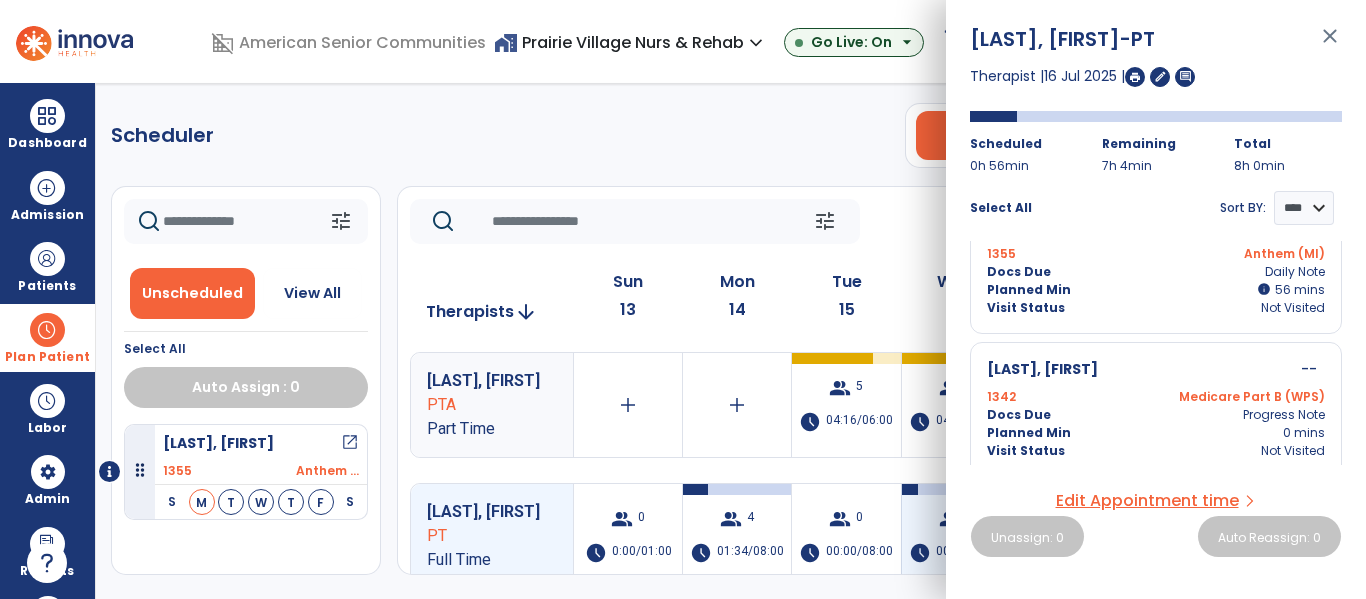 scroll, scrollTop: 0, scrollLeft: 0, axis: both 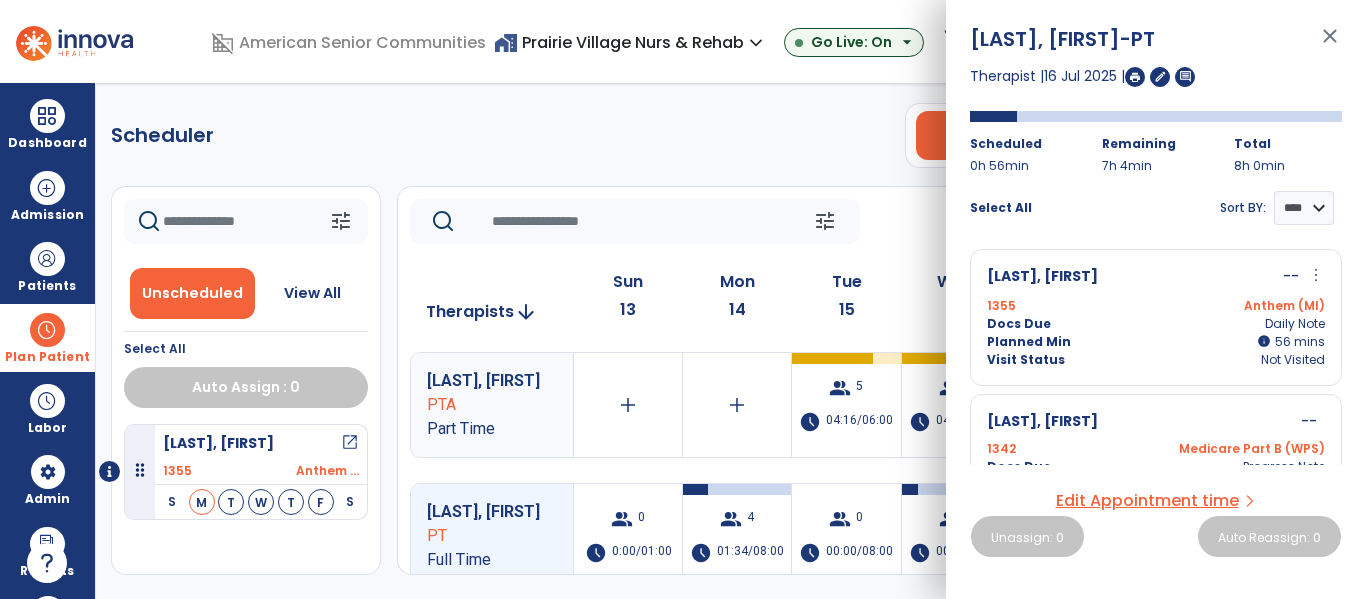 click on "Scheduler   PT   OT   ST  **** *** more_vert  Manage Labor   View All Therapists   Print" 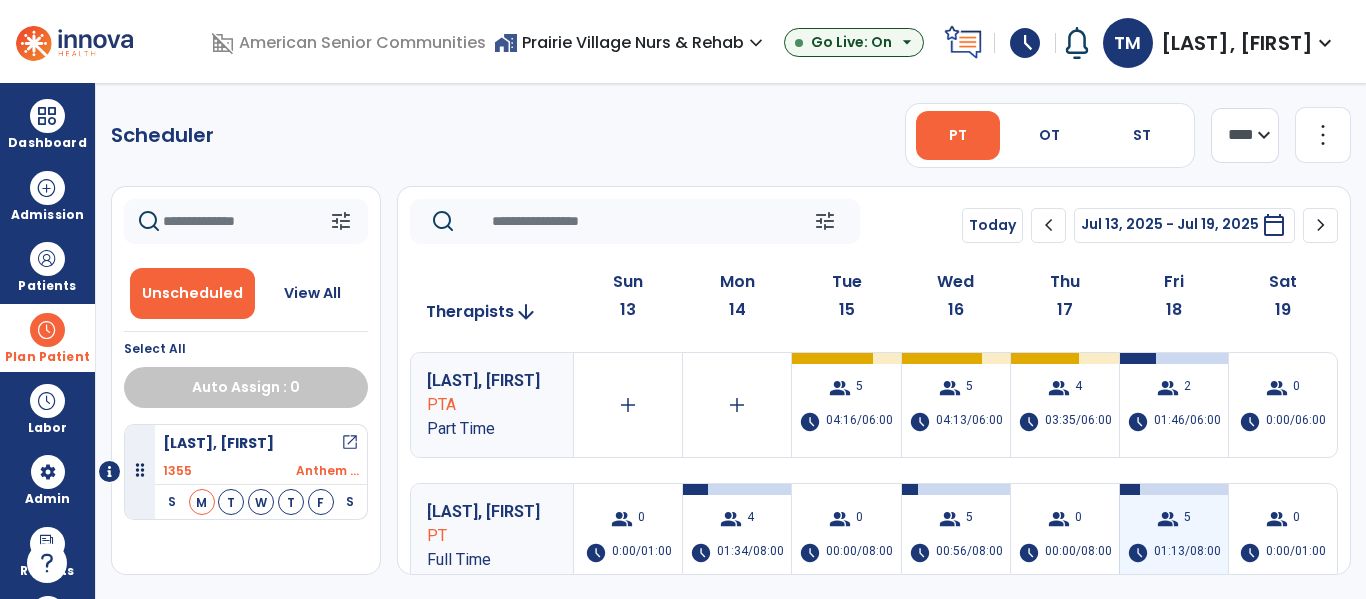 click on "group  5  schedule  01:13/08:00" at bounding box center [1174, 536] 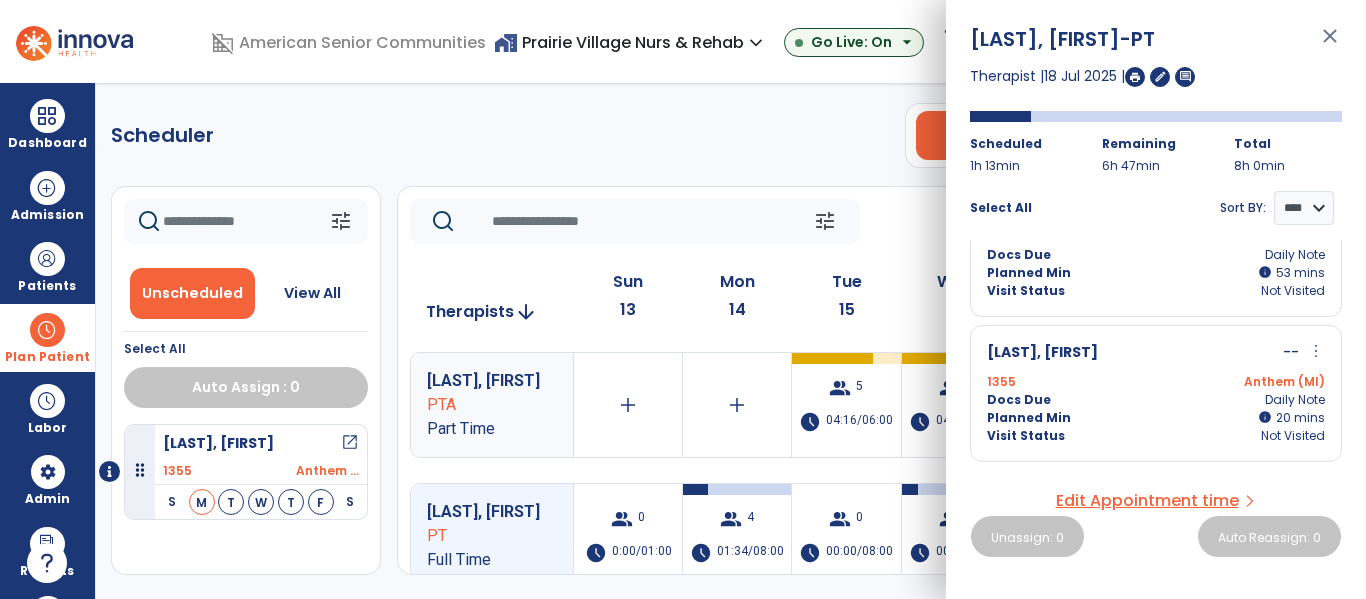 scroll, scrollTop: 70, scrollLeft: 0, axis: vertical 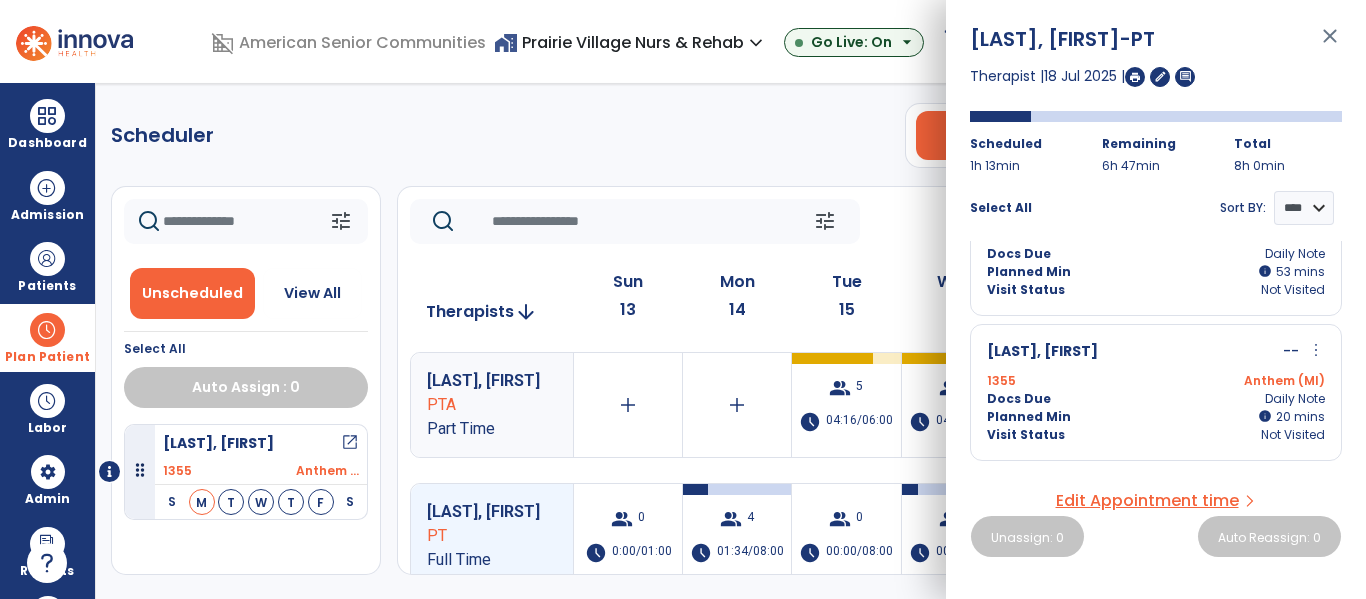 click on "Docs Due Daily Note" at bounding box center [1156, 399] 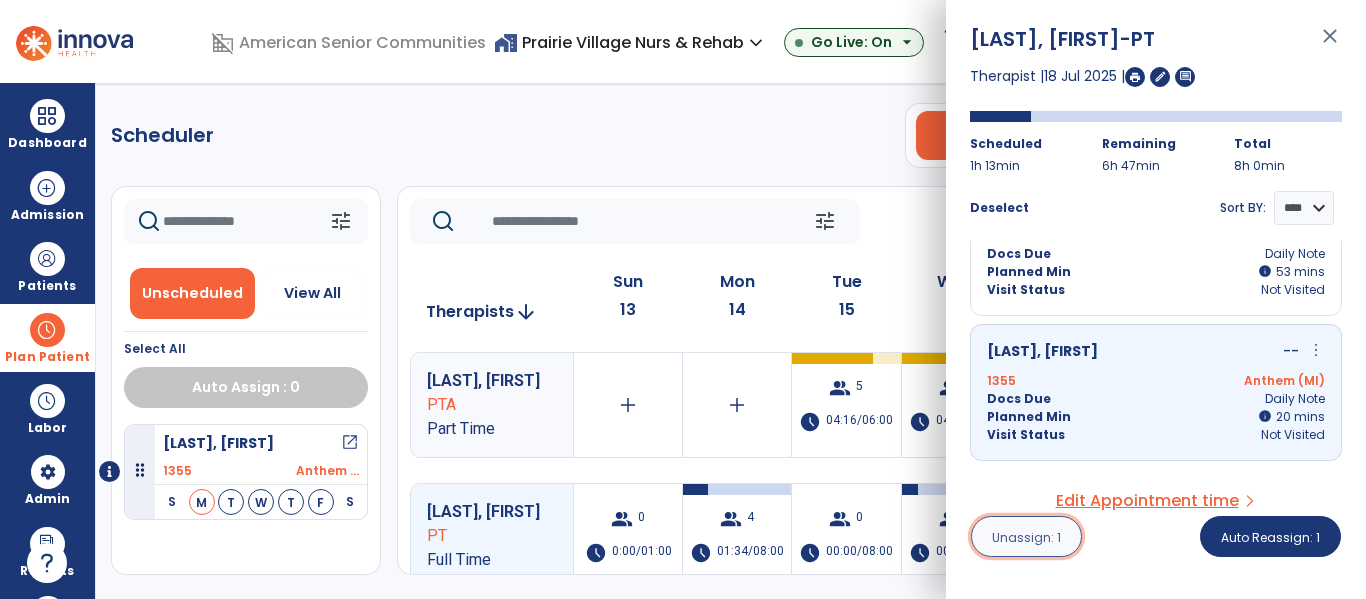 click on "Unassign: 1" at bounding box center [1026, 536] 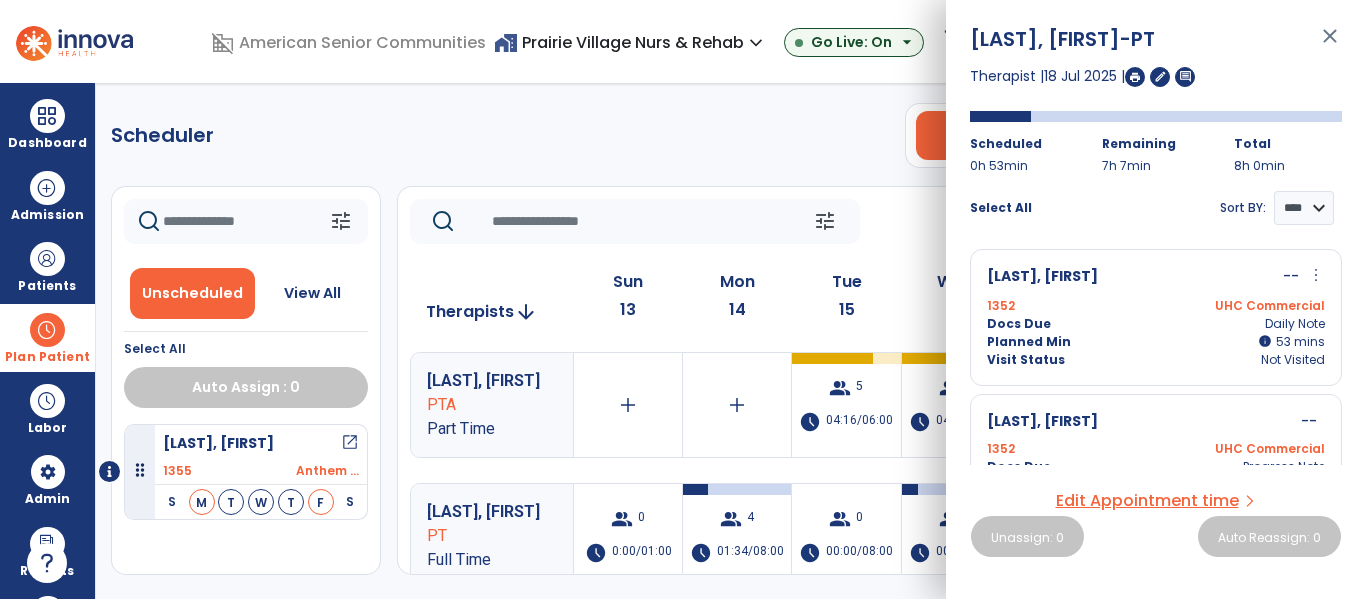 click on "Scheduler   PT   OT   ST  **** *** more_vert  Manage Labor   View All Therapists   Print" 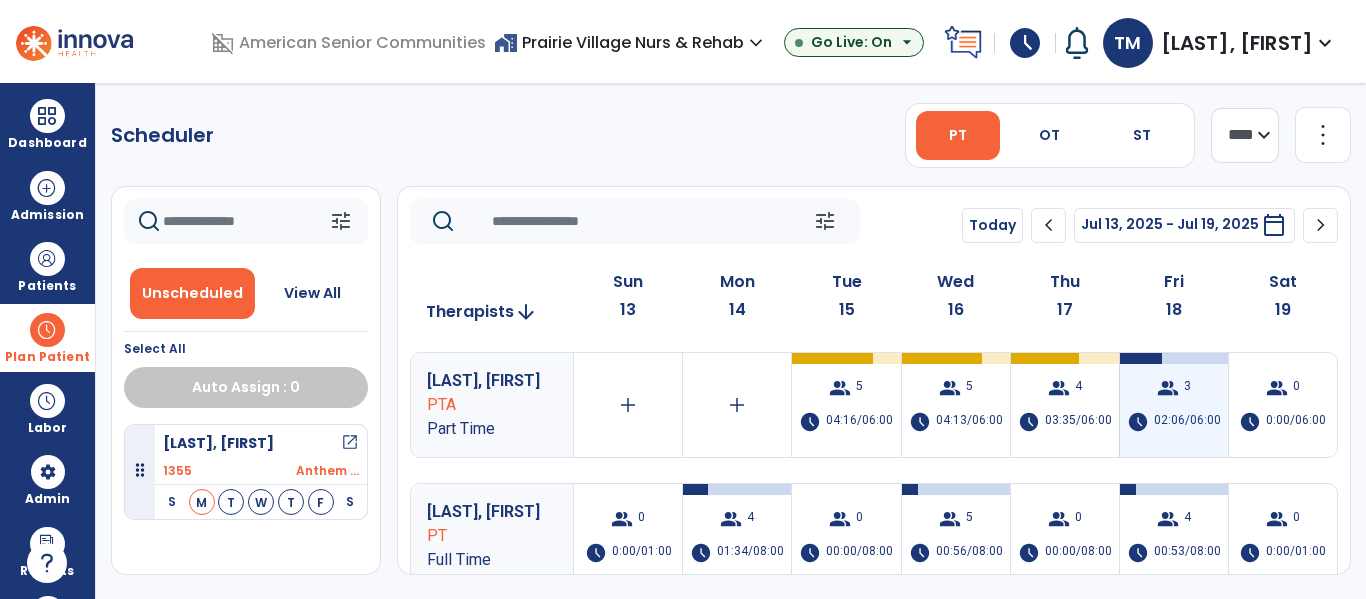 click on "02:06/06:00" at bounding box center [1187, 422] 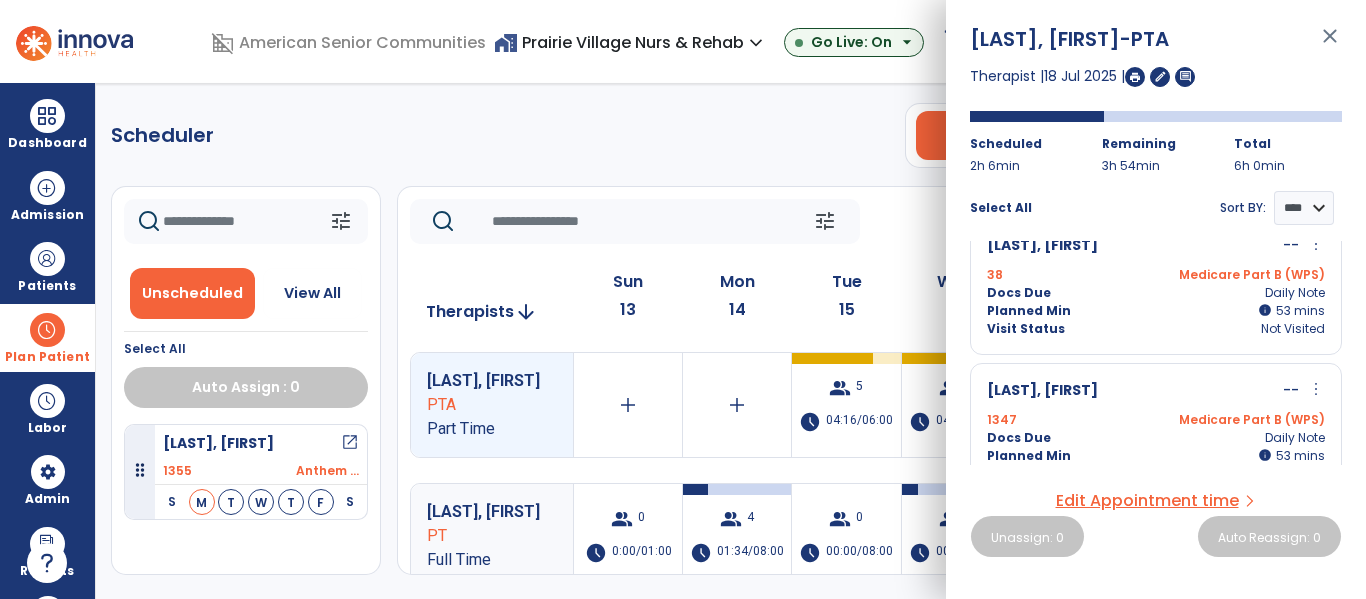 scroll, scrollTop: 0, scrollLeft: 0, axis: both 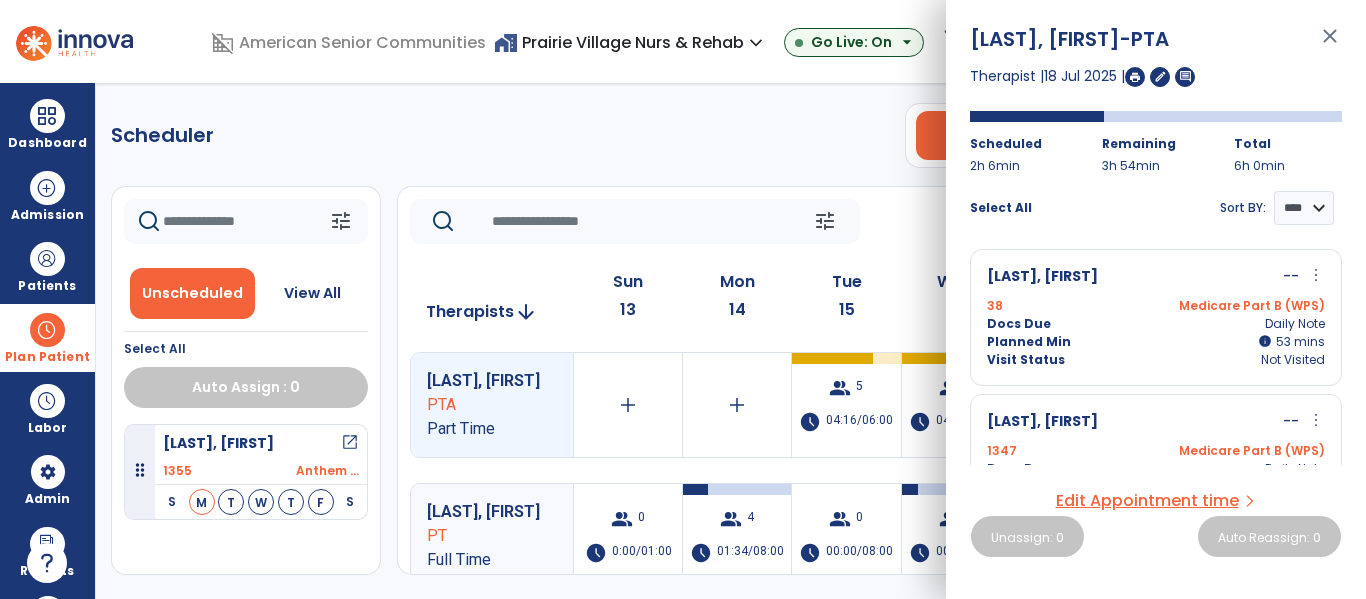 click on "Scheduler   PT   OT   ST  **** *** more_vert  Manage Labor   View All Therapists   Print" 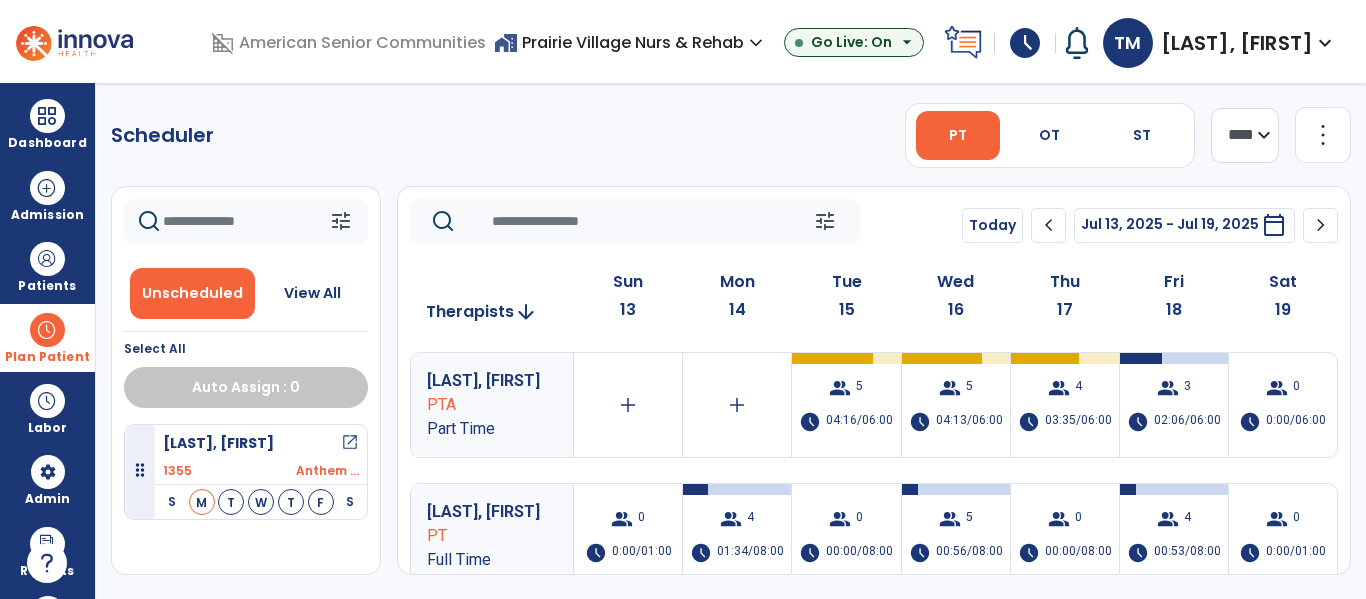 click on "chevron_left" 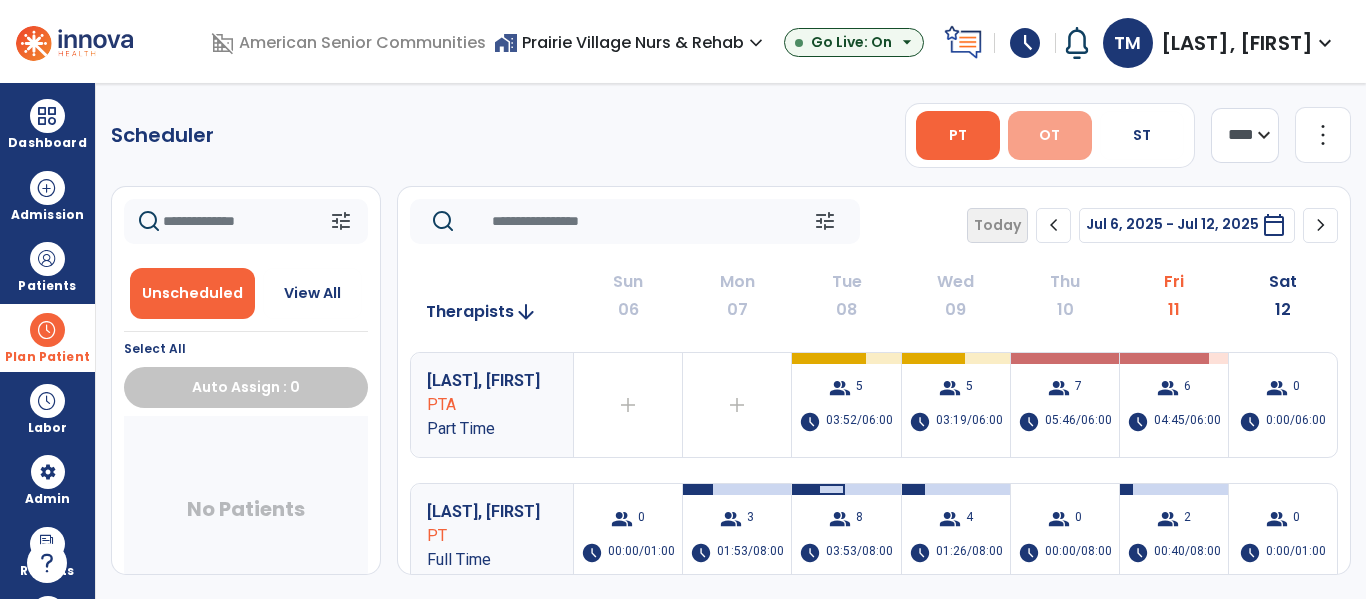 click on "OT" at bounding box center [1050, 135] 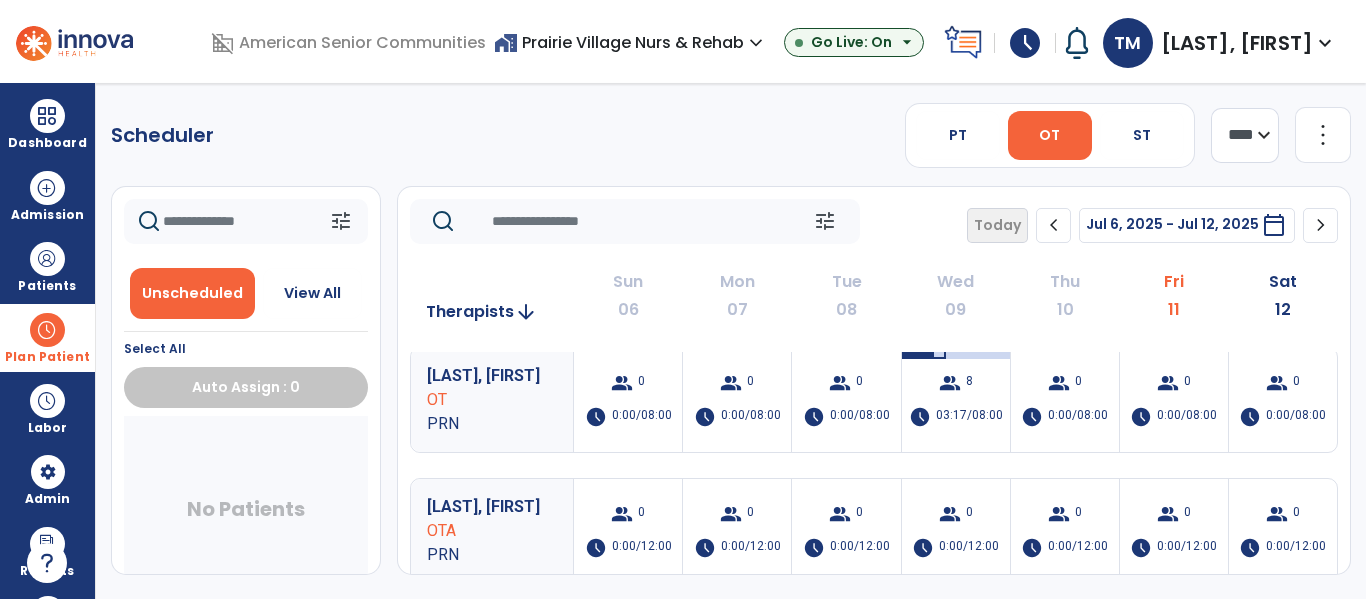 scroll, scrollTop: 0, scrollLeft: 0, axis: both 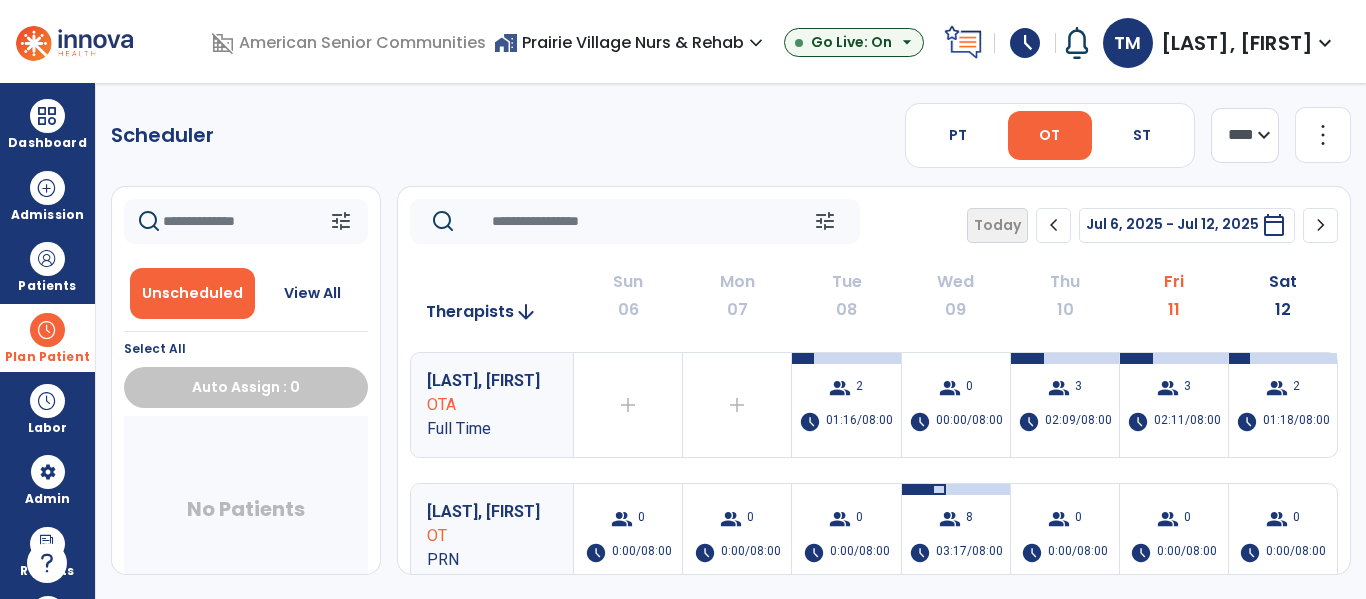 click on "home_work   Prairie Village Nurs & Rehab   expand_more" at bounding box center (631, 42) 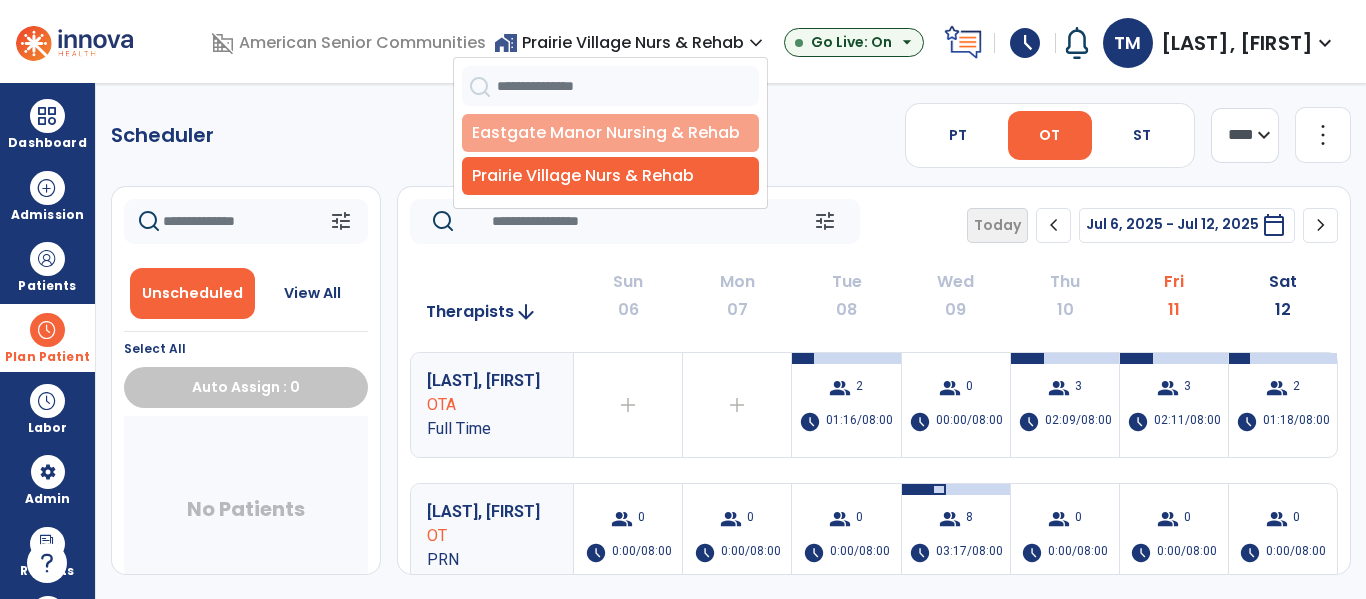 click on "Eastgate Manor Nursing & Rehab" at bounding box center [610, 133] 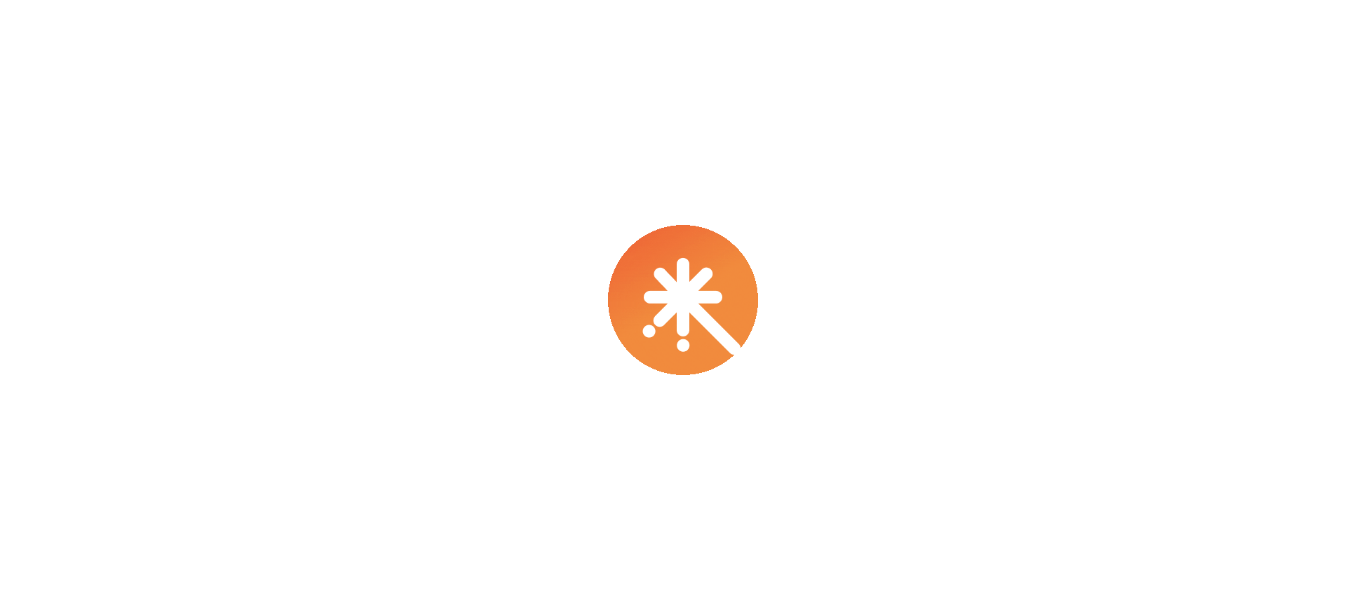 scroll, scrollTop: 0, scrollLeft: 0, axis: both 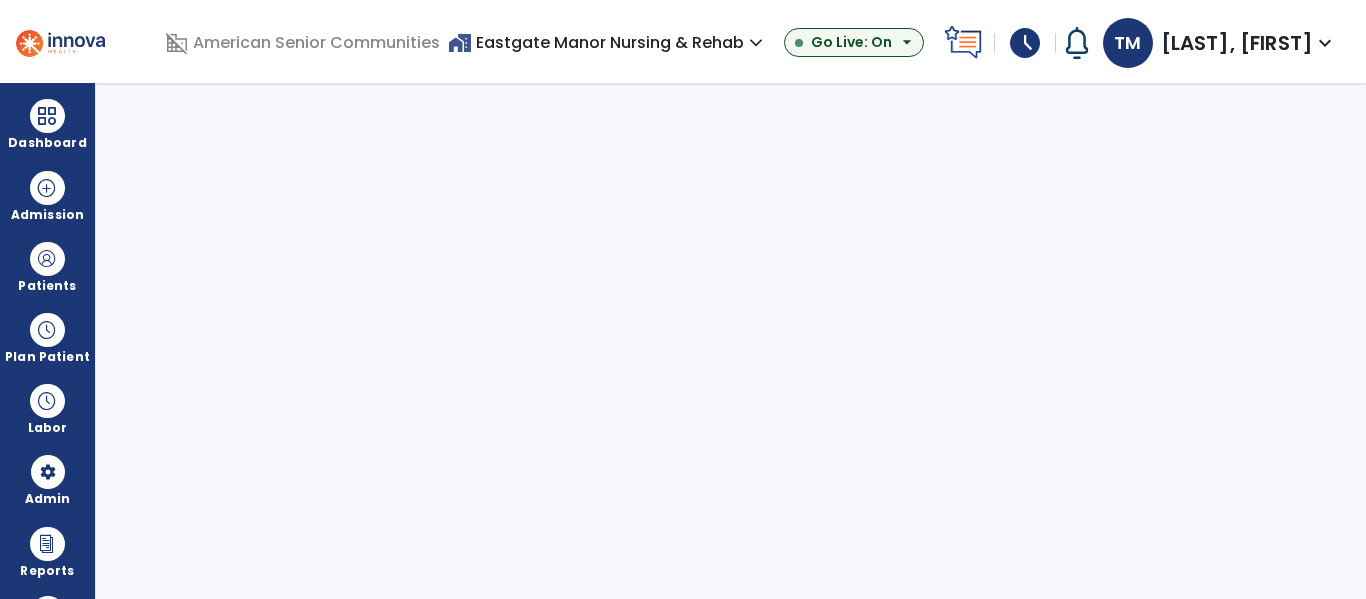 select on "***" 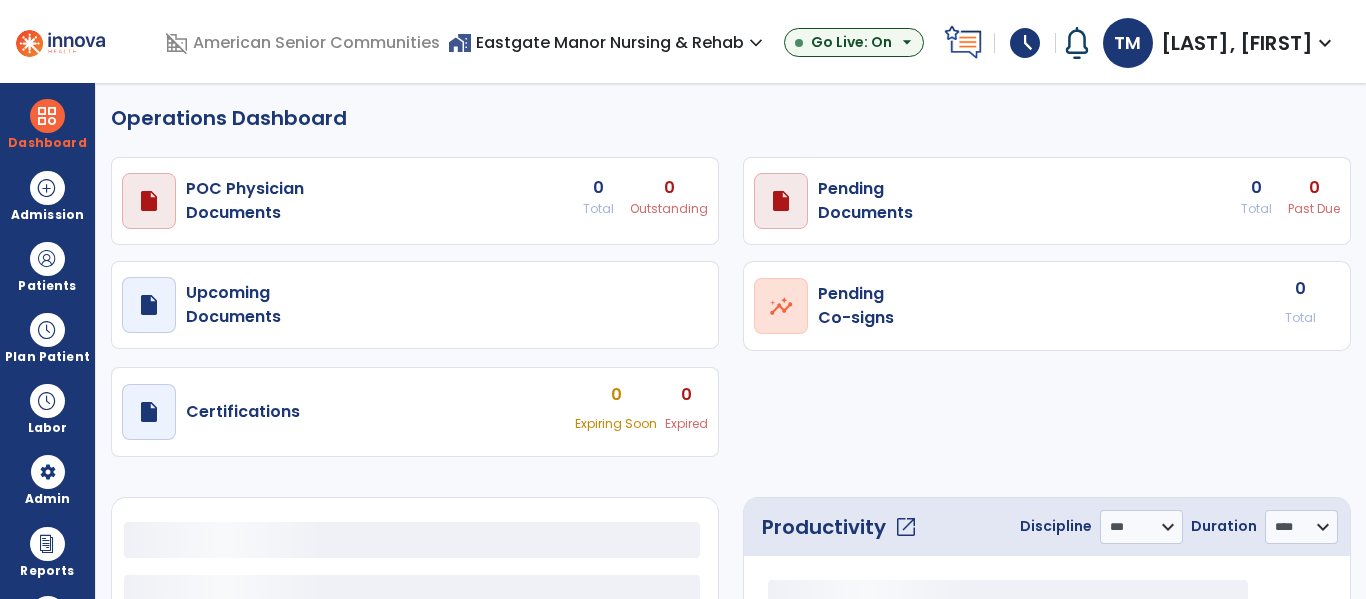 select on "***" 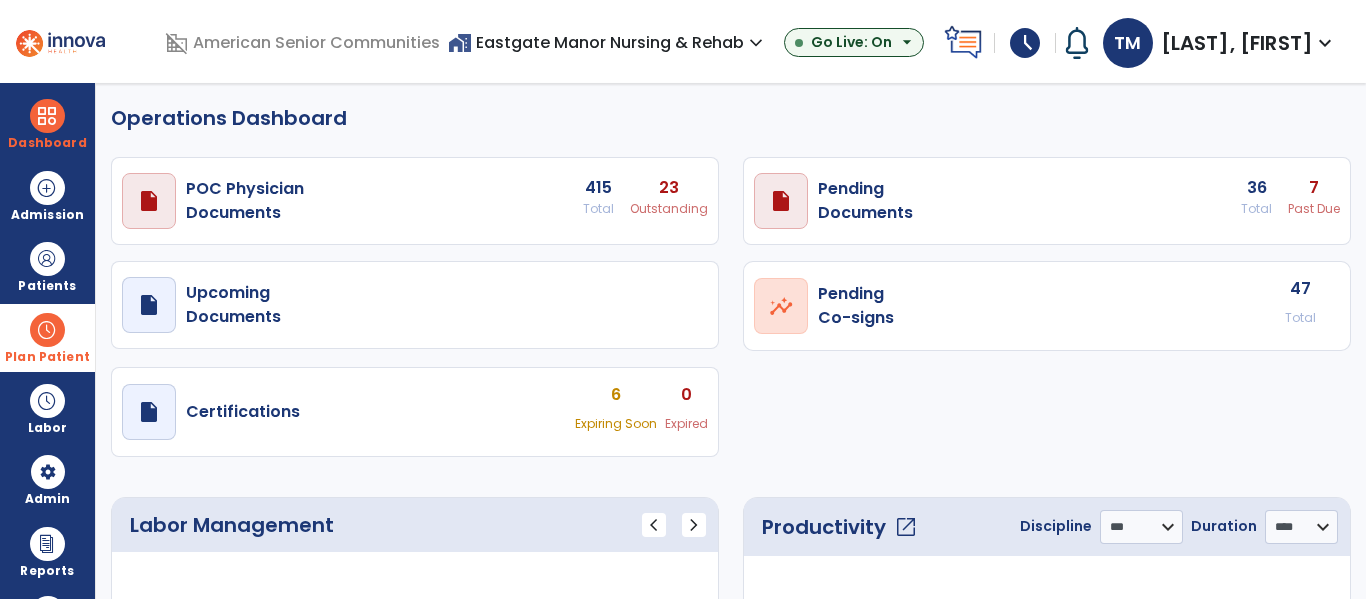 click on "Plan Patient" at bounding box center (47, 286) 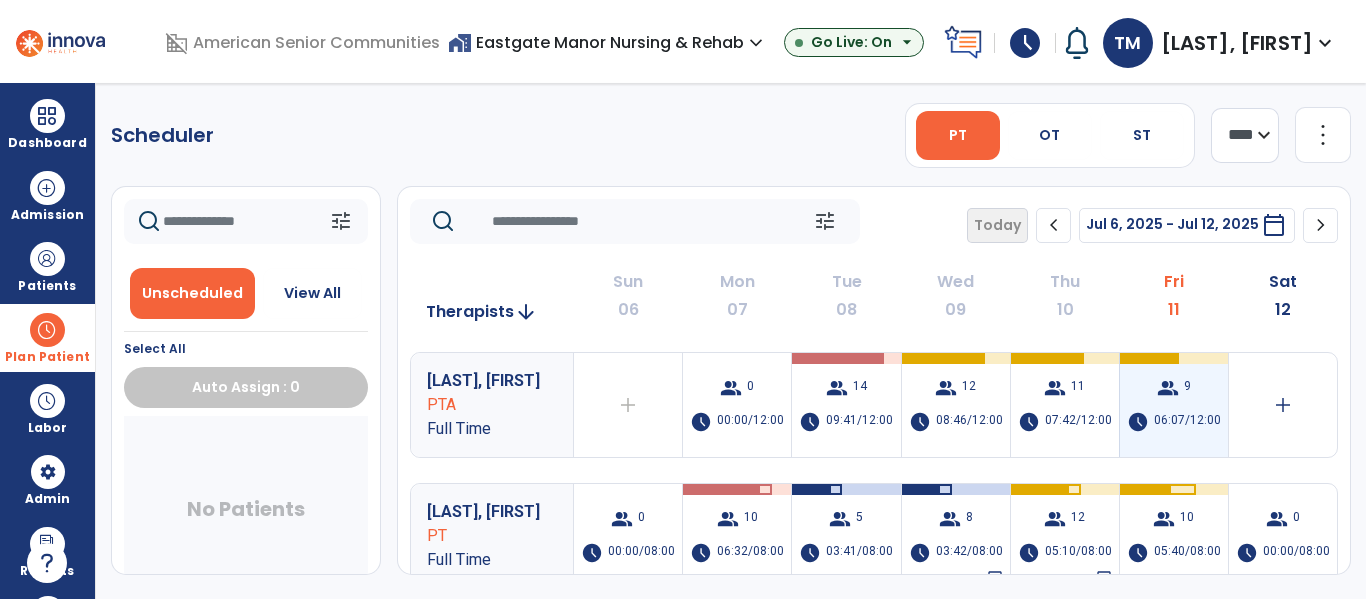 click on "06:07/12:00" at bounding box center (1187, 422) 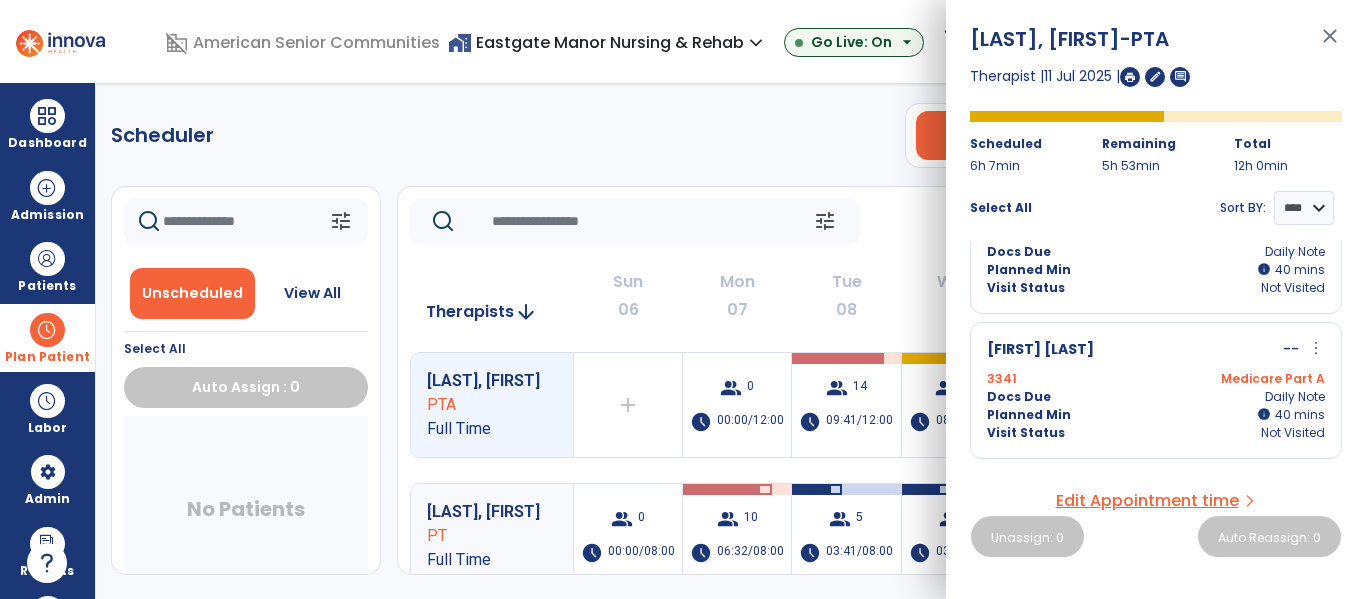 scroll, scrollTop: 0, scrollLeft: 0, axis: both 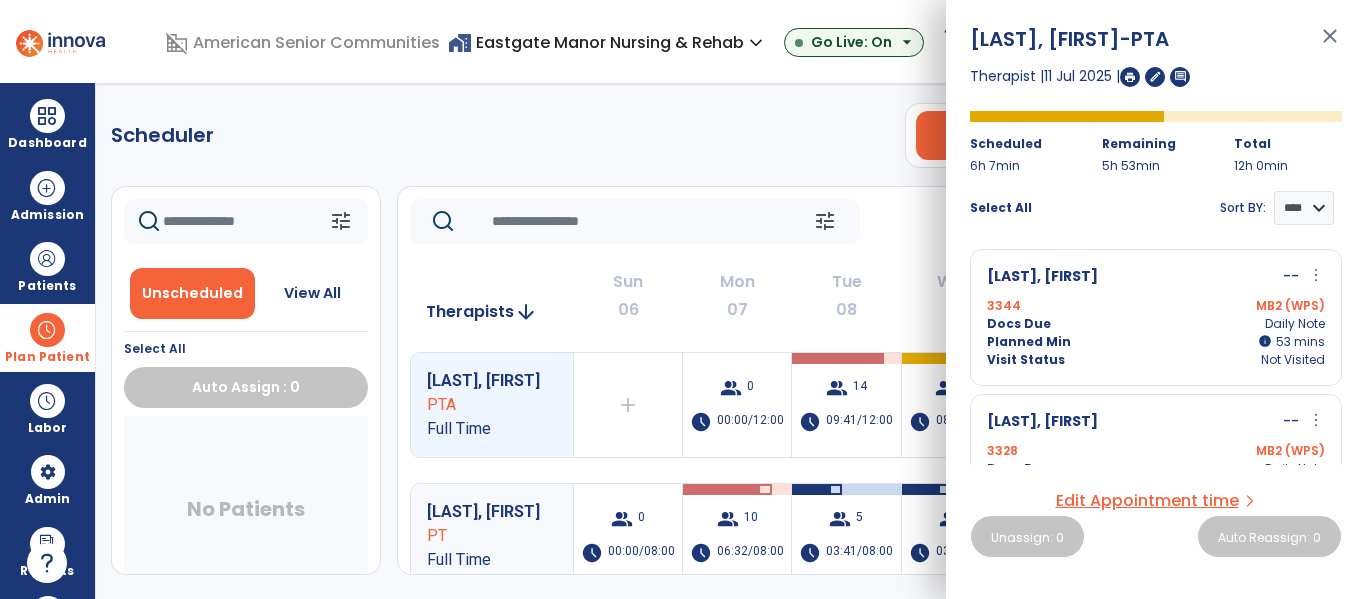 click on "Scheduler   PT   OT   ST  **** *** more_vert  Manage Labor   View All Therapists   Print" 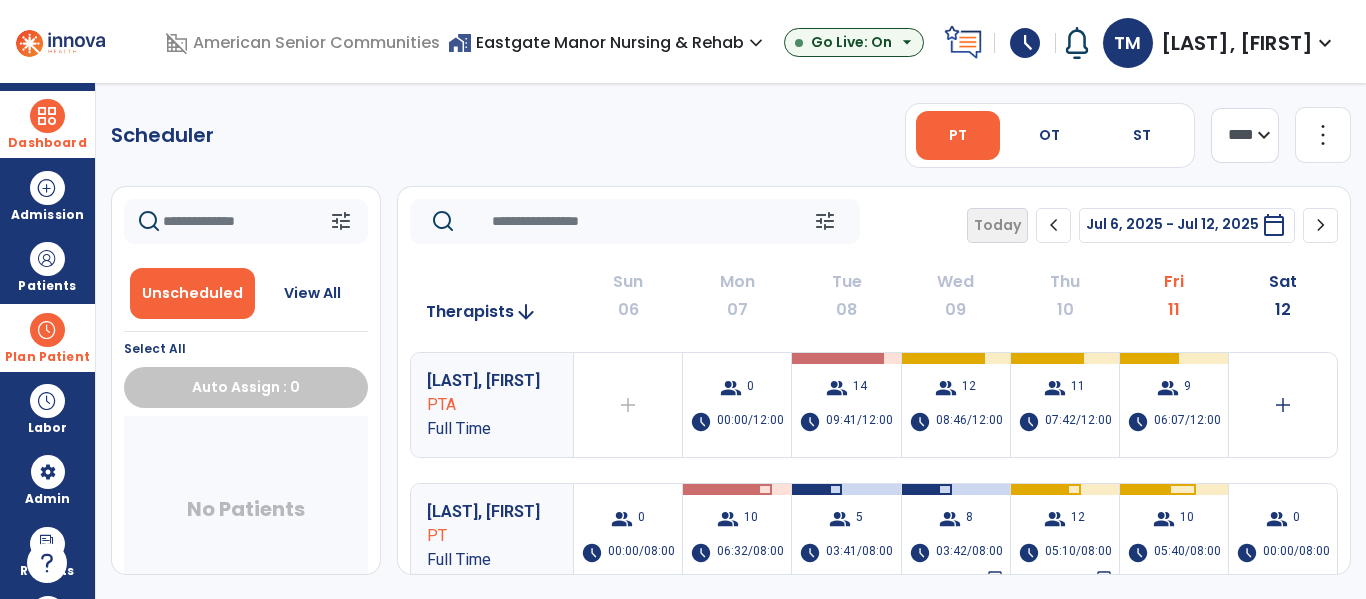 click at bounding box center [47, 116] 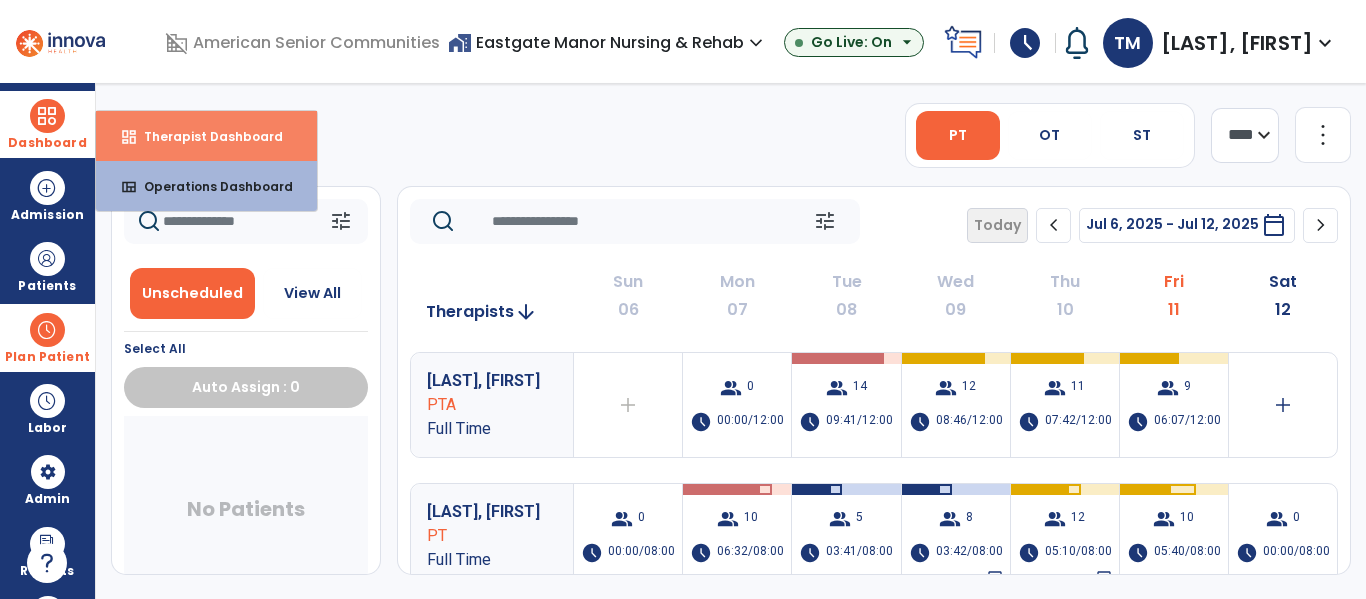 click on "Therapist Dashboard" at bounding box center (205, 136) 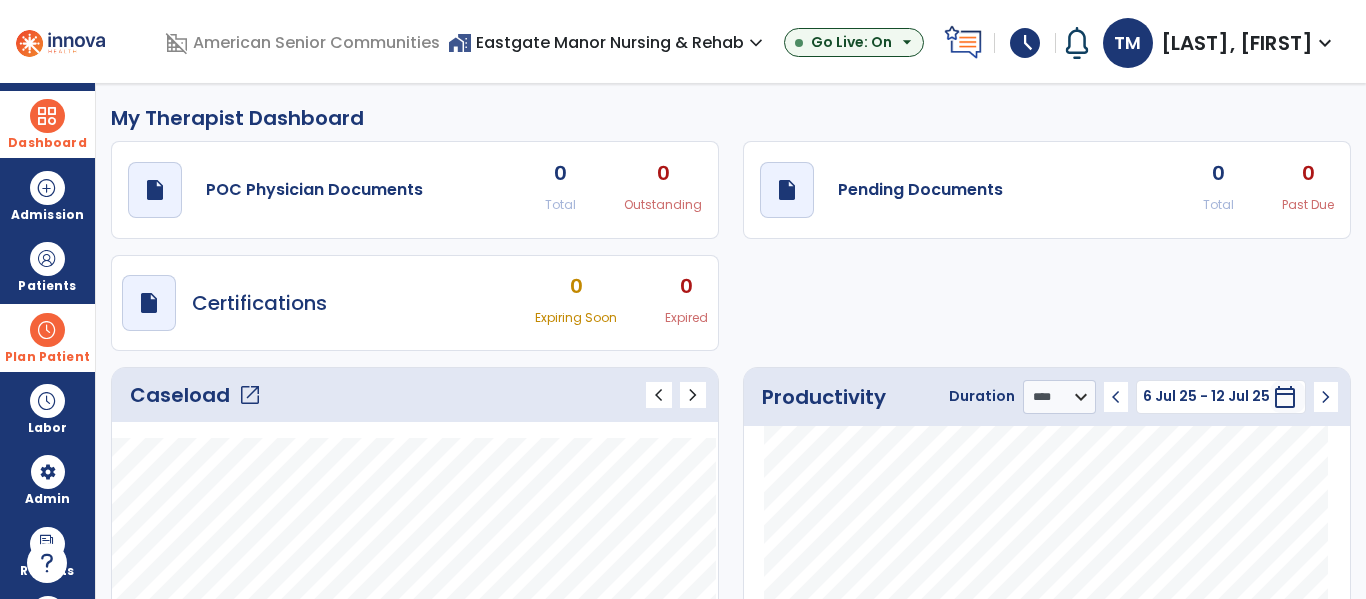 click on "open_in_new" 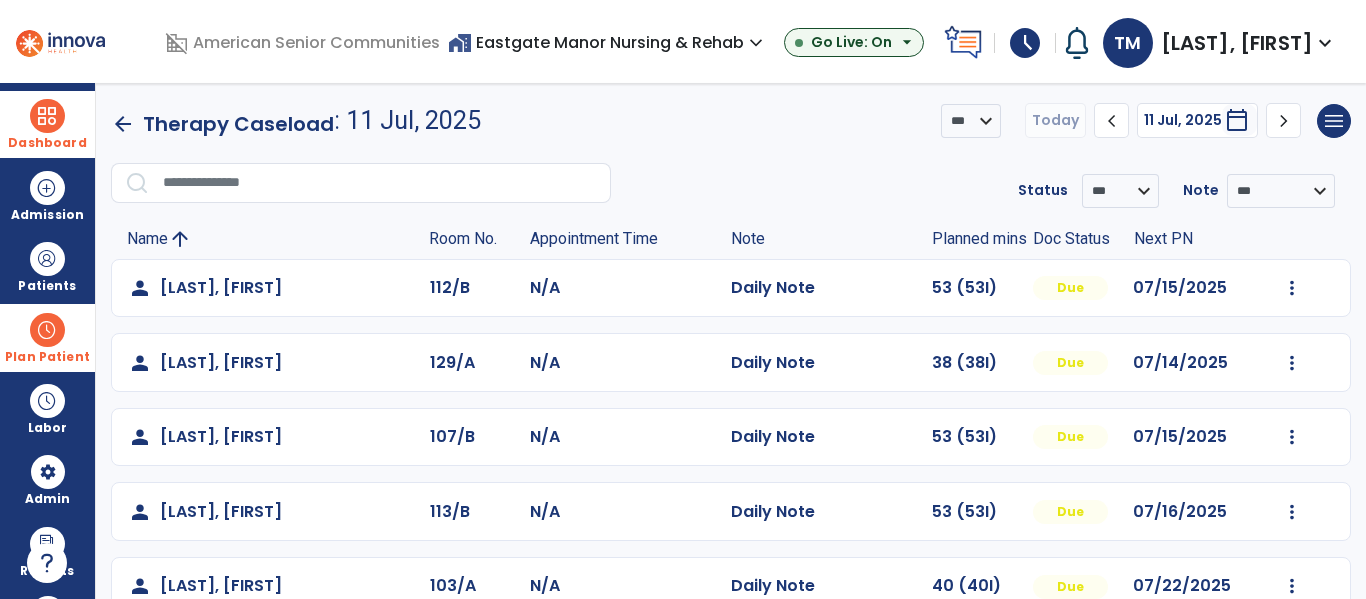 click at bounding box center (47, 116) 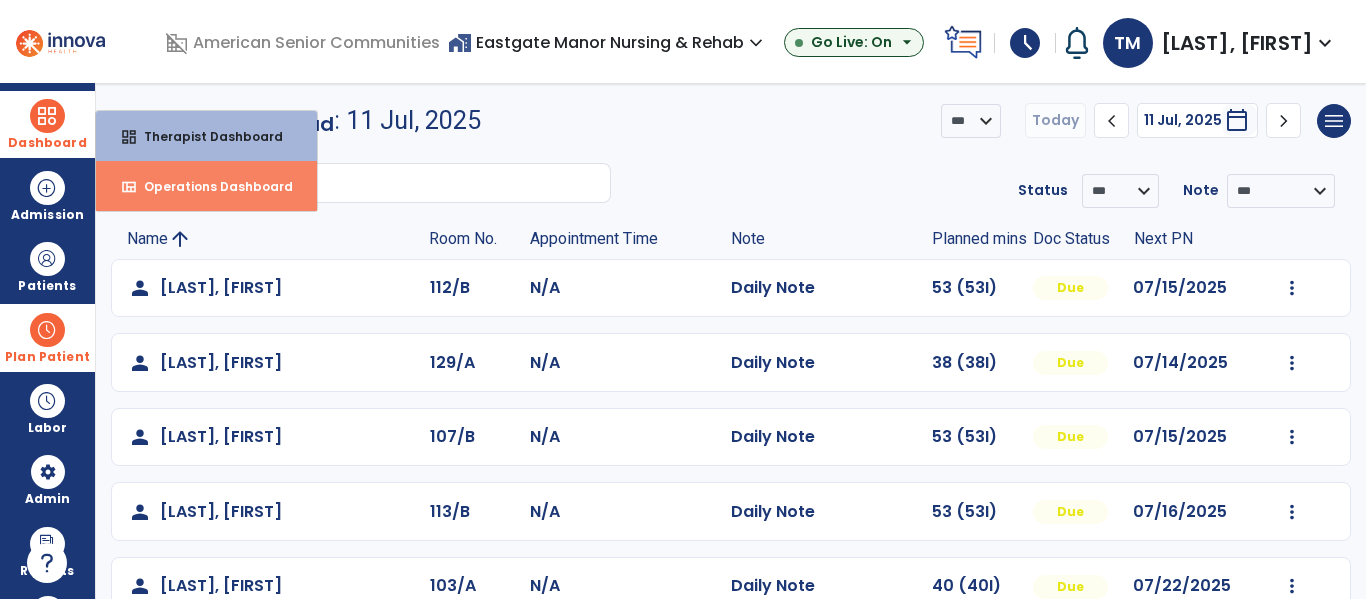click on "view_quilt  Operations Dashboard" at bounding box center [206, 186] 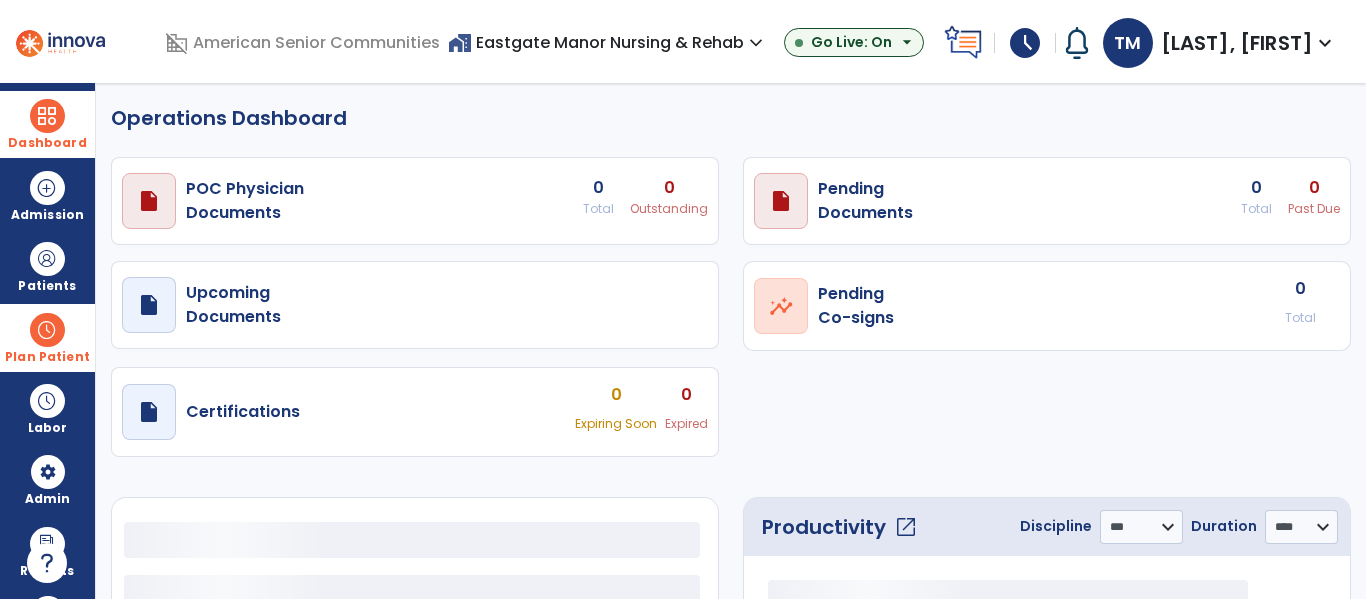 select on "***" 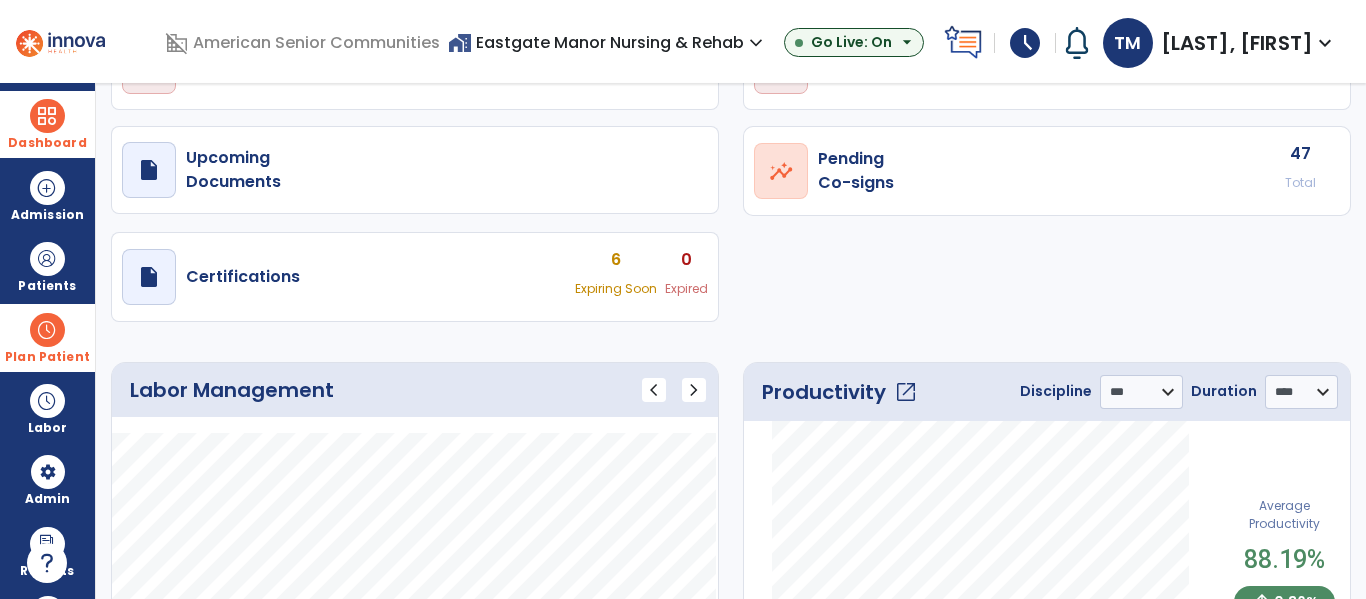 click on "open_in_new" 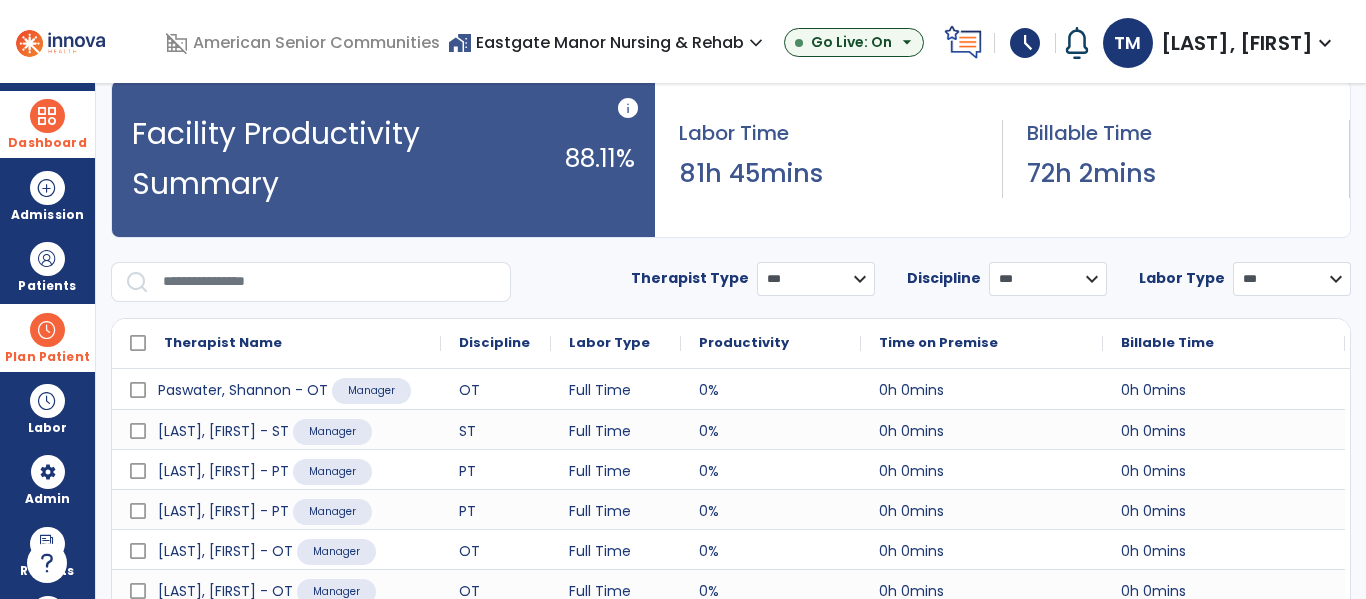 scroll, scrollTop: 0, scrollLeft: 0, axis: both 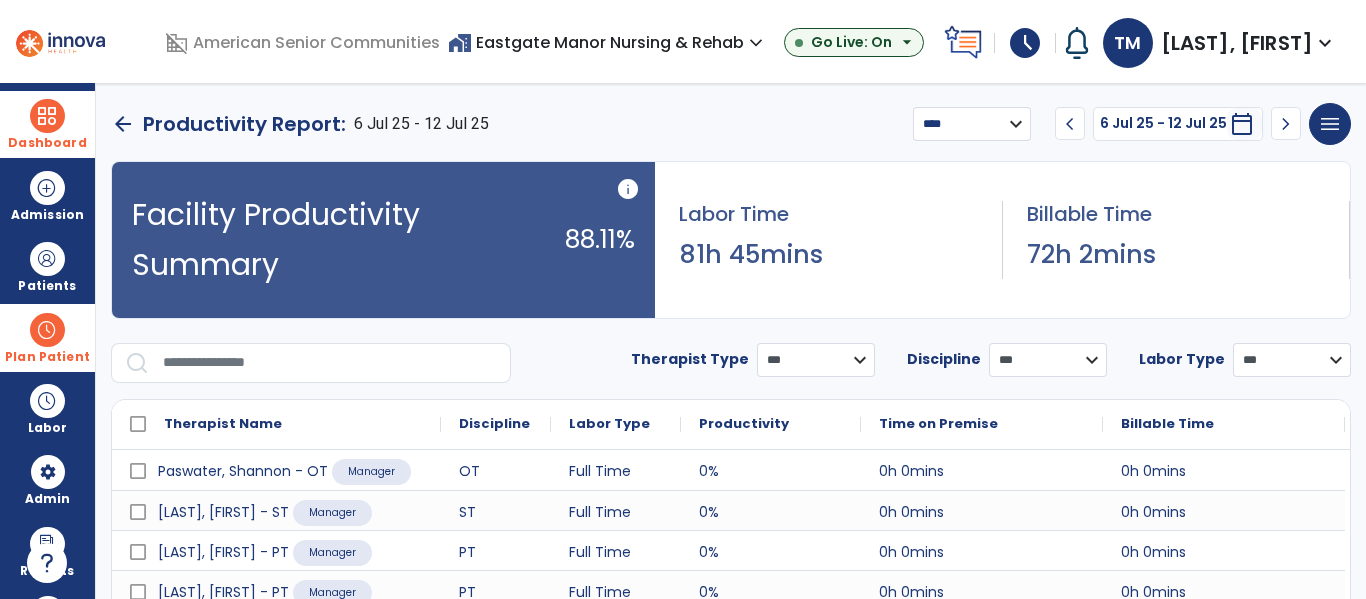 click on "**********" at bounding box center (972, 124) 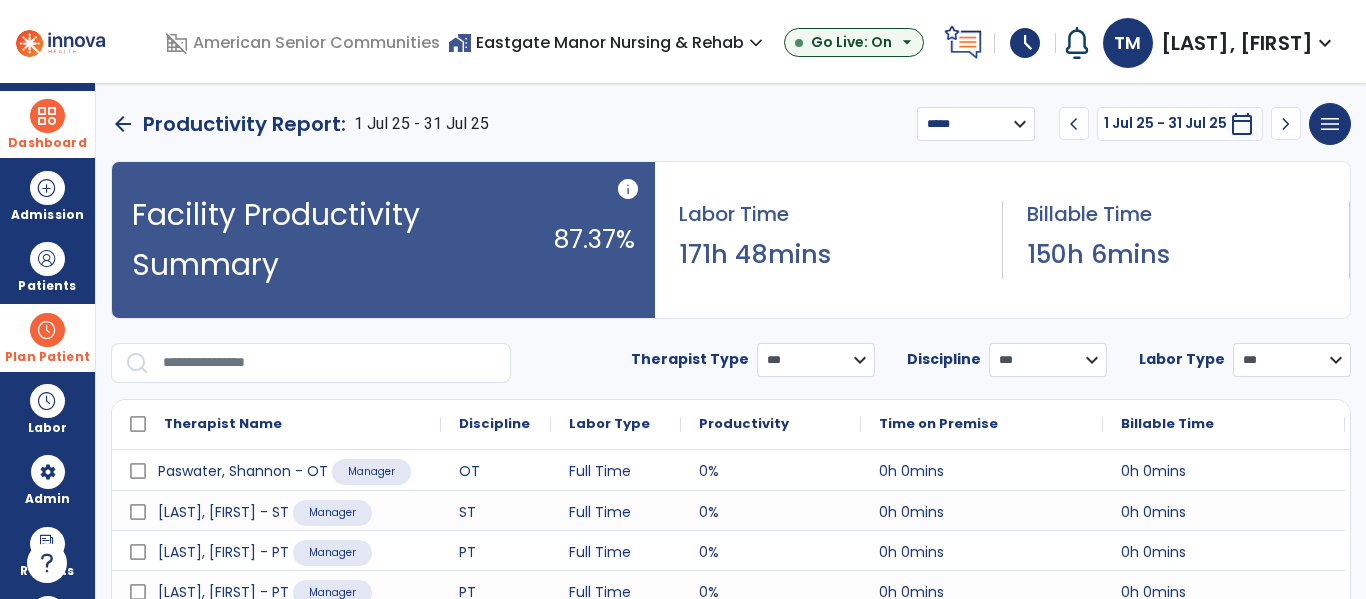 click at bounding box center [330, 363] 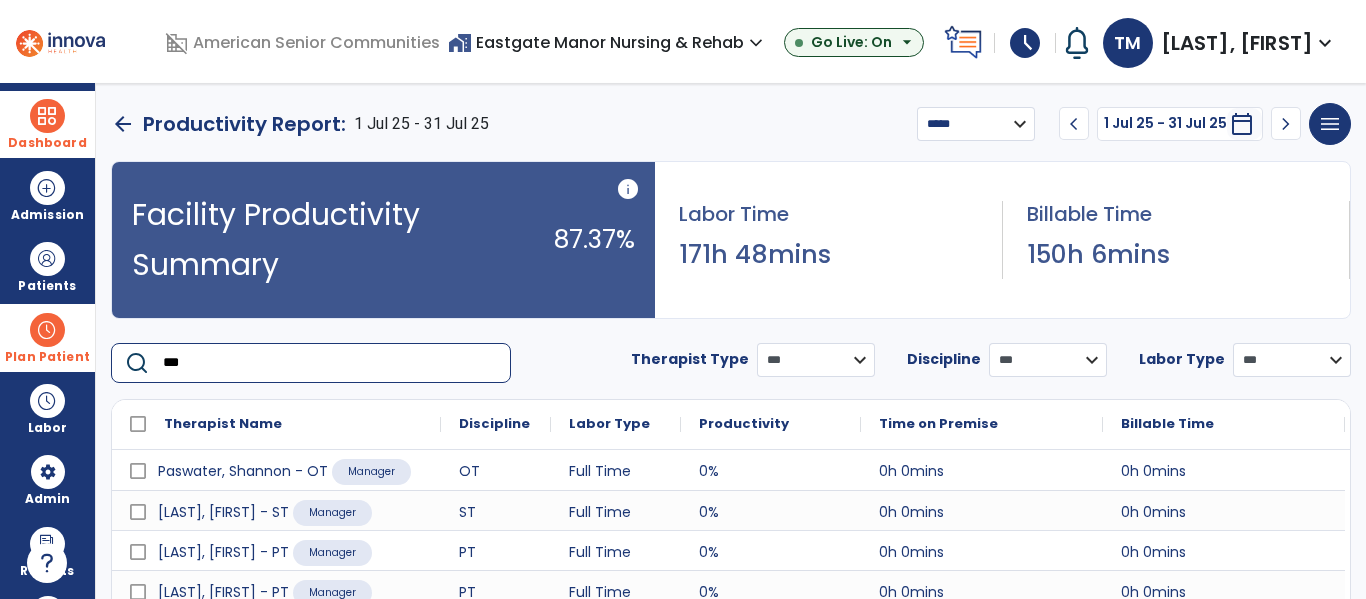 type on "****" 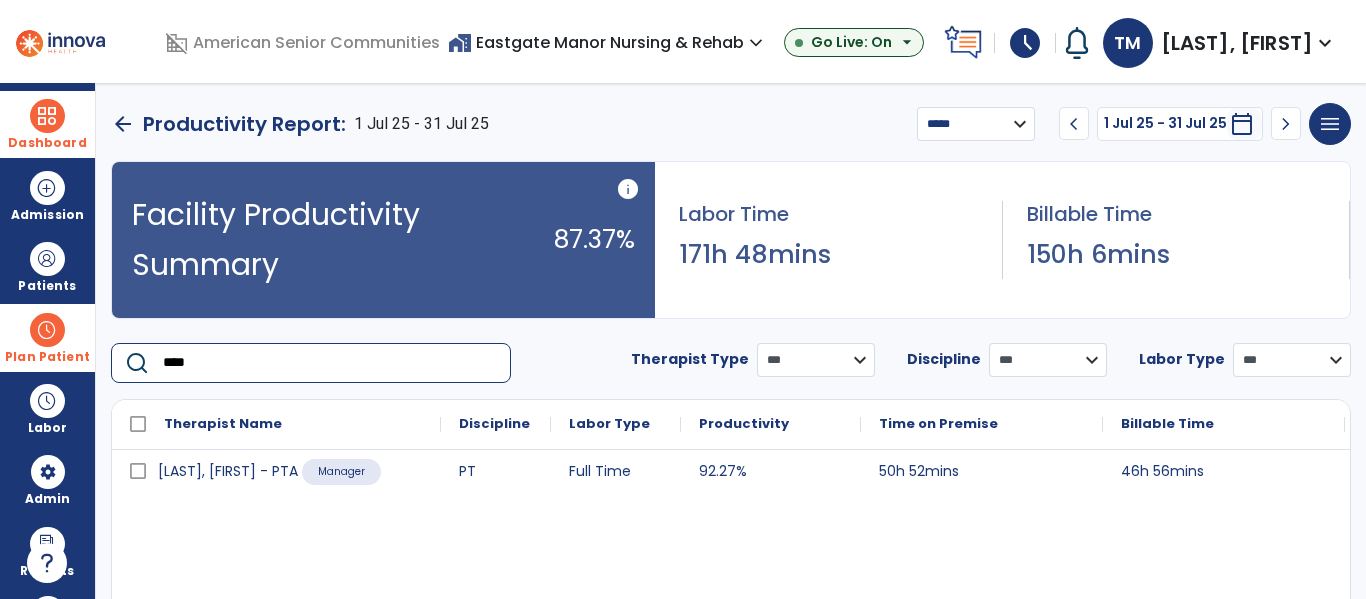 click on "****" at bounding box center (330, 363) 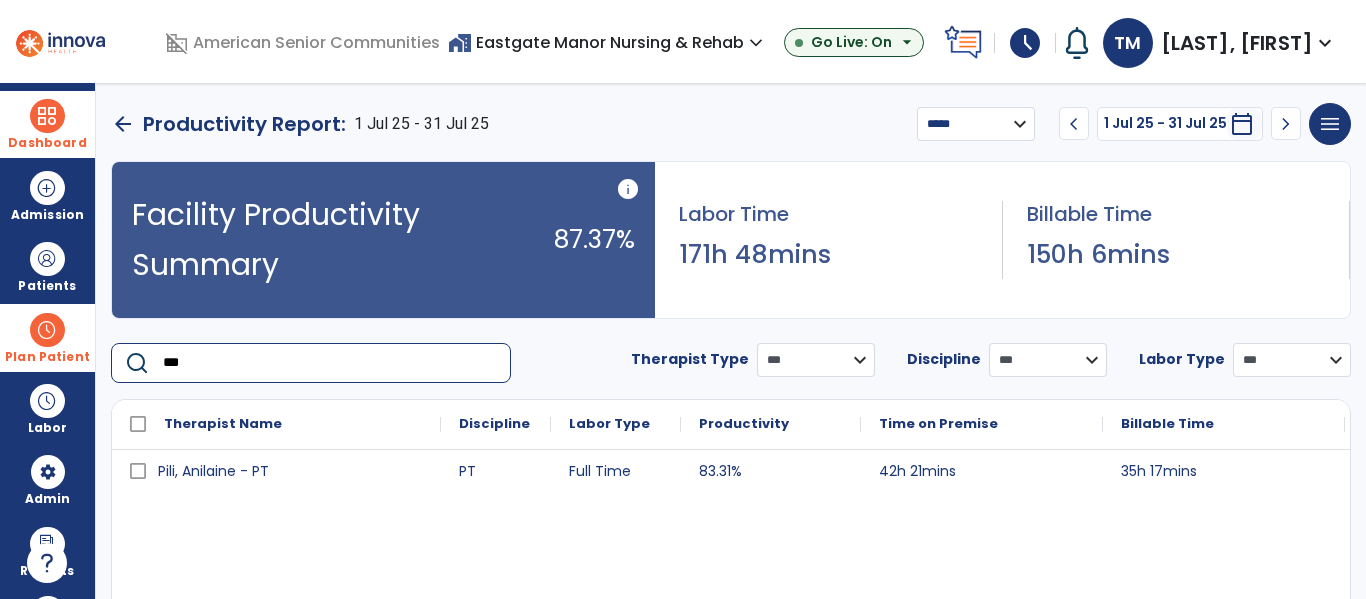 type on "***" 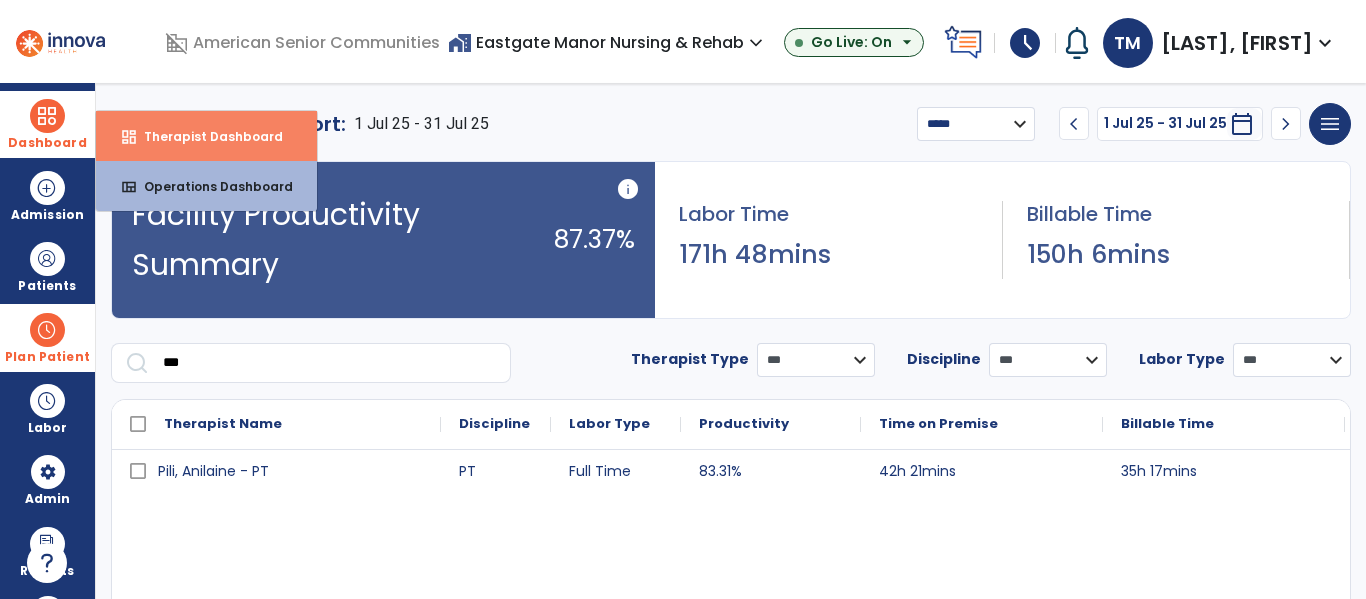 click on "dashboard  Therapist Dashboard" at bounding box center (206, 136) 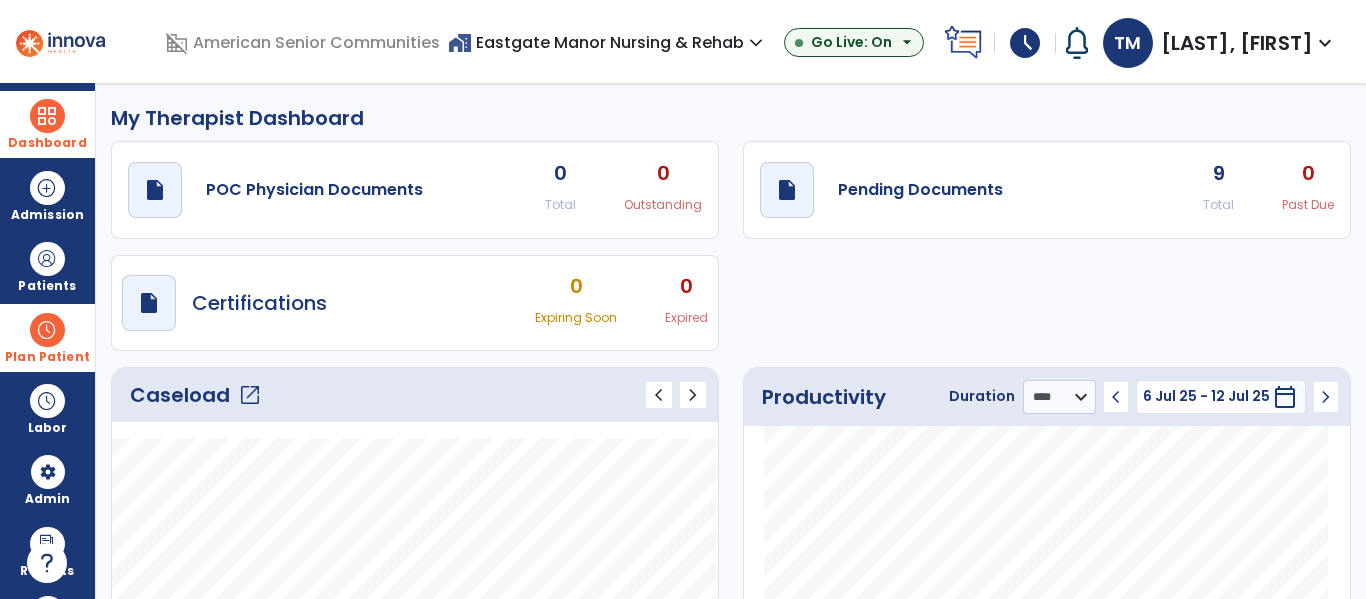 click on "open_in_new" 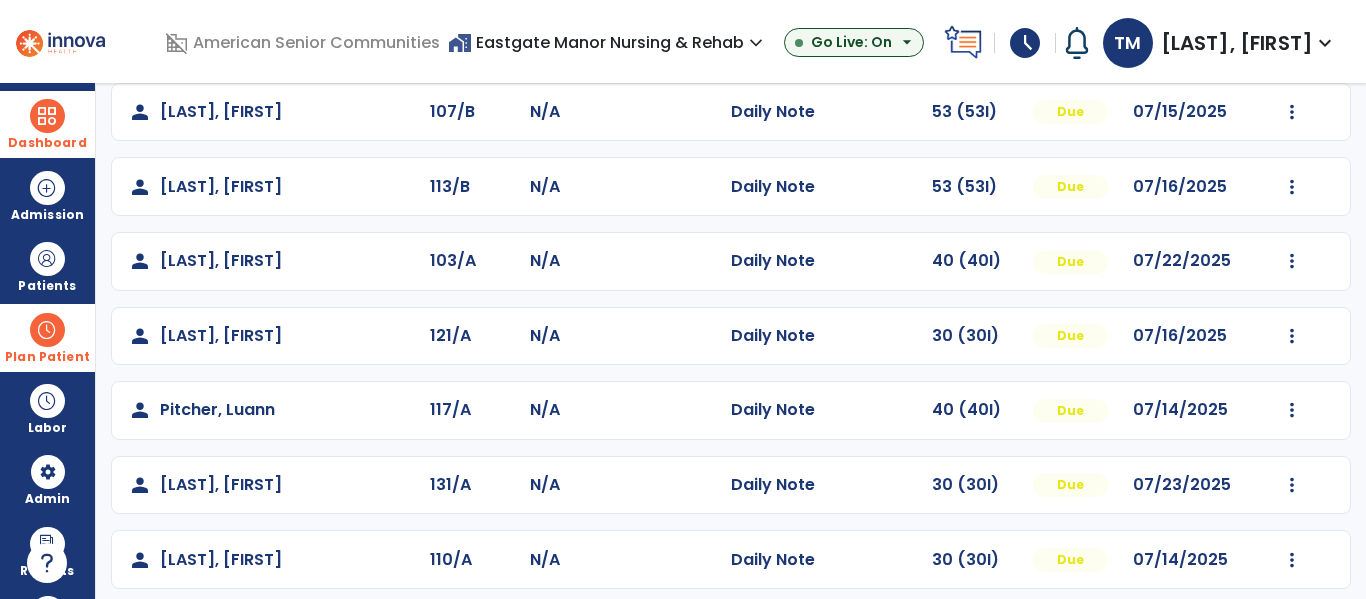 scroll, scrollTop: 339, scrollLeft: 0, axis: vertical 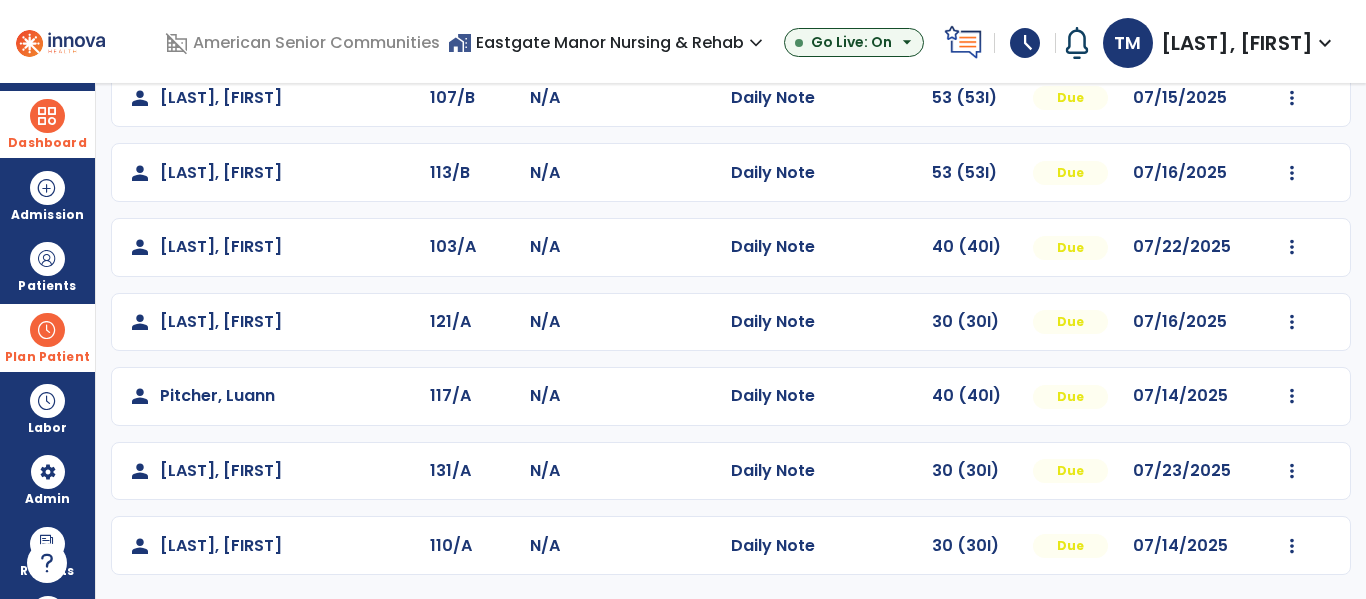 click at bounding box center (47, 330) 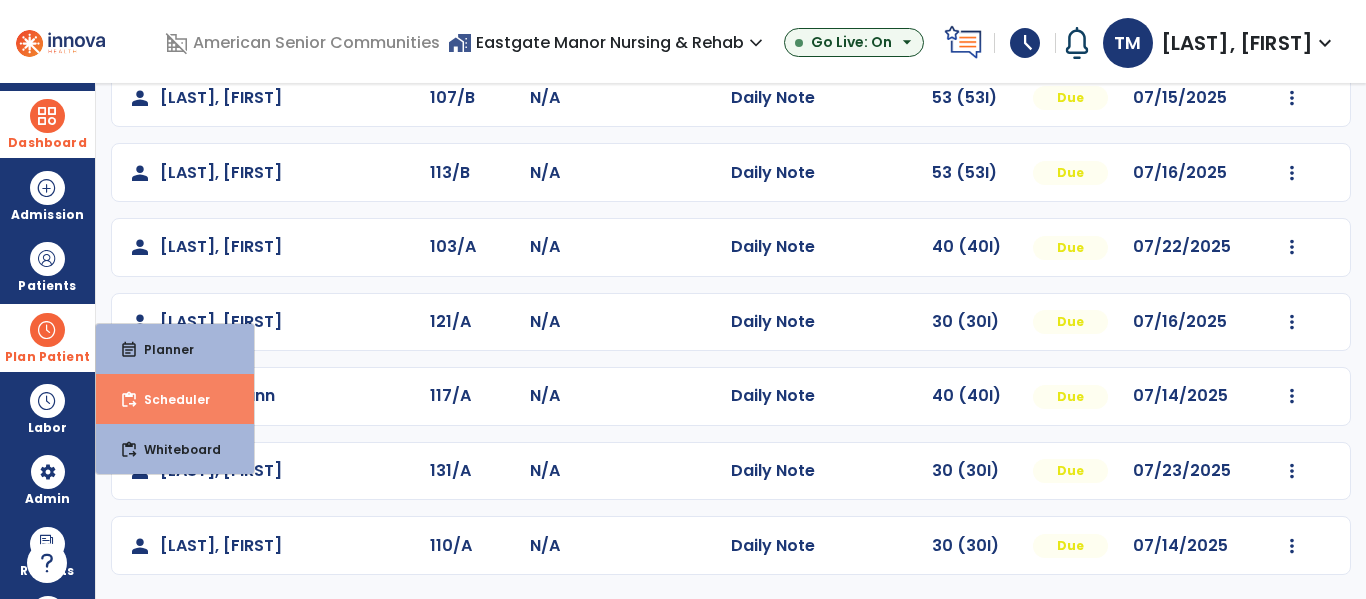 click on "Scheduler" at bounding box center [169, 399] 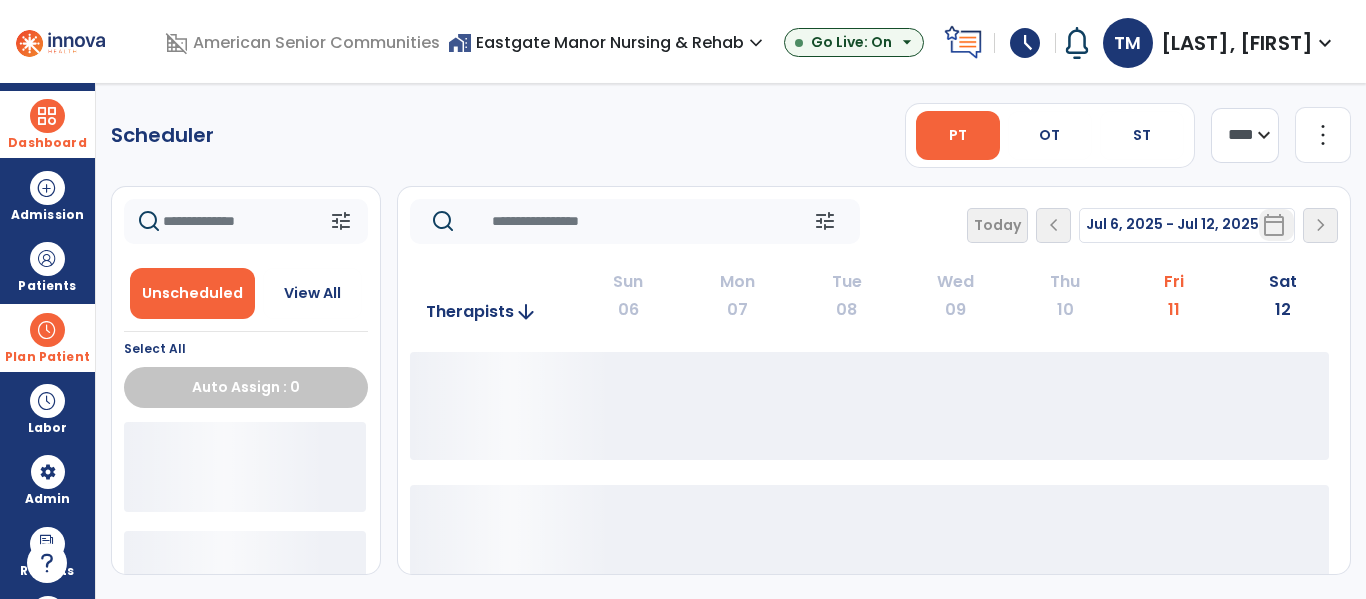 scroll, scrollTop: 0, scrollLeft: 0, axis: both 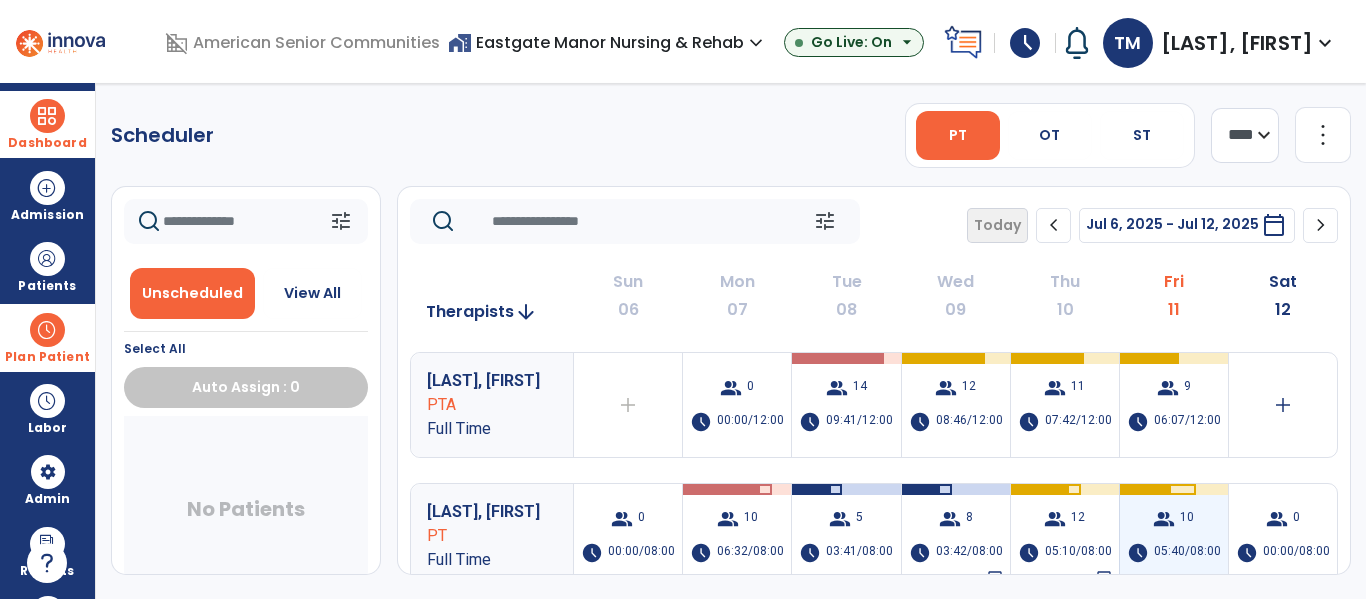click on "05:40/08:00" at bounding box center [1187, 553] 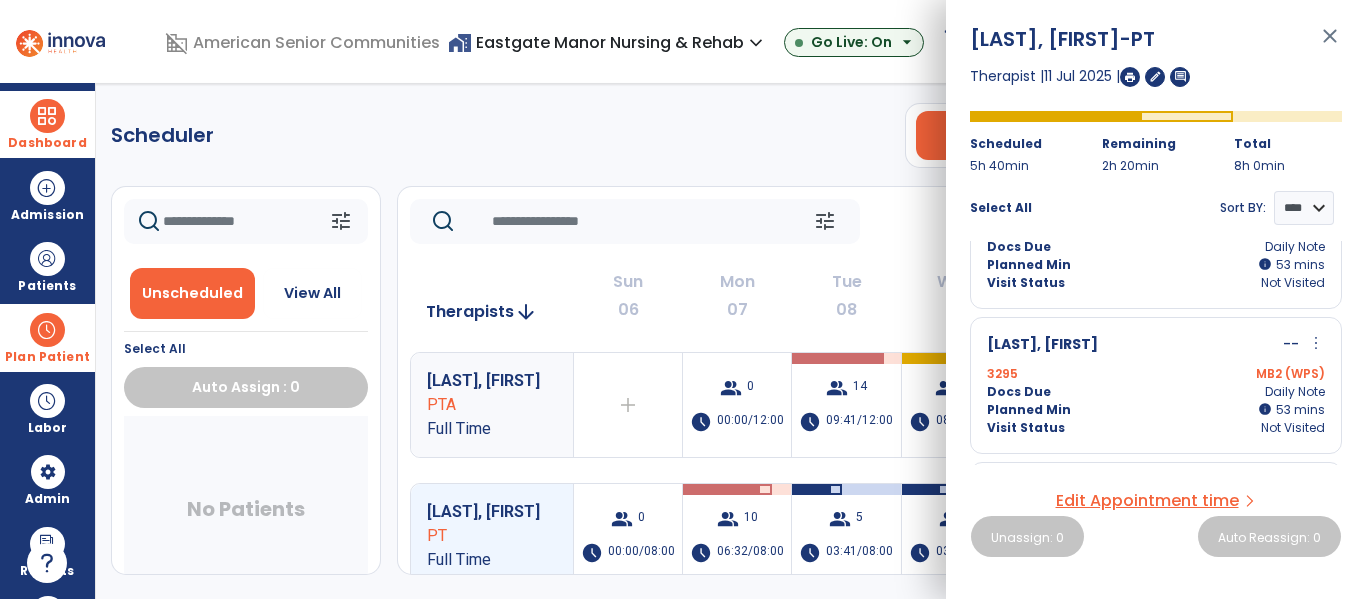 scroll, scrollTop: 171, scrollLeft: 0, axis: vertical 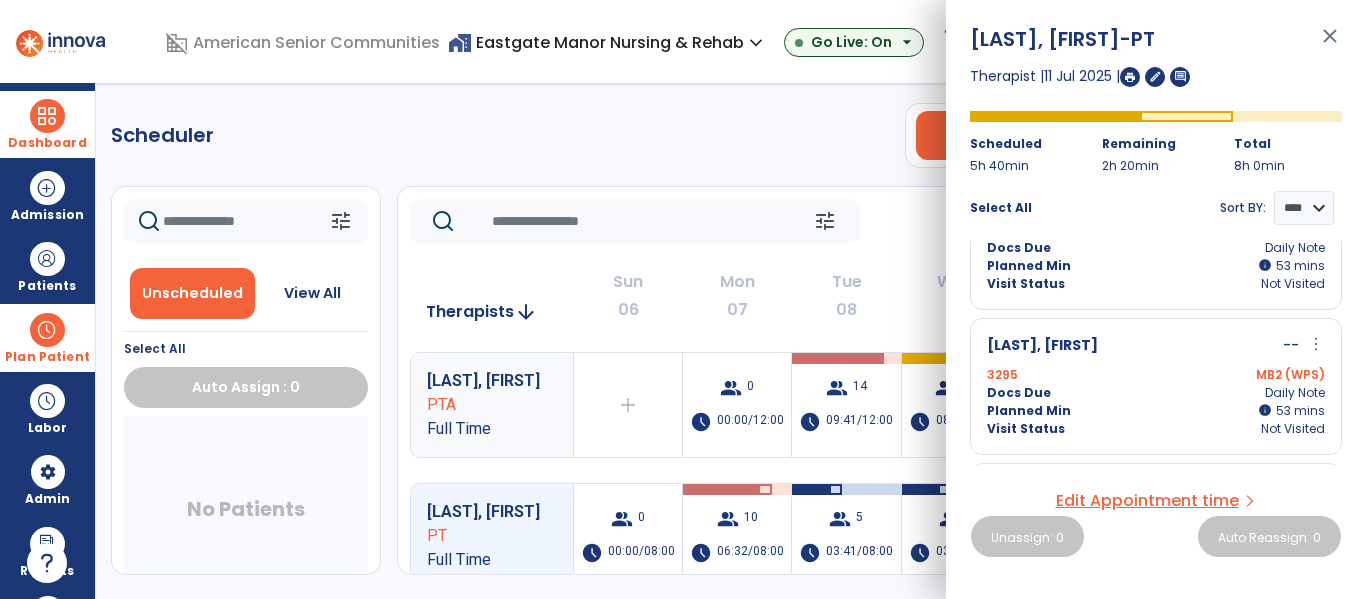 click on "Docs Due Daily Note" at bounding box center (1156, 393) 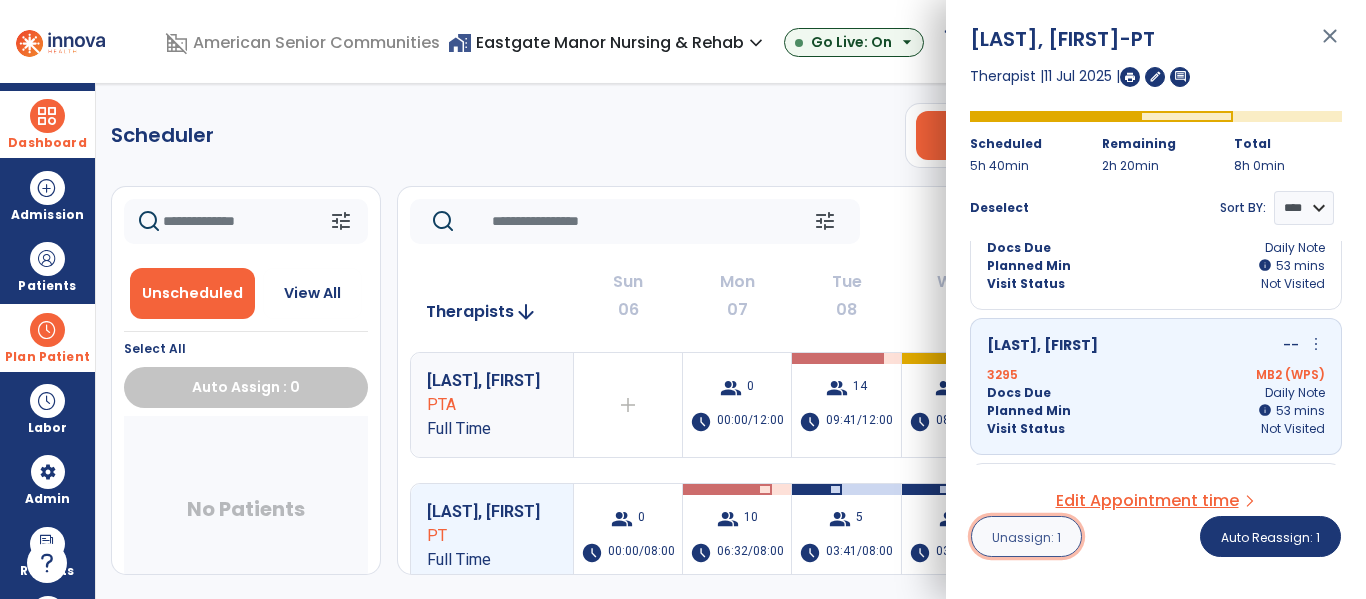 click on "Unassign: 1" at bounding box center (1026, 537) 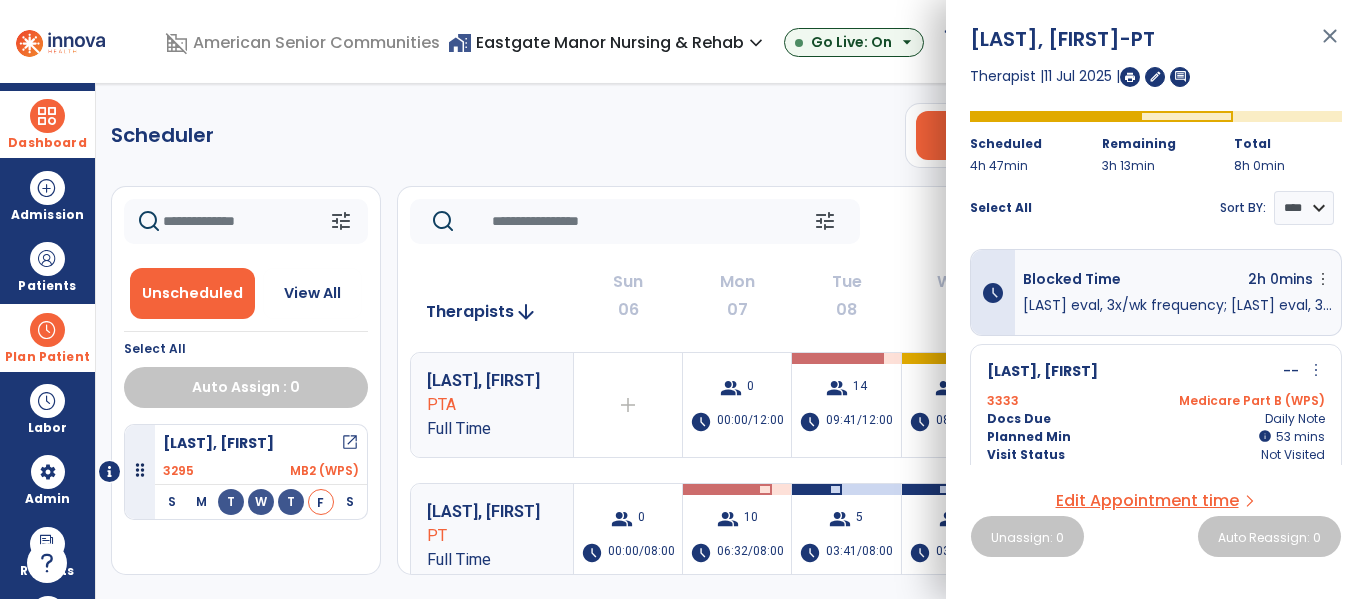 click on "Scheduler   PT   OT   ST  **** *** more_vert  Manage Labor   View All Therapists   Print" 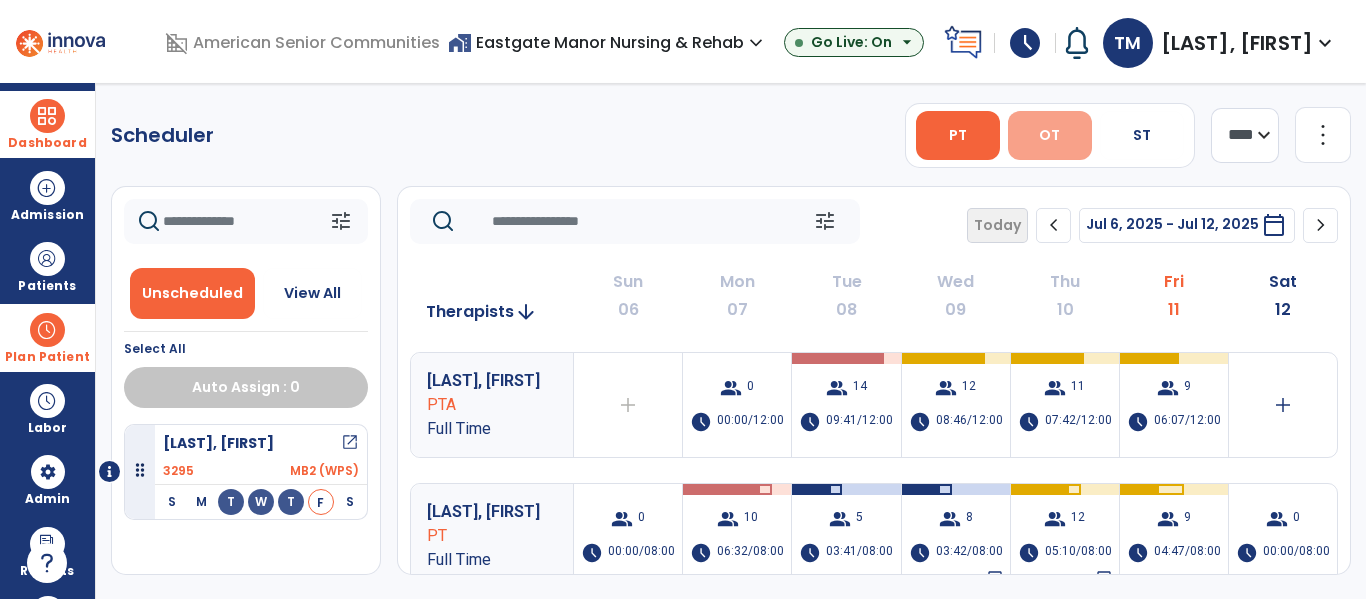 click on "OT" at bounding box center (1049, 135) 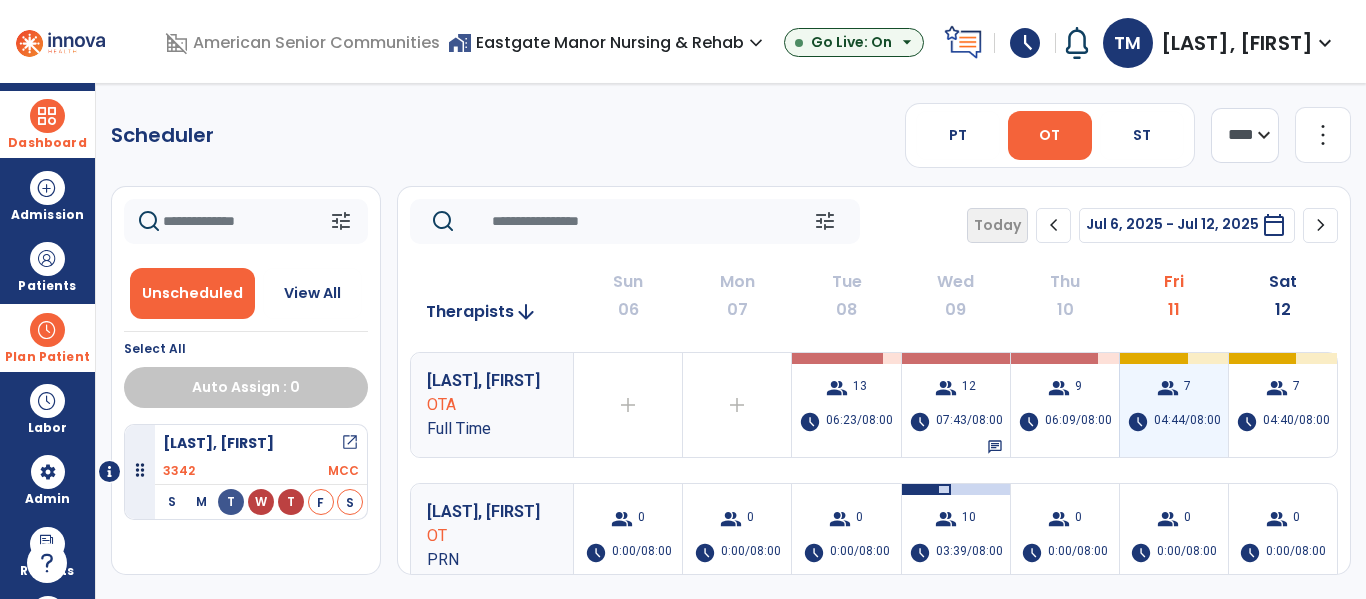 click on "04:44/08:00" at bounding box center [1187, 422] 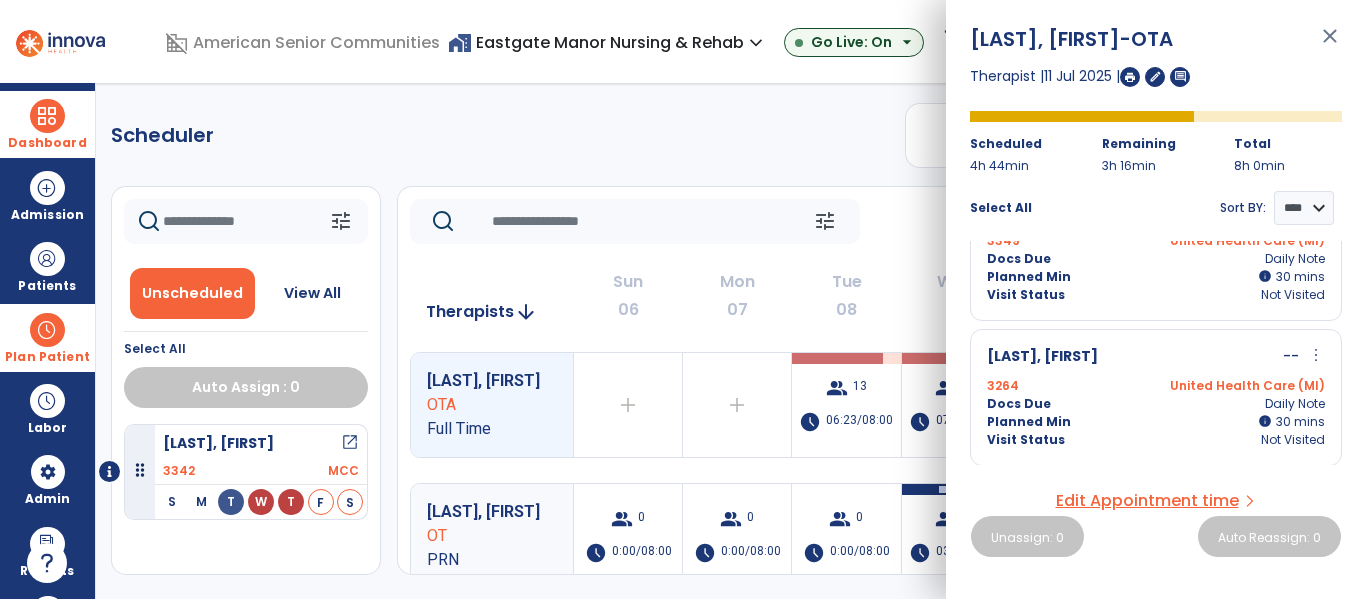 scroll, scrollTop: 791, scrollLeft: 0, axis: vertical 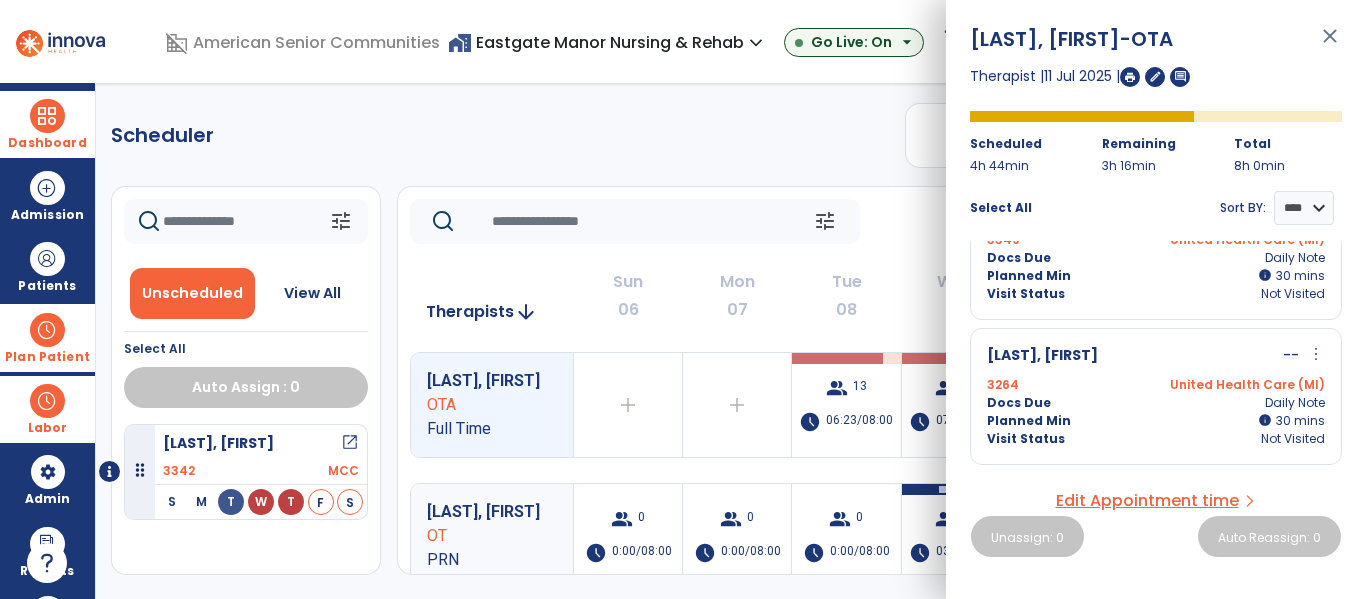 click on "Labor" at bounding box center (47, 409) 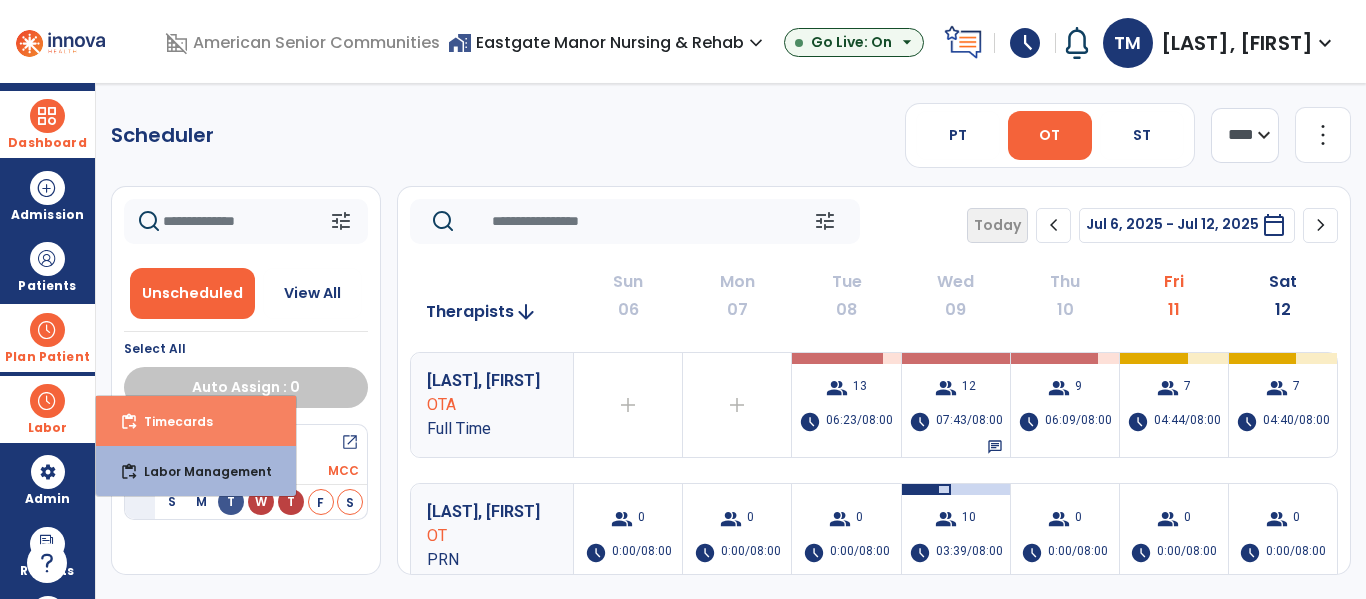click on "content_paste_go  Timecards" at bounding box center [196, 421] 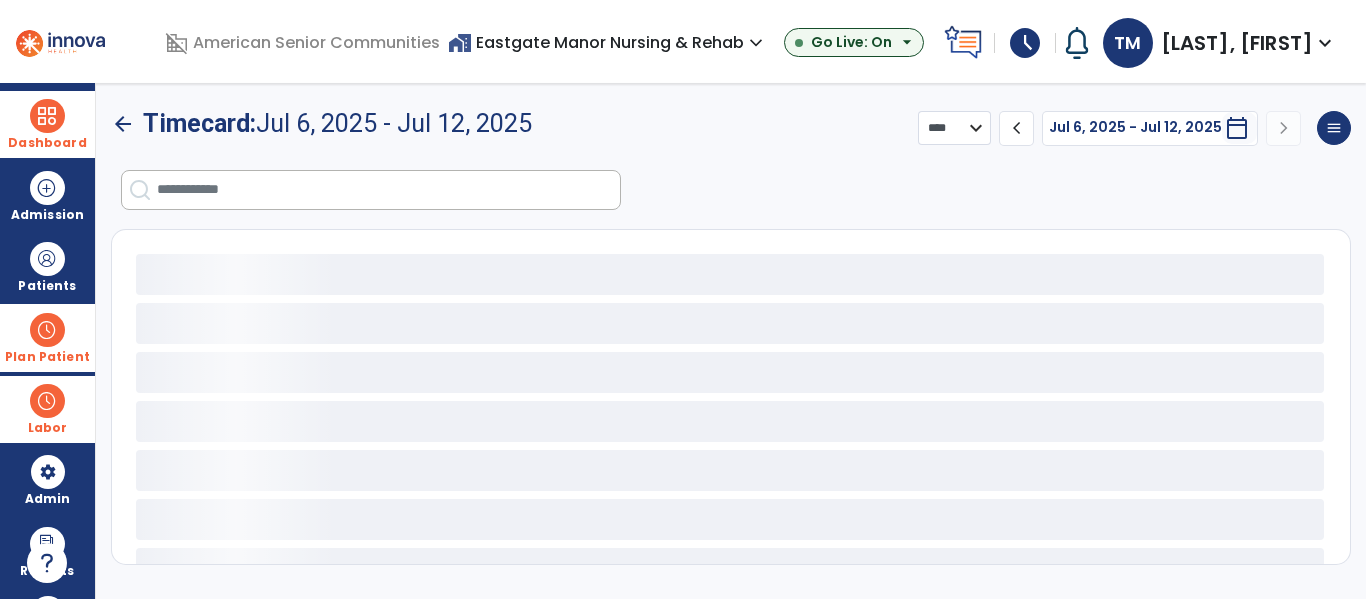 select on "***" 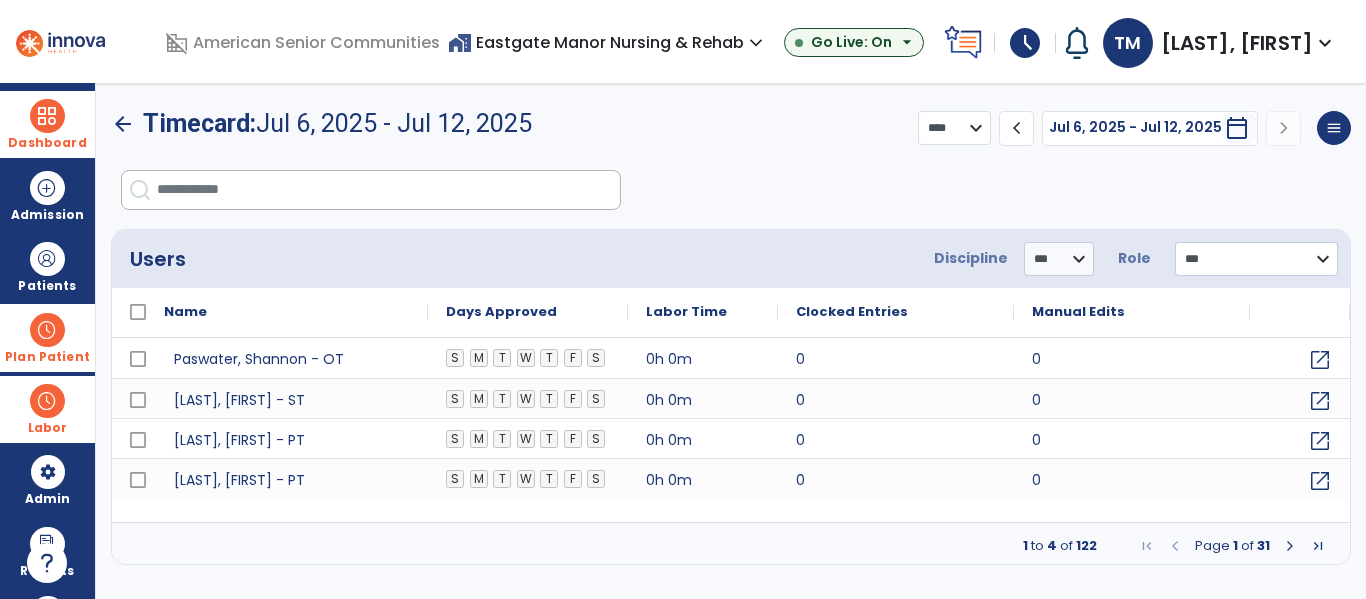 click at bounding box center (388, 190) 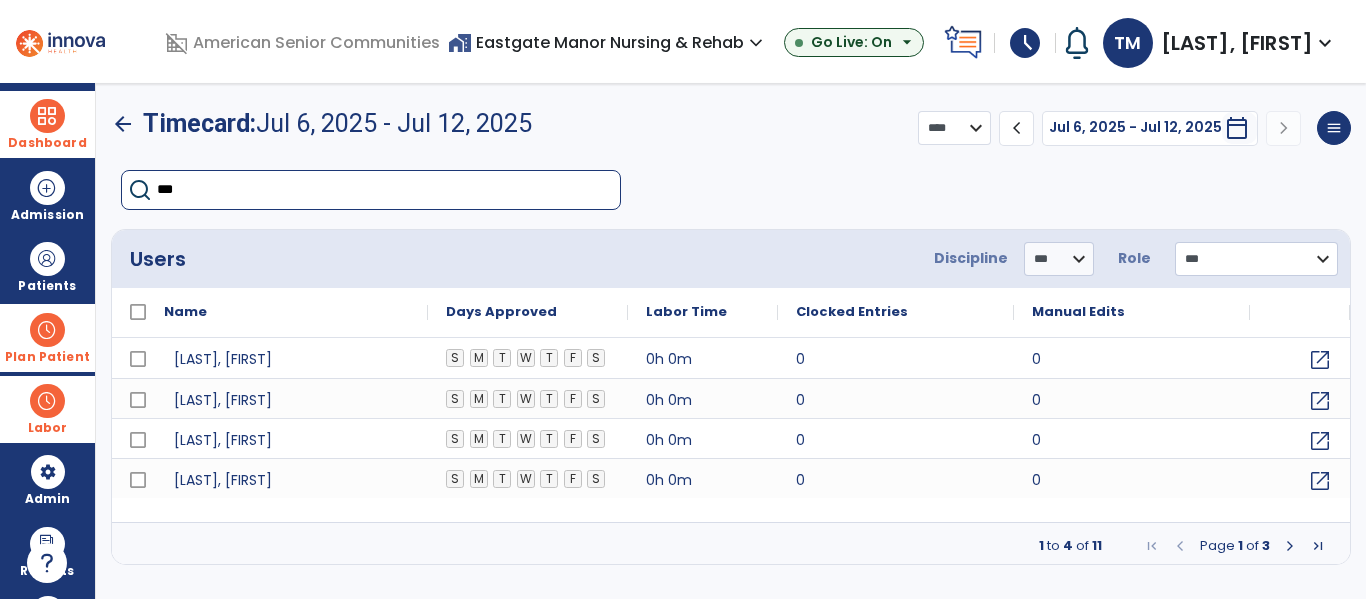 type on "****" 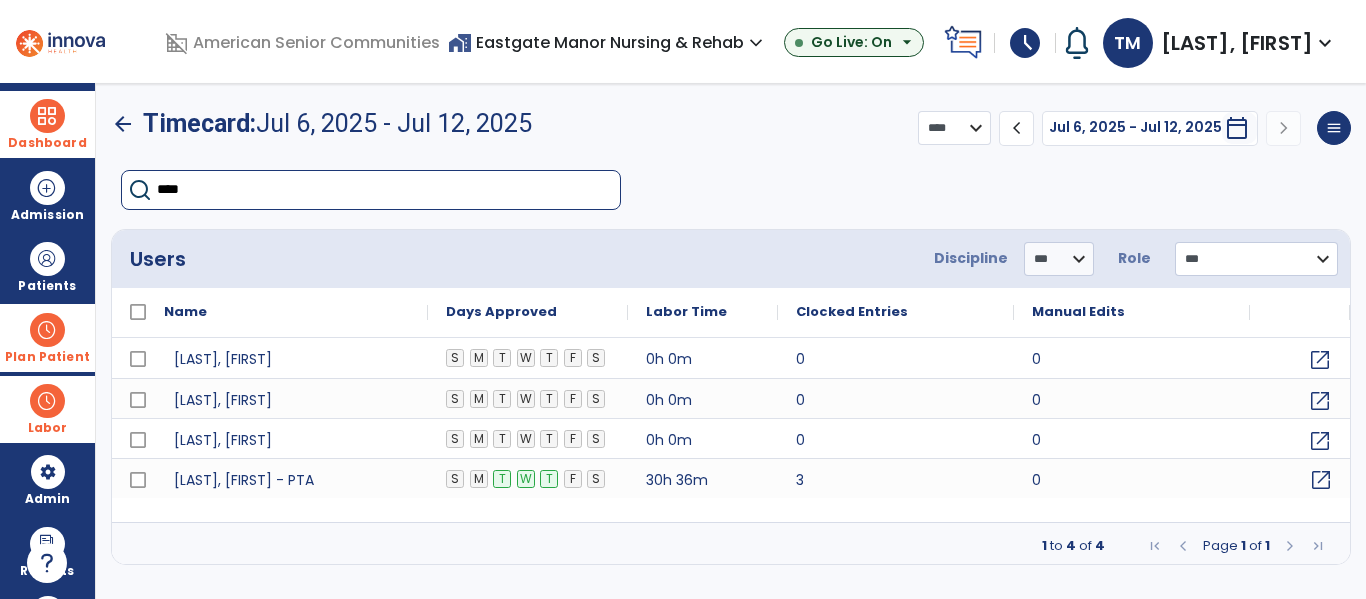 click on "open_in_new" 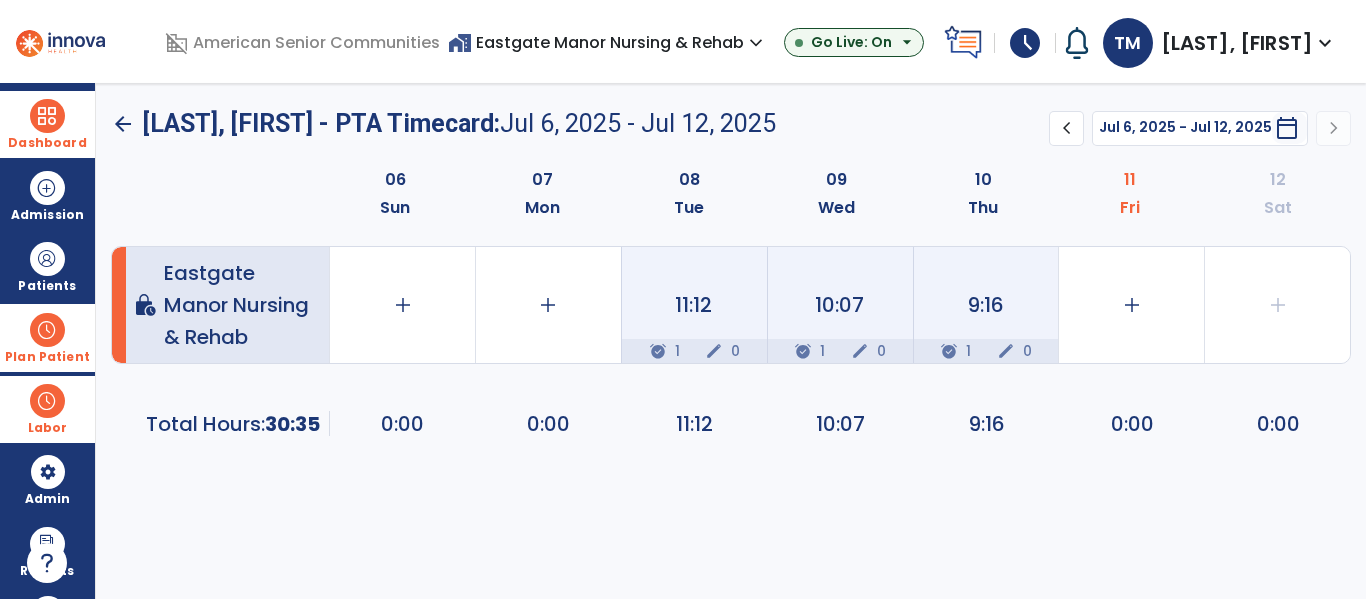 click on "Plan Patient" at bounding box center (47, 266) 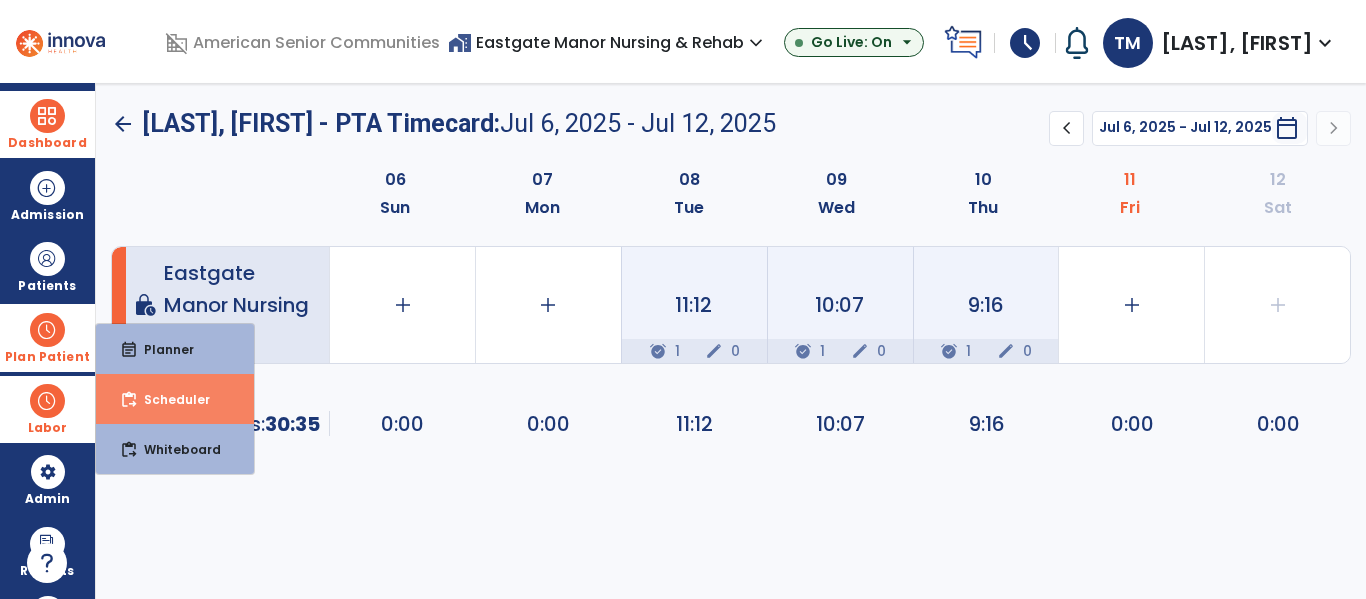 click on "content_paste_go  Scheduler" at bounding box center (175, 399) 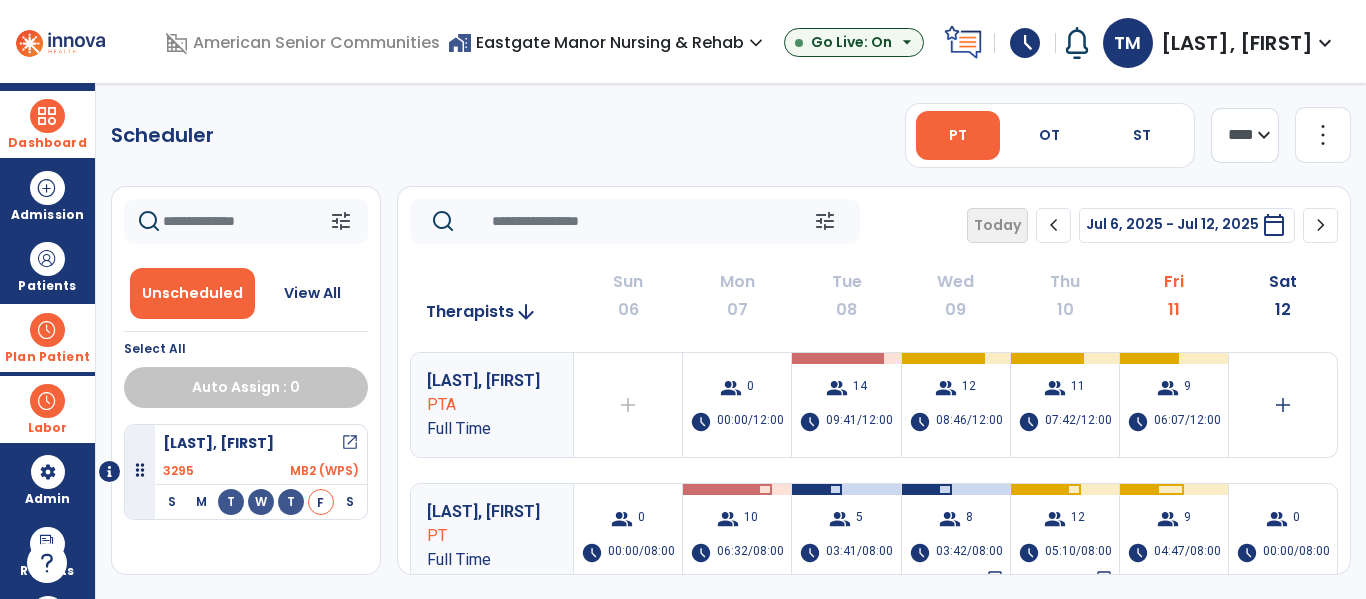 click on "chevron_right" 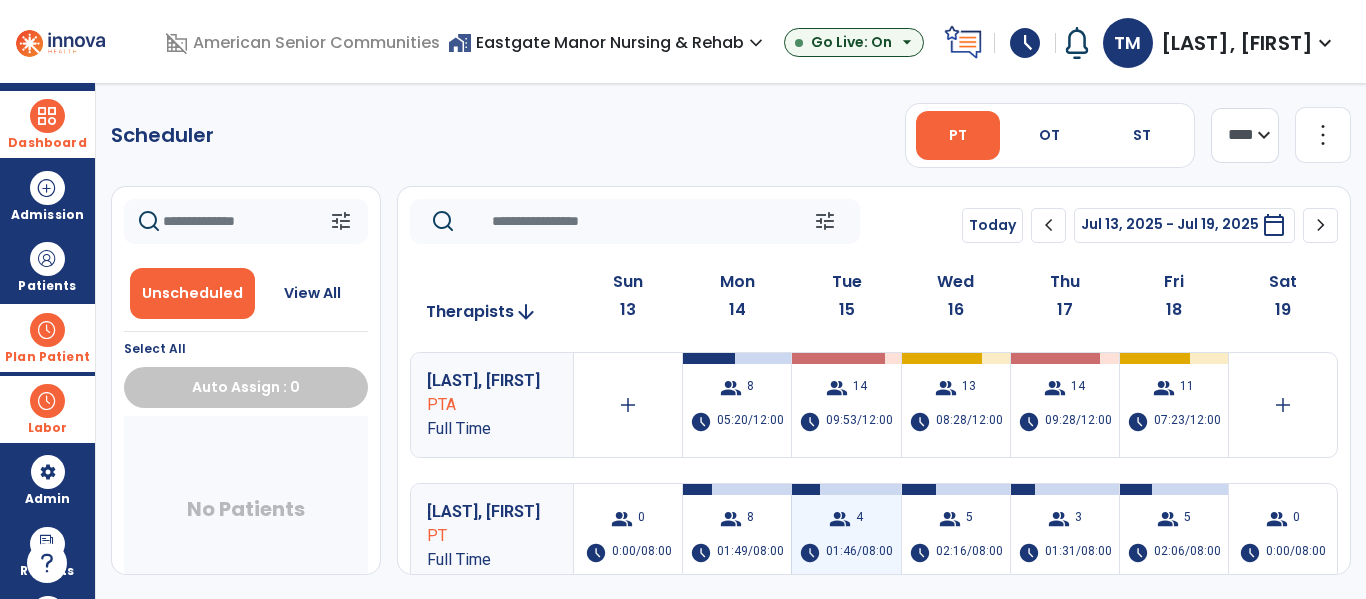 click on "group  4  schedule  01:46/08:00" at bounding box center [846, 536] 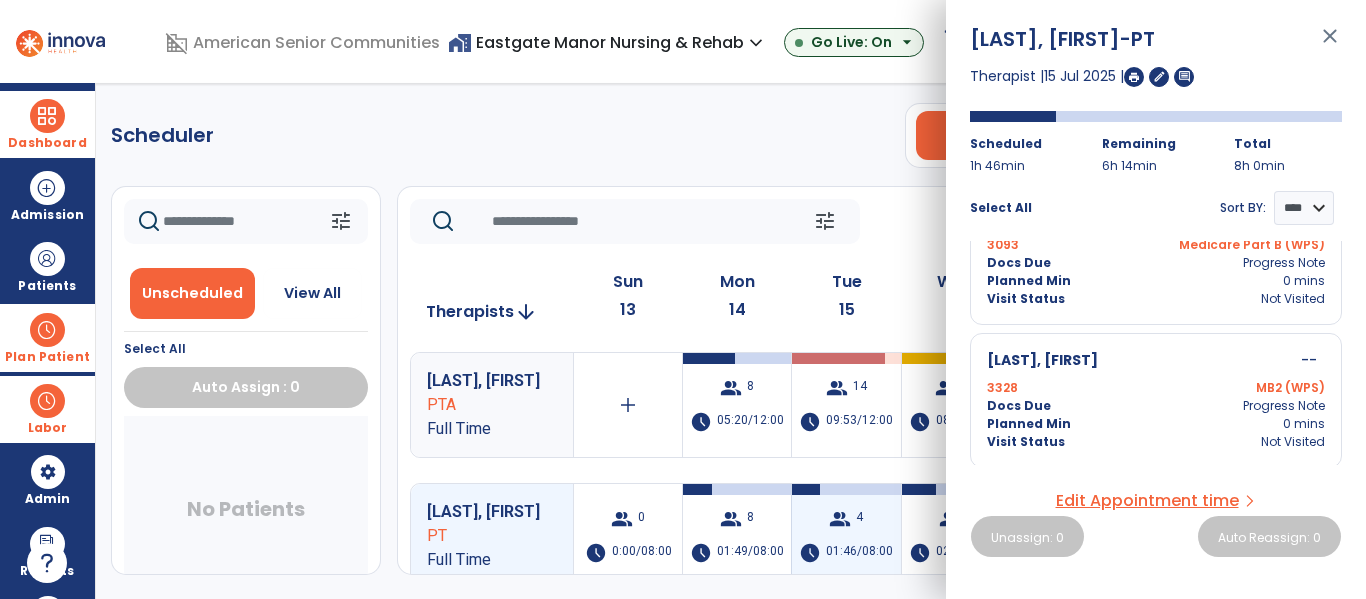 scroll, scrollTop: 352, scrollLeft: 0, axis: vertical 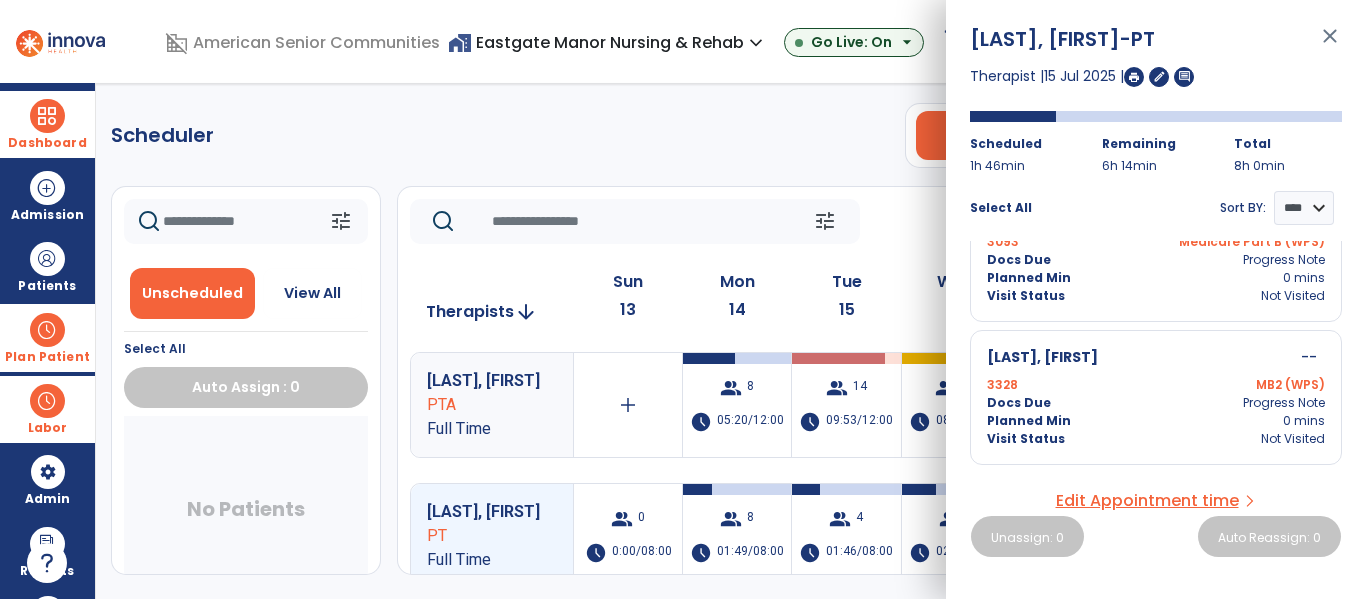 click on "Scheduler   PT   OT   ST  **** *** more_vert  Manage Labor   View All Therapists   Print" 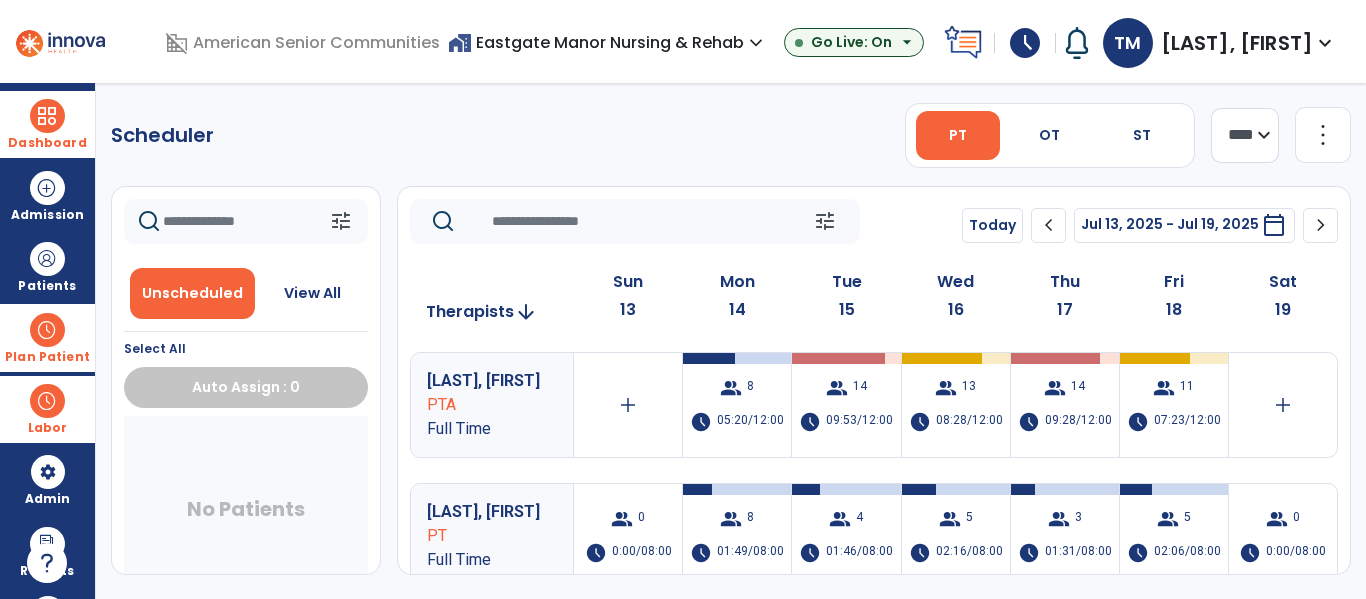 click at bounding box center (47, 330) 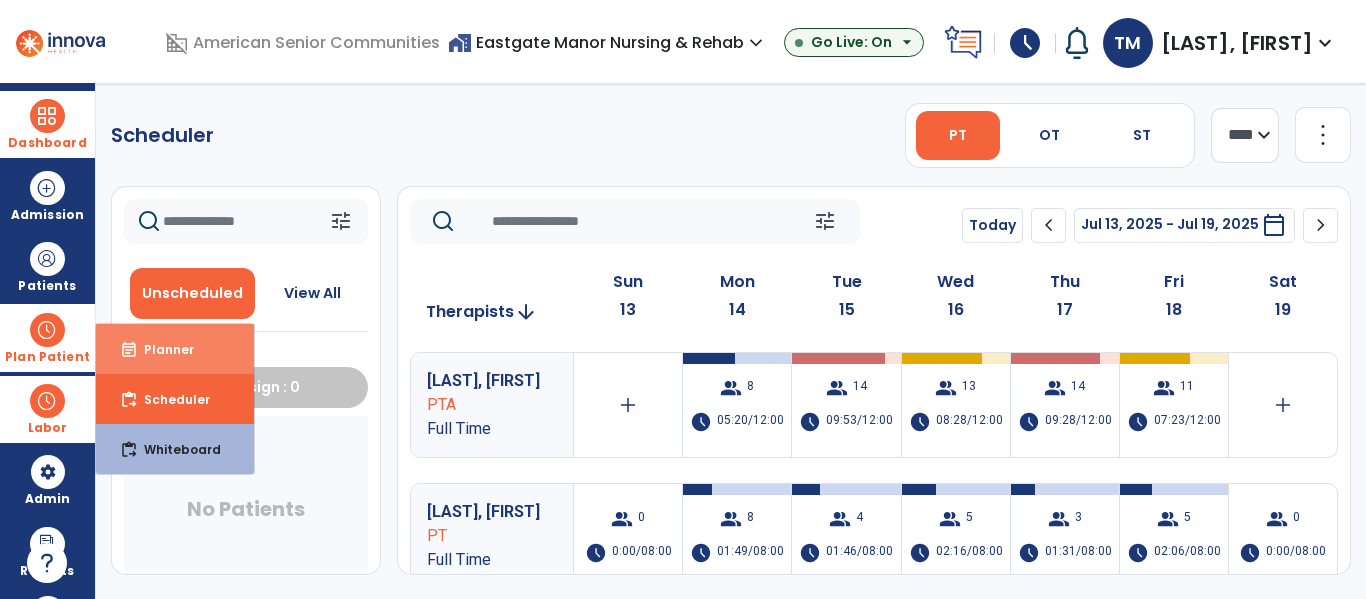 click on "Planner" at bounding box center [161, 349] 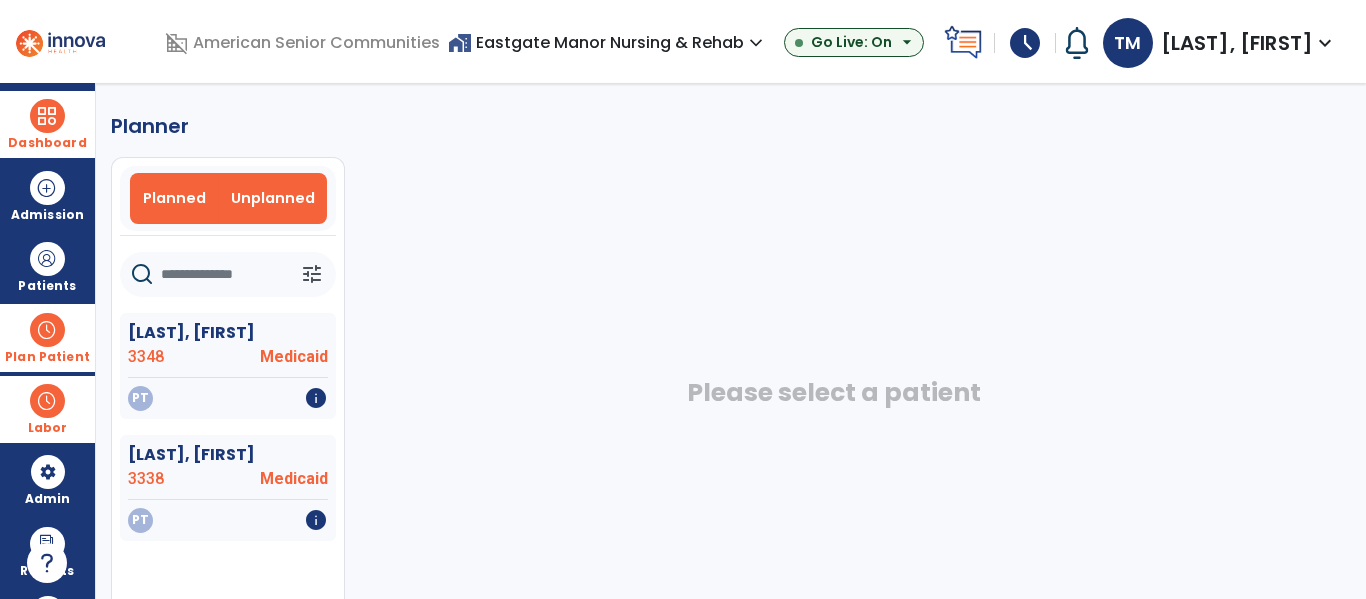click on "Planned" at bounding box center (174, 198) 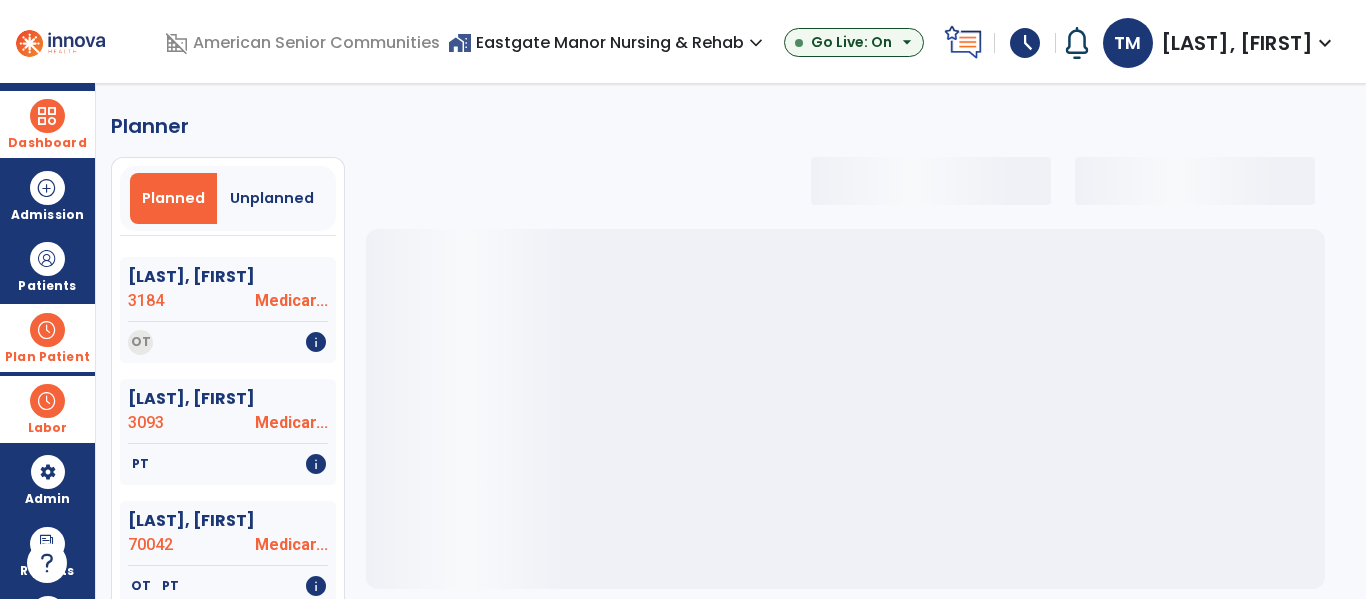 scroll, scrollTop: 243, scrollLeft: 0, axis: vertical 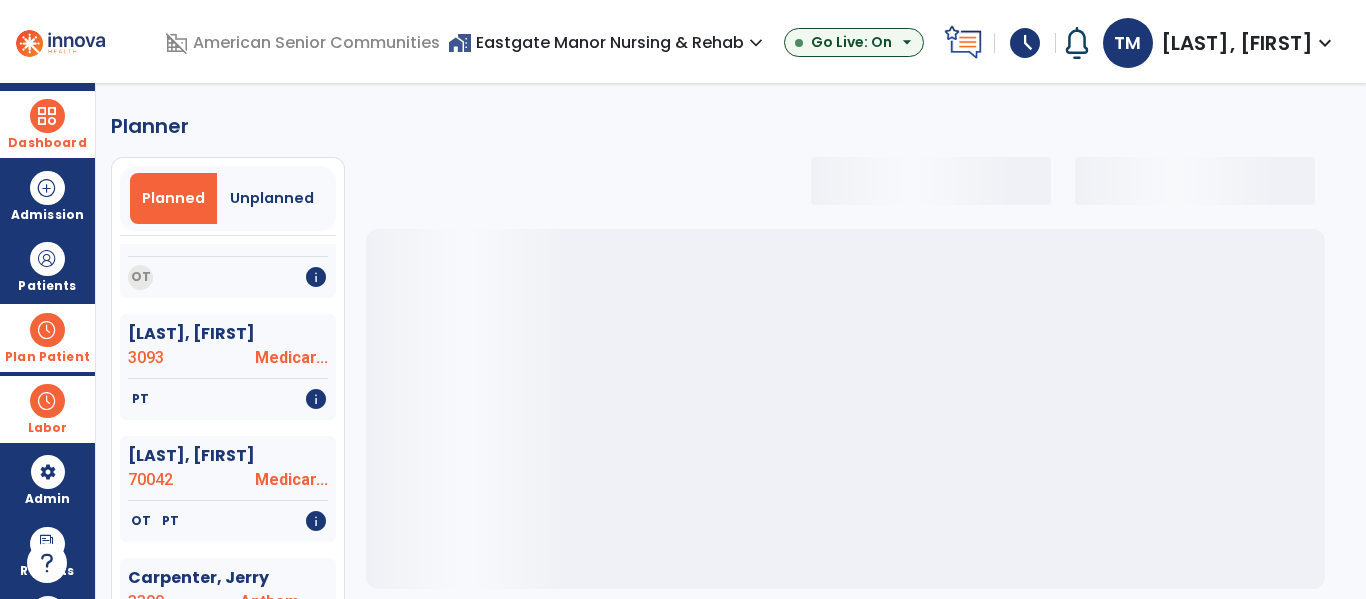 select on "***" 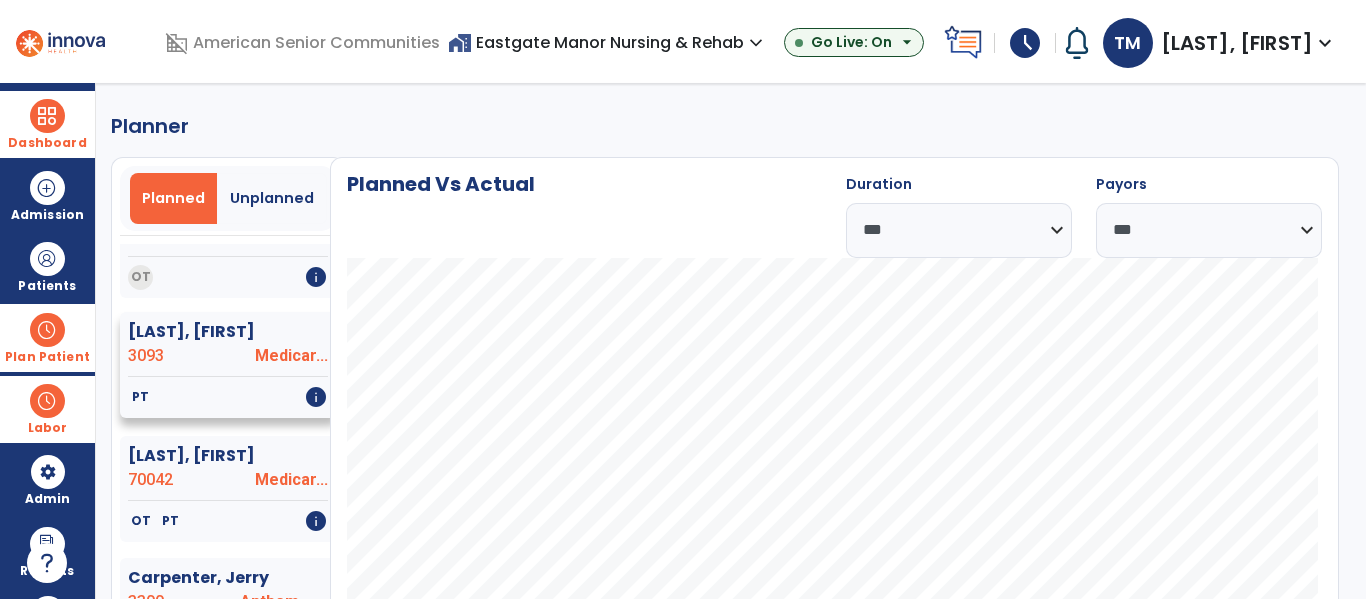click on "PT   info" 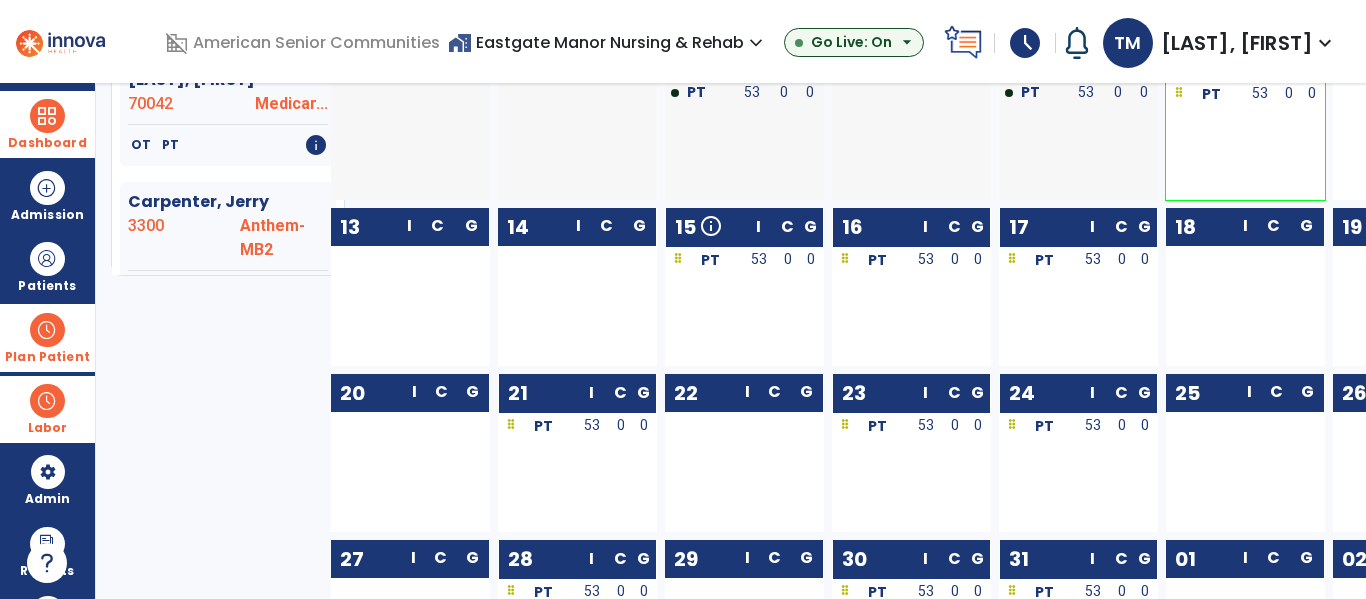 scroll, scrollTop: 379, scrollLeft: 0, axis: vertical 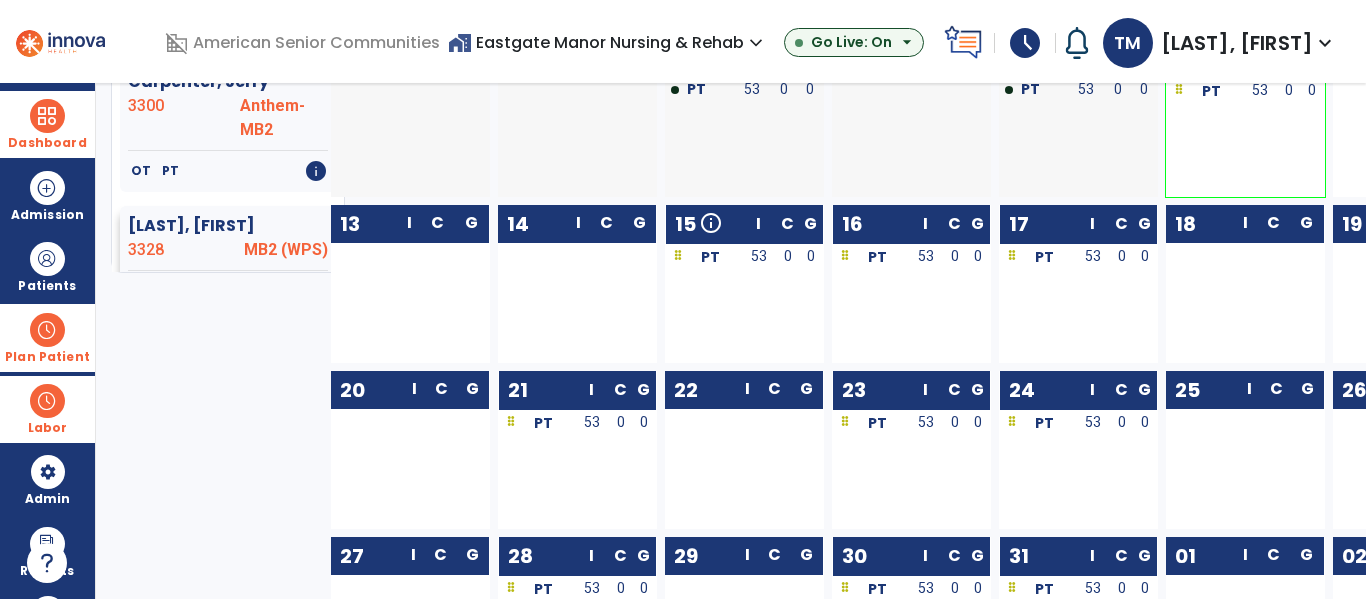 click on "3328" 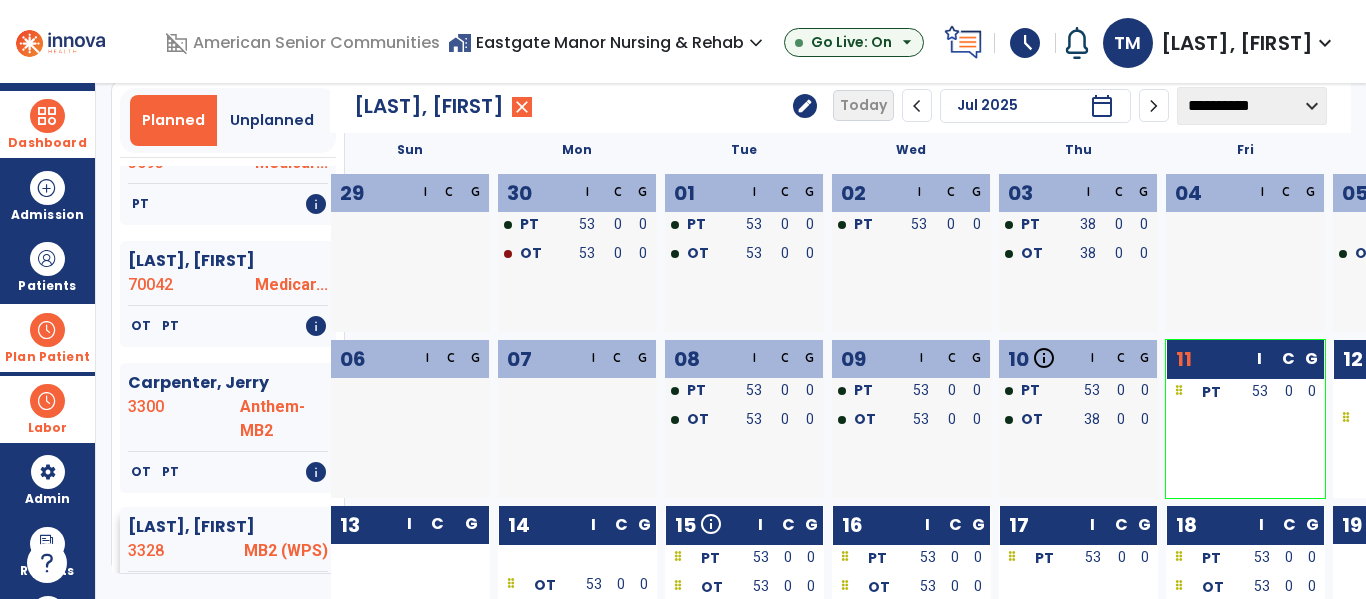 scroll, scrollTop: 72, scrollLeft: 0, axis: vertical 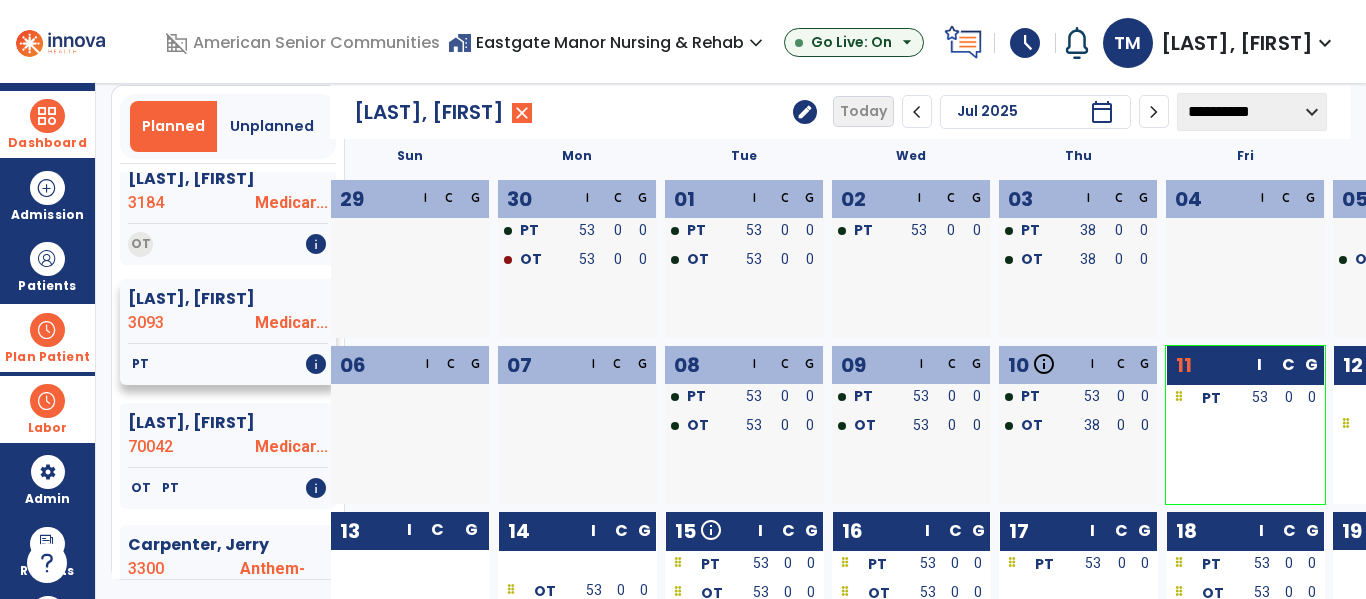 click on "3093" 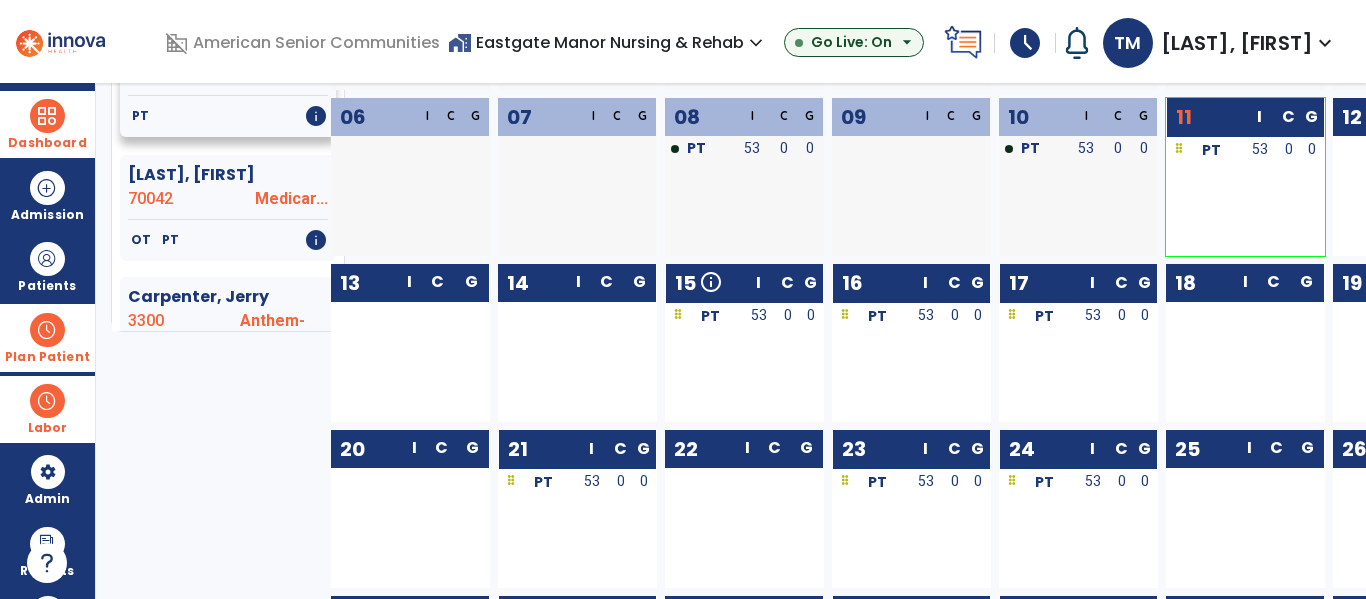 scroll, scrollTop: 177, scrollLeft: 0, axis: vertical 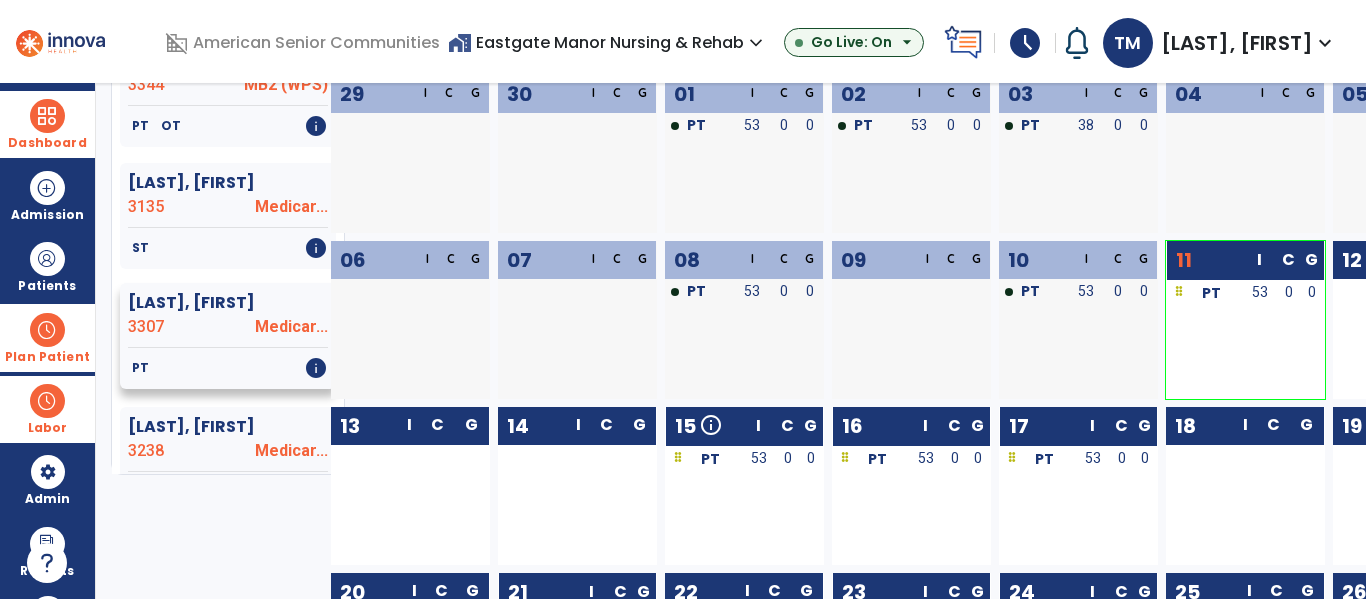 click on "3307" 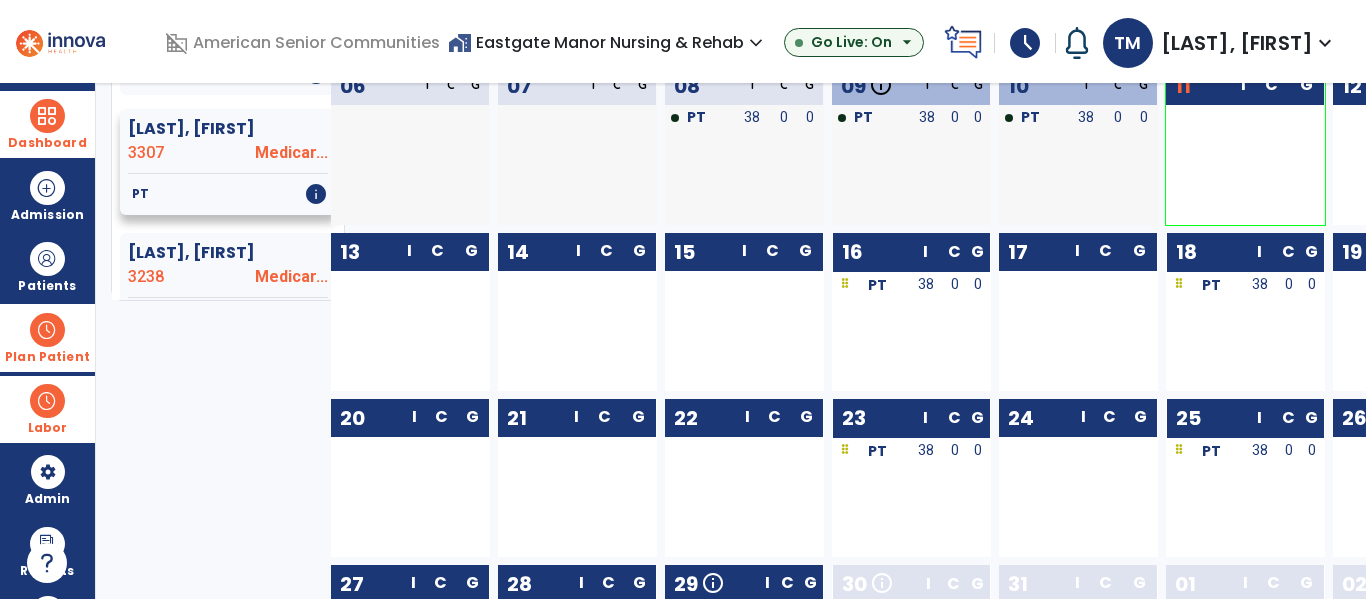 scroll, scrollTop: 356, scrollLeft: 0, axis: vertical 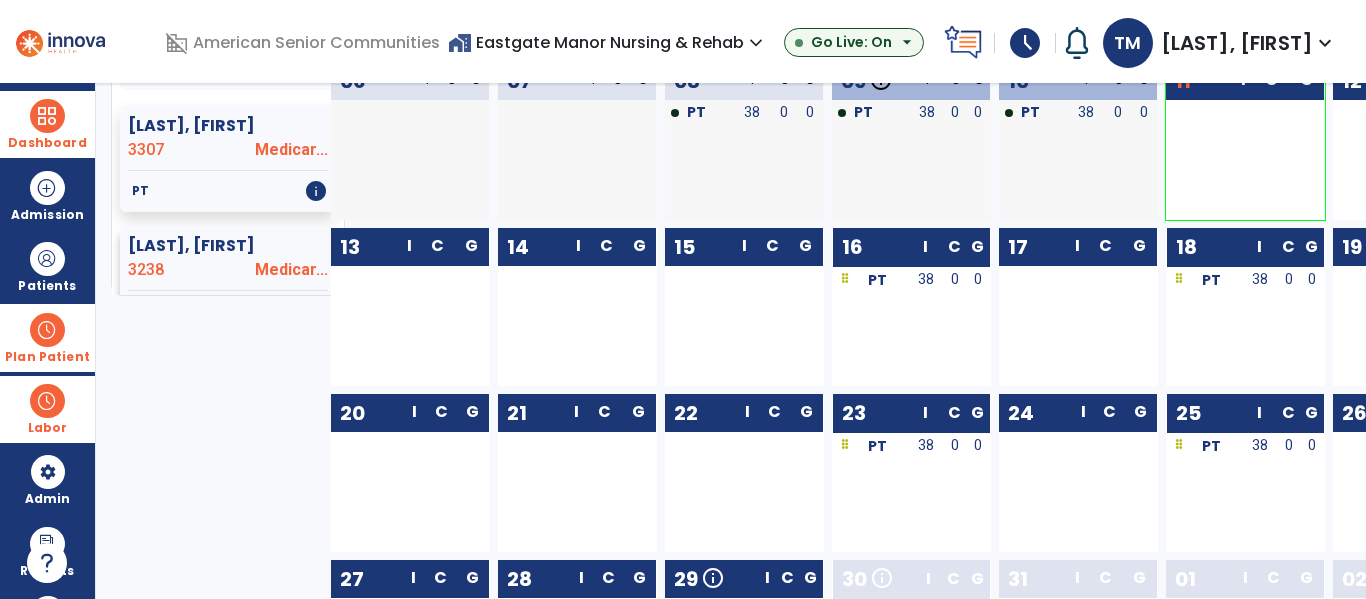 click on "3238" 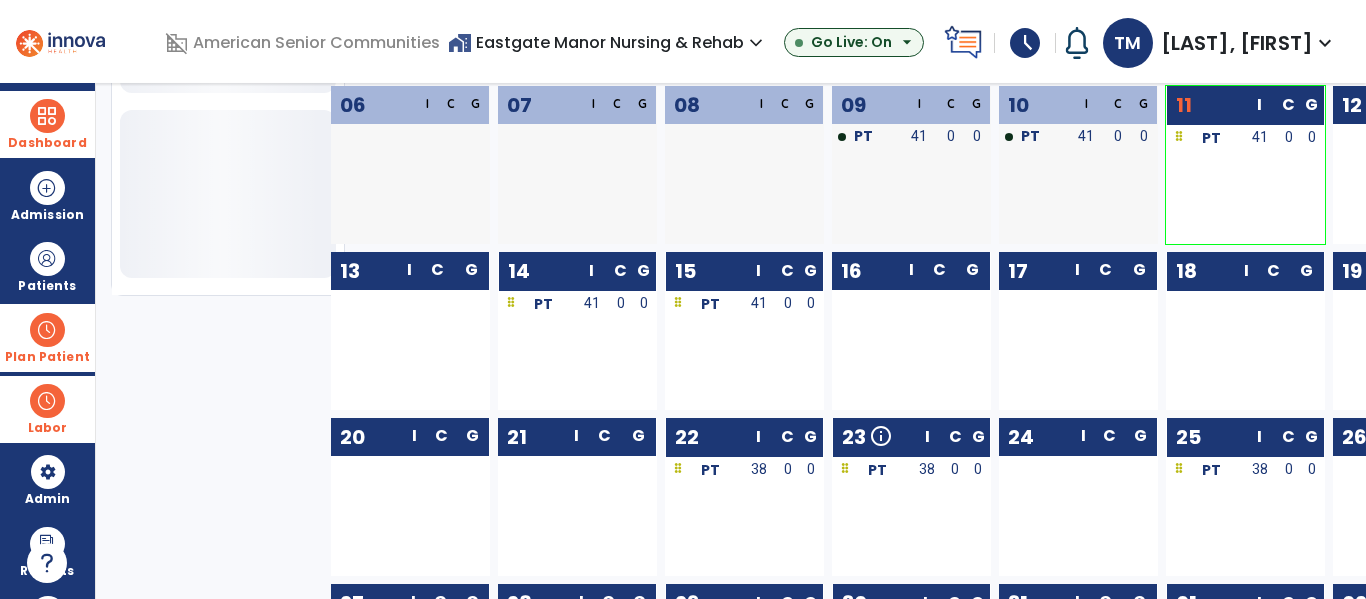 scroll, scrollTop: 796, scrollLeft: 0, axis: vertical 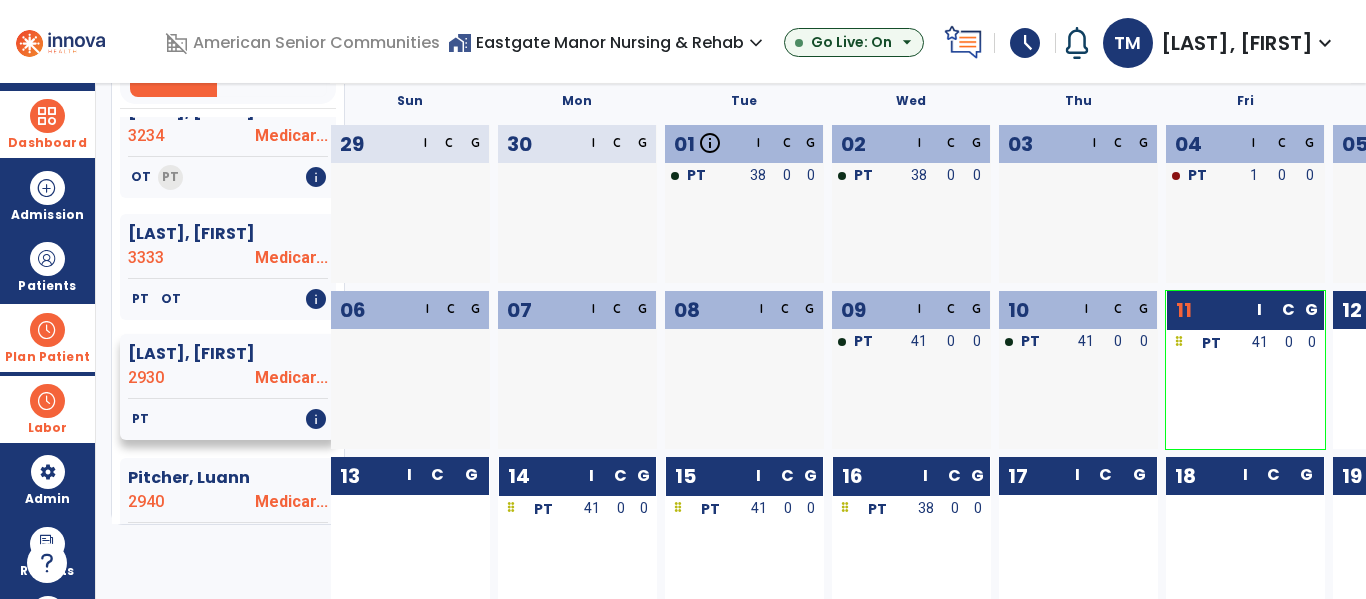 click on "PT   info" 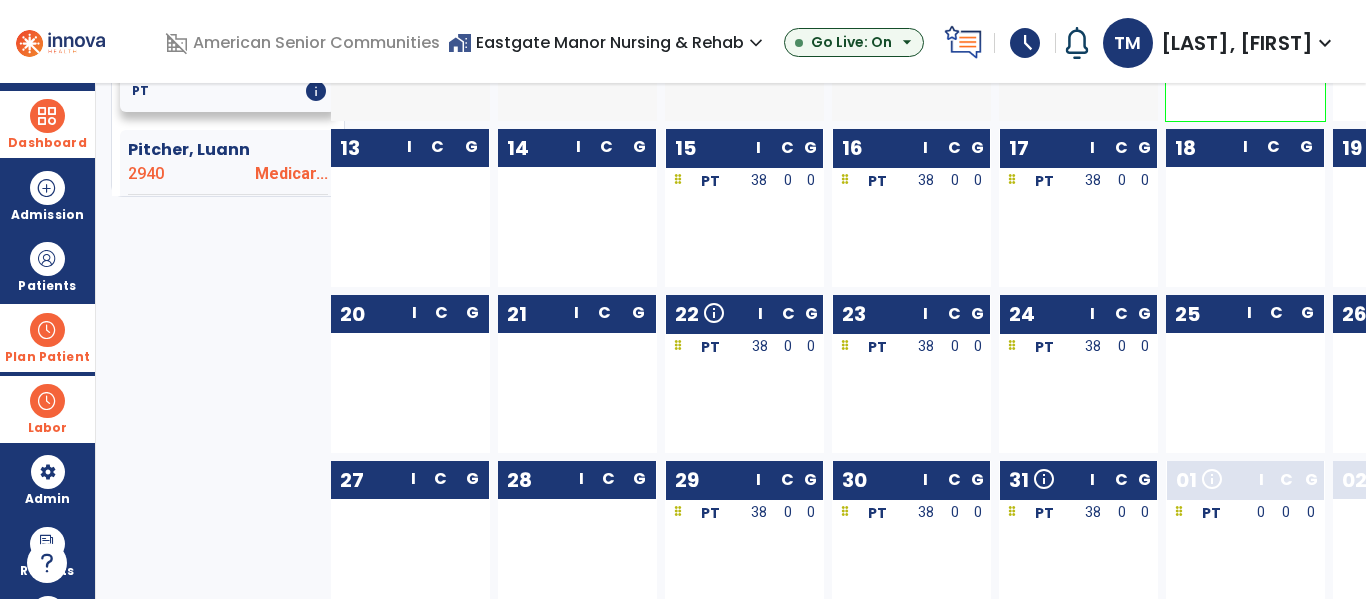 scroll, scrollTop: 476, scrollLeft: 0, axis: vertical 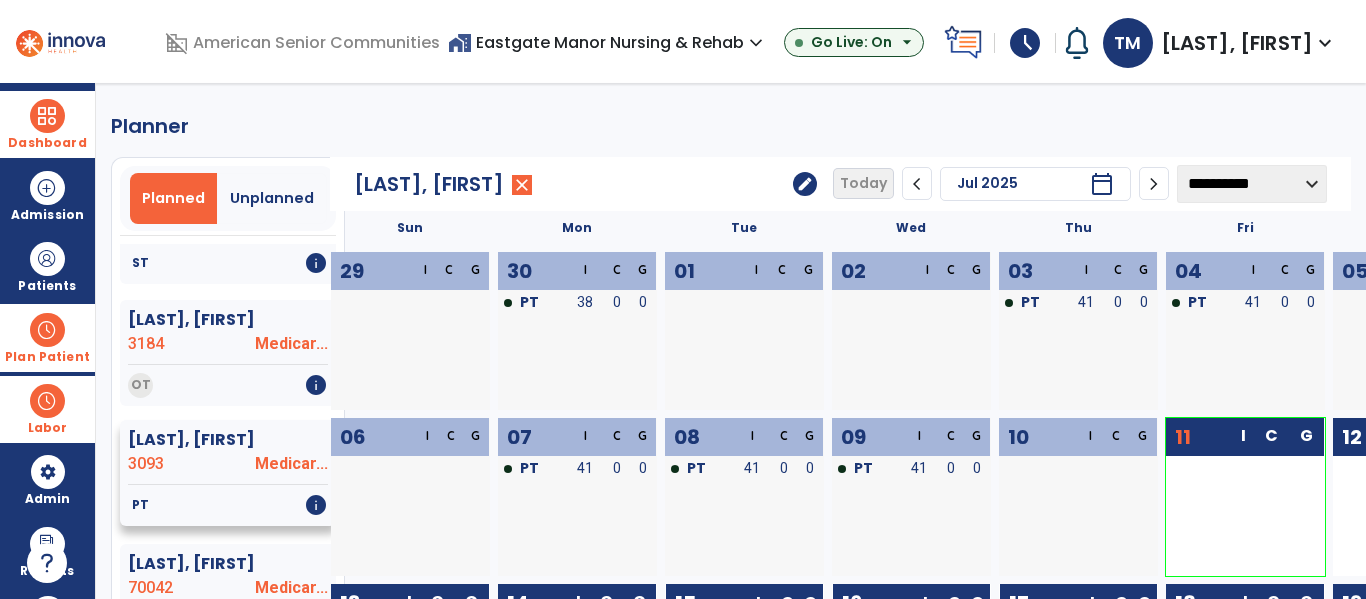 click 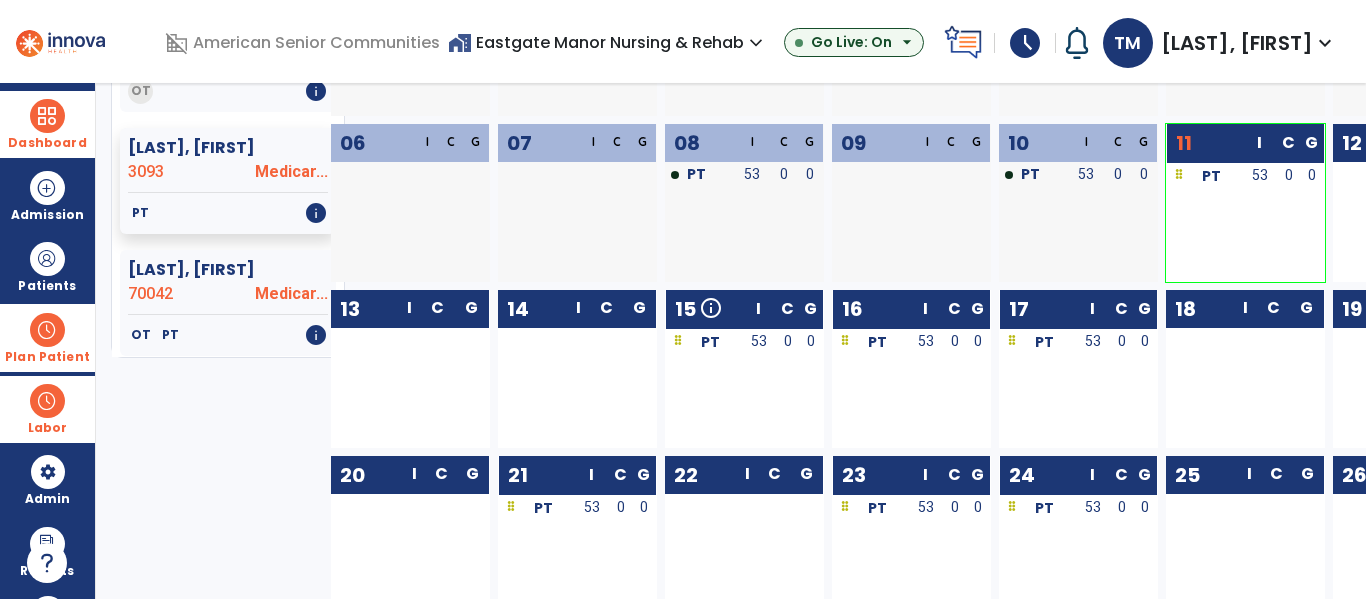 scroll, scrollTop: 274, scrollLeft: 0, axis: vertical 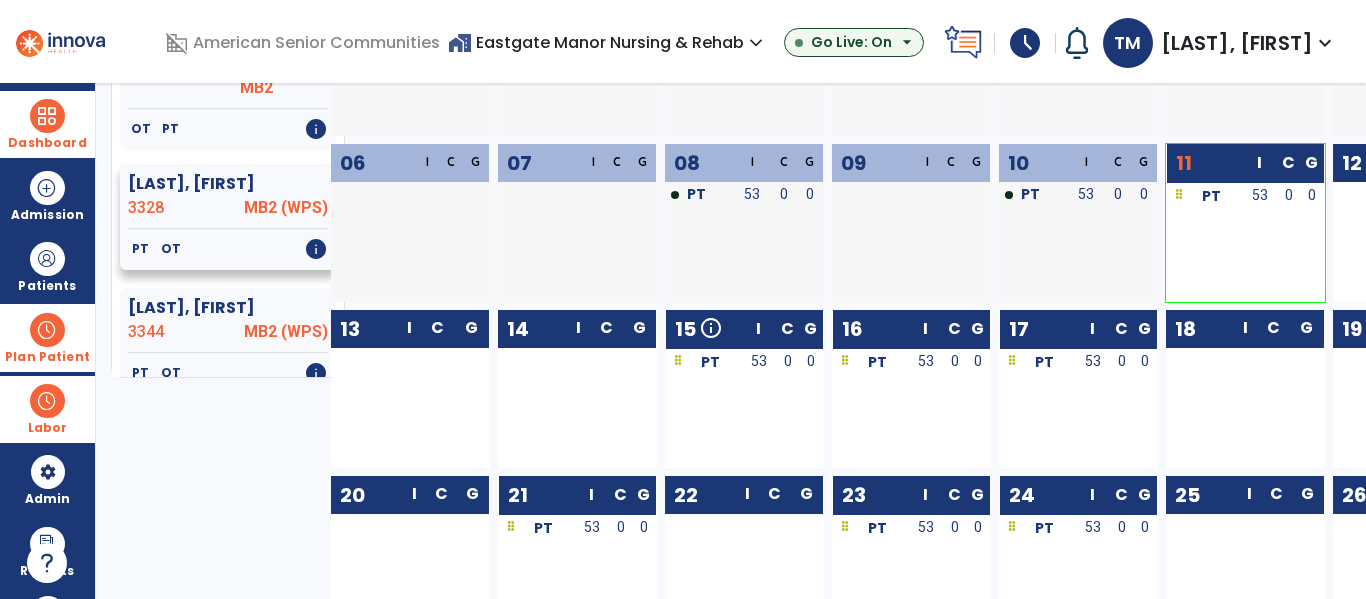 click on "3328" 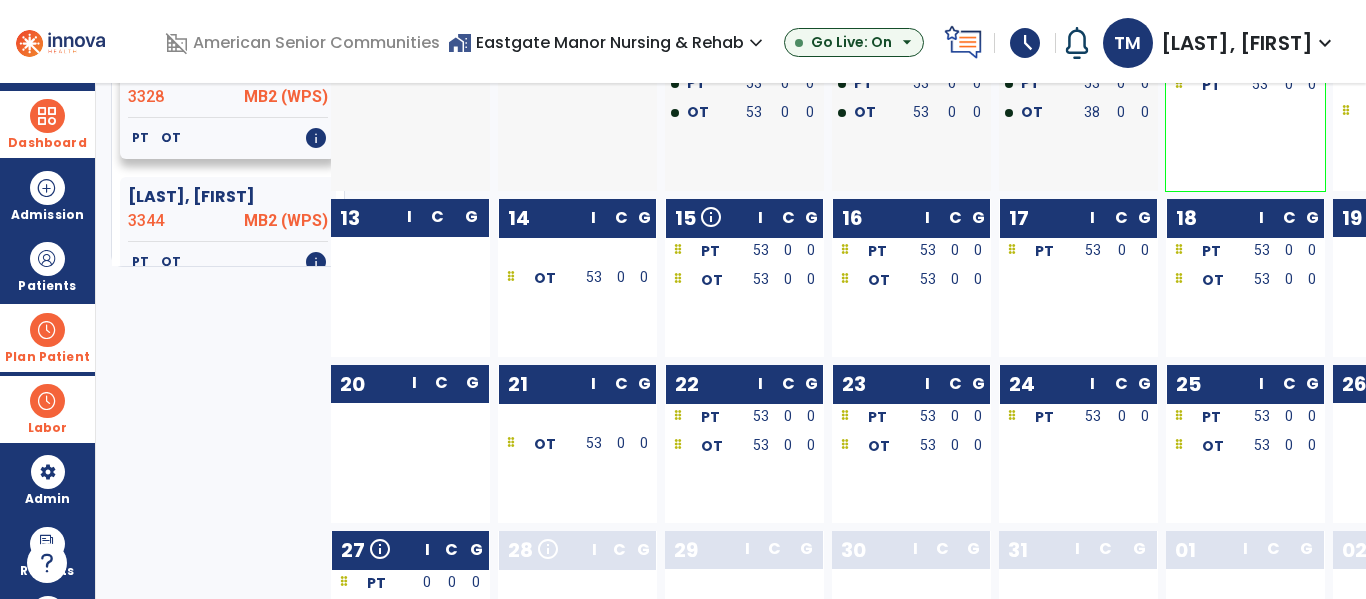 scroll, scrollTop: 284, scrollLeft: 0, axis: vertical 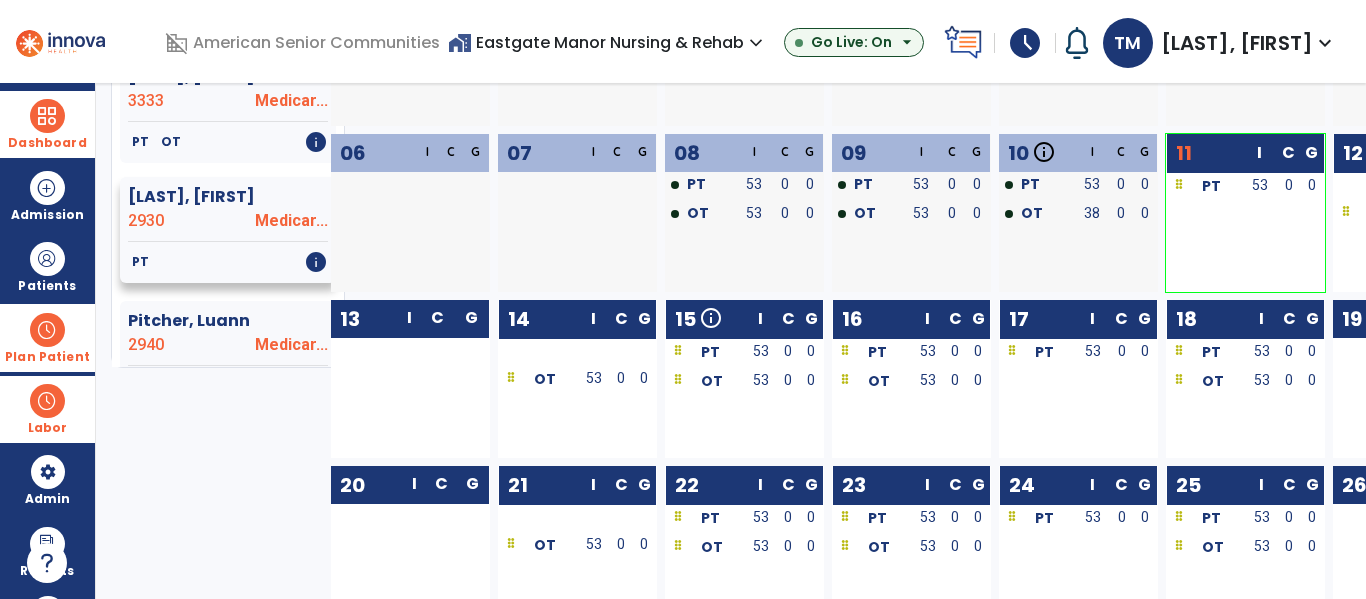click on "[LAST], [FIRST] 2930 [REDACTED]" 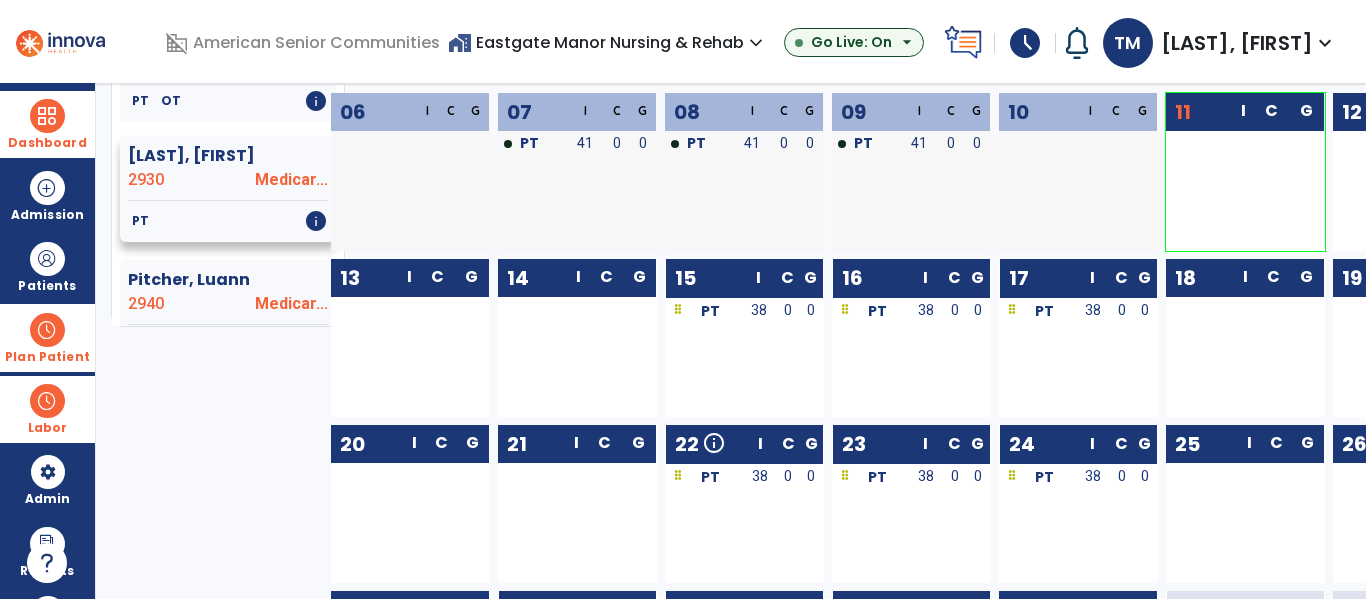 scroll, scrollTop: 318, scrollLeft: 0, axis: vertical 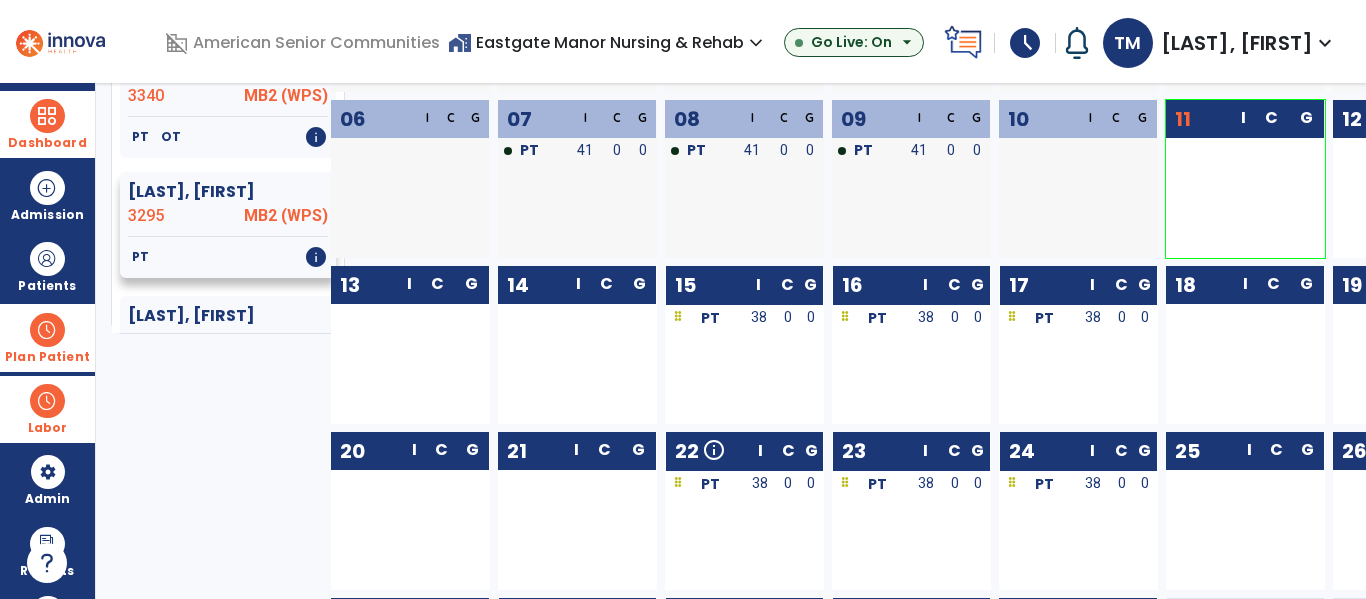 click on "Sieron, Rick  3295 MB2 (WPS)" 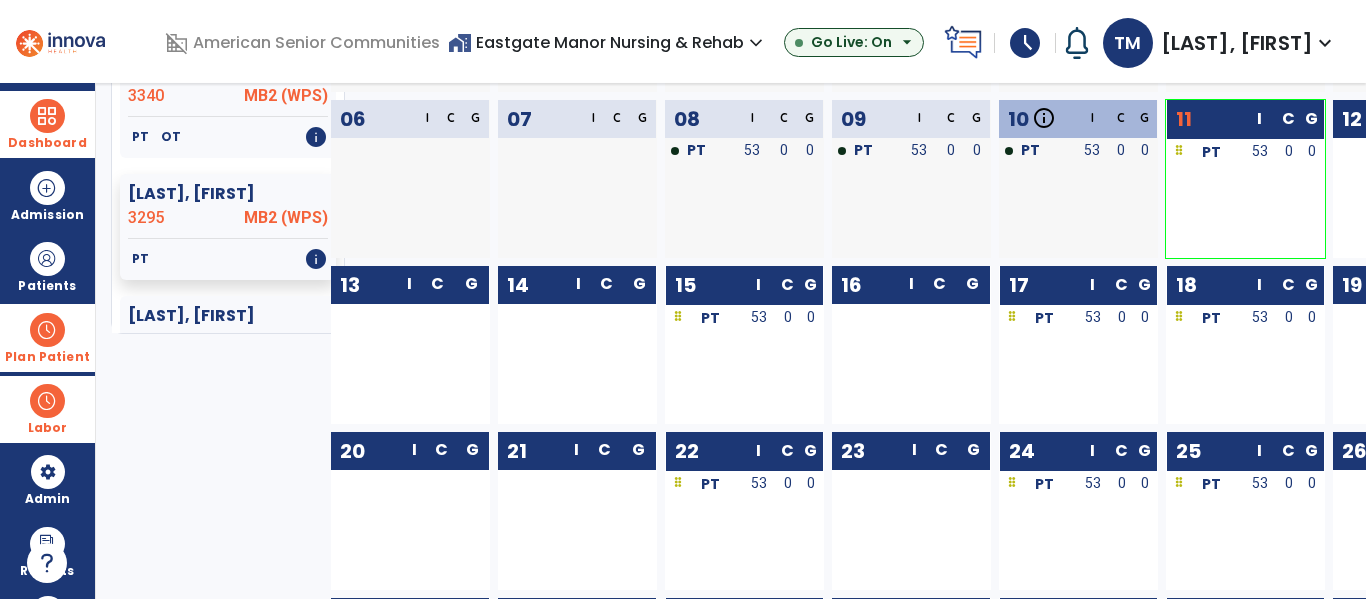 click at bounding box center [1205, 347] 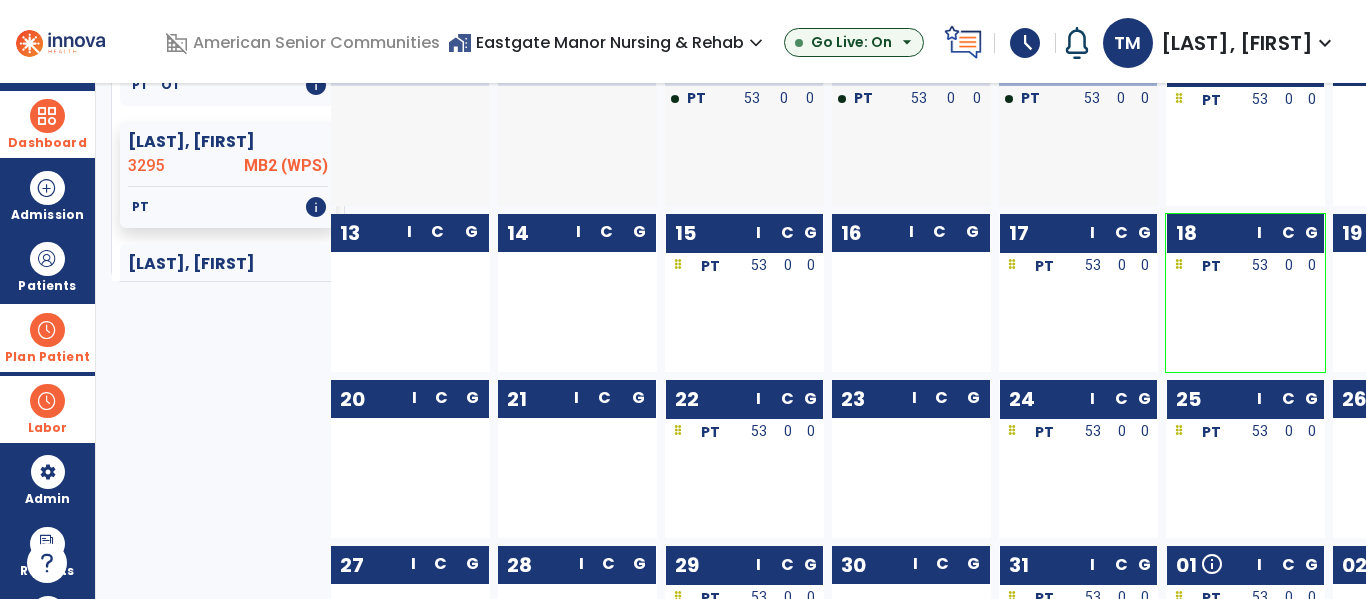 scroll, scrollTop: 391, scrollLeft: 0, axis: vertical 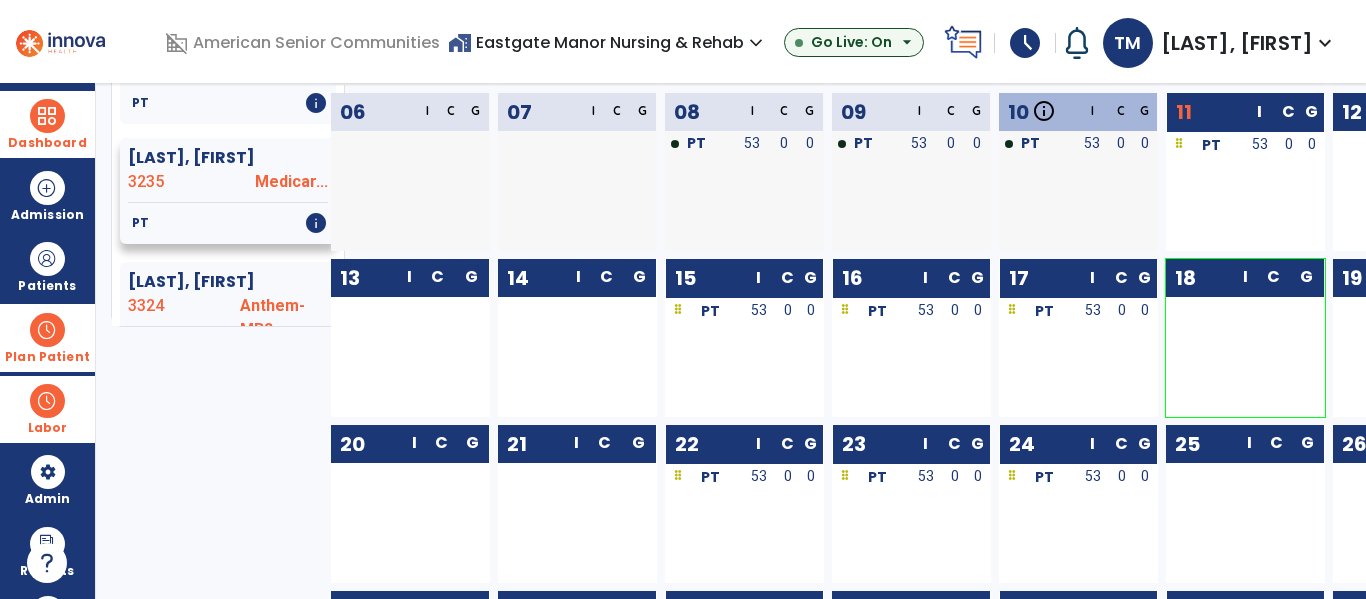 click on "3235" 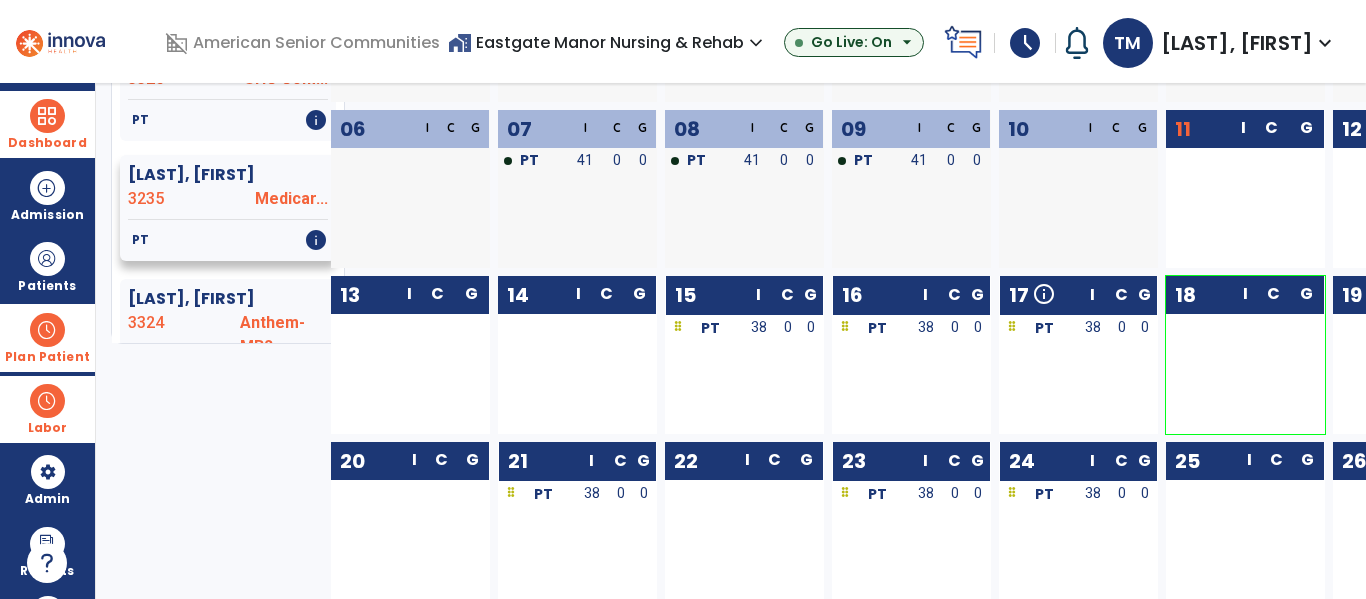 scroll, scrollTop: 295, scrollLeft: 0, axis: vertical 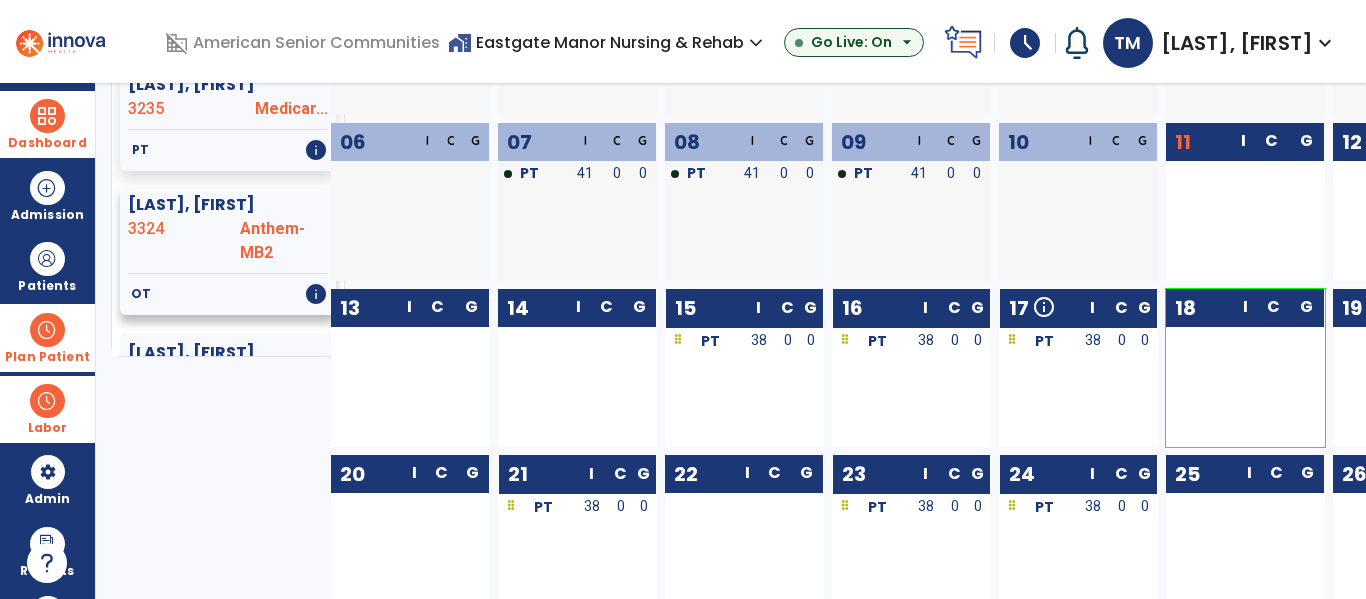 click on "3324" 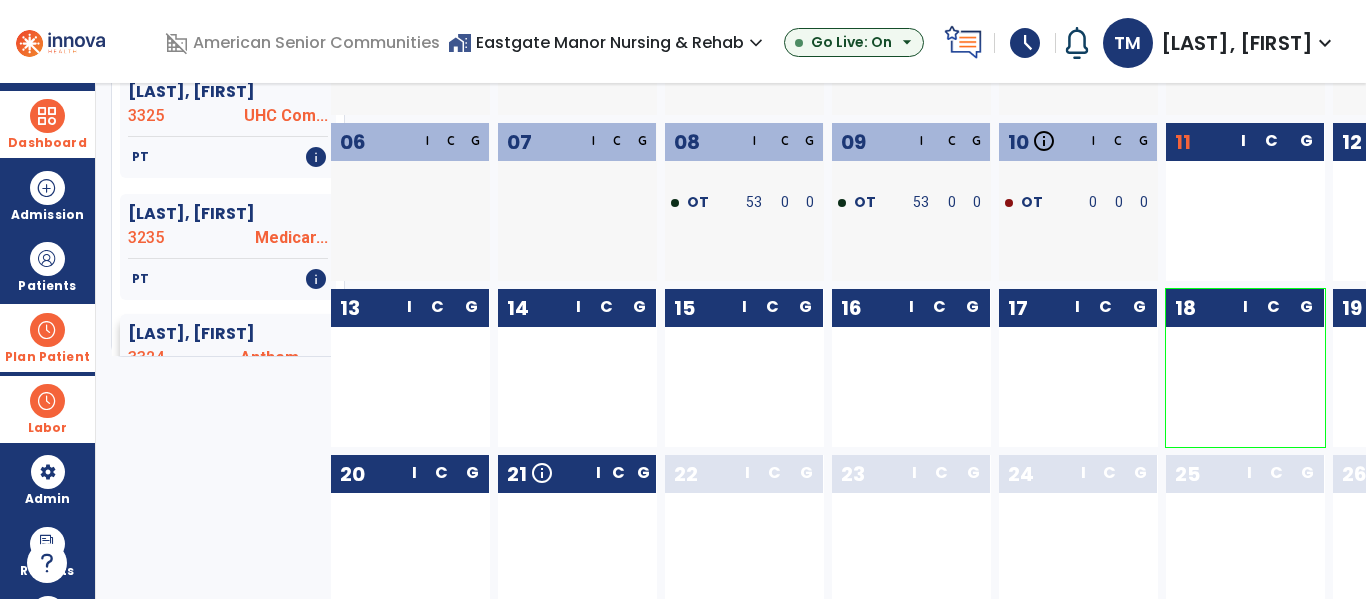 scroll, scrollTop: 2687, scrollLeft: 0, axis: vertical 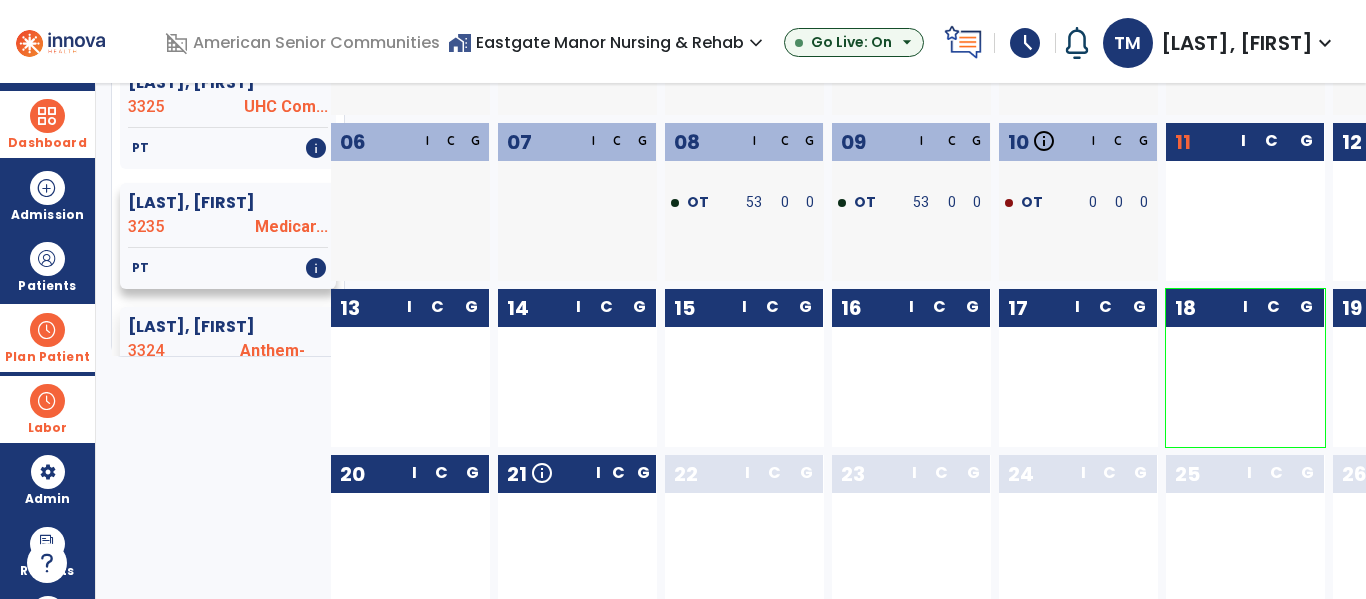 click on "3235" 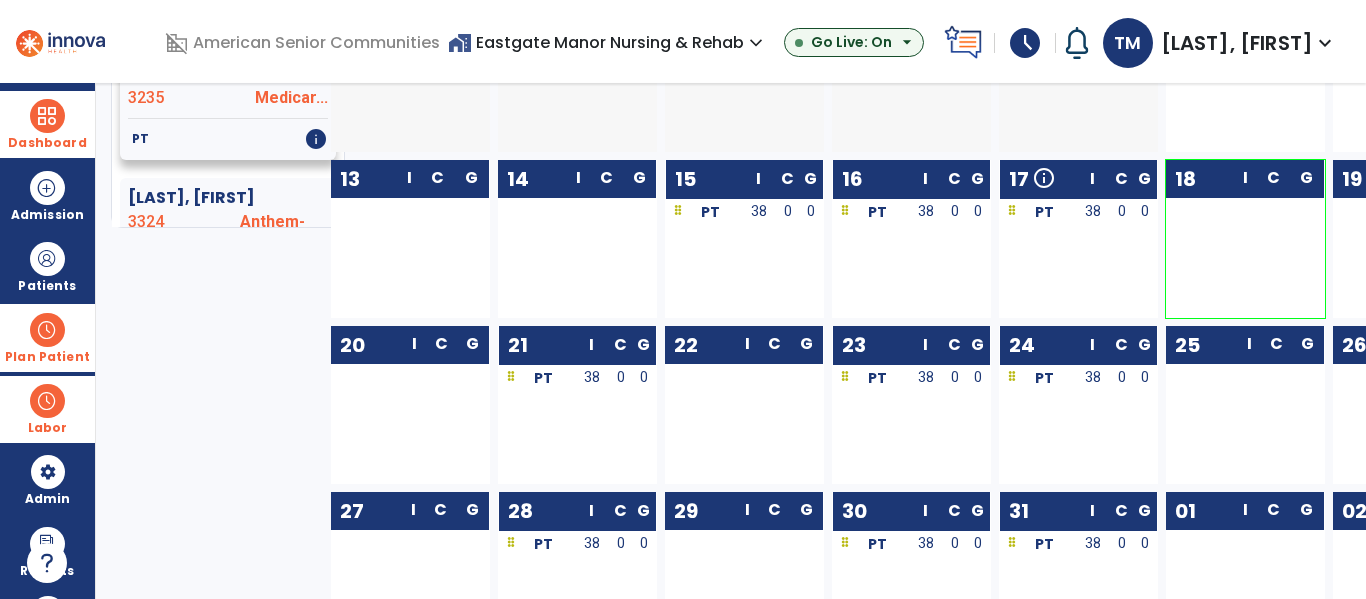 scroll, scrollTop: 476, scrollLeft: 0, axis: vertical 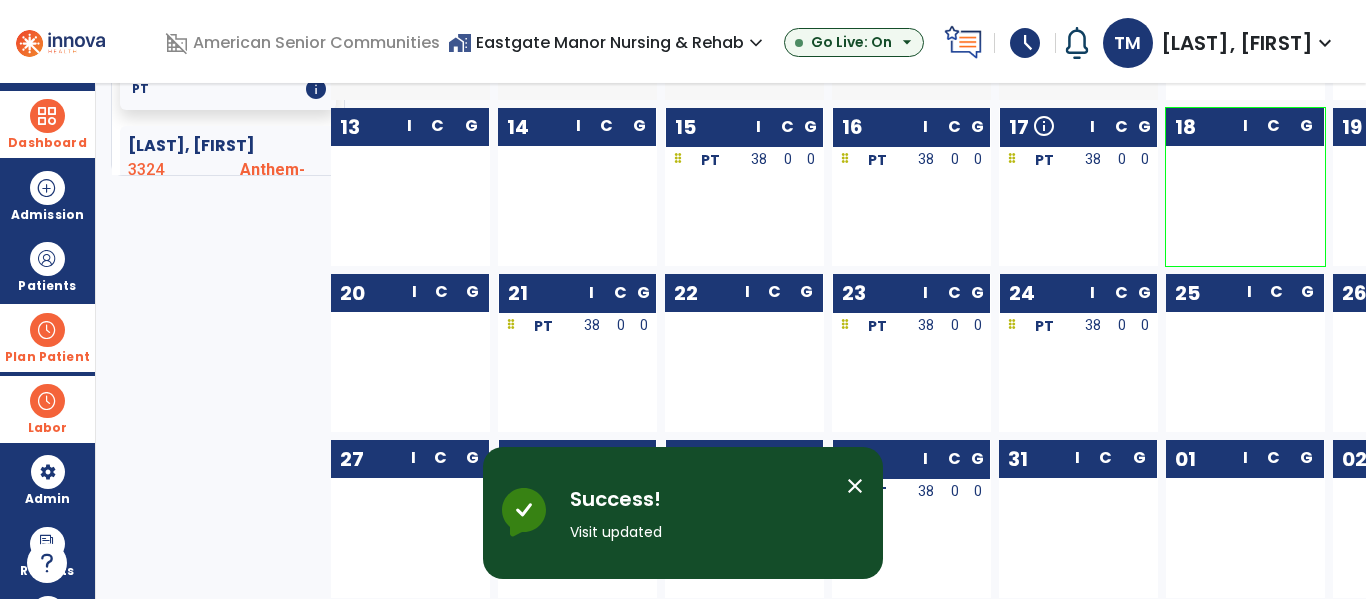 click at bounding box center [47, 330] 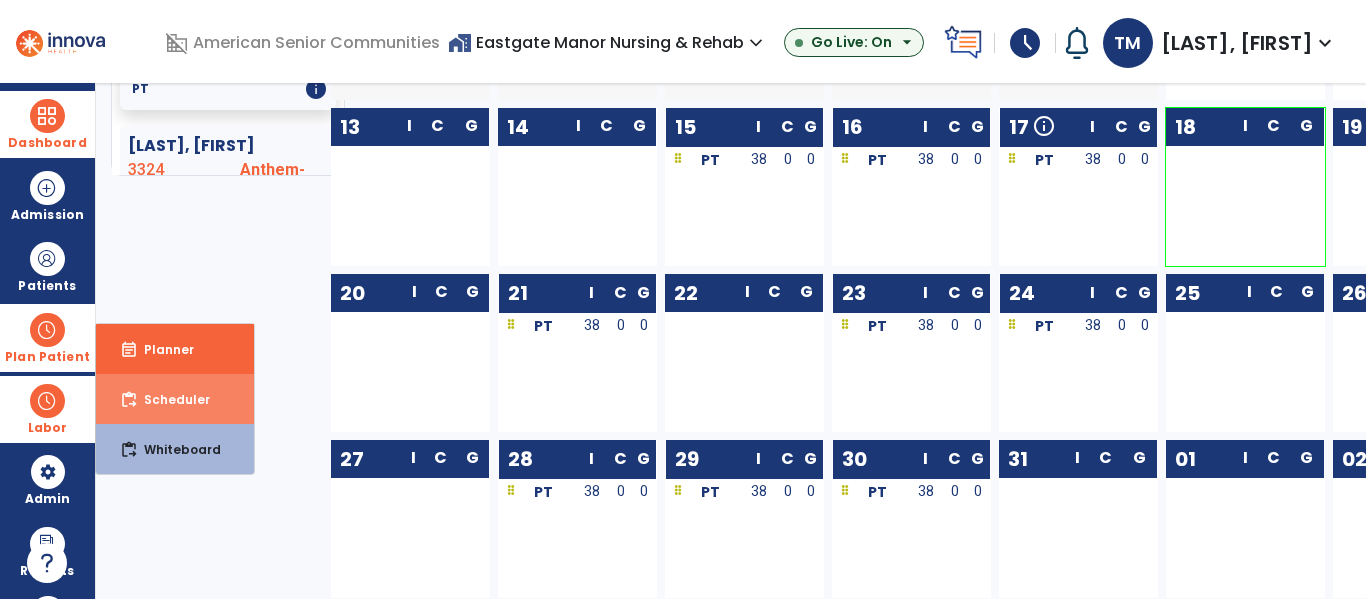 click on "content_paste_go  Scheduler" at bounding box center (175, 399) 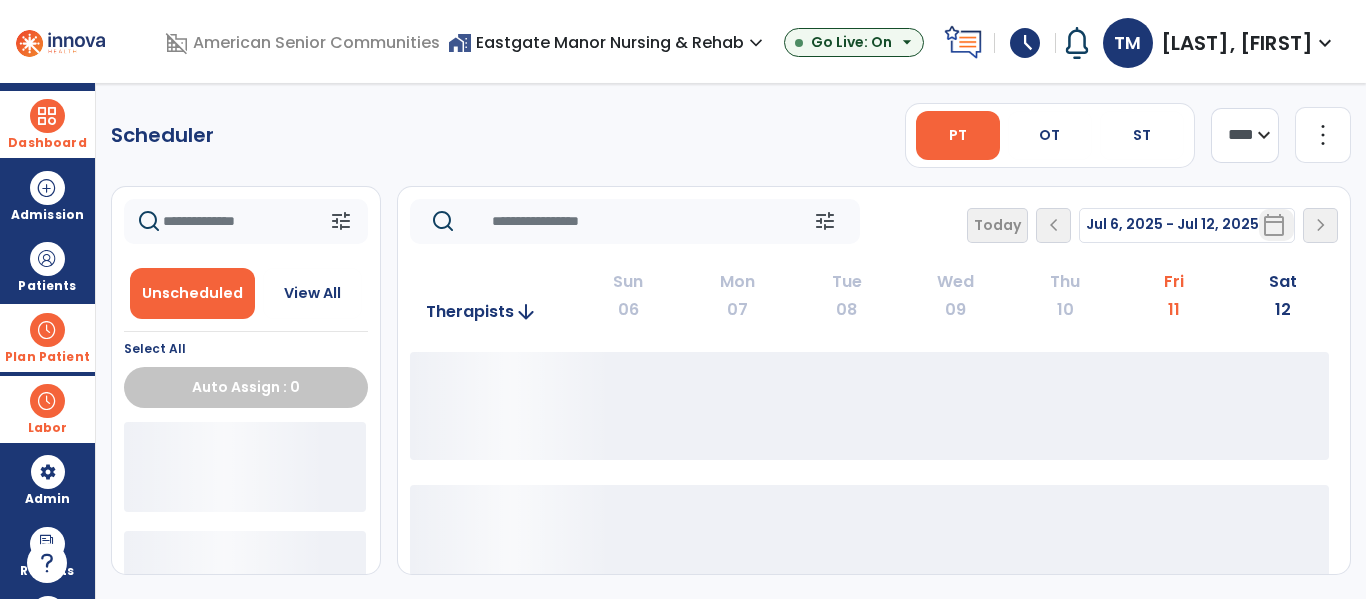 scroll, scrollTop: 0, scrollLeft: 0, axis: both 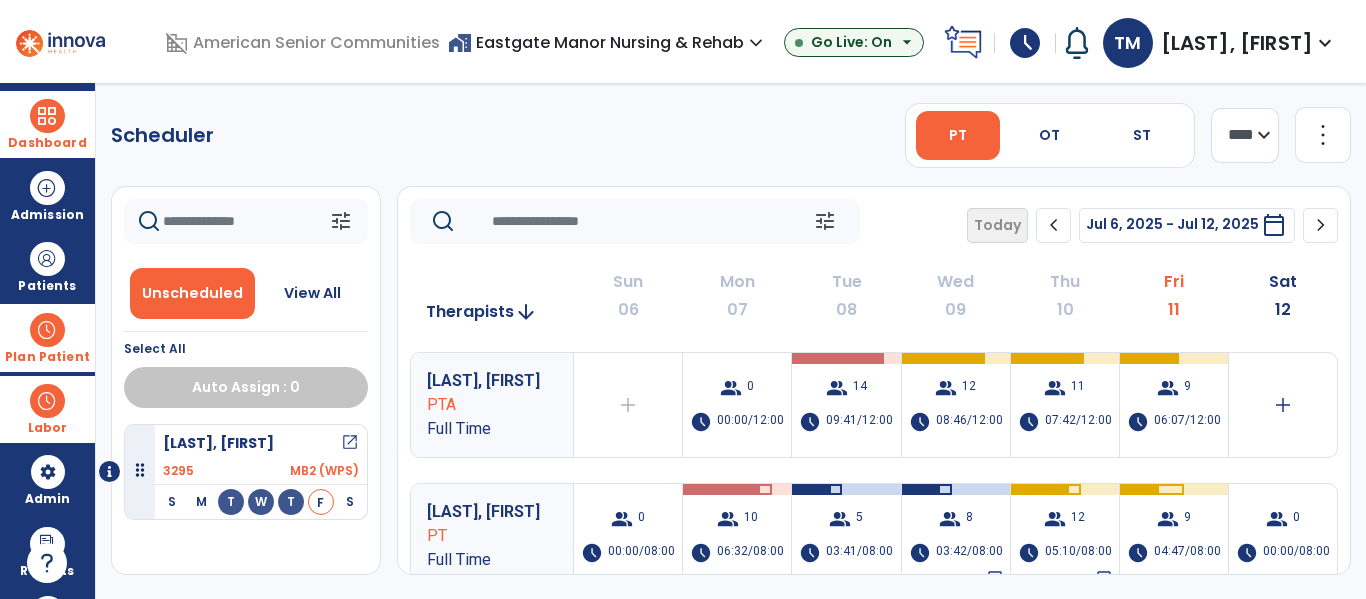 click on "chevron_right" 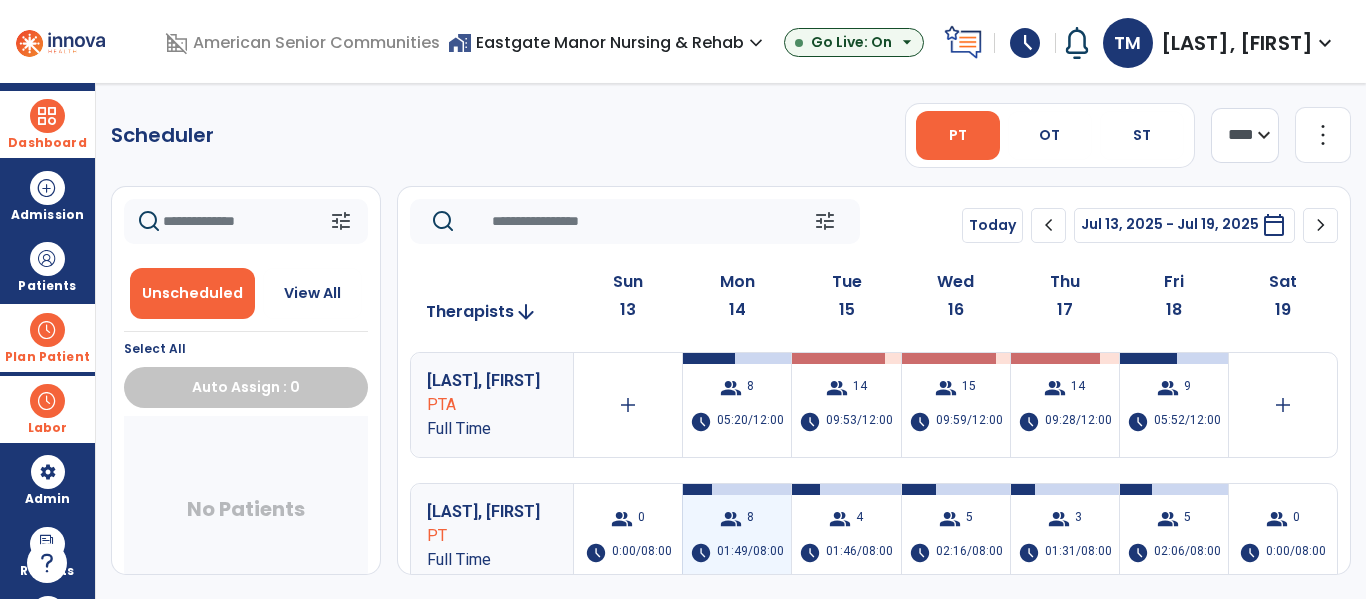 click on "01:49/08:00" at bounding box center (750, 553) 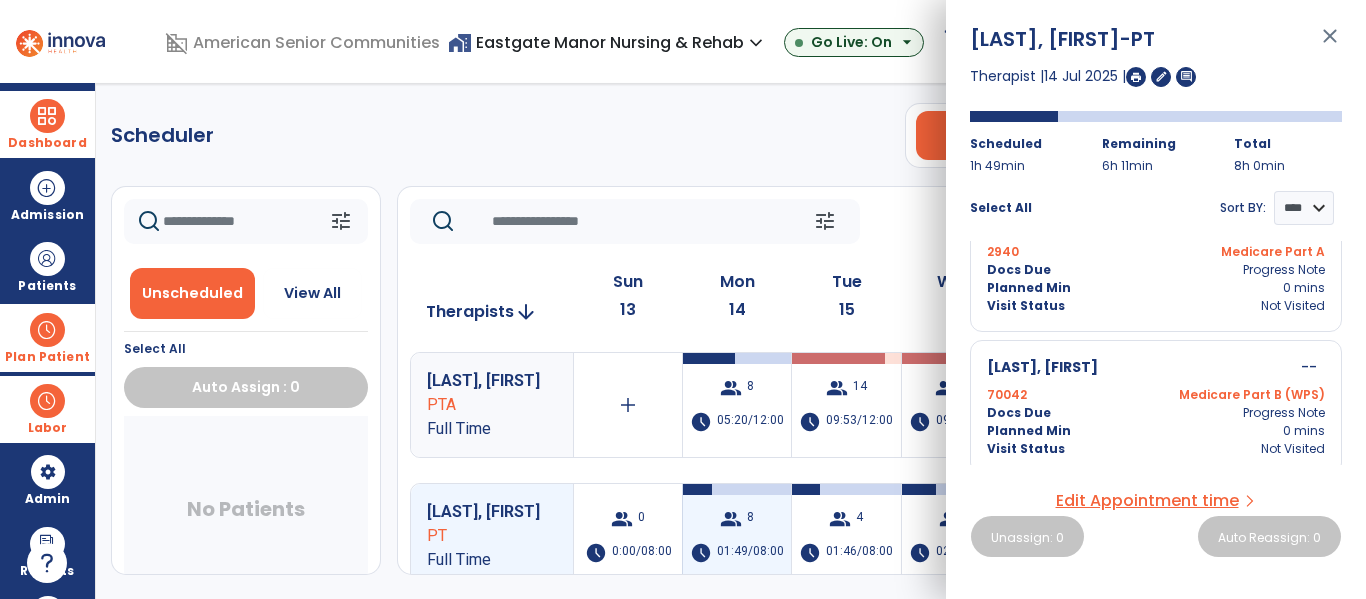 scroll, scrollTop: 928, scrollLeft: 0, axis: vertical 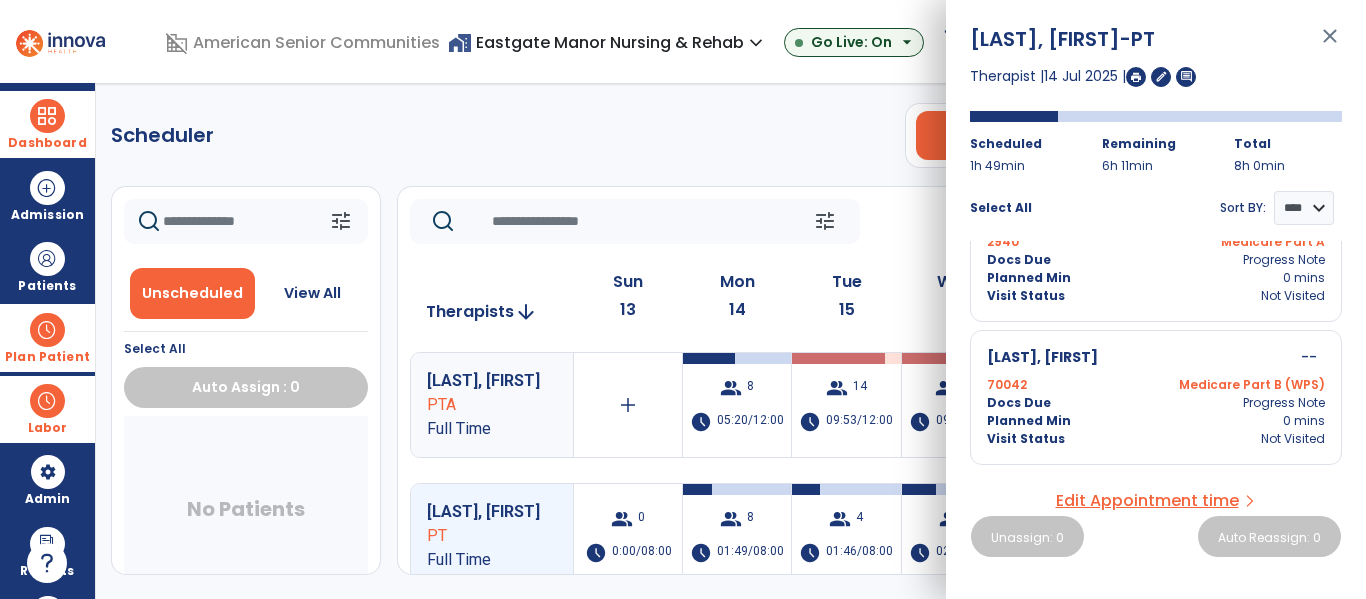 click on "Scheduler   PT   OT   ST  **** *** more_vert  Manage Labor   View All Therapists   Print" 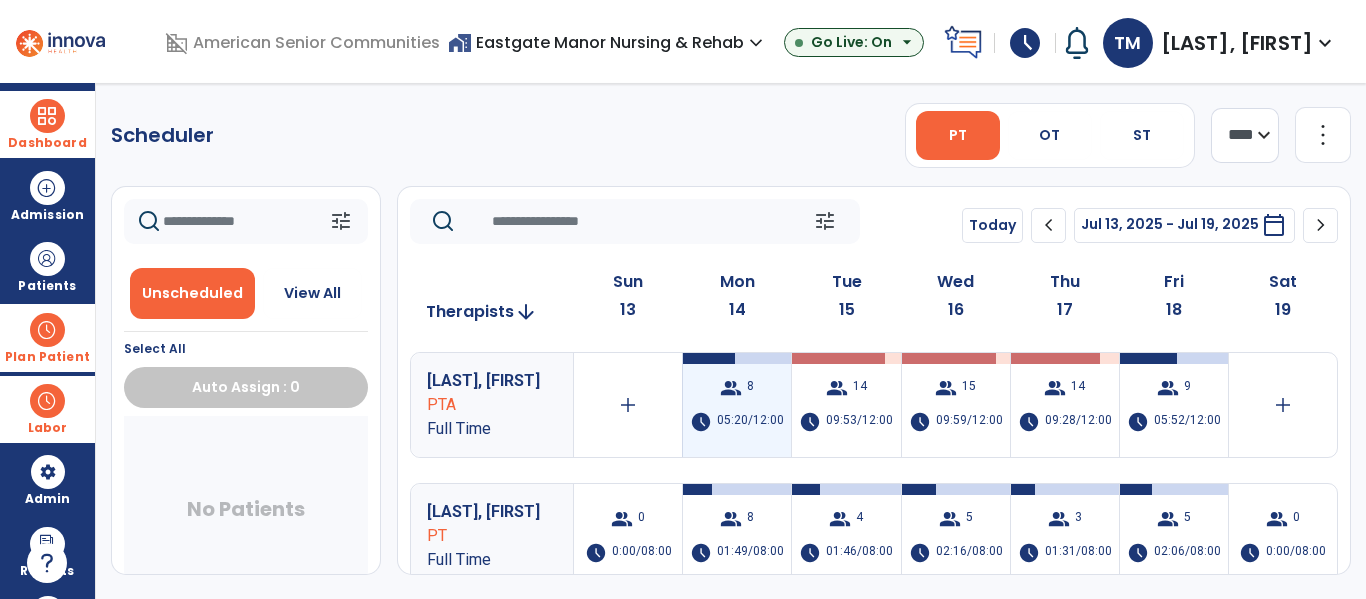 click on "05:20/12:00" at bounding box center [750, 422] 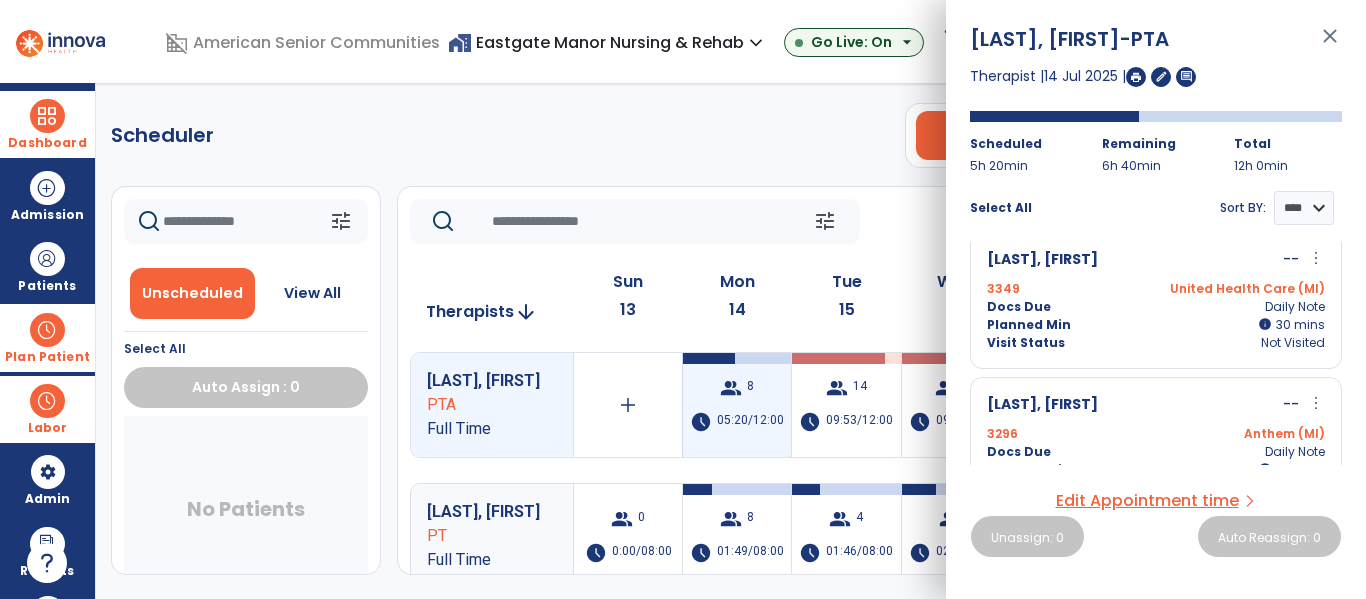 scroll, scrollTop: 936, scrollLeft: 0, axis: vertical 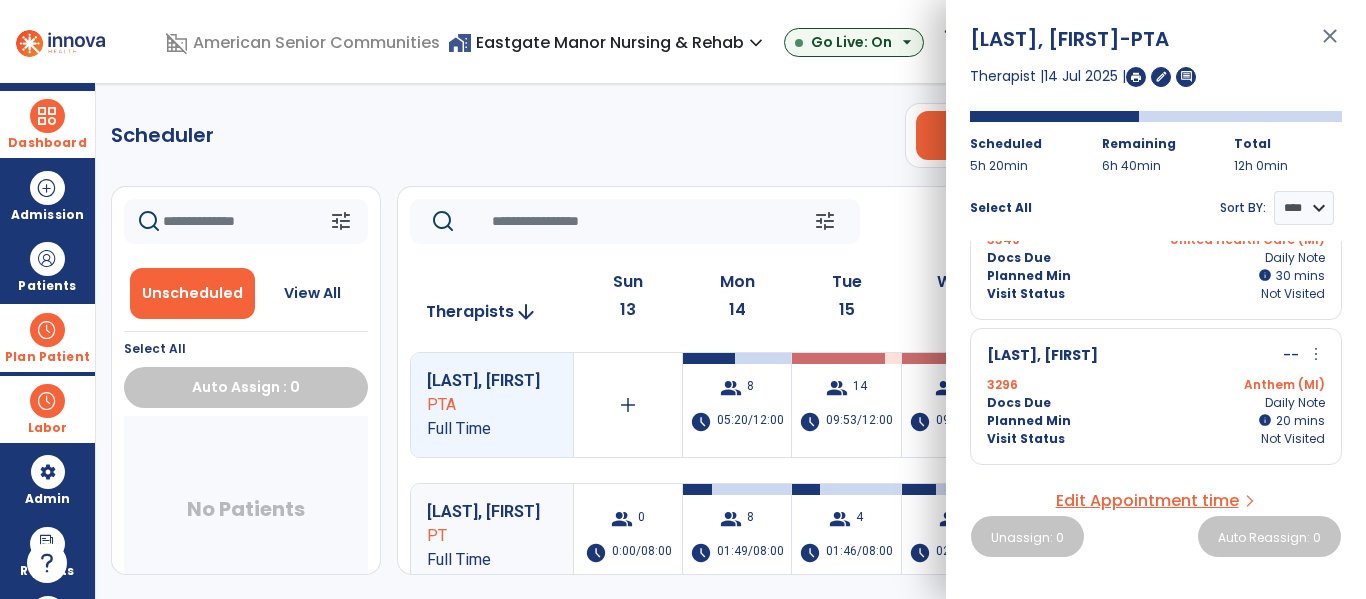 click on "Scheduler   PT   OT   ST  **** *** more_vert  Manage Labor   View All Therapists   Print" 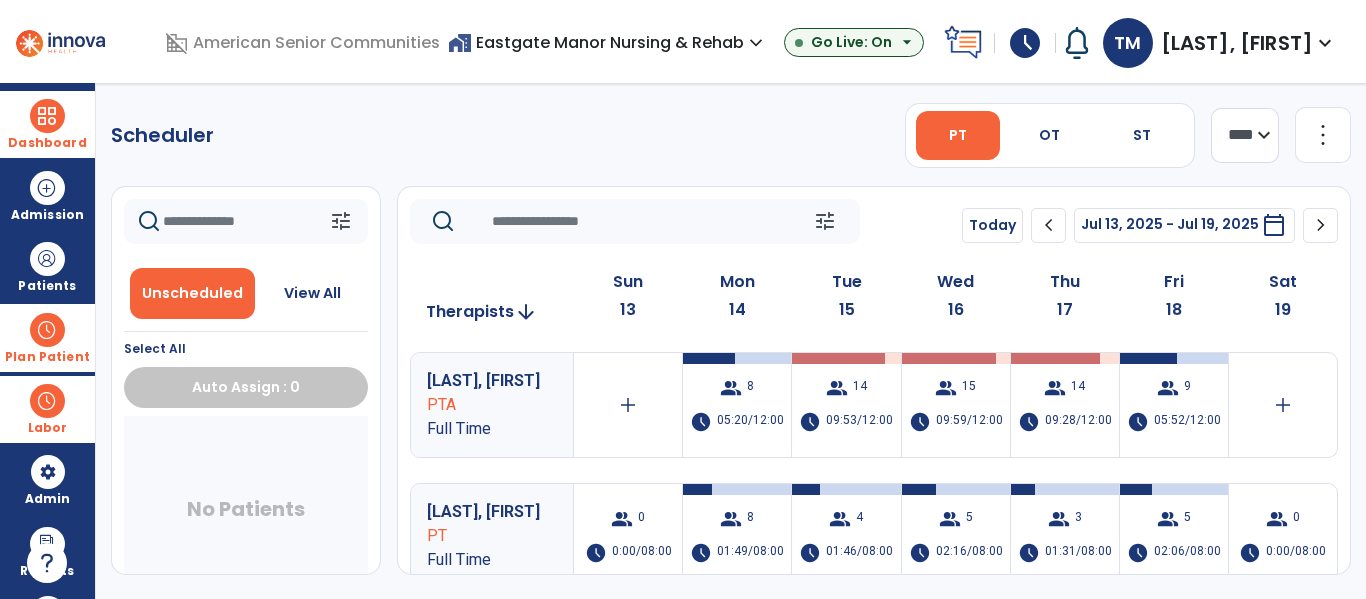click on "Plan Patient" at bounding box center [47, 357] 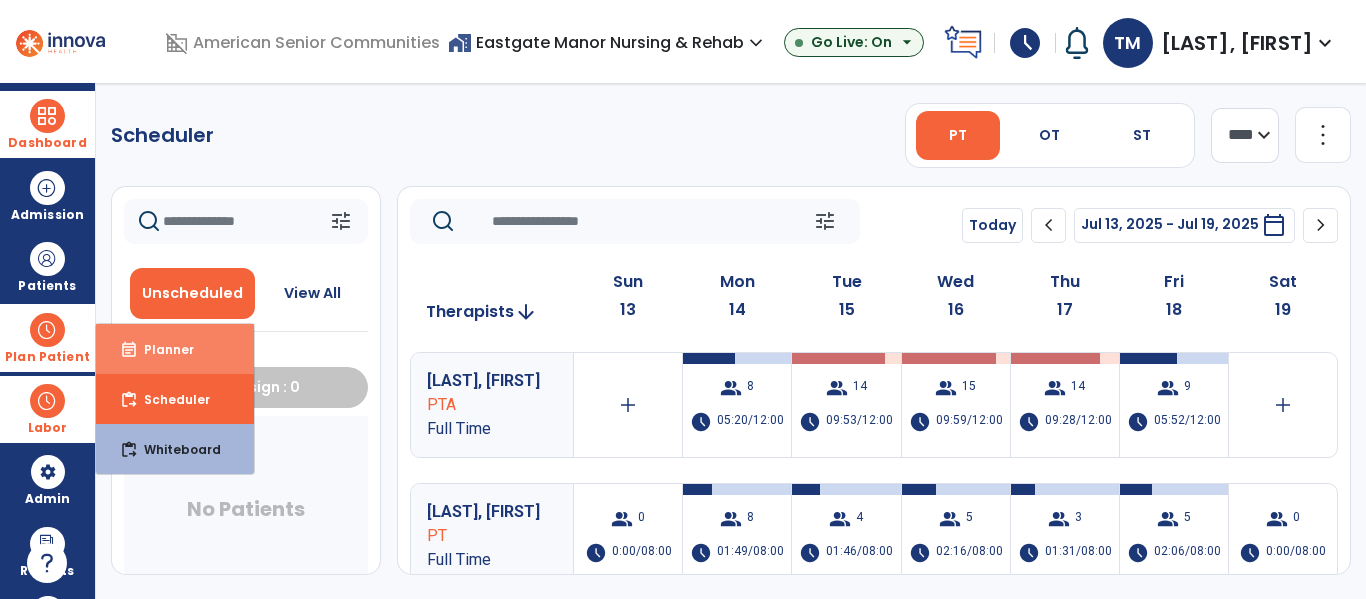 click on "Planner" at bounding box center [161, 349] 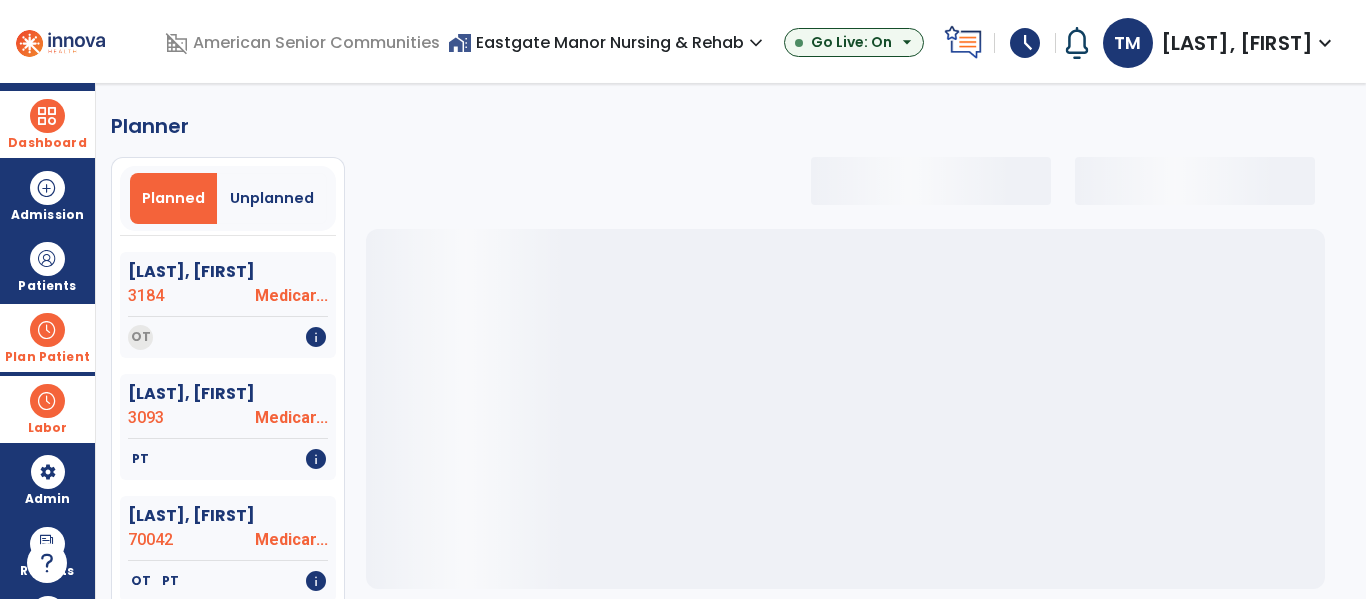 select on "***" 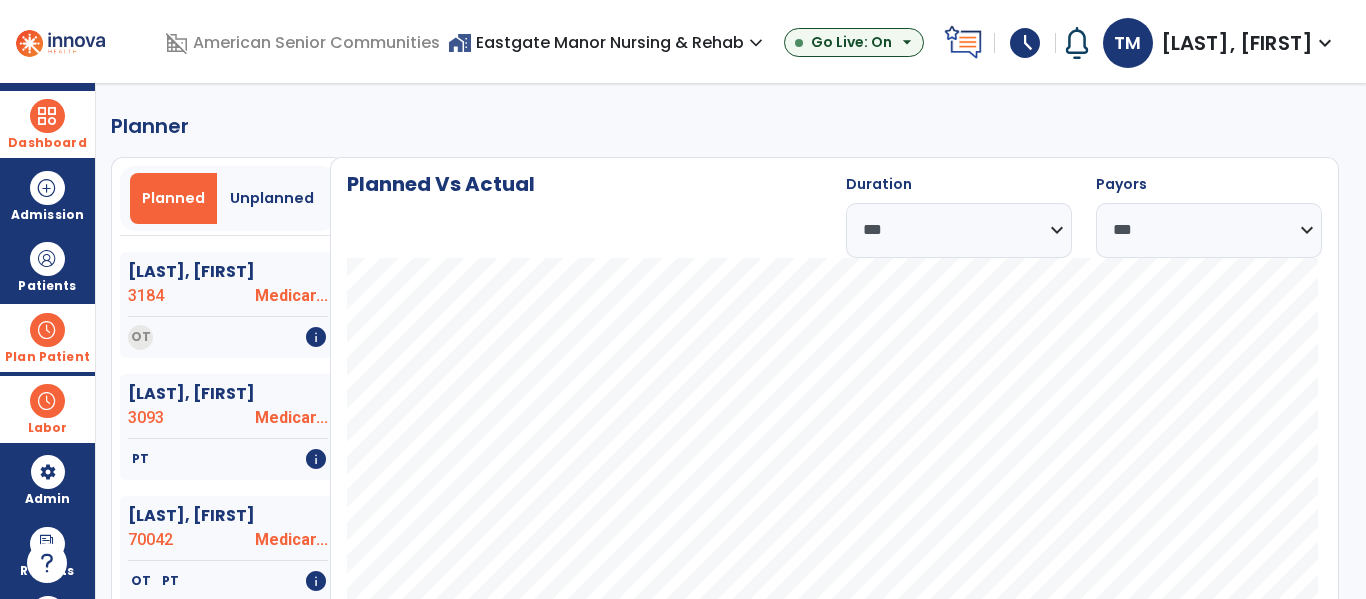 scroll, scrollTop: 193, scrollLeft: 0, axis: vertical 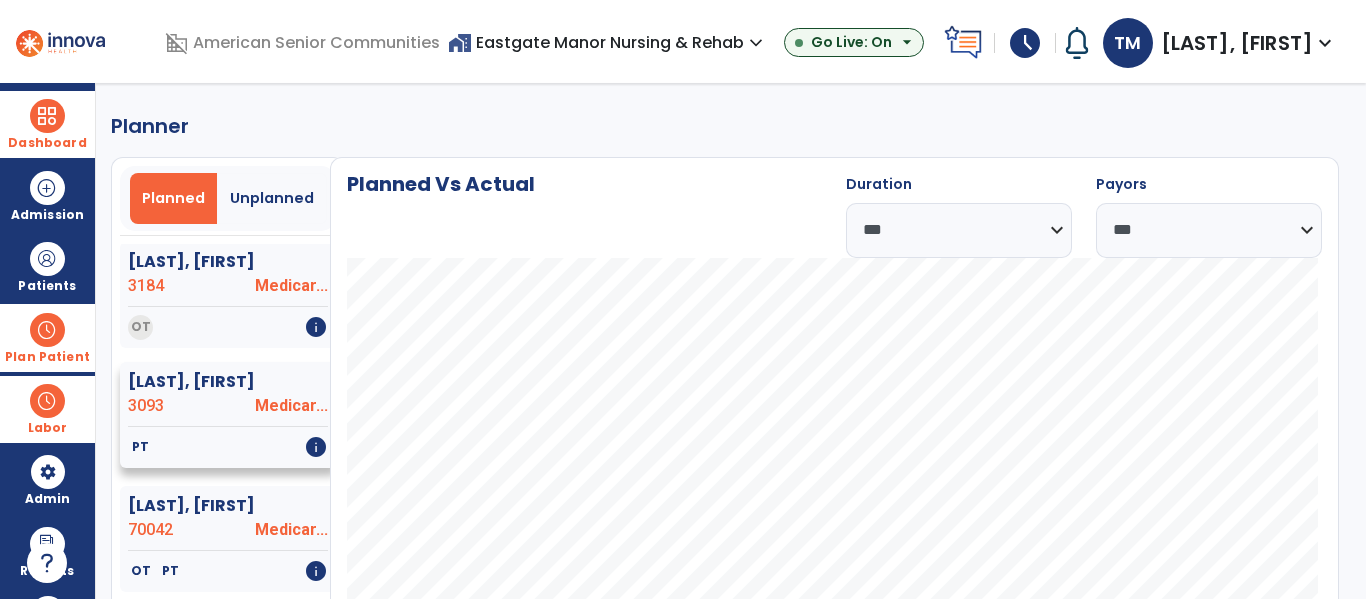 click on "PT   info" 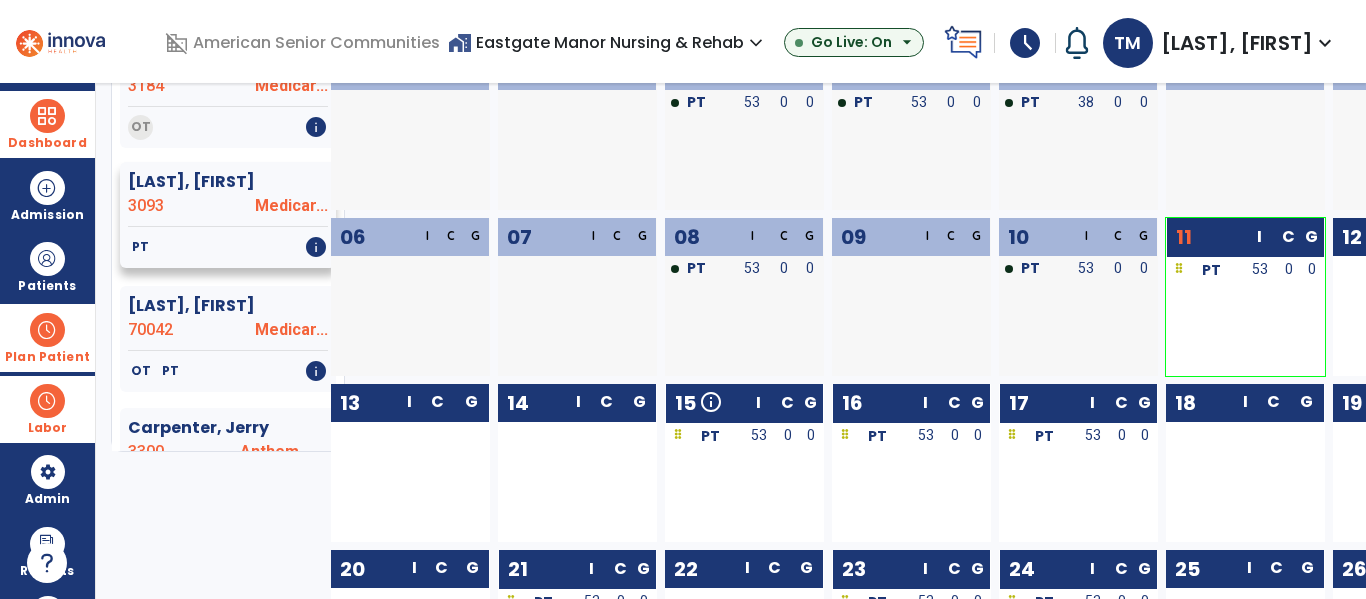 scroll, scrollTop: 201, scrollLeft: 0, axis: vertical 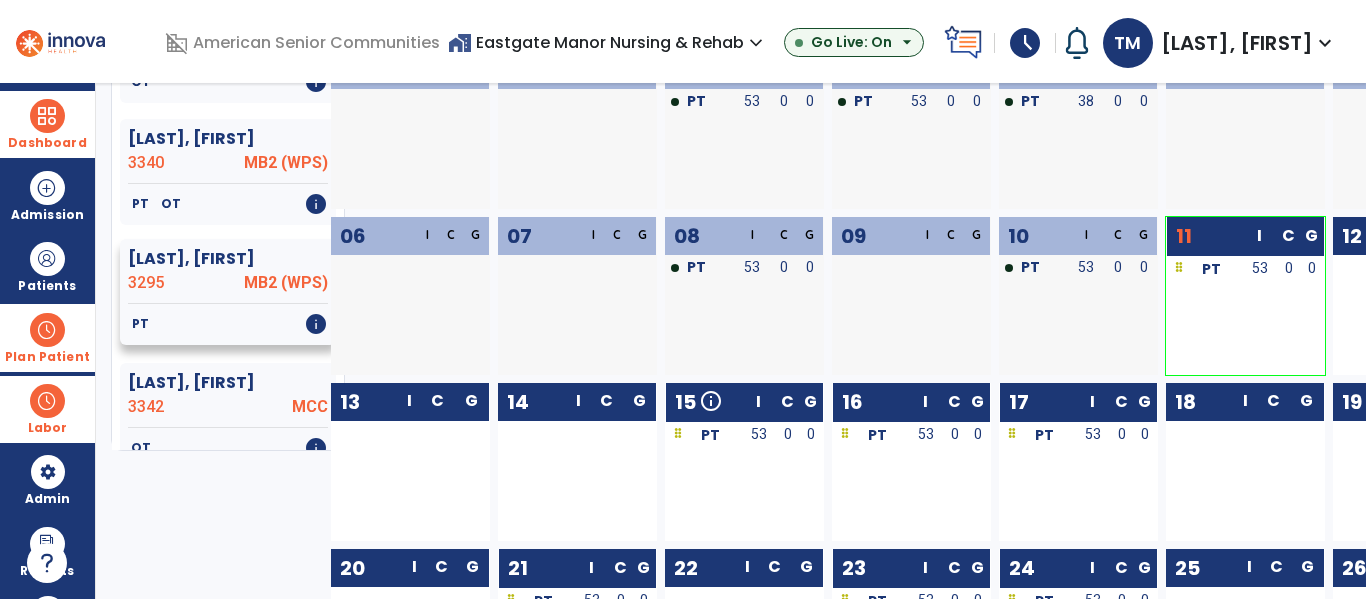 click on "PT   info" 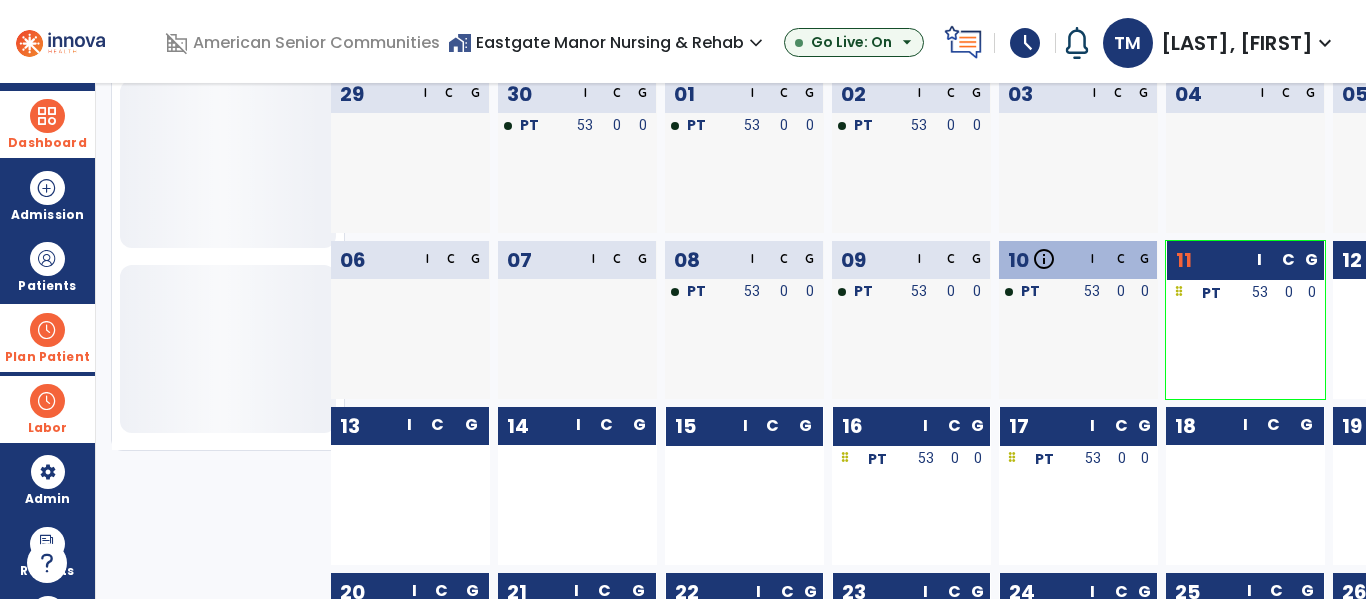scroll, scrollTop: 796, scrollLeft: 0, axis: vertical 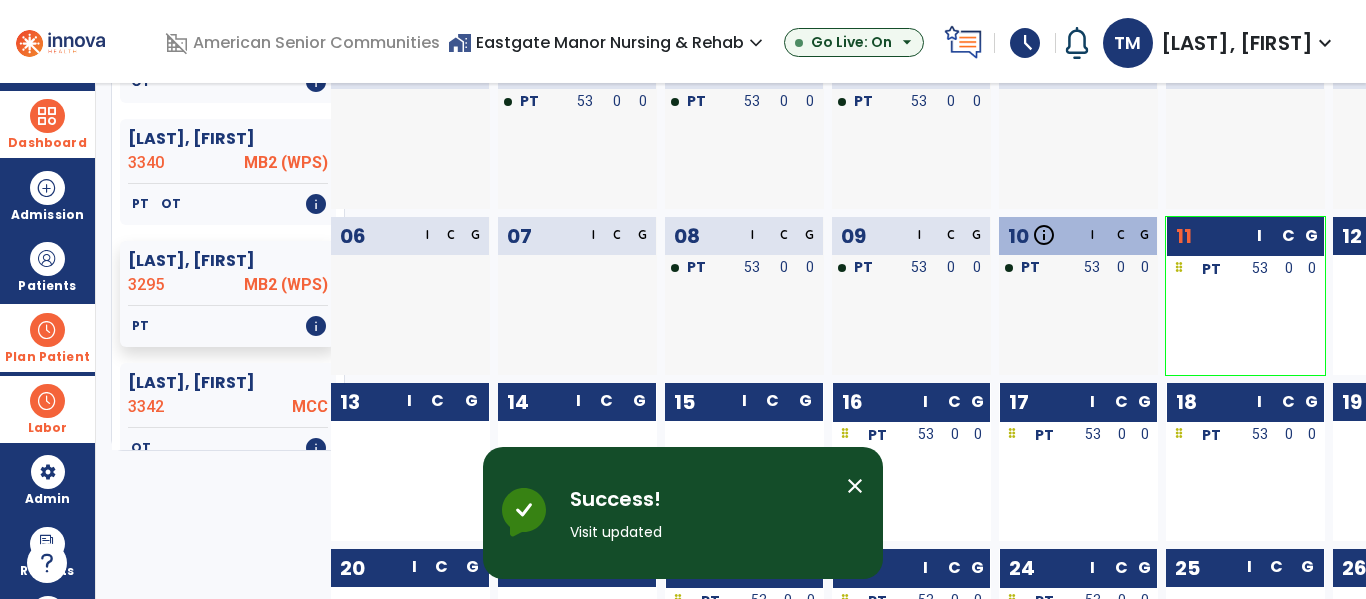 click at bounding box center [47, 330] 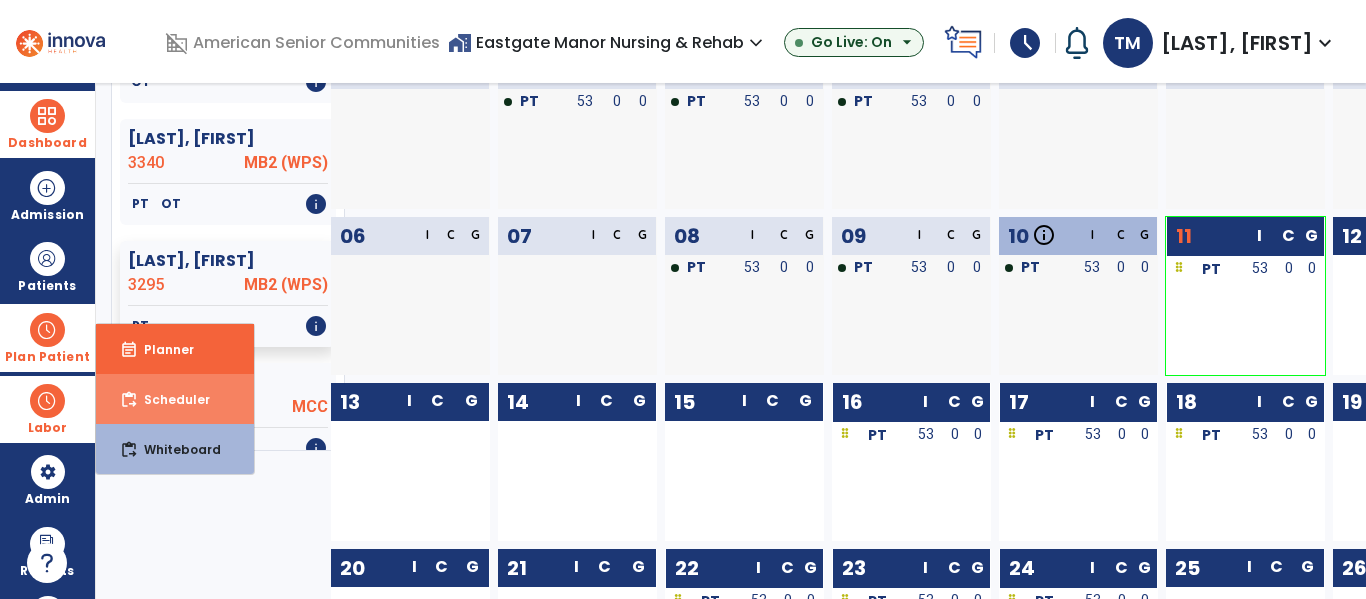 click on "content_paste_go  Scheduler" at bounding box center (175, 399) 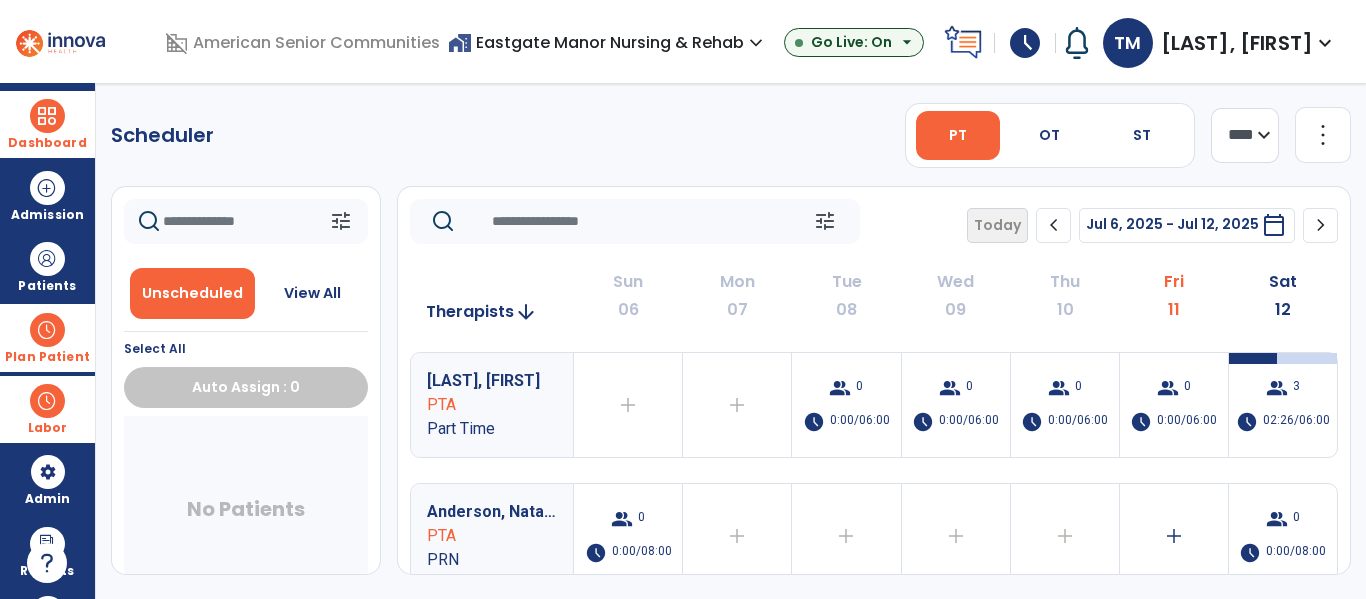 scroll, scrollTop: 0, scrollLeft: 0, axis: both 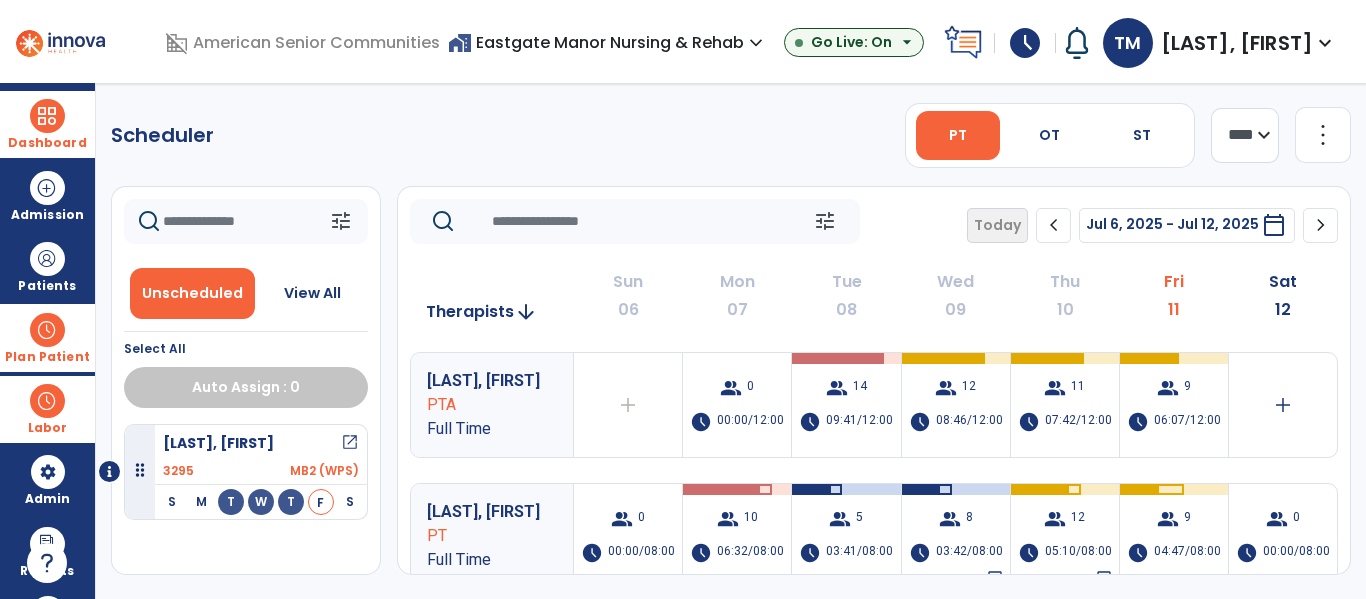 click on "chevron_right" 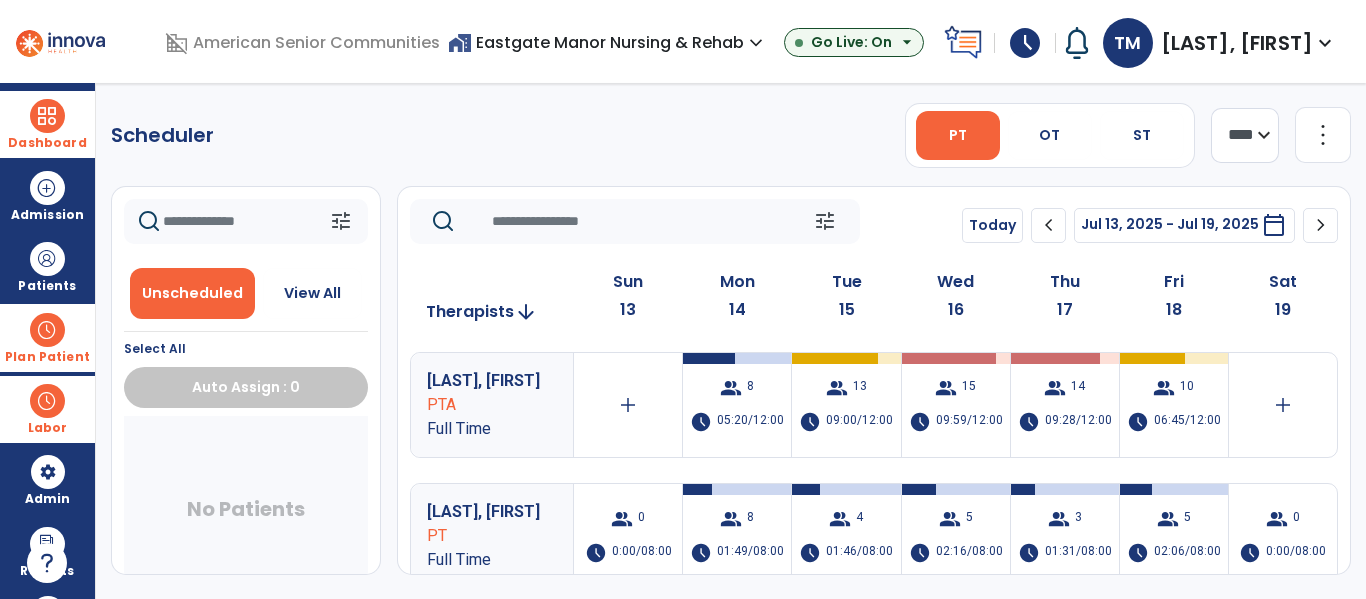 click at bounding box center (47, 330) 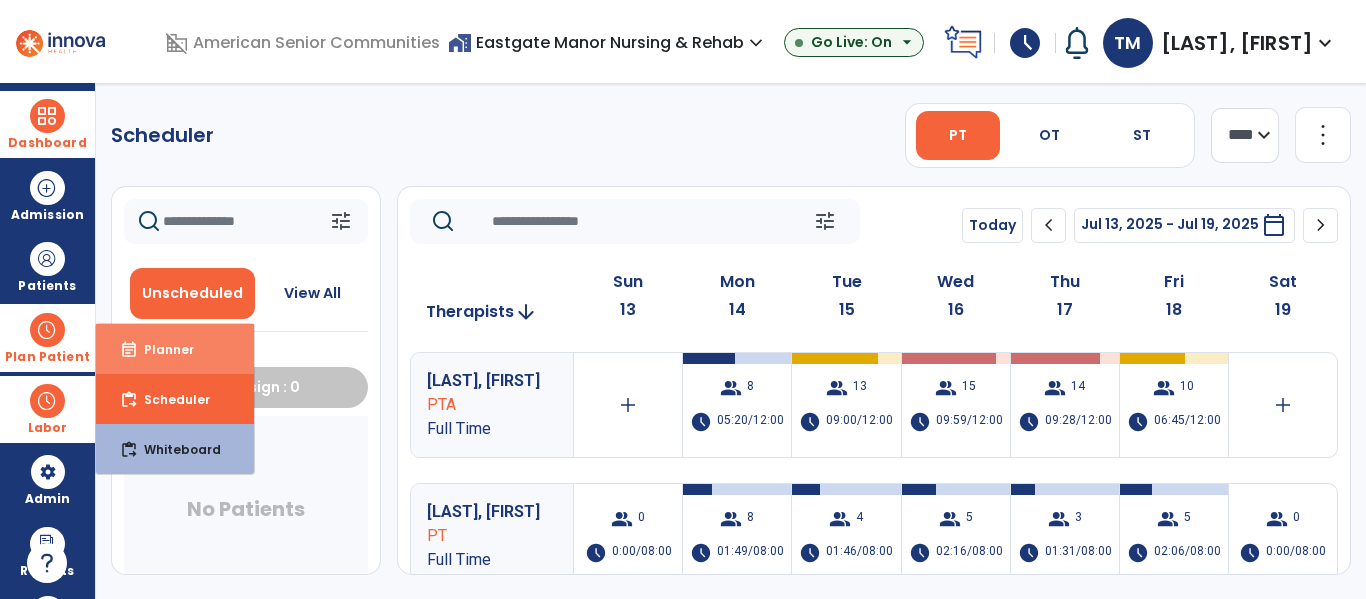 click on "Planner" at bounding box center (161, 349) 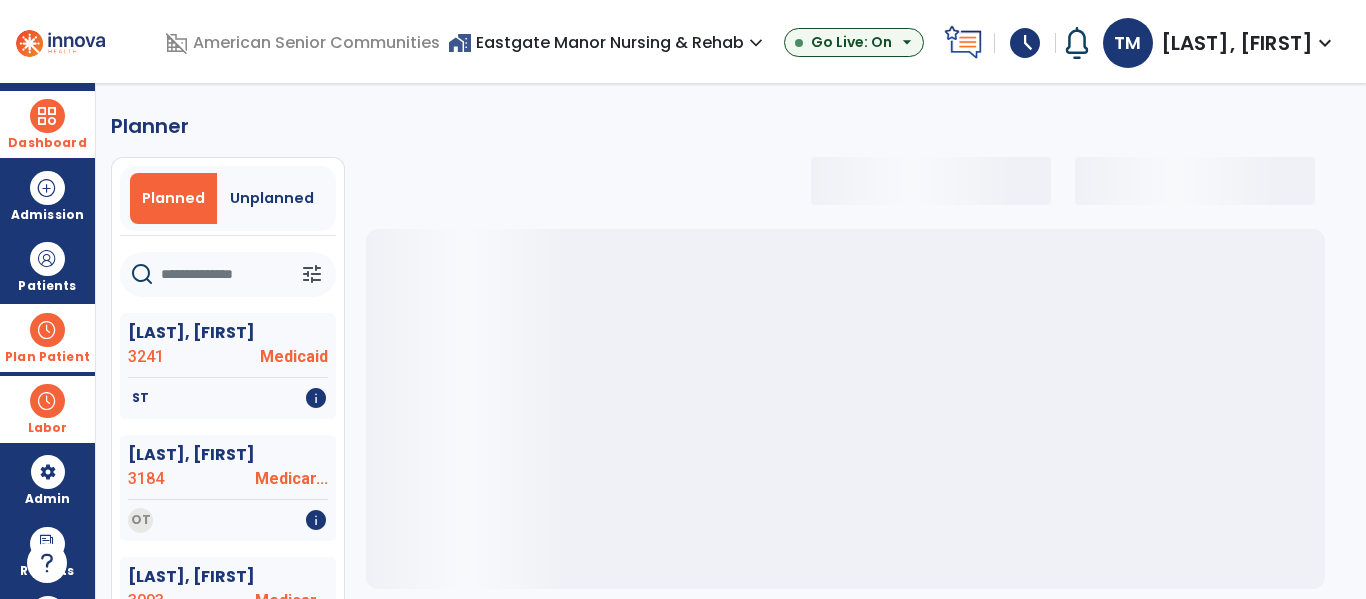 select on "***" 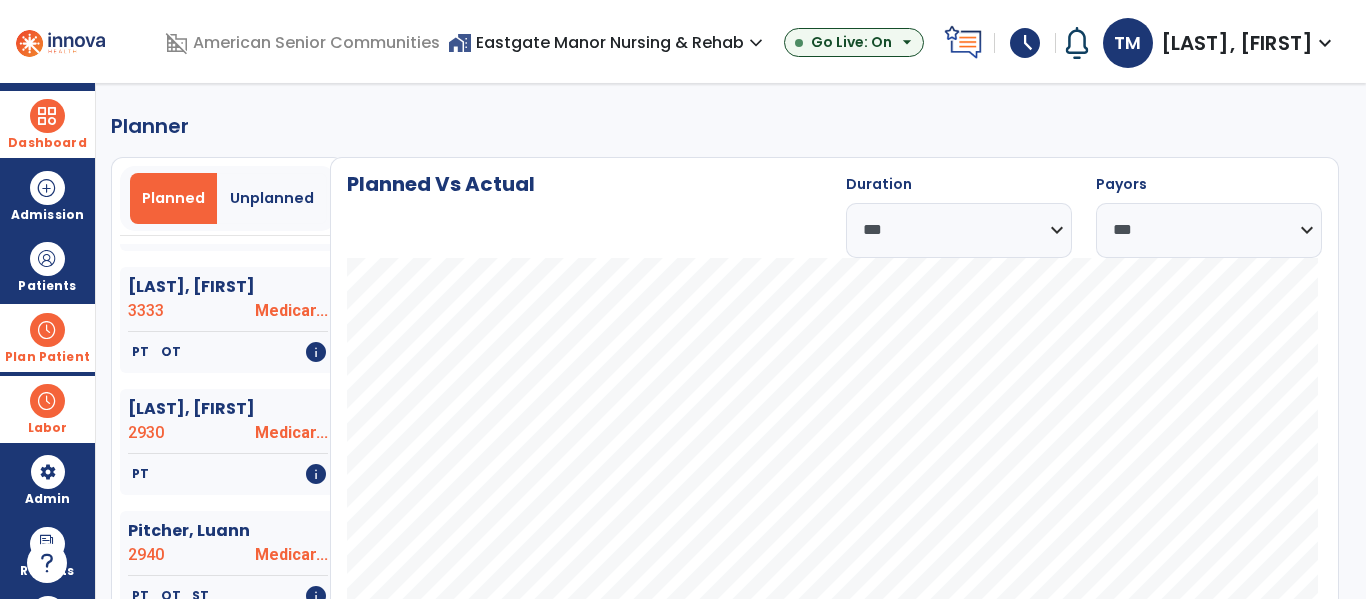 scroll, scrollTop: 1899, scrollLeft: 0, axis: vertical 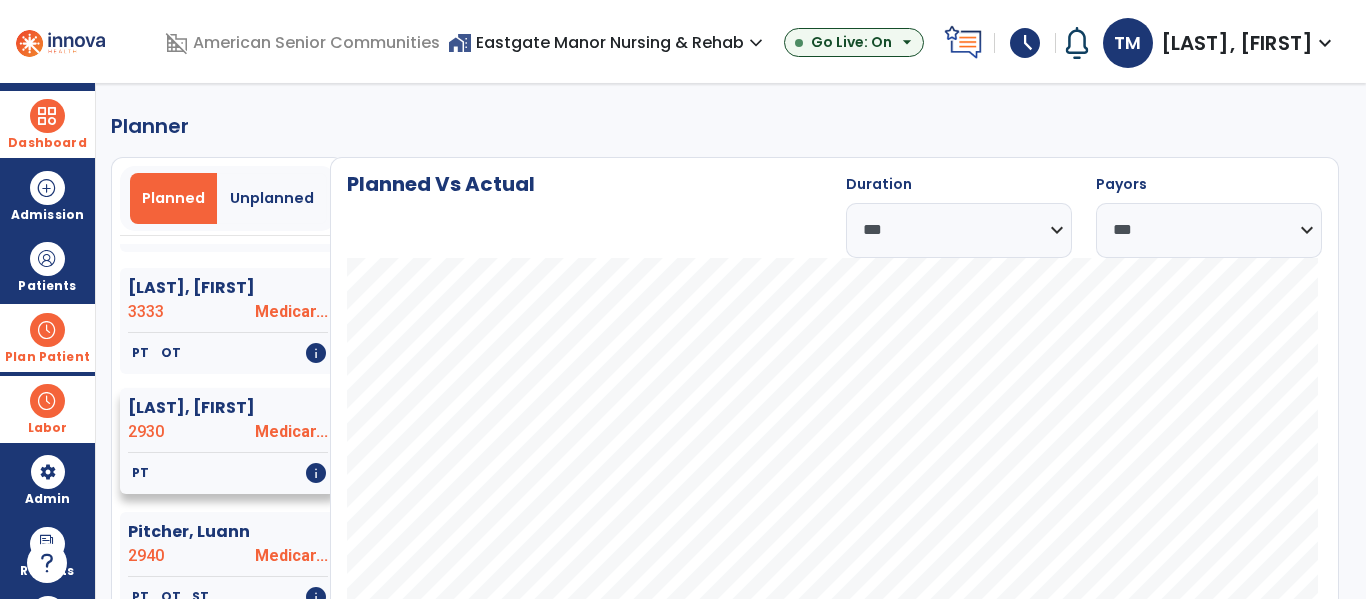 click on "Pickerel, Brenda  2930 Medicar..." 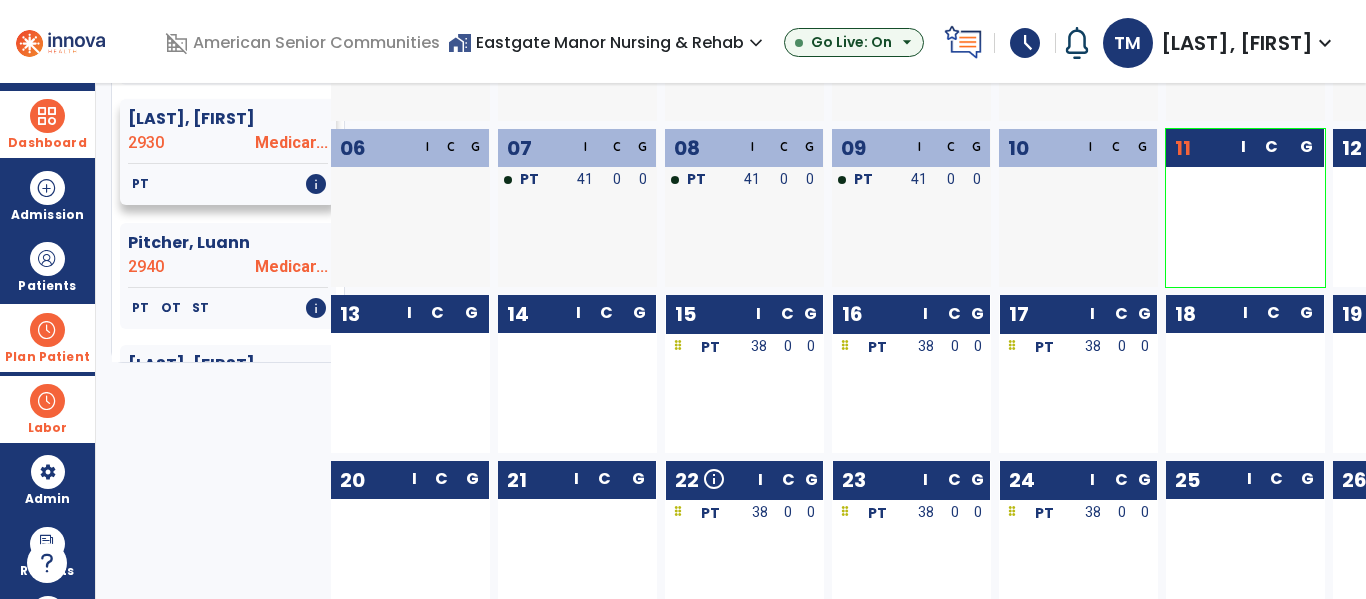 scroll, scrollTop: 291, scrollLeft: 0, axis: vertical 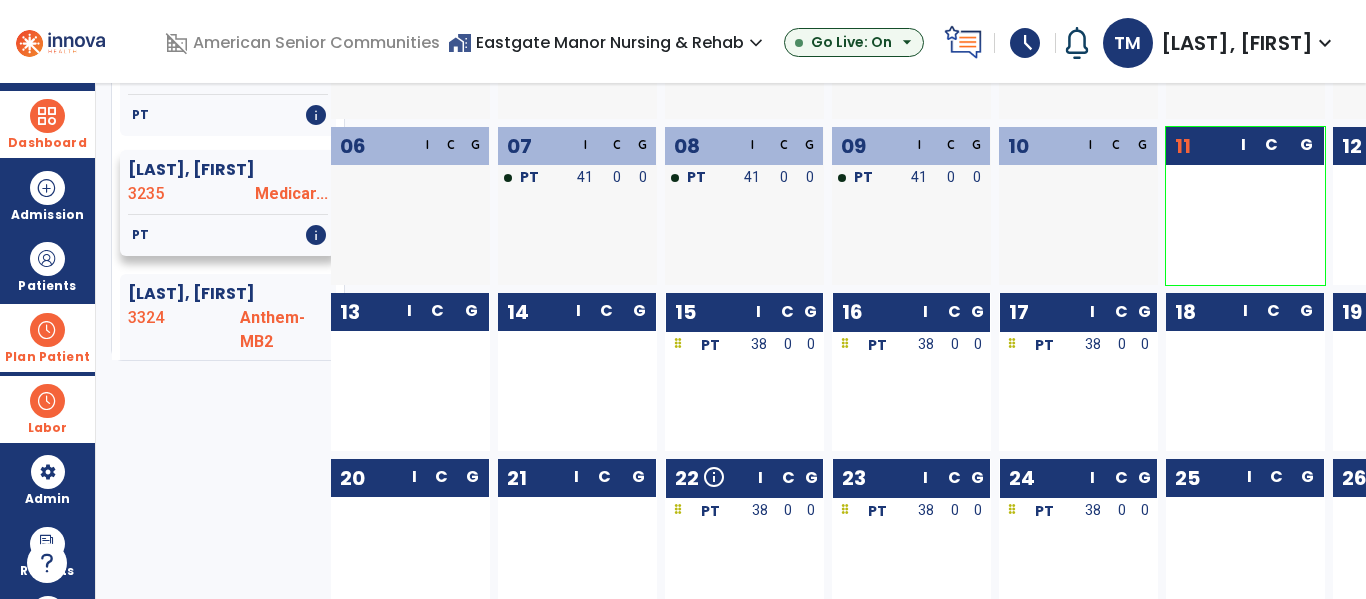 click on "Weitkamp, Judith  3235 Medicar..." 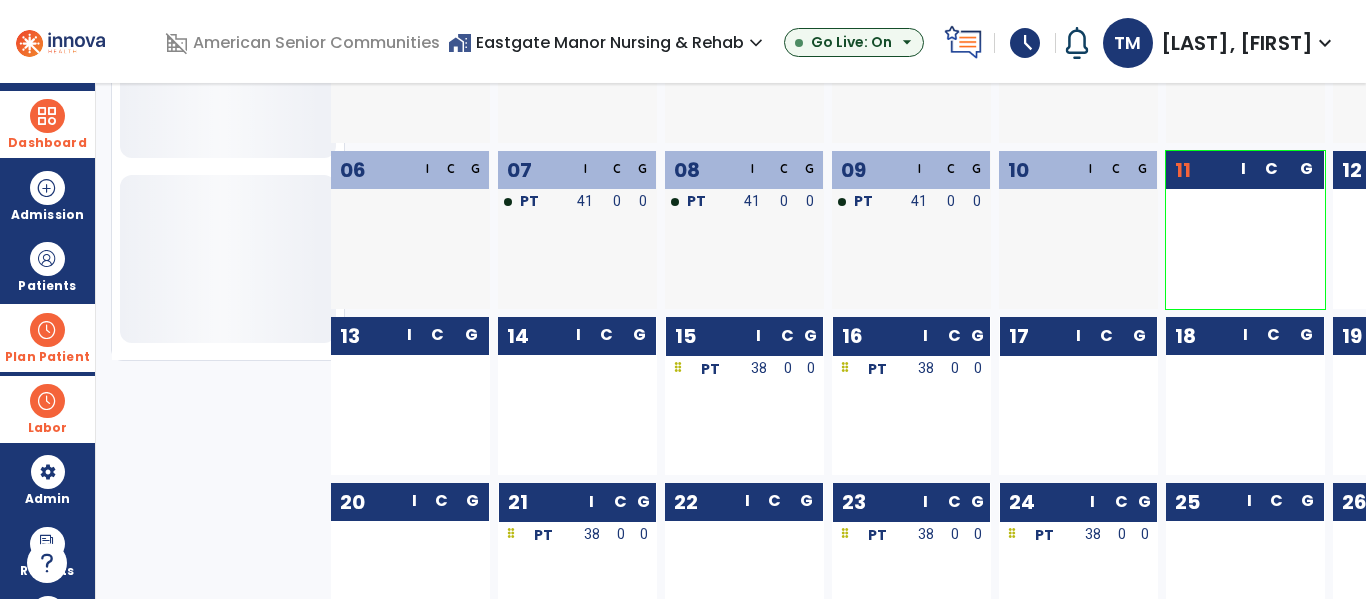 scroll, scrollTop: 796, scrollLeft: 0, axis: vertical 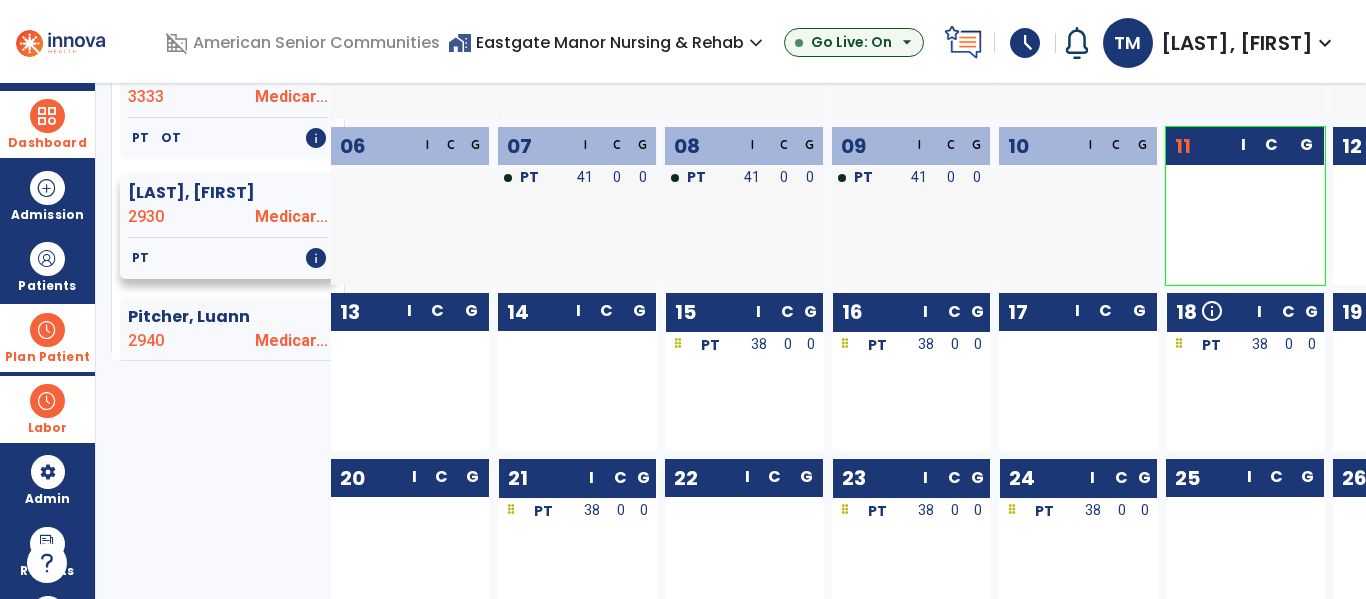 click on "2930" 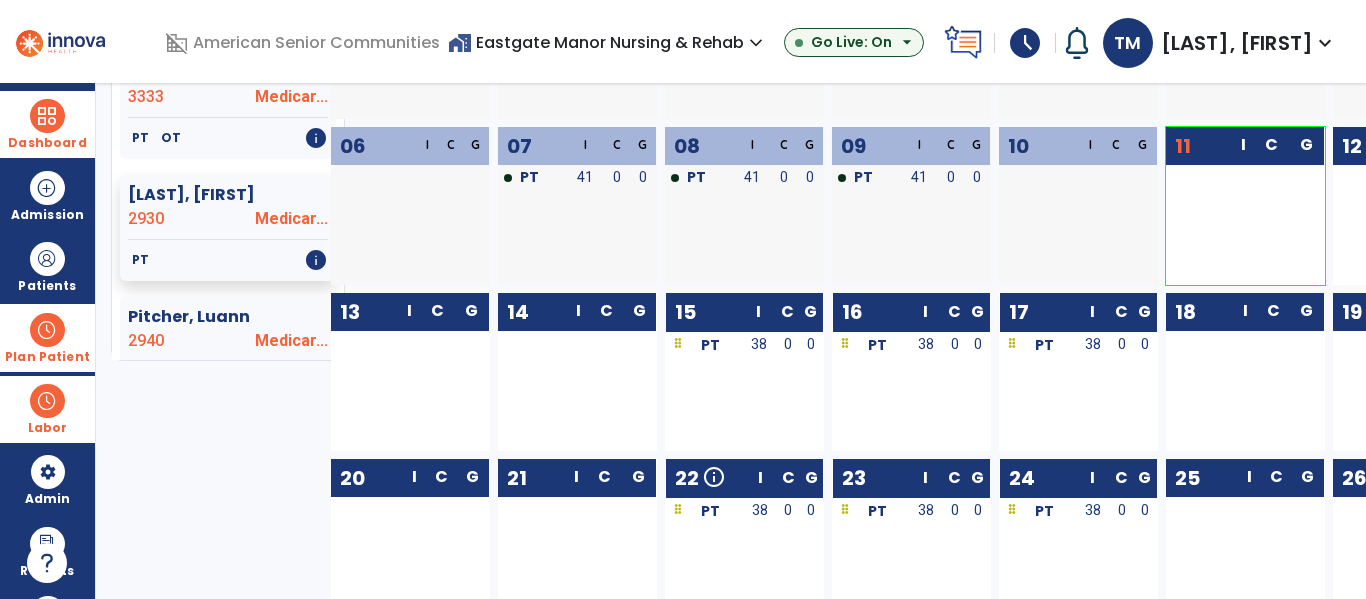 scroll, scrollTop: 1823, scrollLeft: 0, axis: vertical 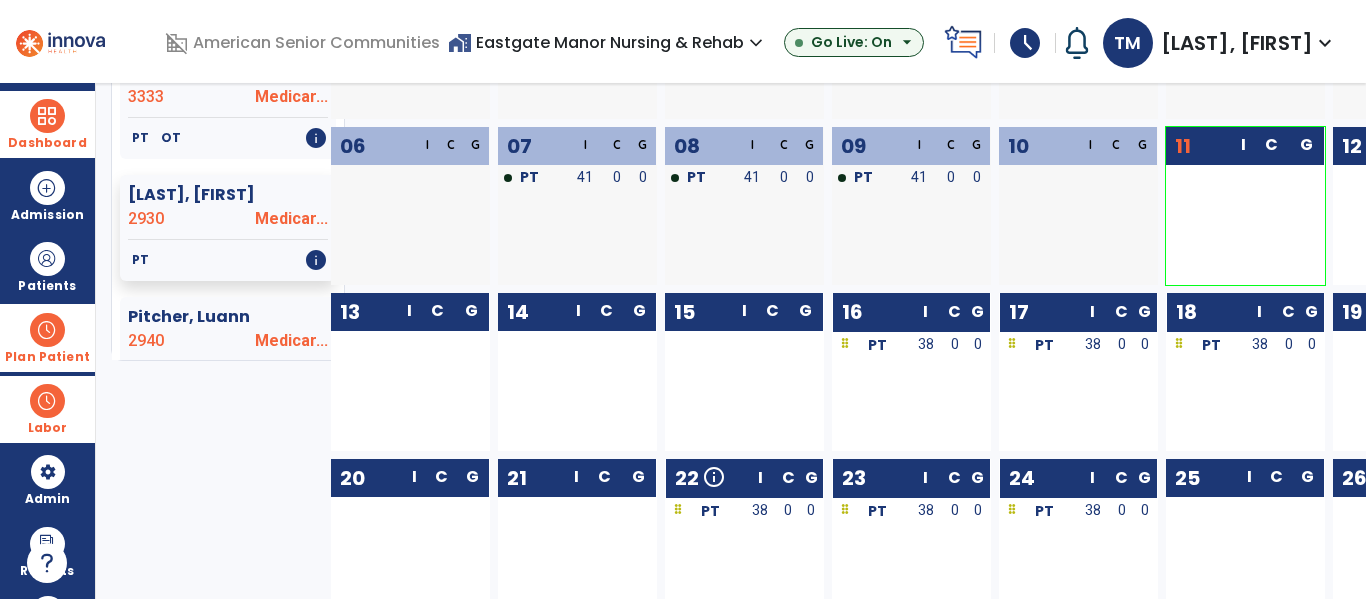 click at bounding box center (47, 330) 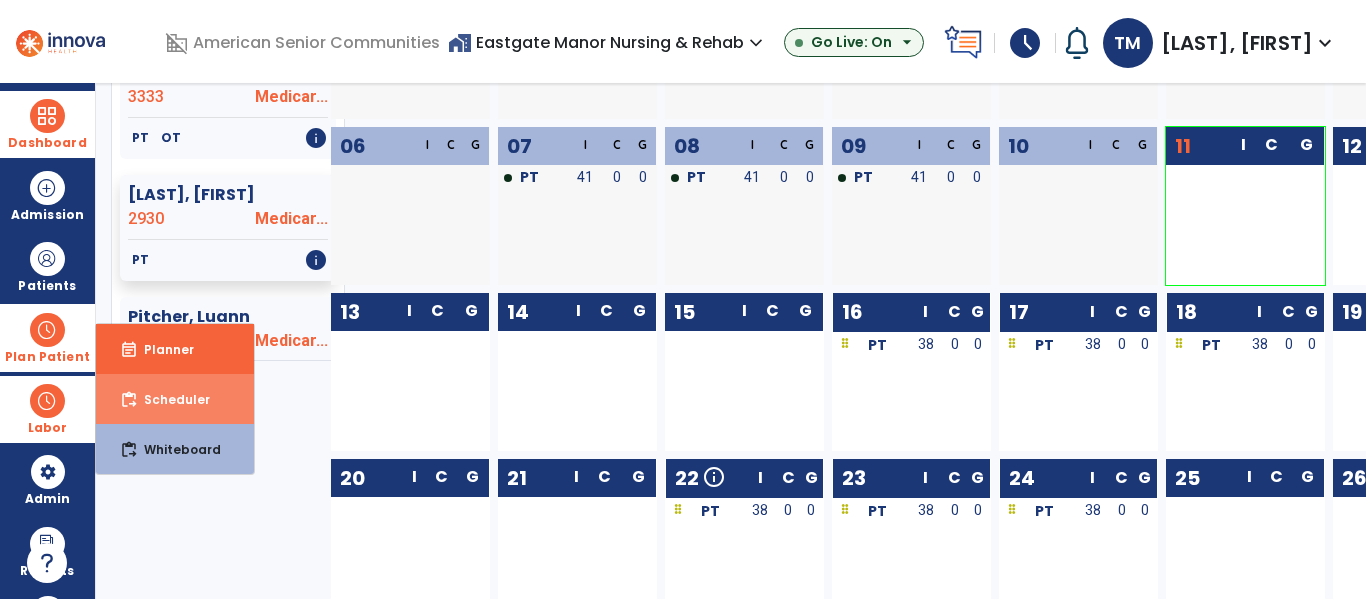 click on "Scheduler" at bounding box center (169, 399) 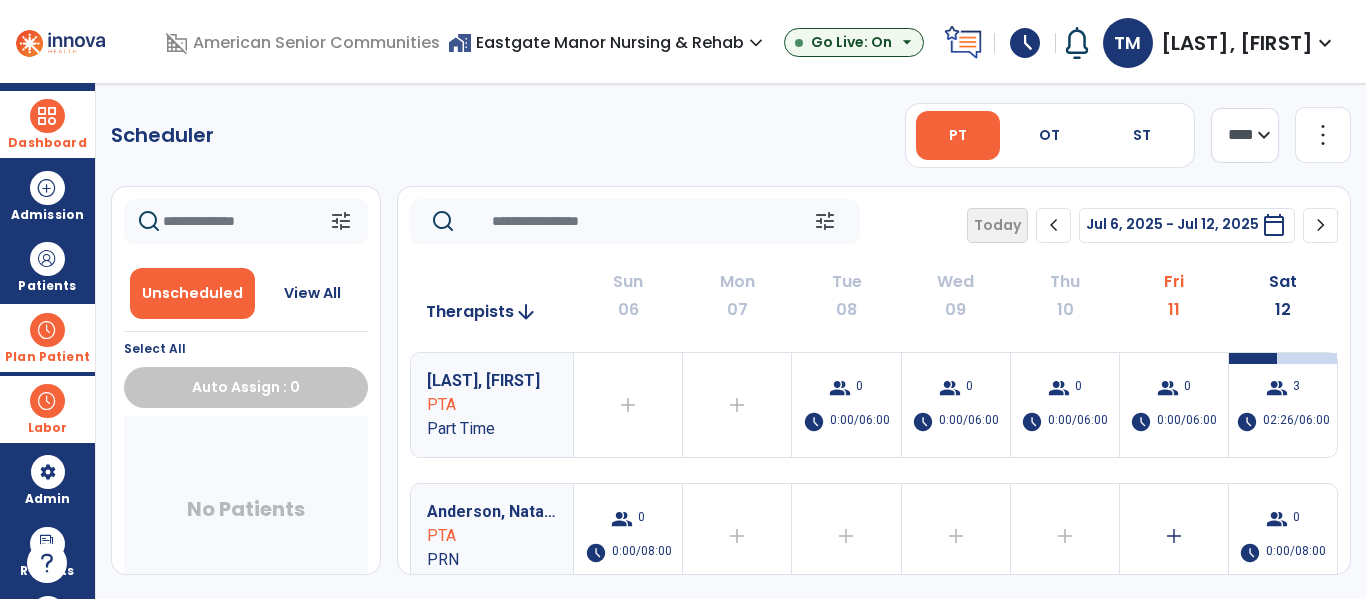 scroll, scrollTop: 0, scrollLeft: 0, axis: both 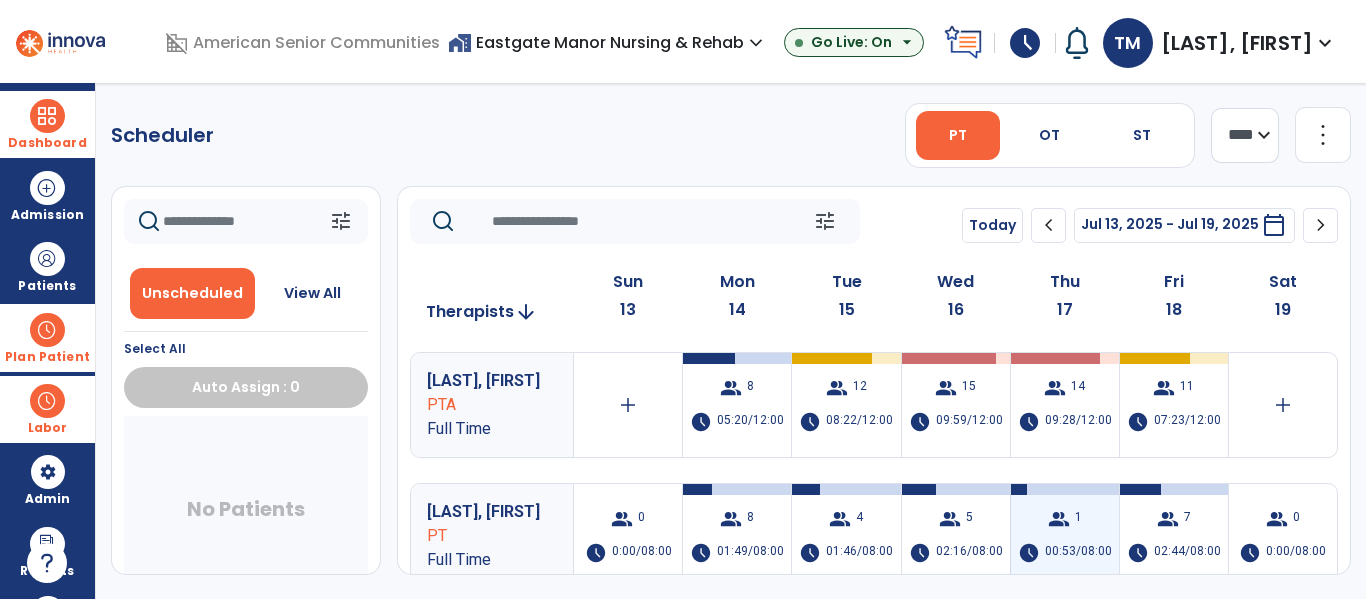 click on "00:53/08:00" at bounding box center [1078, 553] 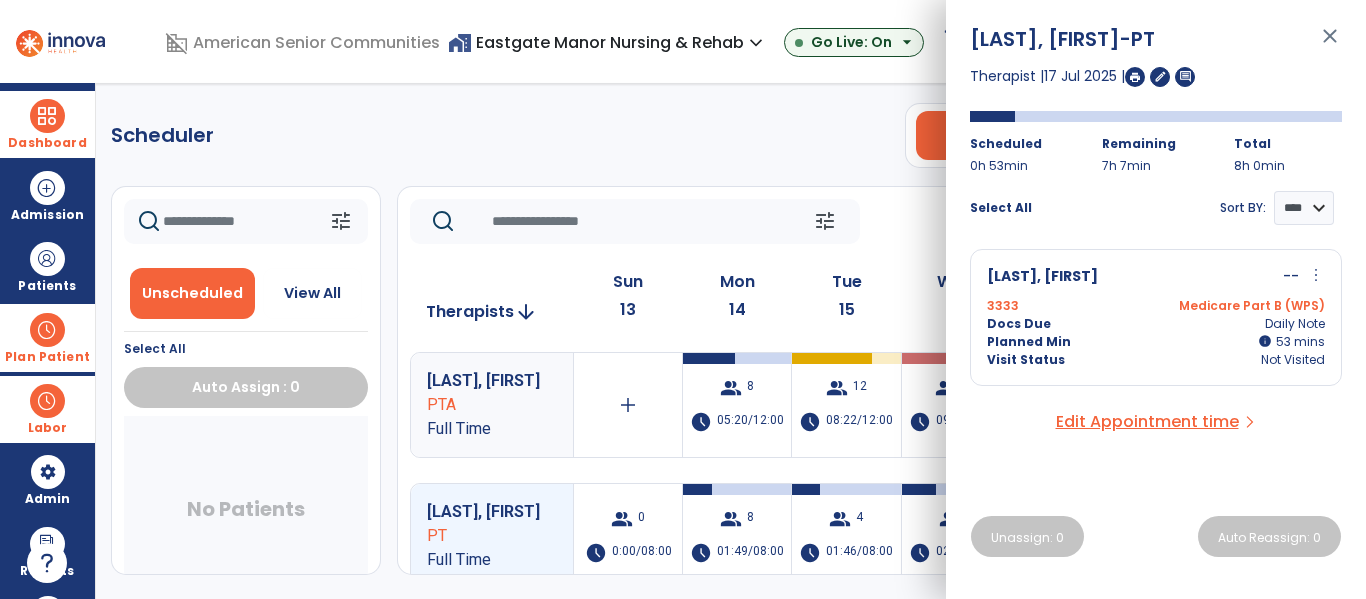 click on "Docs Due Daily Note" at bounding box center (1156, 324) 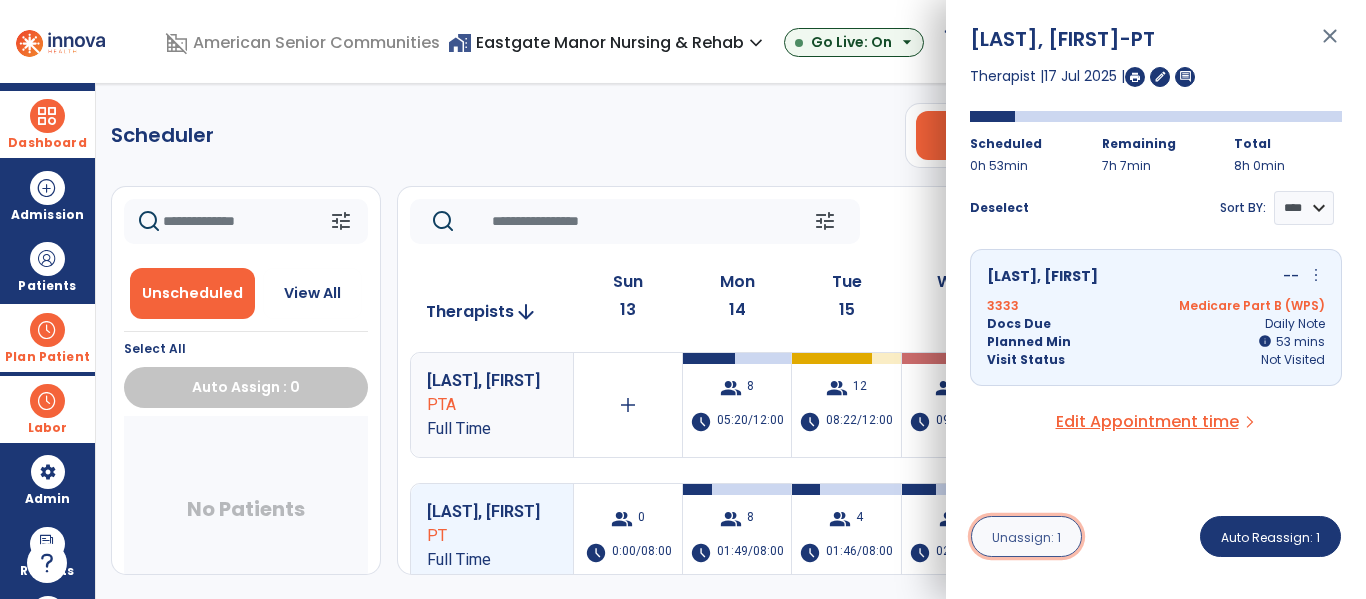 click on "Unassign: 1" at bounding box center (1026, 537) 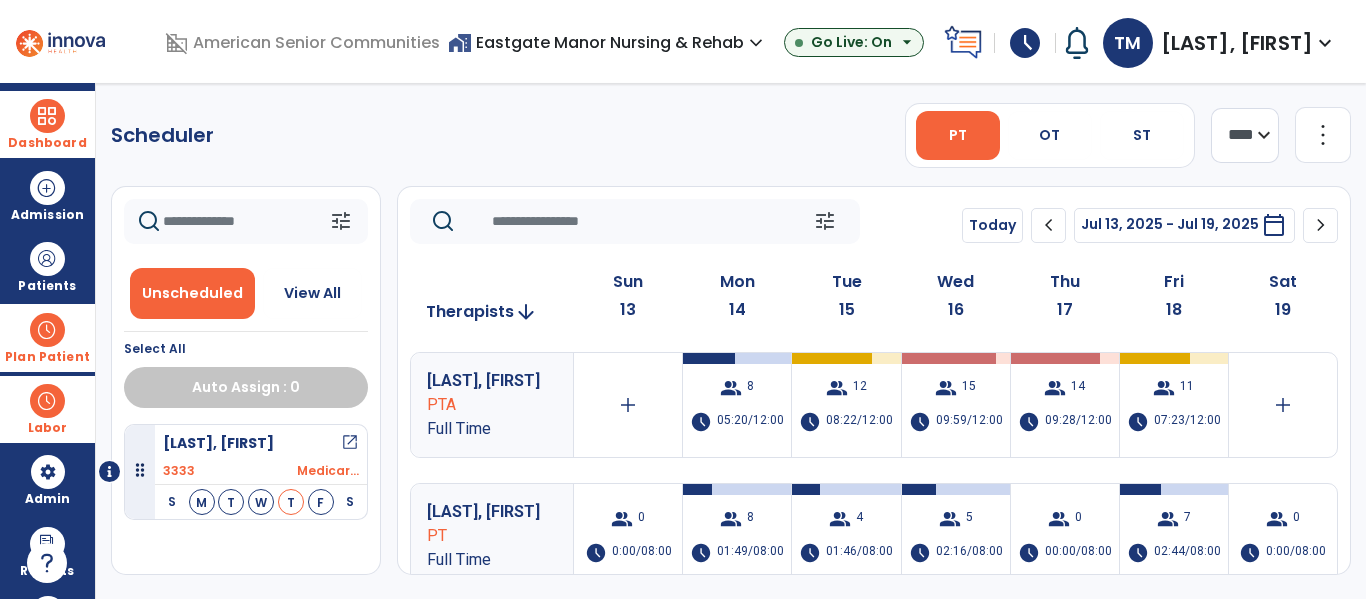 click on "Scheduler   PT   OT   ST  **** *** more_vert  Manage Labor   View All Therapists   Print" 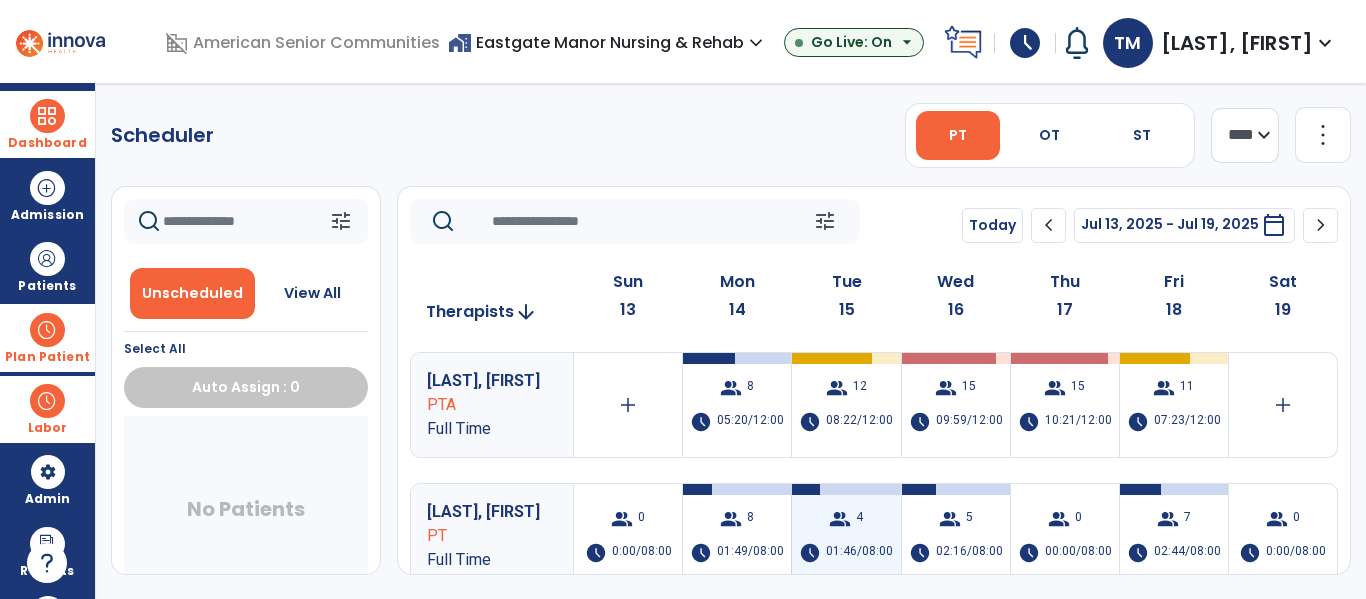 click on "01:46/08:00" at bounding box center [859, 553] 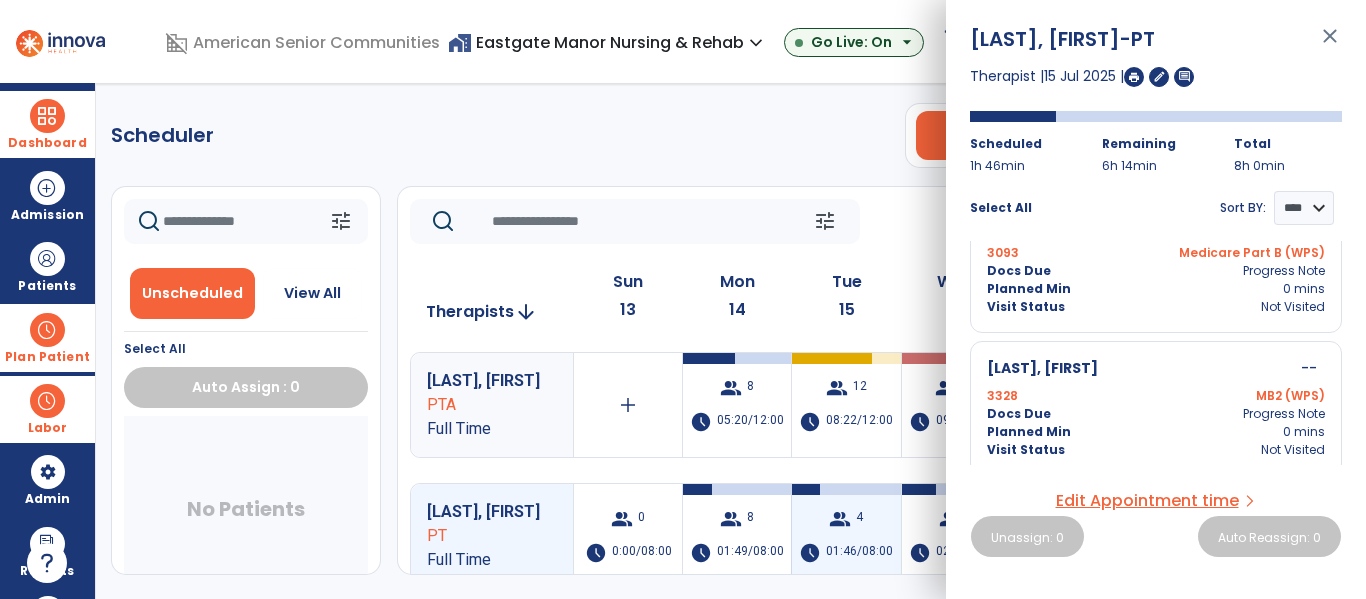 scroll, scrollTop: 352, scrollLeft: 0, axis: vertical 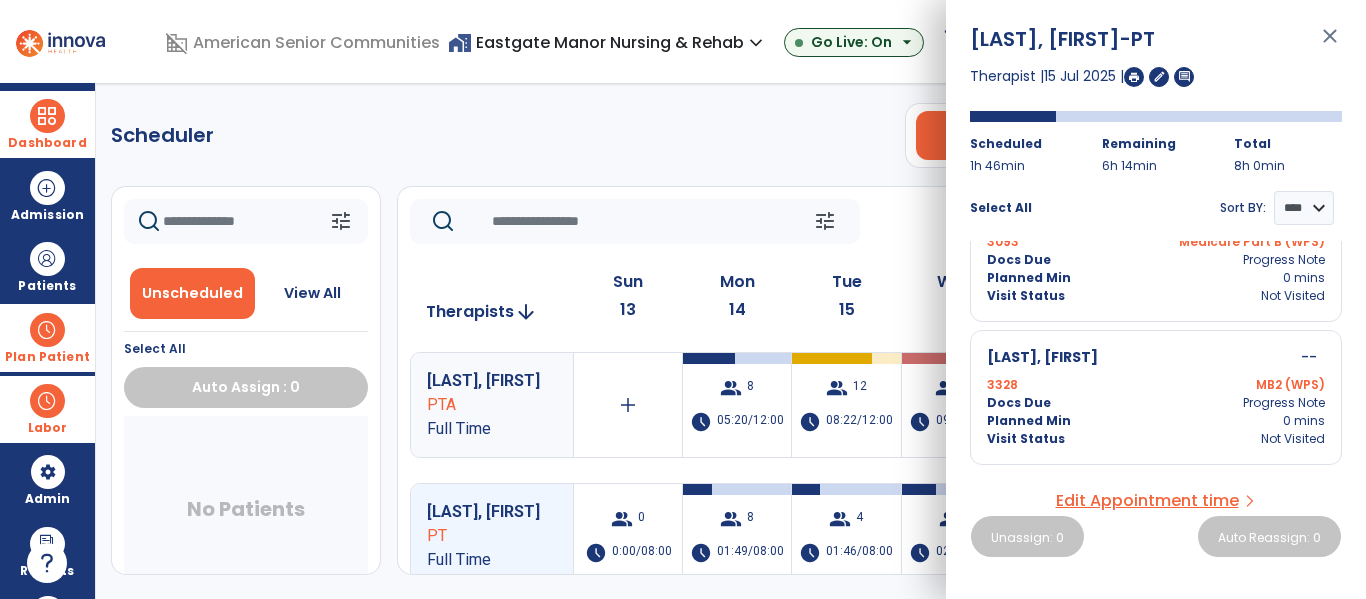 click on "Scheduler   PT   OT   ST  **** *** more_vert  Manage Labor   View All Therapists   Print" 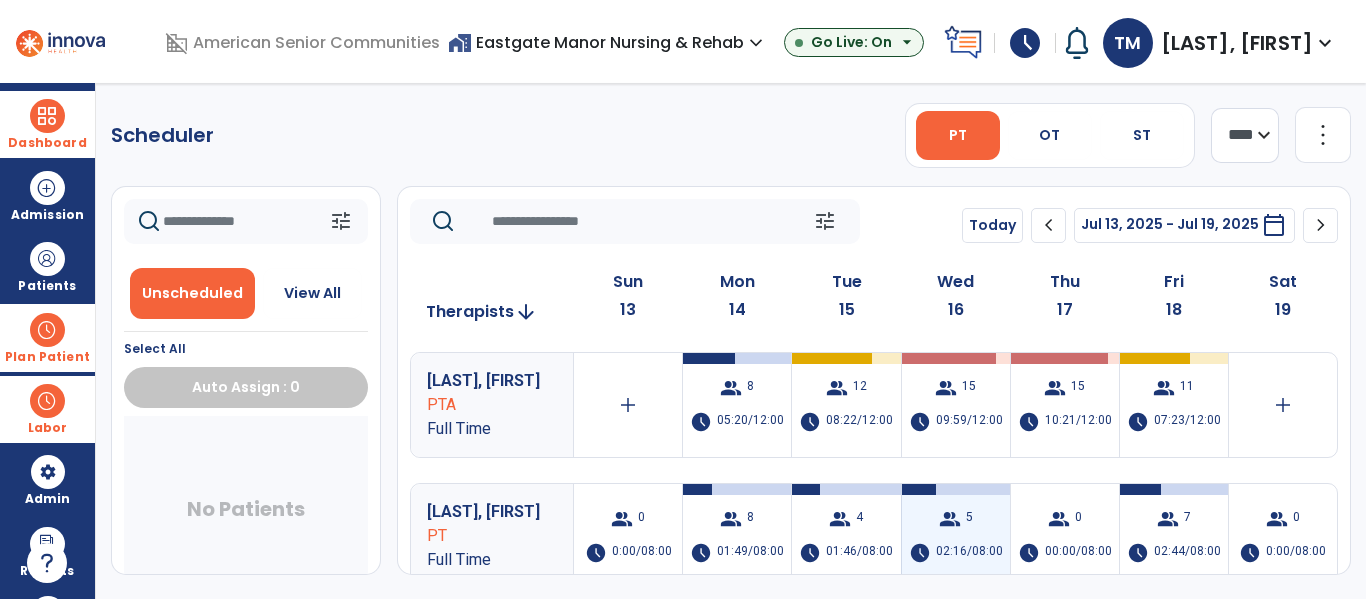 click on "02:16/08:00" at bounding box center (969, 553) 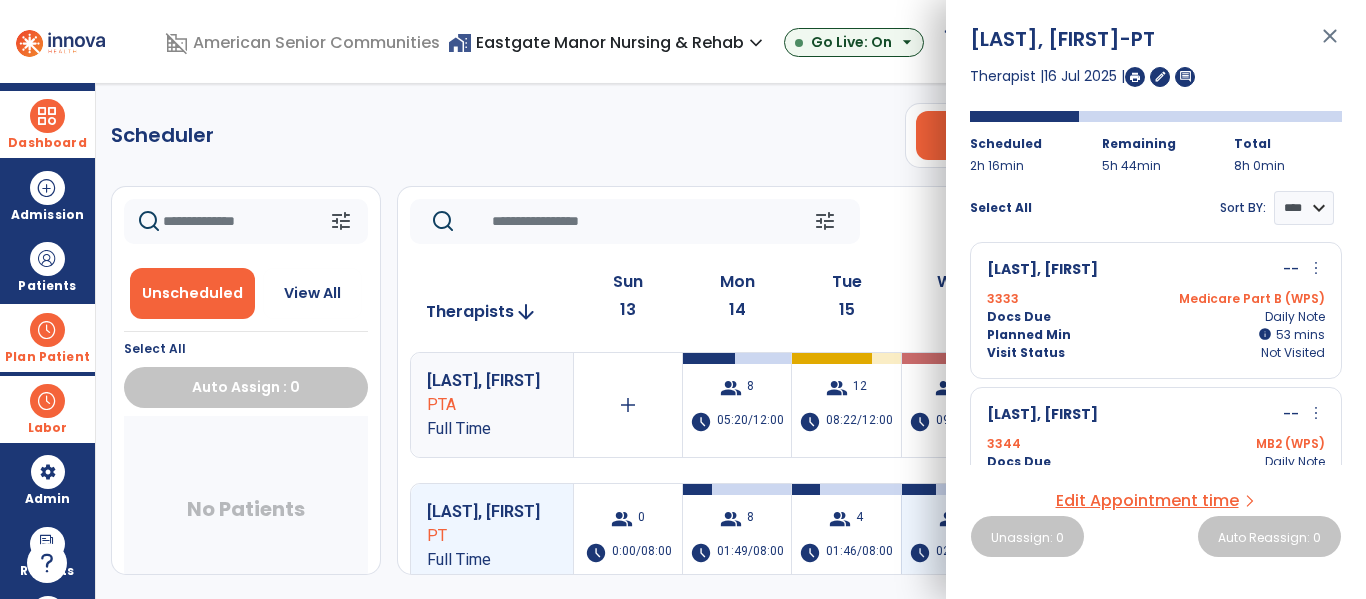 scroll, scrollTop: 0, scrollLeft: 0, axis: both 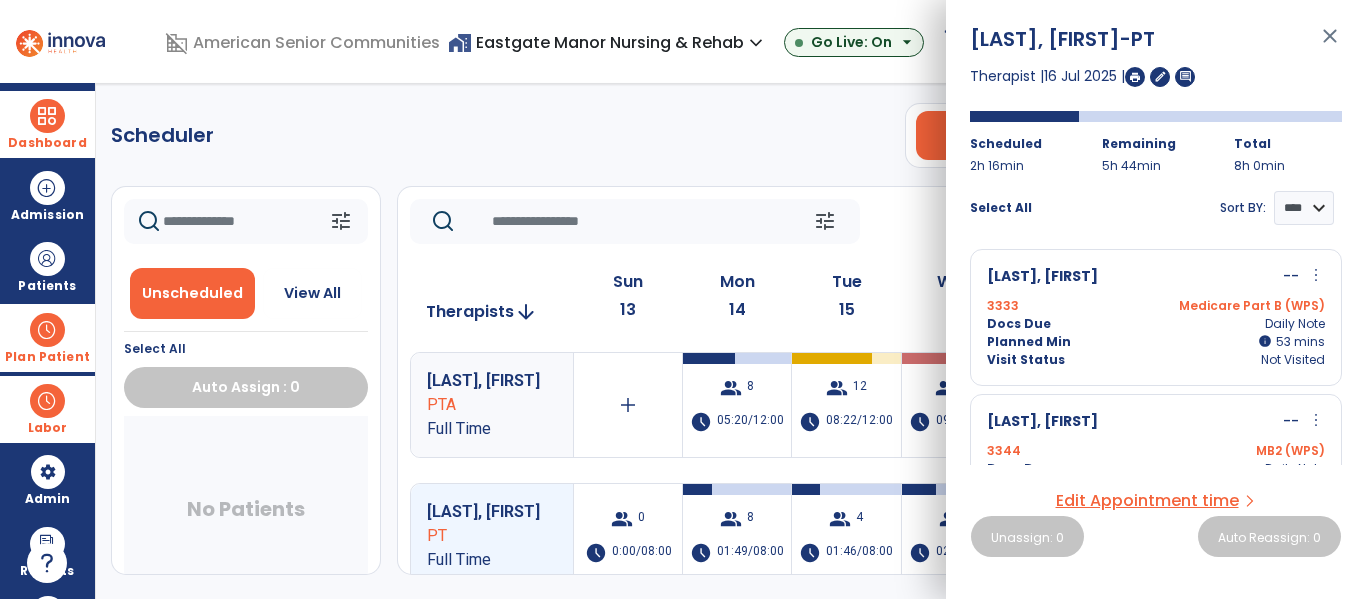 click on "Scheduler   PT   OT   ST  **** *** more_vert  Manage Labor   View All Therapists   Print" 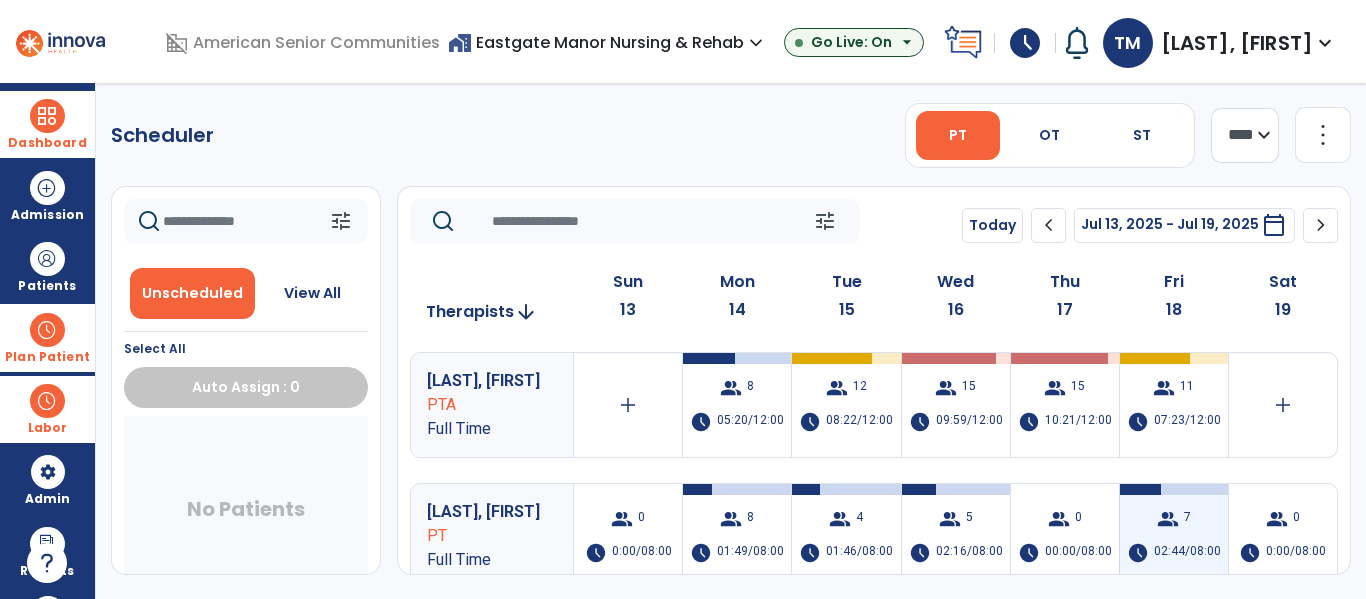 click on "group  7  schedule  02:44/08:00" at bounding box center [1174, 536] 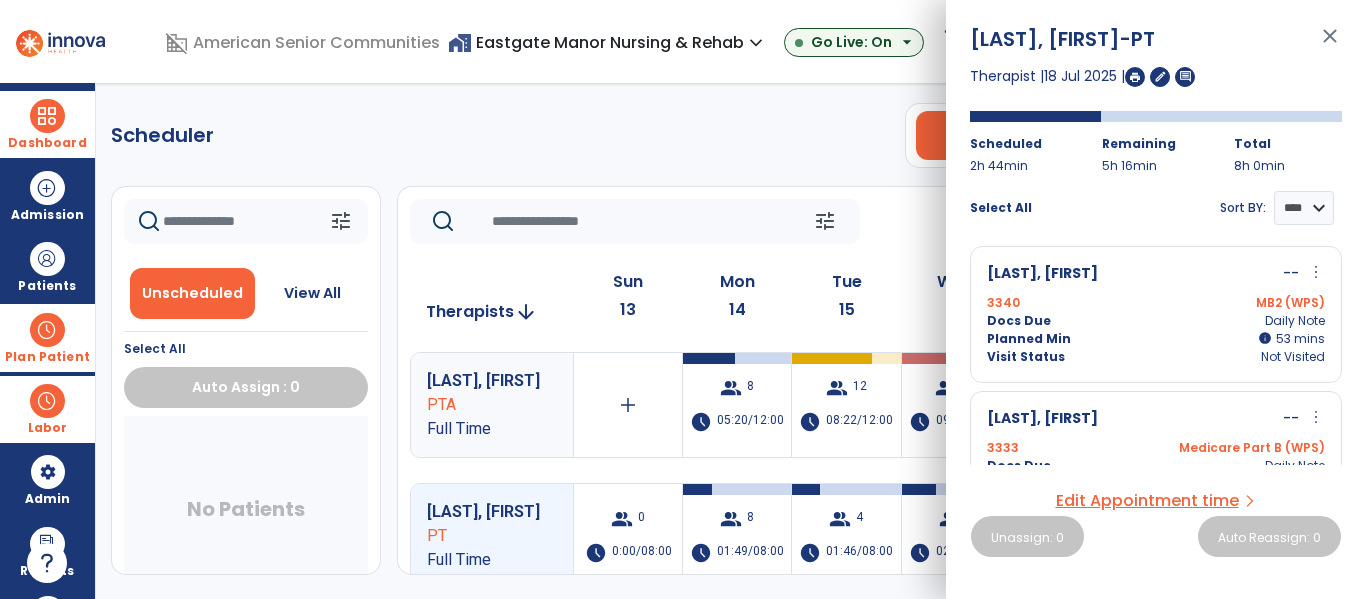 scroll, scrollTop: 0, scrollLeft: 0, axis: both 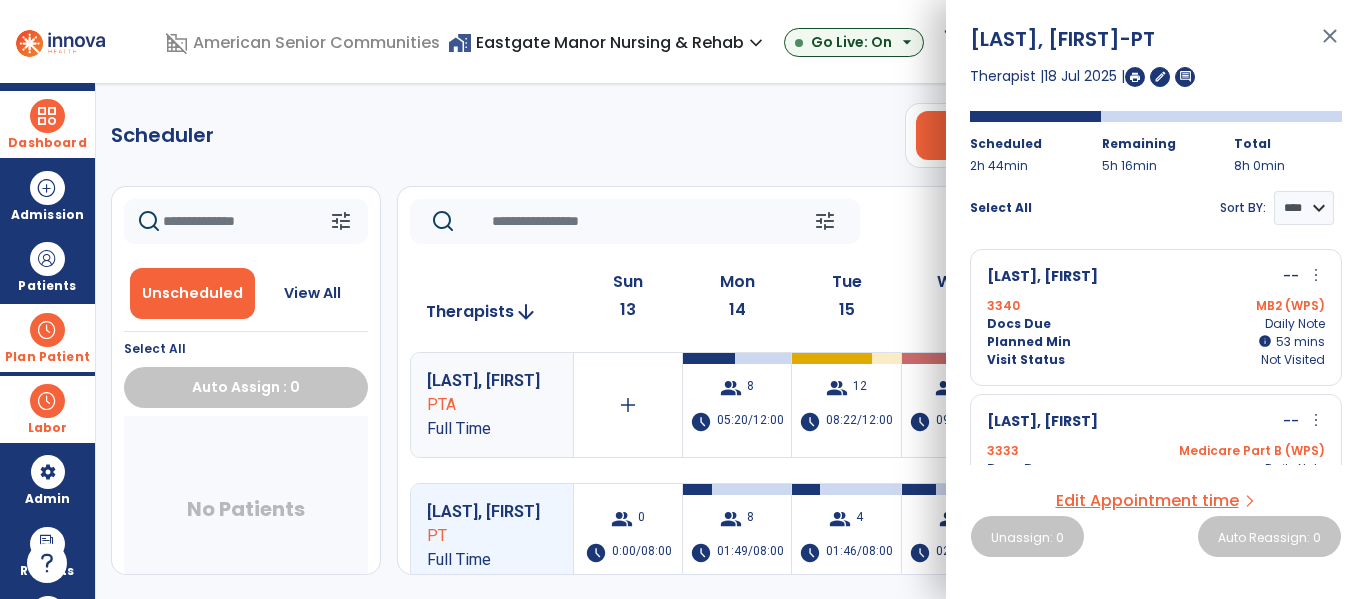 click on "MB2 (WPS)" at bounding box center (1240, 306) 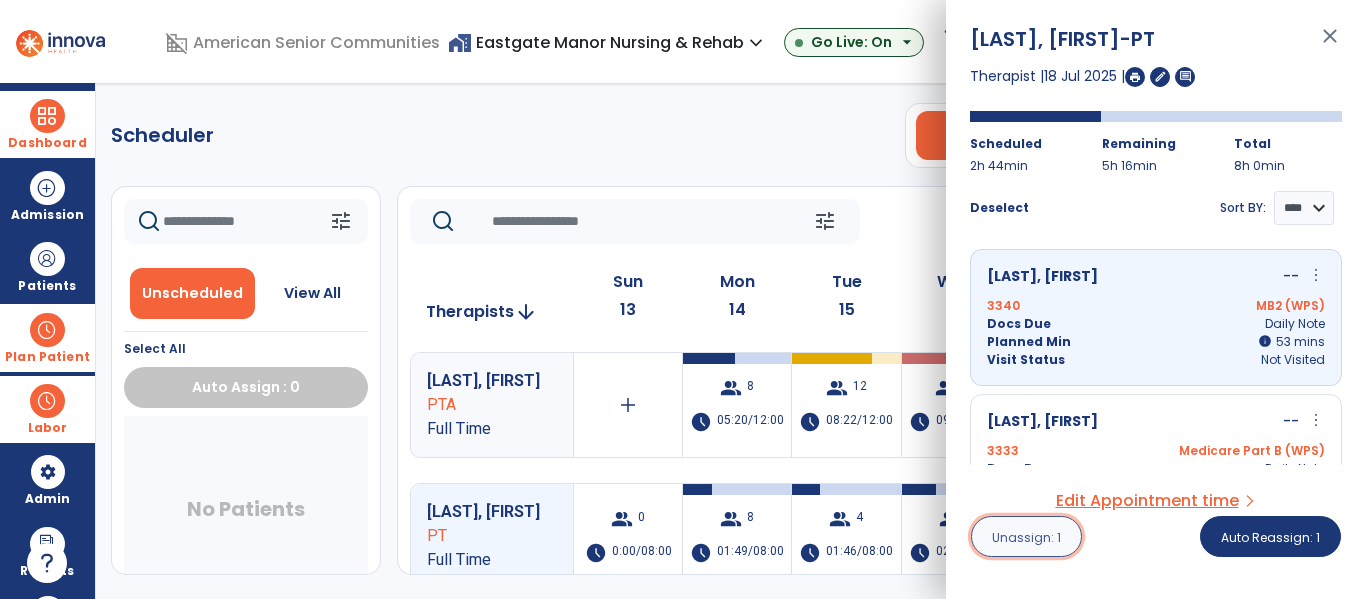 click on "Unassign: 1" at bounding box center (1026, 537) 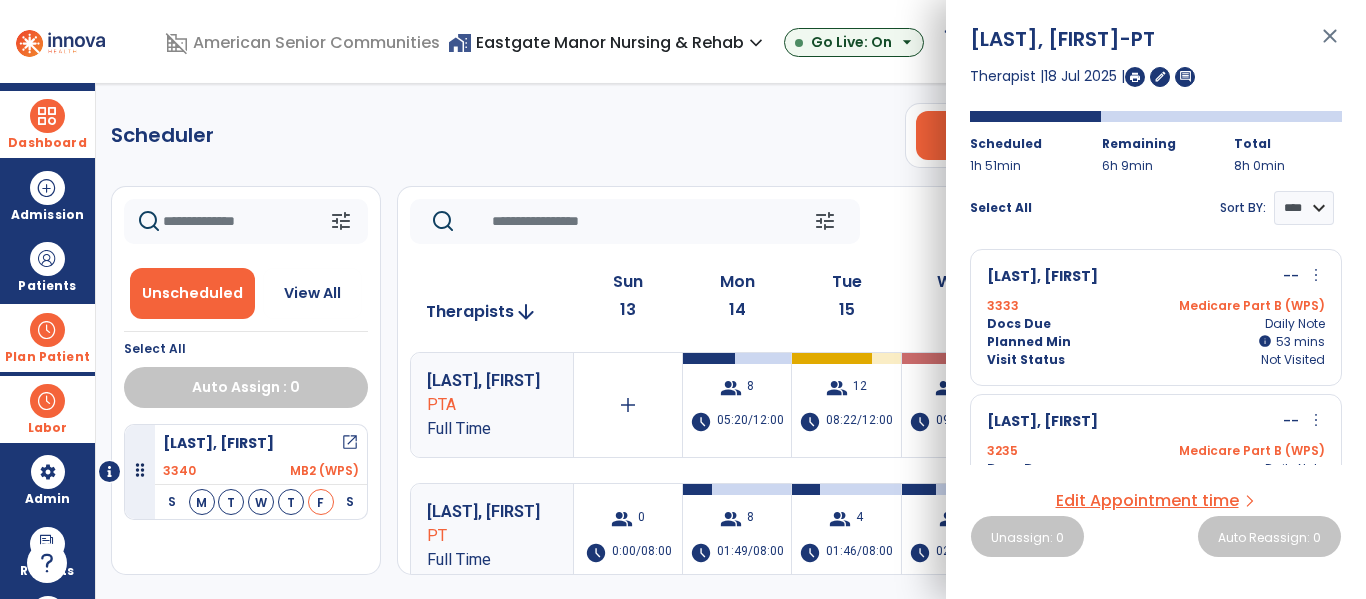 click on "Scheduler   PT   OT   ST  **** *** more_vert  Manage Labor   View All Therapists   Print" 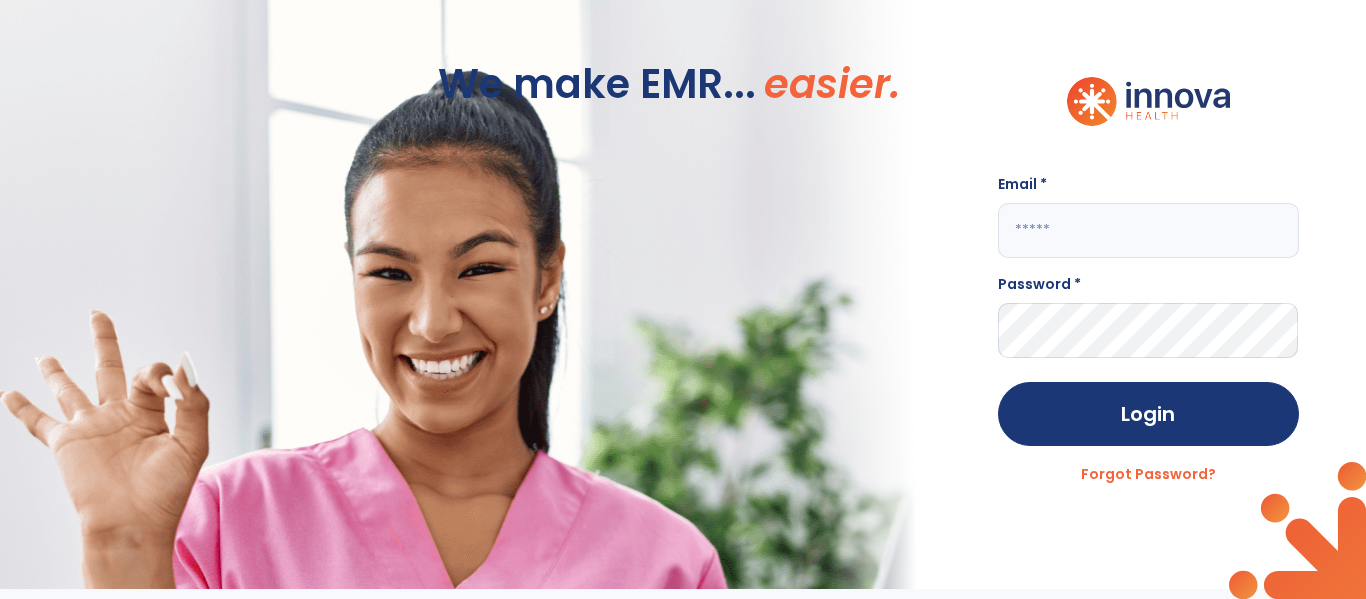 click 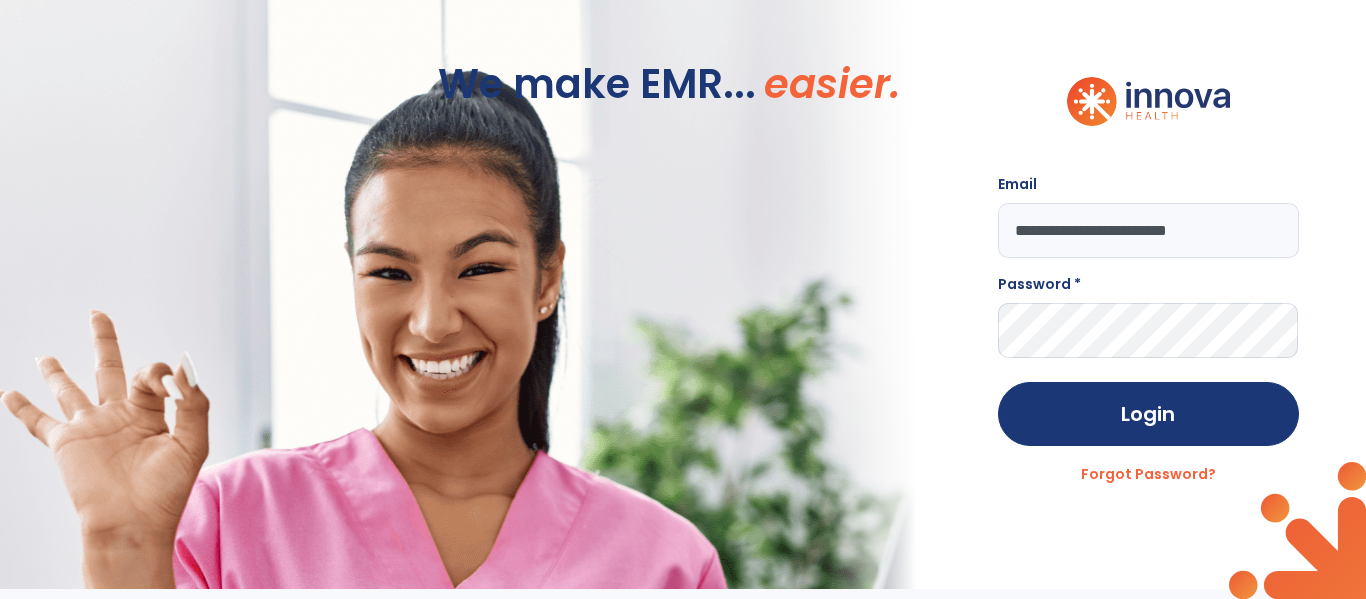 type on "**********" 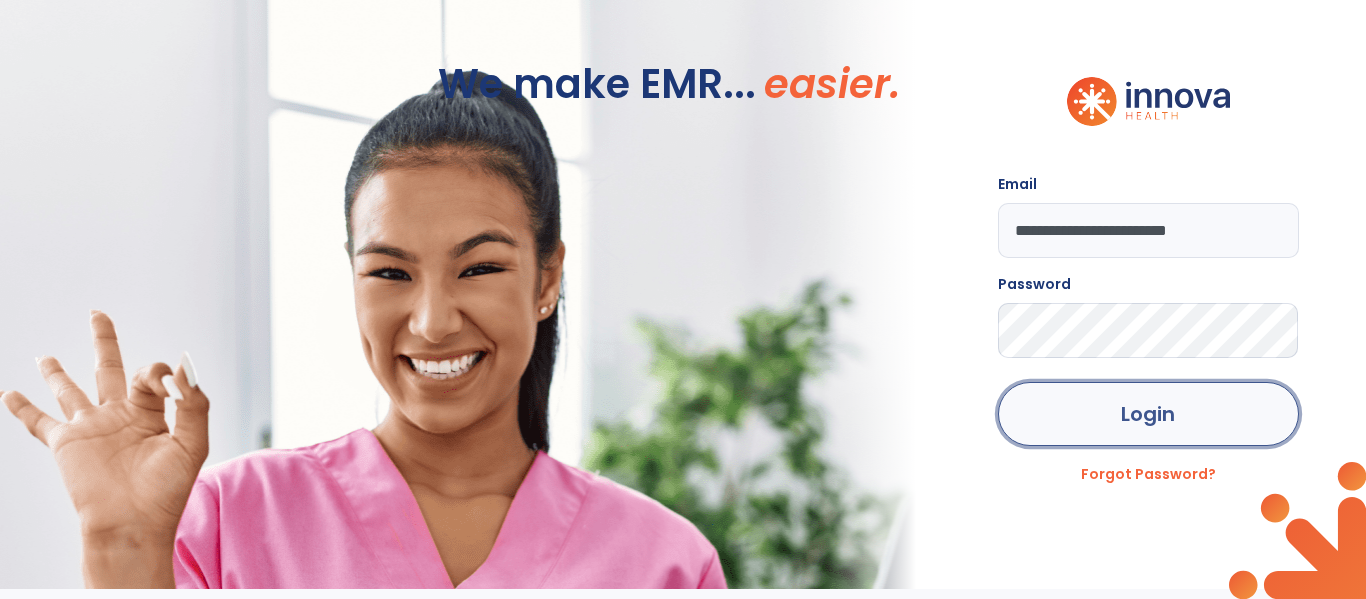 click on "Login" 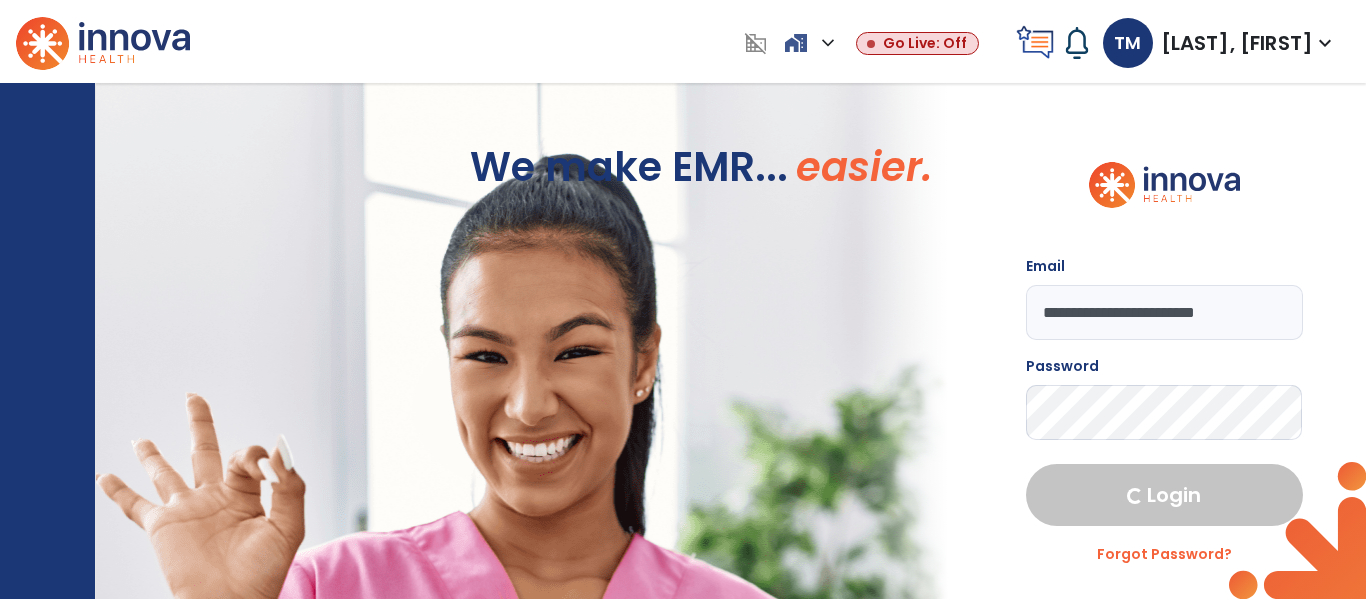 select on "***" 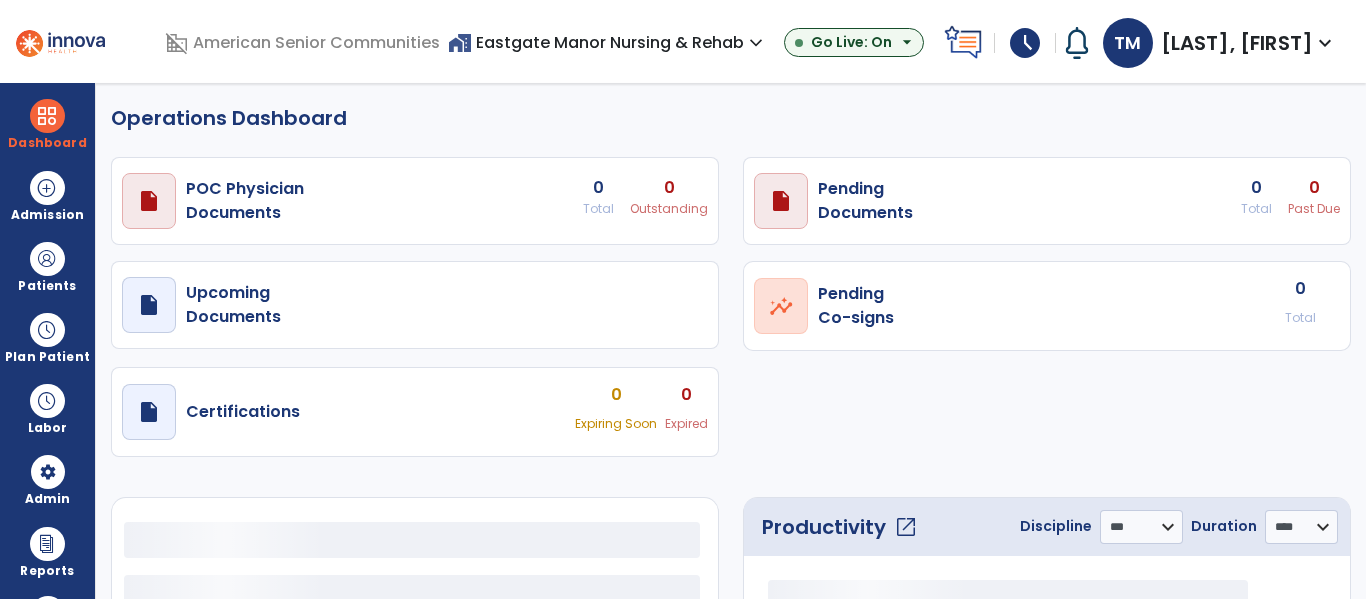 select on "***" 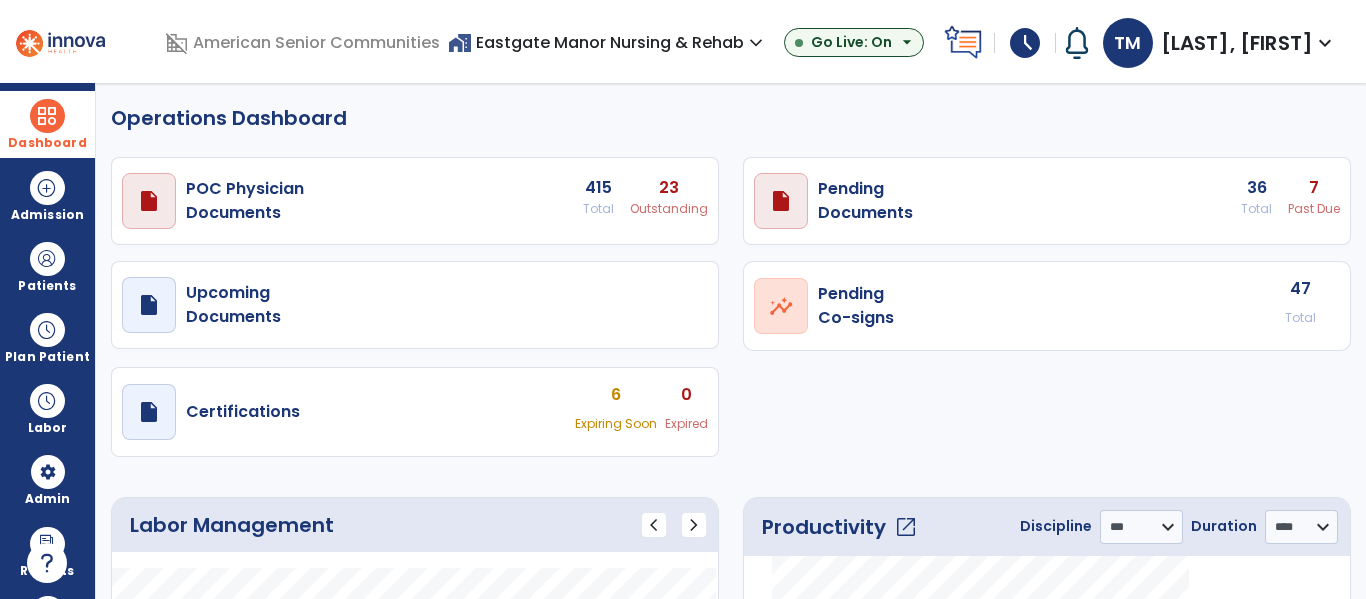 click at bounding box center (47, 116) 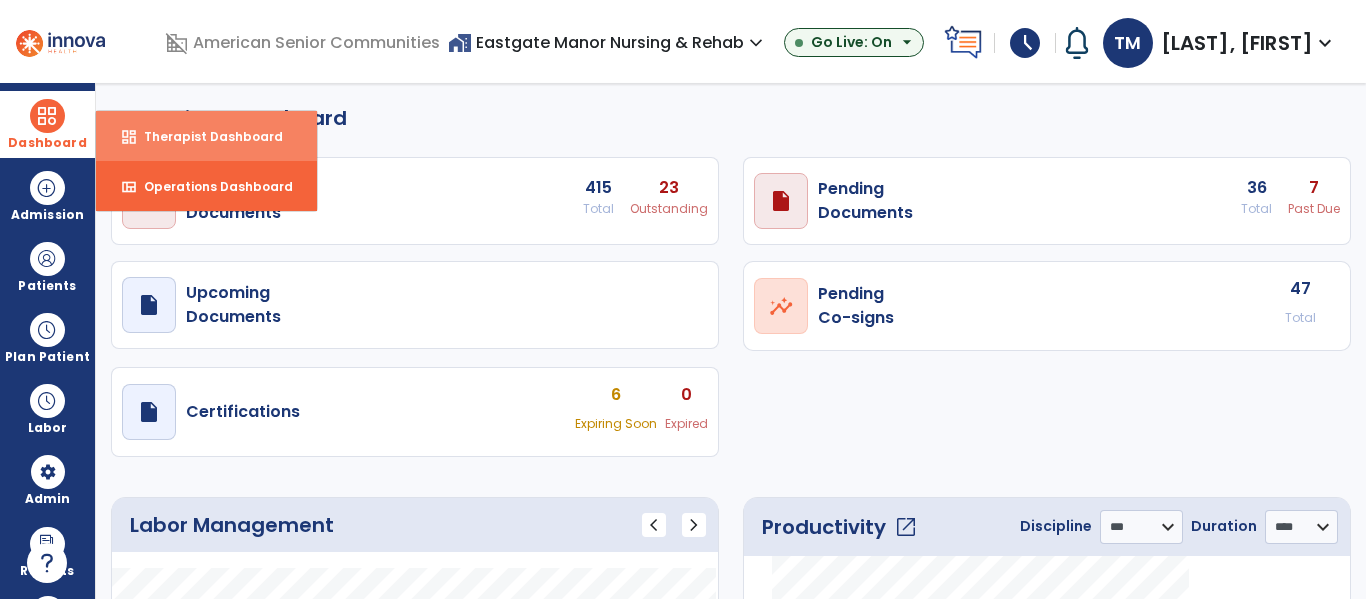 click on "Therapist Dashboard" at bounding box center [205, 136] 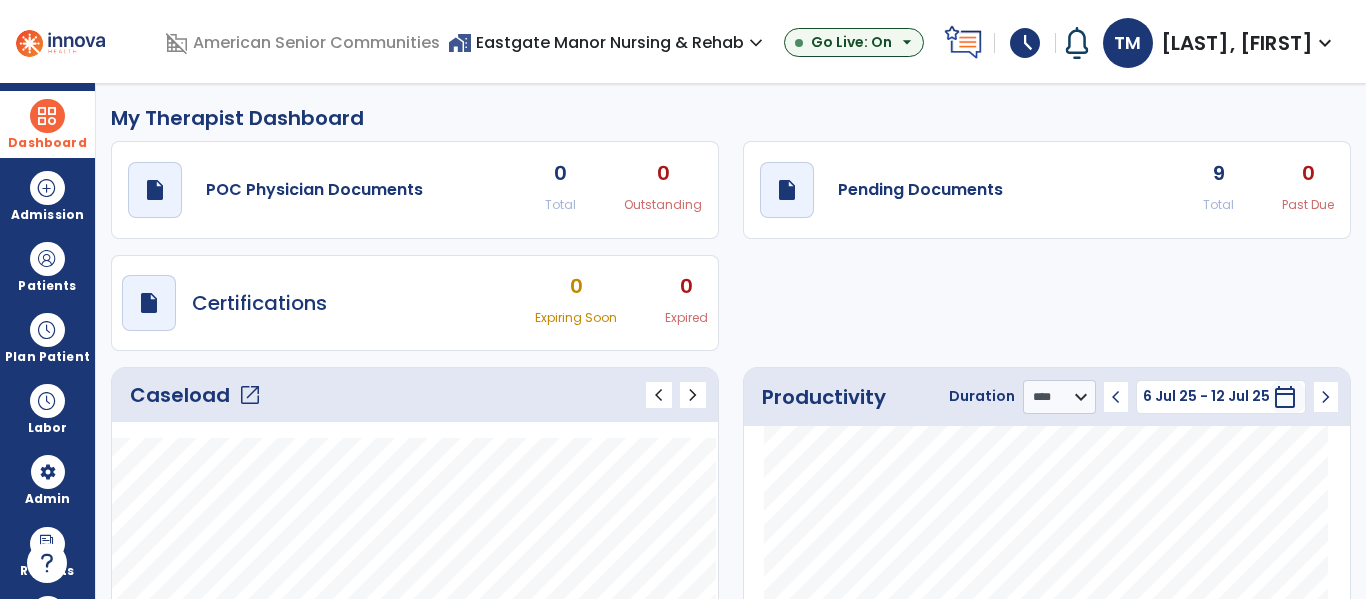 click on "open_in_new" 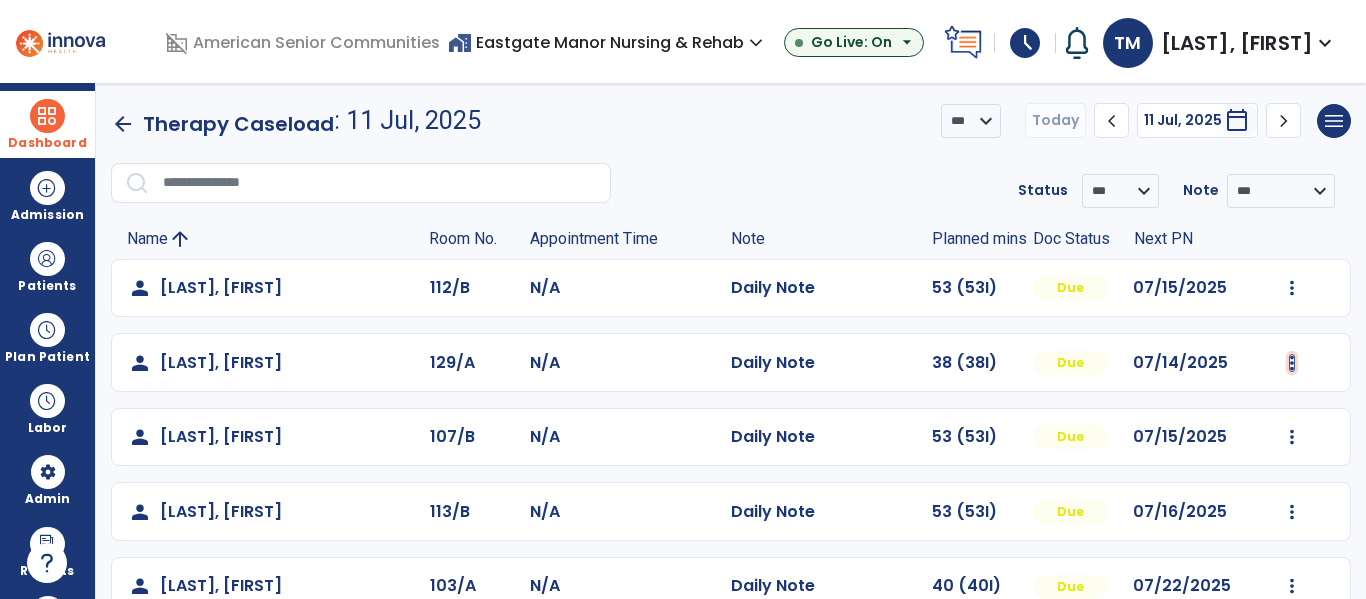 click at bounding box center (1292, 288) 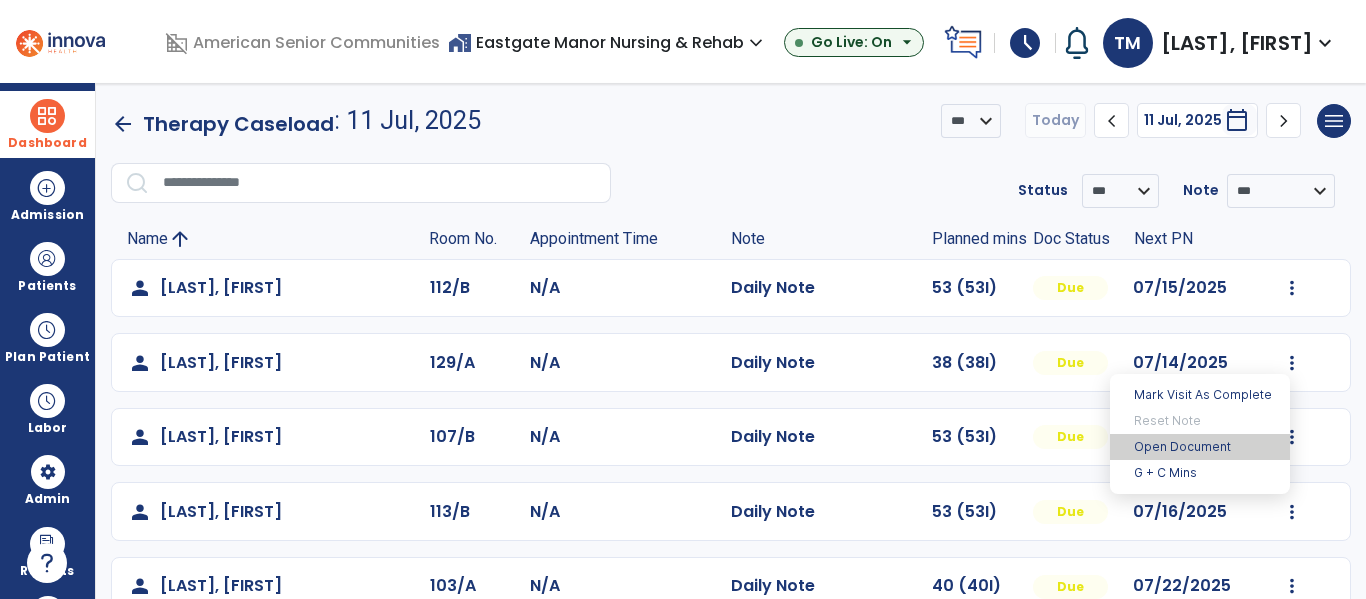 click on "Open Document" at bounding box center (1200, 447) 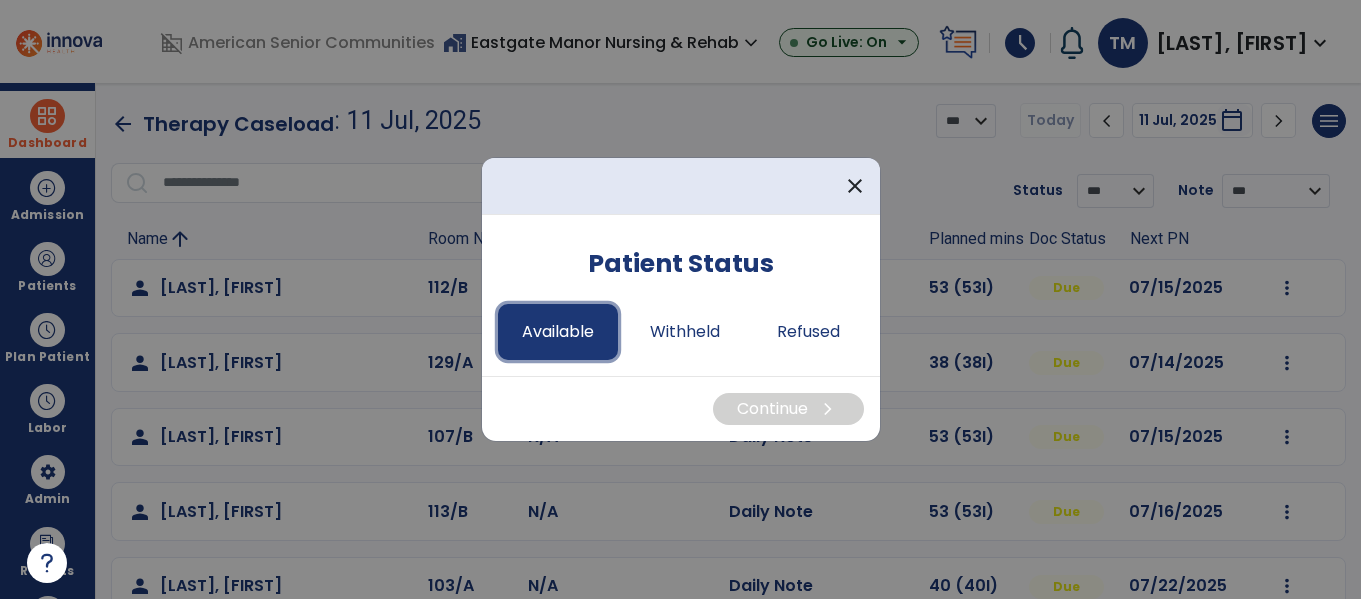 click on "Available" at bounding box center (558, 332) 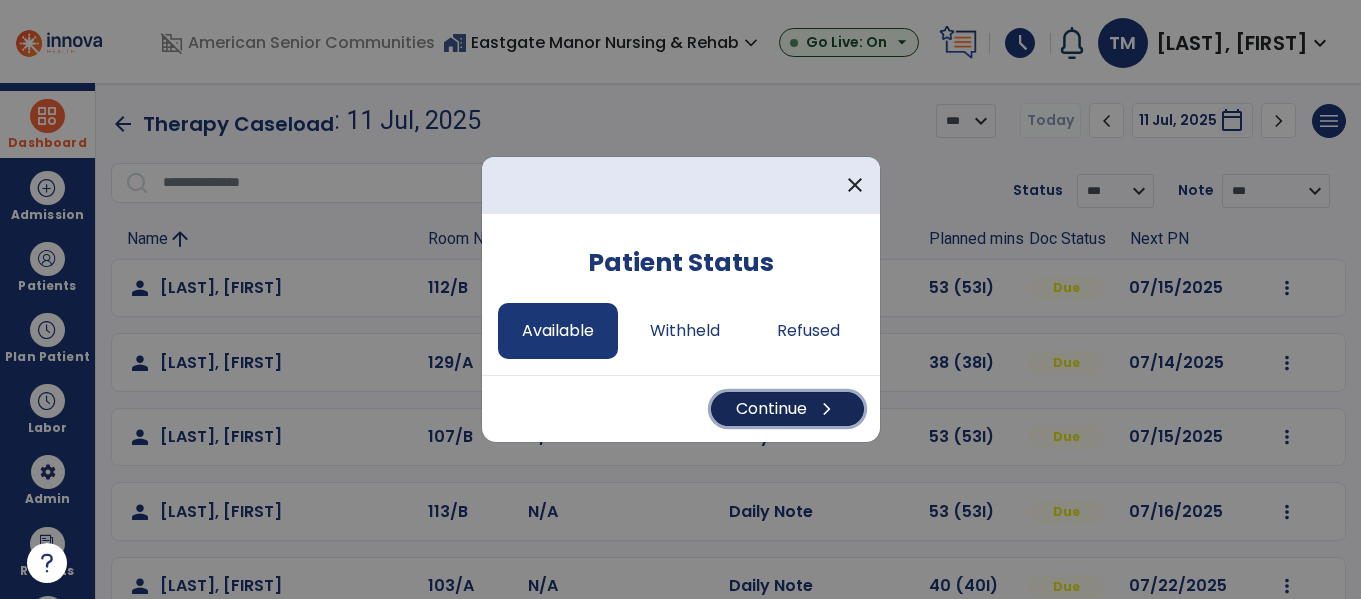 click on "chevron_right" at bounding box center (827, 409) 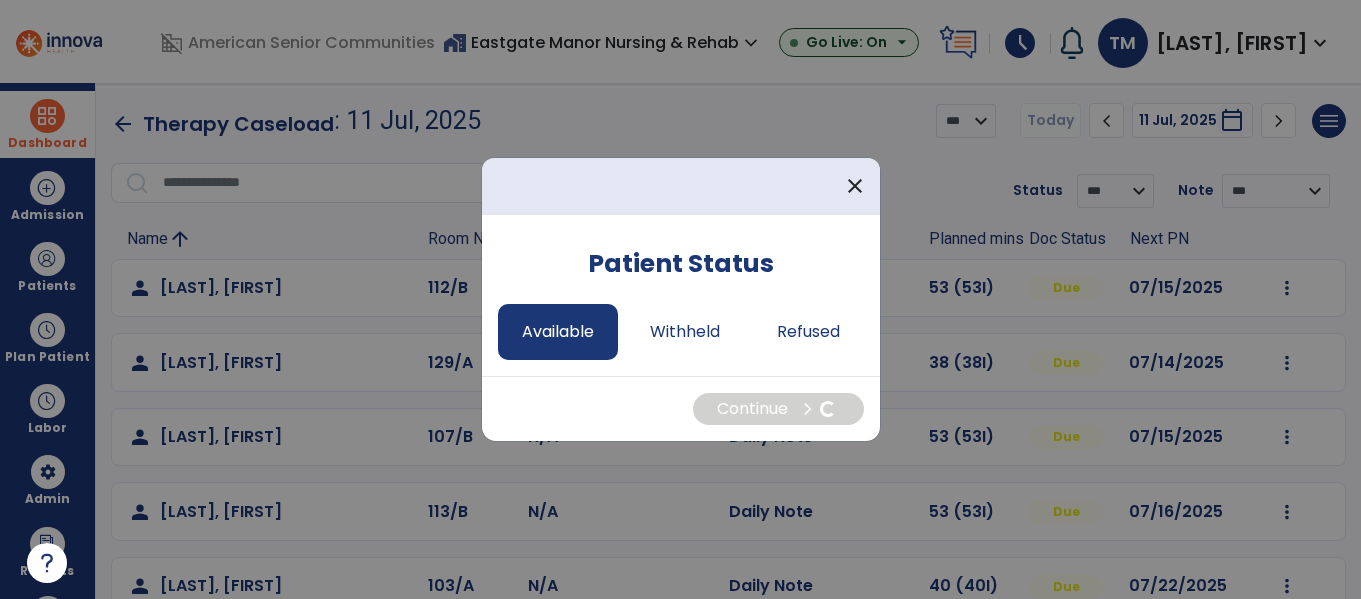 select on "*" 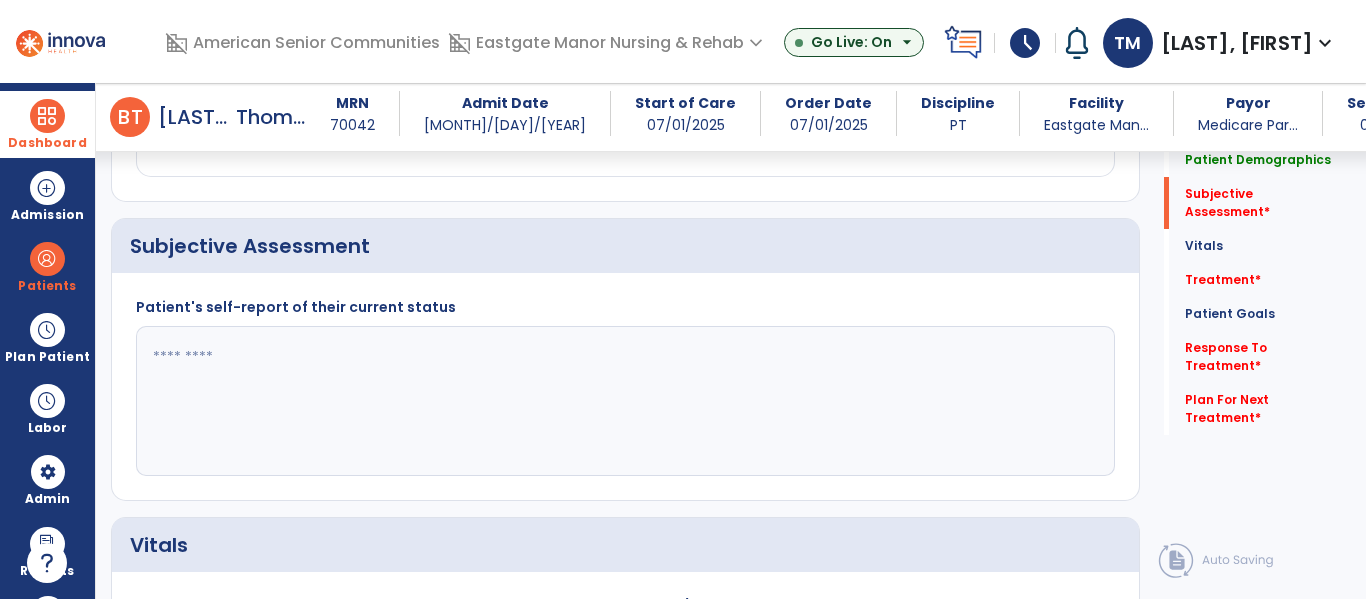 scroll, scrollTop: 422, scrollLeft: 0, axis: vertical 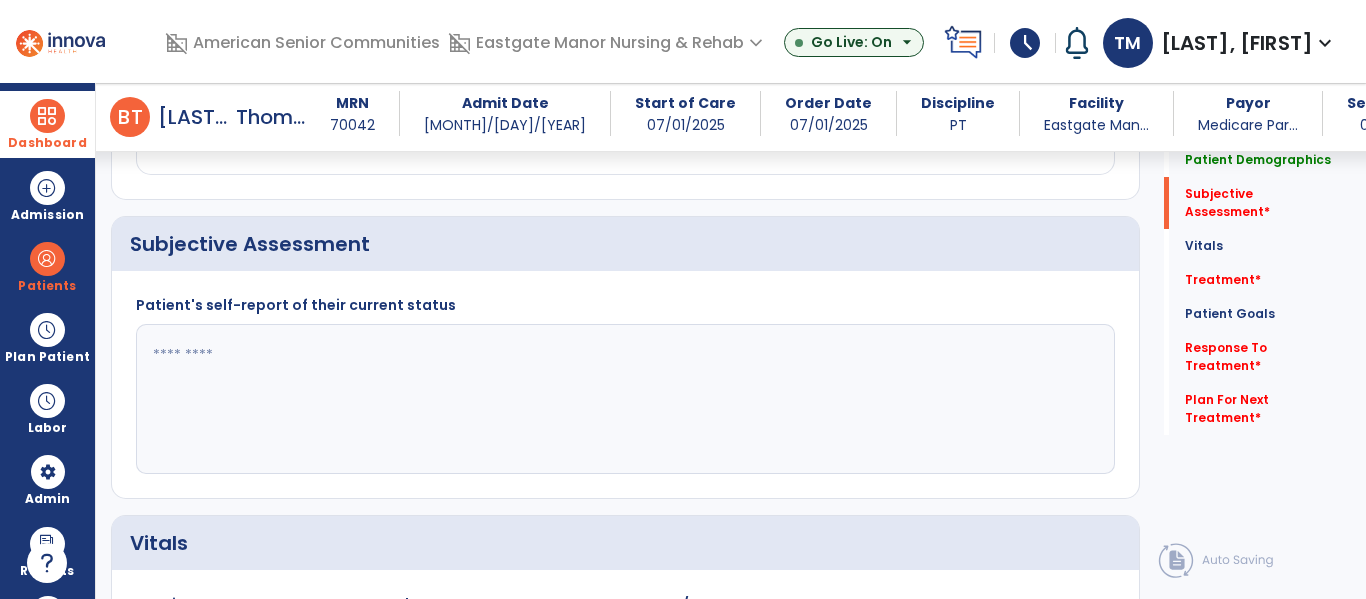 click 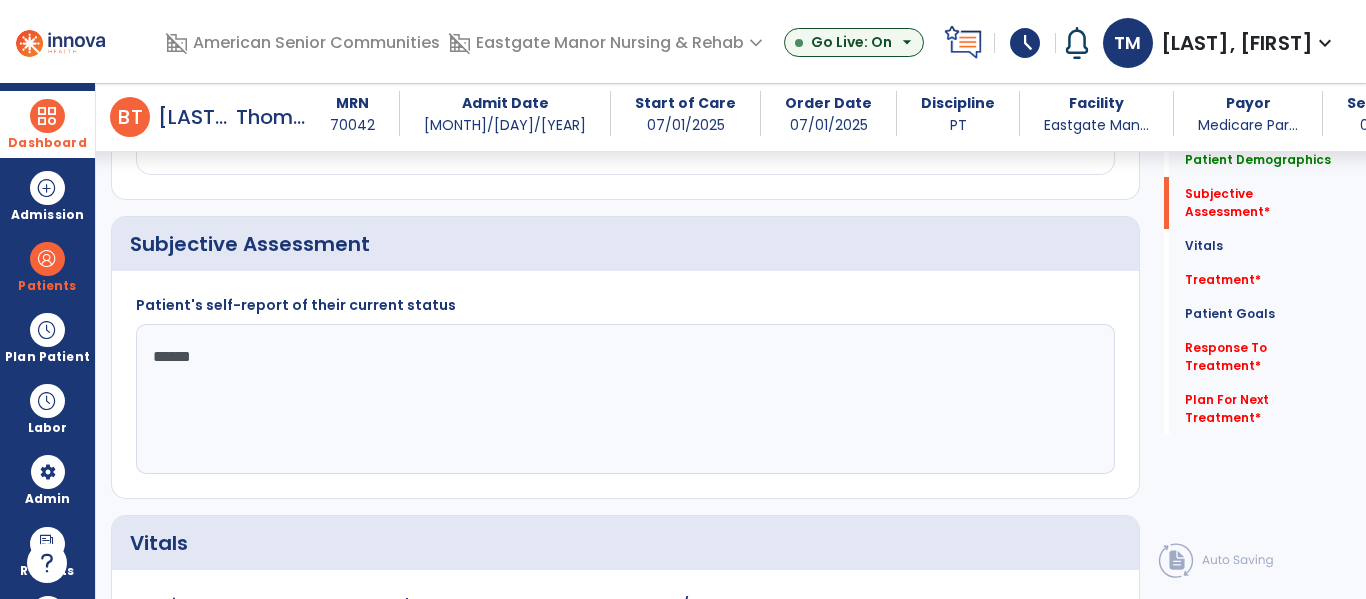 type on "*******" 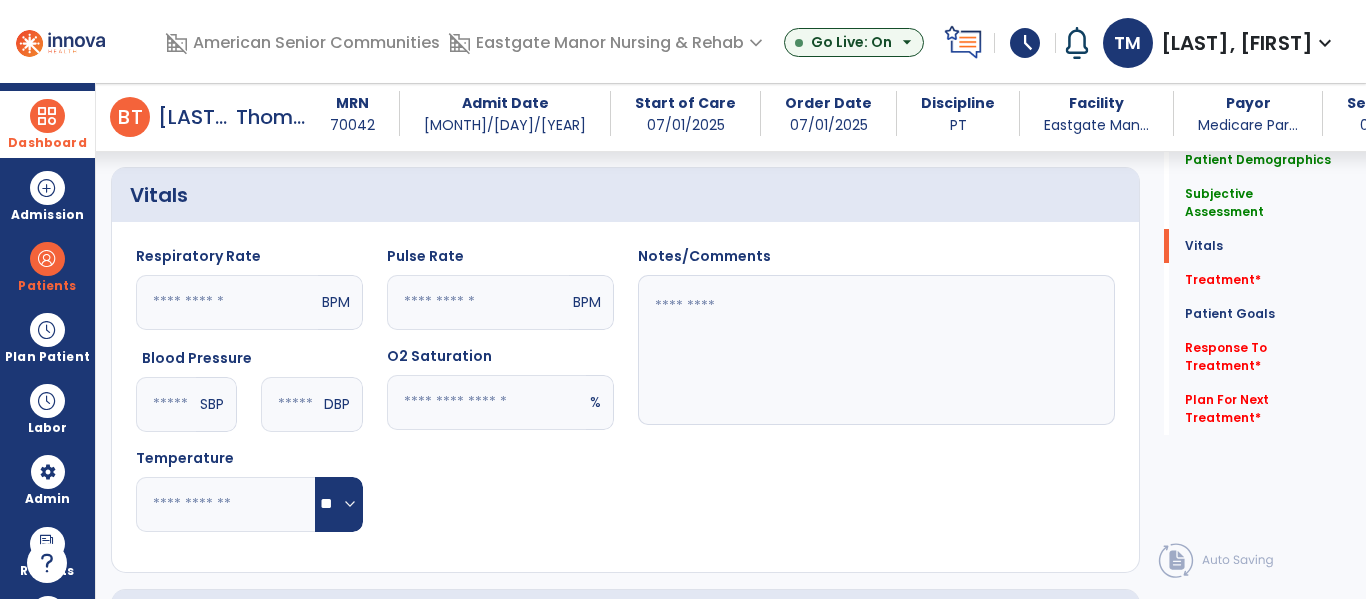 scroll, scrollTop: 781, scrollLeft: 0, axis: vertical 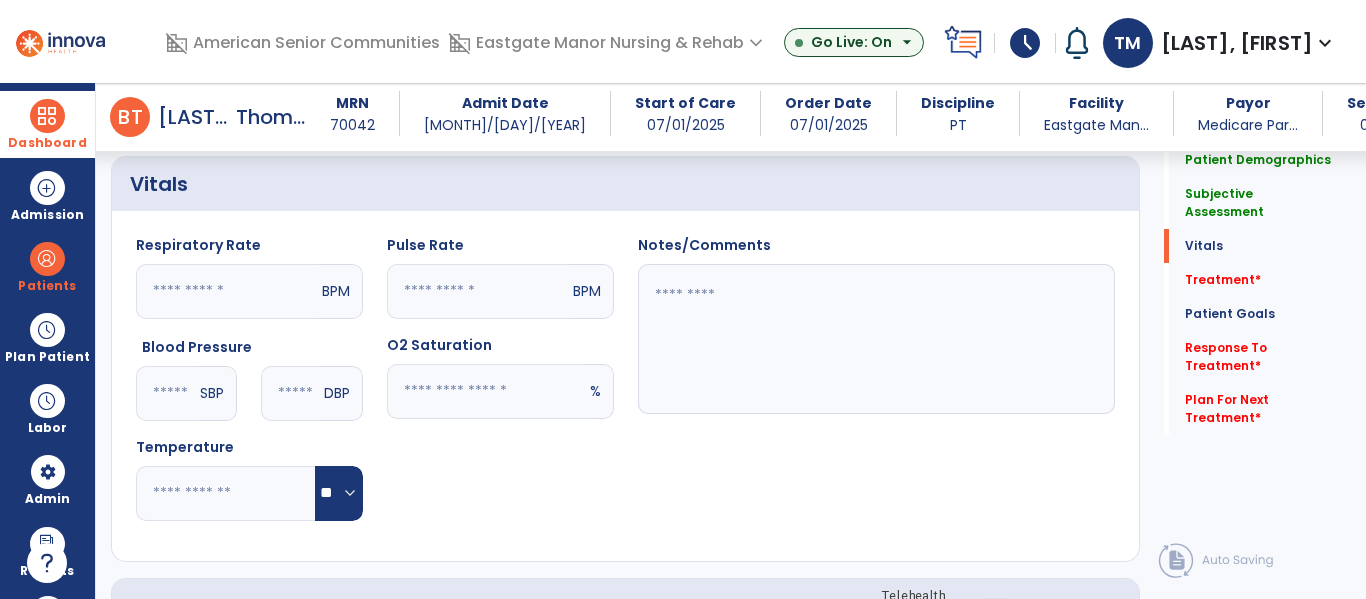 type on "**********" 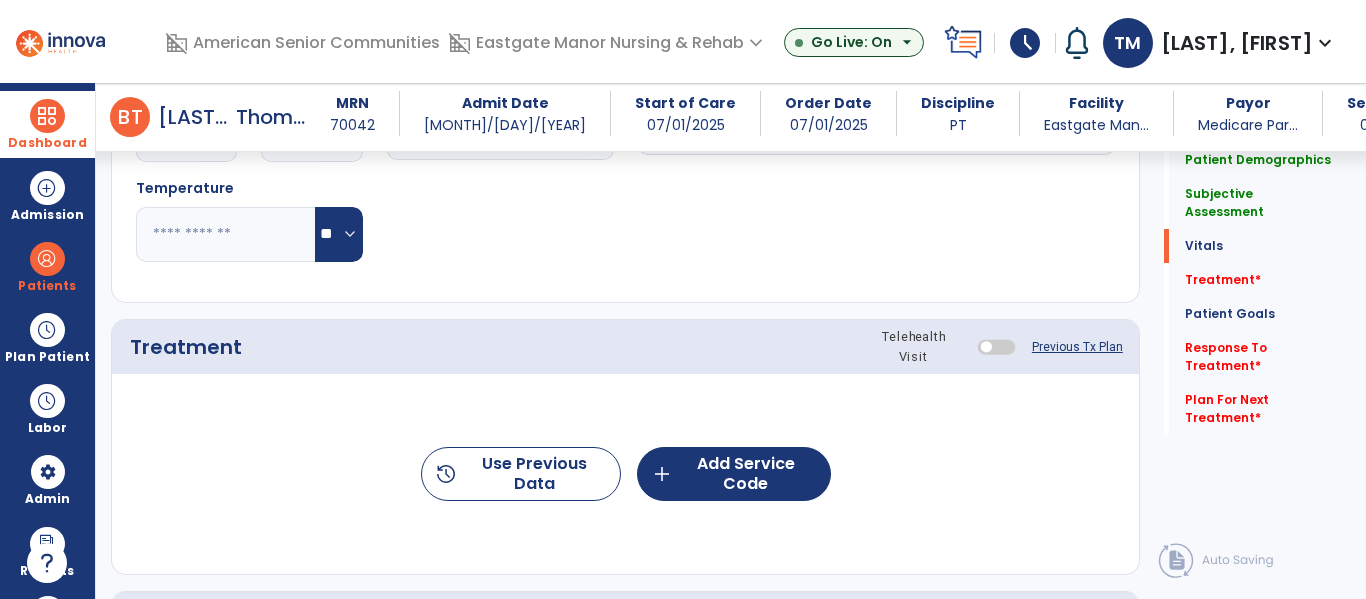 scroll, scrollTop: 1055, scrollLeft: 0, axis: vertical 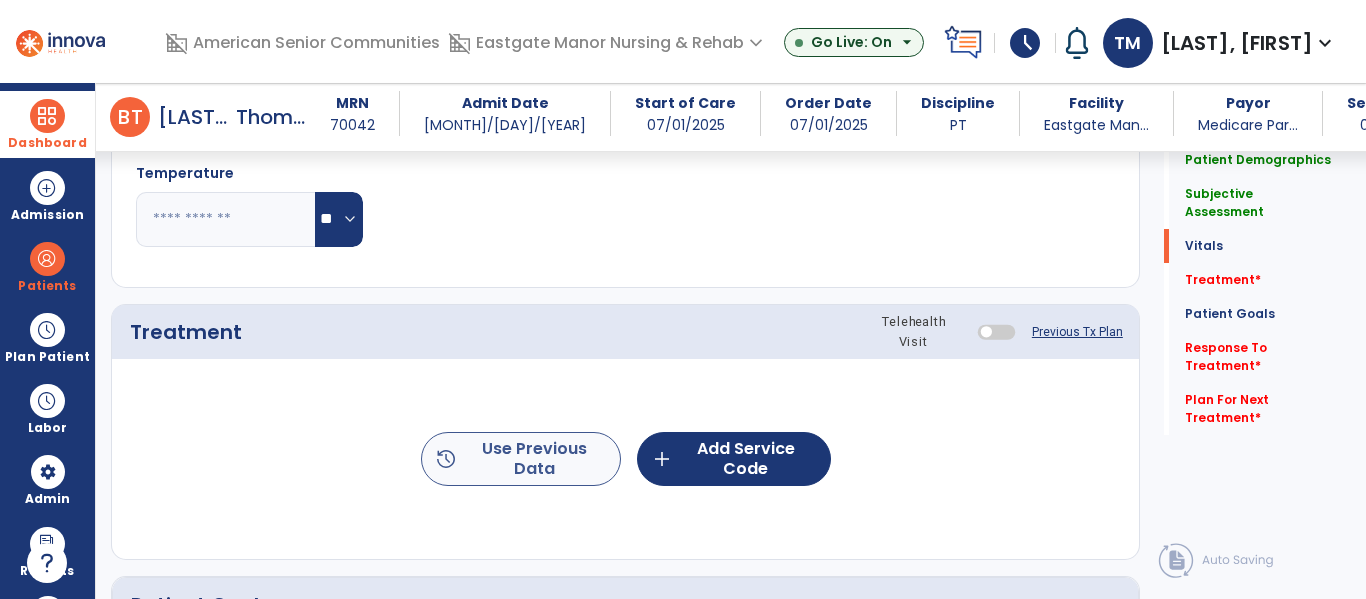 type on "**********" 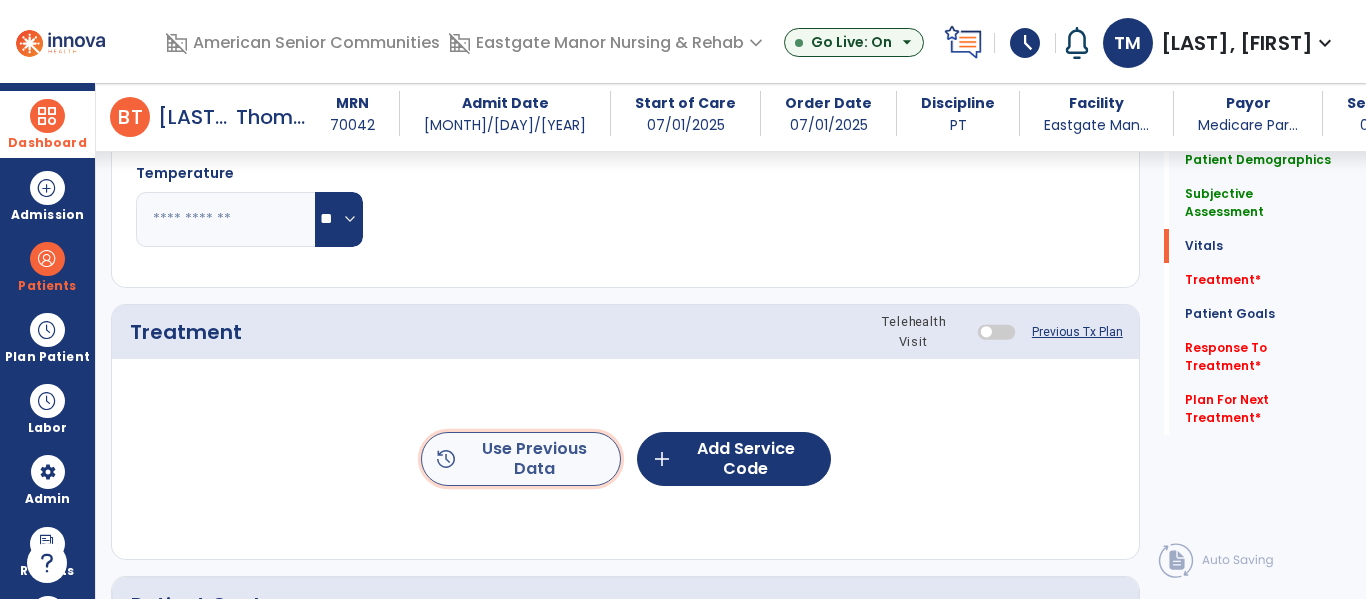 click on "history  Use Previous Data" 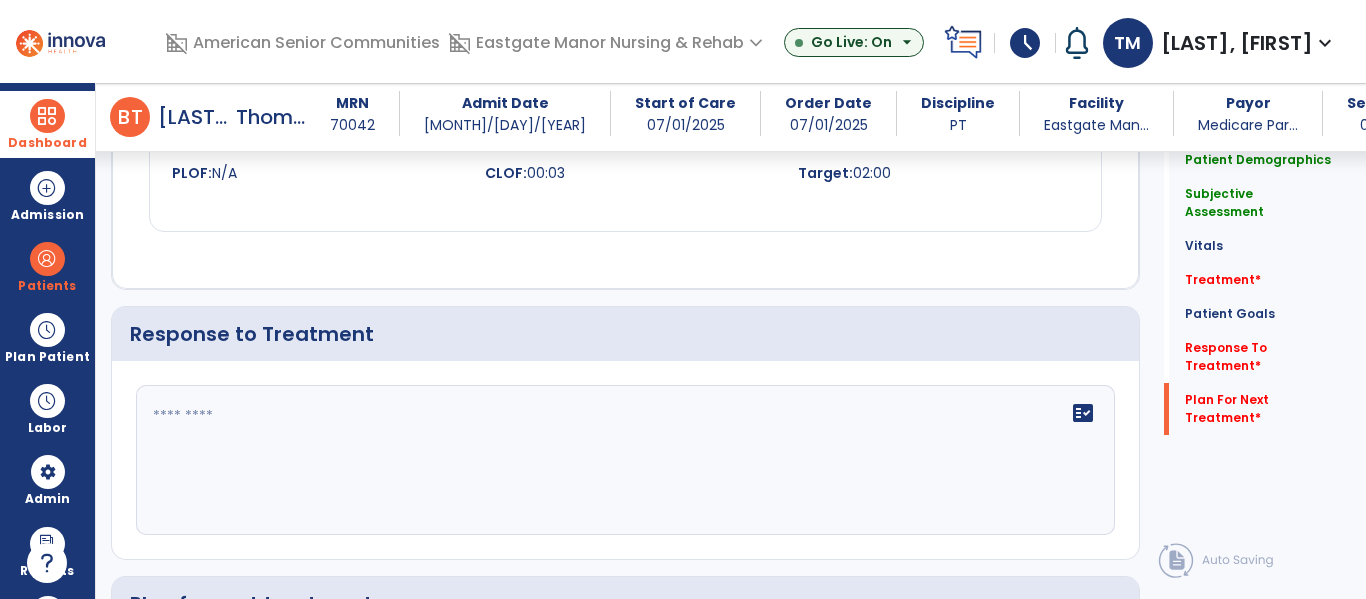 scroll, scrollTop: 2813, scrollLeft: 0, axis: vertical 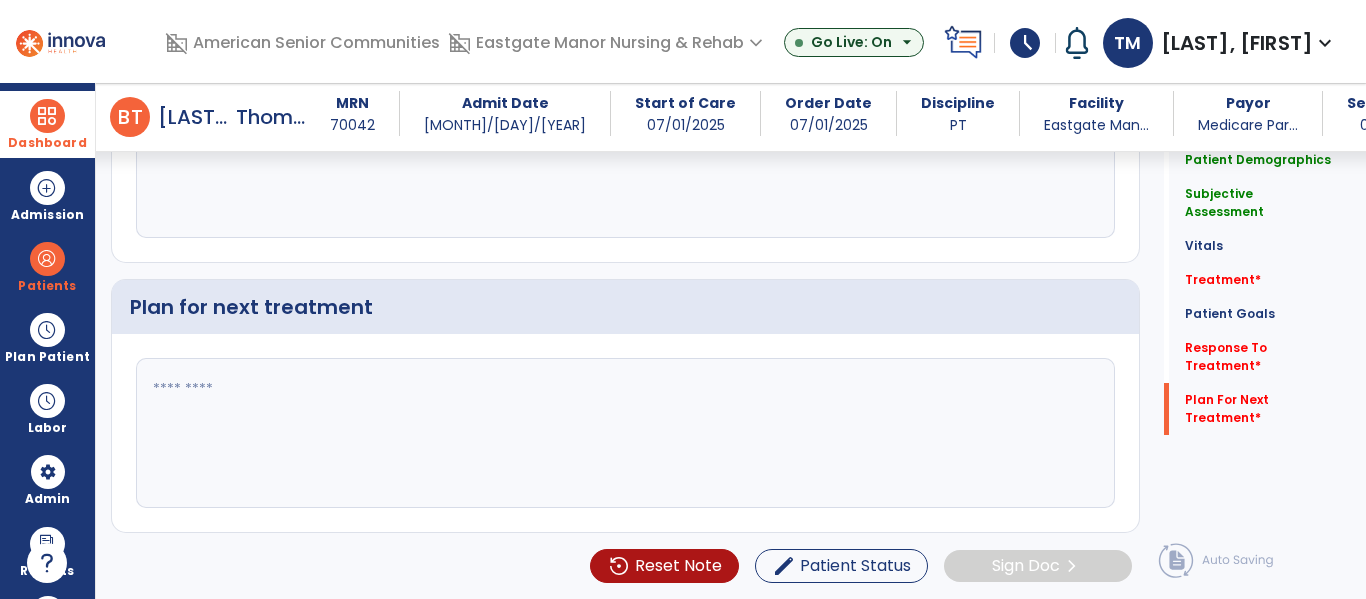 click 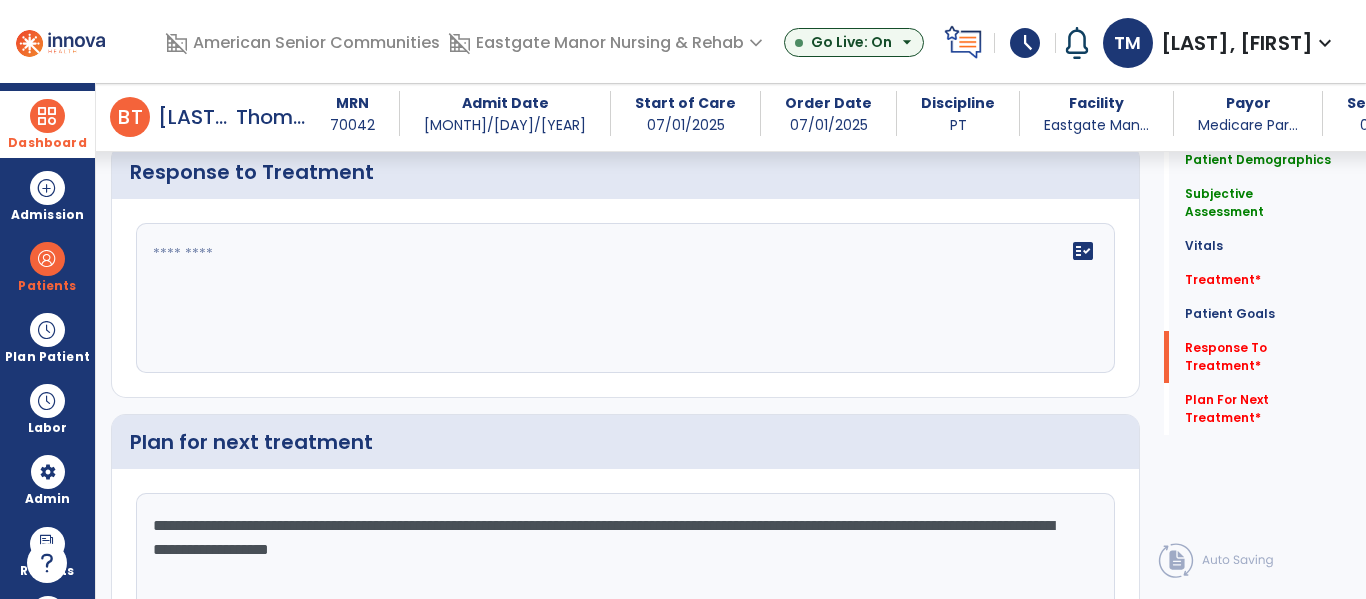 scroll, scrollTop: 2673, scrollLeft: 0, axis: vertical 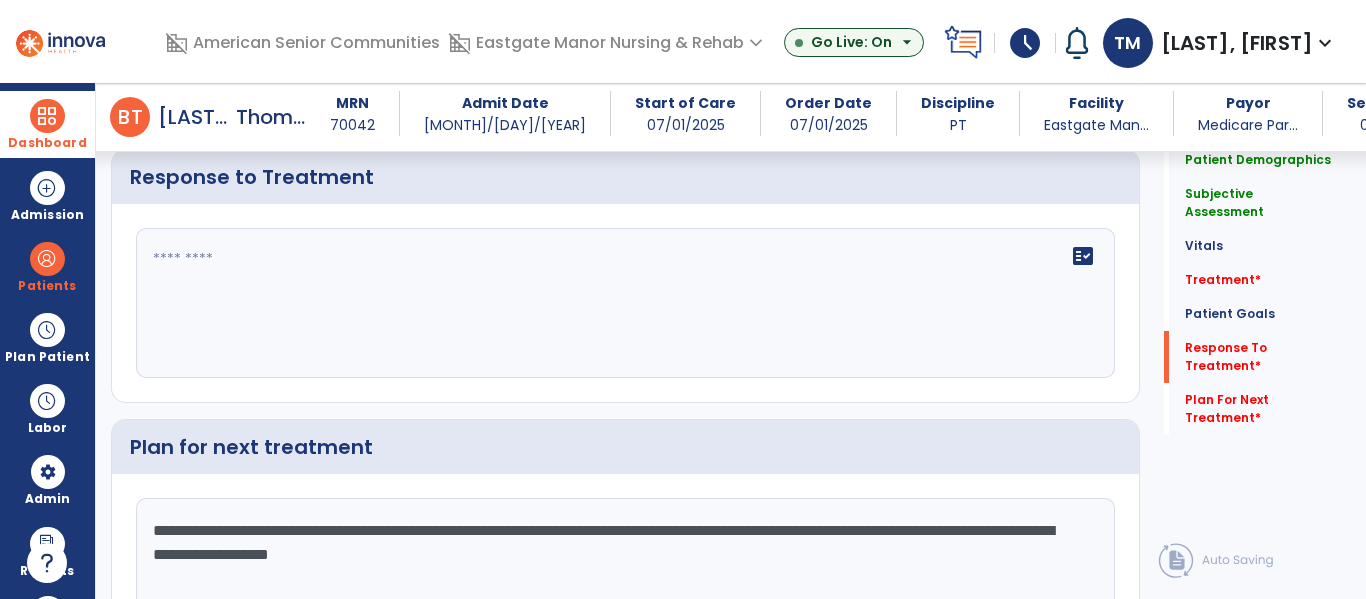 type on "**********" 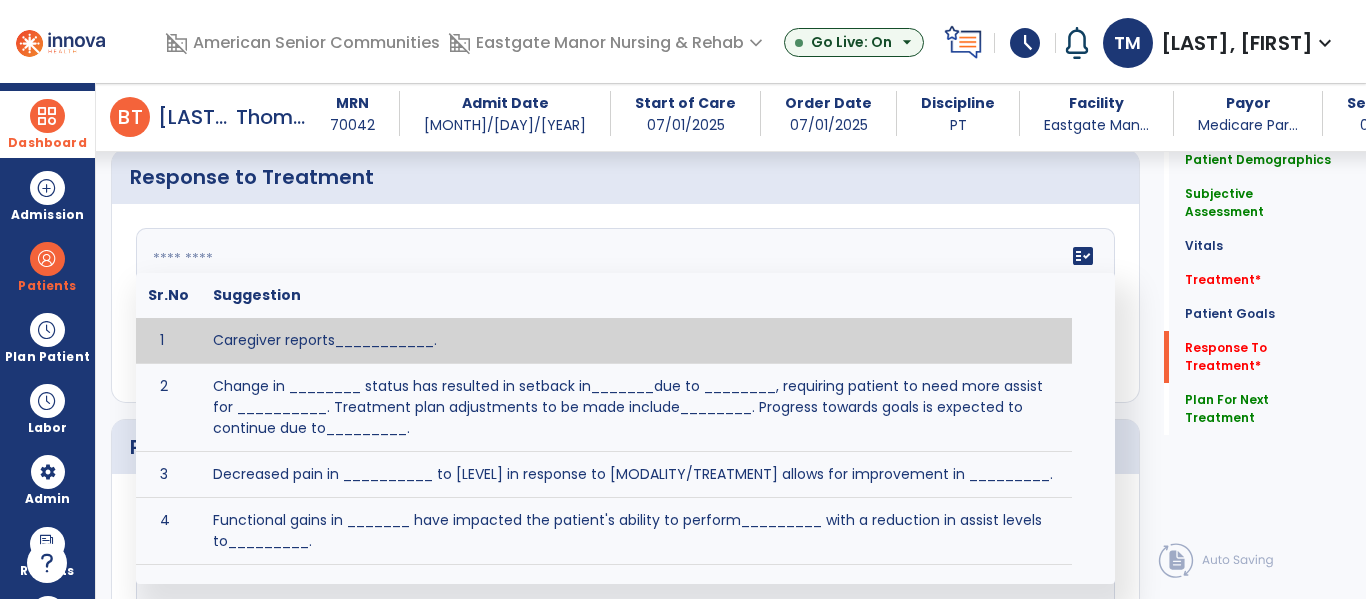 click 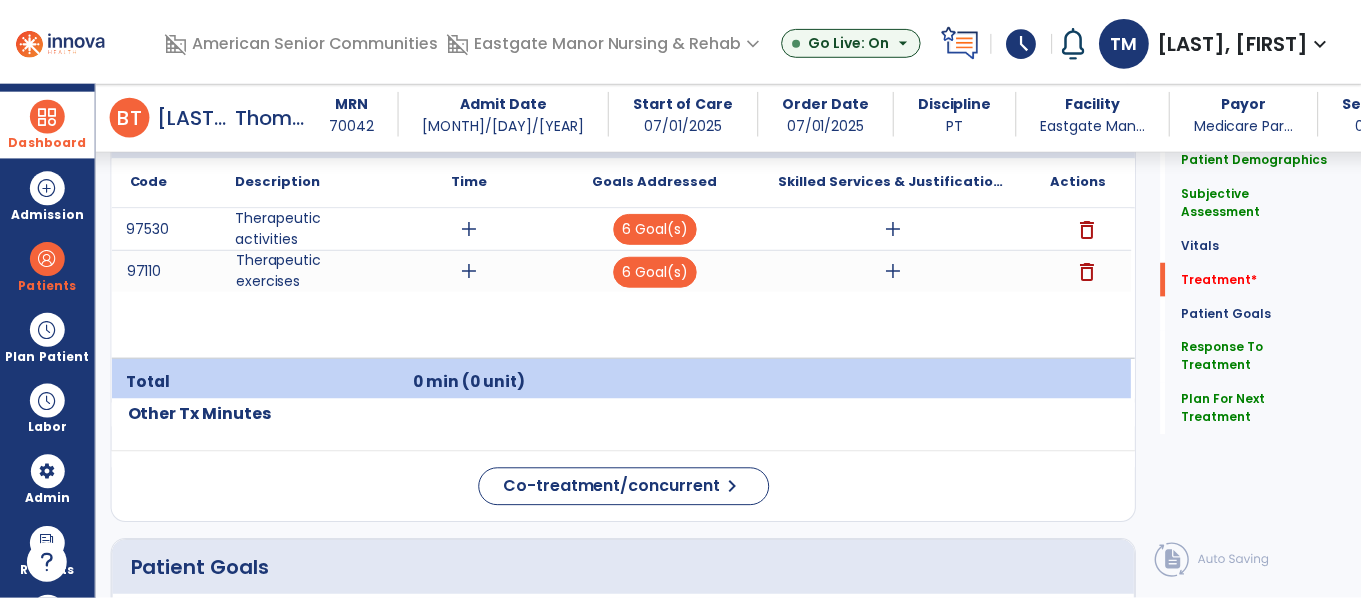 scroll, scrollTop: 1257, scrollLeft: 0, axis: vertical 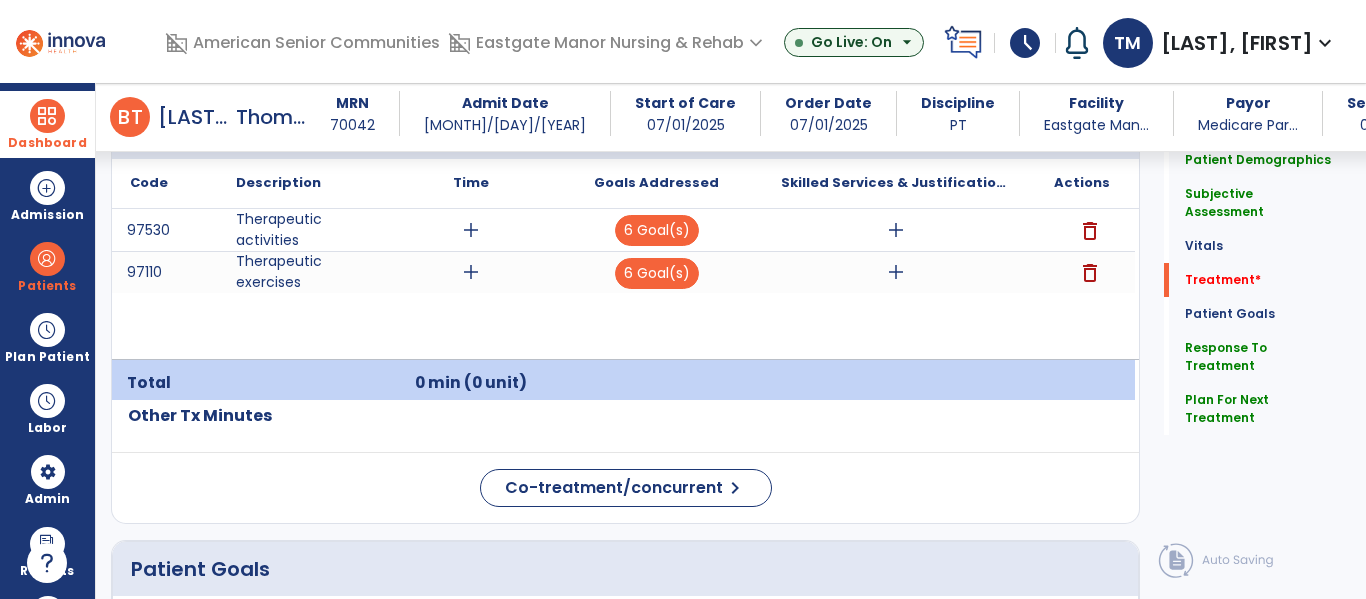 type on "**********" 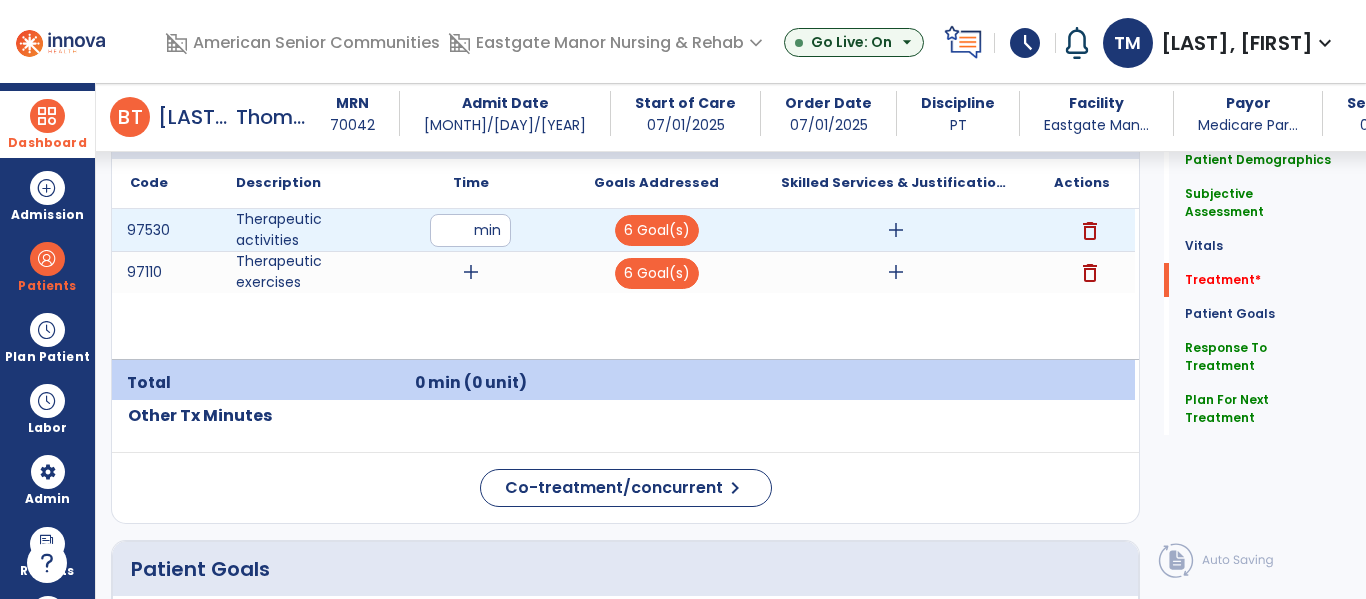 type on "**" 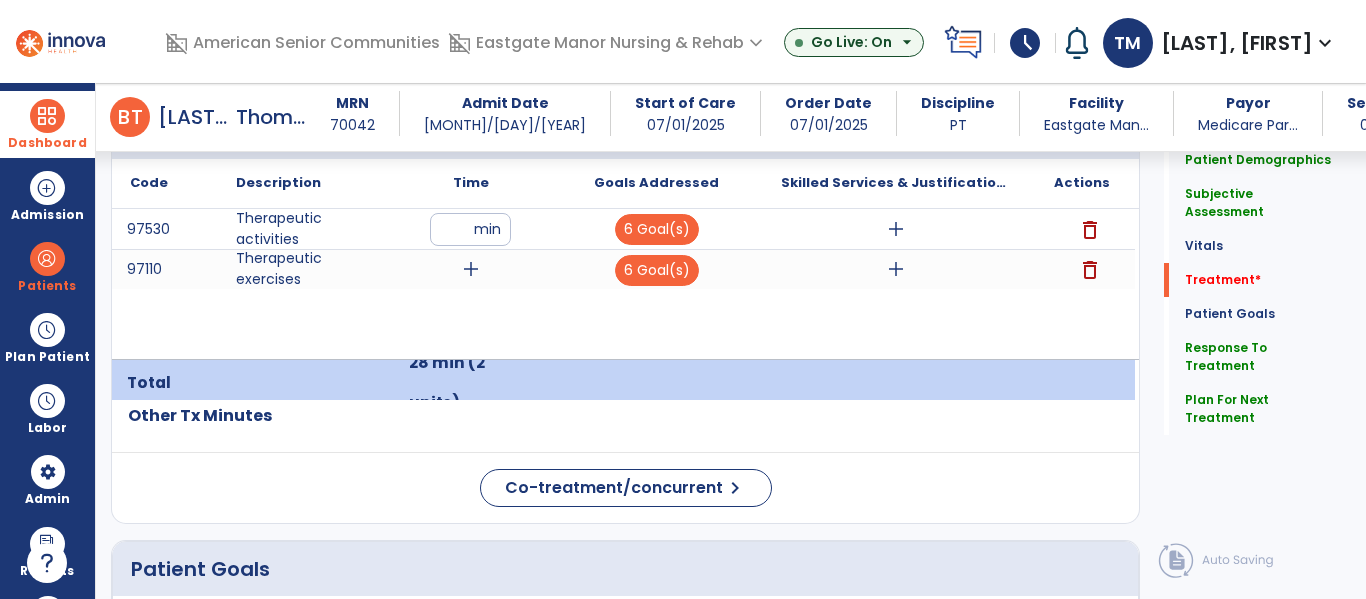 click on "add" at bounding box center (471, 269) 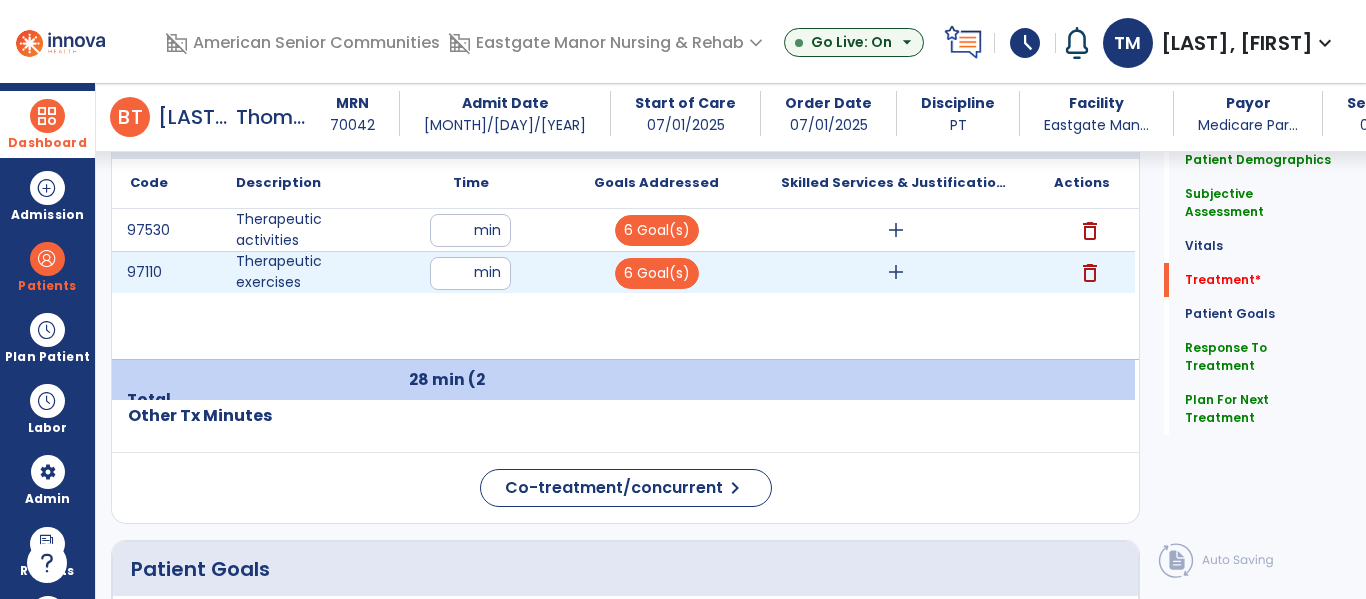 type on "**" 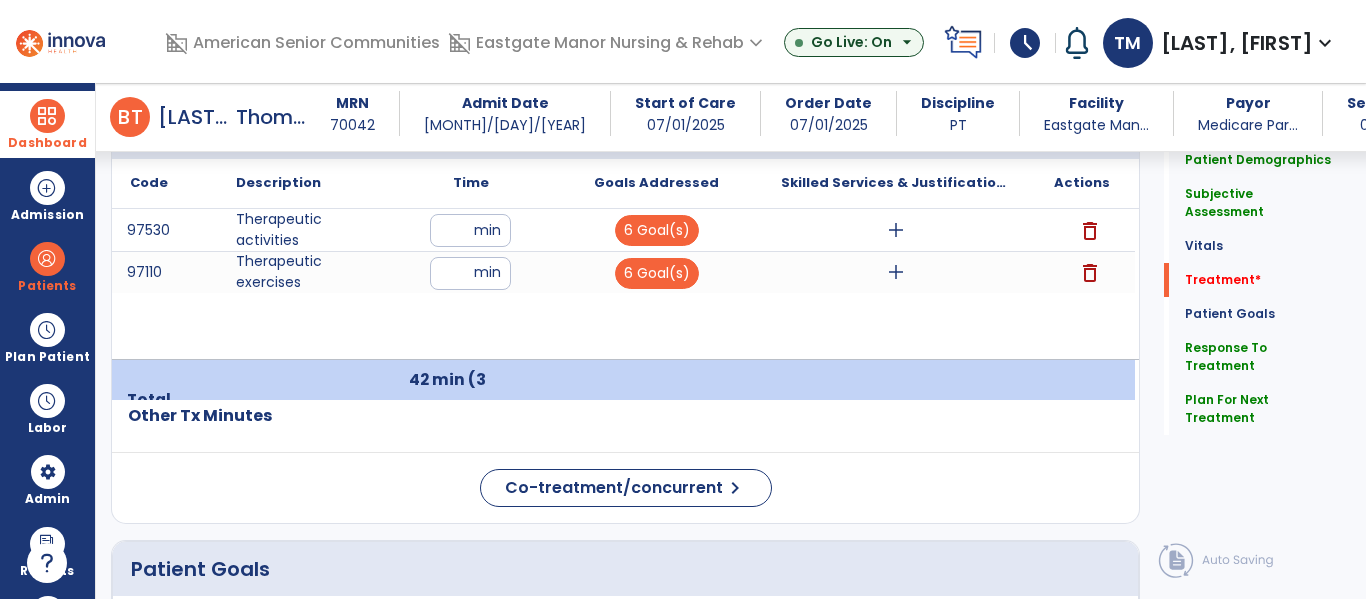 click on "**" at bounding box center [470, 230] 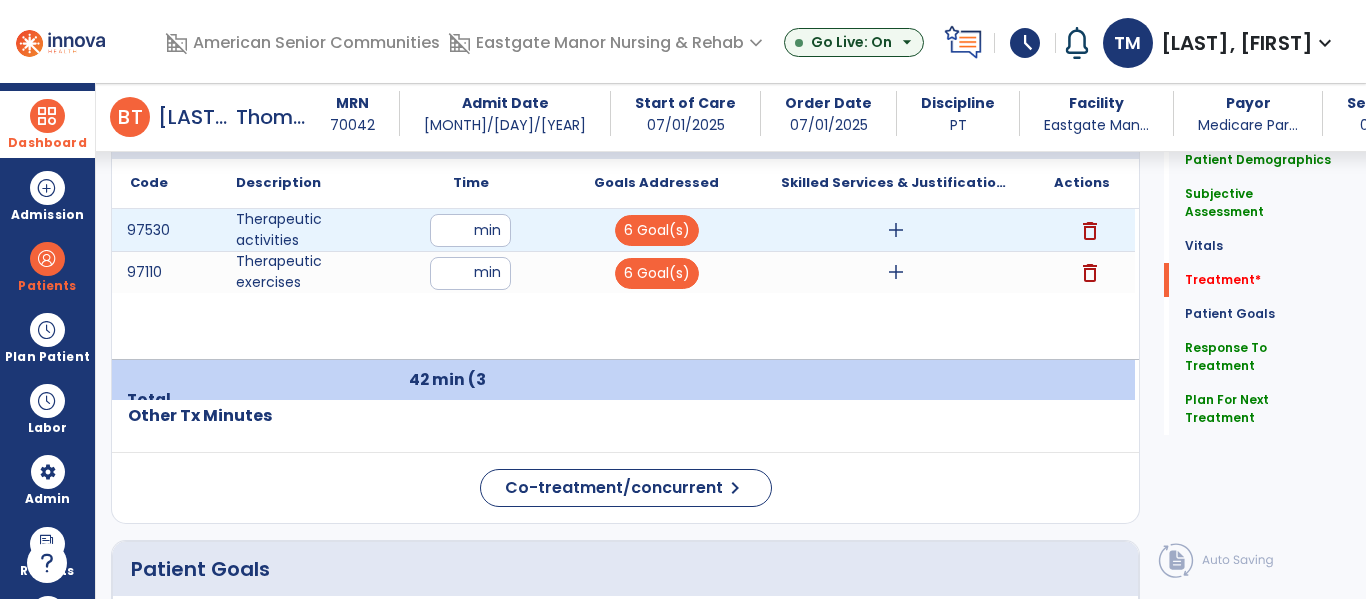 type on "**" 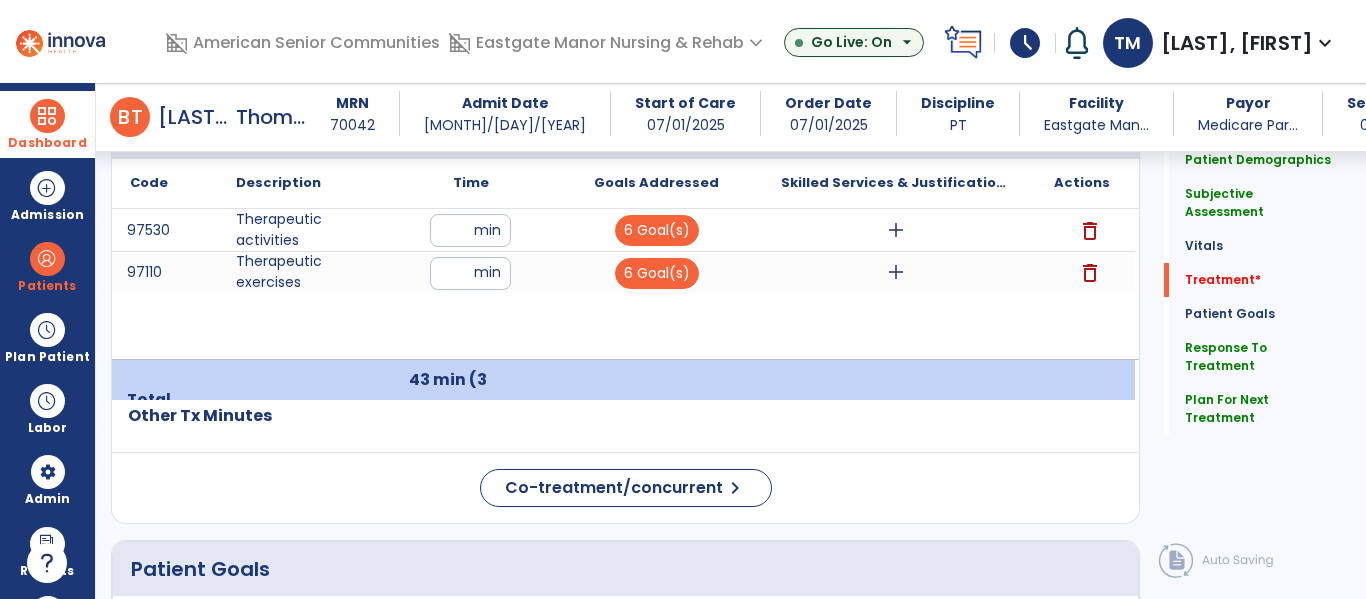 click on "add" at bounding box center [896, 230] 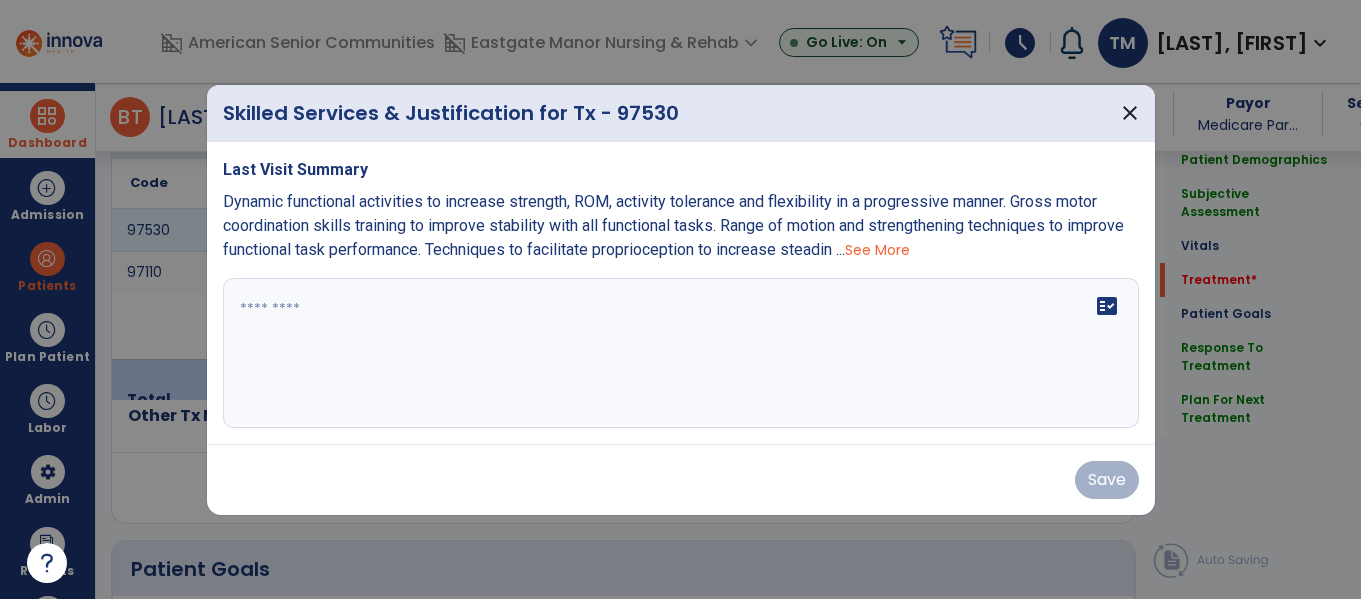 scroll, scrollTop: 1257, scrollLeft: 0, axis: vertical 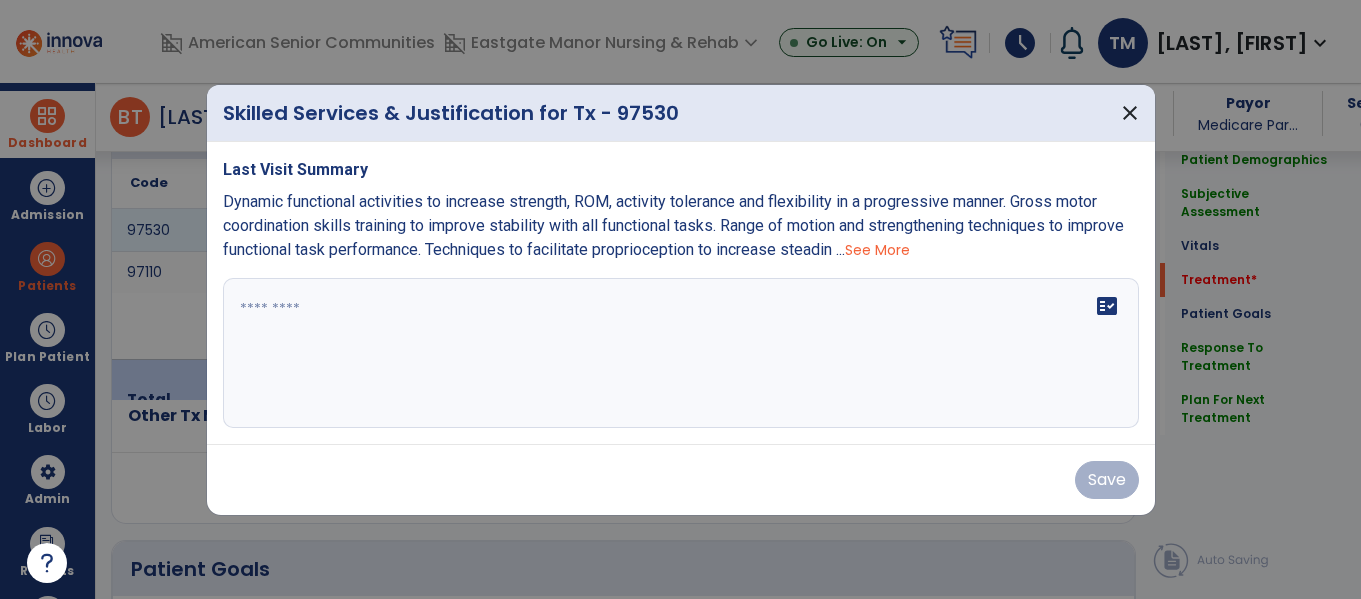 click on "See More" at bounding box center (877, 250) 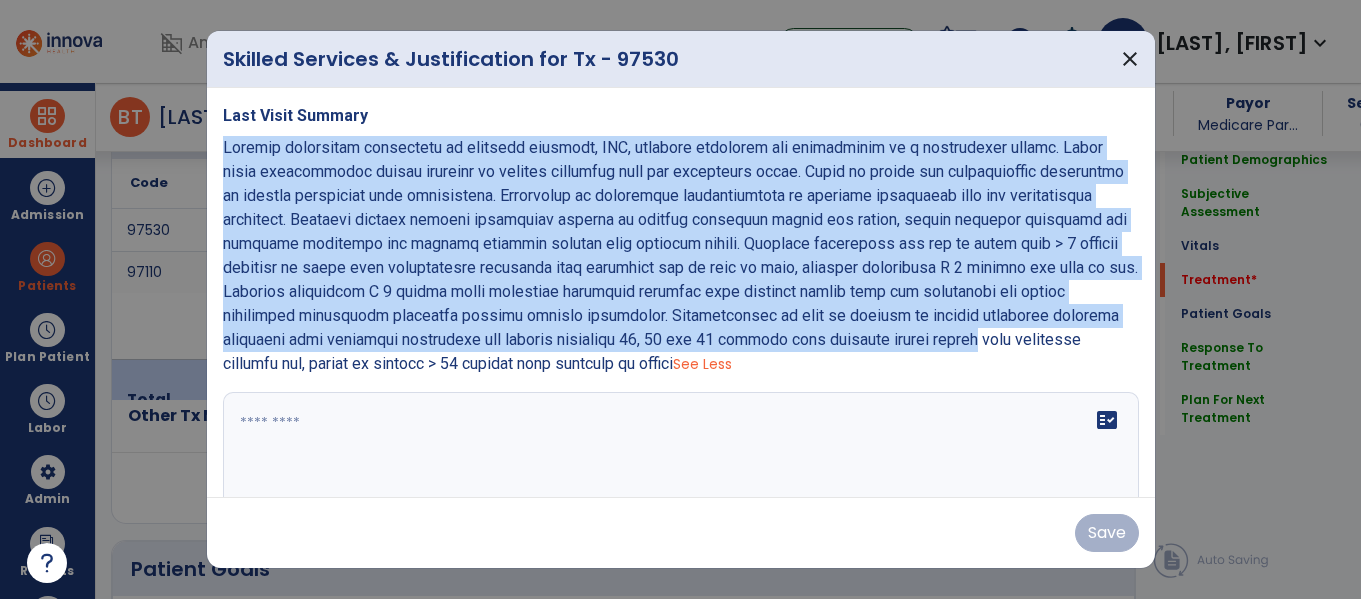 click at bounding box center [678, 467] 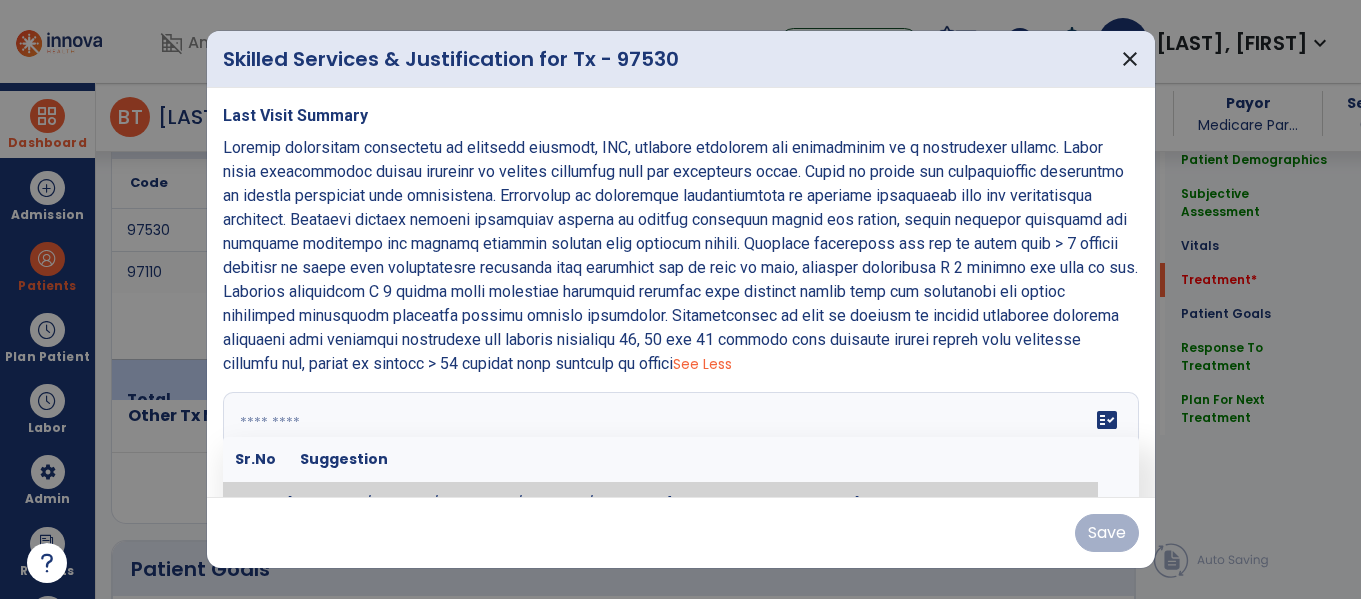 scroll, scrollTop: 51, scrollLeft: 0, axis: vertical 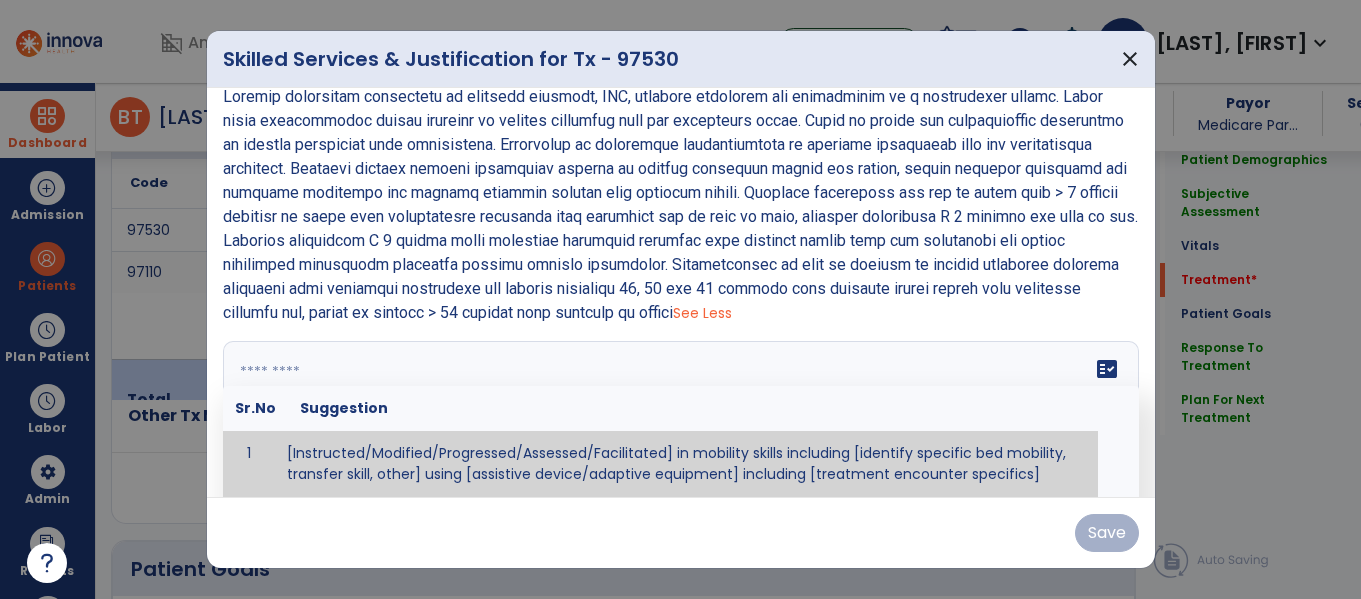 paste on "**********" 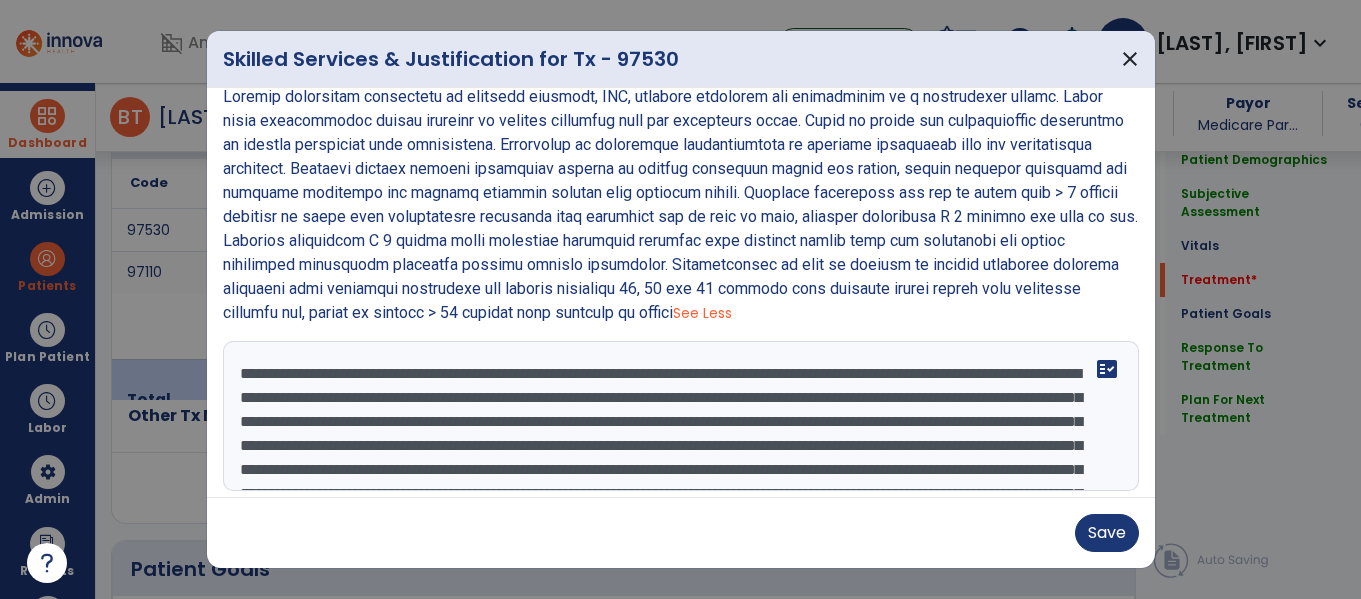 scroll, scrollTop: 135, scrollLeft: 0, axis: vertical 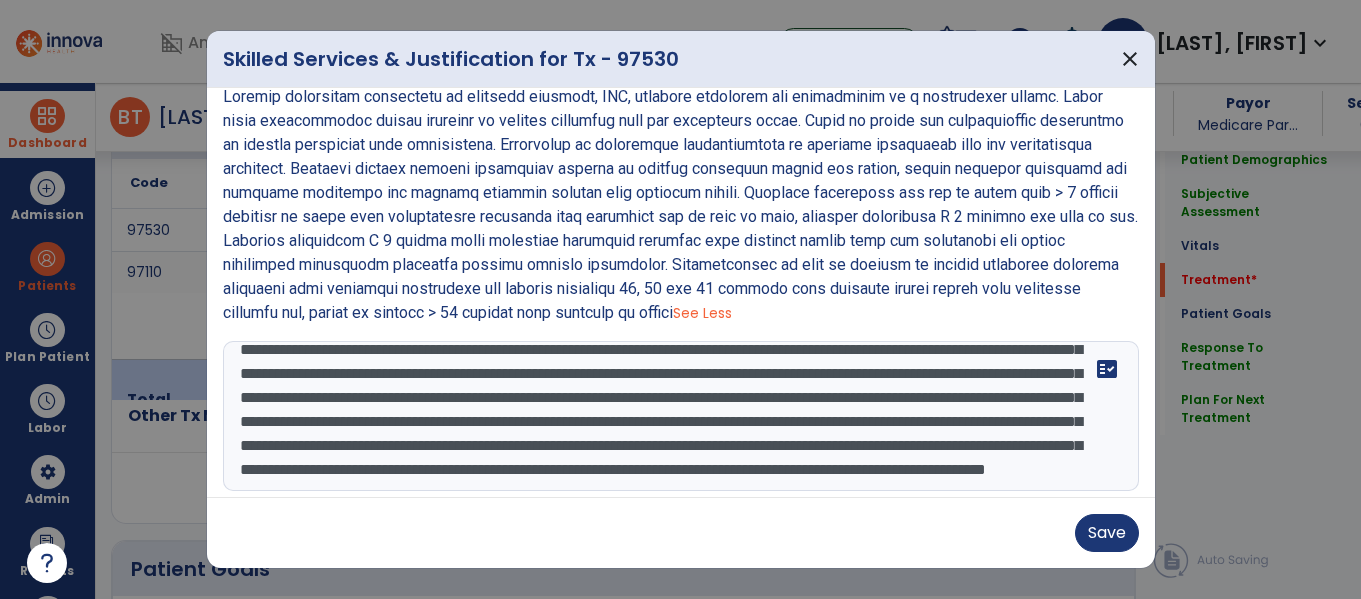 click at bounding box center (678, 416) 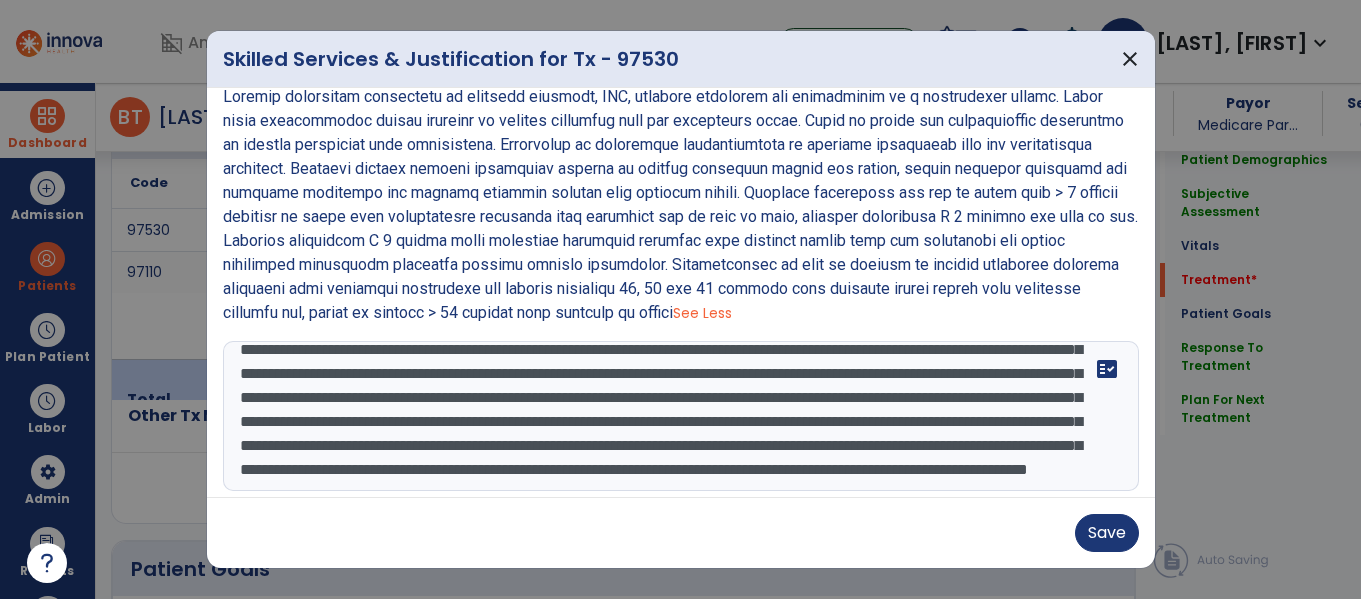 click at bounding box center [678, 416] 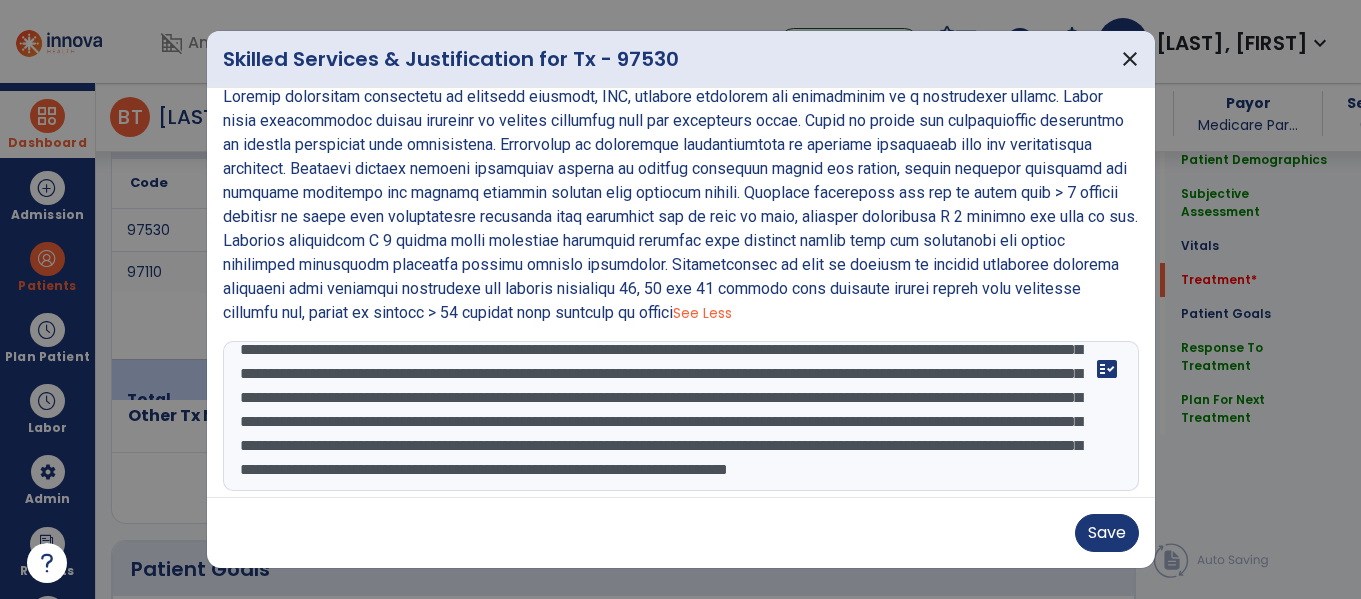 scroll, scrollTop: 159, scrollLeft: 0, axis: vertical 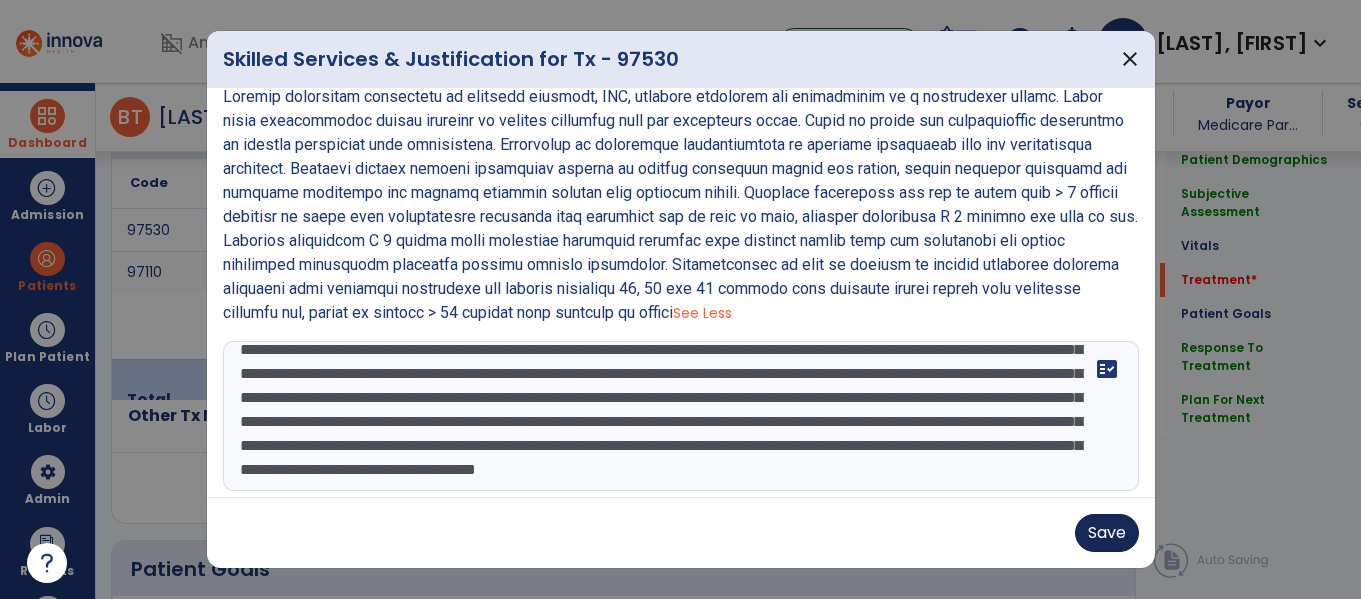 type on "**********" 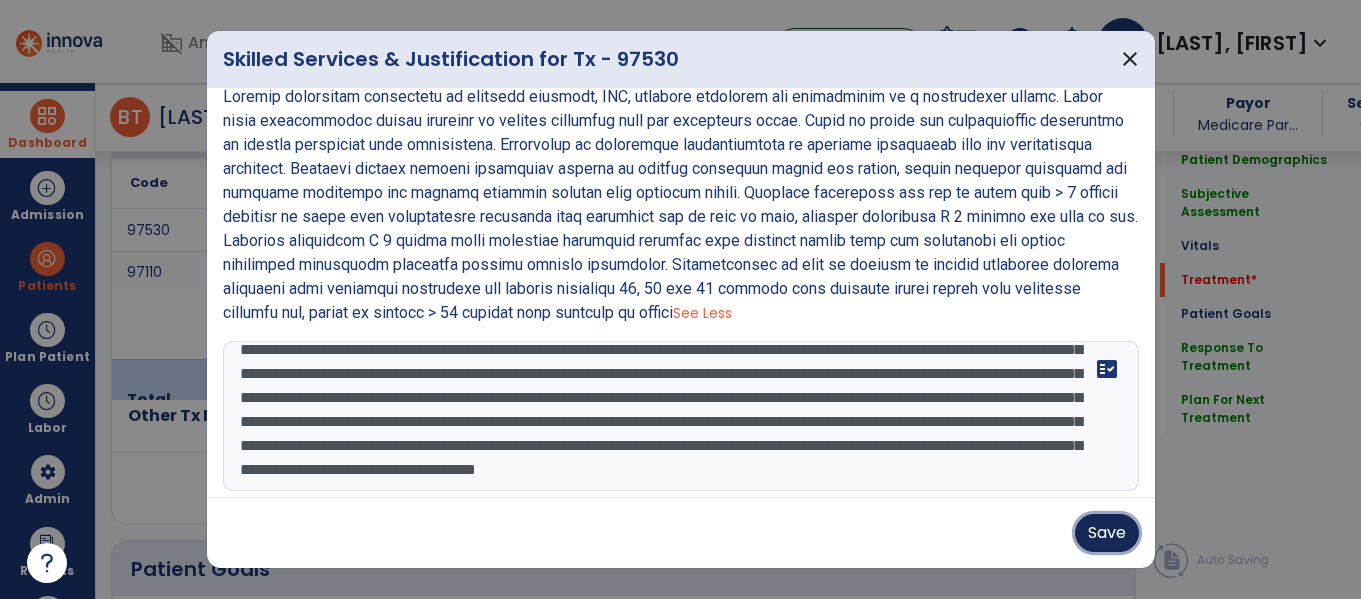 click on "Save" at bounding box center (1107, 533) 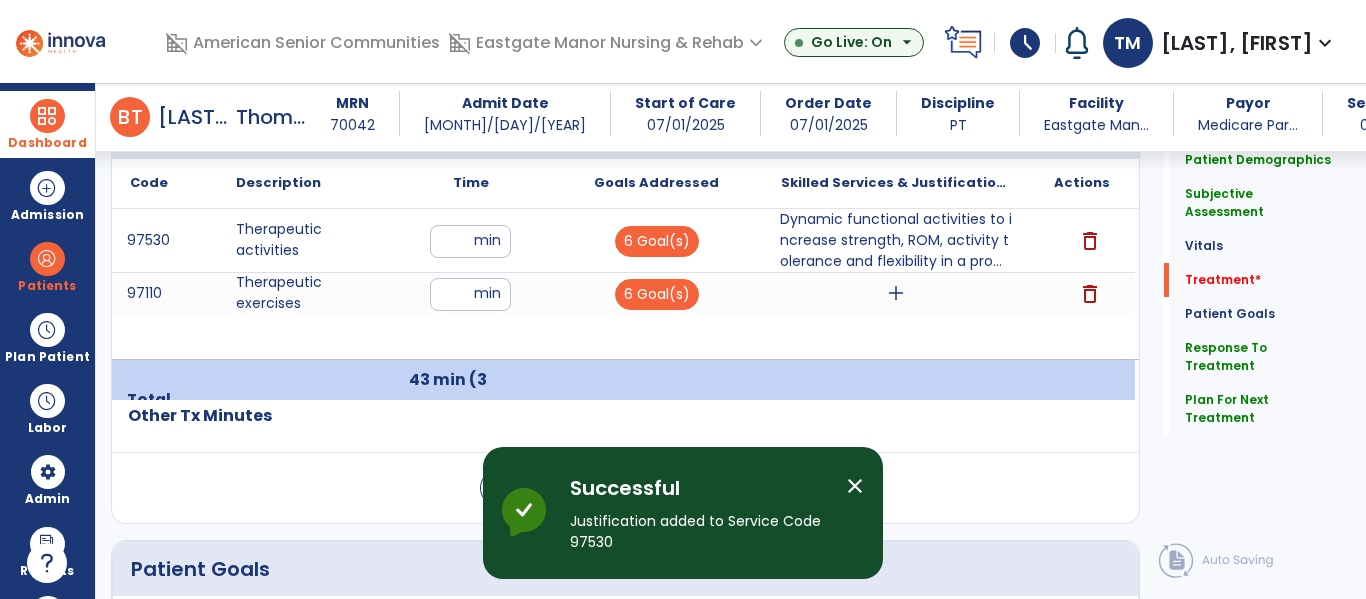 click on "add" at bounding box center (896, 293) 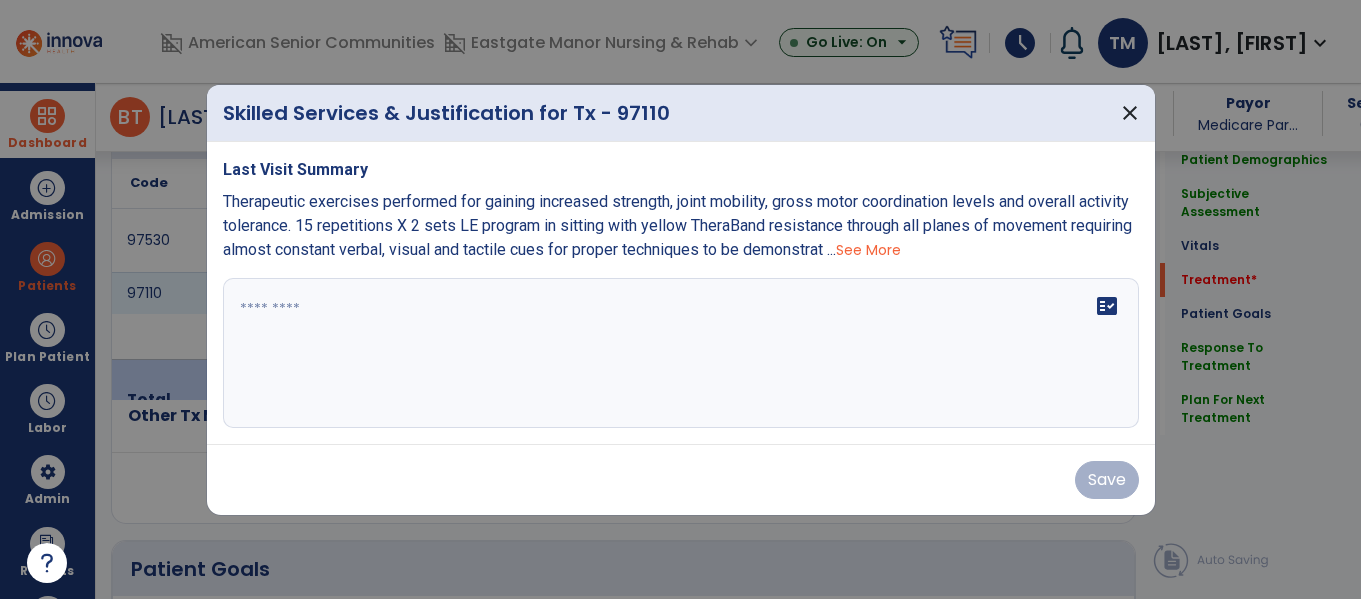 scroll, scrollTop: 1257, scrollLeft: 0, axis: vertical 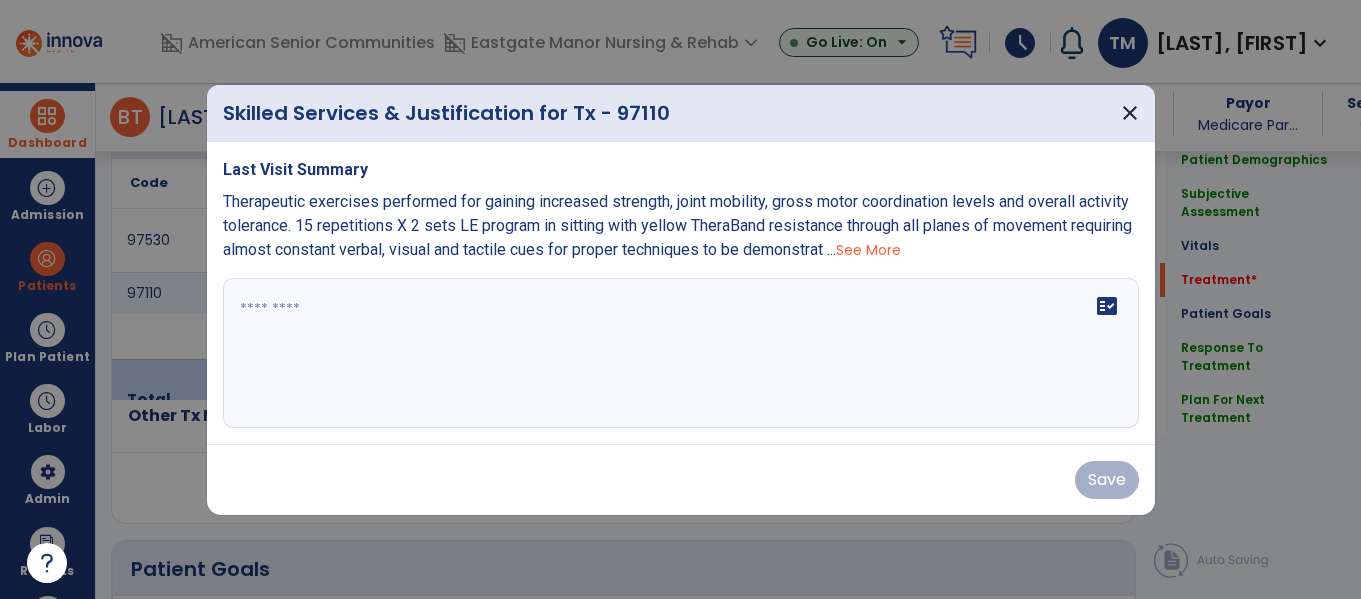 click on "See More" at bounding box center (868, 250) 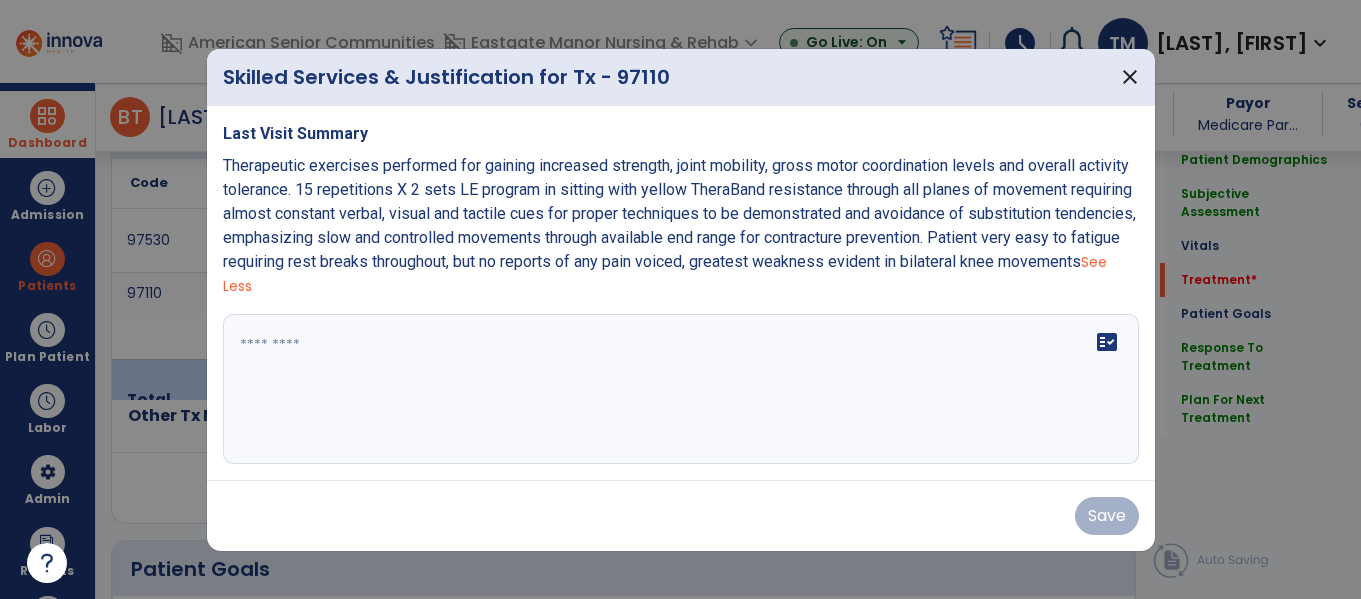 click on "Therapeutic exercises performed for gaining increased strength, joint mobility, gross motor coordination levels and overall activity tolerance. 15 repetitions X 2 sets LE program in sitting with yellow TheraBand resistance through all planes of movement requiring almost constant verbal, visual and tactile cues for proper techniques to be demonstrated and avoidance of substitution tendencies, emphasizing slow and controlled movements through available end range for contracture prevention. Patient very easy to fatigue requiring rest breaks throughout, but no reports of any pain voiced, greatest weakness evident in bilateral knee movements   See Less" at bounding box center [681, 226] 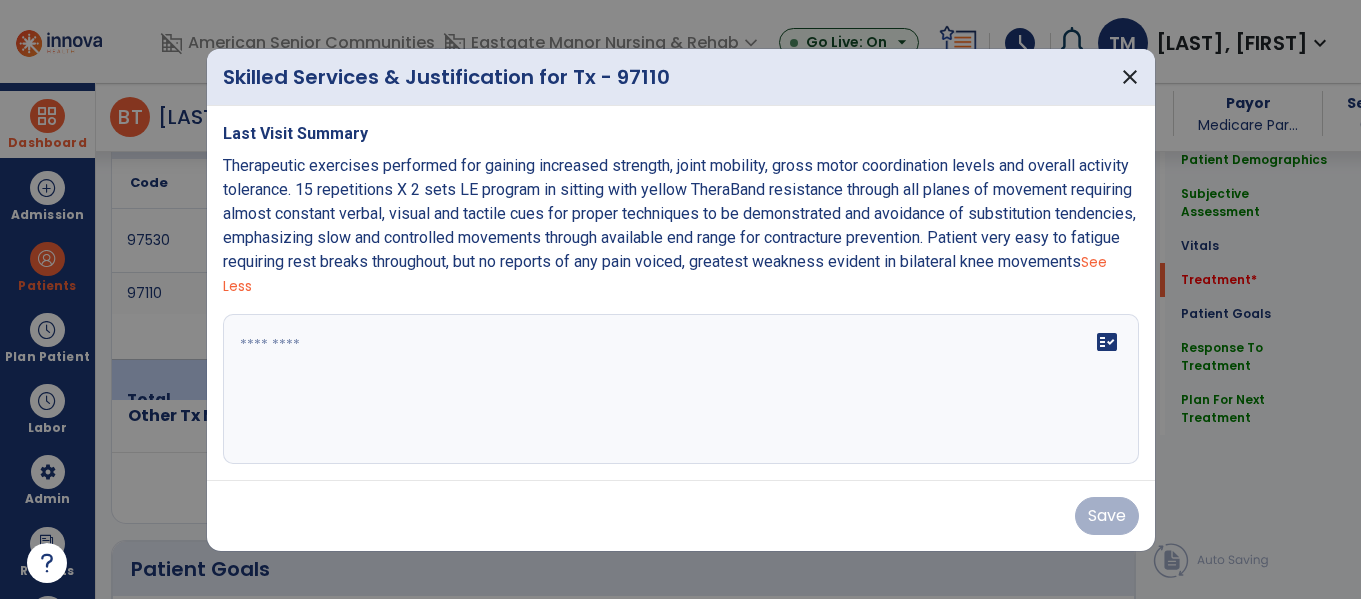 copy on "Therapeutic exercises performed for gaining increased strength, joint mobility, gross motor coordination levels and overall activity tolerance. 15 repetitions X 2 sets LE program in sitting with yellow TheraBand resistance through all planes of movement requiring almost constant verbal, visual and tactile cues for proper techniques to be demonstrated and avoidance of substitution tendencies, emphasizing slow and controlled movements through available end range for contracture prevention. Patient very easy to fatigue requiring rest breaks throughout, but no reports of any pain voiced, greatest weakness evident in bilateral knee movements" 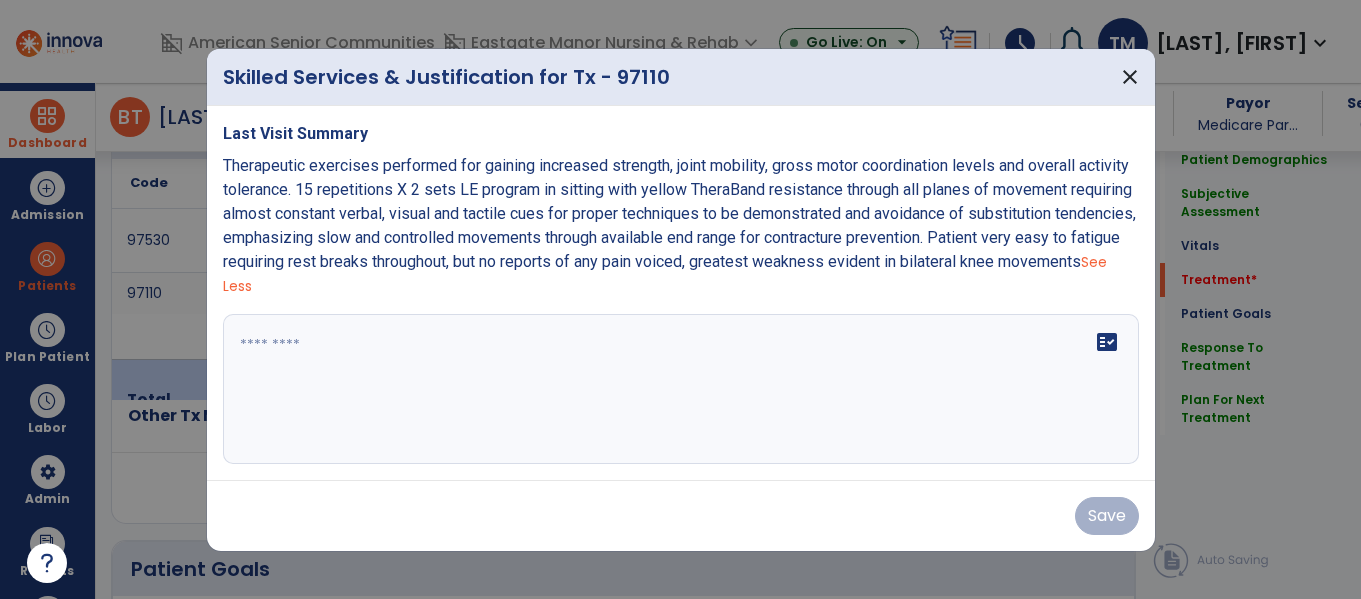 click on "fact_check" at bounding box center [681, 389] 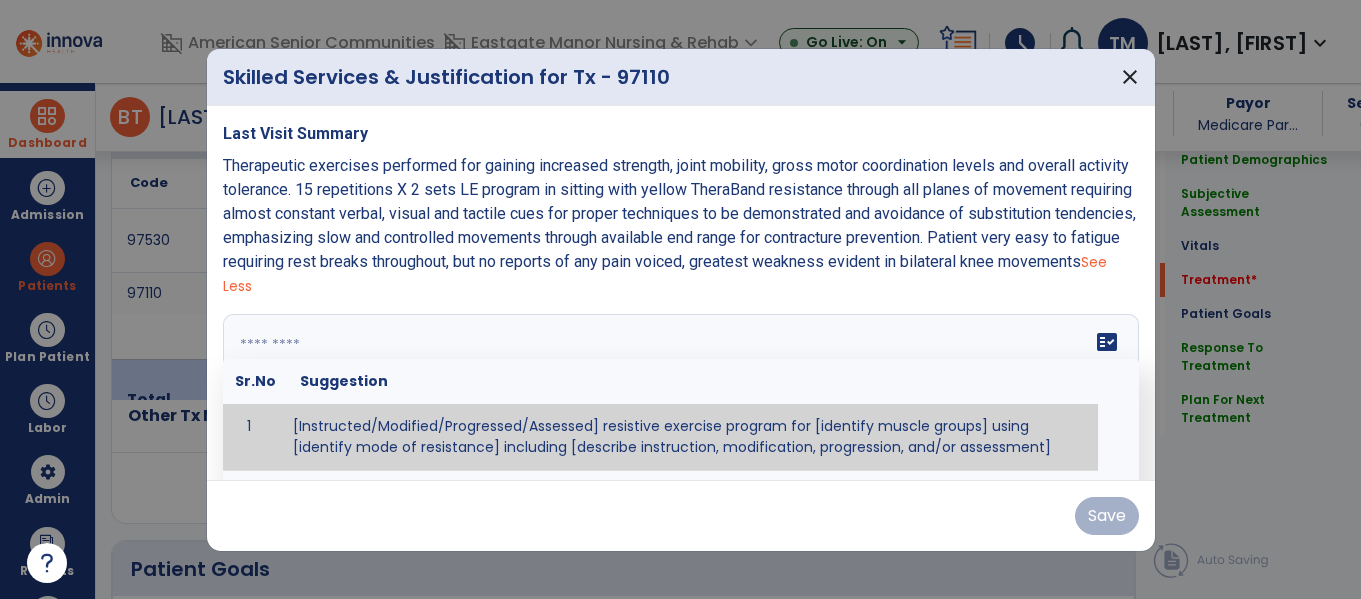 paste on "**********" 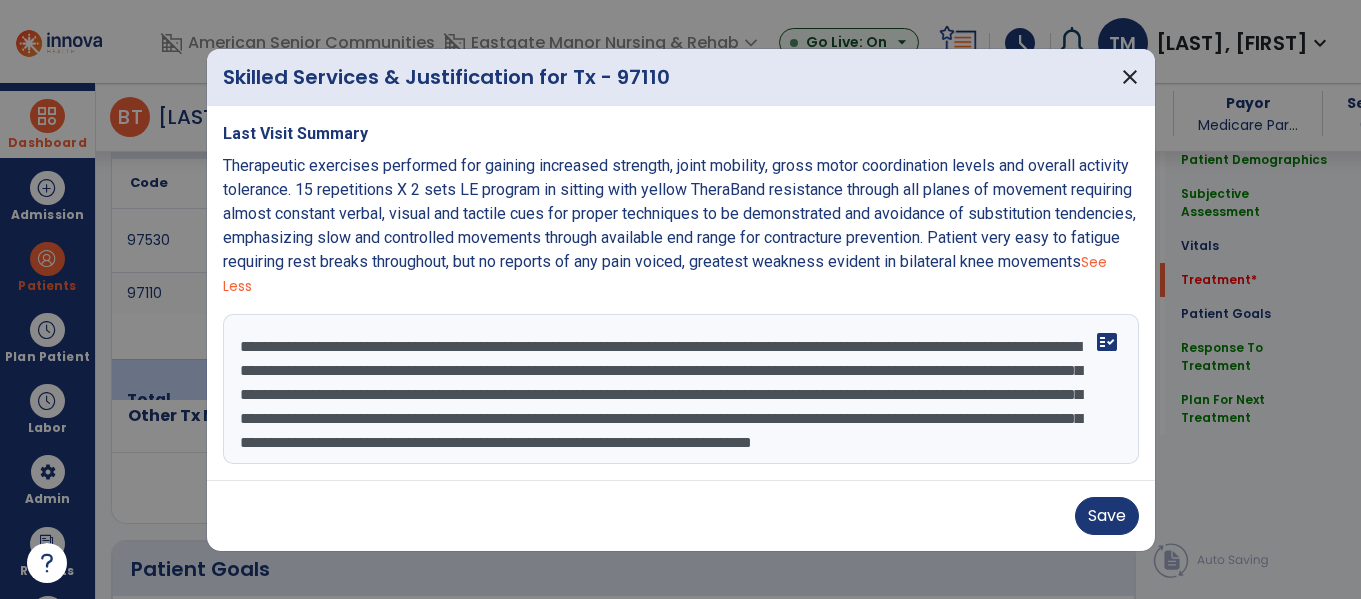 scroll, scrollTop: 40, scrollLeft: 0, axis: vertical 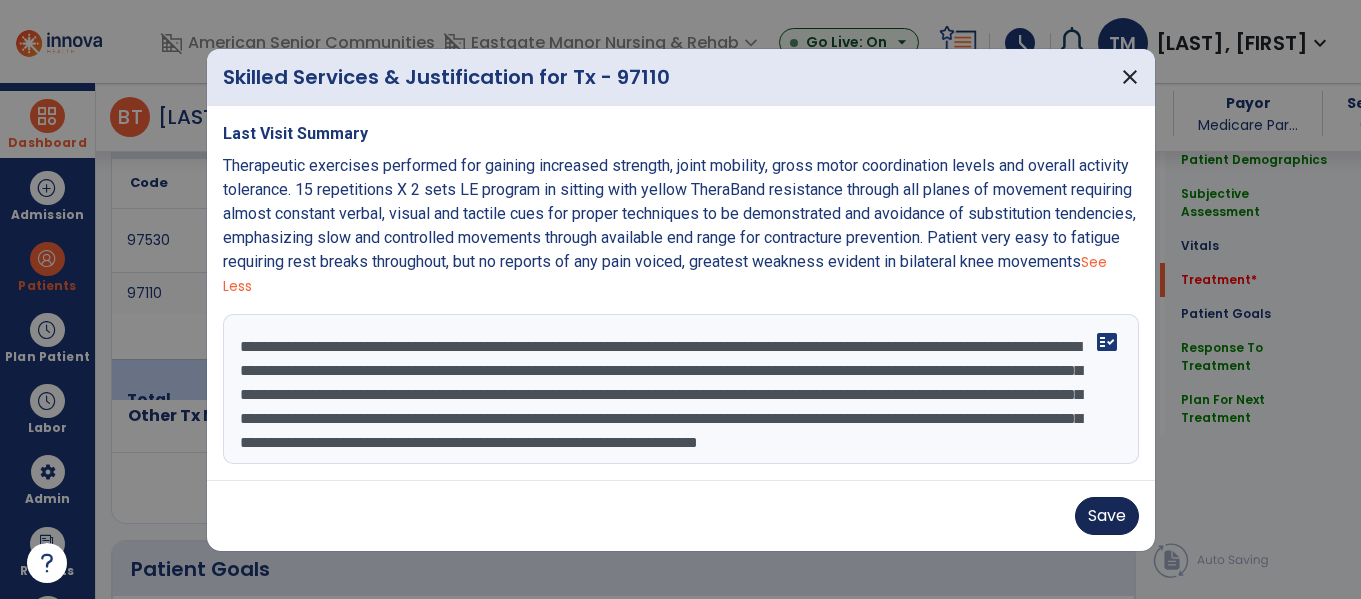 type on "**********" 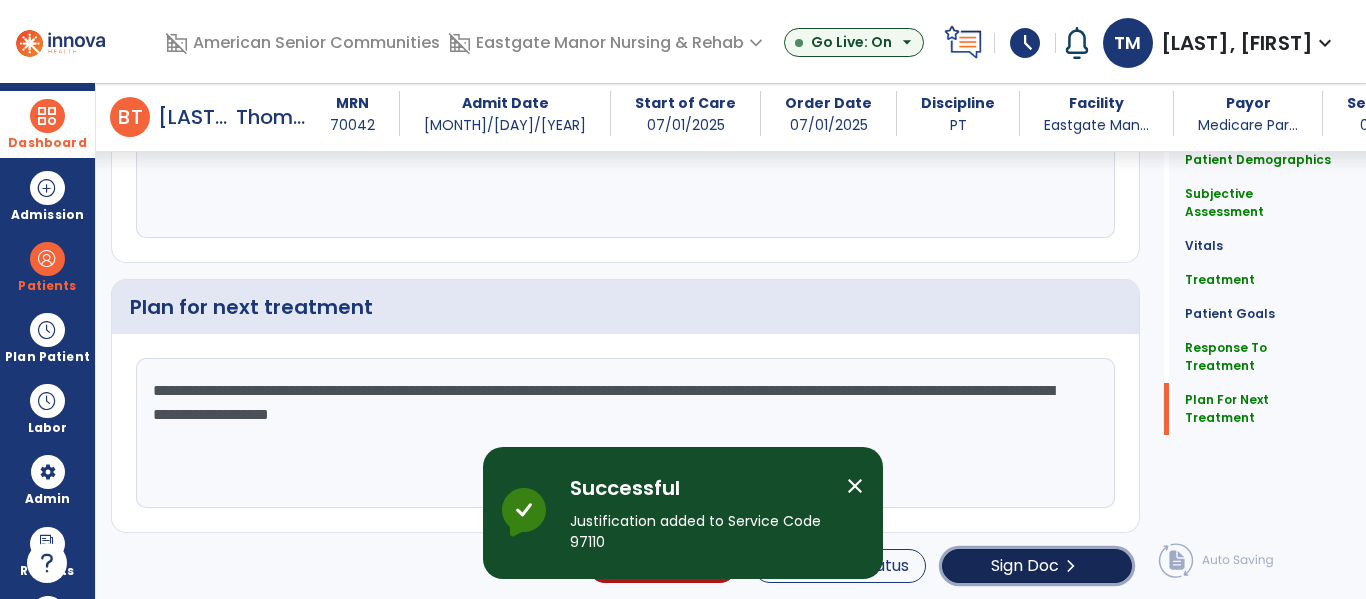 click on "Sign Doc" 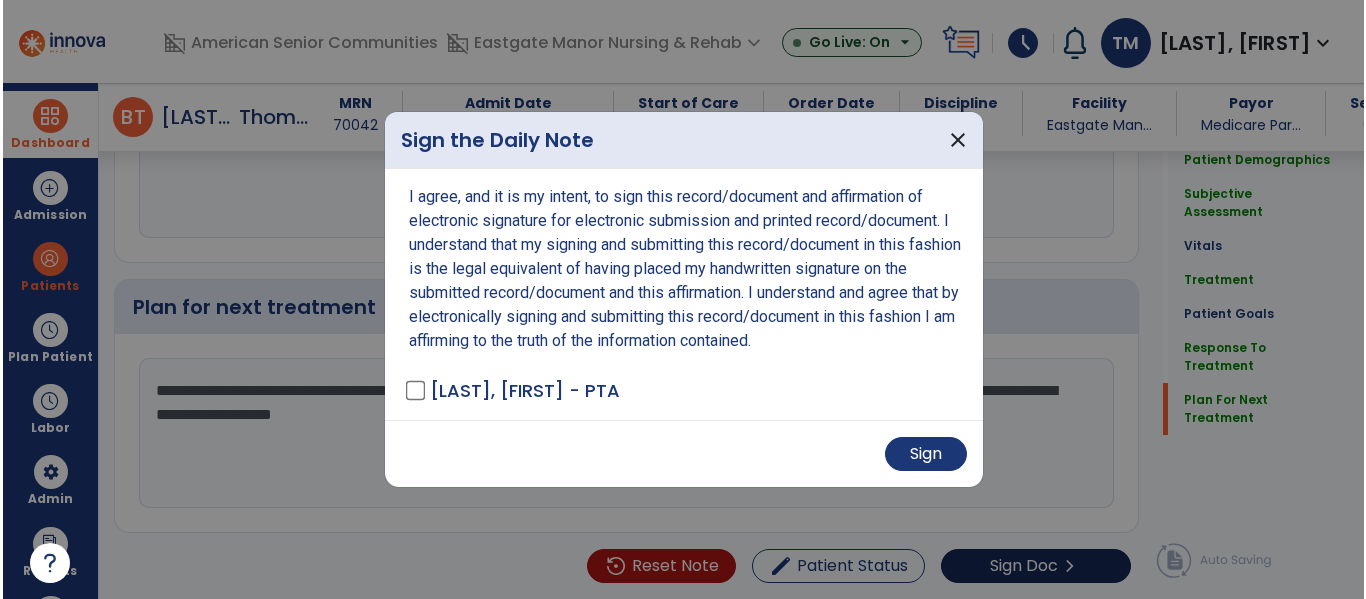 scroll, scrollTop: 2813, scrollLeft: 0, axis: vertical 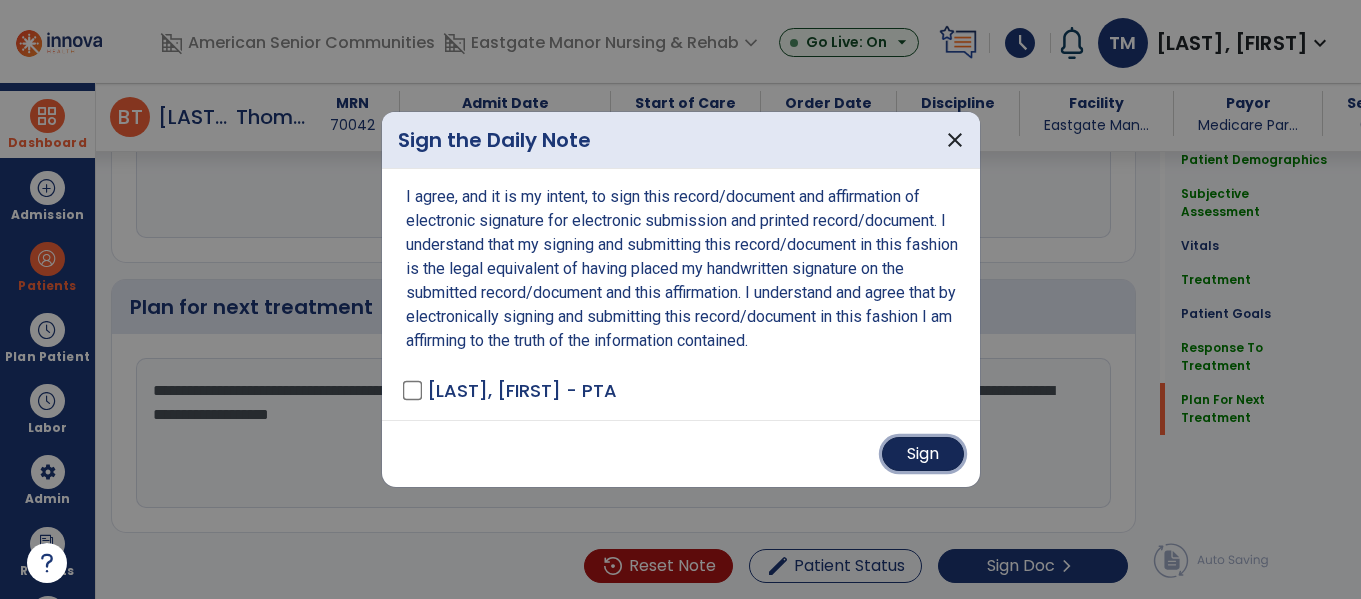 click on "Sign" at bounding box center [923, 454] 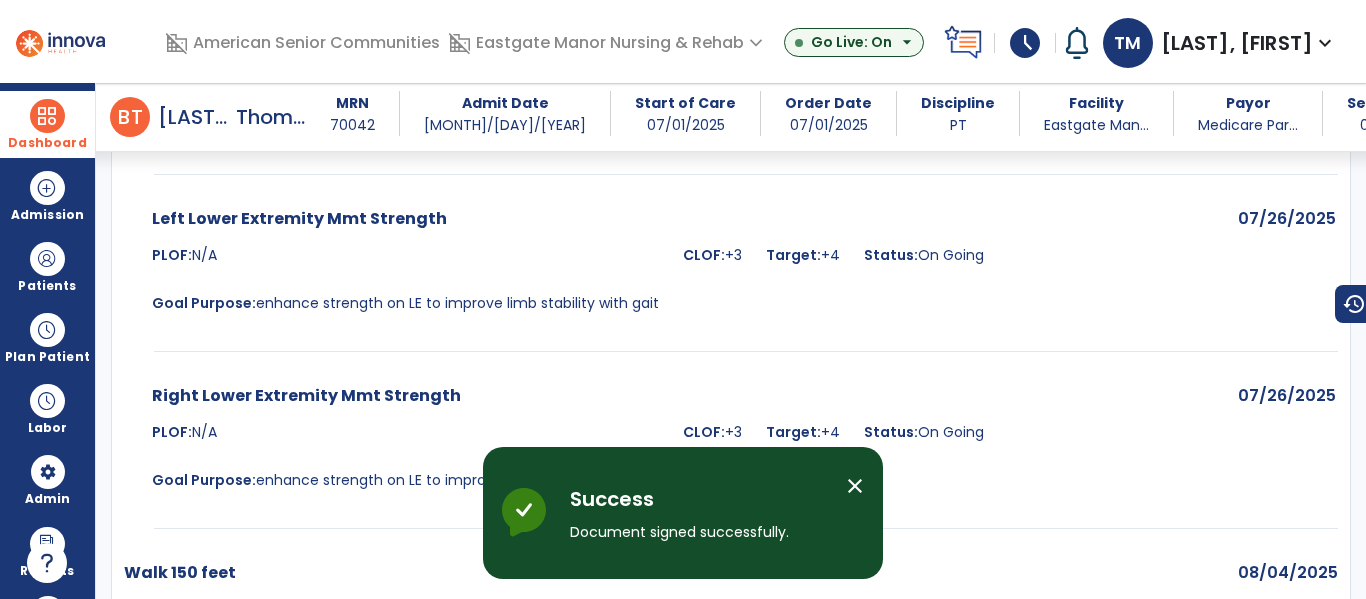 scroll, scrollTop: 0, scrollLeft: 0, axis: both 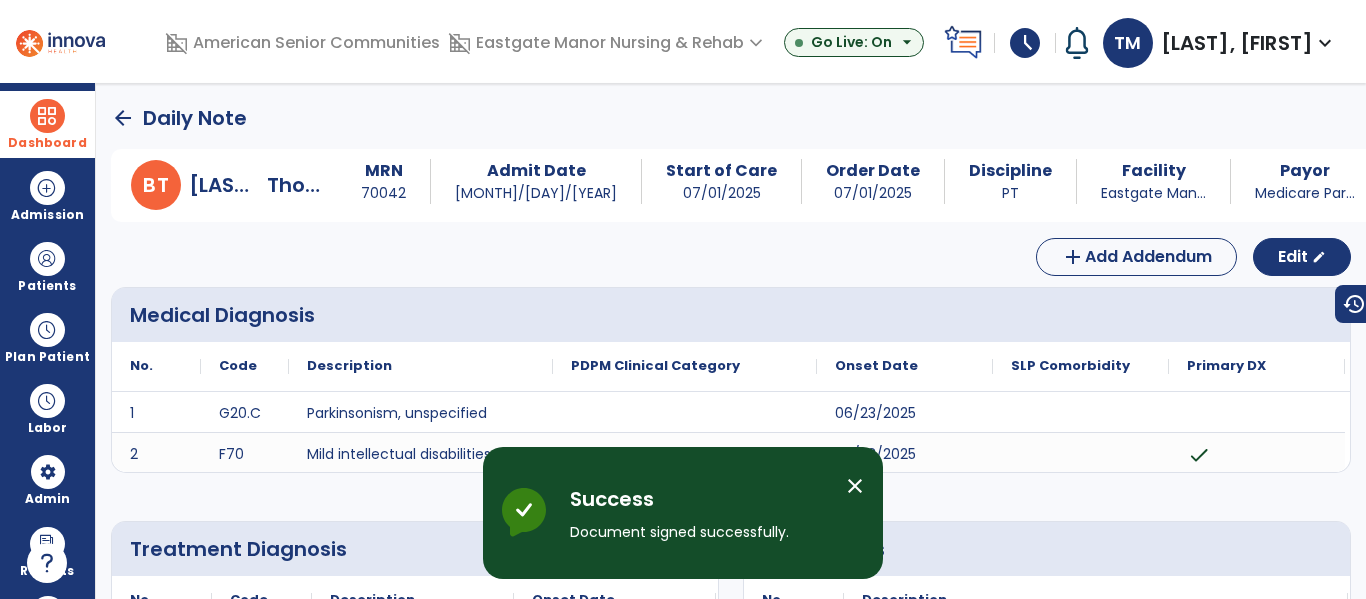 click on "arrow_back" 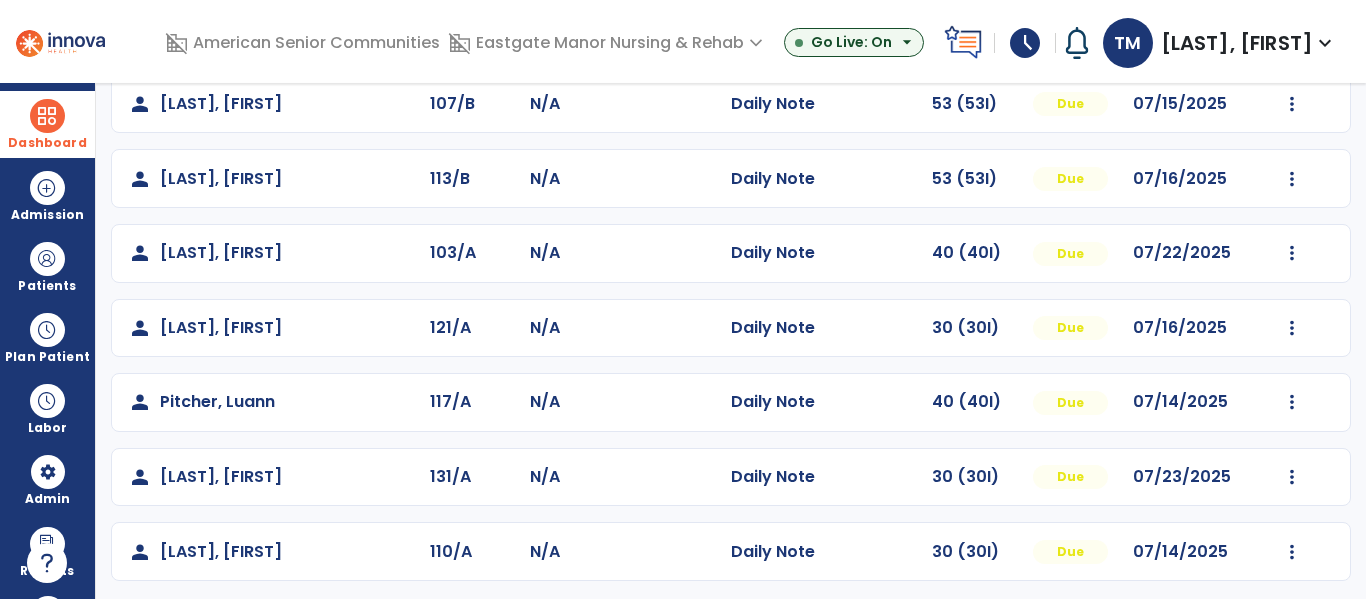 scroll, scrollTop: 339, scrollLeft: 0, axis: vertical 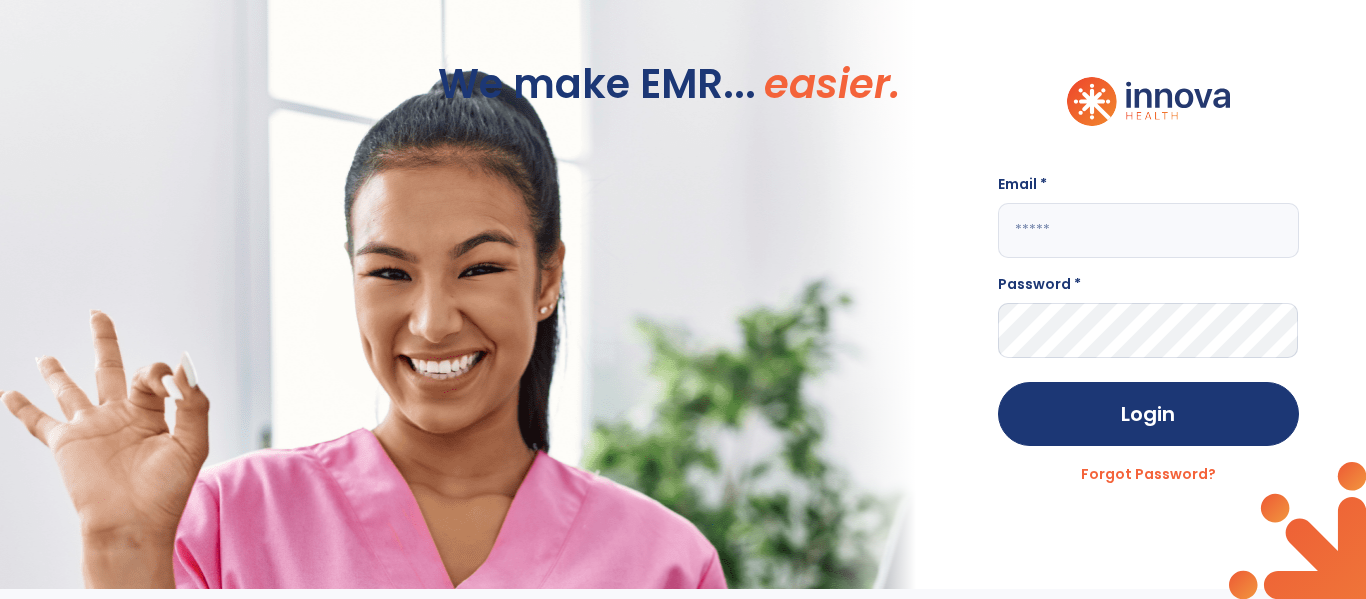 click 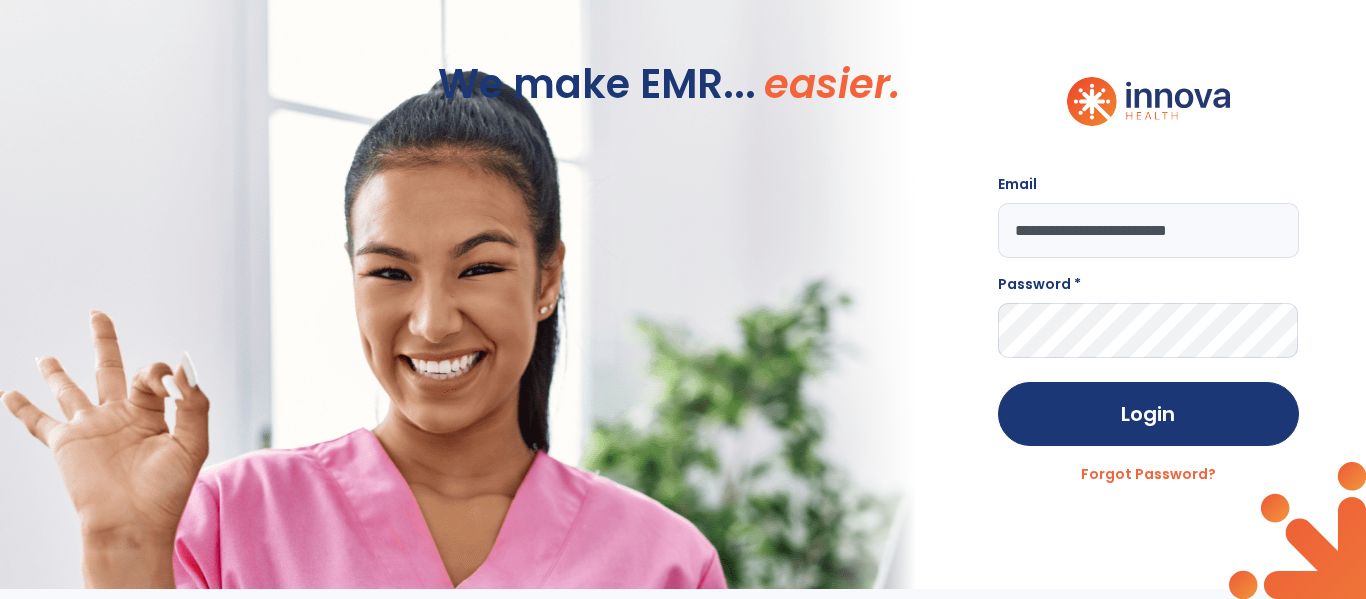 type on "**********" 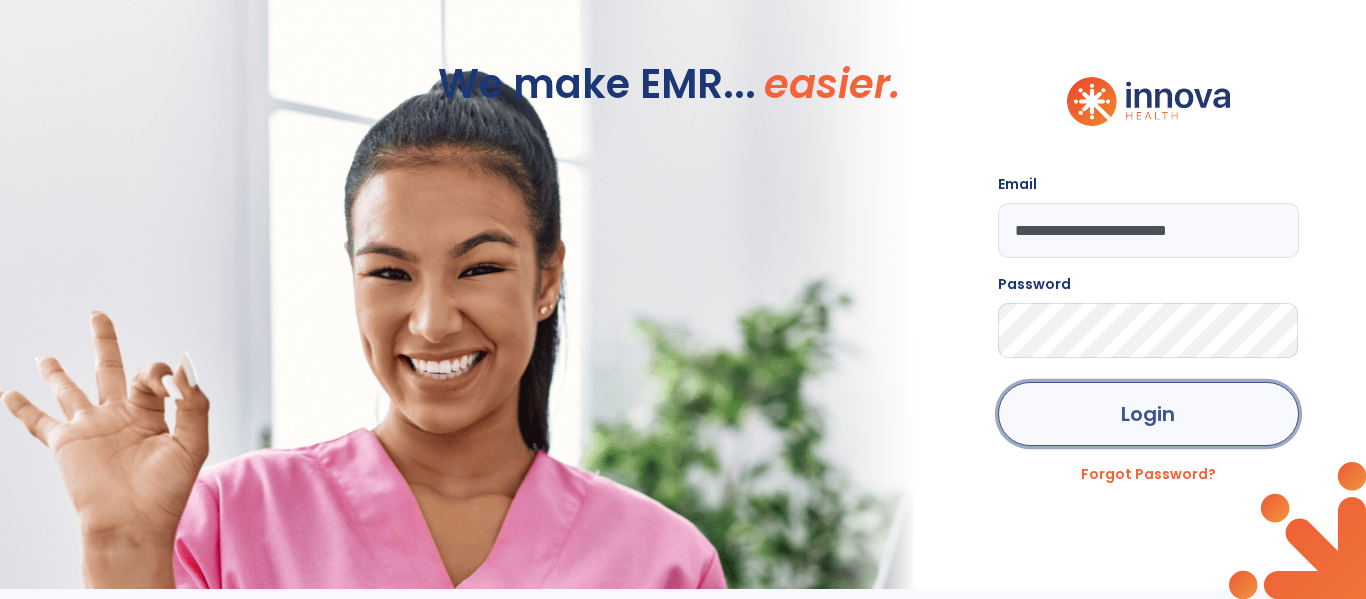 click on "Login" 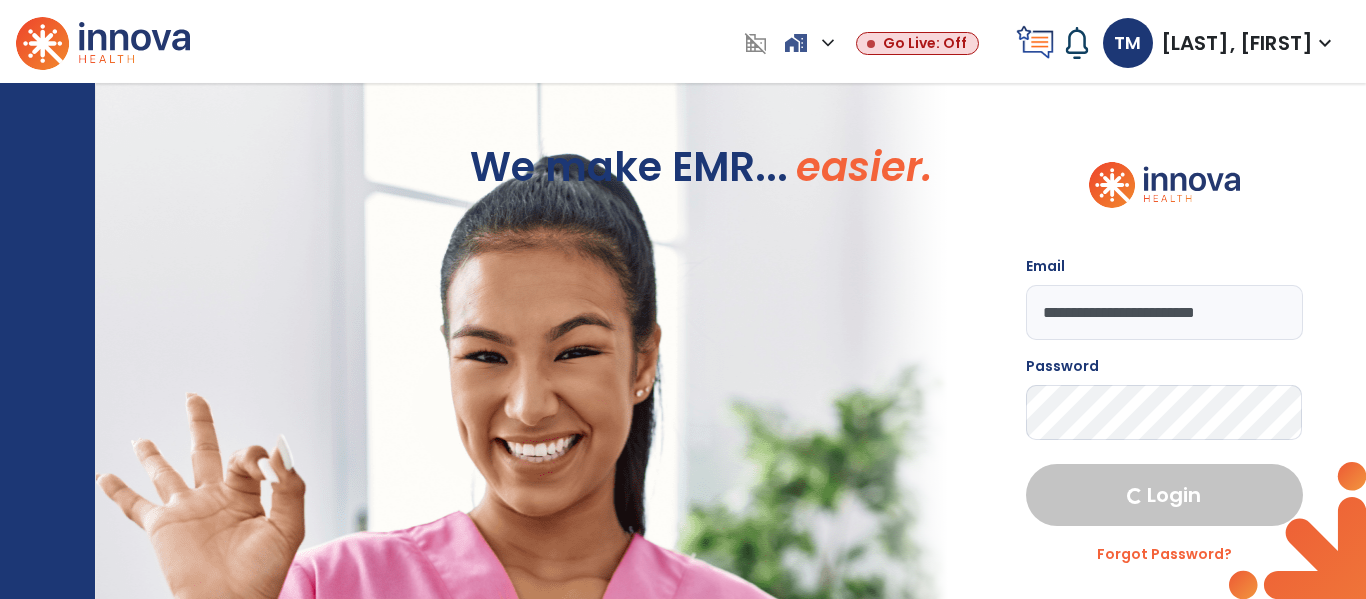 select on "***" 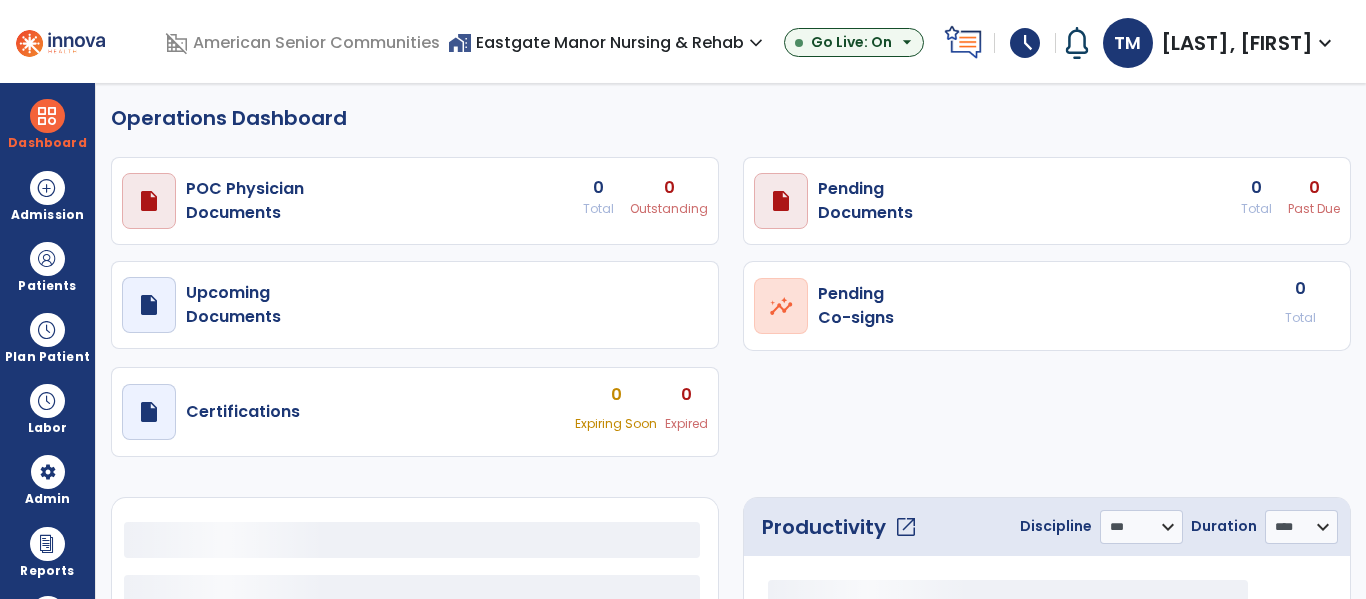 select on "***" 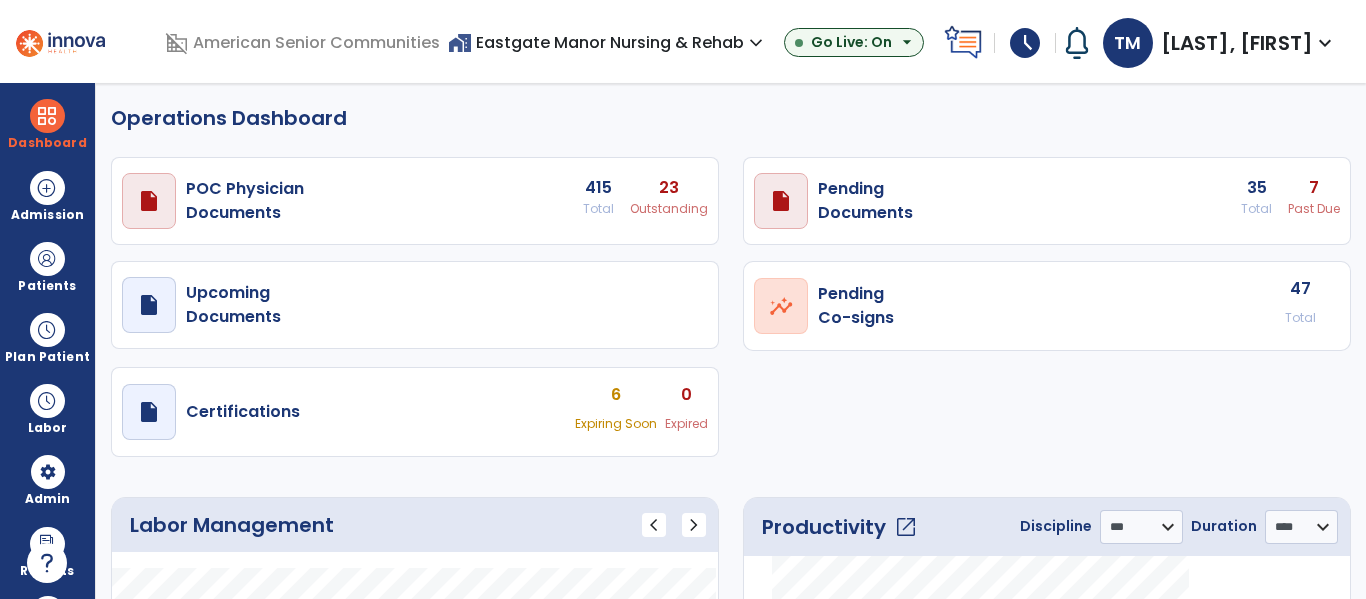 select on "***" 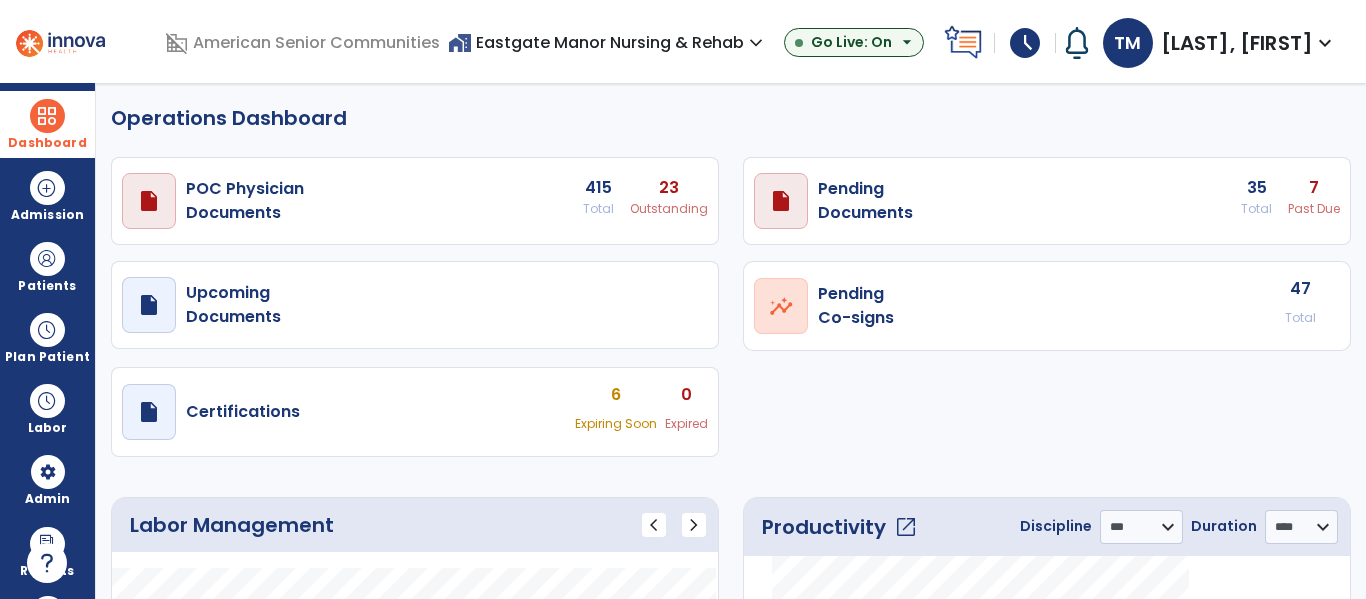 click at bounding box center [47, 116] 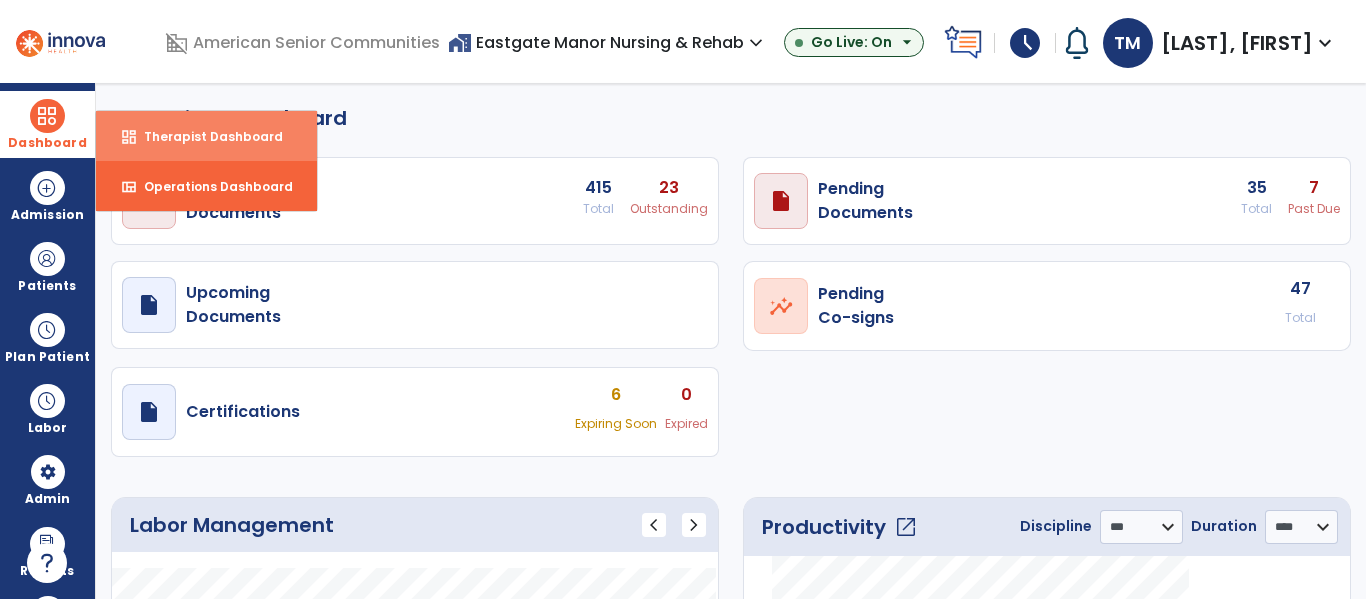 click on "dashboard  Therapist Dashboard" at bounding box center (206, 136) 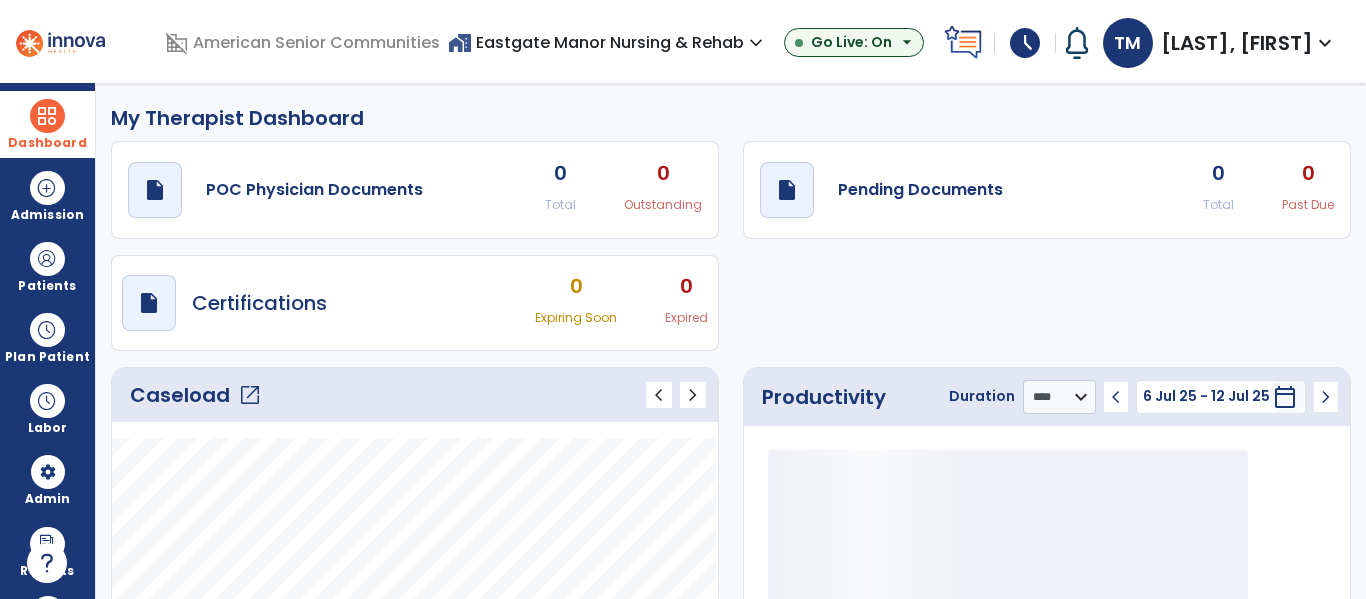 click on "open_in_new" 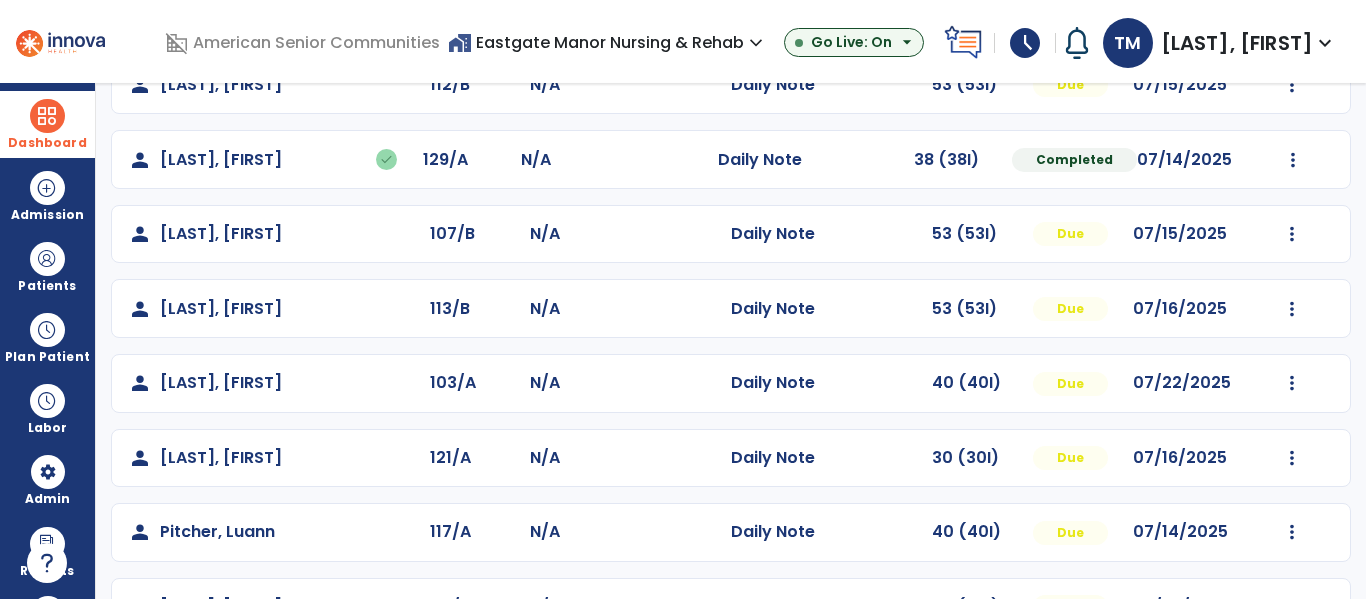 scroll, scrollTop: 200, scrollLeft: 0, axis: vertical 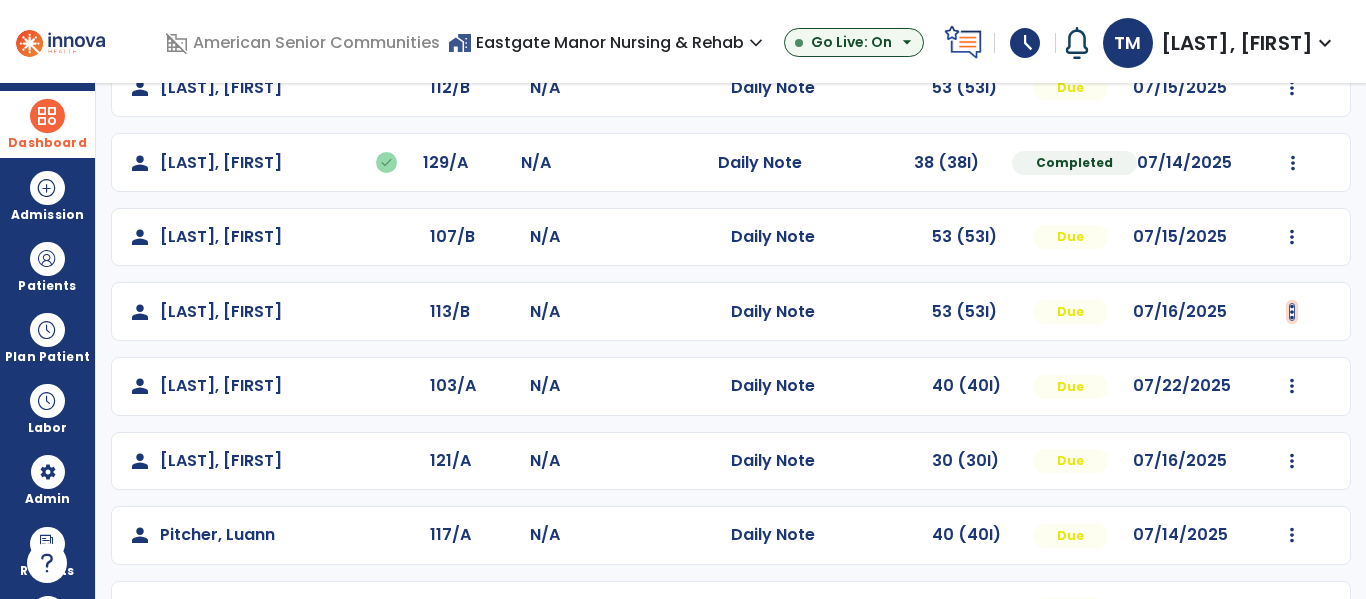 click at bounding box center (1292, 88) 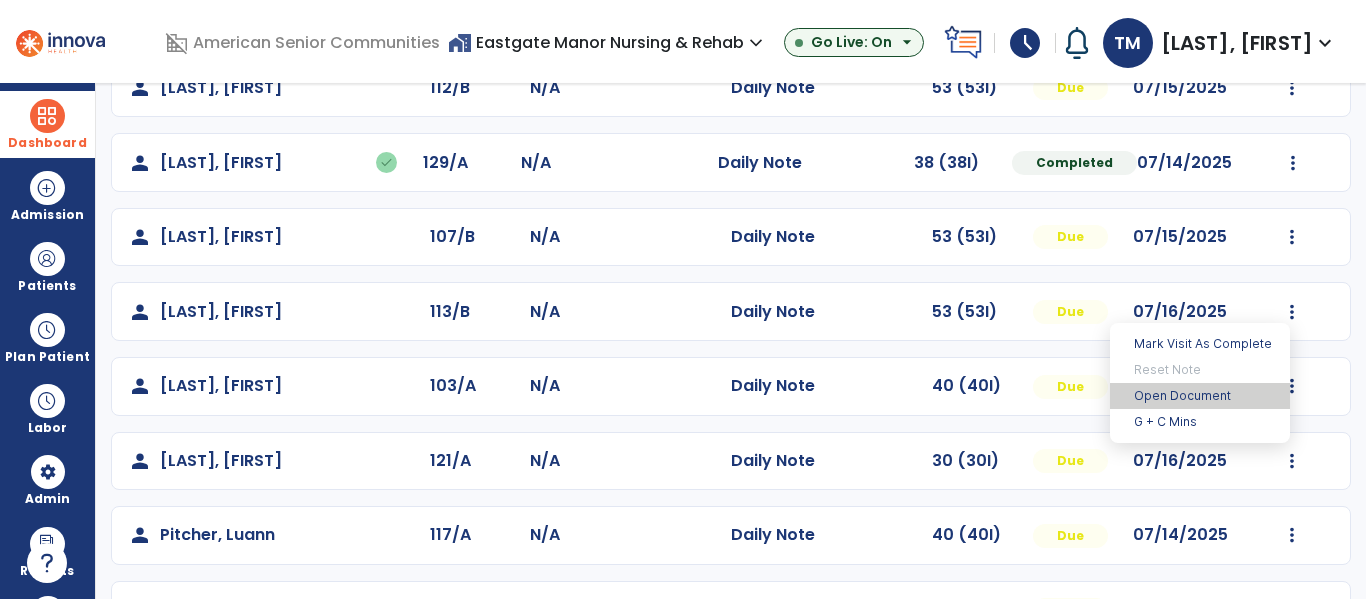 click on "Open Document" at bounding box center [1200, 396] 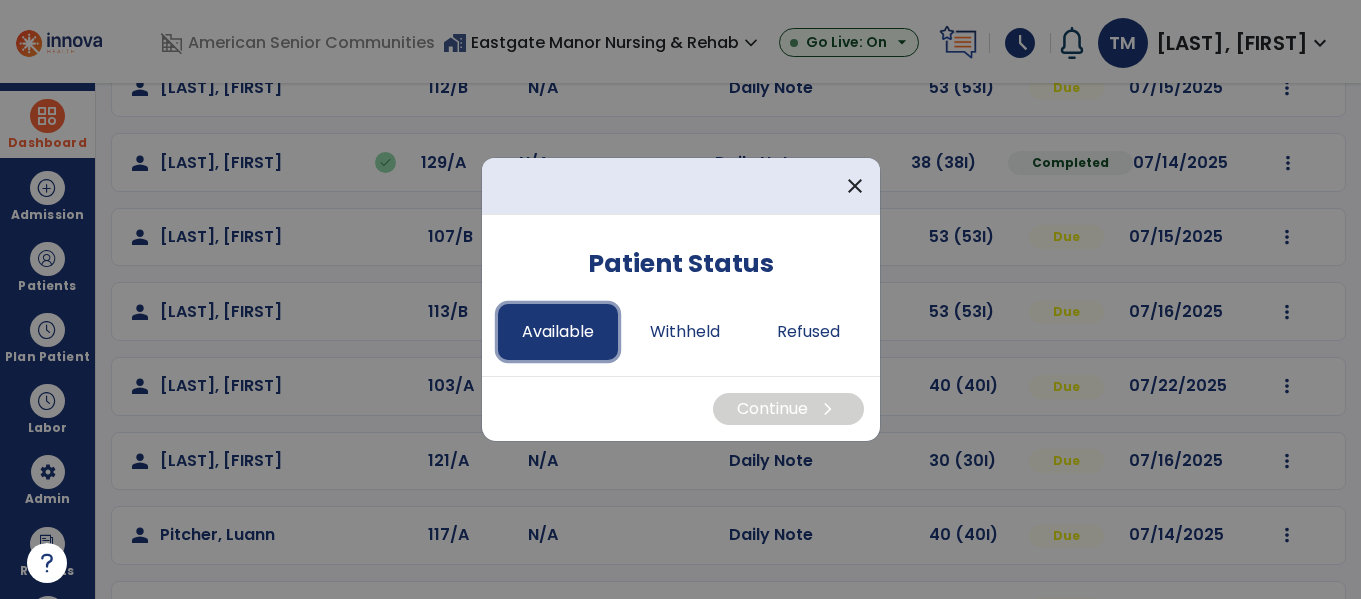 click on "Available" at bounding box center (558, 332) 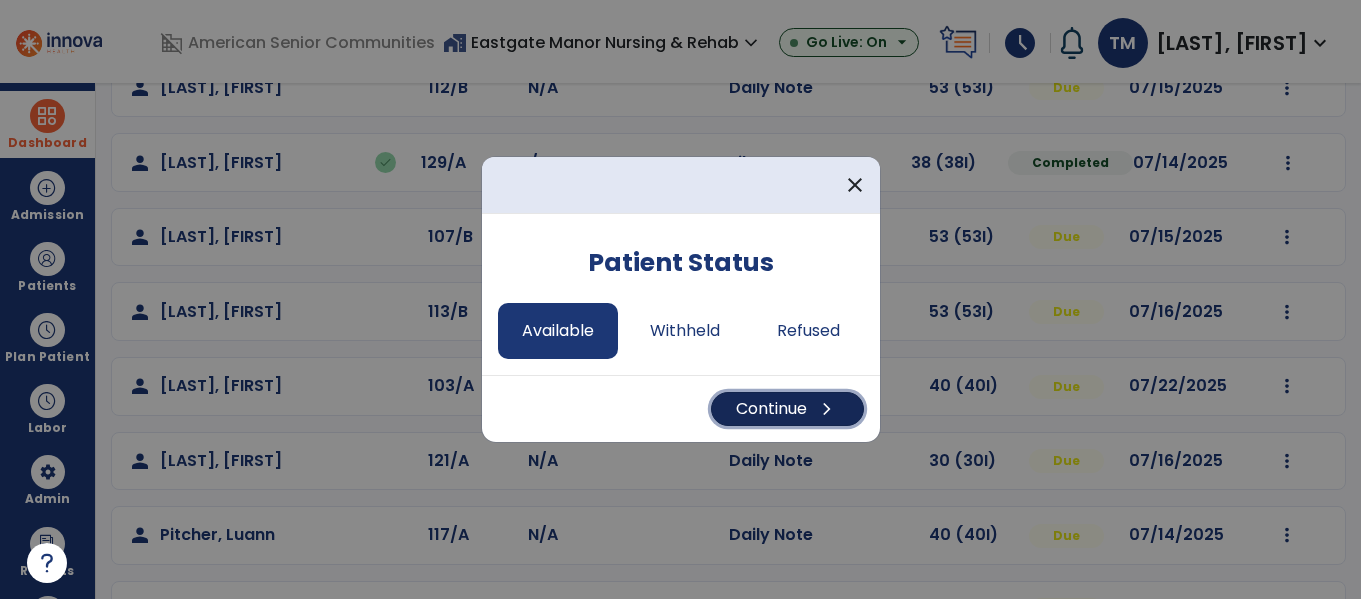 click on "Continue   chevron_right" at bounding box center [787, 409] 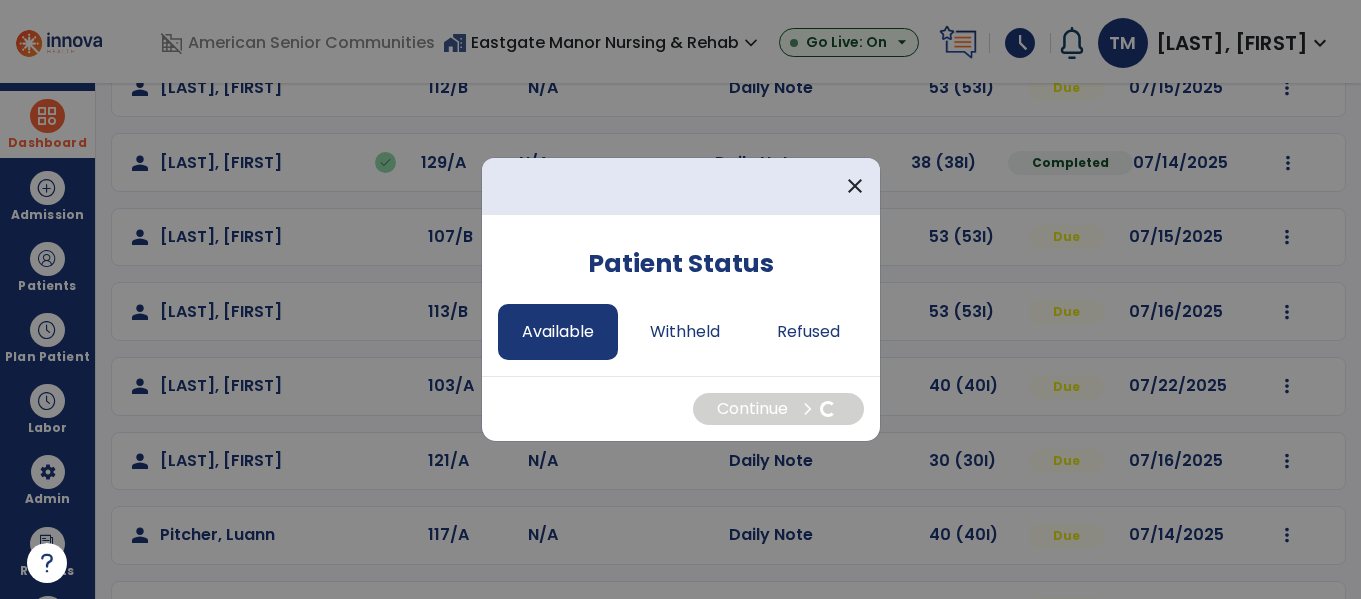 select on "*" 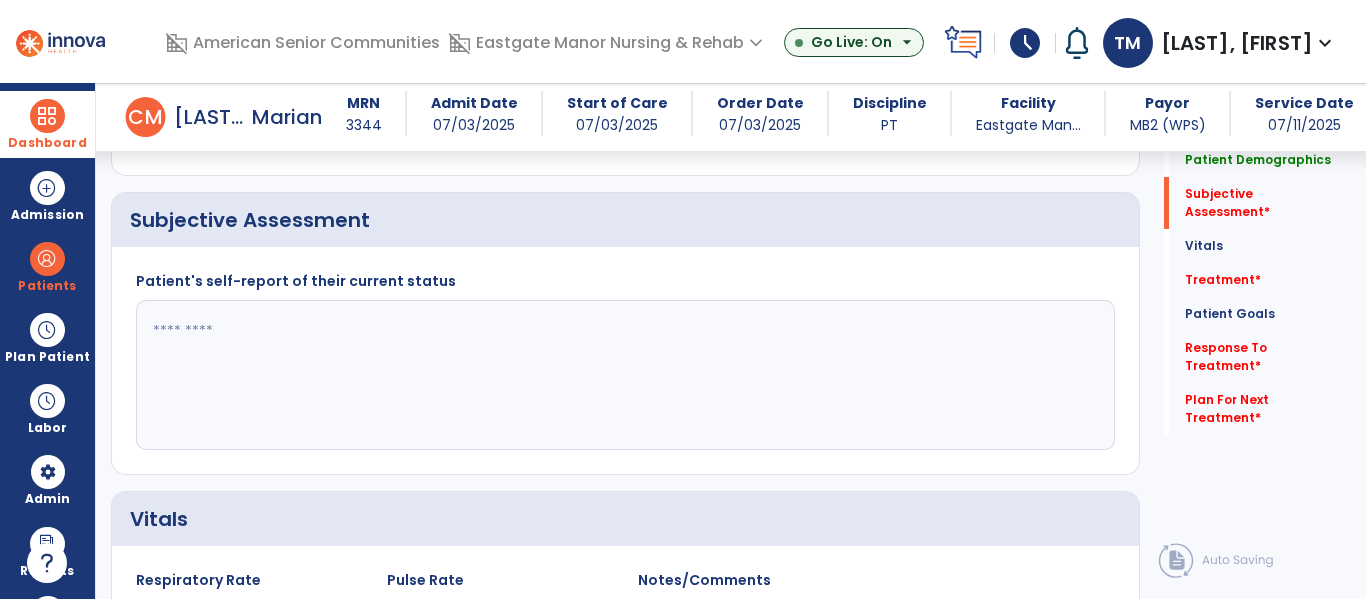 scroll, scrollTop: 436, scrollLeft: 0, axis: vertical 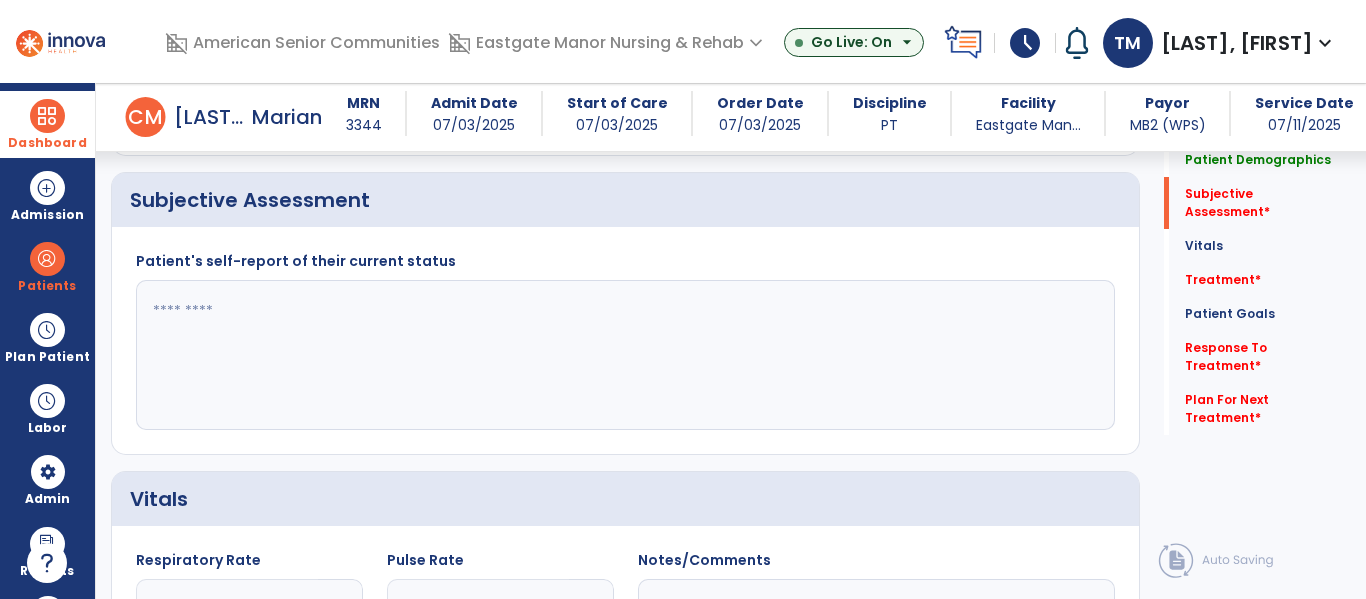 click 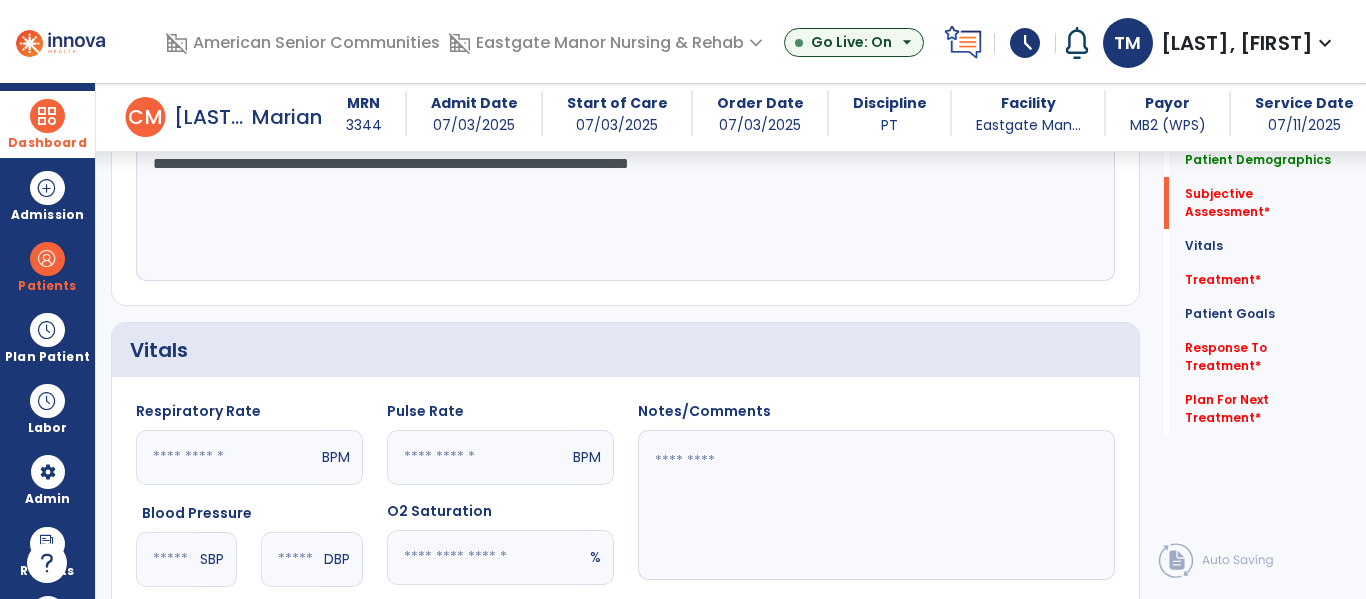 scroll, scrollTop: 596, scrollLeft: 0, axis: vertical 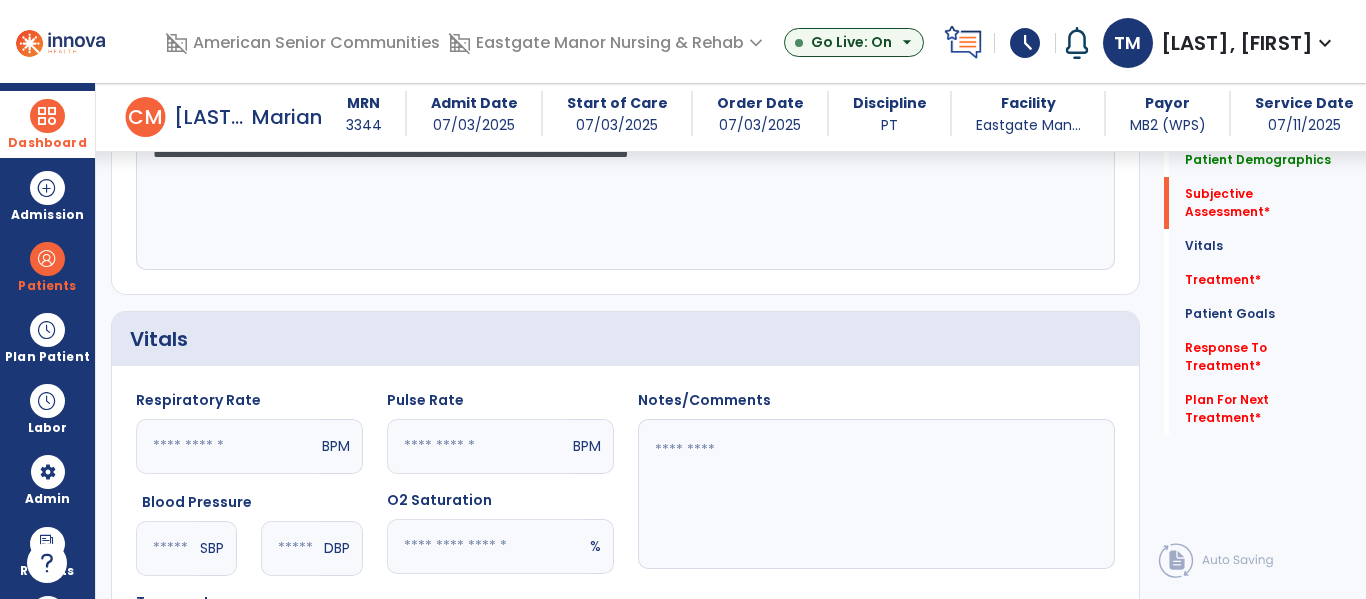 type on "**********" 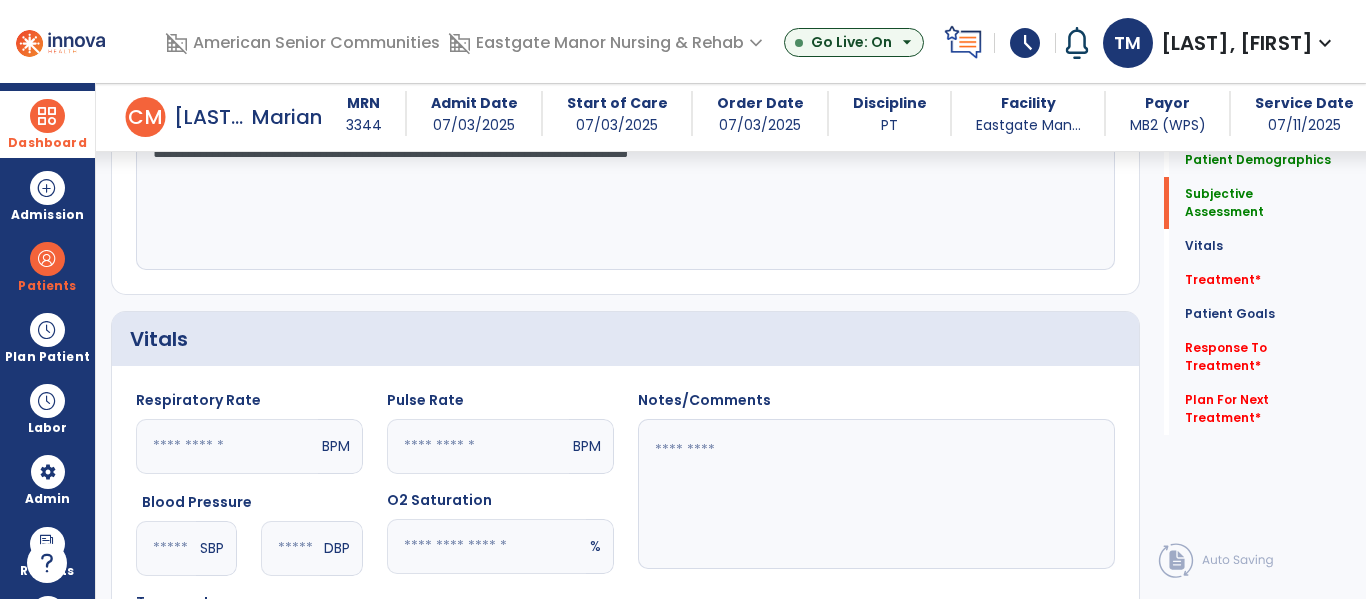 click 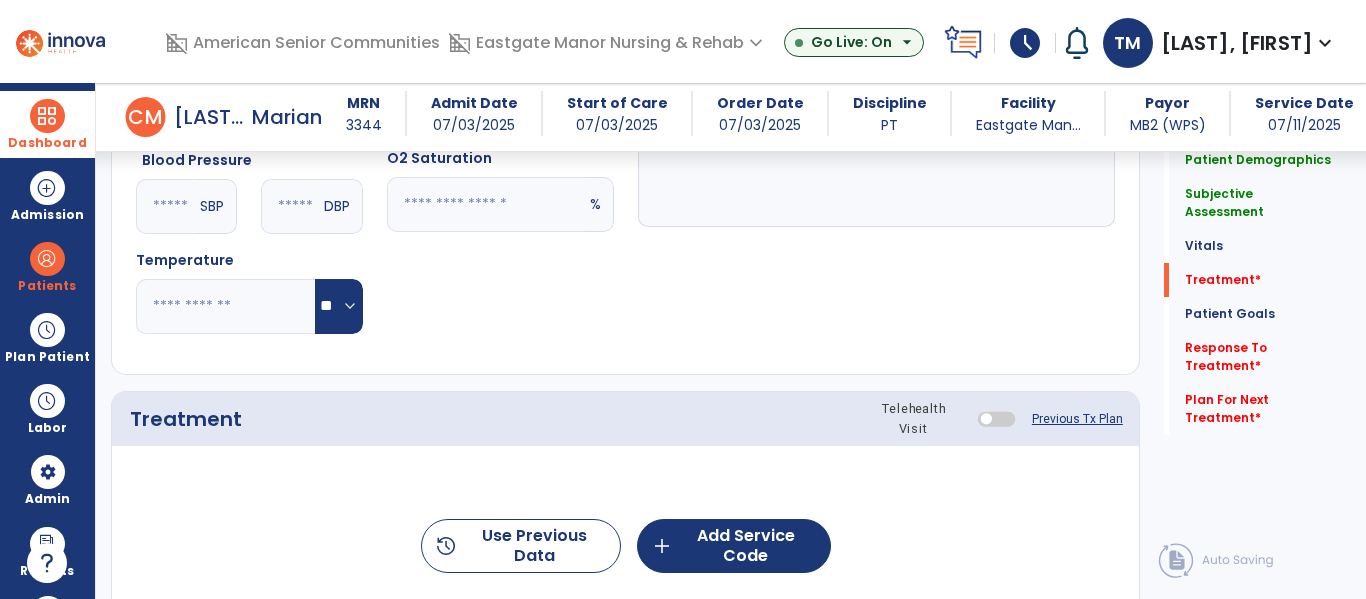 scroll, scrollTop: 1209, scrollLeft: 0, axis: vertical 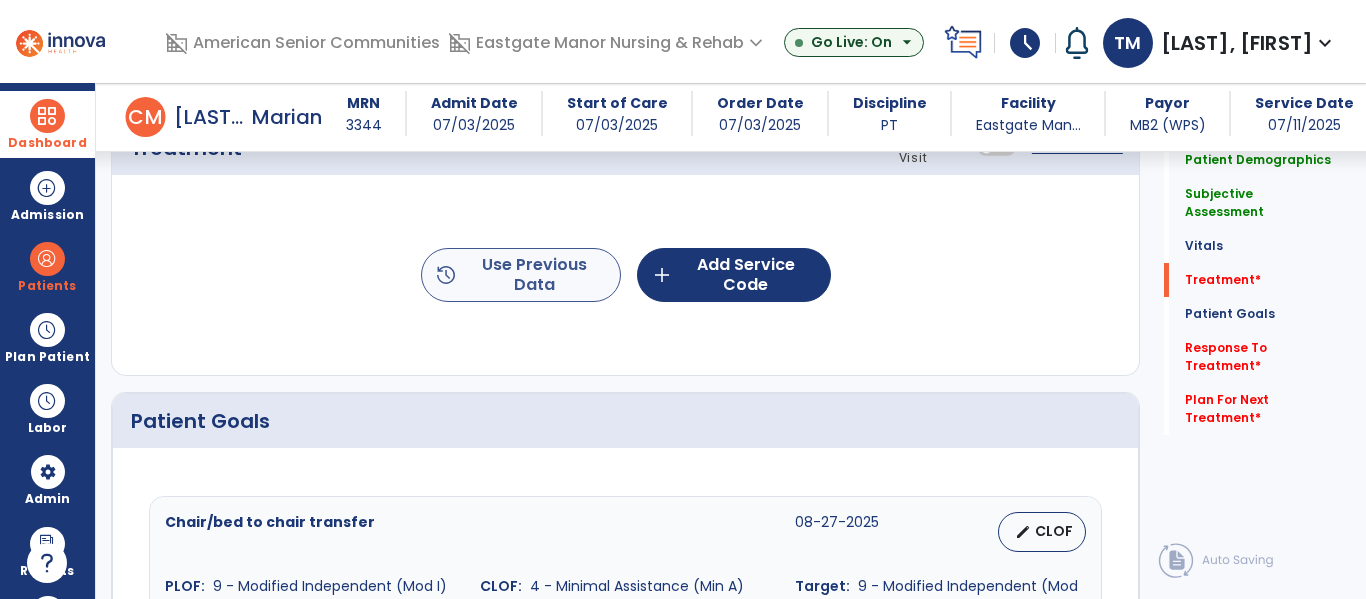 type on "**********" 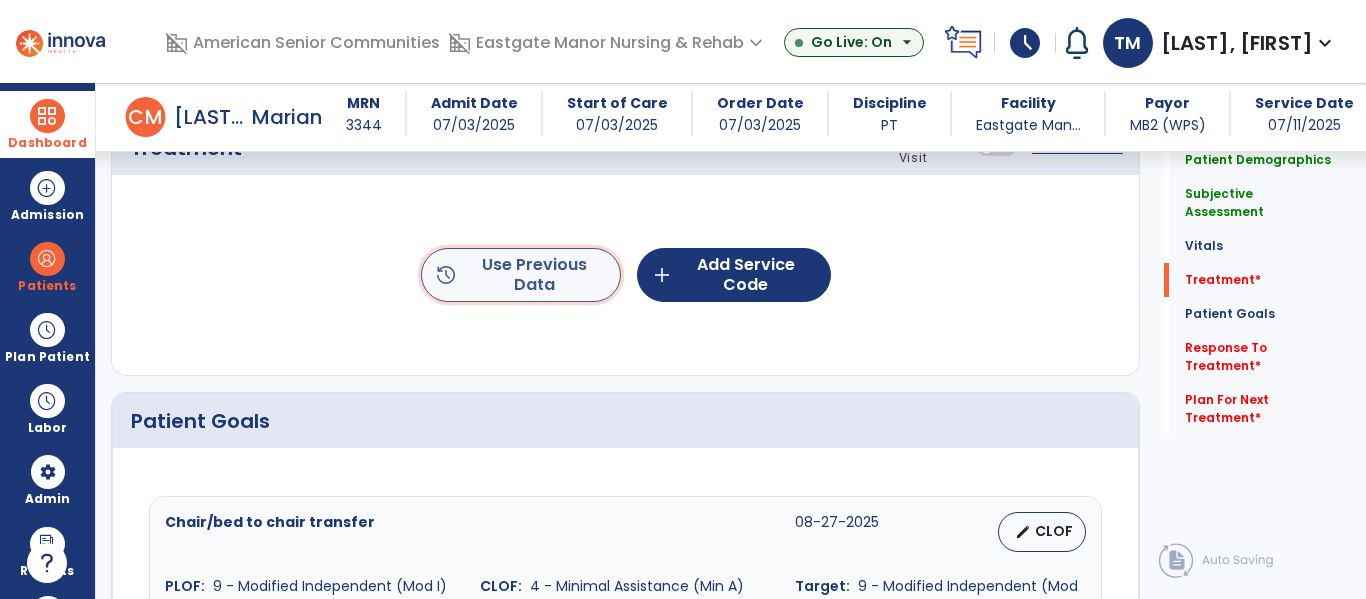 click on "history  Use Previous Data" 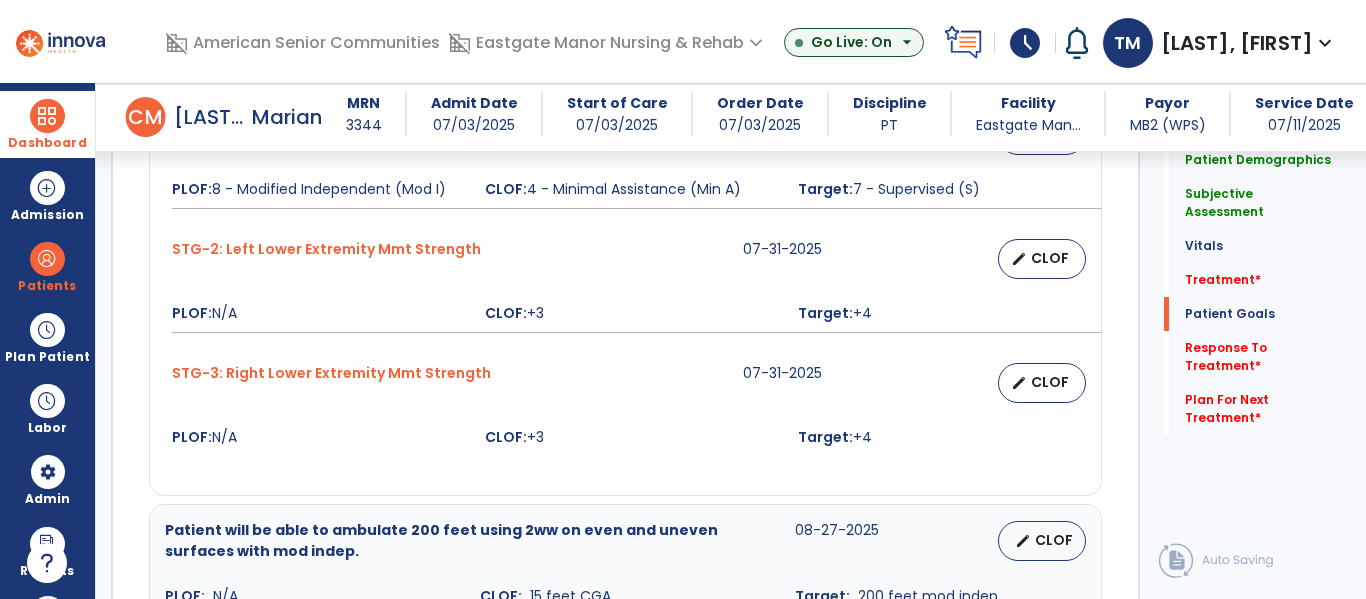 scroll, scrollTop: 2843, scrollLeft: 0, axis: vertical 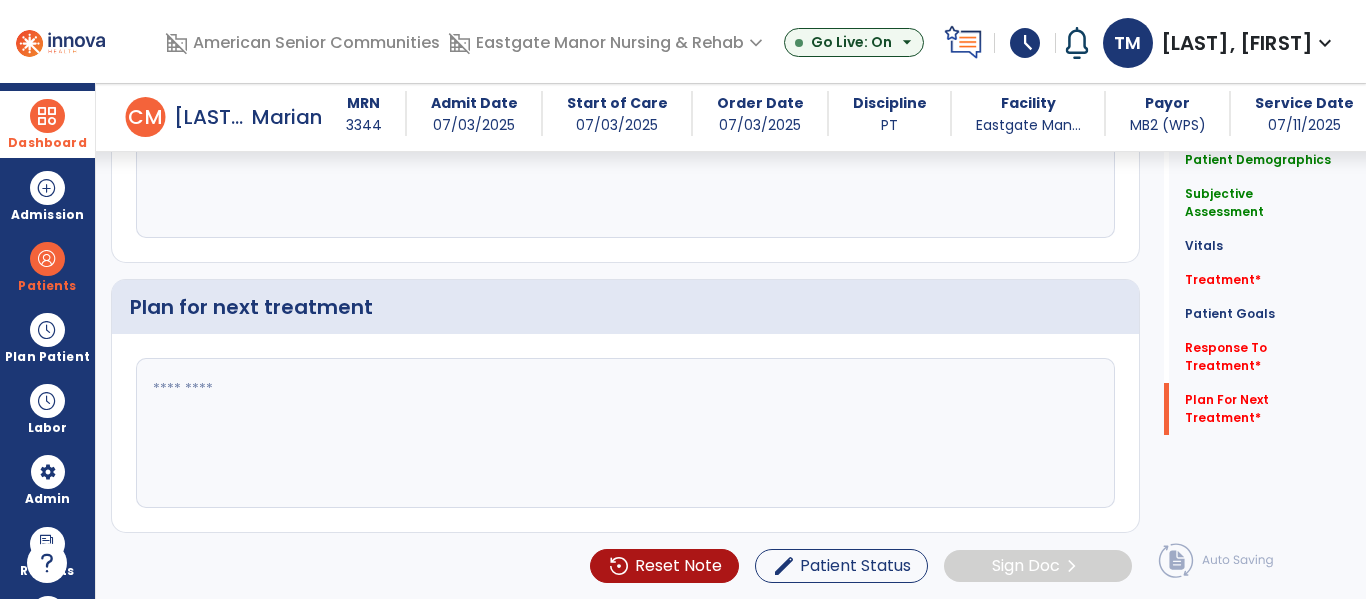 click 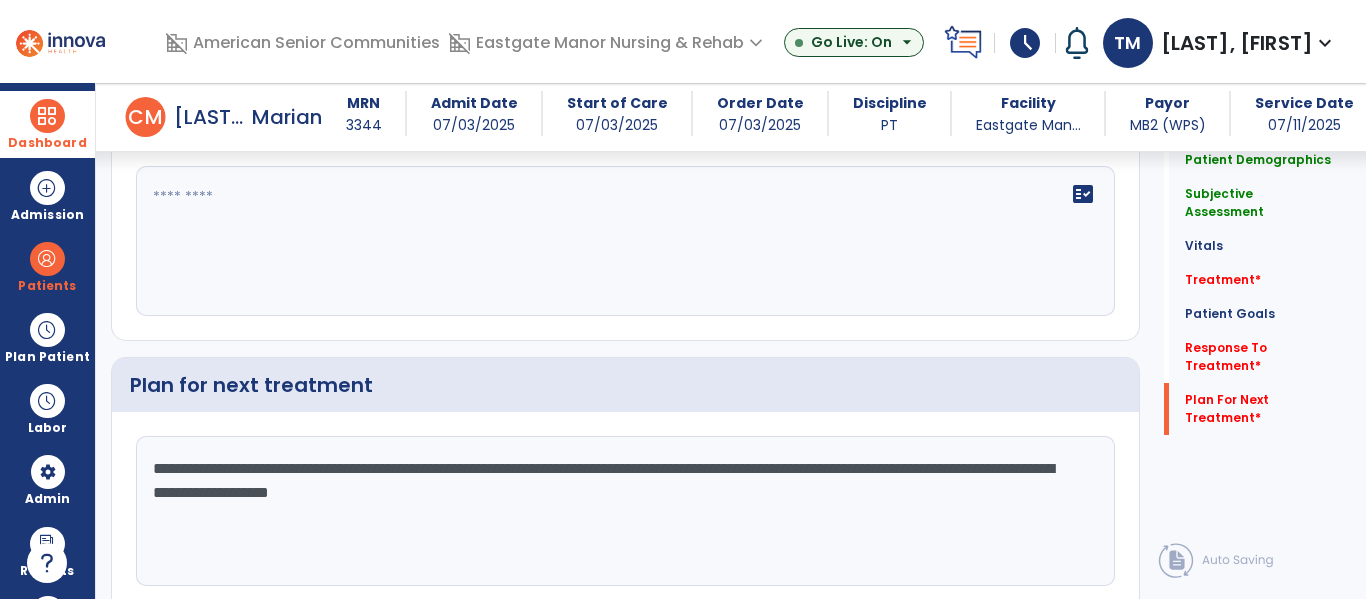 scroll, scrollTop: 2721, scrollLeft: 0, axis: vertical 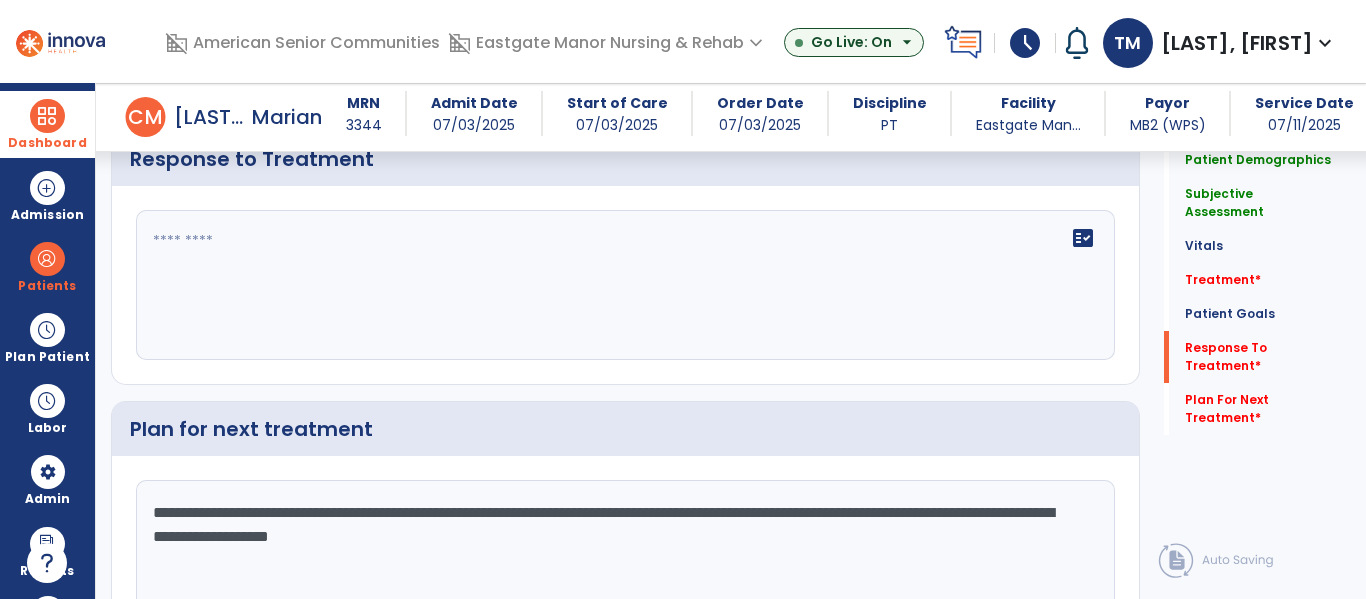 type on "**********" 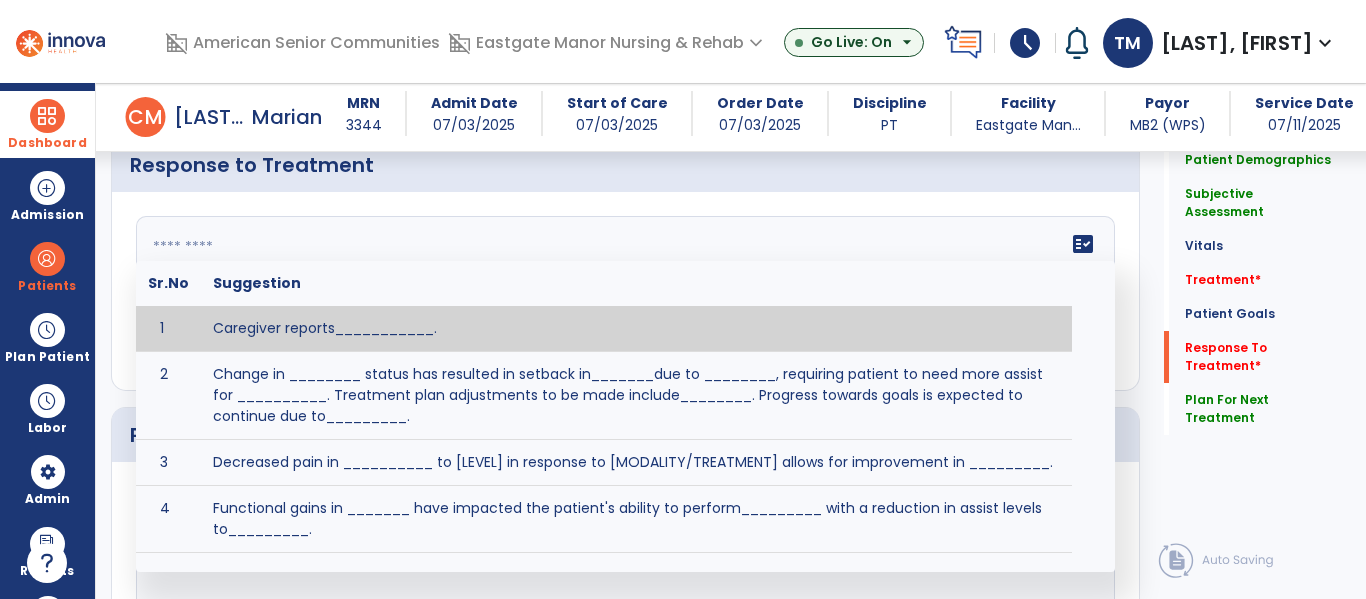 scroll, scrollTop: 2721, scrollLeft: 0, axis: vertical 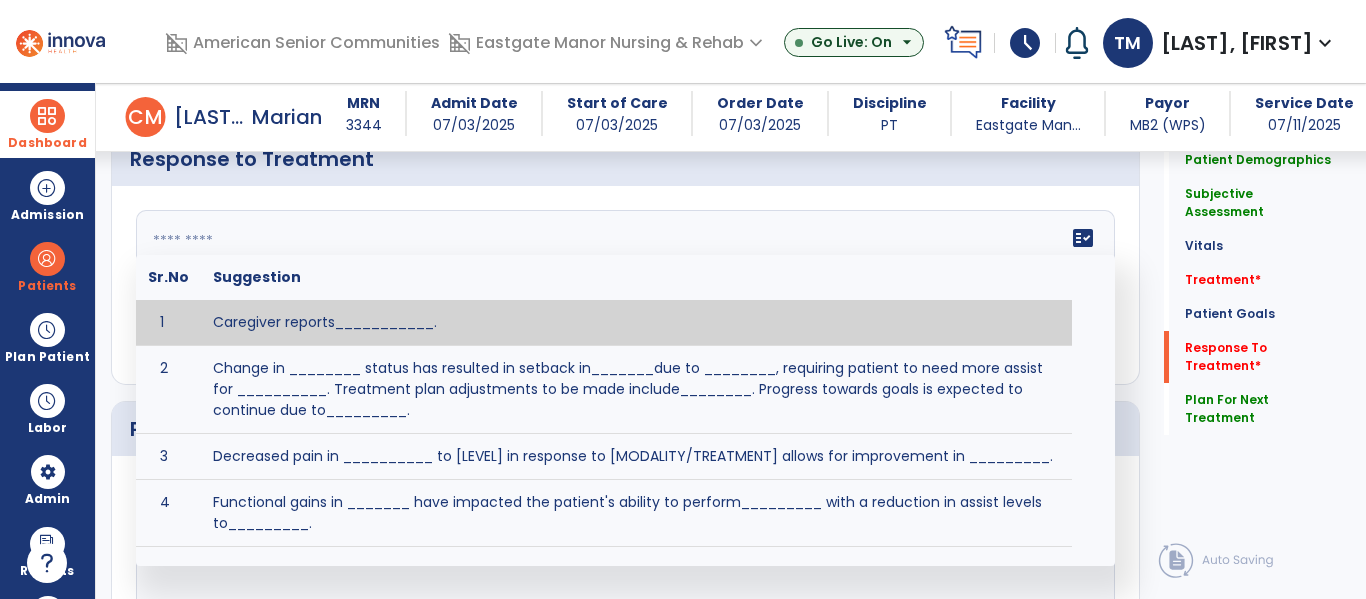 click 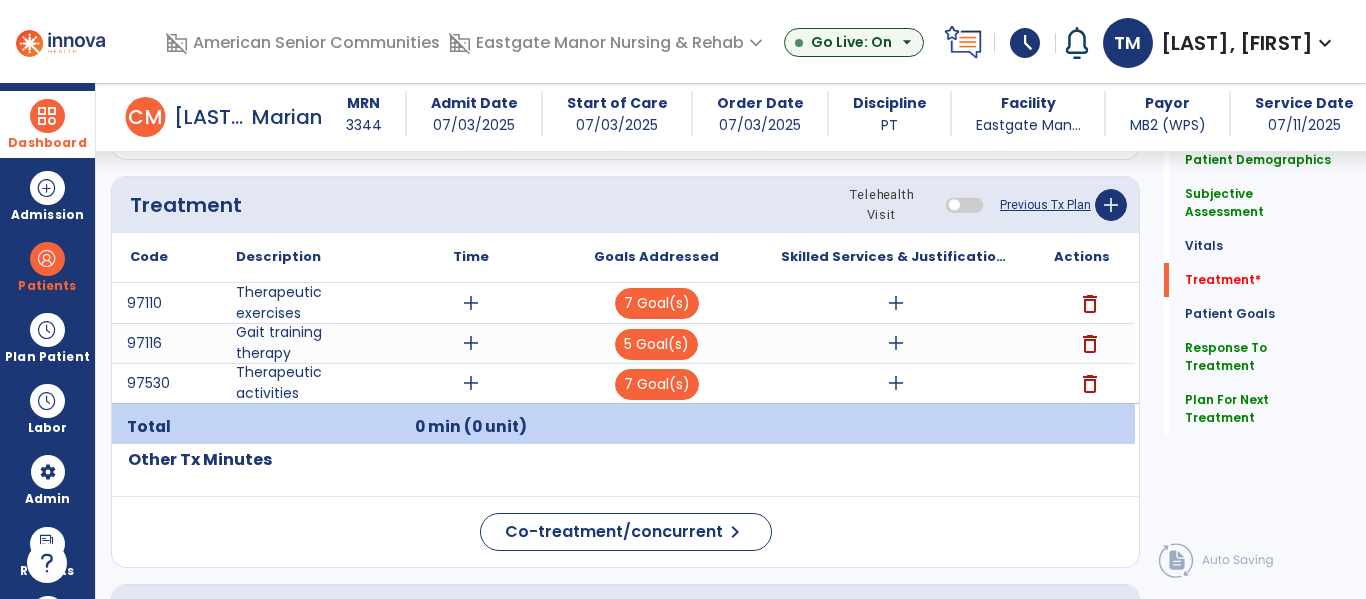 type on "**********" 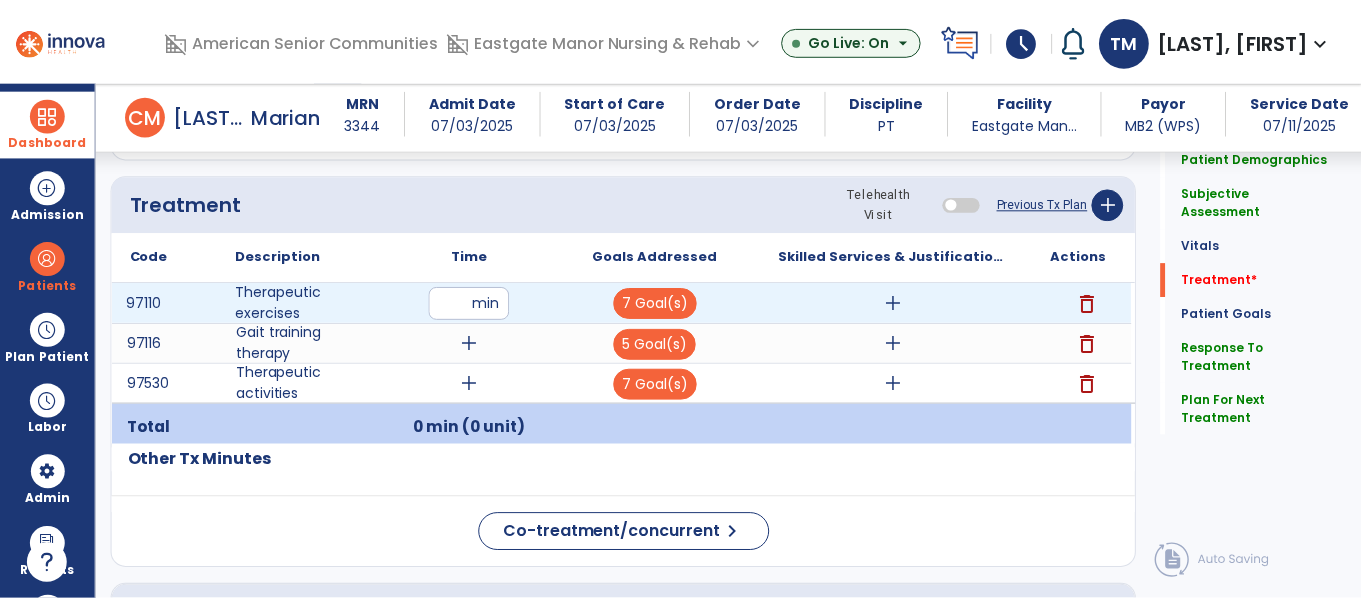 scroll, scrollTop: 1149, scrollLeft: 0, axis: vertical 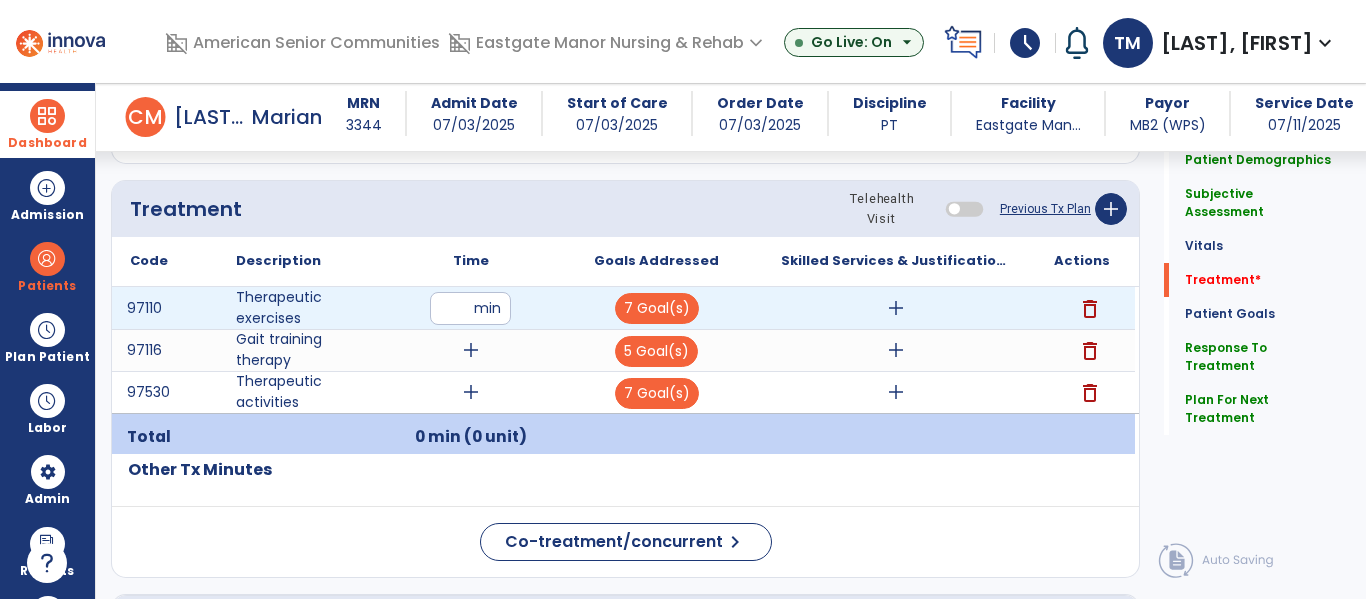 type on "**" 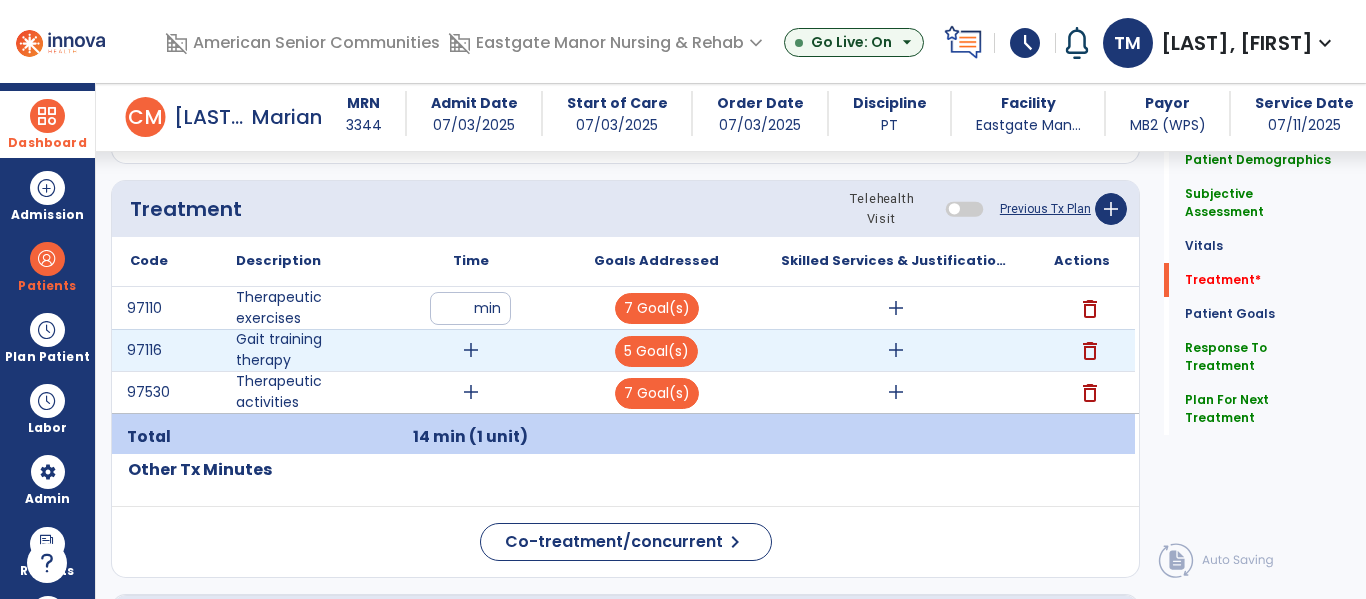 click on "add" at bounding box center [471, 350] 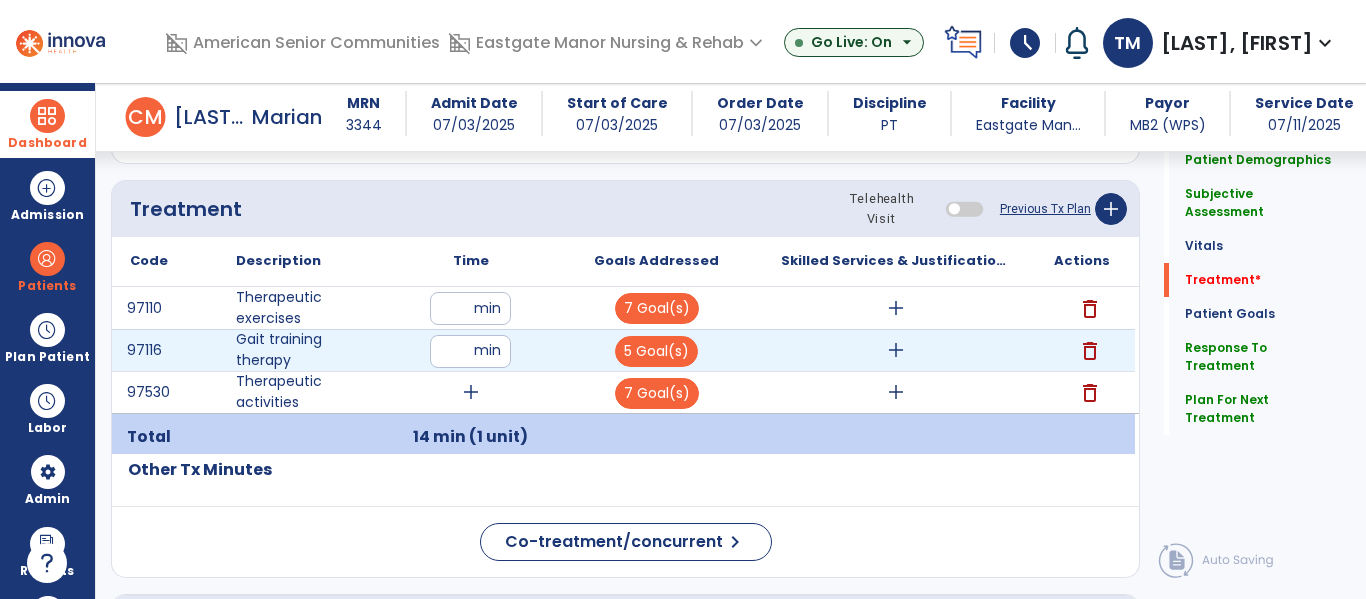 type on "**" 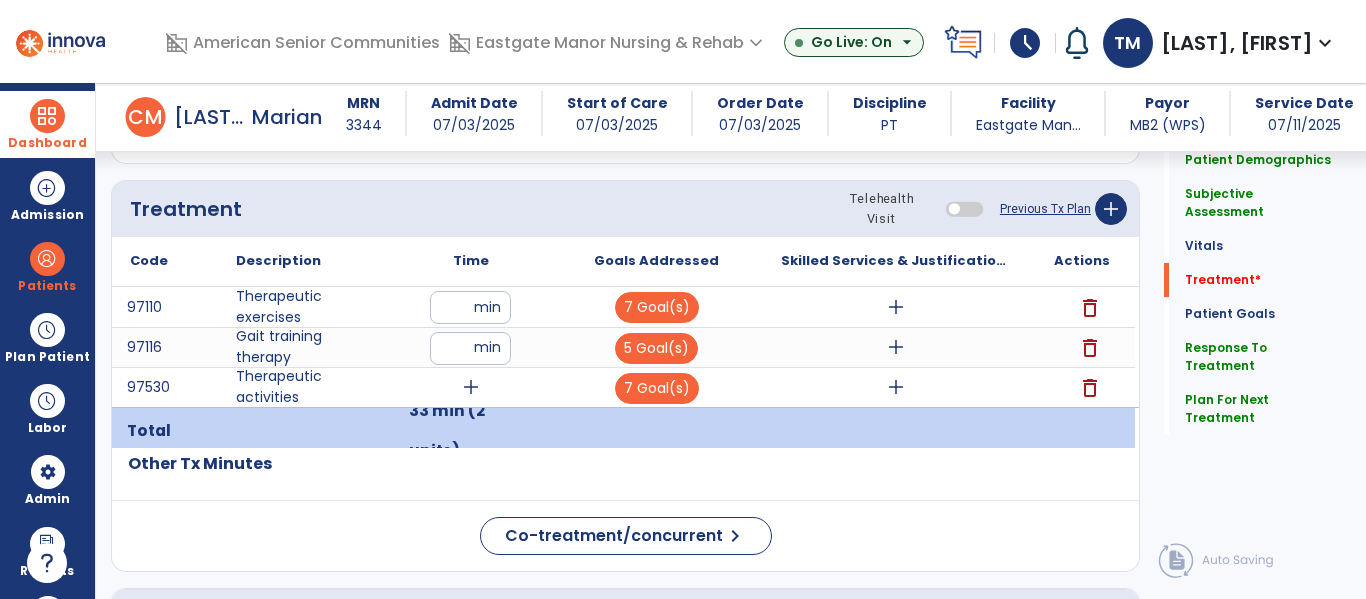 click on "add" at bounding box center [471, 387] 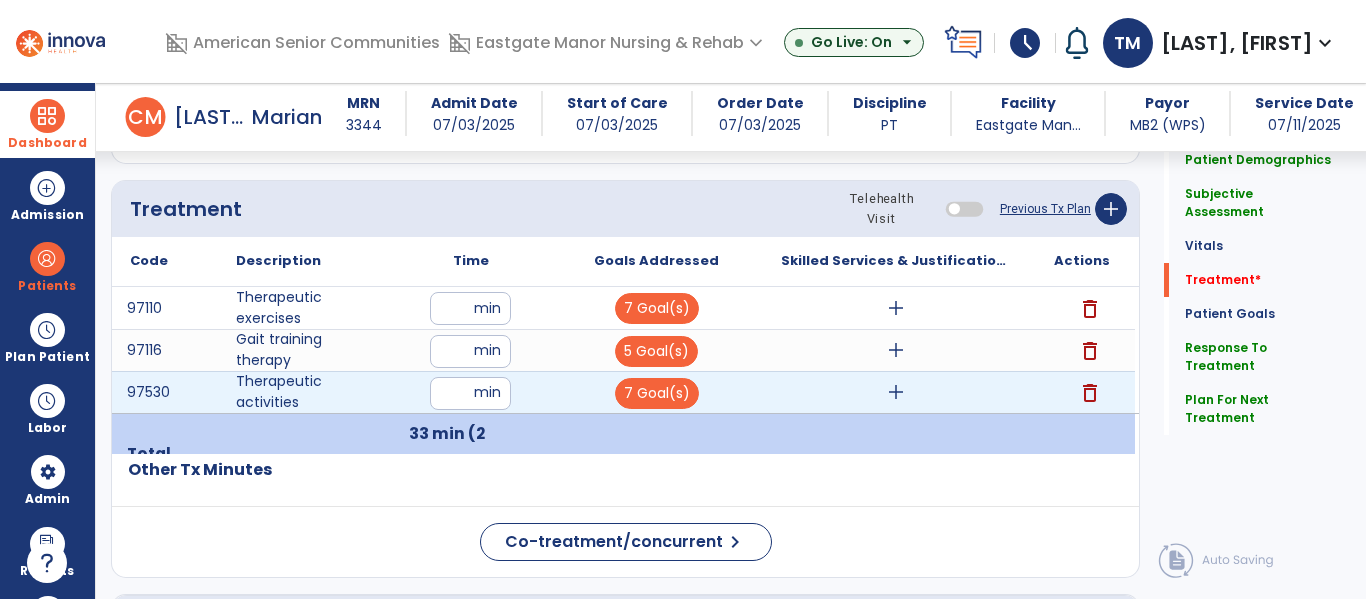 type on "**" 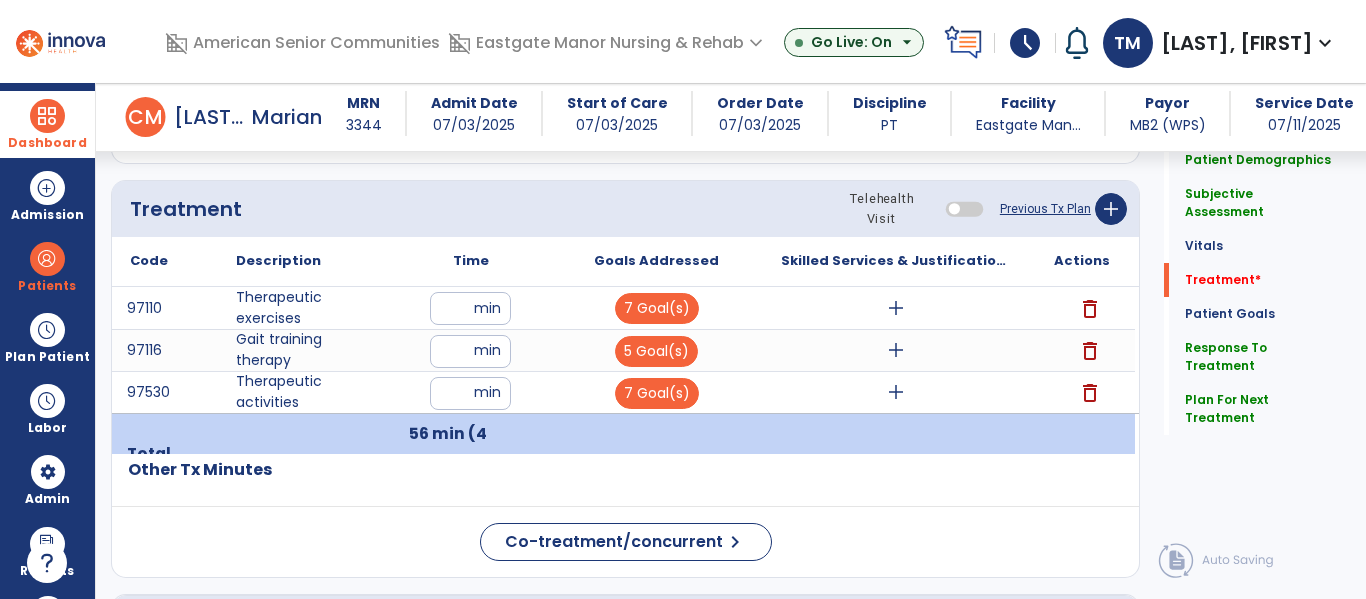click on "add" at bounding box center (896, 308) 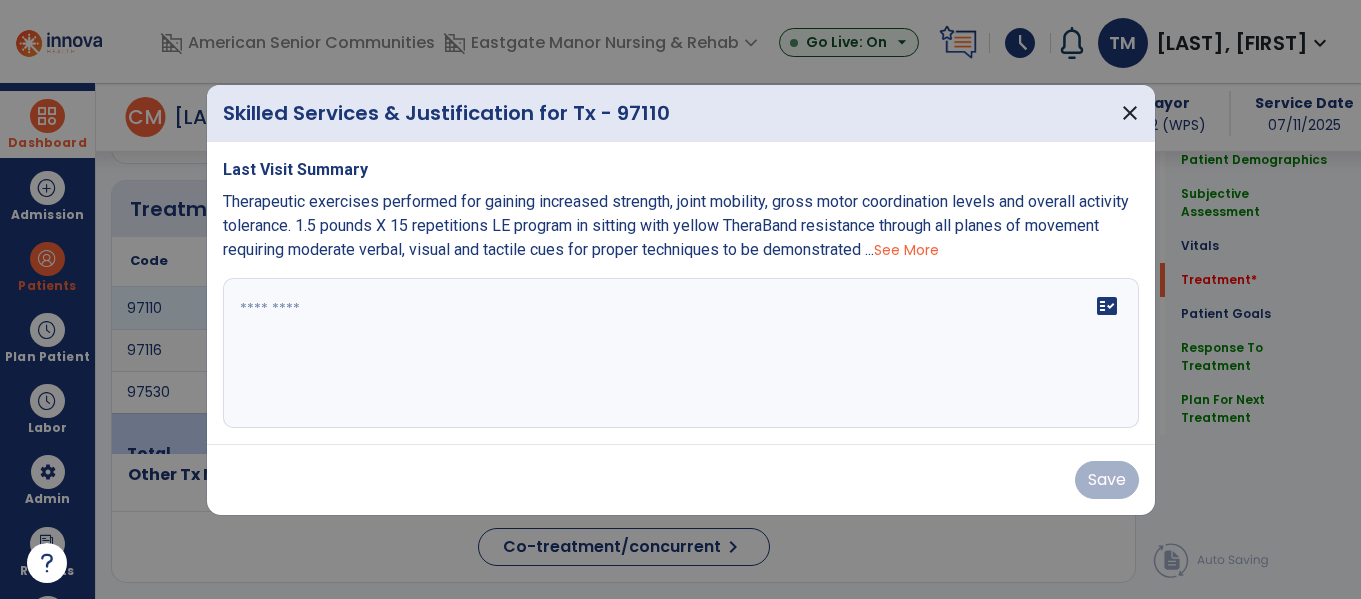 scroll, scrollTop: 1149, scrollLeft: 0, axis: vertical 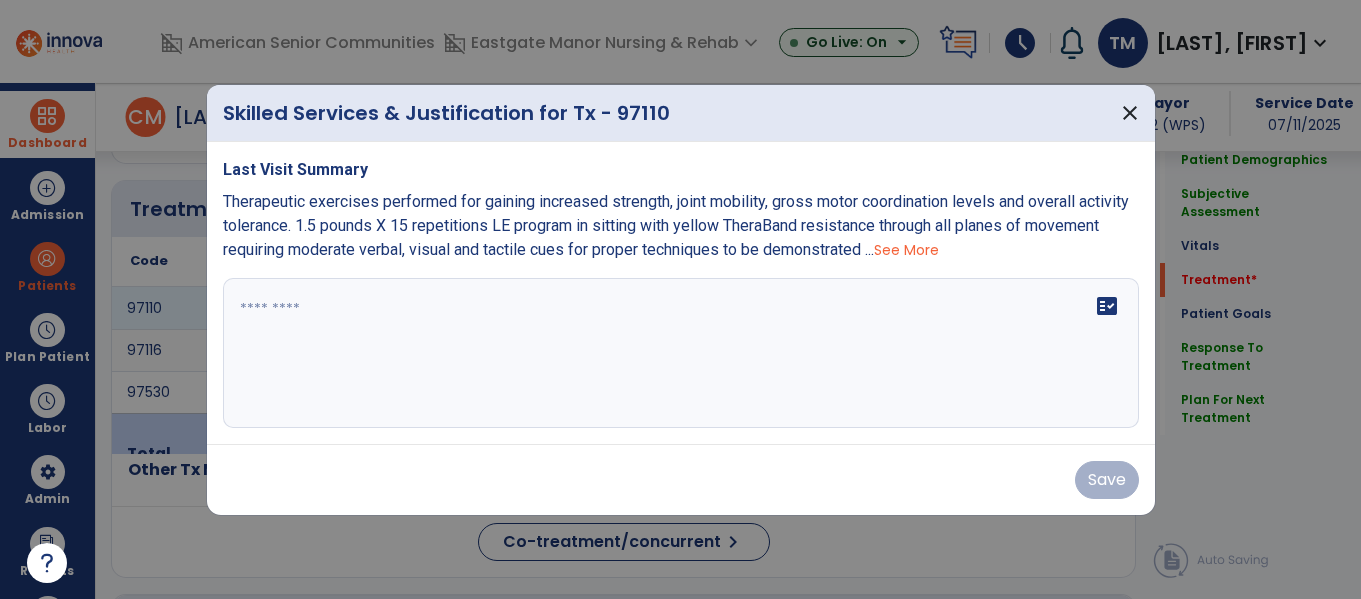 click on "See More" at bounding box center [906, 250] 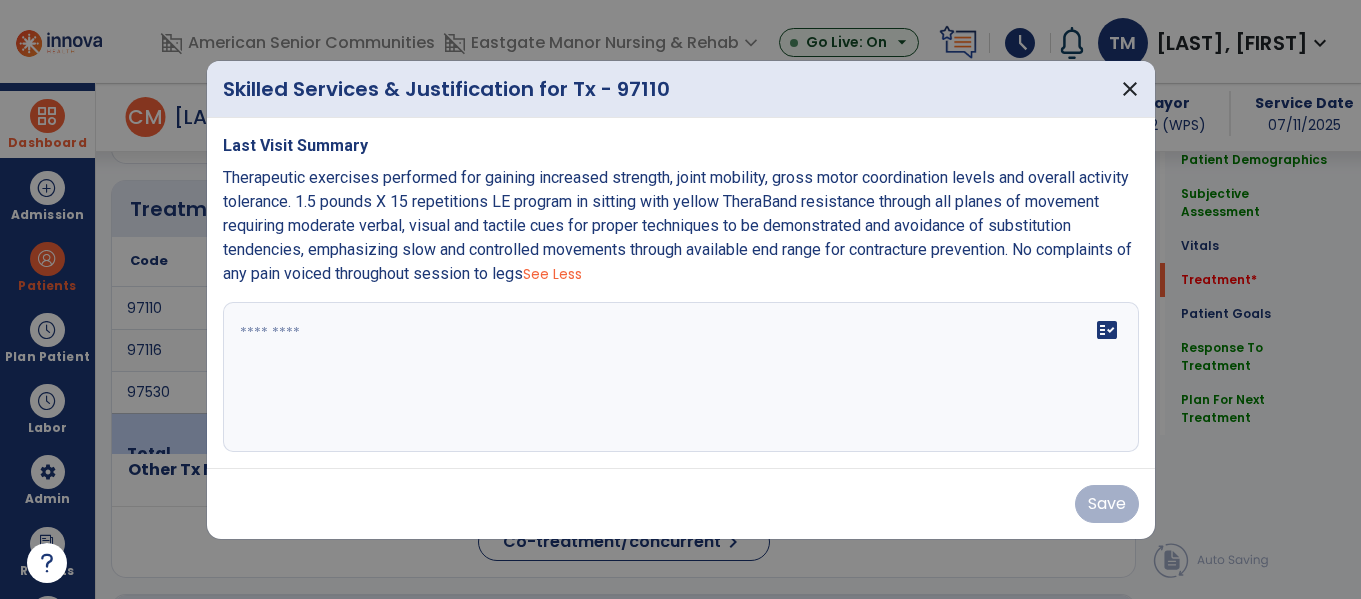 click on "Therapeutic exercises performed for gaining increased strength, joint mobility, gross motor coordination levels and overall activity tolerance. 1.5 pounds X 15 repetitions LE program in sitting with yellow TheraBand resistance through all planes of movement requiring moderate verbal, visual and tactile cues for proper techniques to be demonstrated and avoidance of substitution tendencies, emphasizing slow and controlled movements through available end range for contracture prevention. No complaints of any pain voiced throughout session to legs" at bounding box center (677, 225) 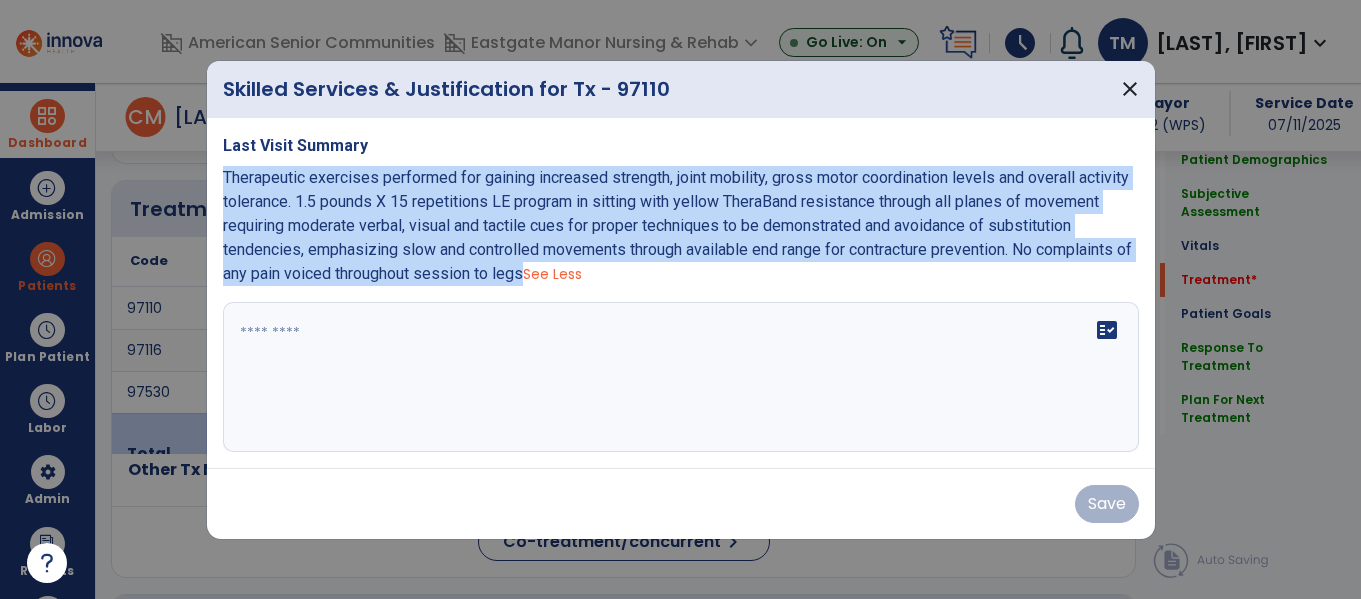 copy on "Therapeutic exercises performed for gaining increased strength, joint mobility, gross motor coordination levels and overall activity tolerance. 1.5 pounds X 15 repetitions LE program in sitting with yellow TheraBand resistance through all planes of movement requiring moderate verbal, visual and tactile cues for proper techniques to be demonstrated and avoidance of substitution tendencies, emphasizing slow and controlled movements through available end range for contracture prevention. No complaints of any pain voiced throughout session to legs" 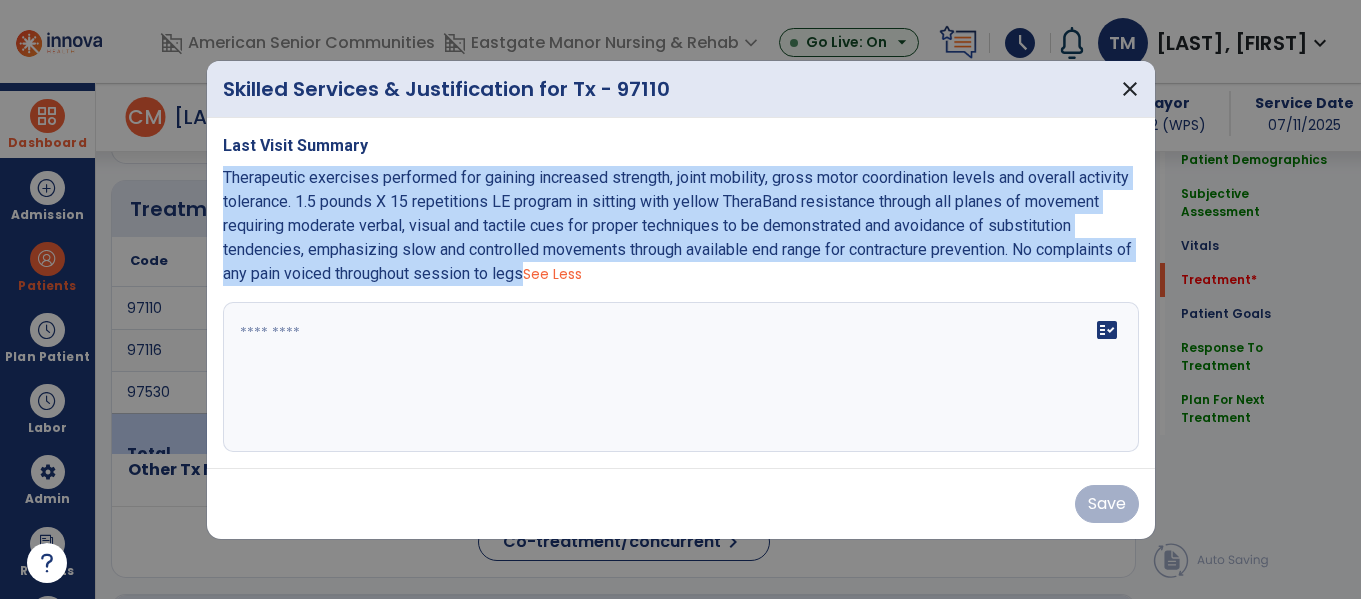 click on "fact_check" at bounding box center [681, 377] 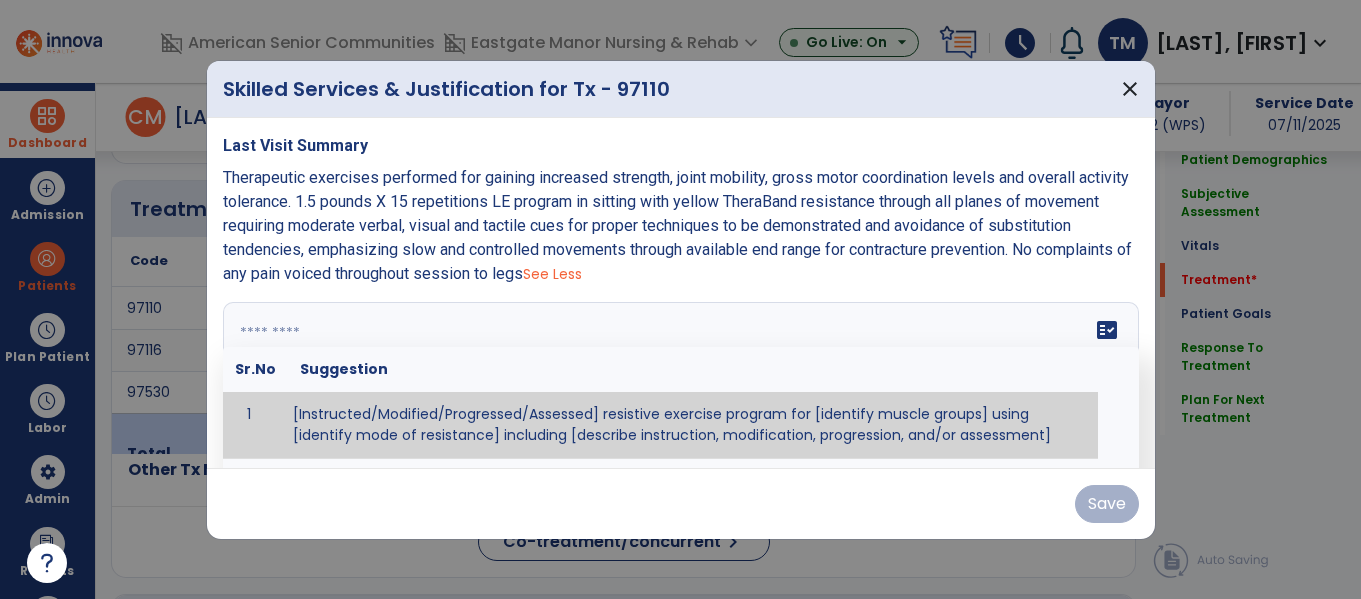 paste on "**********" 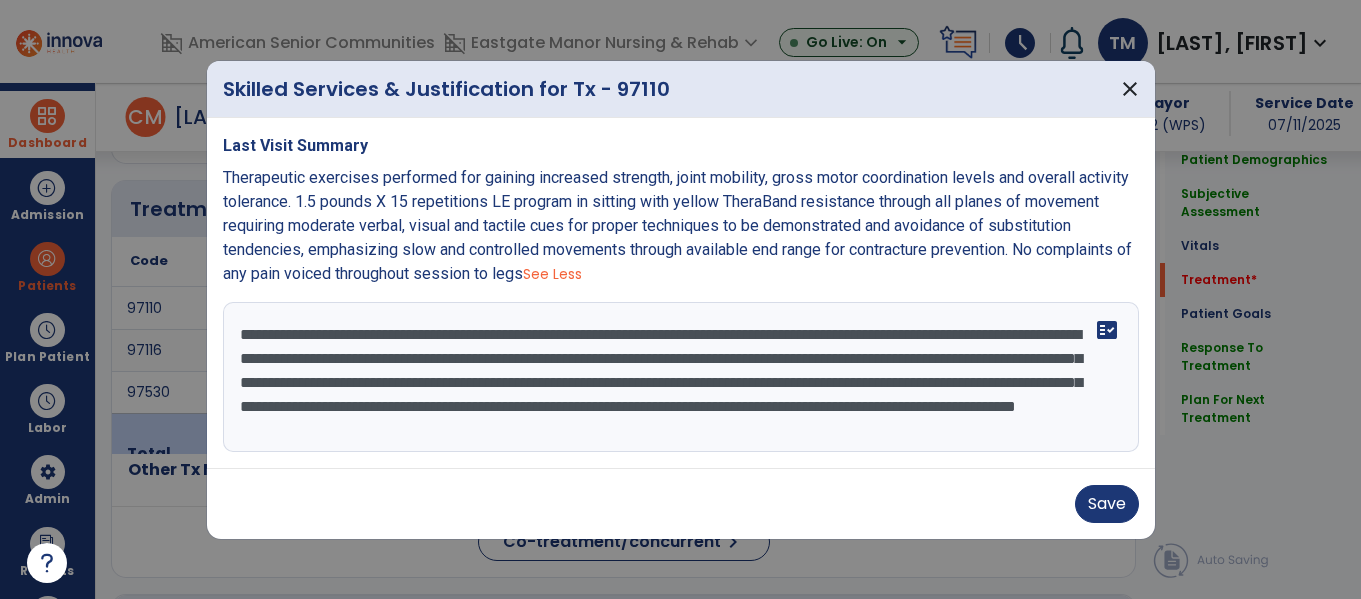 scroll, scrollTop: 16, scrollLeft: 0, axis: vertical 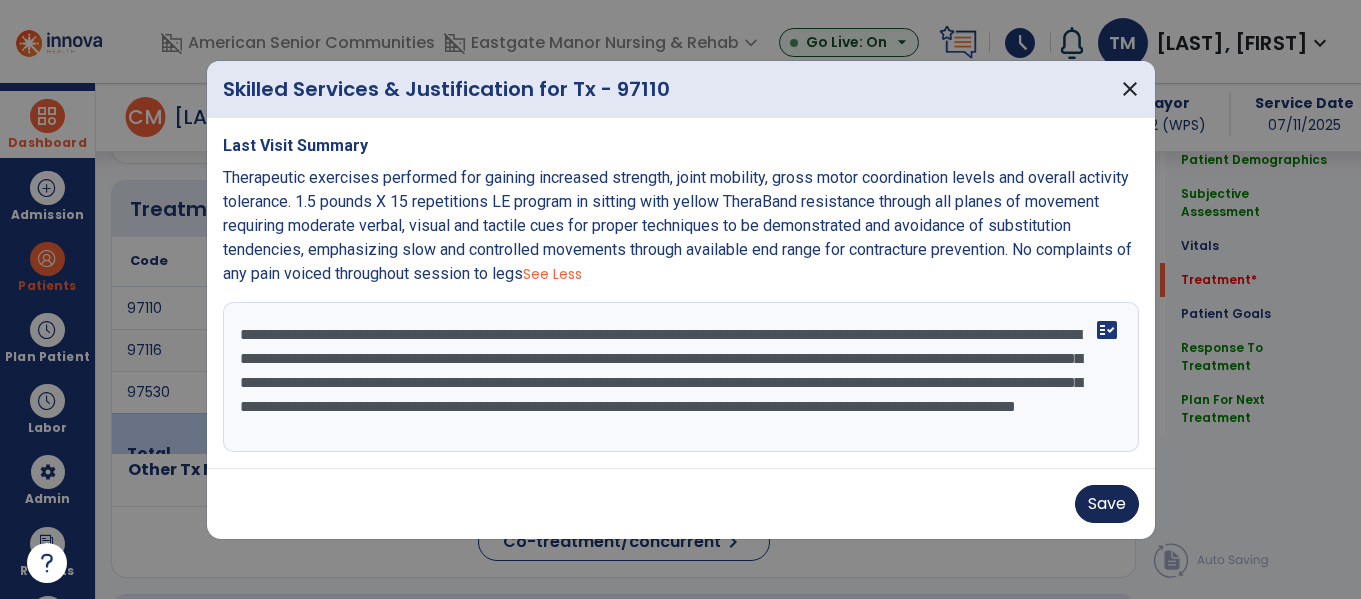 type on "**********" 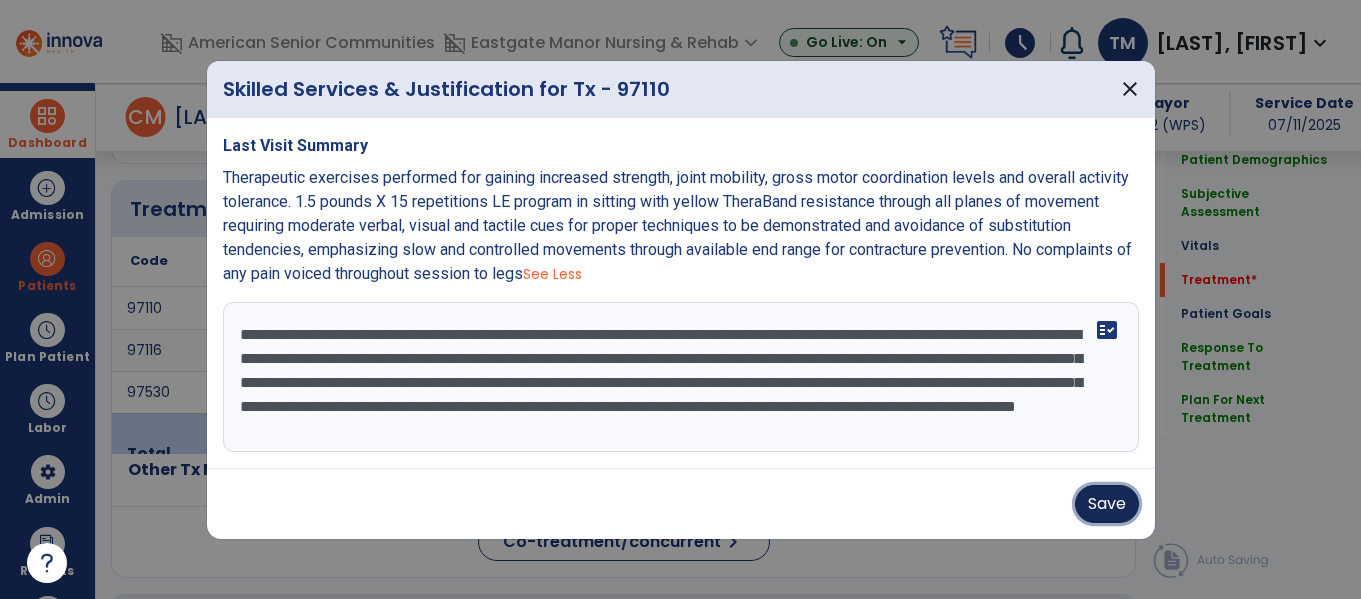 click on "Save" at bounding box center [1107, 504] 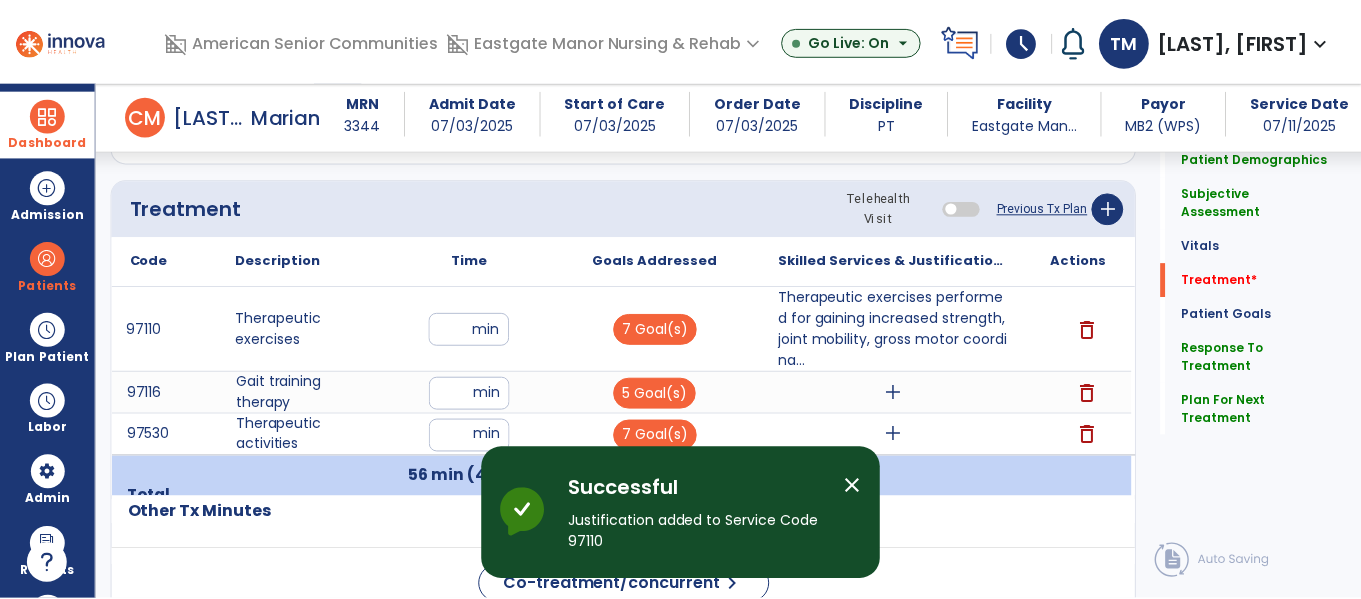 scroll, scrollTop: 1259, scrollLeft: 0, axis: vertical 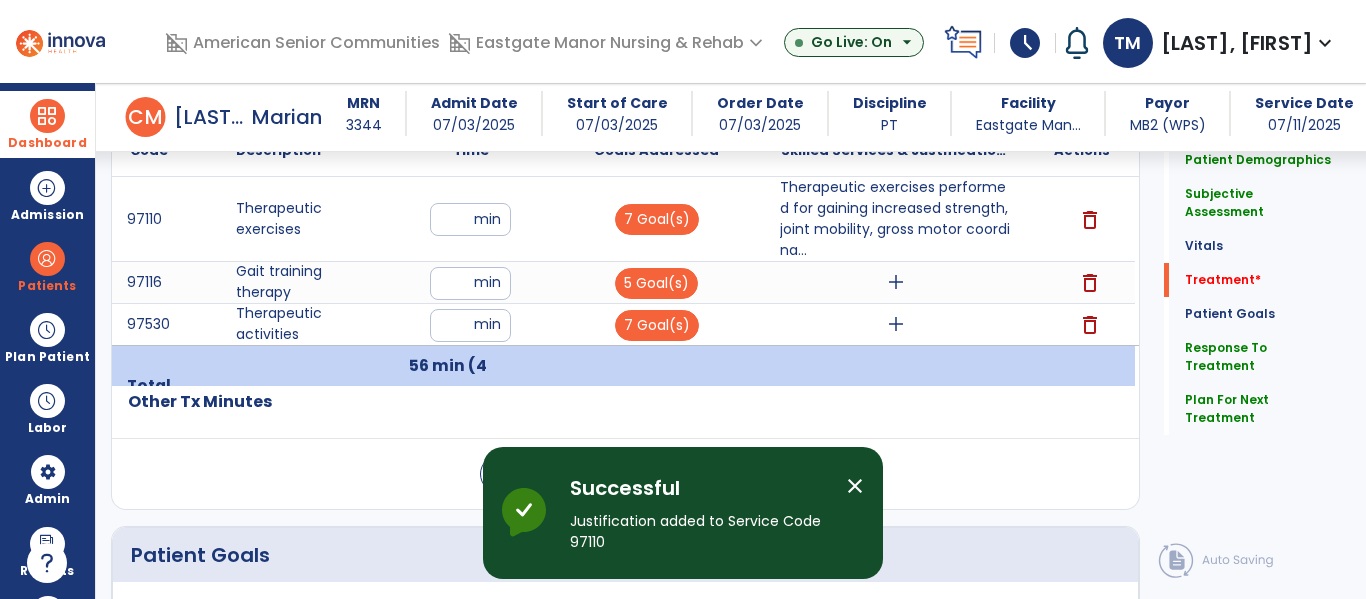 click on "add" at bounding box center [896, 282] 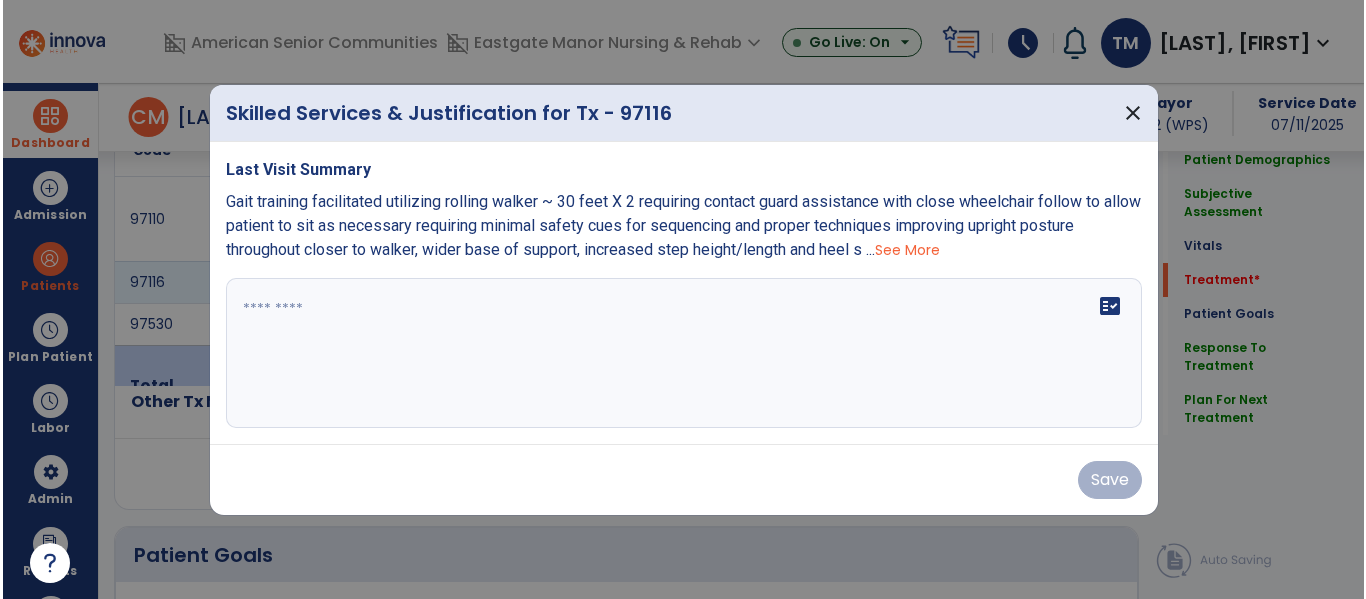 scroll, scrollTop: 1259, scrollLeft: 0, axis: vertical 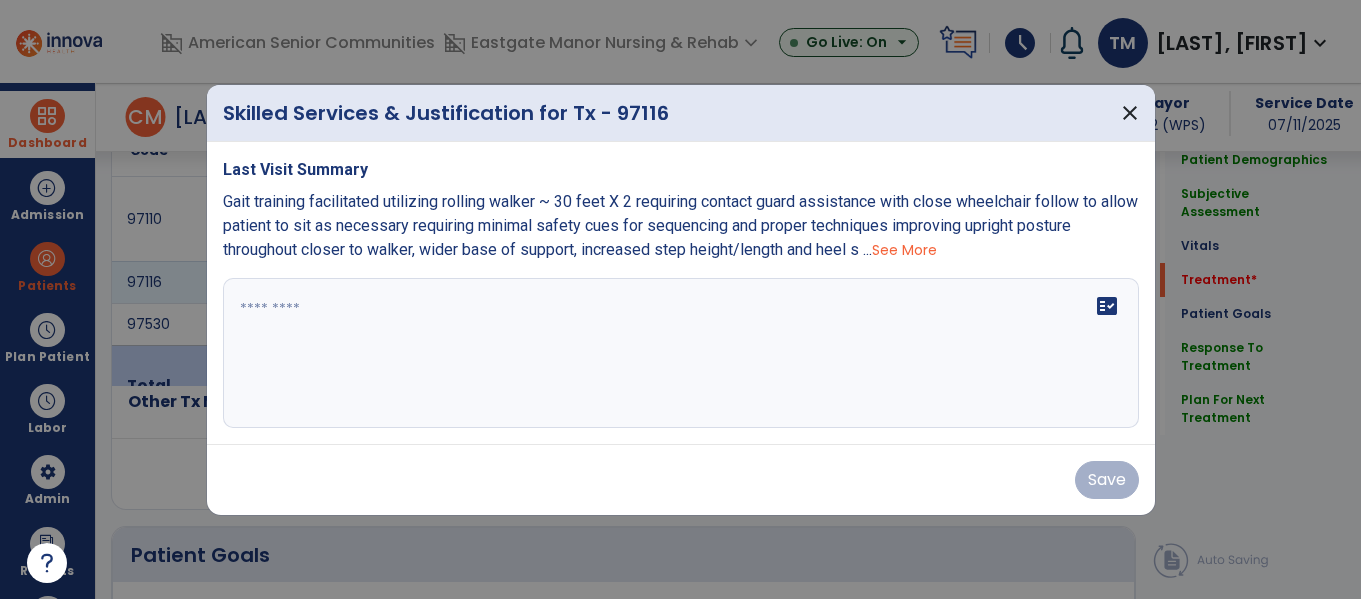 click on "See More" at bounding box center (904, 250) 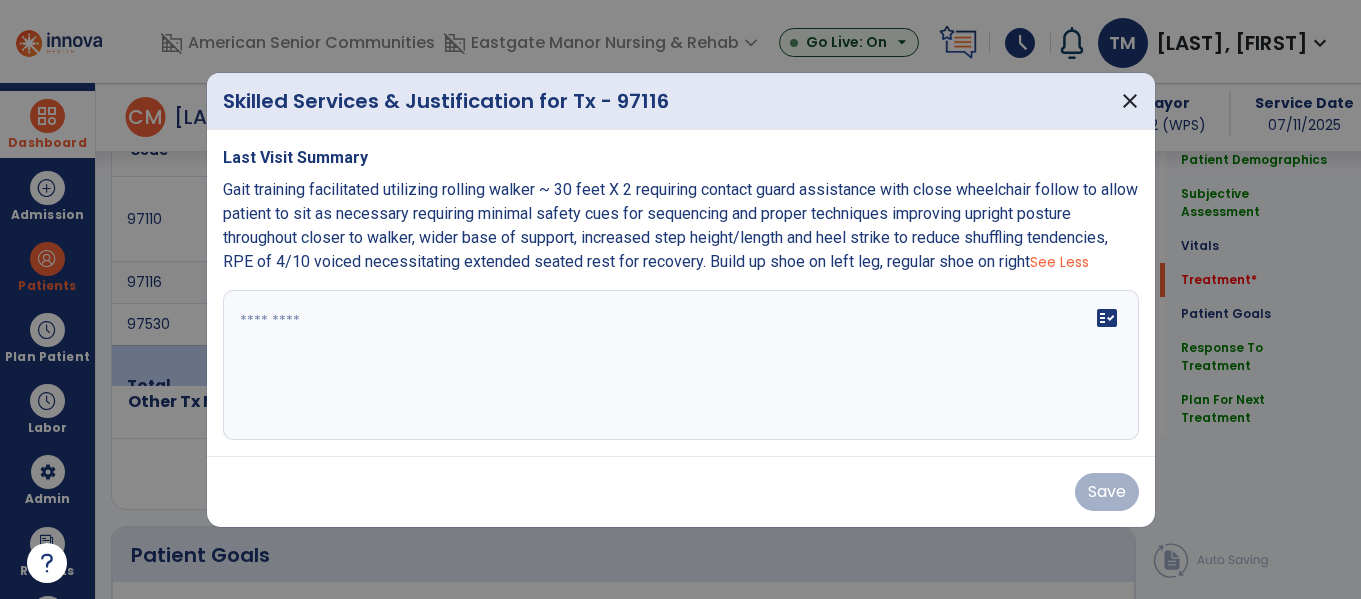 click on "Gait training facilitated utilizing rolling walker ~ 30 feet X 2 requiring contact guard assistance with close wheelchair follow to allow patient to sit as necessary requiring minimal safety cues for sequencing and proper techniques improving upright posture throughout closer to walker, wider base of support, increased step height/length and heel strike to reduce shuffling tendencies, RPE of 4/10 voiced necessitating extended seated rest for recovery. Build up shoe on left leg, regular shoe on right" at bounding box center [680, 225] 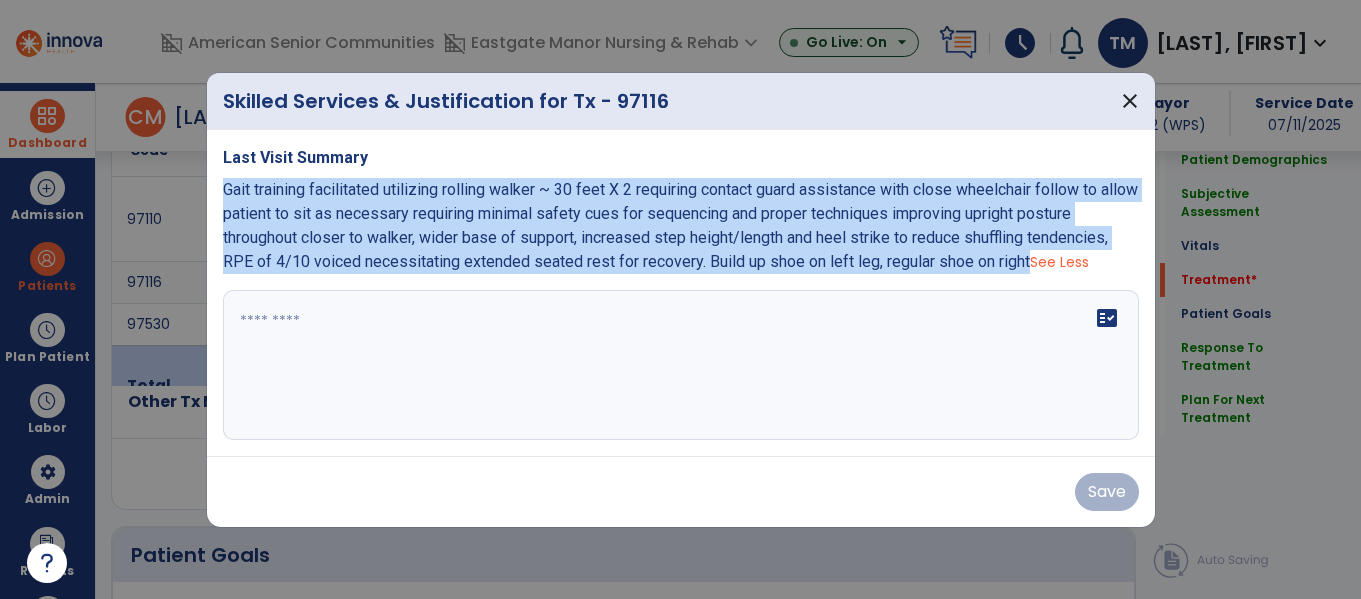 copy on "Gait training facilitated utilizing rolling walker ~ 30 feet X 2 requiring contact guard assistance with close wheelchair follow to allow patient to sit as necessary requiring minimal safety cues for sequencing and proper techniques improving upright posture throughout closer to walker, wider base of support, increased step height/length and heel strike to reduce shuffling tendencies, RPE of 4/10 voiced necessitating extended seated rest for recovery. Build up shoe on left leg, regular shoe on right" 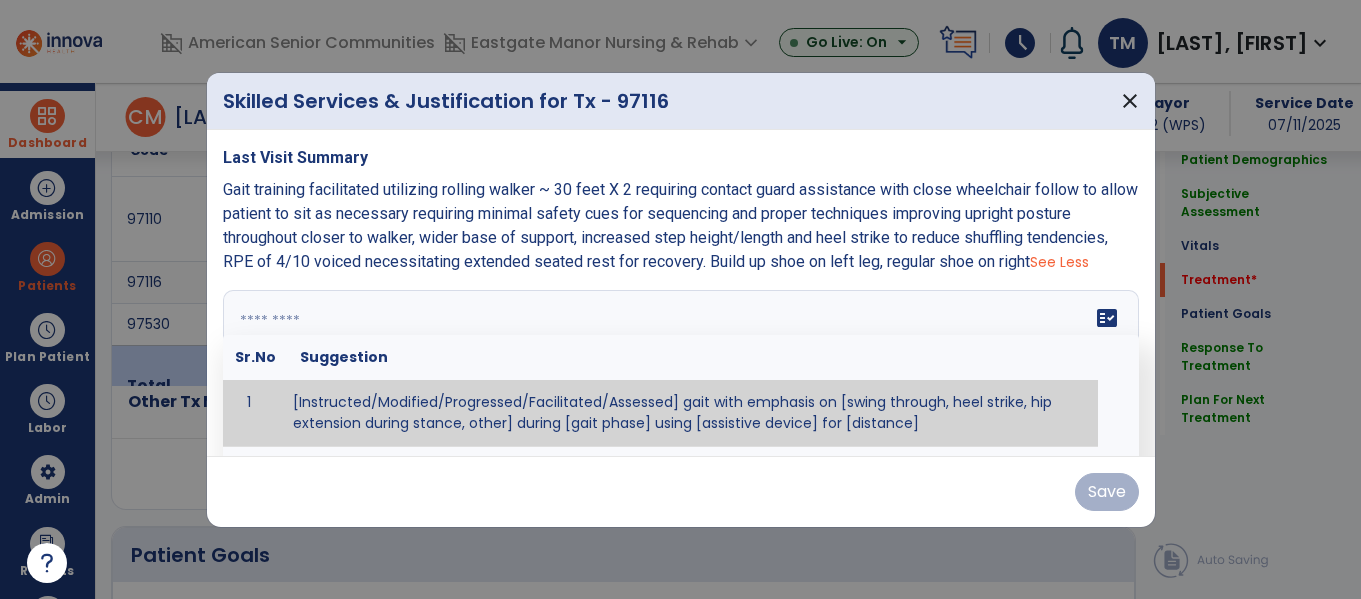 paste on "**********" 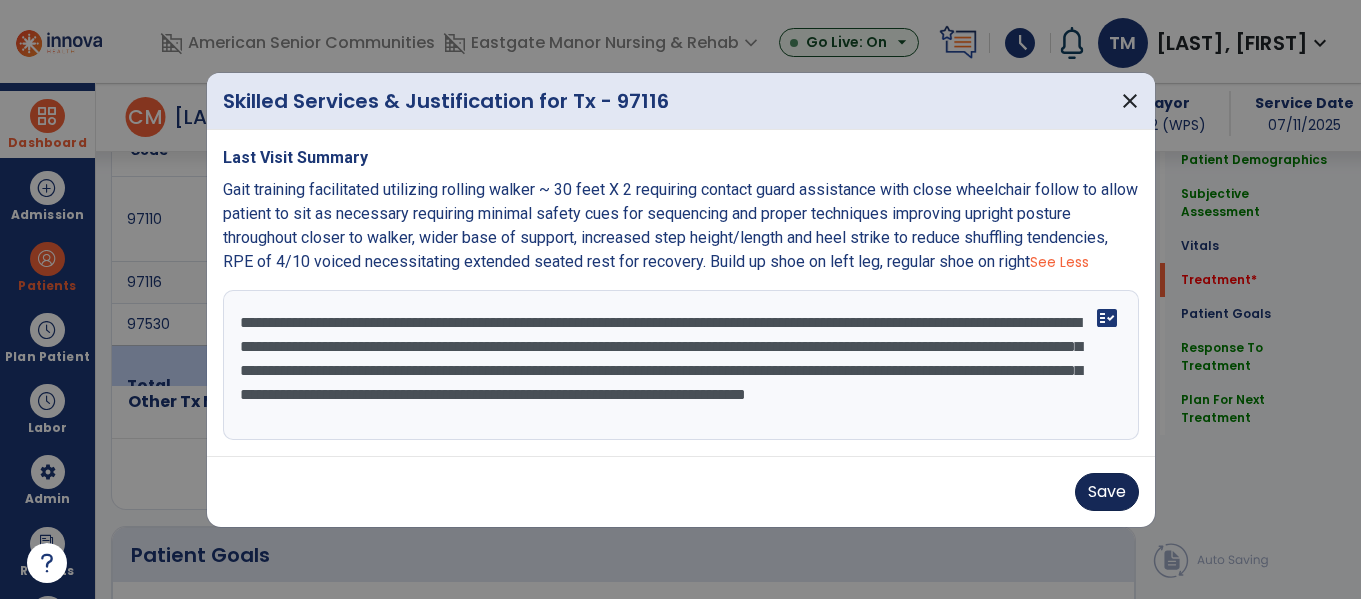 type on "**********" 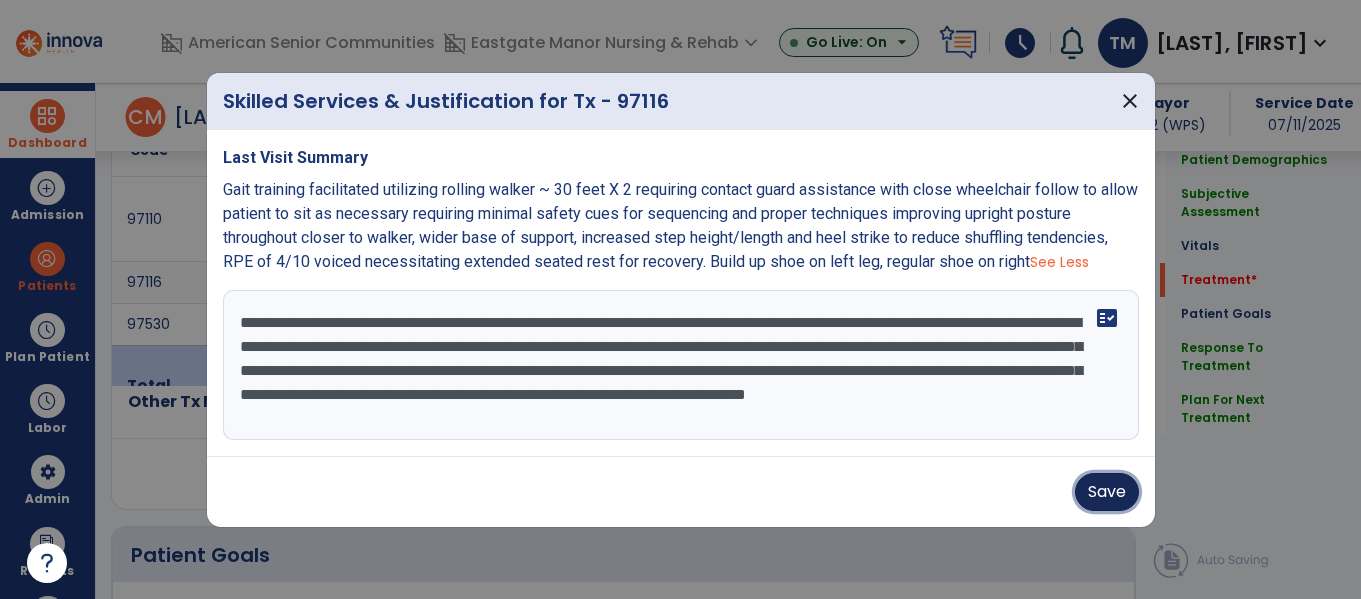 click on "Save" at bounding box center [1107, 492] 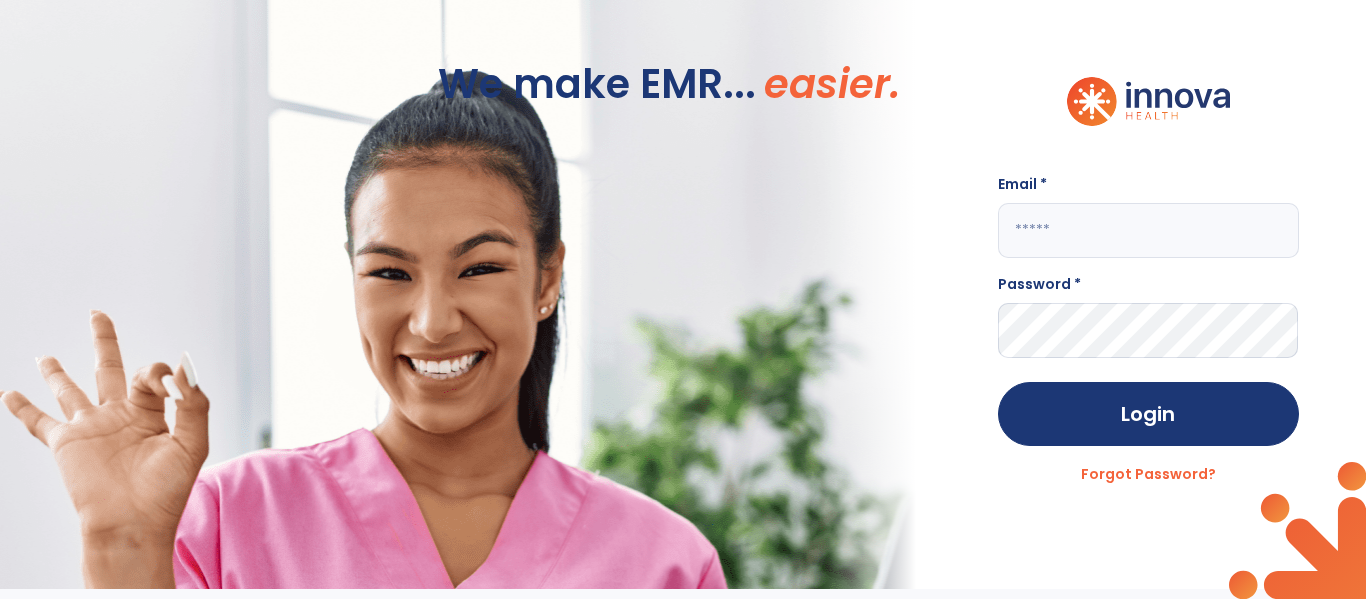 scroll, scrollTop: 0, scrollLeft: 0, axis: both 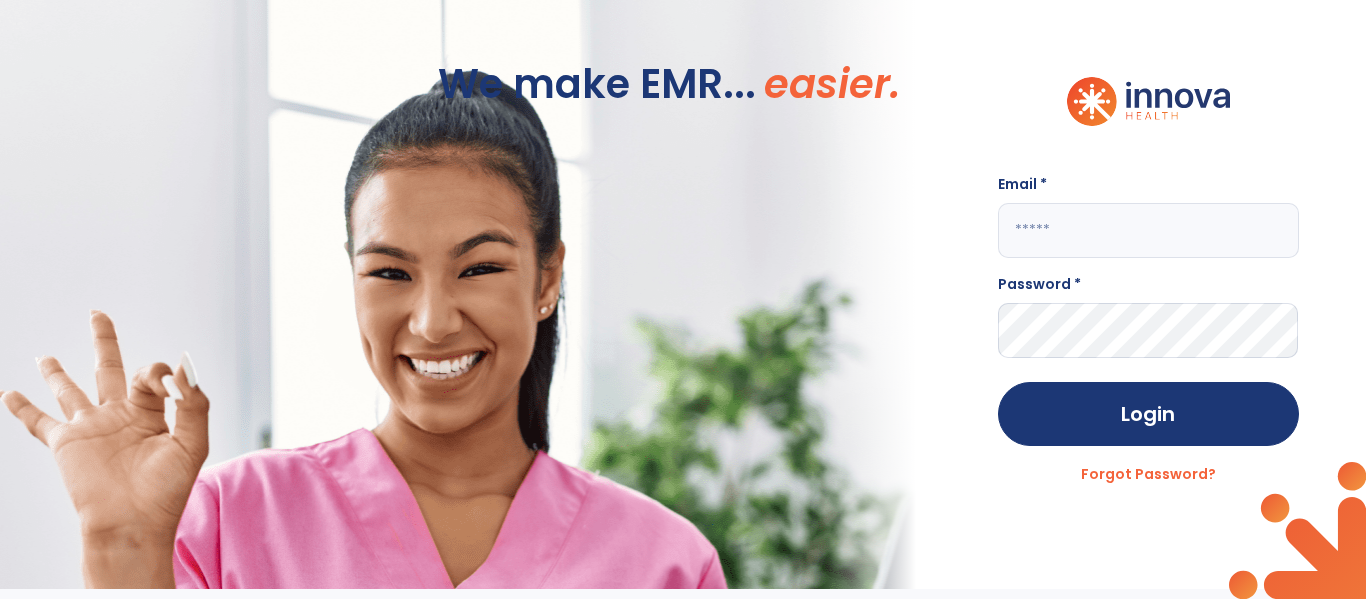 click 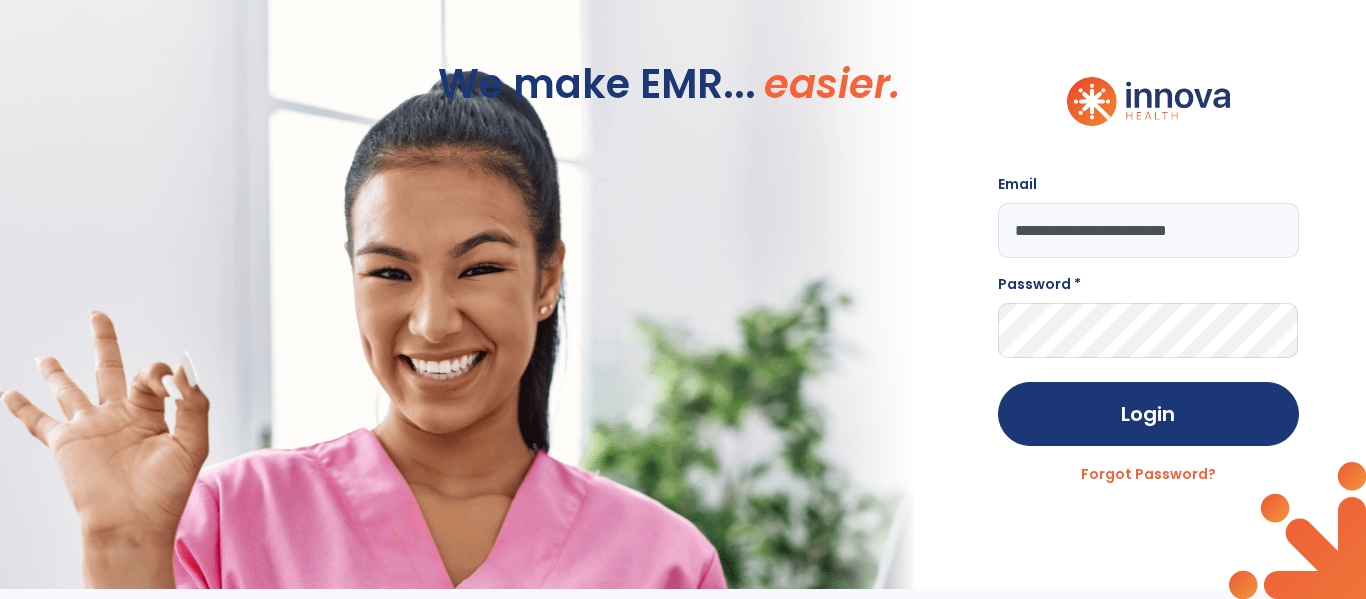 type on "**********" 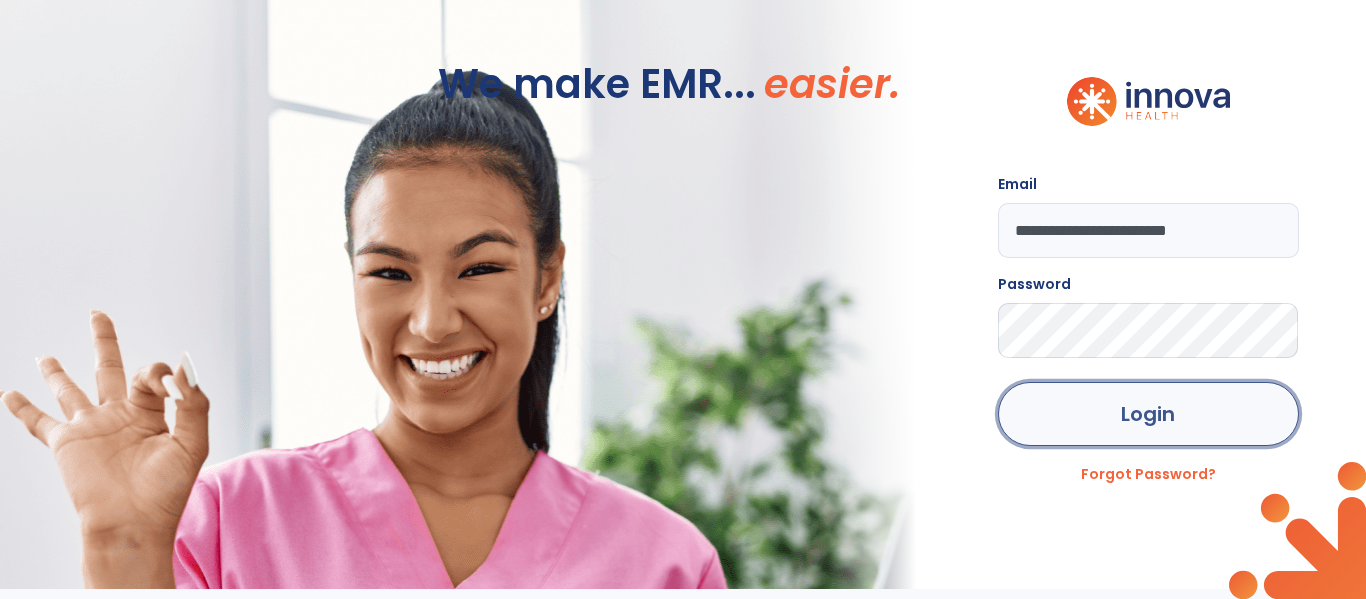 click on "Login" 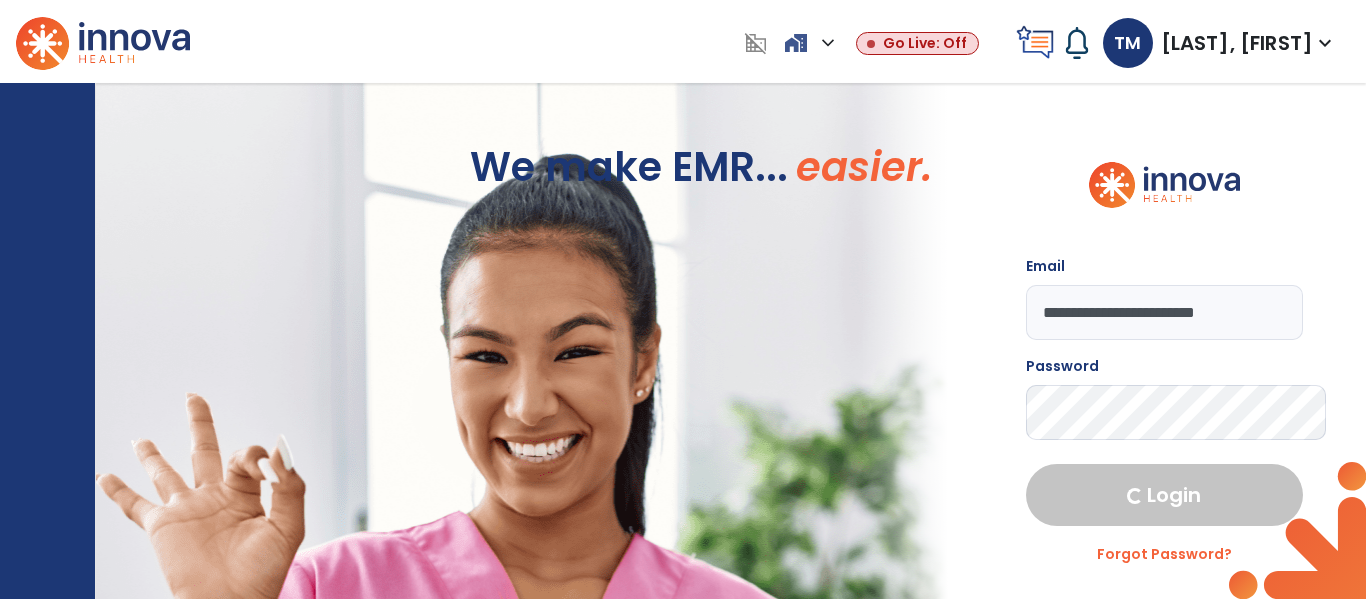 select on "***" 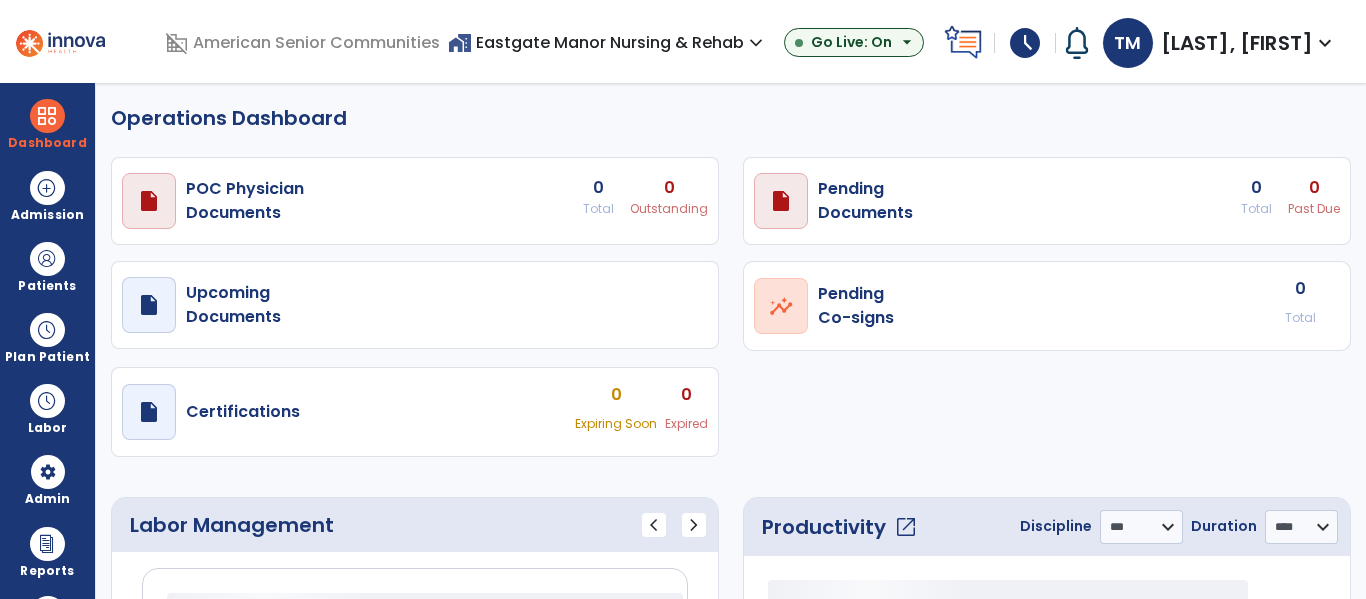 select on "***" 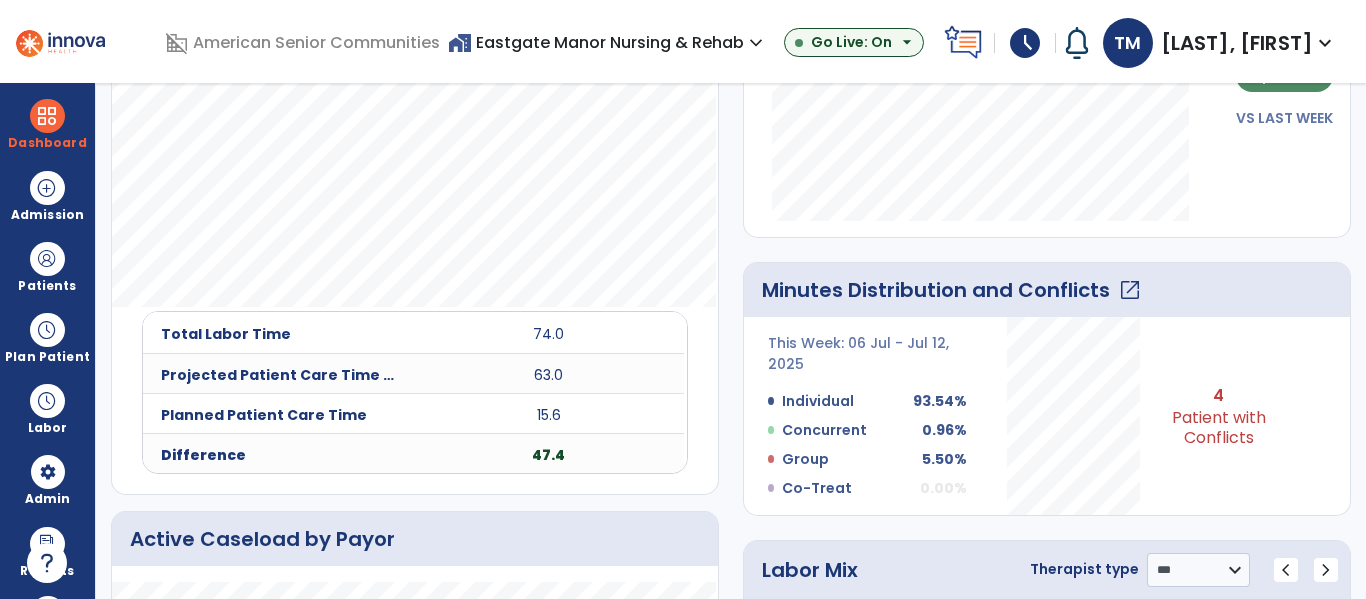 scroll, scrollTop: 668, scrollLeft: 0, axis: vertical 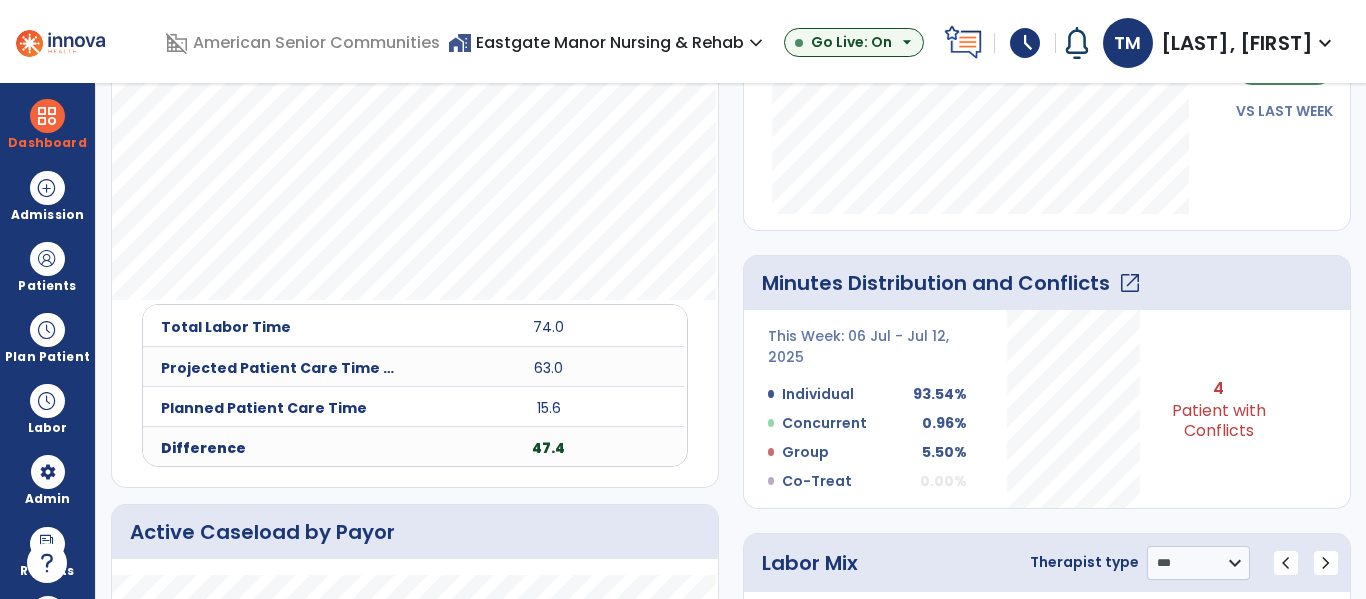 click on "open_in_new" 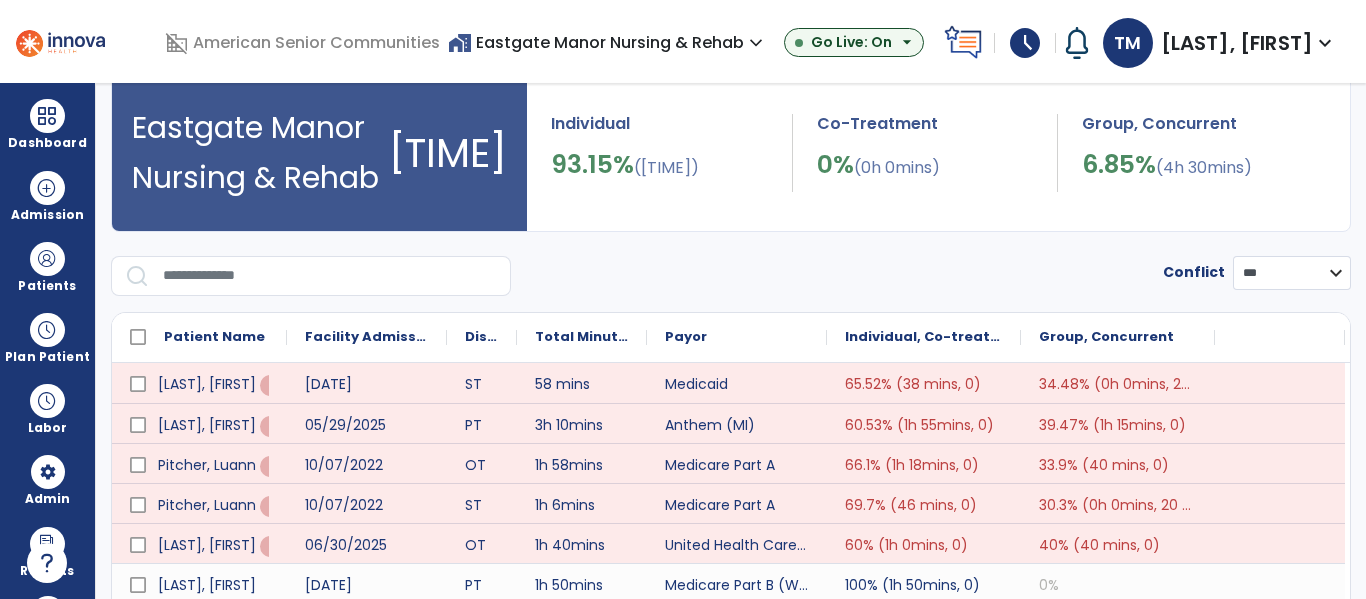 scroll, scrollTop: 0, scrollLeft: 0, axis: both 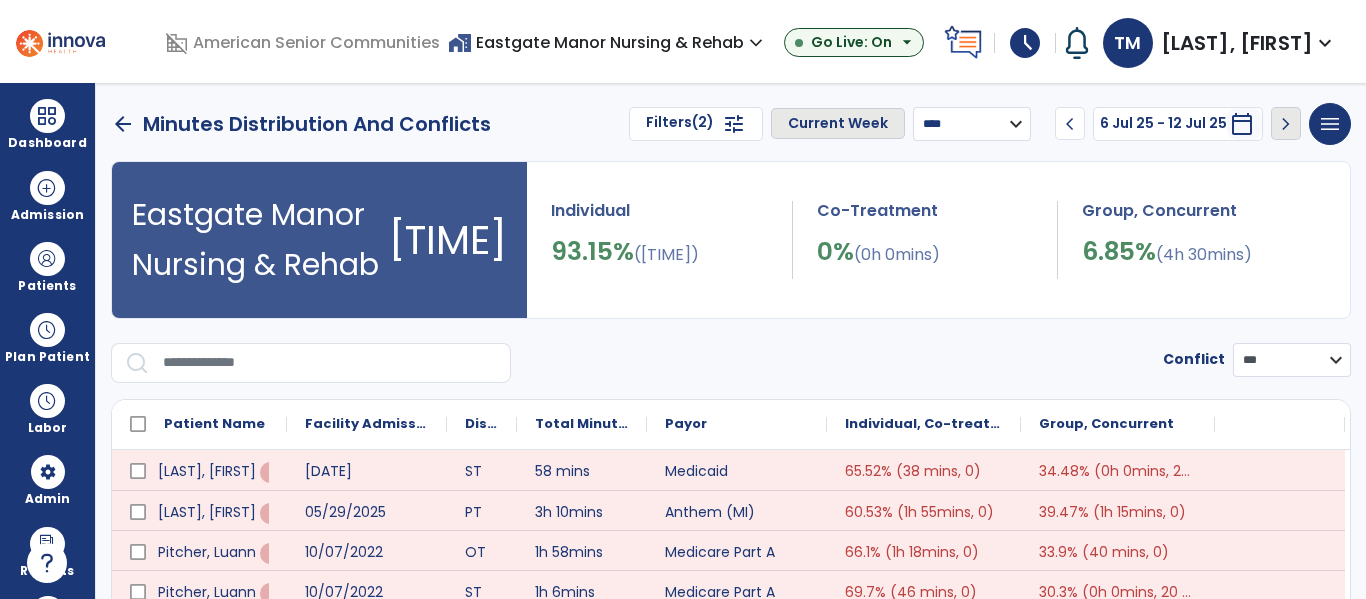 click on "**********" at bounding box center (972, 124) 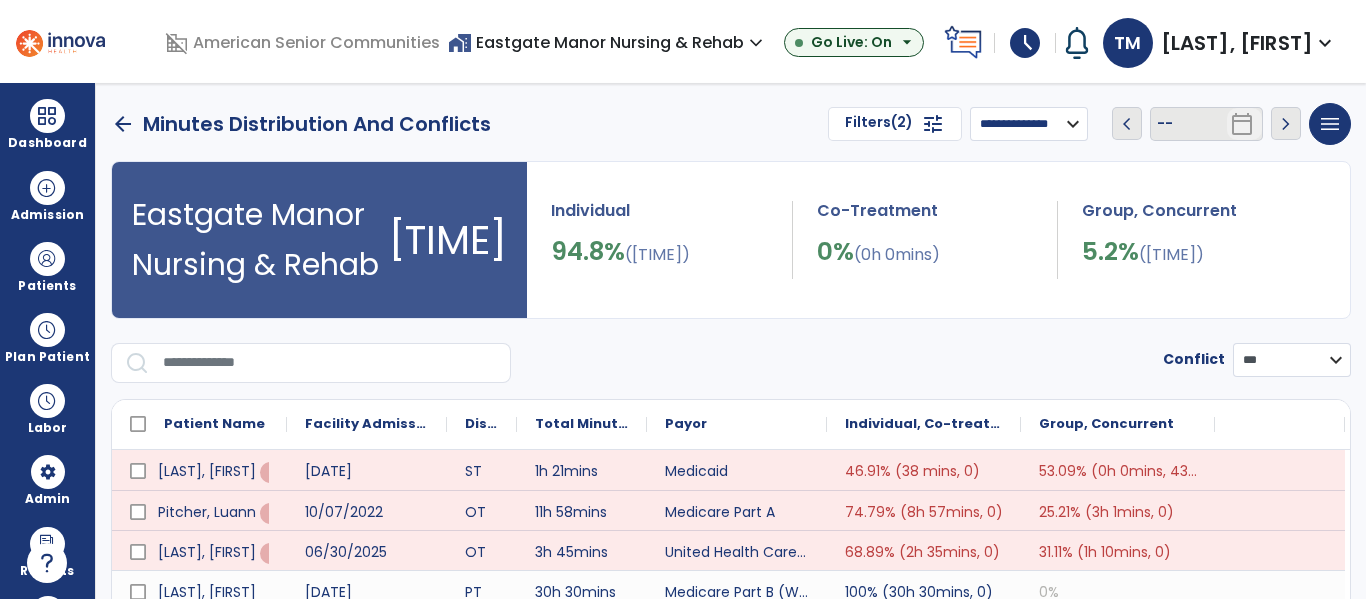 click on "home_work   Eastgate Manor Nursing & Rehab   expand_more" at bounding box center (608, 42) 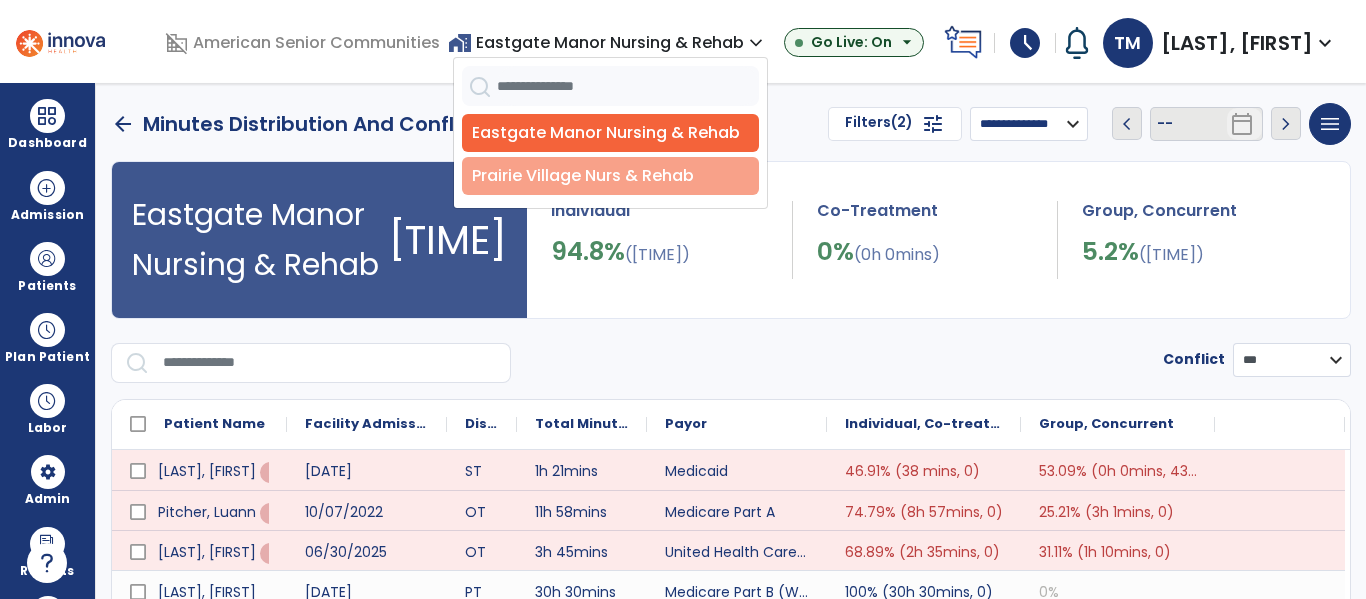 click on "Prairie Village Nurs & Rehab" at bounding box center (610, 176) 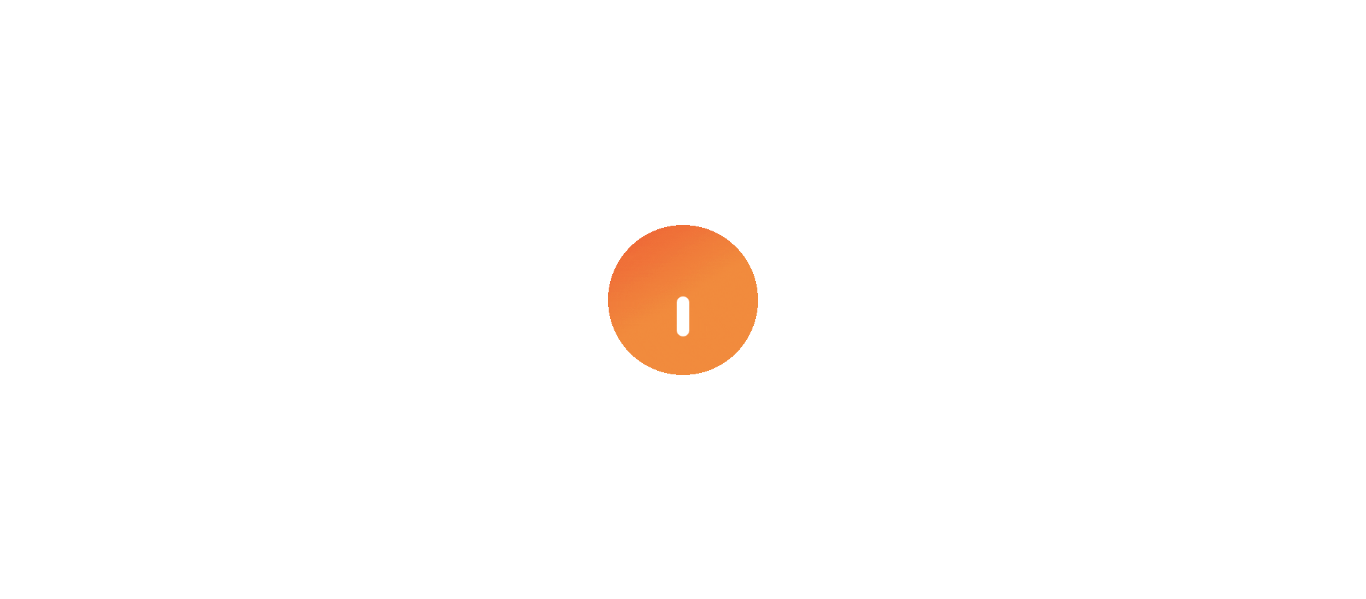scroll, scrollTop: 0, scrollLeft: 0, axis: both 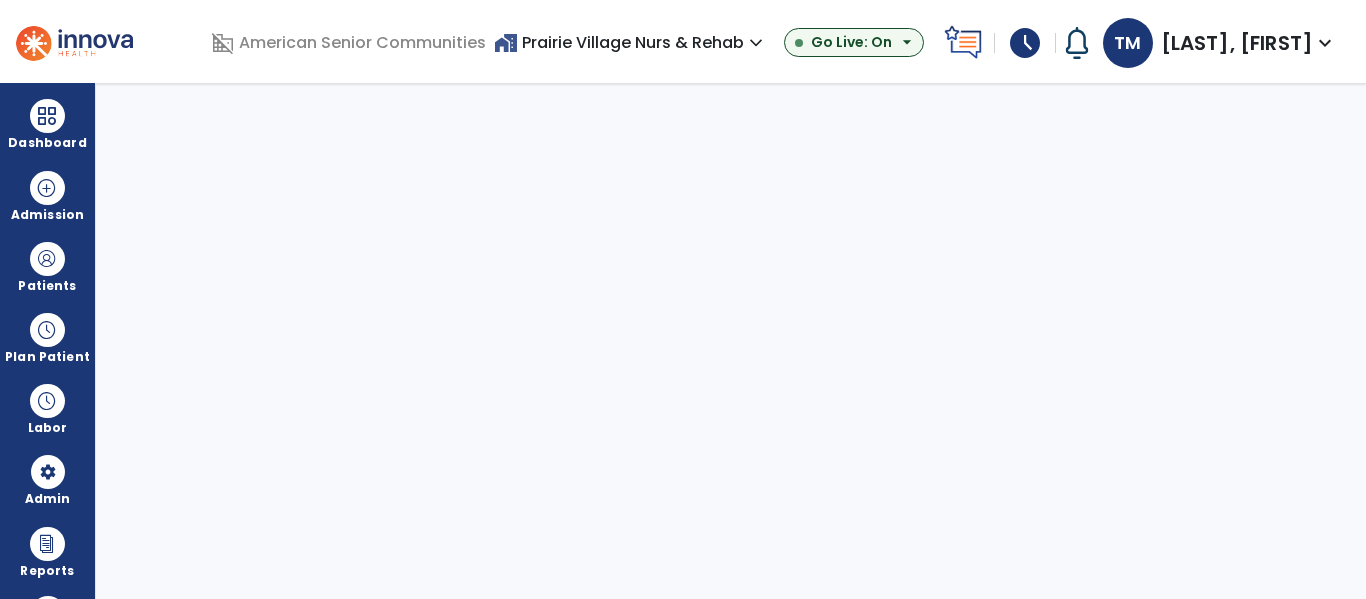 select on "***" 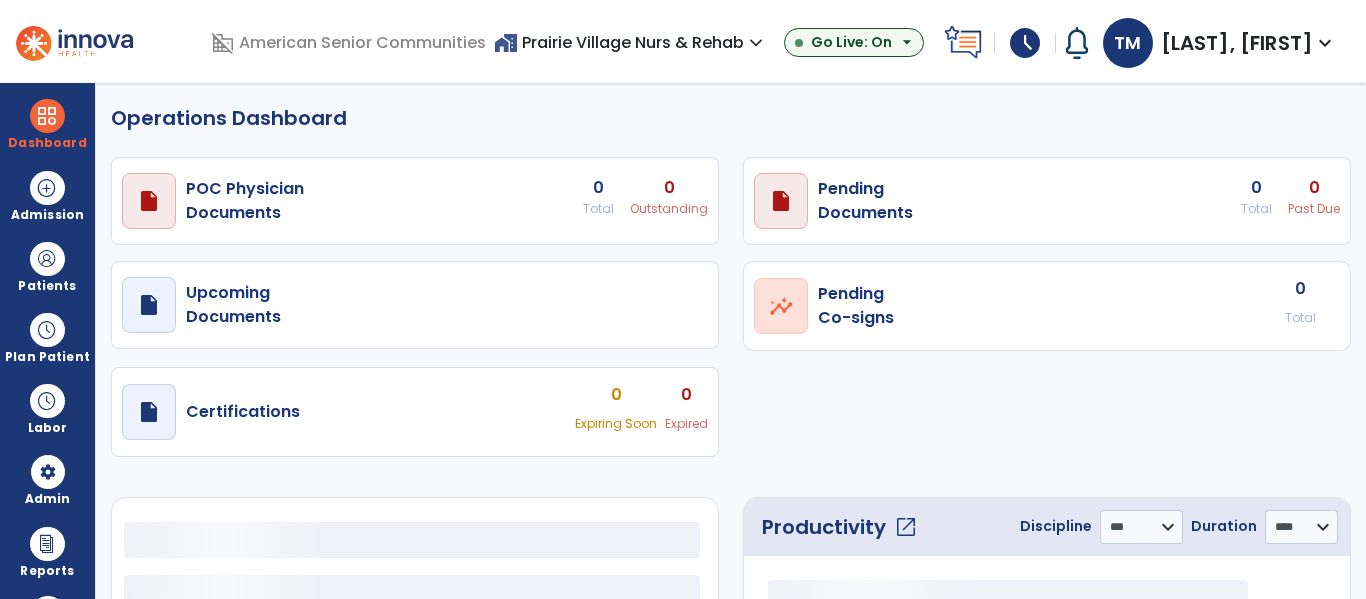 select on "***" 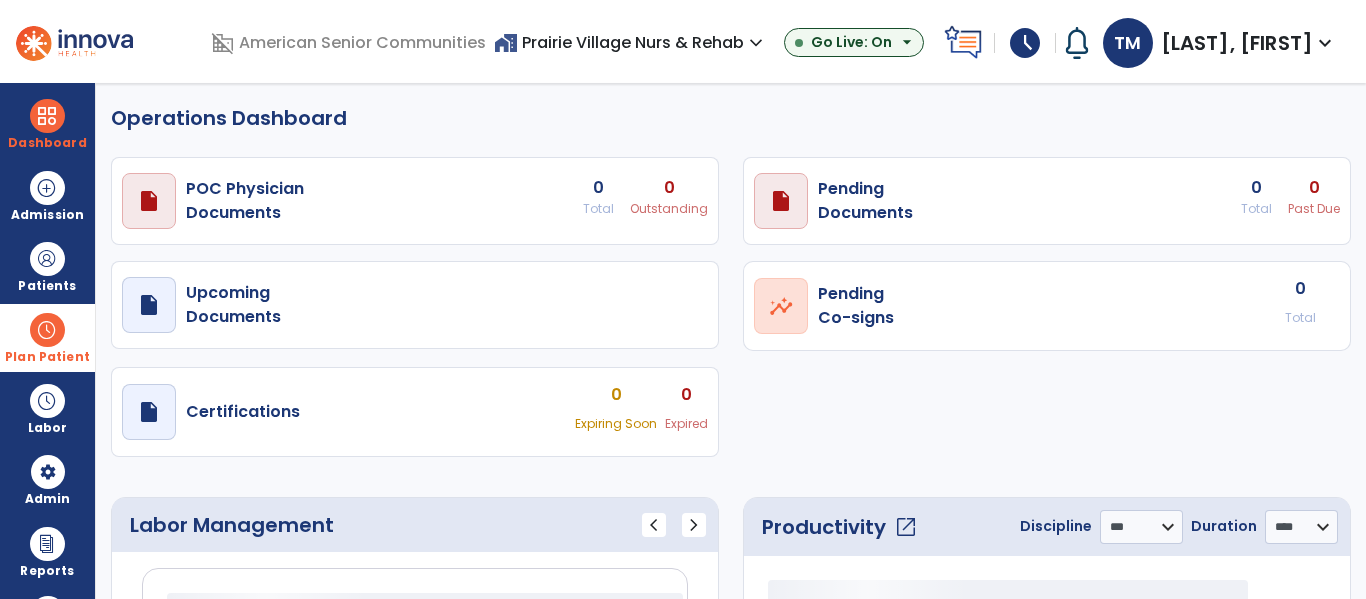 click at bounding box center [47, 330] 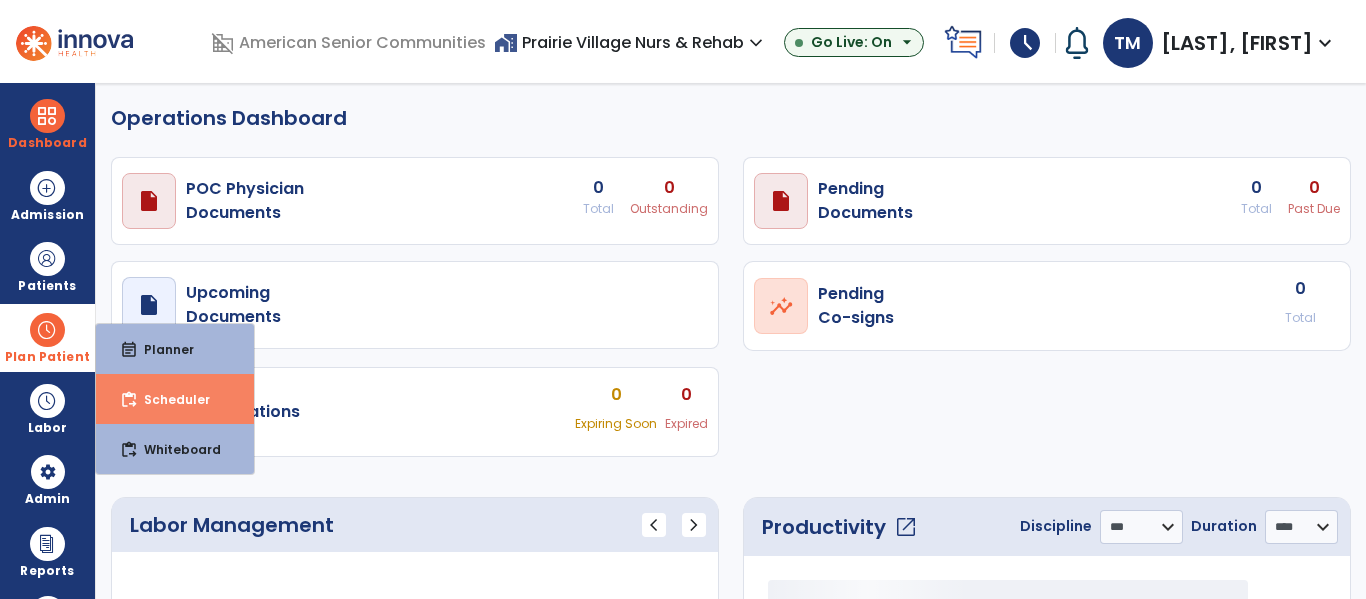 click on "Scheduler" at bounding box center [169, 399] 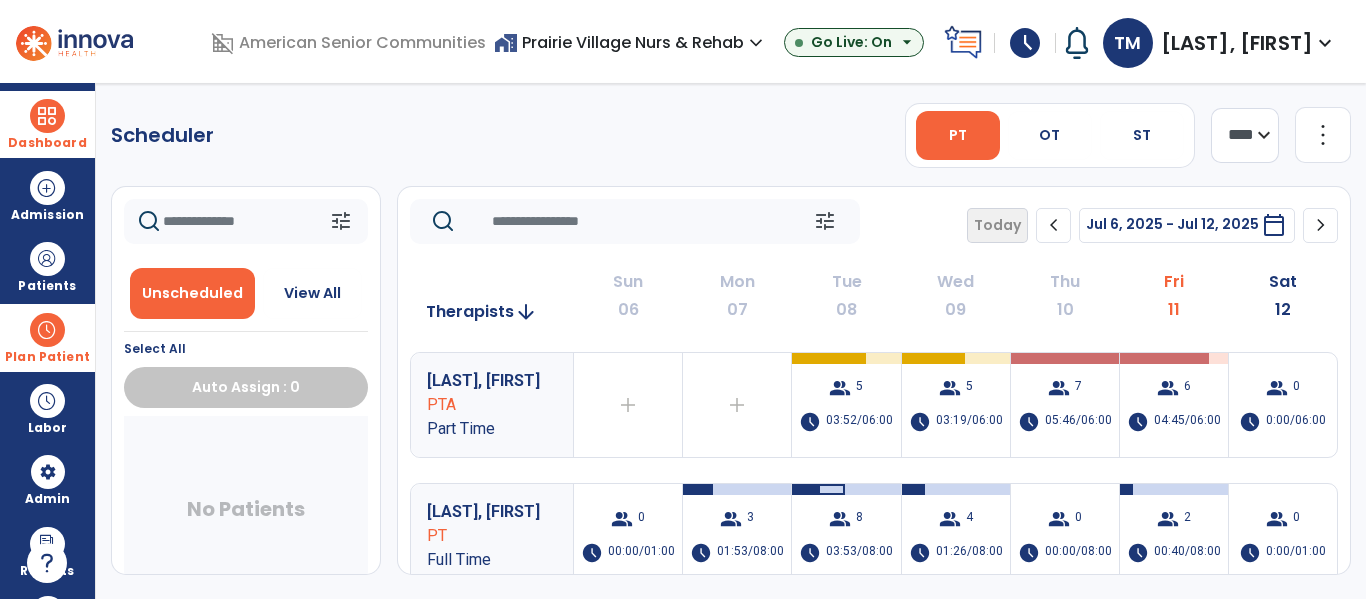 click at bounding box center (47, 116) 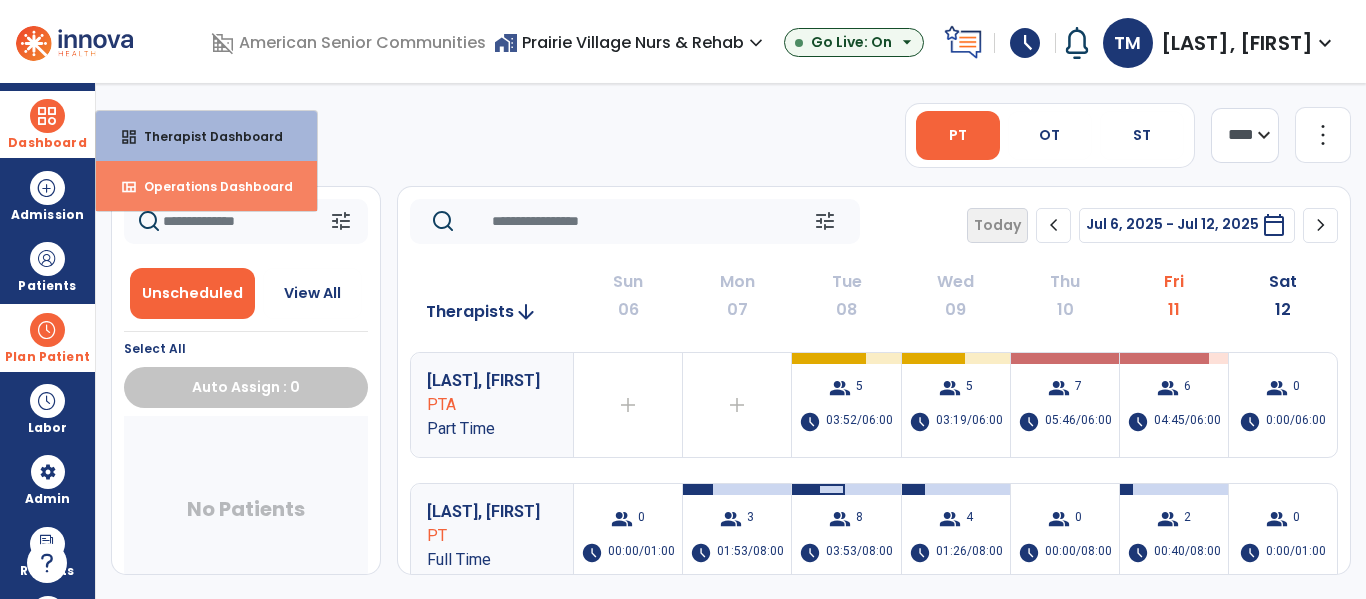 click on "view_quilt  Operations Dashboard" at bounding box center [206, 186] 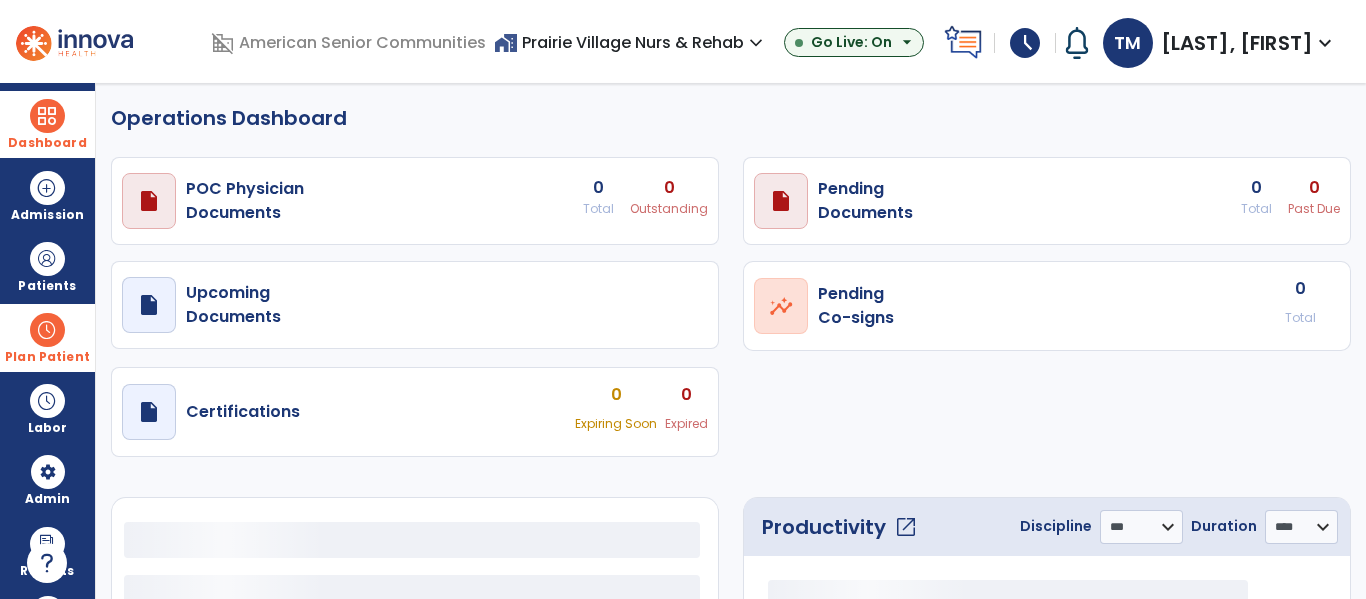 select on "***" 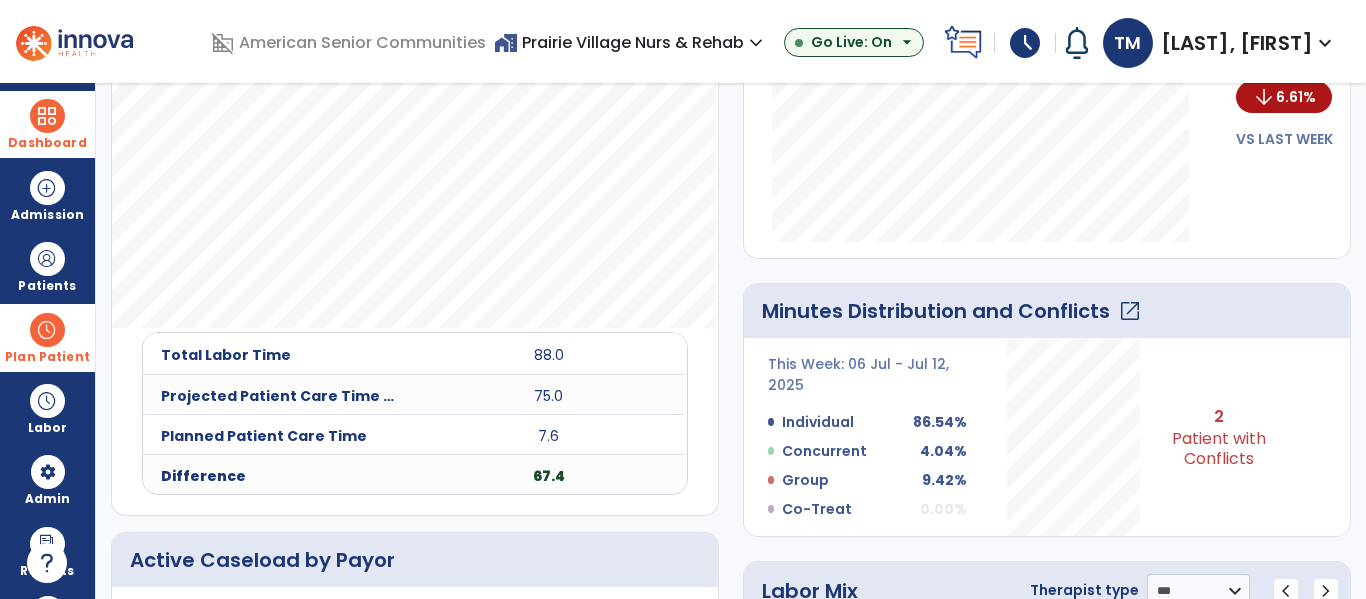 scroll, scrollTop: 643, scrollLeft: 0, axis: vertical 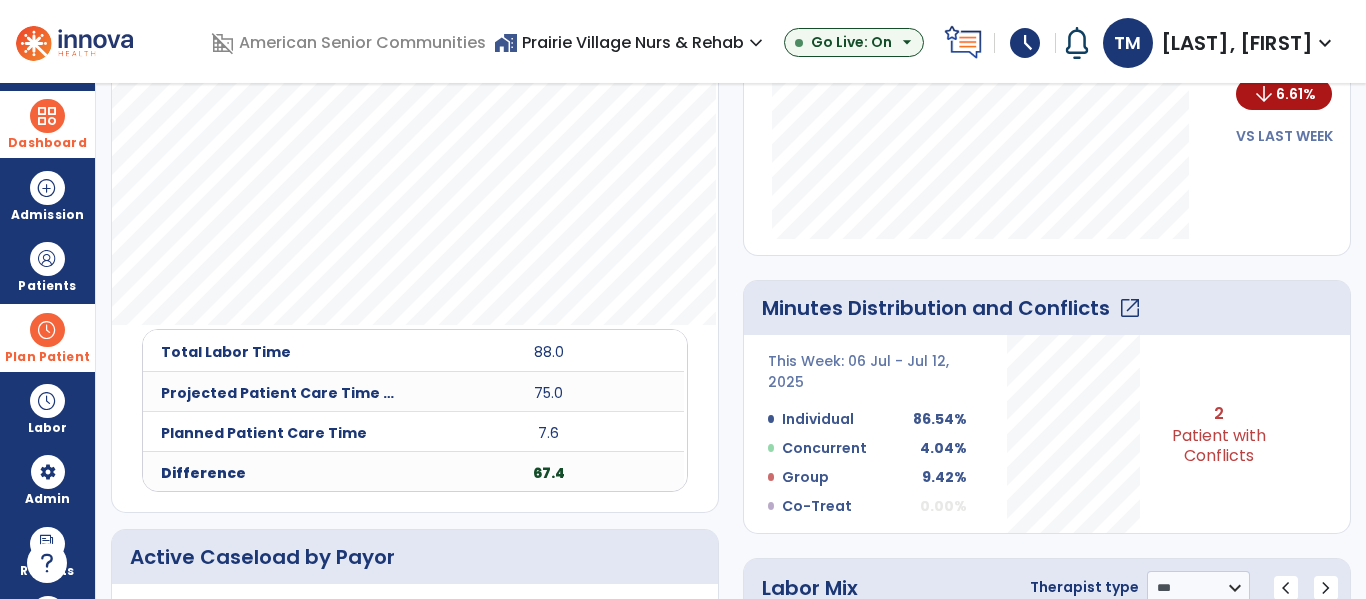 click on "open_in_new" 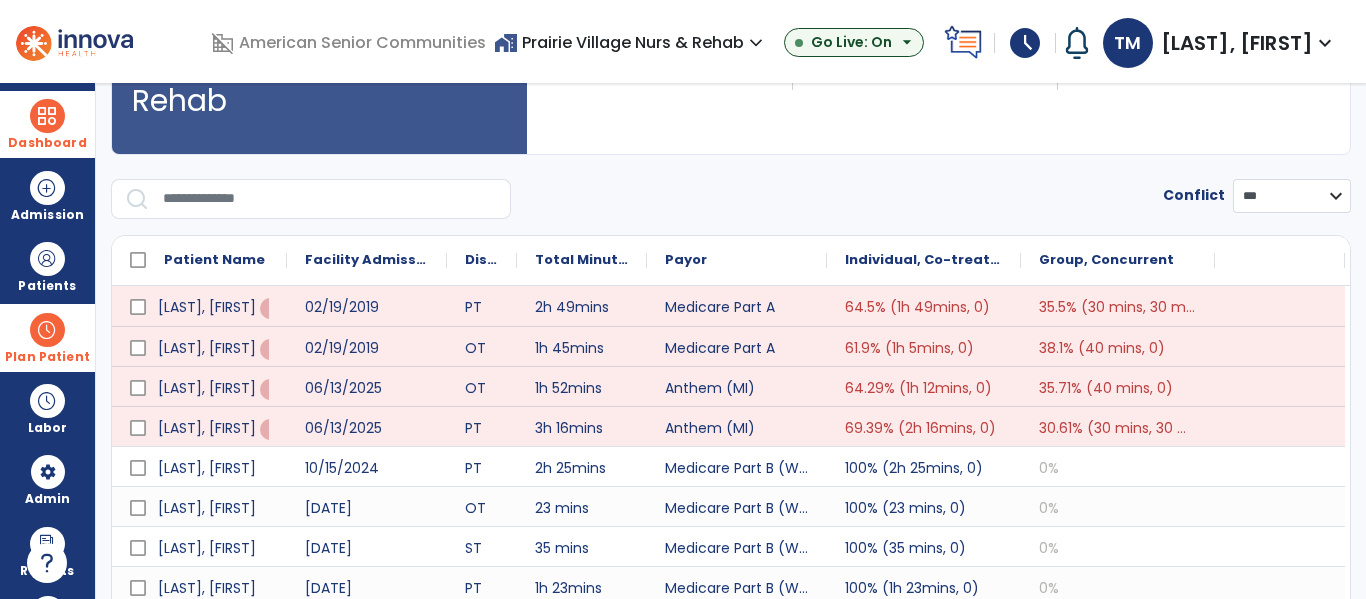 scroll, scrollTop: 352, scrollLeft: 0, axis: vertical 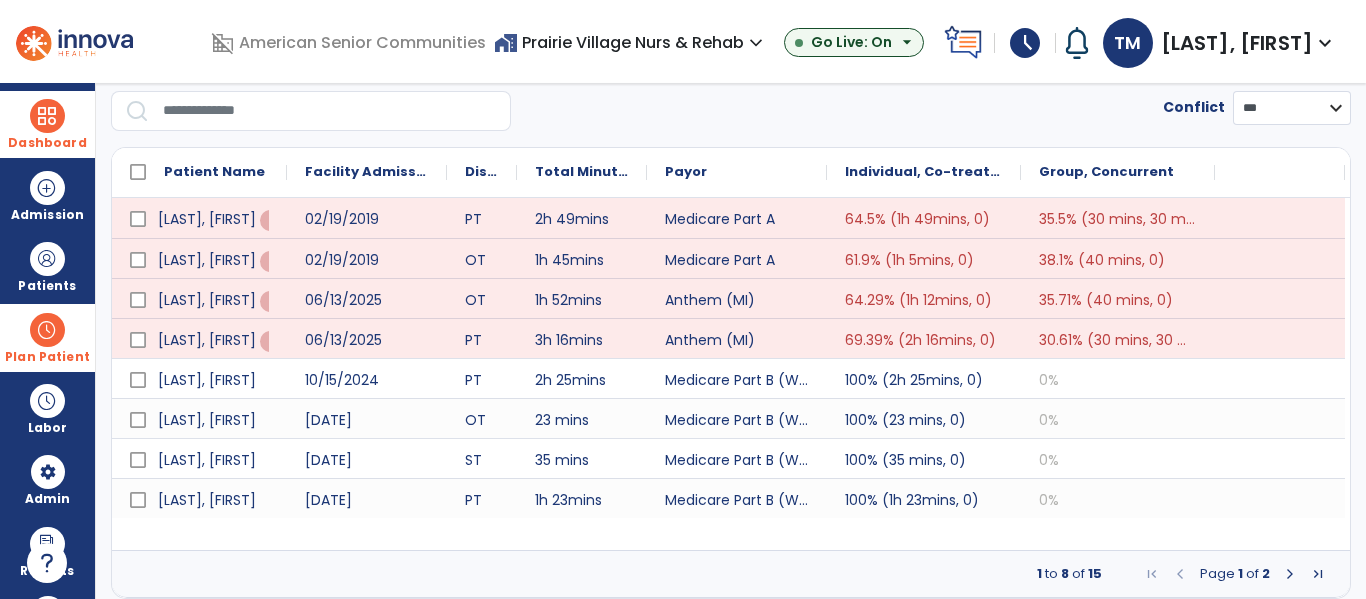 click at bounding box center [1290, 574] 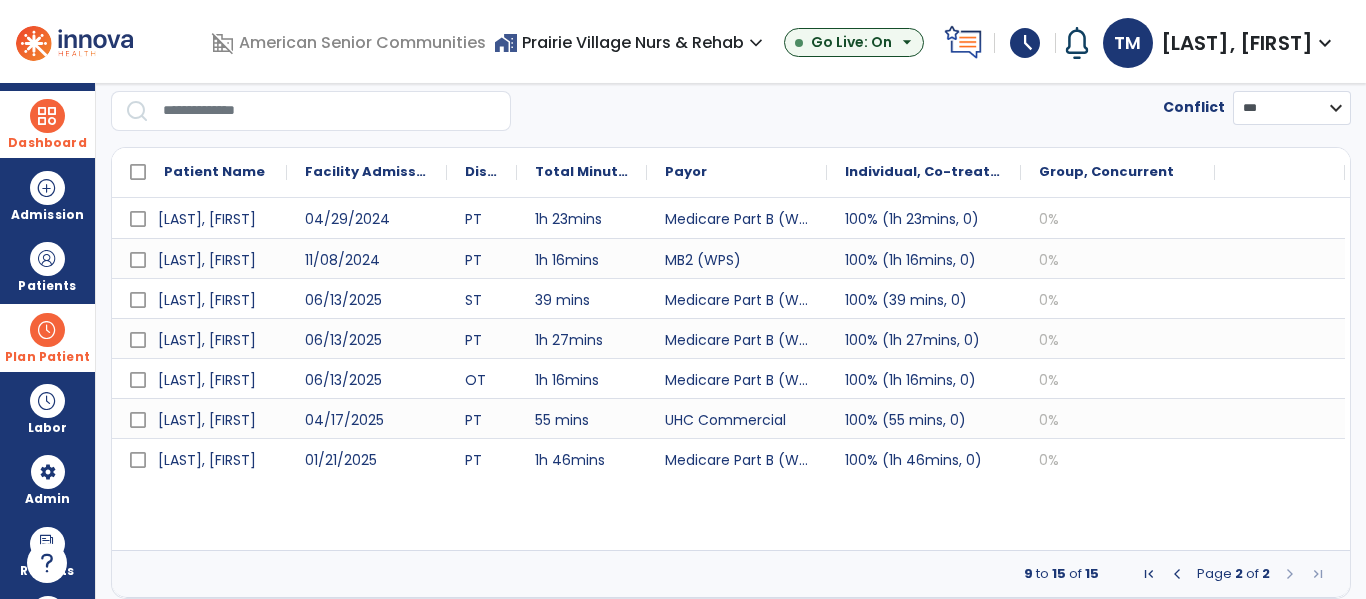 click at bounding box center (1290, 574) 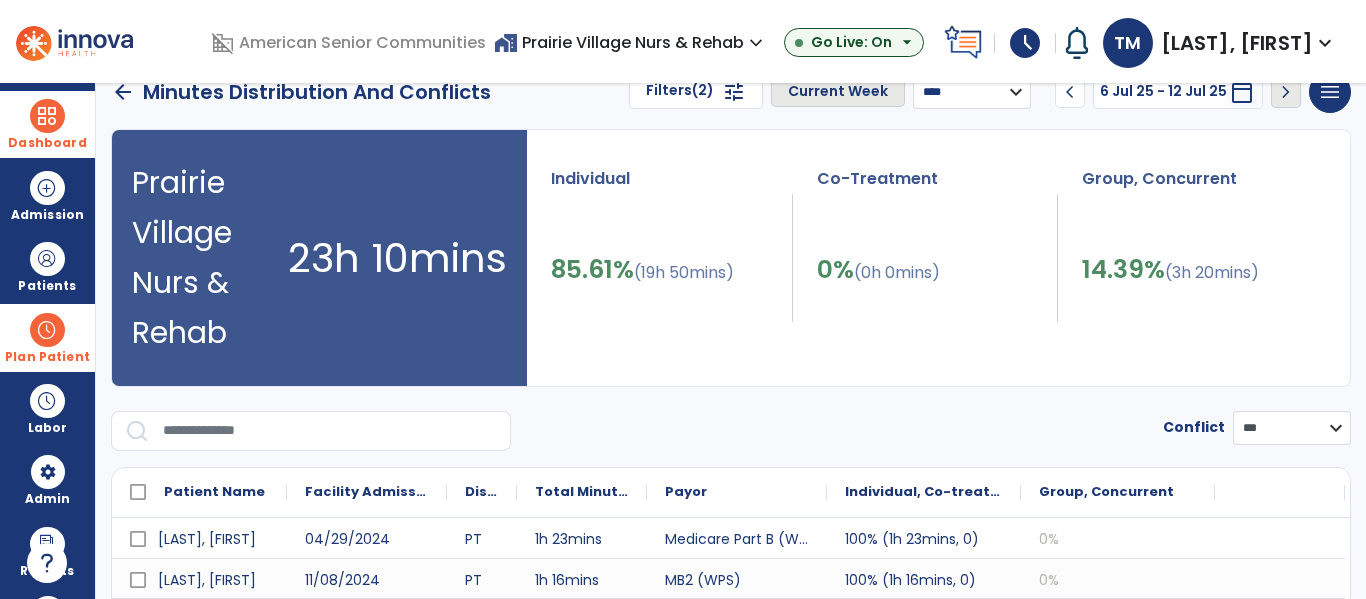 scroll, scrollTop: 0, scrollLeft: 0, axis: both 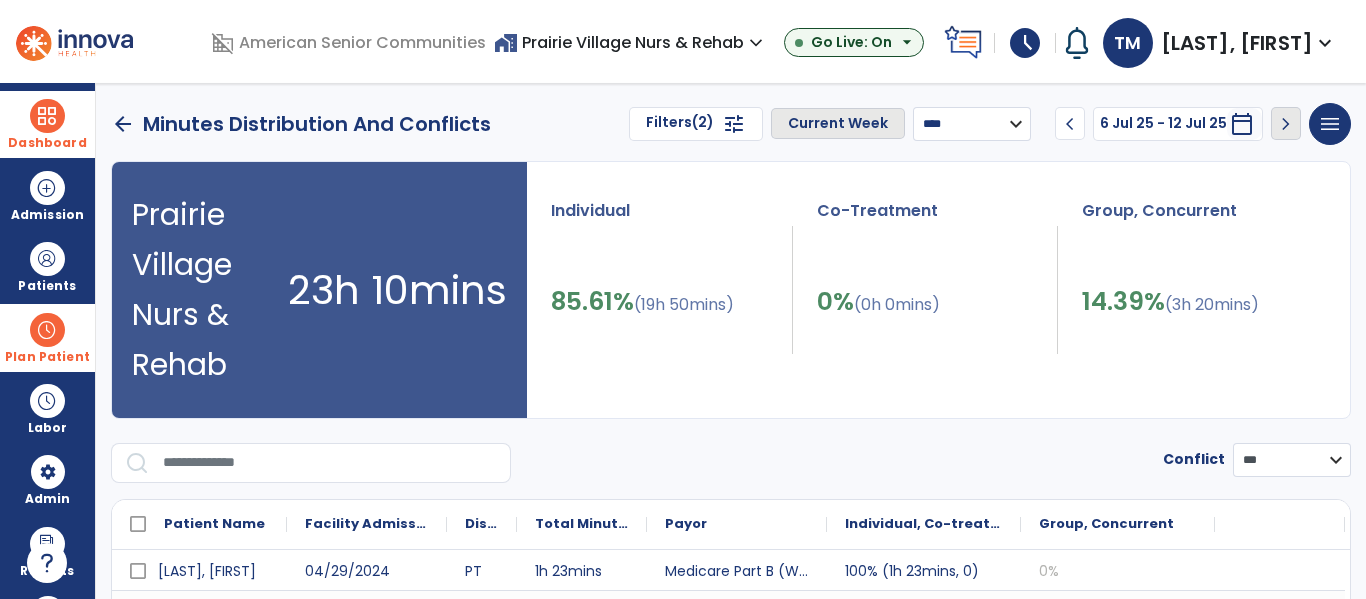 click on "**********" at bounding box center (972, 124) 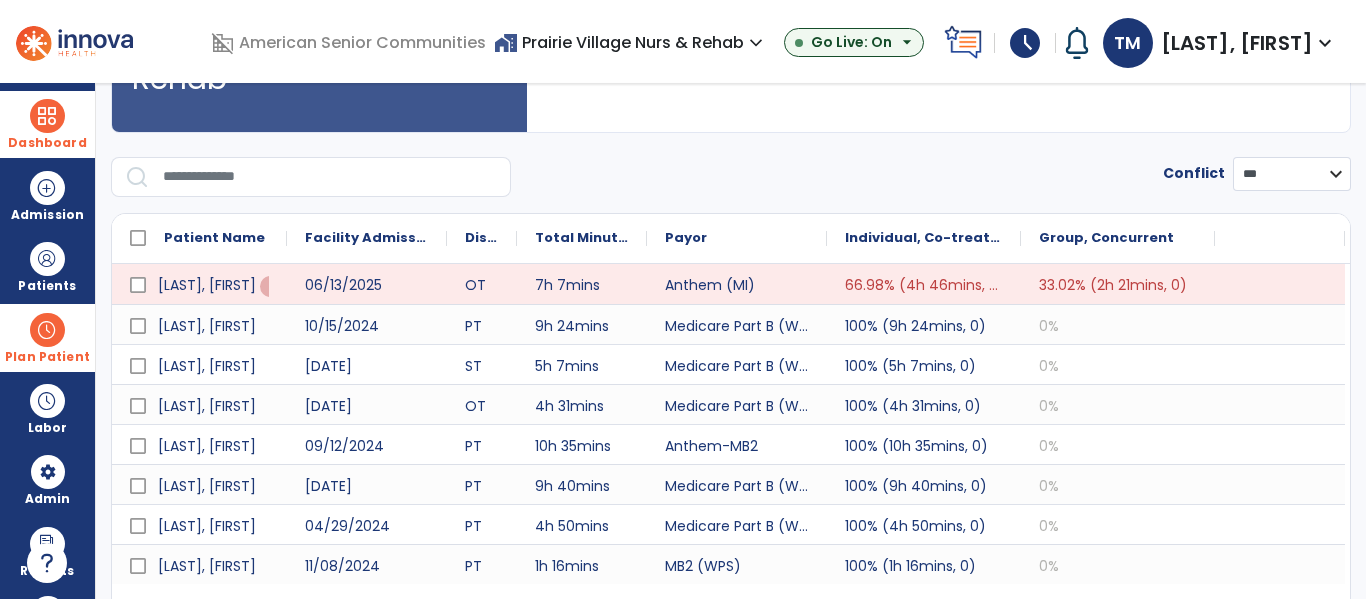 scroll, scrollTop: 352, scrollLeft: 0, axis: vertical 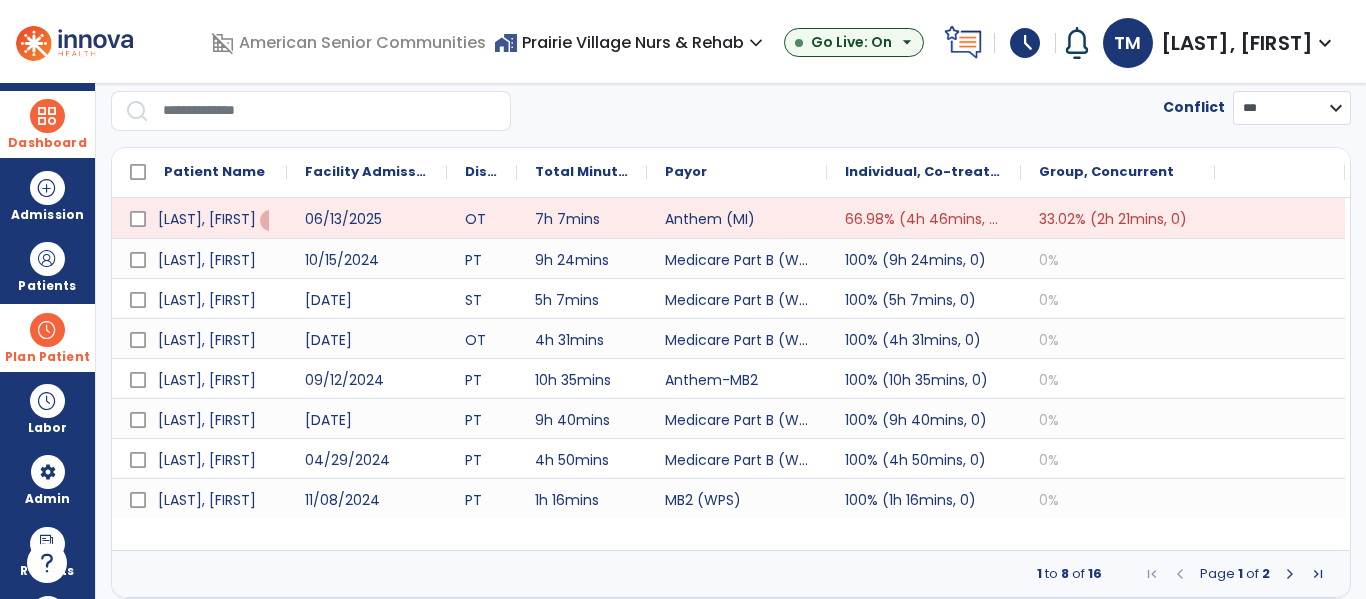 click at bounding box center [1290, 574] 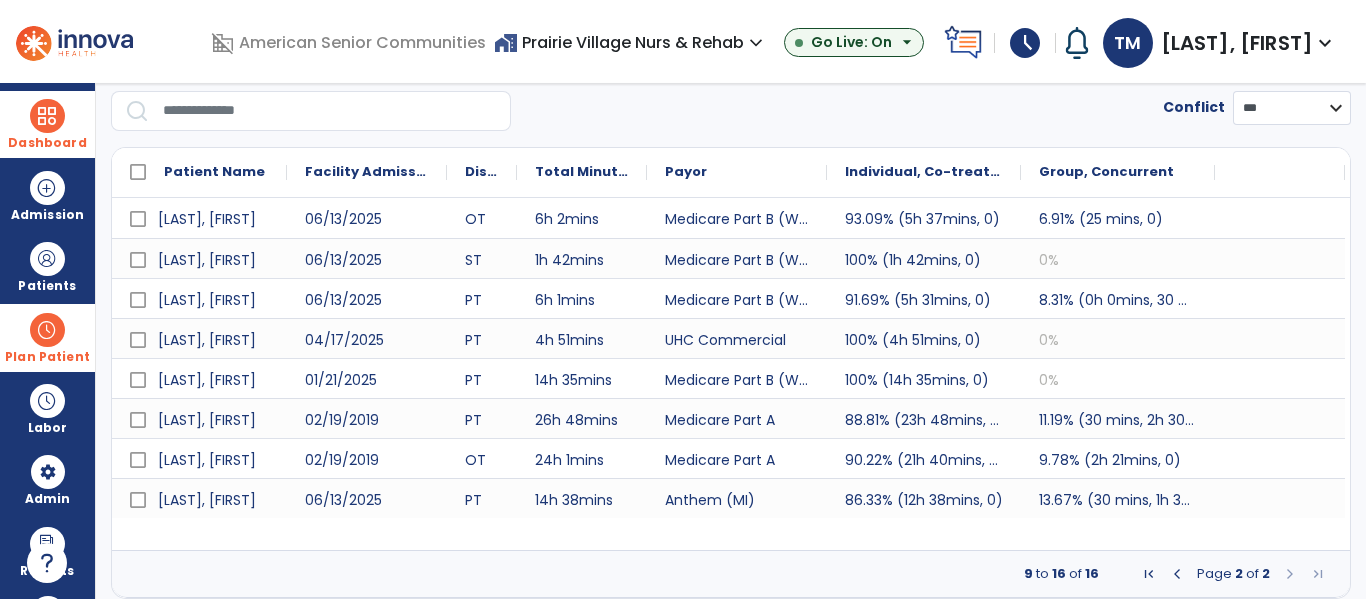 click at bounding box center [1290, 574] 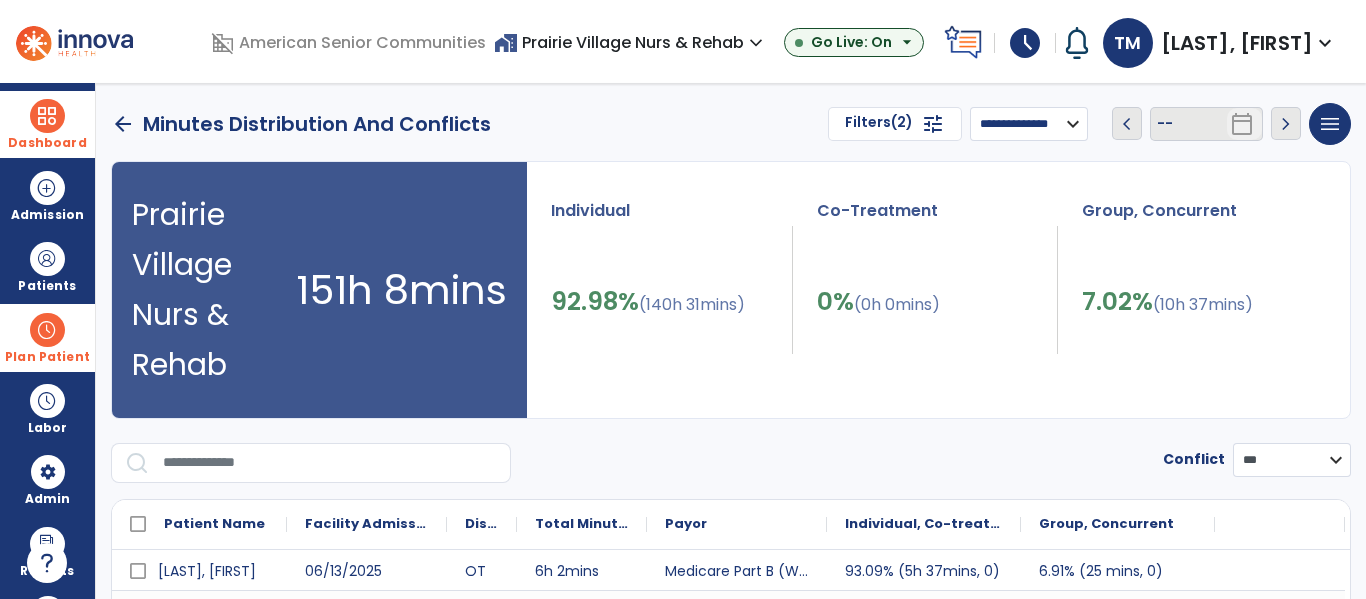 click on "home_work   Prairie Village Nurs & Rehab   expand_more" at bounding box center [631, 42] 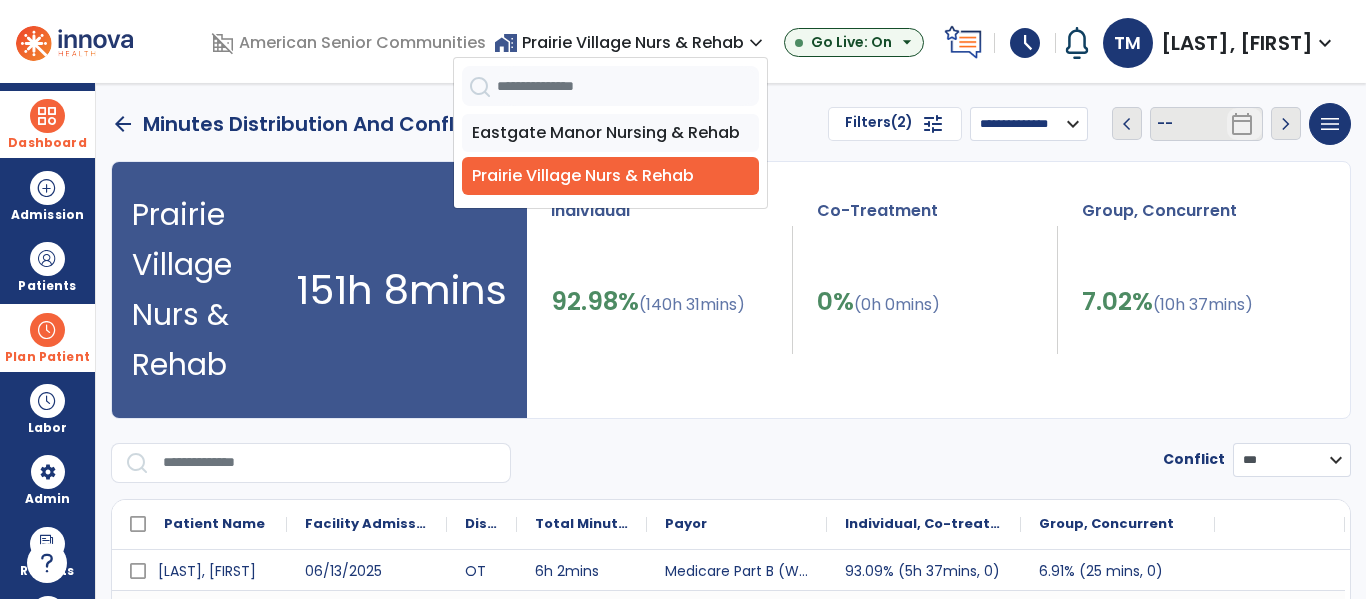 click on "Plan Patient" at bounding box center (47, 266) 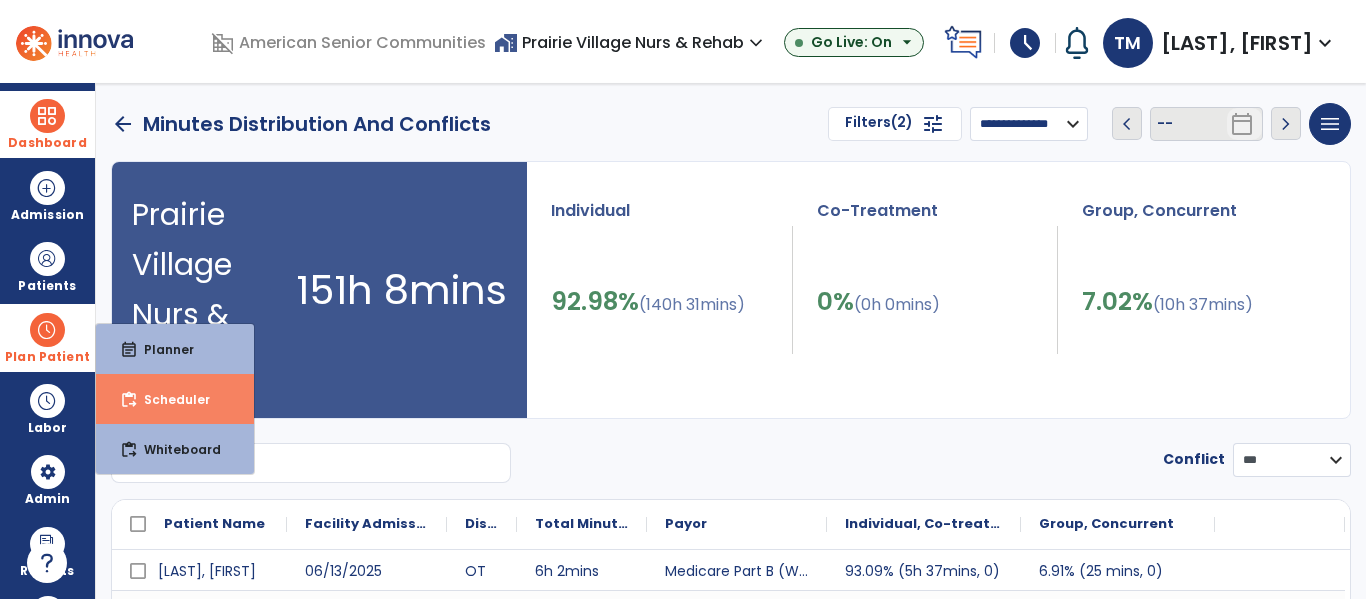 click on "content_paste_go  Scheduler" at bounding box center (175, 399) 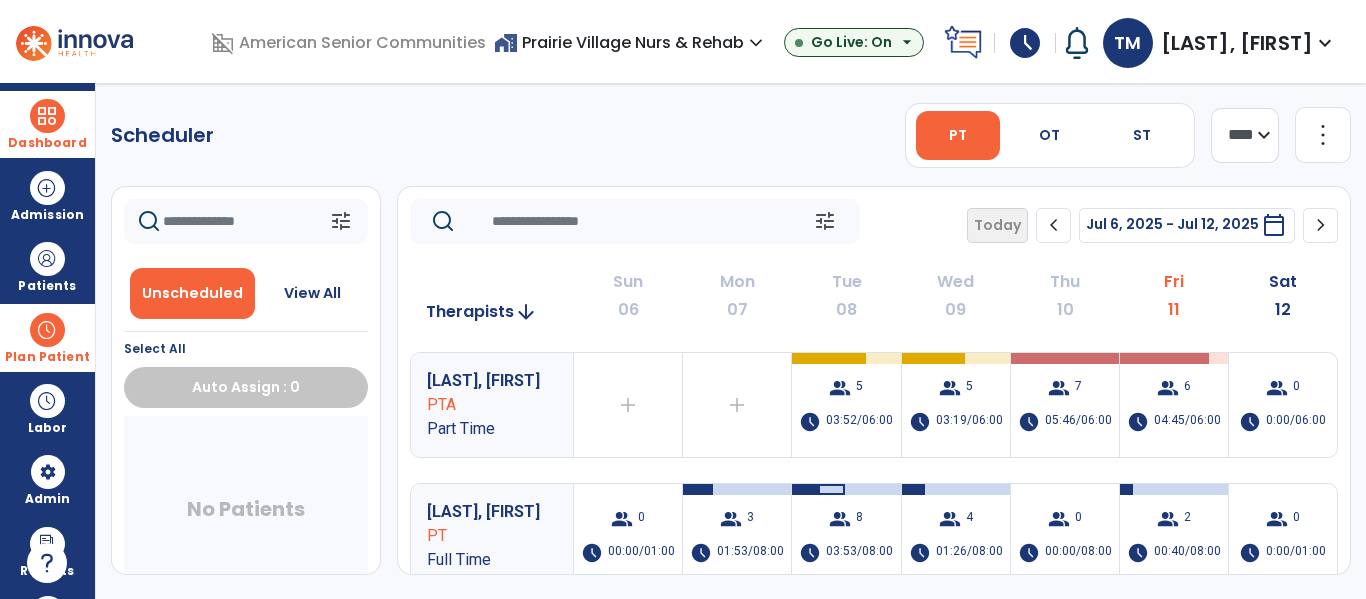 click on "chevron_right" 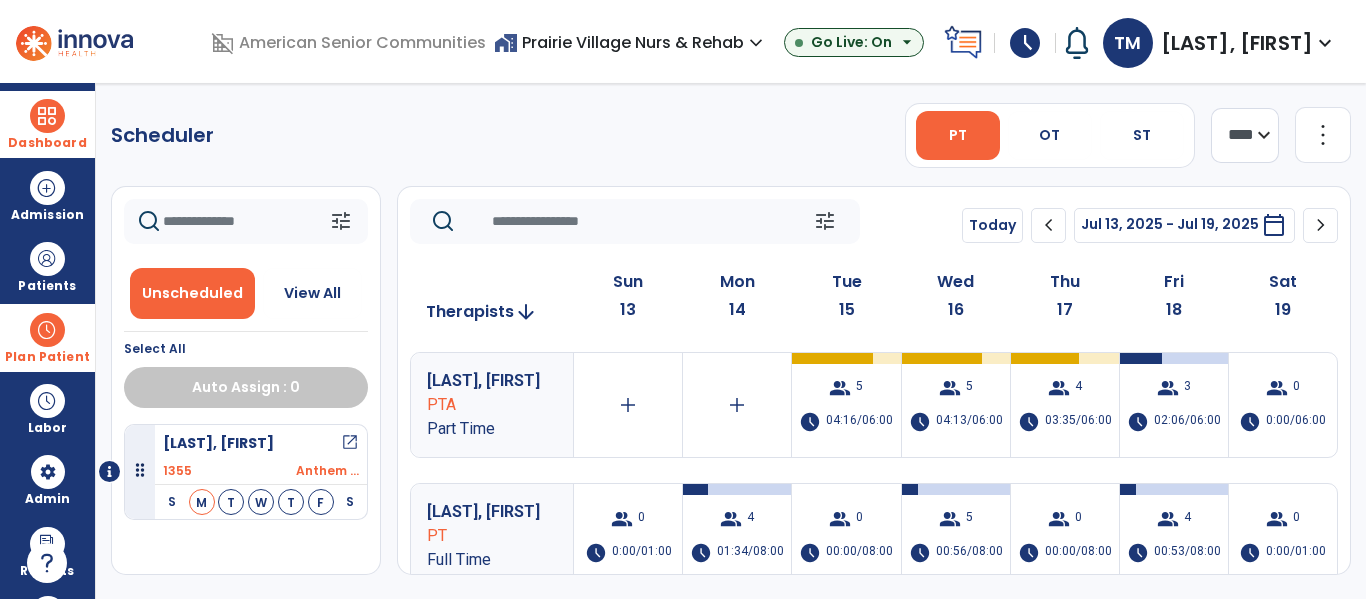 click at bounding box center (47, 330) 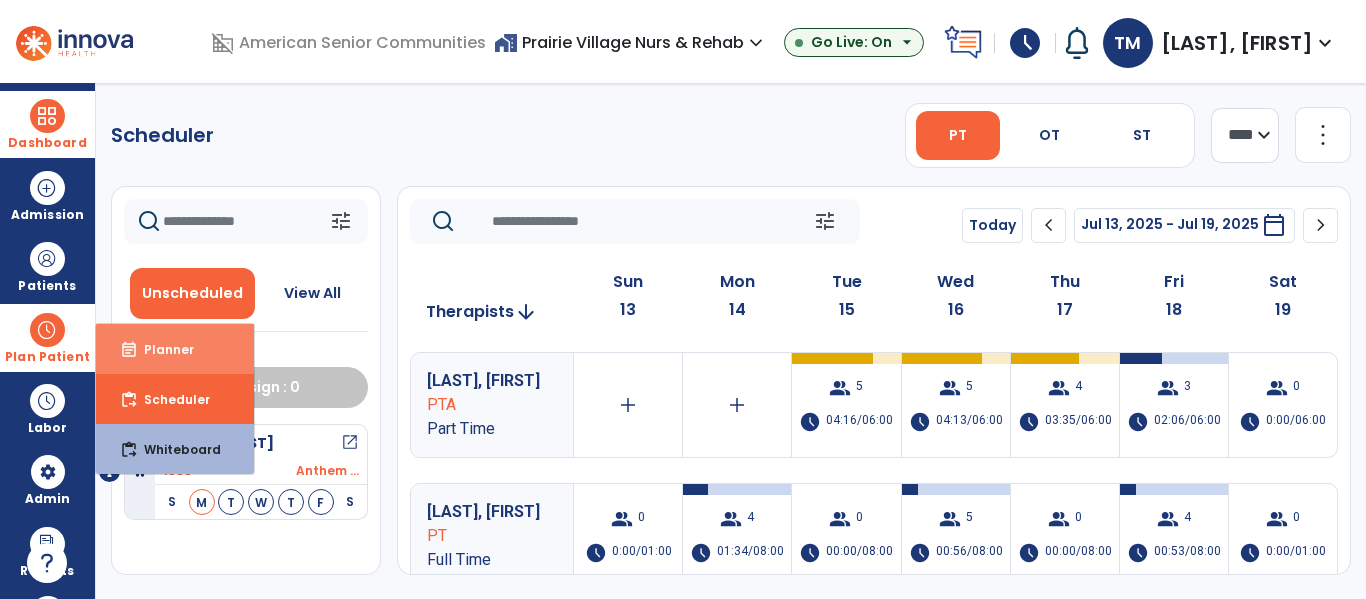 click on "event_note  Planner" at bounding box center (175, 349) 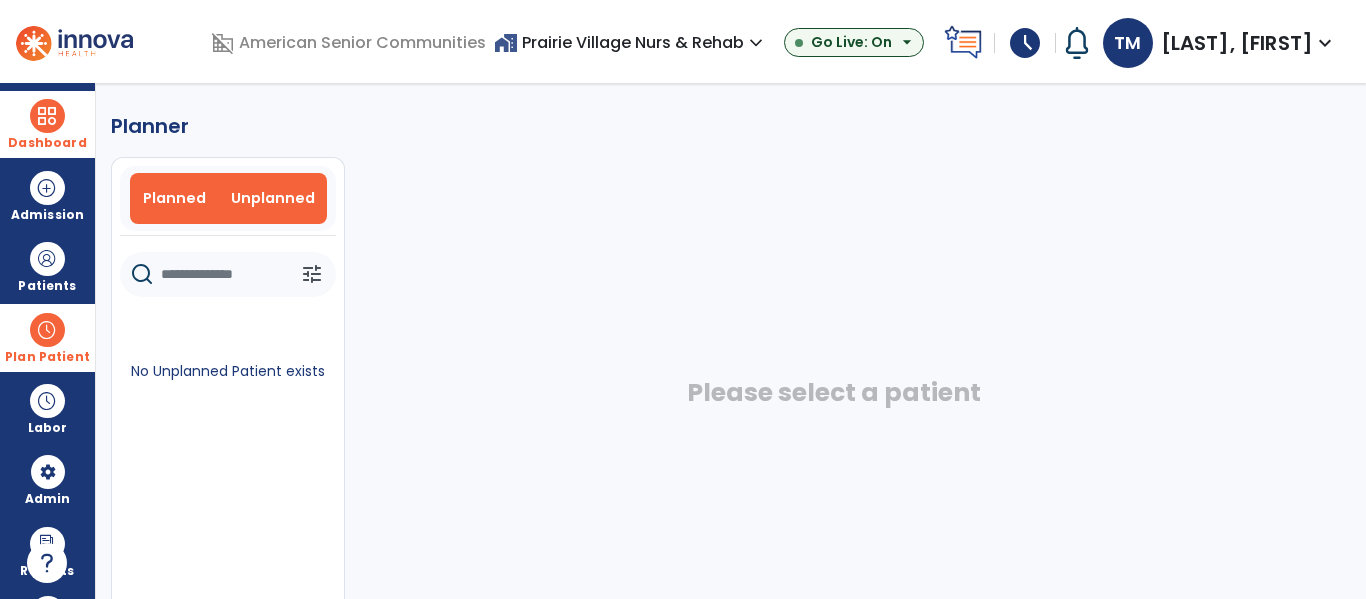 click on "Planned" at bounding box center (174, 198) 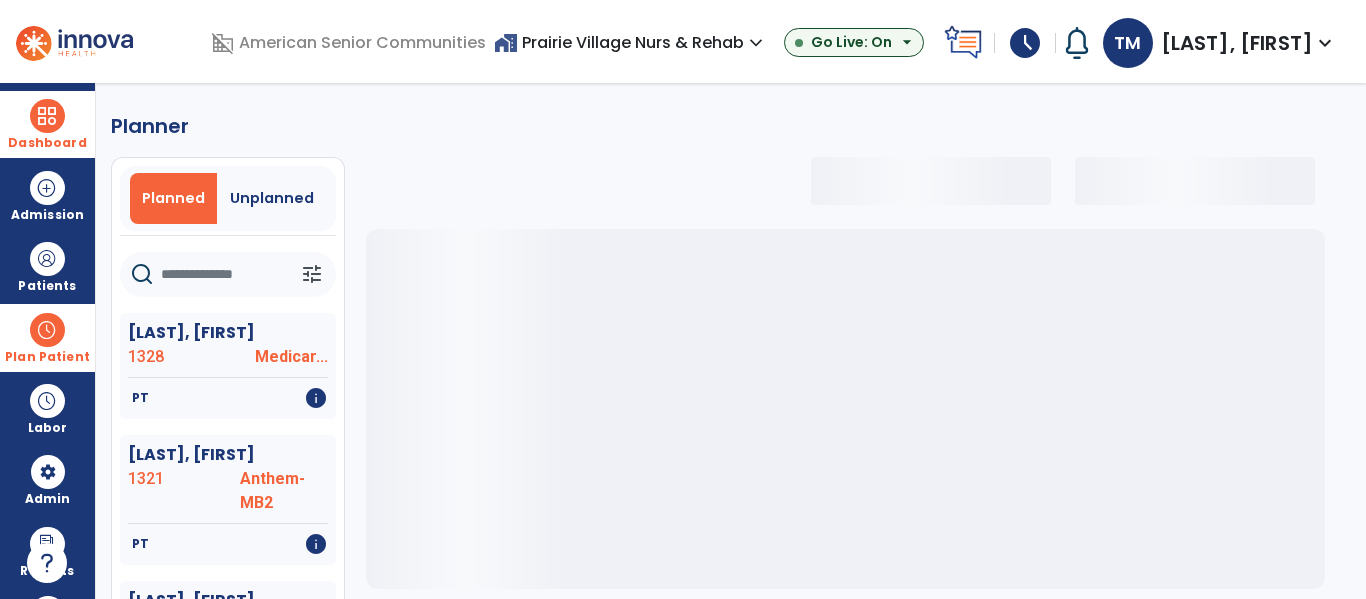 select on "***" 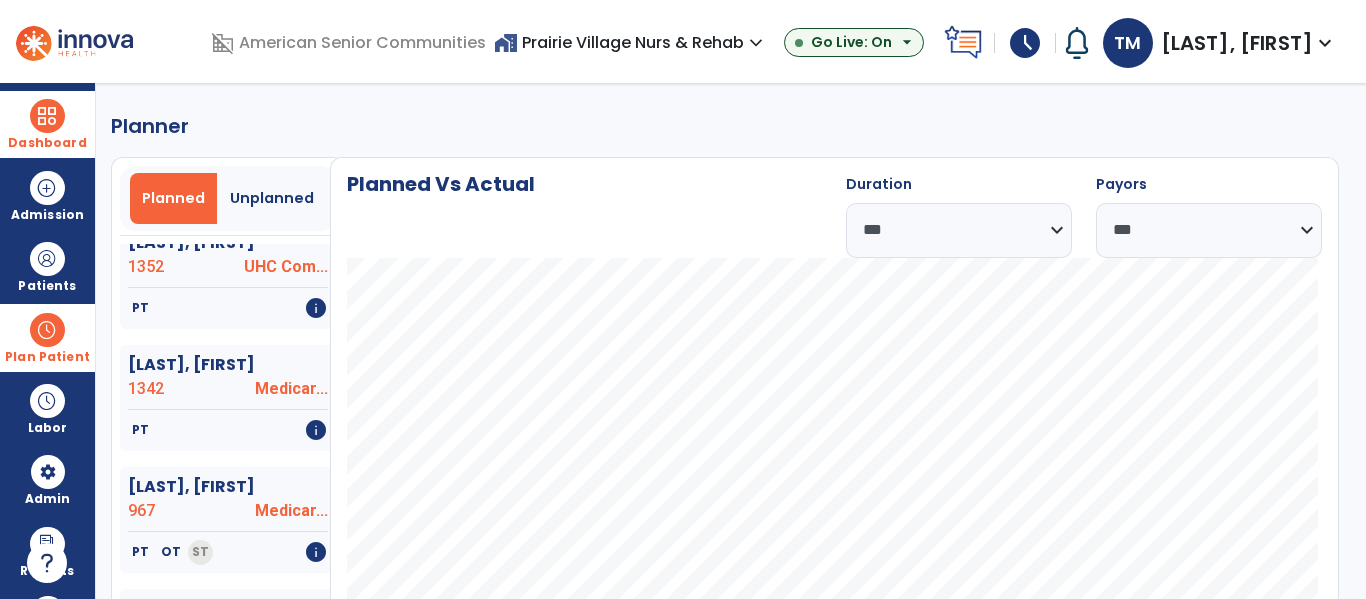 scroll, scrollTop: 1134, scrollLeft: 0, axis: vertical 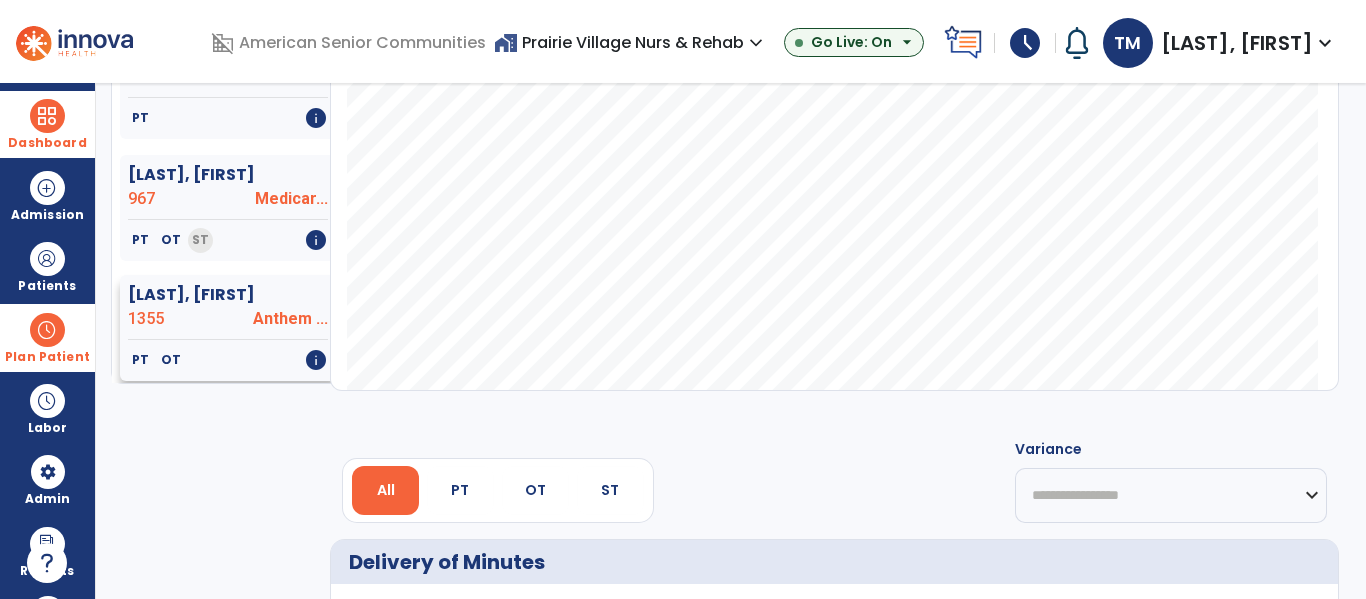 click on "1355" 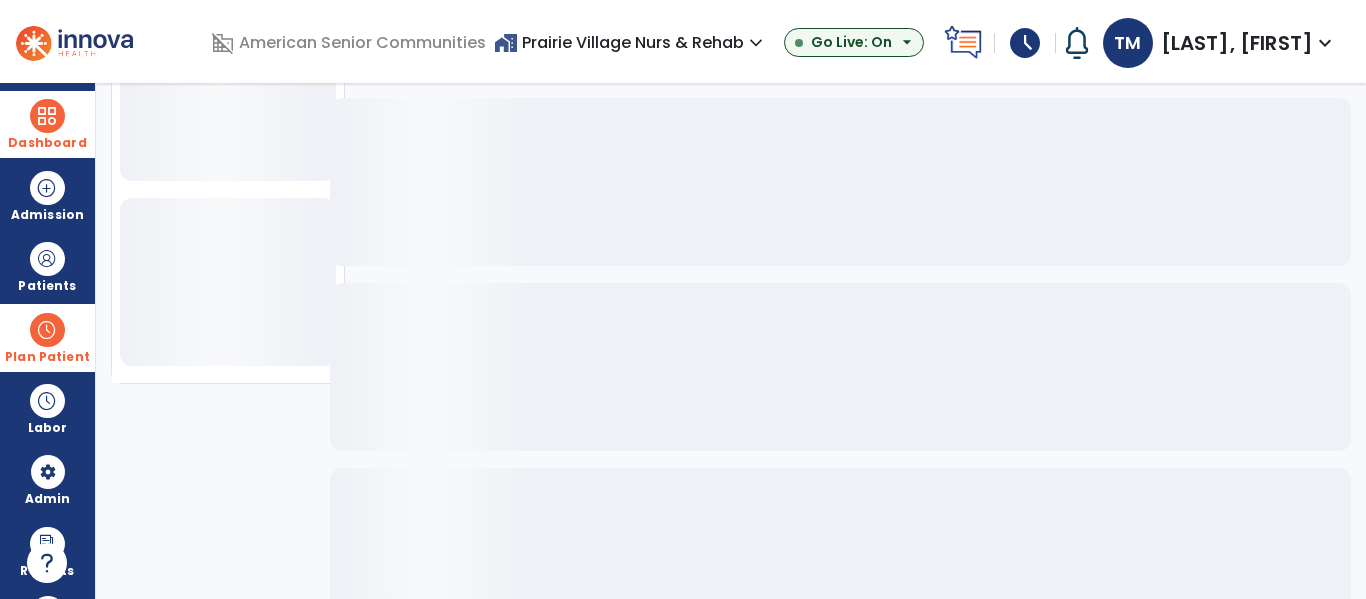 scroll, scrollTop: 796, scrollLeft: 0, axis: vertical 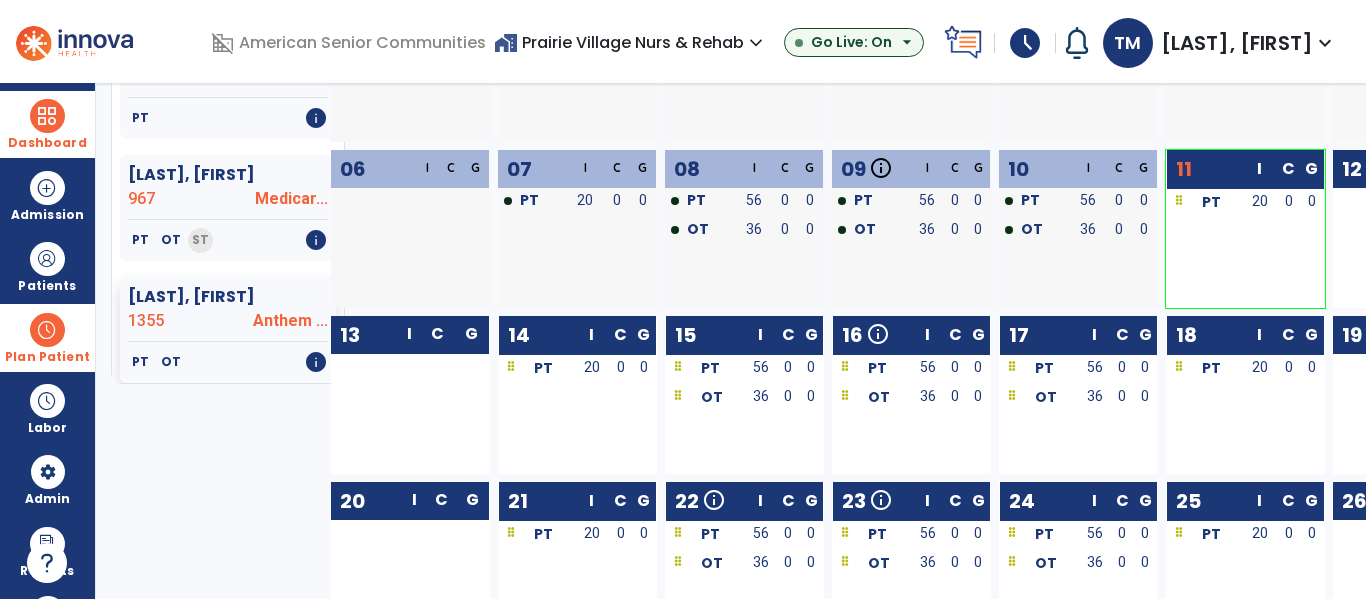 click on "home_work   Prairie Village Nurs & Rehab   expand_more" at bounding box center (631, 42) 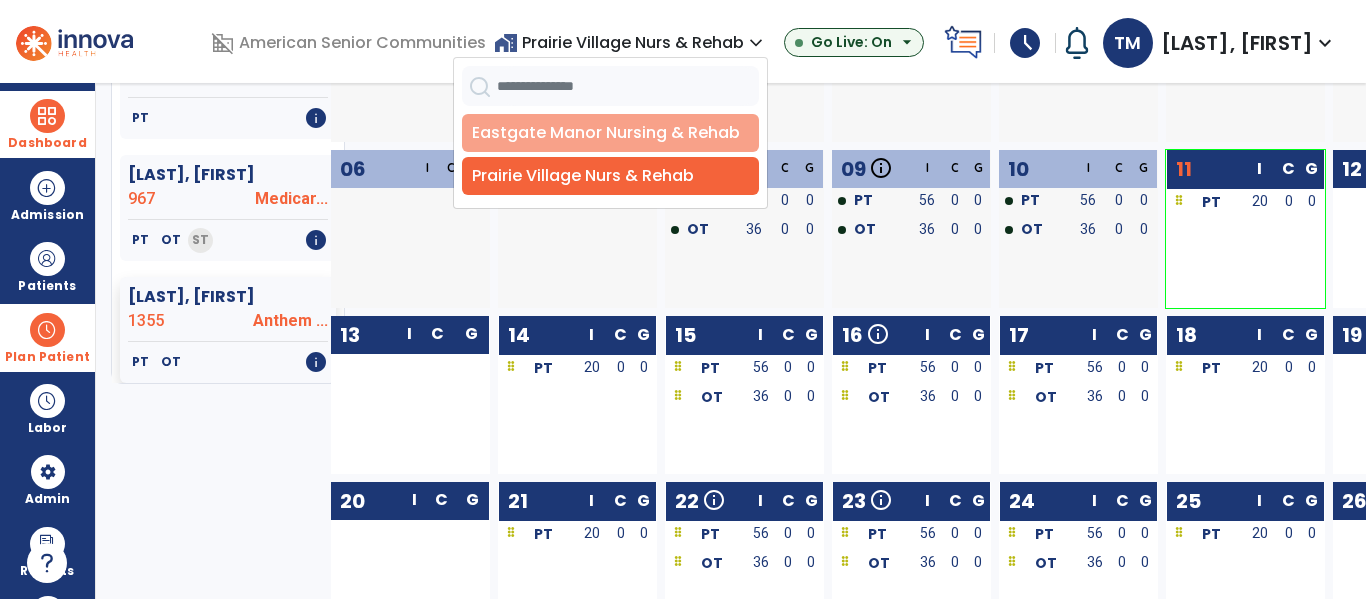 click on "Eastgate Manor Nursing & Rehab" at bounding box center [610, 133] 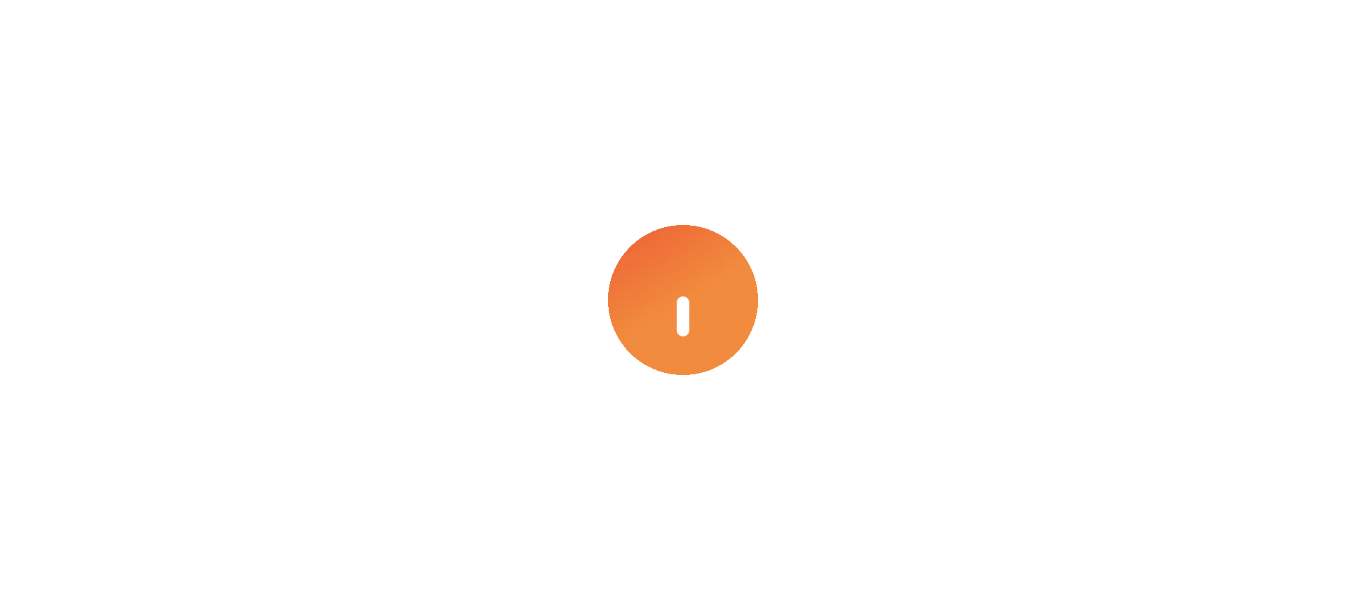 scroll, scrollTop: 0, scrollLeft: 0, axis: both 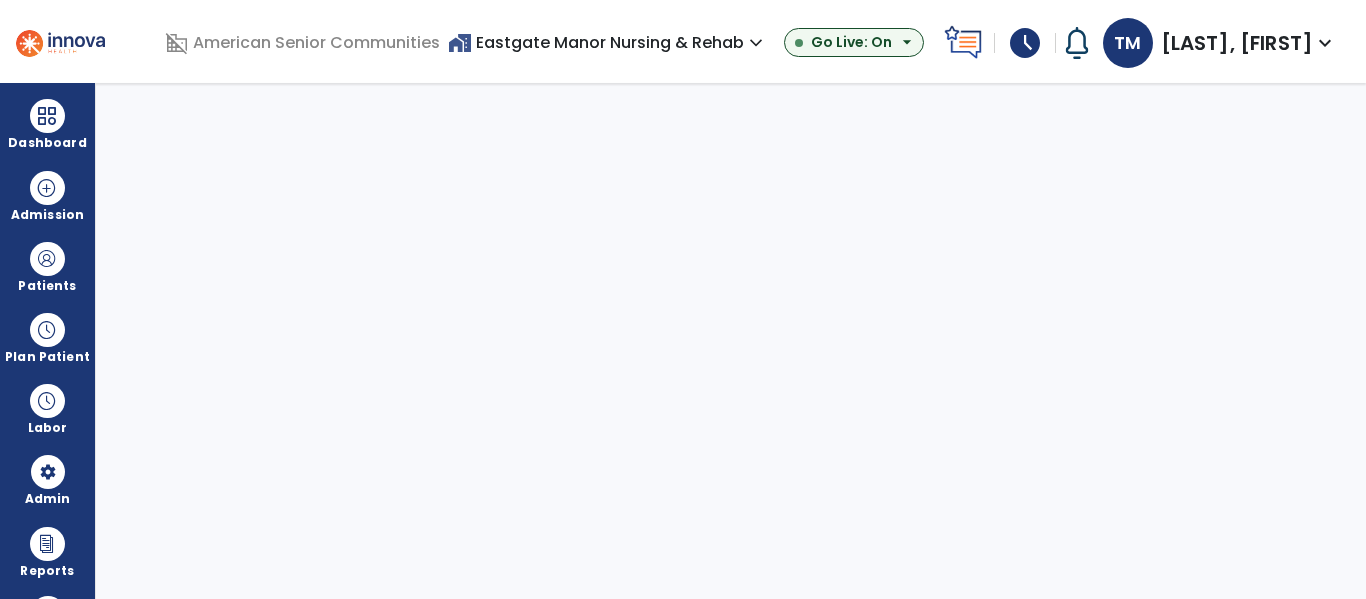 select on "***" 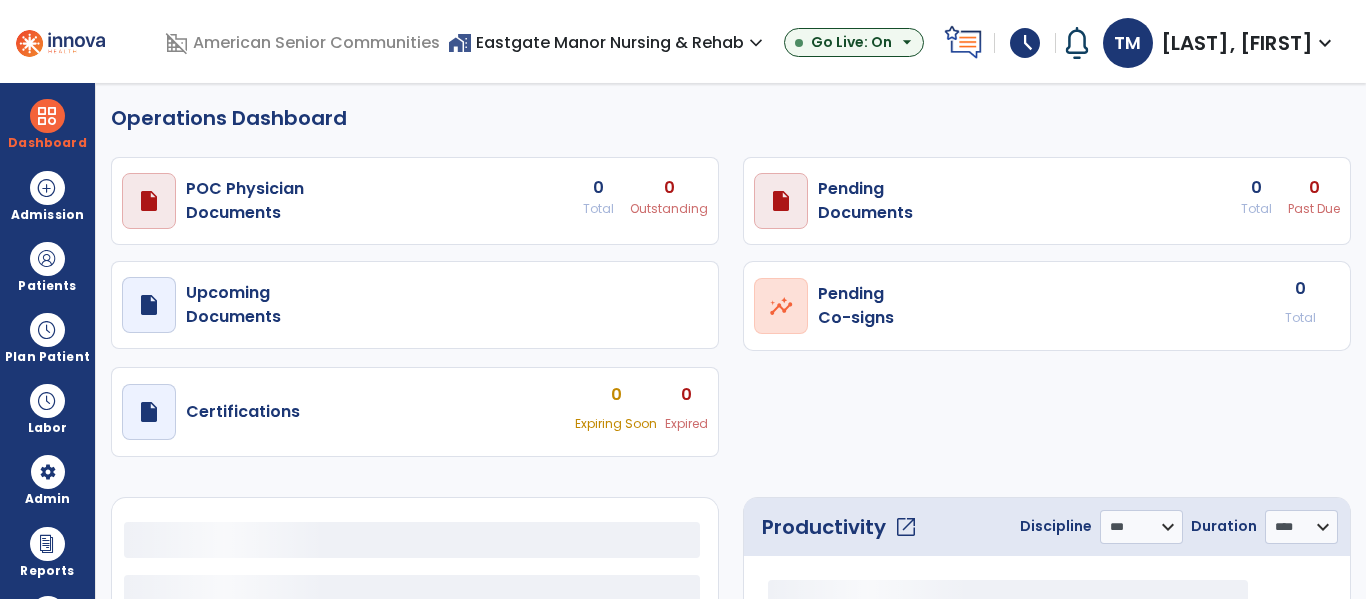 select on "***" 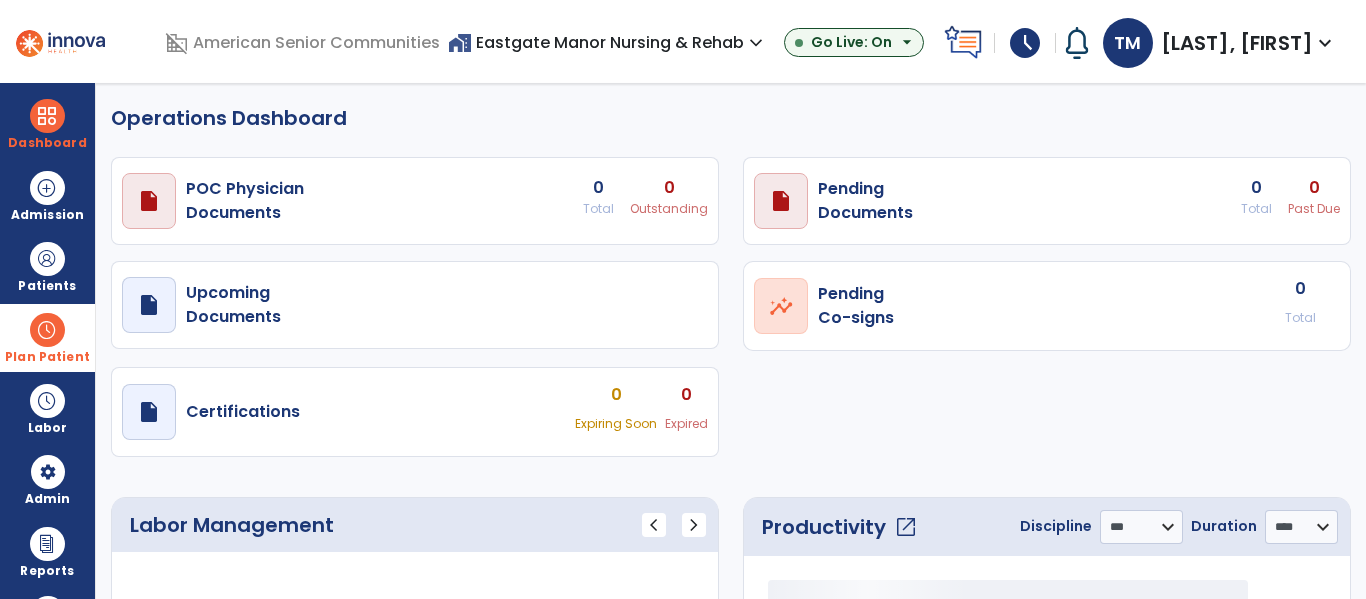 click at bounding box center [47, 330] 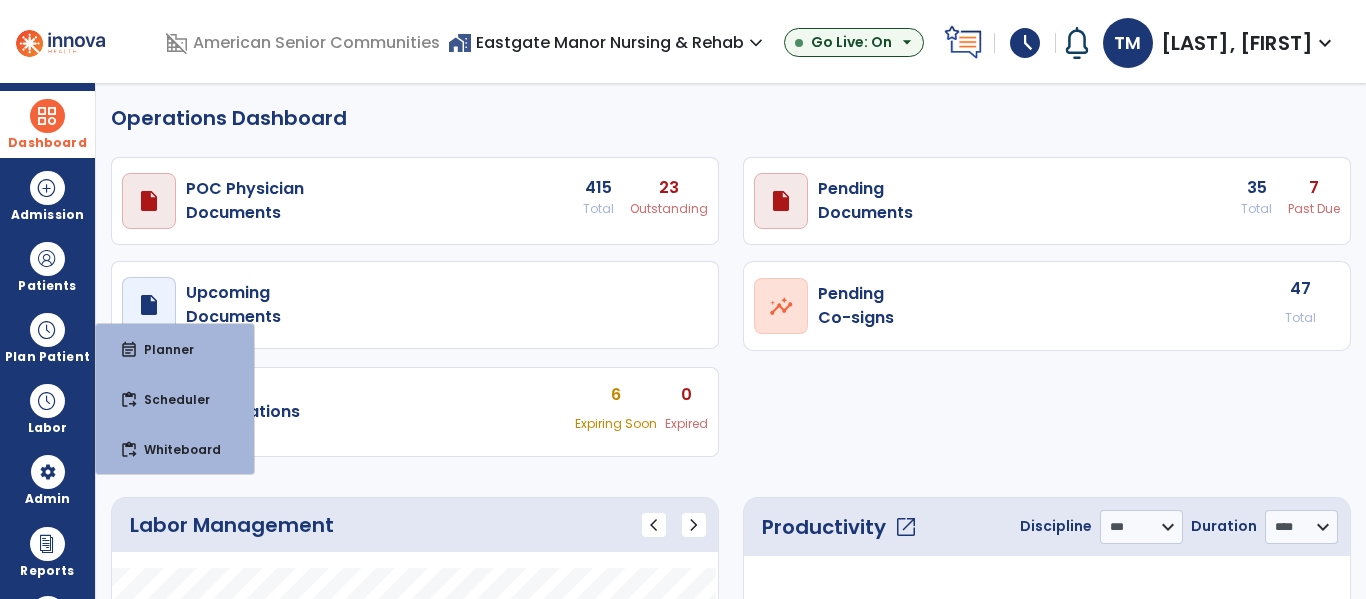click at bounding box center [47, 116] 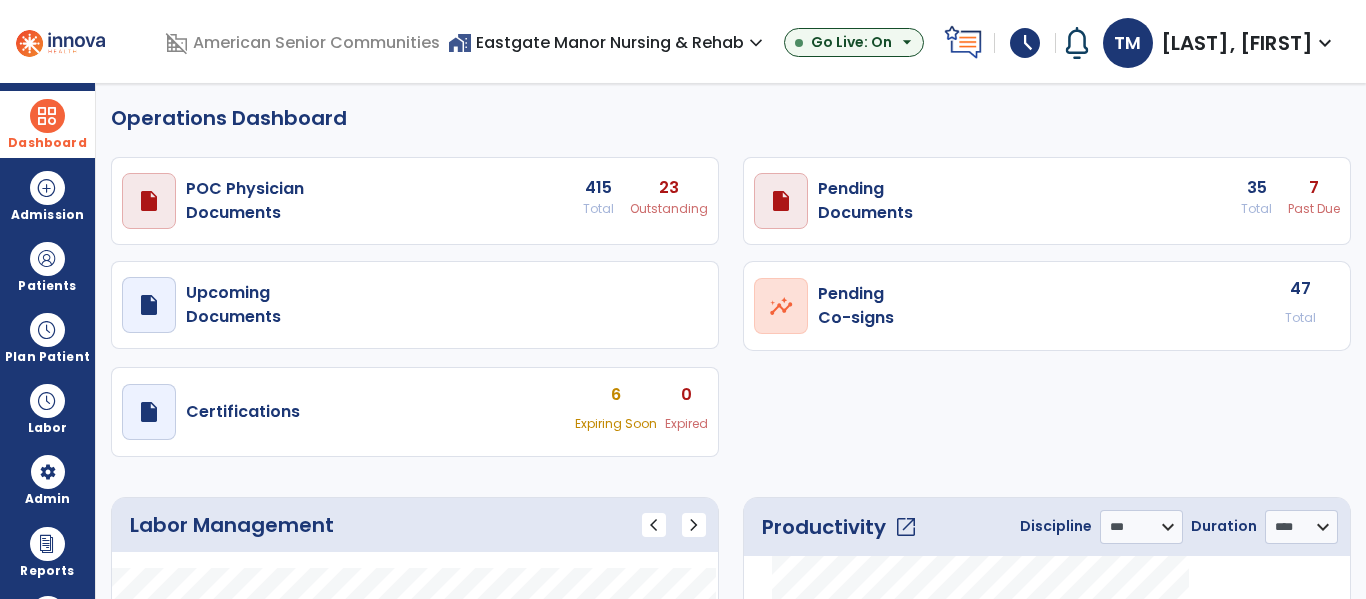 click on "Dashboard" at bounding box center (47, 143) 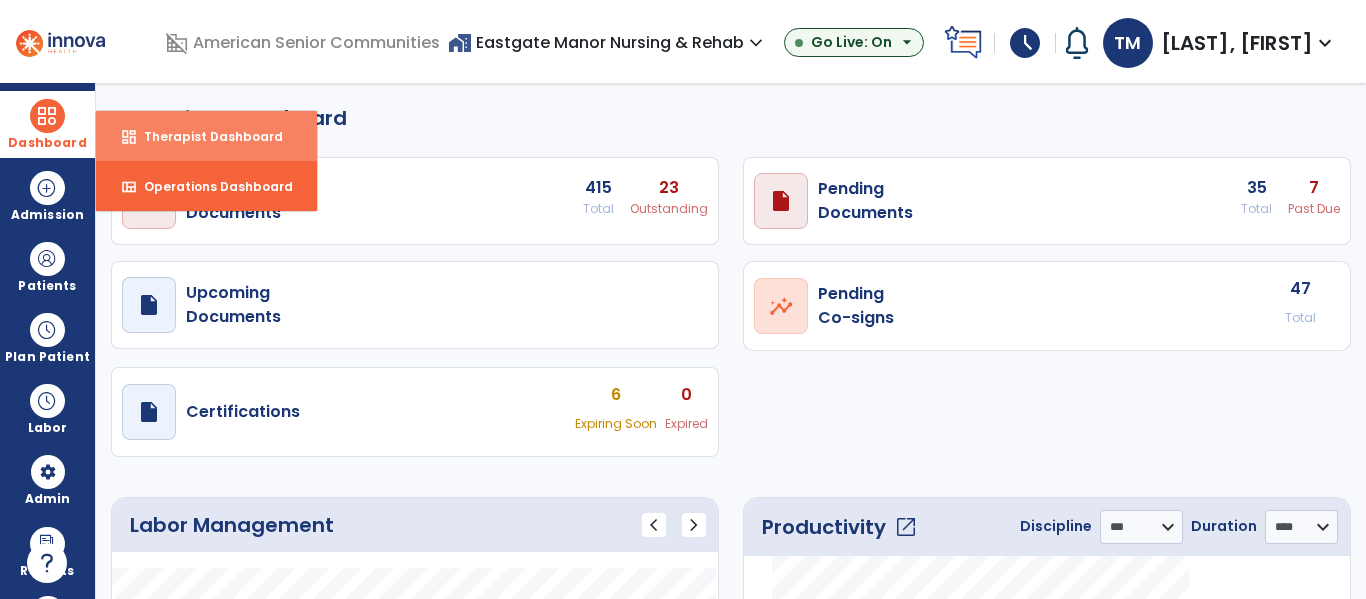 click on "Therapist Dashboard" at bounding box center (205, 136) 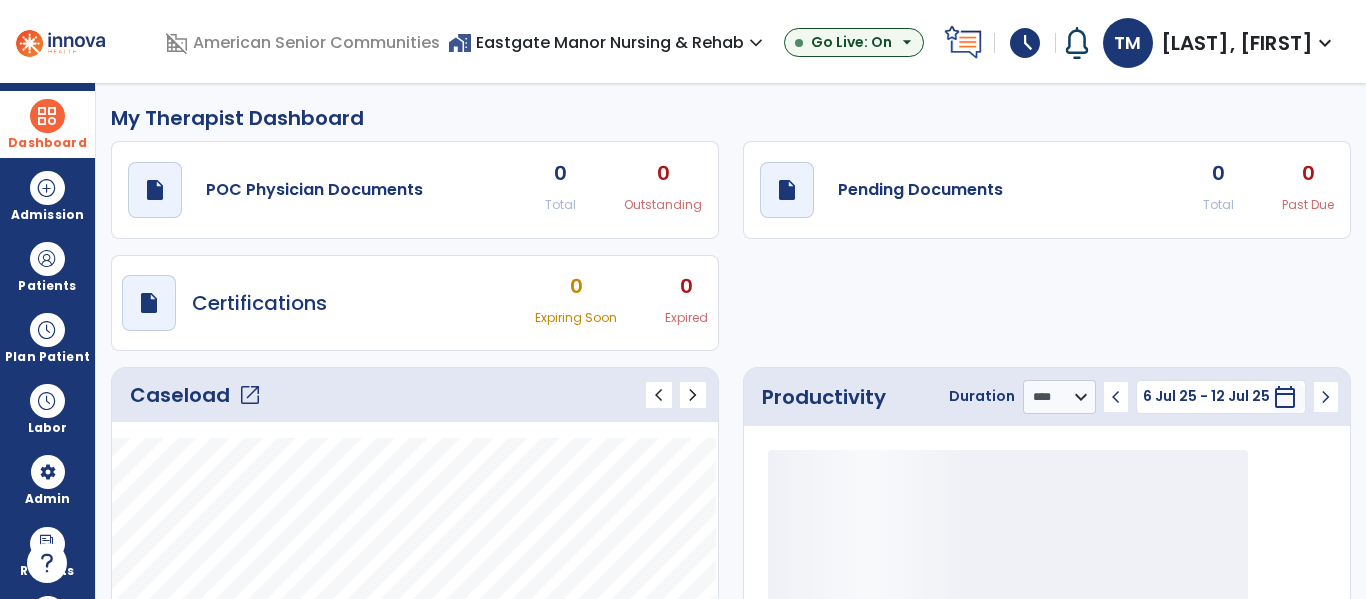 click on "open_in_new" 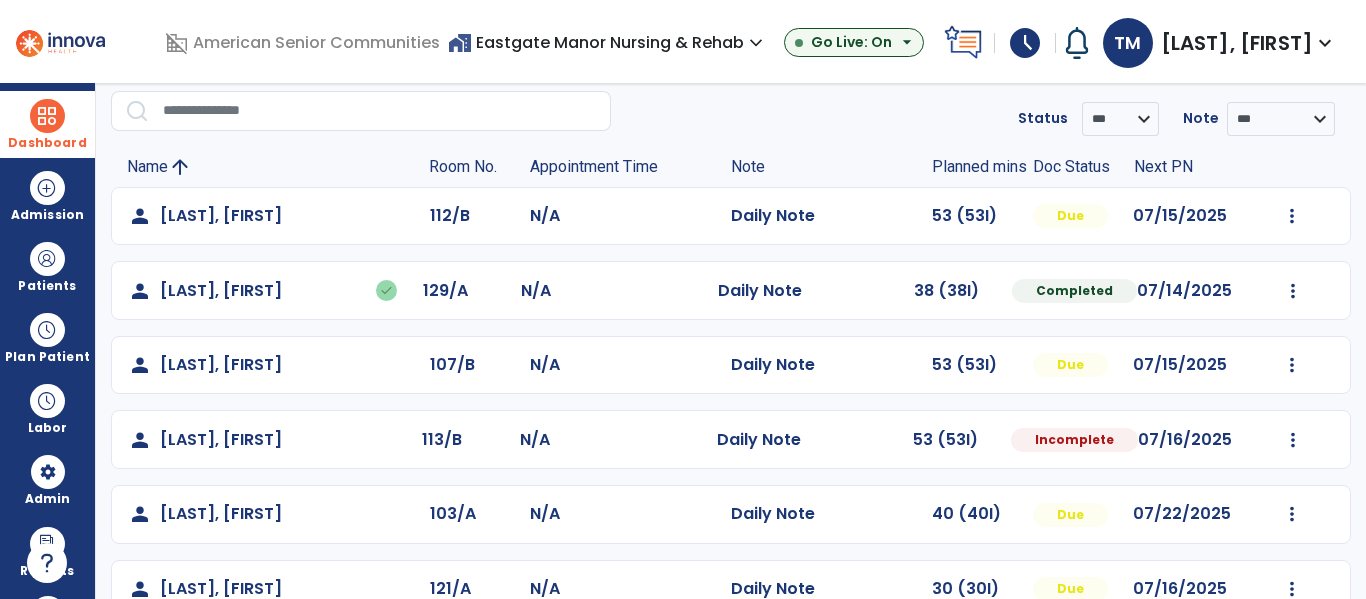 scroll, scrollTop: 86, scrollLeft: 0, axis: vertical 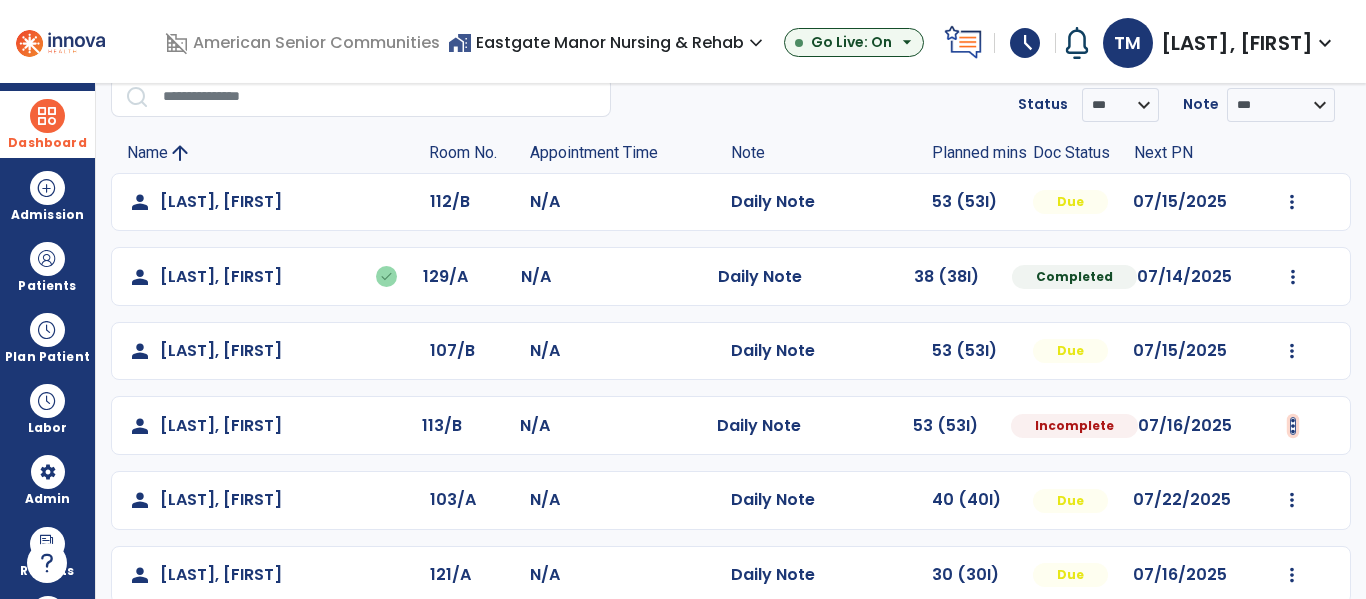 click at bounding box center (1292, 202) 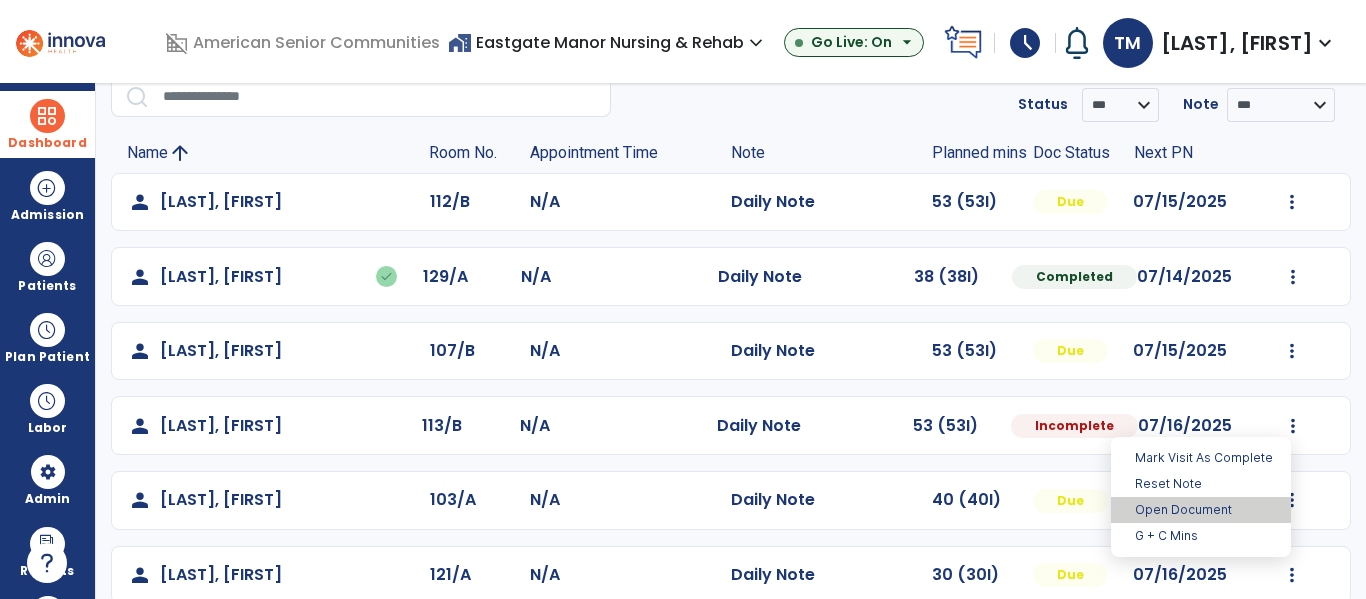 click on "Open Document" at bounding box center (1201, 510) 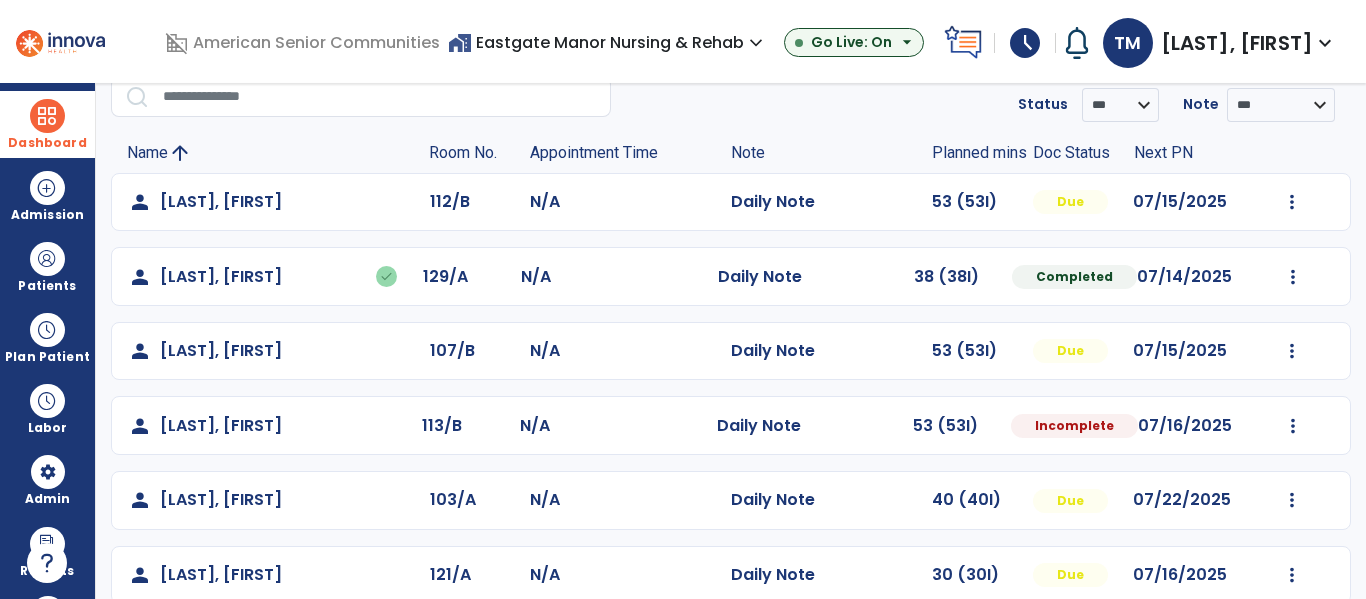 select on "*" 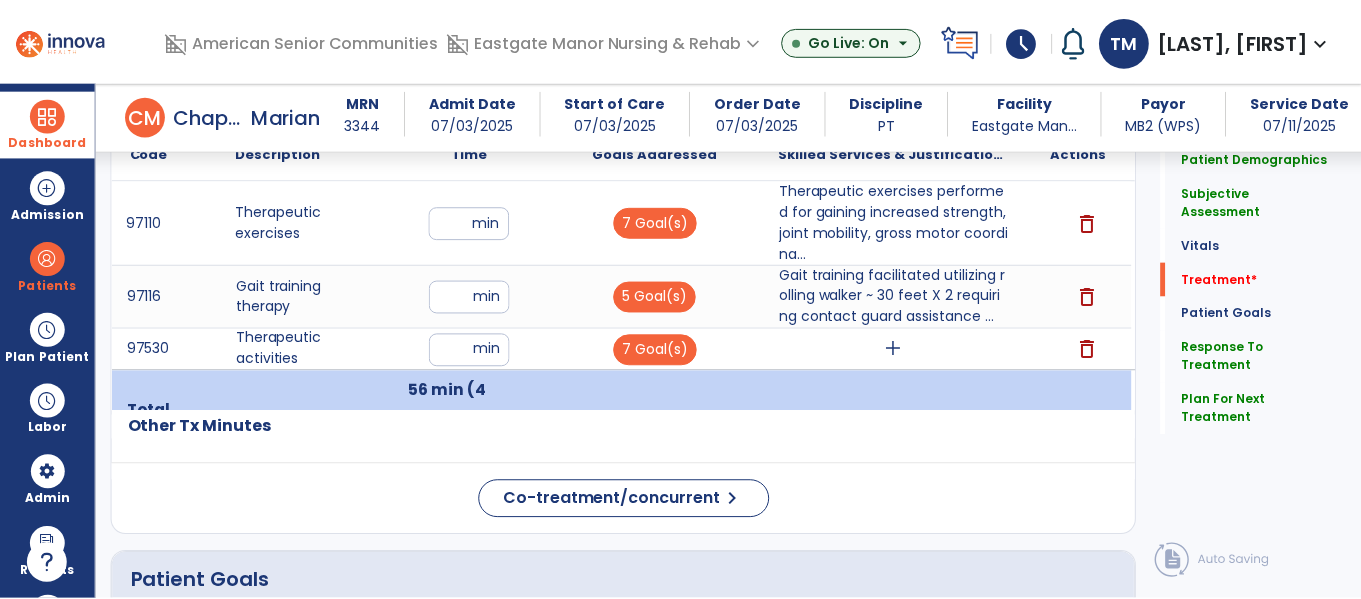 scroll, scrollTop: 1289, scrollLeft: 0, axis: vertical 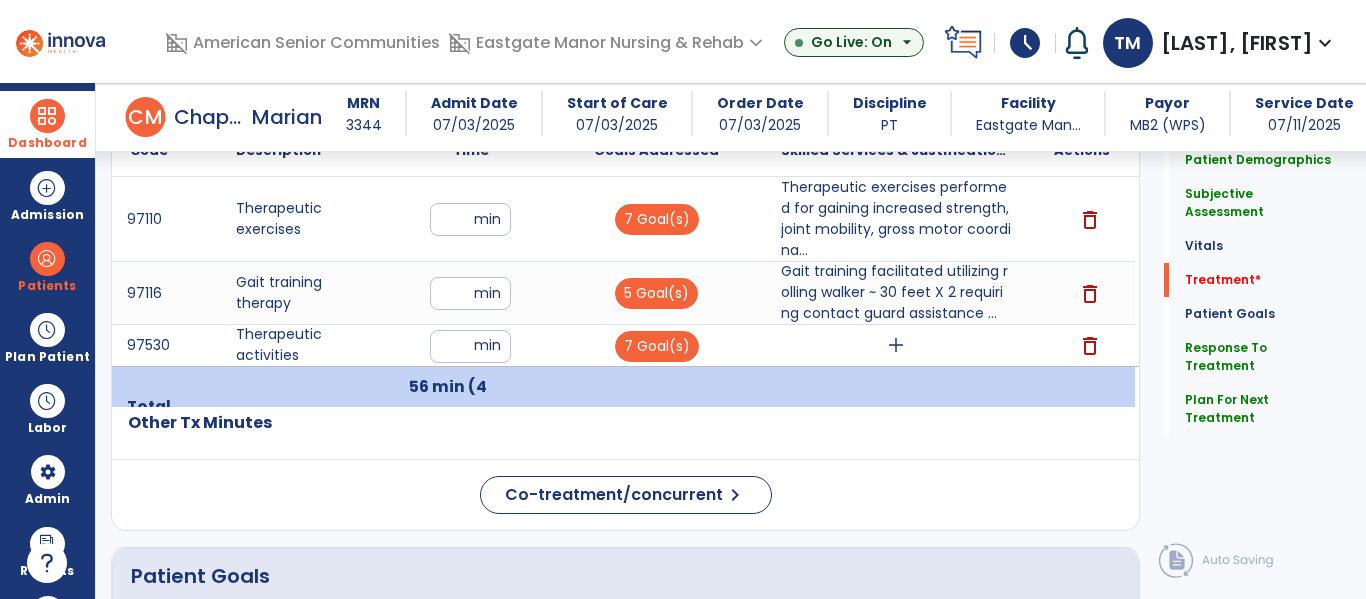 click on "add" at bounding box center (896, 345) 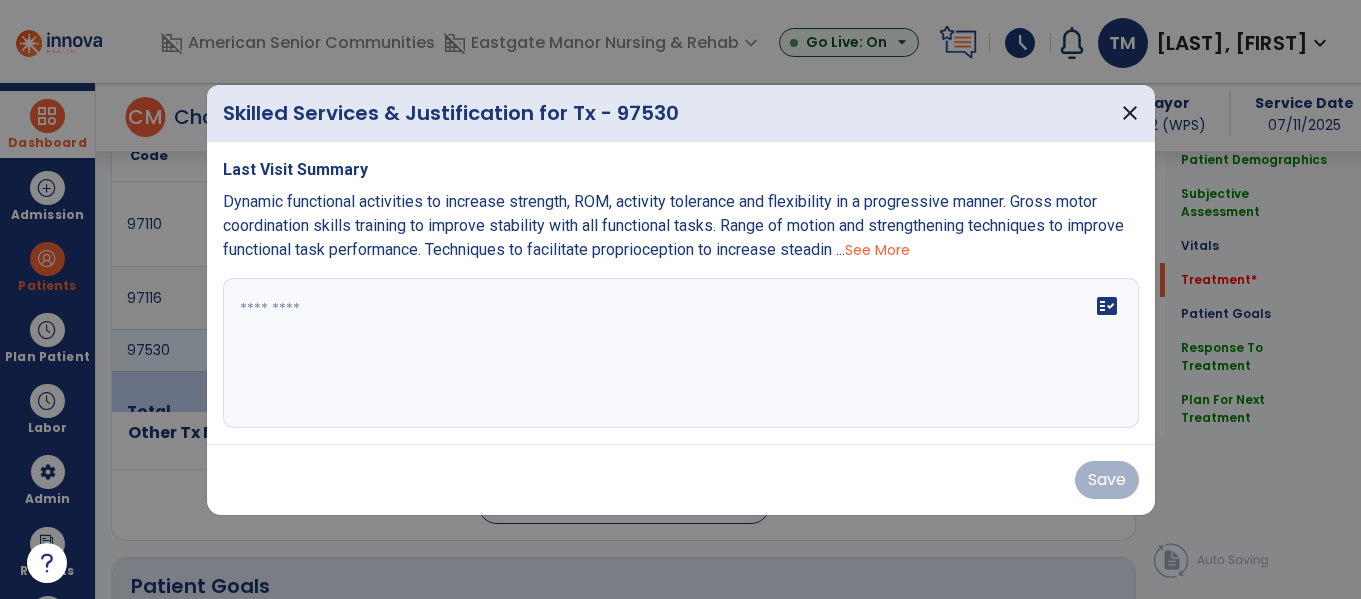 scroll, scrollTop: 1289, scrollLeft: 0, axis: vertical 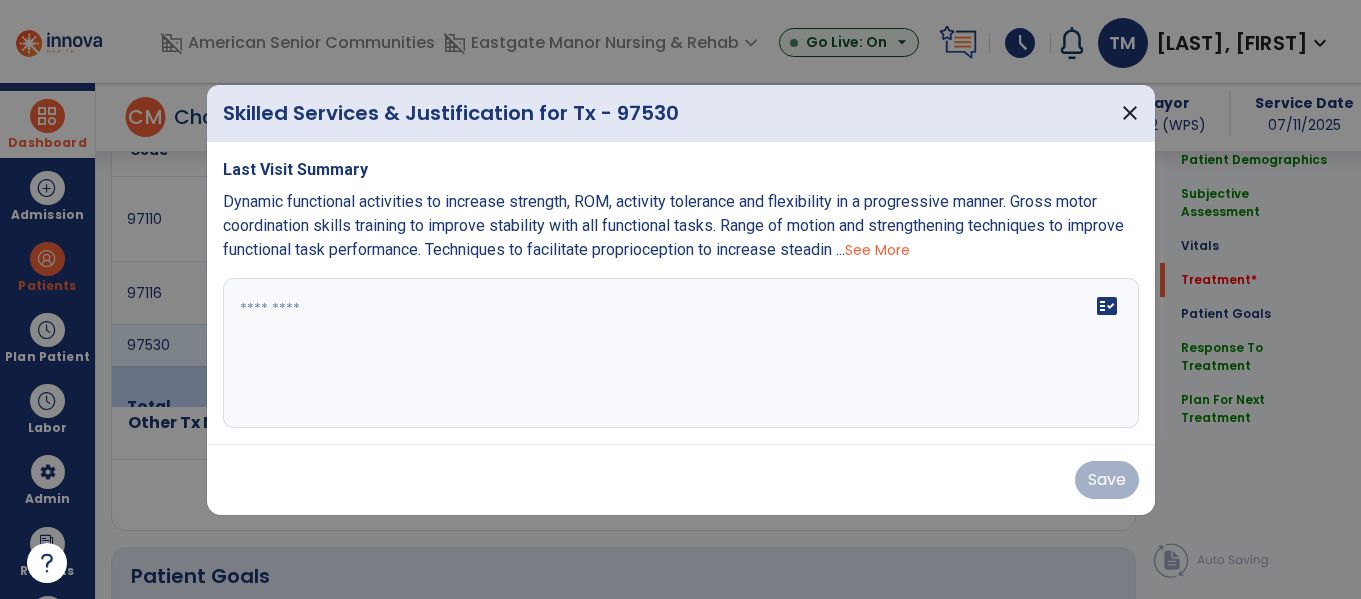 click on "See More" at bounding box center (877, 250) 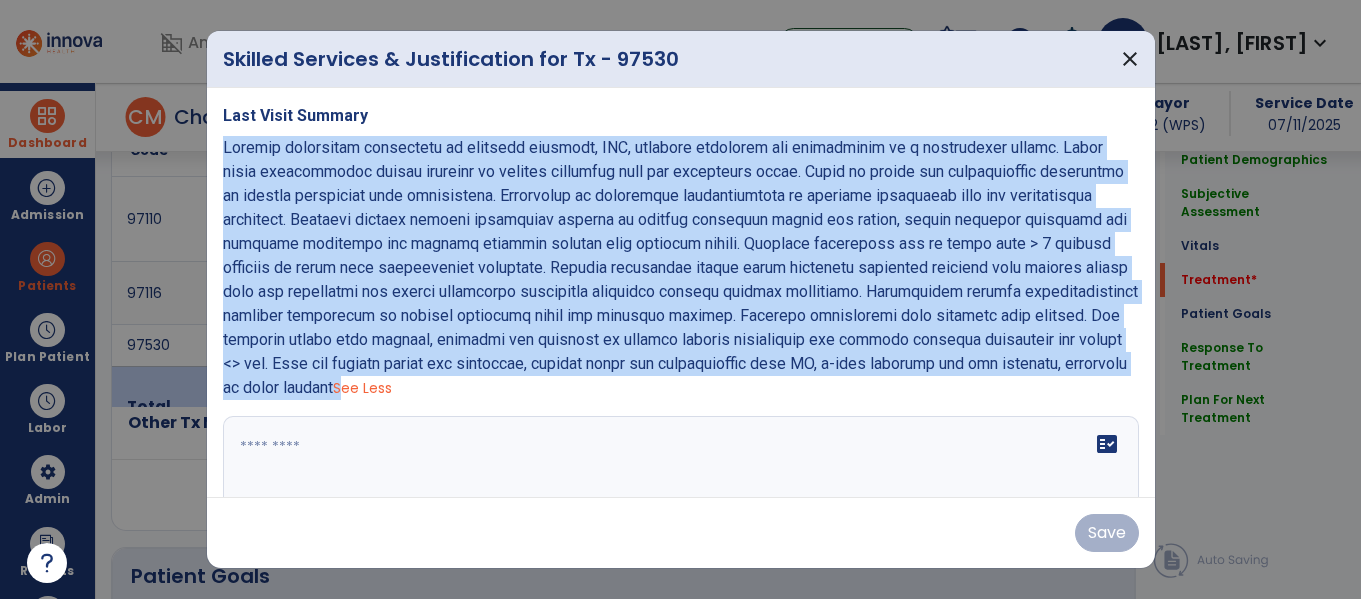 copy on "Dynamic functional activities to increase strength, ROM, activity tolerance and flexibility in a progressive manner. Gross motor coordination skills training to improve stability with all functional tasks. Range of motion and strengthening techniques to improve functional task performance. Techniques to facilitate proprioception to increase steadiness with all transitional movements. Standing dynamic balance activities working to promote increased single leg stance, weight shifting abilities and righting reactions for gaining improved overall fall recovery skills. Moderate assistance sit to stand with > [NUMBER] attempt required at times with transitional movements. Minimal assistance during pivot transfers multiples surfaces with minimal safety cues for sequencing and proper techniques especially improving upright posture throughout. Unsupported sitting multidirectional reaching activities to promote increased trunk and postural control. Extended performance time required this session. Bed mobility drills with r..." 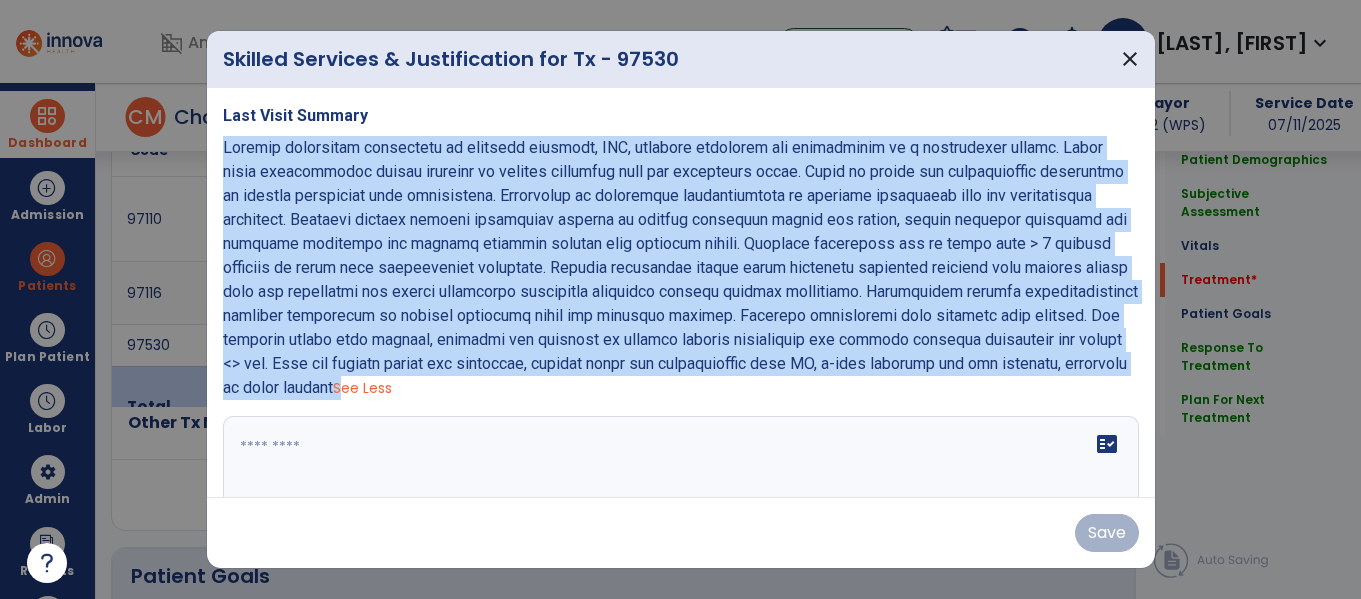 click at bounding box center [678, 491] 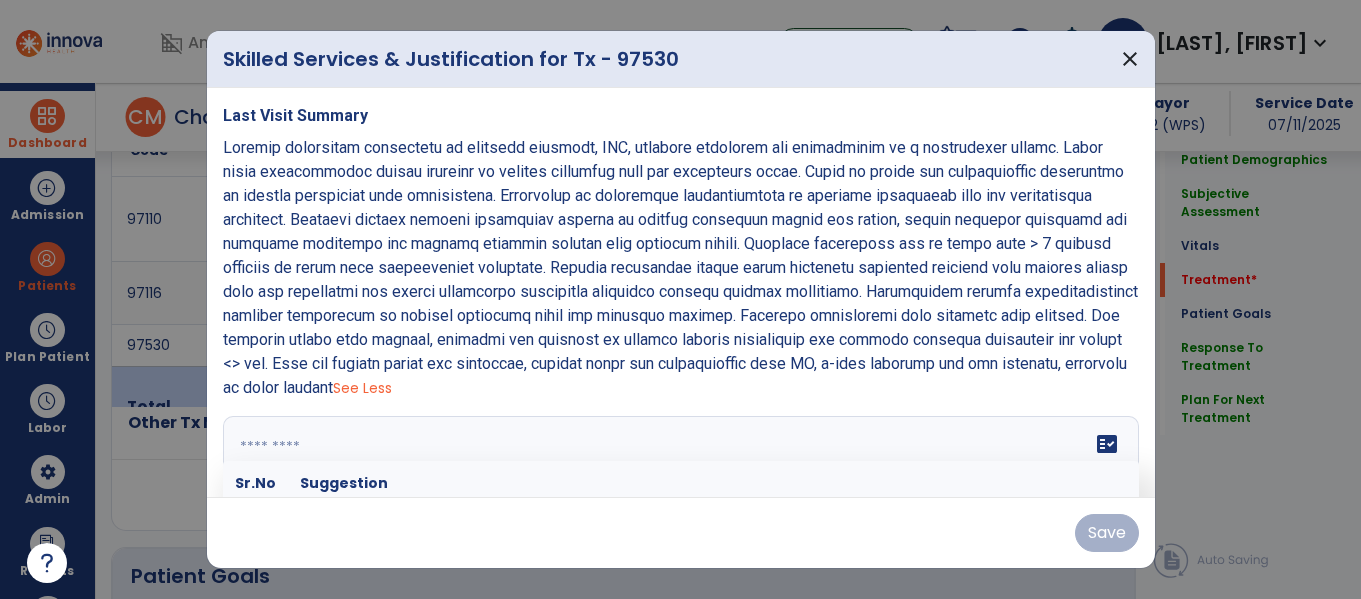 scroll, scrollTop: 75, scrollLeft: 0, axis: vertical 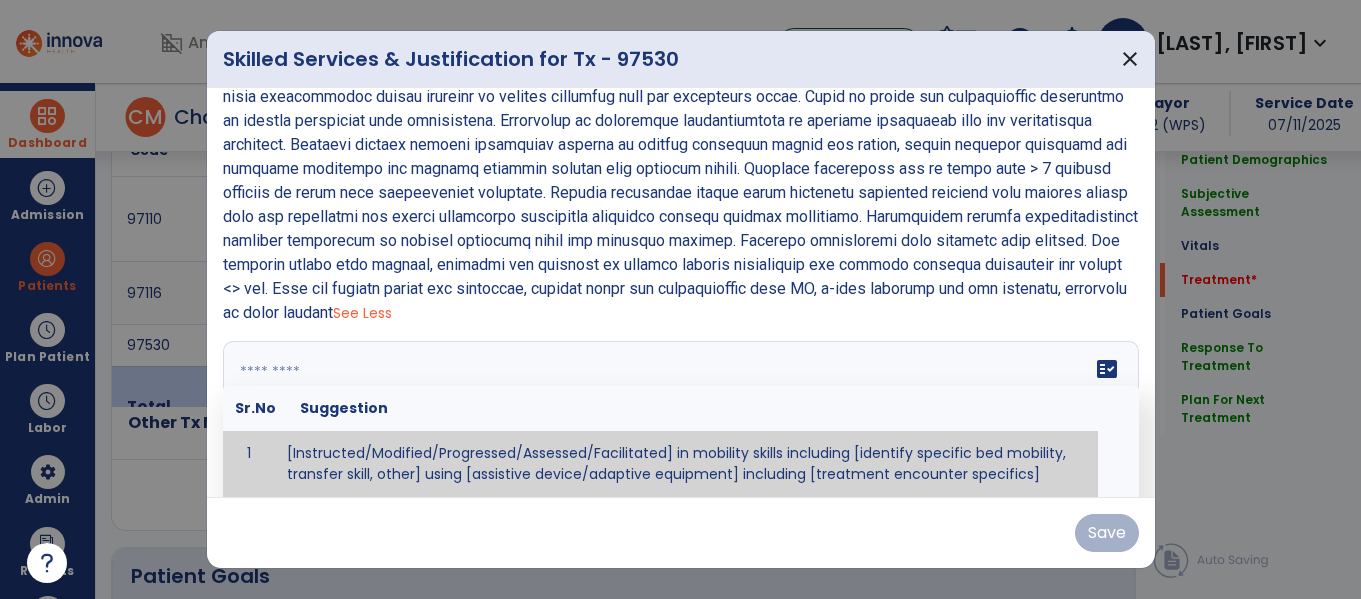 paste on "**********" 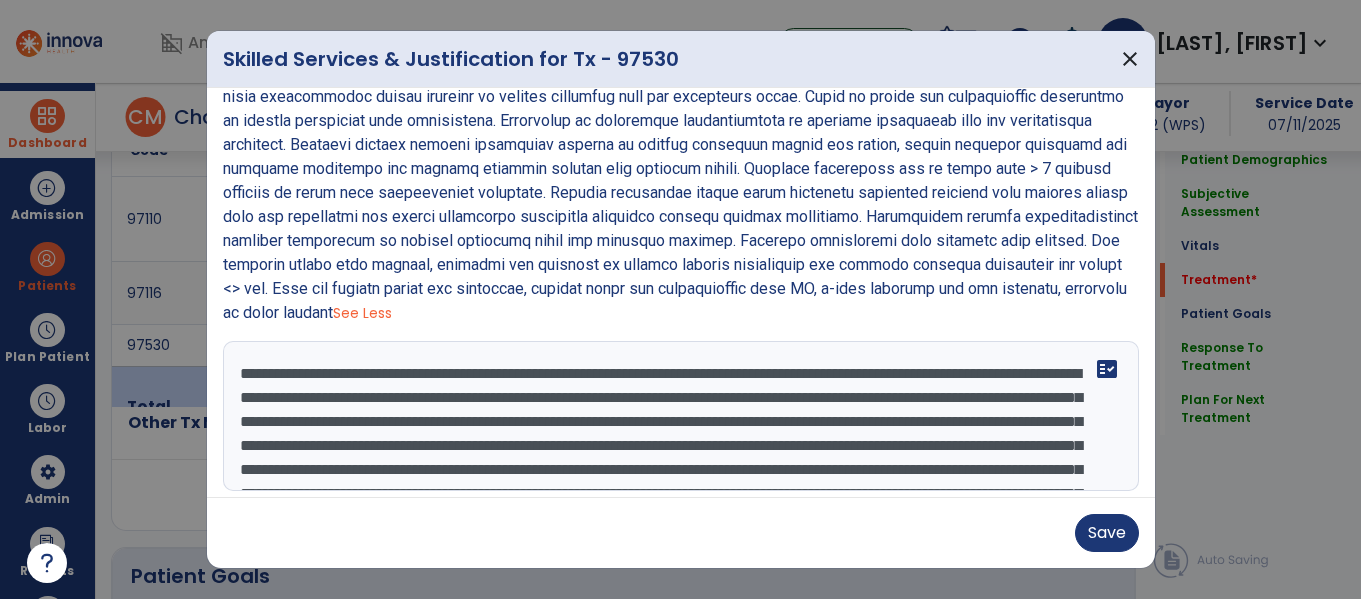 scroll, scrollTop: 183, scrollLeft: 0, axis: vertical 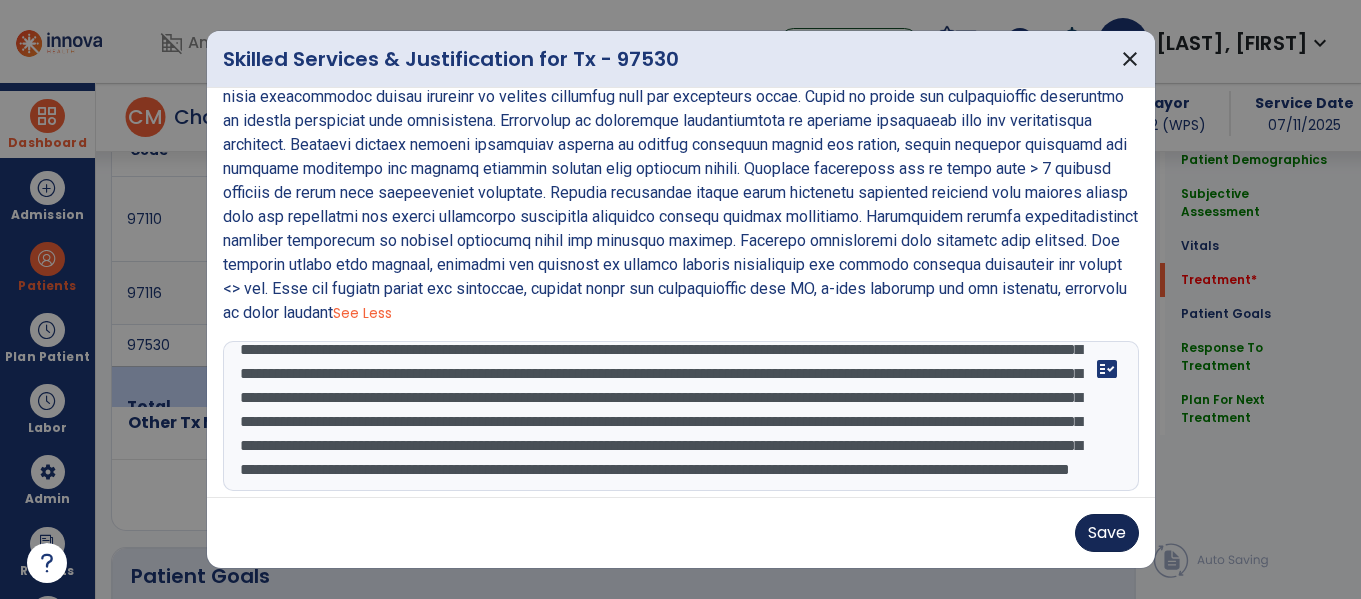 type on "**********" 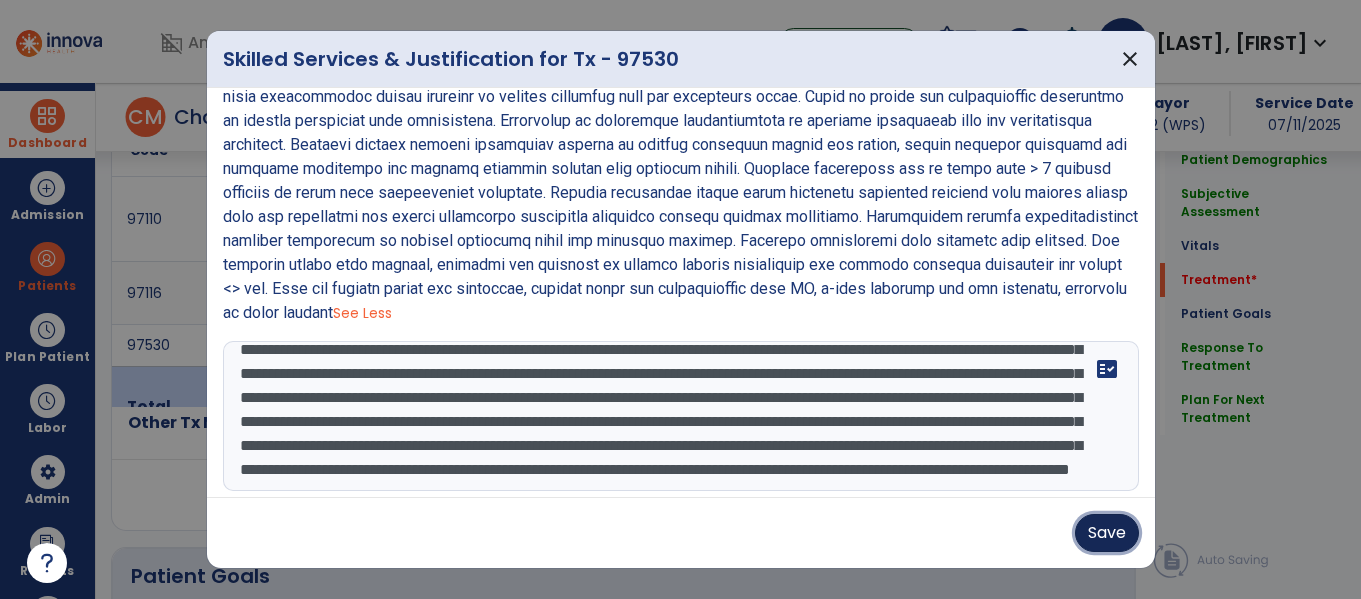 click on "Save" at bounding box center [1107, 533] 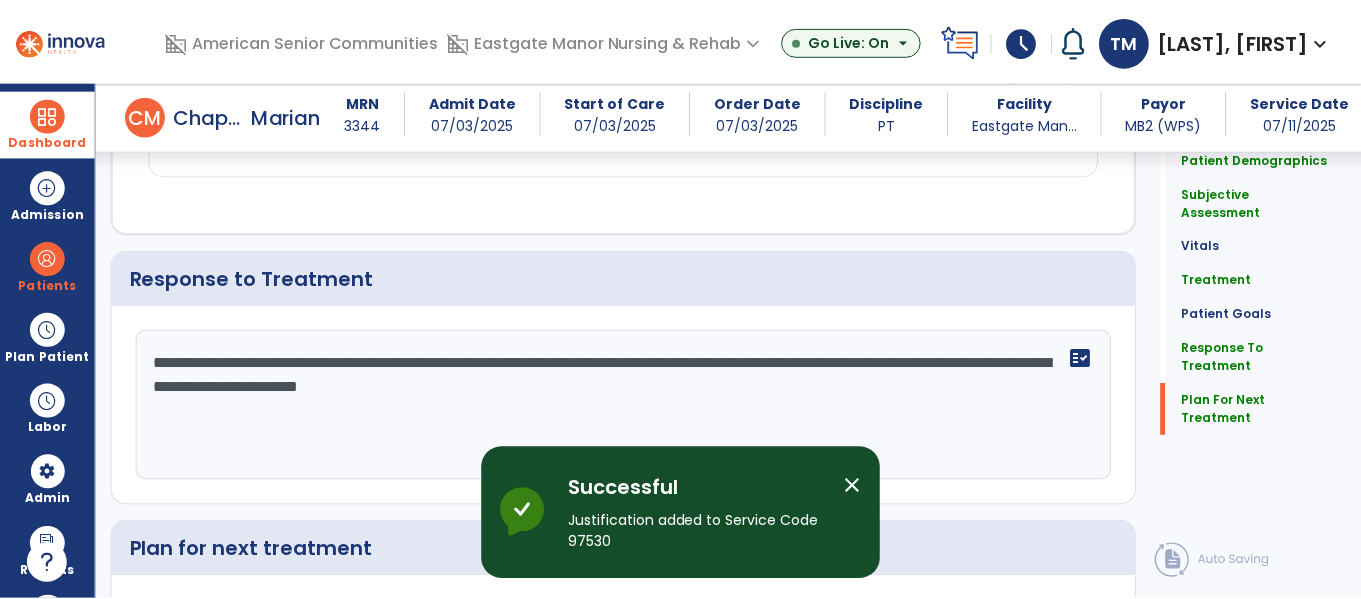 scroll, scrollTop: 2957, scrollLeft: 0, axis: vertical 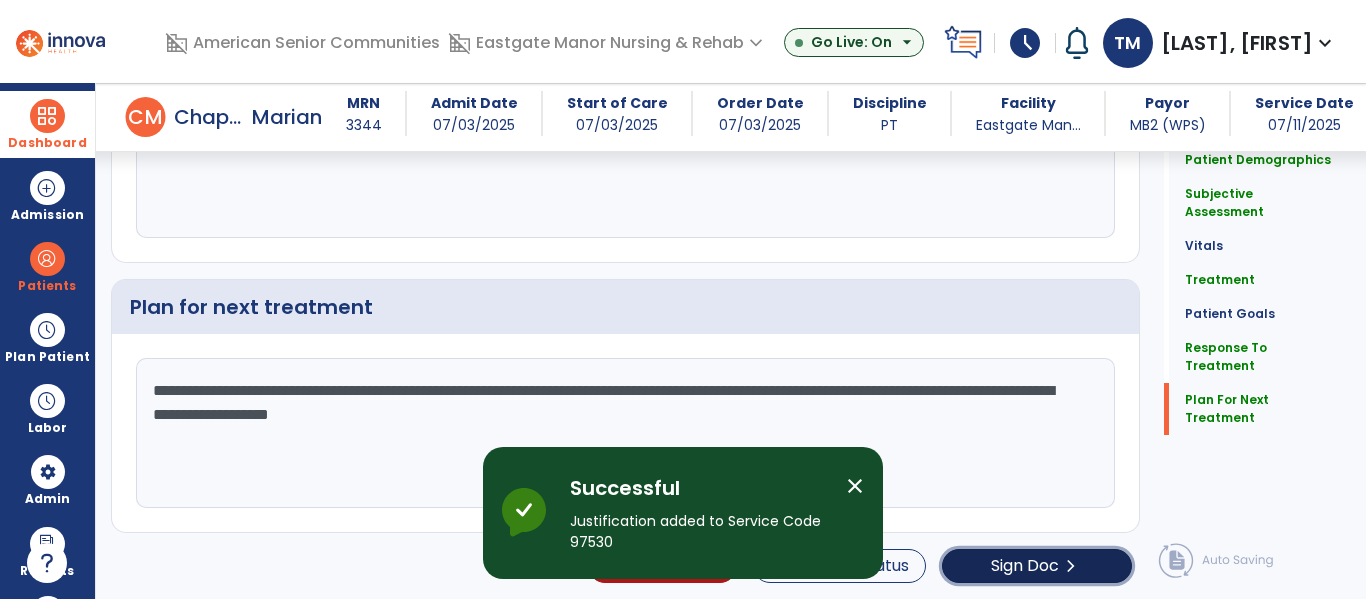 click on "Sign Doc" 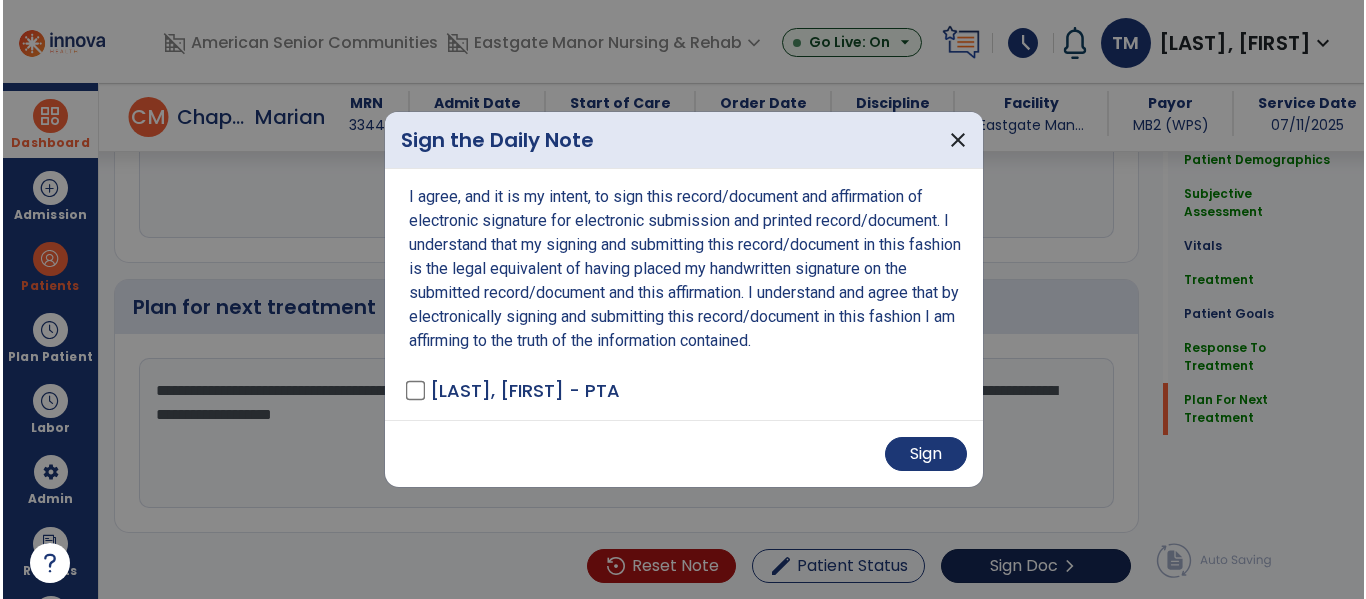 scroll, scrollTop: 2957, scrollLeft: 0, axis: vertical 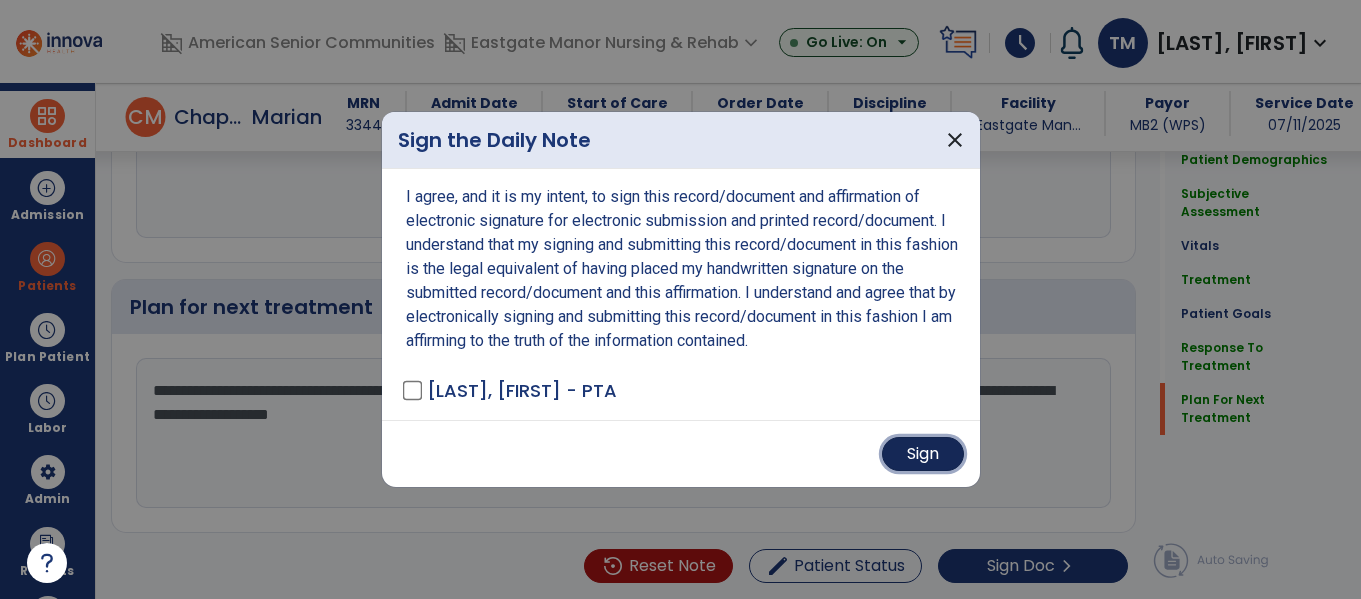 click on "Sign" at bounding box center [923, 454] 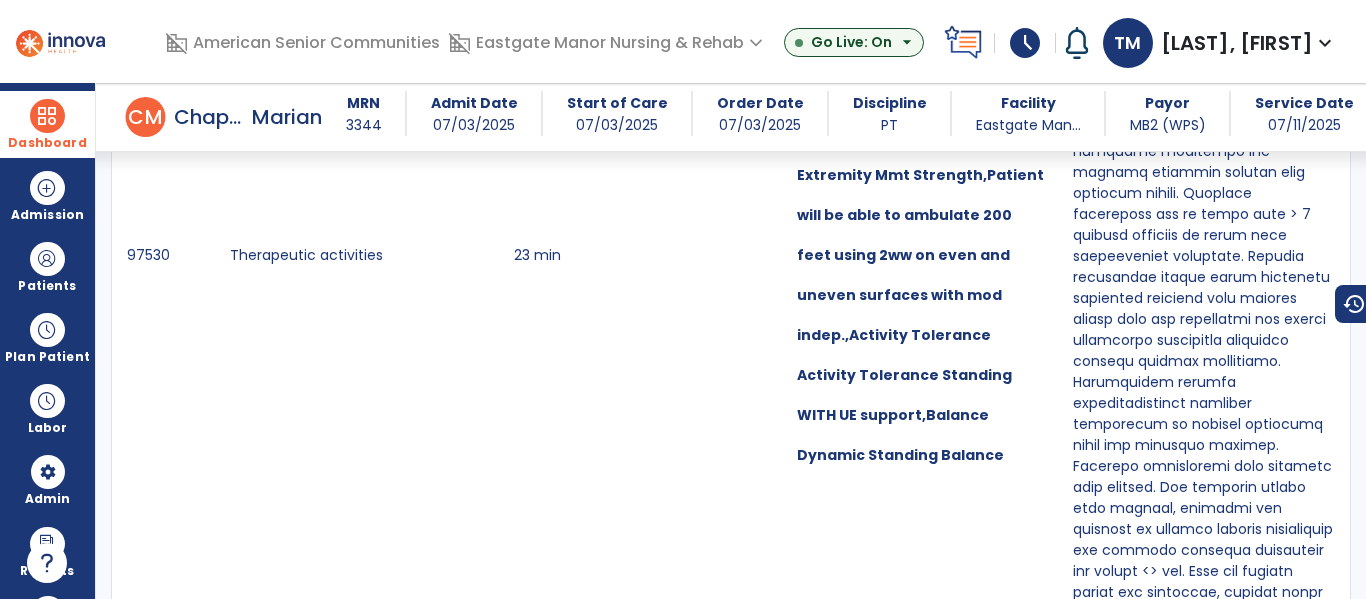 scroll, scrollTop: 0, scrollLeft: 0, axis: both 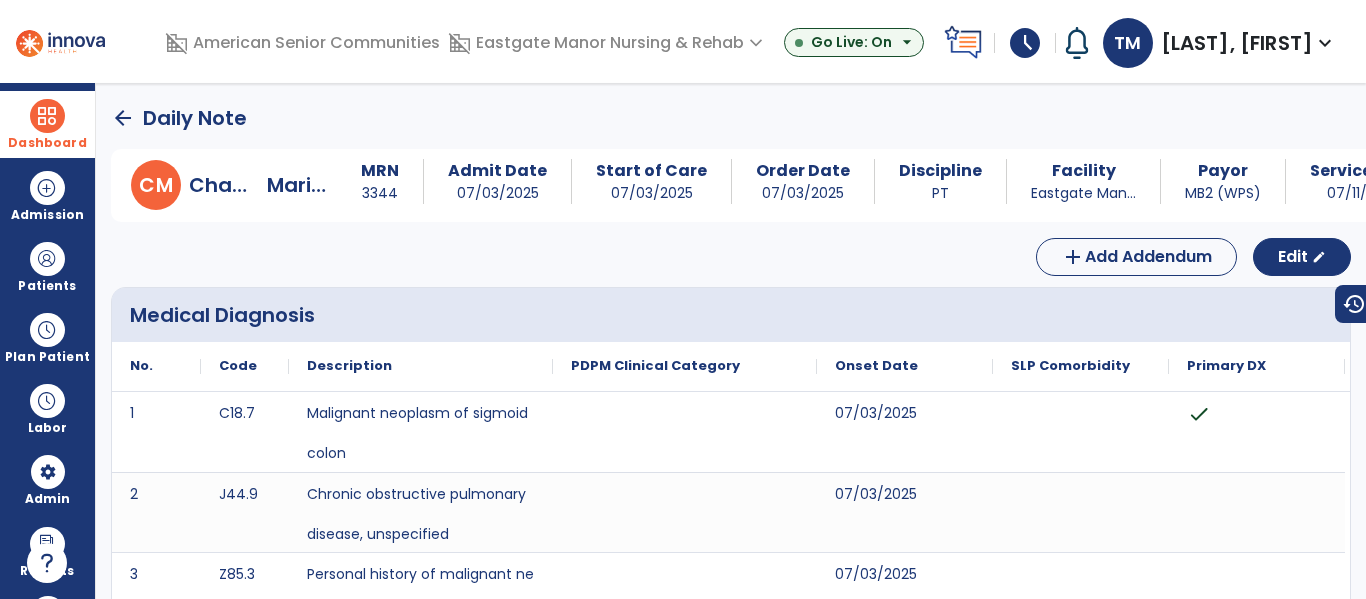 click on "arrow_back" 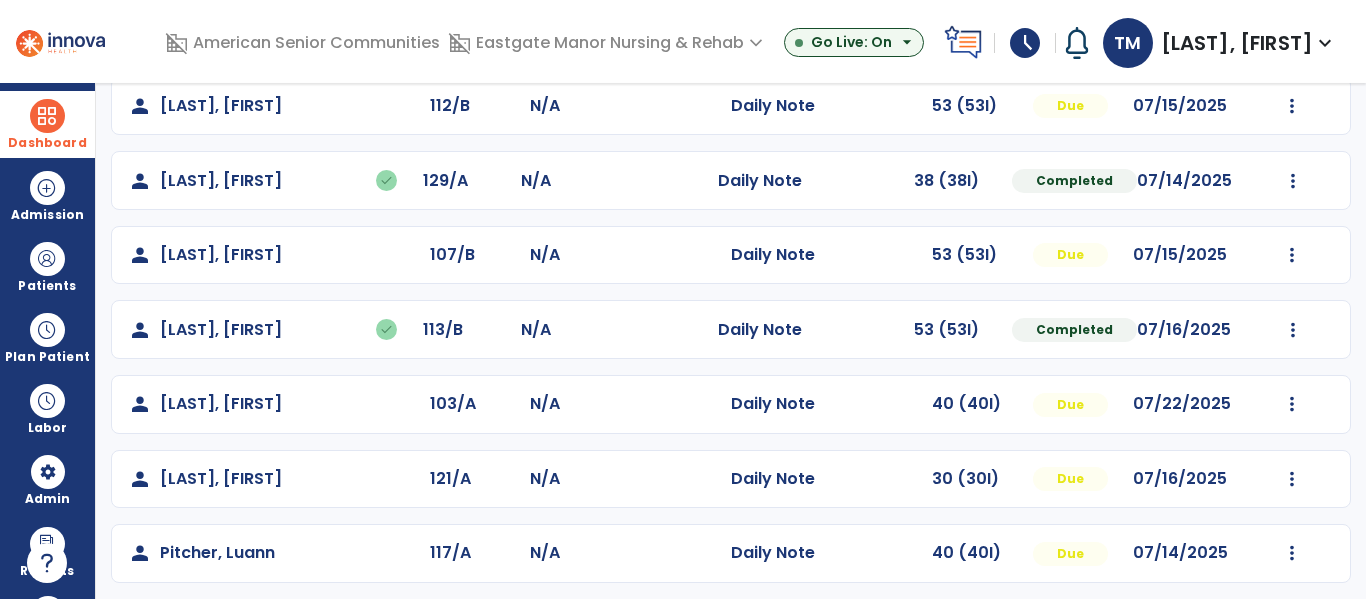 scroll, scrollTop: 339, scrollLeft: 0, axis: vertical 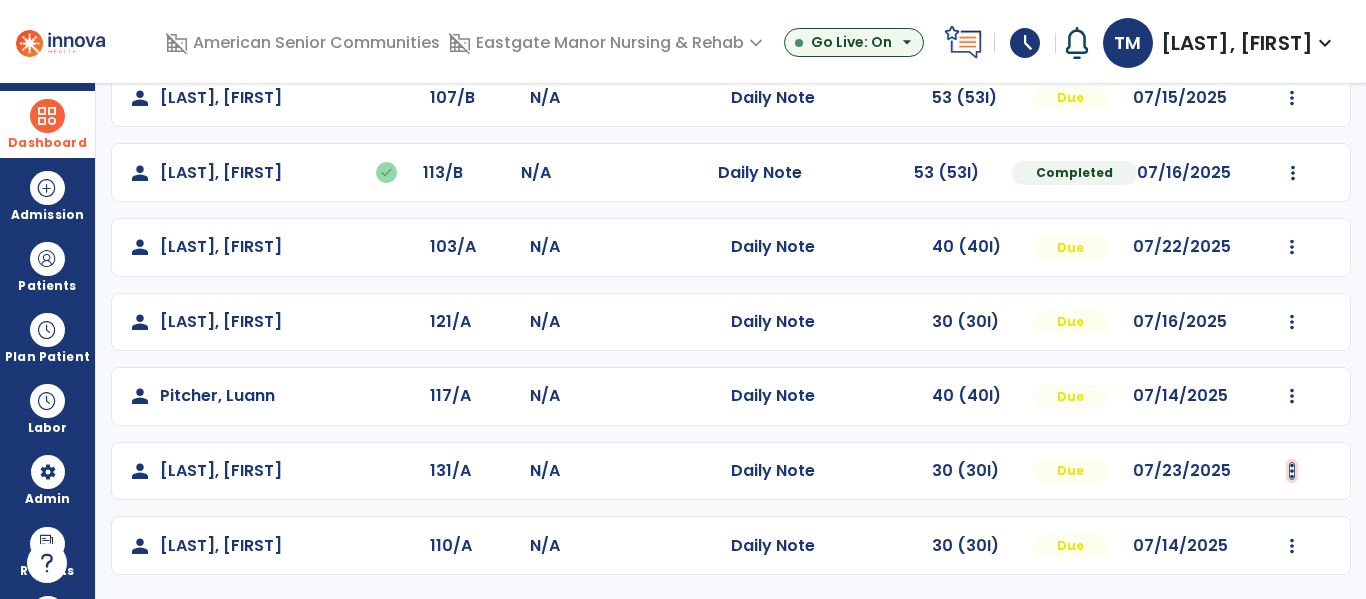 click at bounding box center [1292, -51] 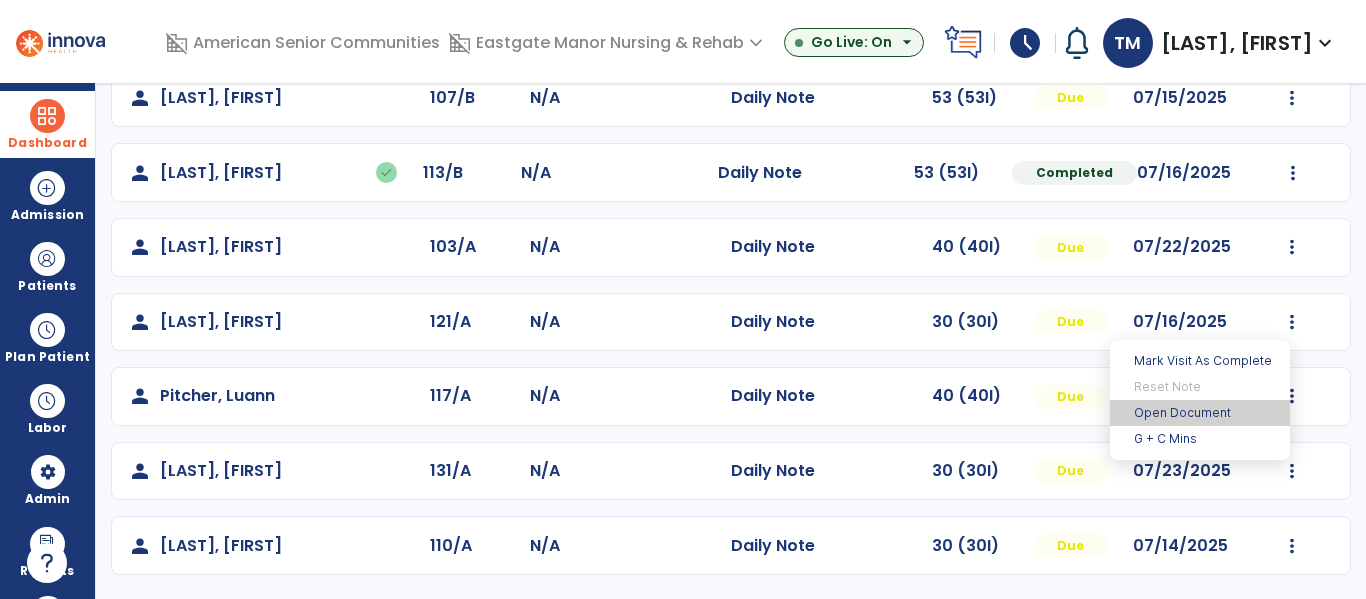 click on "Open Document" at bounding box center [1200, 413] 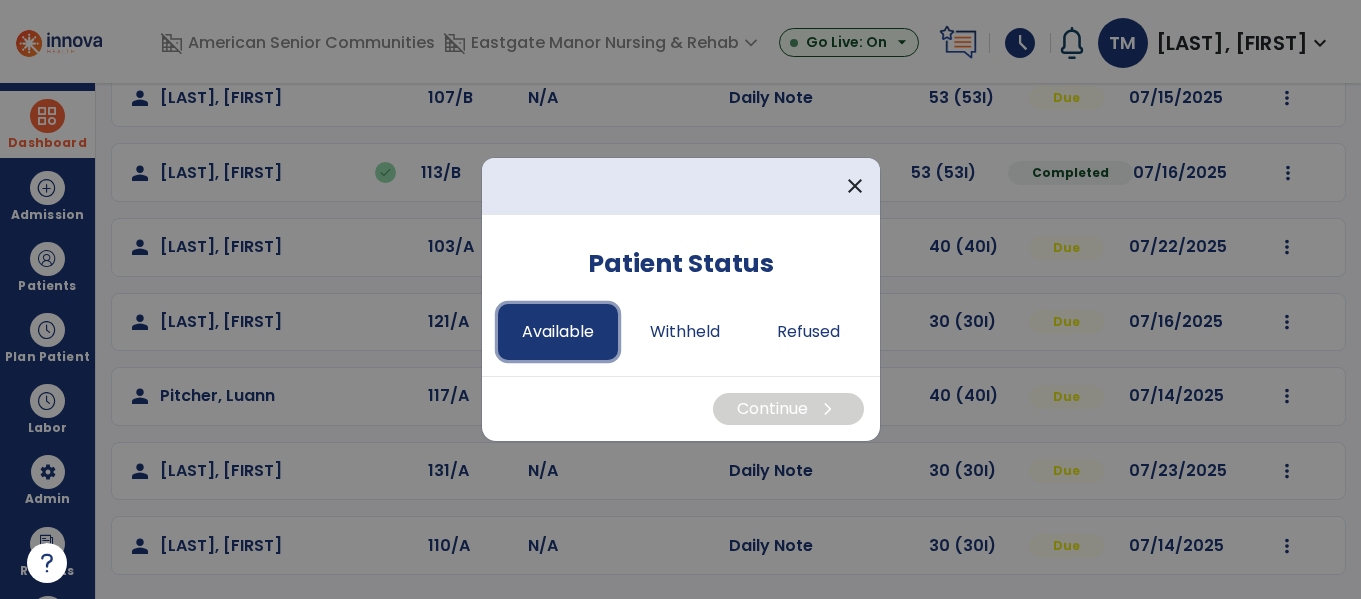 click on "Available" at bounding box center [558, 332] 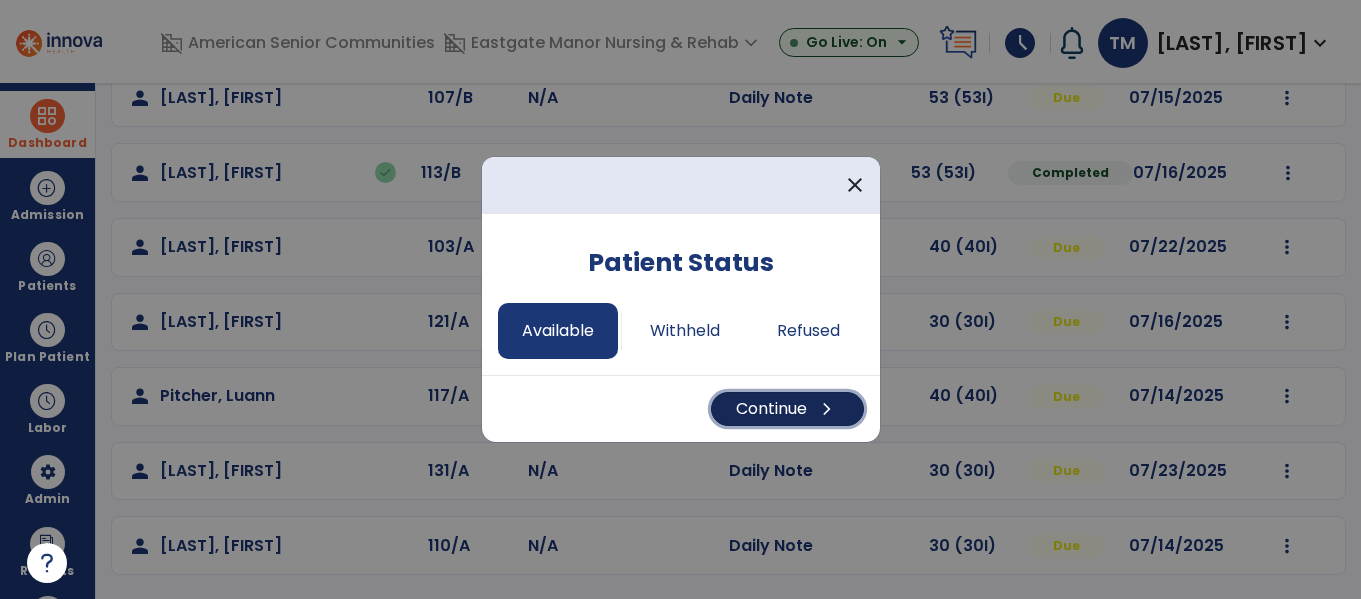 click on "Continue   chevron_right" at bounding box center (787, 409) 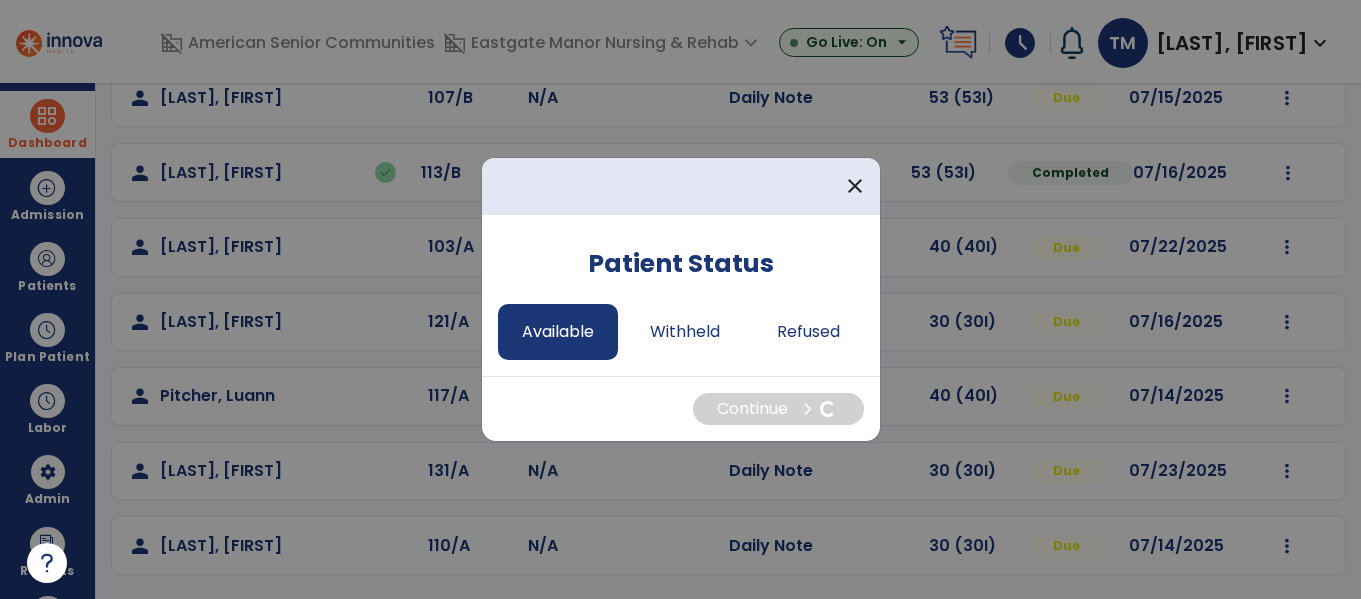 select on "*" 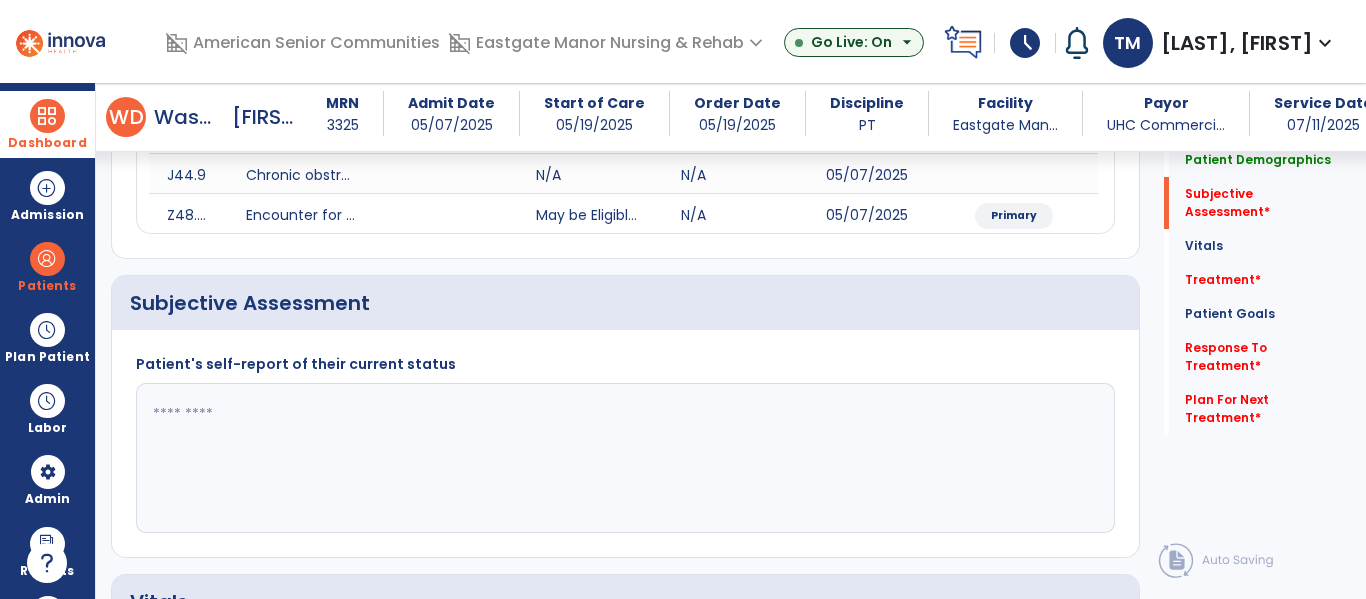 scroll, scrollTop: 400, scrollLeft: 0, axis: vertical 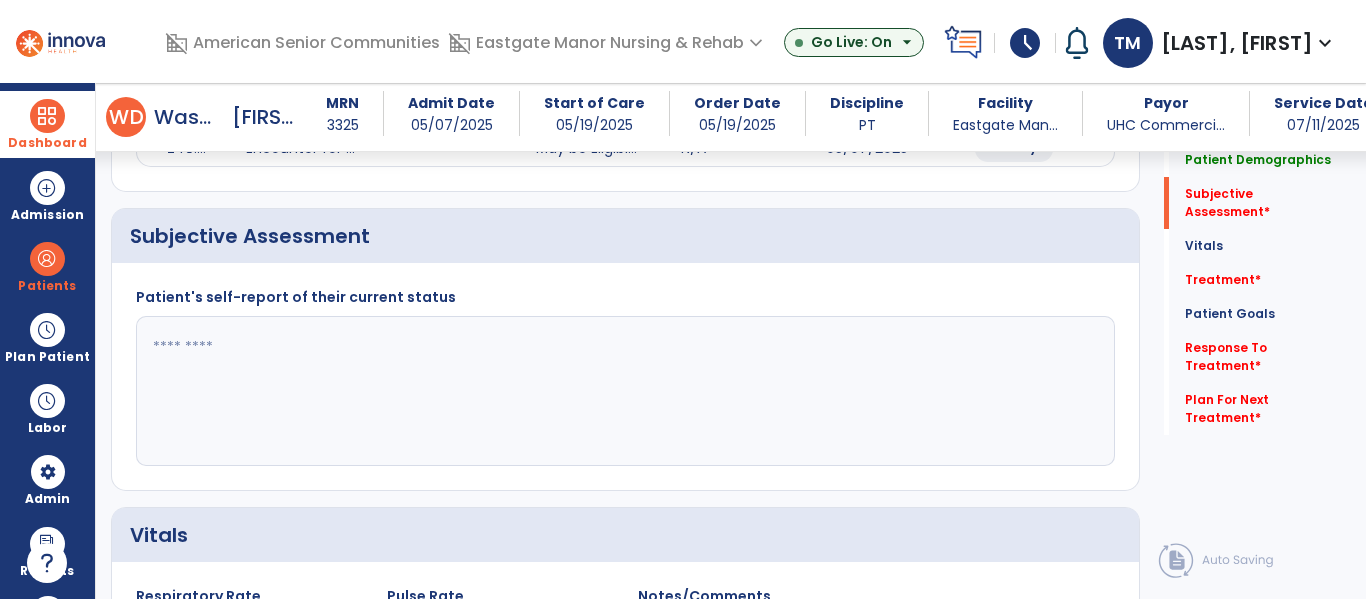 click 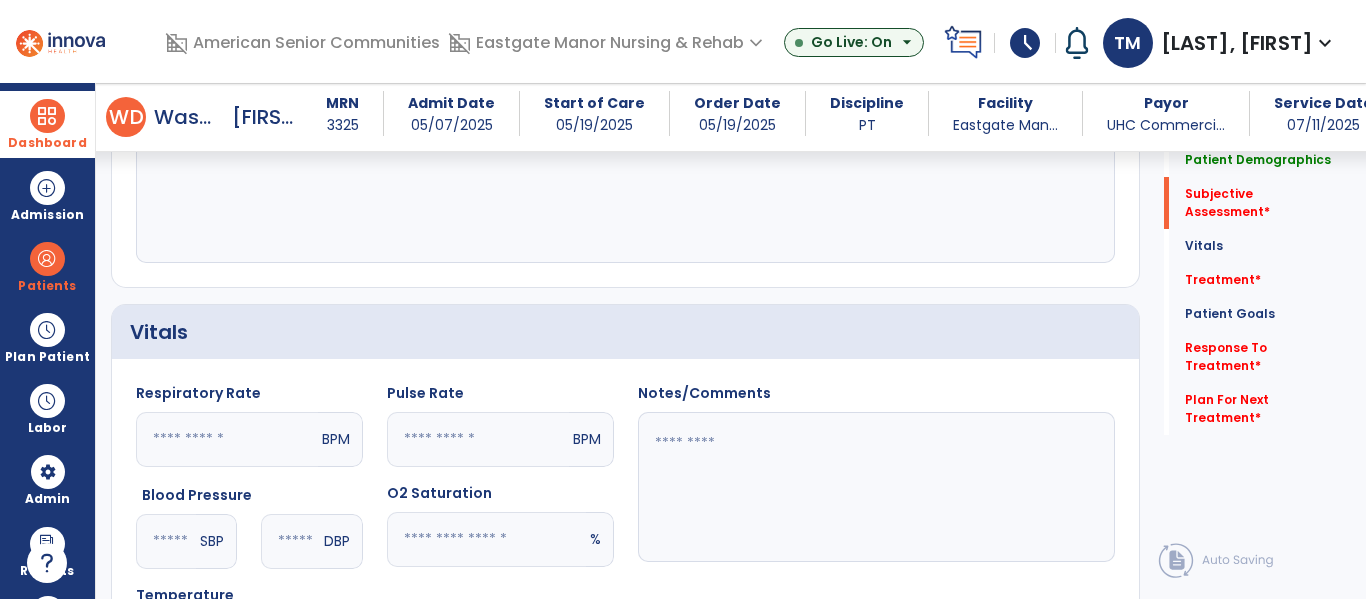 scroll, scrollTop: 604, scrollLeft: 0, axis: vertical 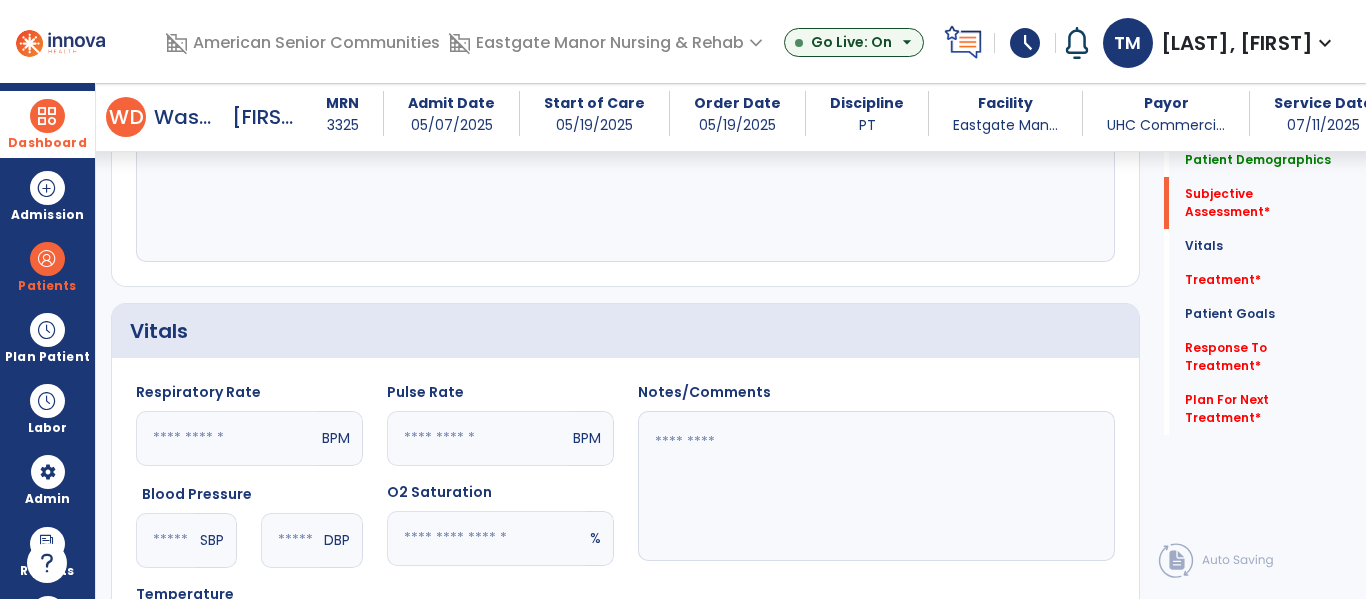 type on "**********" 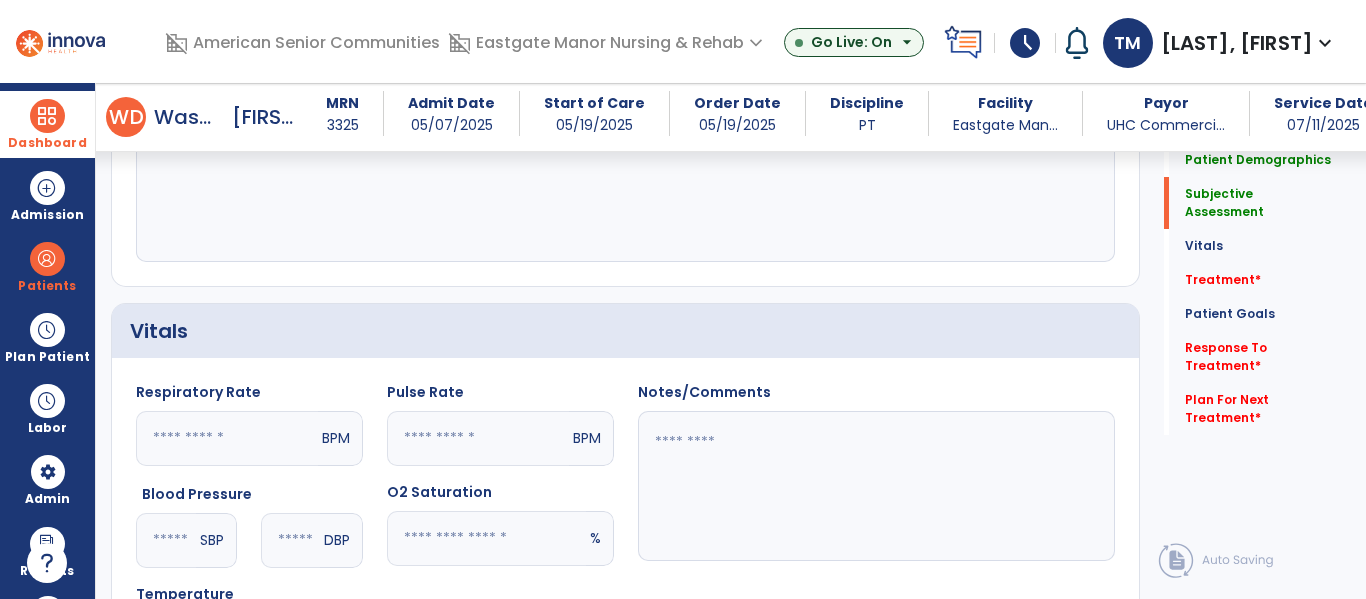 paste on "**********" 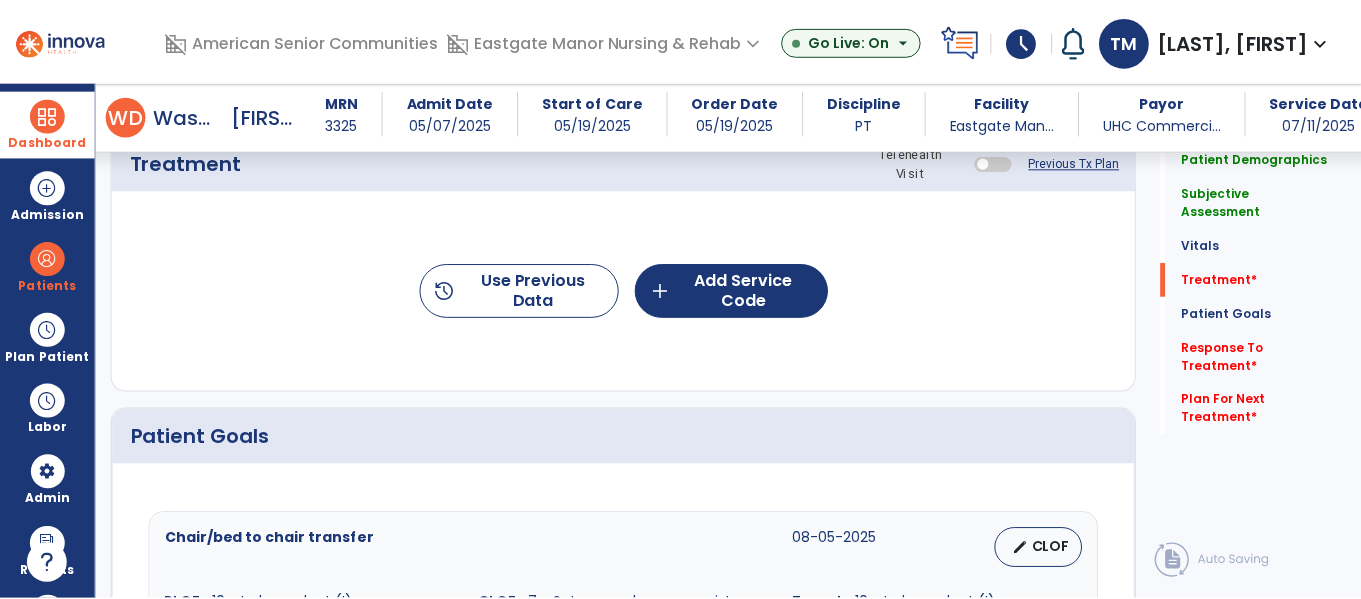 scroll, scrollTop: 1194, scrollLeft: 0, axis: vertical 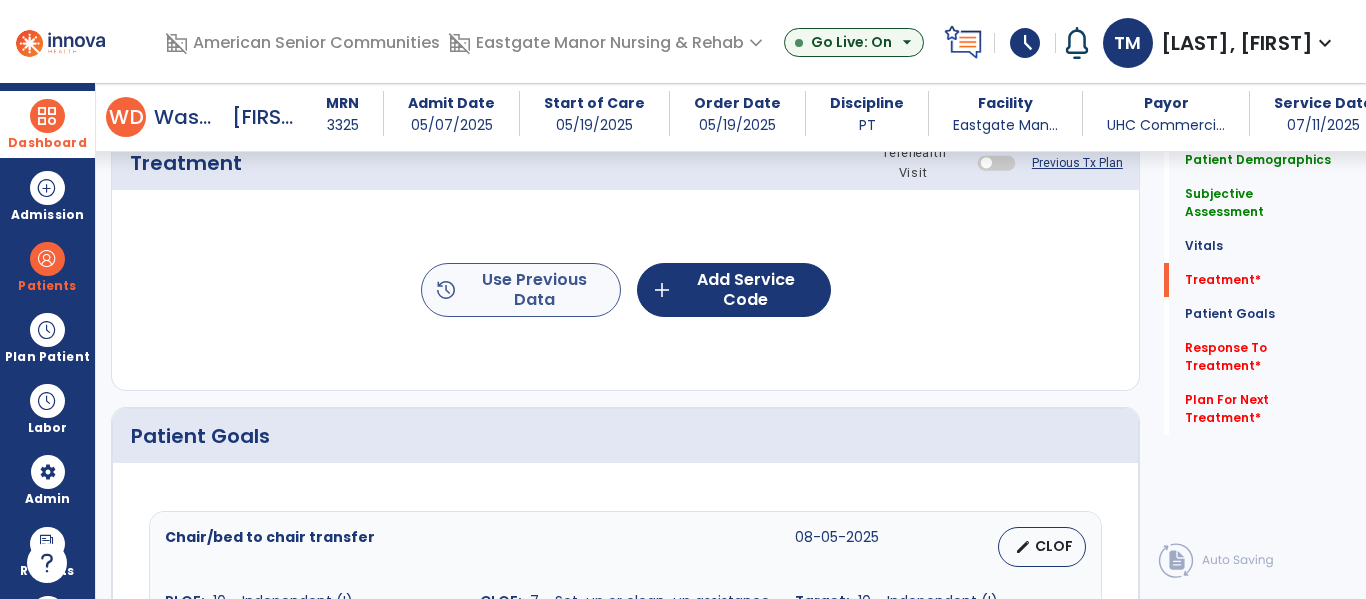 type on "**********" 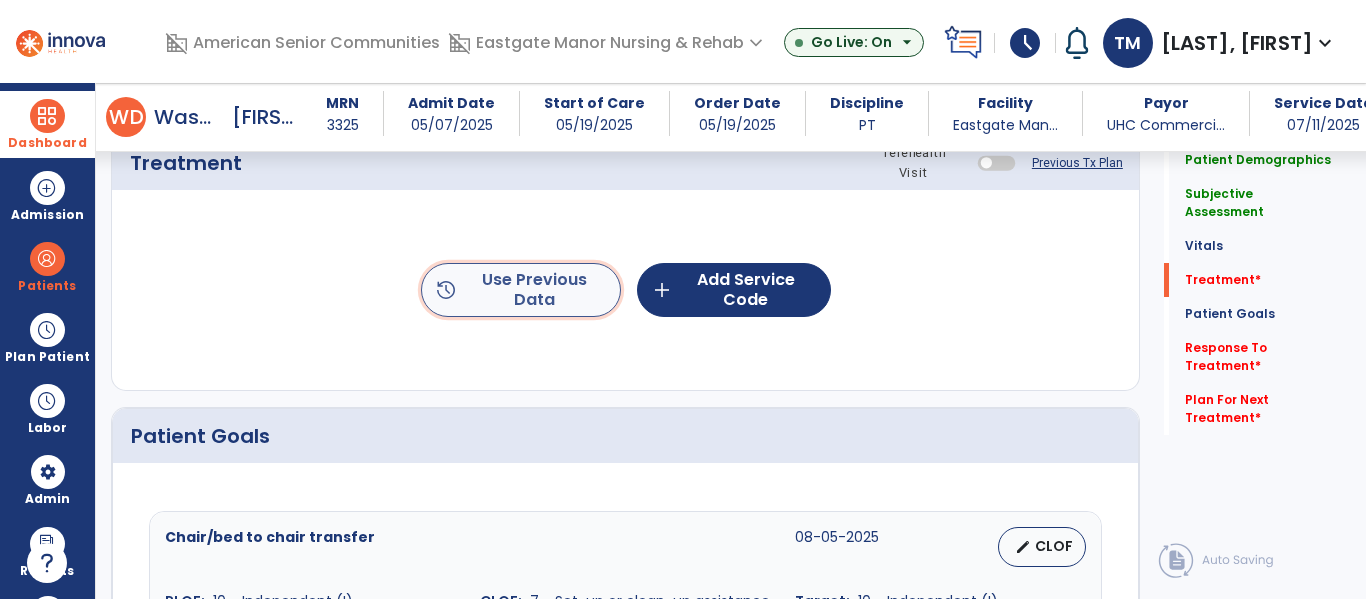 click on "history  Use Previous Data" 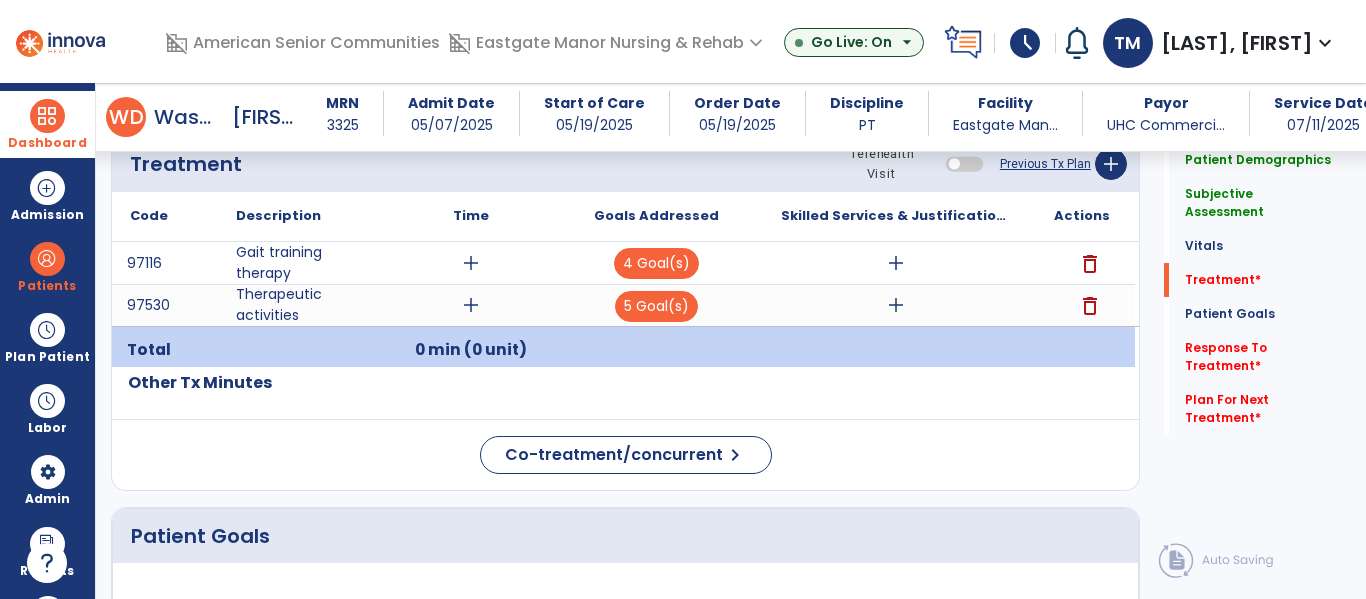 click on "add" at bounding box center (471, 263) 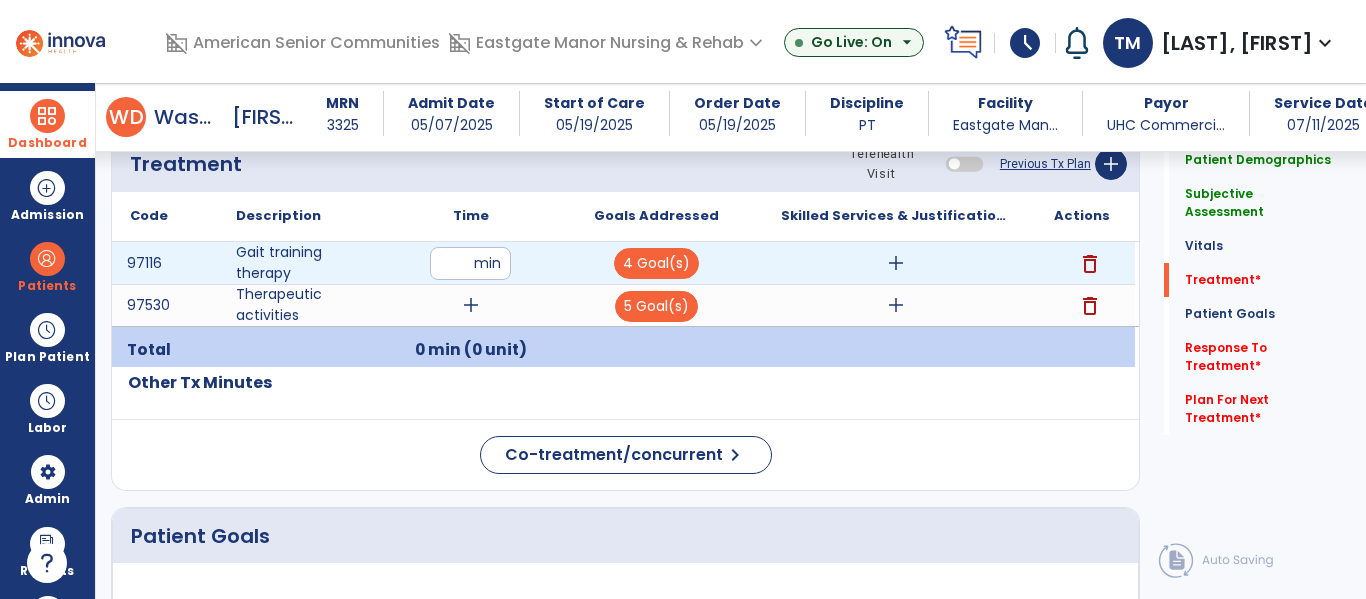 type on "**" 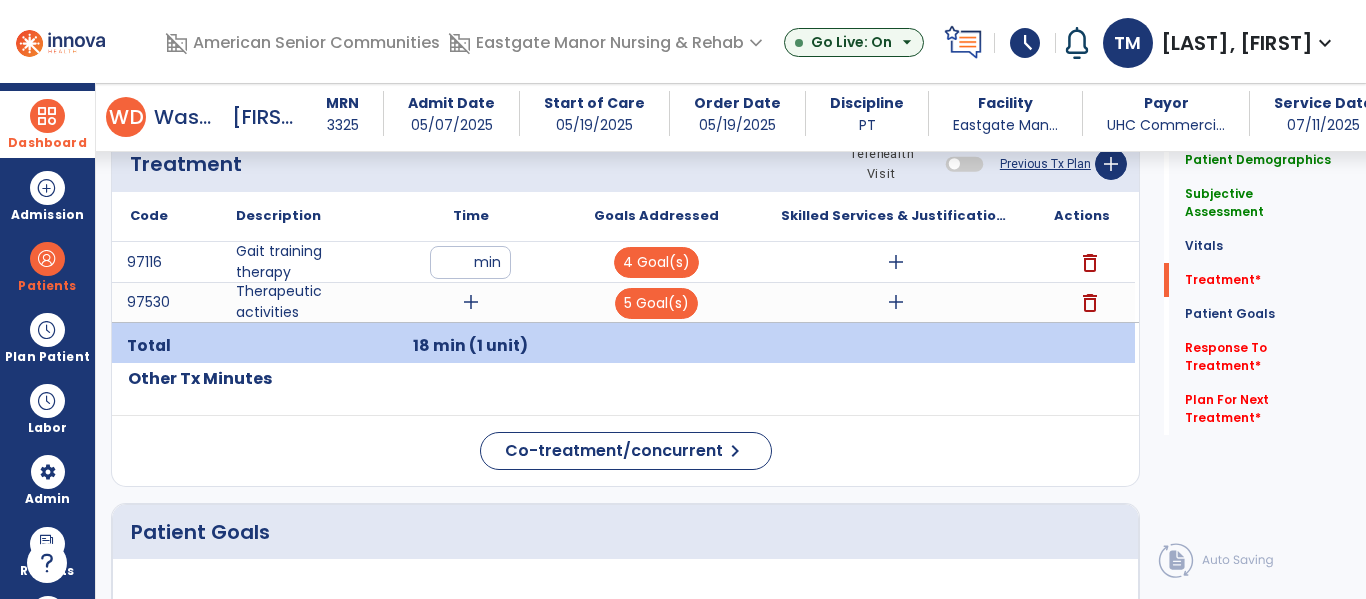 click on "add" at bounding box center [471, 302] 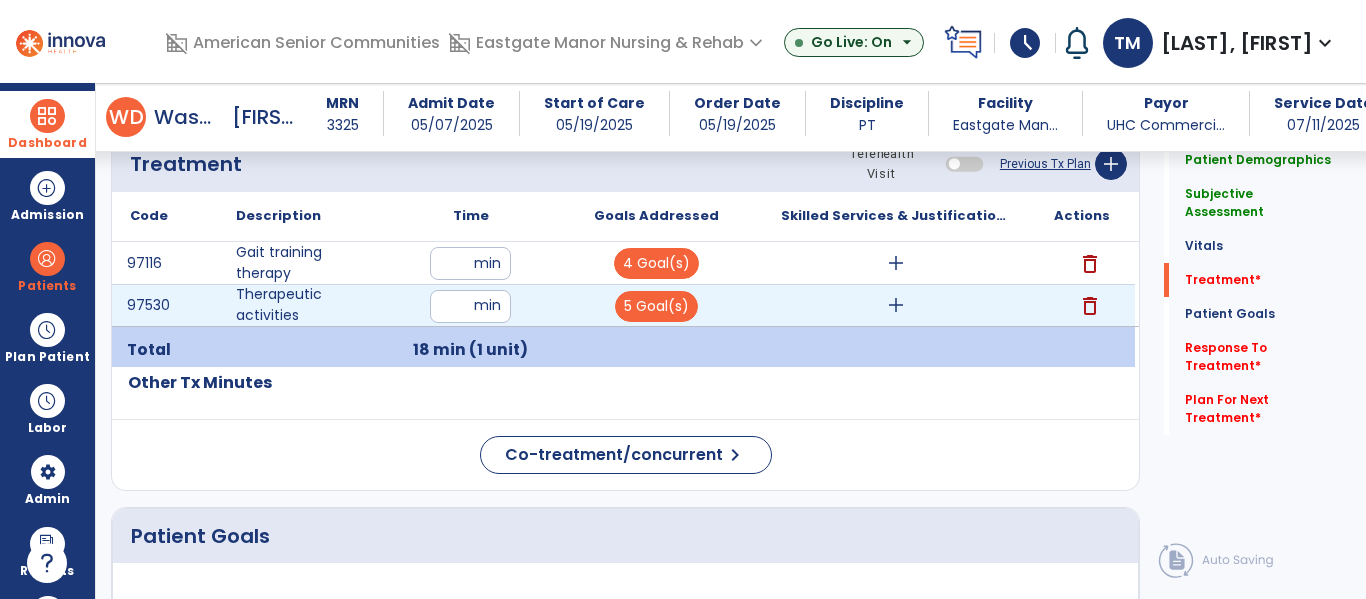 type on "**" 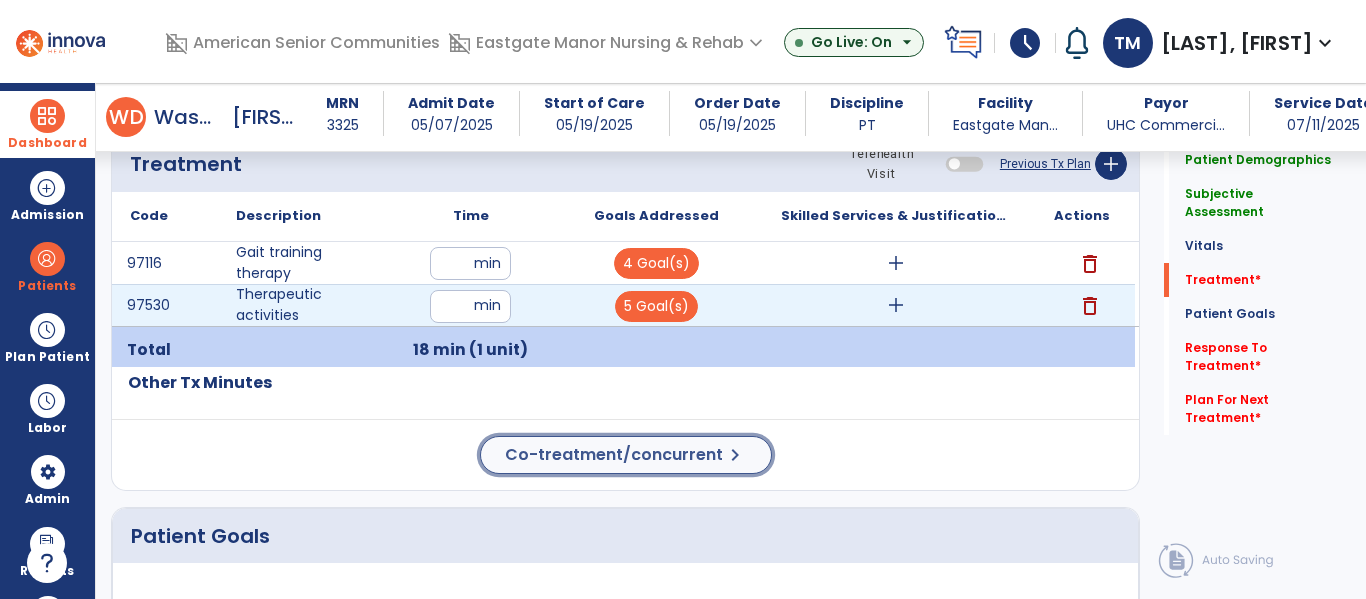 click on "Co-treatment/concurrent" 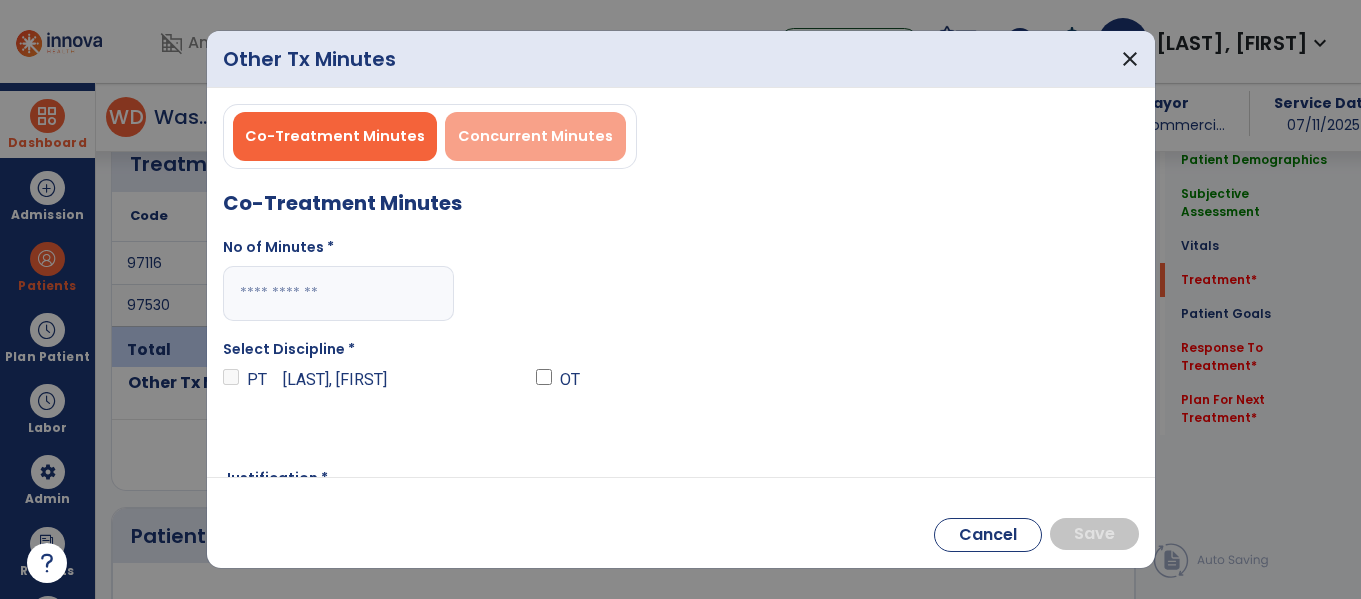 click on "Concurrent Minutes" at bounding box center (535, 136) 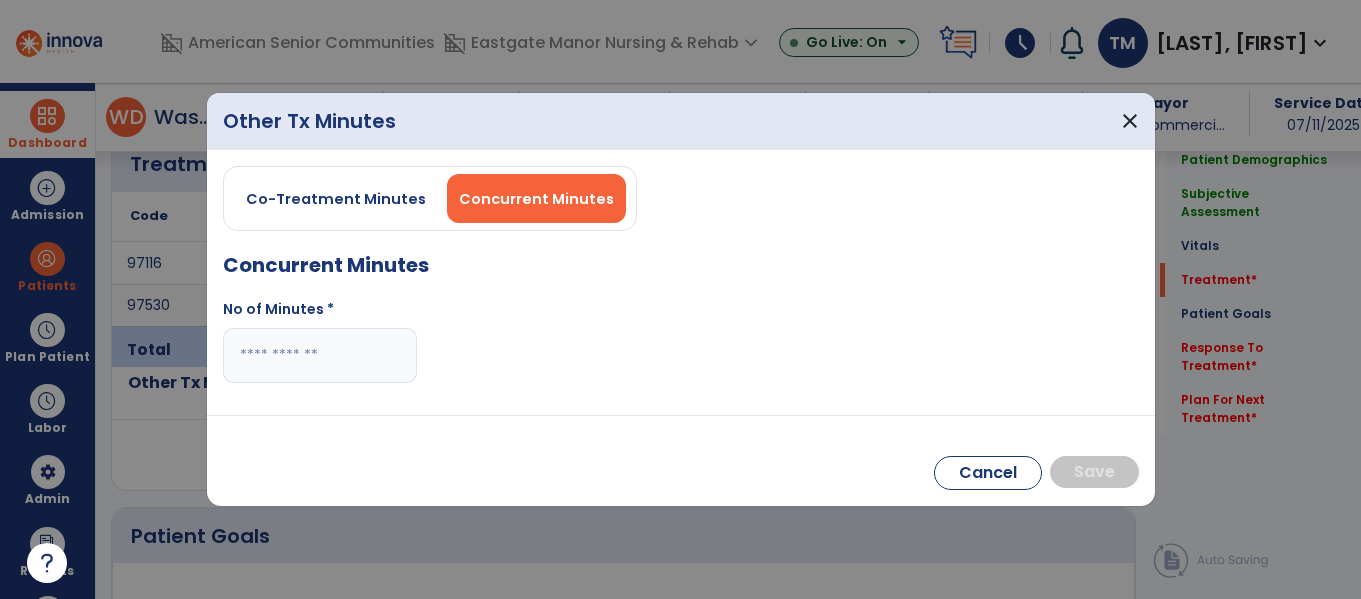 scroll, scrollTop: 1194, scrollLeft: 0, axis: vertical 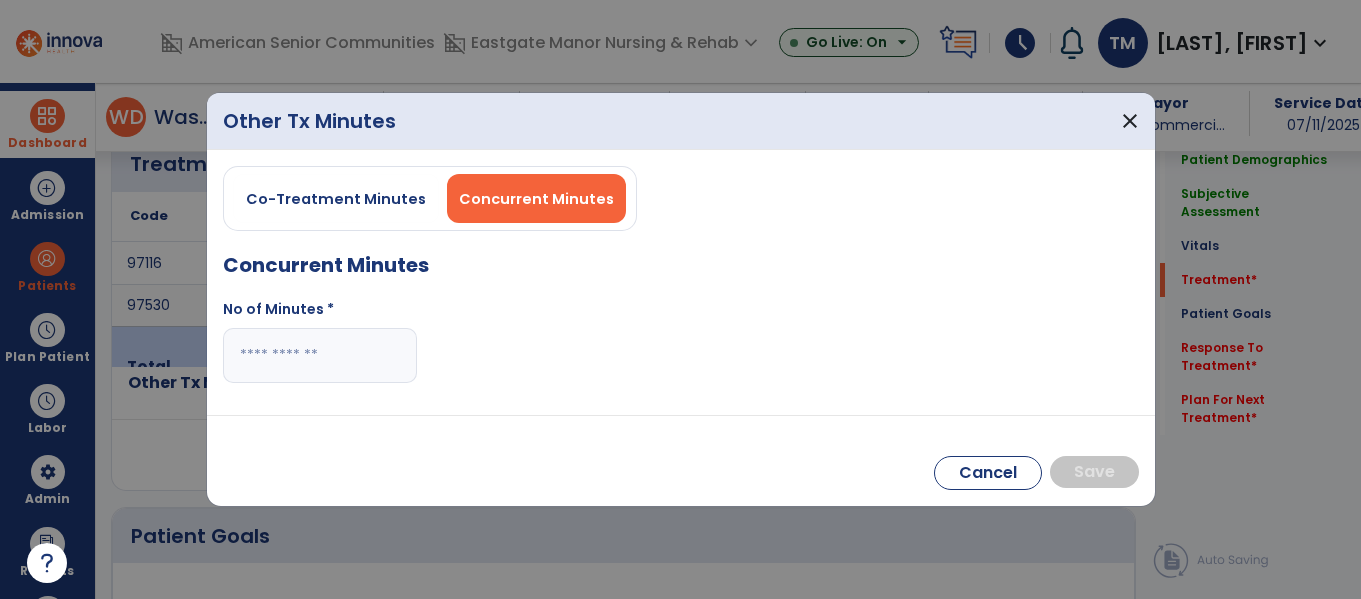 click at bounding box center (320, 355) 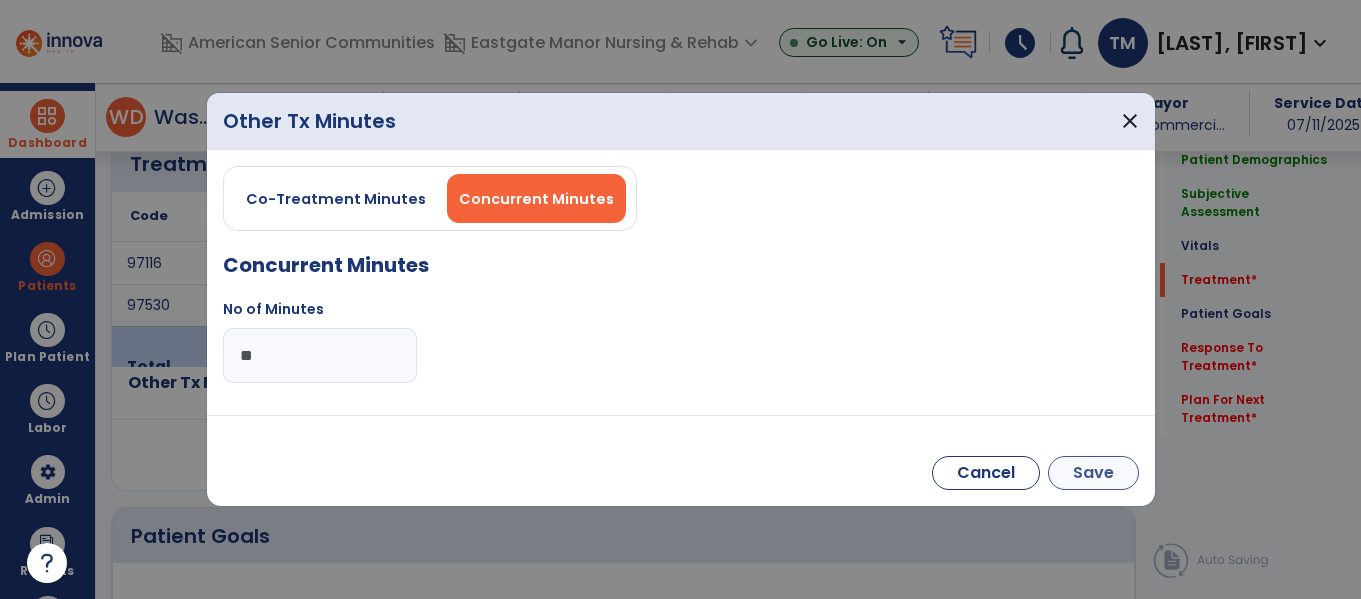 type on "**" 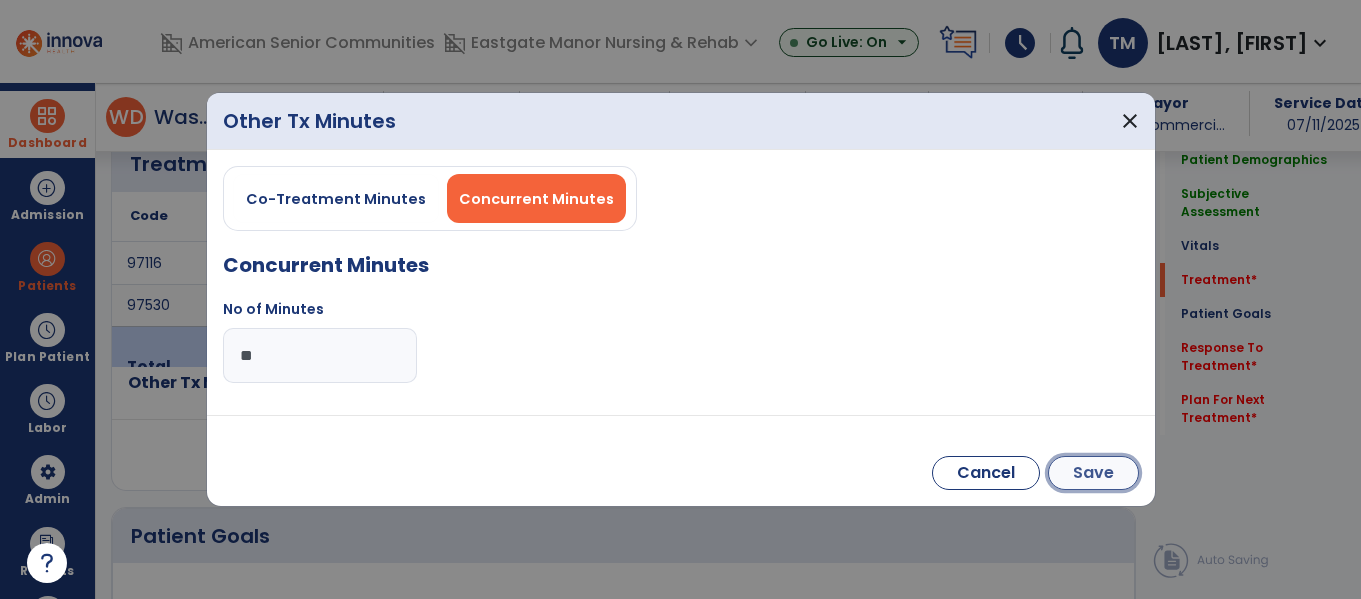 click on "Save" at bounding box center [1093, 473] 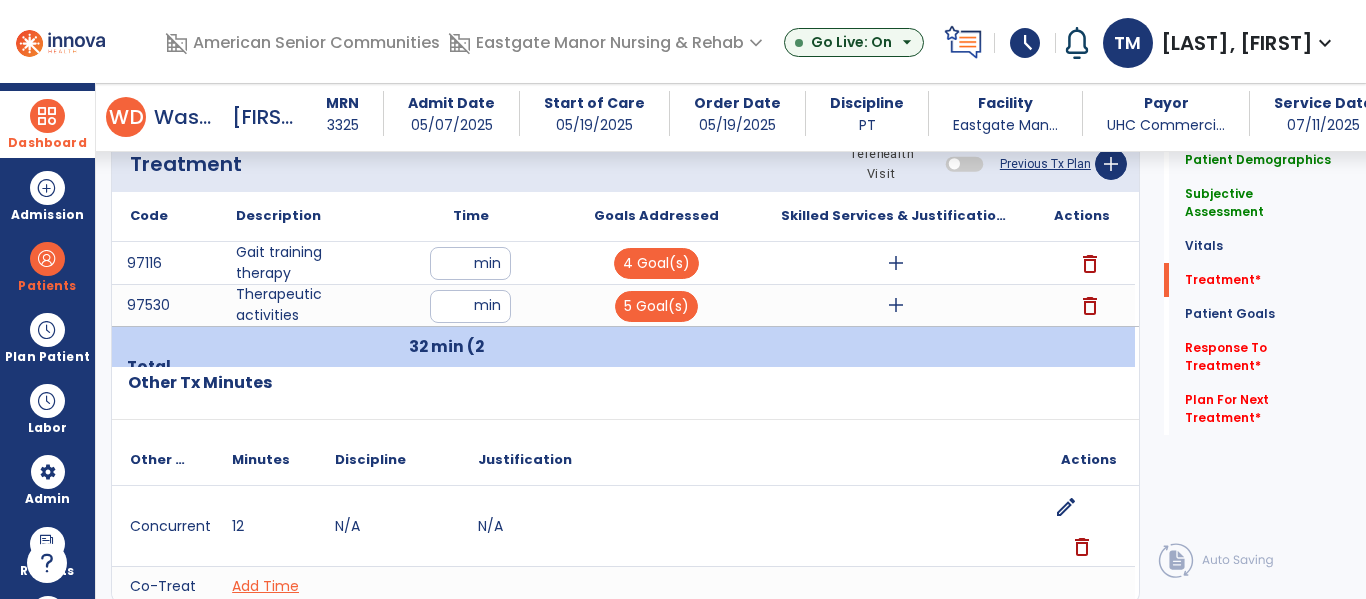 click on "add" at bounding box center (896, 263) 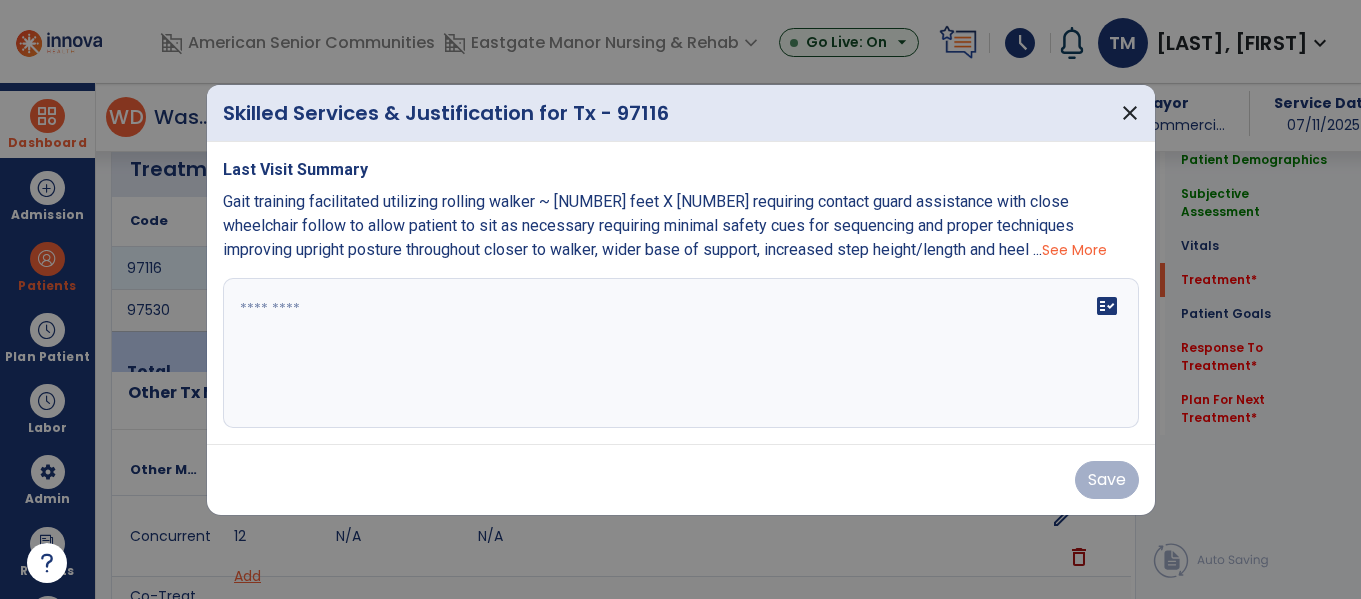 scroll, scrollTop: 1194, scrollLeft: 0, axis: vertical 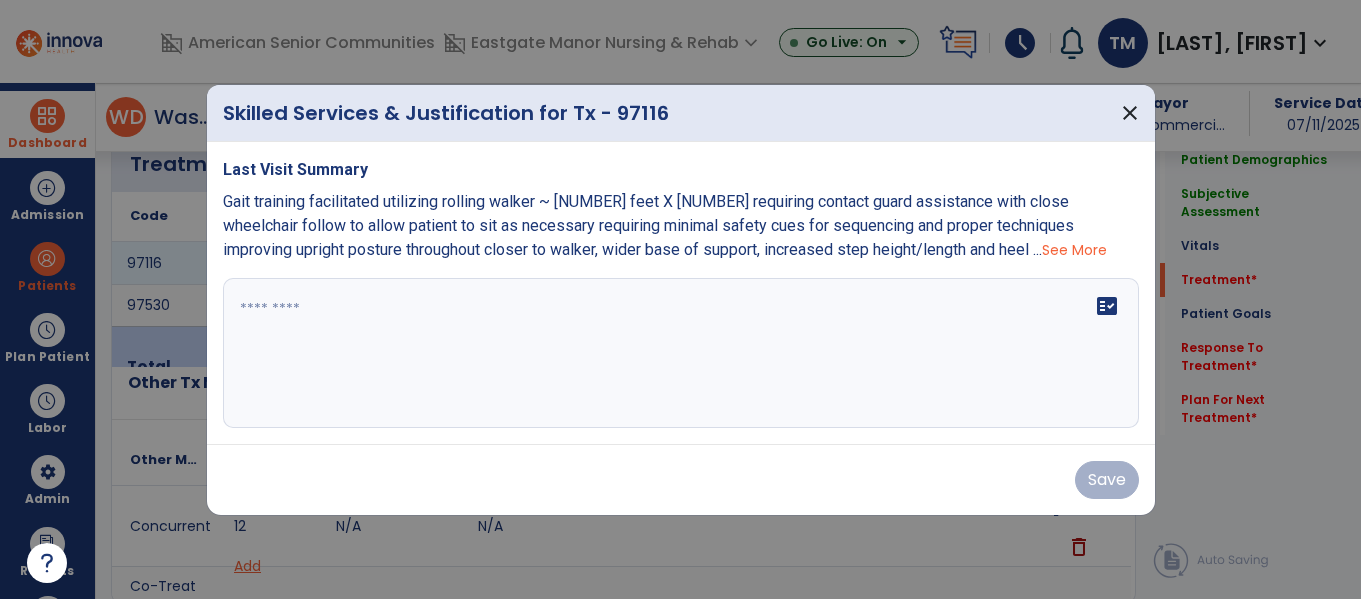 click on "See More" at bounding box center [1074, 250] 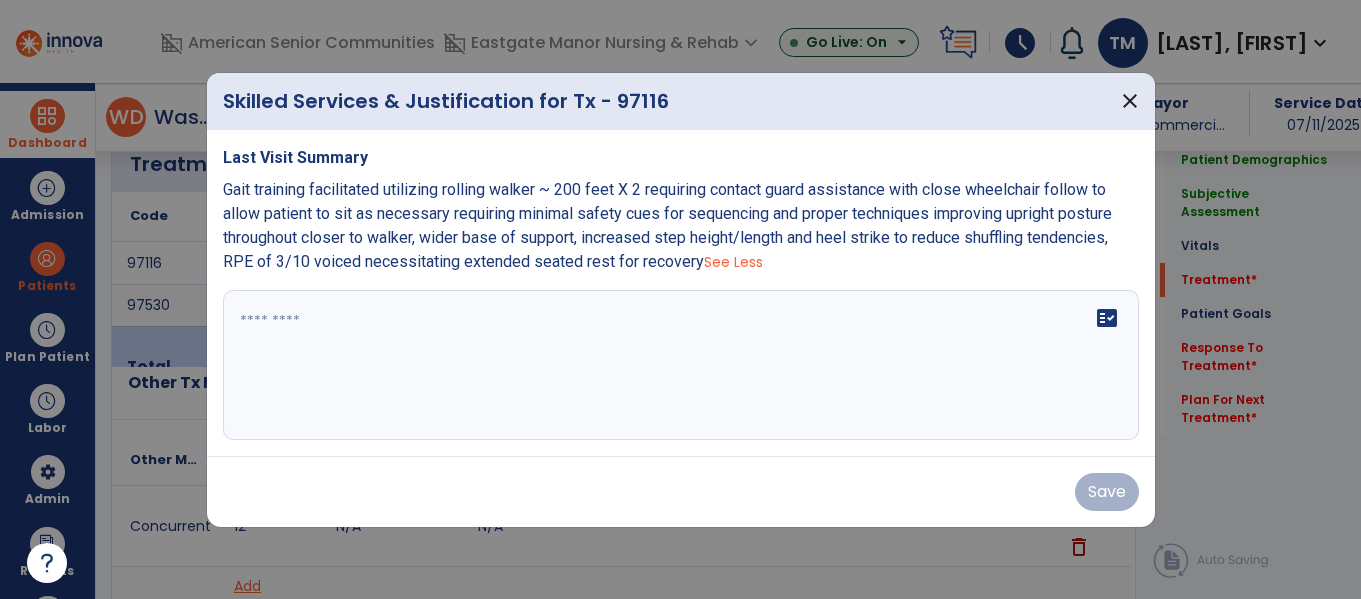 click on "Gait training facilitated utilizing rolling walker ~ 200 feet X 2 requiring contact guard assistance with close wheelchair follow to allow patient to sit as necessary requiring minimal safety cues for sequencing and proper techniques improving upright posture throughout closer to walker, wider base of support, increased step height/length and heel strike to reduce shuffling tendencies, RPE of 3/10 voiced necessitating extended seated rest for recovery" at bounding box center (667, 225) 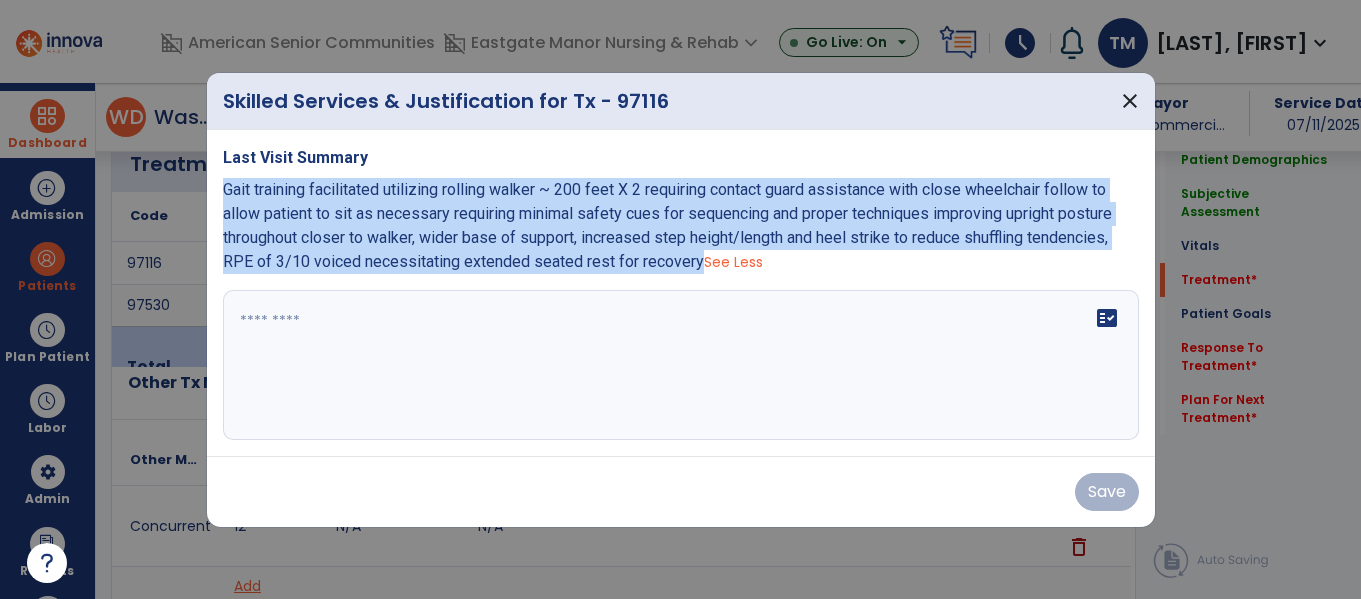copy on "Gait training facilitated utilizing rolling walker ~ 200 feet X 2 requiring contact guard assistance with close wheelchair follow to allow patient to sit as necessary requiring minimal safety cues for sequencing and proper techniques improving upright posture throughout closer to walker, wider base of support, increased step height/length and heel strike to reduce shuffling tendencies, RPE of 3/10 voiced necessitating extended seated rest for recovery" 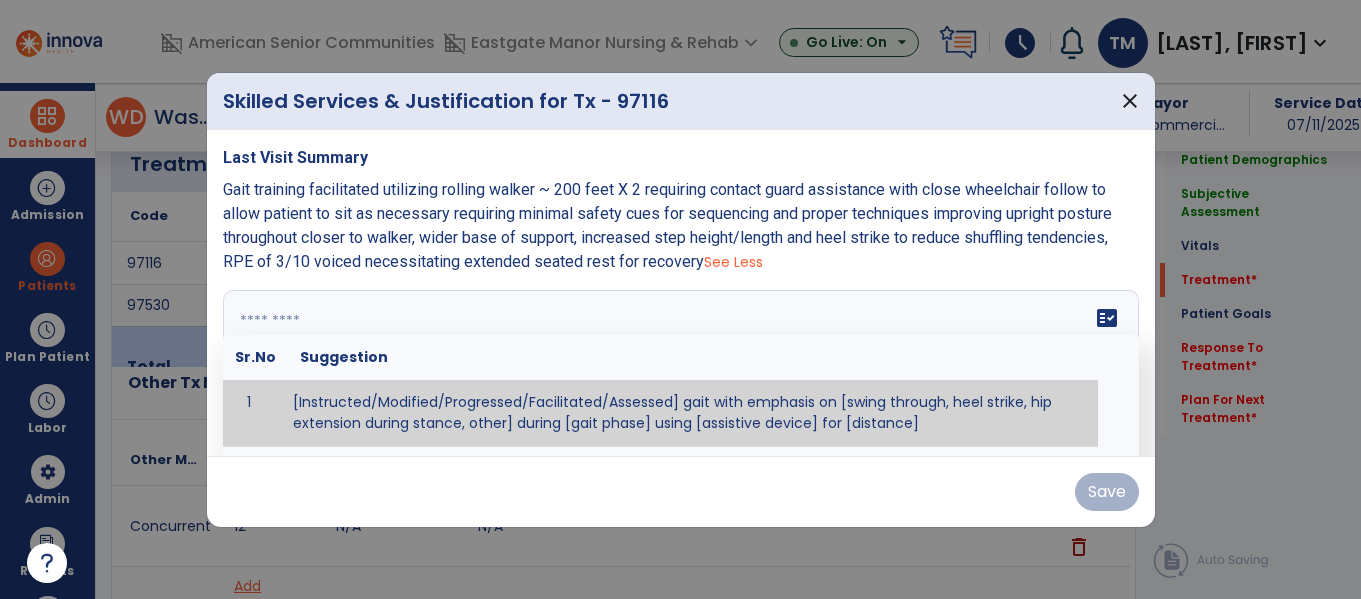 paste on "**********" 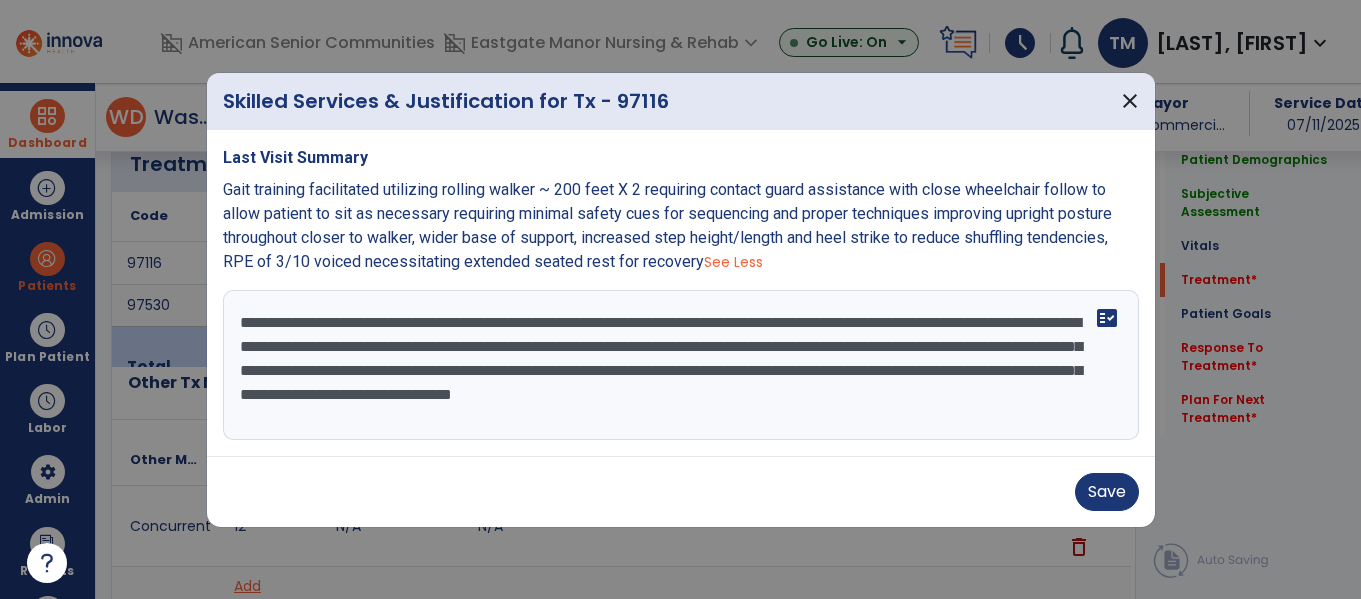 click on "**********" at bounding box center [681, 365] 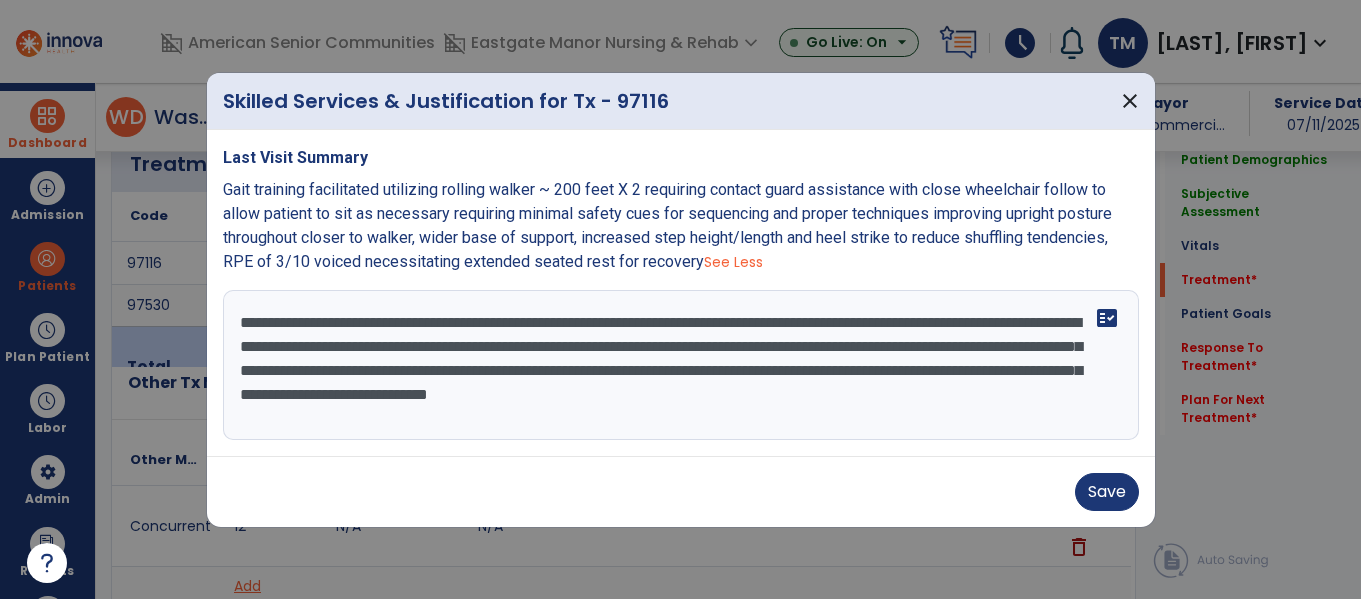 click on "**********" at bounding box center (681, 365) 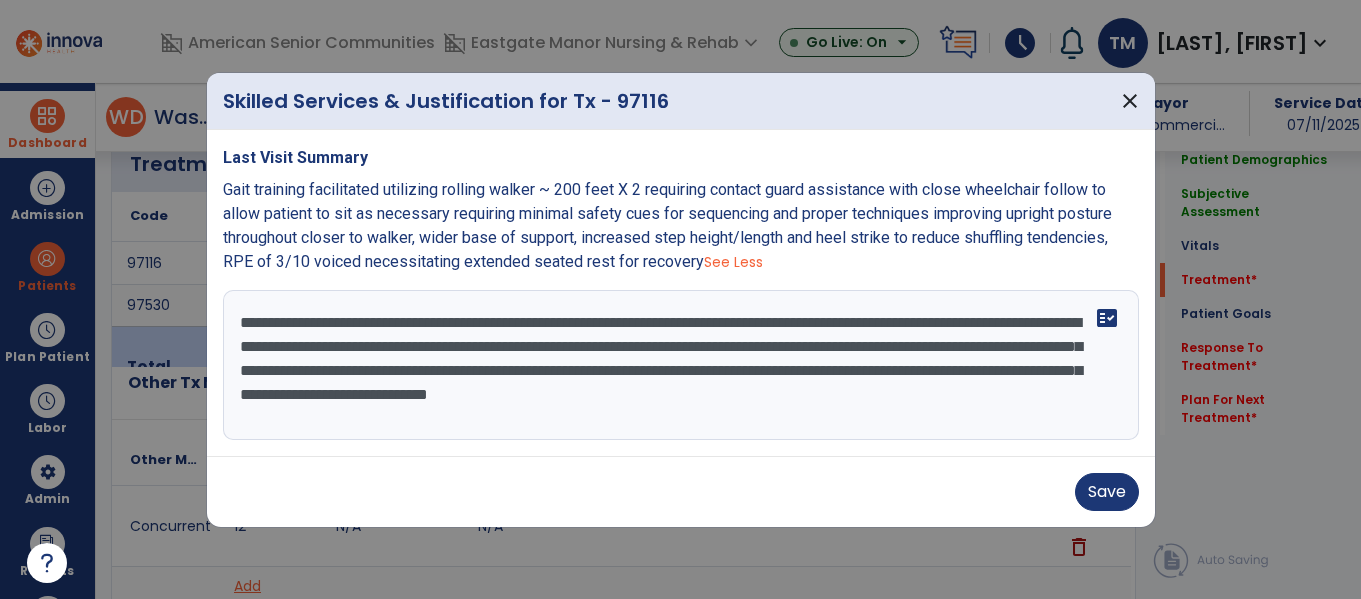 click on "**********" at bounding box center (681, 365) 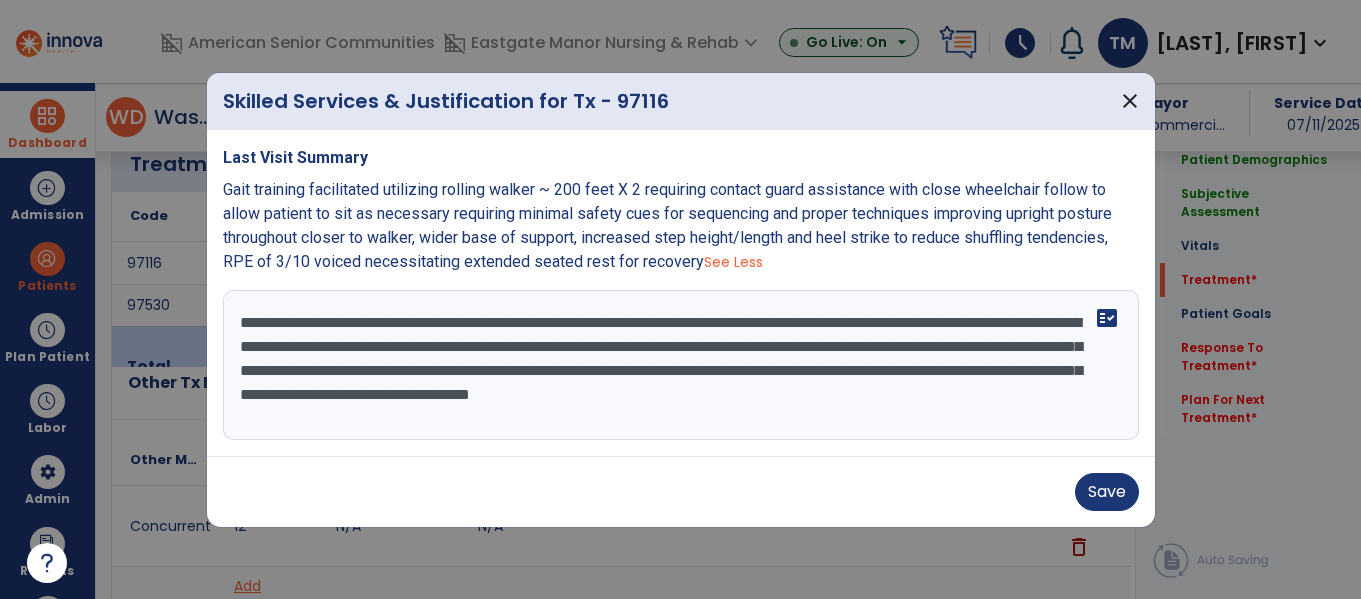 type on "**********" 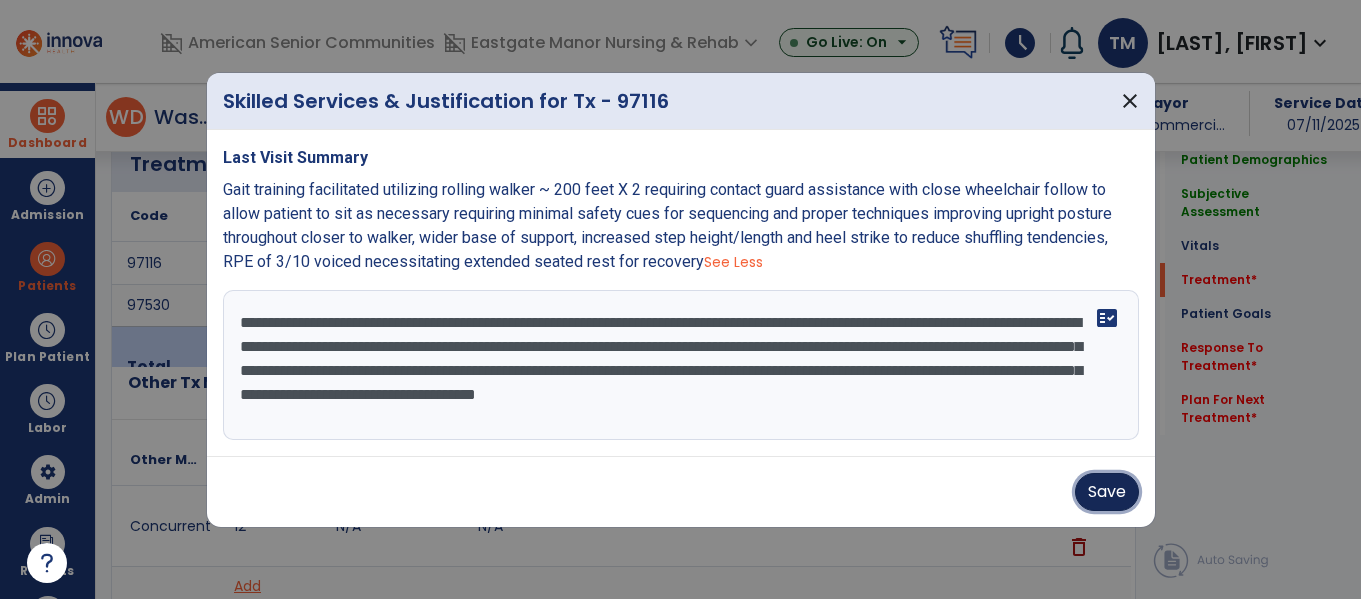 click on "Save" at bounding box center (1107, 492) 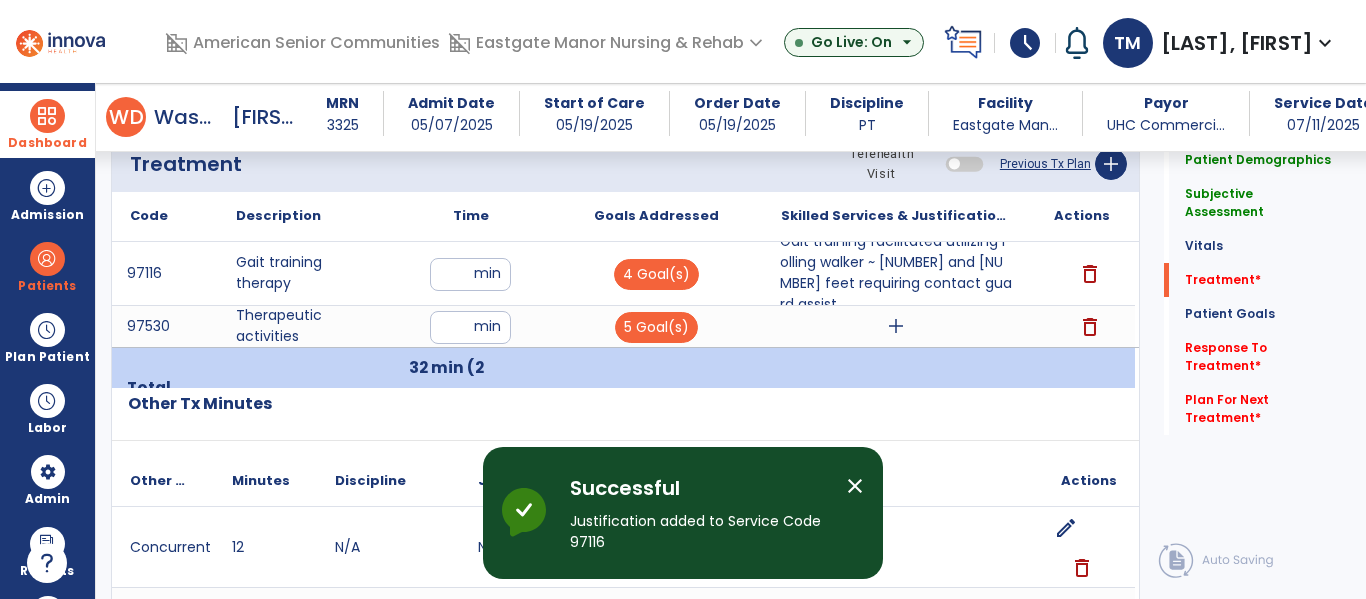click on "add" at bounding box center (896, 326) 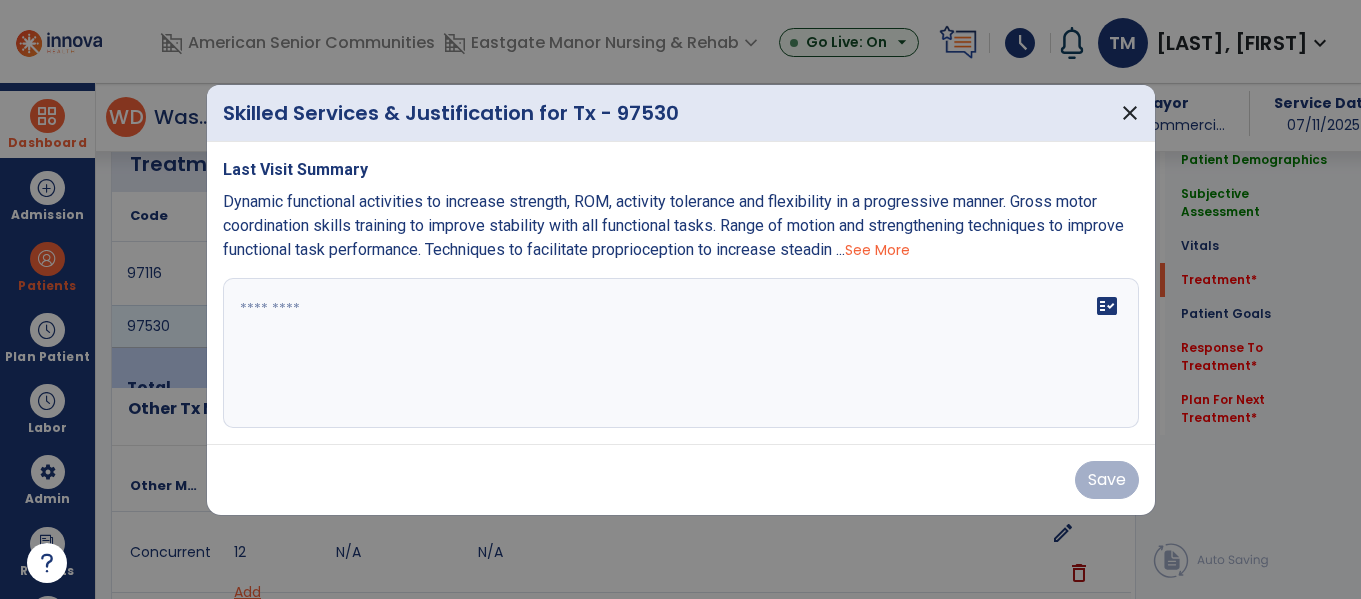 scroll, scrollTop: 1194, scrollLeft: 0, axis: vertical 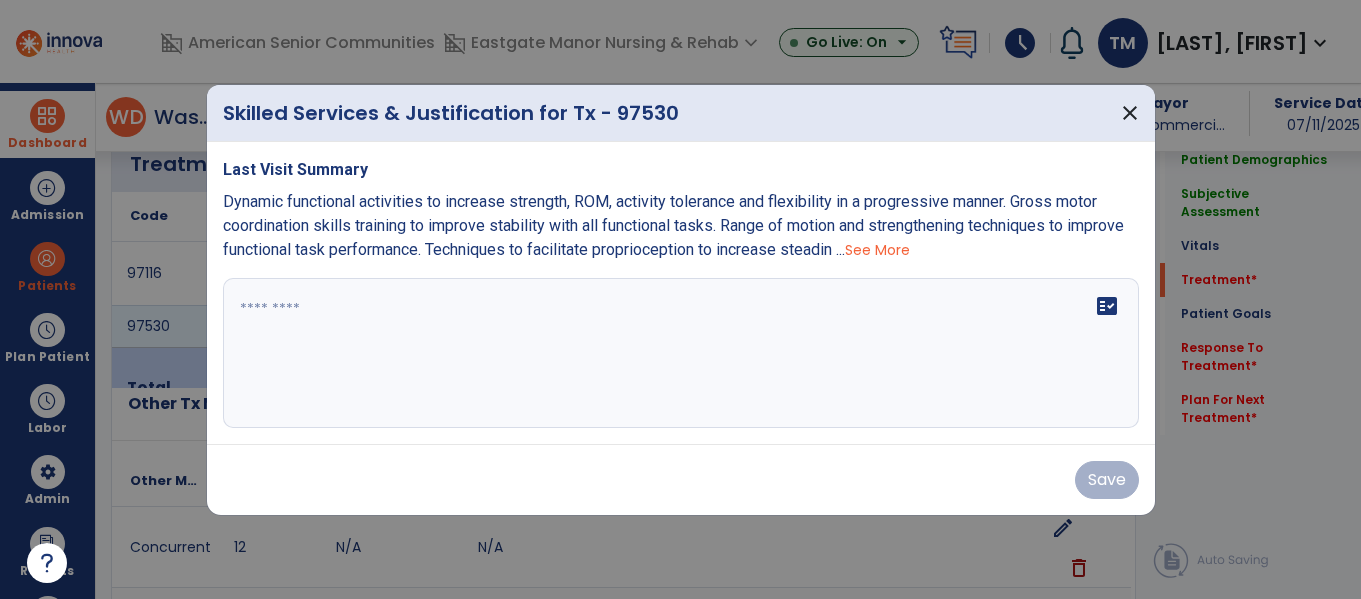 click on "See More" at bounding box center (877, 250) 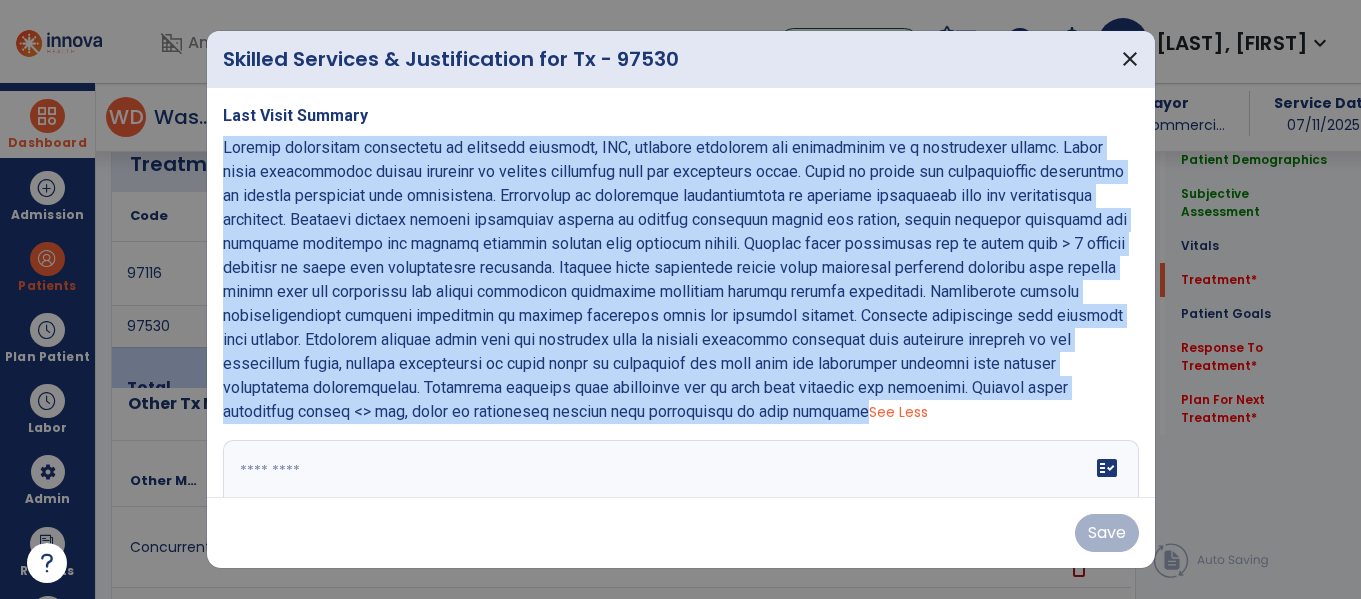 copy on "Dynamic functional activities to increase strength, ROM, activity tolerance and flexibility in a progressive manner. Gross motor coordination skills training to improve stability with all functional tasks. Range of motion and strengthening techniques to improve functional task performance. Techniques to facilitate proprioception to increase steadiness with all transitional movements. Standing dynamic balance activities working to promote increased single leg stance, weight shifting abilities and righting reactions for gaining improved overall fall recovery skills. Contact guard assistance sit to stand with > 1 attempt required at times with transitional movements. Contact guard assistance during pivot transfers multiples surfaces with minimal safety cues for sequencing and proper techniques especially improving upright posture throughout. Unsupported sitting multidirectional reaching activities to promote increased trunk and postural control. Extended performance time required this session.  Biofreeze mass..." 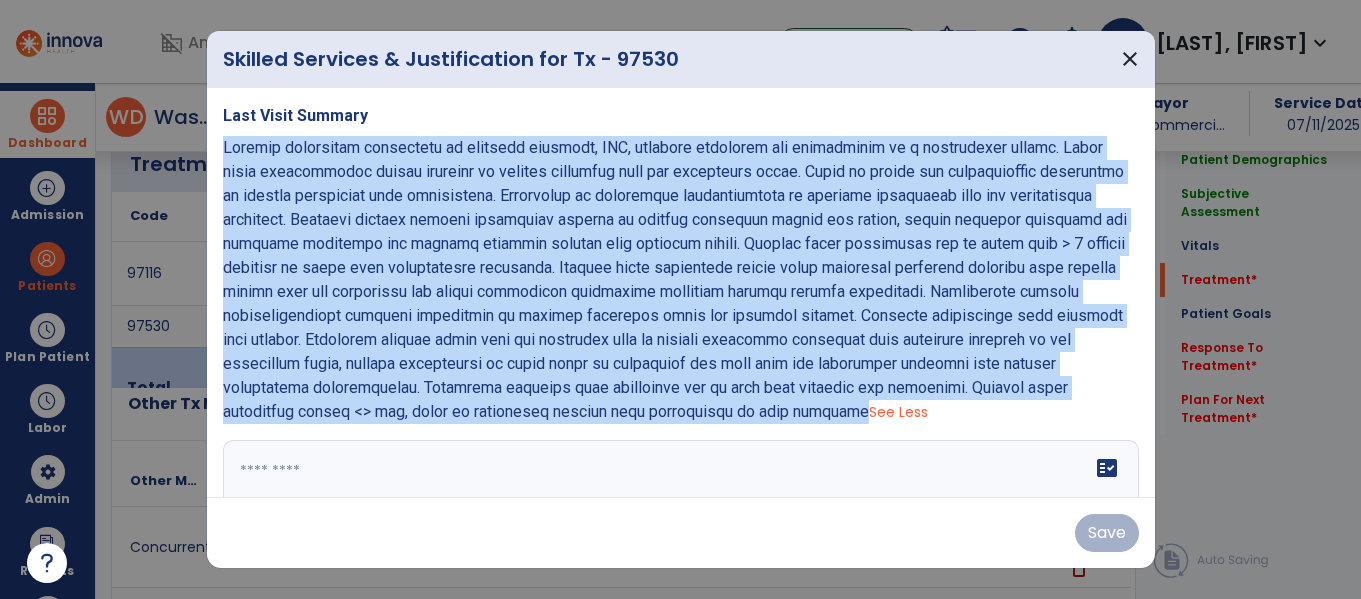 scroll, scrollTop: 109, scrollLeft: 0, axis: vertical 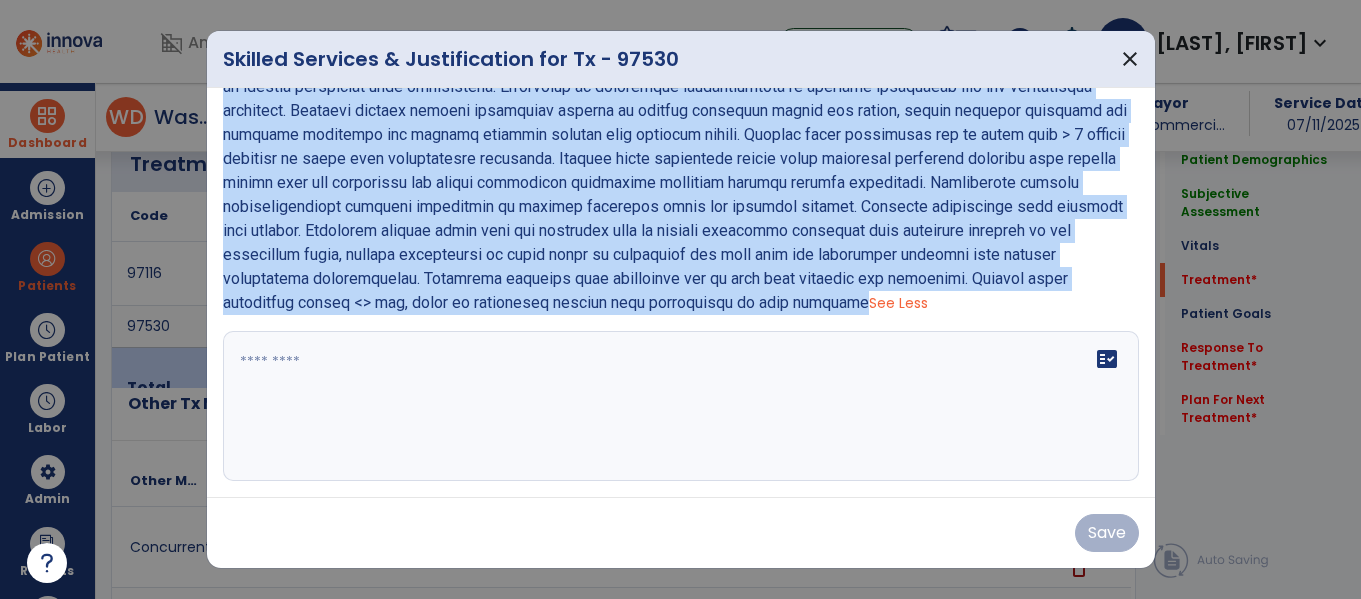 click on "fact_check" at bounding box center (681, 406) 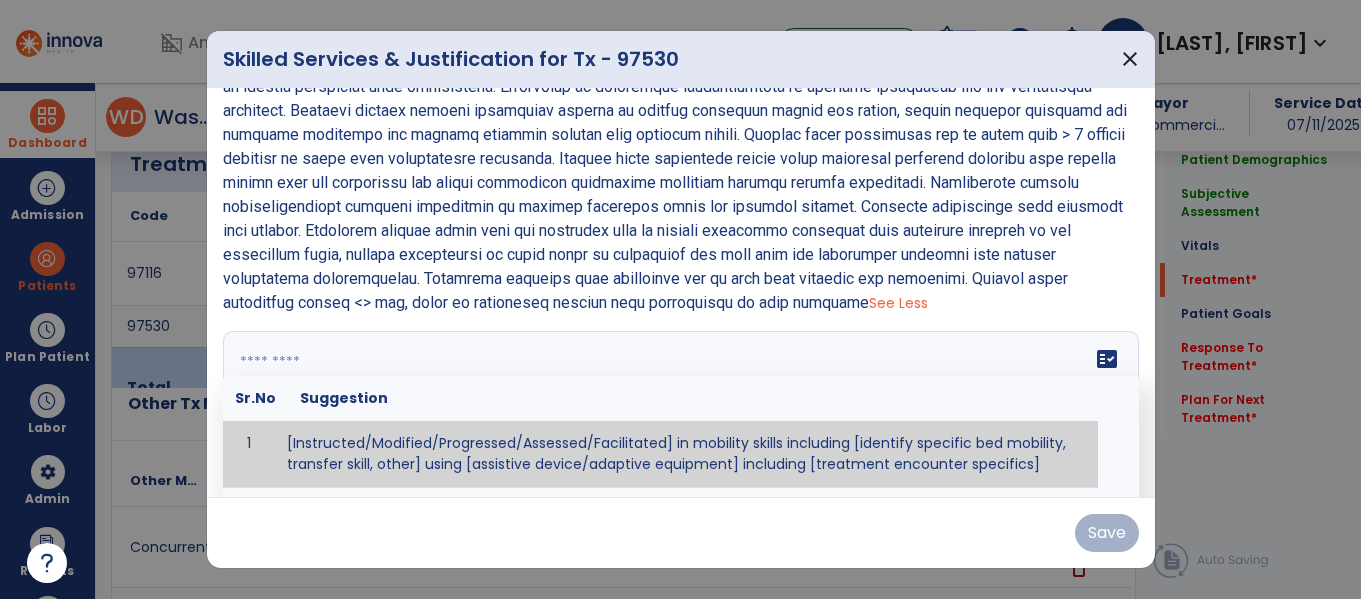 paste on "**********" 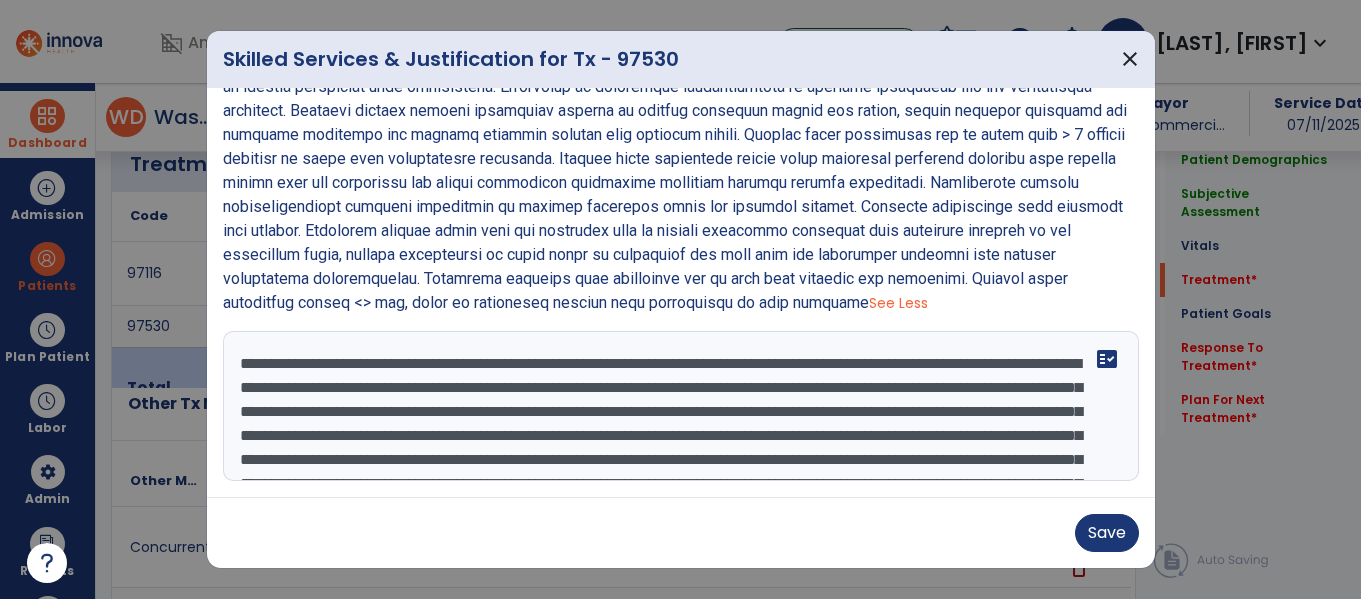scroll, scrollTop: 231, scrollLeft: 0, axis: vertical 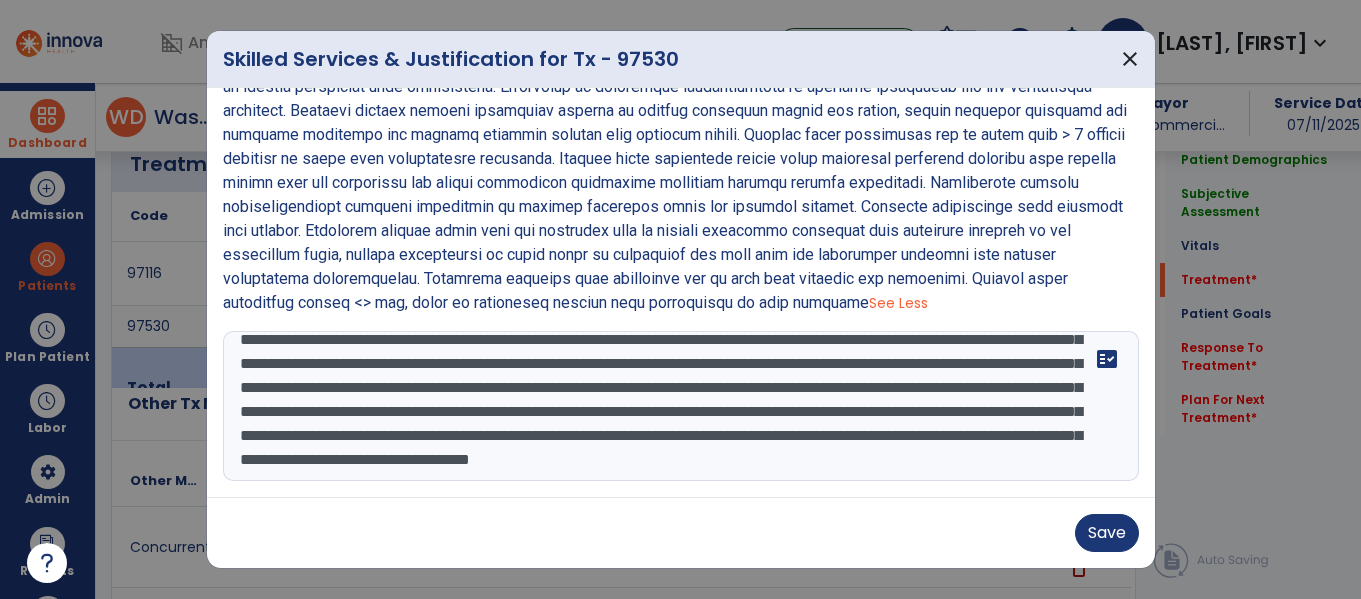 type on "**********" 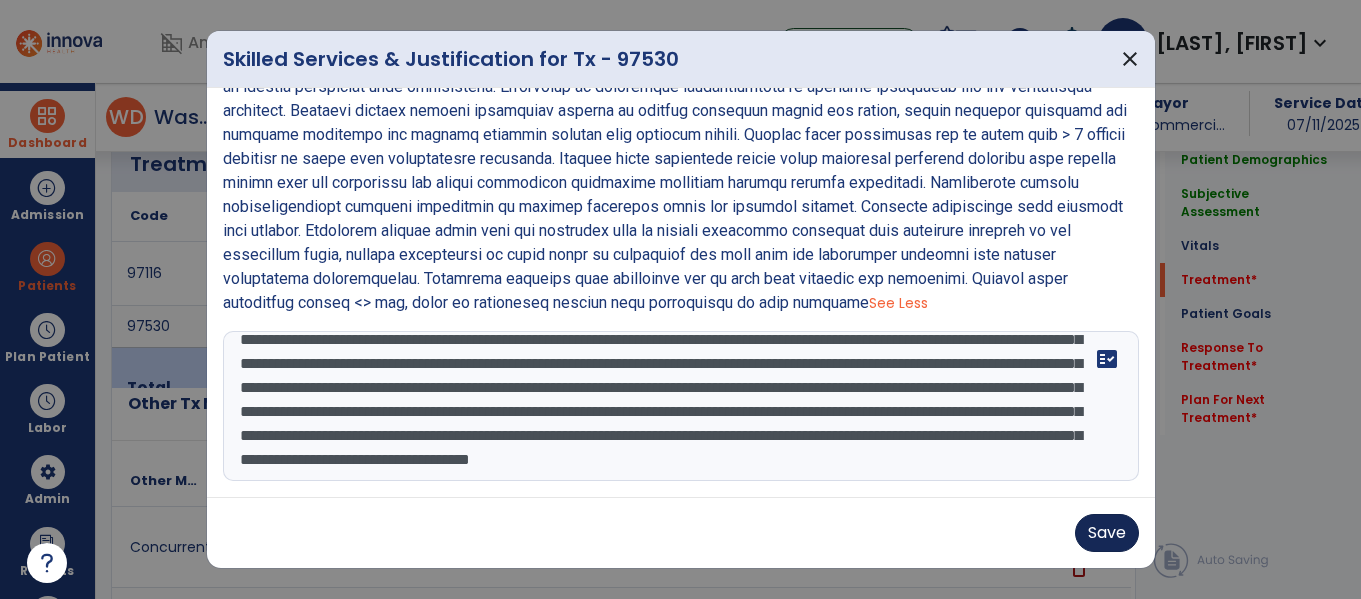 click on "Save" at bounding box center (1107, 533) 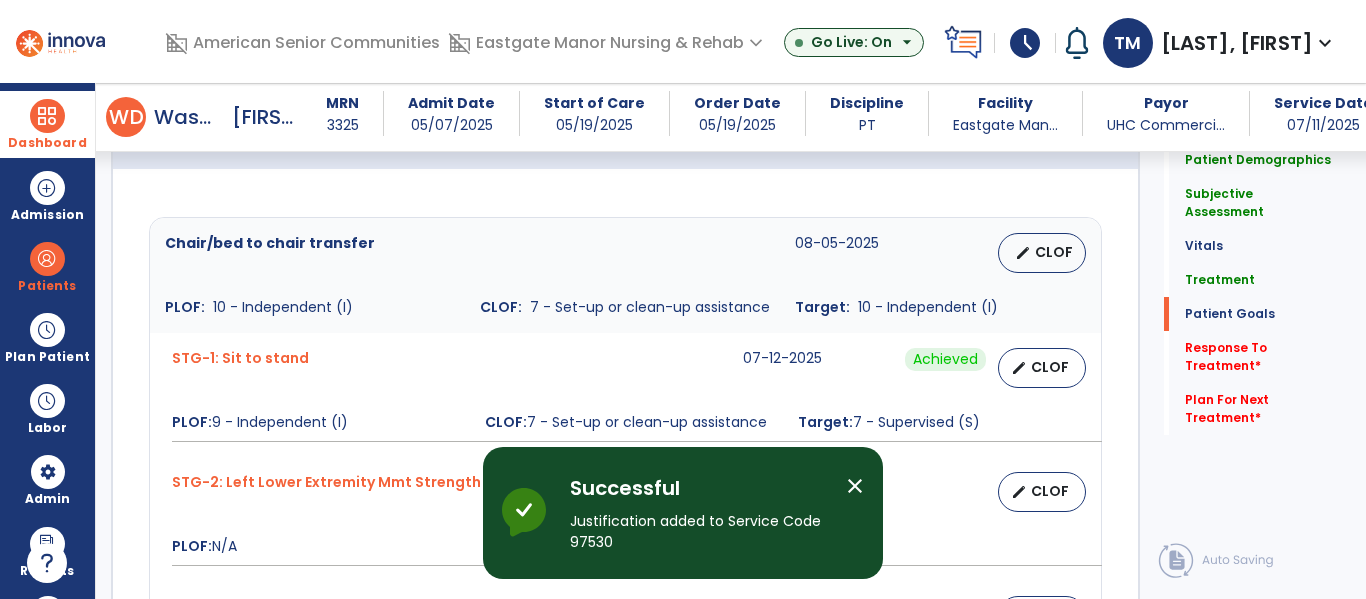scroll, scrollTop: 3088, scrollLeft: 0, axis: vertical 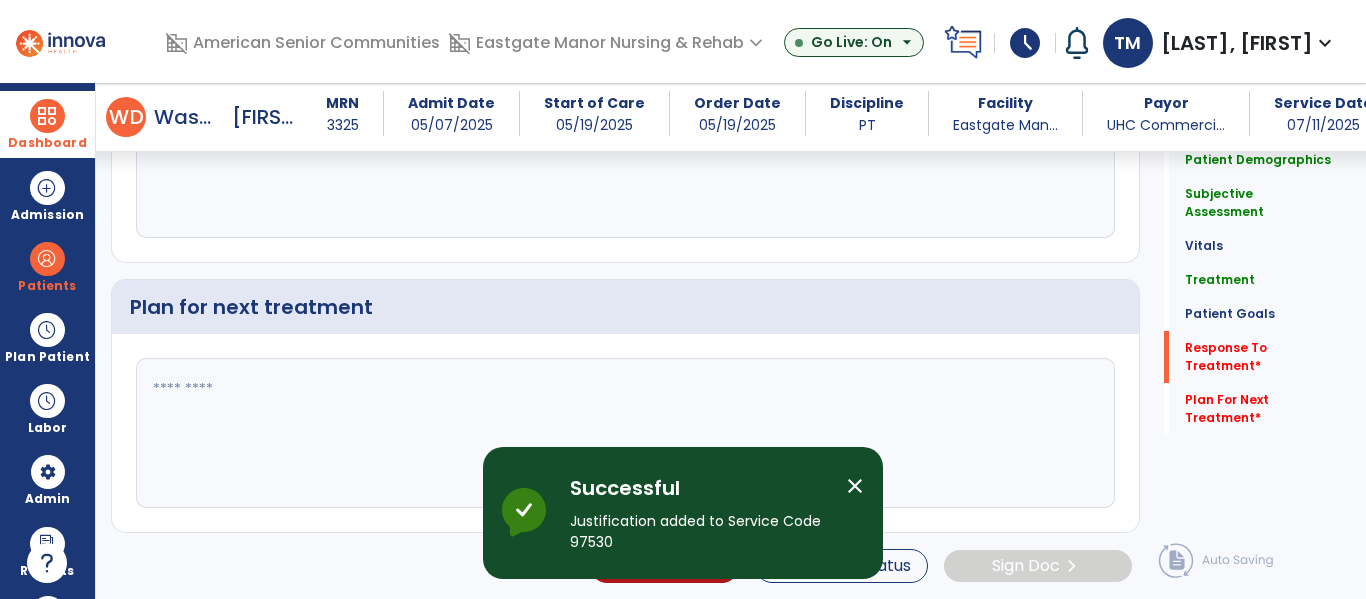 click 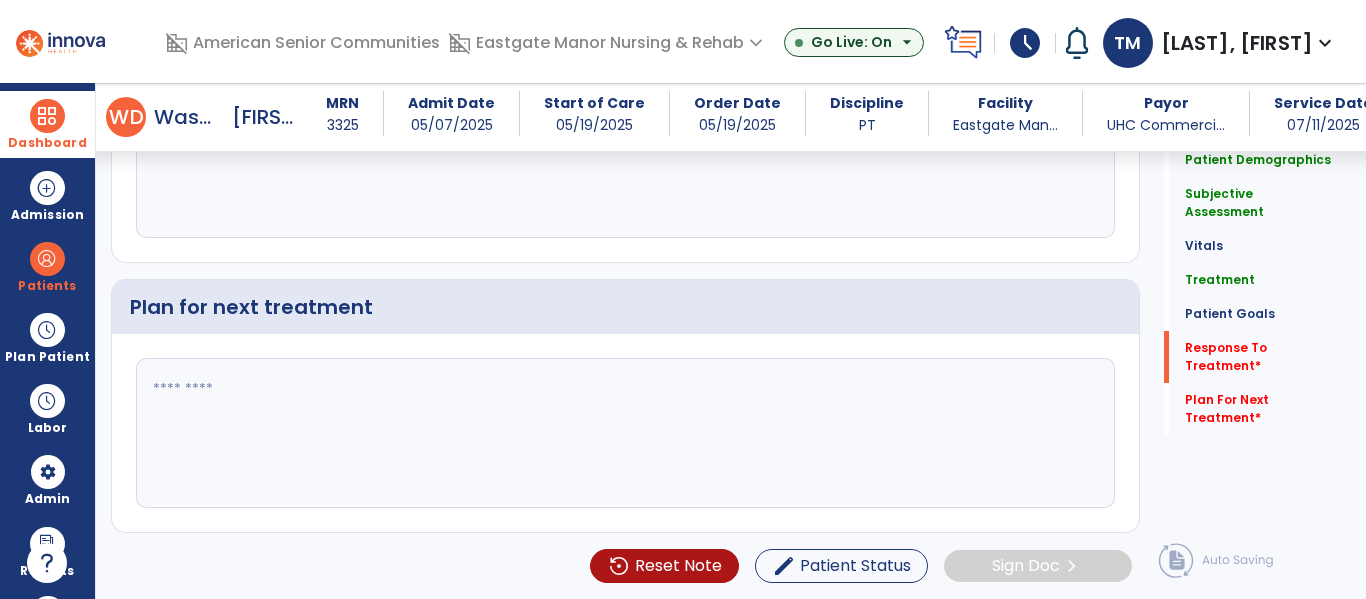 paste on "**********" 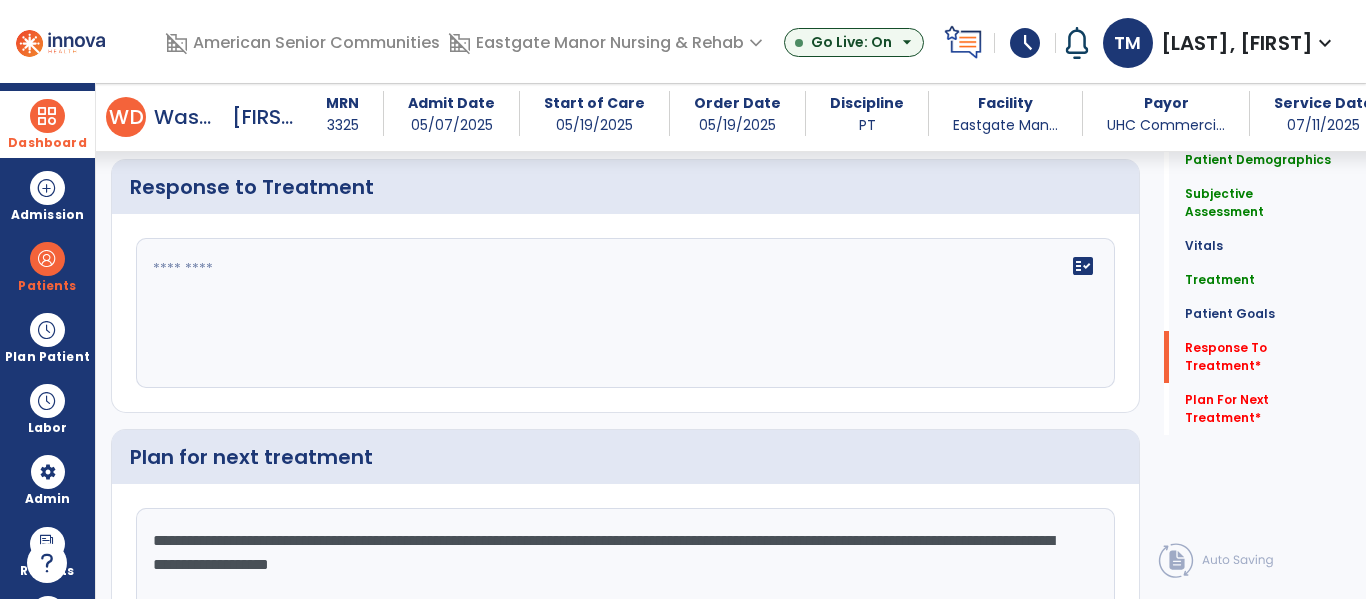 scroll, scrollTop: 2934, scrollLeft: 0, axis: vertical 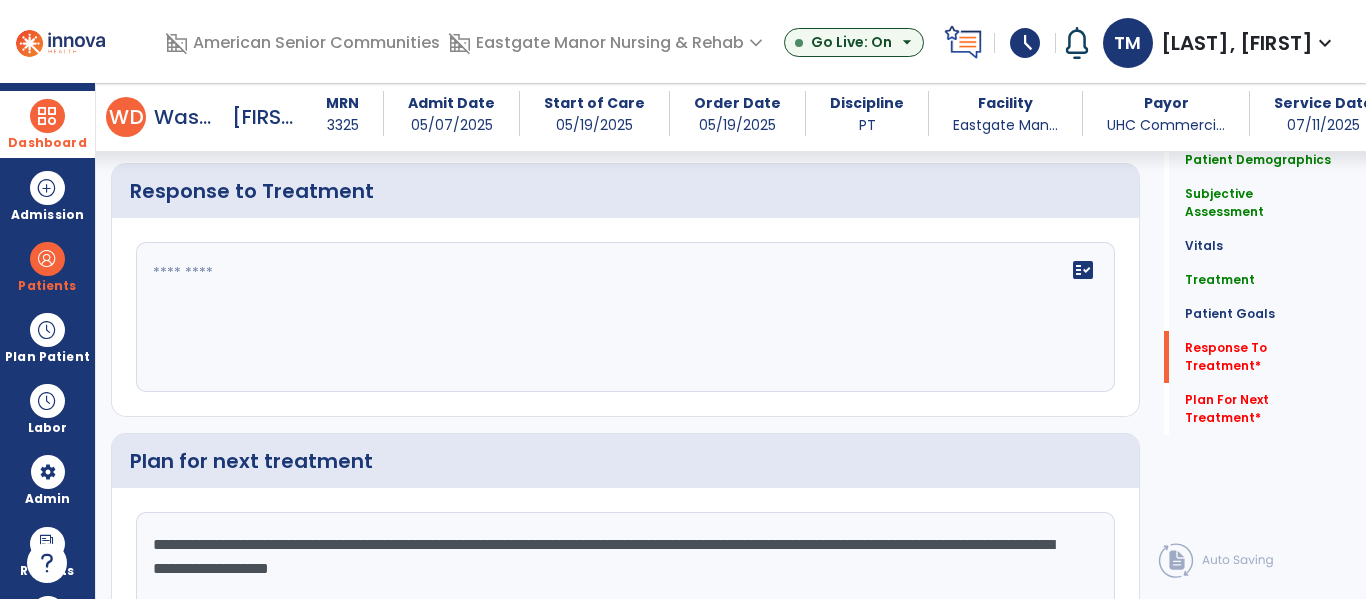 type on "**********" 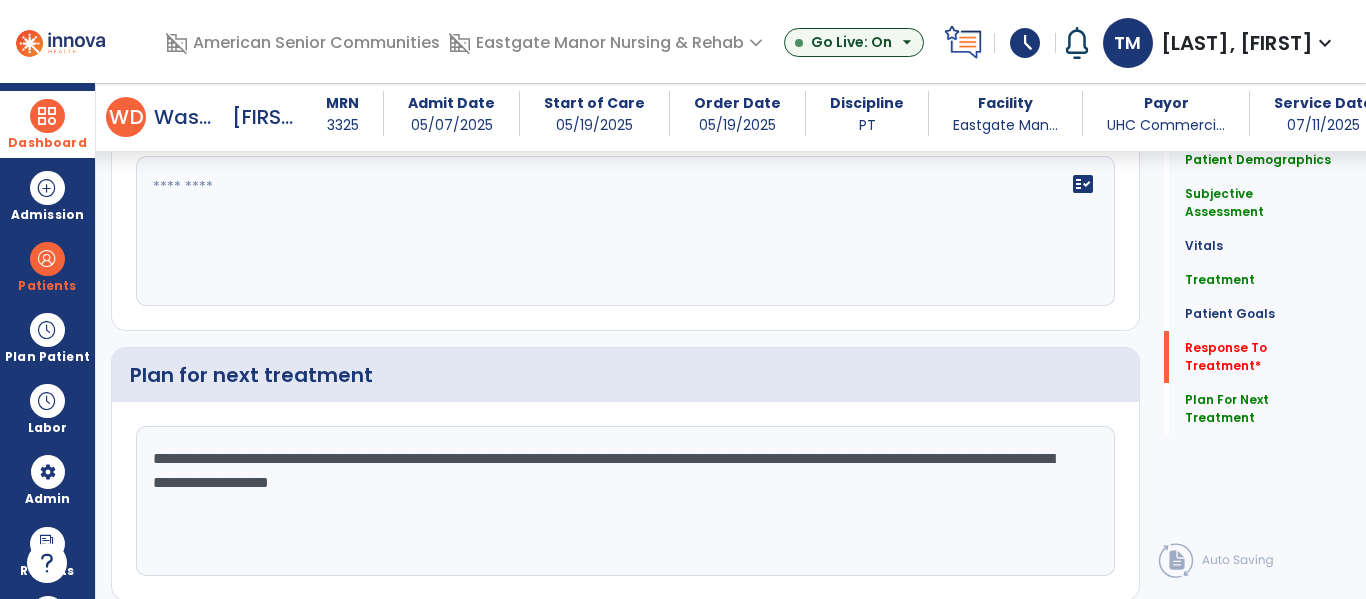 scroll, scrollTop: 2848, scrollLeft: 0, axis: vertical 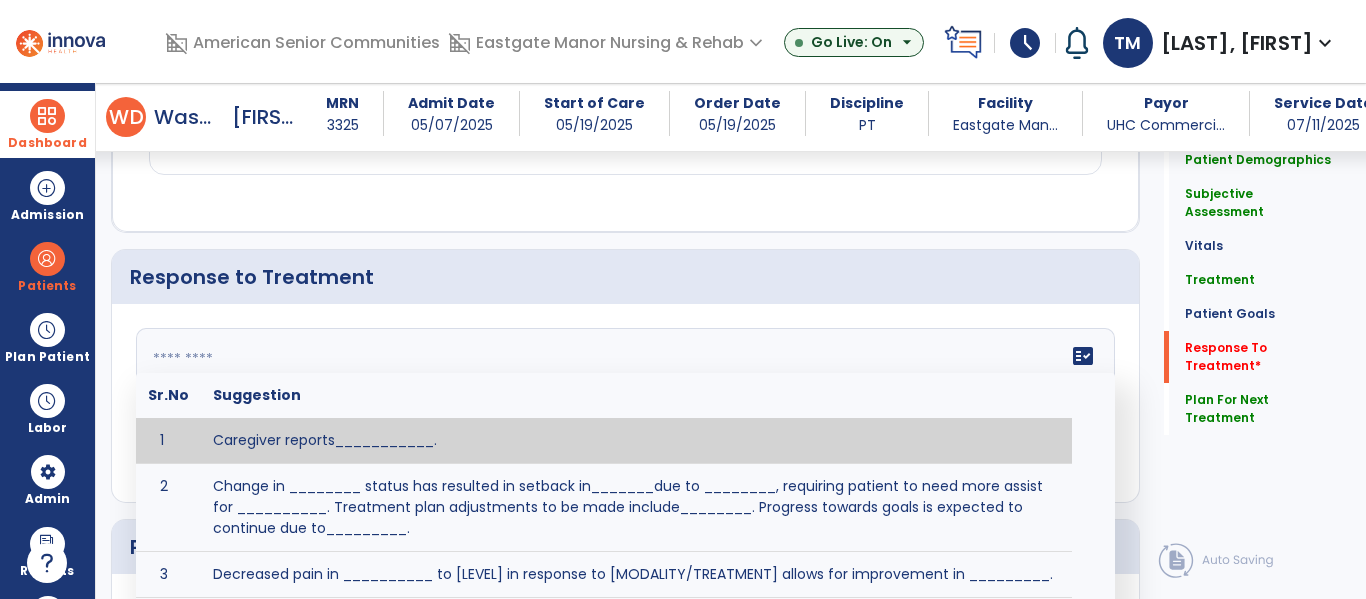 click 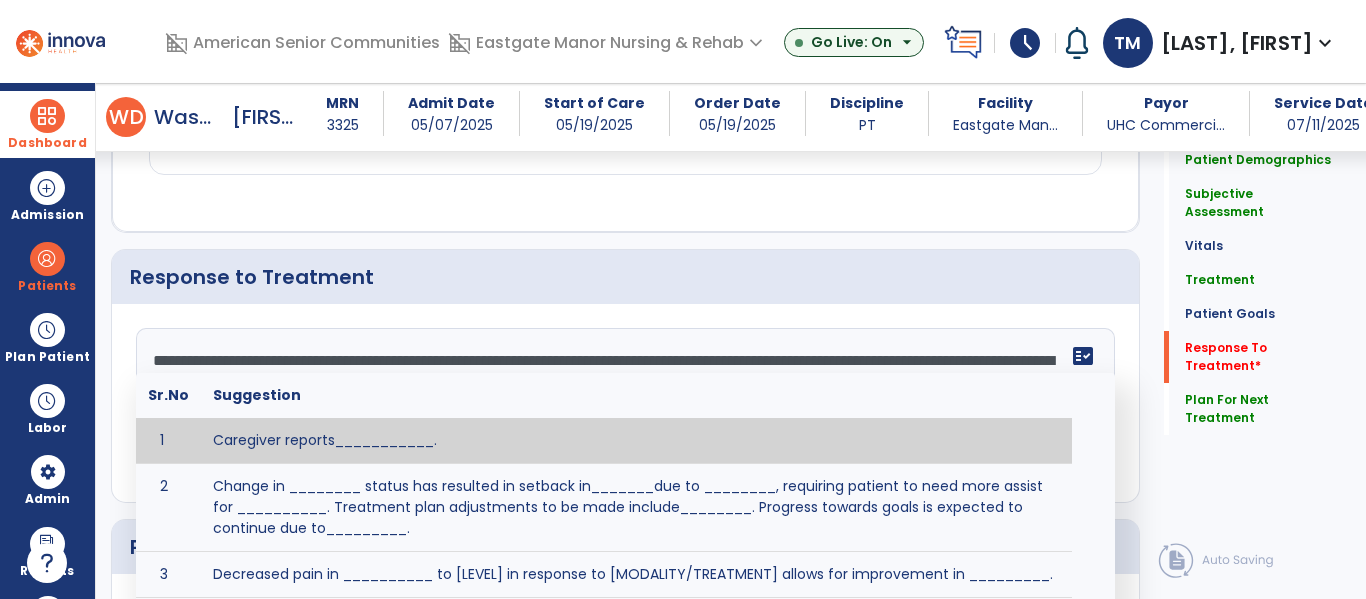 scroll, scrollTop: 2934, scrollLeft: 0, axis: vertical 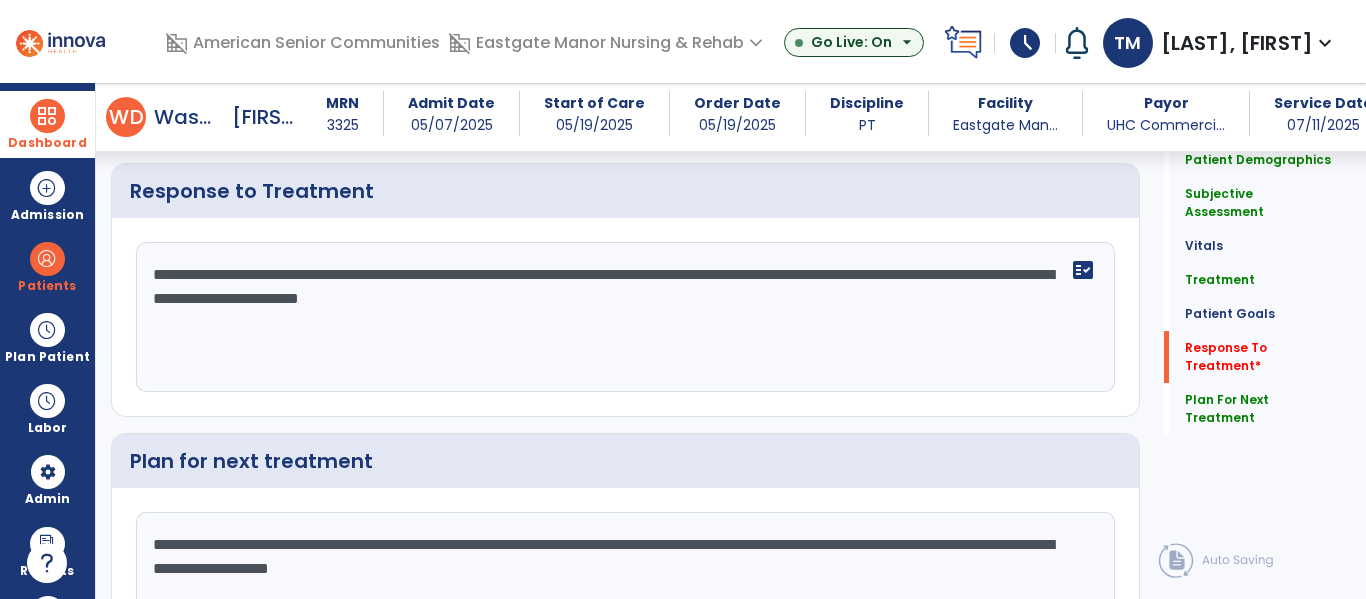type on "**********" 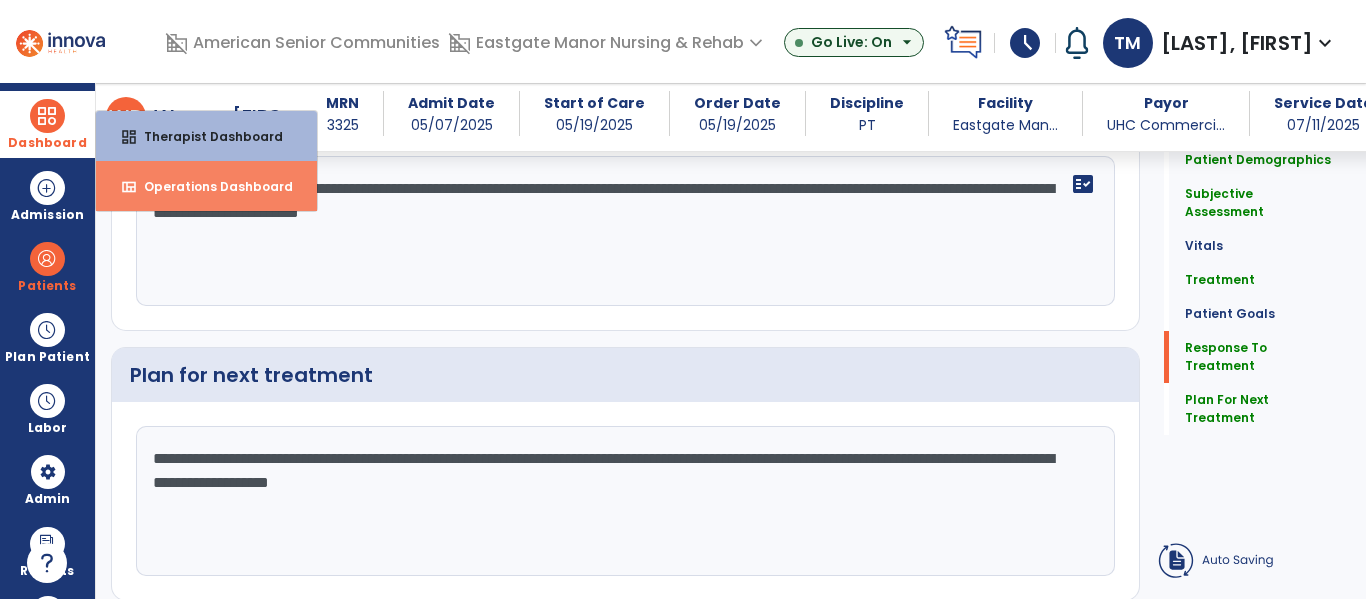 click on "Operations Dashboard" at bounding box center [210, 186] 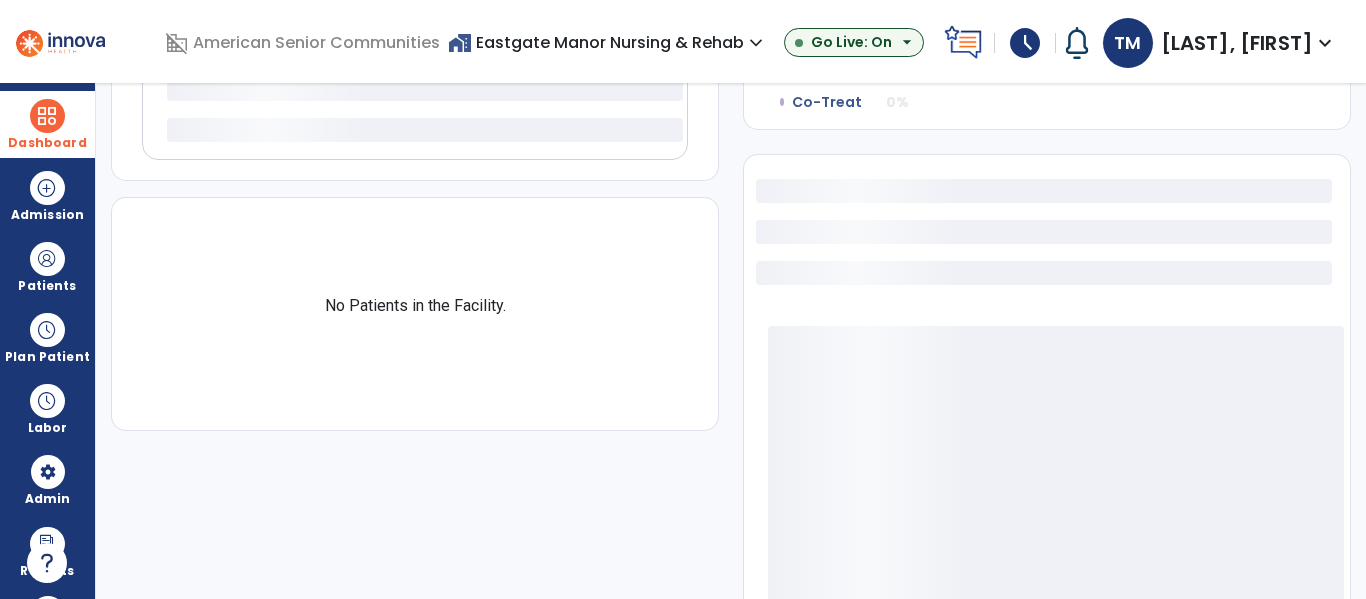 select on "***" 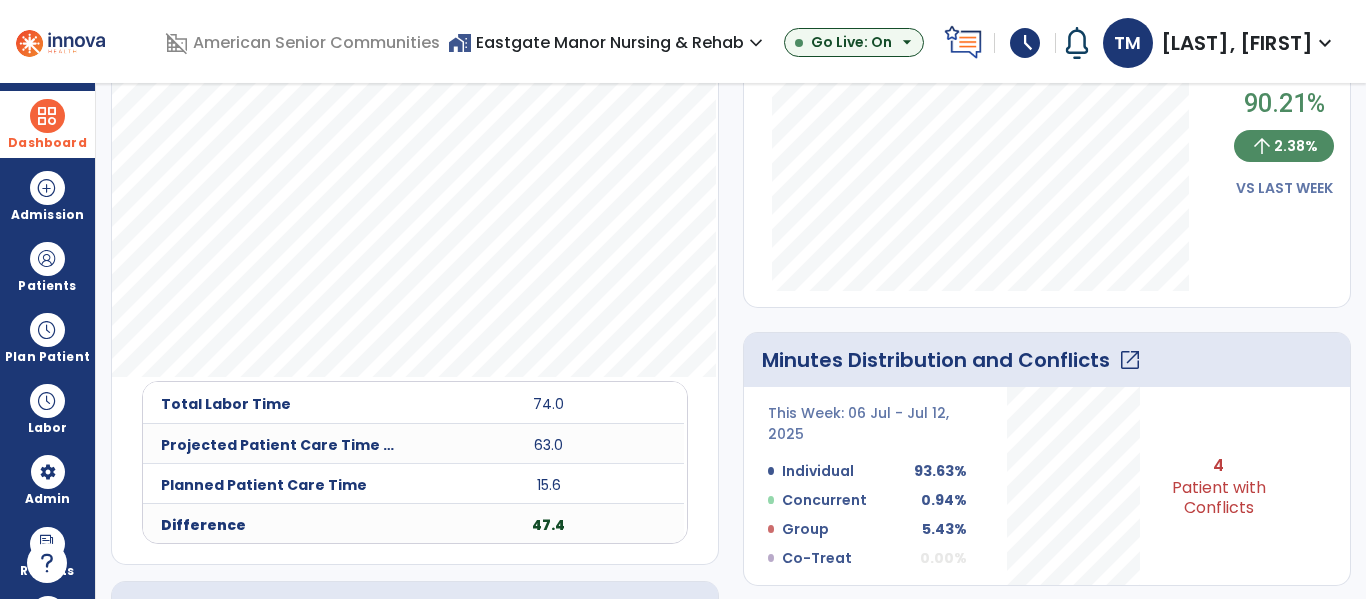 scroll, scrollTop: 583, scrollLeft: 0, axis: vertical 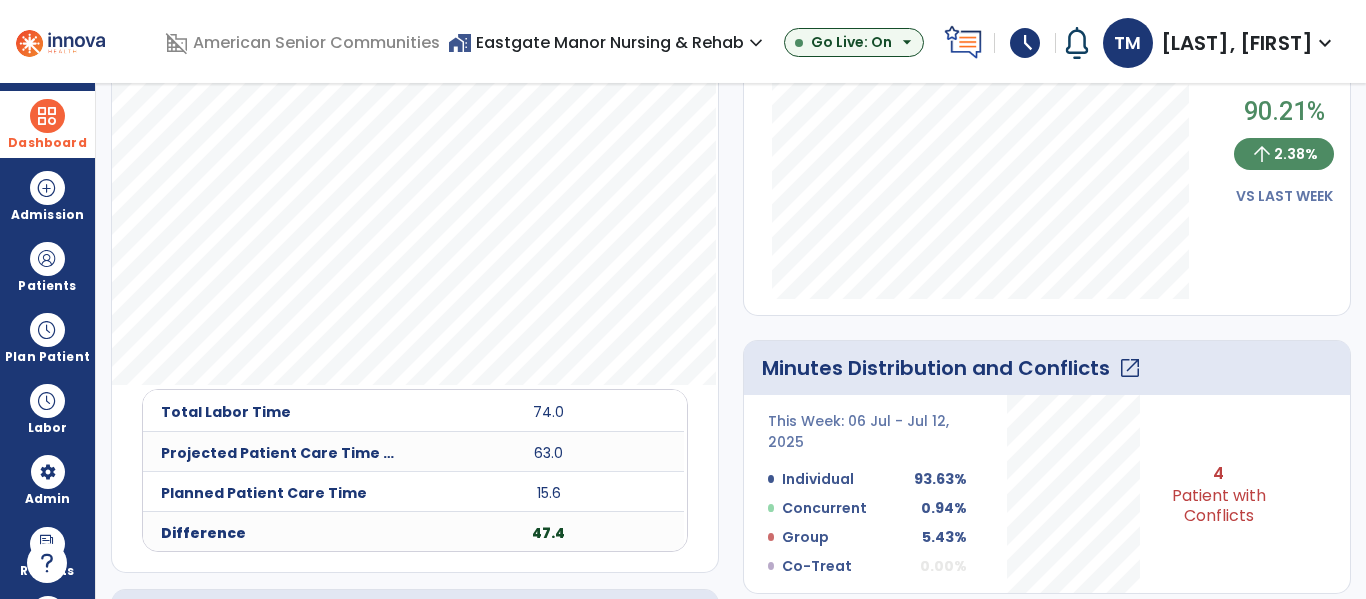 click on "open_in_new" 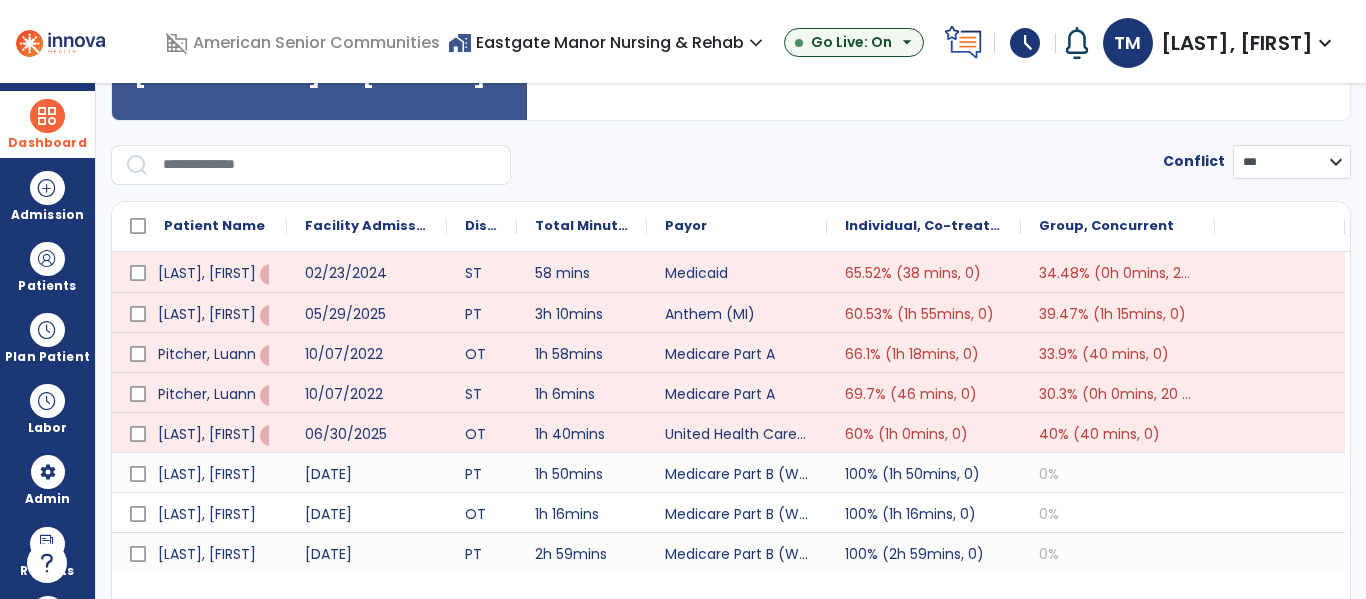 scroll, scrollTop: 352, scrollLeft: 0, axis: vertical 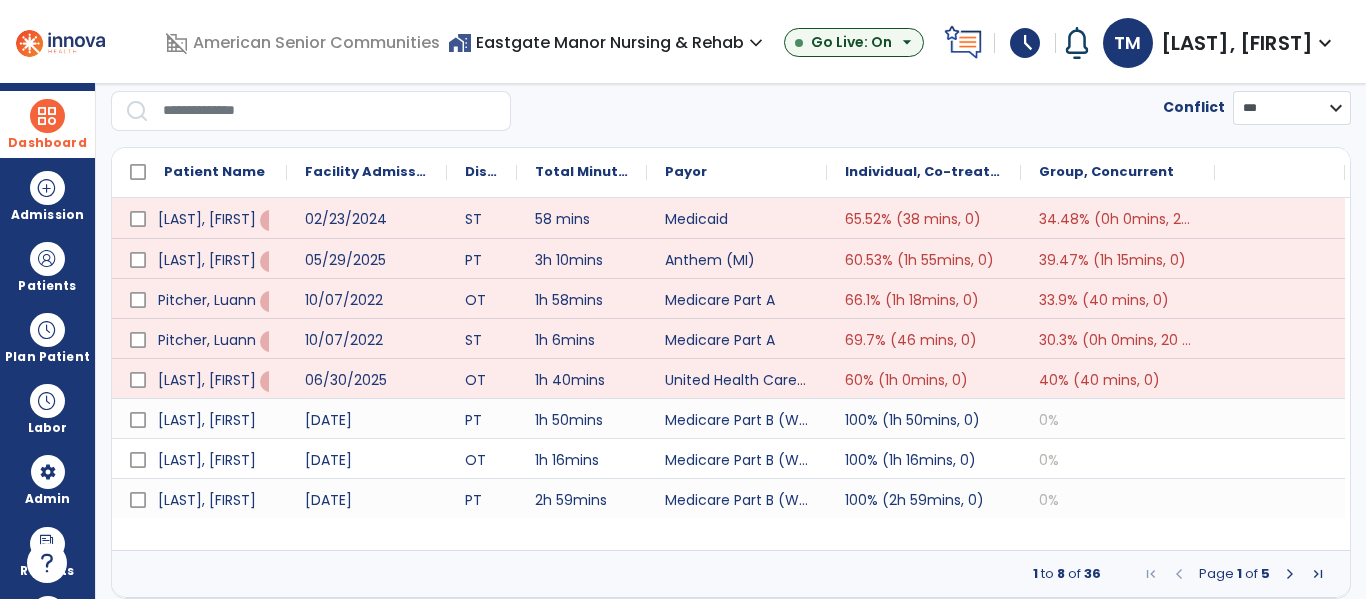 click at bounding box center (1290, 574) 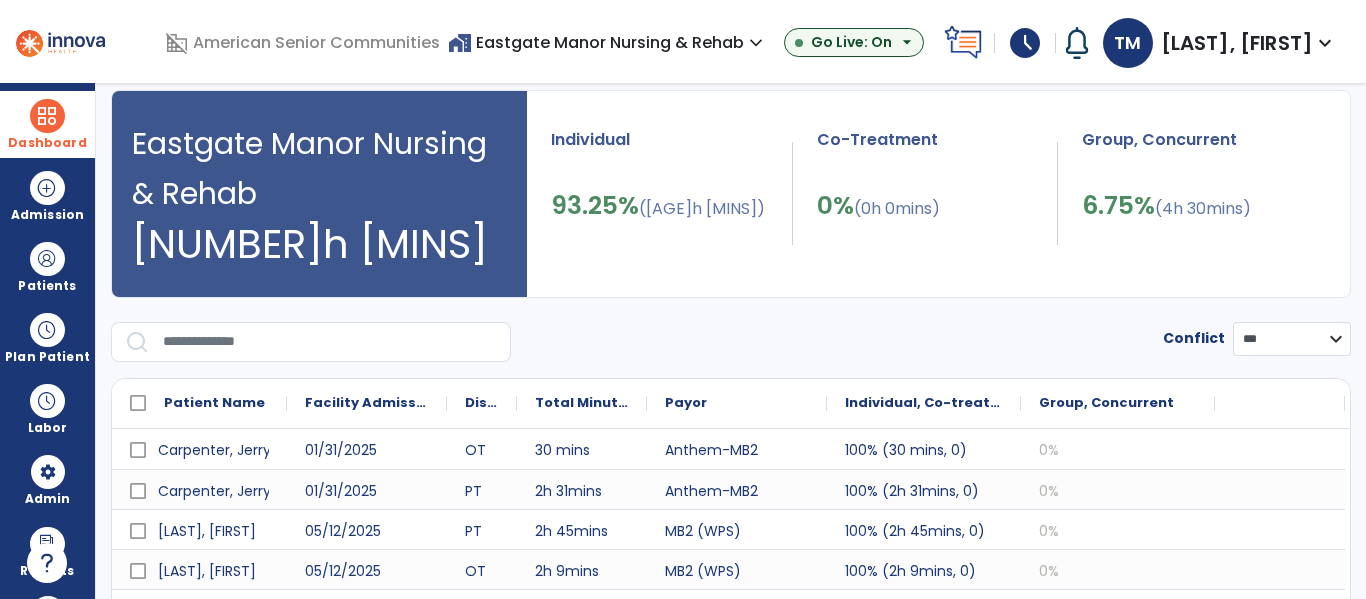 scroll, scrollTop: 0, scrollLeft: 0, axis: both 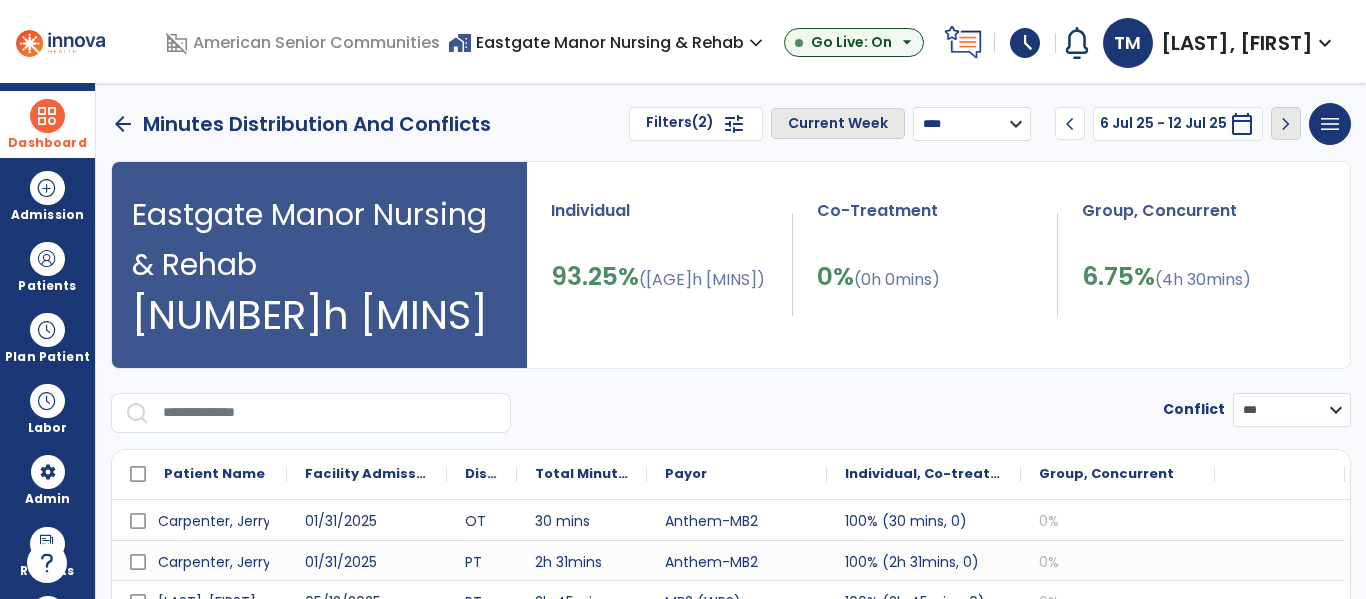 click on "**********" at bounding box center (972, 124) 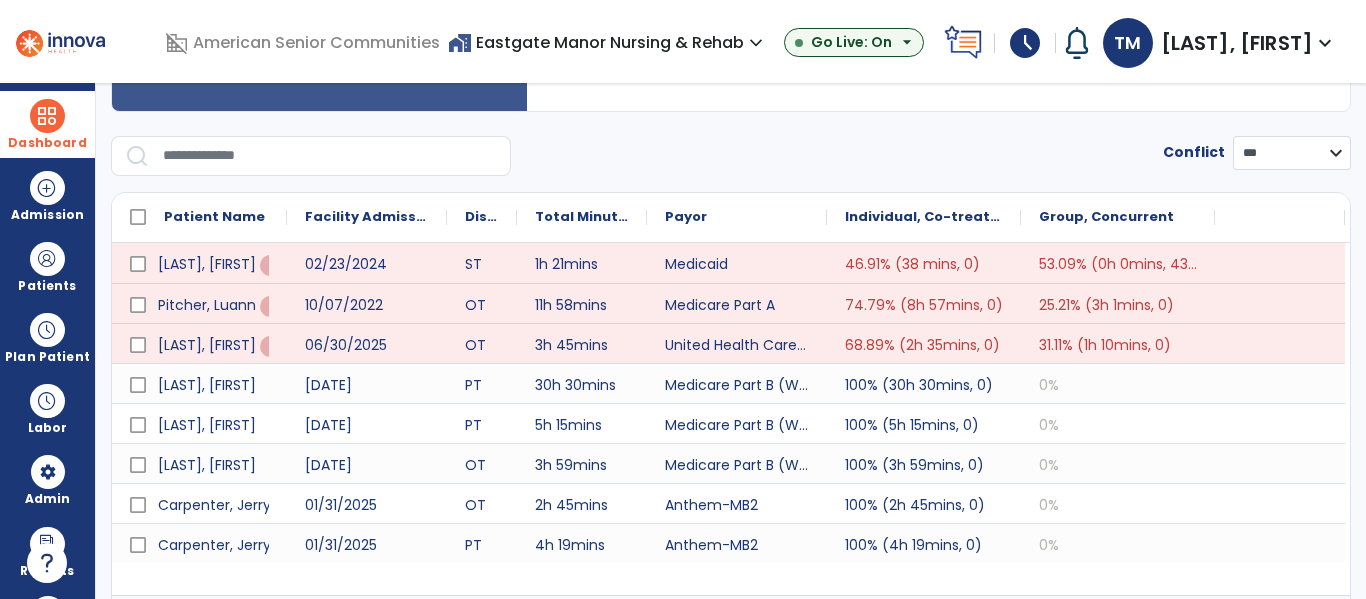 scroll, scrollTop: 302, scrollLeft: 0, axis: vertical 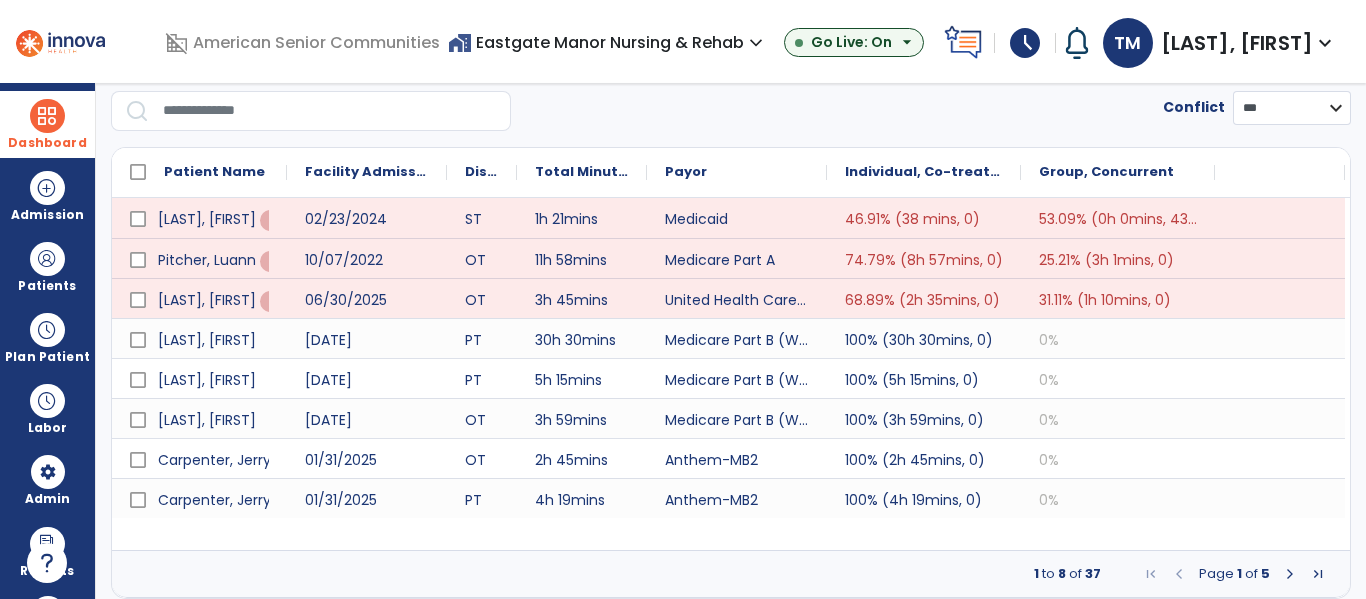 click at bounding box center (1290, 574) 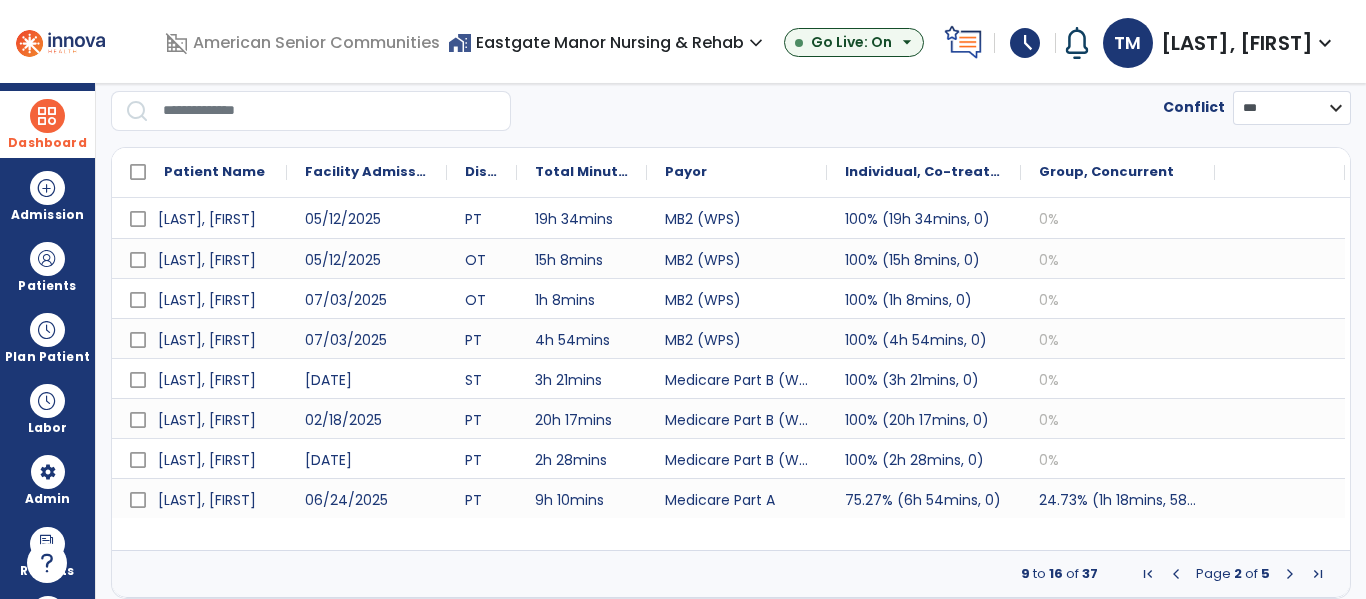 click at bounding box center (1290, 574) 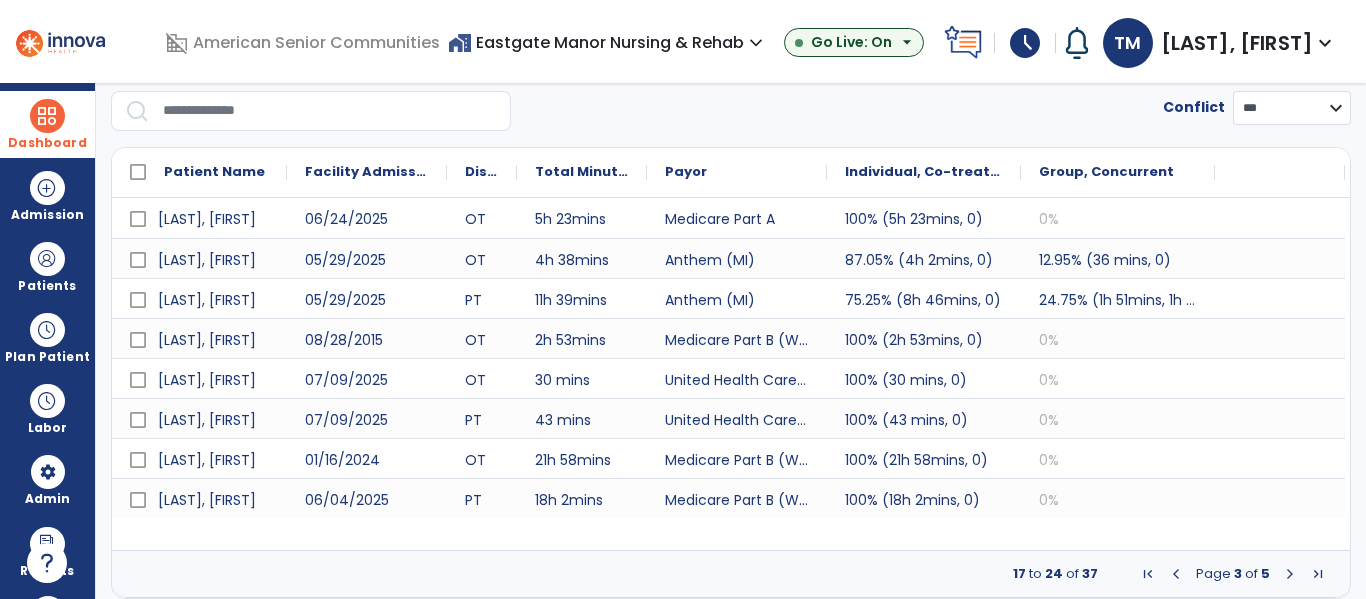 click at bounding box center [1290, 574] 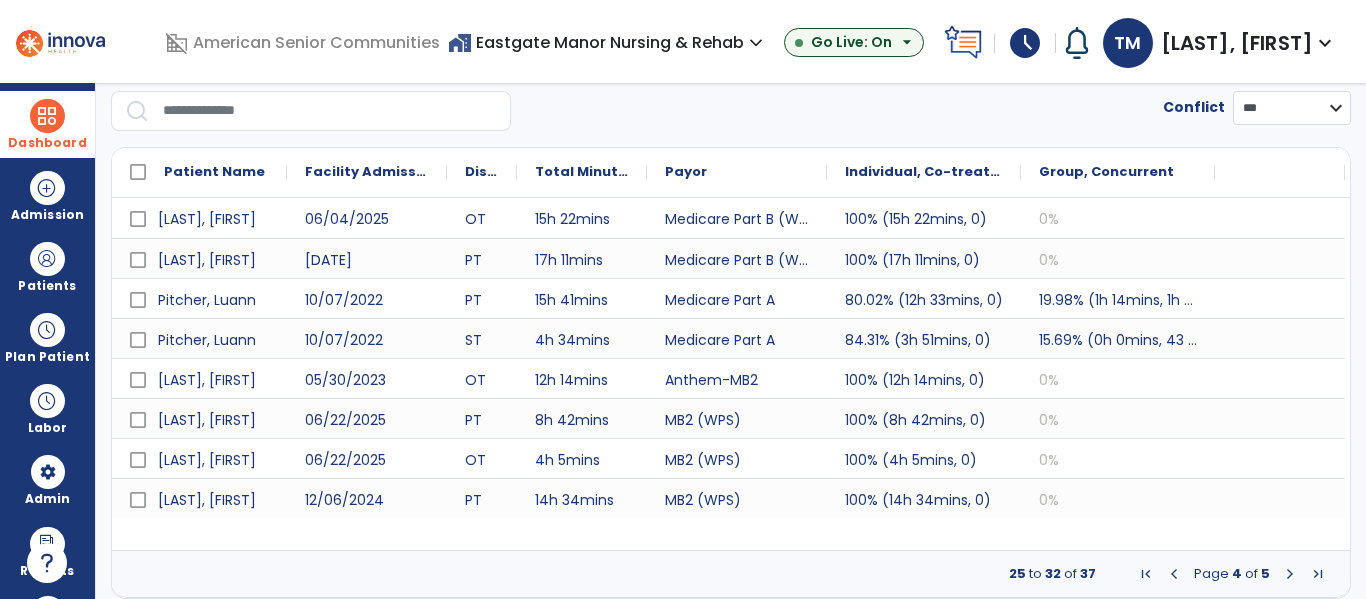 click at bounding box center [1290, 574] 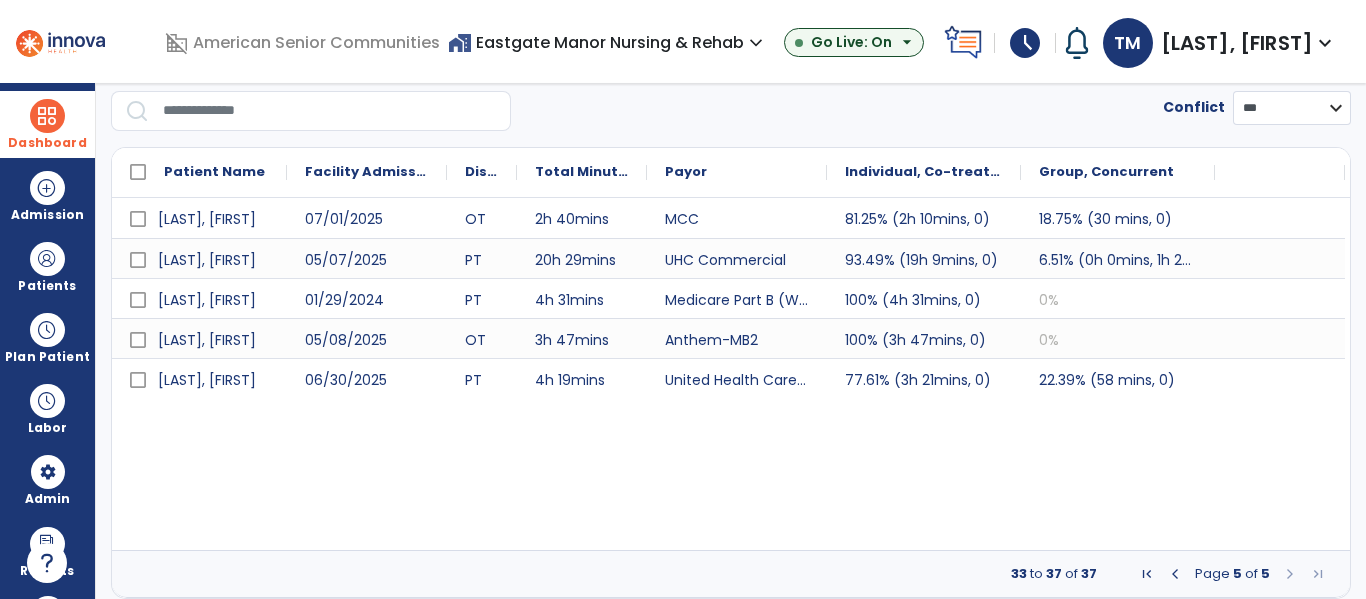 click at bounding box center (47, 116) 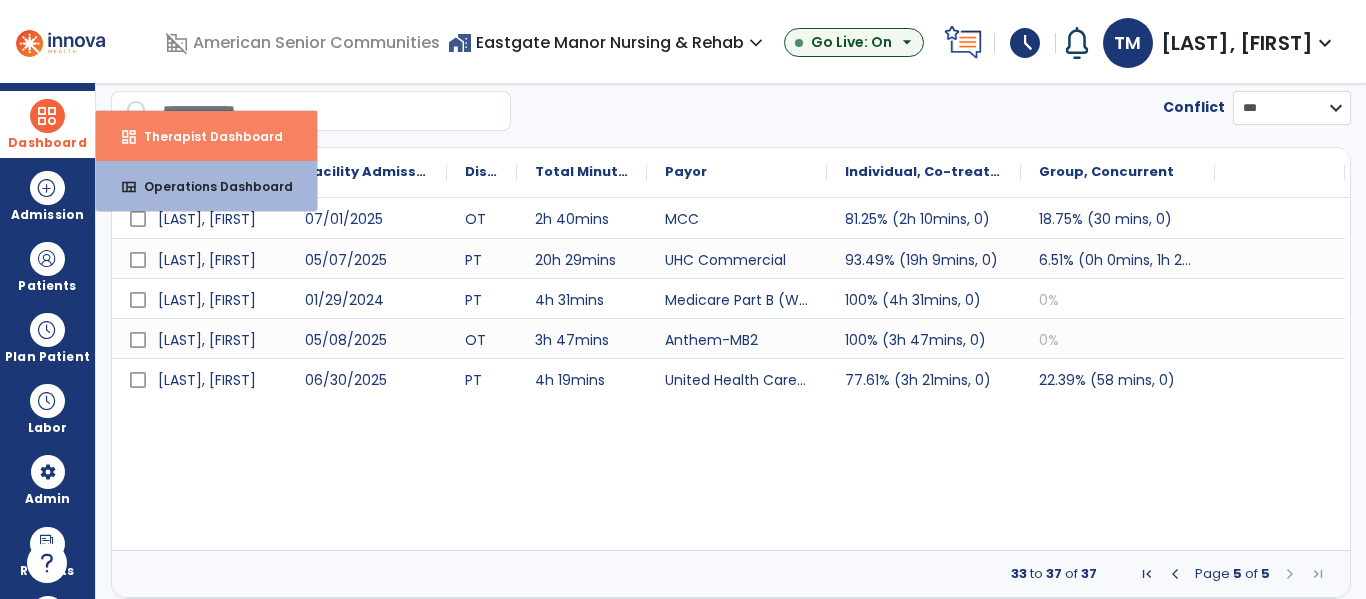 click on "dashboard  Therapist Dashboard" at bounding box center [206, 136] 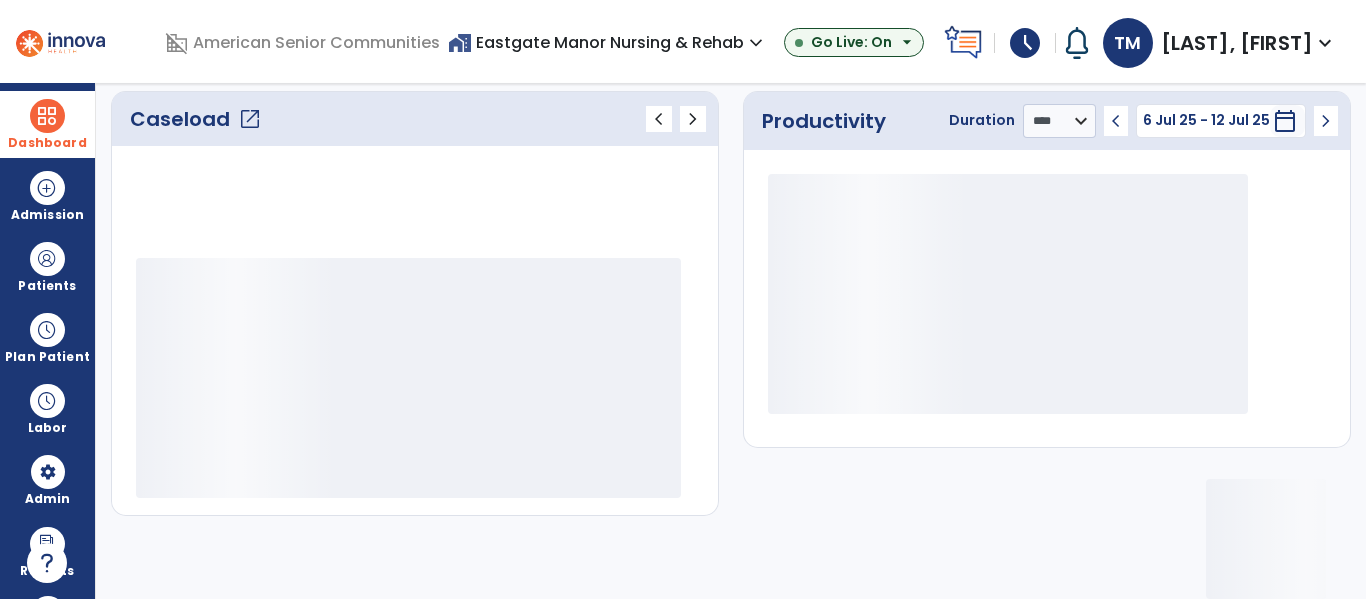 scroll, scrollTop: 276, scrollLeft: 0, axis: vertical 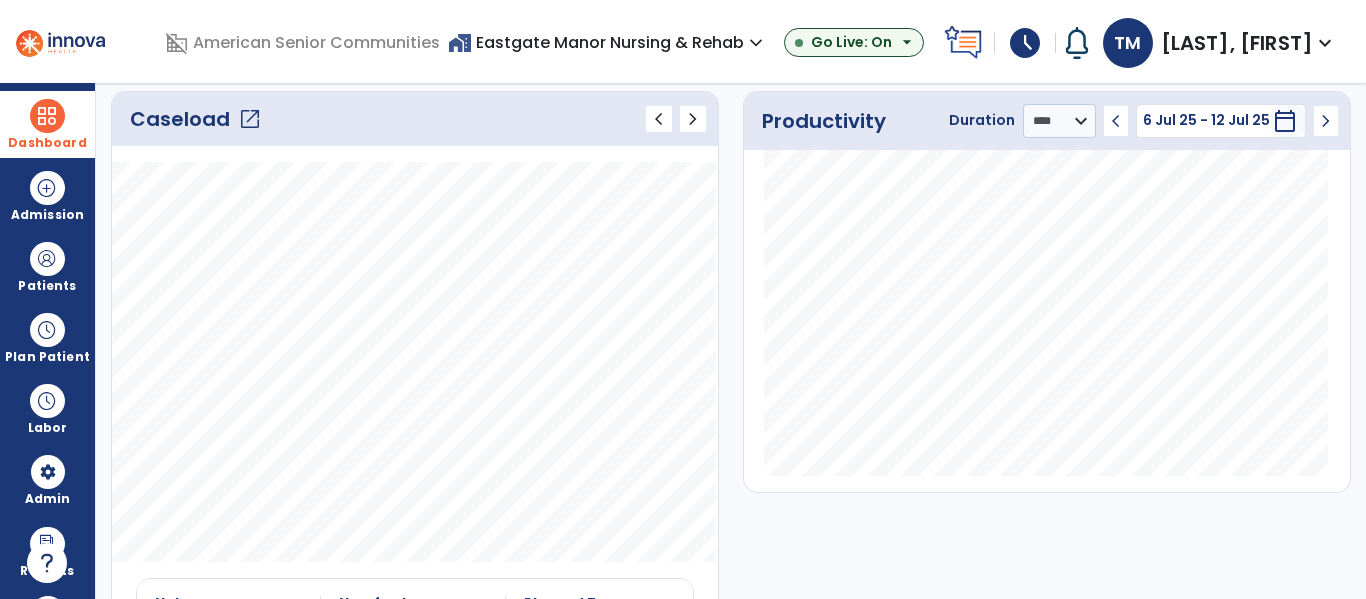 click on "Caseload   open_in_new" 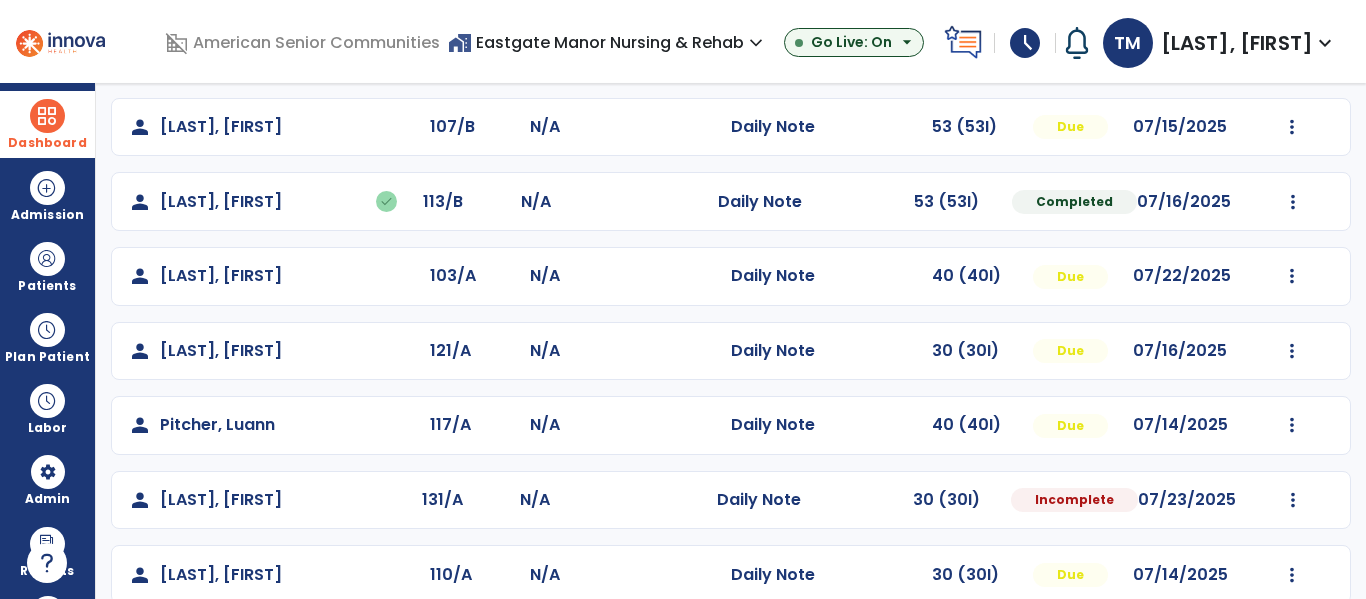 scroll, scrollTop: 339, scrollLeft: 0, axis: vertical 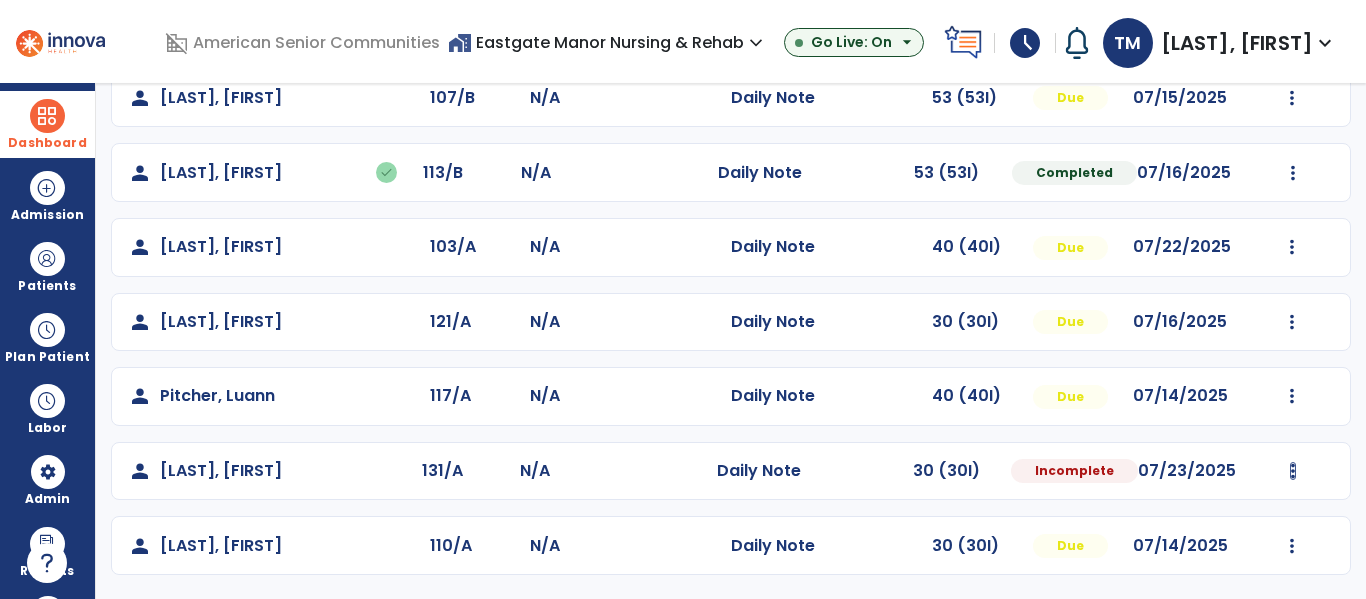 click at bounding box center [1292, -51] 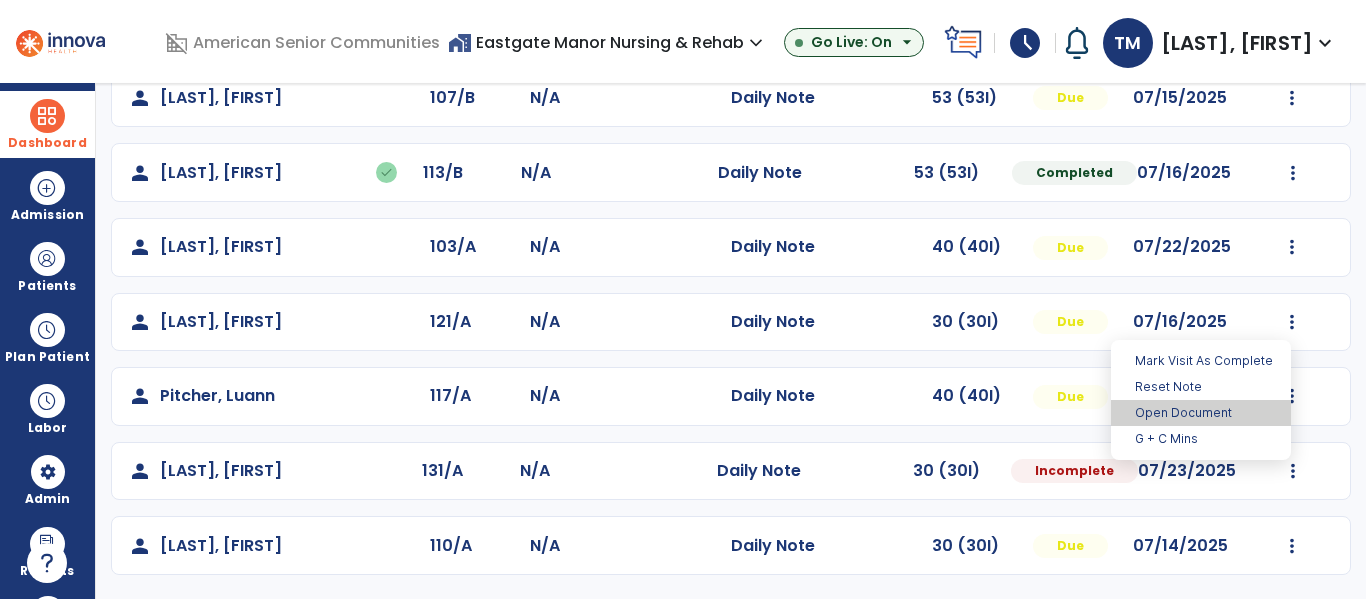 click on "Open Document" at bounding box center [1201, 413] 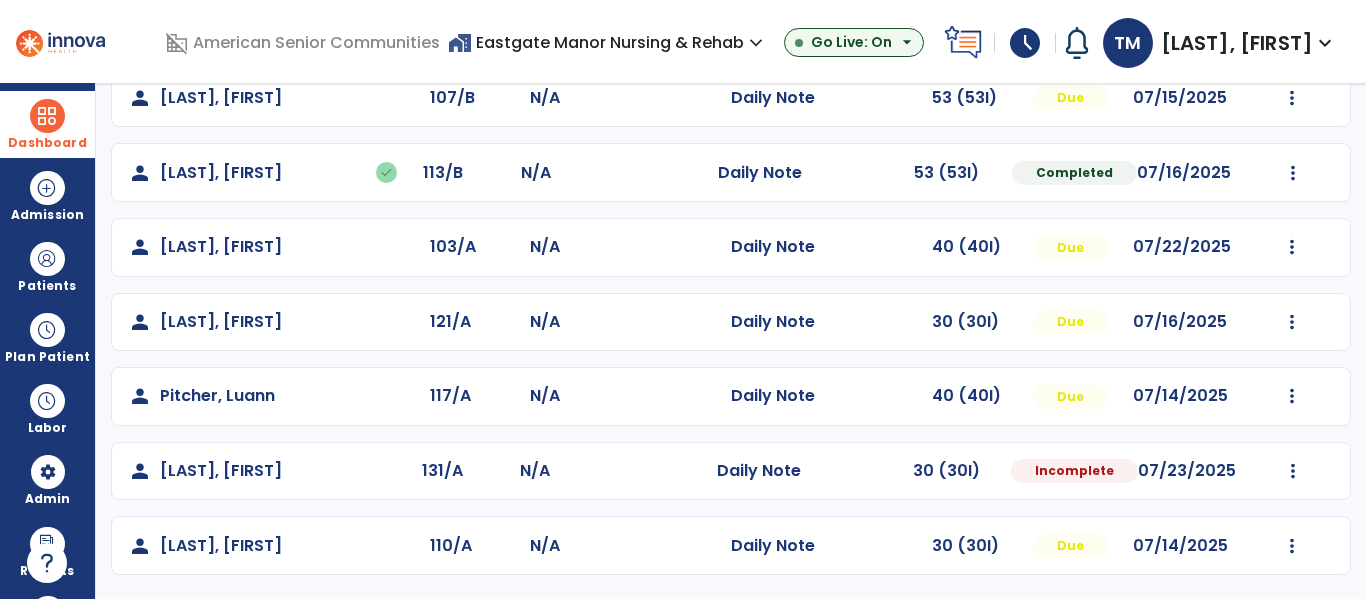 select on "*" 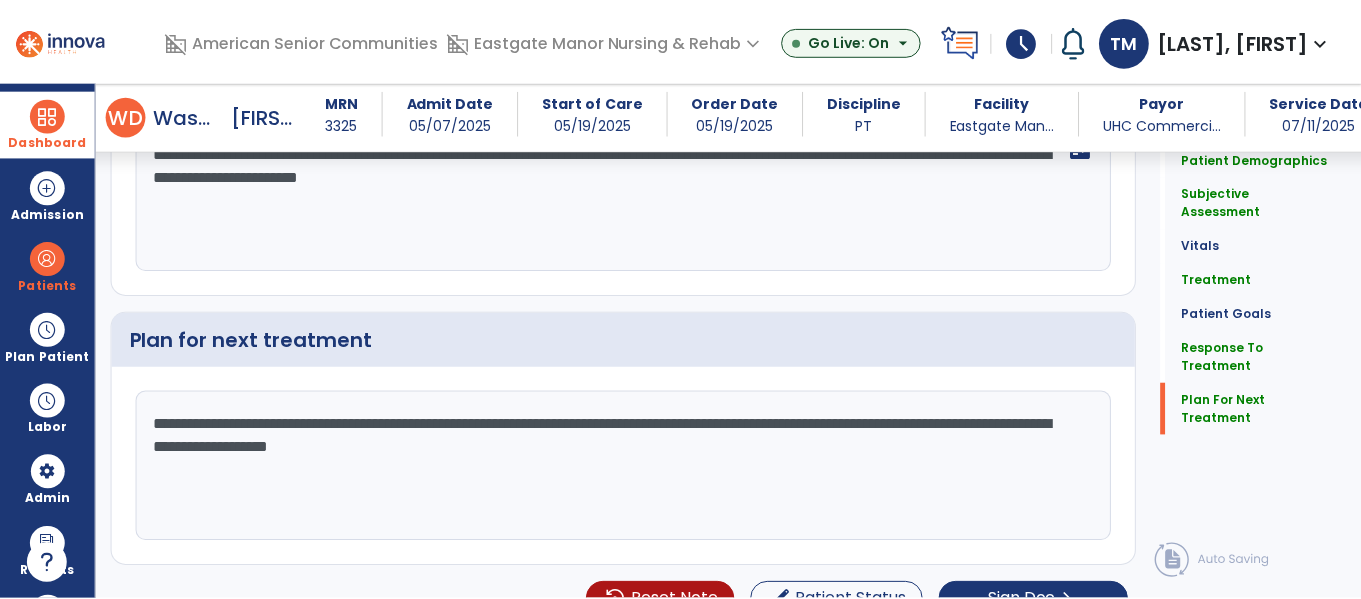 scroll, scrollTop: 3088, scrollLeft: 0, axis: vertical 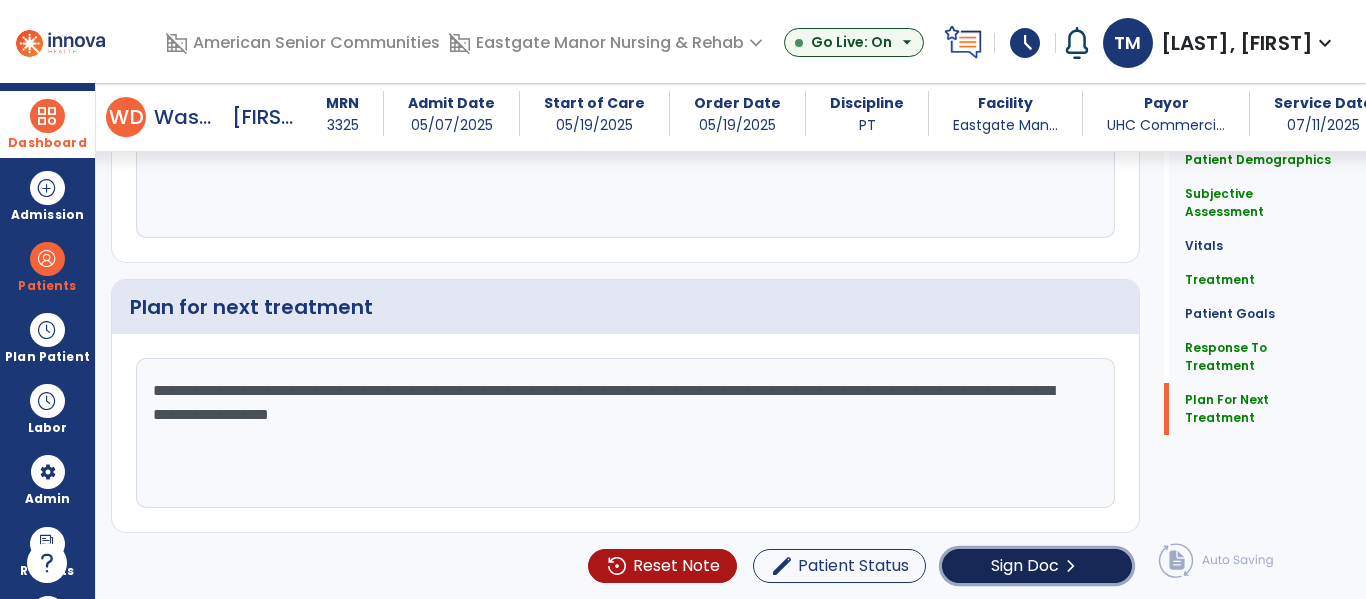 click on "Sign Doc" 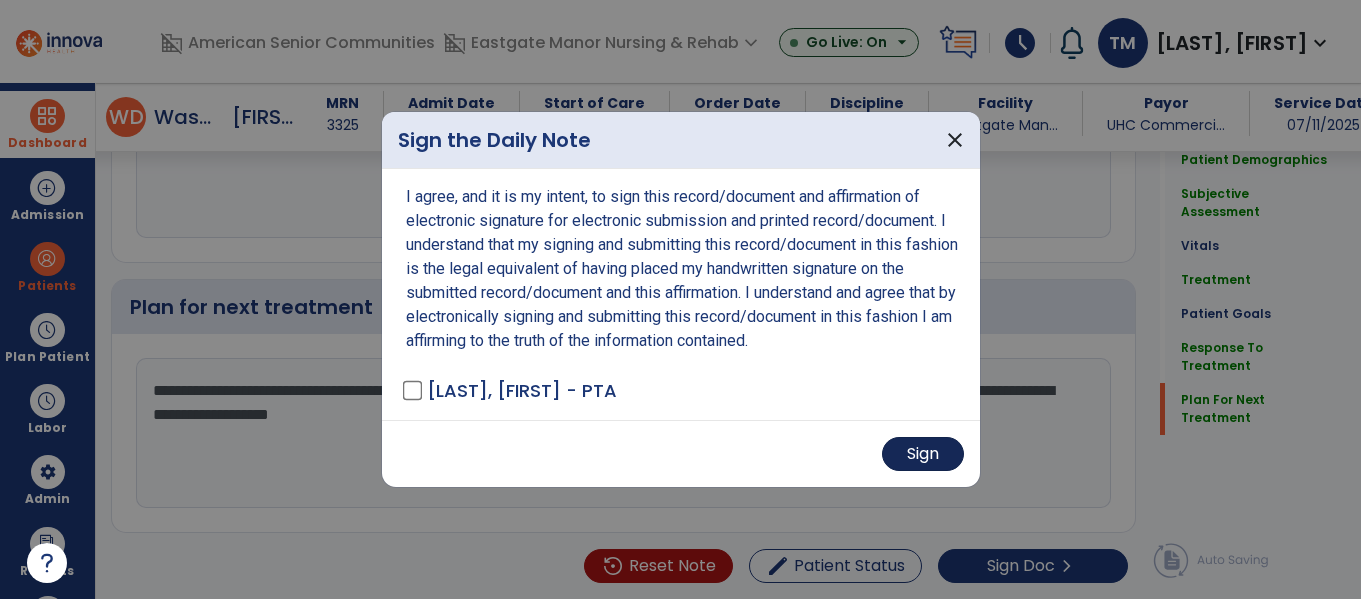 click on "Sign" at bounding box center (923, 454) 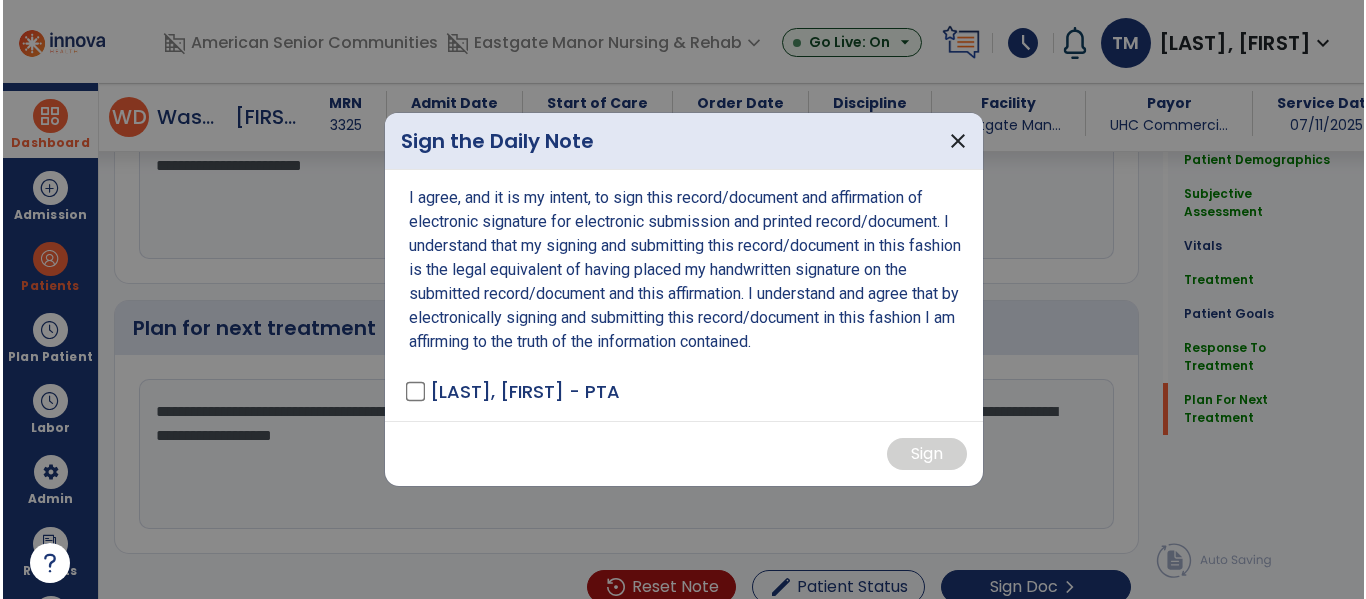 scroll, scrollTop: 3128, scrollLeft: 0, axis: vertical 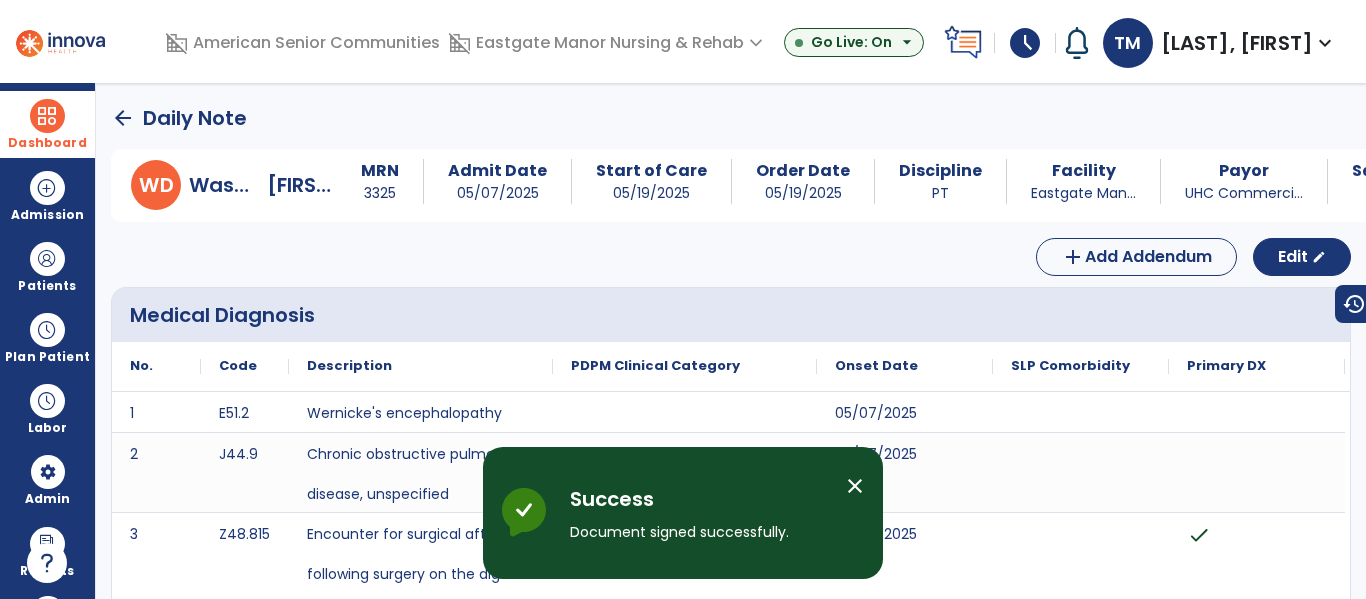click on "arrow_back" 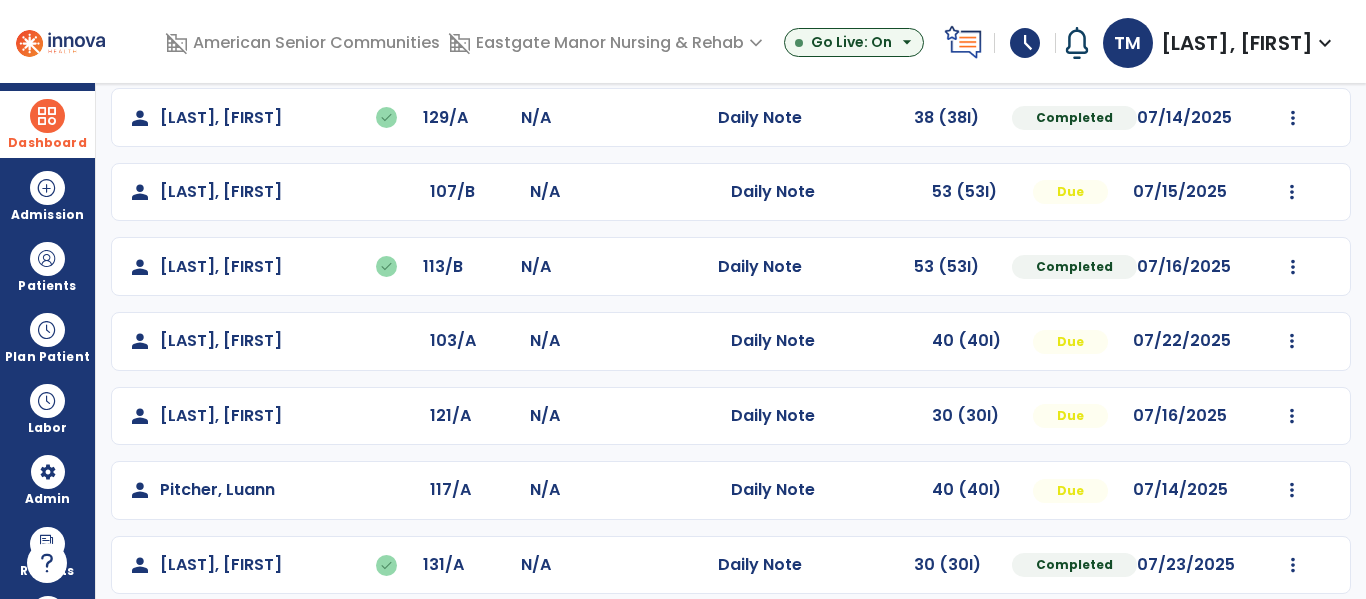 scroll, scrollTop: 339, scrollLeft: 0, axis: vertical 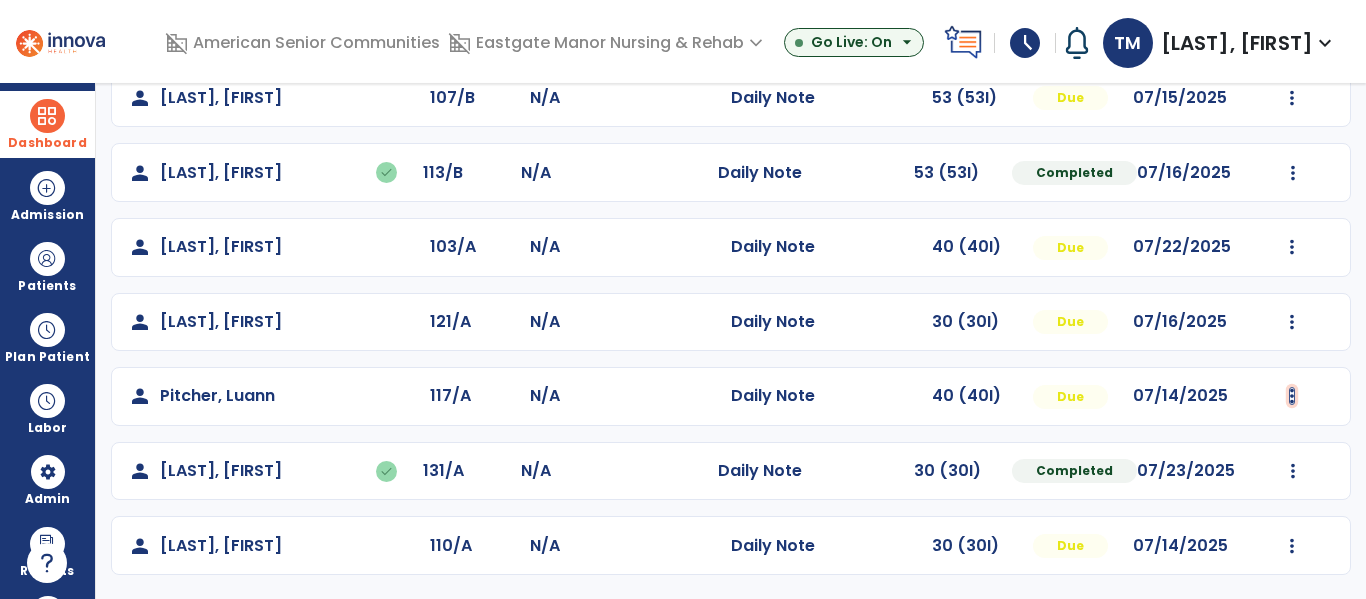 click at bounding box center (1292, -51) 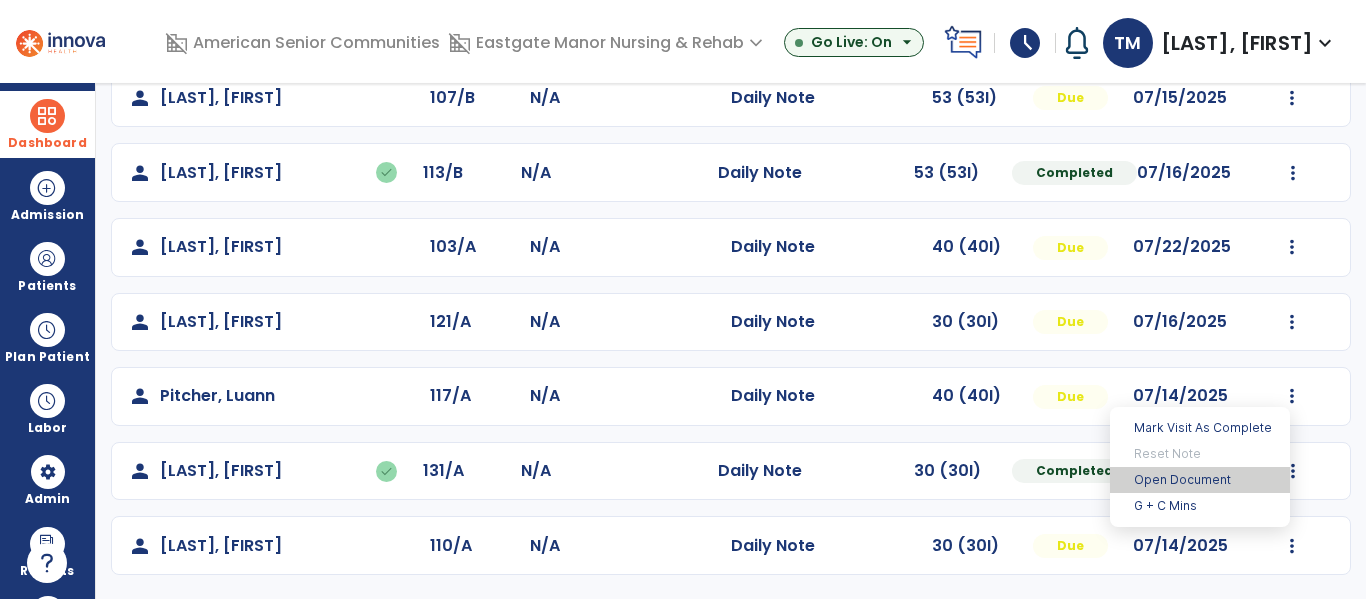 click on "Open Document" at bounding box center [1200, 480] 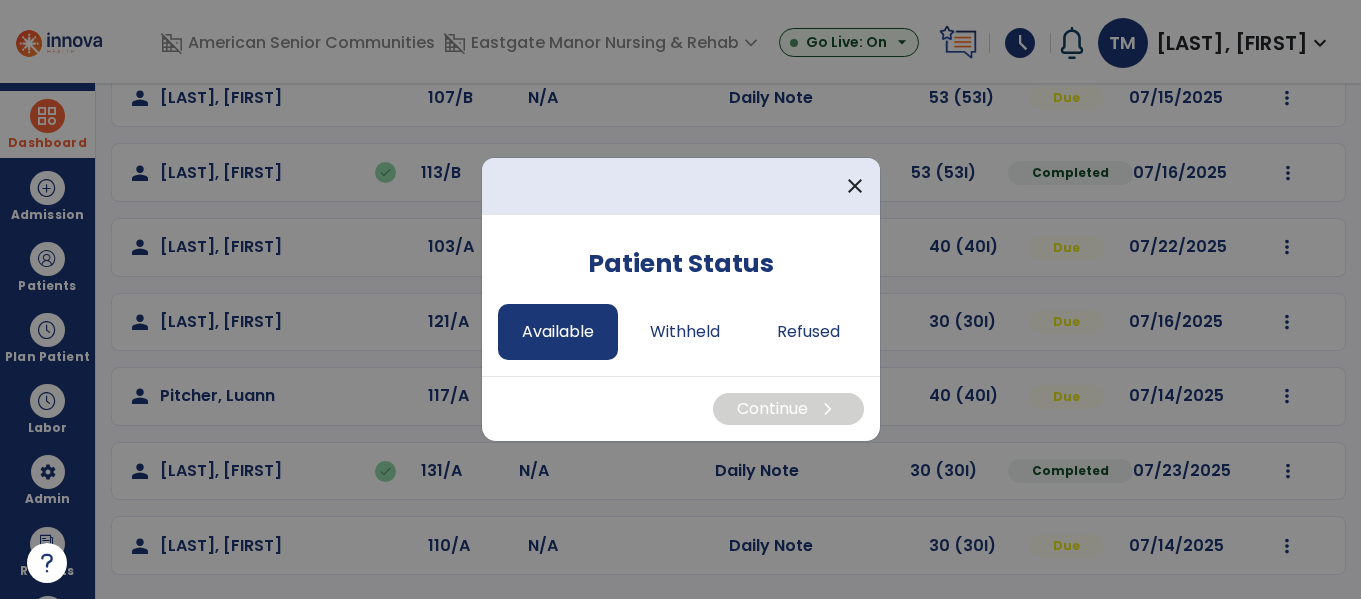 click on "Available" at bounding box center [558, 332] 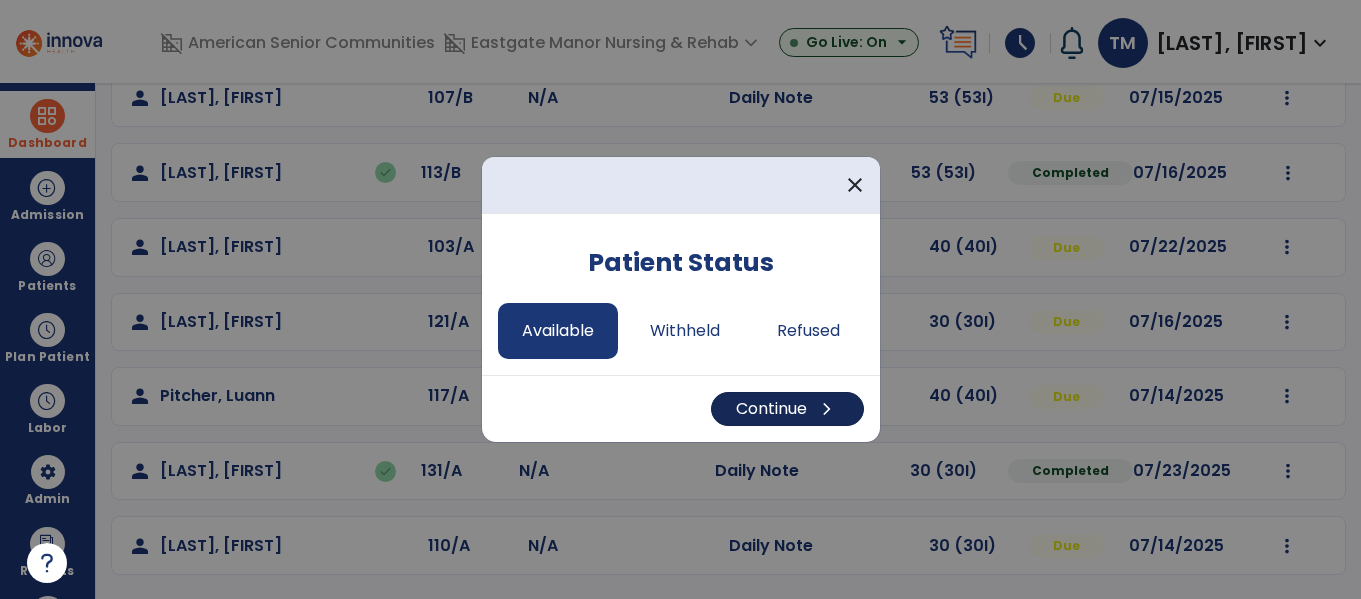 click on "Continue   chevron_right" at bounding box center [787, 409] 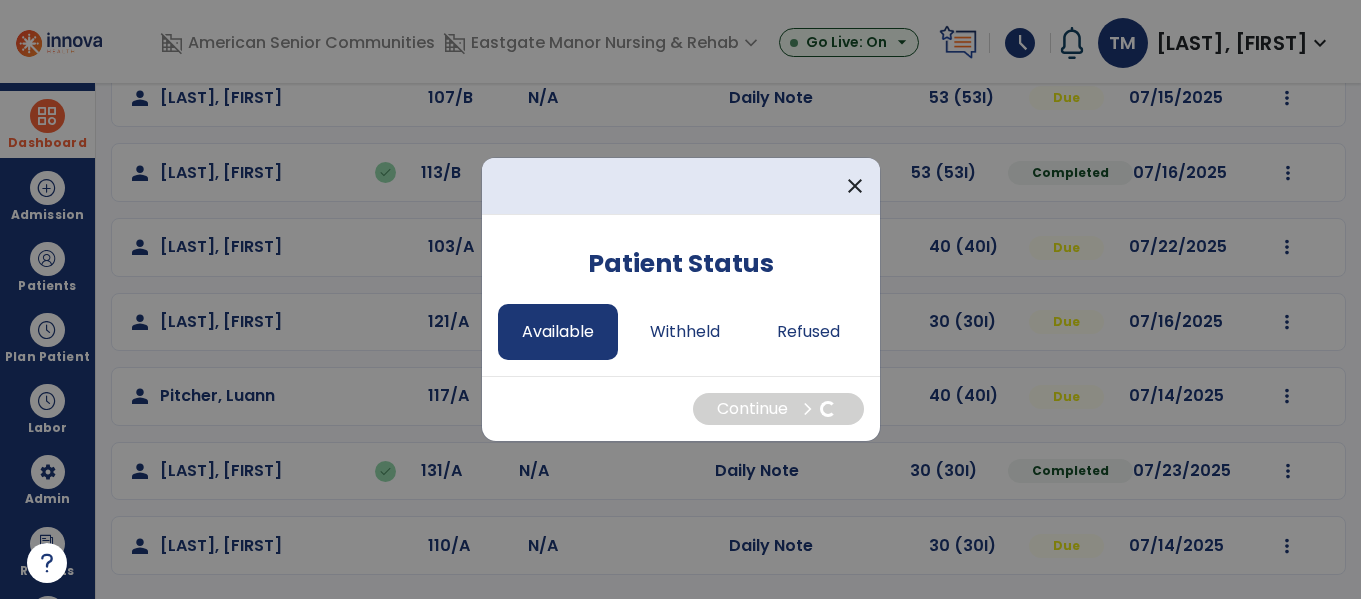 select on "*" 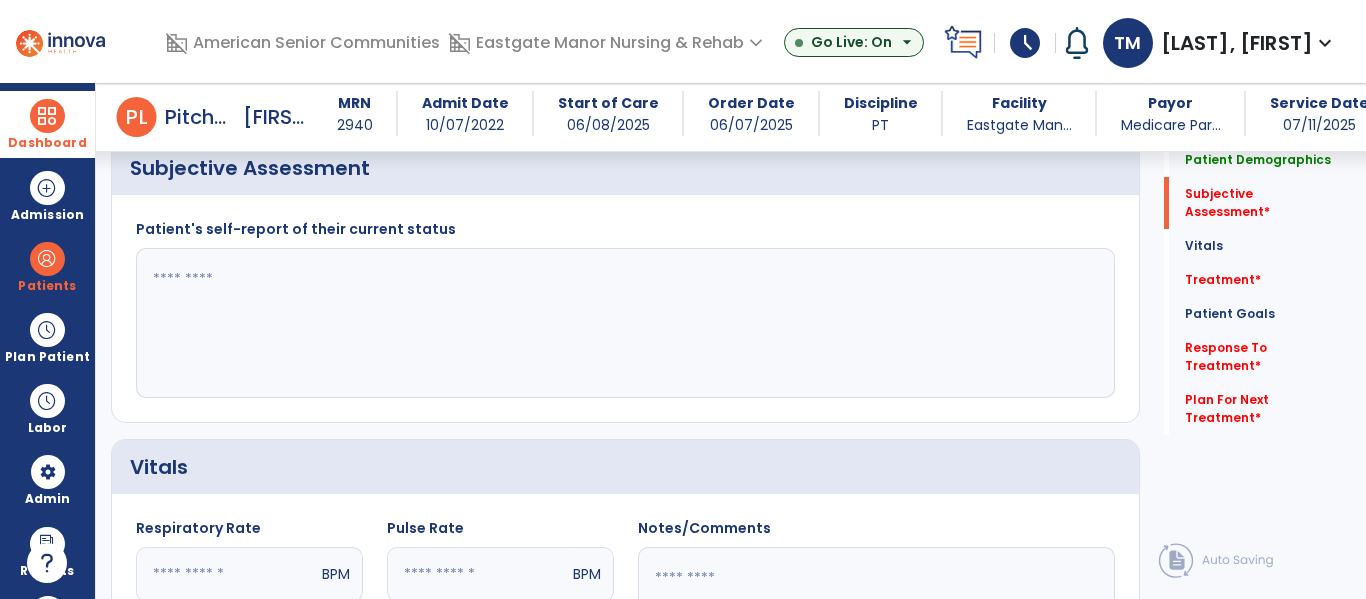 scroll, scrollTop: 429, scrollLeft: 0, axis: vertical 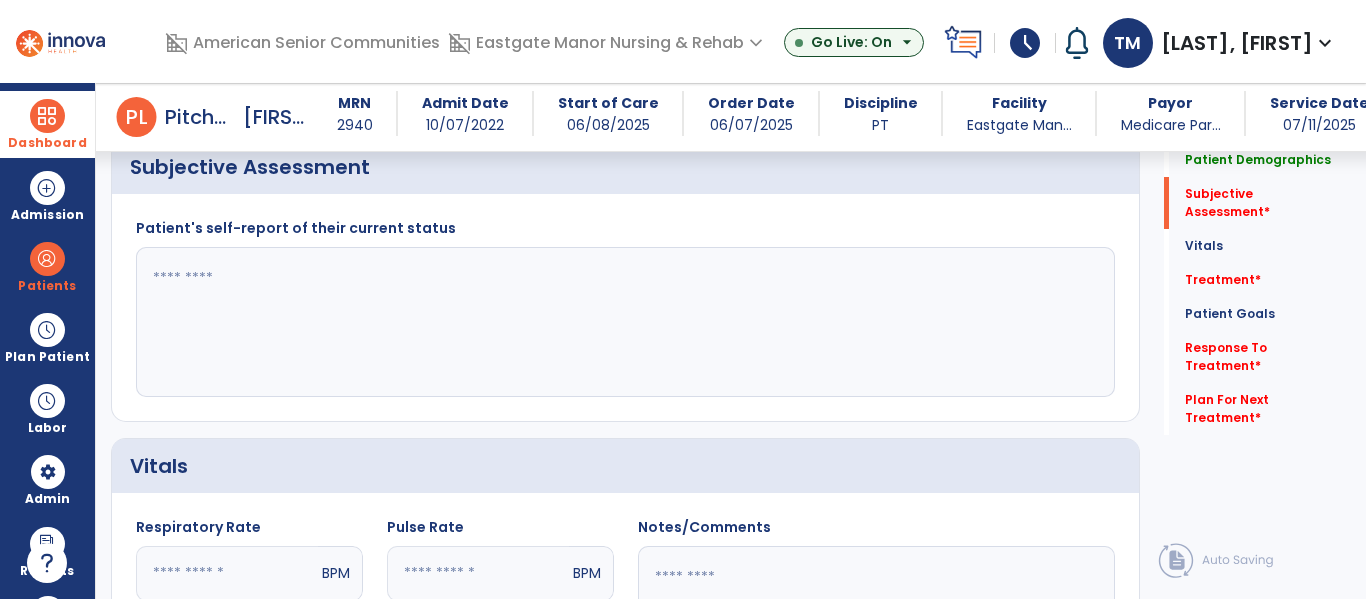 click 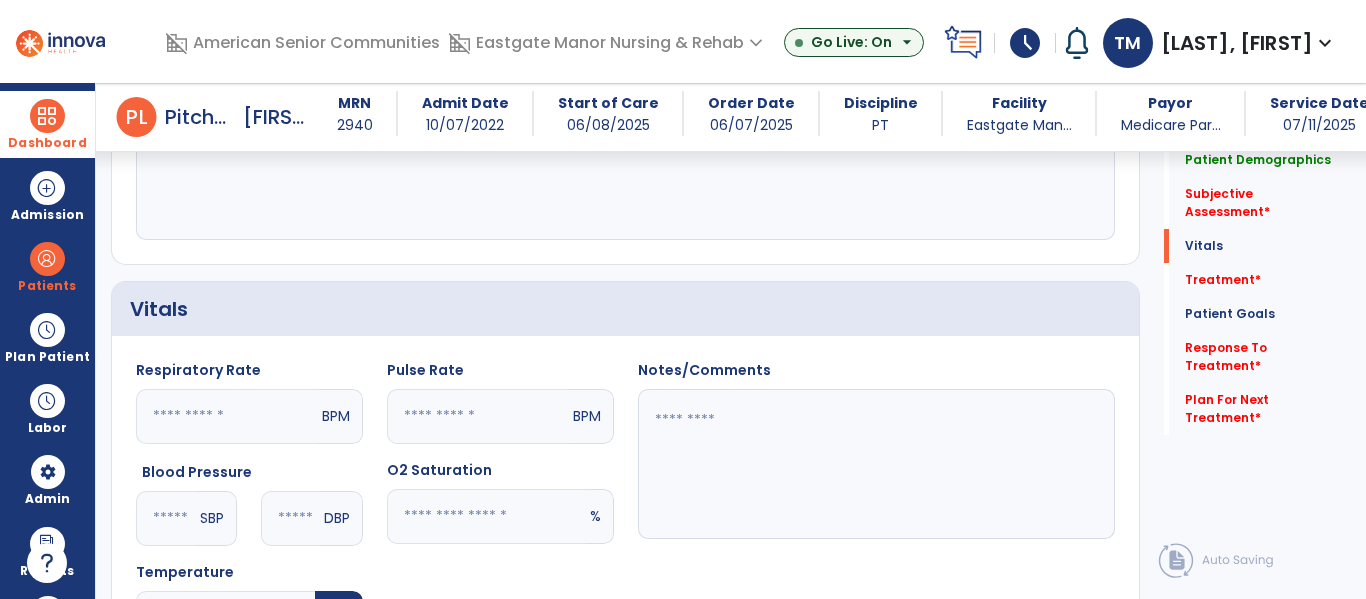 scroll, scrollTop: 590, scrollLeft: 0, axis: vertical 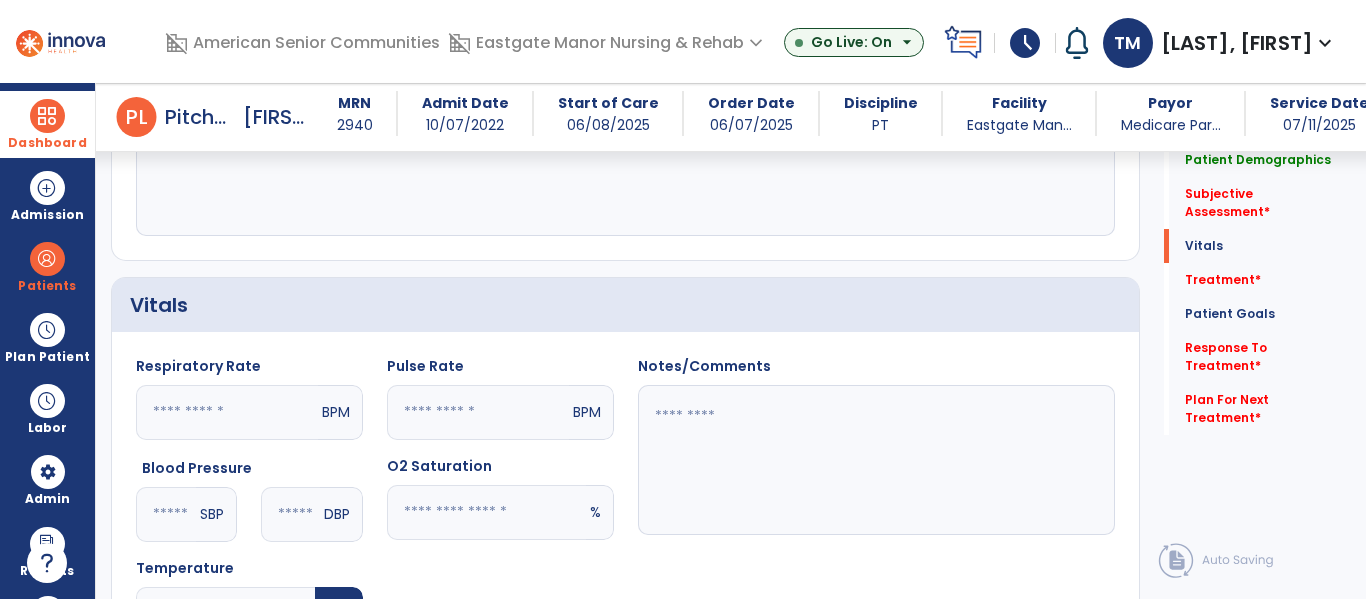 type on "**********" 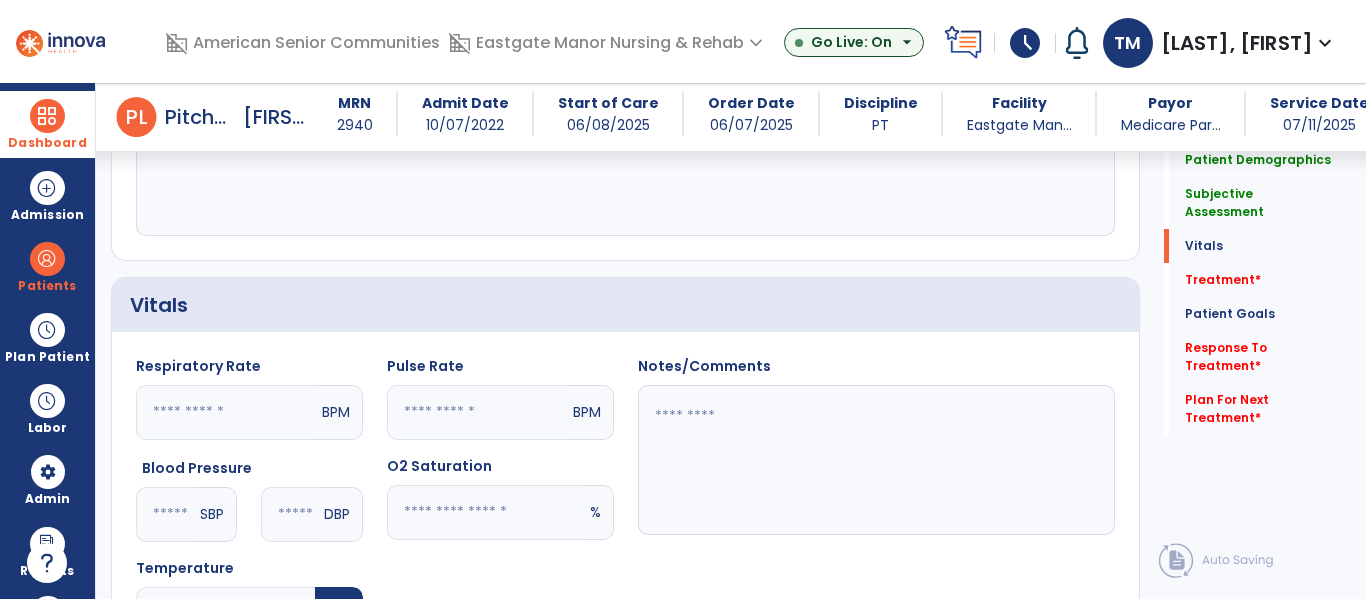click 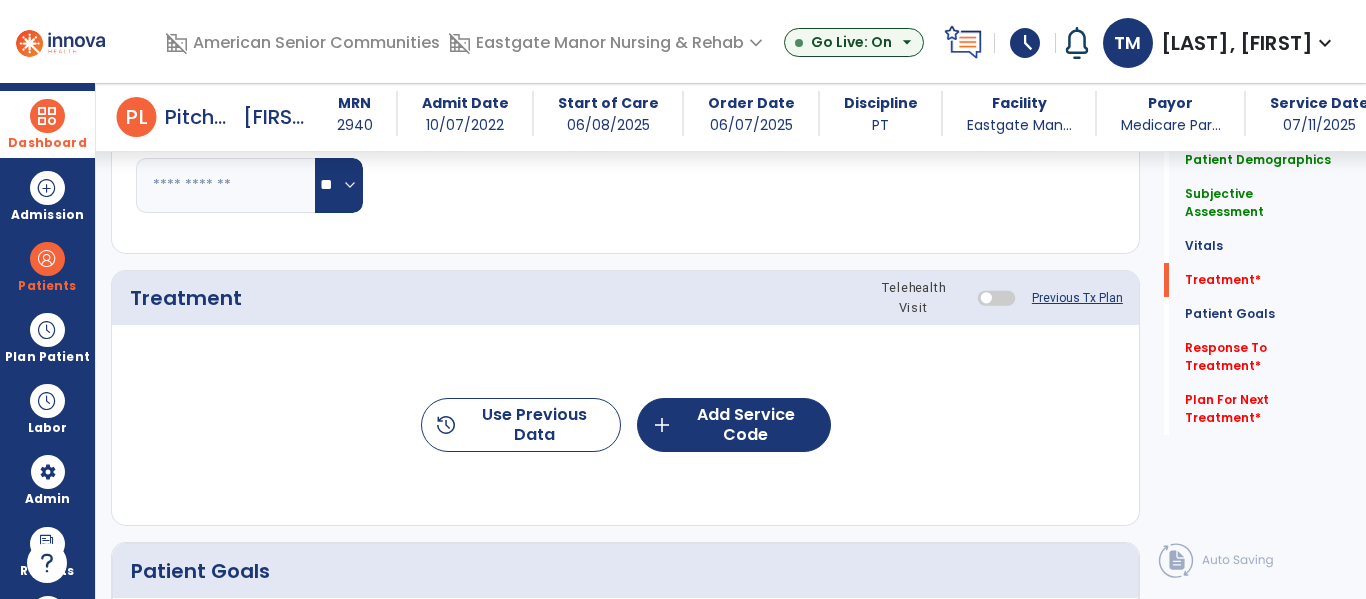 scroll, scrollTop: 1022, scrollLeft: 0, axis: vertical 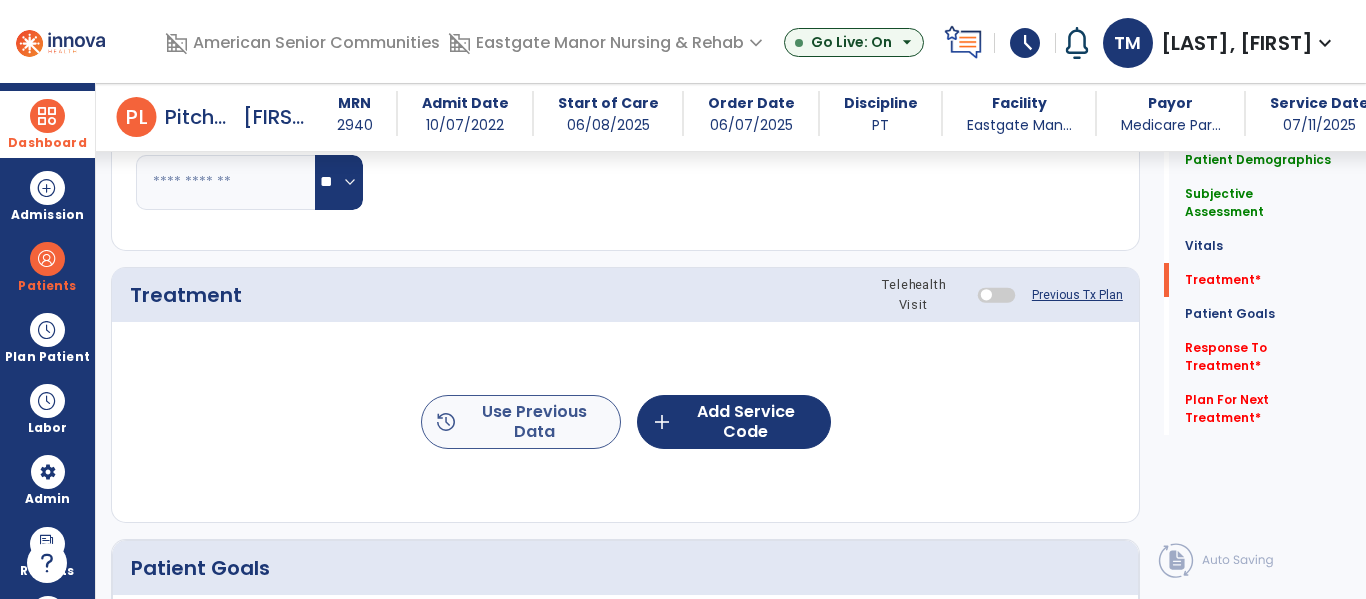 type on "**********" 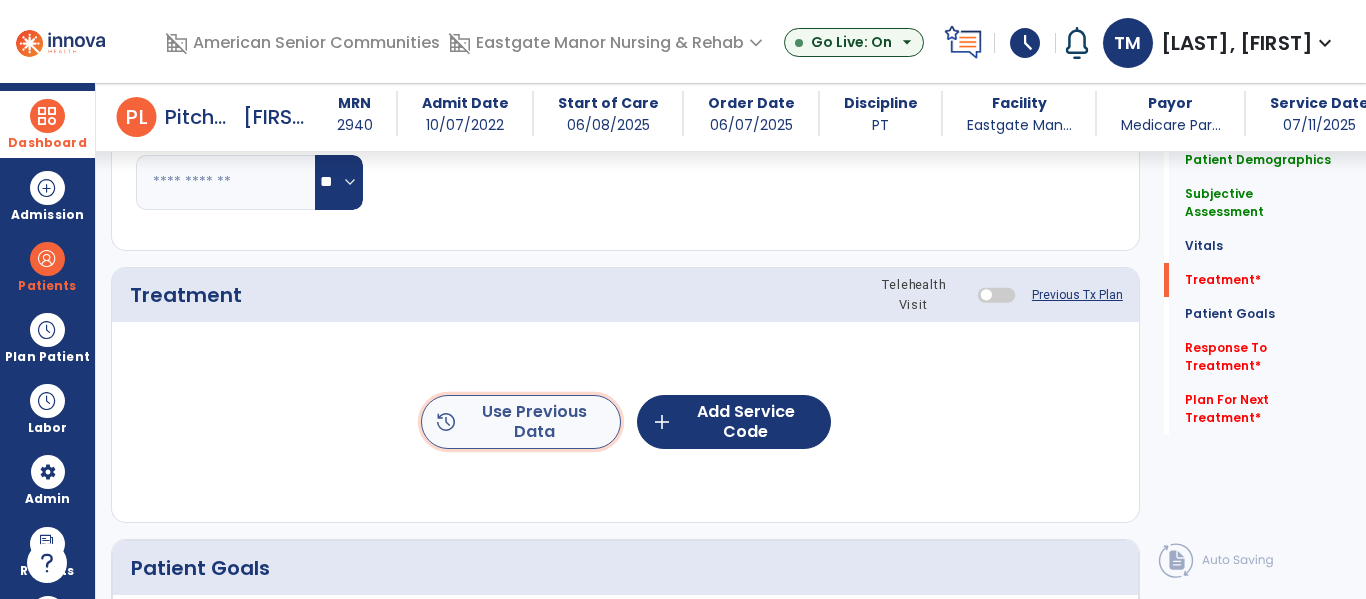 click on "history  Use Previous Data" 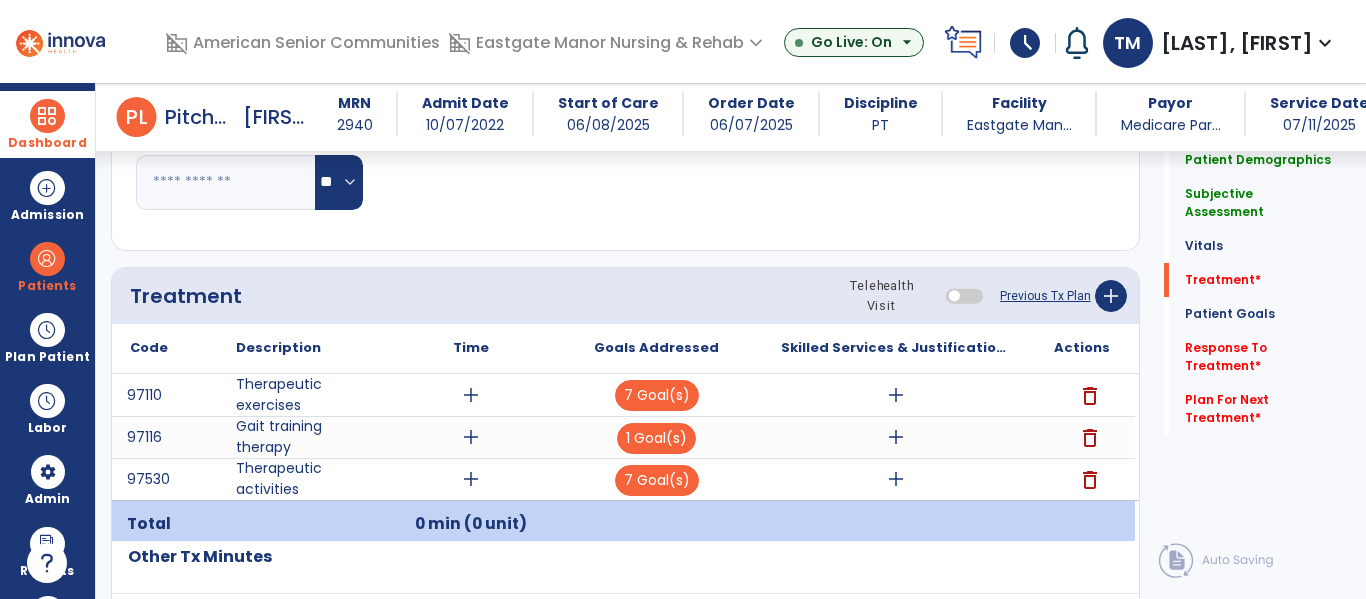 click on "add" at bounding box center [471, 395] 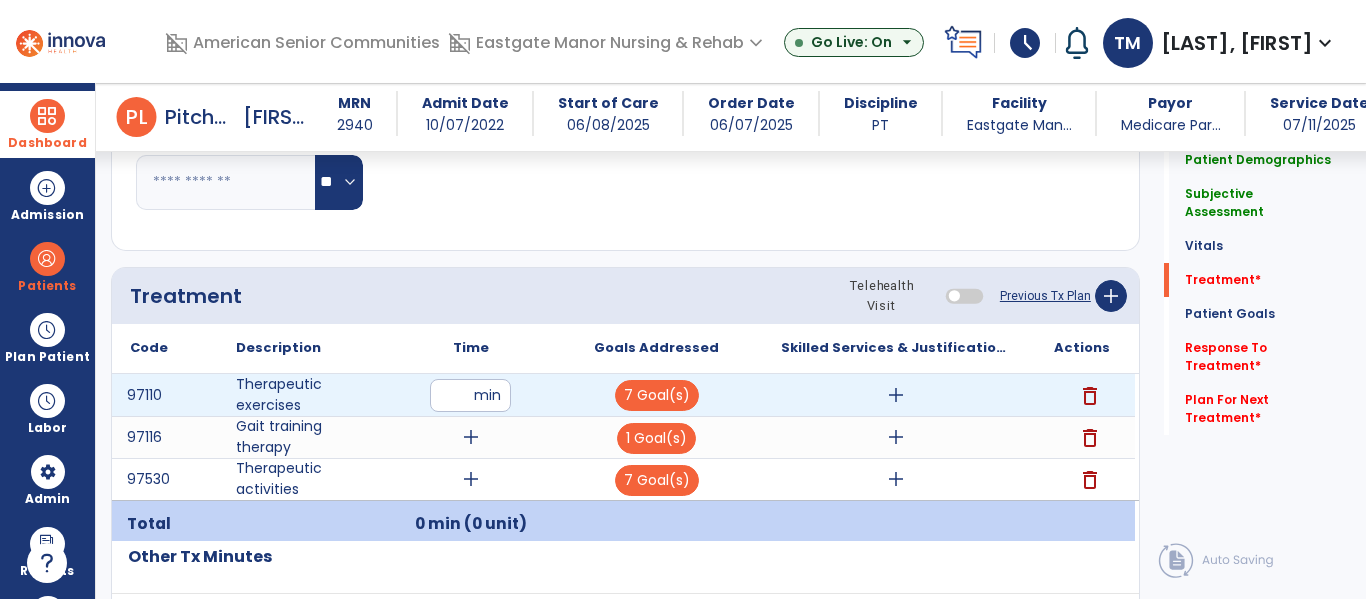 type on "**" 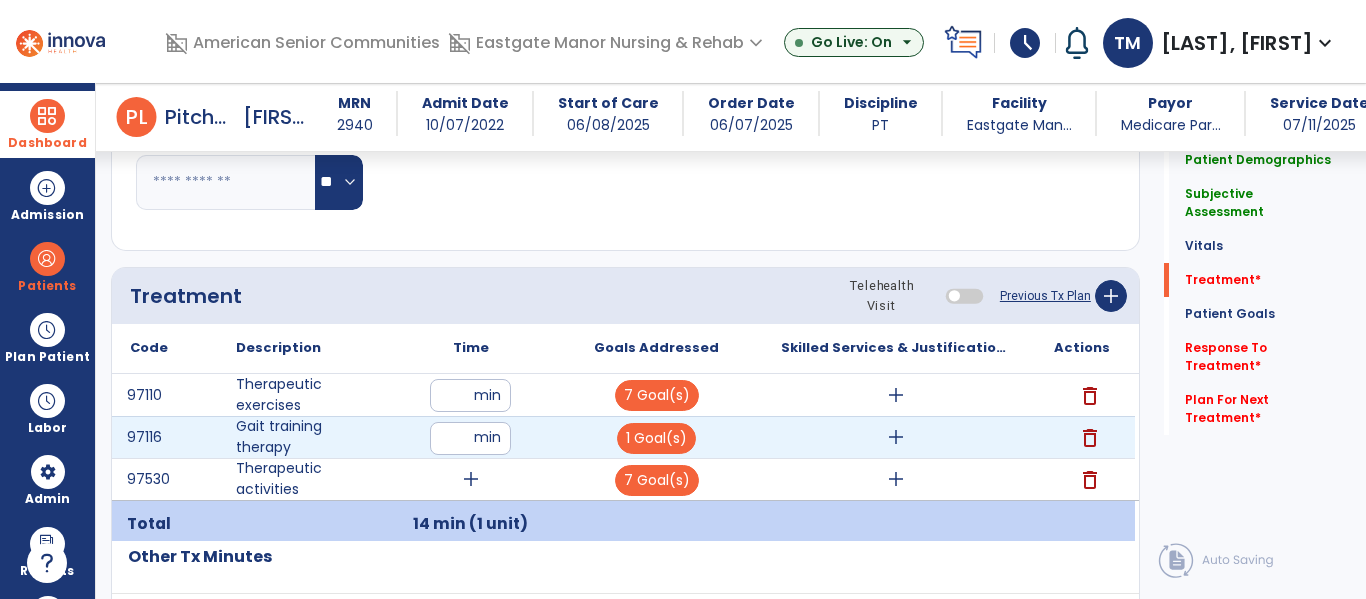 type on "**" 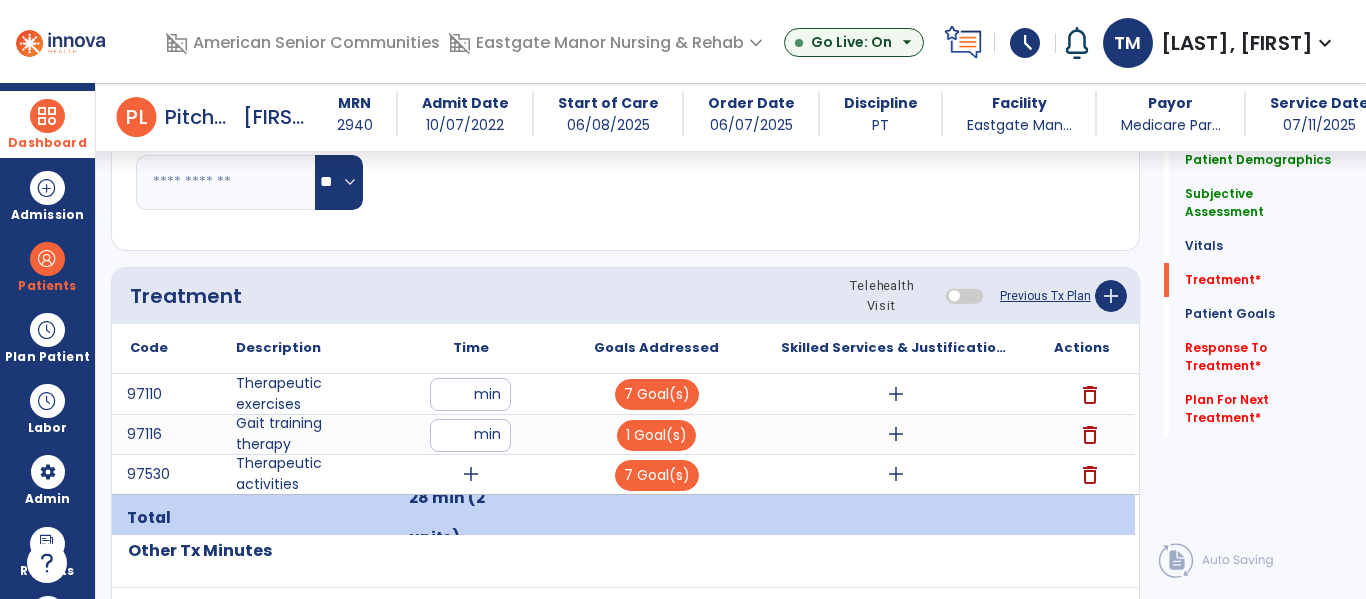 click on "add" at bounding box center [471, 474] 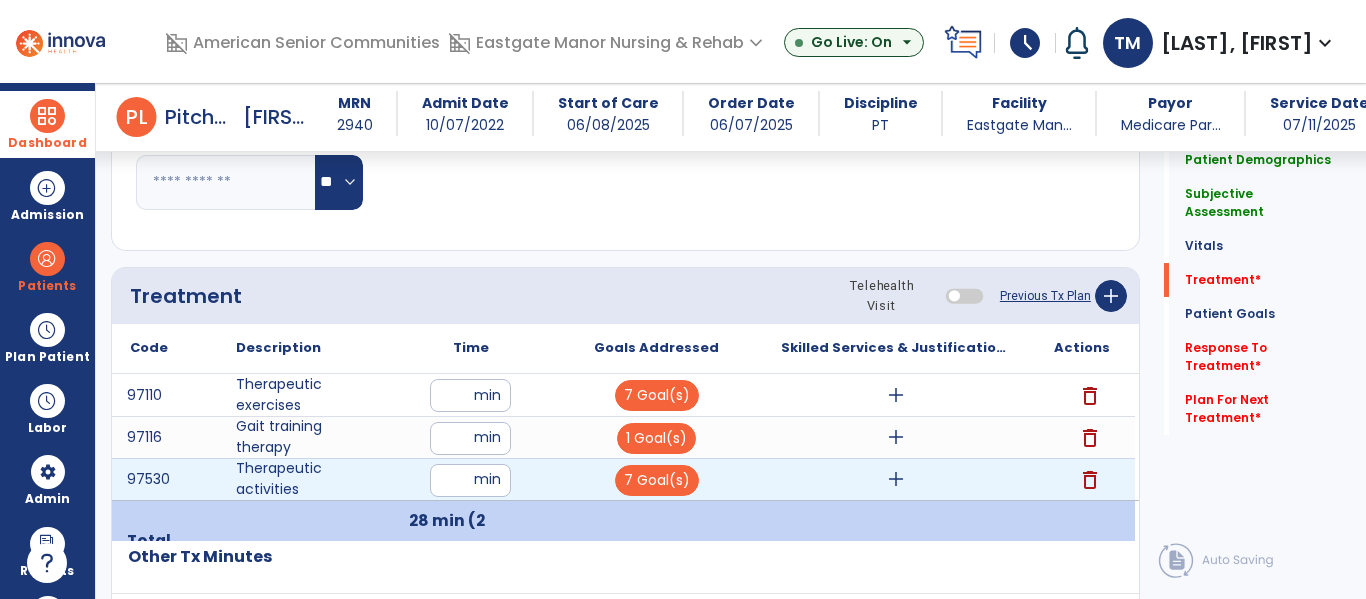 type on "**" 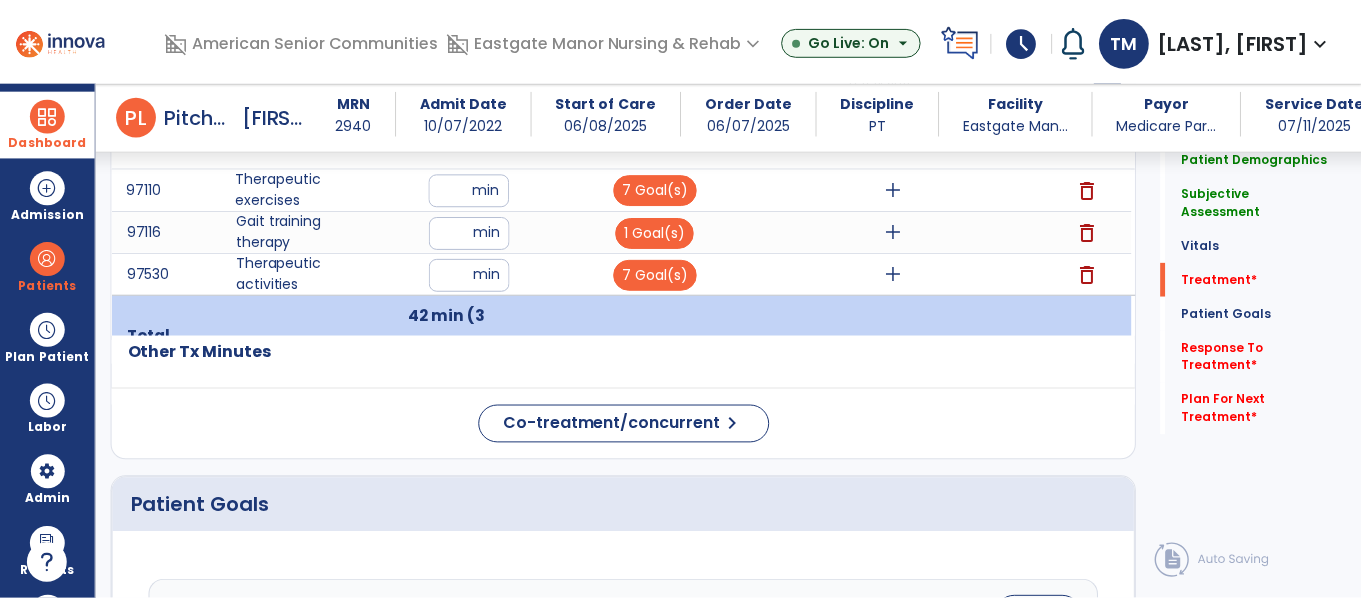 scroll, scrollTop: 1276, scrollLeft: 0, axis: vertical 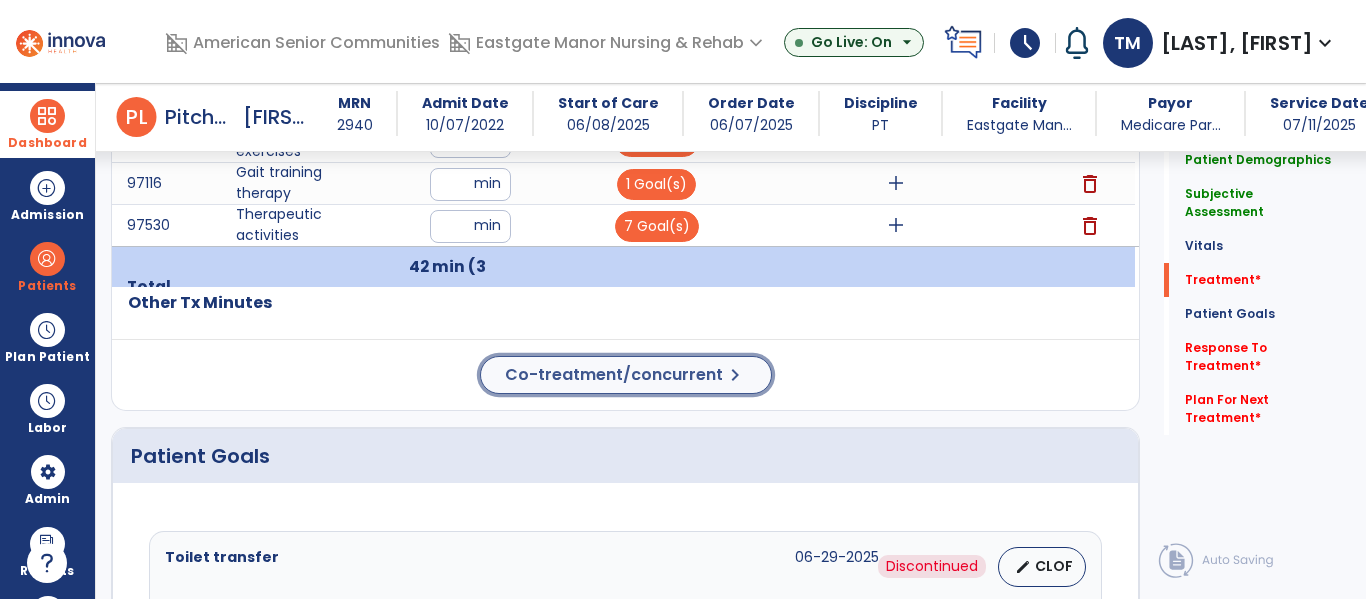 click on "Co-treatment/concurrent" 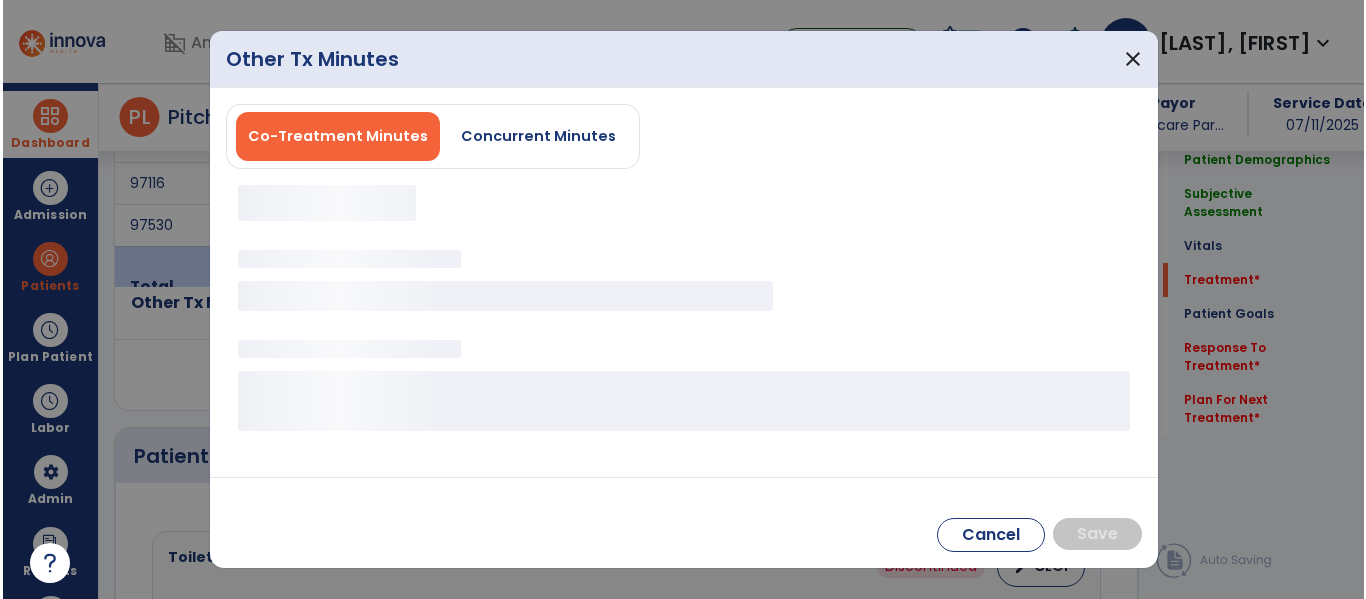 scroll, scrollTop: 1276, scrollLeft: 0, axis: vertical 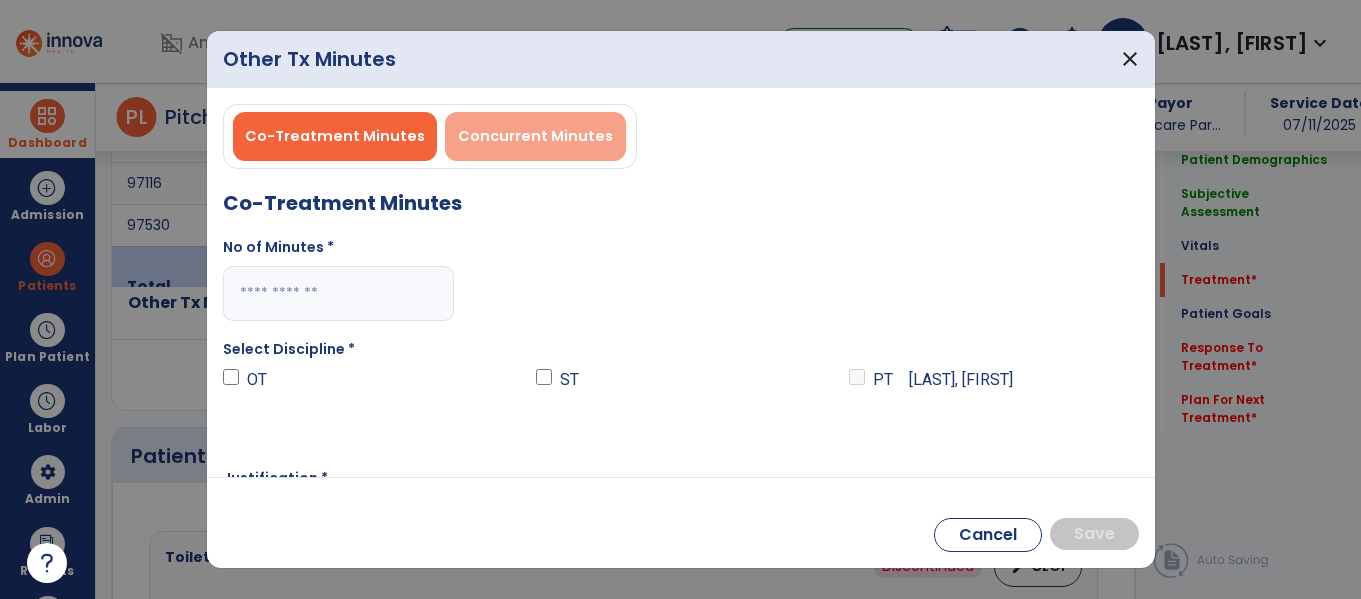 click on "Concurrent Minutes" at bounding box center (535, 136) 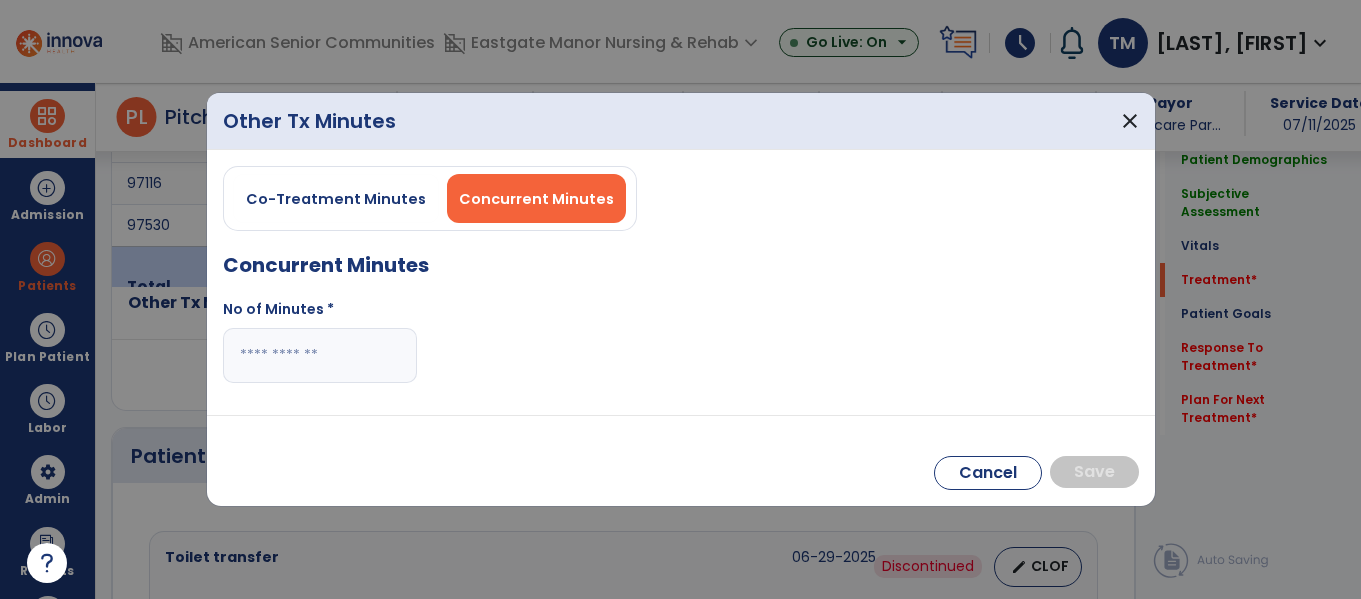 click at bounding box center (320, 355) 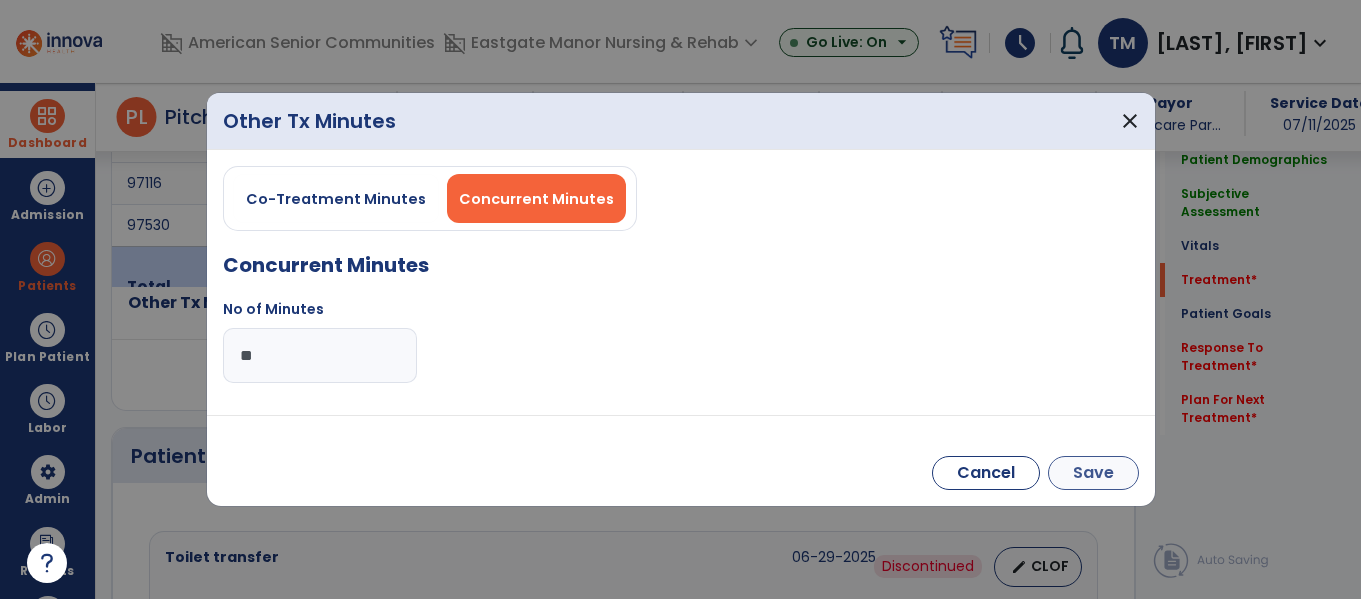type on "**" 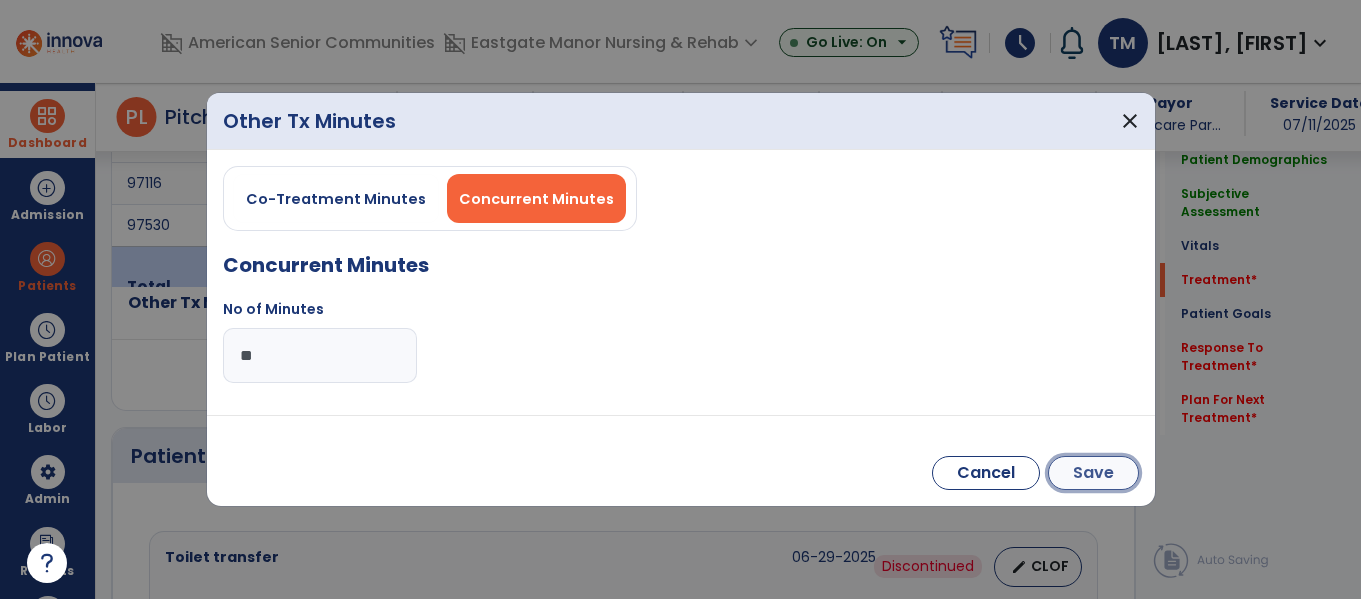 click on "Save" at bounding box center [1093, 473] 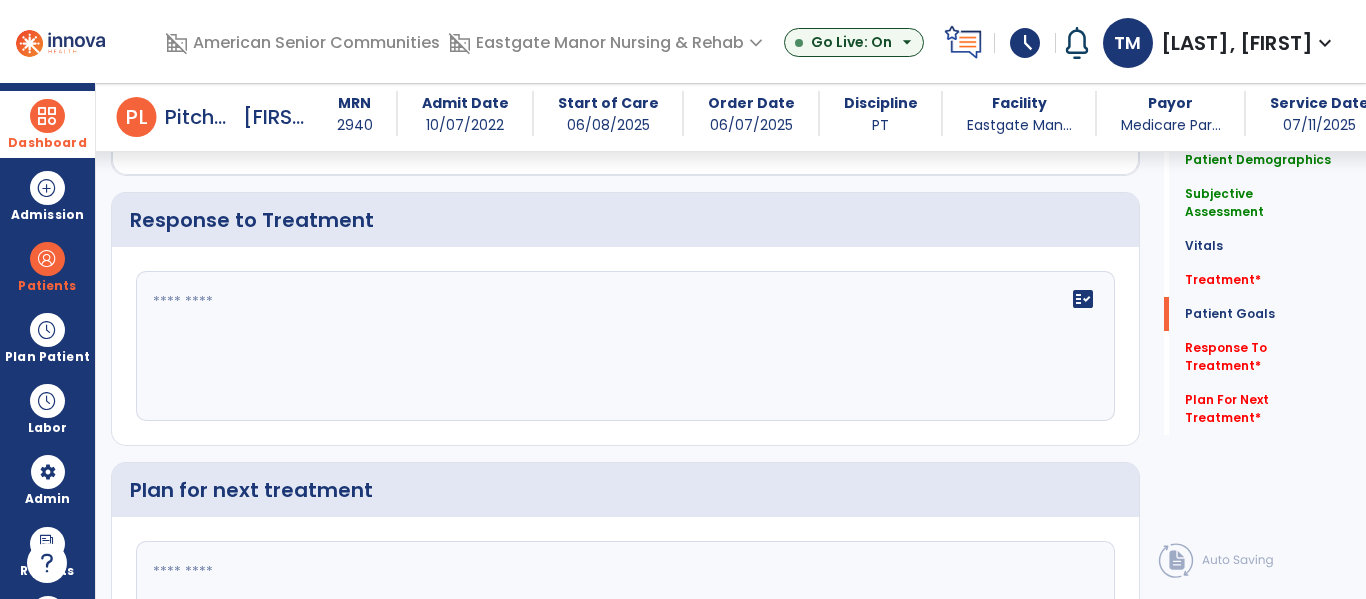 scroll, scrollTop: 3165, scrollLeft: 0, axis: vertical 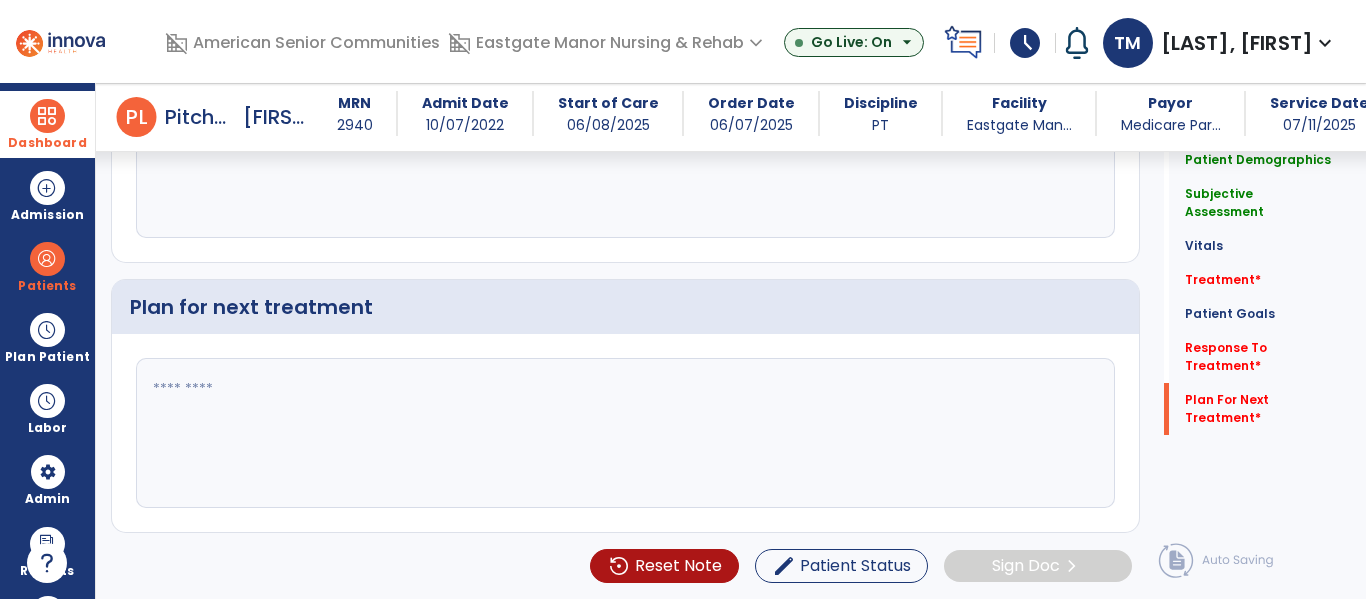 click 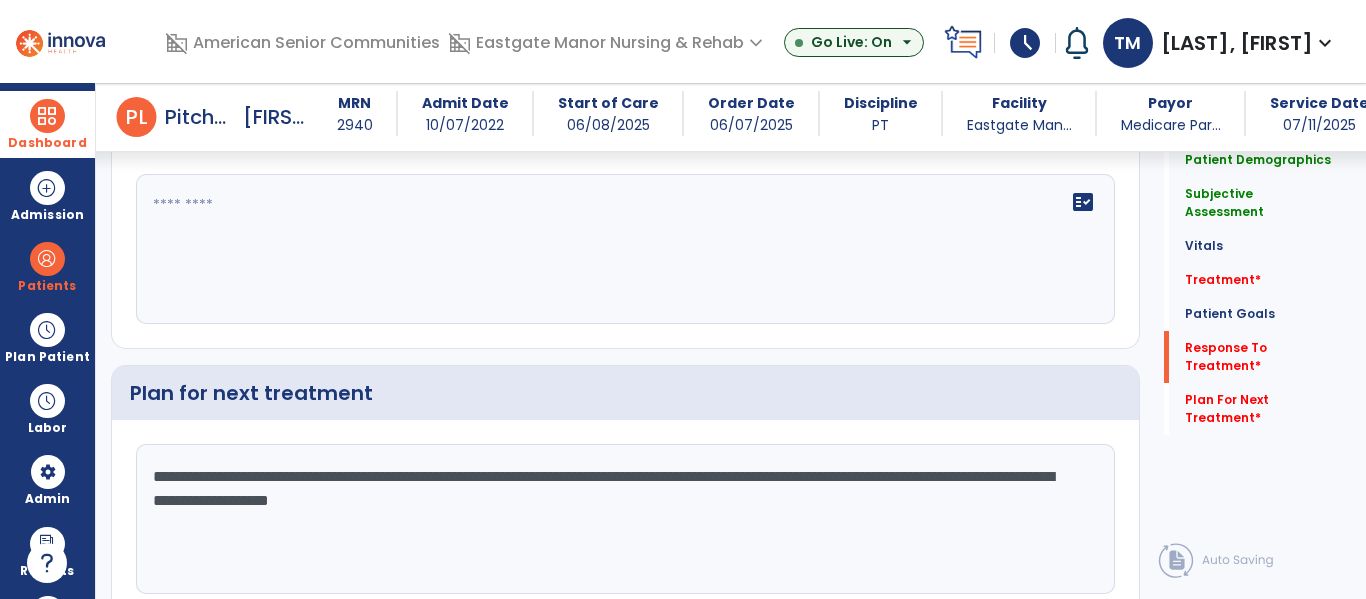 scroll, scrollTop: 3010, scrollLeft: 0, axis: vertical 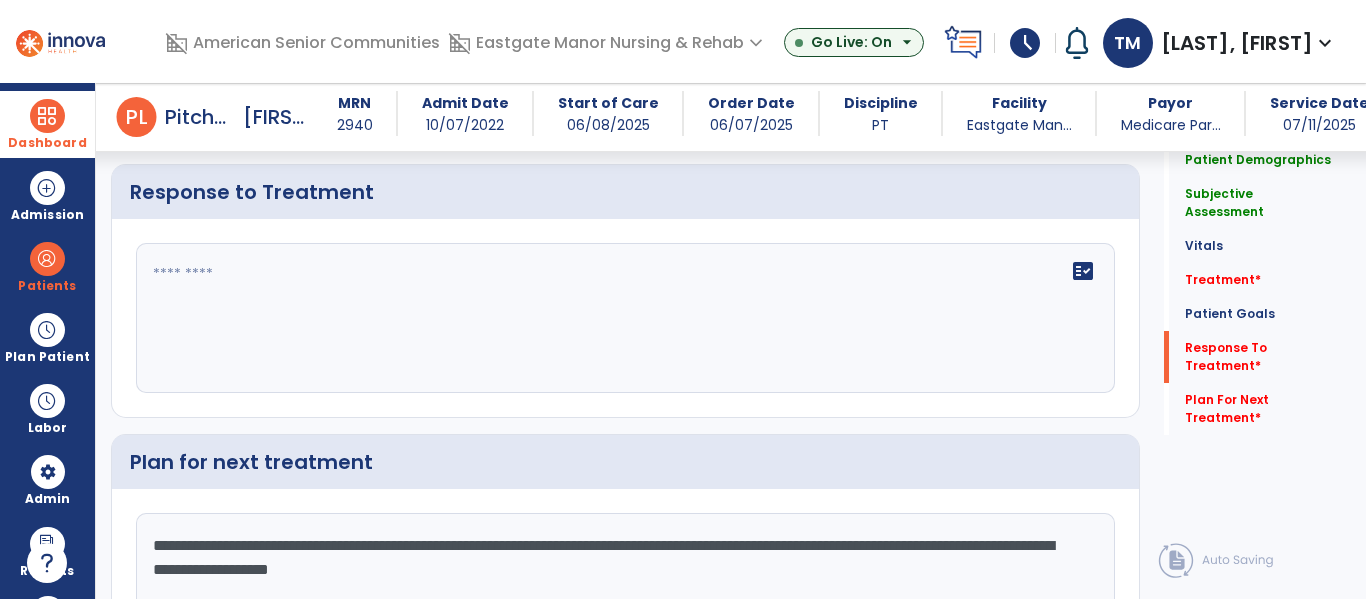 type on "**********" 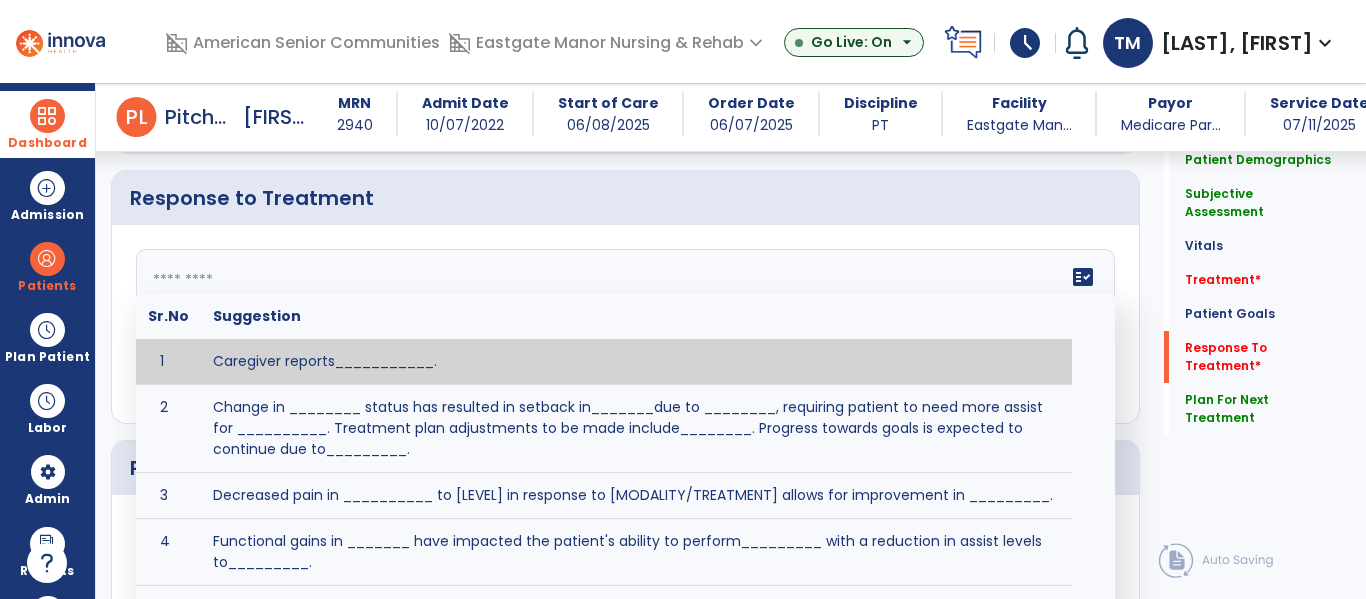 click 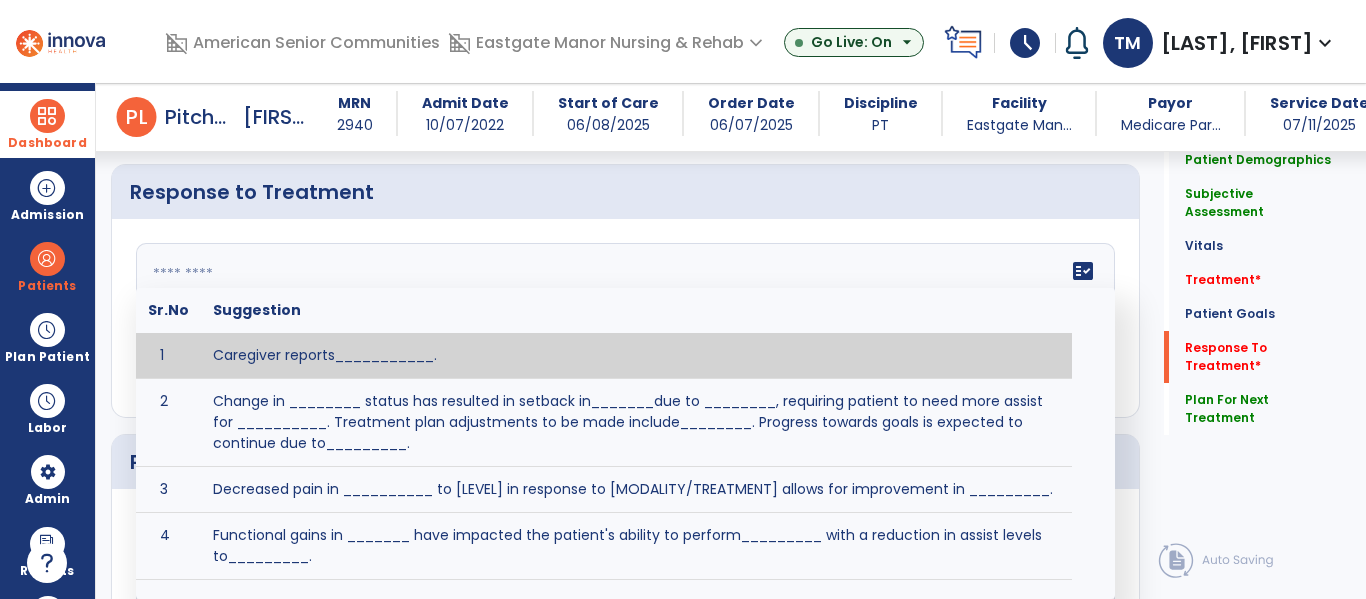 paste on "**********" 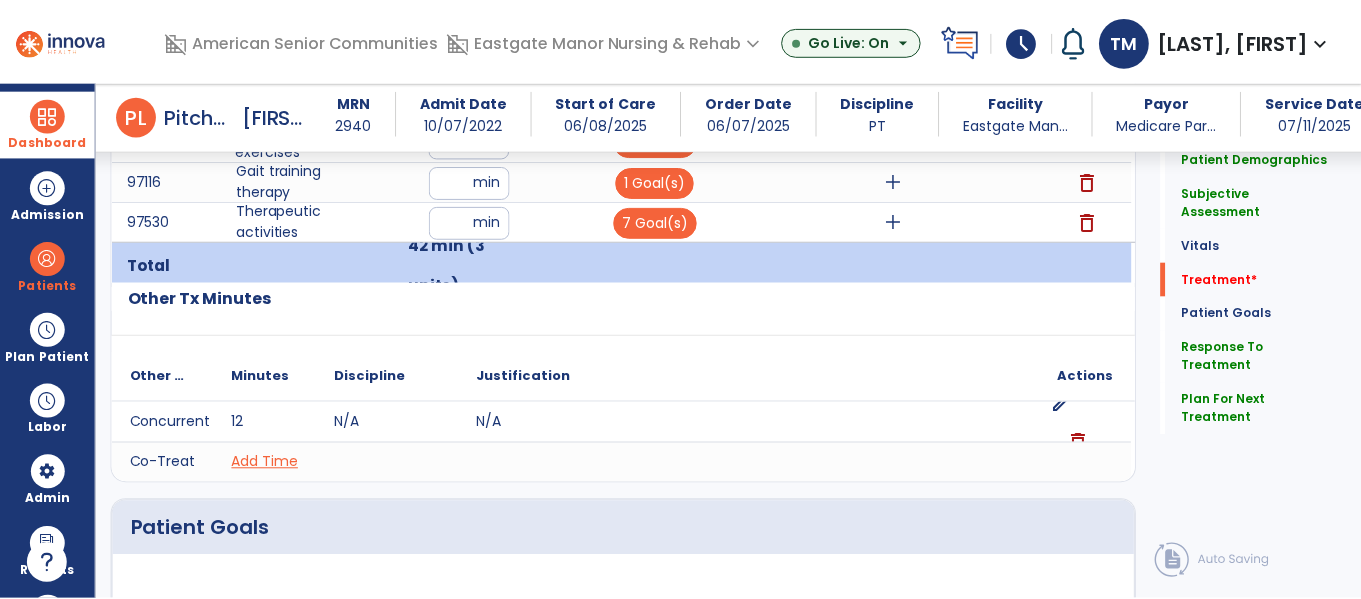 scroll, scrollTop: 1082, scrollLeft: 0, axis: vertical 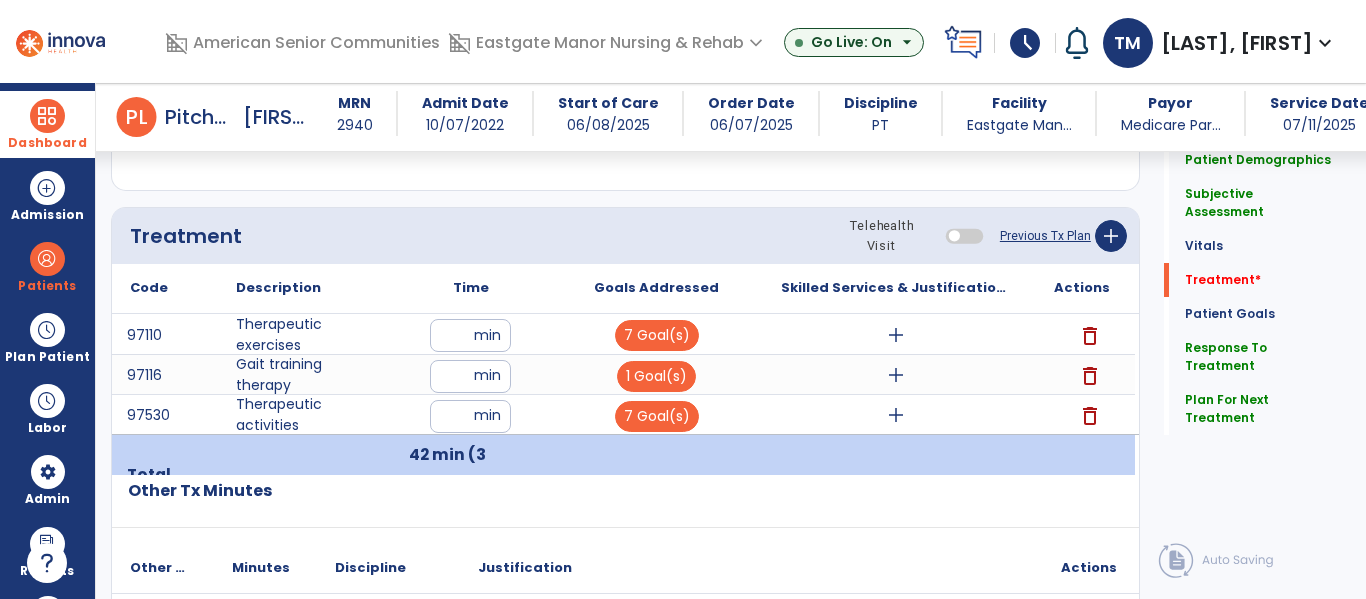 type on "**********" 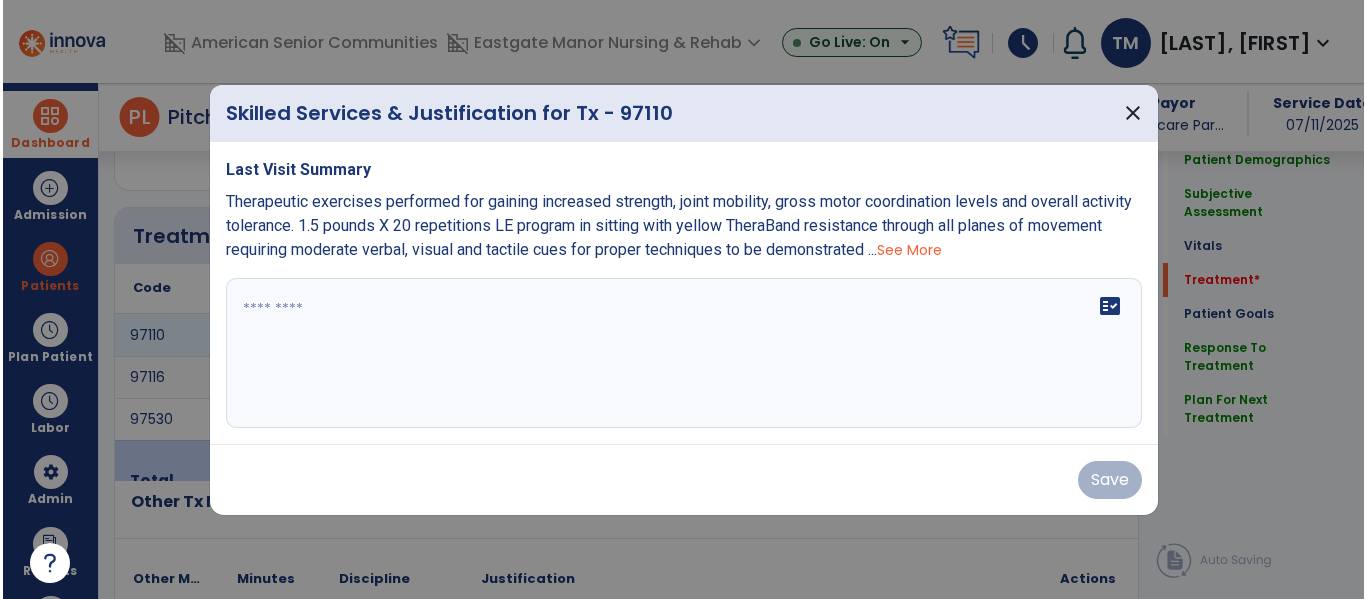 scroll, scrollTop: 1082, scrollLeft: 0, axis: vertical 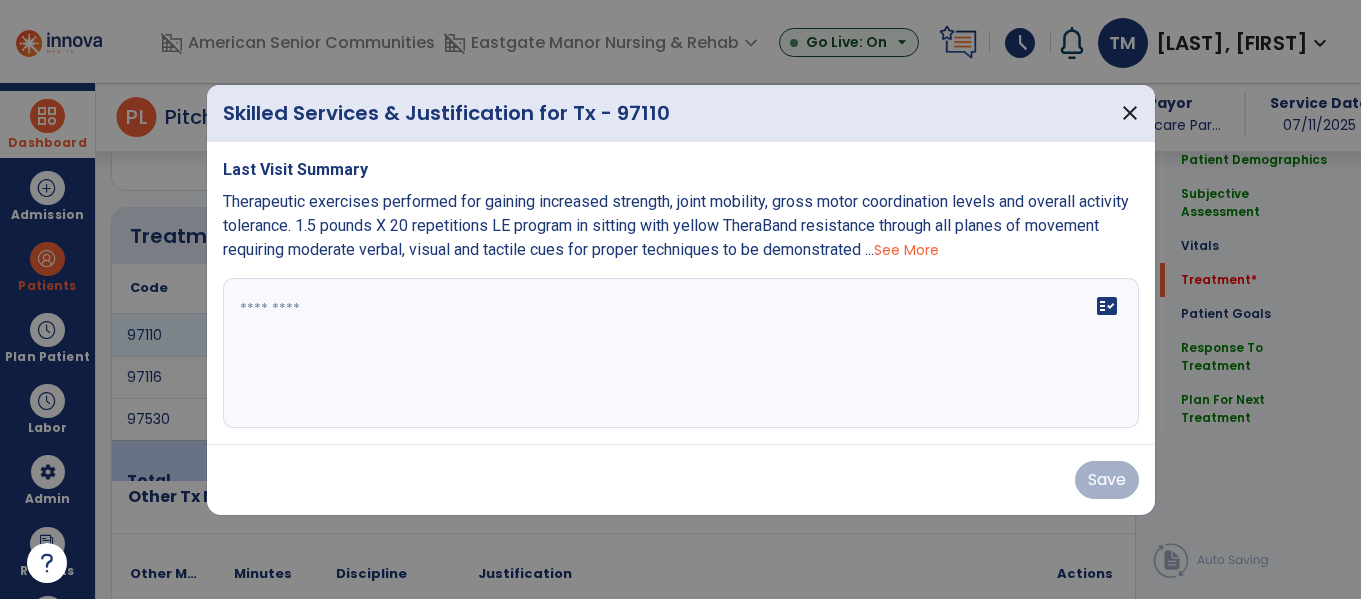 click on "See More" at bounding box center [906, 250] 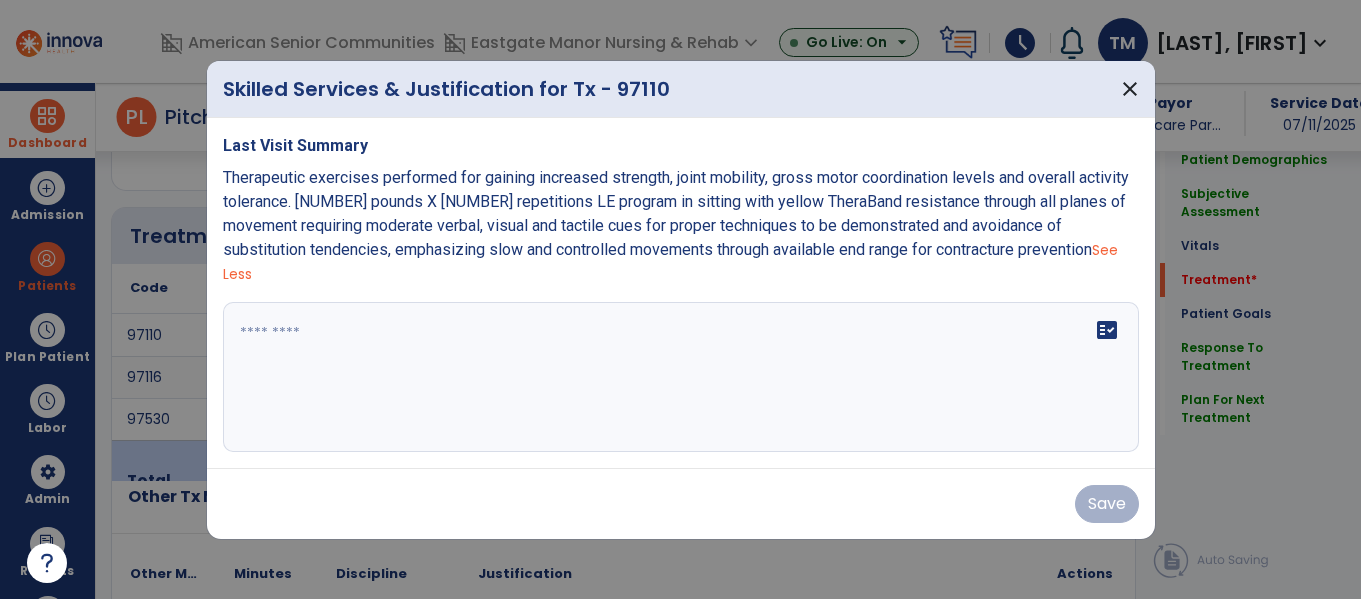 click on "Therapeutic exercises performed for gaining increased strength, joint mobility, gross motor coordination levels and overall activity tolerance. 1.5 pounds X 20 repetitions LE program in sitting with yellow TheraBand resistance through all planes of movement requiring moderate verbal, visual and tactile cues for proper techniques to be demonstrated and avoidance of substitution tendencies, emphasizing slow and controlled movements through available end range for contracture prevention" at bounding box center (676, 213) 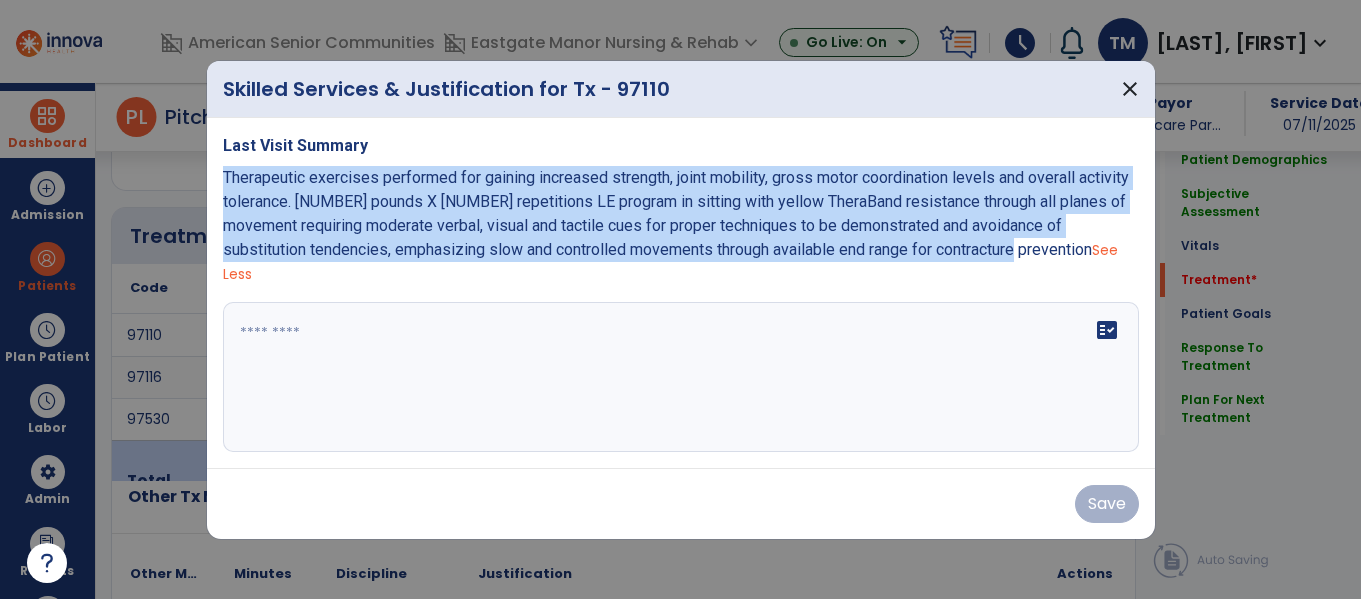copy on "Therapeutic exercises performed for gaining increased strength, joint mobility, gross motor coordination levels and overall activity tolerance. 1.5 pounds X 20 repetitions LE program in sitting with yellow TheraBand resistance through all planes of movement requiring moderate verbal, visual and tactile cues for proper techniques to be demonstrated and avoidance of substitution tendencies, emphasizing slow and controlled movements through available end range for contracture prevention" 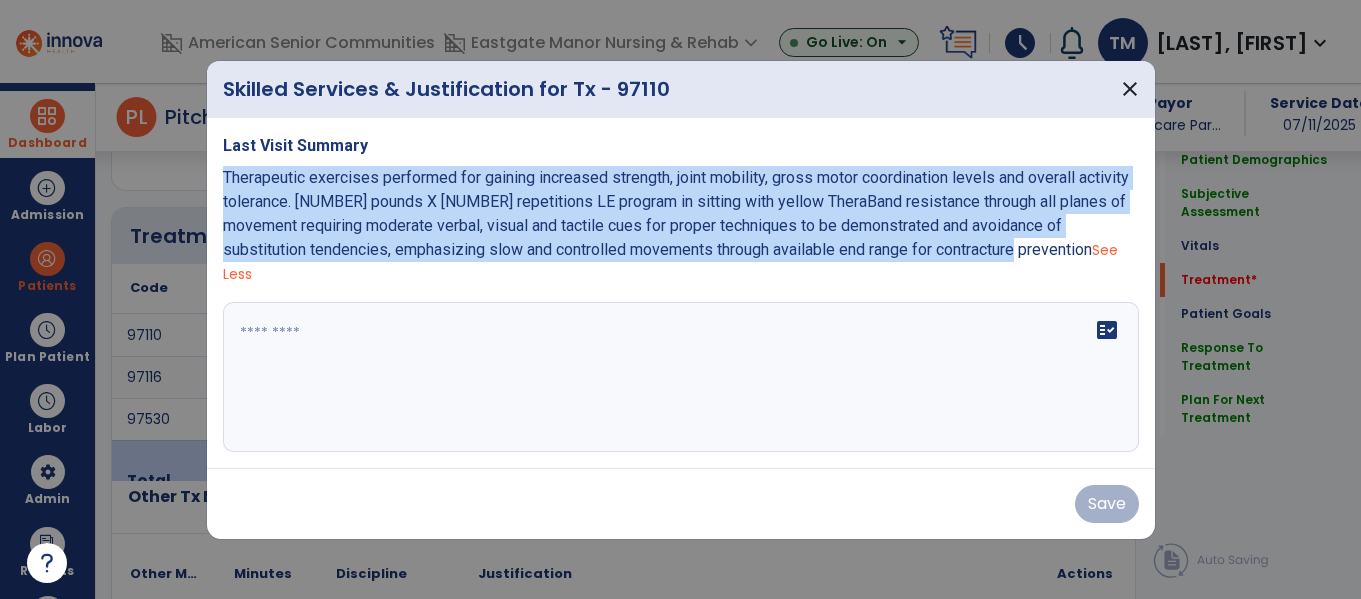 click on "fact_check" at bounding box center [681, 377] 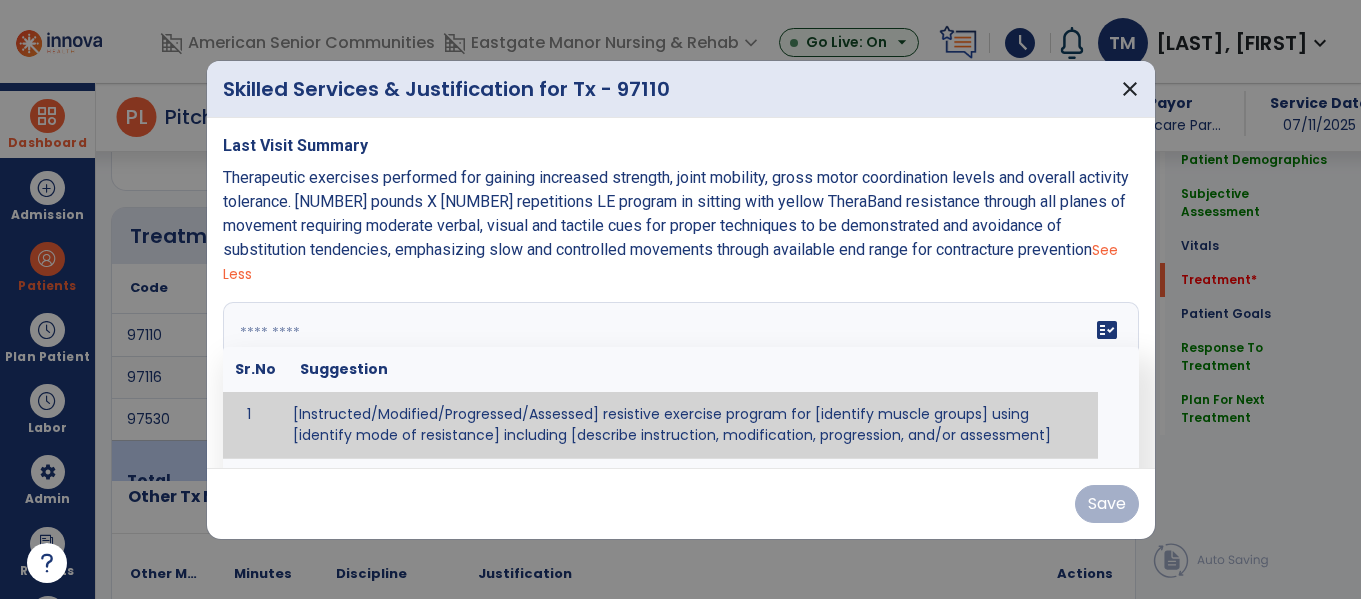 paste on "**********" 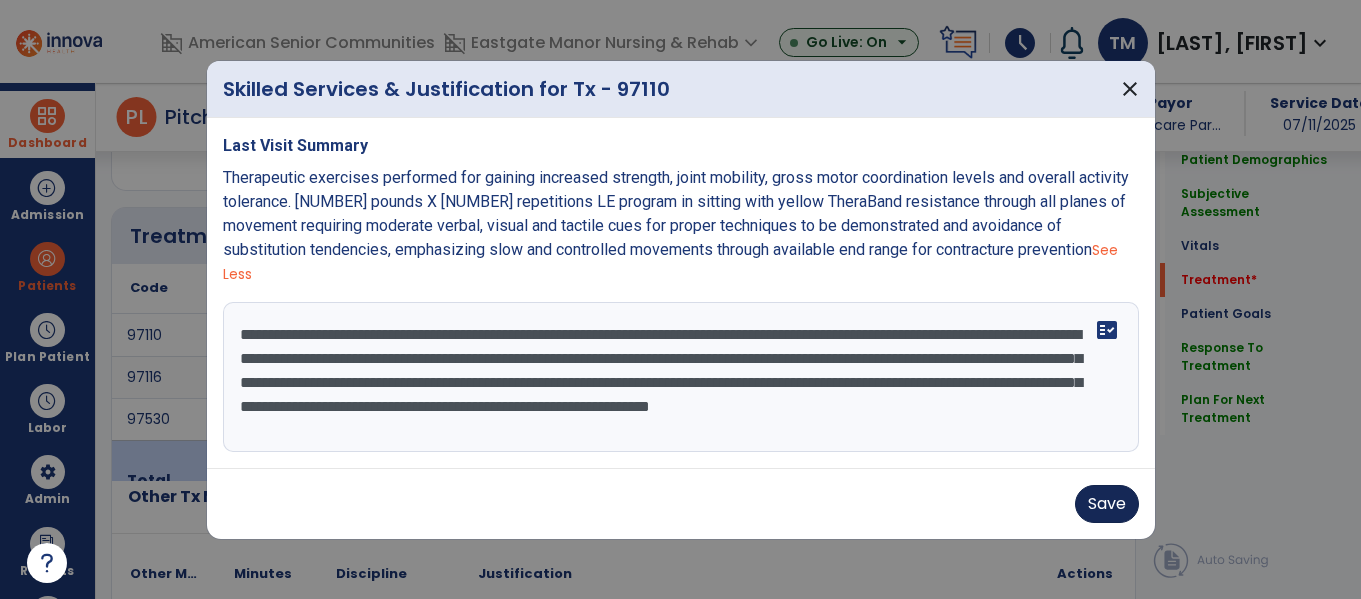 type on "**********" 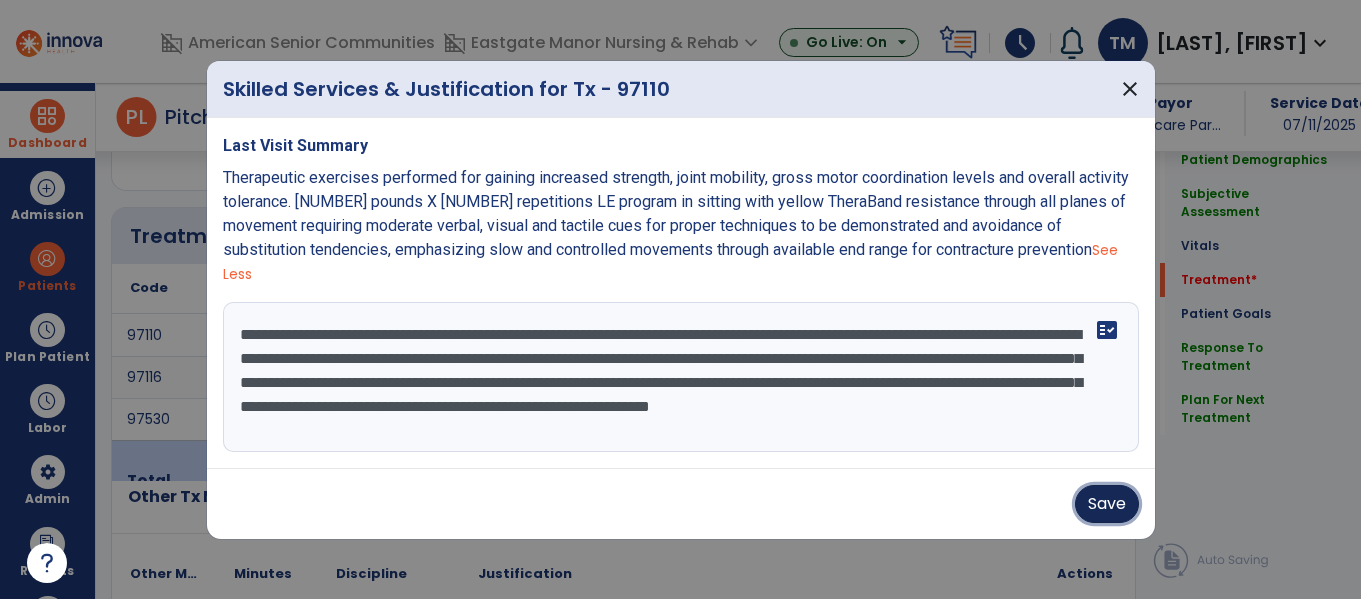click on "Save" at bounding box center (1107, 504) 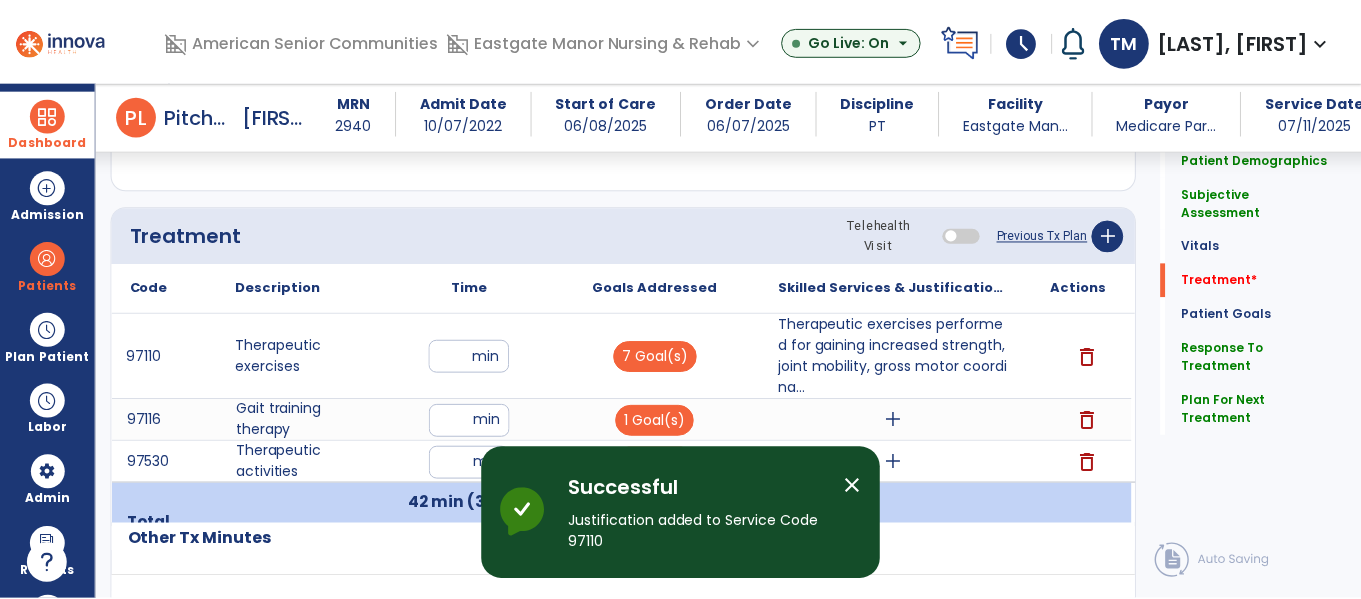 scroll, scrollTop: 1177, scrollLeft: 0, axis: vertical 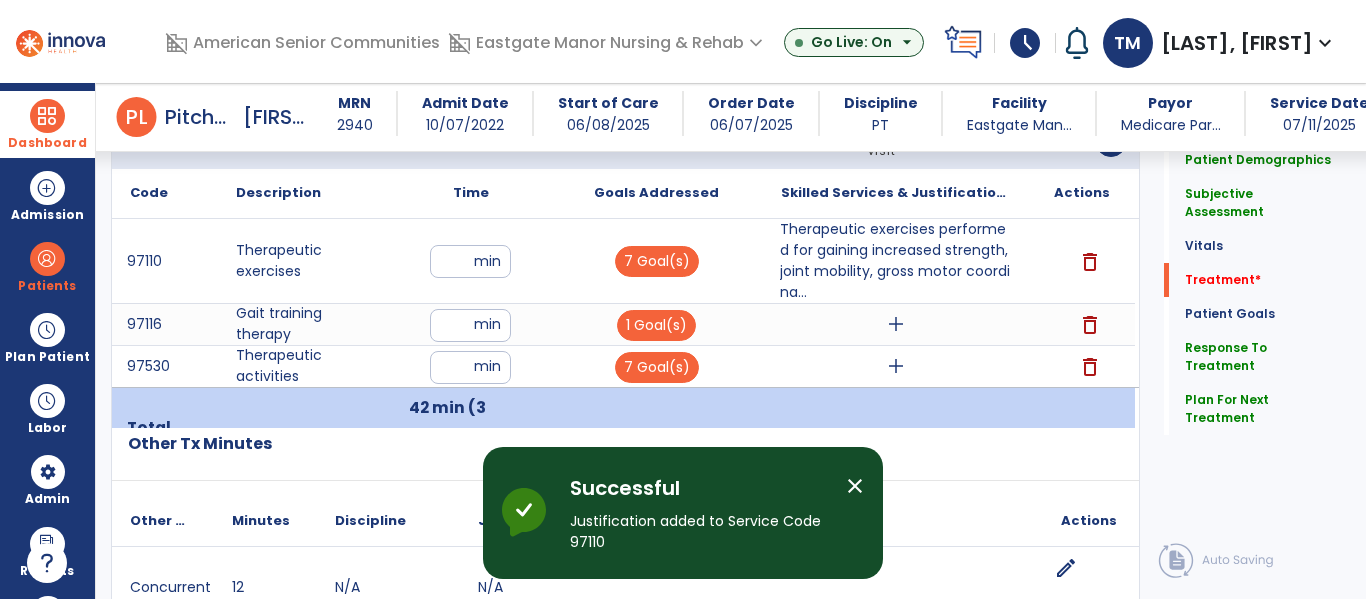 click on "**" at bounding box center [470, 325] 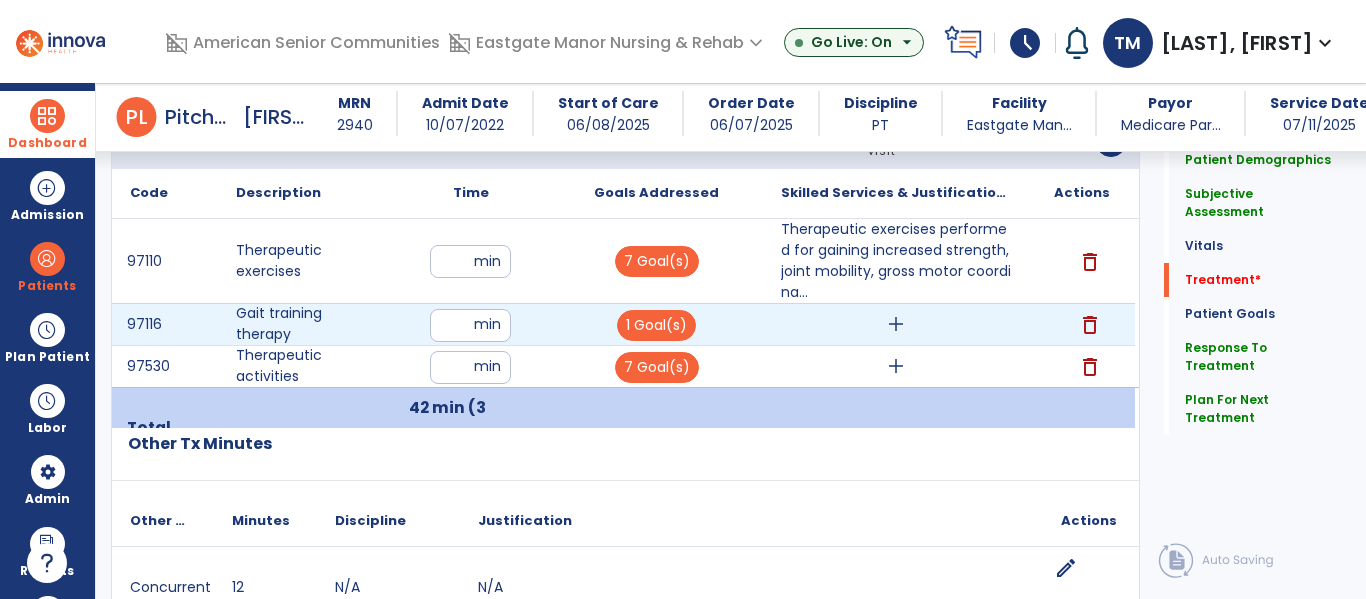 type on "**" 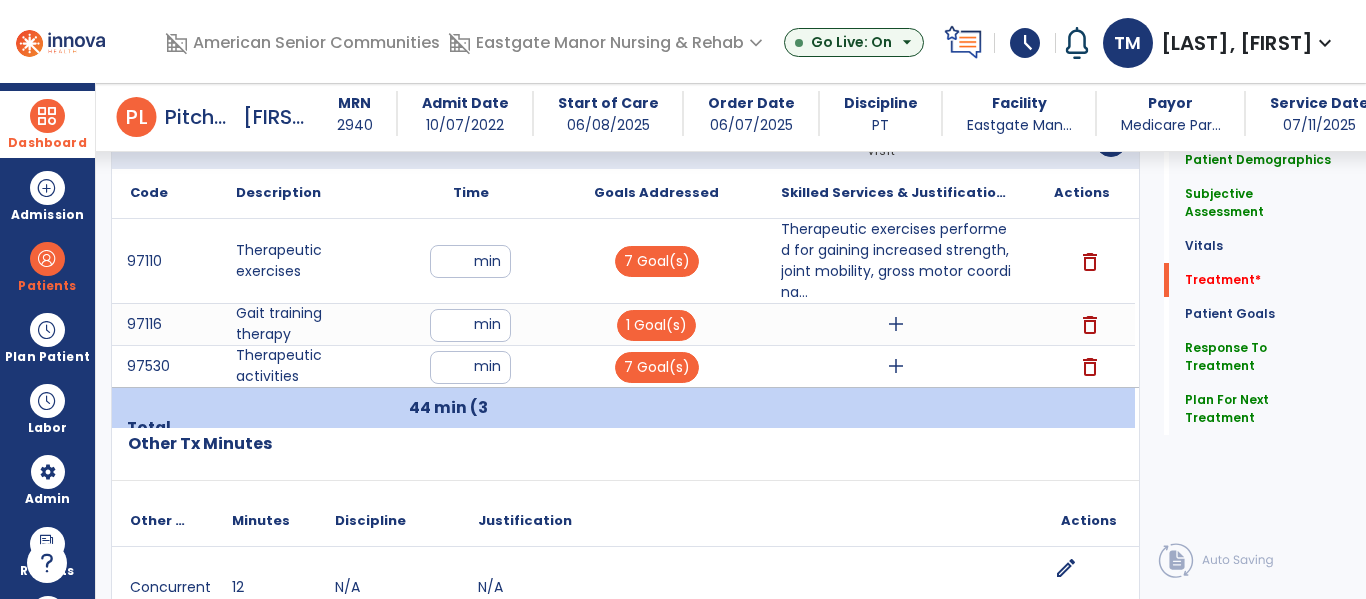 click on "**" at bounding box center [470, 367] 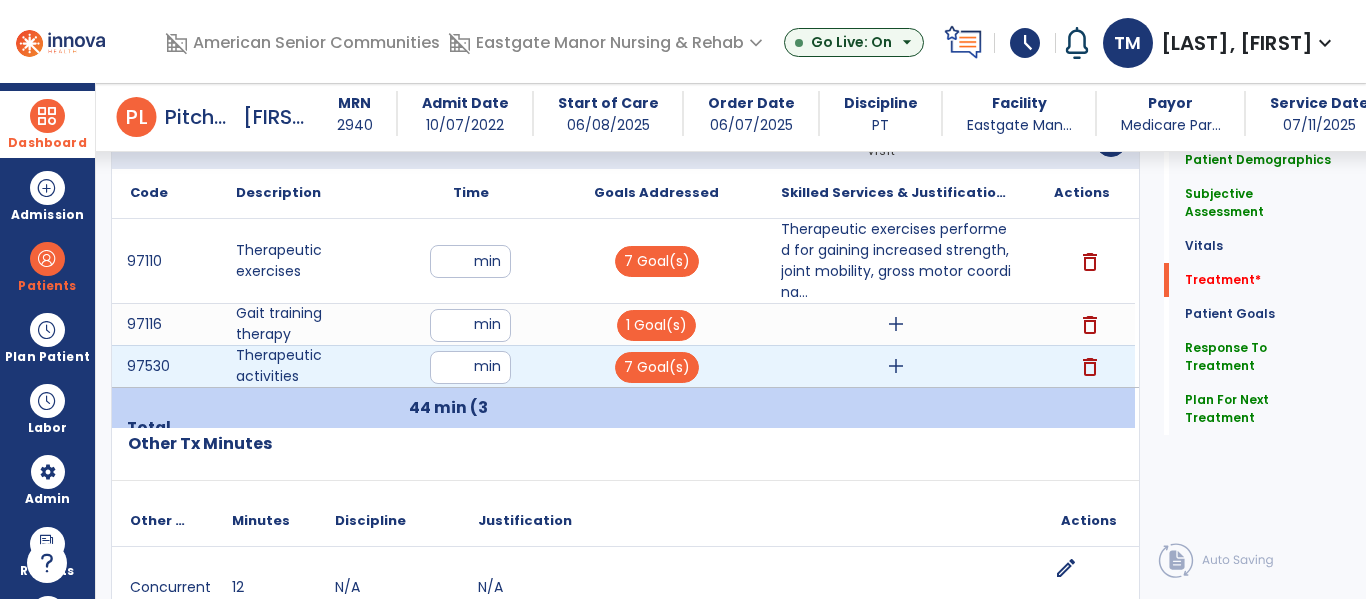 type on "**" 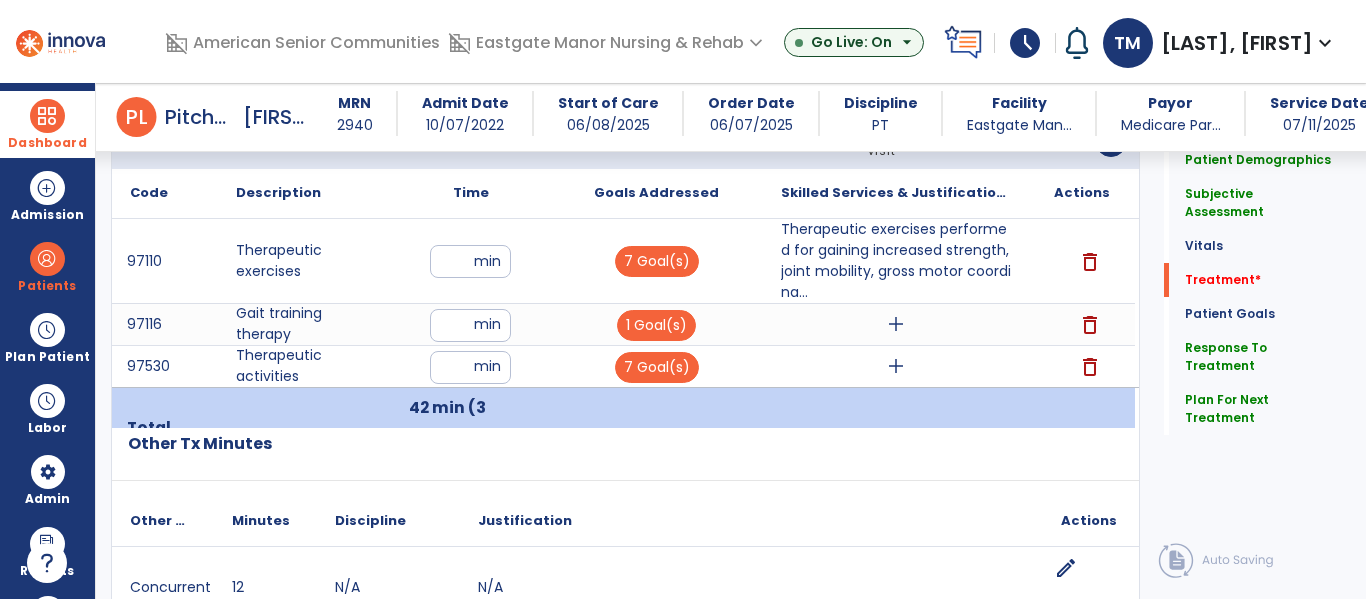 click on "add" at bounding box center [896, 324] 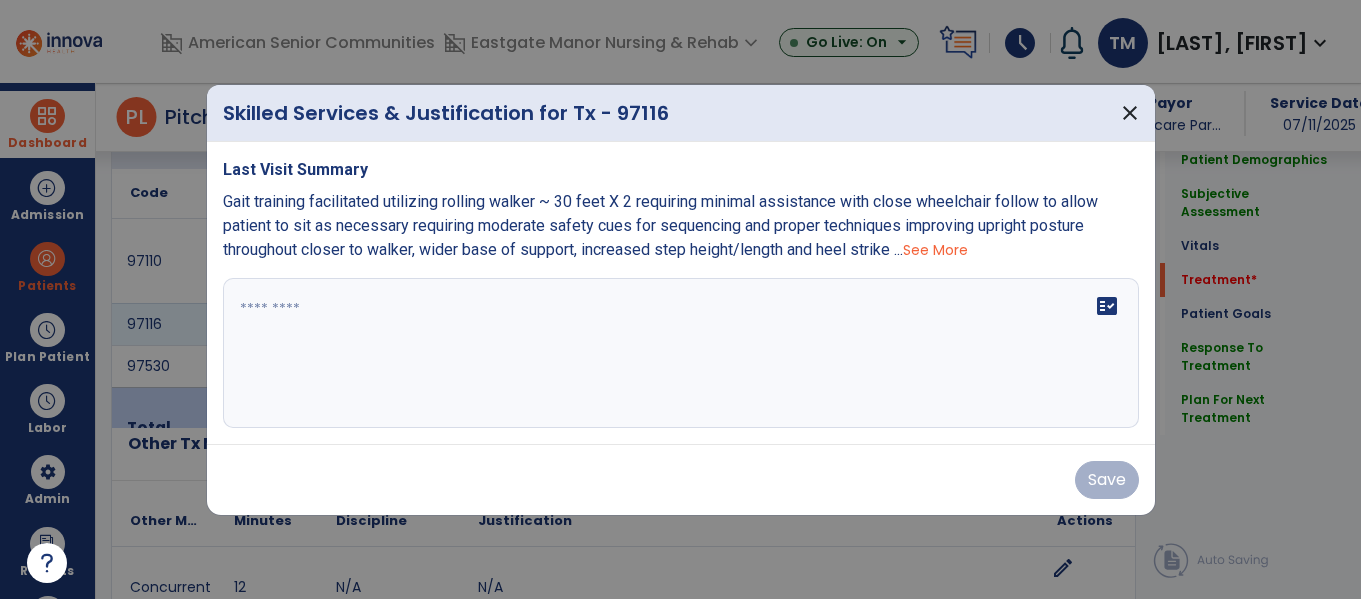 scroll, scrollTop: 1177, scrollLeft: 0, axis: vertical 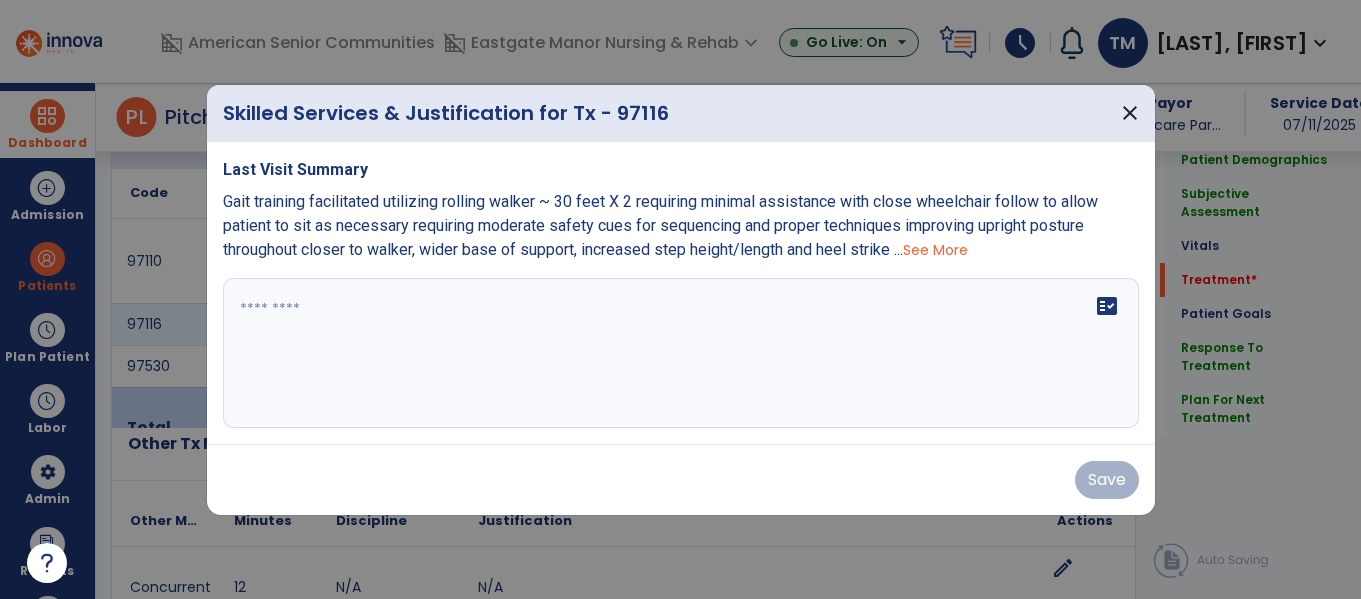 click on "See More" at bounding box center [935, 250] 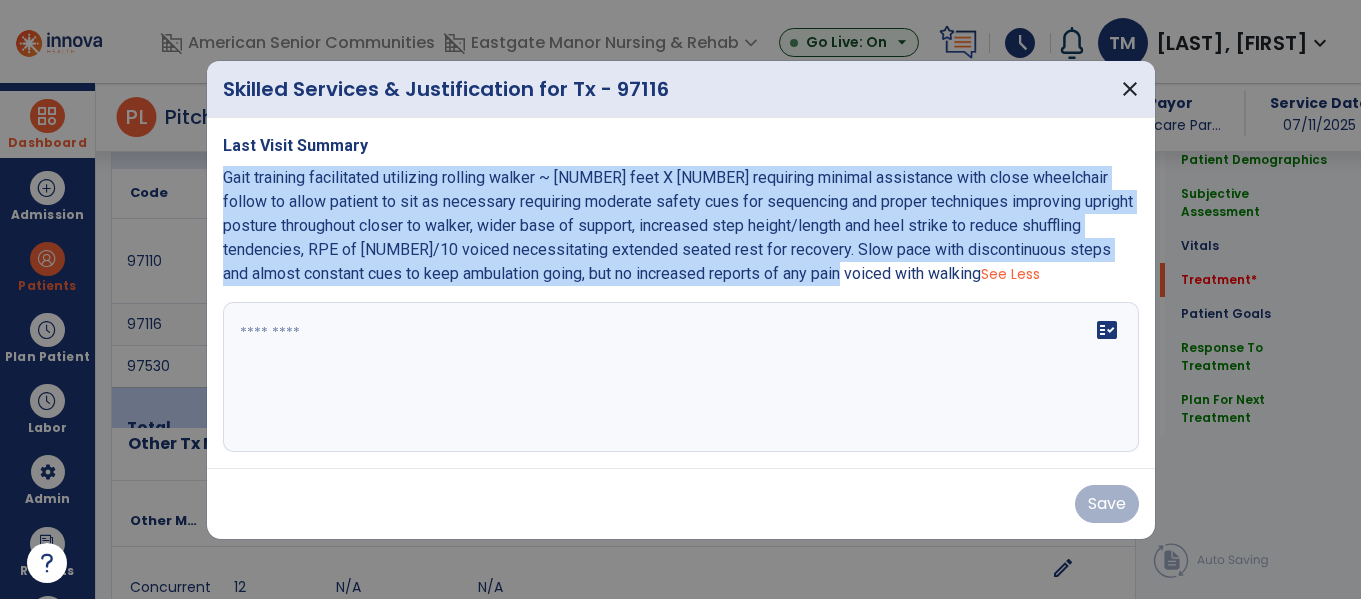 copy on "Gait training facilitated utilizing rolling walker ~ 30 feet X 2 requiring minimal assistance with close wheelchair follow to allow patient to sit as necessary requiring moderate safety cues for sequencing and proper techniques improving upright posture throughout closer to walker, wider base of support, increased step height/length and heel strike to reduce shuffling tendencies, RPE of 4/10 voiced necessitating extended seated rest for recovery. Slow pace with discontinuous steps and almost constant cues to keep ambulation going, but no increased reports of any pain voiced with walking" 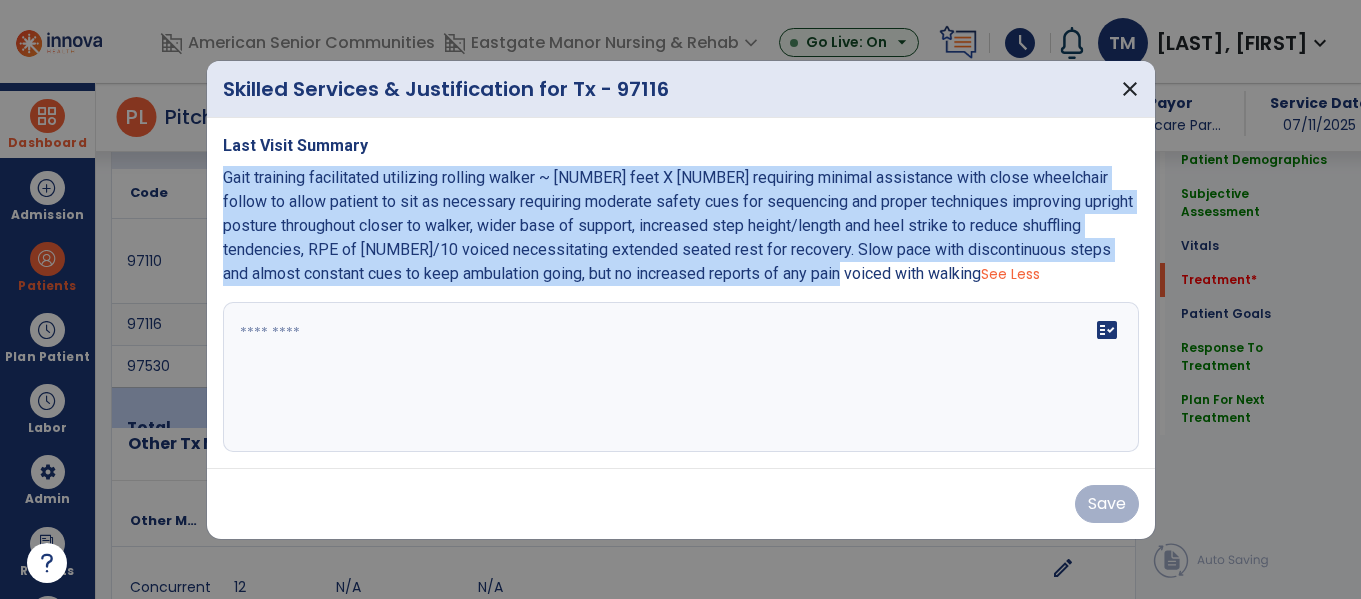 click on "fact_check" at bounding box center (681, 377) 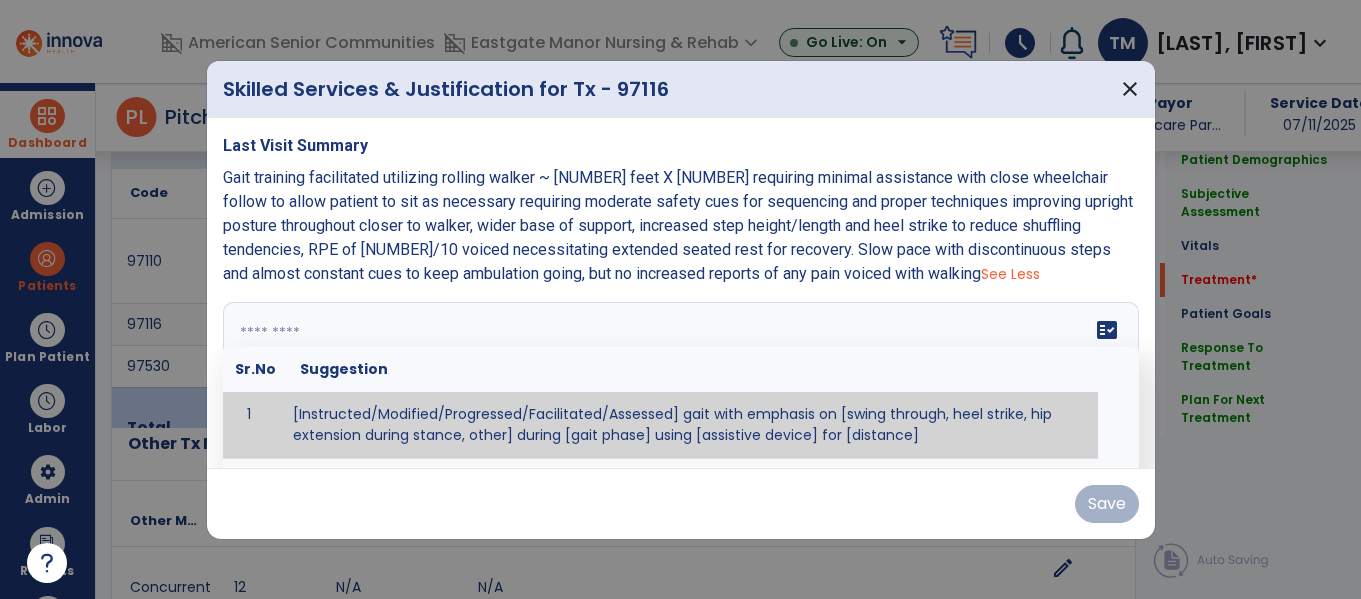 paste on "**********" 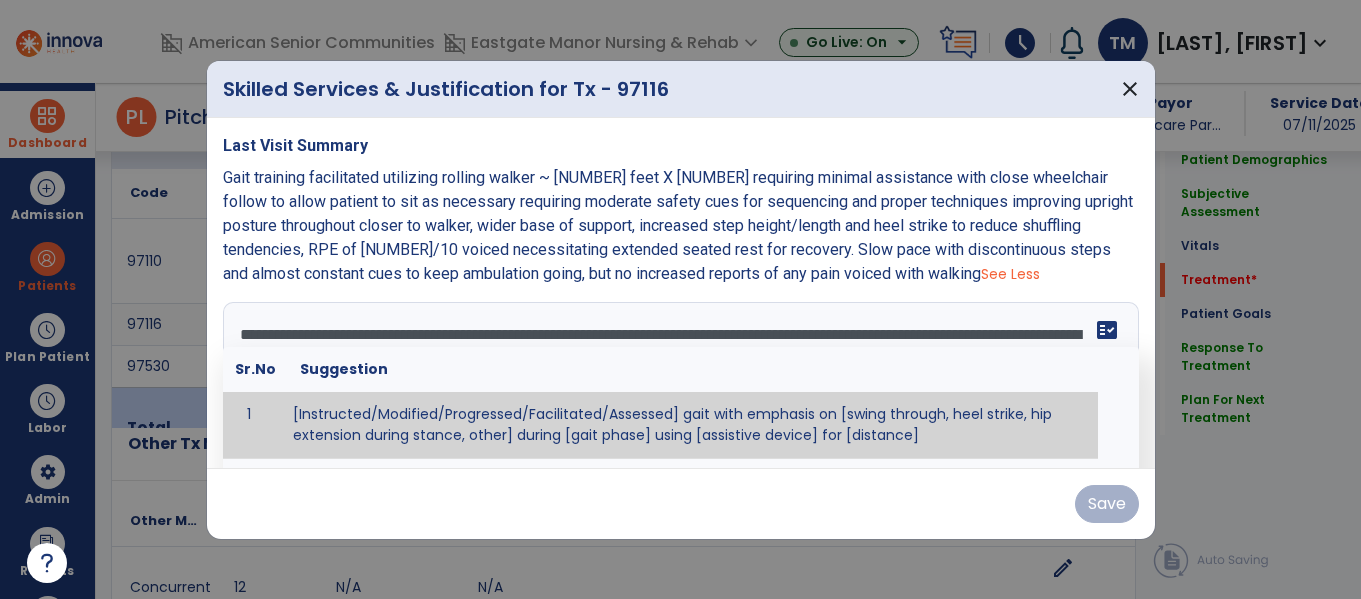 scroll, scrollTop: 16, scrollLeft: 0, axis: vertical 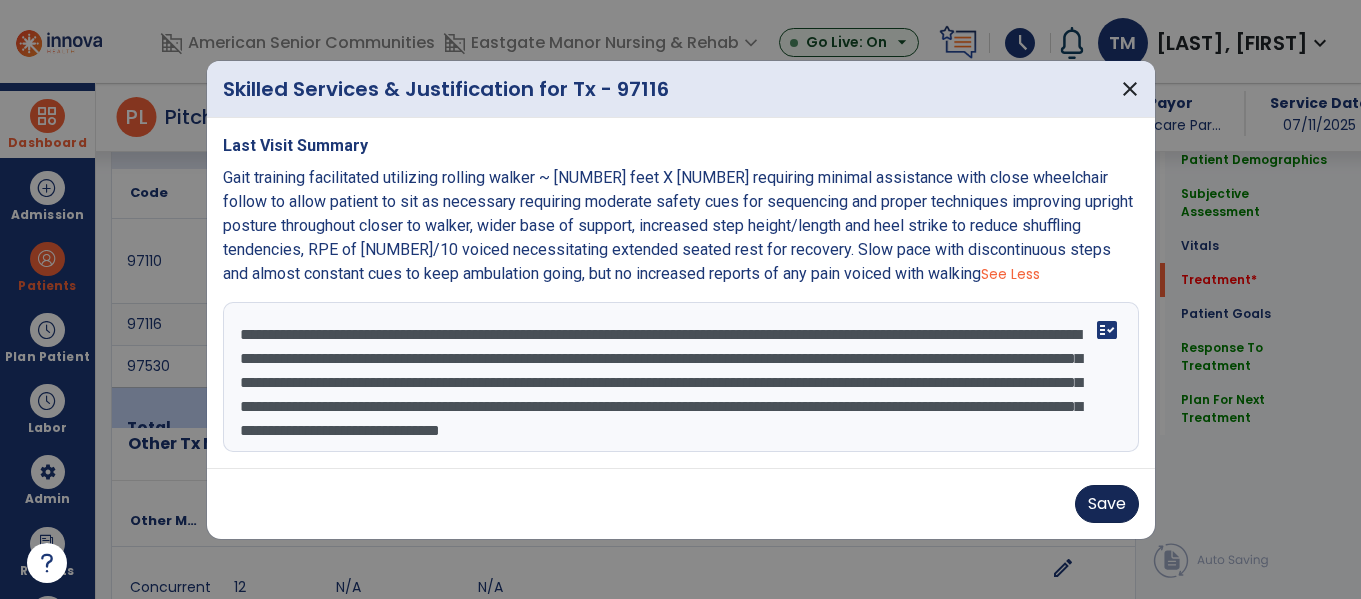 type on "**********" 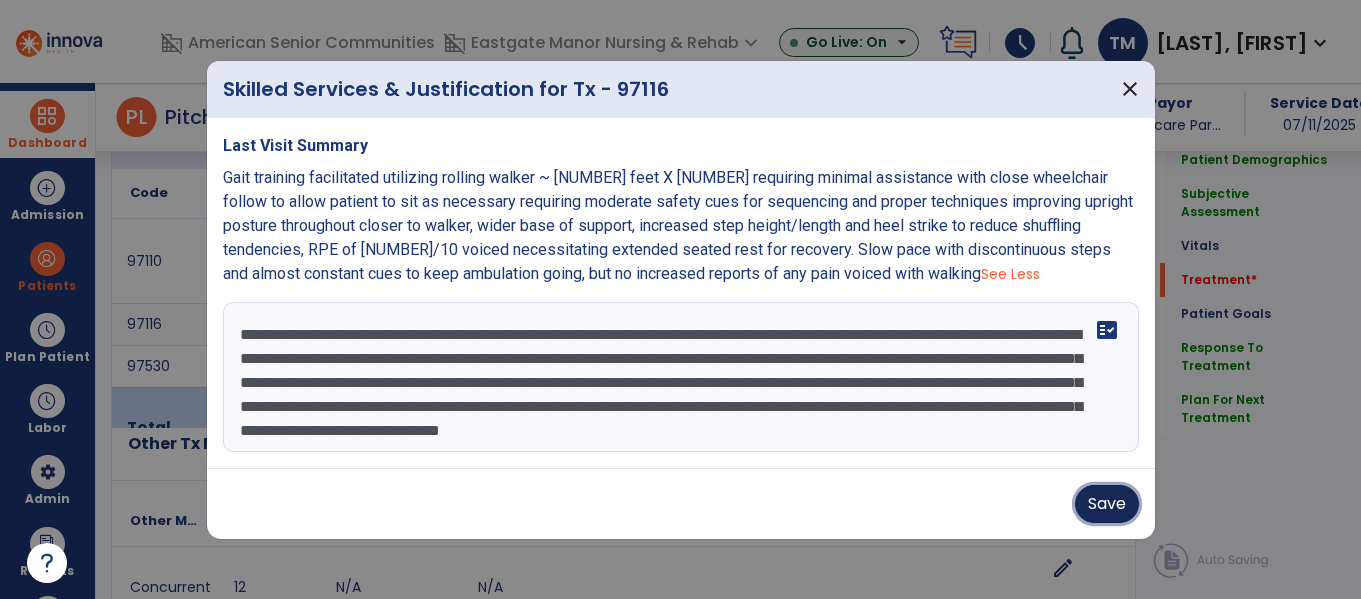 click on "Save" at bounding box center (1107, 504) 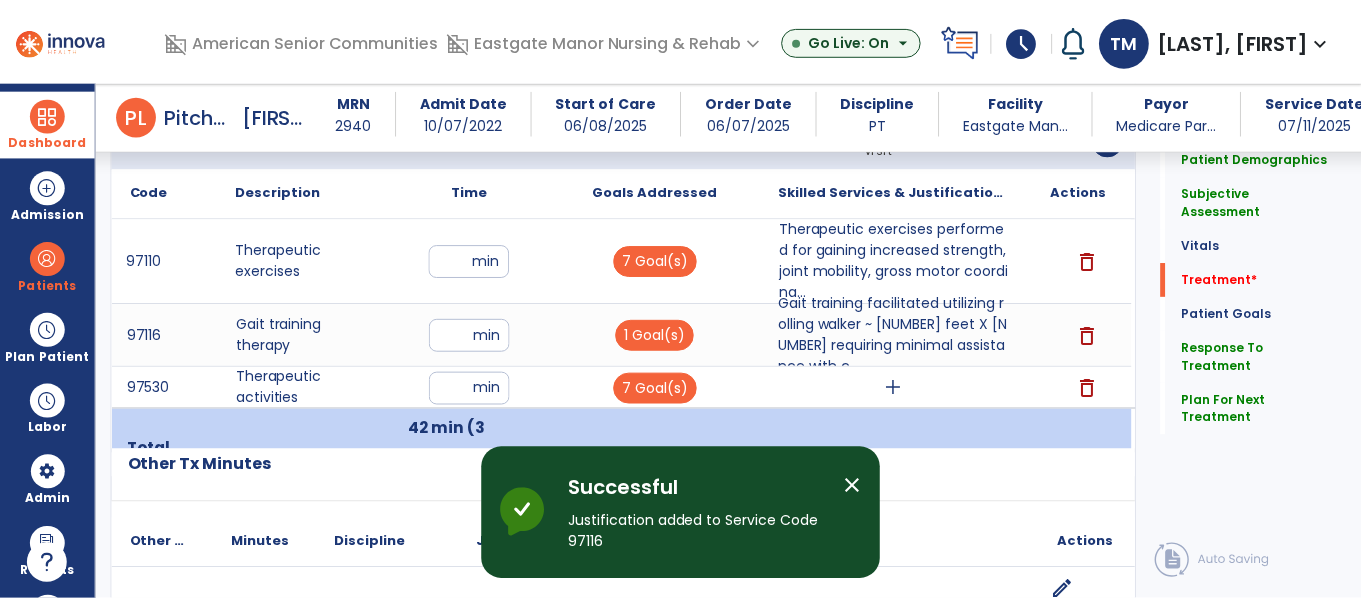 scroll, scrollTop: 1269, scrollLeft: 0, axis: vertical 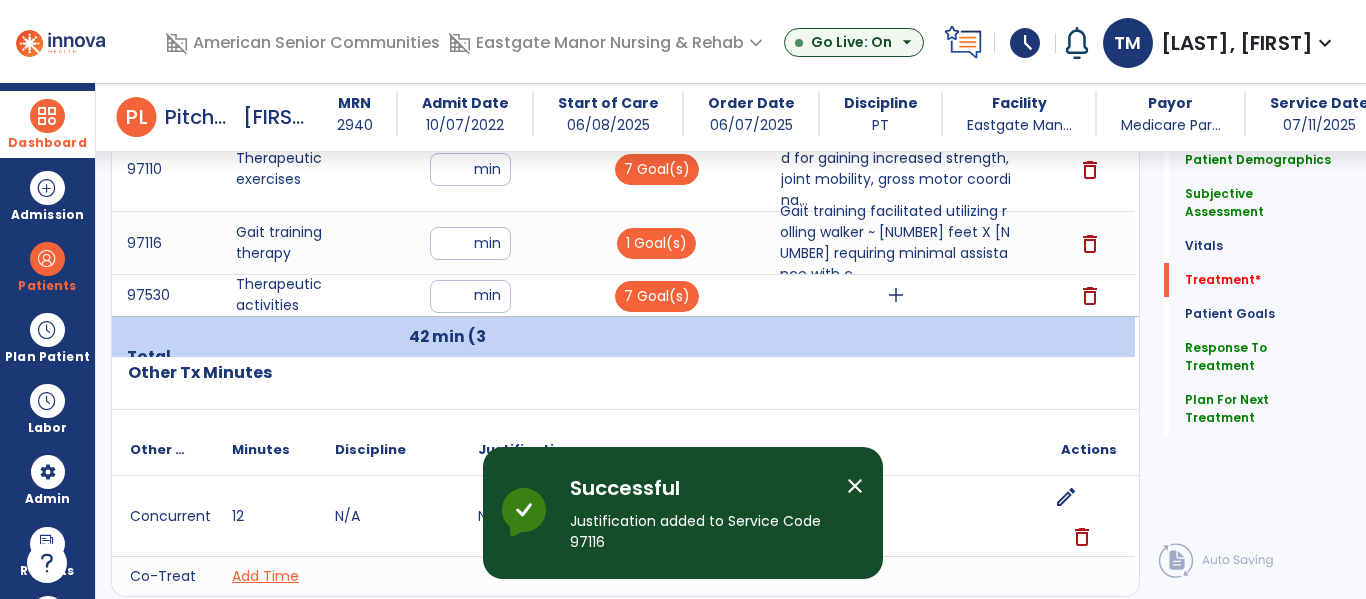 click on "add" at bounding box center (896, 295) 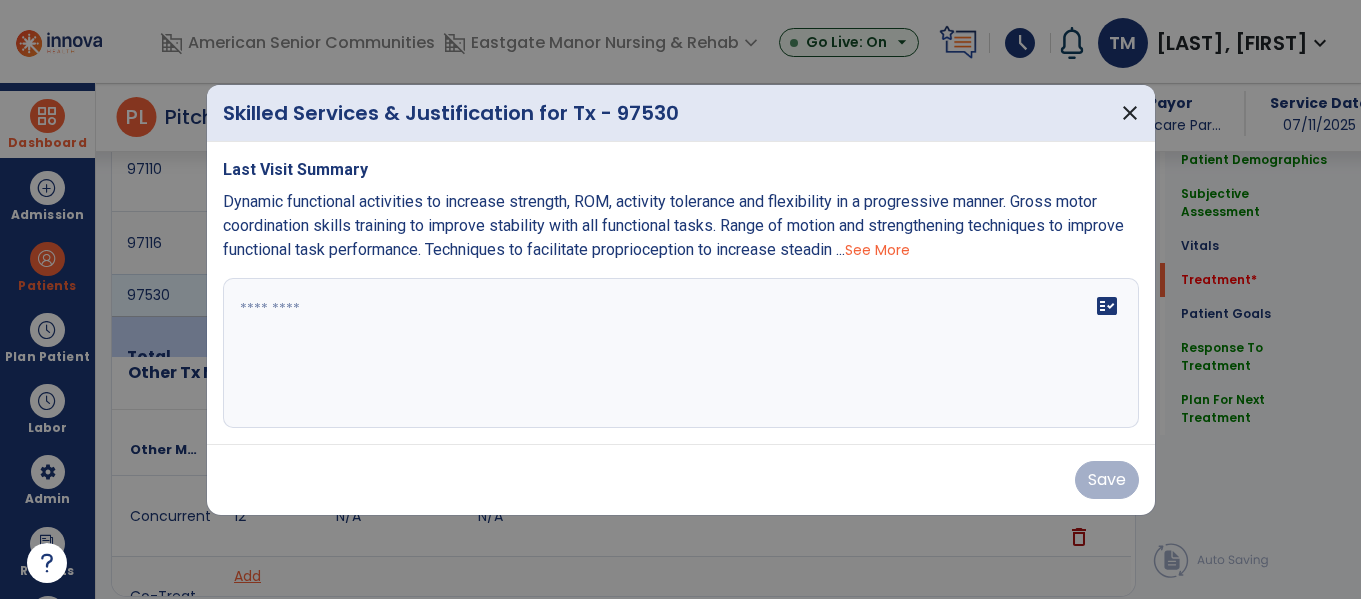 scroll, scrollTop: 1269, scrollLeft: 0, axis: vertical 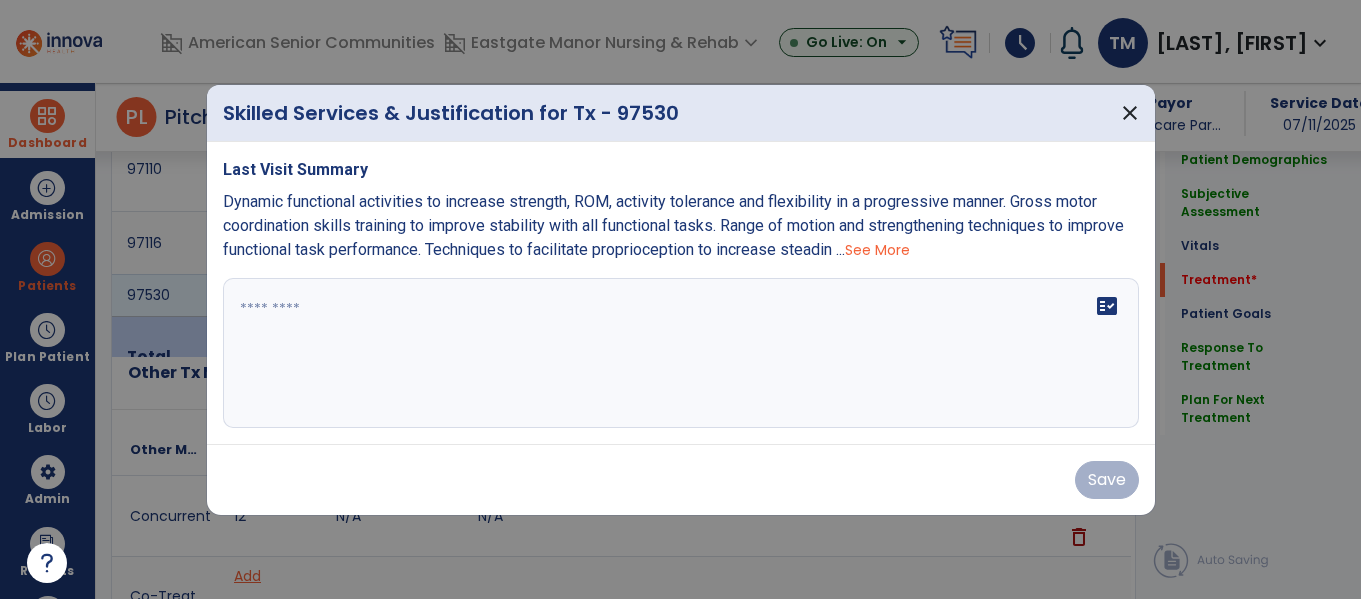 click on "See More" at bounding box center [877, 250] 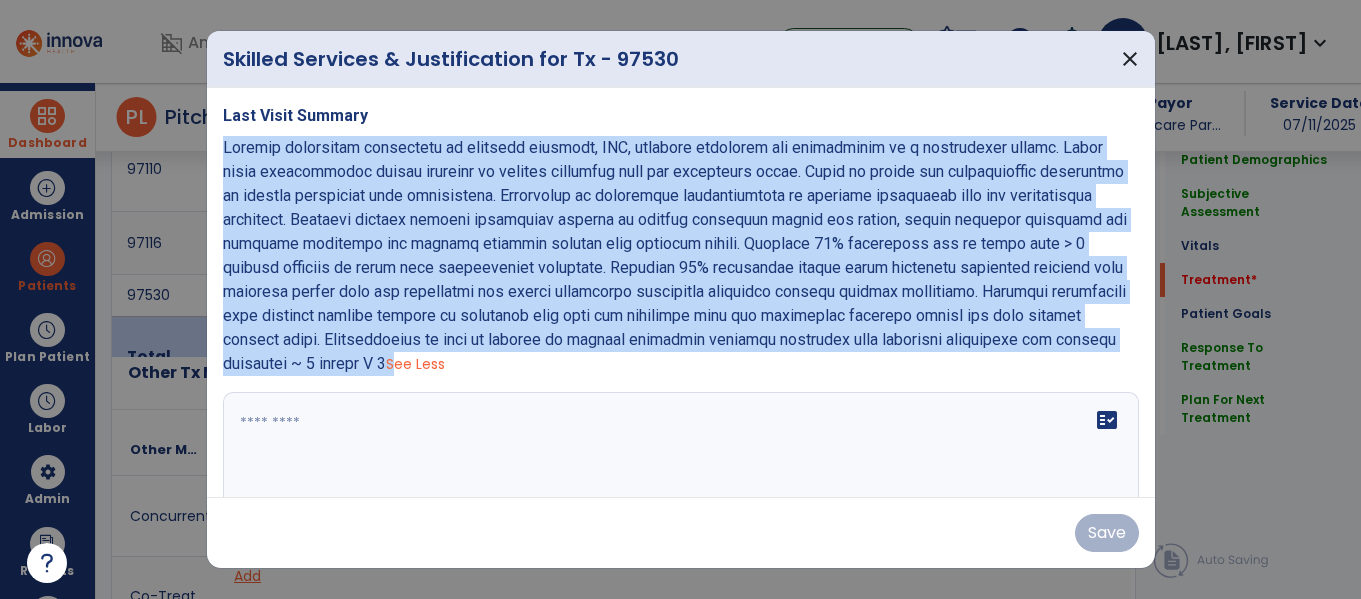 click at bounding box center [678, 467] 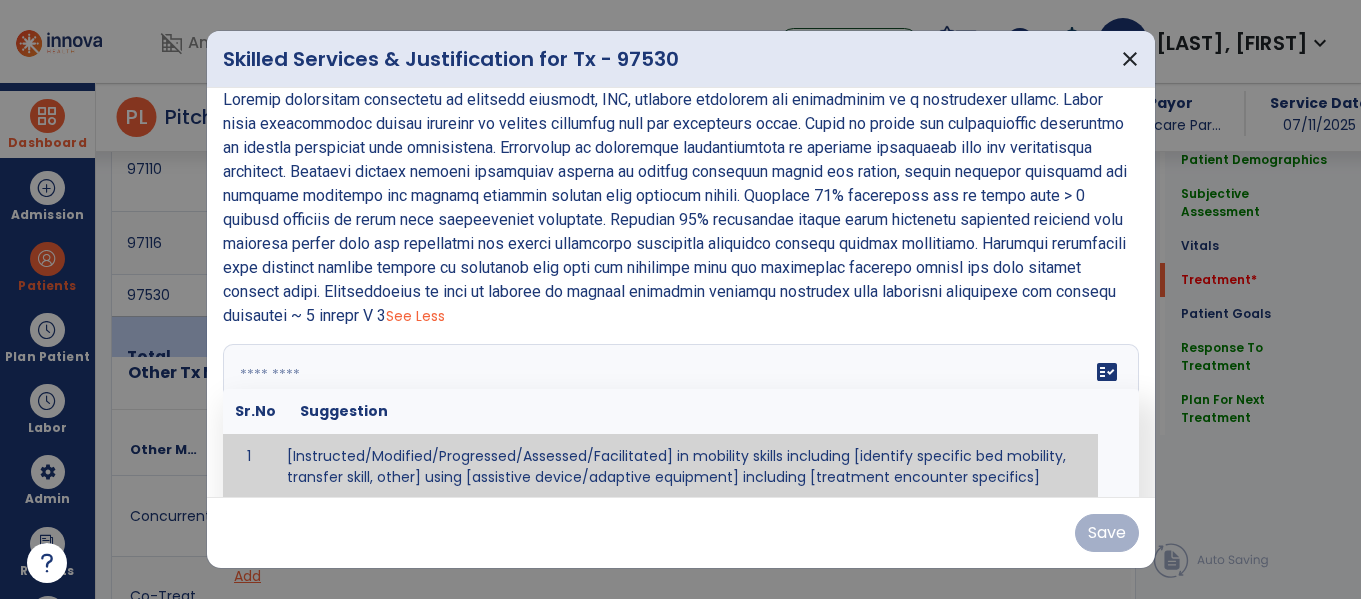 paste on "**********" 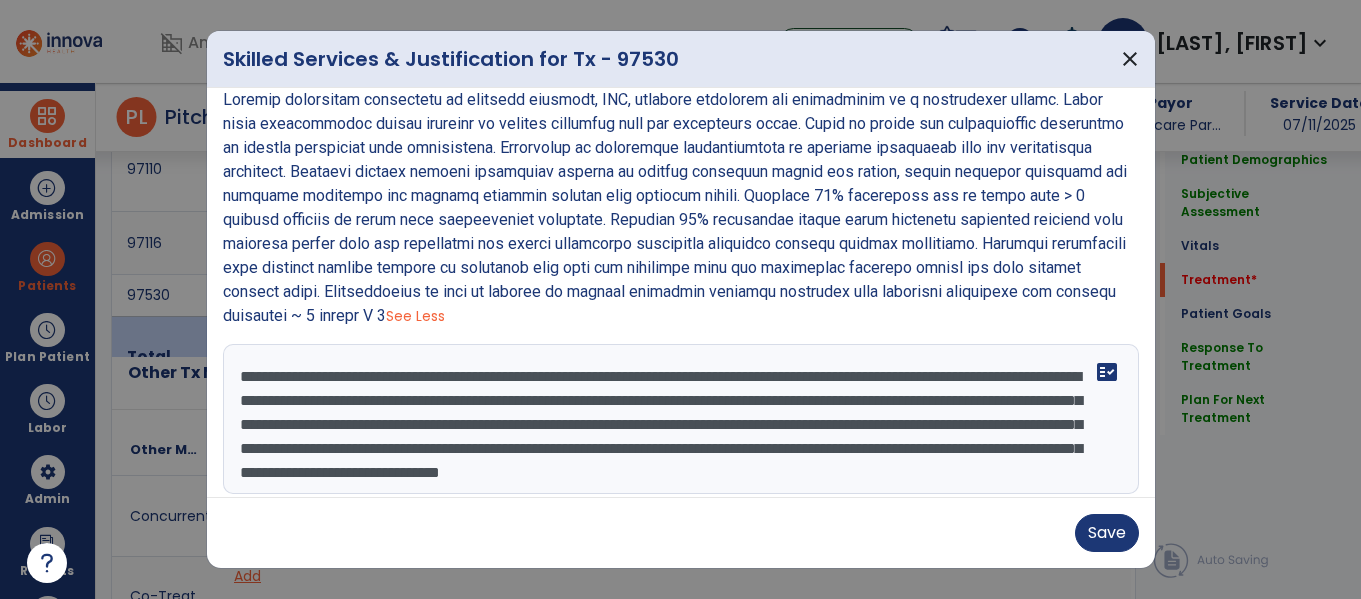 scroll, scrollTop: 51, scrollLeft: 0, axis: vertical 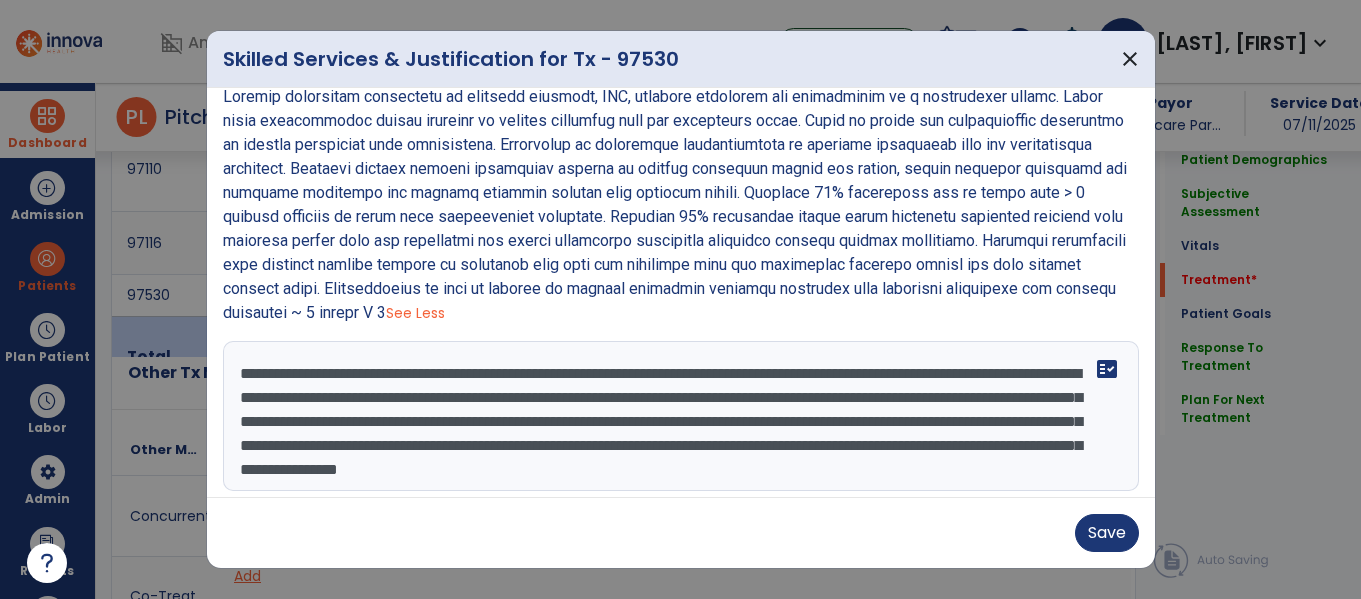 type on "**********" 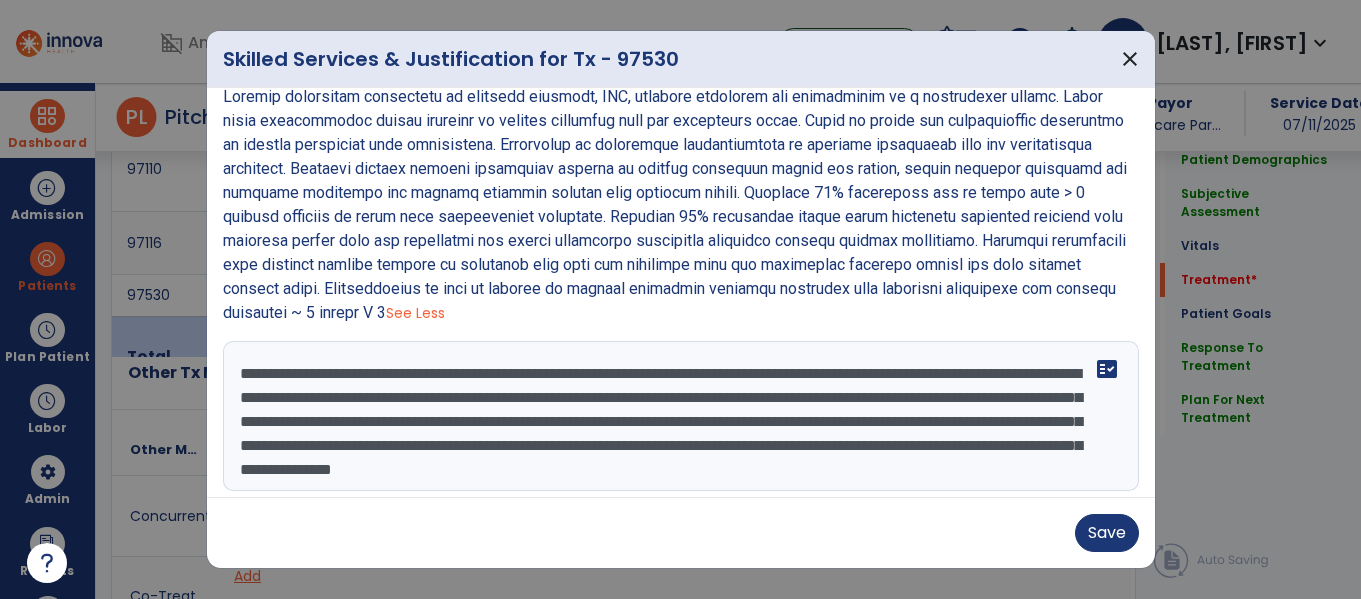 scroll, scrollTop: 19, scrollLeft: 0, axis: vertical 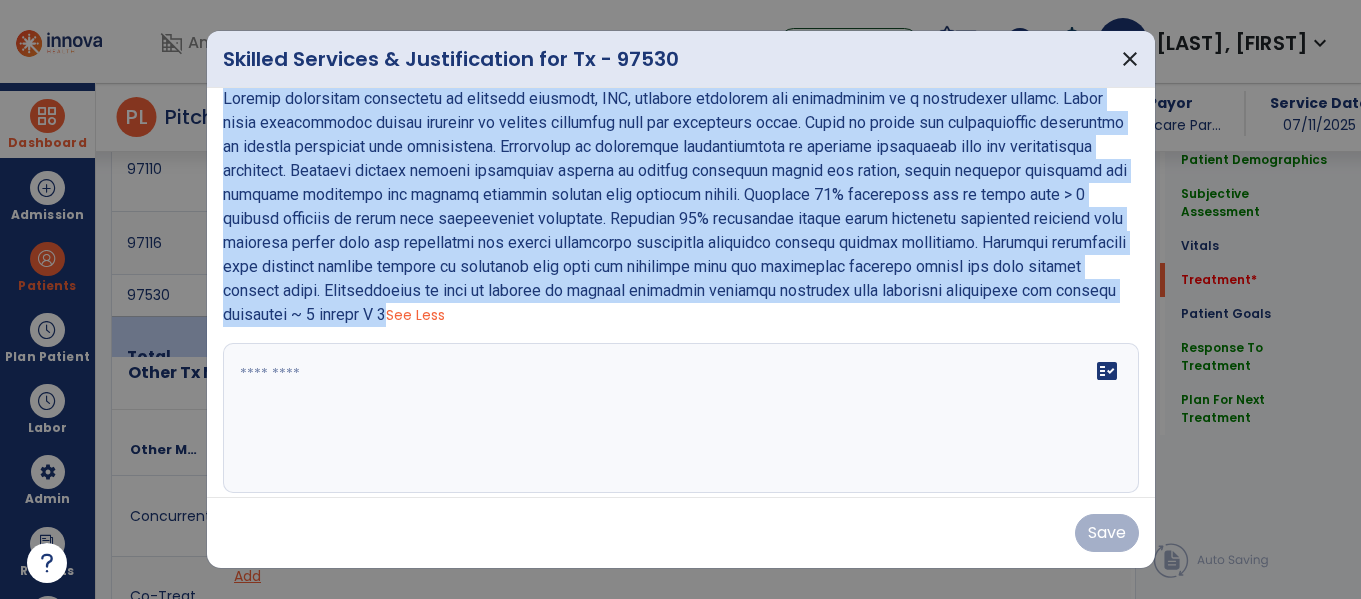 click on "fact_check" at bounding box center [681, 418] 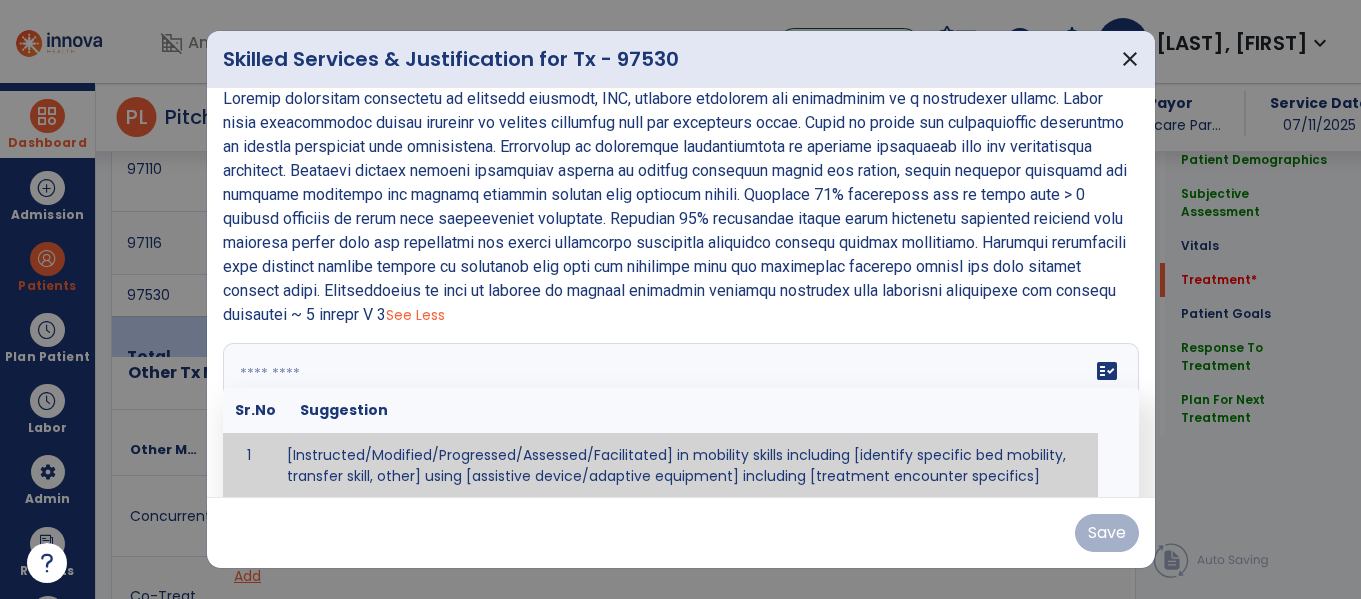 scroll, scrollTop: 51, scrollLeft: 0, axis: vertical 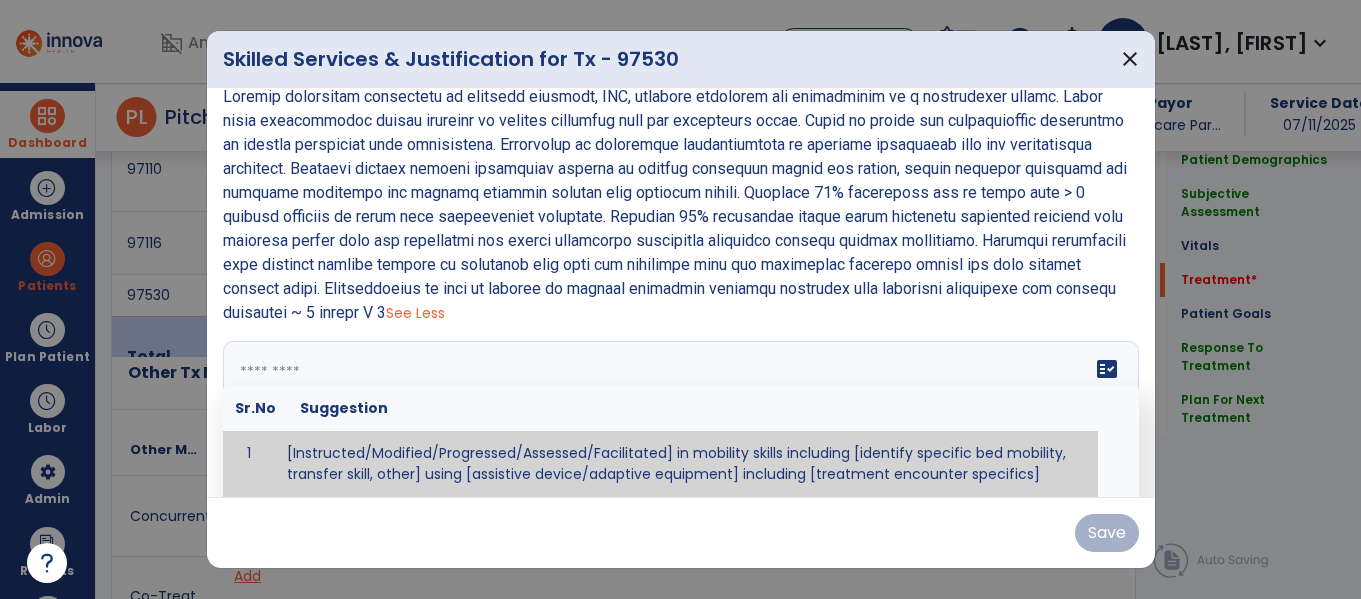 click at bounding box center [678, 416] 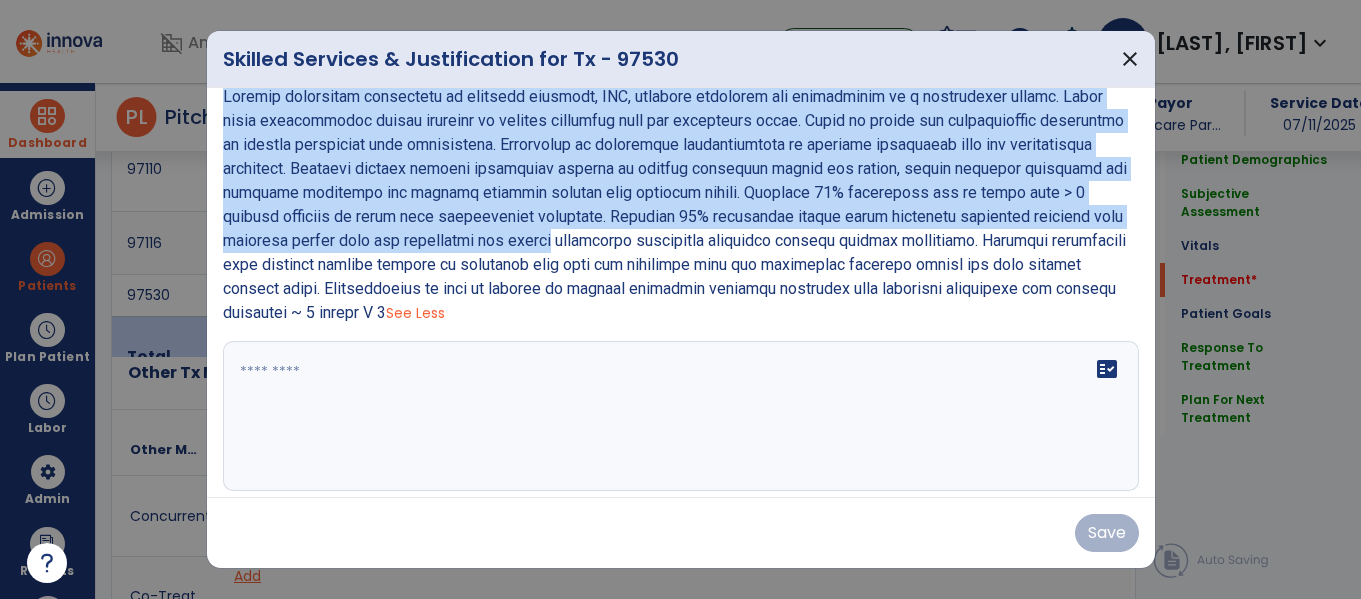 scroll, scrollTop: 49, scrollLeft: 0, axis: vertical 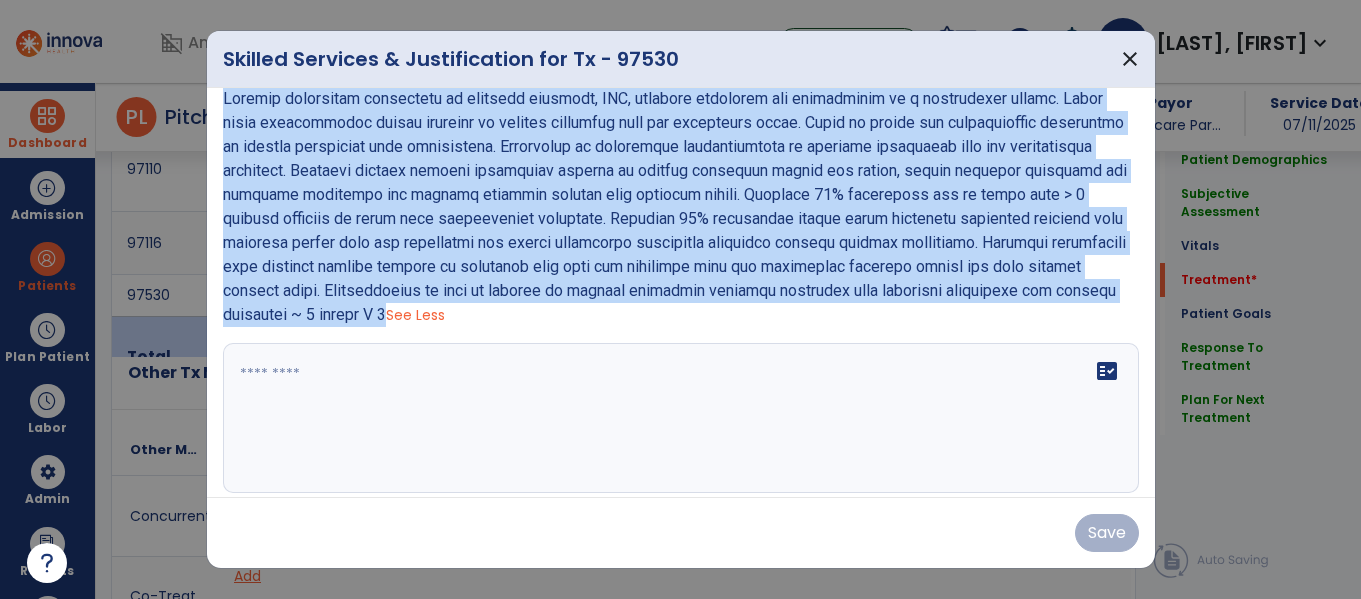 copy on "Dynamic functional activities to increase strength, ROM, activity tolerance and flexibility in a progressive manner. Gross motor coordination skills training to improve stability with all functional tasks. Range of motion and strengthening techniques to improve functional task performance. Techniques to facilitate proprioception to increase steadiness with all transitional movements. Standing dynamic balance activities working to promote increased single leg stance, weight shifting abilities and righting reactions for gaining improved overall fall recovery skills. Moderate 40% assistance sit to stand with > 1 attempt required at times with transitional movements. Moderate 40% assistance during pivot transfers multiples surfaces with moderate safety cues for sequencing and proper techniques especially improving upright posture throughout. Extended performance time required however patient is improving with ease and stability with all functional mobility skills and less fatigue overall noted. Establishment o..." 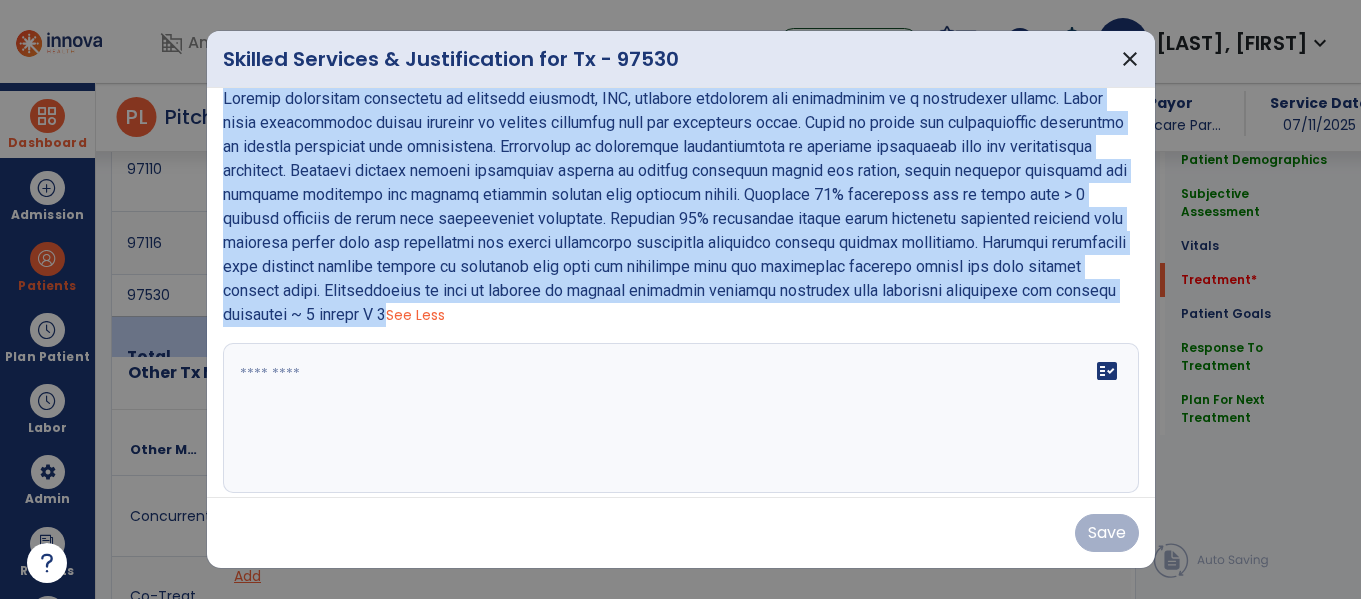 click on "fact_check" at bounding box center [681, 418] 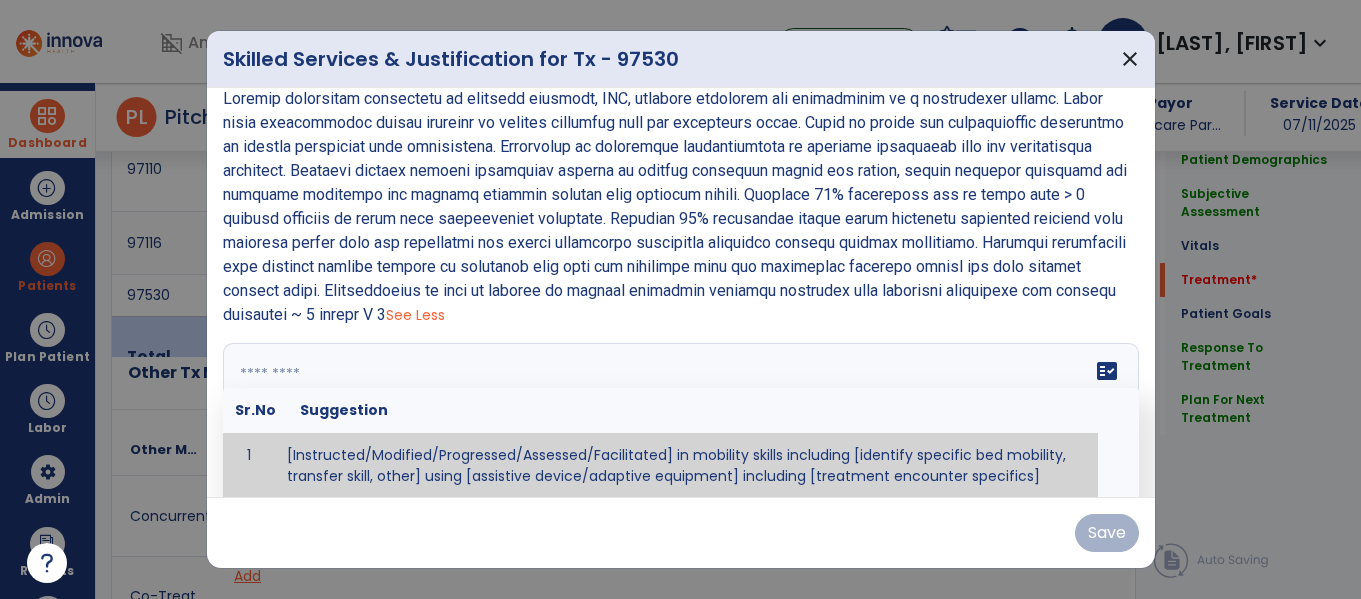 scroll, scrollTop: 51, scrollLeft: 0, axis: vertical 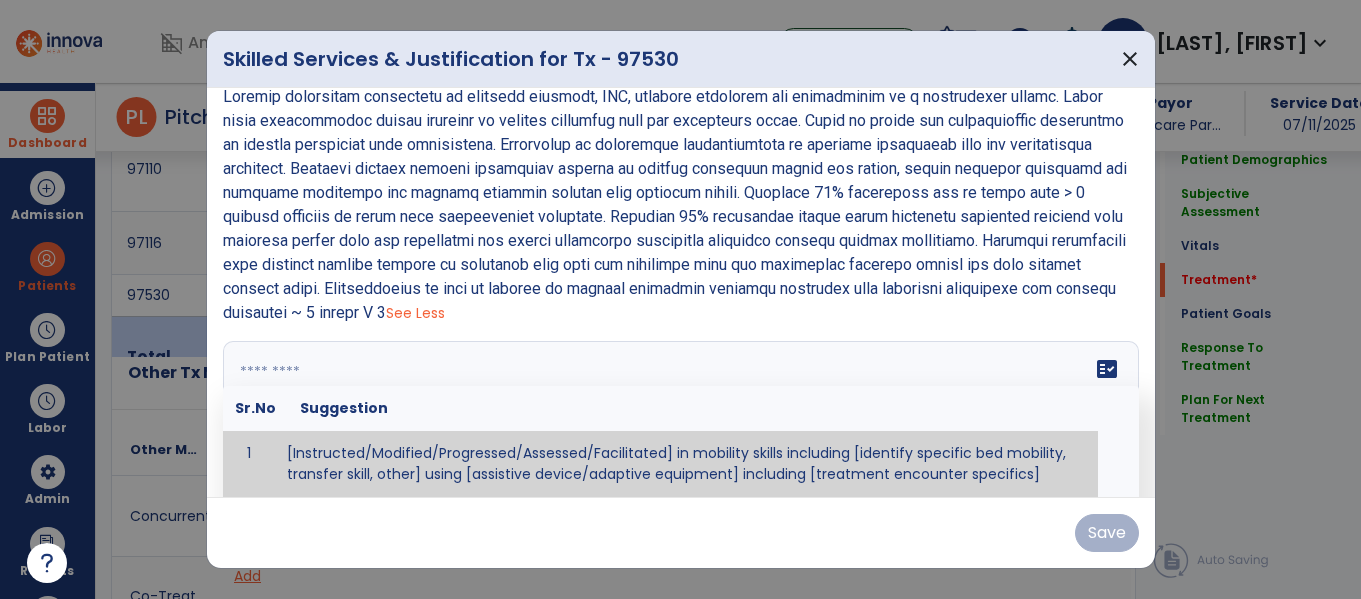 paste on "**********" 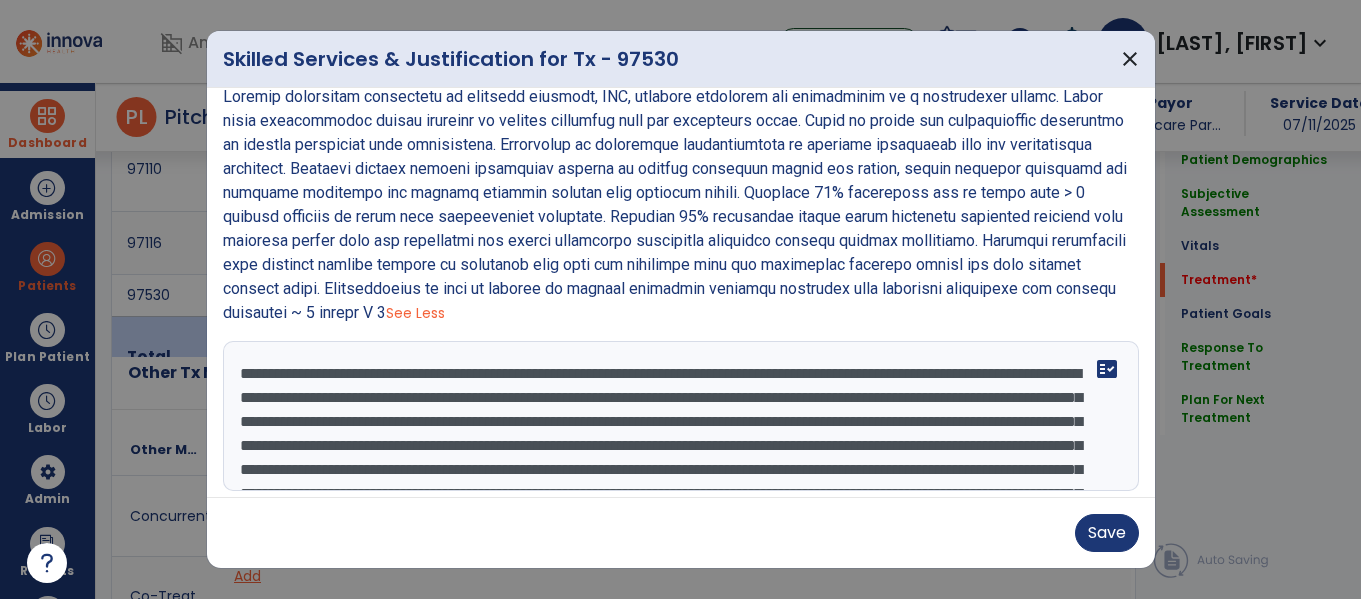 scroll, scrollTop: 135, scrollLeft: 0, axis: vertical 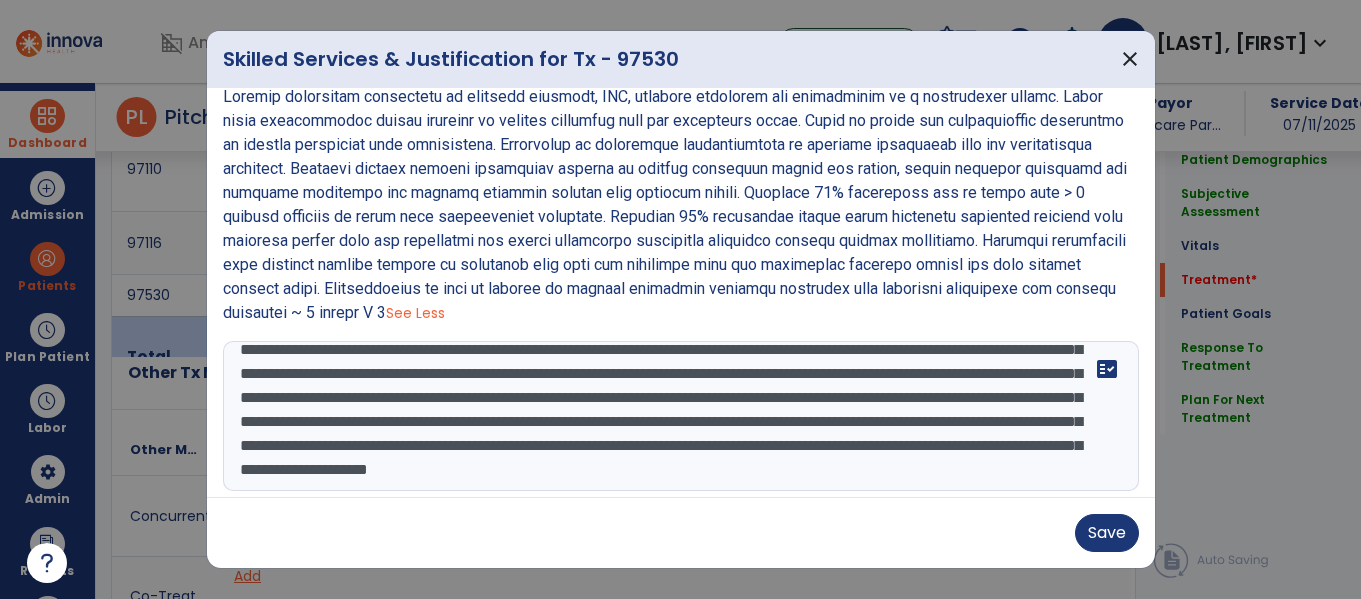 click at bounding box center (678, 416) 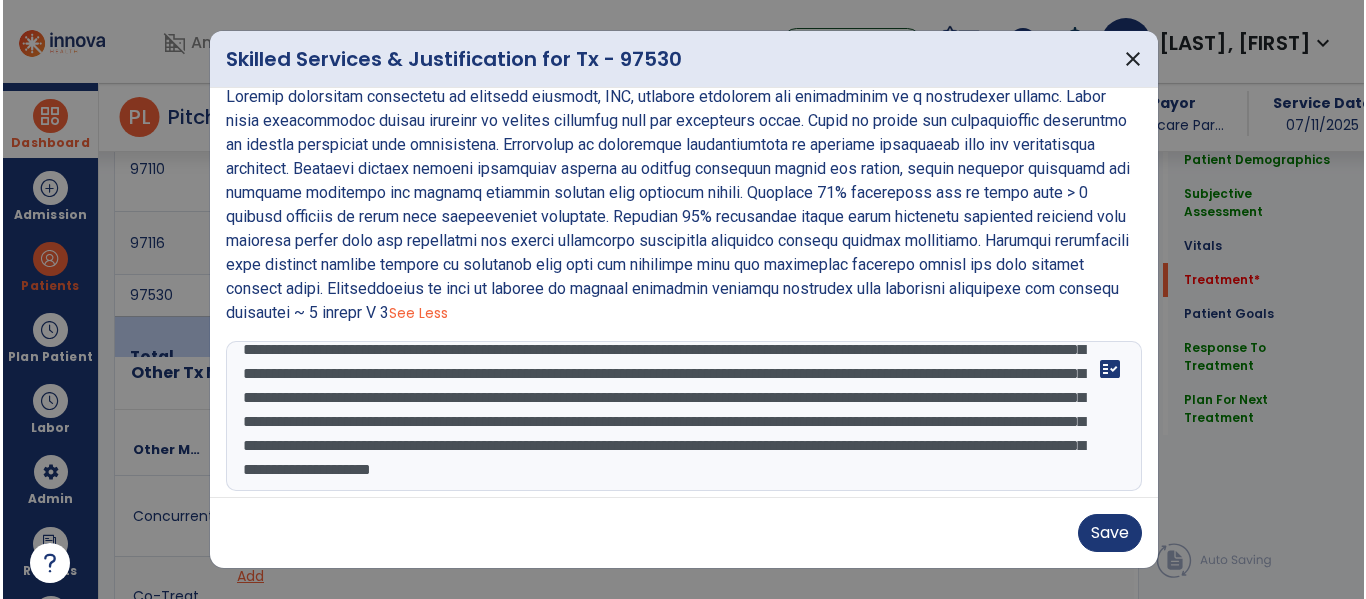 scroll, scrollTop: 144, scrollLeft: 0, axis: vertical 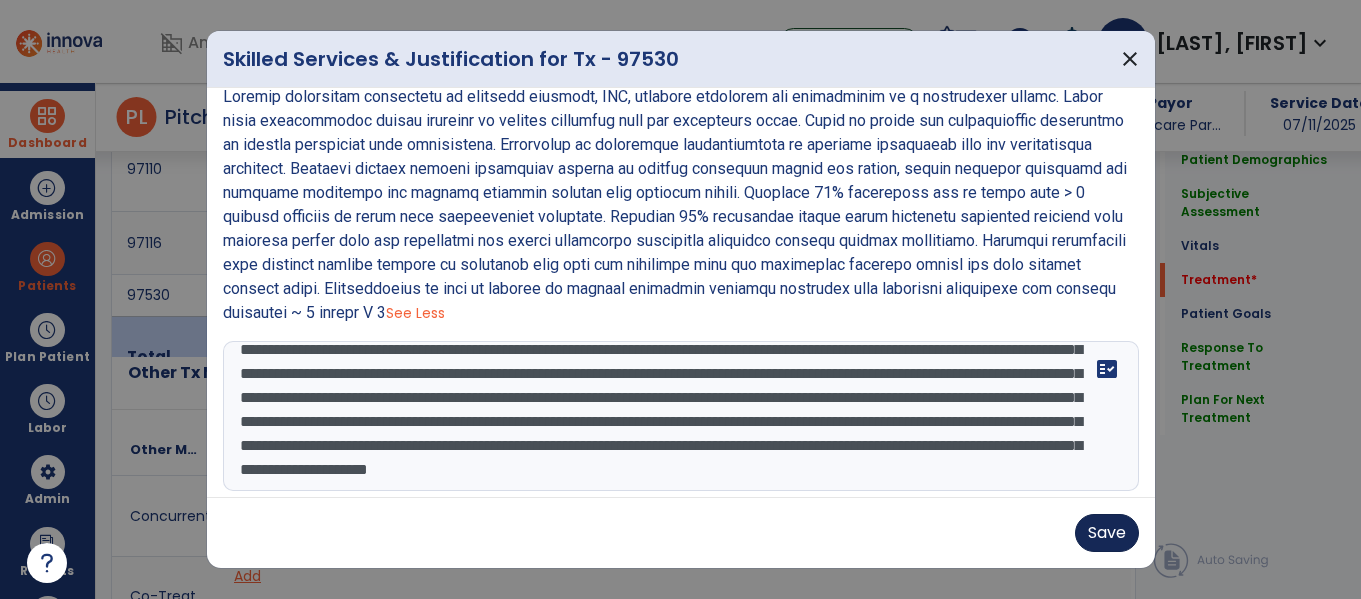 type on "**********" 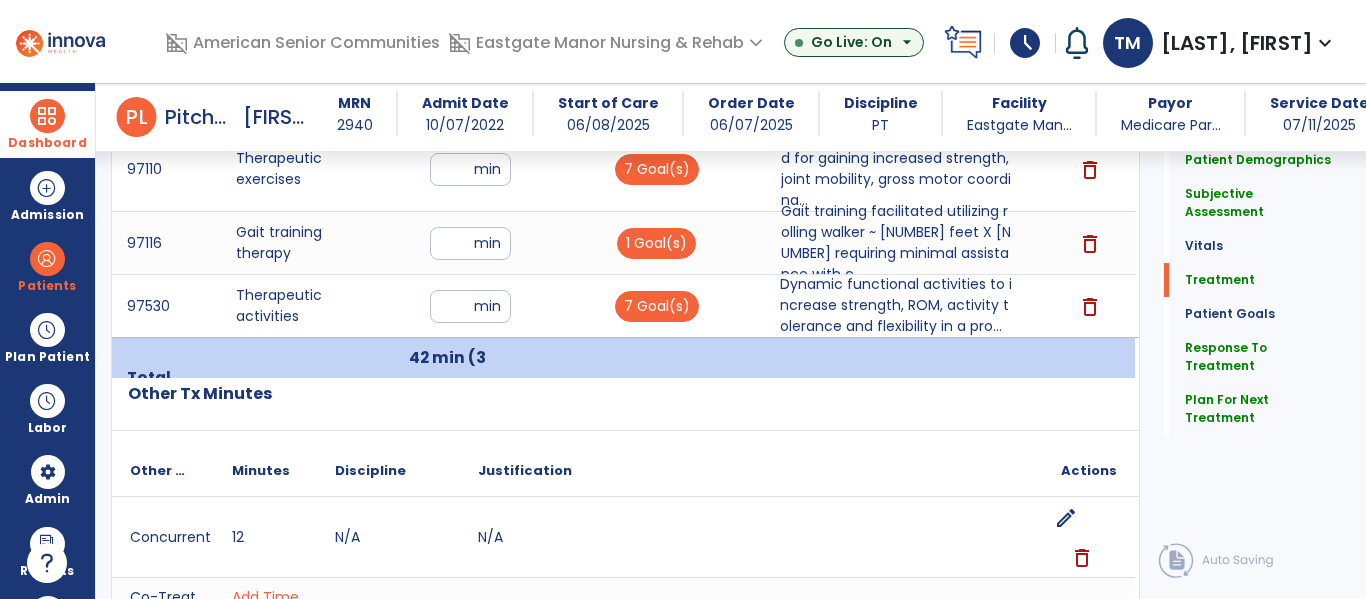 click at bounding box center [47, 116] 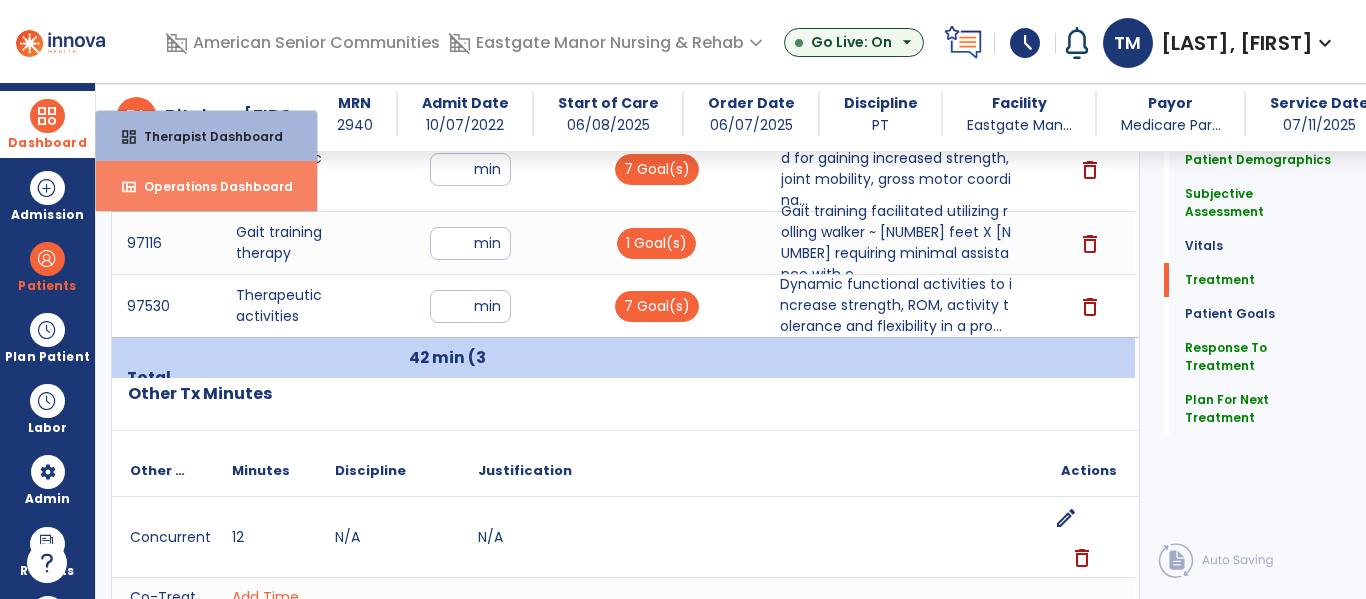 click on "Operations Dashboard" at bounding box center [210, 186] 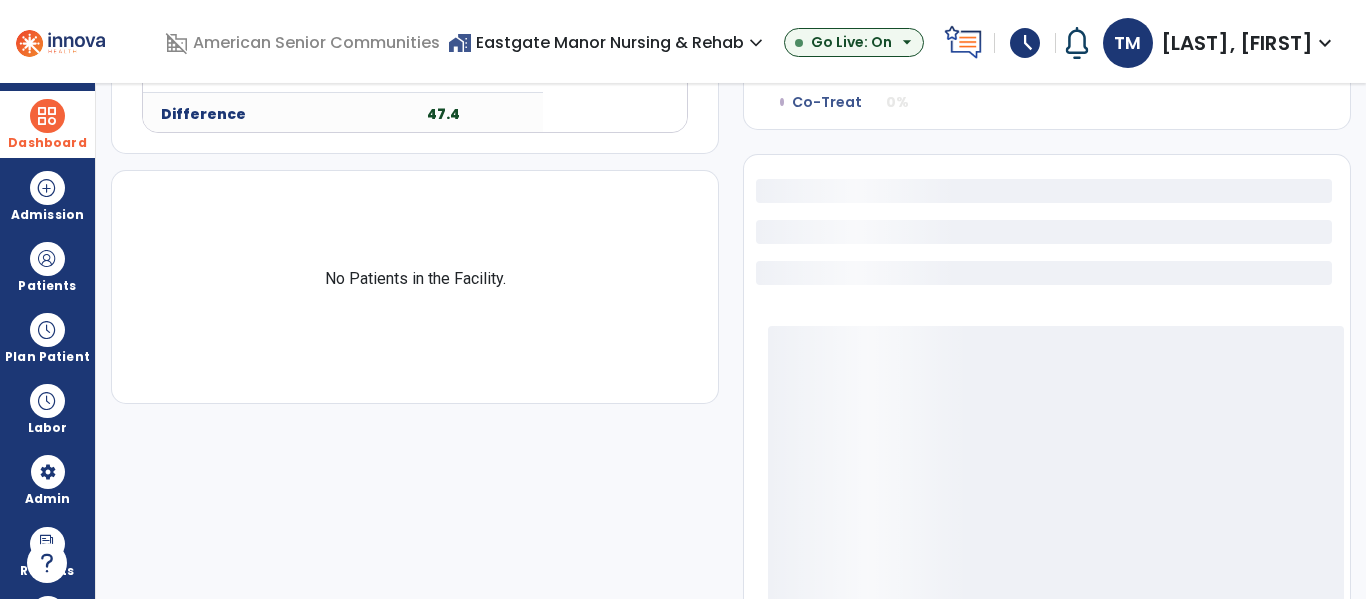 select on "***" 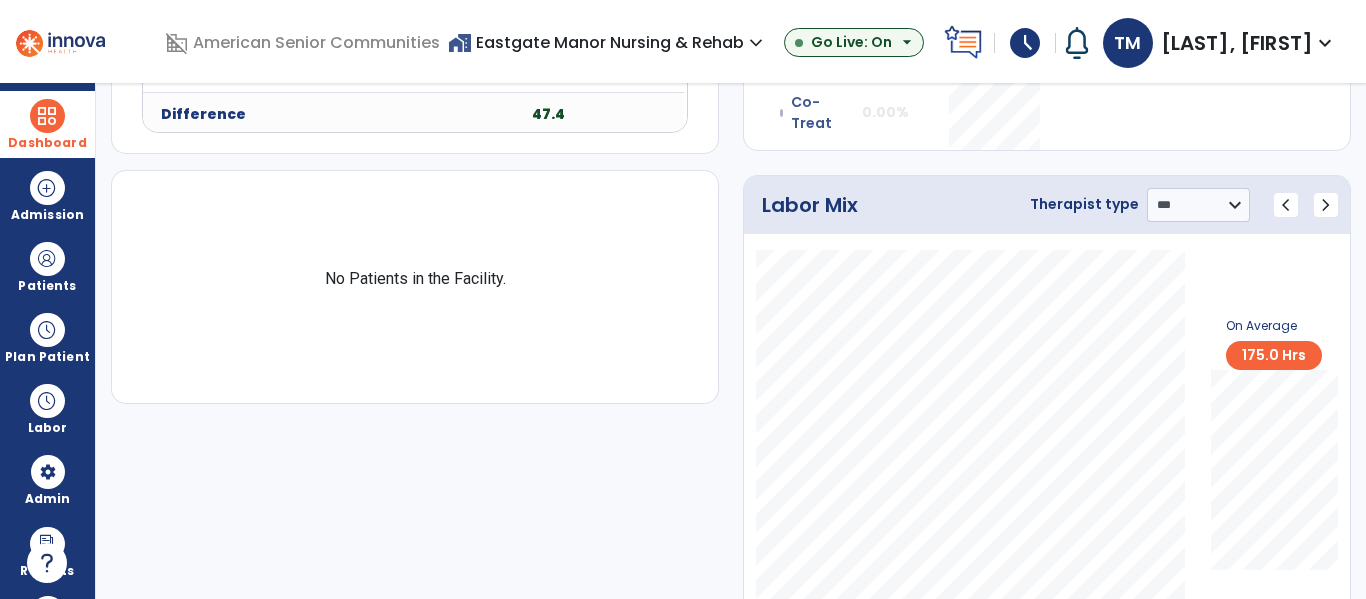 scroll, scrollTop: 1002, scrollLeft: 0, axis: vertical 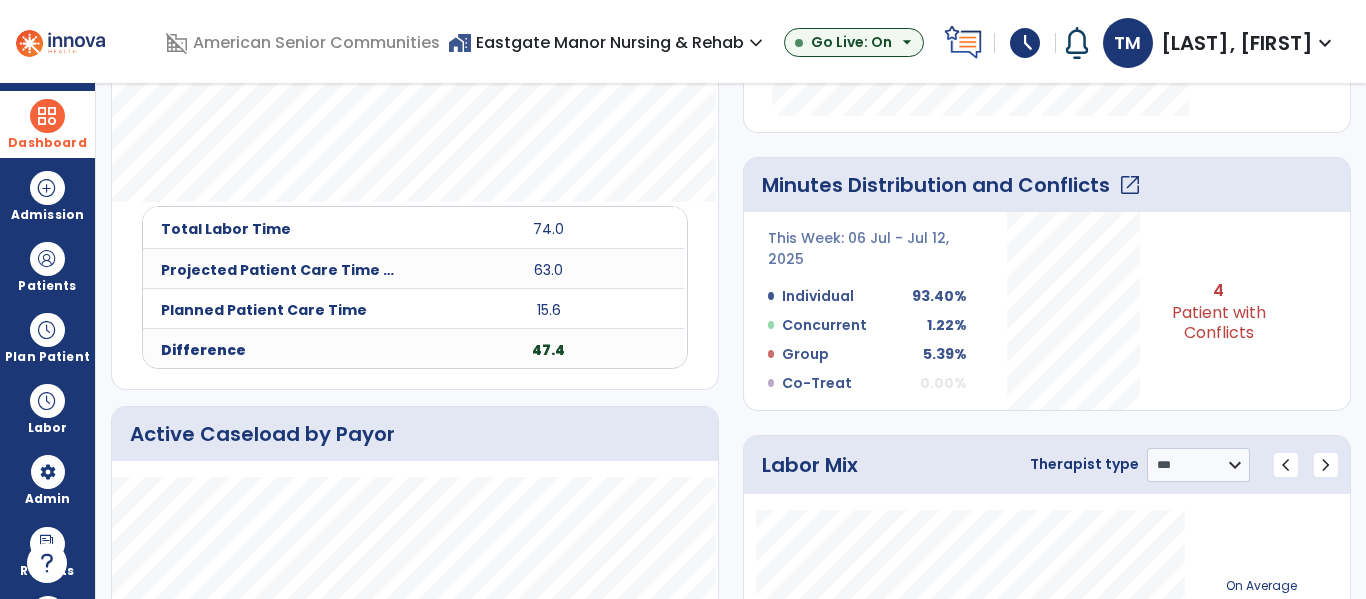 click on "open_in_new" 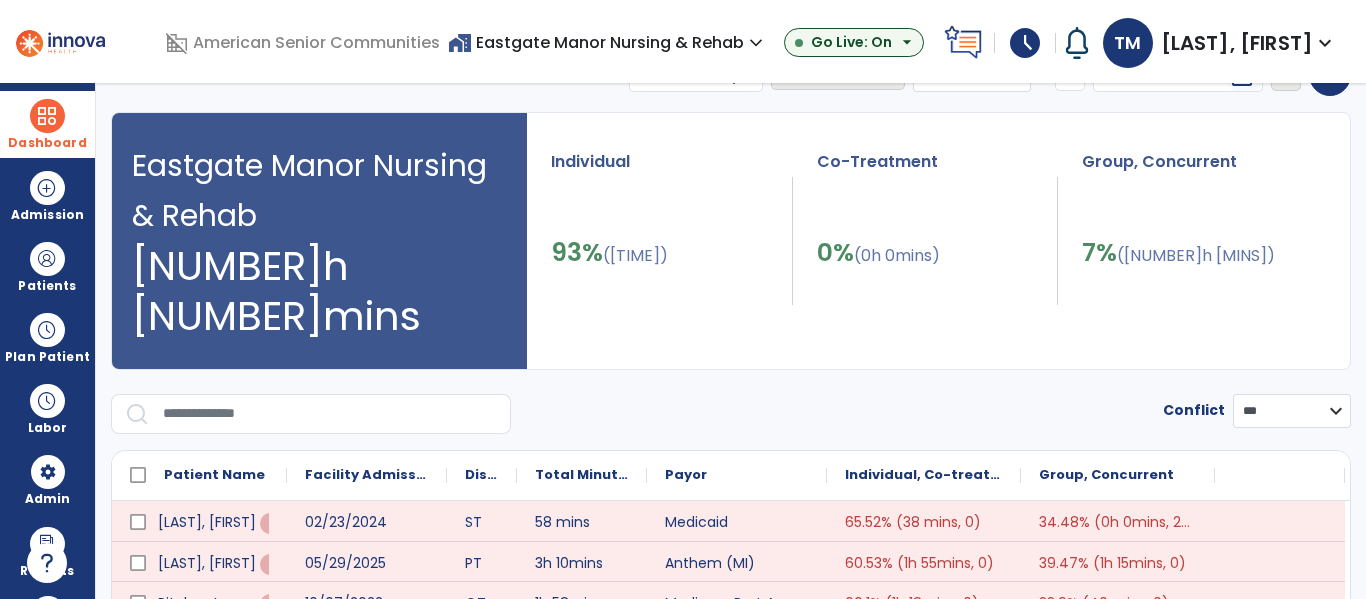 scroll, scrollTop: 0, scrollLeft: 0, axis: both 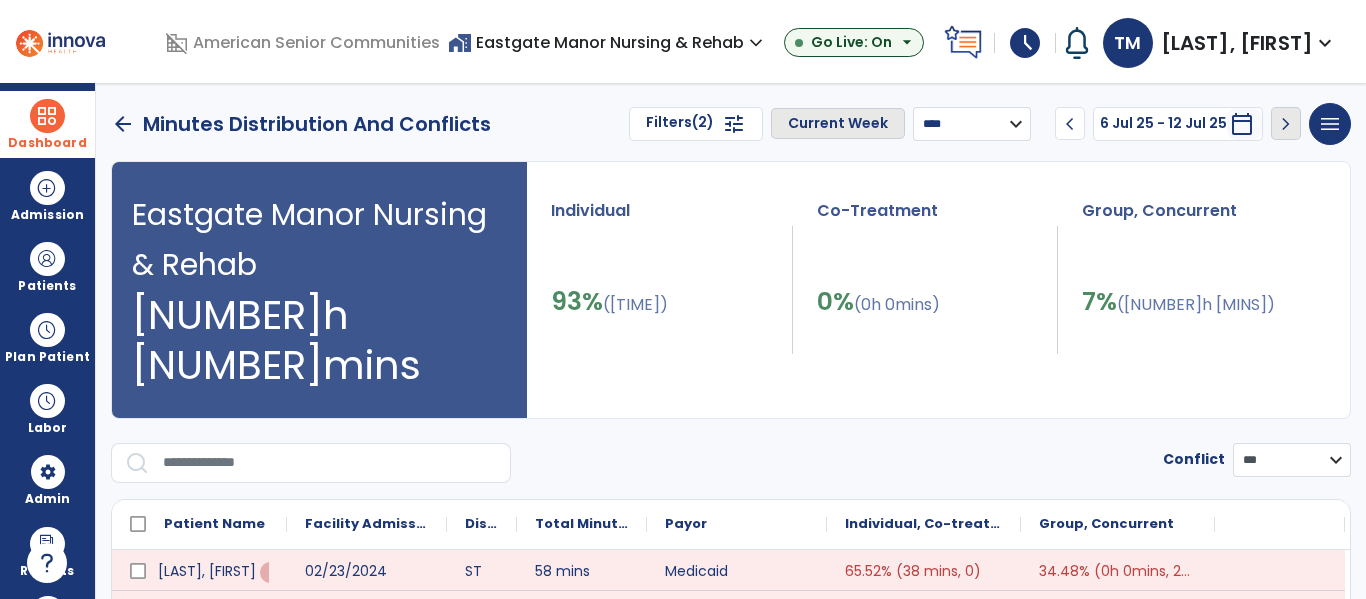 click on "**********" at bounding box center (972, 124) 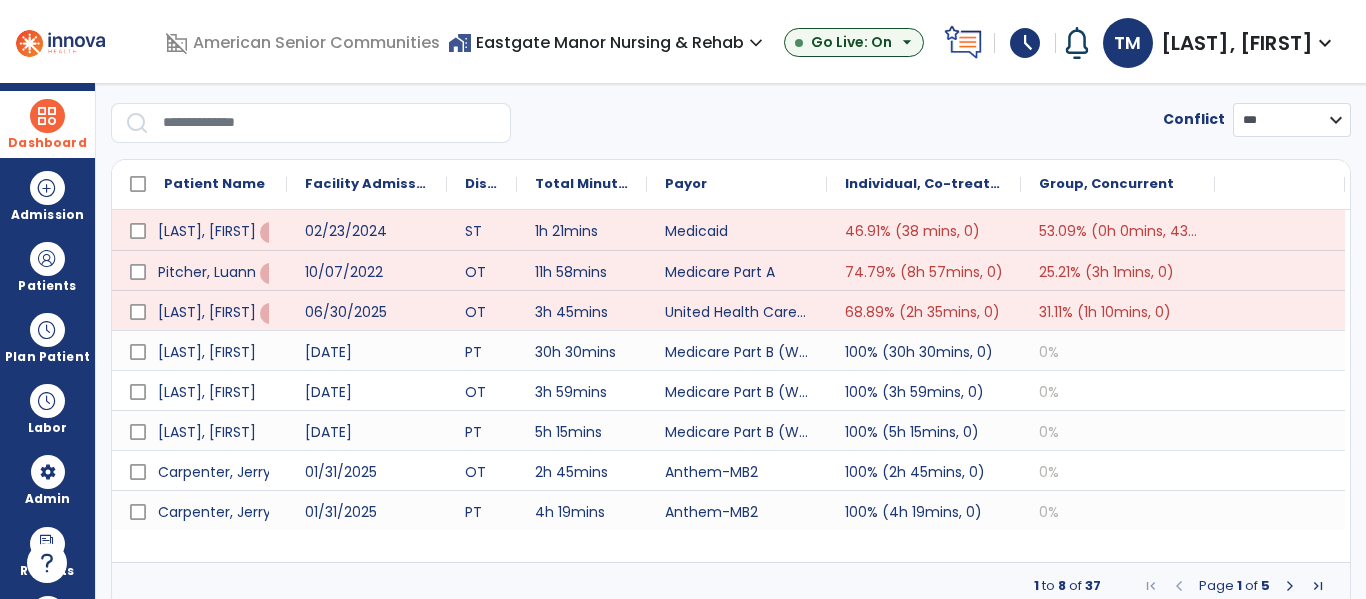 scroll, scrollTop: 302, scrollLeft: 0, axis: vertical 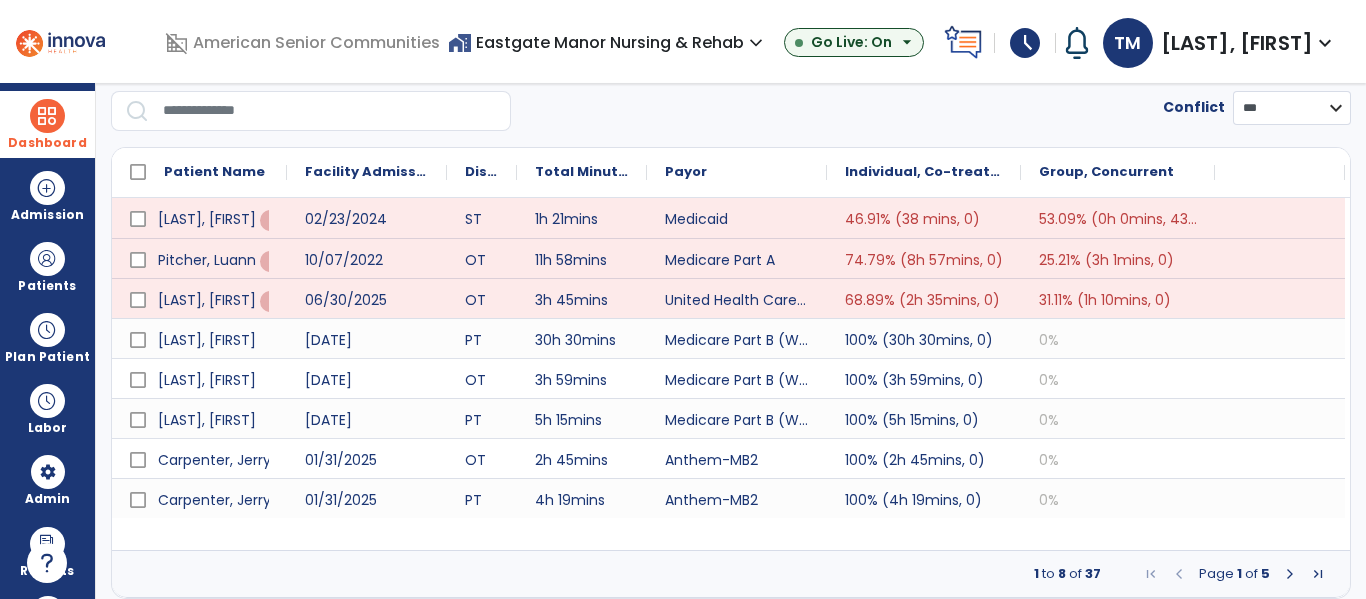 click at bounding box center (1290, 574) 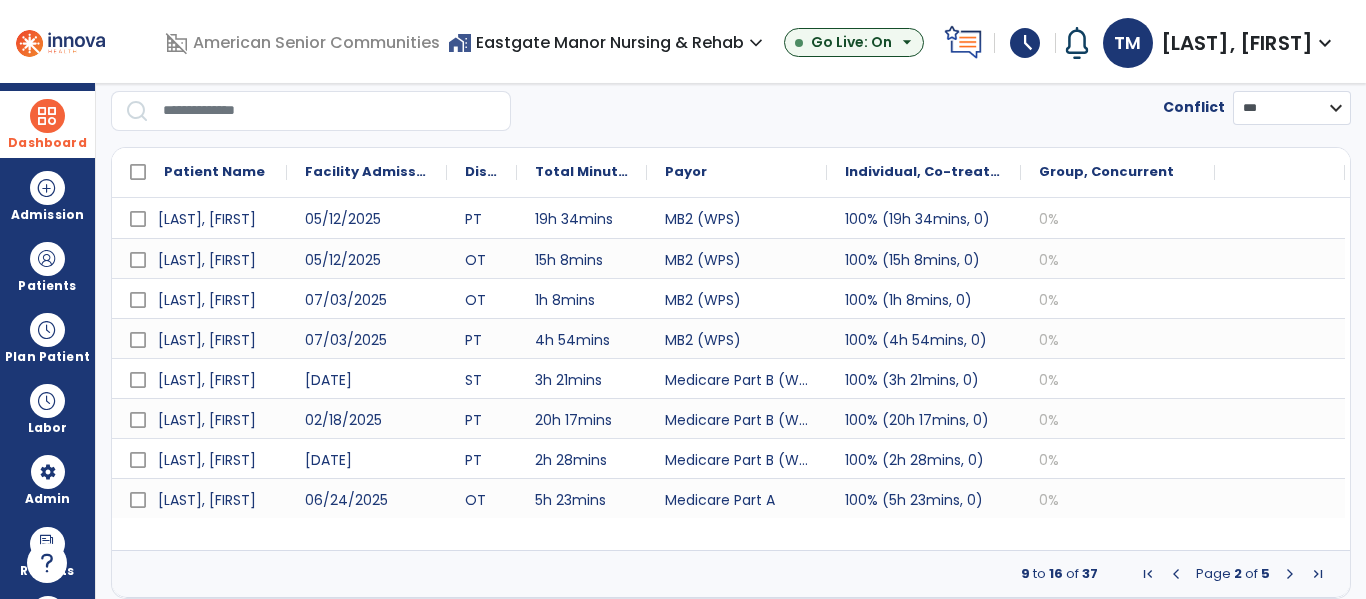 click at bounding box center (1290, 574) 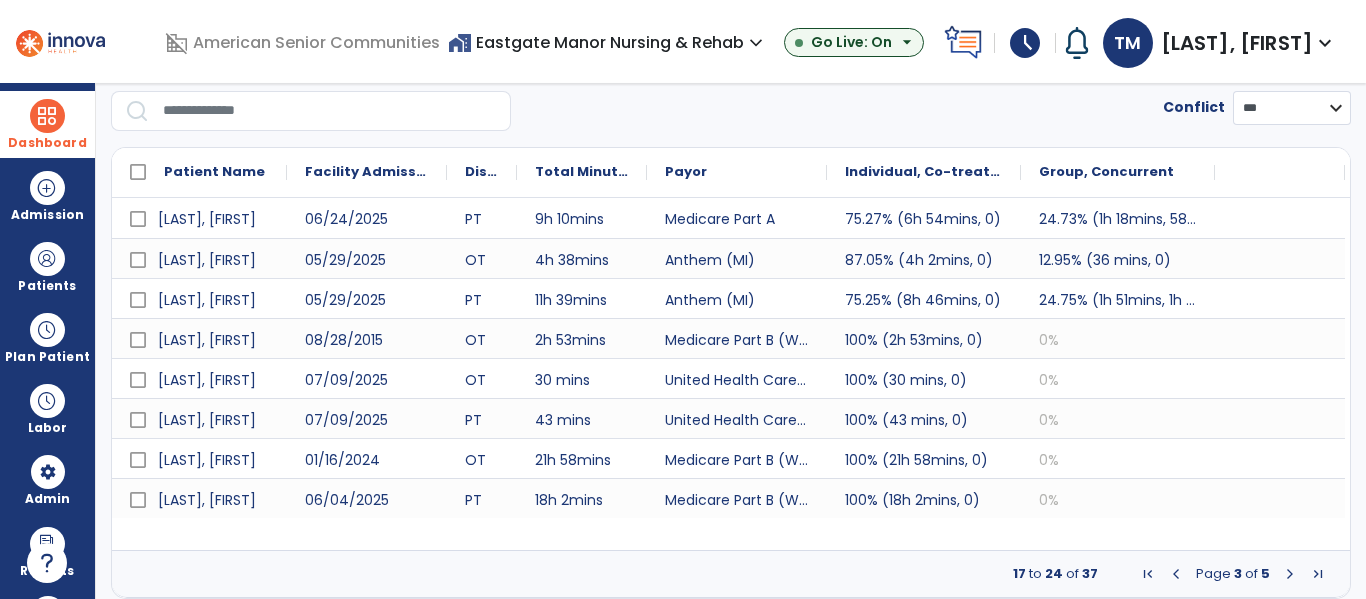 click at bounding box center (1290, 574) 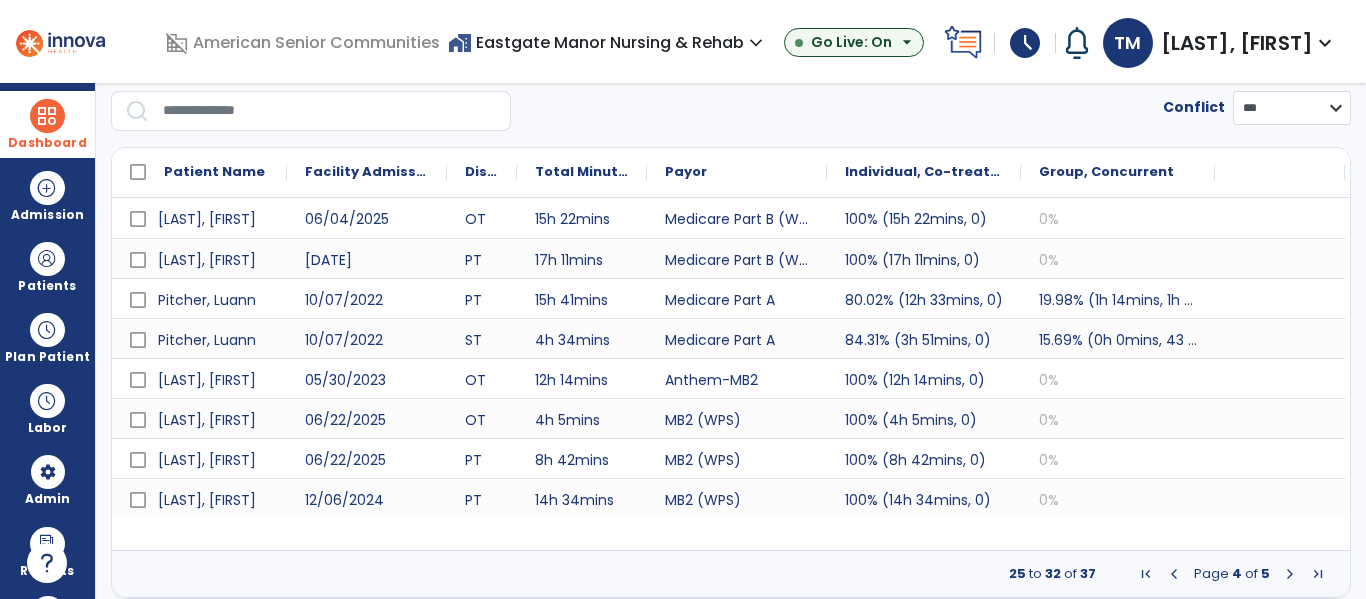 click at bounding box center (1290, 574) 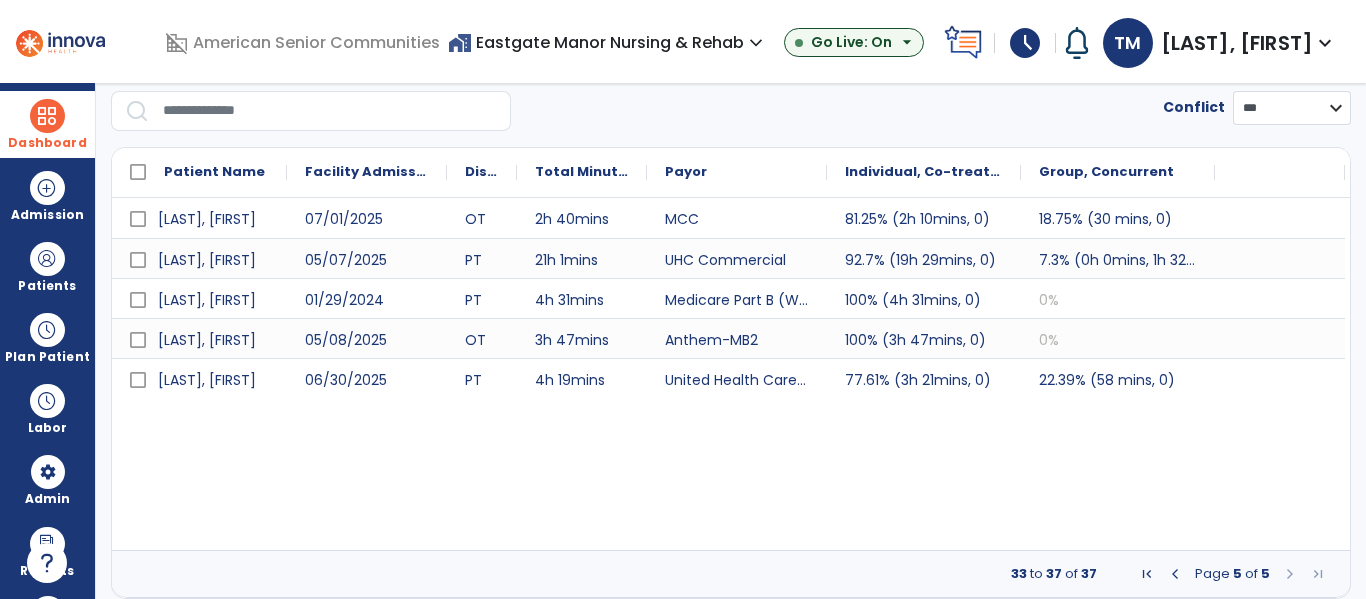 click at bounding box center (47, 116) 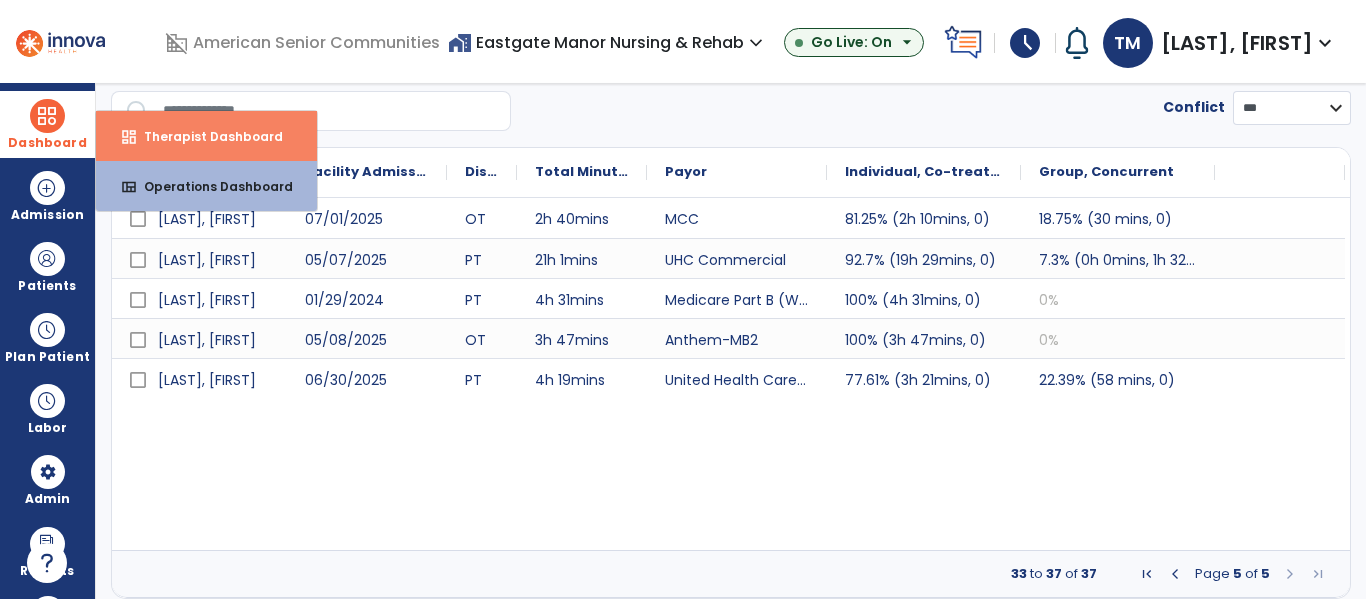 click on "Therapist Dashboard" at bounding box center [205, 136] 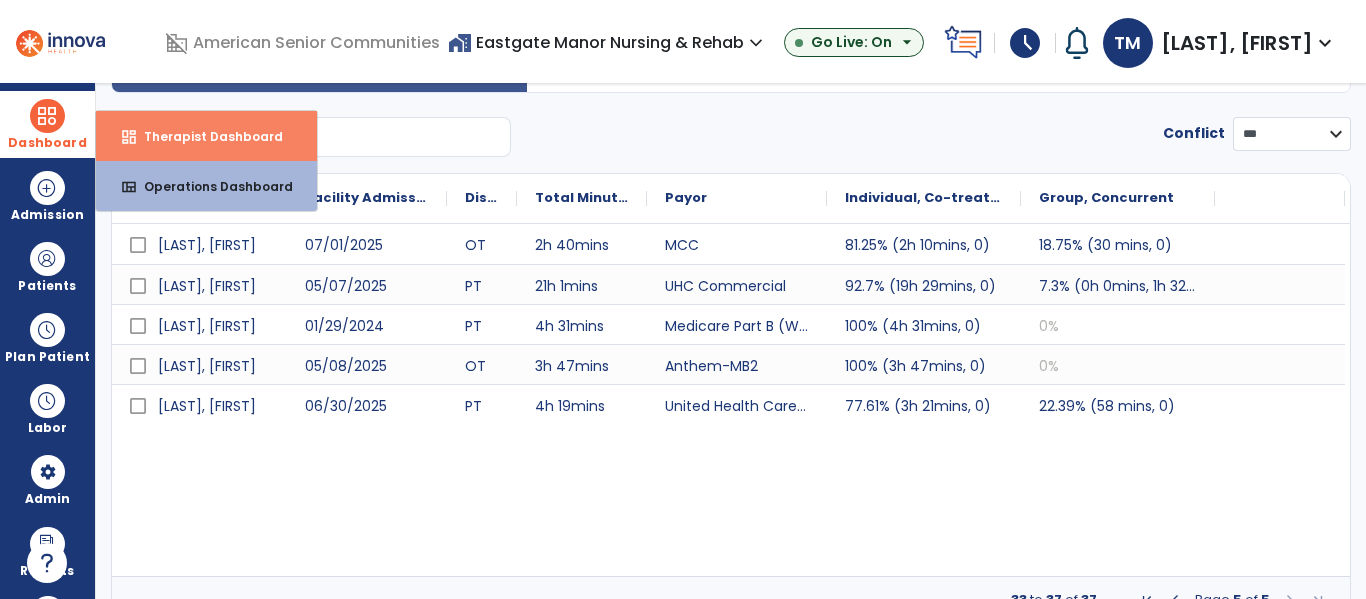 select on "****" 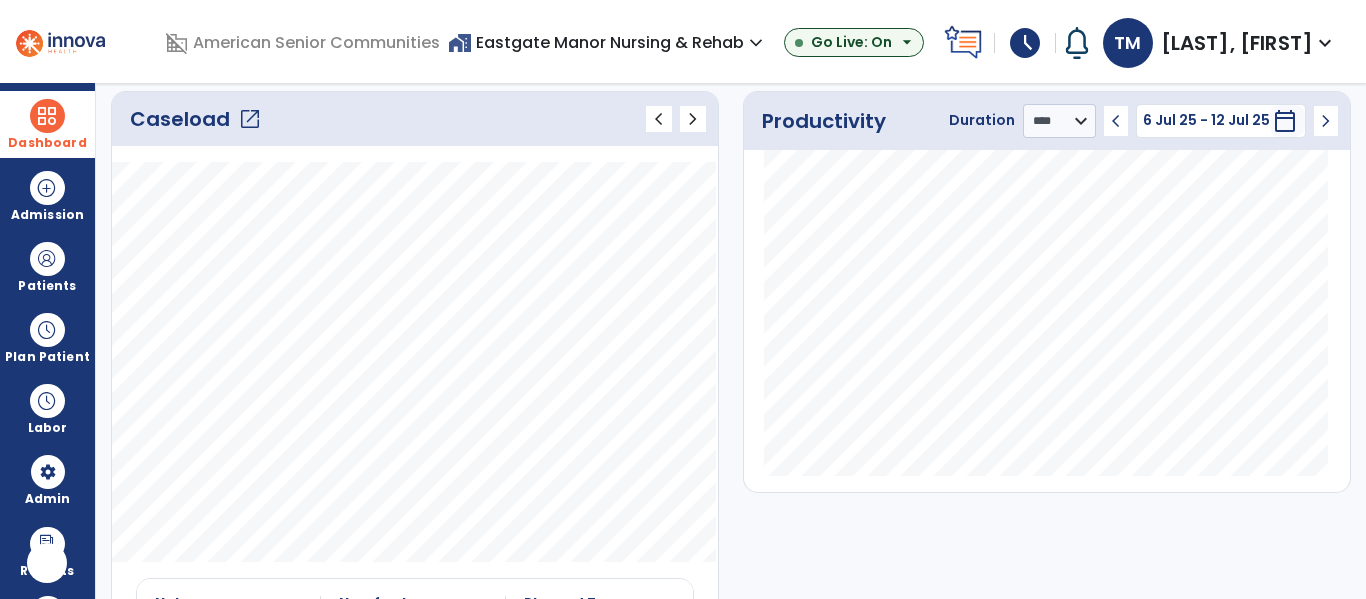scroll, scrollTop: 0, scrollLeft: 0, axis: both 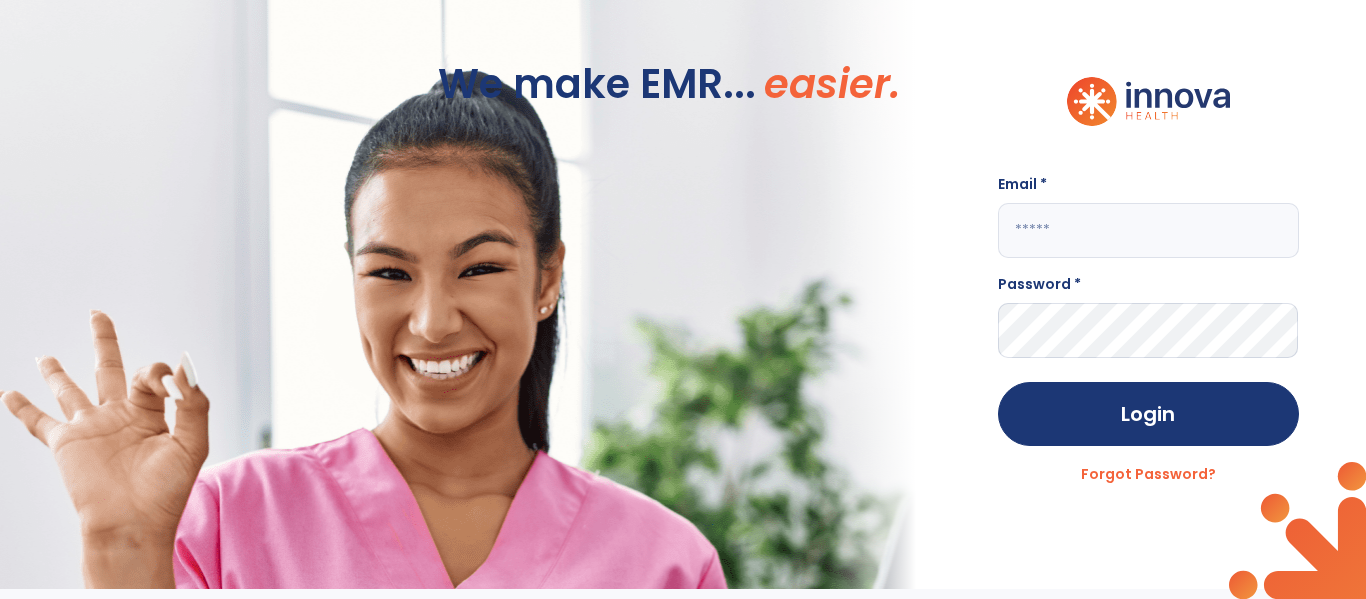 click 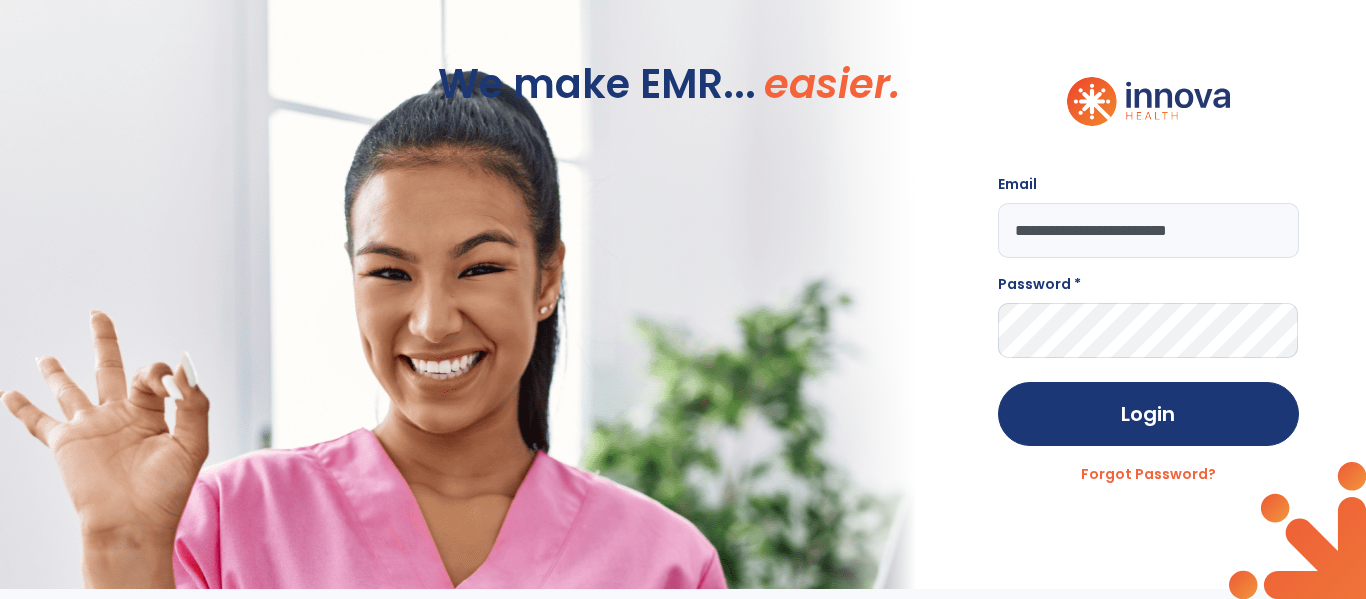 type on "**********" 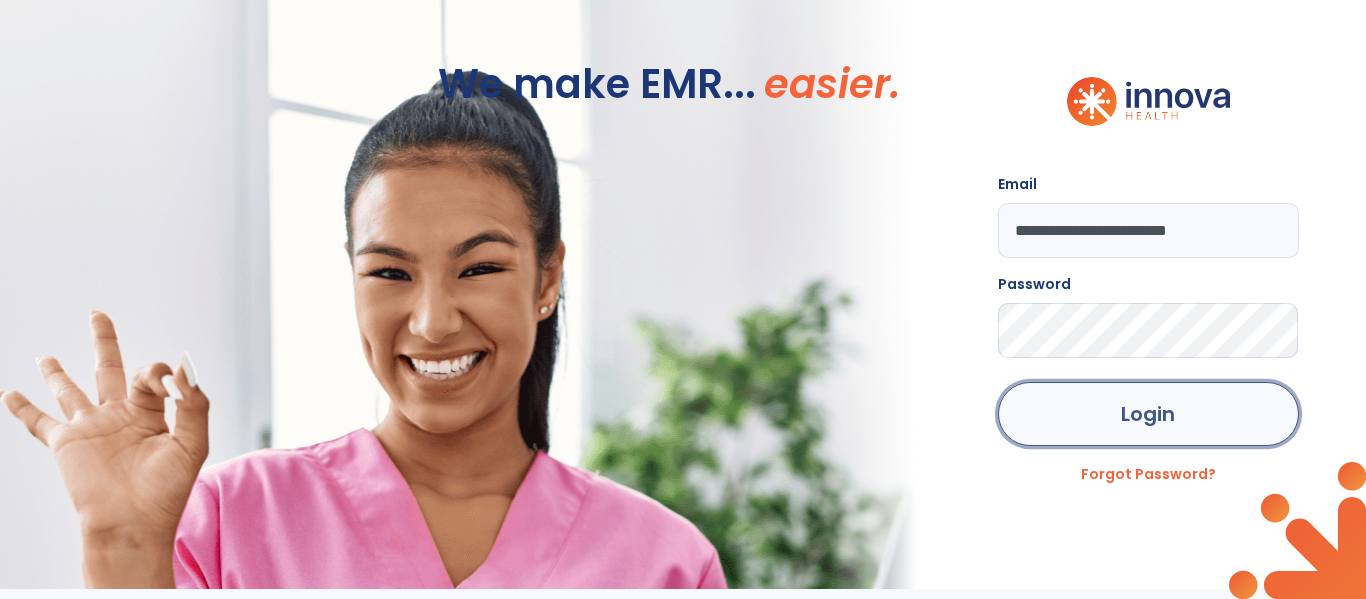 click on "Login" 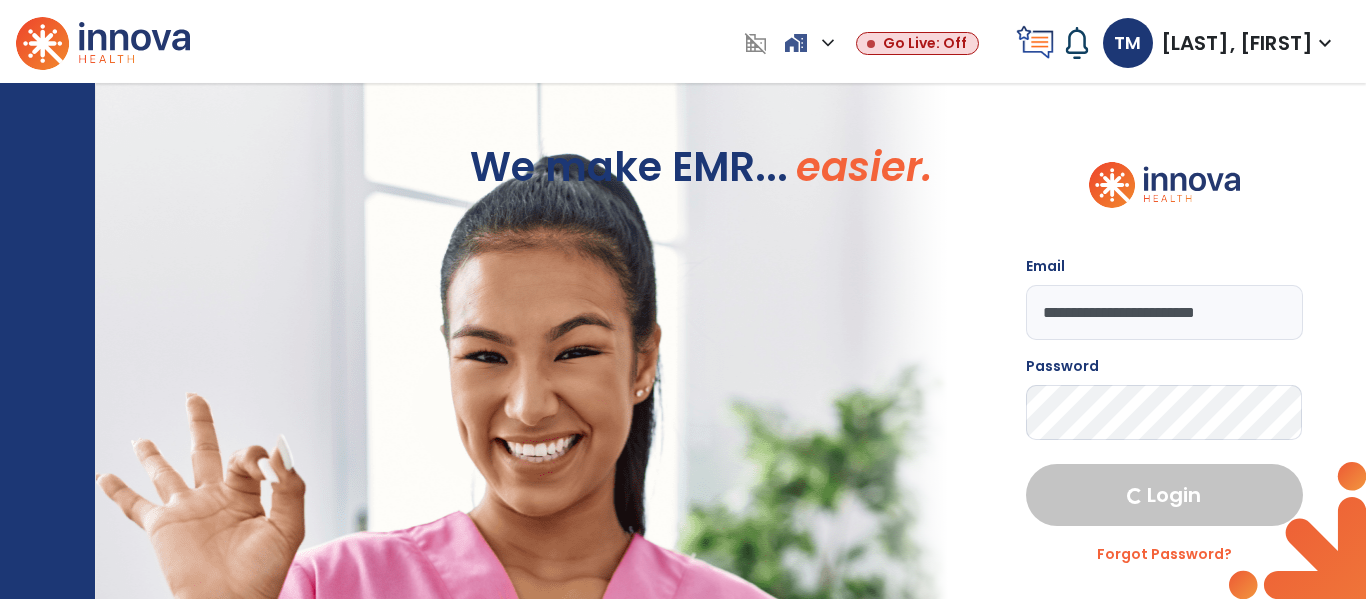 select on "***" 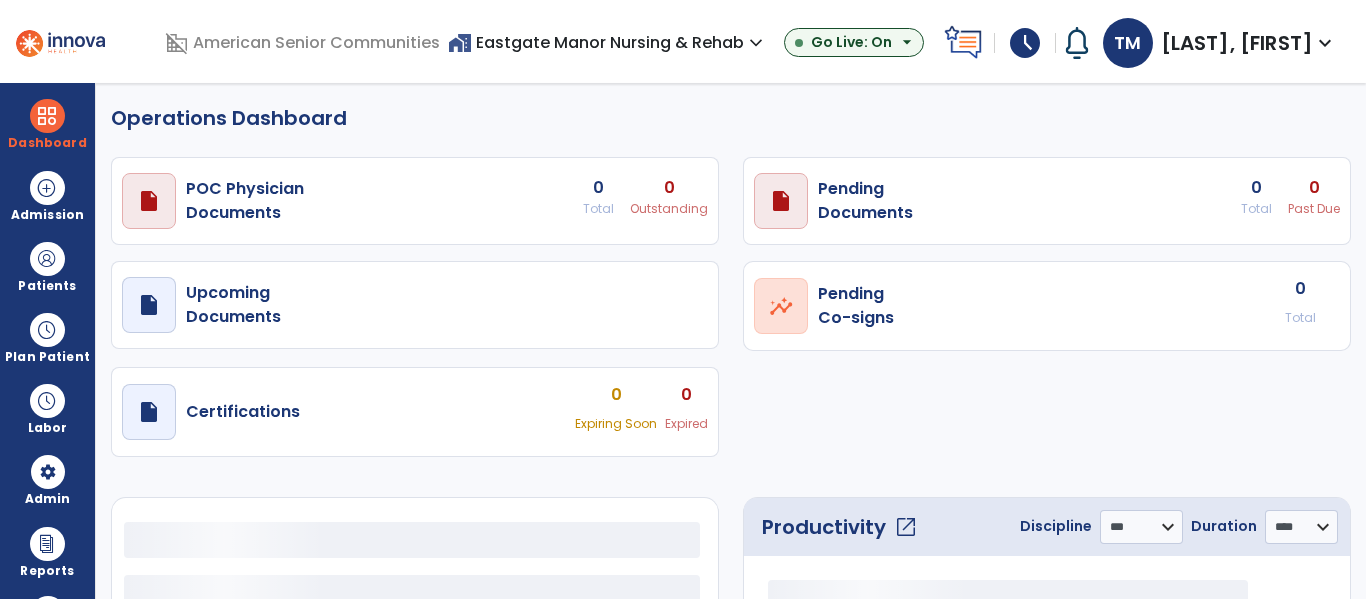 select on "***" 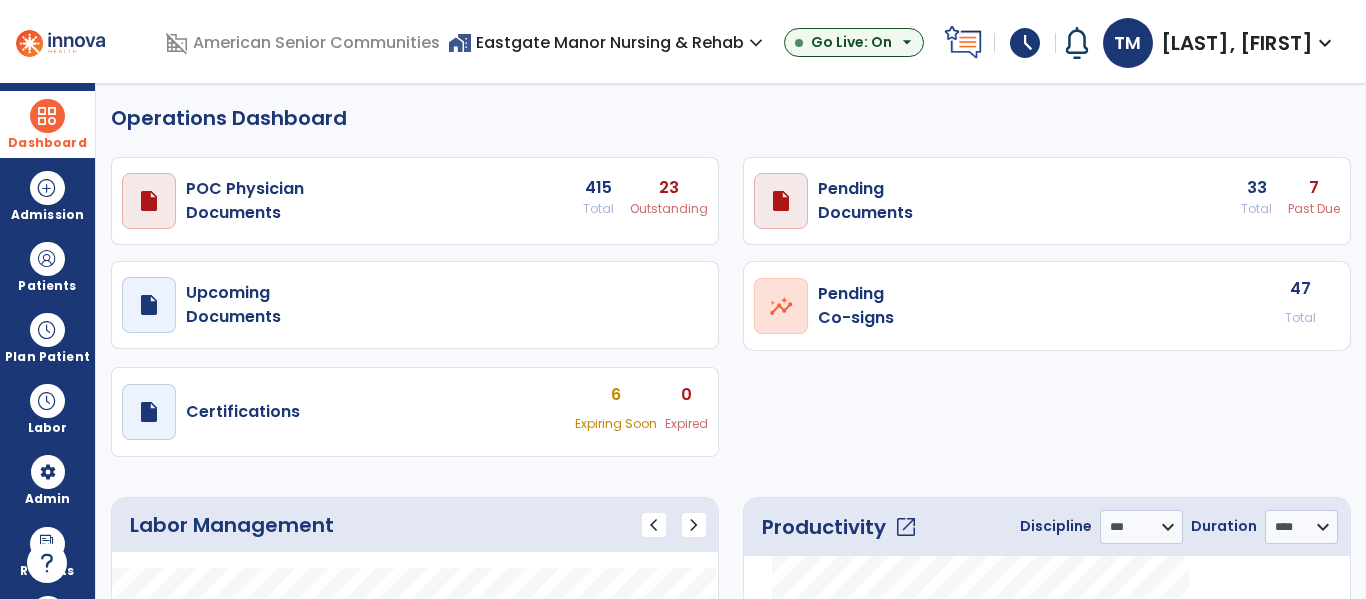 click at bounding box center (47, 116) 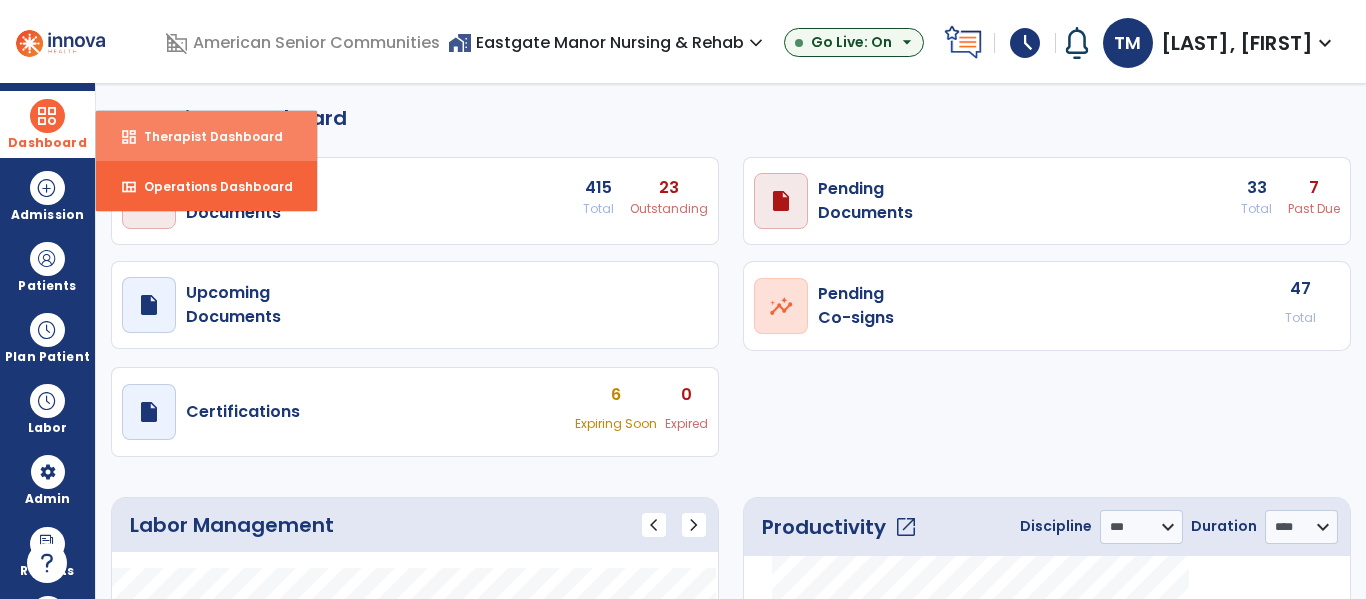 click on "Therapist Dashboard" at bounding box center (205, 136) 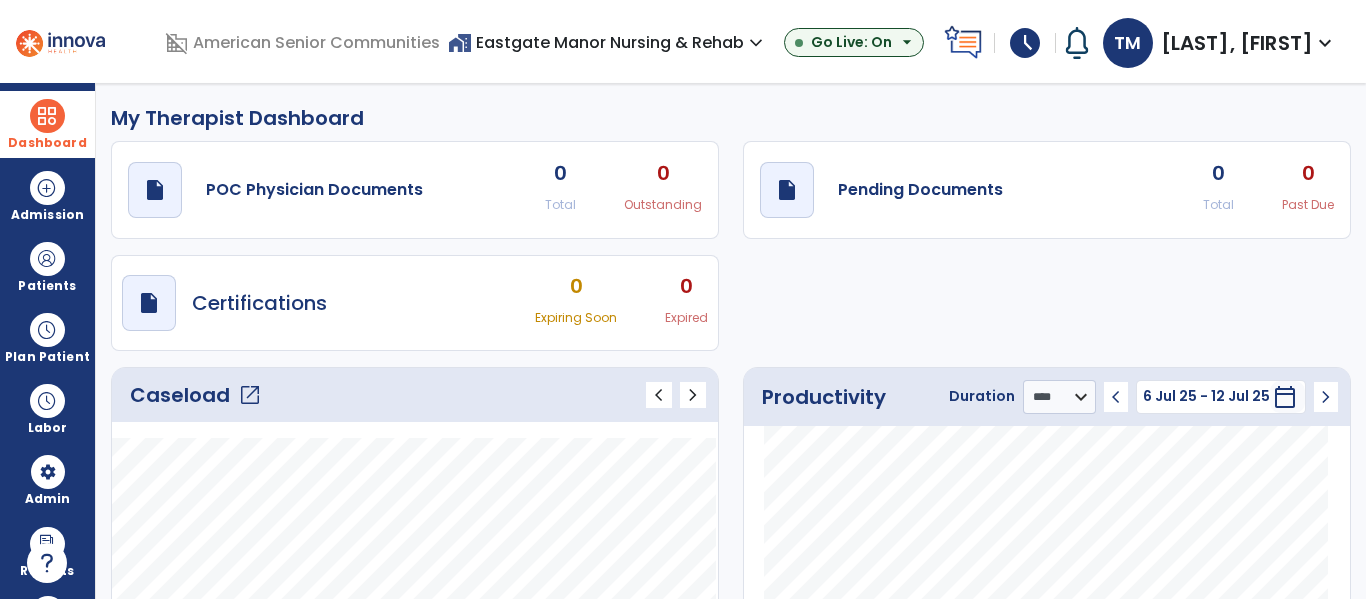 click on "open_in_new" 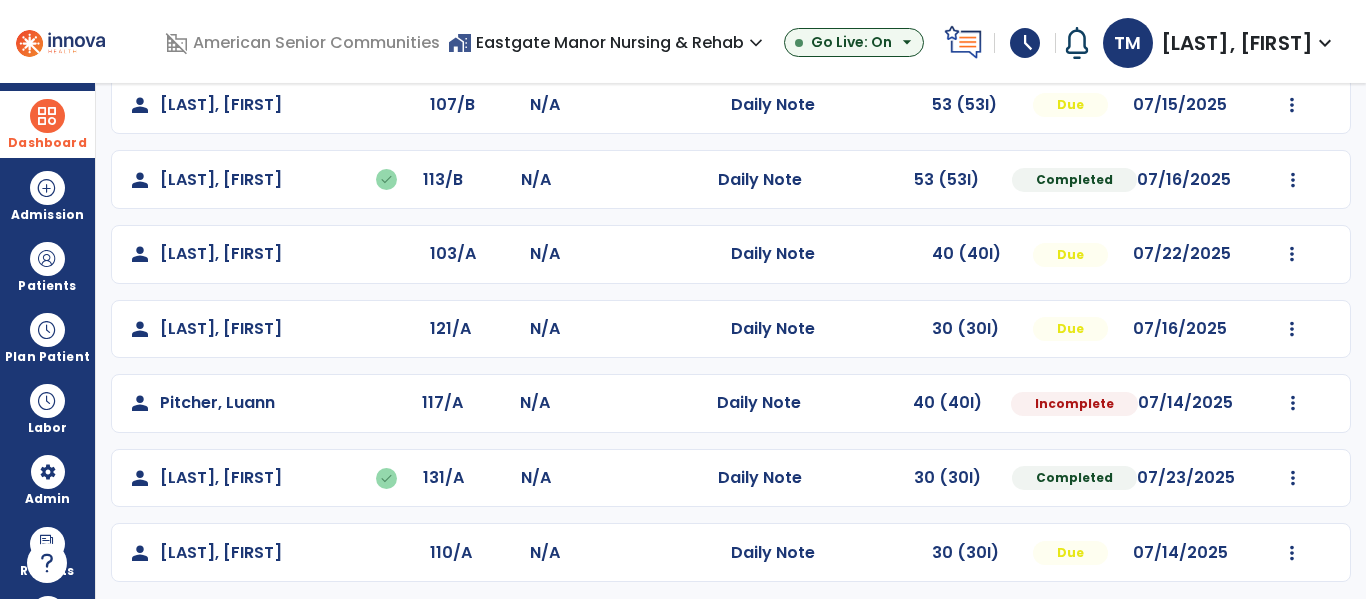 scroll, scrollTop: 339, scrollLeft: 0, axis: vertical 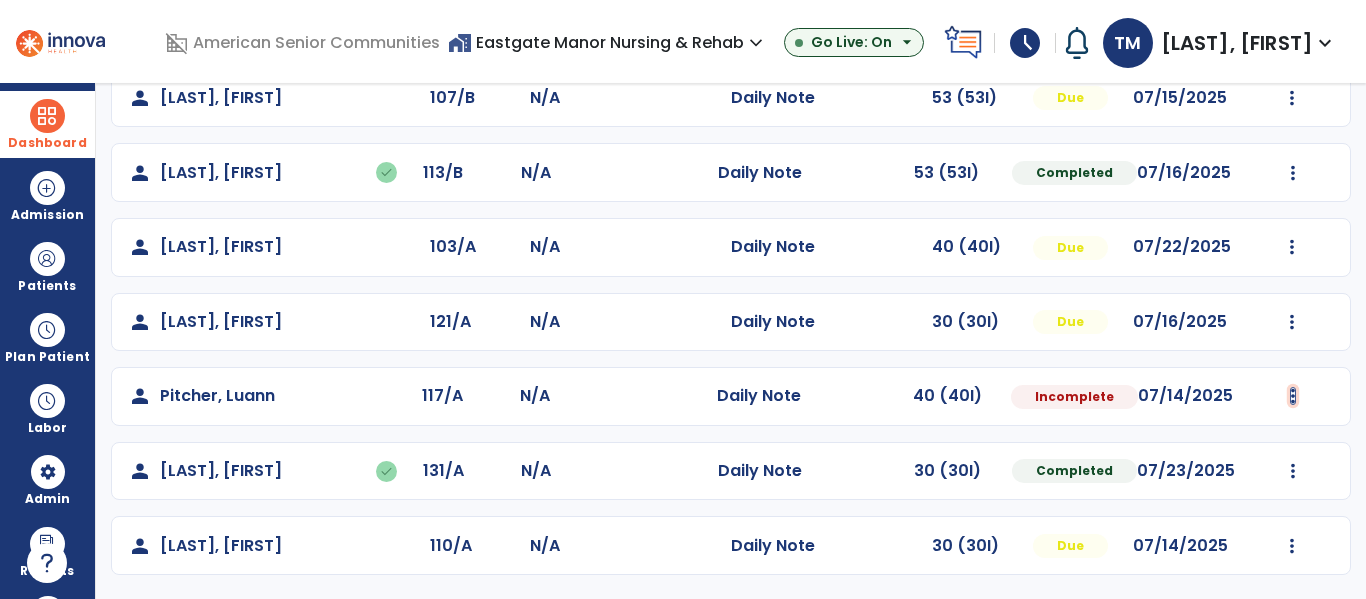 click at bounding box center (1292, -51) 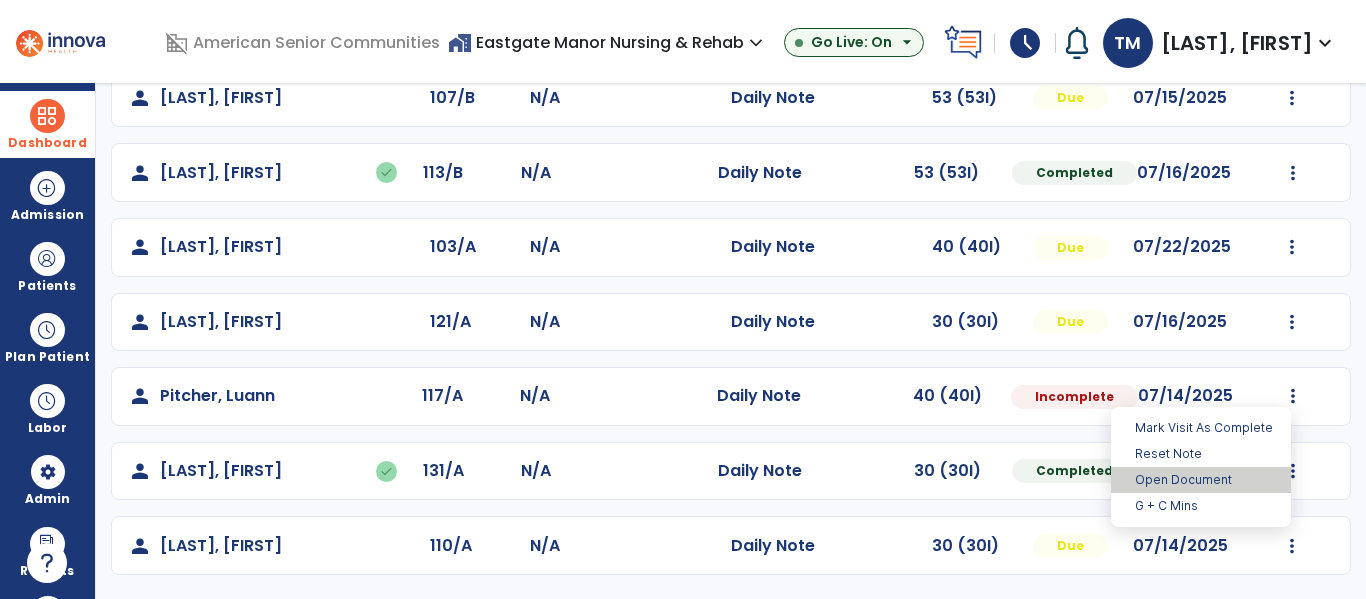 click on "Open Document" at bounding box center [1201, 480] 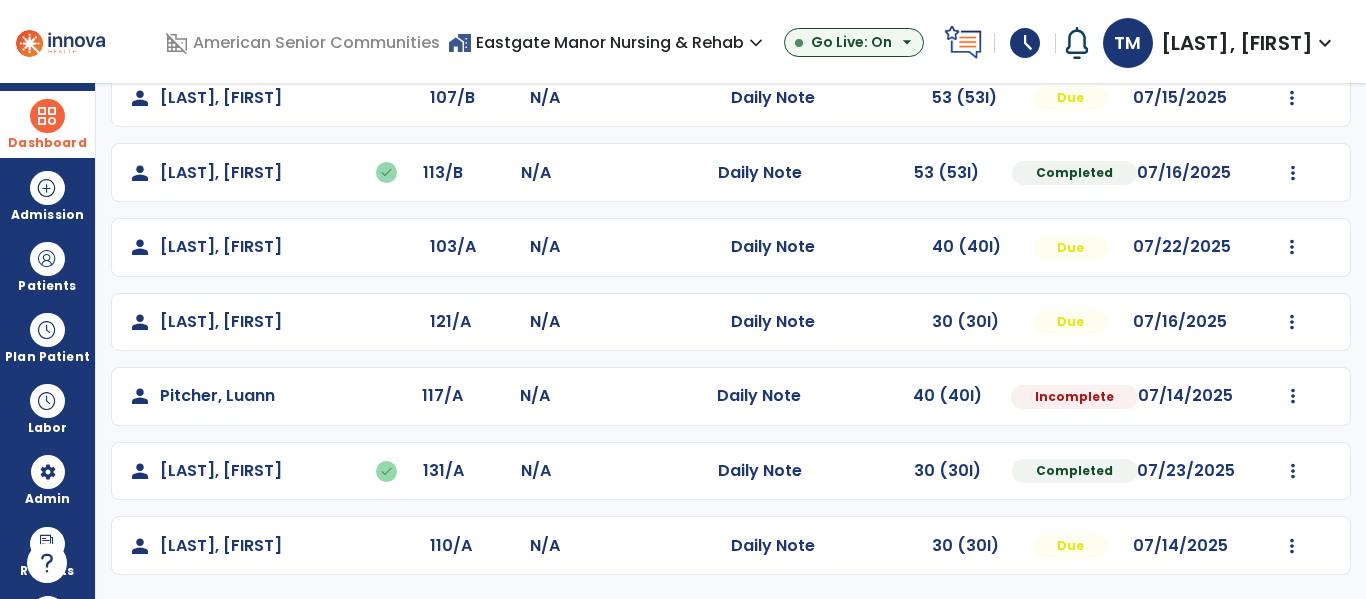 select on "*" 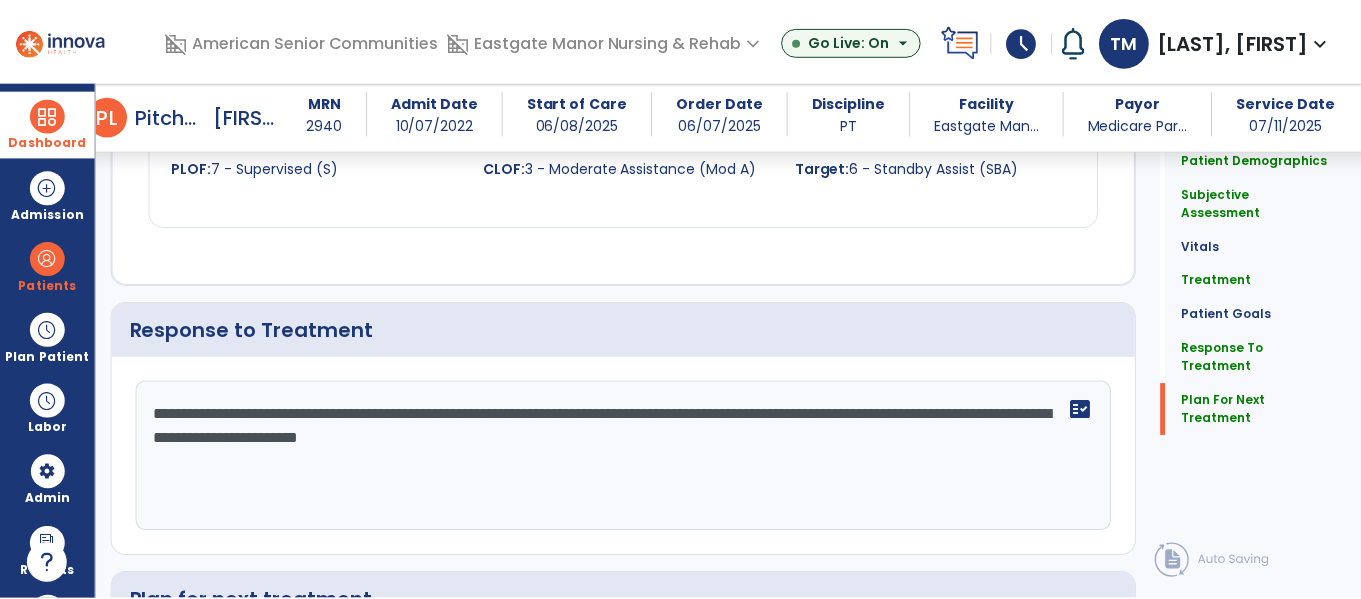 scroll, scrollTop: 3249, scrollLeft: 0, axis: vertical 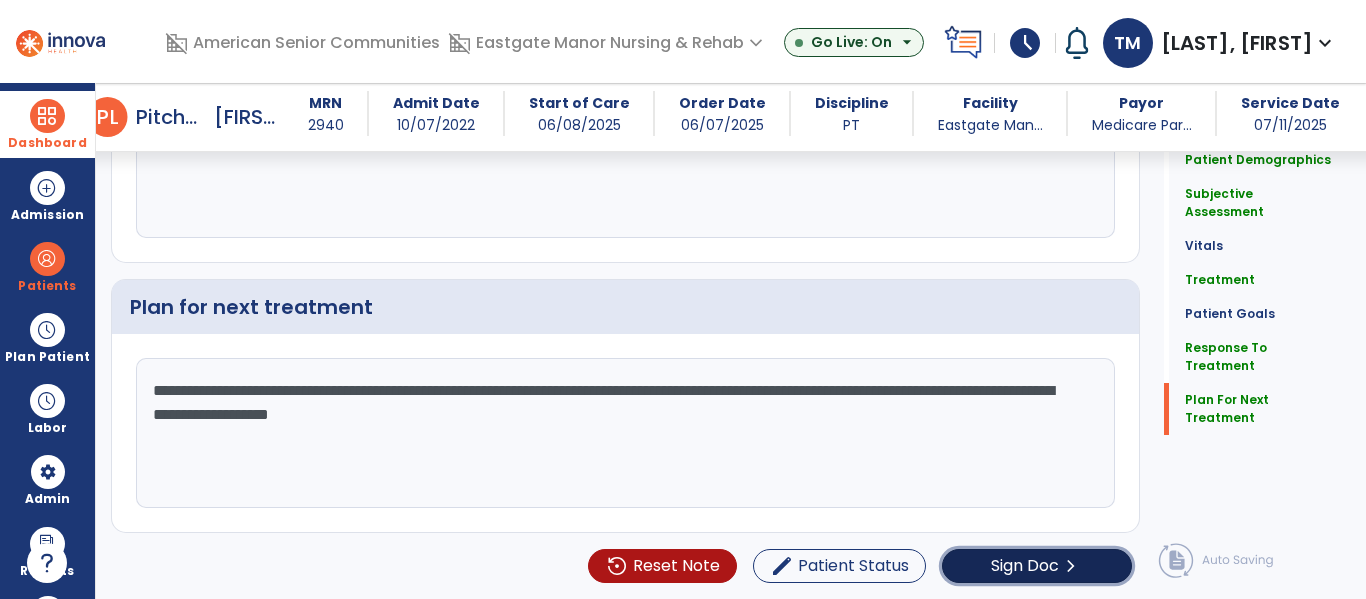 click on "Sign Doc" 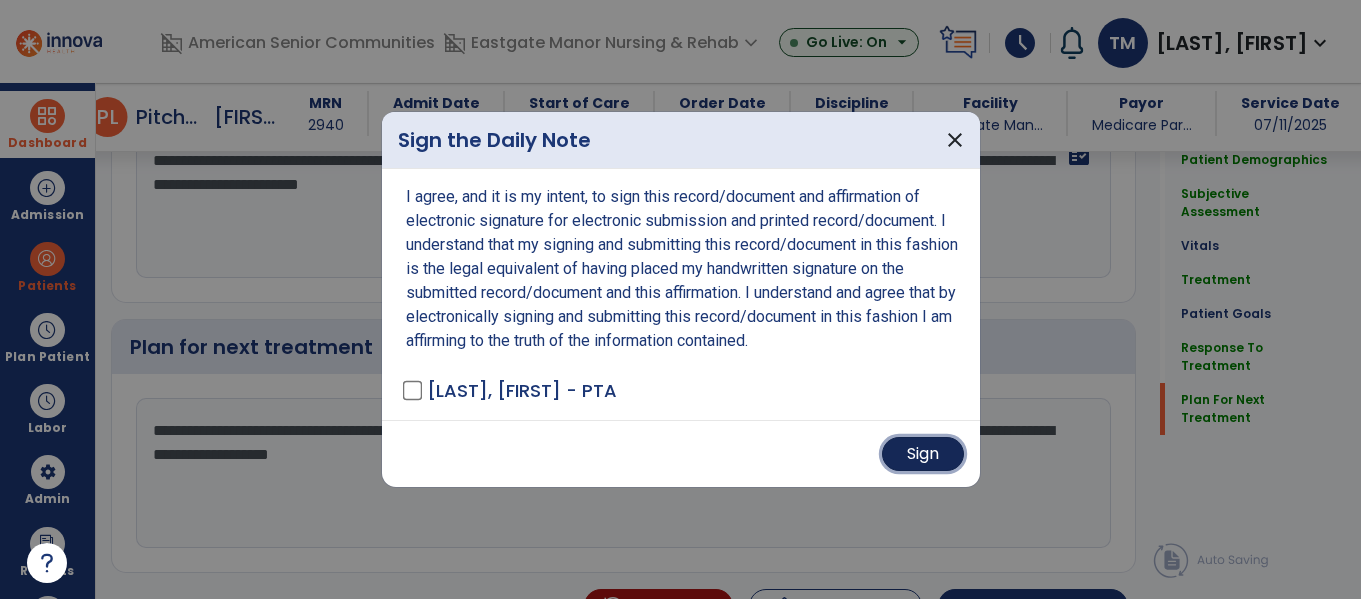 click on "Sign" at bounding box center (923, 454) 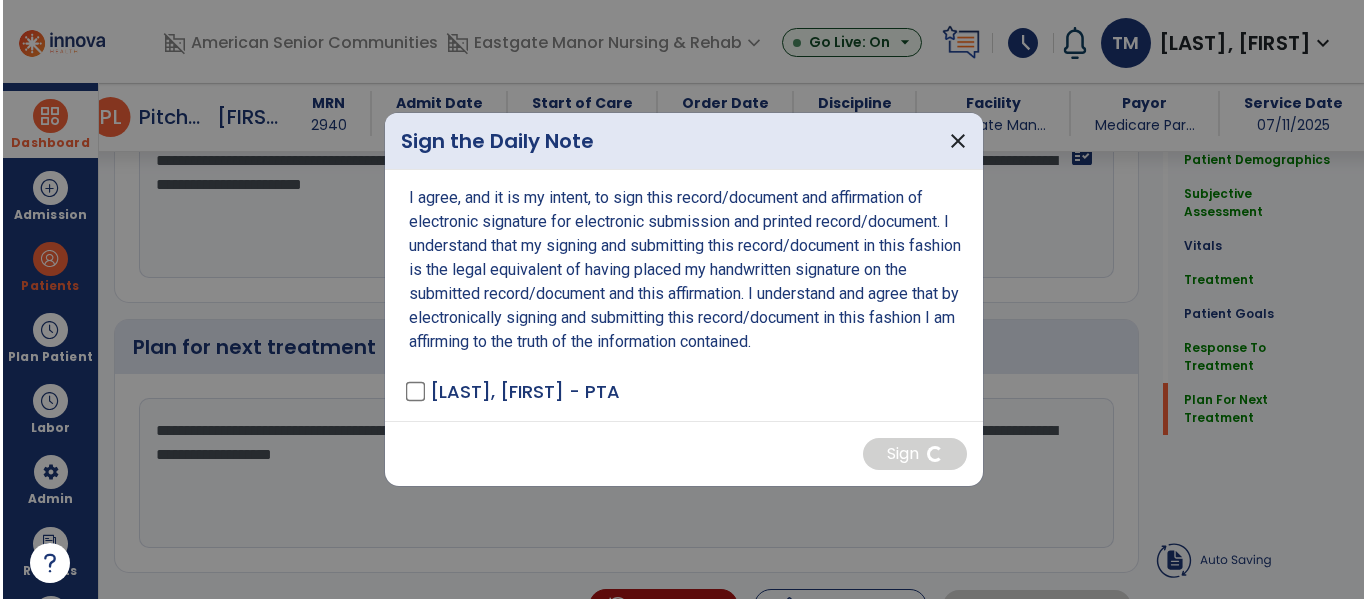 scroll, scrollTop: 3289, scrollLeft: 0, axis: vertical 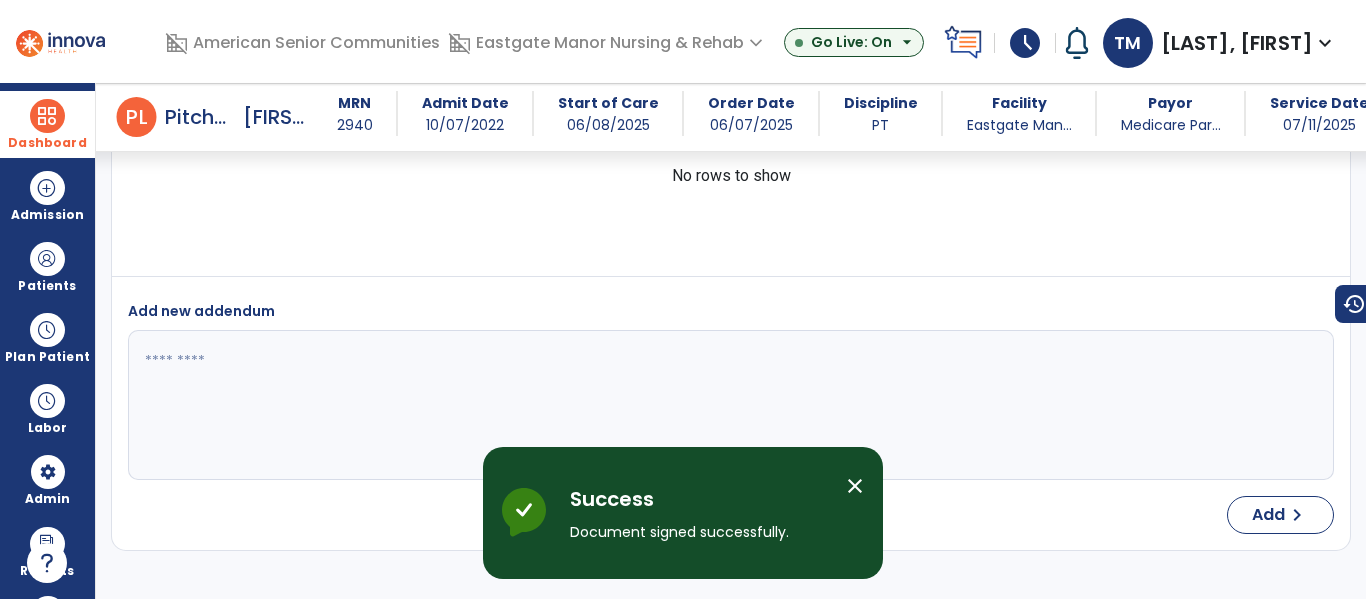 click at bounding box center [47, 116] 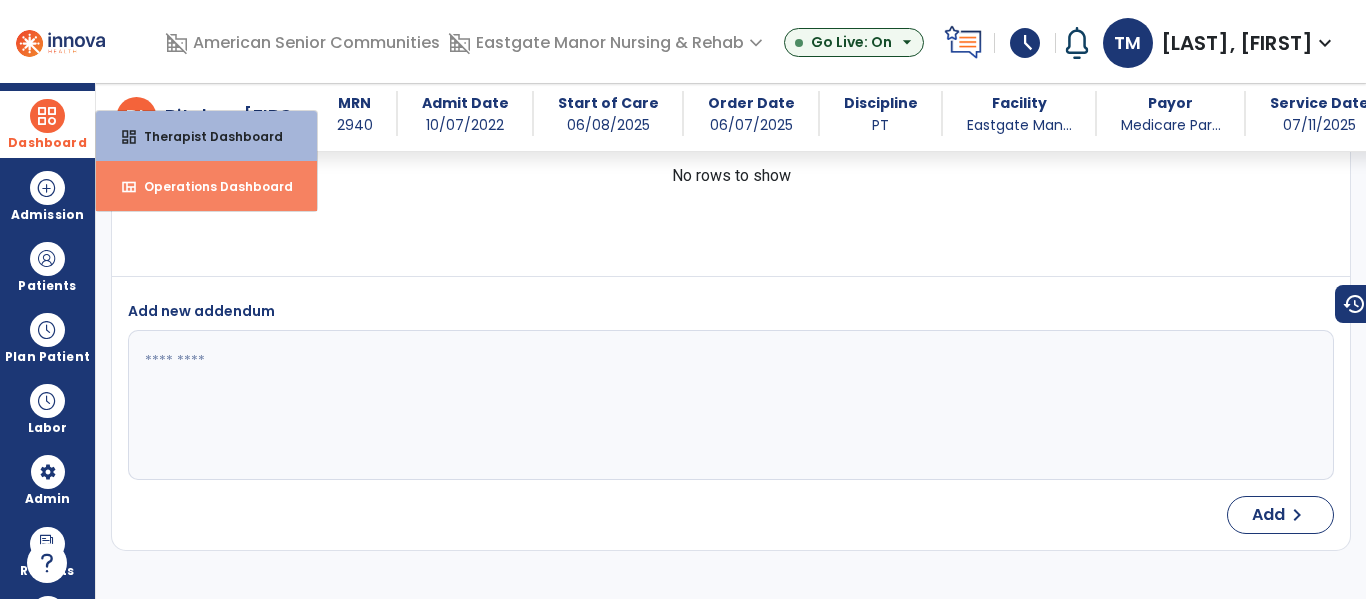 click on "view_quilt  Operations Dashboard" at bounding box center [206, 186] 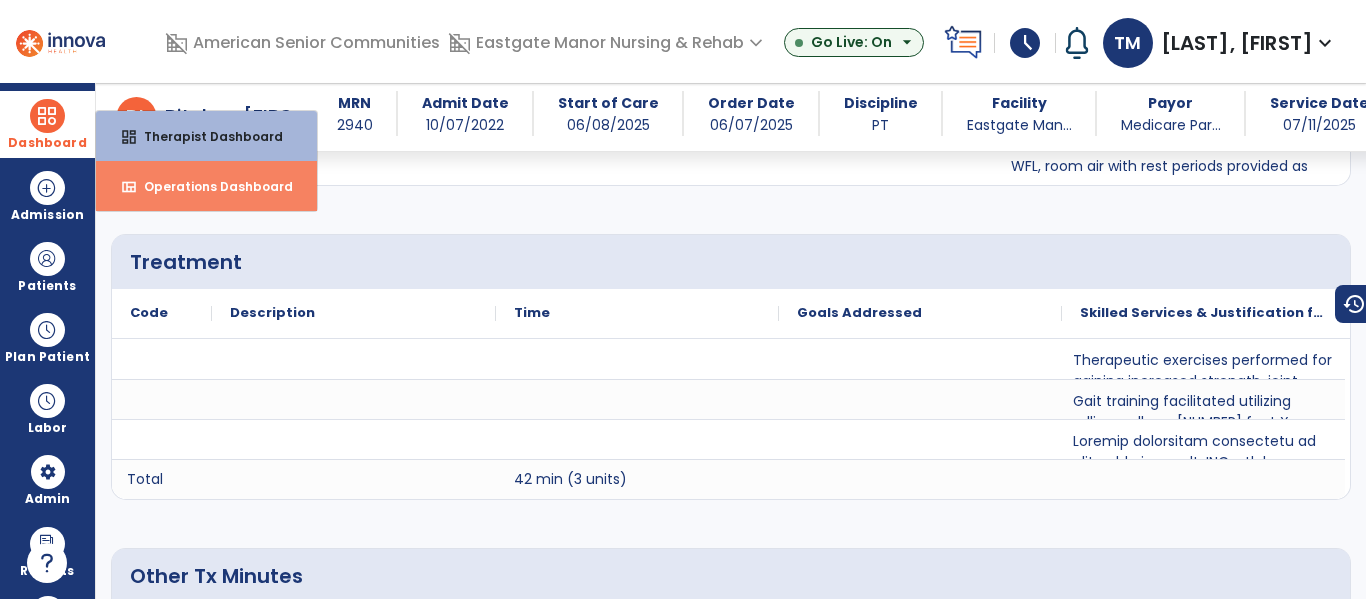 select on "***" 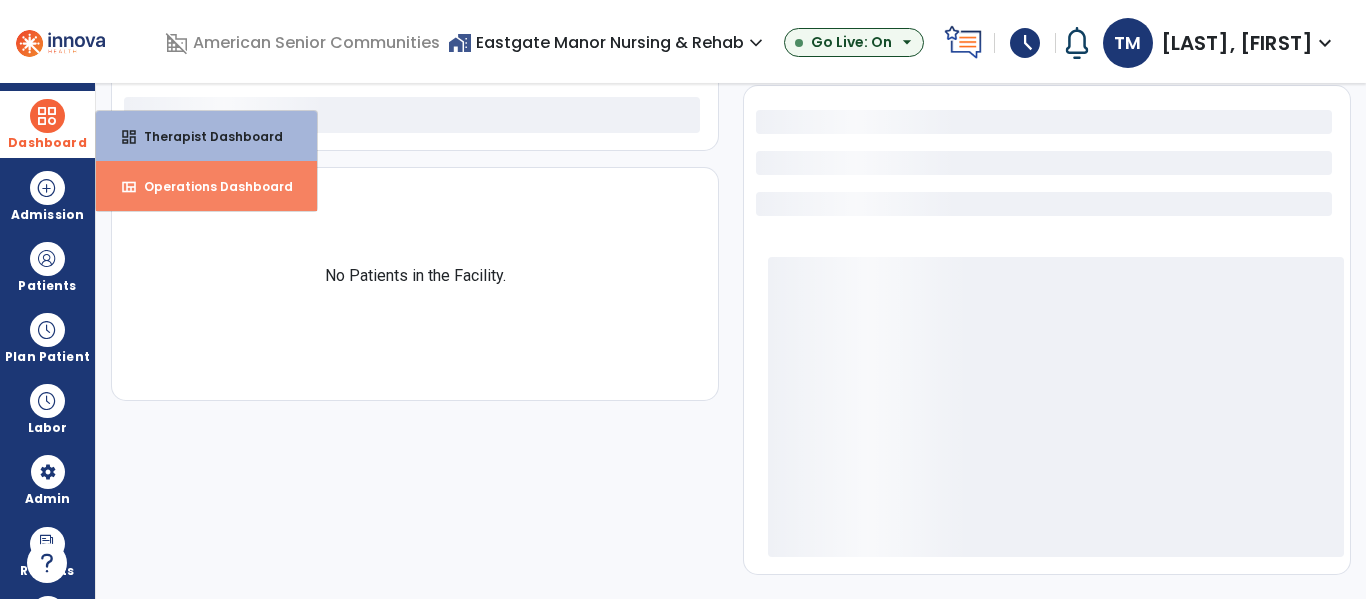 select on "***" 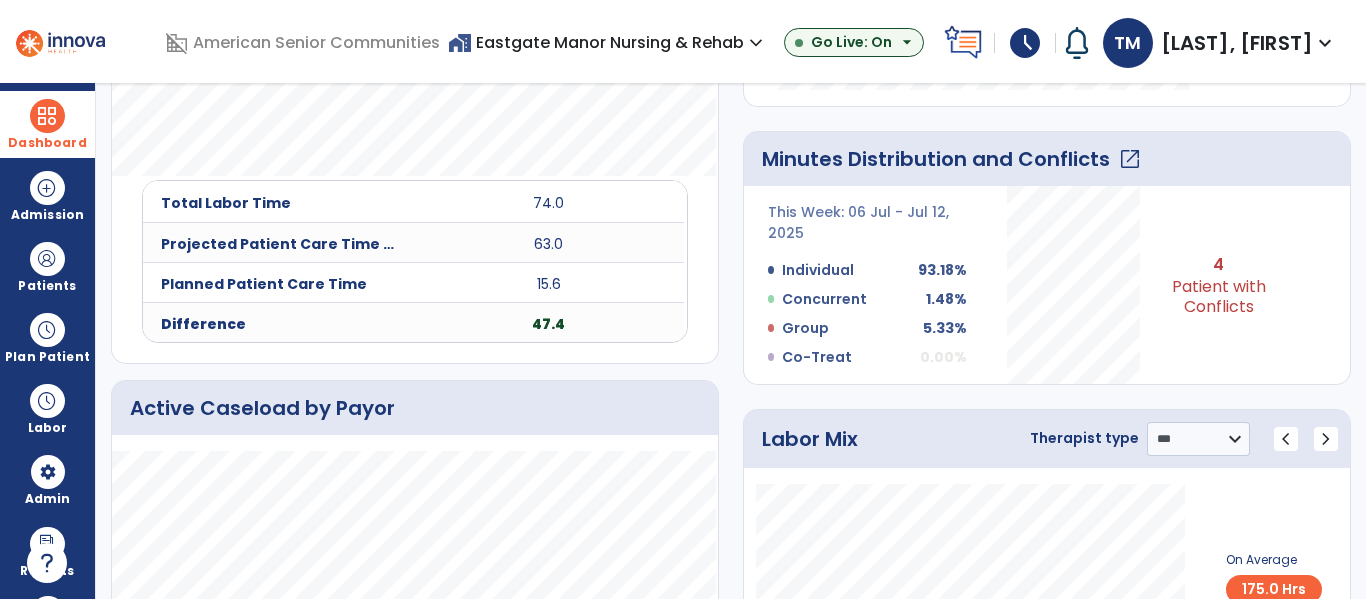 click on "open_in_new" 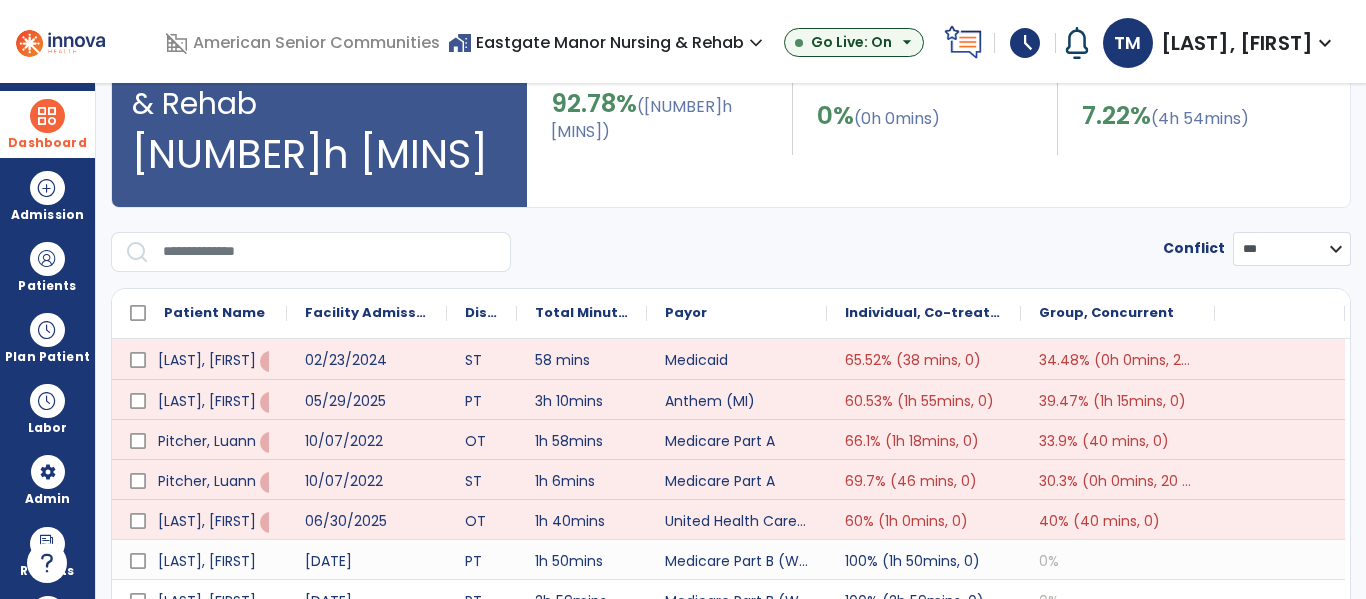 scroll, scrollTop: 0, scrollLeft: 0, axis: both 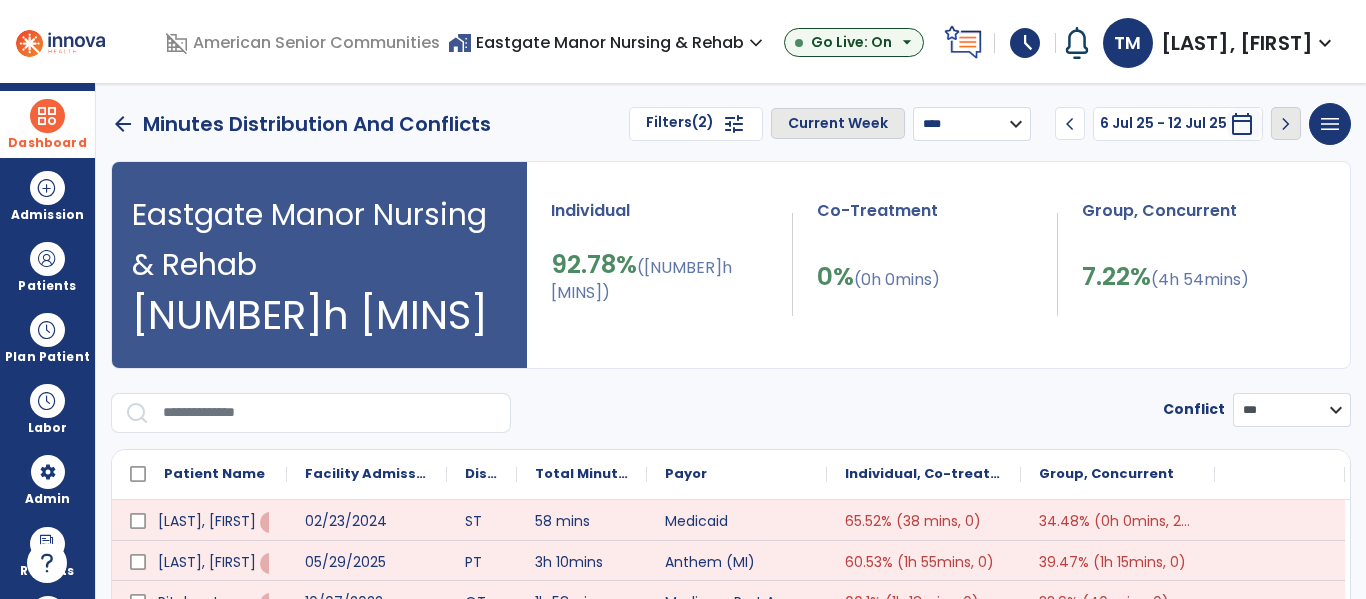 click on "**********" at bounding box center [972, 124] 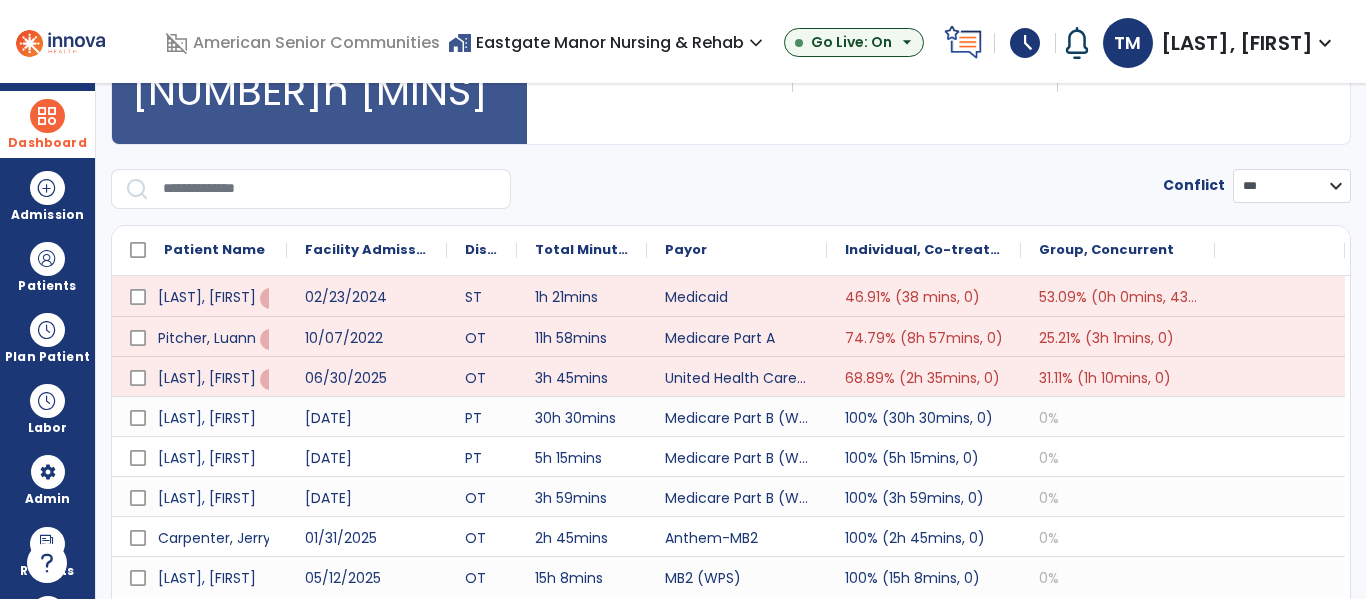 scroll, scrollTop: 352, scrollLeft: 0, axis: vertical 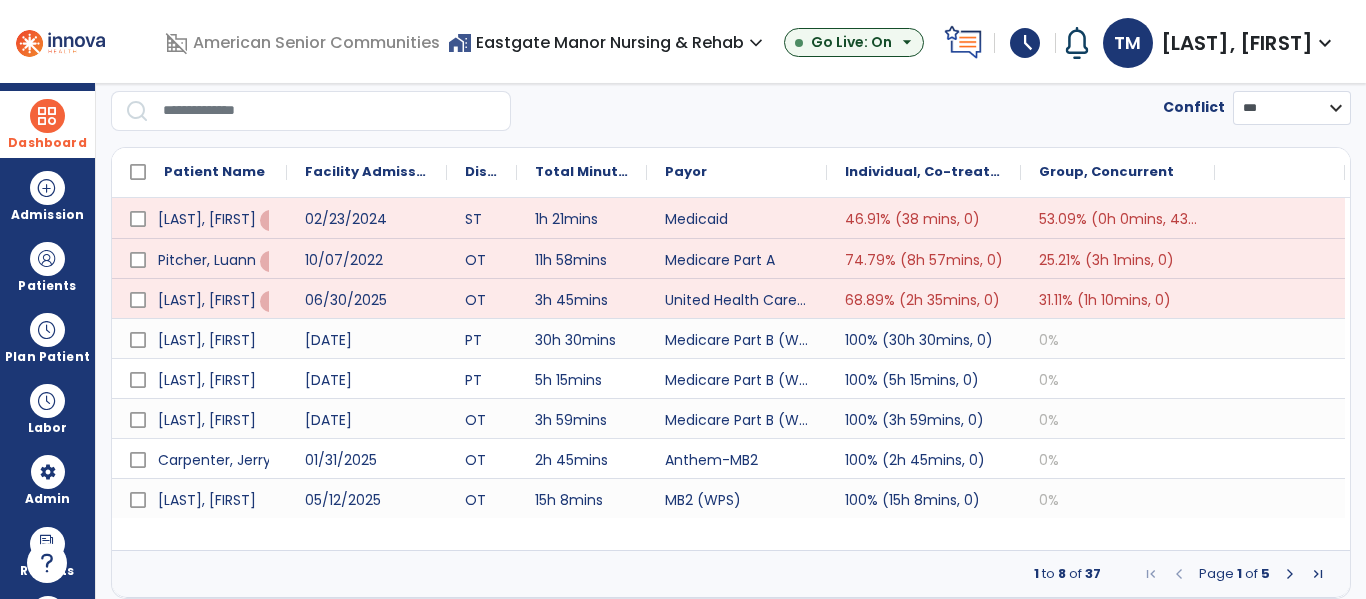 click at bounding box center [1290, 574] 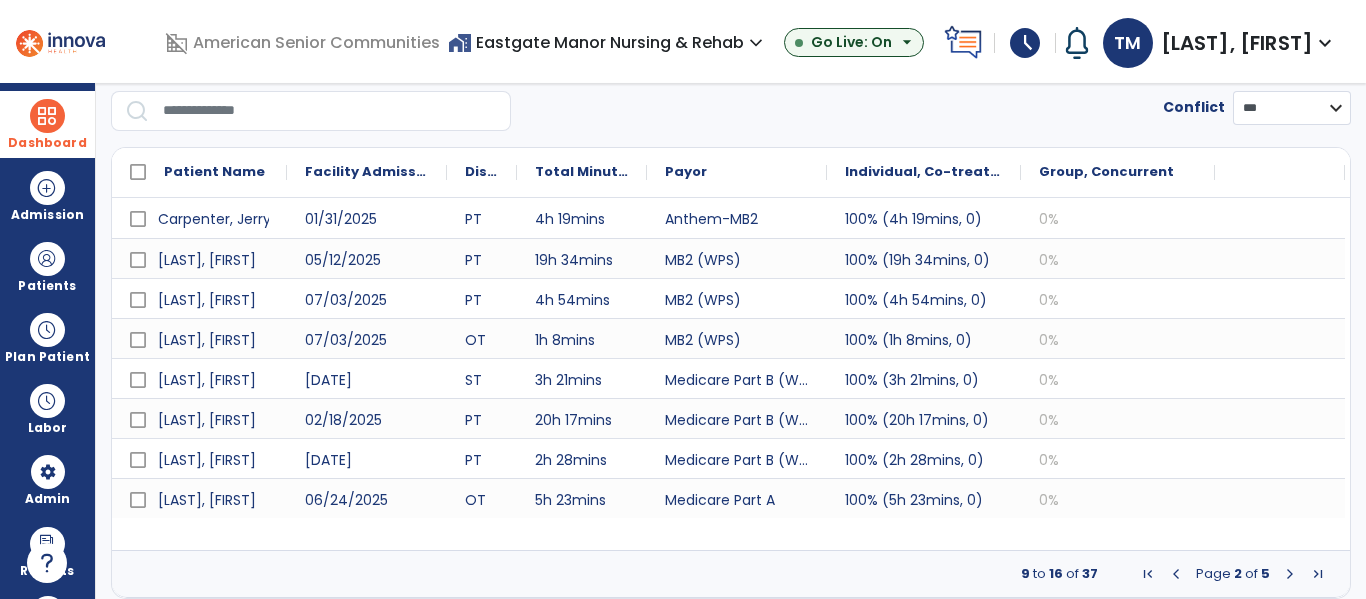 click at bounding box center [1290, 574] 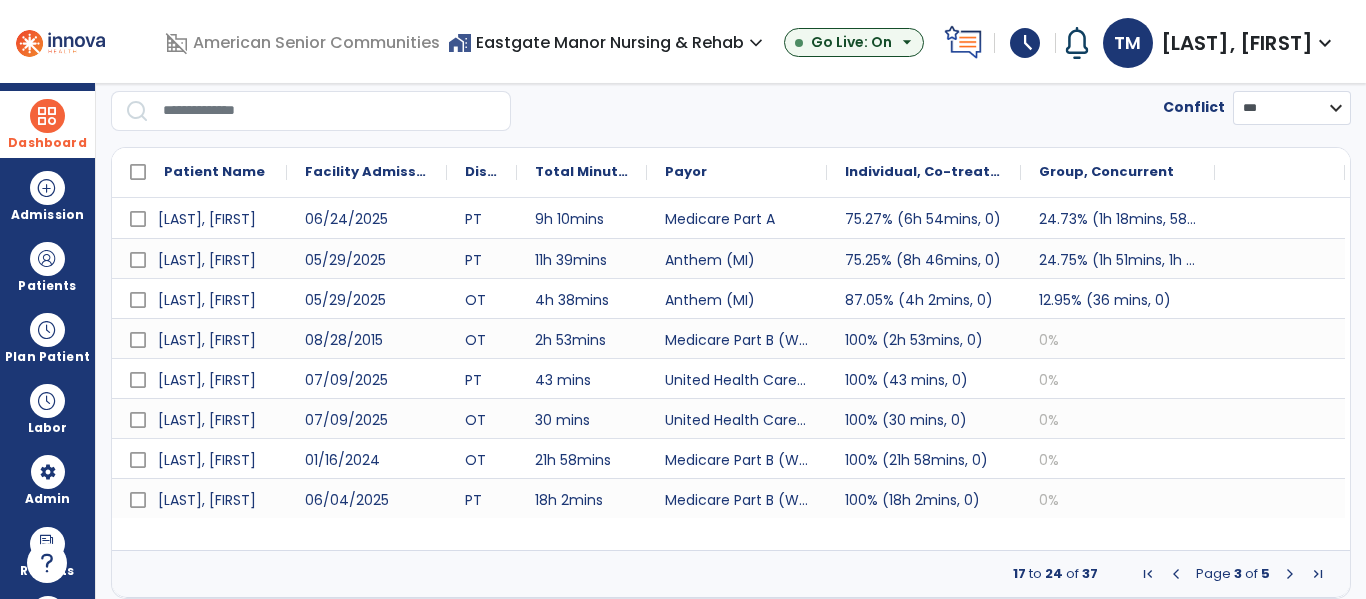 click at bounding box center (1290, 574) 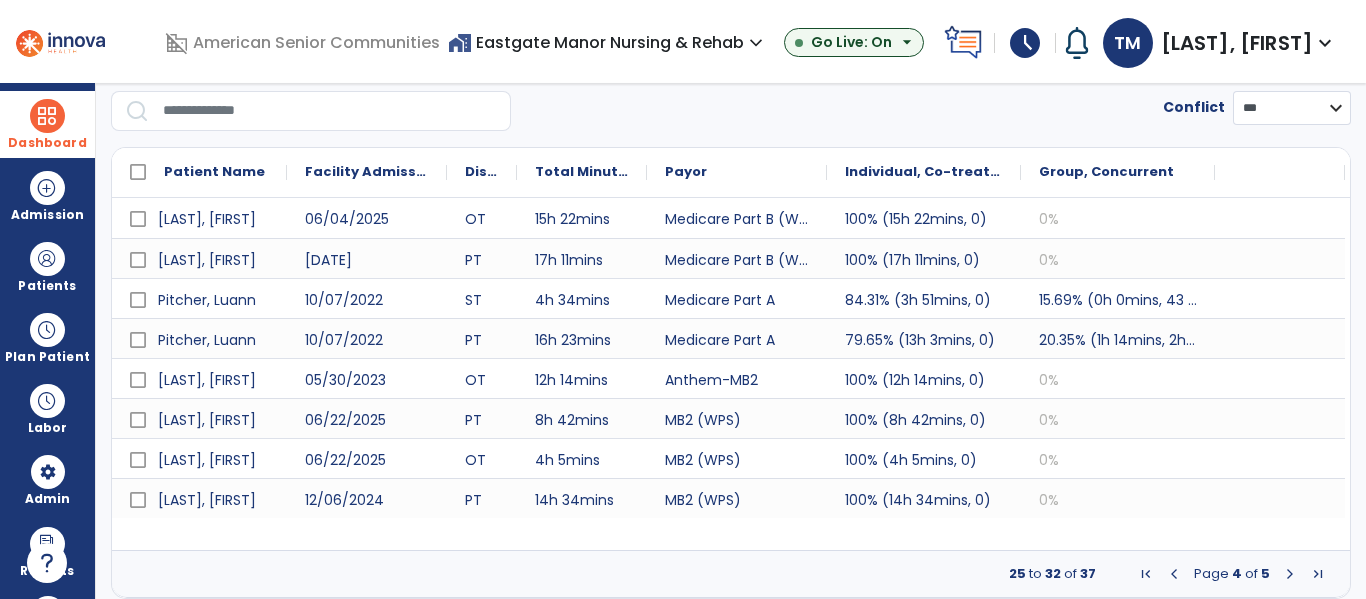 click at bounding box center (1174, 574) 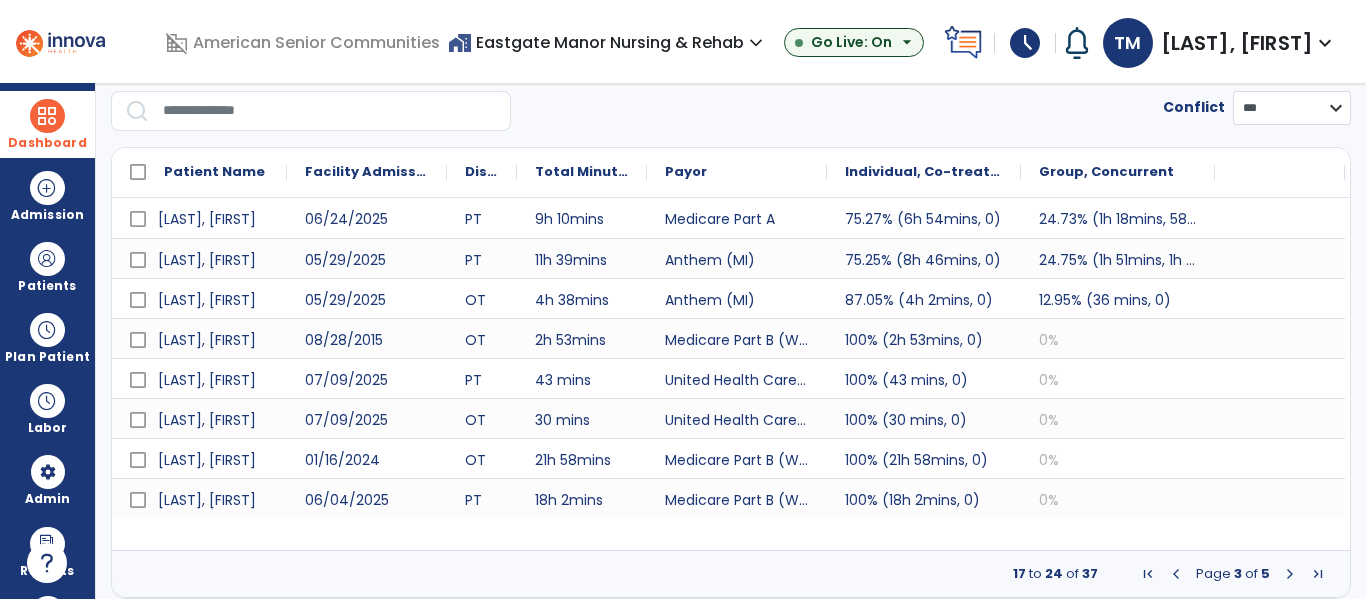 click at bounding box center [1176, 574] 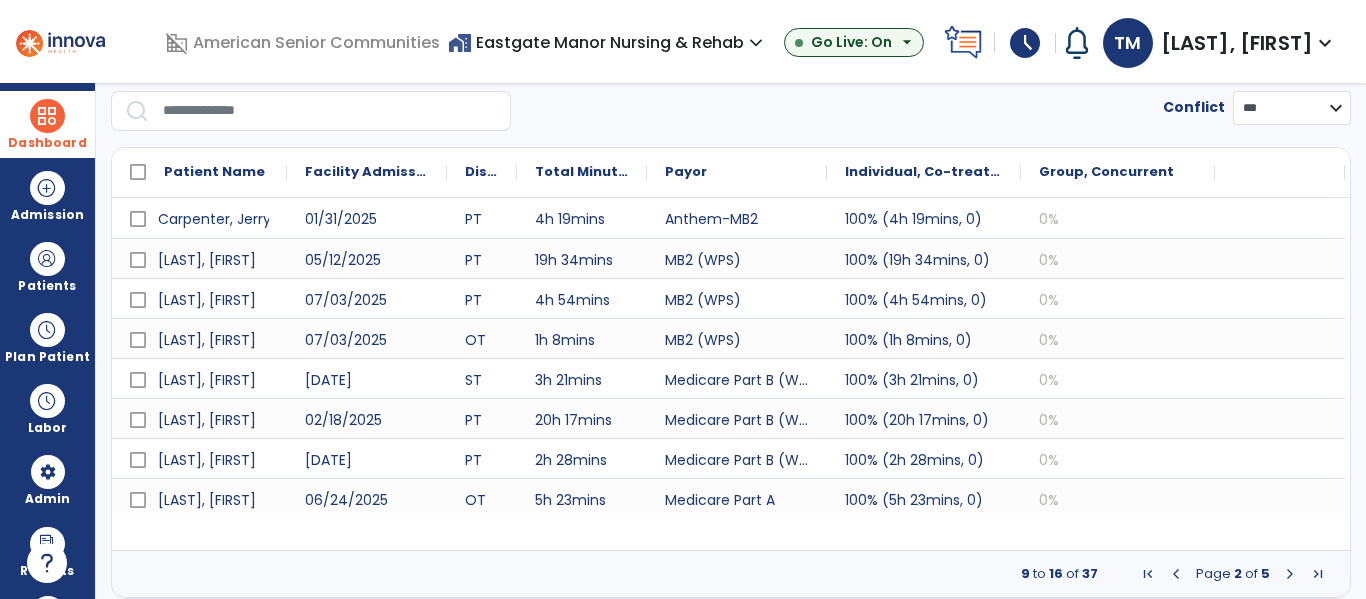 click at bounding box center (1176, 574) 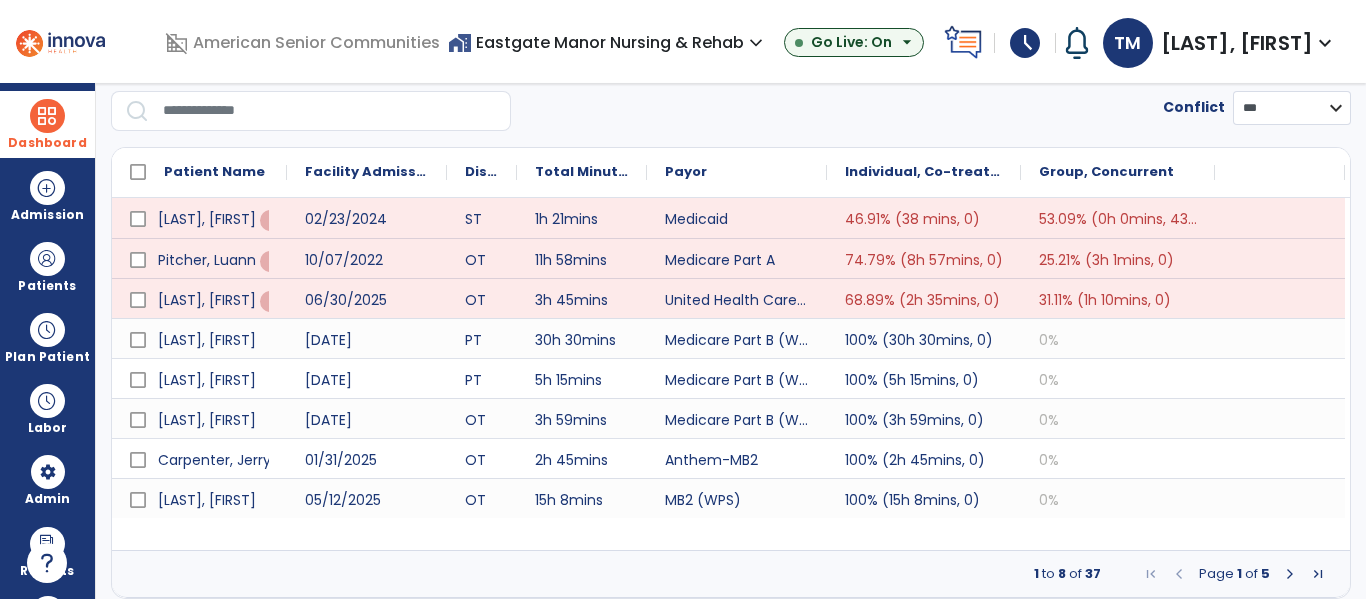 click at bounding box center [1290, 574] 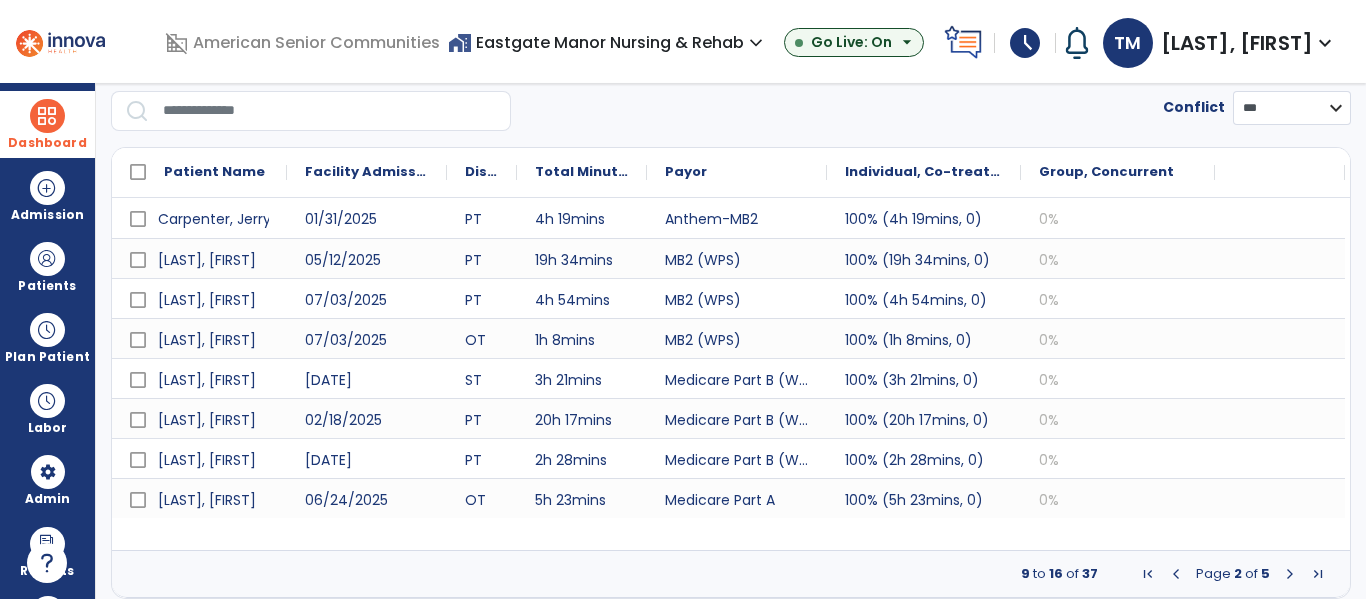 click at bounding box center (1290, 574) 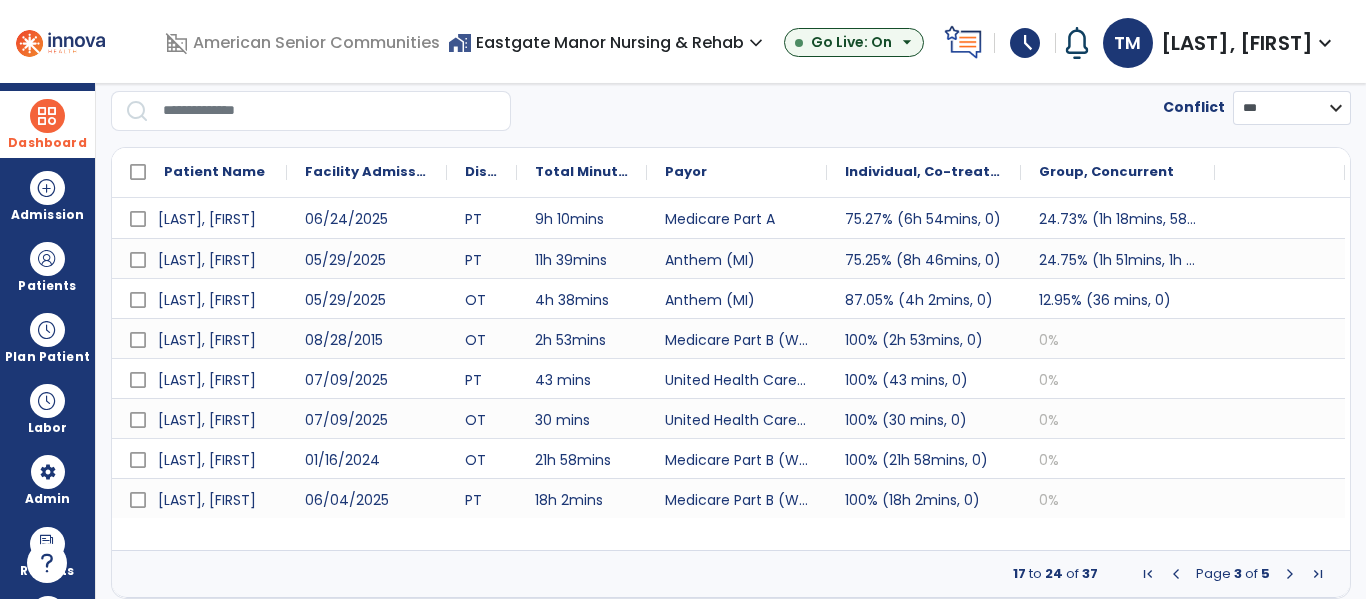 click at bounding box center (1290, 574) 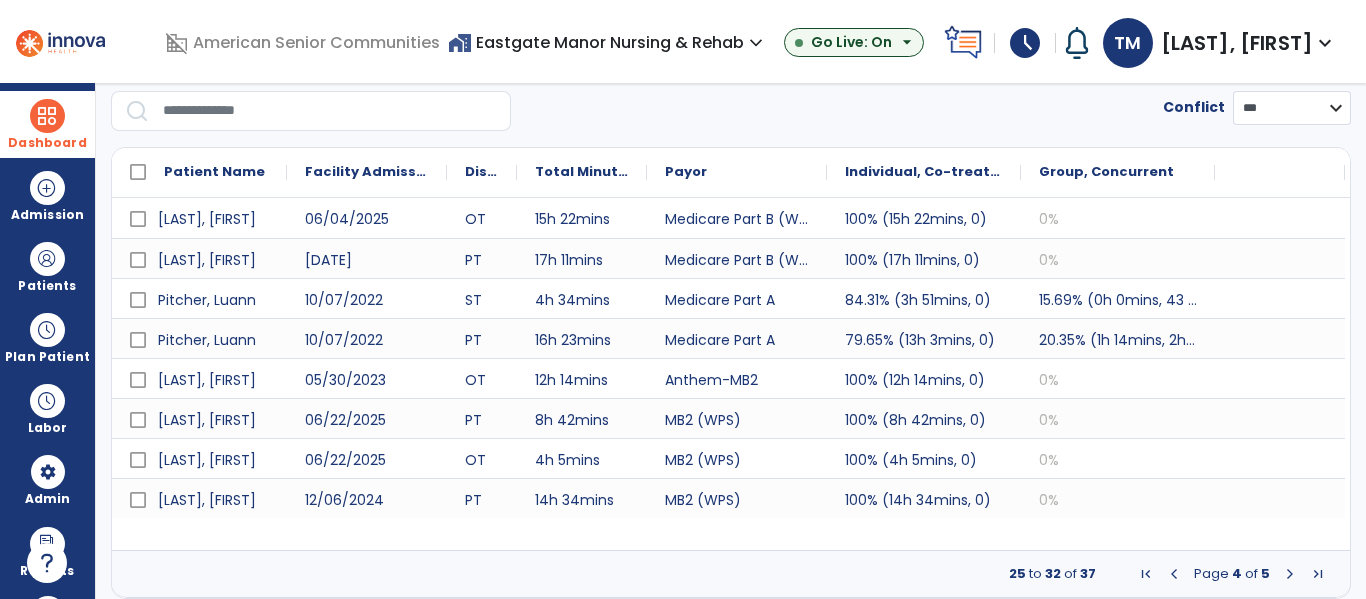 click at bounding box center (1290, 574) 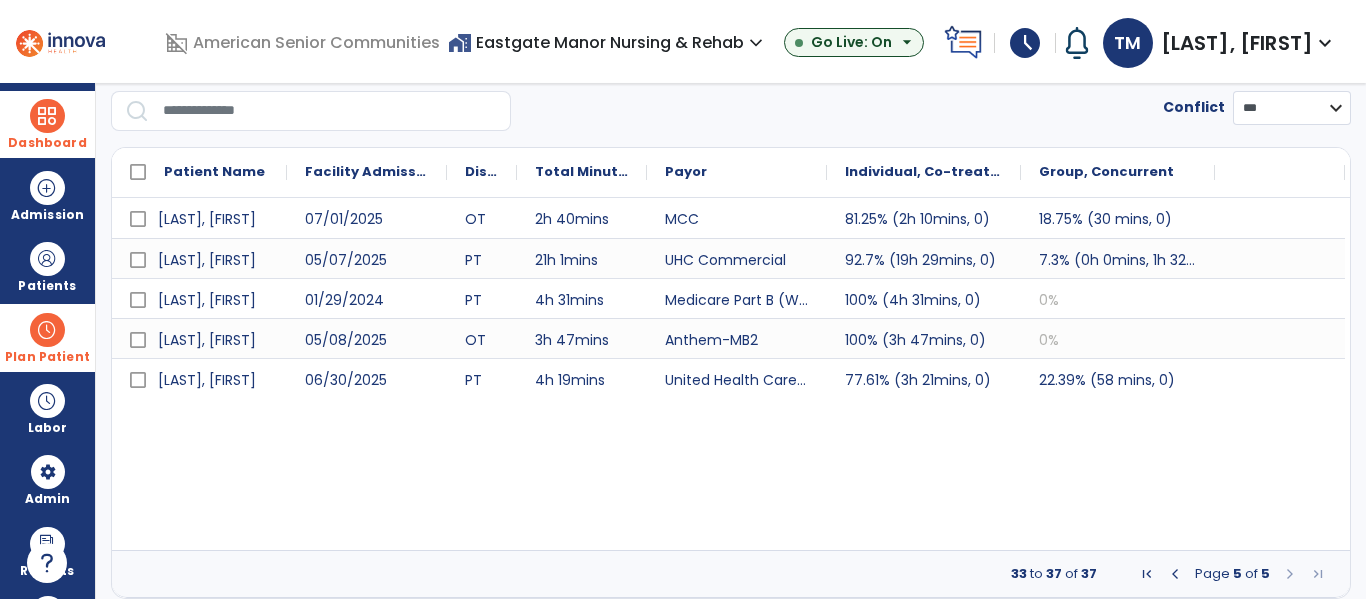 click at bounding box center (47, 330) 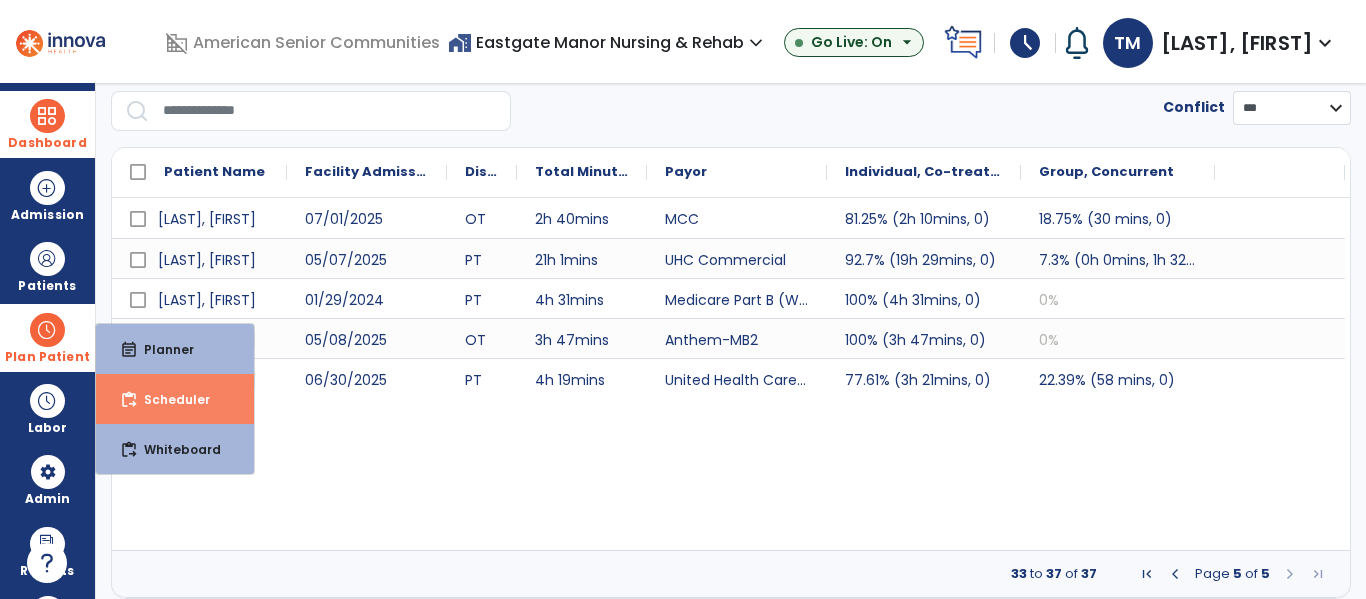click on "content_paste_go  Scheduler" at bounding box center [175, 399] 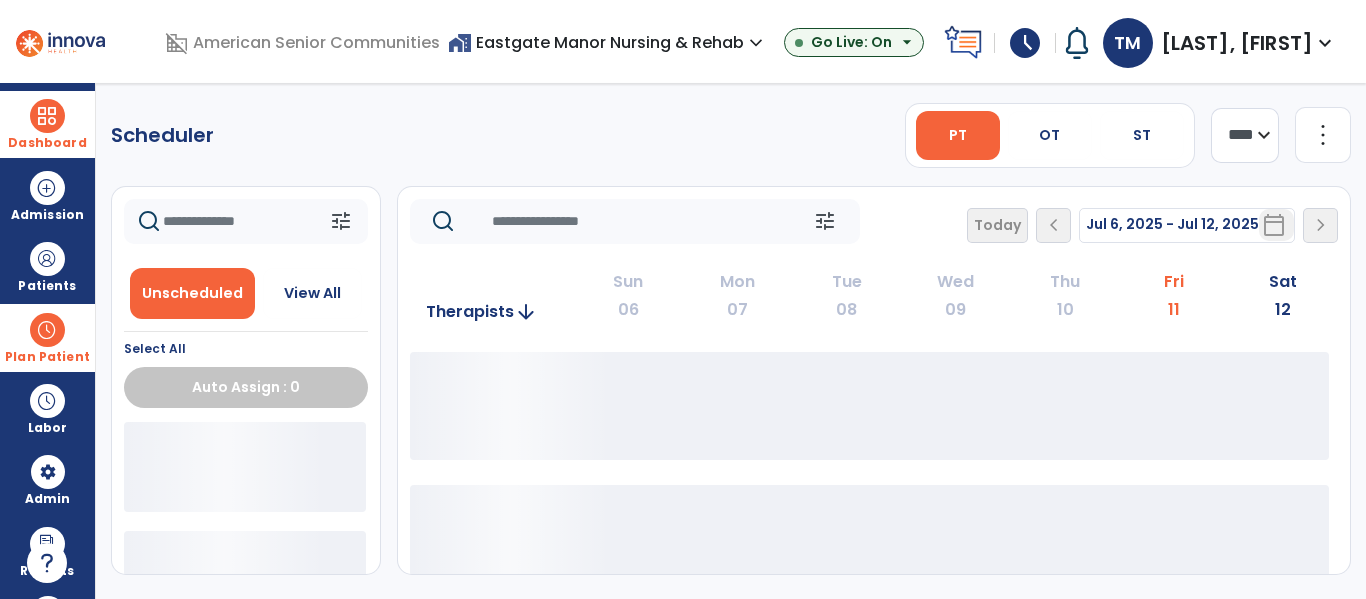 scroll, scrollTop: 0, scrollLeft: 0, axis: both 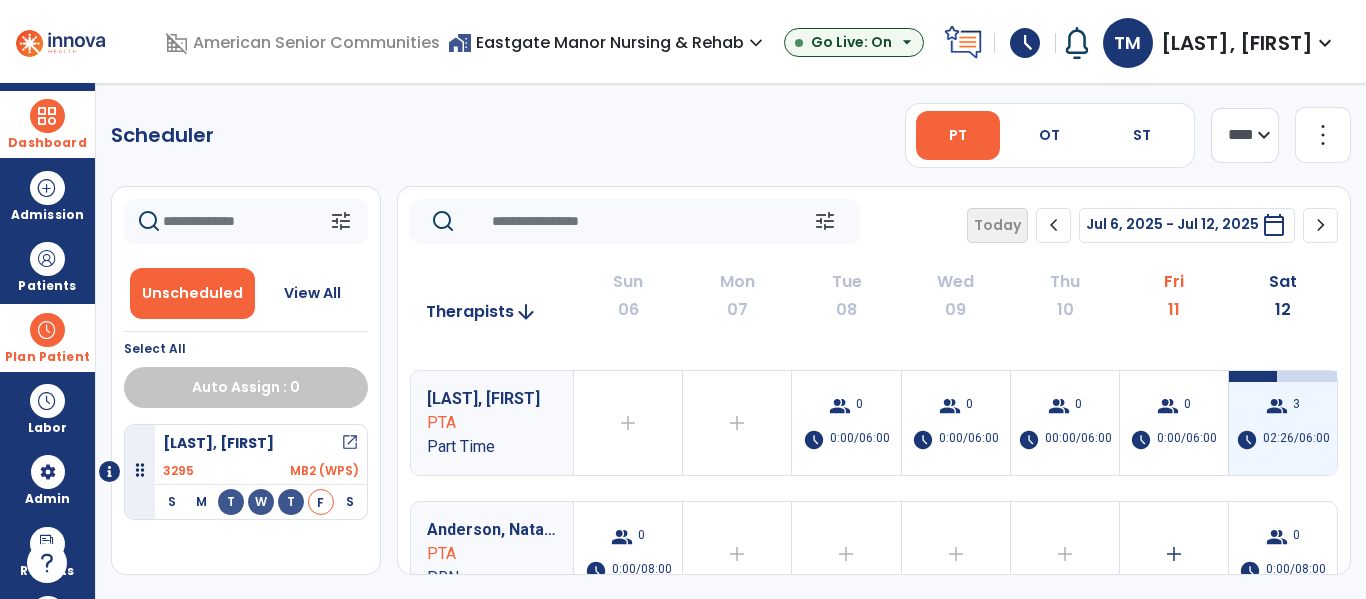 click on "02:26/06:00" at bounding box center [1296, 440] 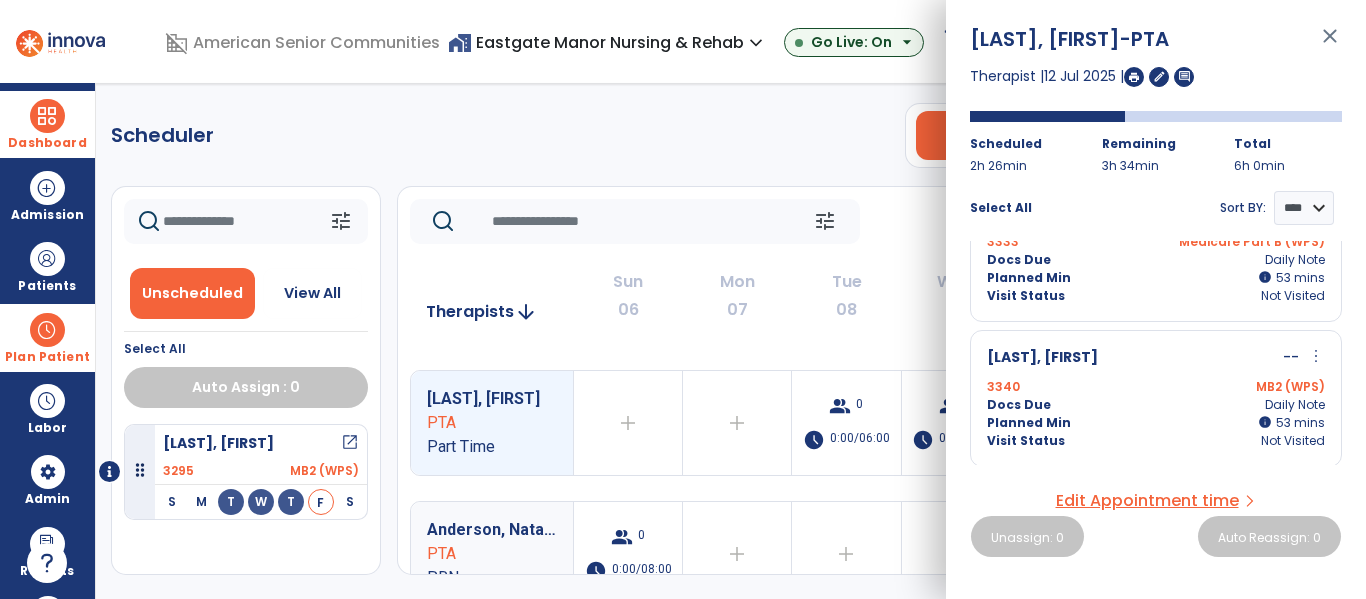 scroll, scrollTop: 0, scrollLeft: 0, axis: both 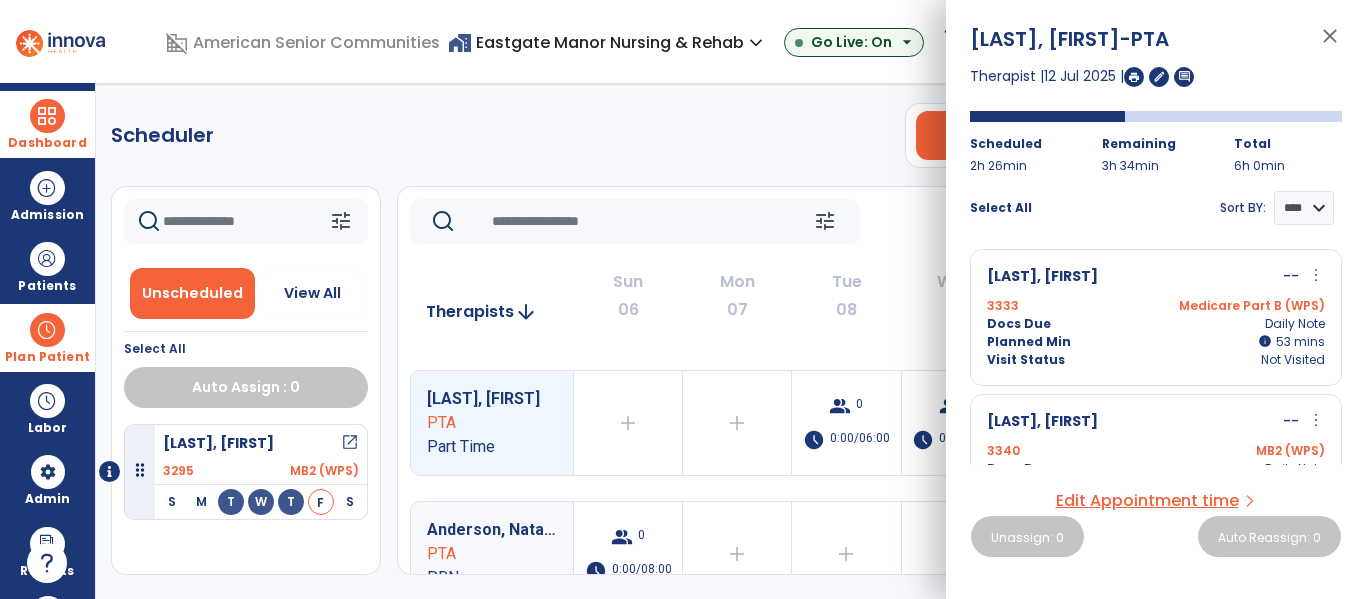 click on "Scheduler   PT   OT   ST  **** *** more_vert  Manage Labor   View All Therapists   Print" 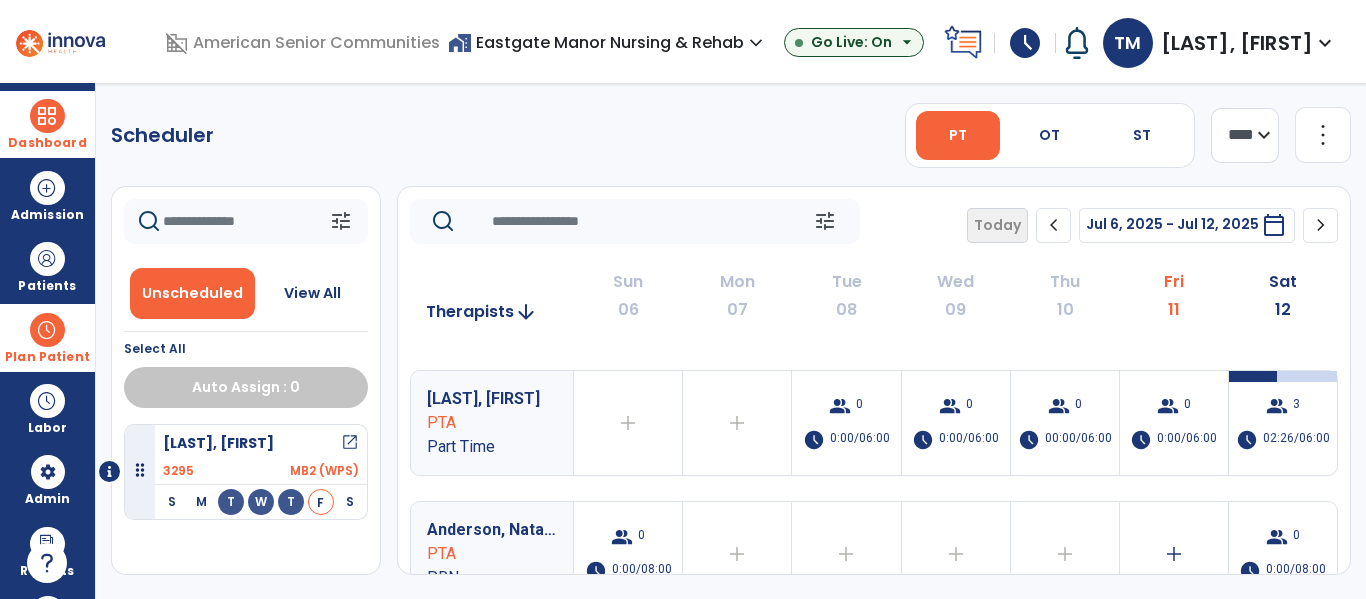 click at bounding box center [47, 330] 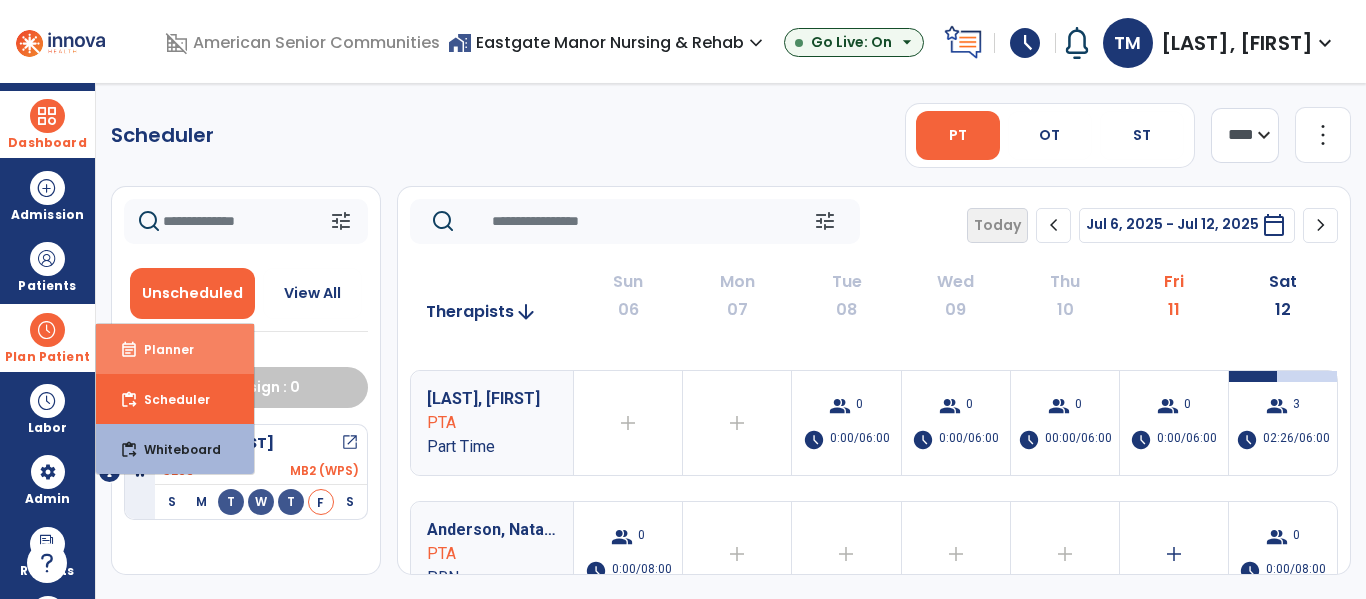 click on "Planner" at bounding box center (161, 349) 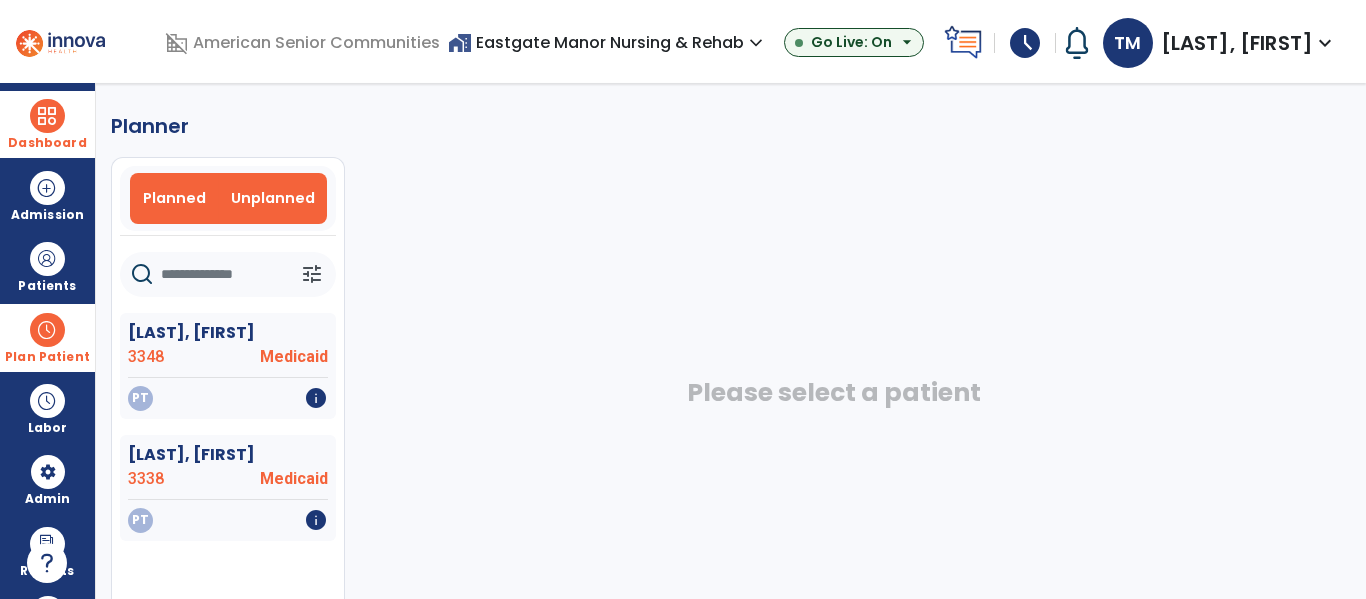 click on "Planned" at bounding box center (174, 198) 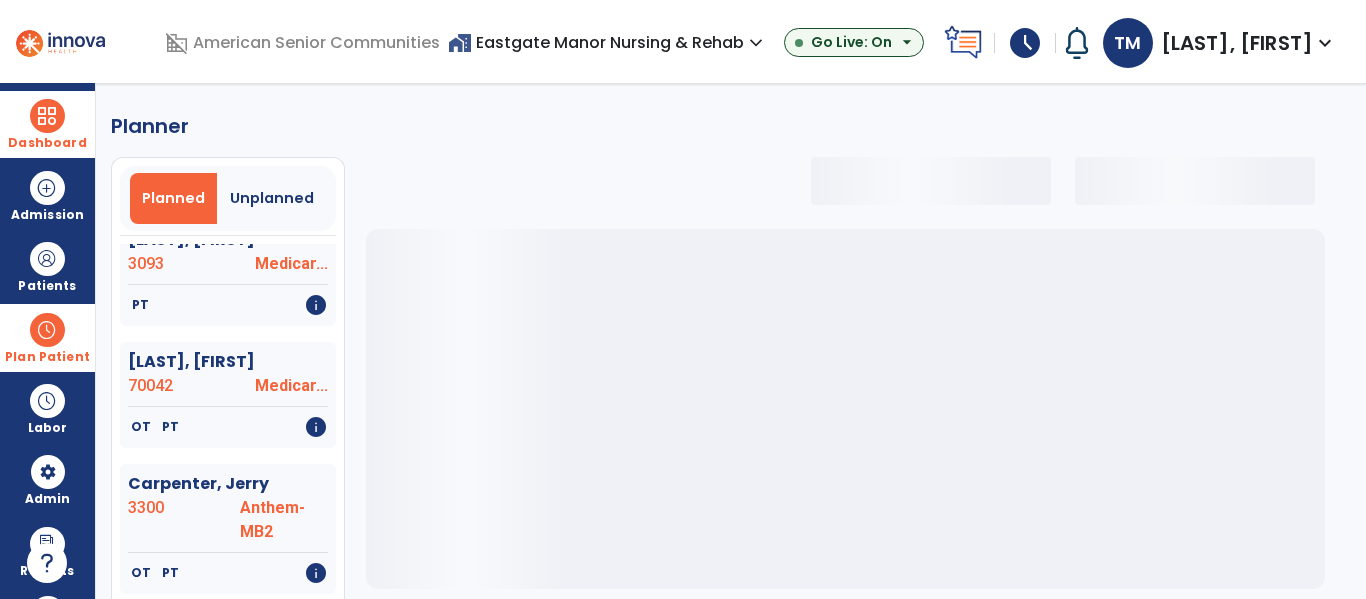 select on "***" 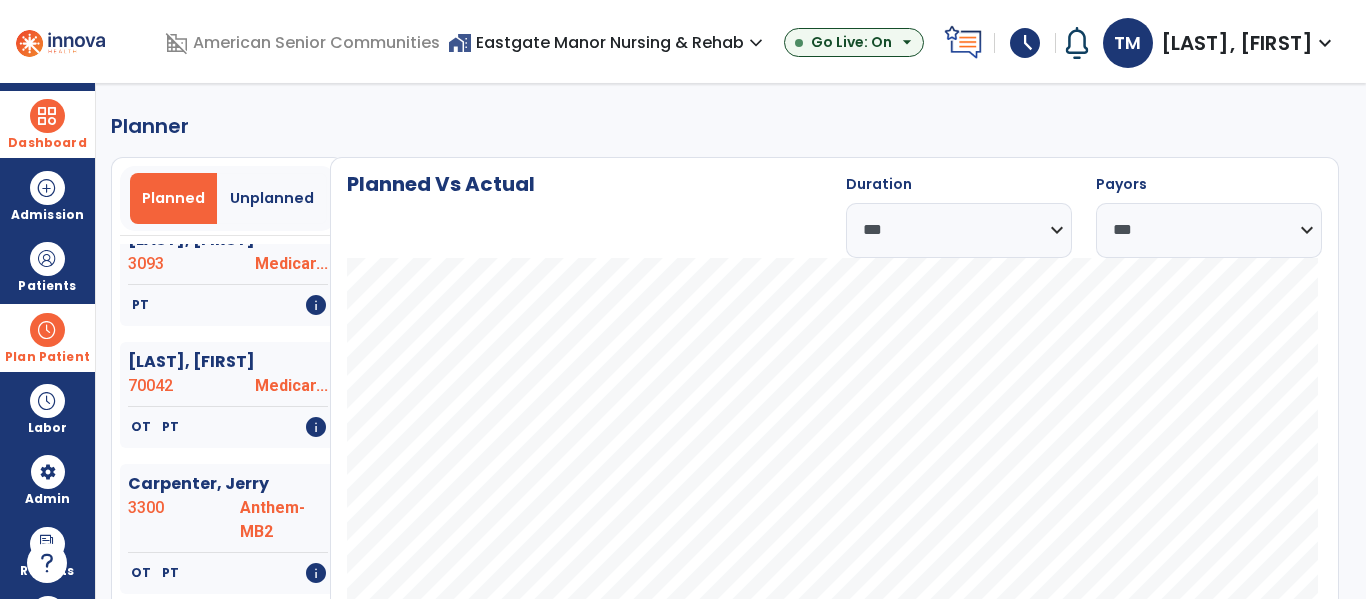 scroll, scrollTop: 339, scrollLeft: 0, axis: vertical 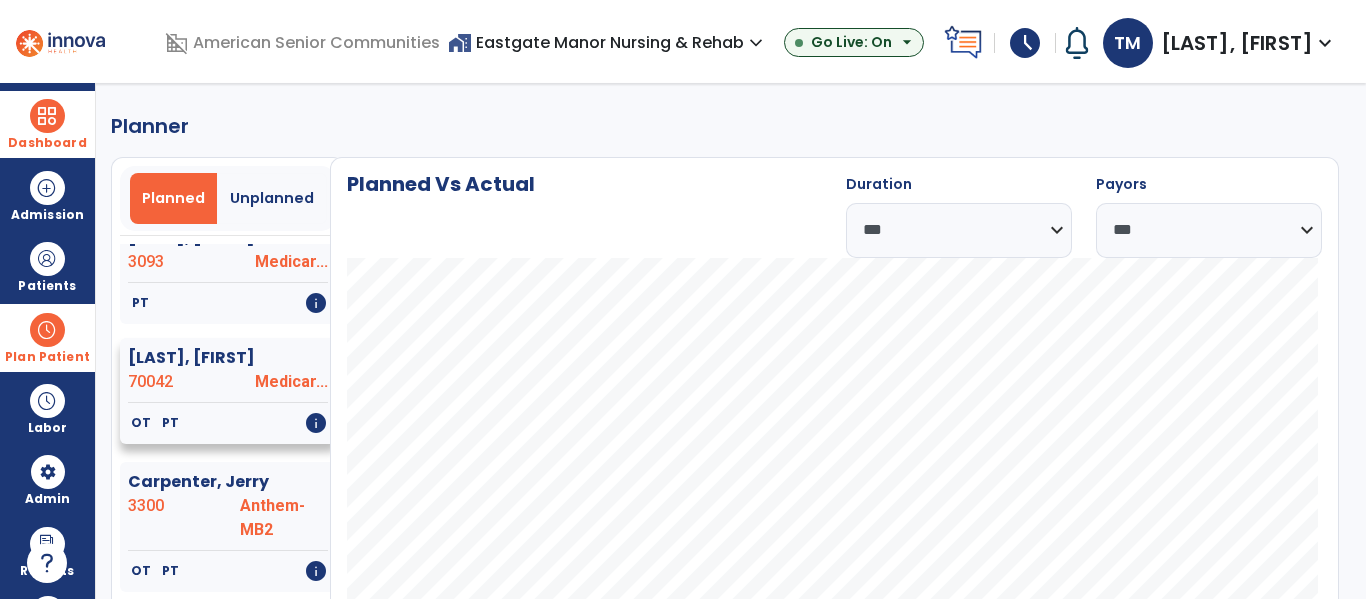 click on "70042" 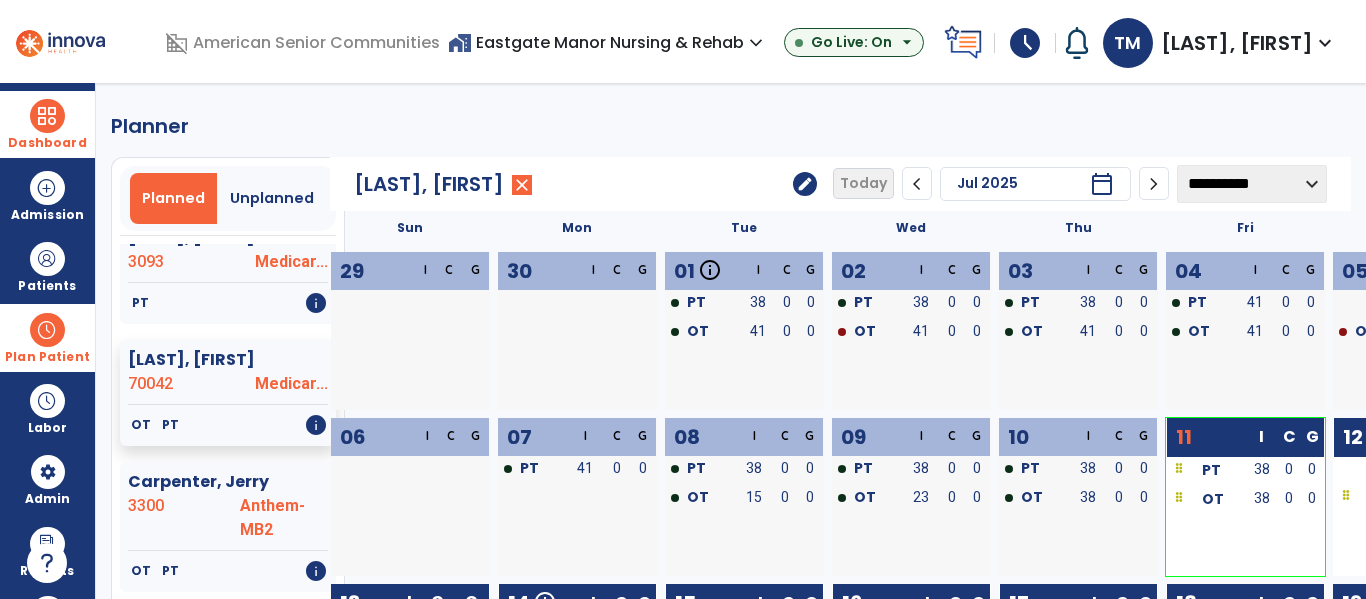 click at bounding box center [47, 116] 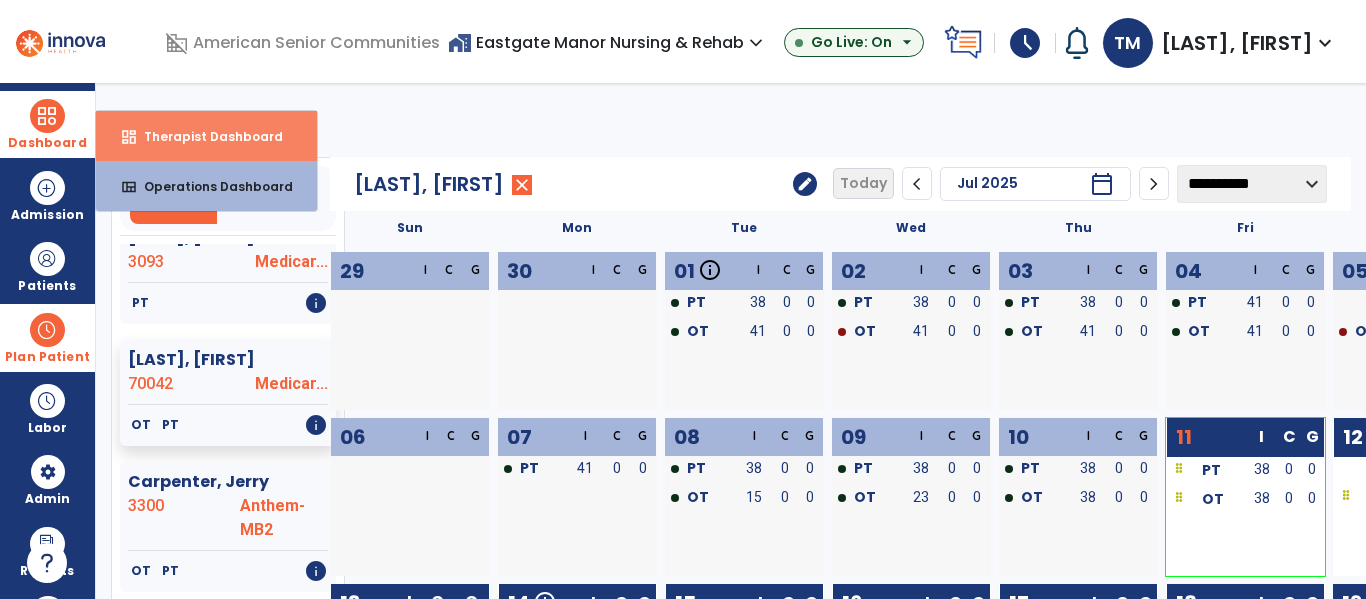 click on "Therapist Dashboard" at bounding box center (205, 136) 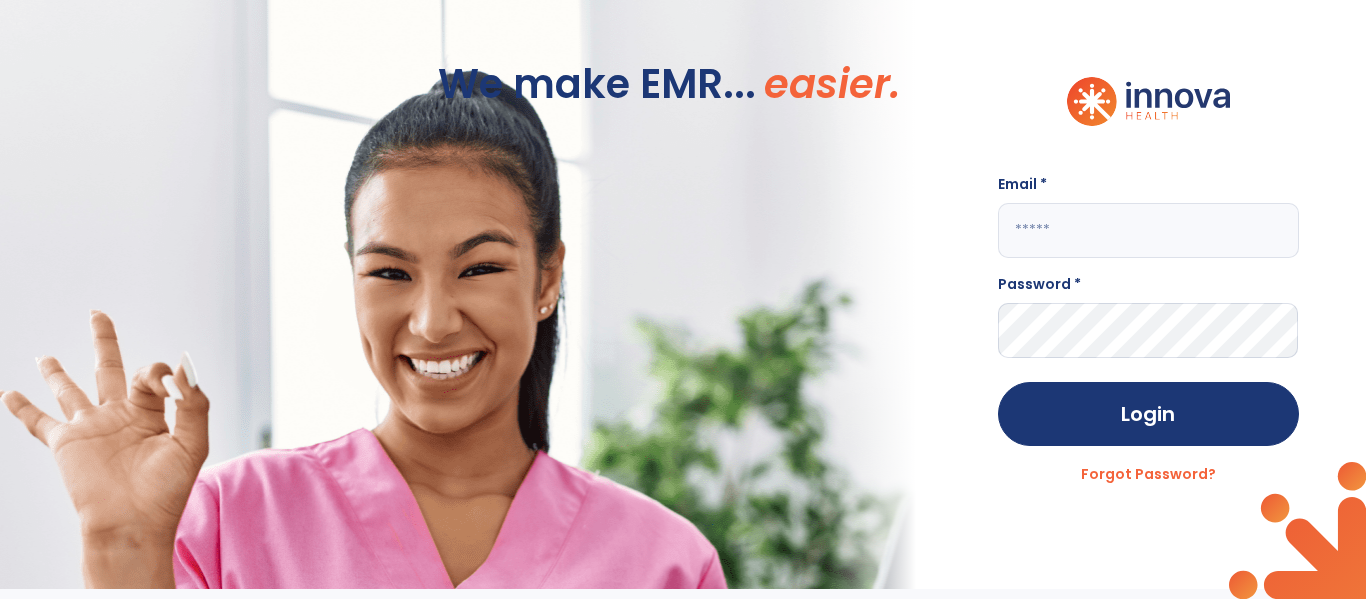 click 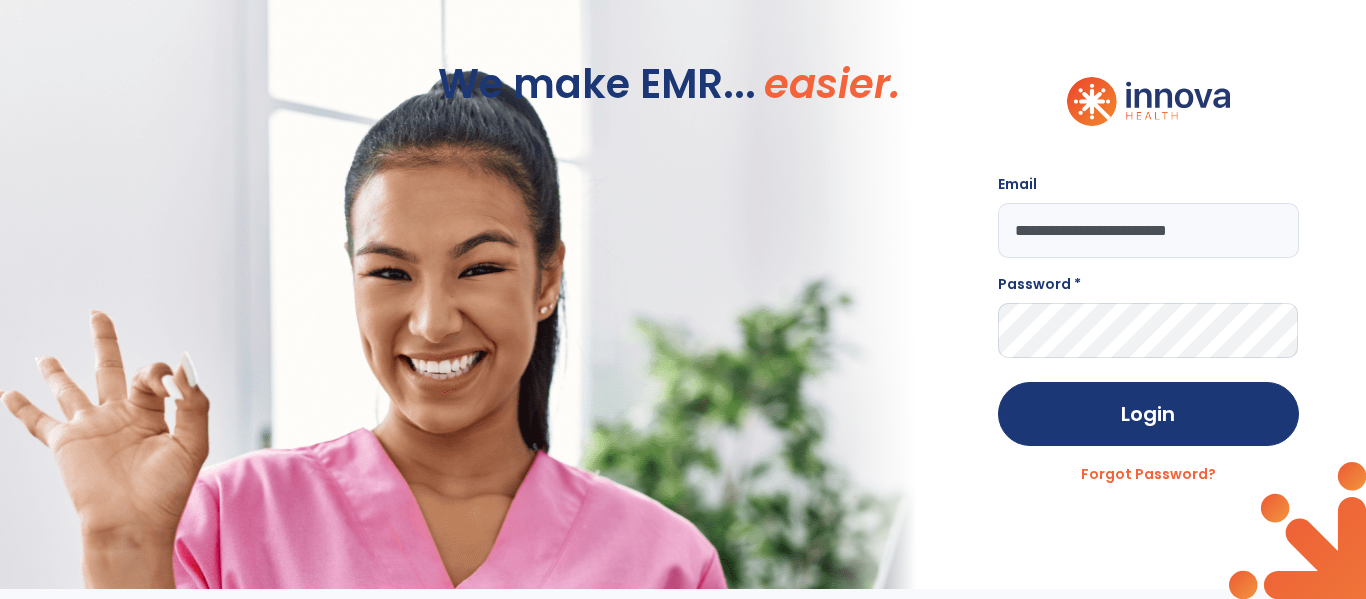 type on "**********" 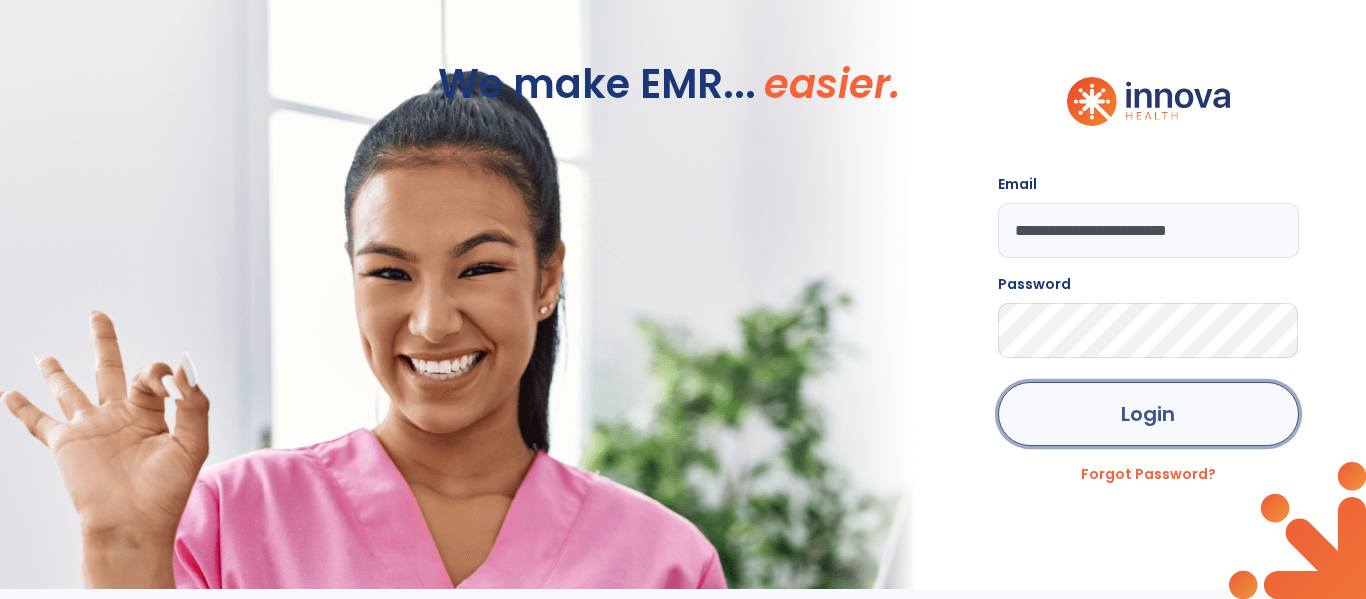 click on "Login" 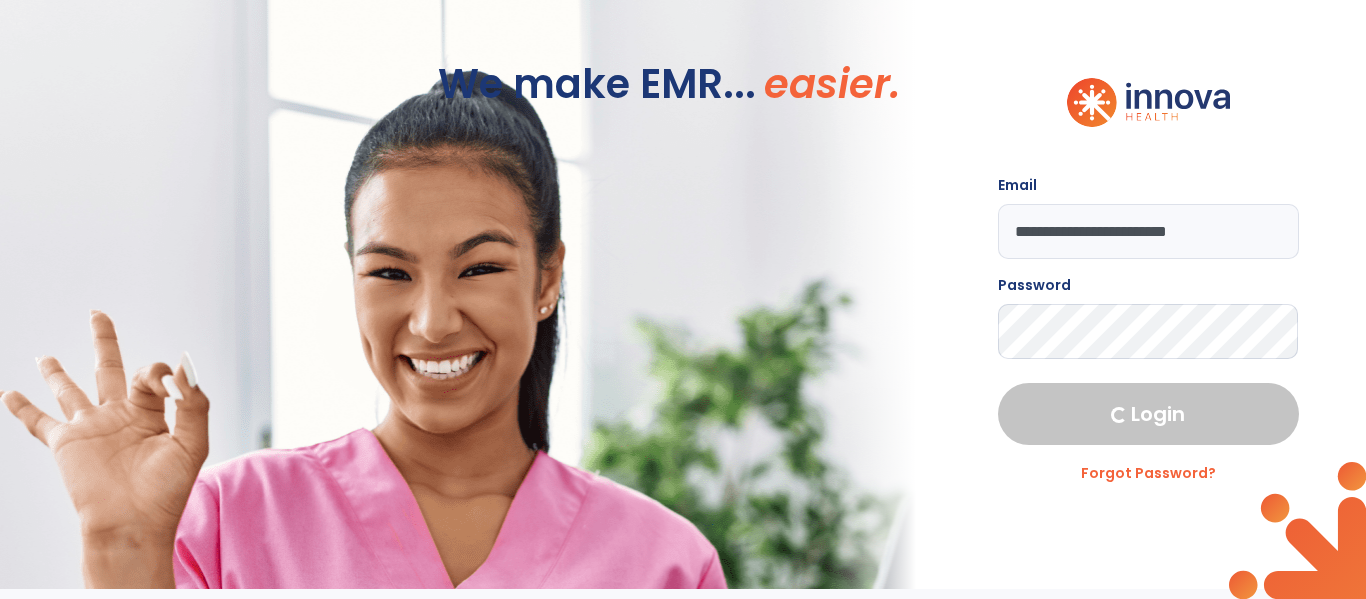 select on "***" 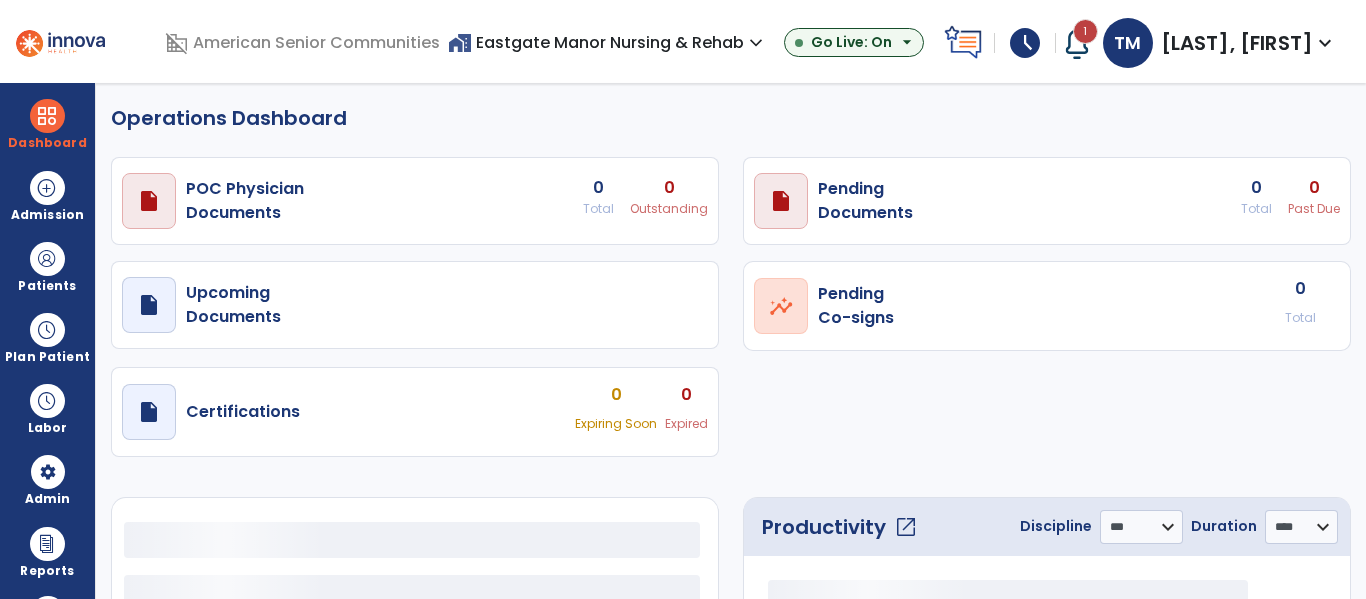 select on "***" 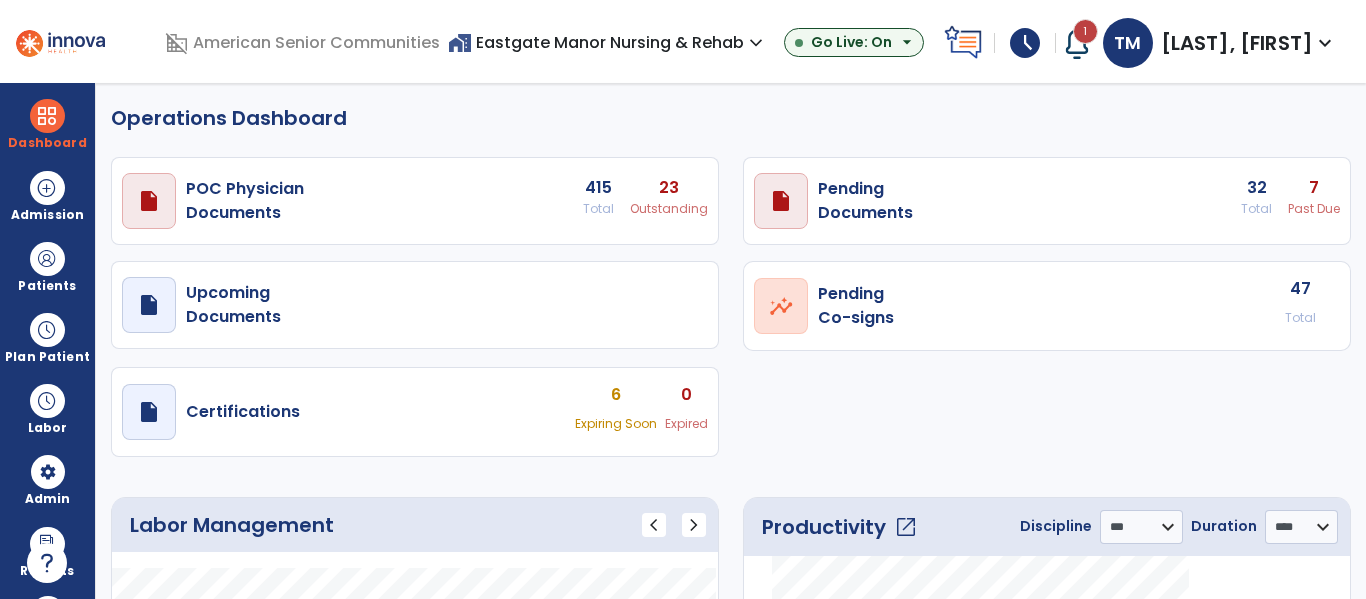 click at bounding box center [1077, 43] 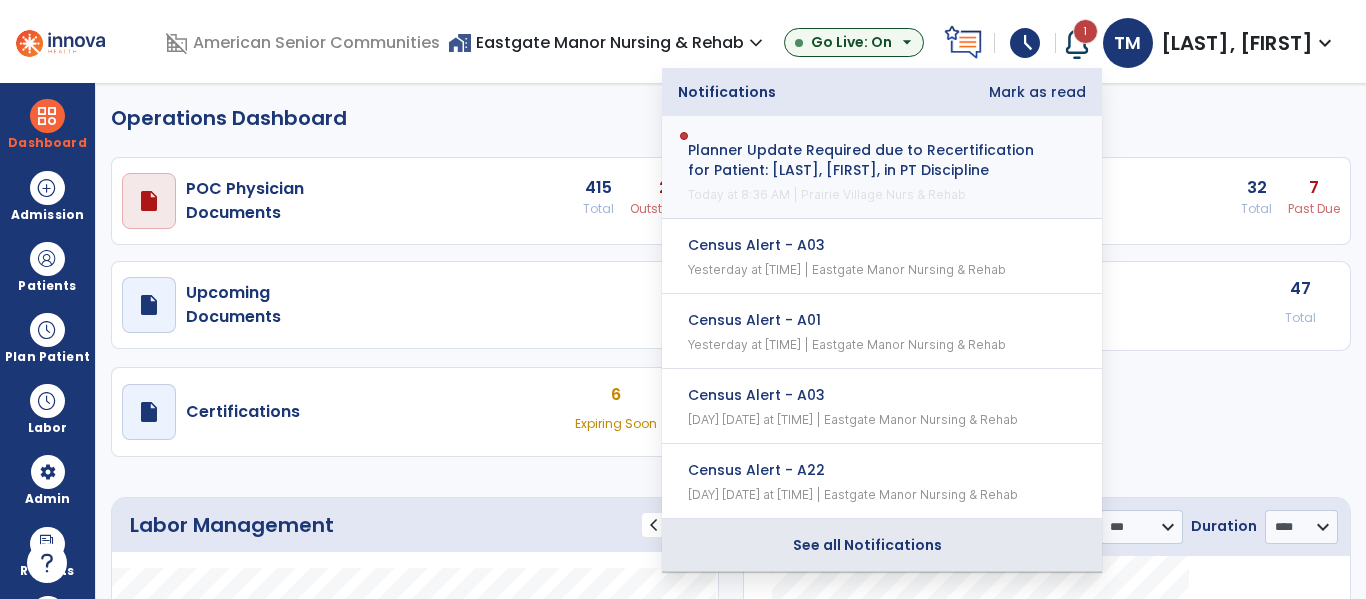 click on "See all Notifications" at bounding box center (868, 545) 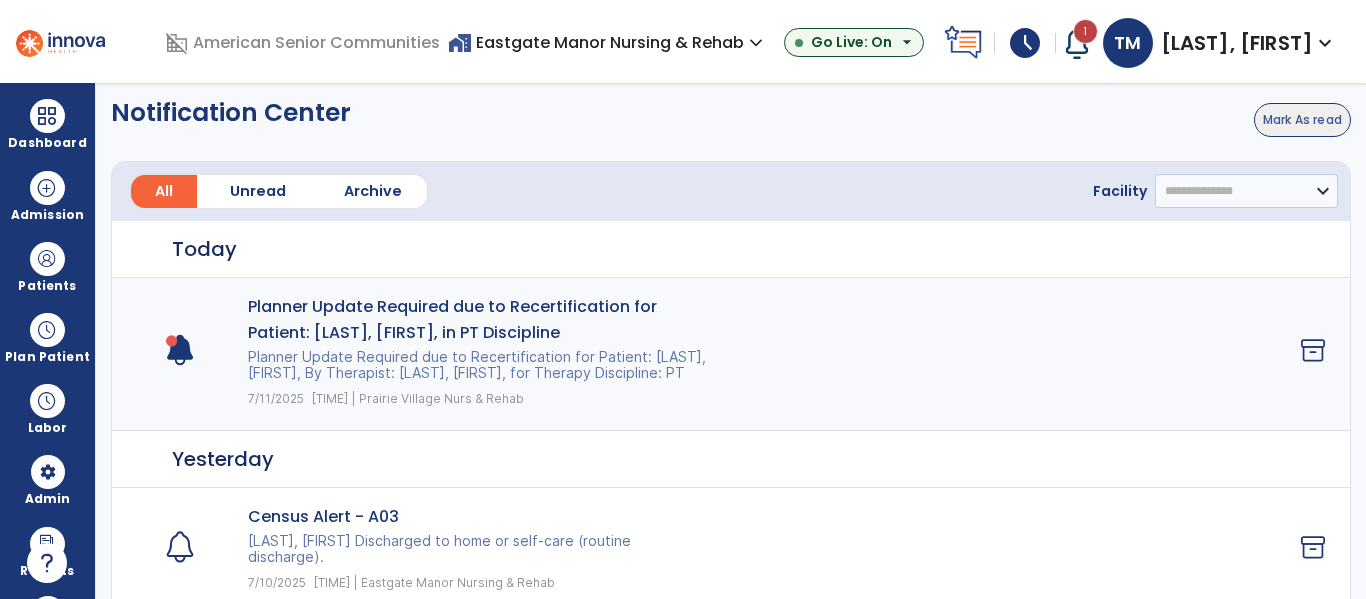 click 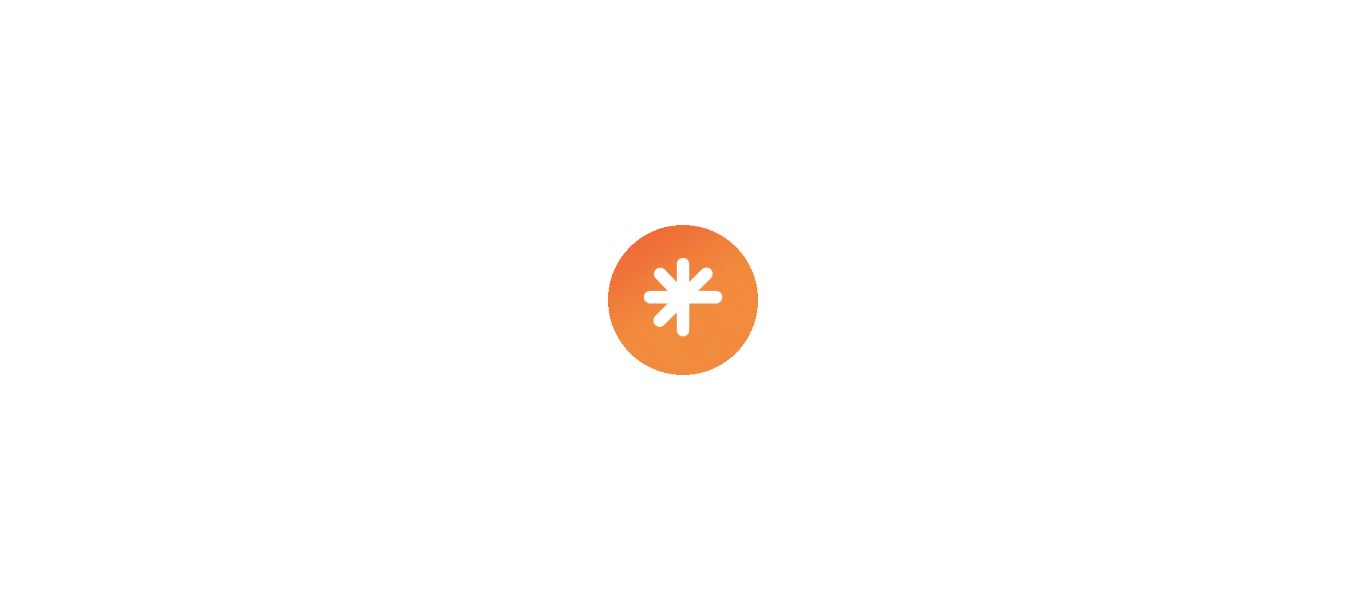 scroll, scrollTop: 0, scrollLeft: 0, axis: both 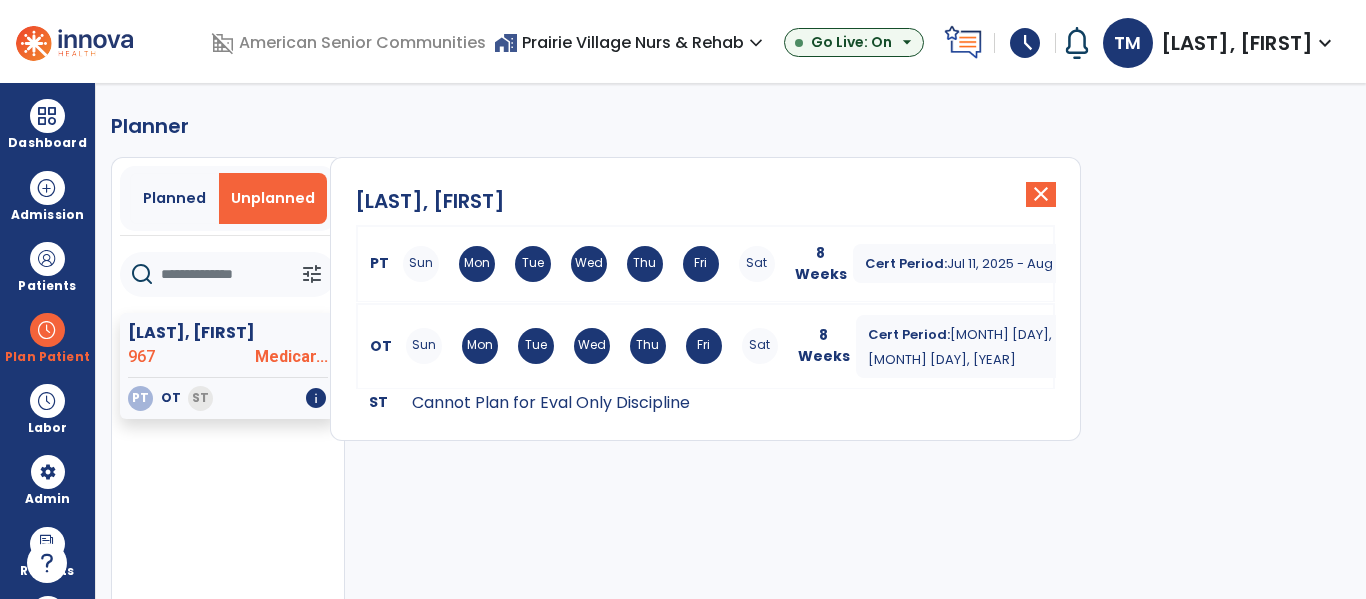 click on "Wed" at bounding box center [589, 264] 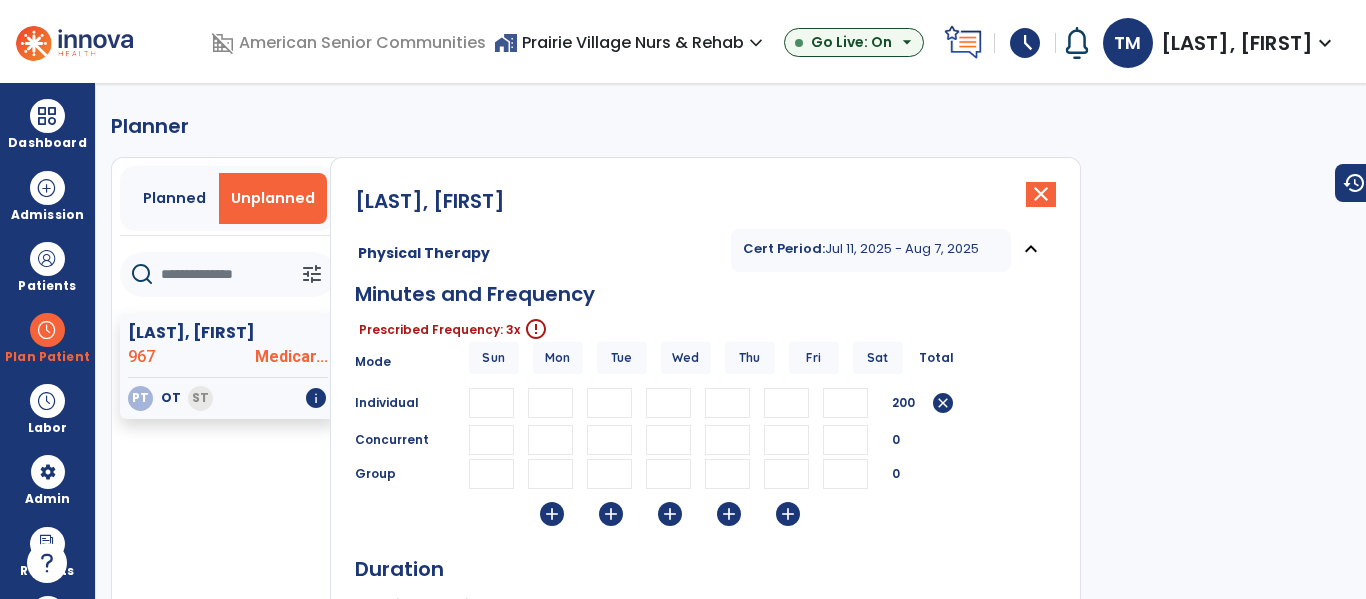 click on "home_work   Prairie Village Nurs & Rehab   expand_more" at bounding box center [631, 42] 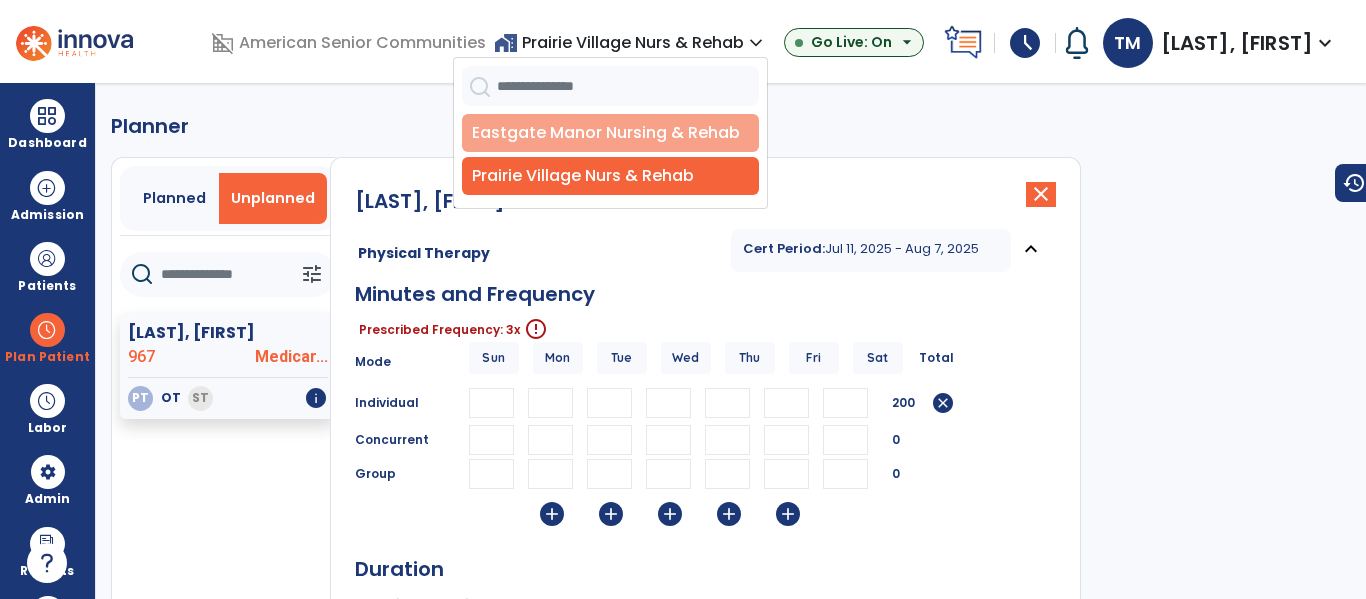 click on "Eastgate Manor Nursing & Rehab" at bounding box center [610, 133] 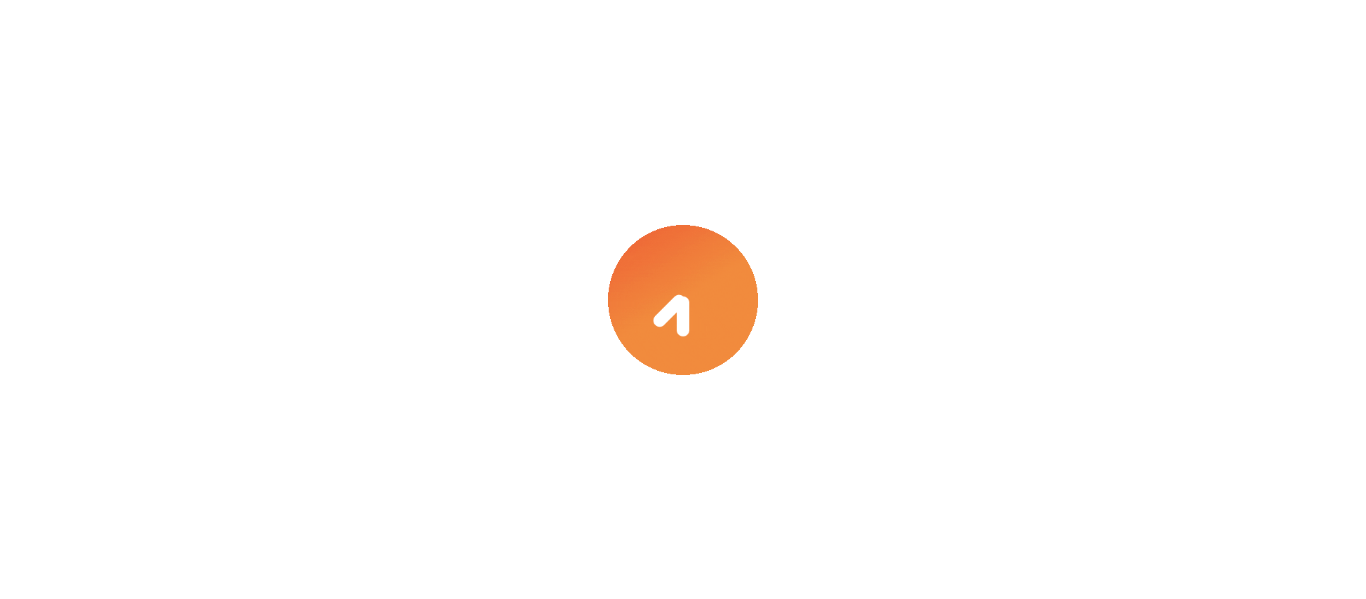 scroll, scrollTop: 0, scrollLeft: 0, axis: both 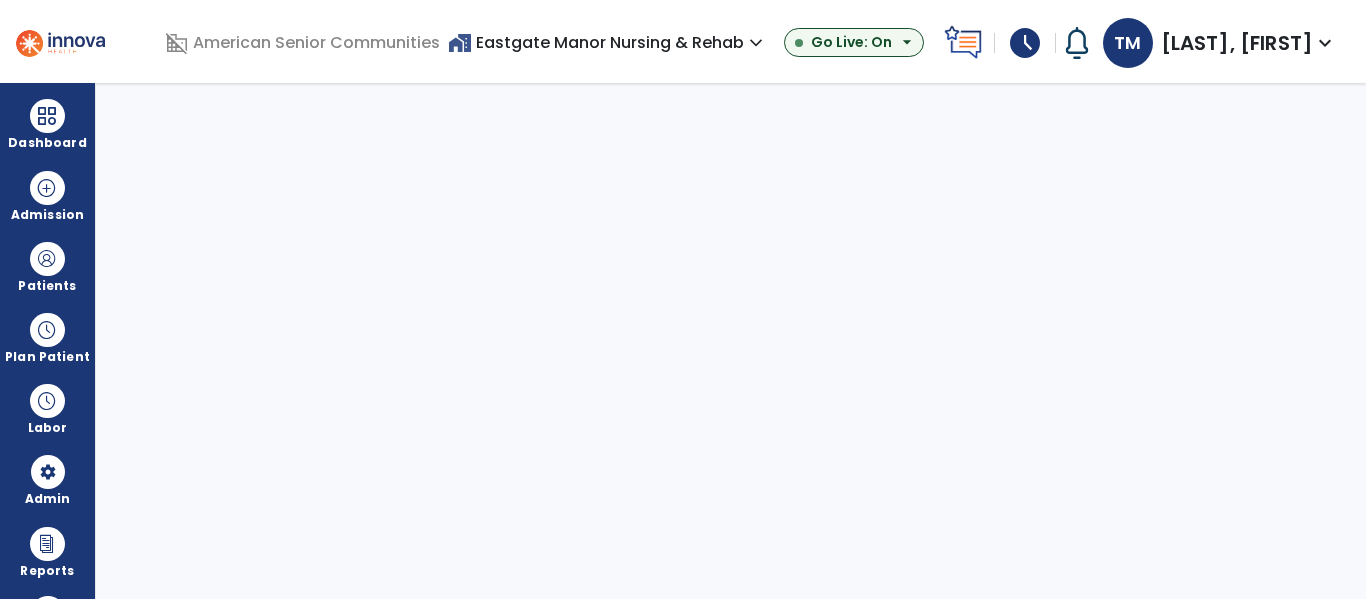 select on "***" 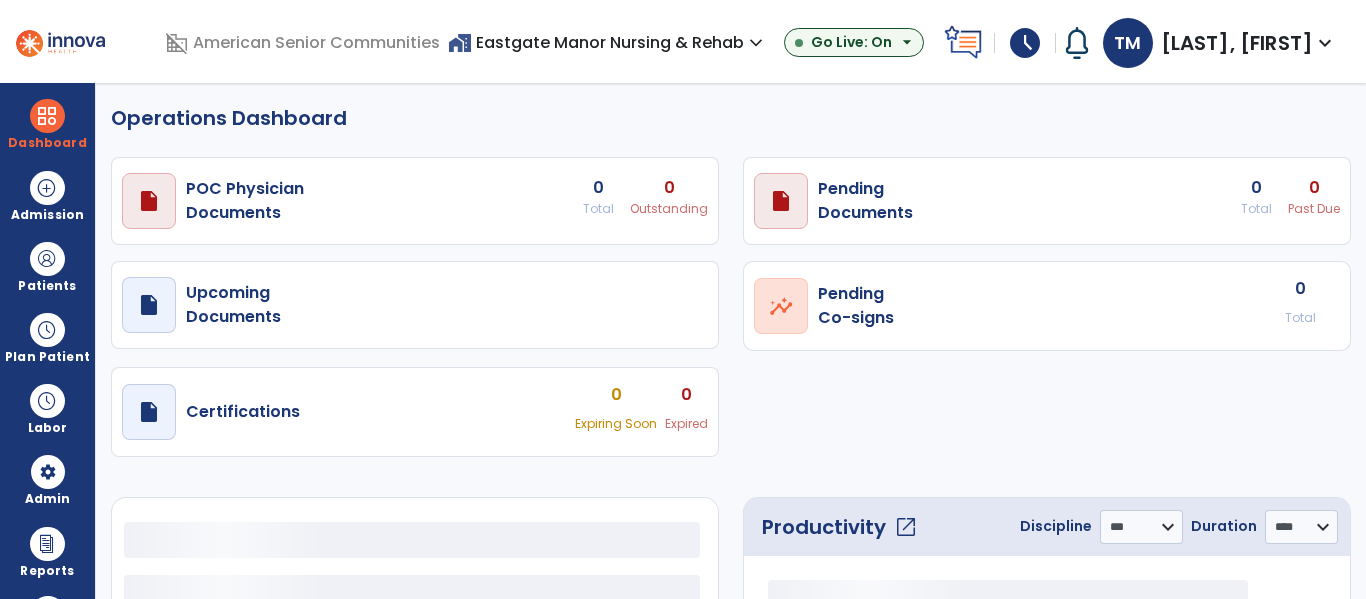 select on "***" 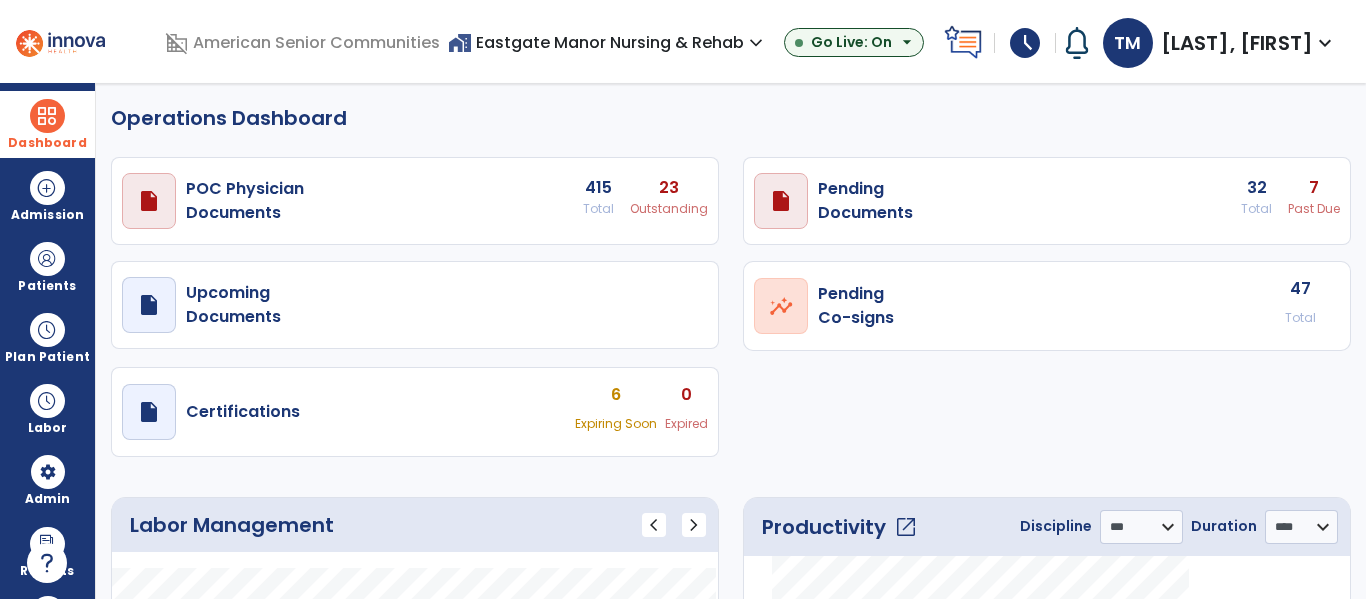 click at bounding box center (47, 116) 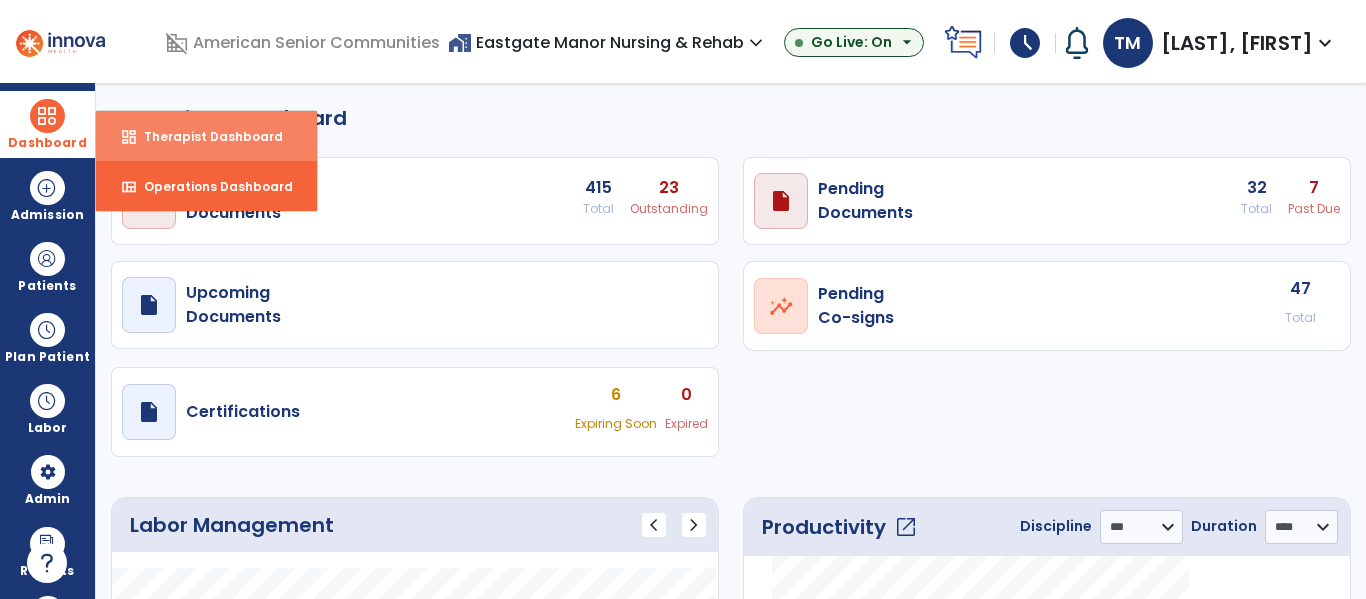 click on "Therapist Dashboard" at bounding box center [205, 136] 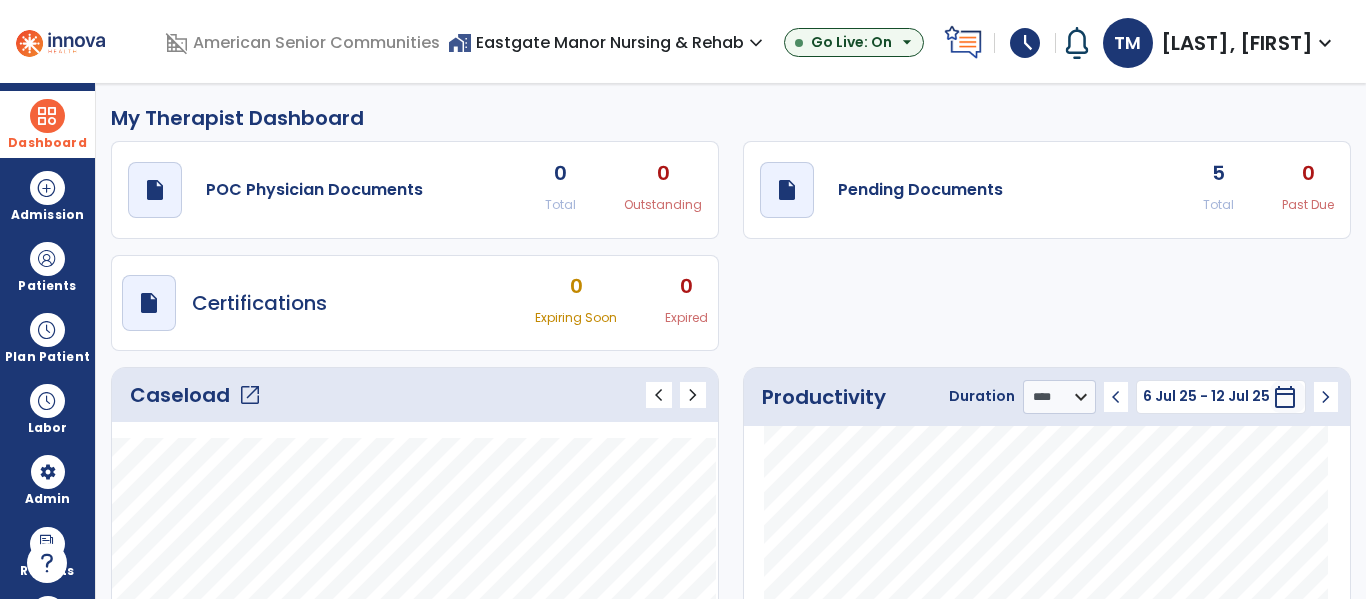 click on "open_in_new" 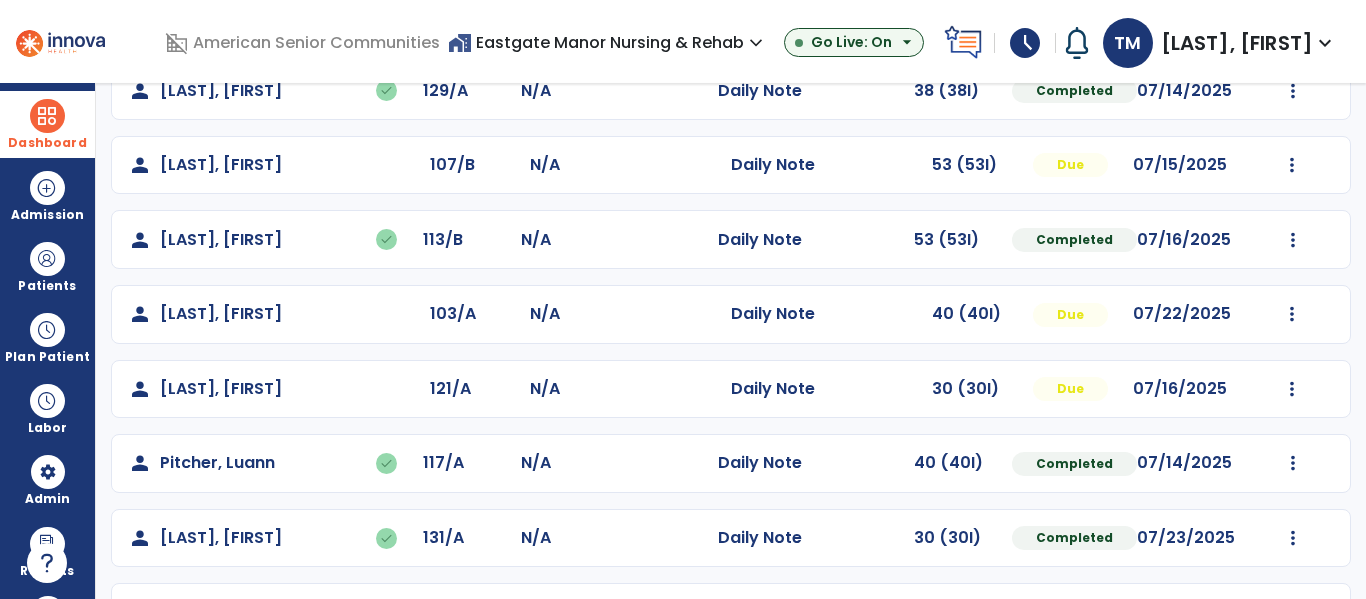 scroll, scrollTop: 276, scrollLeft: 0, axis: vertical 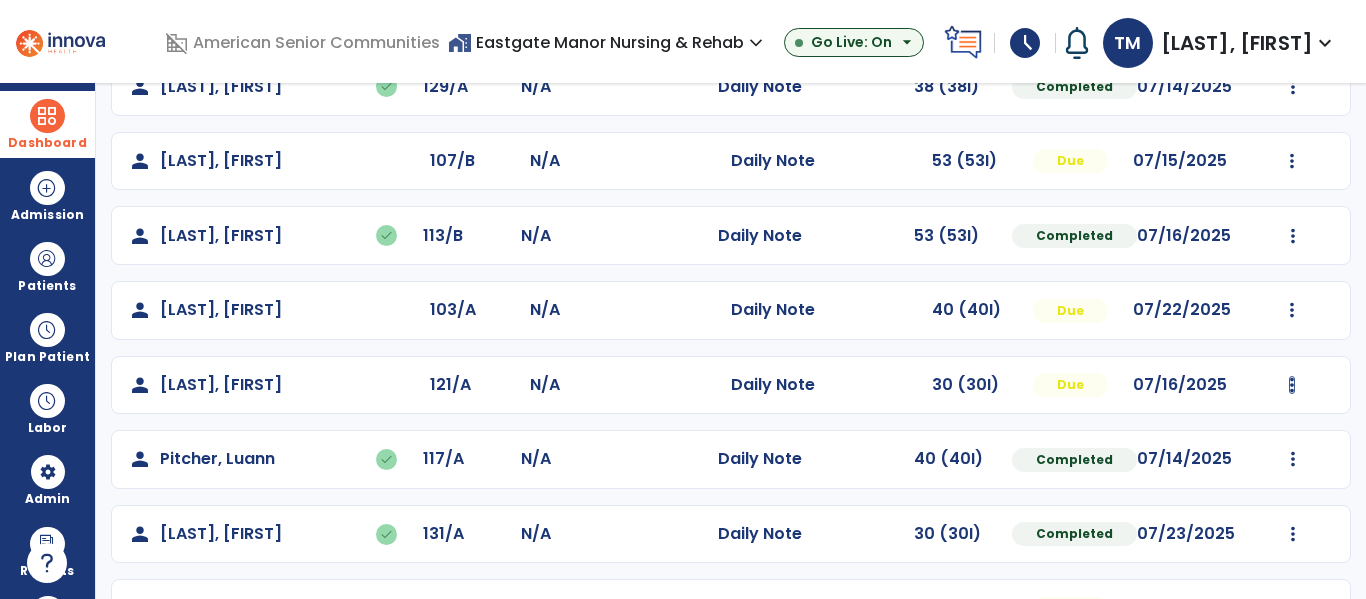 click at bounding box center [1292, 12] 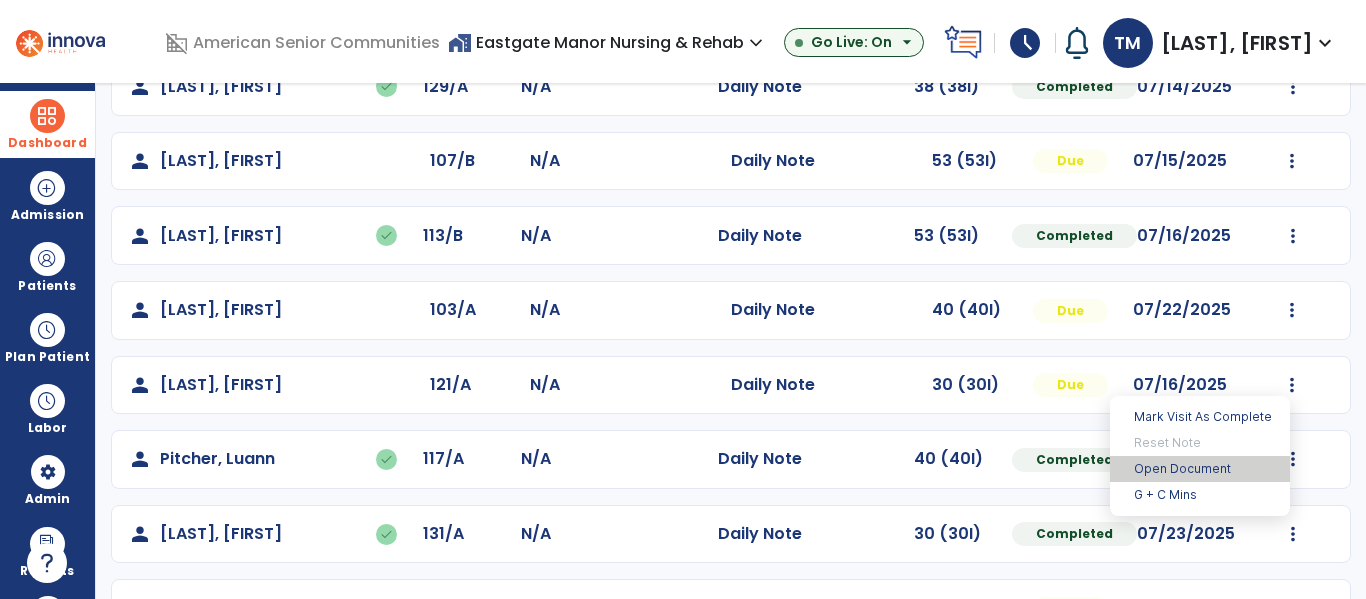 click on "Open Document" at bounding box center [1200, 469] 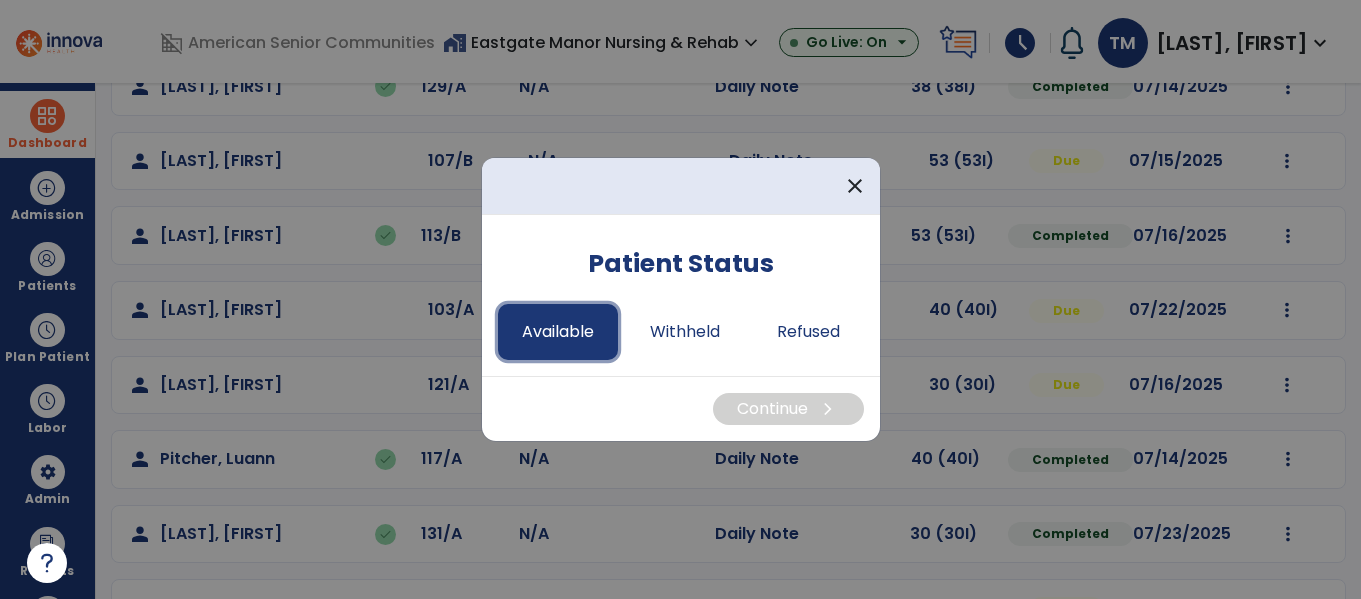 click on "Available" at bounding box center [558, 332] 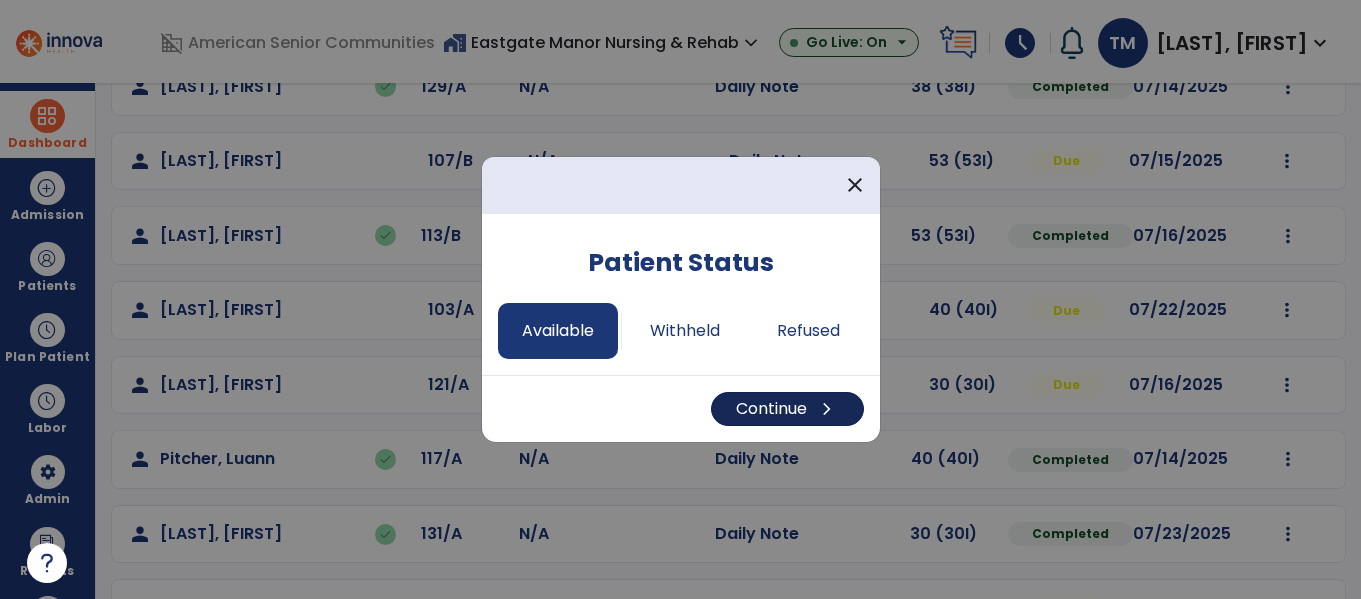 click on "Continue   chevron_right" at bounding box center (787, 409) 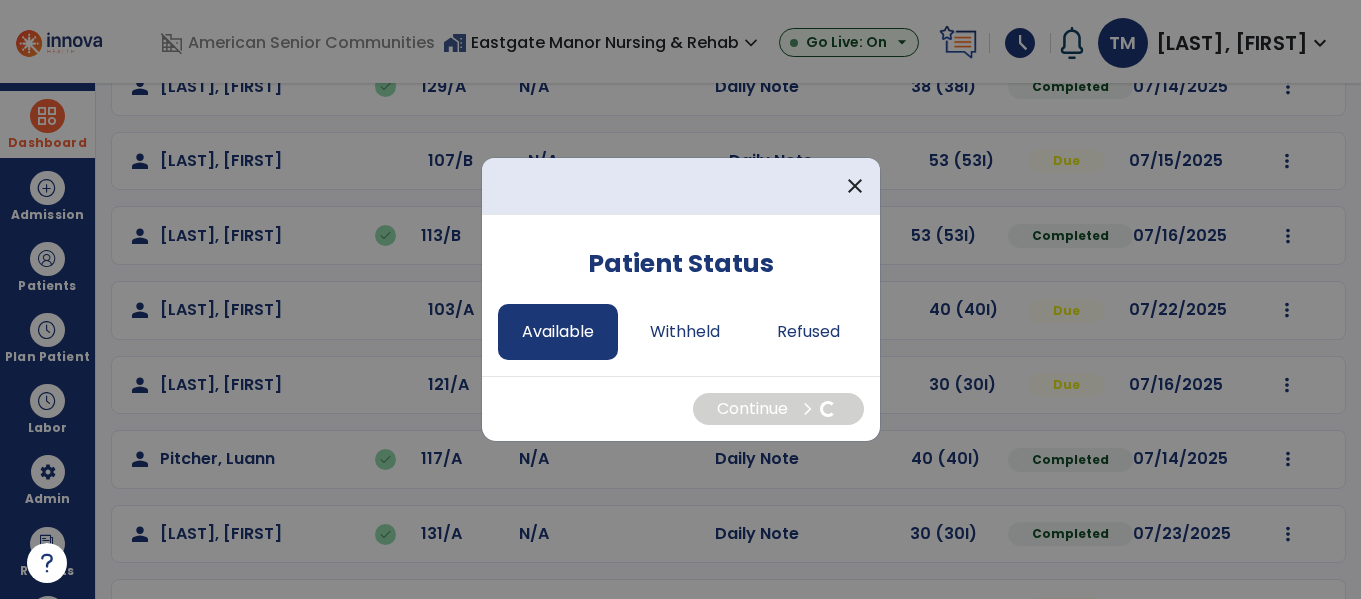 select on "*" 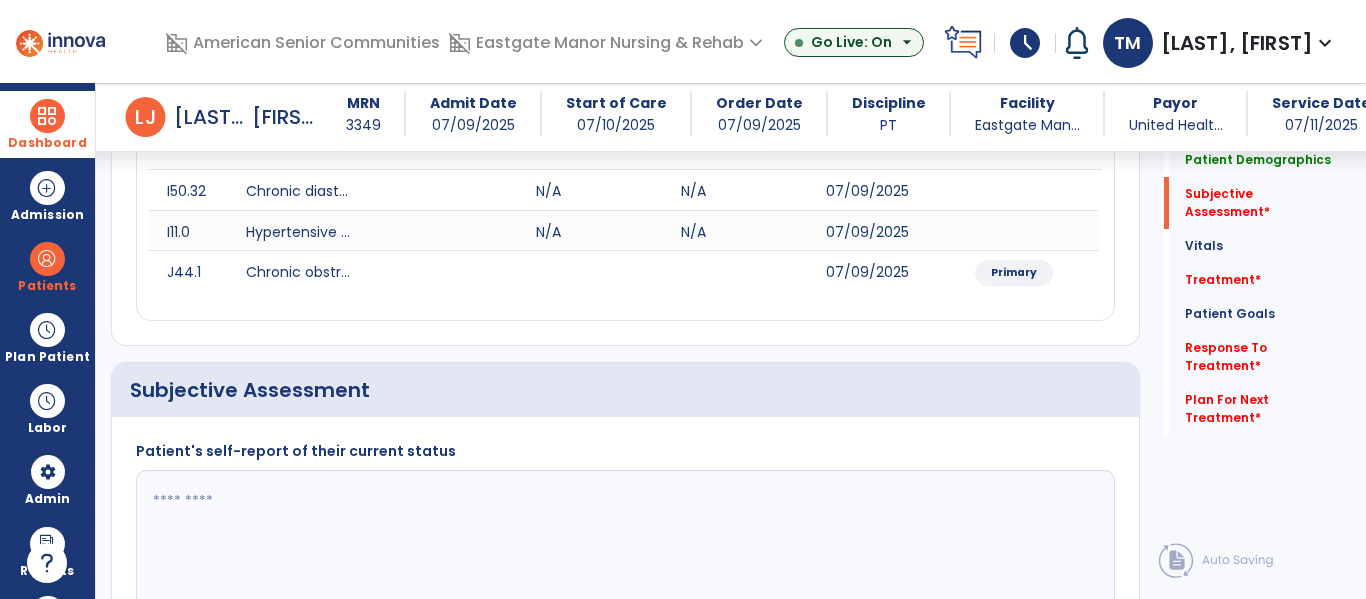 scroll, scrollTop: 463, scrollLeft: 0, axis: vertical 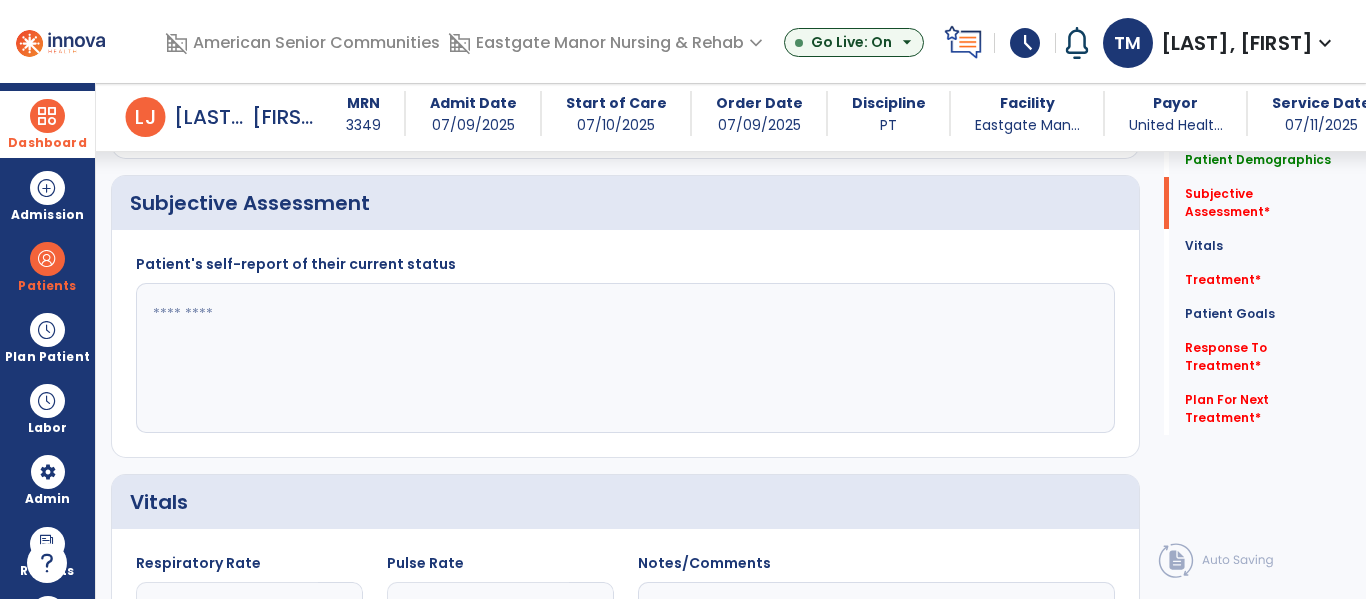 click 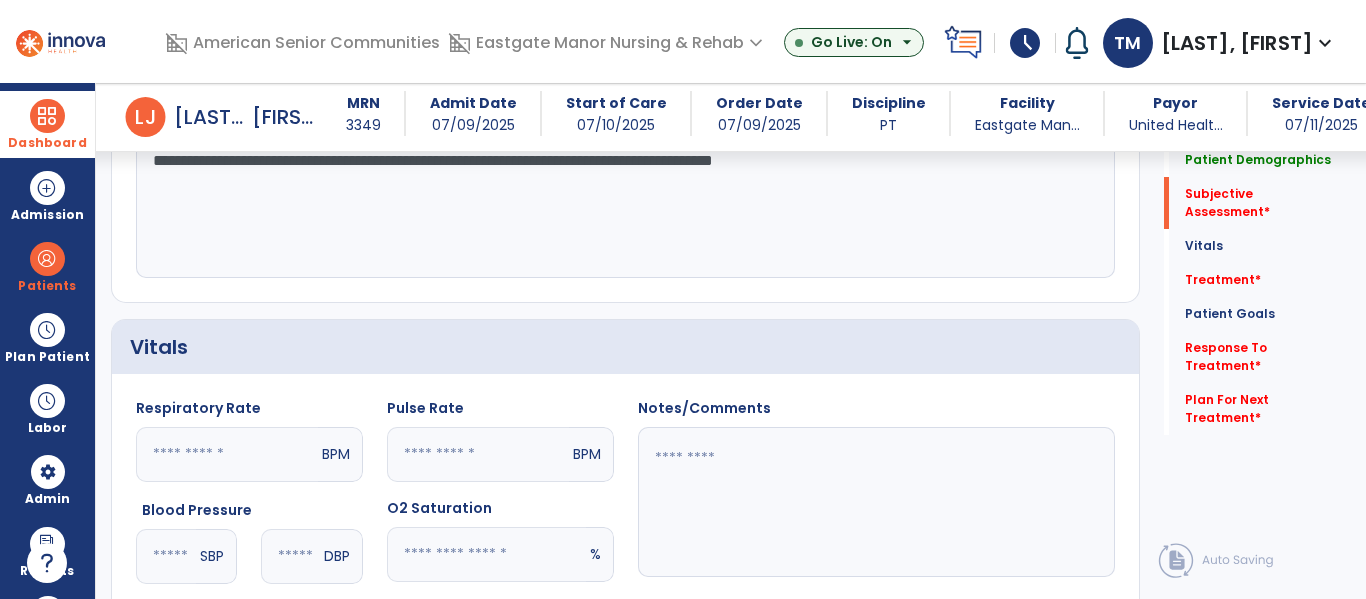 scroll, scrollTop: 634, scrollLeft: 0, axis: vertical 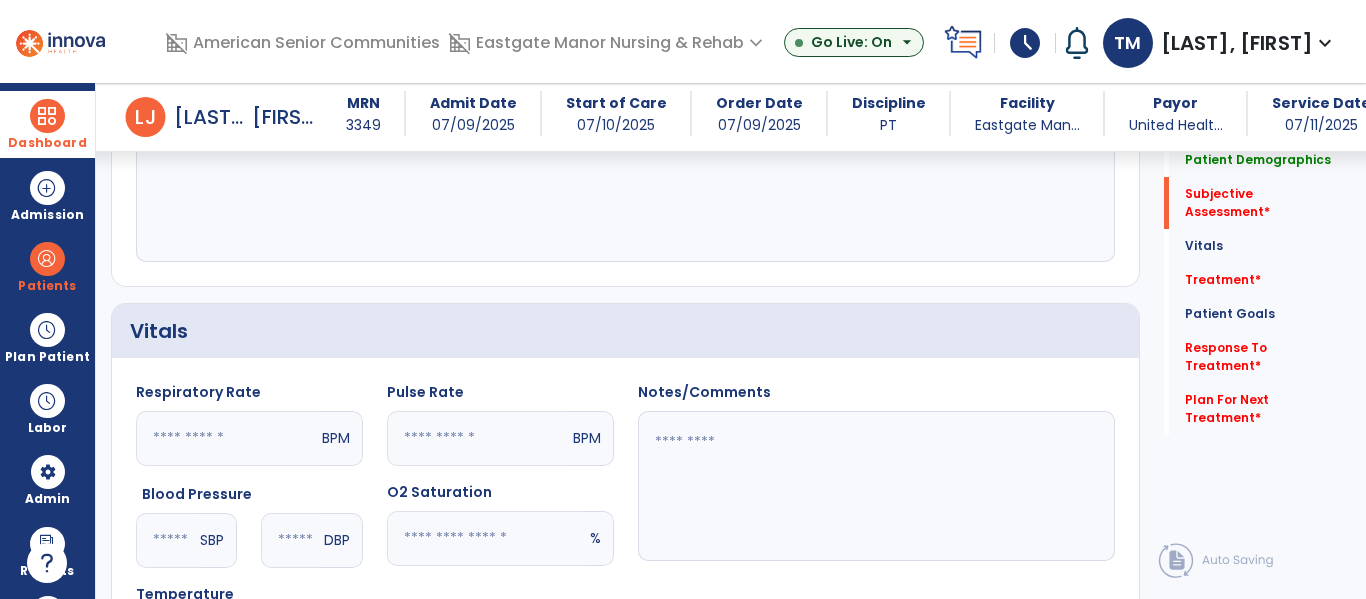 type on "**********" 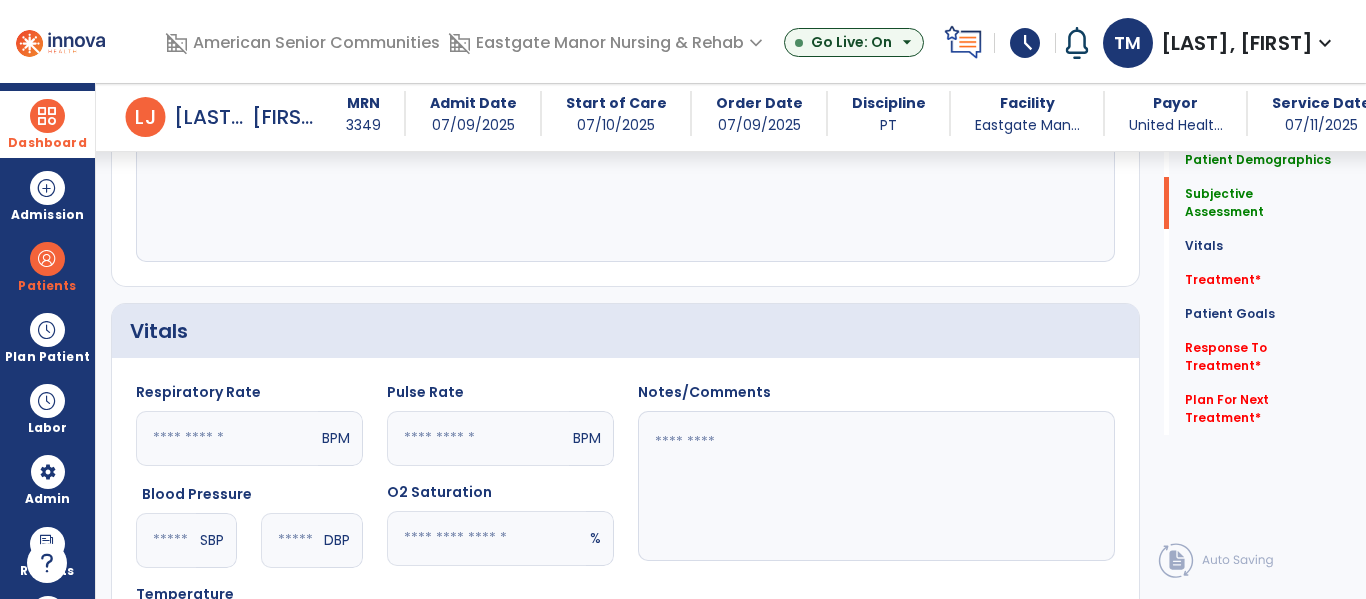 click 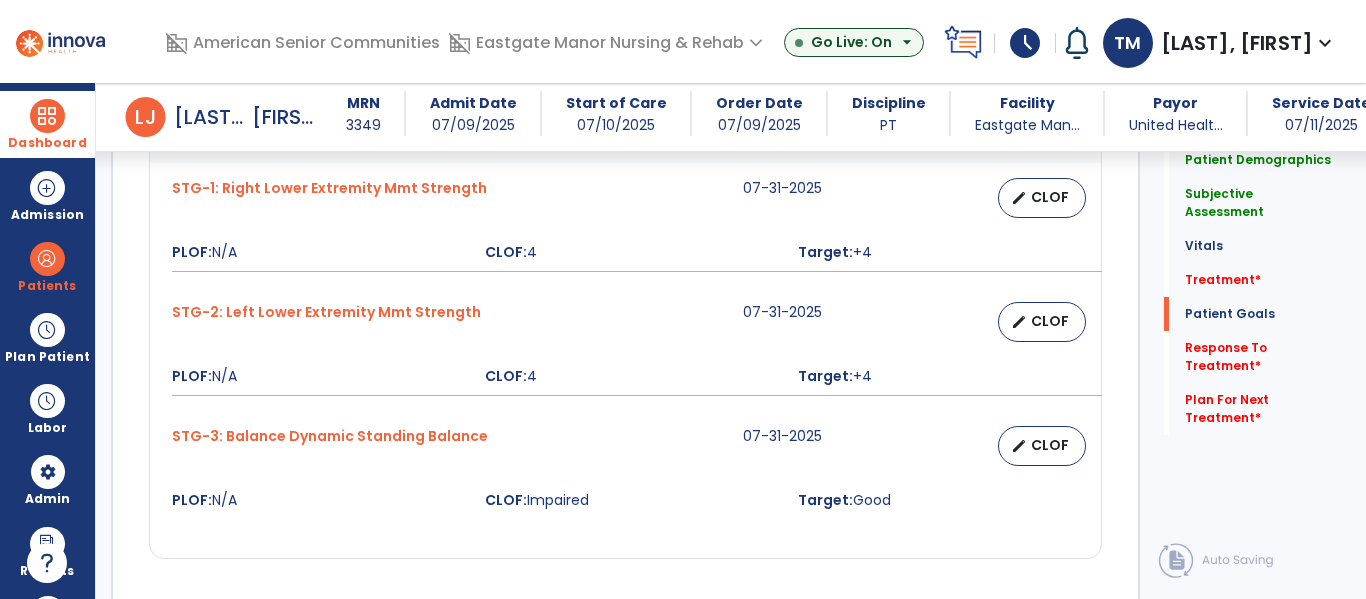 scroll, scrollTop: 2771, scrollLeft: 0, axis: vertical 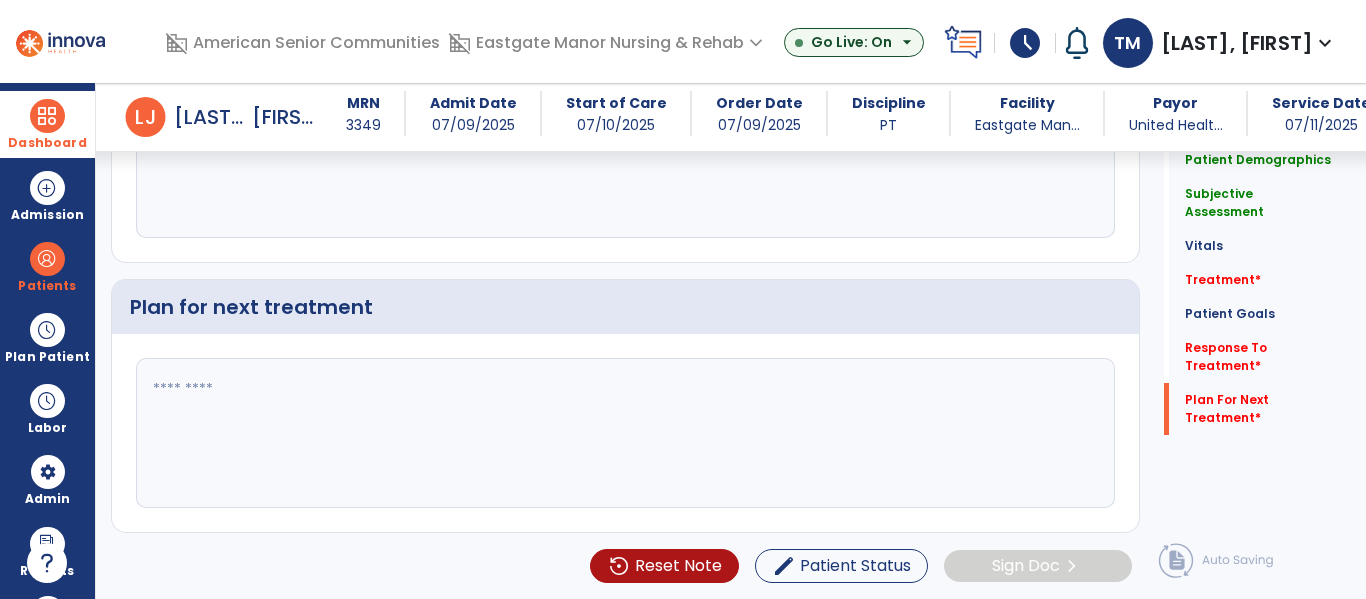 type on "**********" 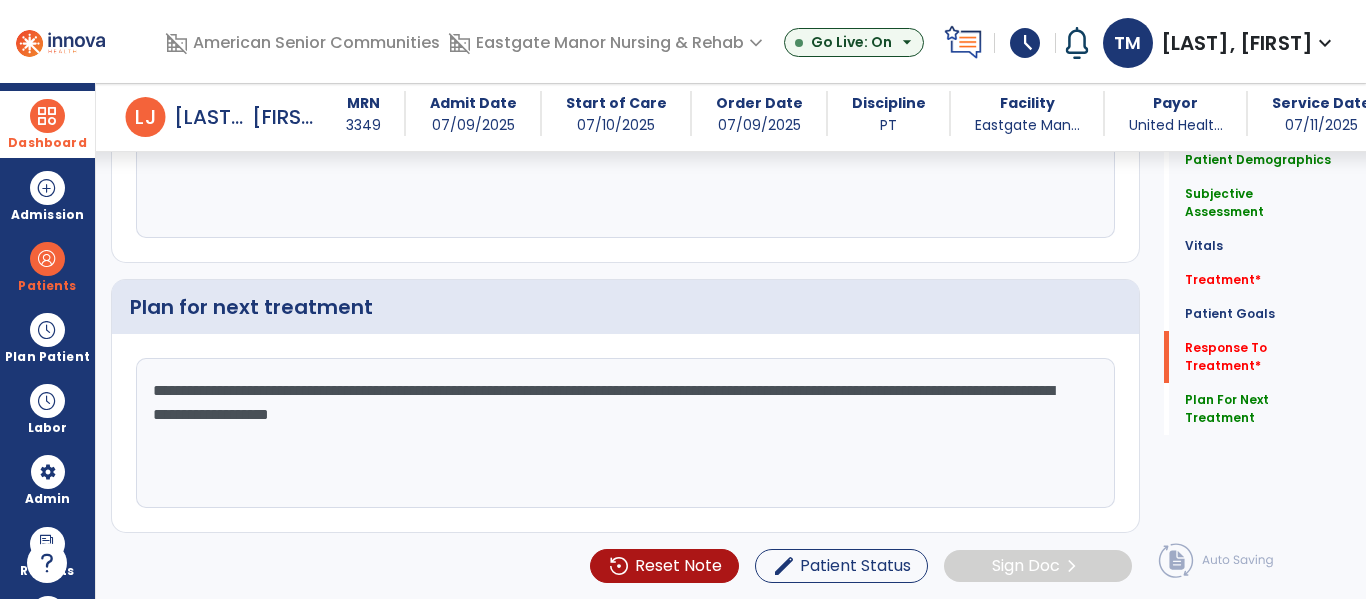 scroll, scrollTop: 2574, scrollLeft: 0, axis: vertical 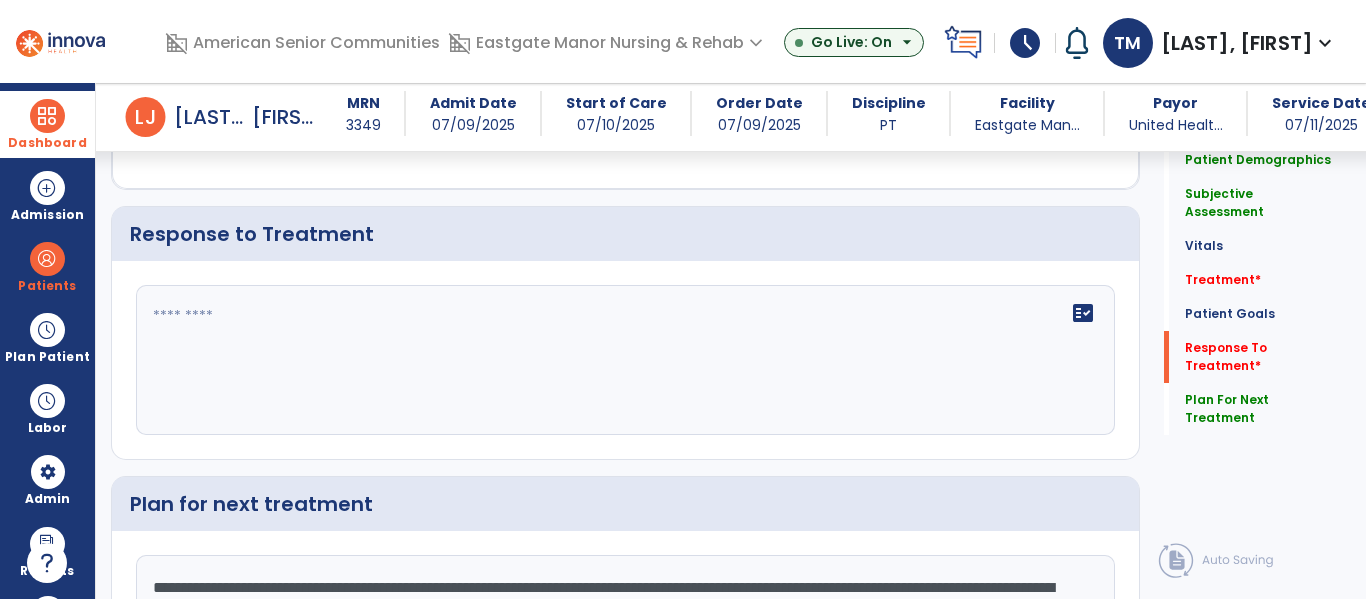 type on "**********" 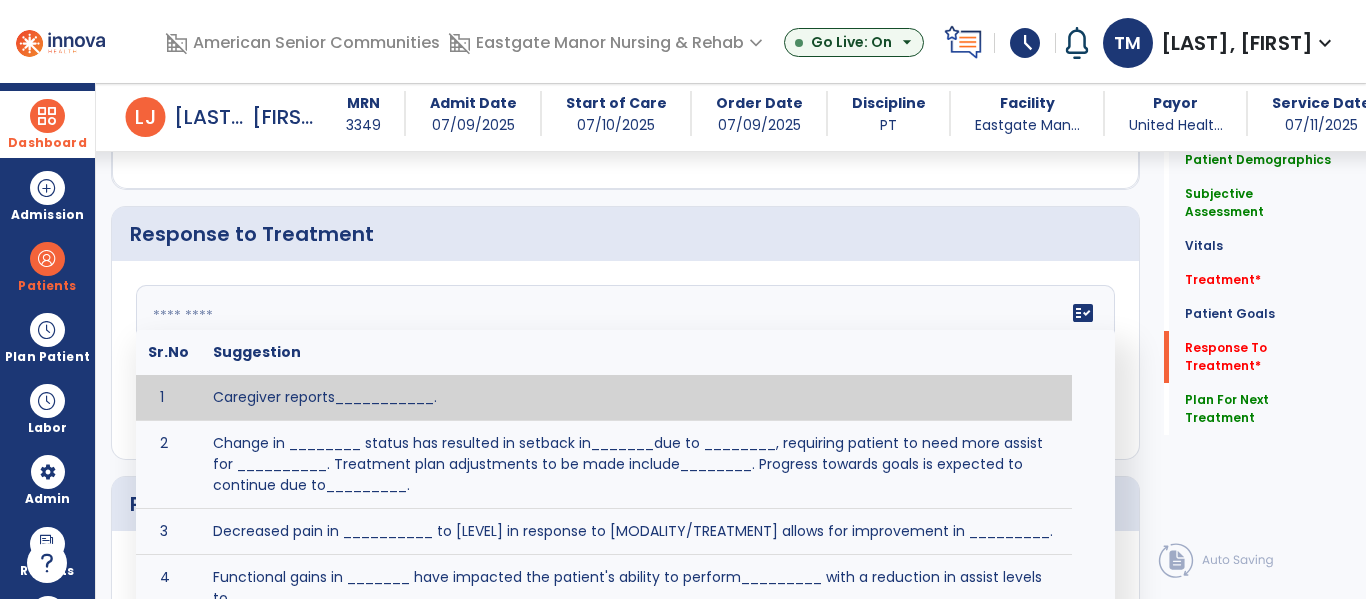 click 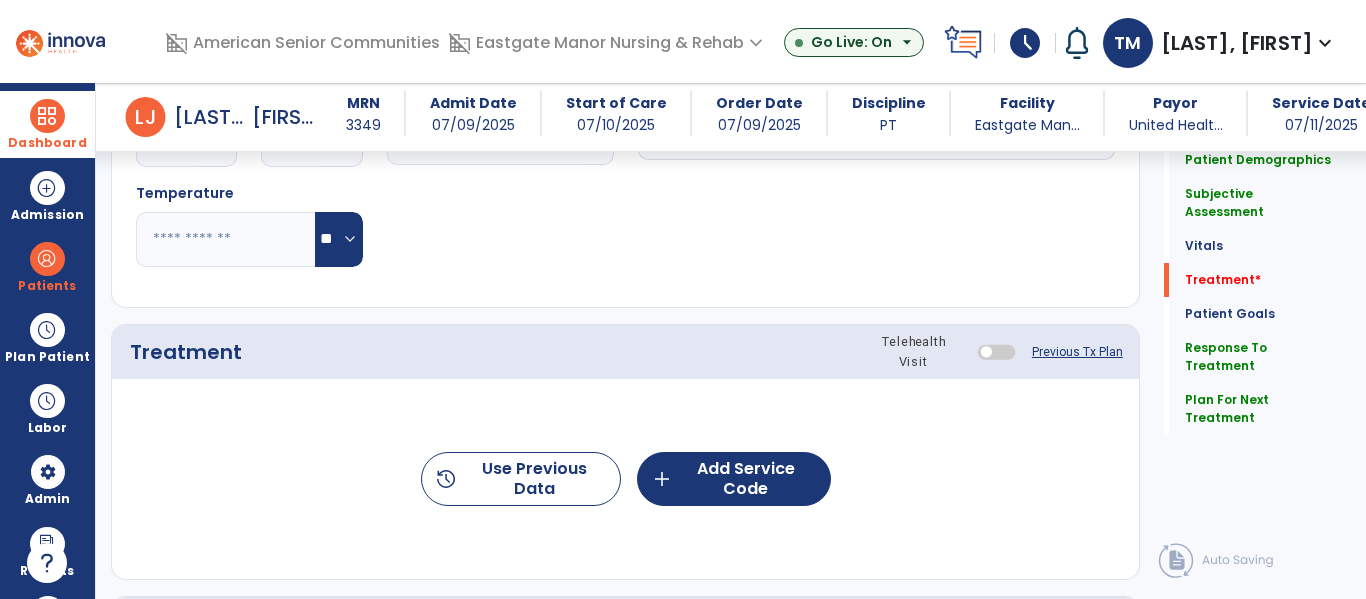 scroll, scrollTop: 1031, scrollLeft: 0, axis: vertical 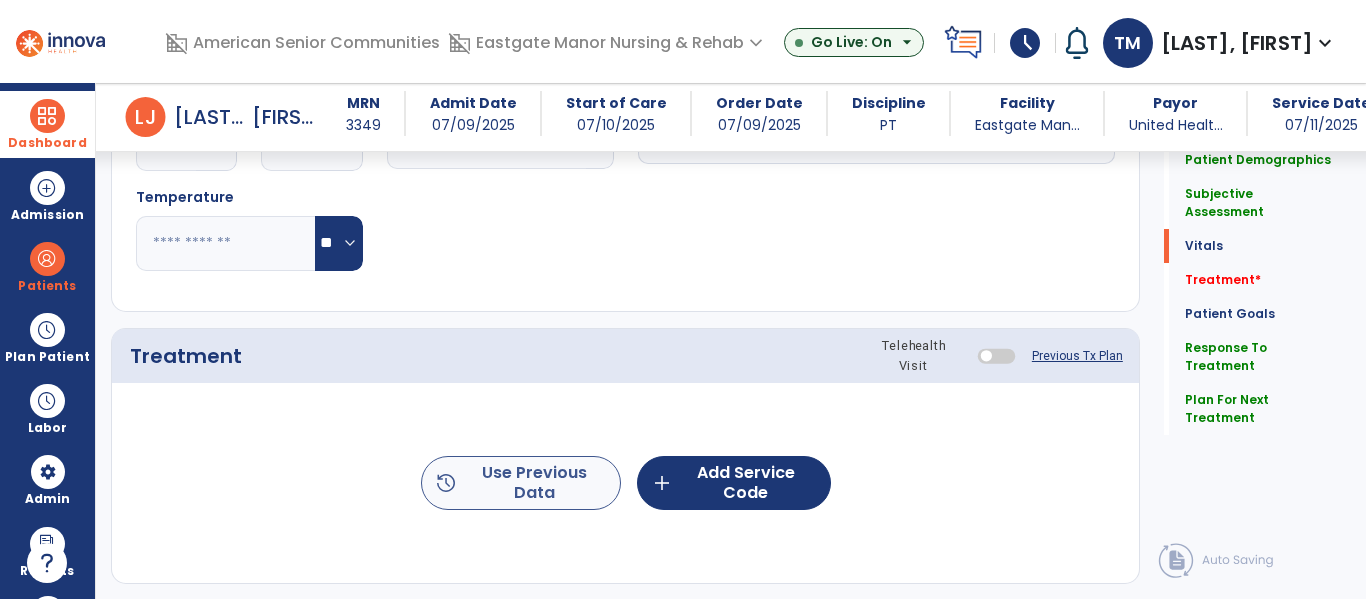 type on "**********" 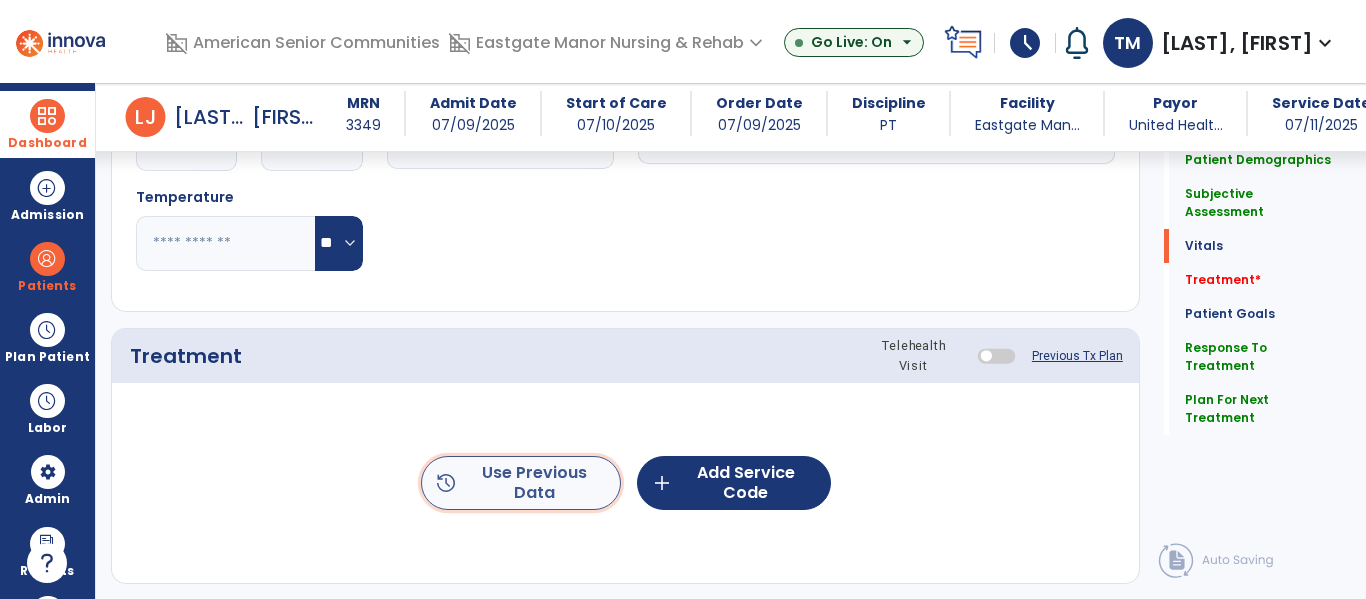click on "history  Use Previous Data" 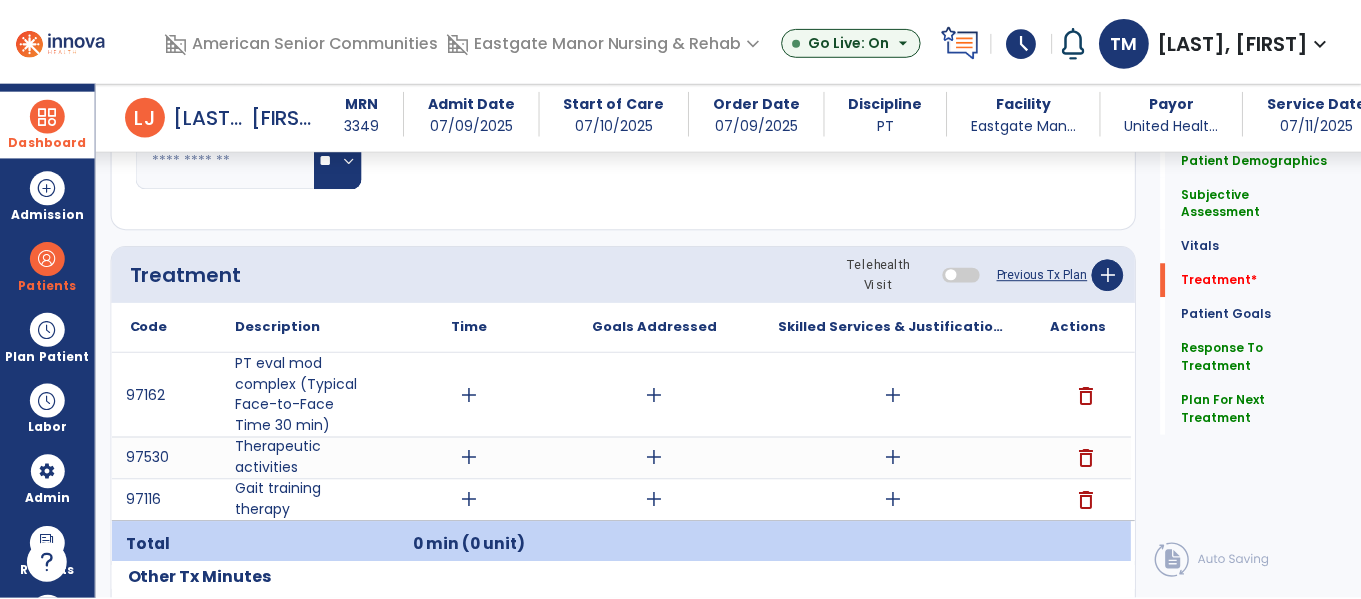 scroll, scrollTop: 1118, scrollLeft: 0, axis: vertical 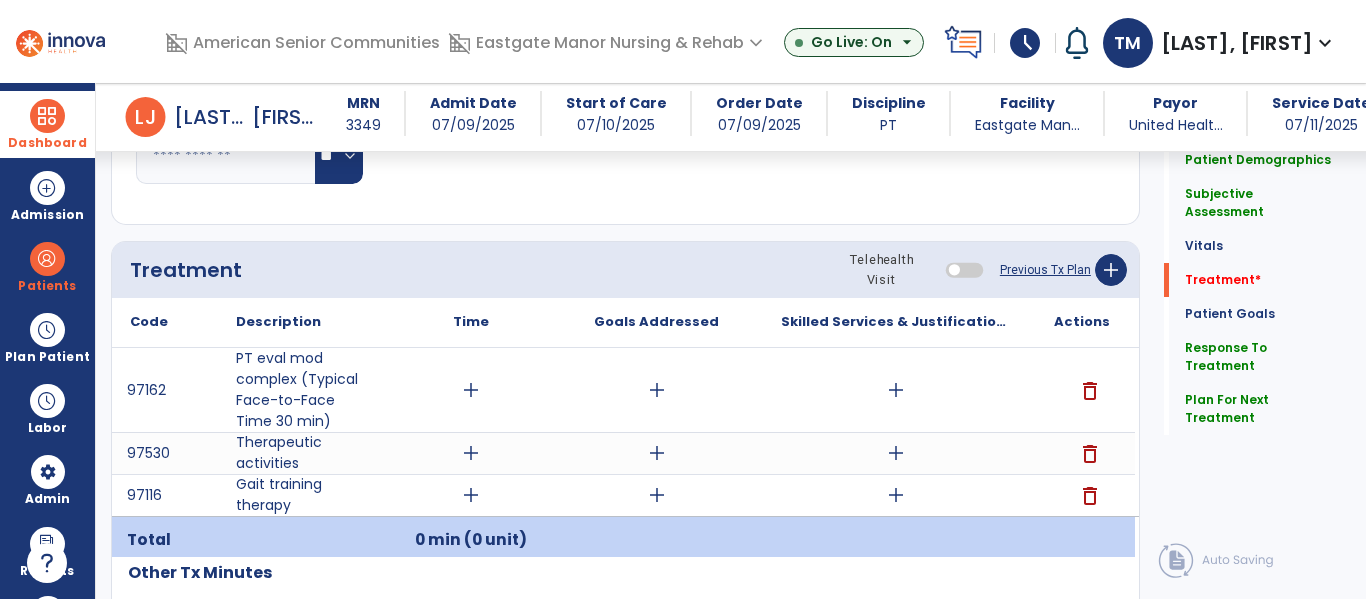 click on "delete" at bounding box center (1090, 391) 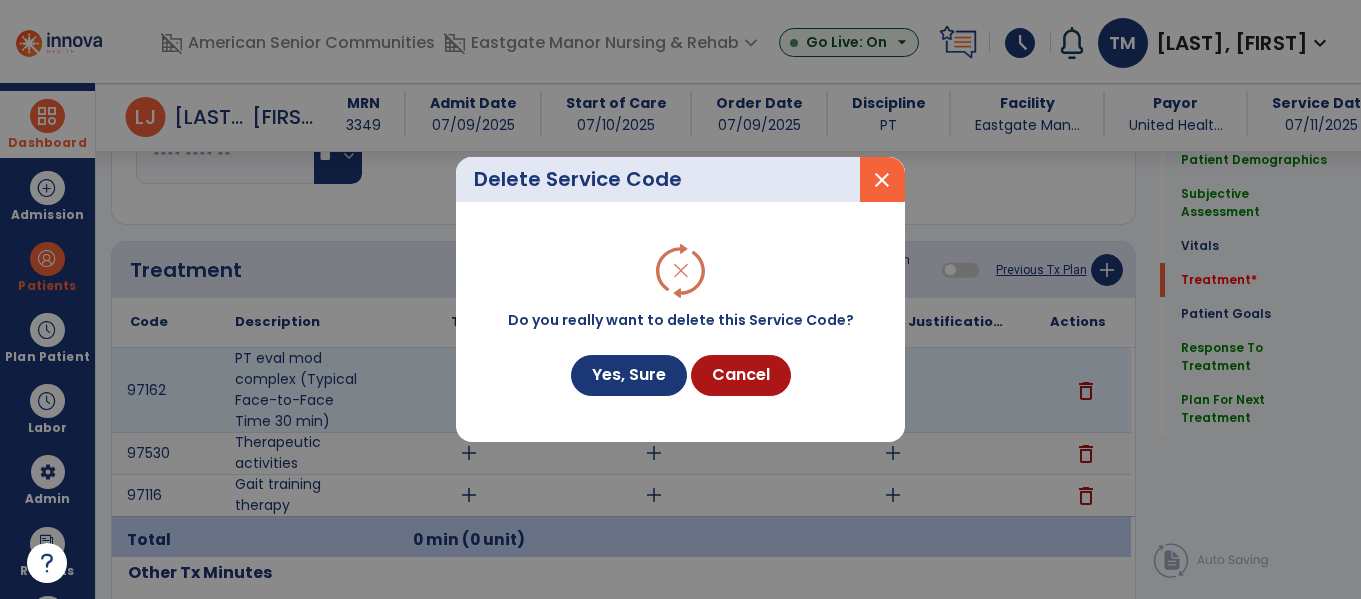 scroll, scrollTop: 1118, scrollLeft: 0, axis: vertical 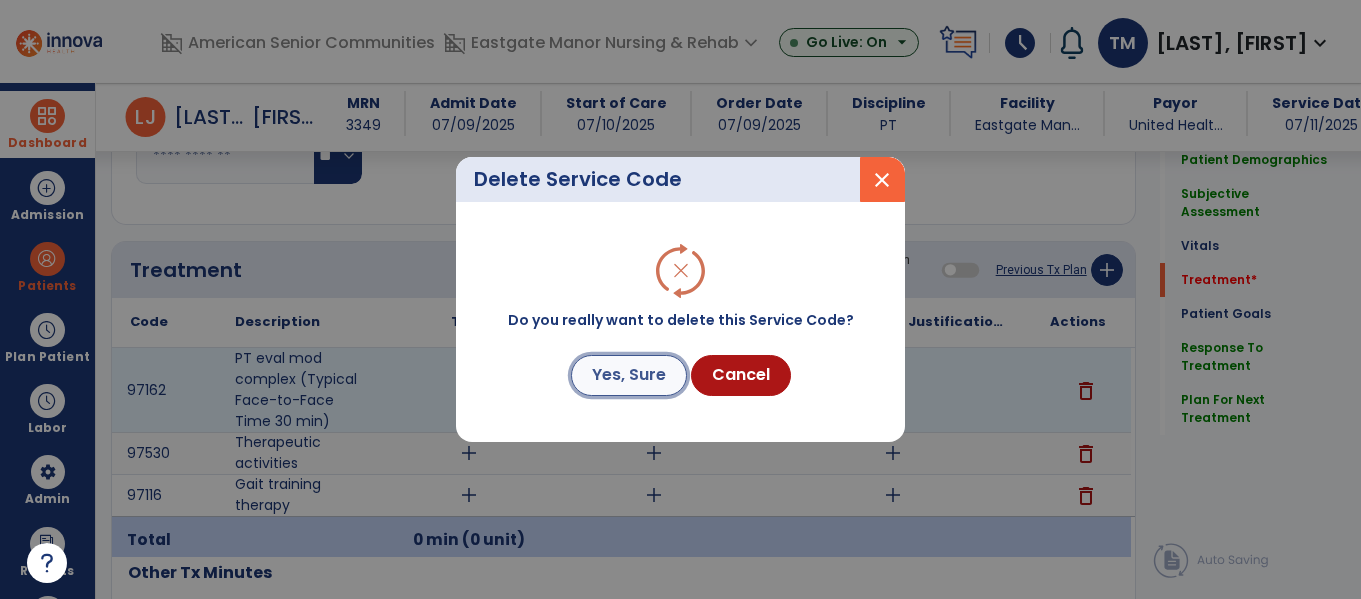 click on "Yes, Sure" at bounding box center (629, 375) 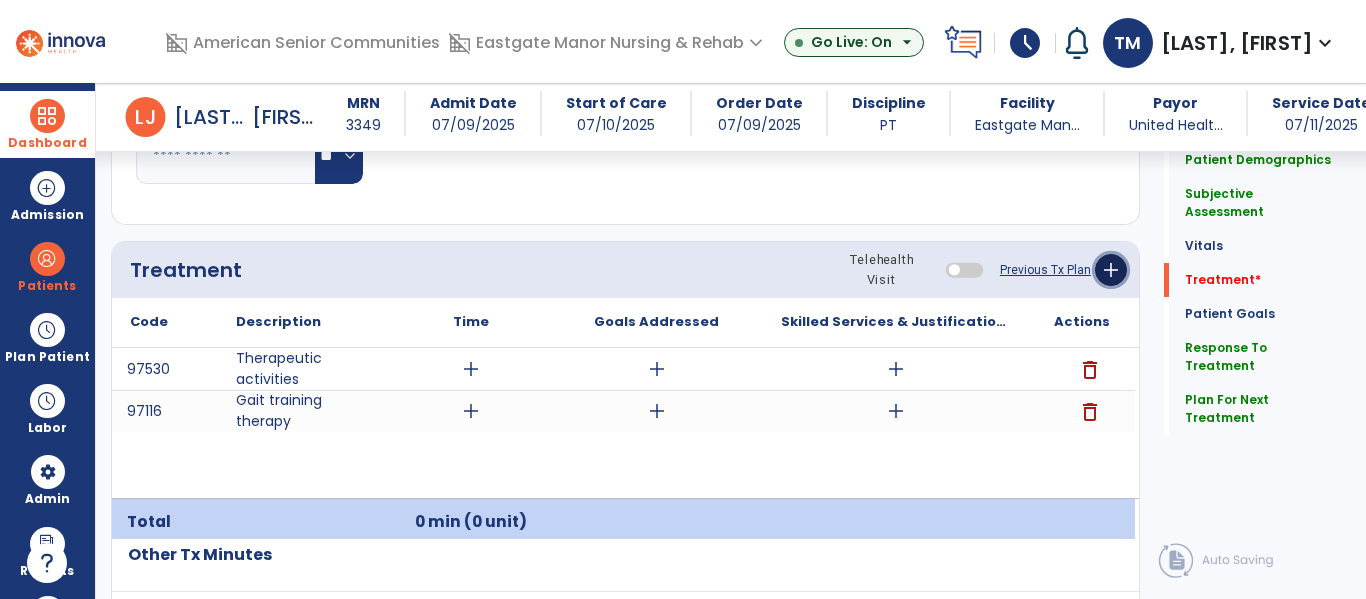click on "add" 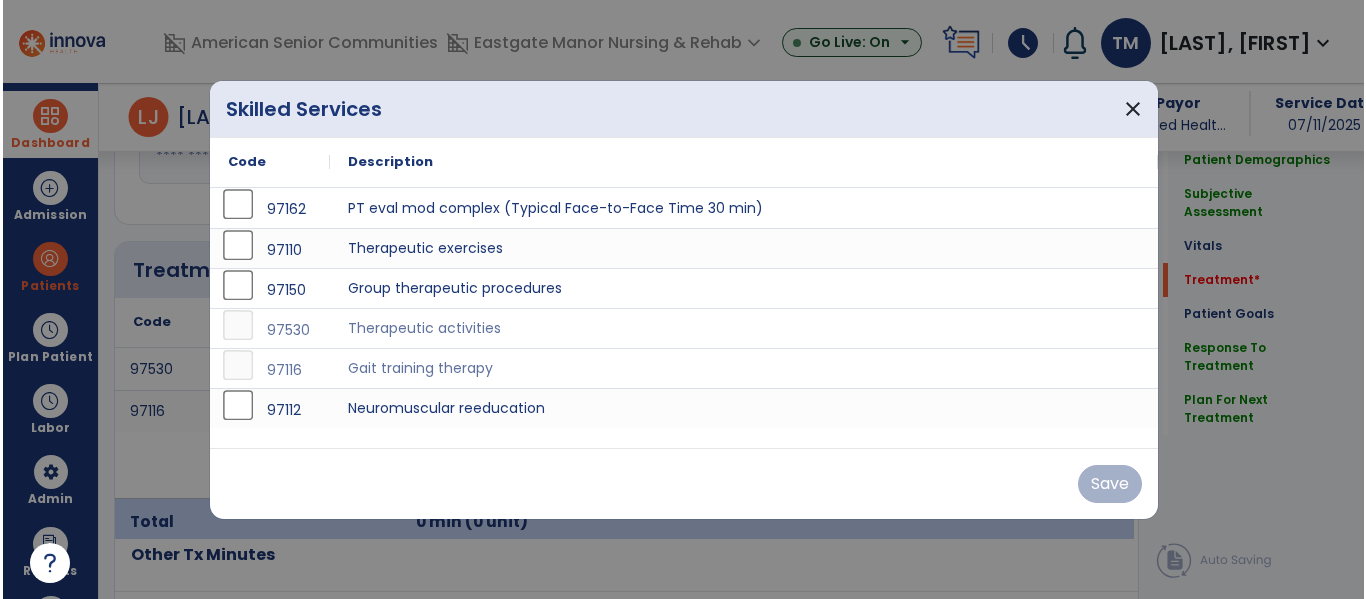 scroll, scrollTop: 1118, scrollLeft: 0, axis: vertical 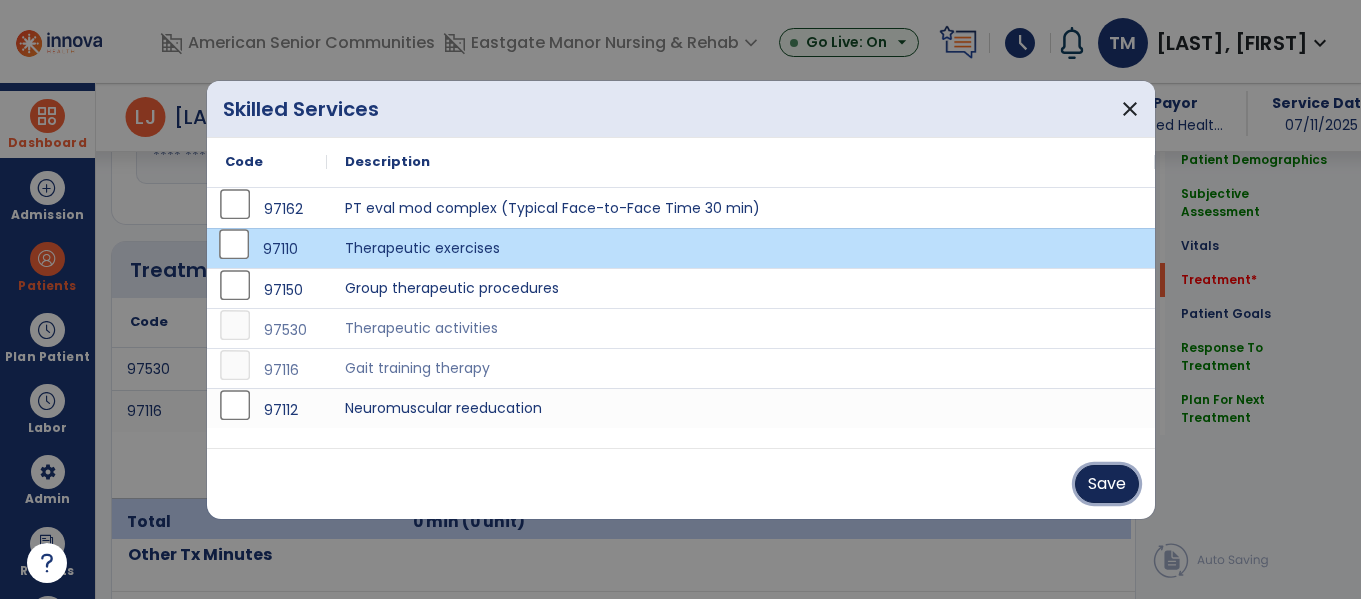 click on "Save" at bounding box center [1107, 484] 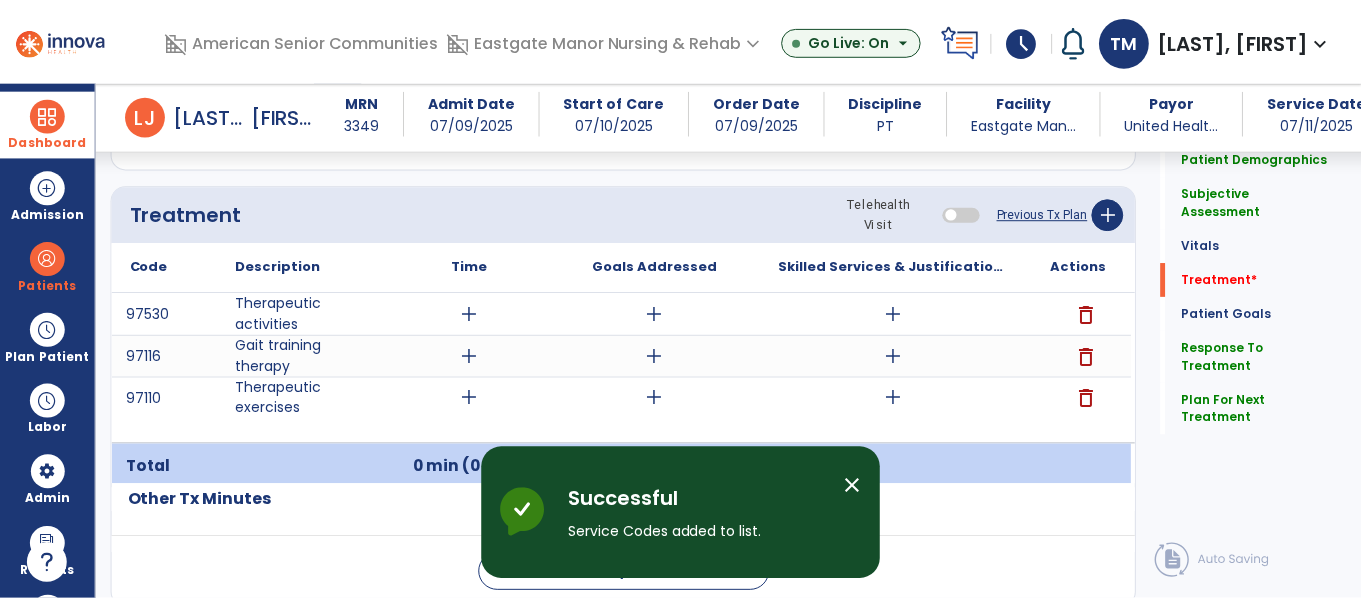 scroll, scrollTop: 1216, scrollLeft: 0, axis: vertical 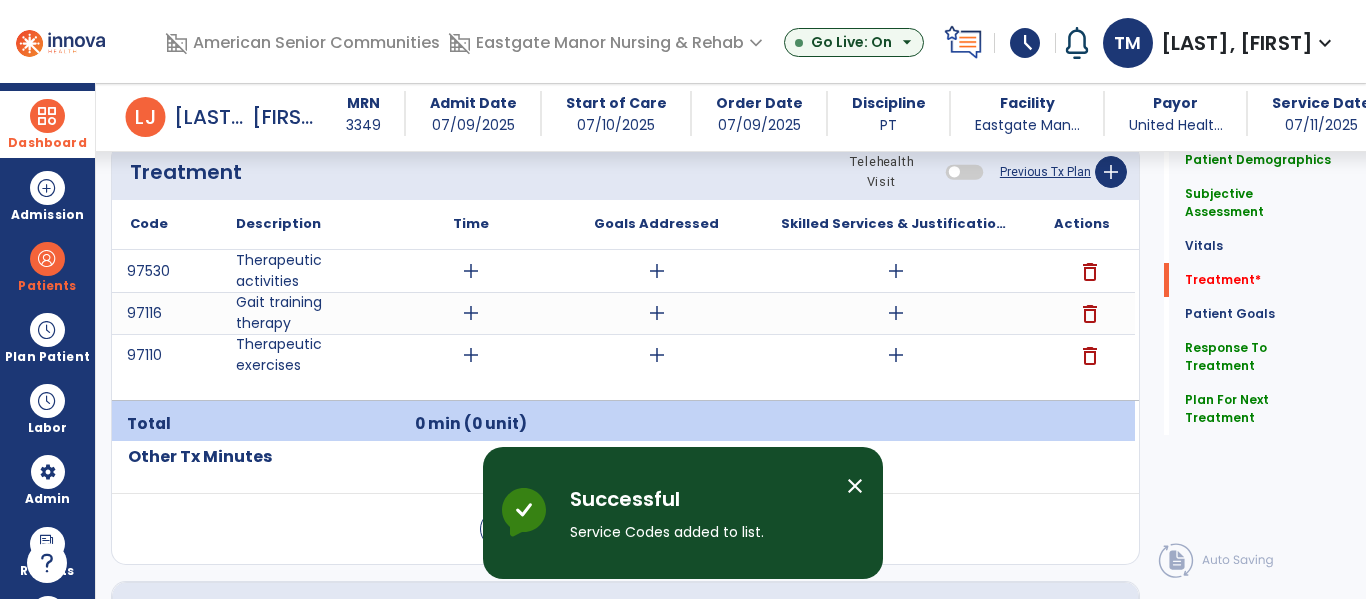 click on "add" at bounding box center (896, 271) 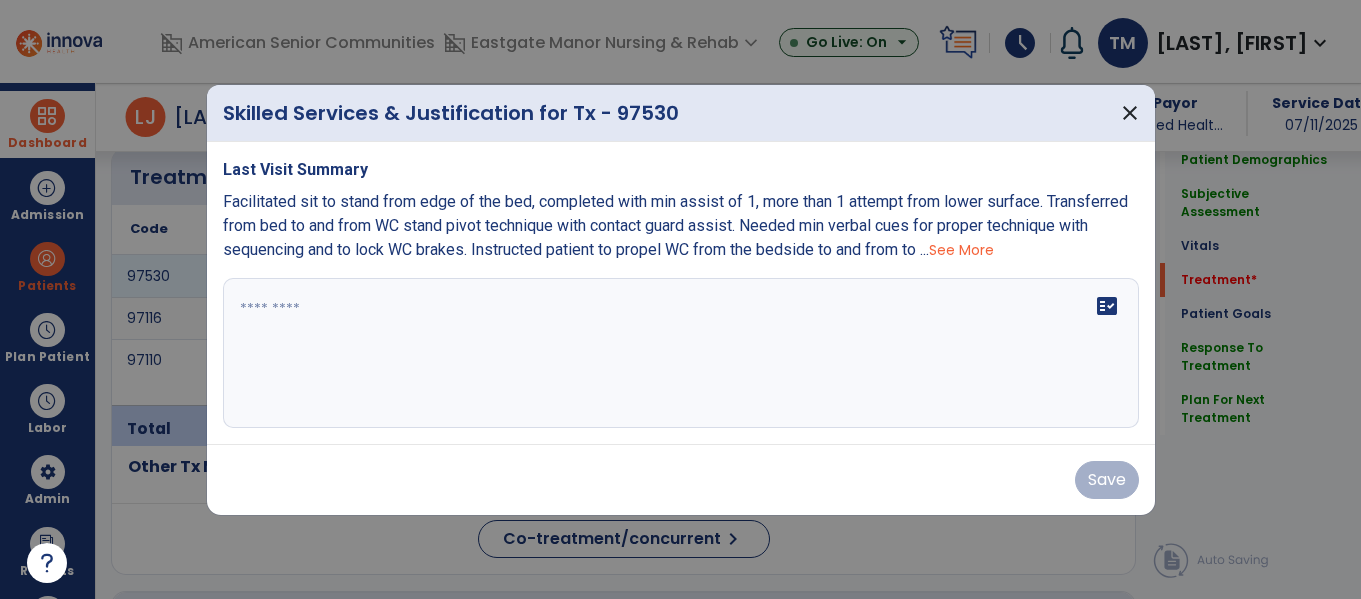 scroll, scrollTop: 1216, scrollLeft: 0, axis: vertical 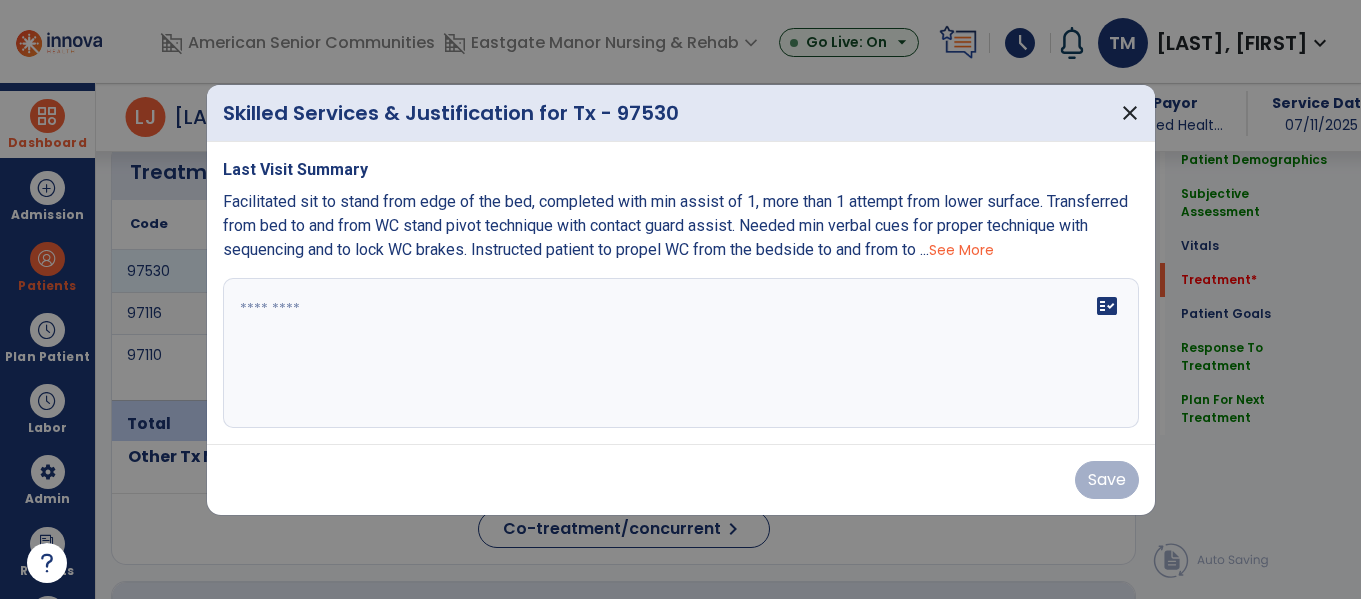click on "See More" at bounding box center (961, 250) 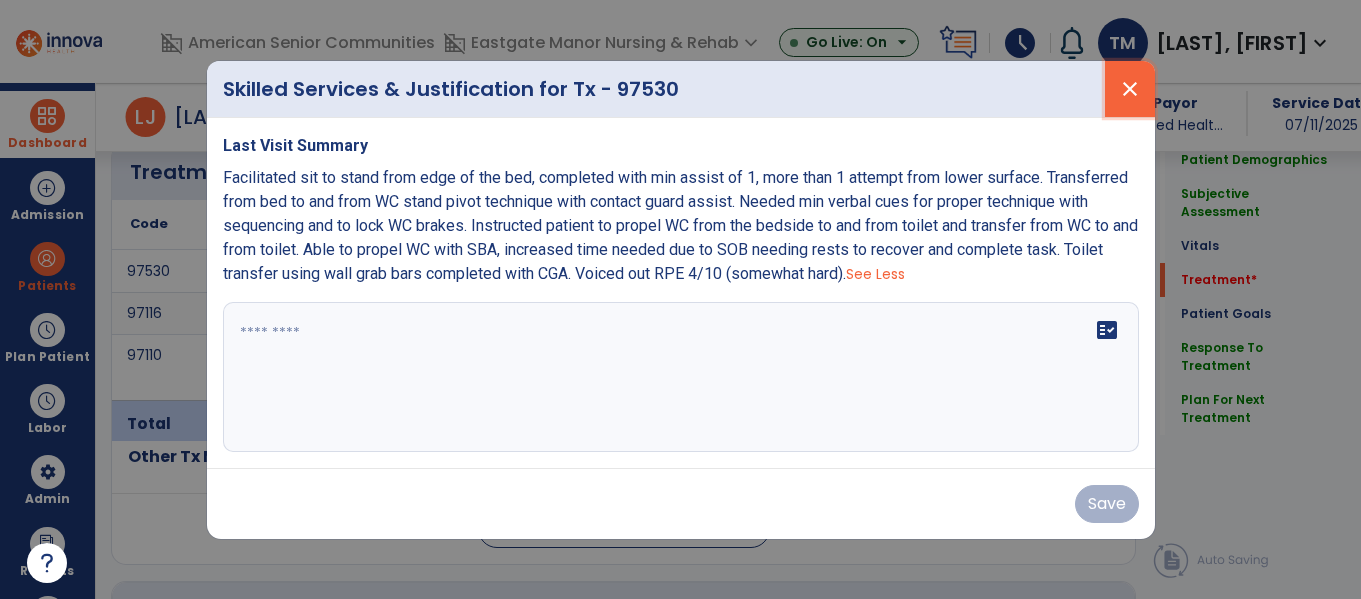 click on "close" at bounding box center (1130, 89) 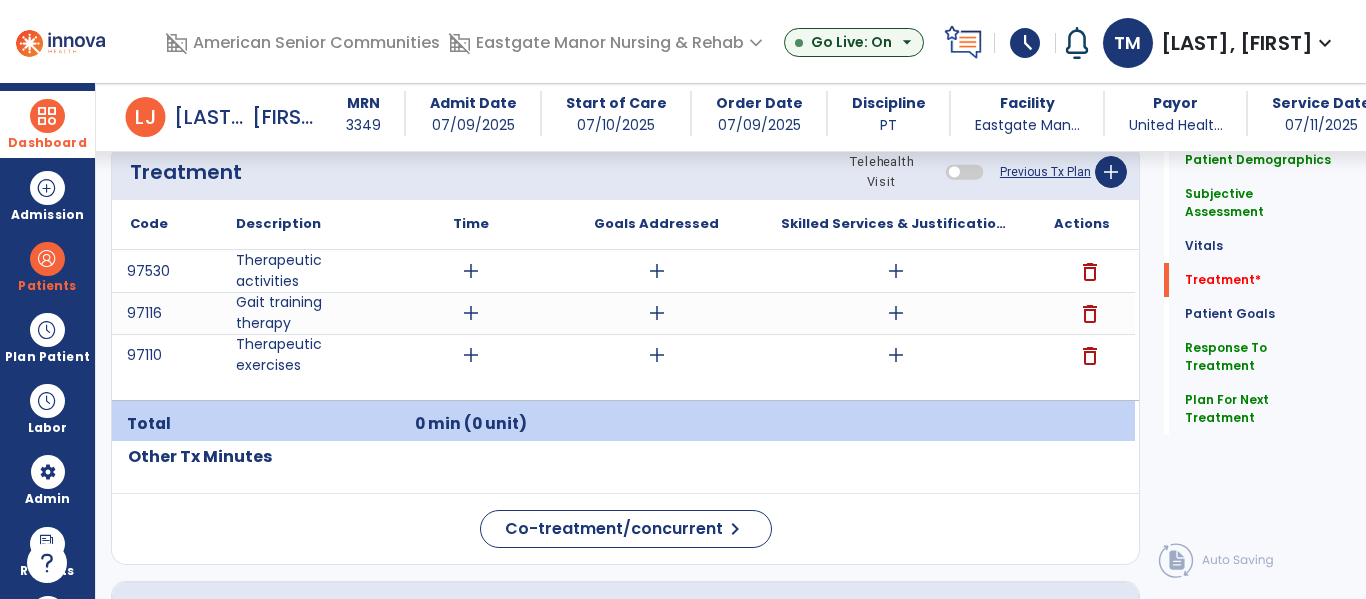 click on "delete" at bounding box center (1090, 272) 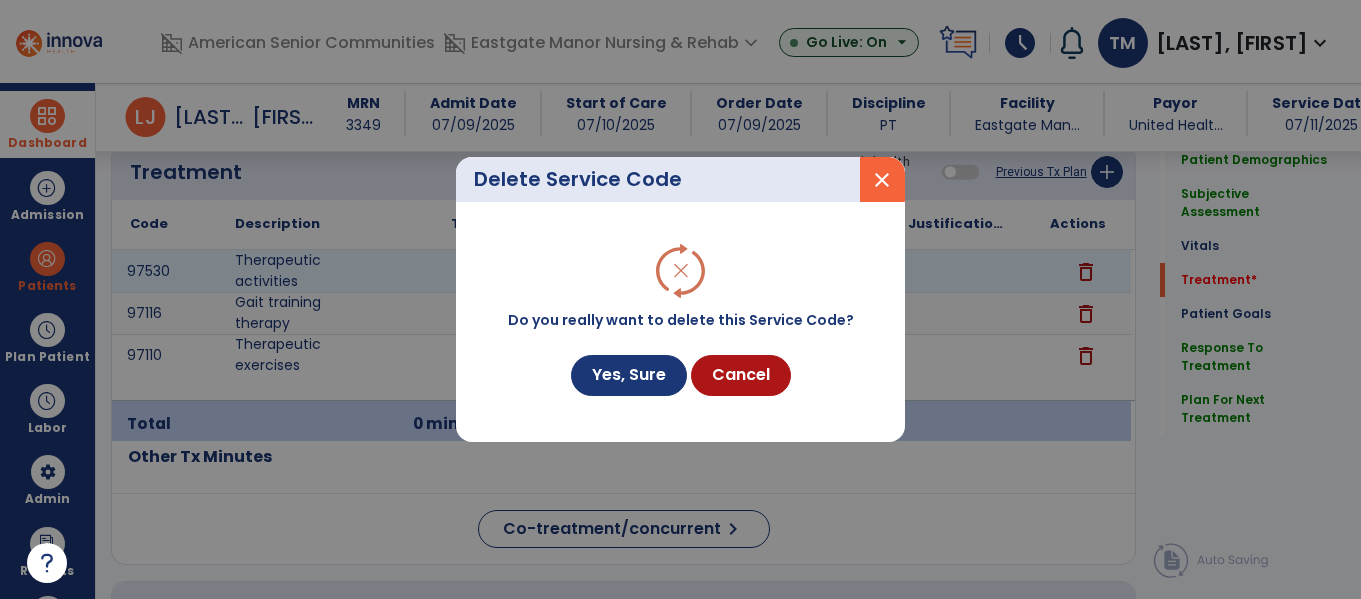 scroll, scrollTop: 1216, scrollLeft: 0, axis: vertical 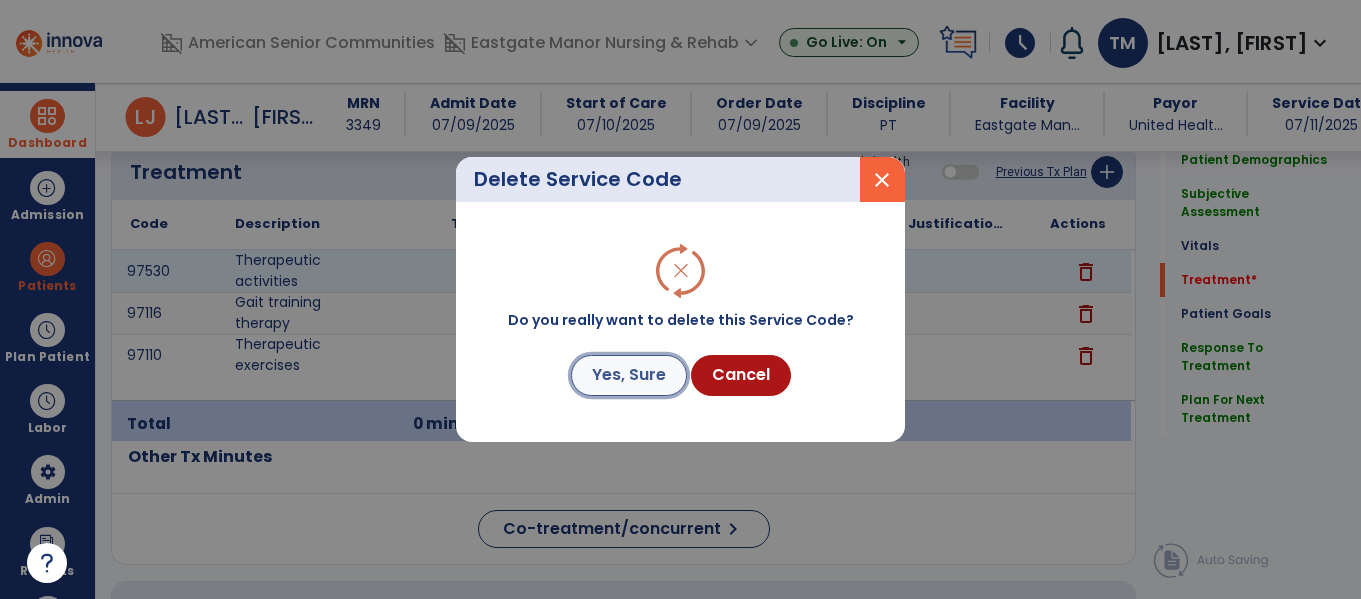 click on "Yes, Sure" at bounding box center [629, 375] 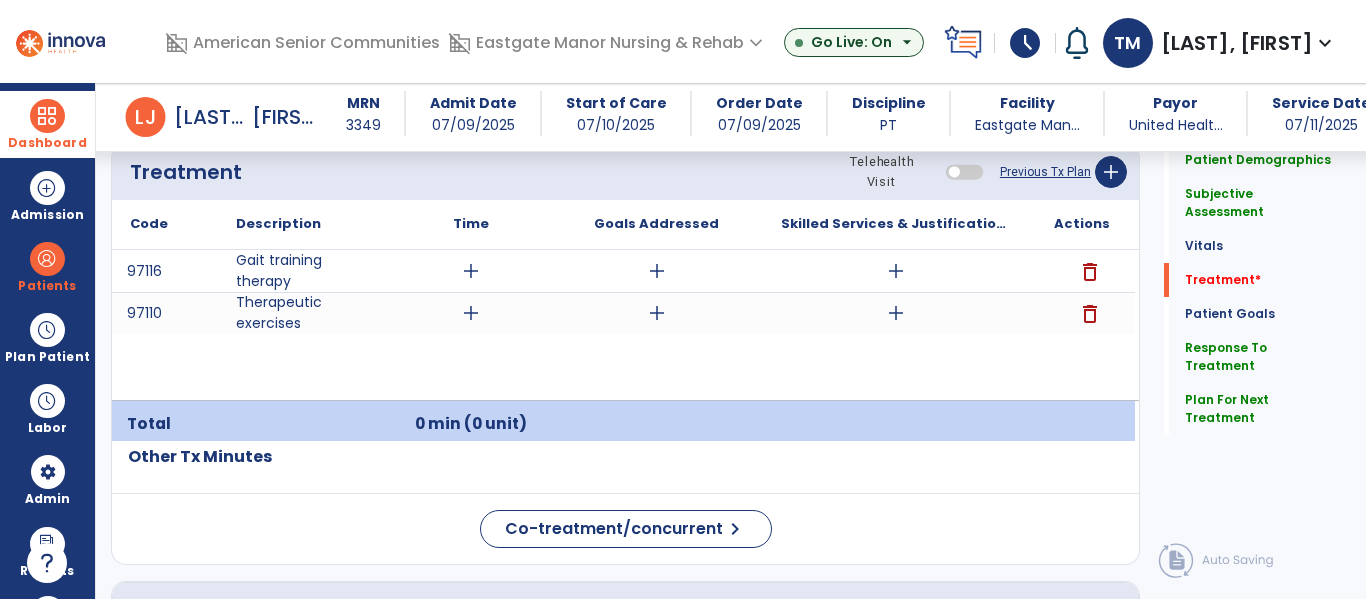 click on "add" at bounding box center [656, 271] 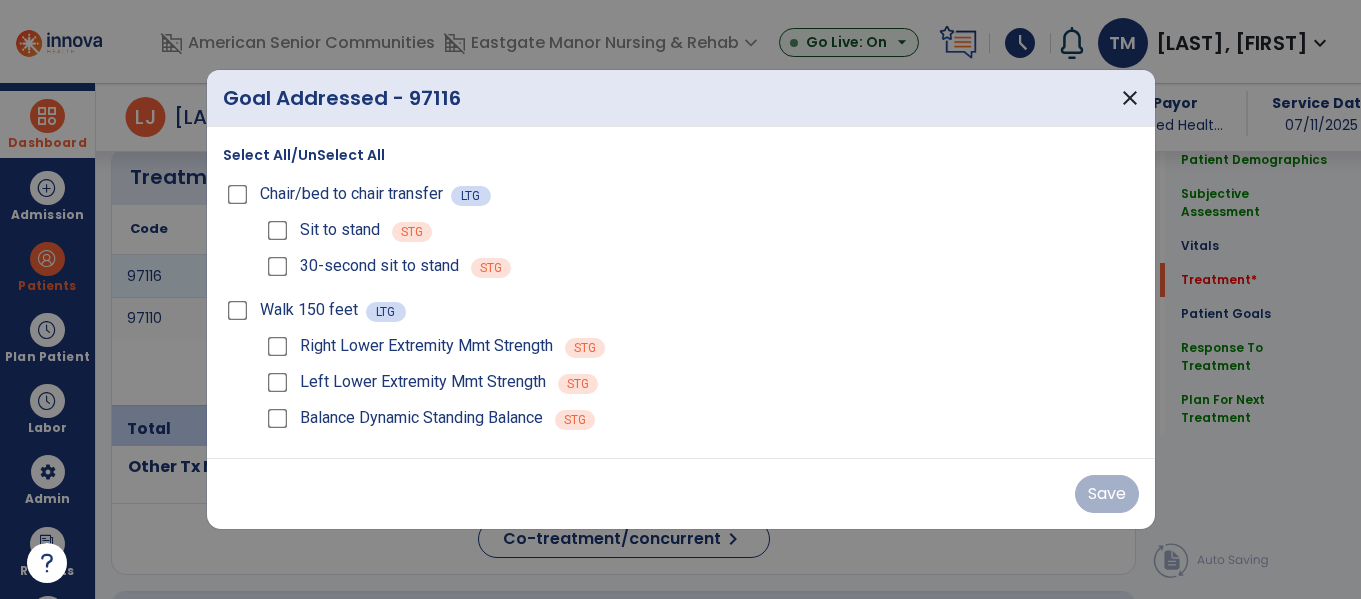 scroll, scrollTop: 1216, scrollLeft: 0, axis: vertical 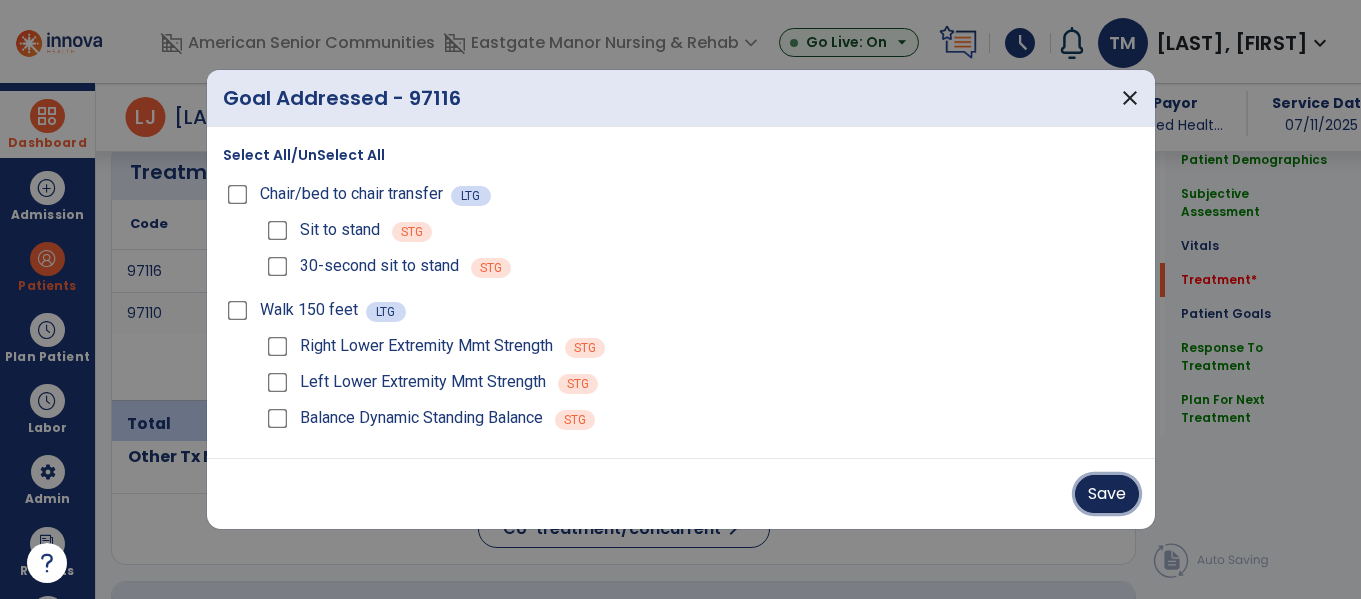 click on "Save" at bounding box center (1107, 494) 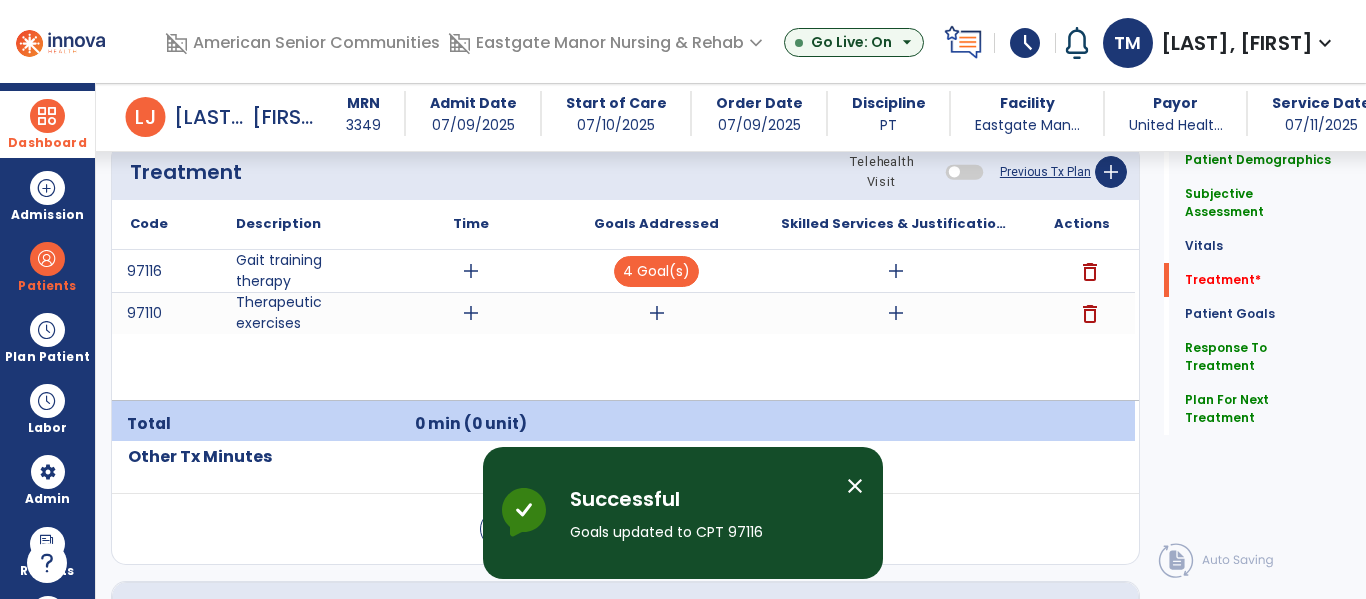 click on "add" at bounding box center (657, 313) 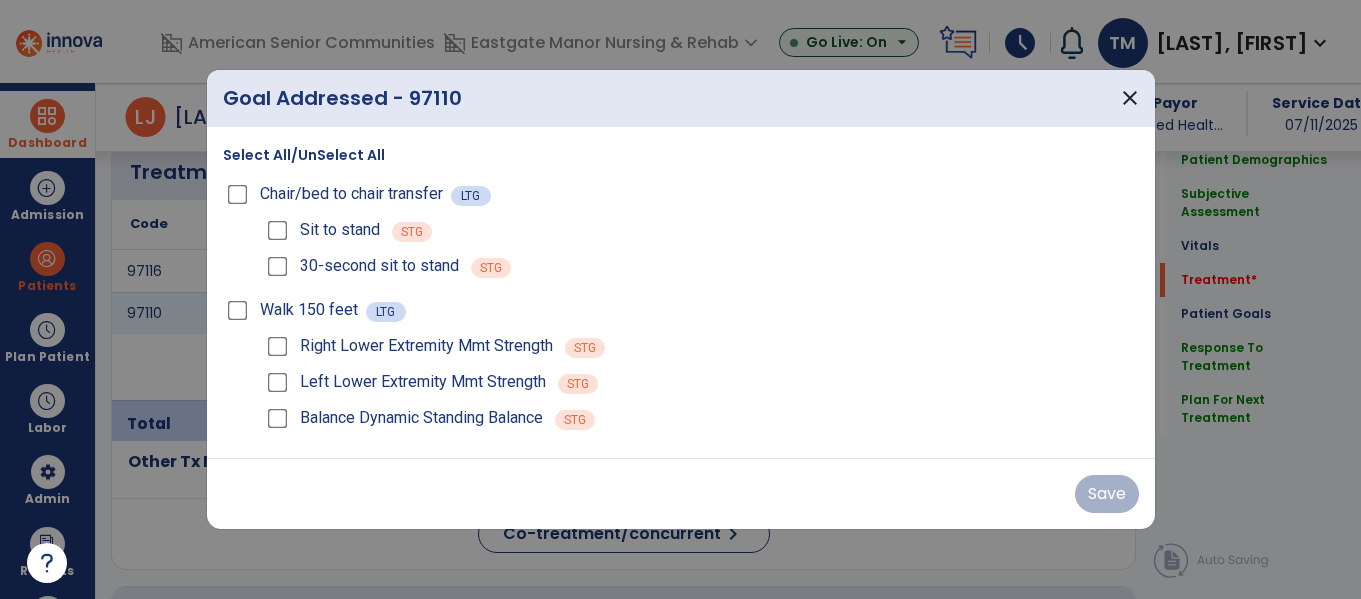 scroll, scrollTop: 1216, scrollLeft: 0, axis: vertical 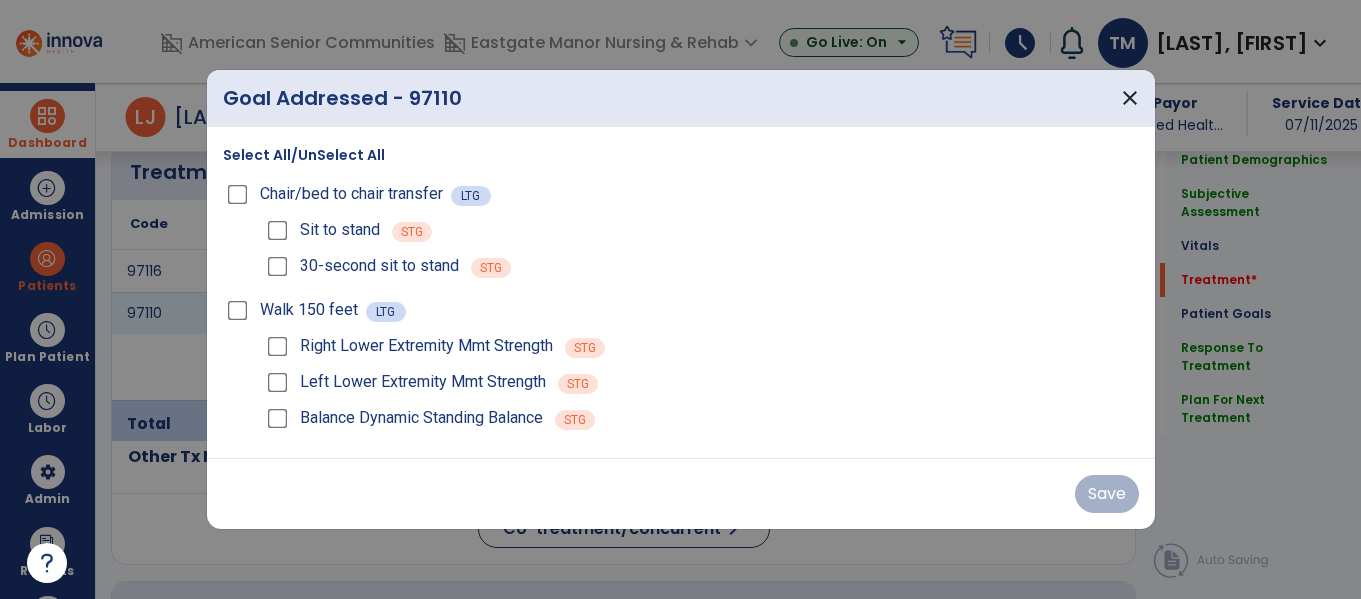 click on "Select All/UnSelect All" at bounding box center [304, 155] 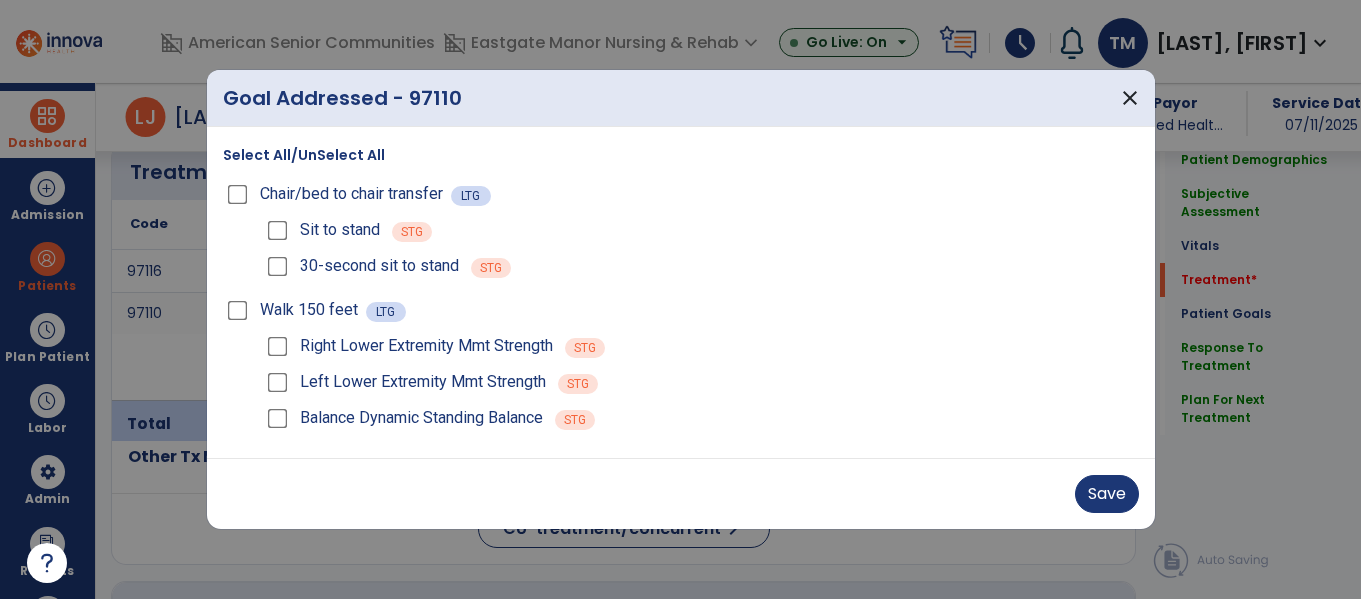 click on "Save" at bounding box center [681, 493] 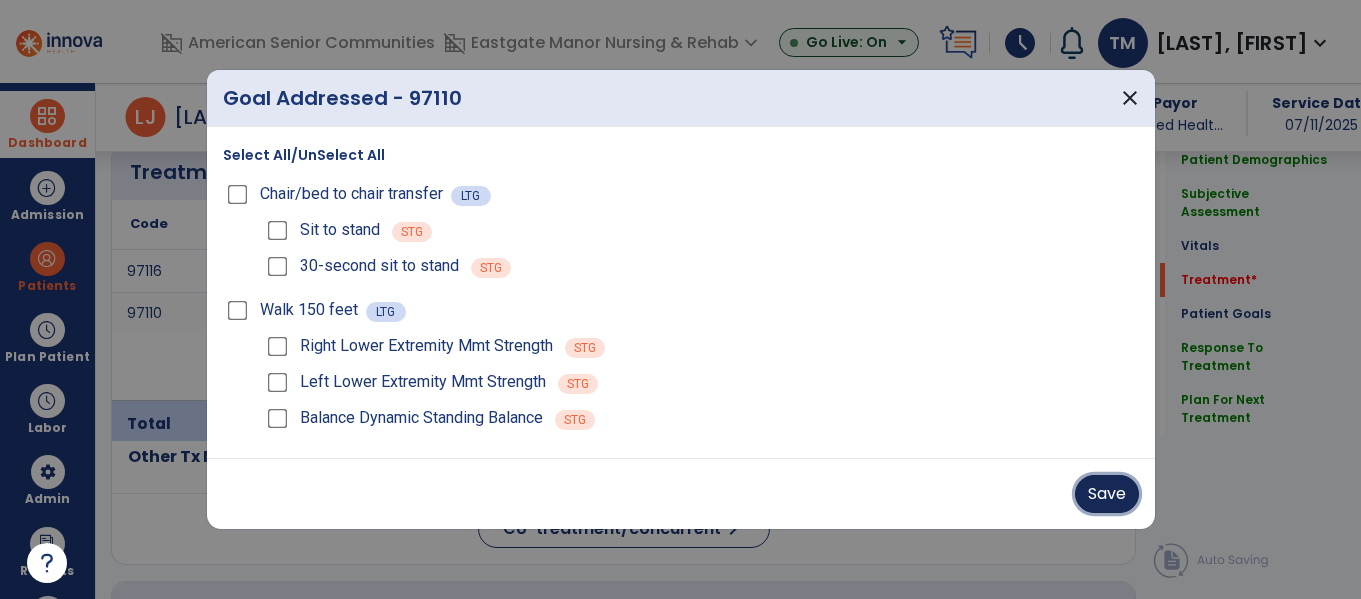 click on "Save" at bounding box center [1107, 494] 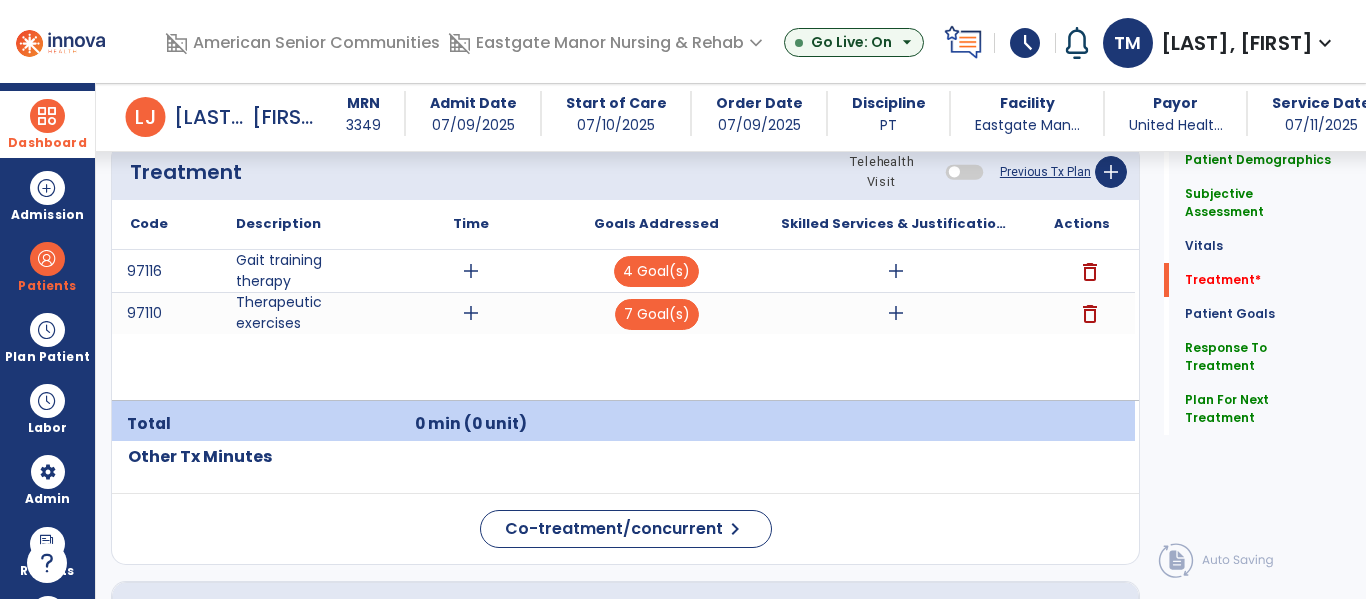 click on "add" at bounding box center (471, 271) 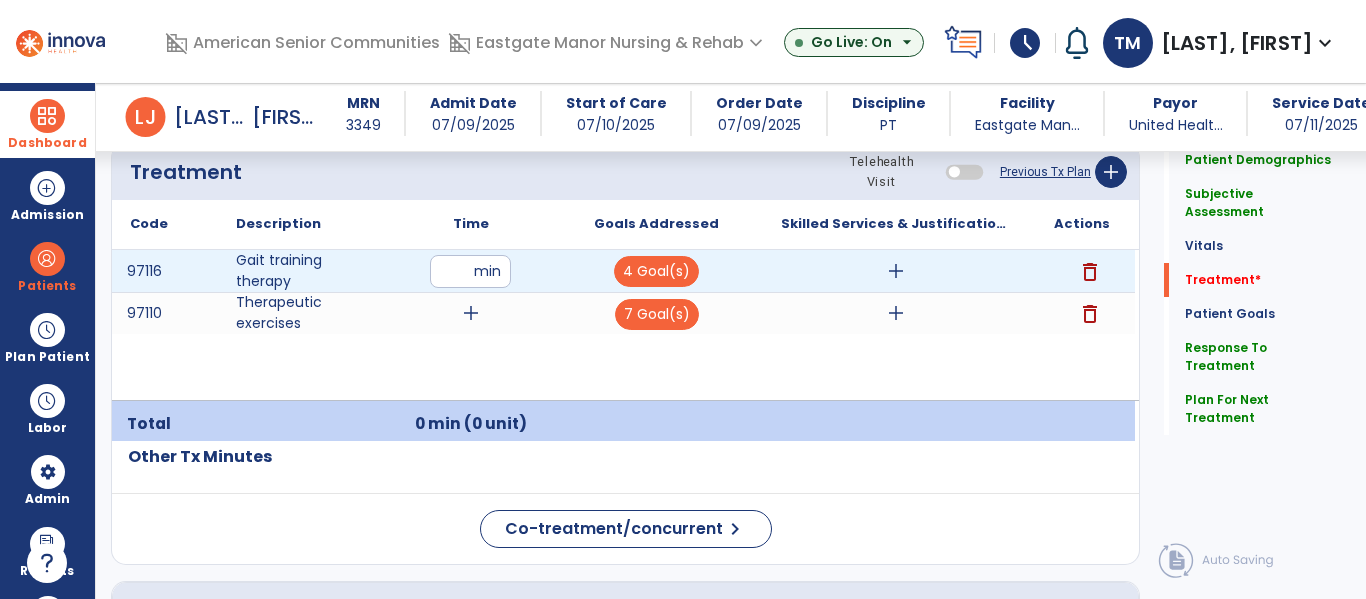 type on "**" 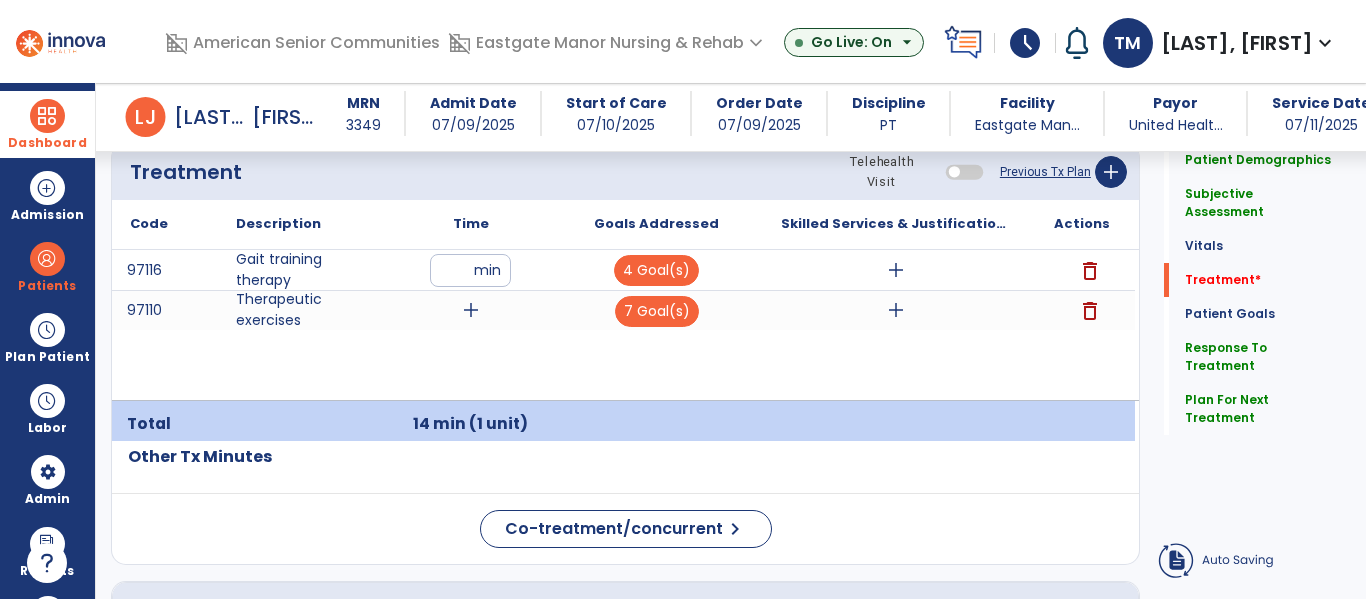 click on "add" at bounding box center [471, 310] 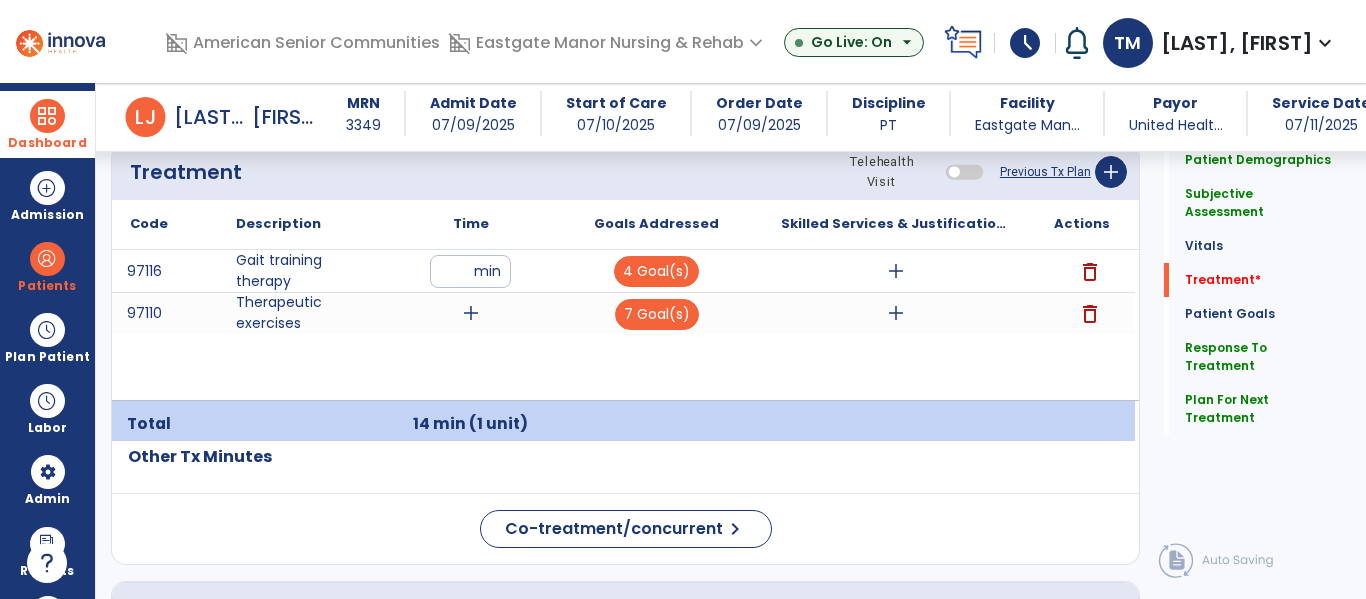 click on "add" at bounding box center (471, 313) 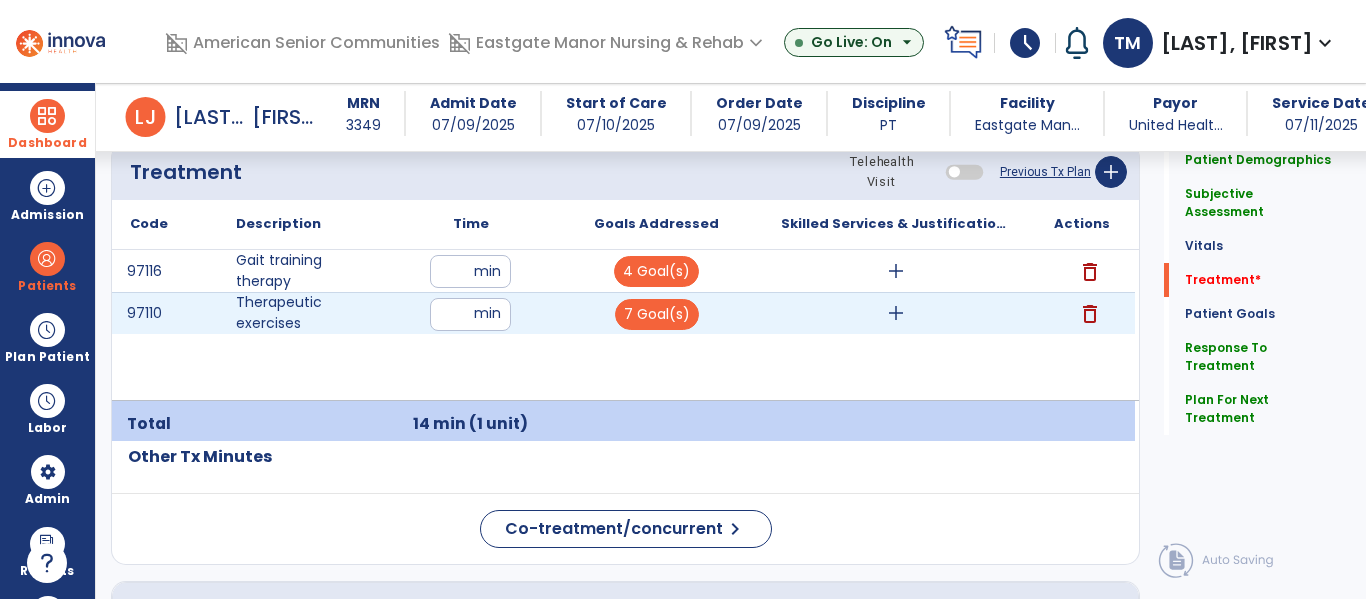 type on "**" 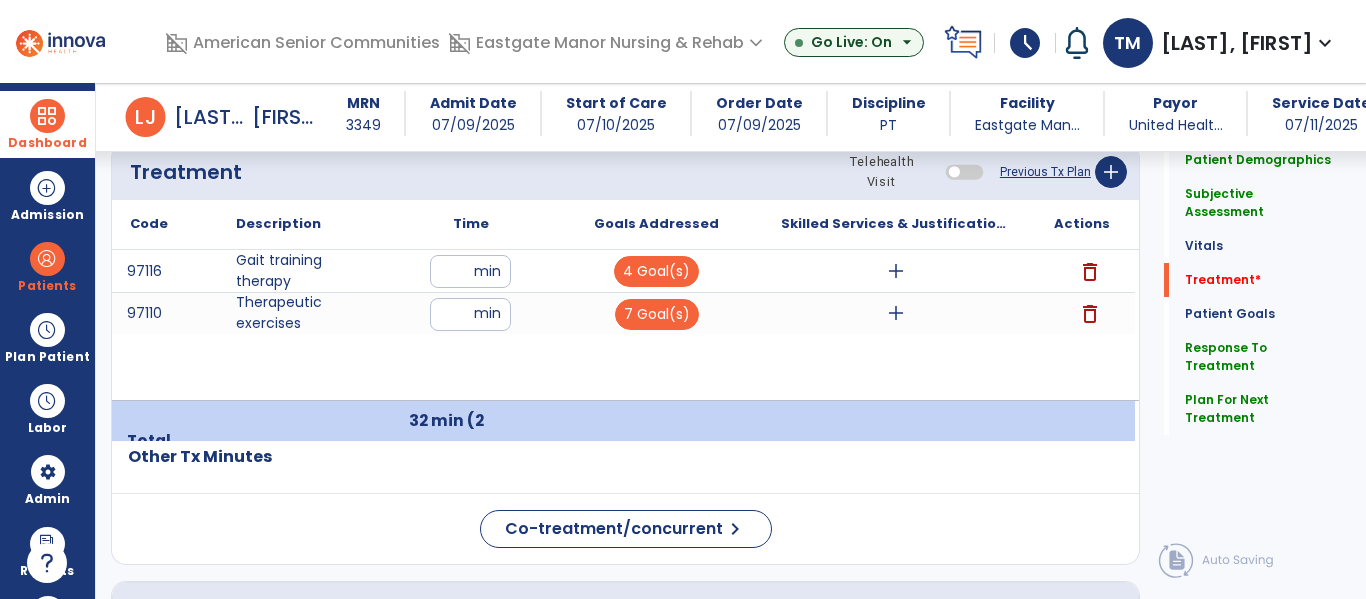 click on "add" at bounding box center (896, 313) 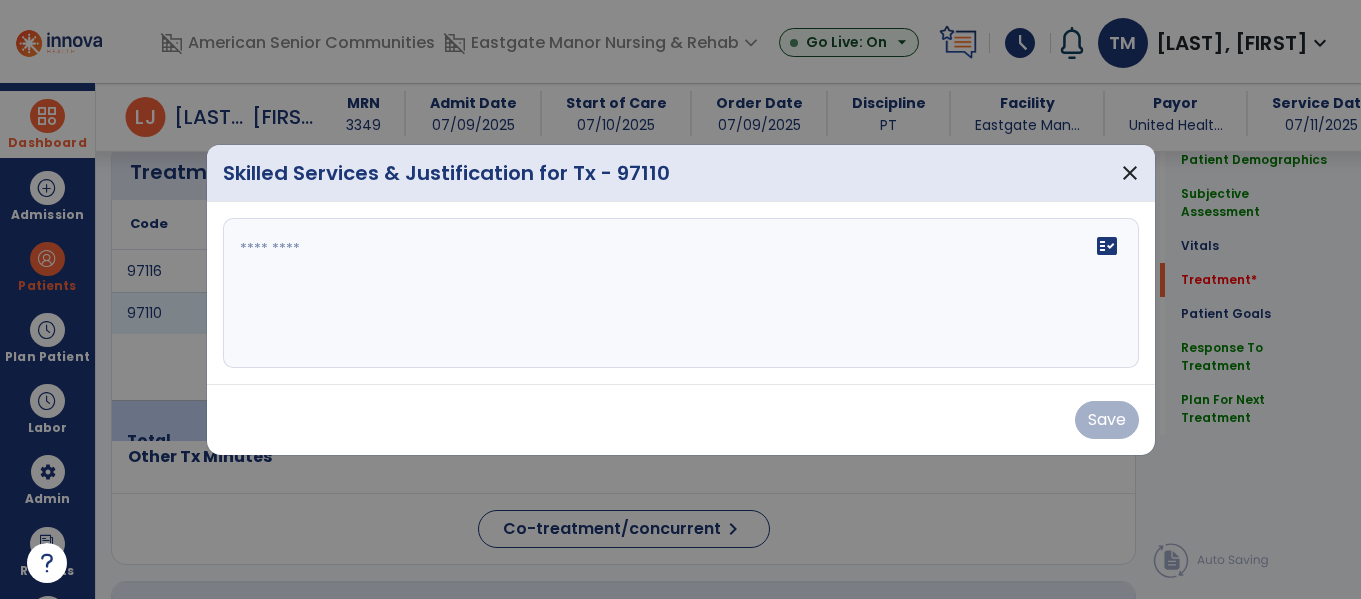 scroll, scrollTop: 1216, scrollLeft: 0, axis: vertical 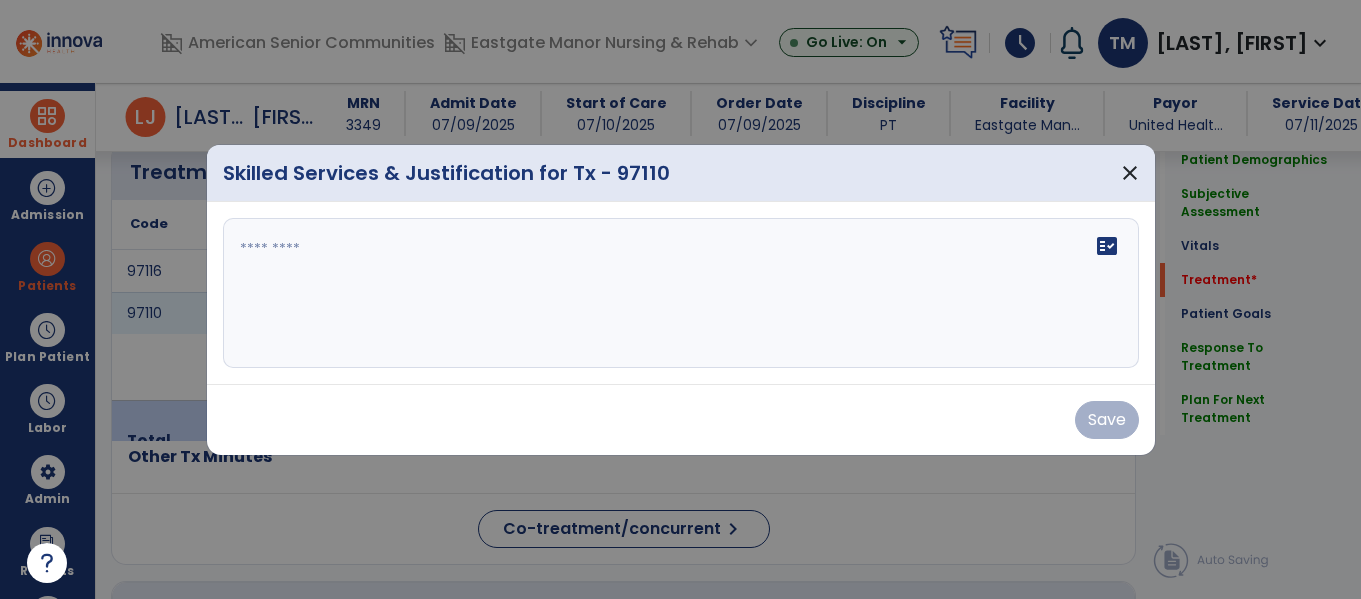 click on "fact_check" at bounding box center [681, 293] 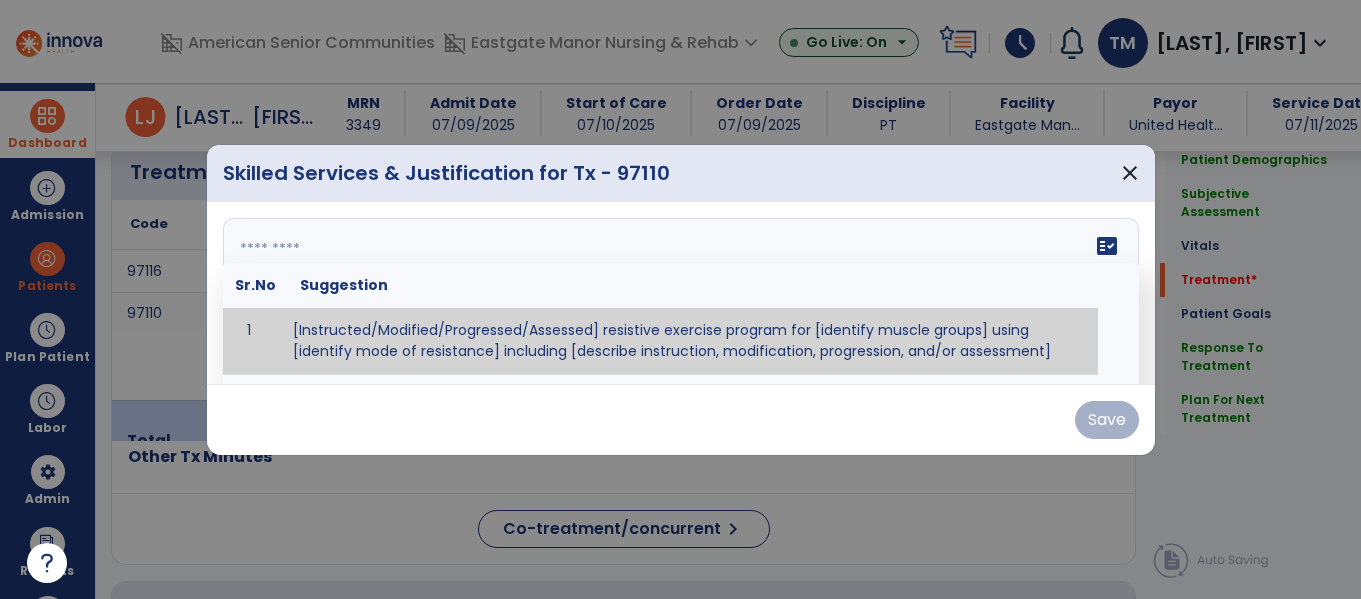 paste on "**********" 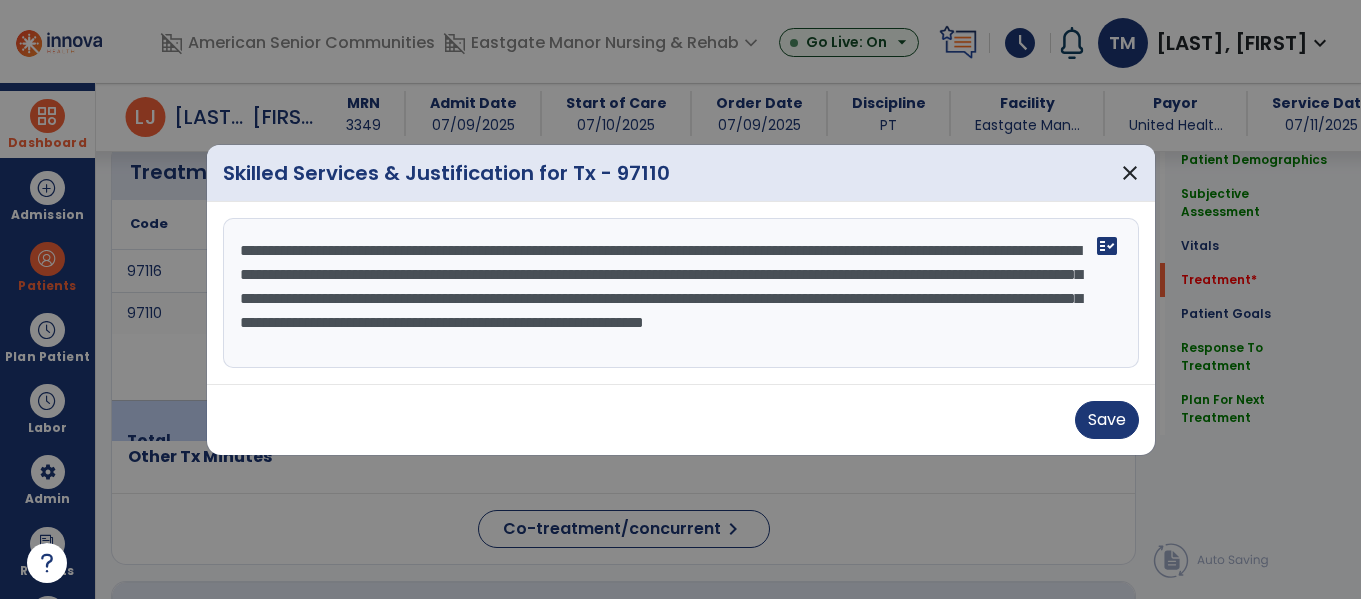 click on "**********" at bounding box center [681, 293] 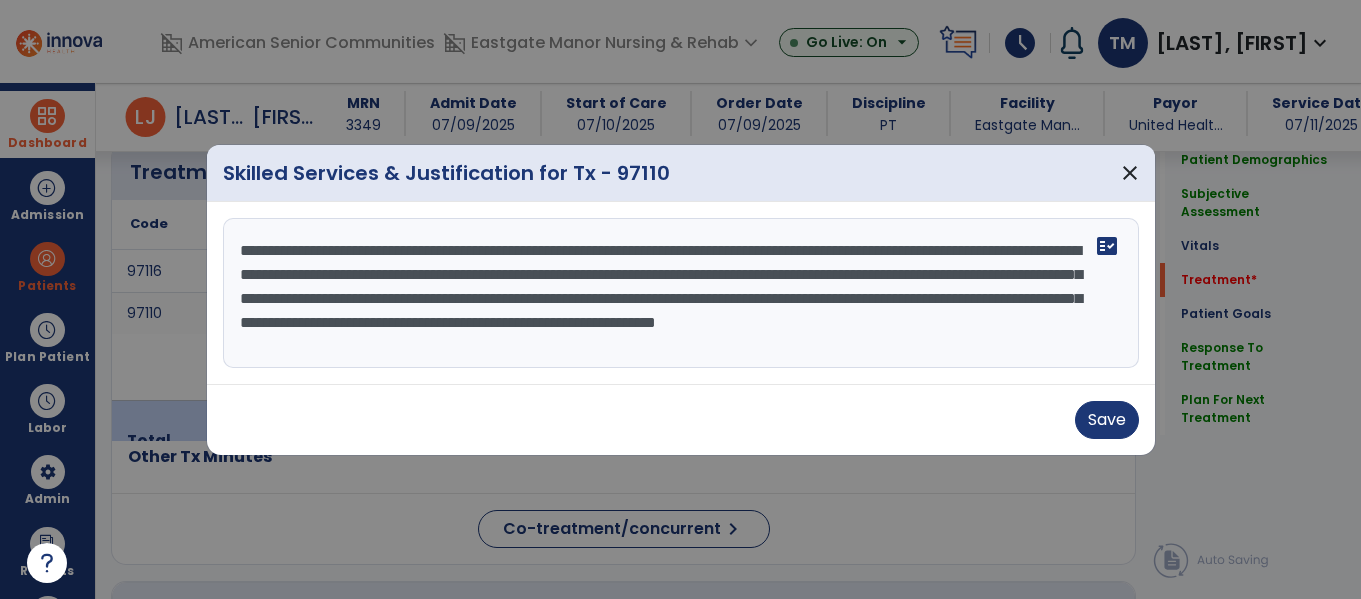 click on "**********" at bounding box center [681, 293] 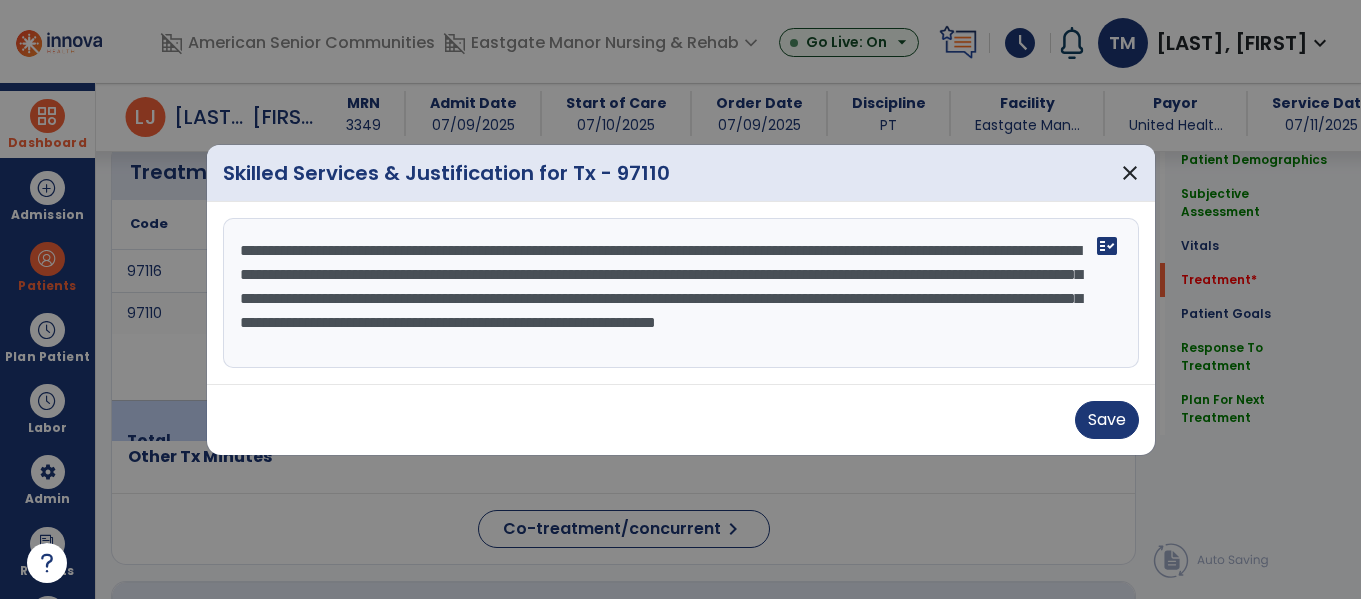 click on "**********" at bounding box center [681, 293] 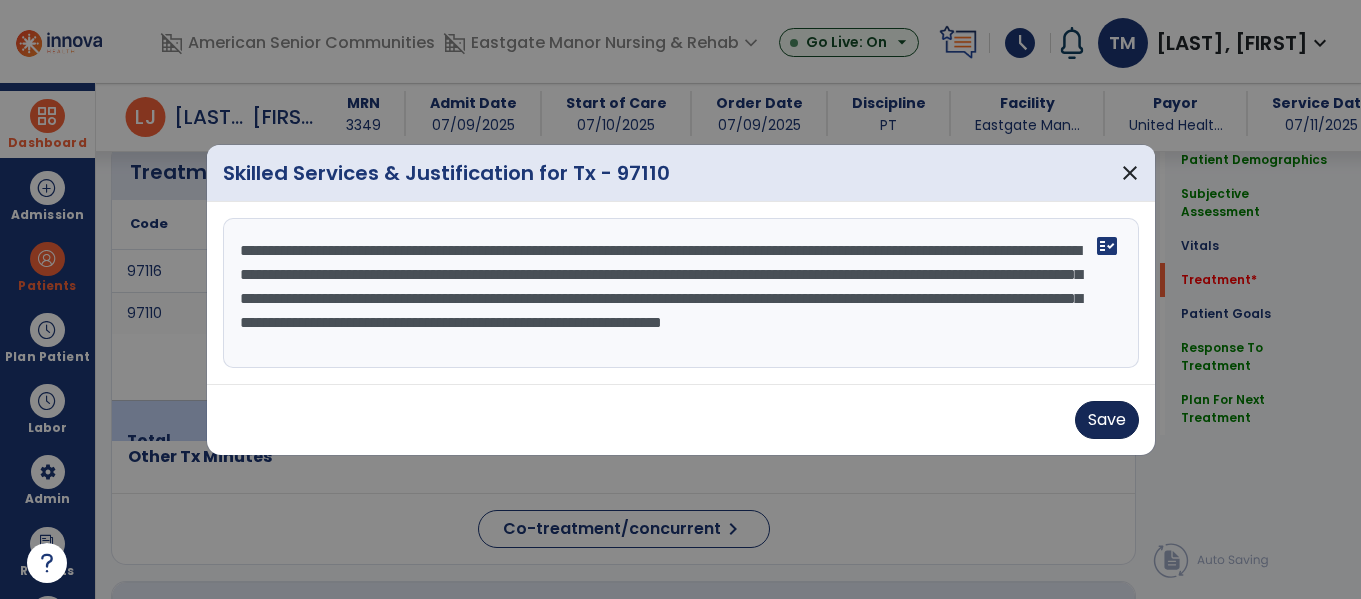 type on "**********" 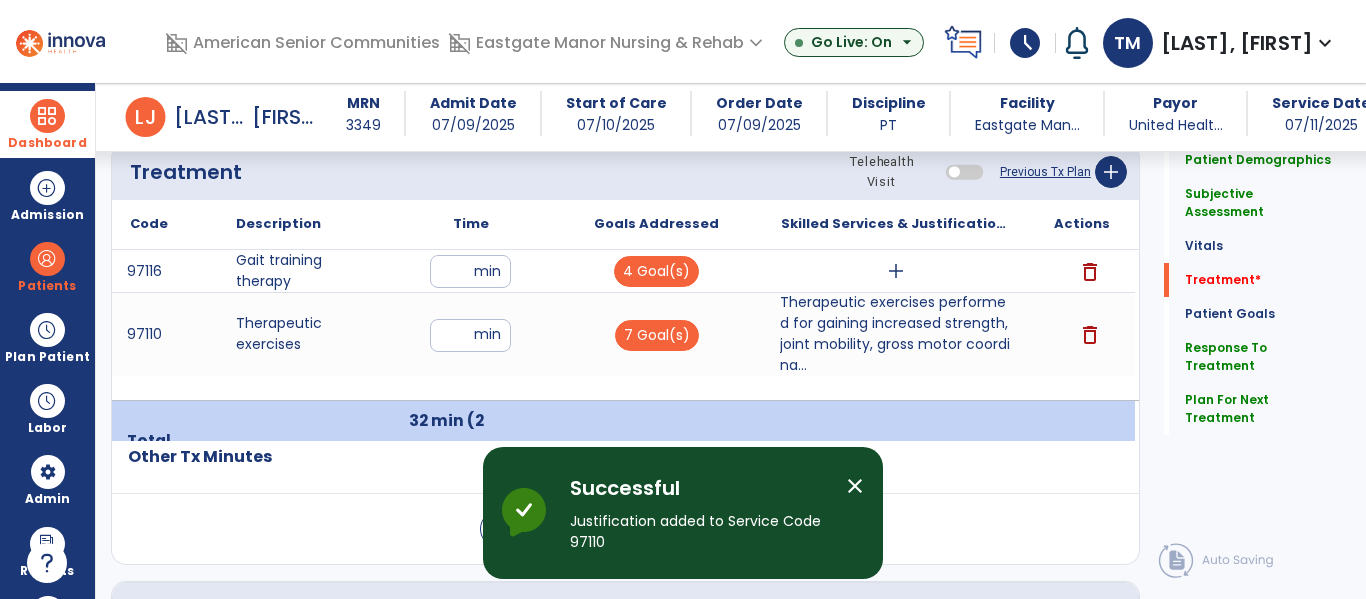 click on "add" at bounding box center [896, 271] 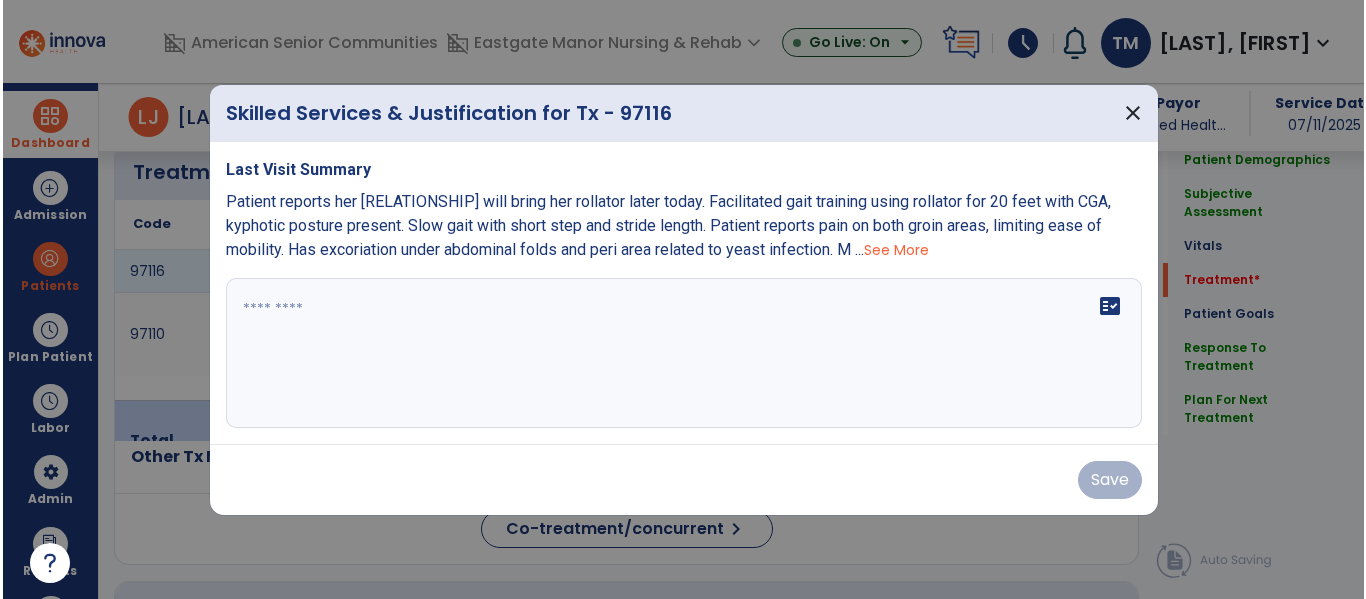 scroll, scrollTop: 1216, scrollLeft: 0, axis: vertical 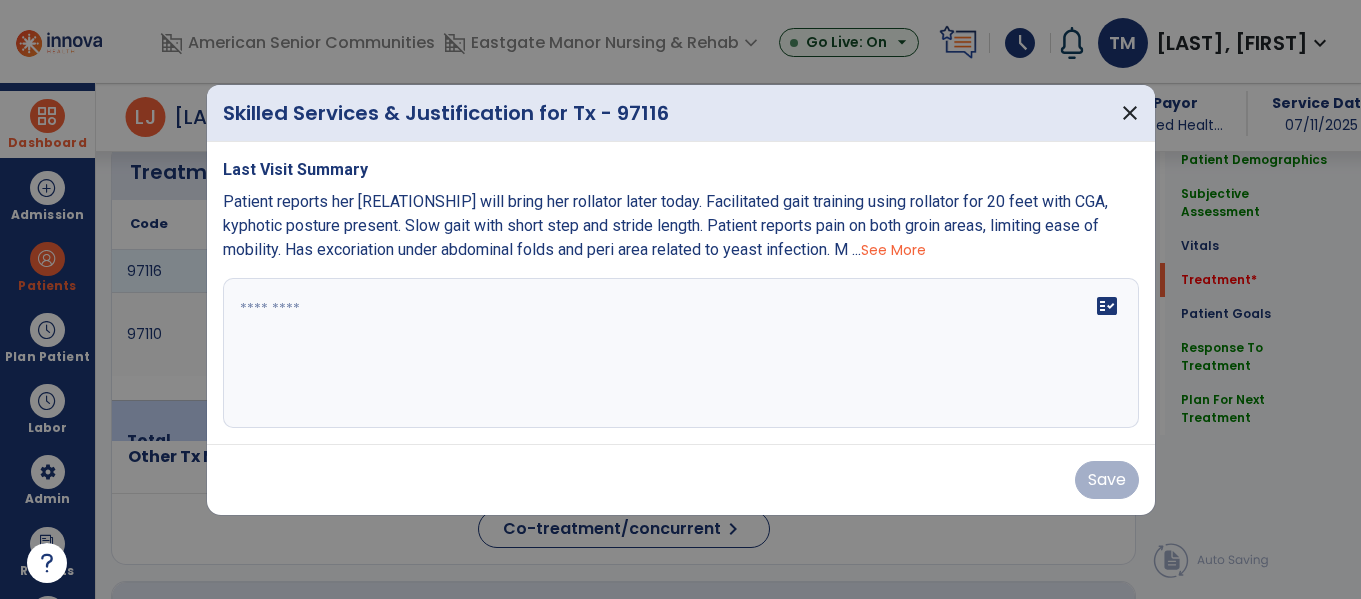 click on "See More" at bounding box center [893, 250] 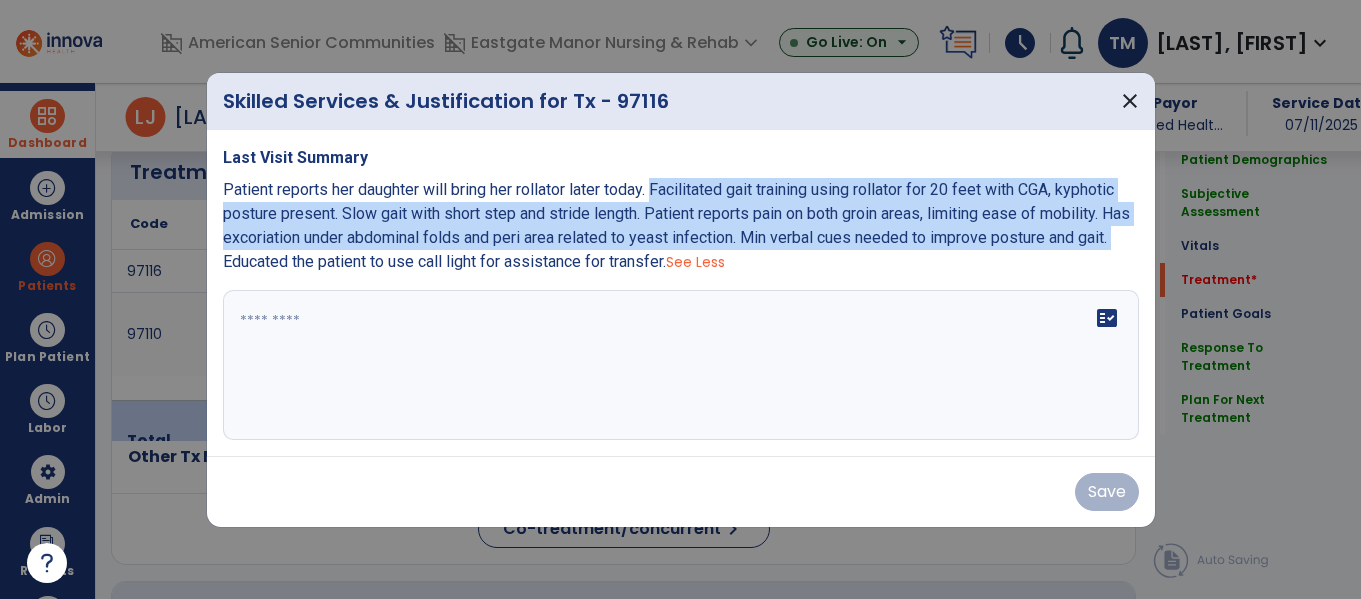 click on "fact_check" at bounding box center (681, 365) 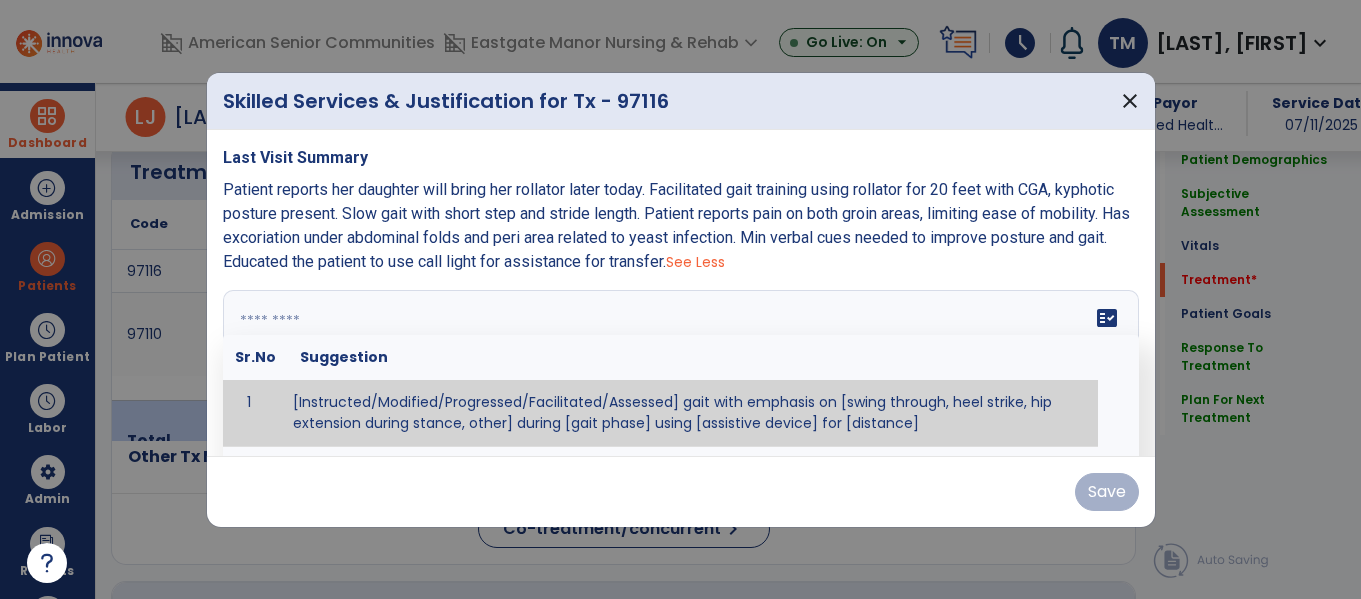paste on "**********" 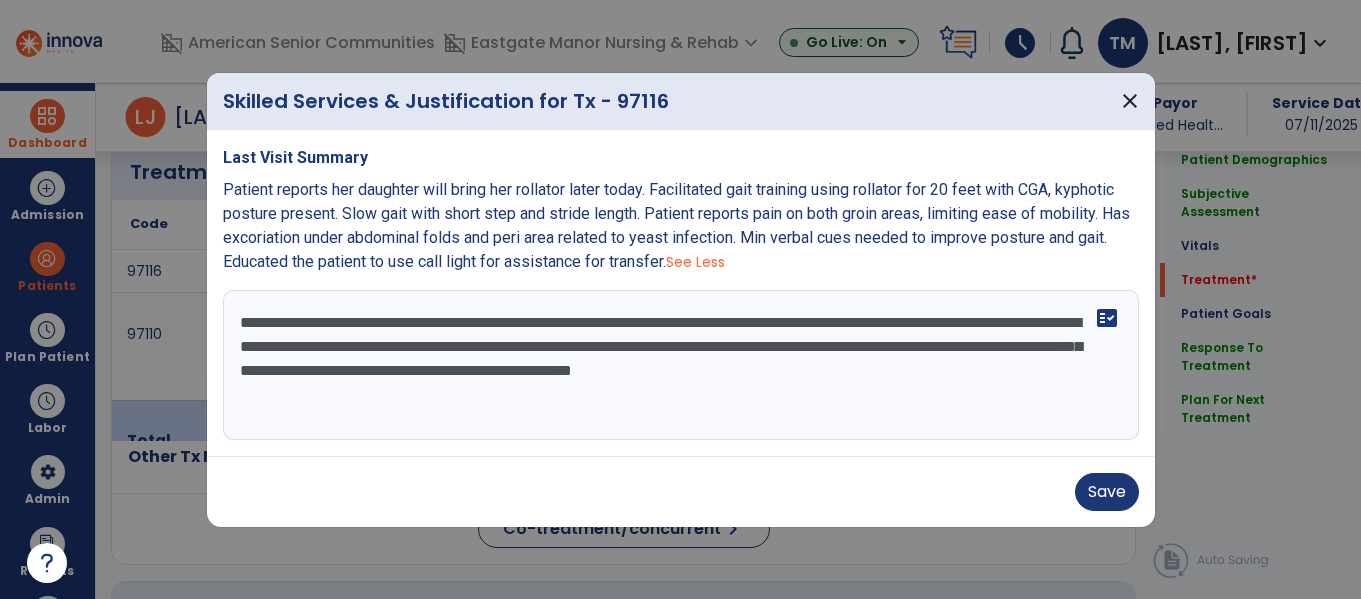 click on "**********" at bounding box center (681, 365) 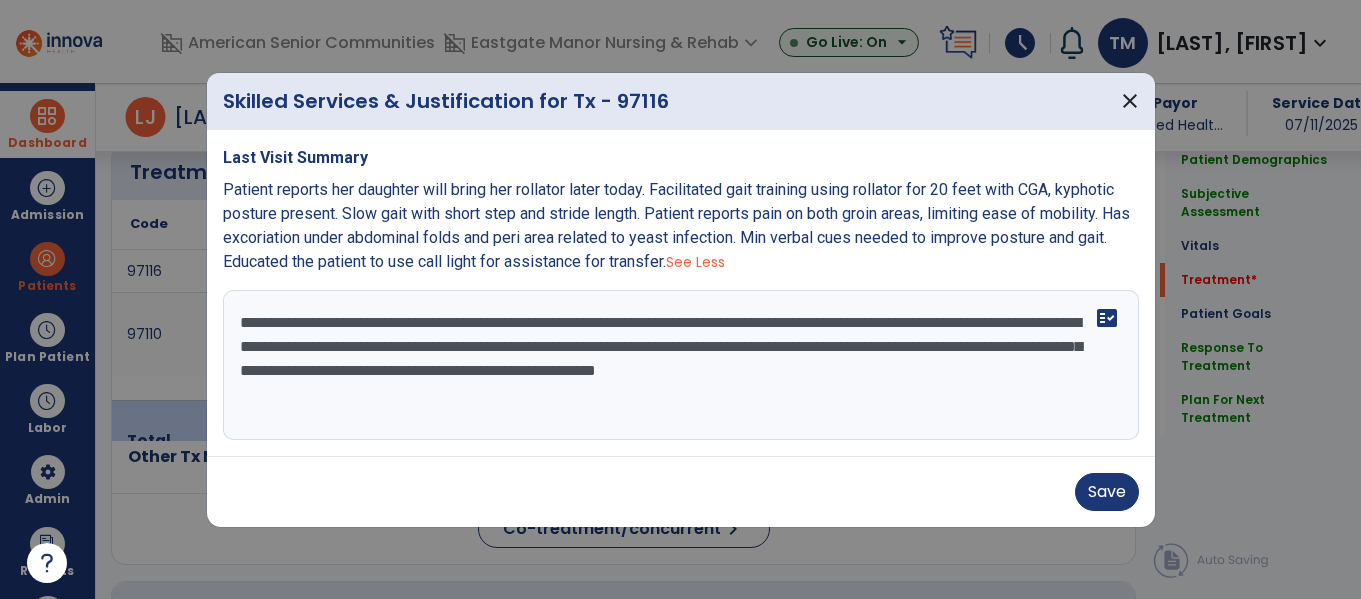 click on "**********" at bounding box center (681, 365) 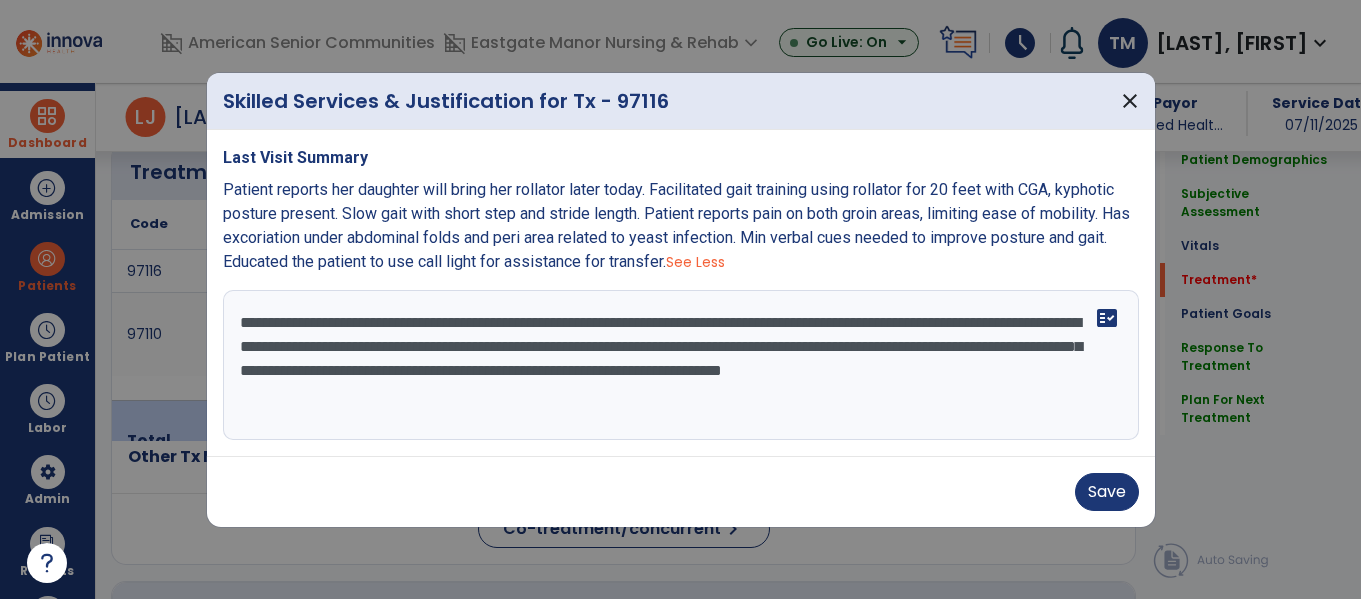 click on "**********" at bounding box center [681, 365] 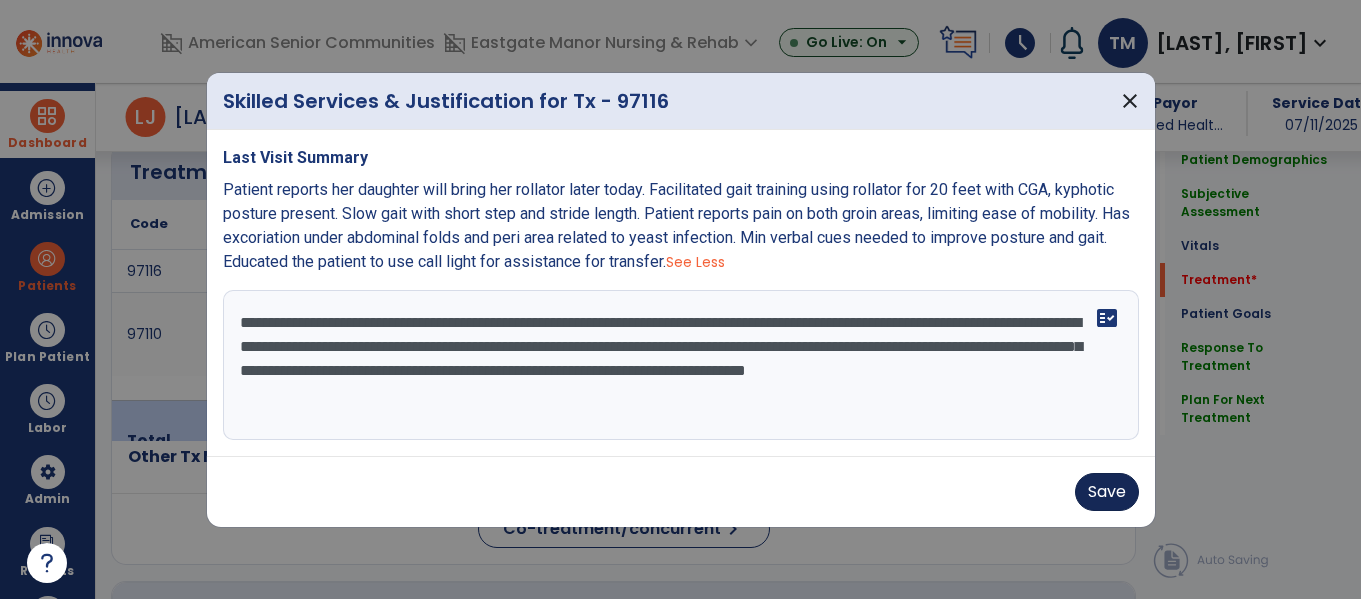 type on "**********" 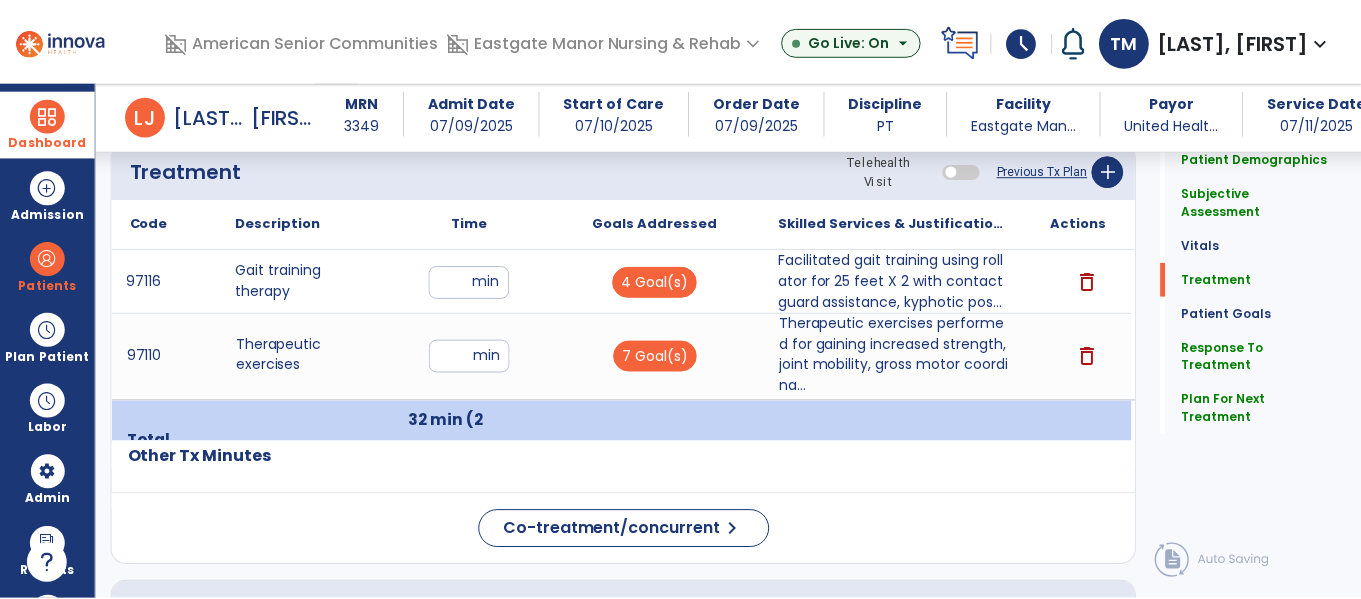 scroll, scrollTop: 1217, scrollLeft: 0, axis: vertical 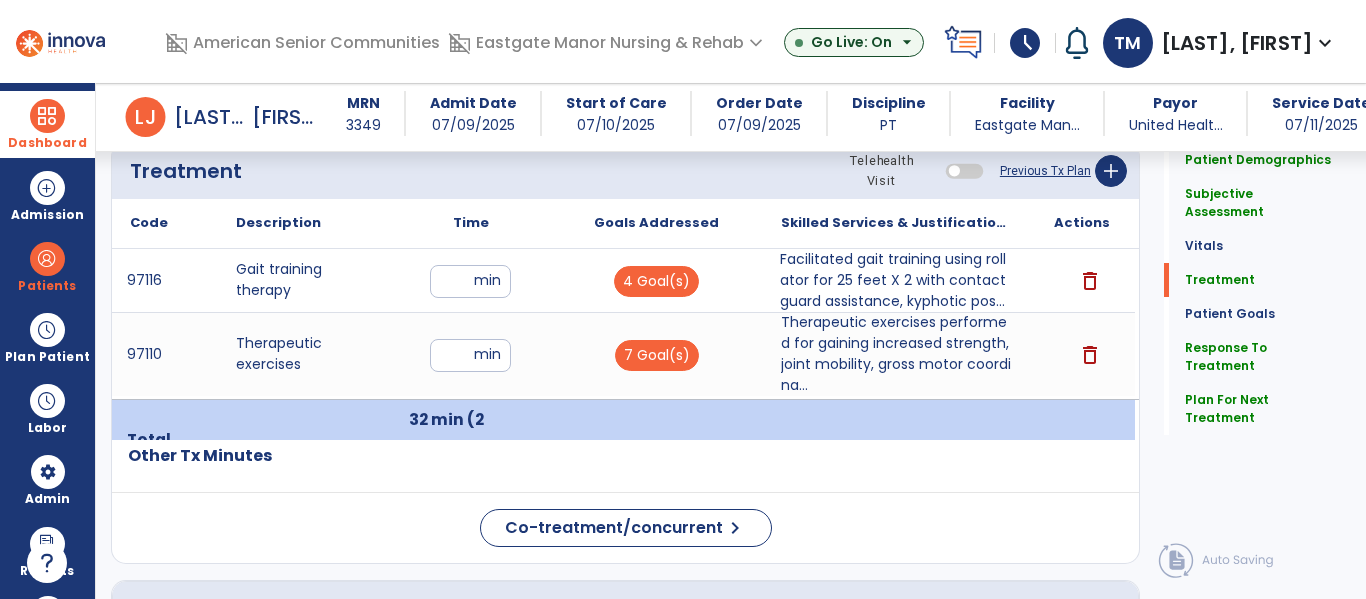 click on "Facilitated gait training using rollator for 25 feet X 2 with contact guard assistance, kyphotic pos..." at bounding box center (896, 280) 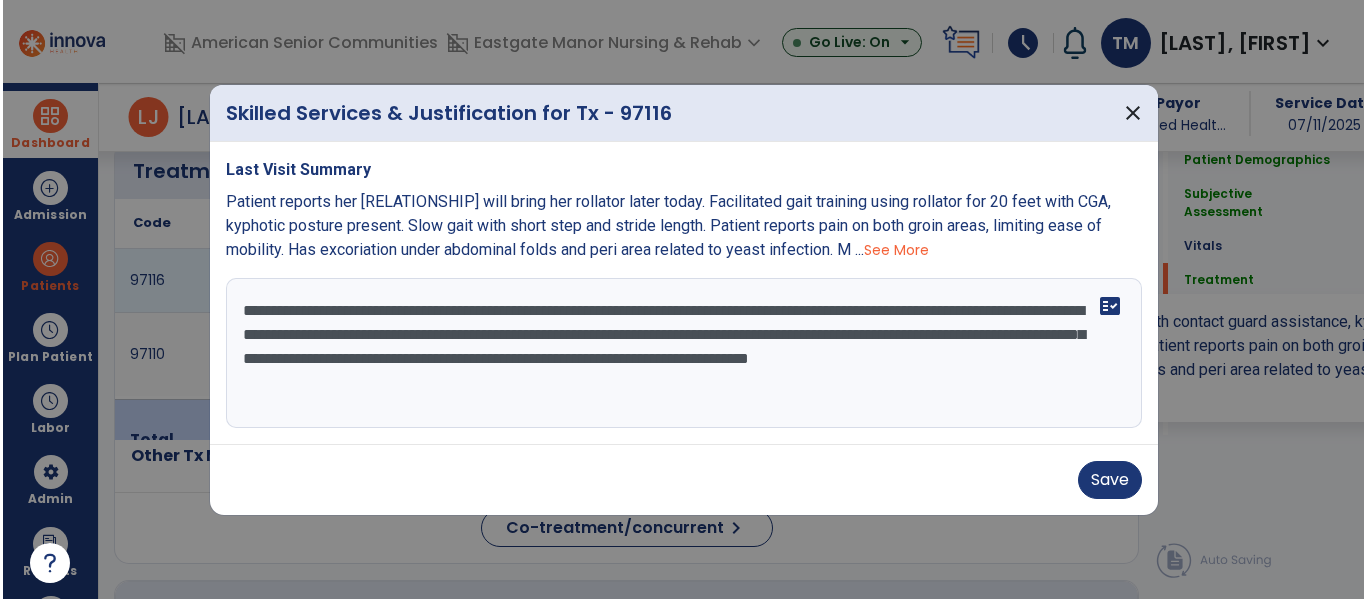 scroll, scrollTop: 1217, scrollLeft: 0, axis: vertical 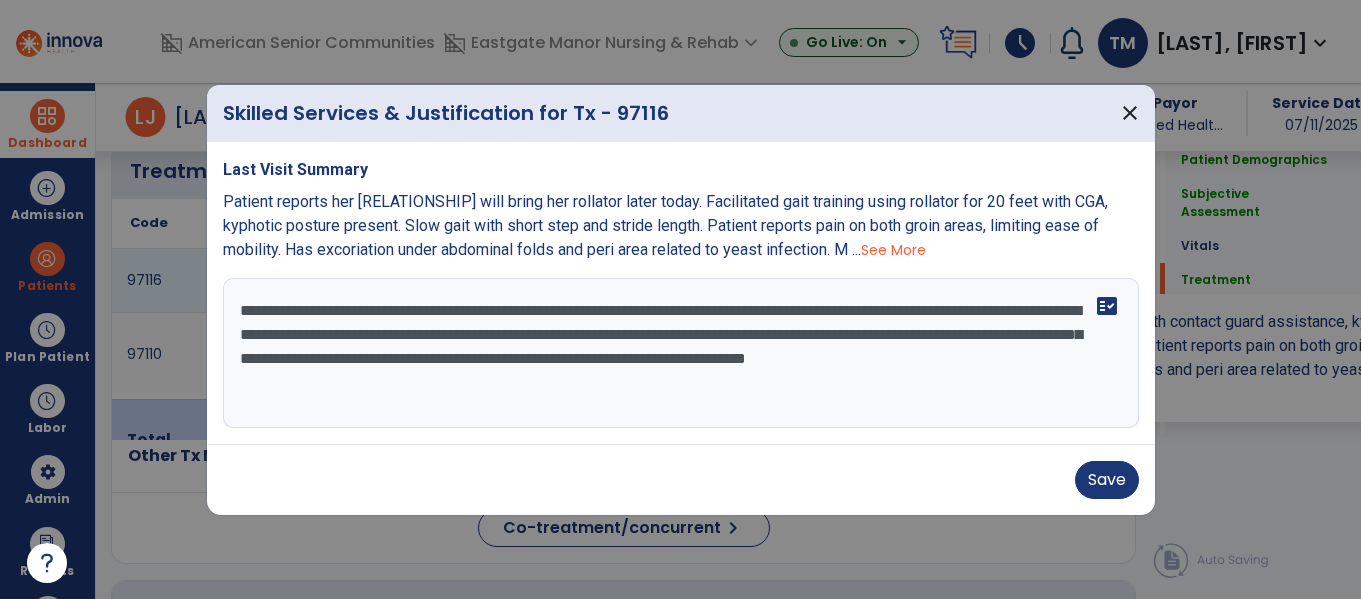 click on "**********" at bounding box center (681, 353) 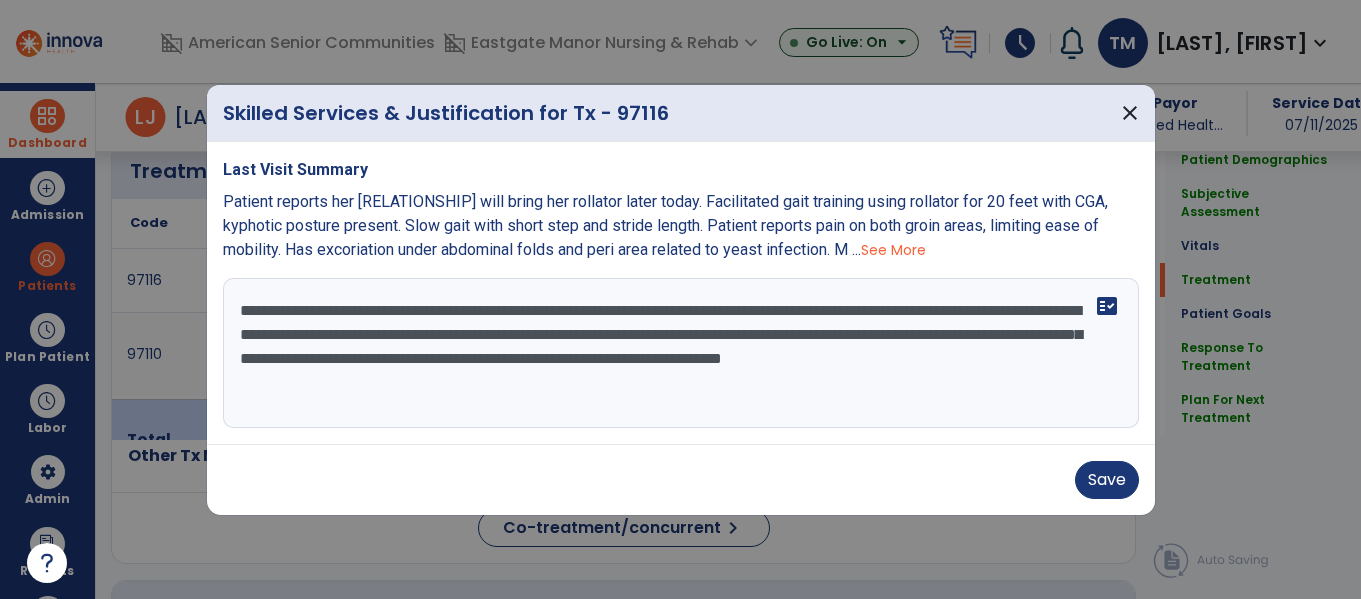 click on "**********" at bounding box center (681, 353) 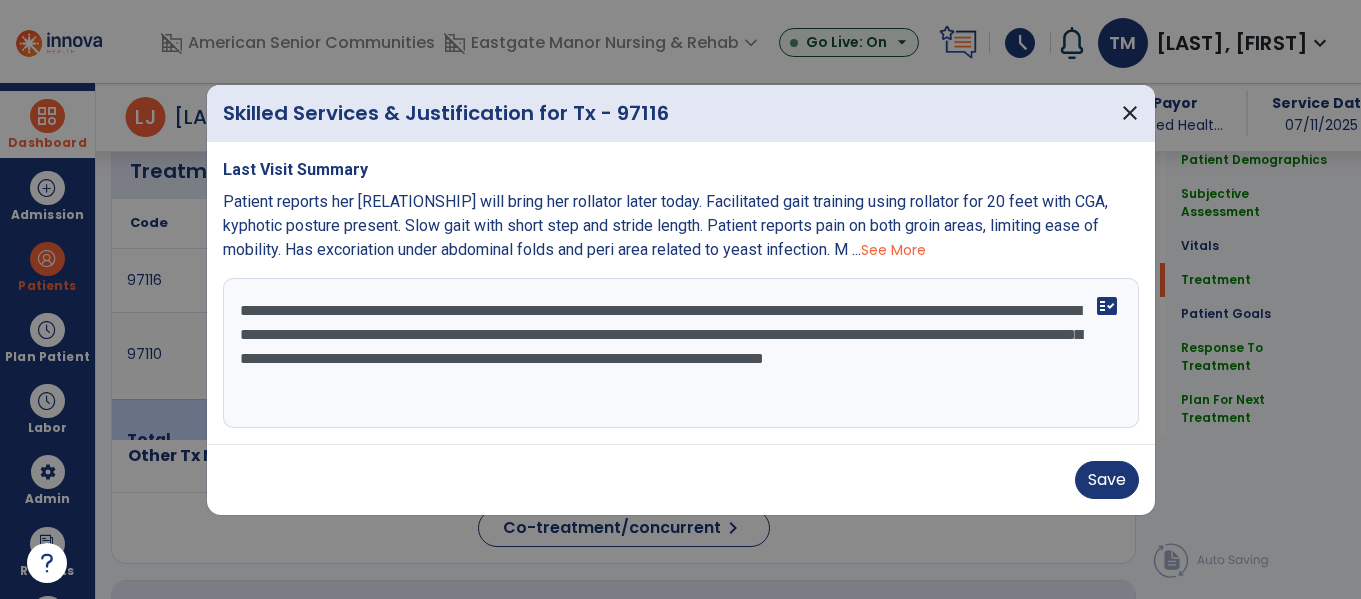 click on "**********" at bounding box center (681, 353) 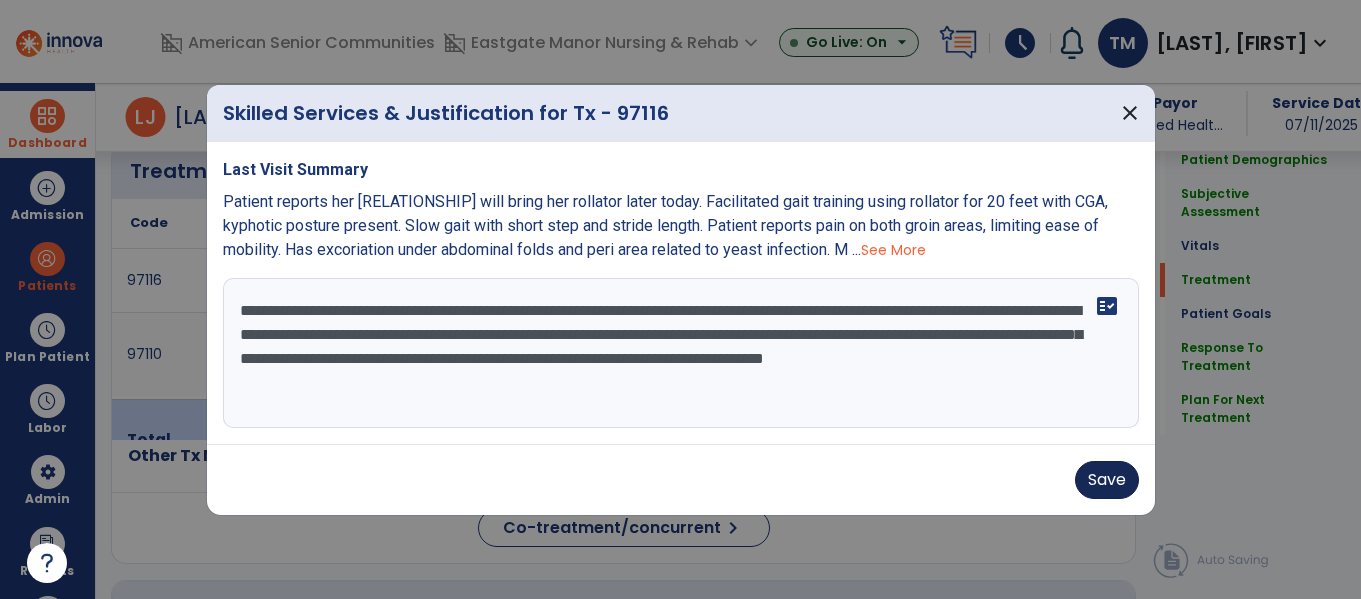 type on "**********" 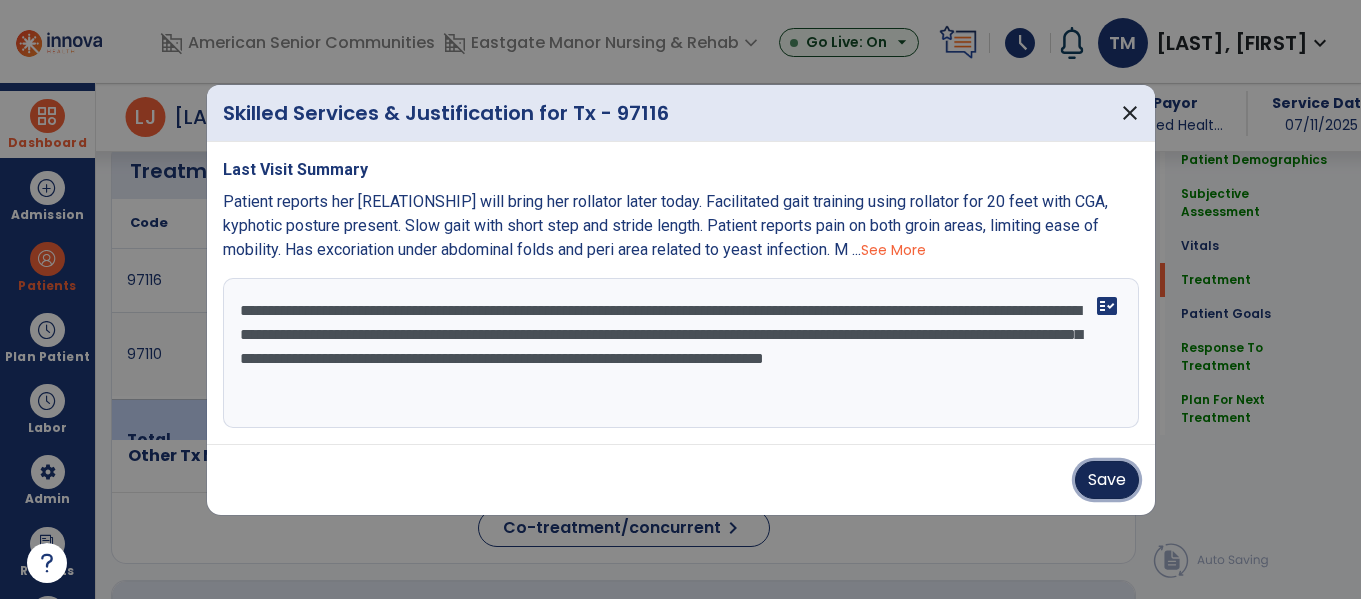 click on "Save" at bounding box center [1107, 480] 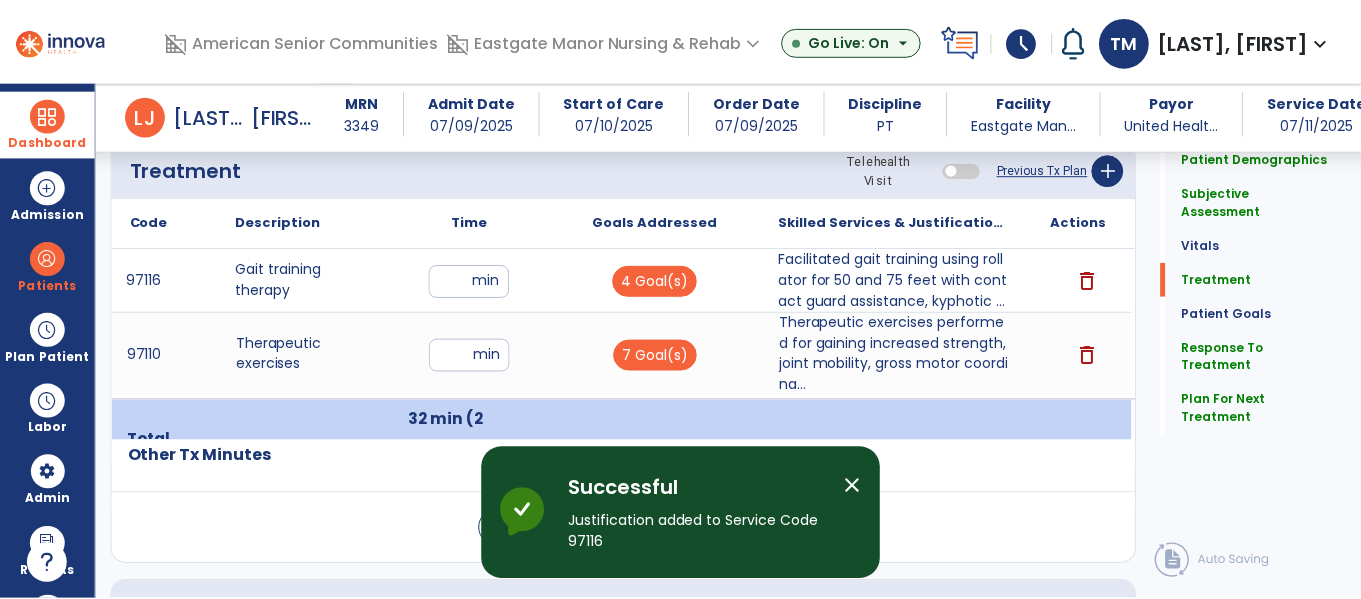 scroll, scrollTop: 1222, scrollLeft: 0, axis: vertical 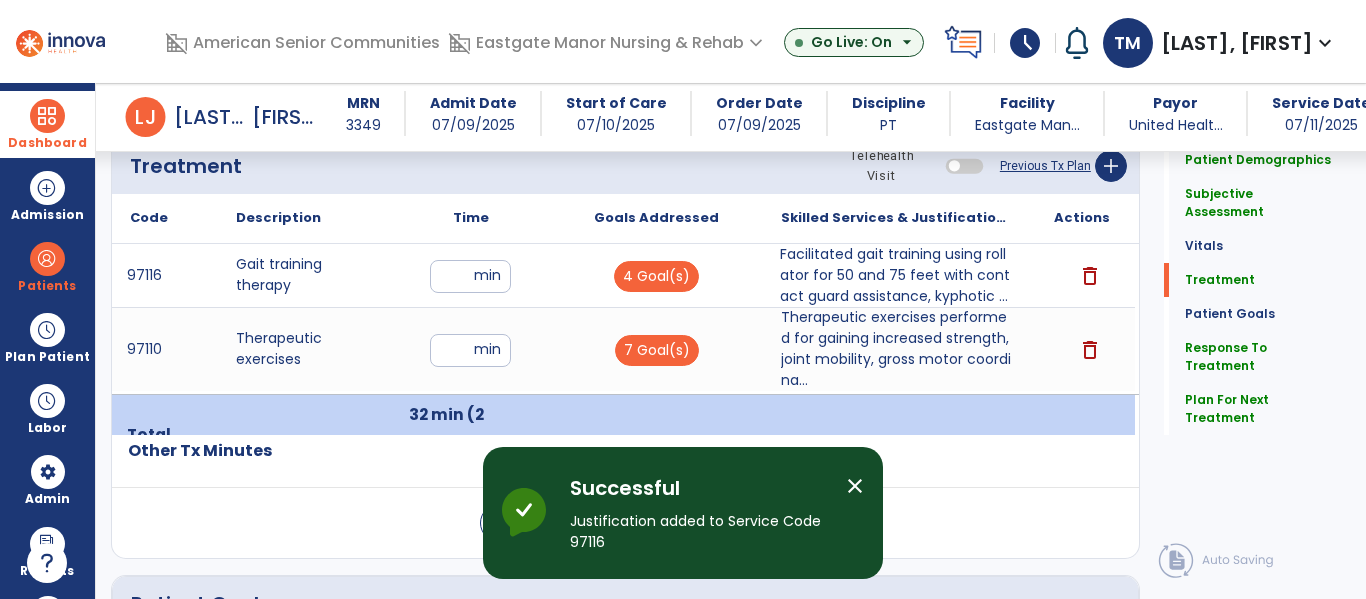 click on "Facilitated gait training using rollator for 50 and 75 feet with contact guard assistance, kyphotic ..." at bounding box center [896, 275] 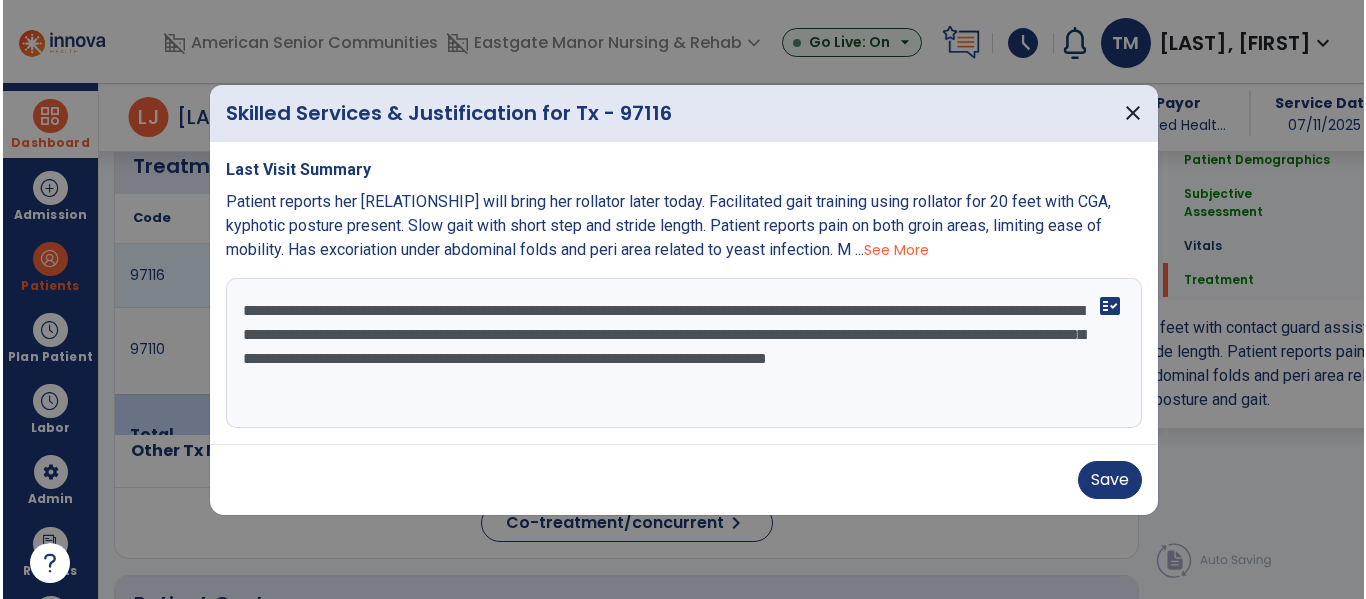 scroll, scrollTop: 1222, scrollLeft: 0, axis: vertical 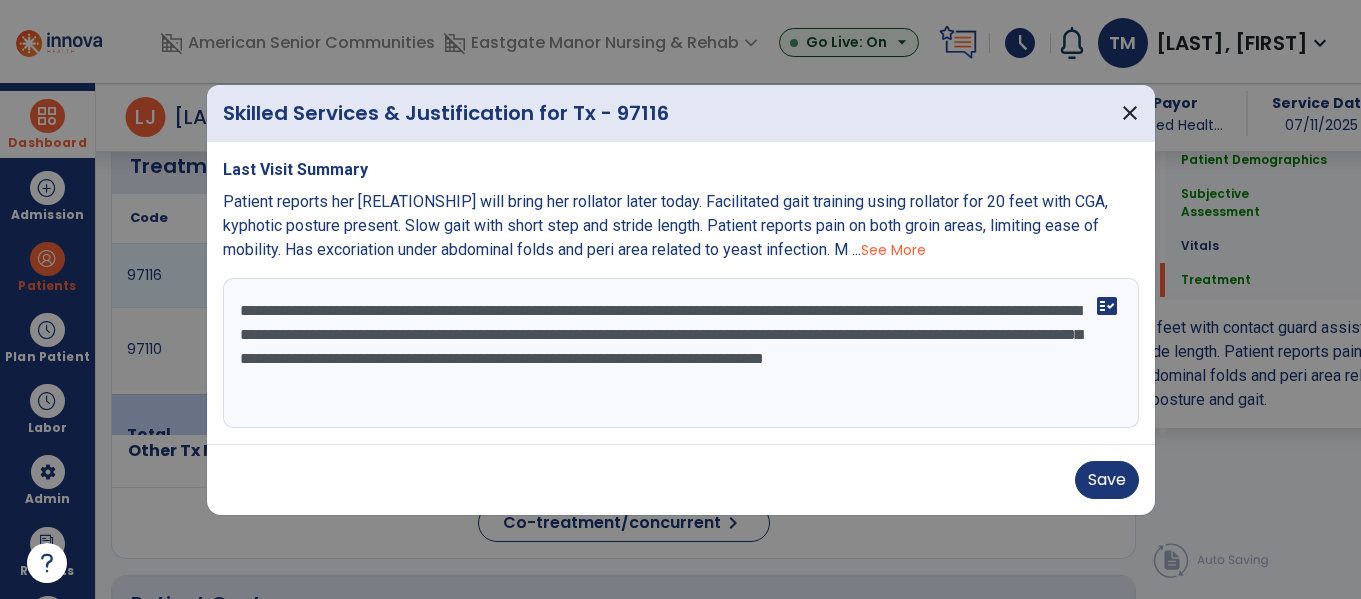 click on "**********" at bounding box center [681, 353] 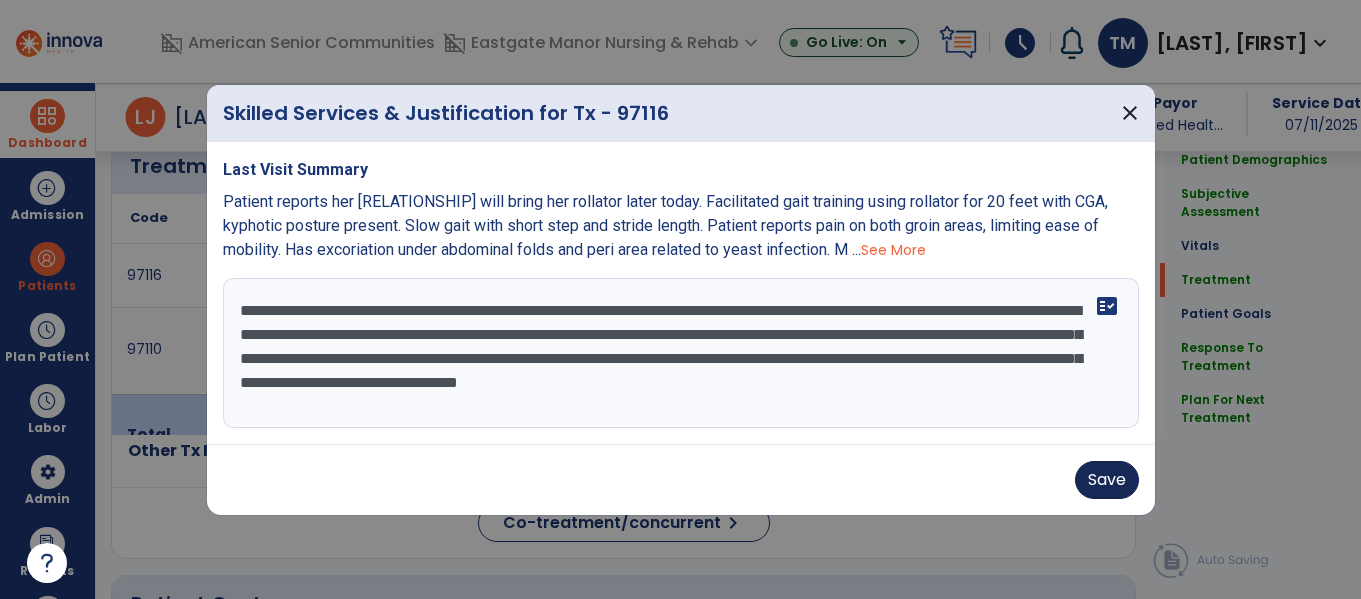 type on "**********" 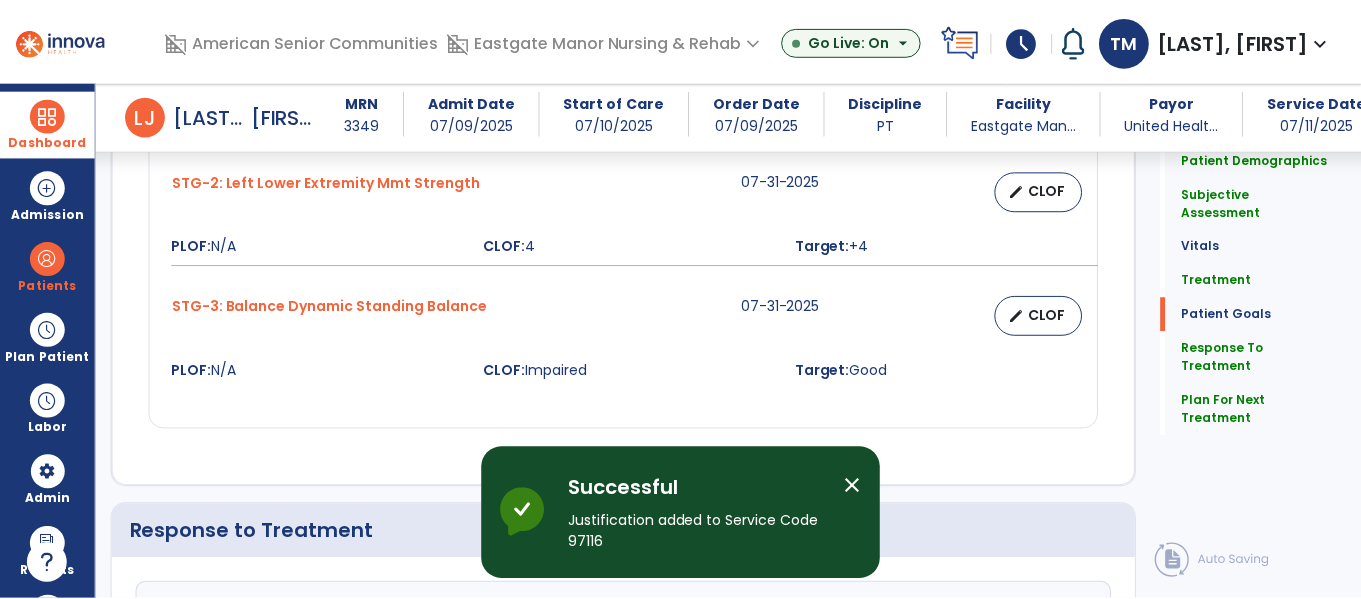 scroll, scrollTop: 2937, scrollLeft: 0, axis: vertical 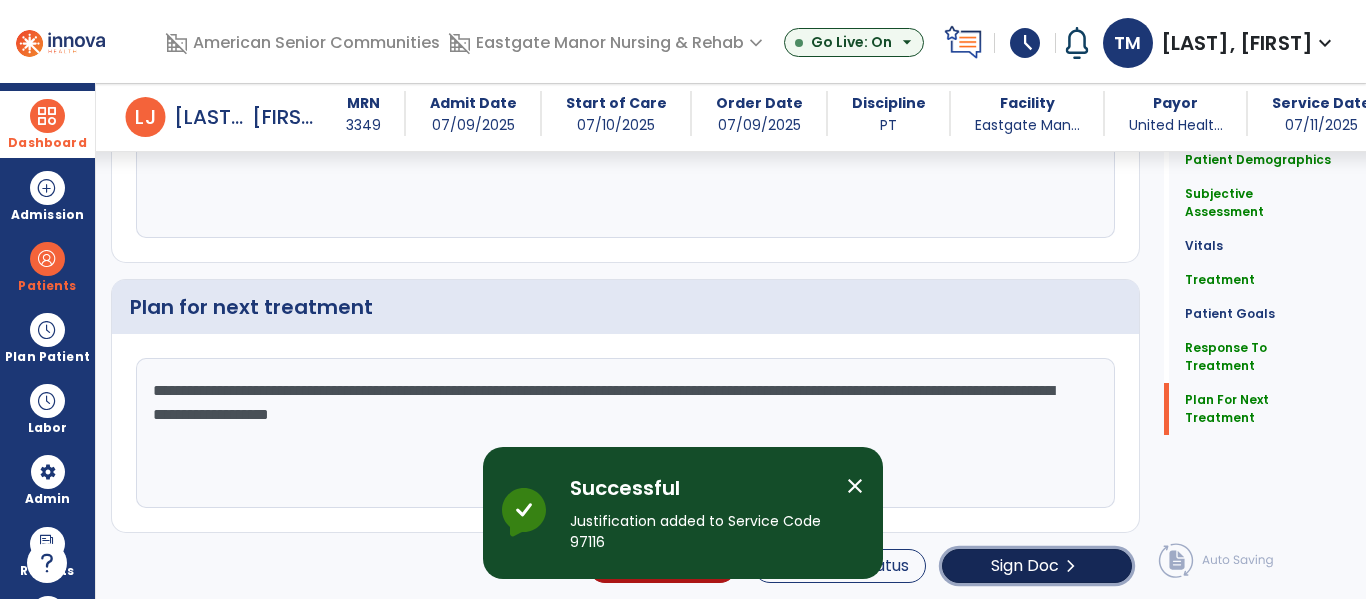 click on "Sign Doc" 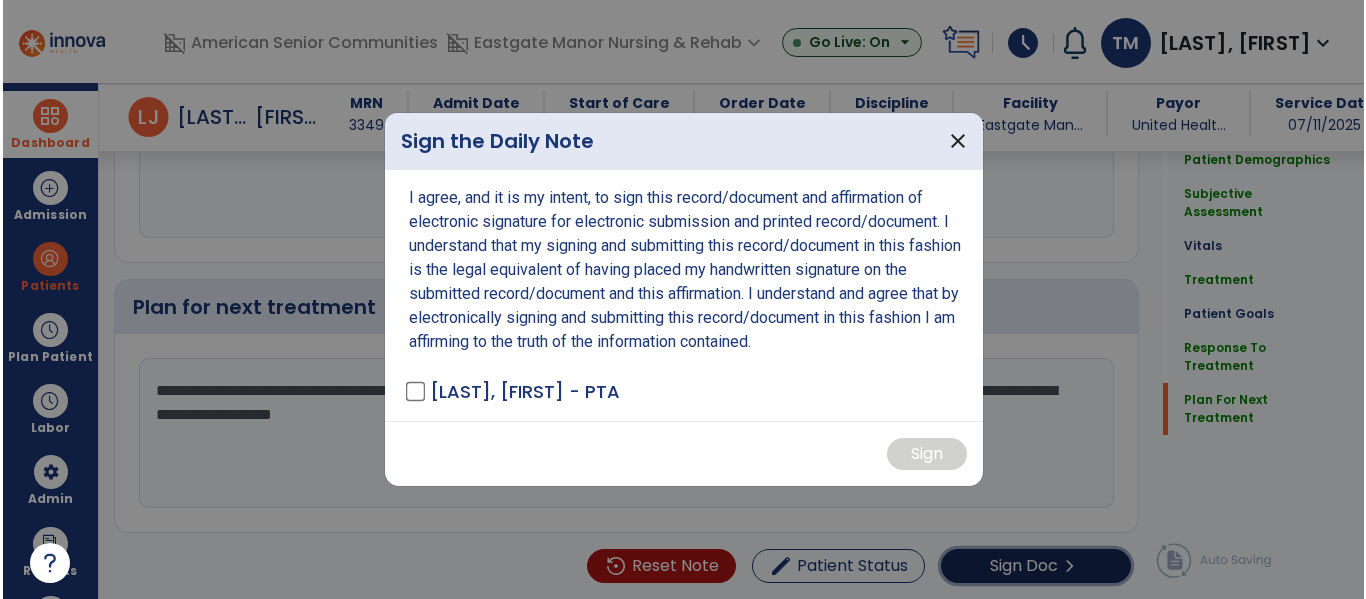 scroll, scrollTop: 2937, scrollLeft: 0, axis: vertical 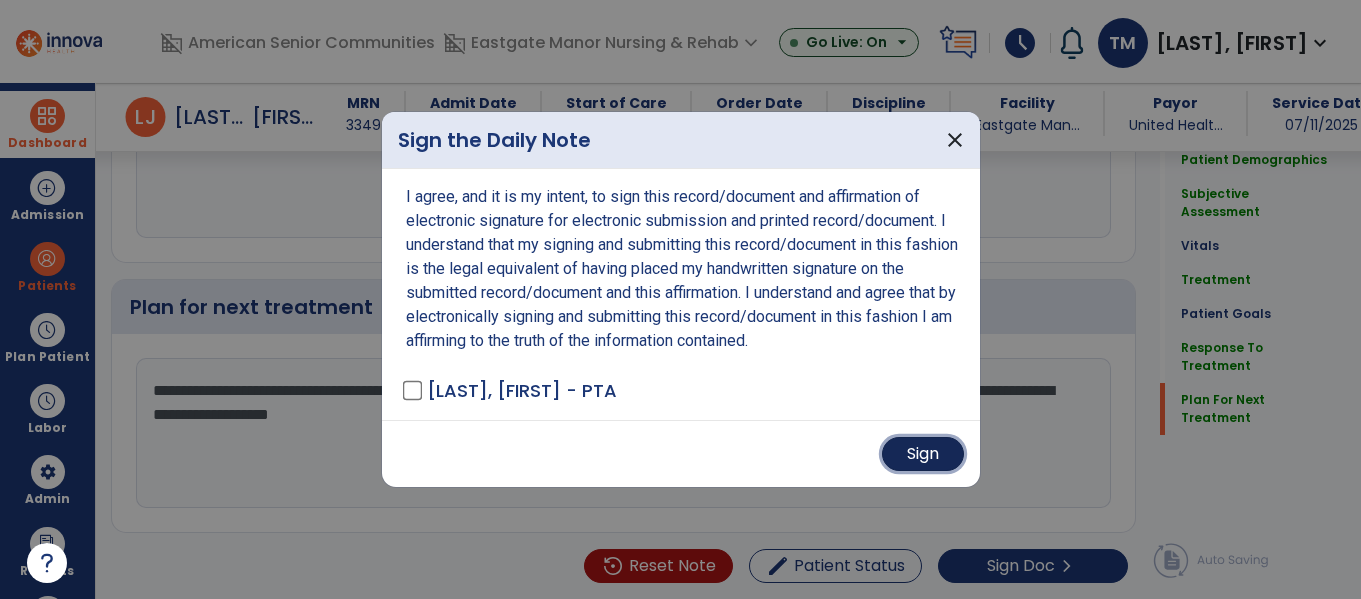 click on "Sign" at bounding box center (923, 454) 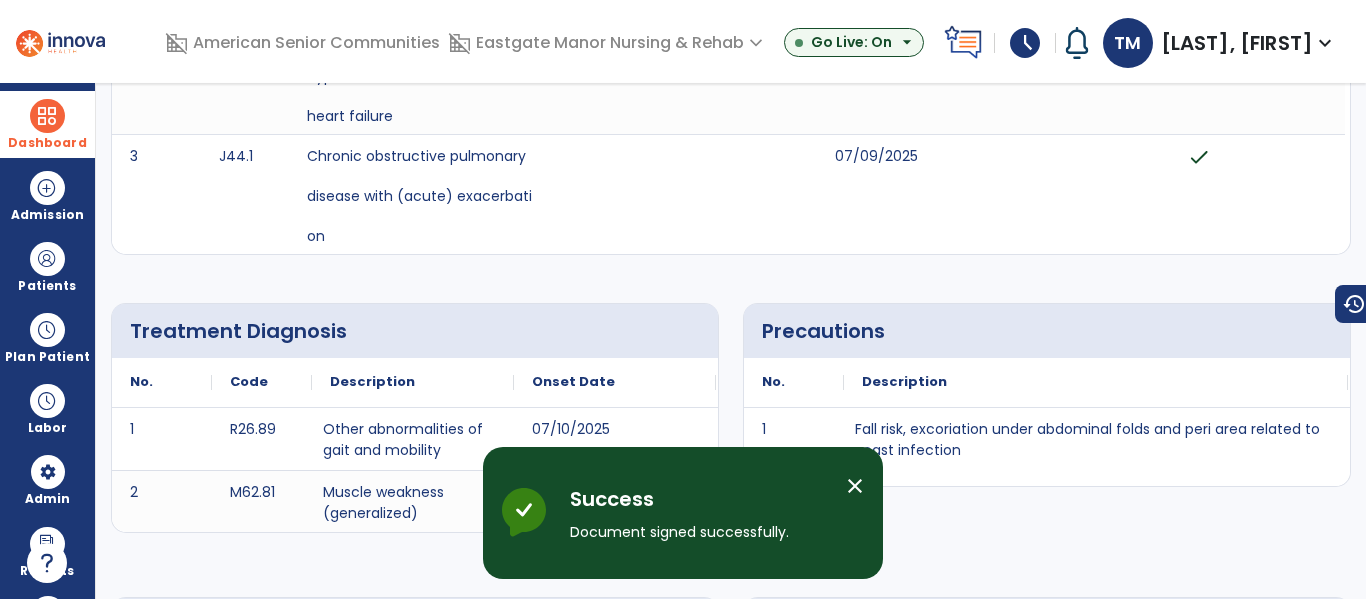 scroll, scrollTop: 0, scrollLeft: 0, axis: both 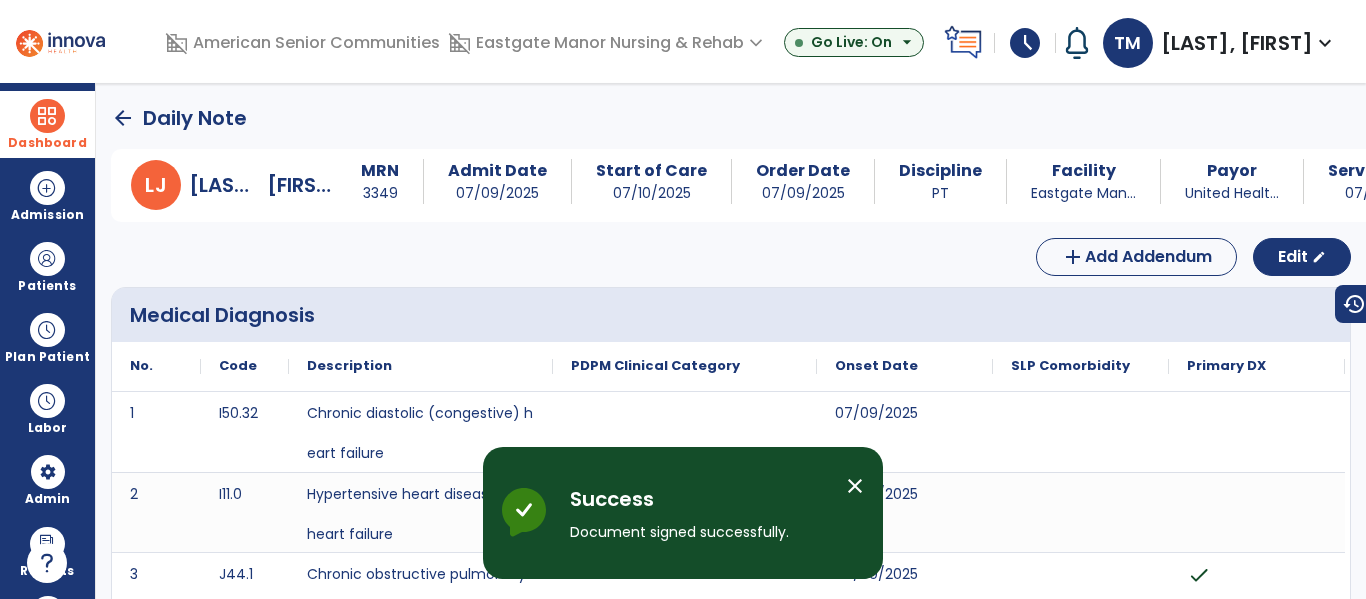 click on "arrow_back" 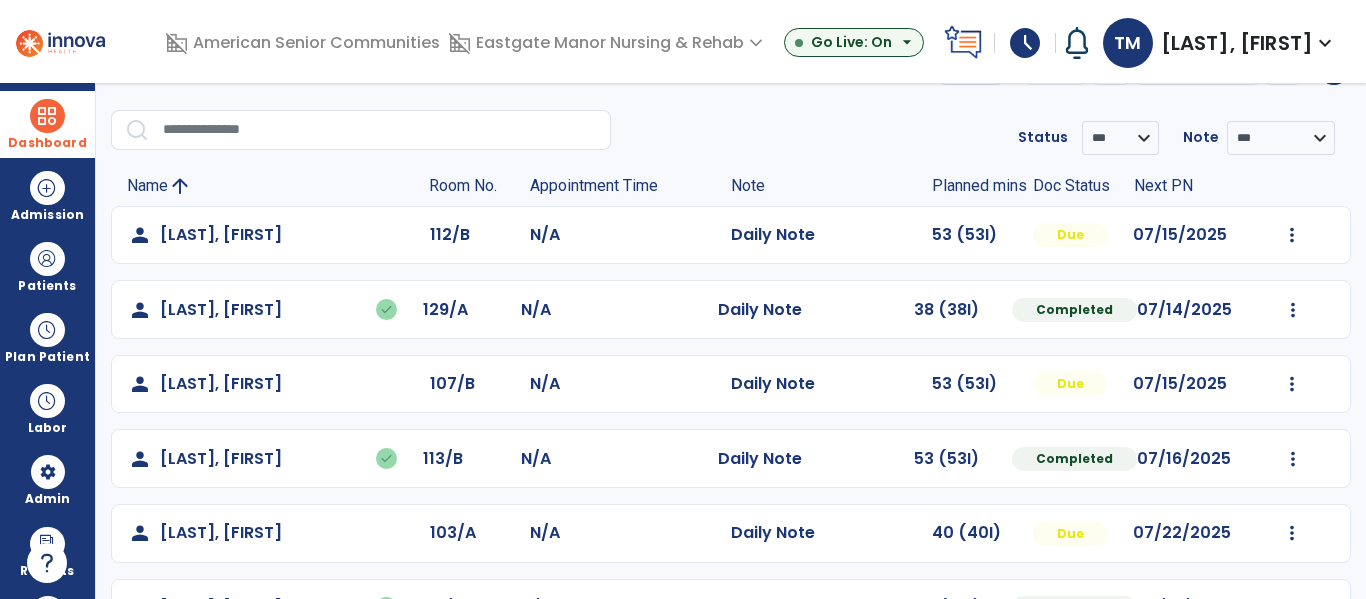 scroll, scrollTop: 0, scrollLeft: 0, axis: both 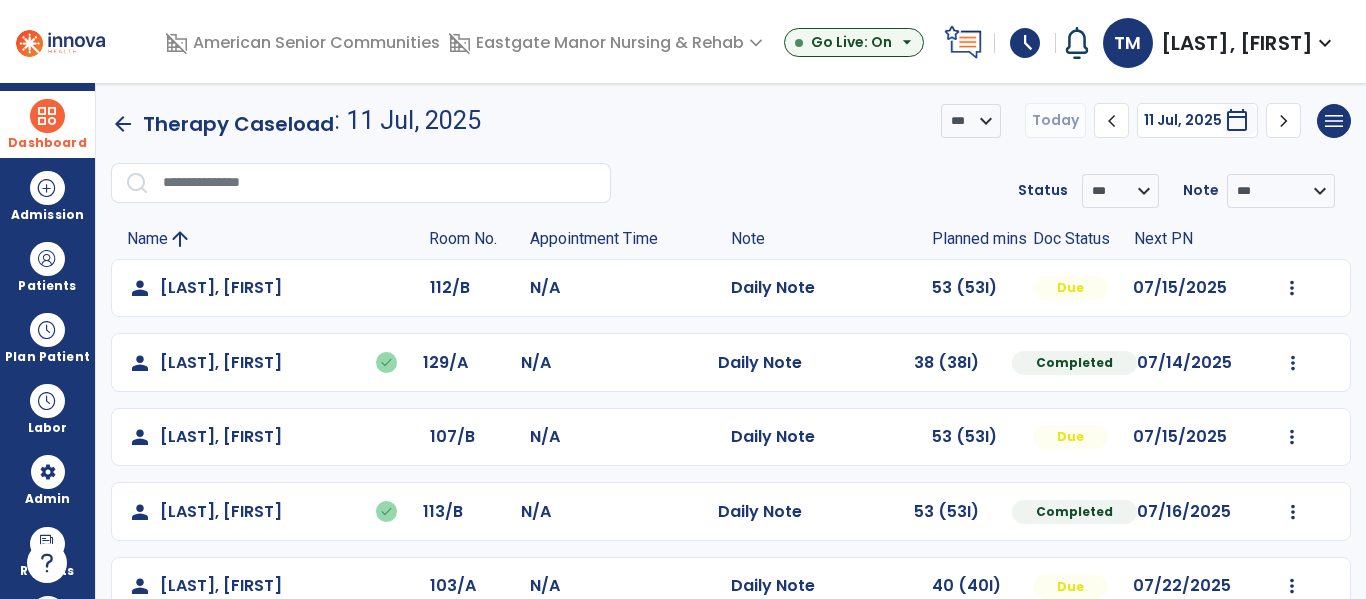 click on "arrow_back" 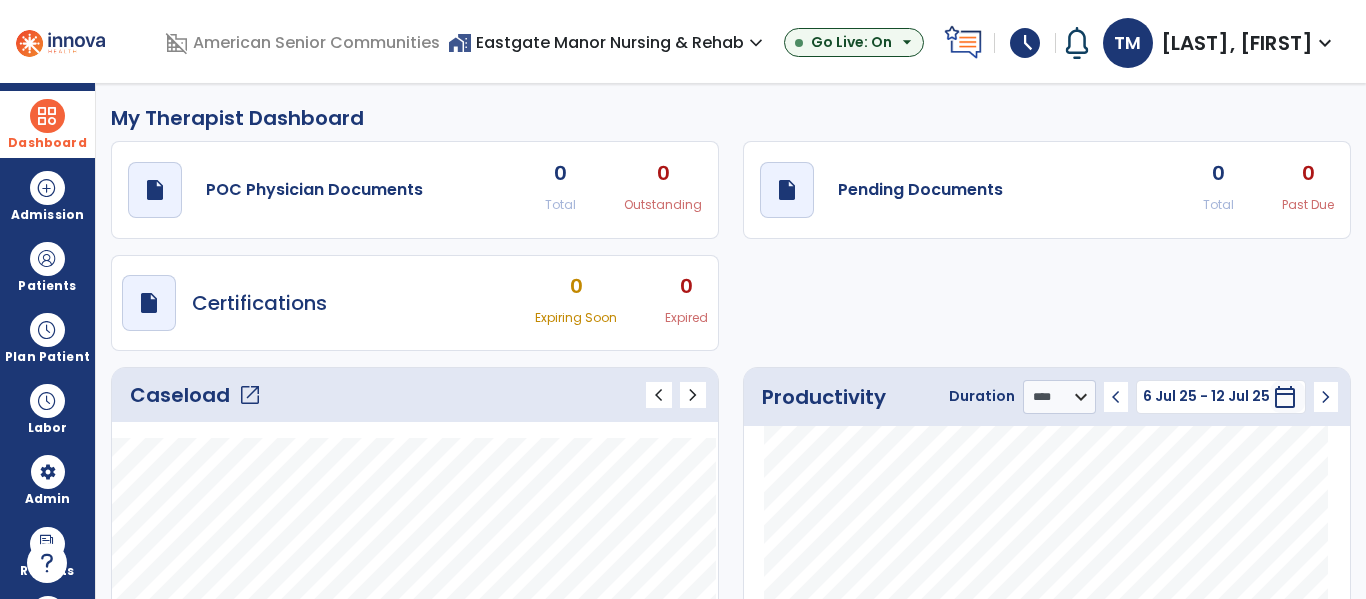 click on "home_work   Eastgate Manor Nursing & Rehab   expand_more" at bounding box center (608, 42) 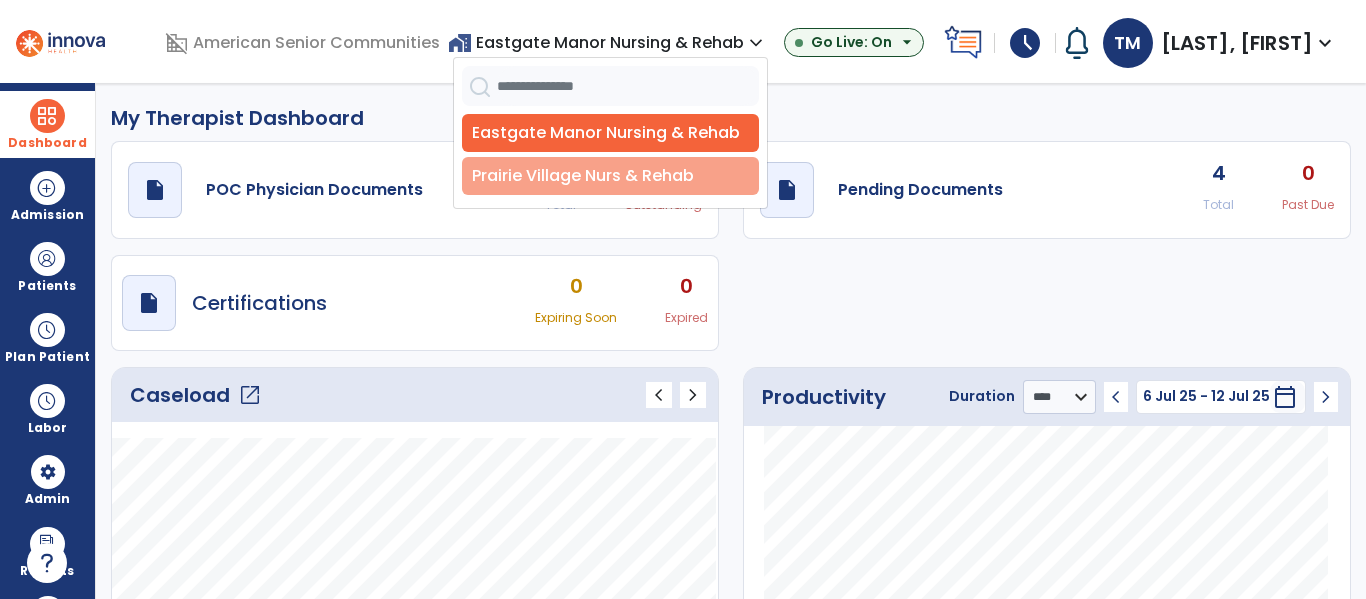 click on "Prairie Village Nurs & Rehab" at bounding box center (610, 176) 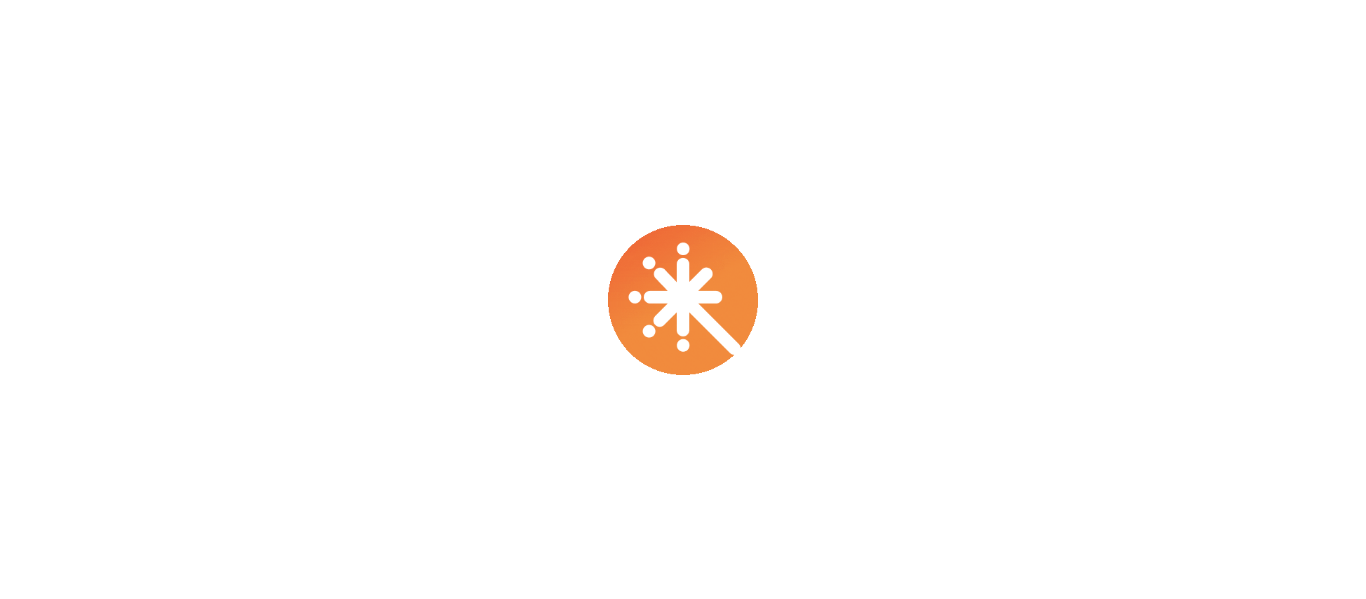 scroll, scrollTop: 0, scrollLeft: 0, axis: both 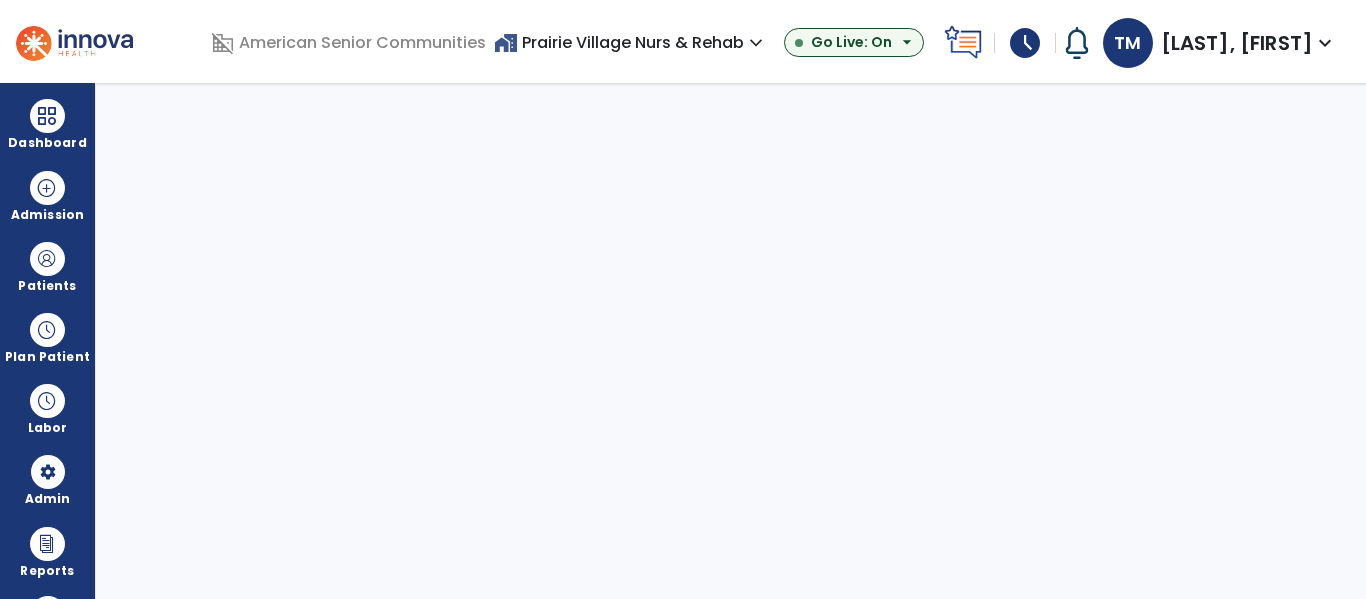 select on "***" 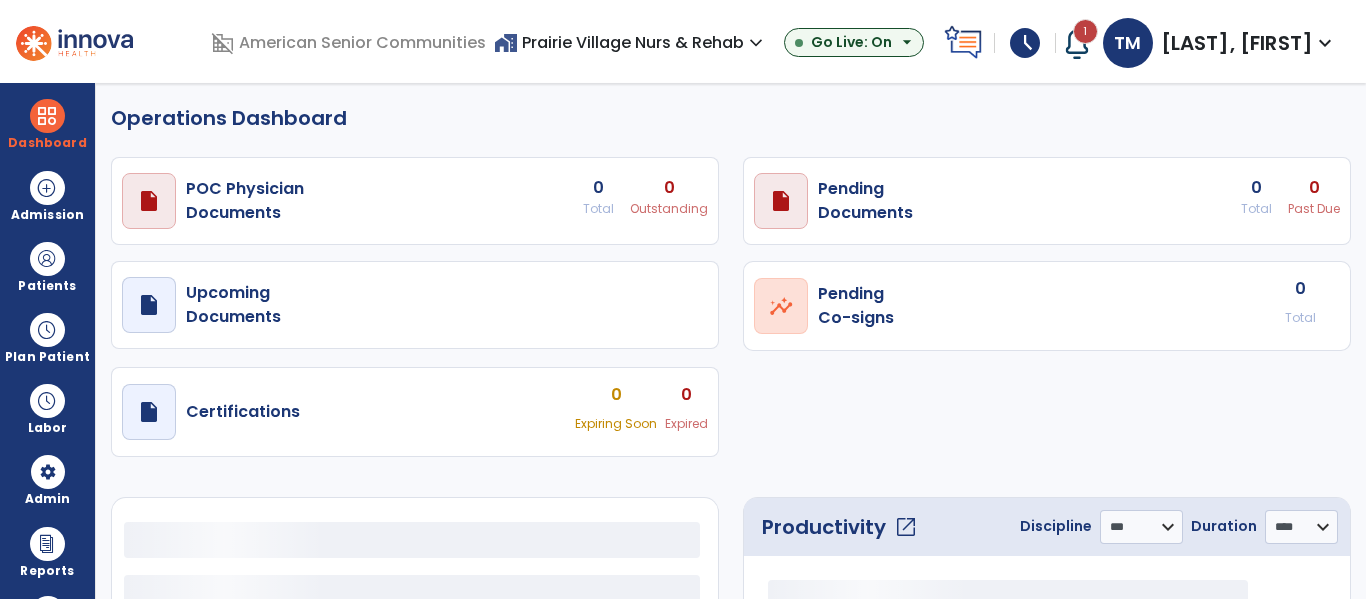 select on "***" 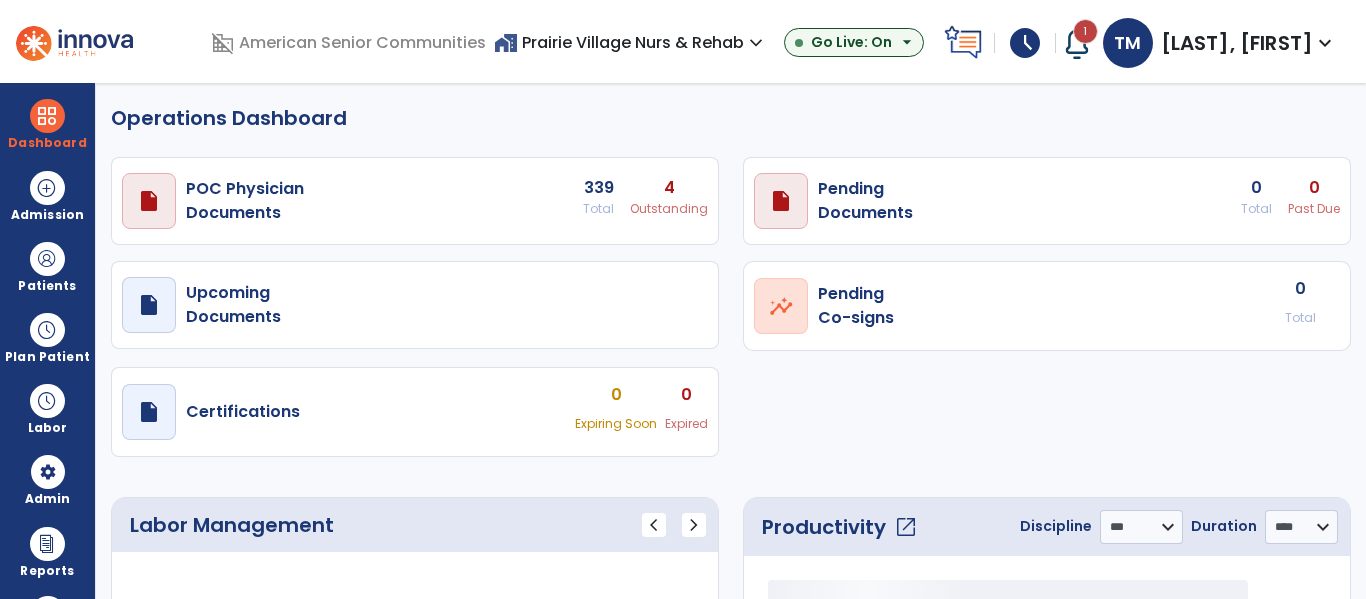 click at bounding box center (1077, 43) 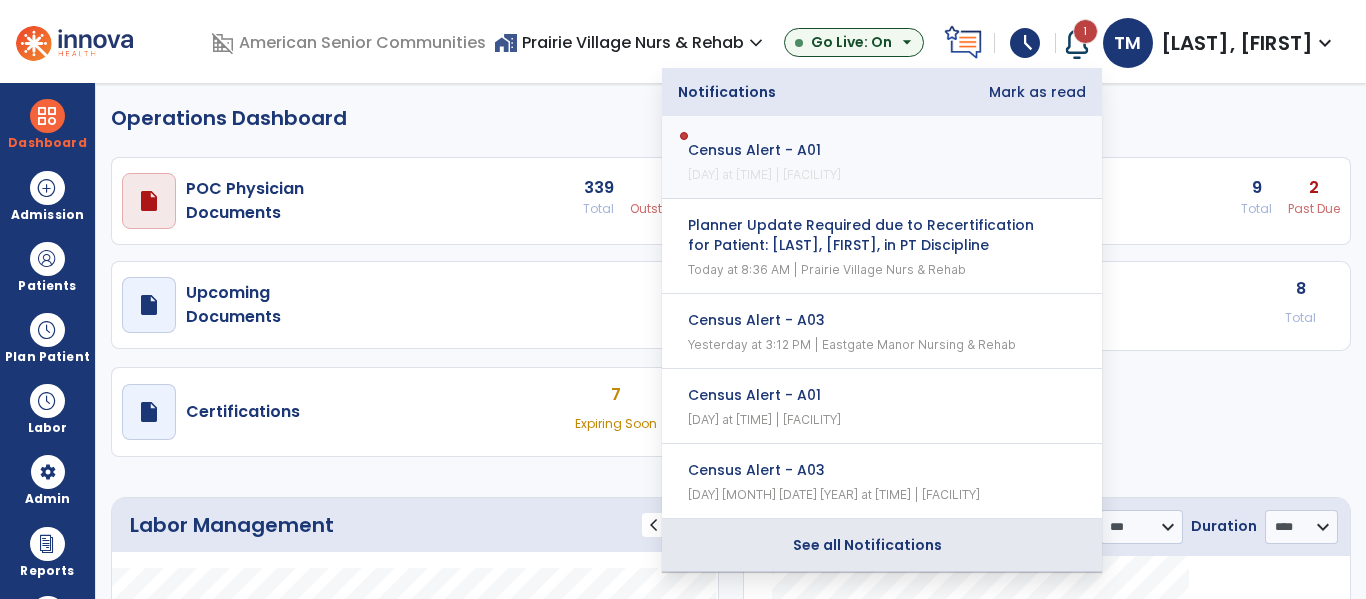 click on "See all Notifications" at bounding box center [868, 545] 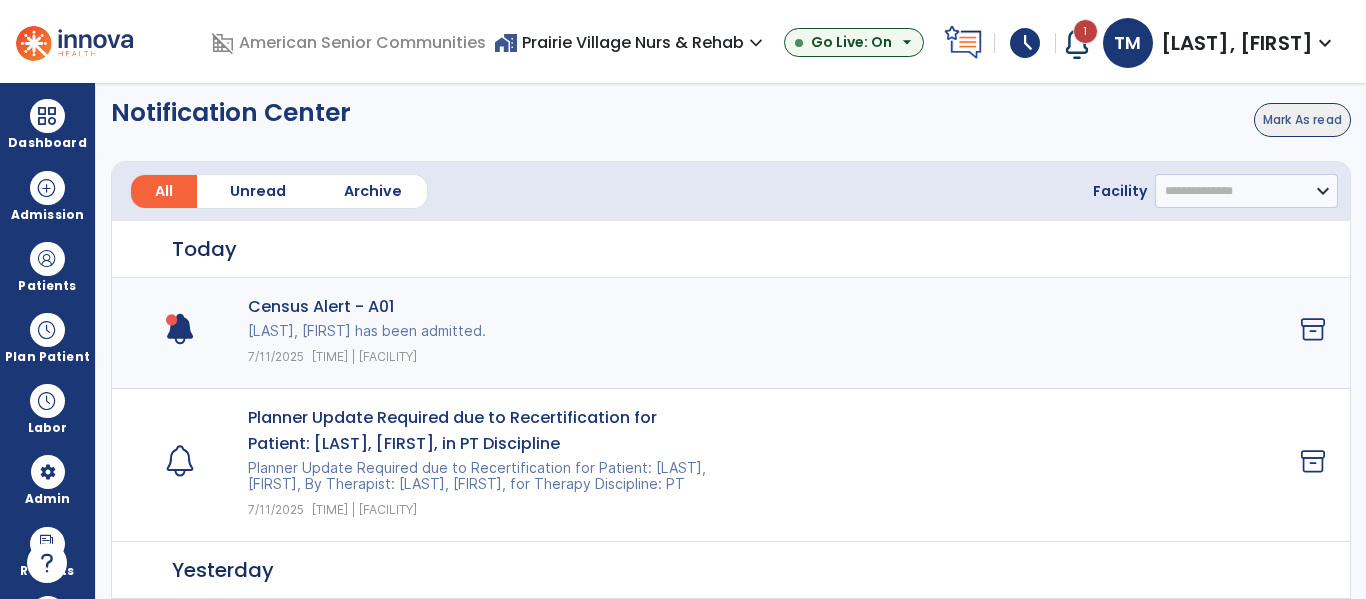 click 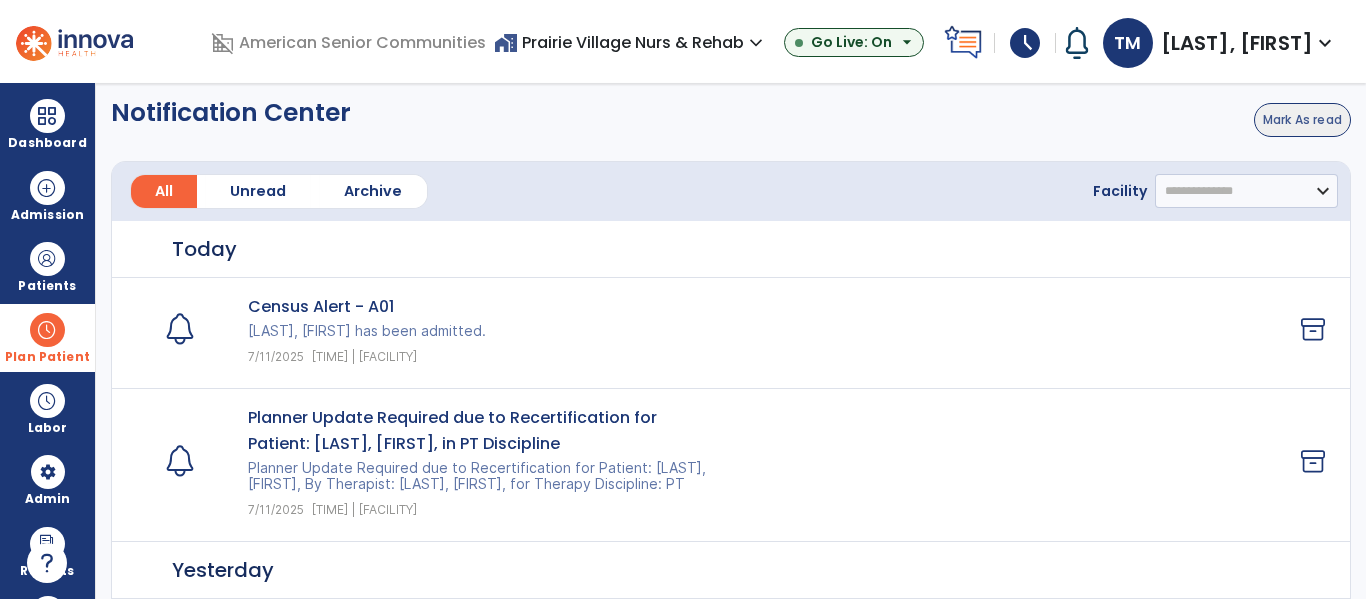 click at bounding box center (47, 330) 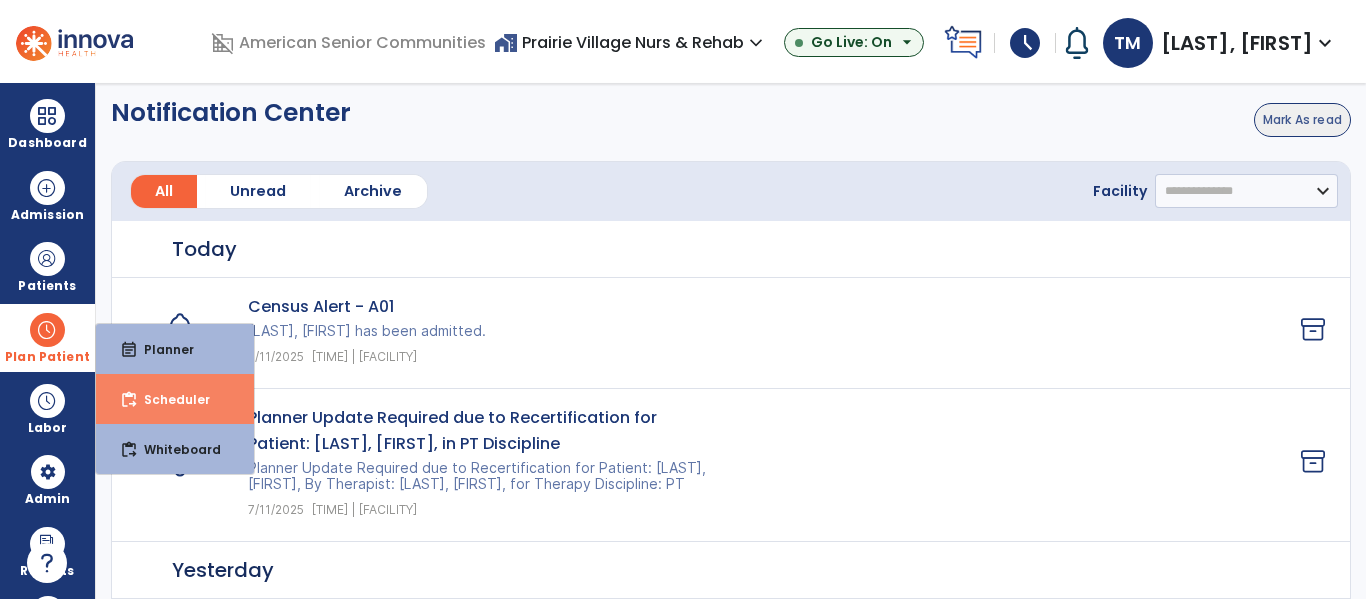 click on "Scheduler" at bounding box center (169, 399) 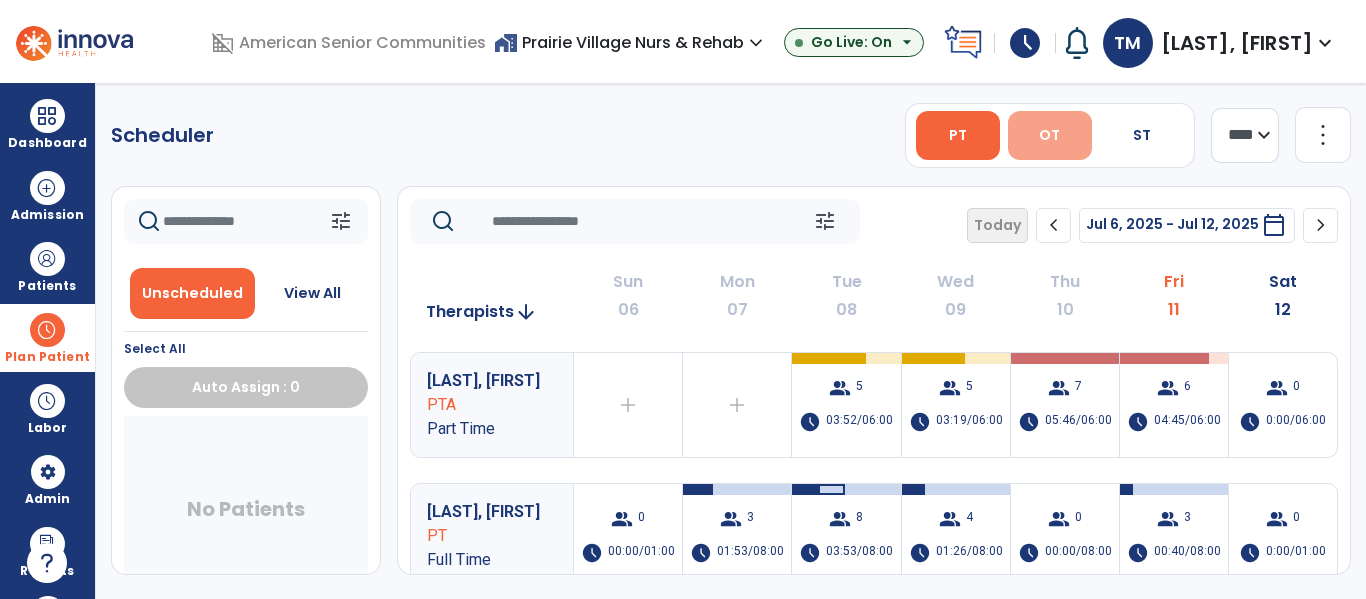 click on "OT" at bounding box center (1050, 135) 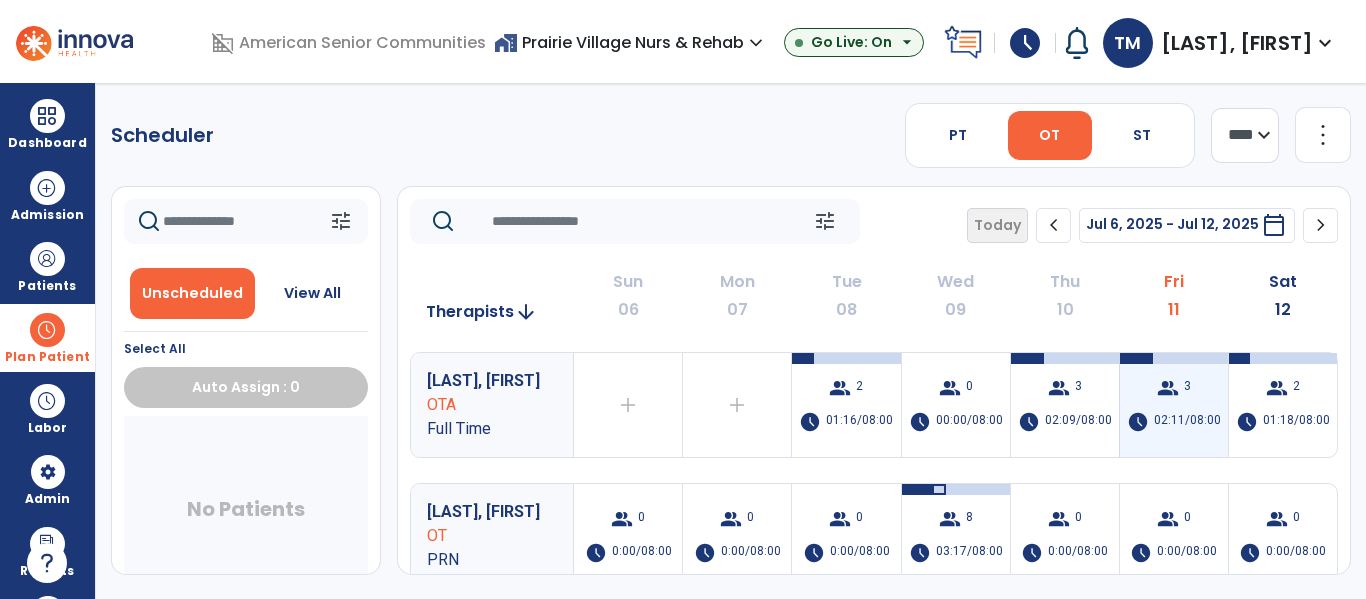 click on "group  3  schedule  02:11/08:00" at bounding box center [1174, 405] 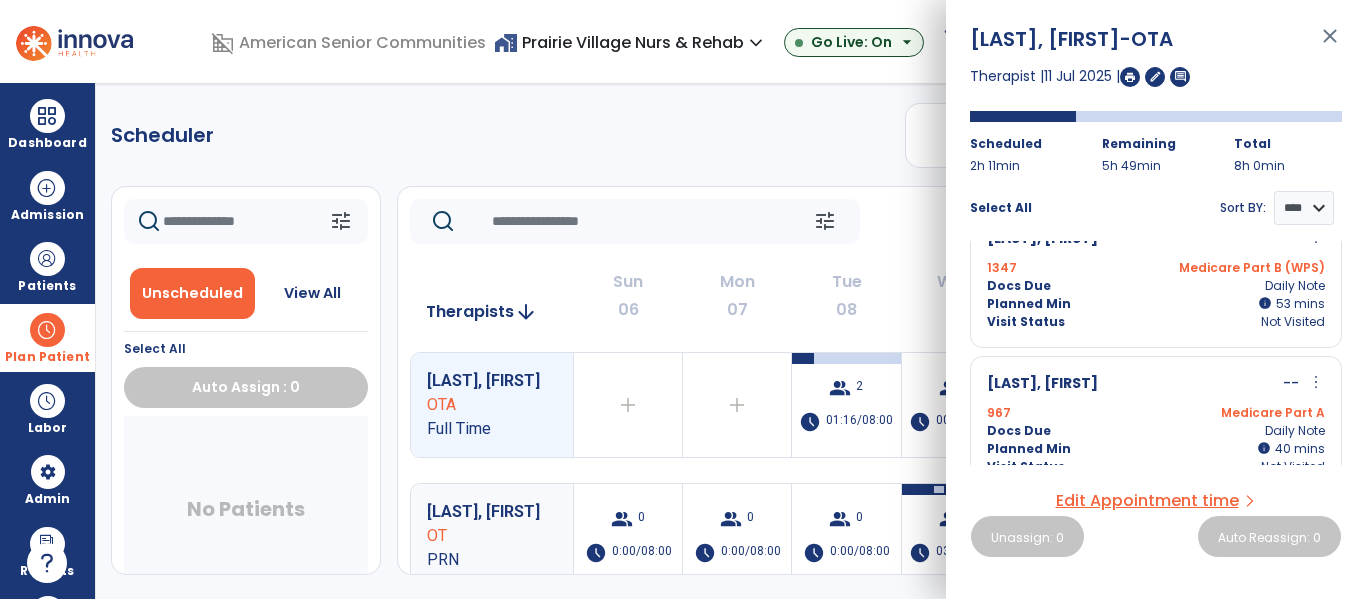 scroll, scrollTop: 0, scrollLeft: 0, axis: both 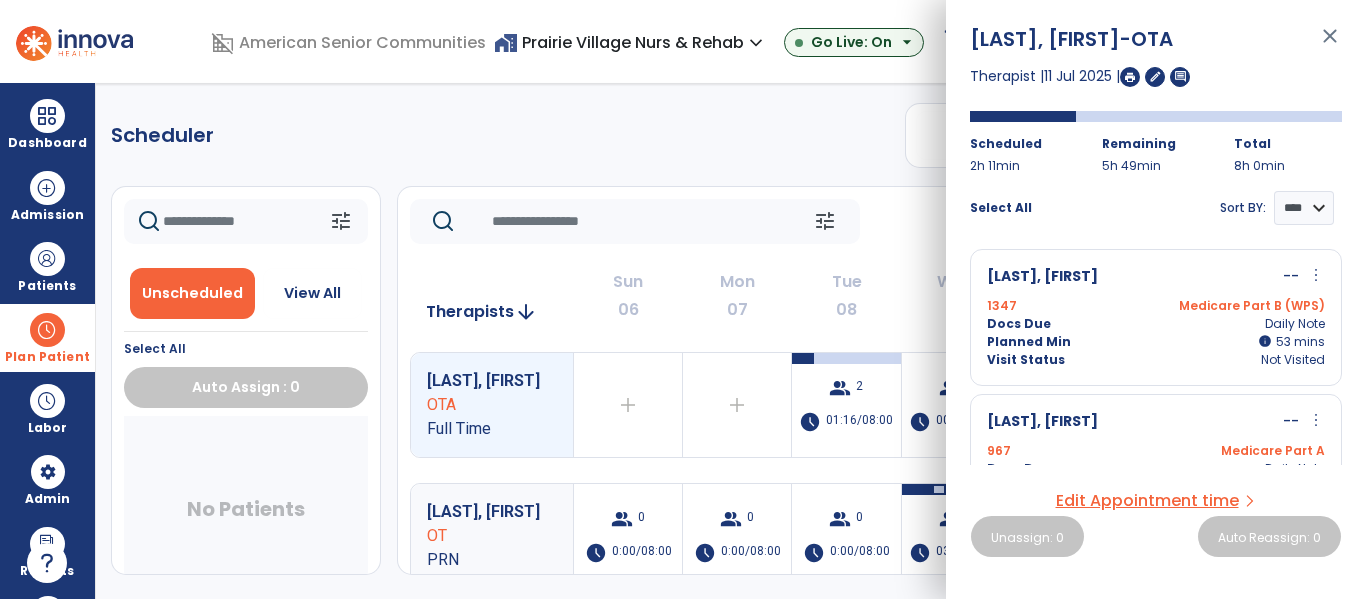 click on "Scheduler   PT   OT   ST  **** *** more_vert  Manage Labor   View All Therapists   Print" 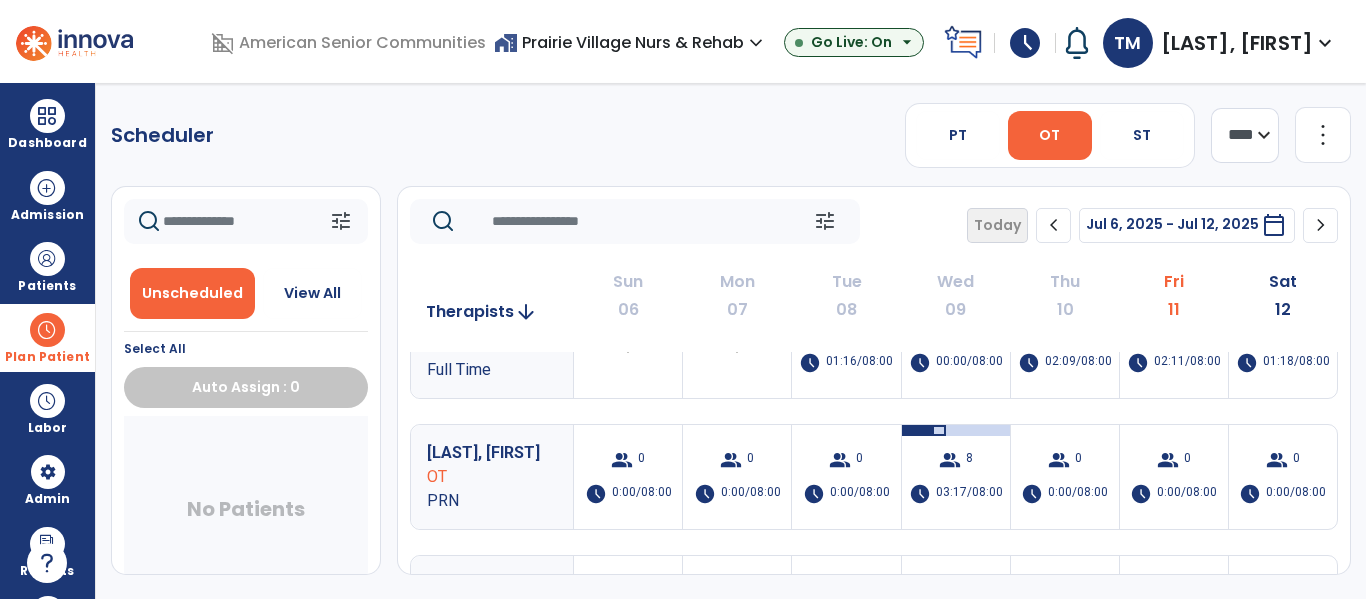 scroll, scrollTop: 0, scrollLeft: 0, axis: both 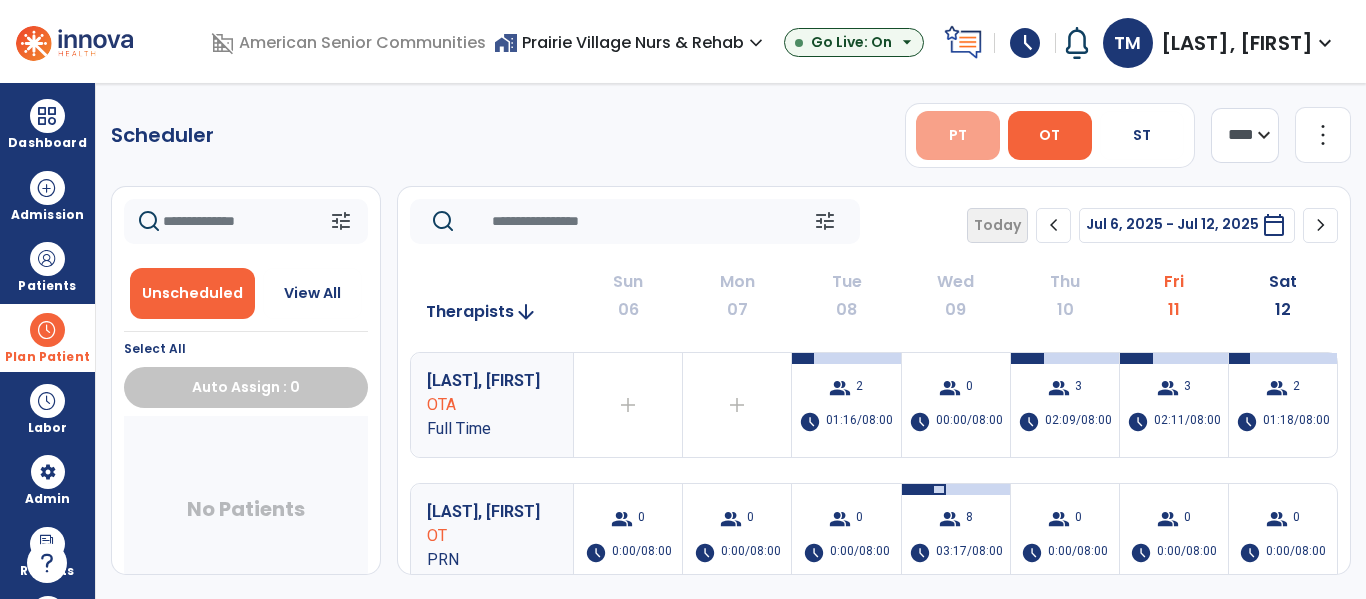 click on "PT" at bounding box center (958, 135) 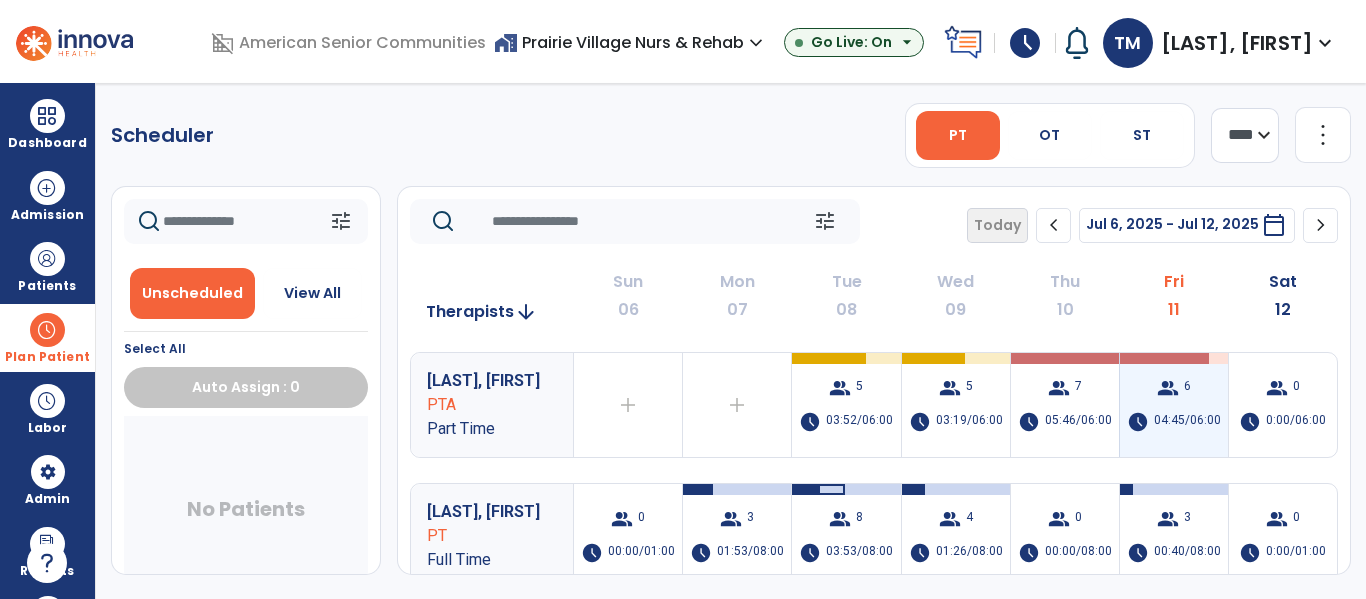 click on "04:45/06:00" at bounding box center (1187, 422) 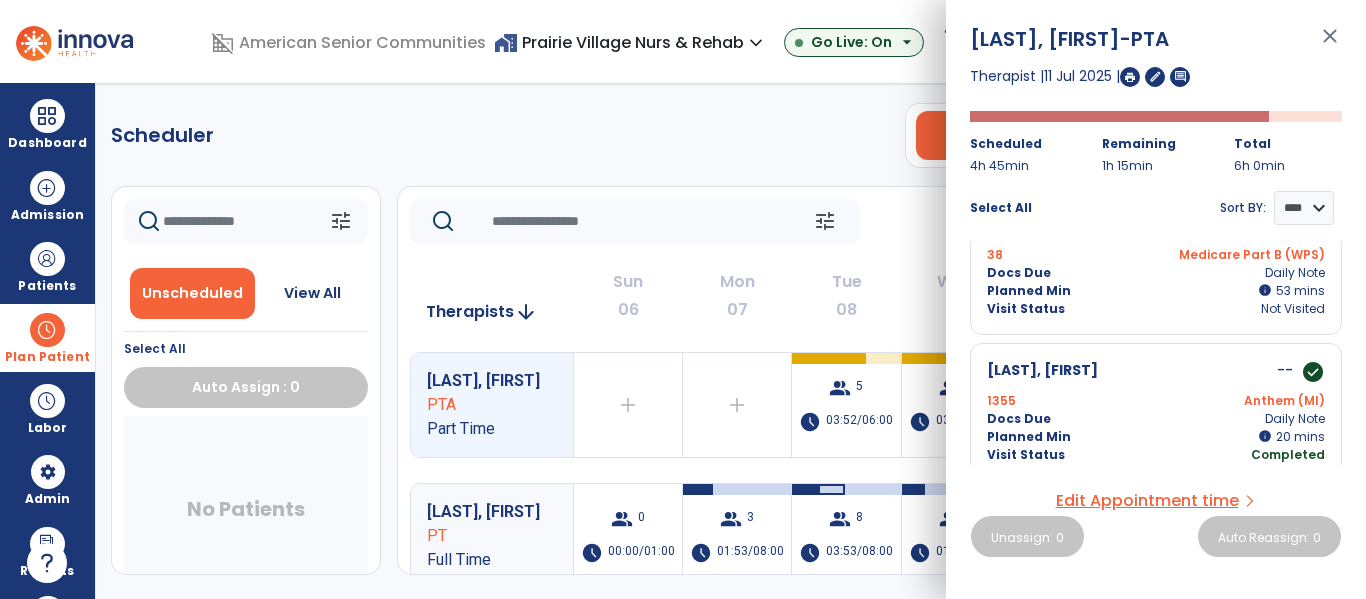 scroll, scrollTop: 648, scrollLeft: 0, axis: vertical 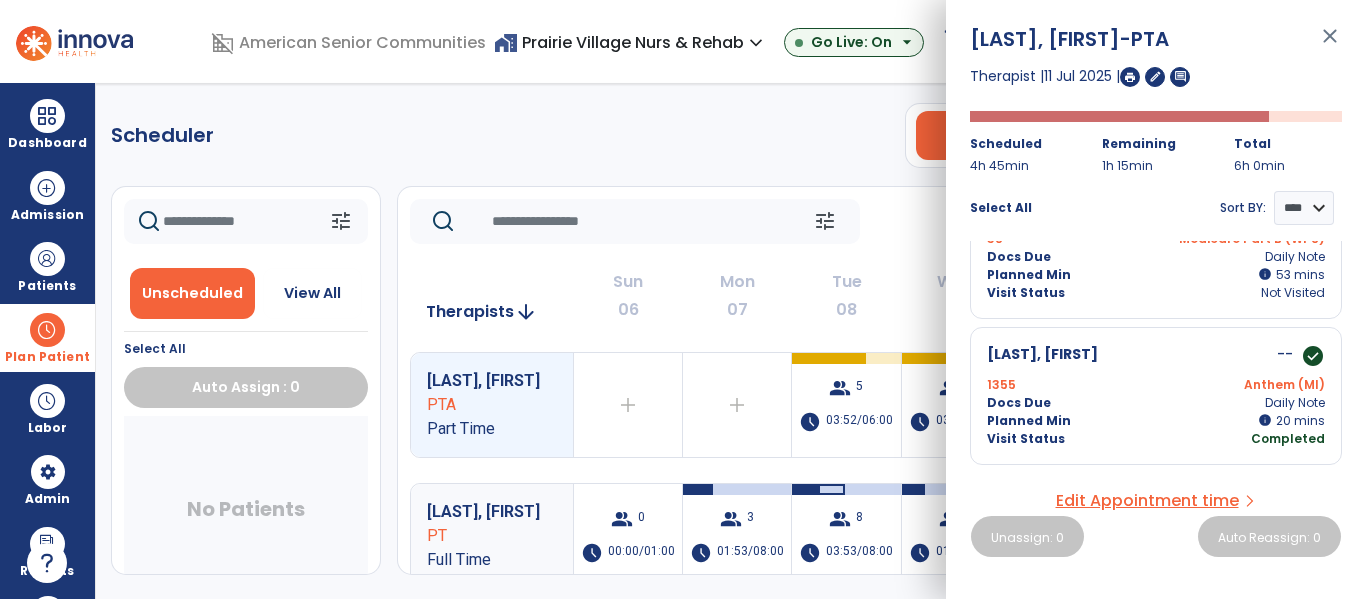click on "Scheduler   PT   OT   ST  **** *** more_vert  Manage Labor   View All Therapists   Print" 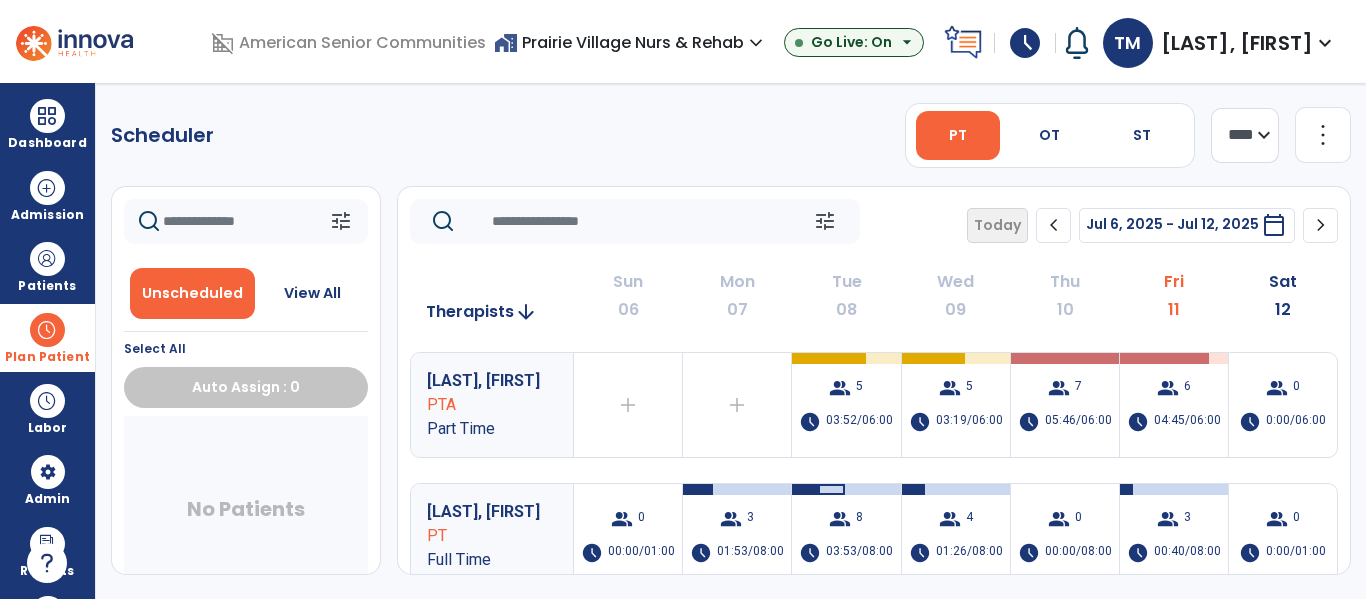 click on "home_work   Prairie Village Nurs & Rehab   expand_more" at bounding box center [631, 42] 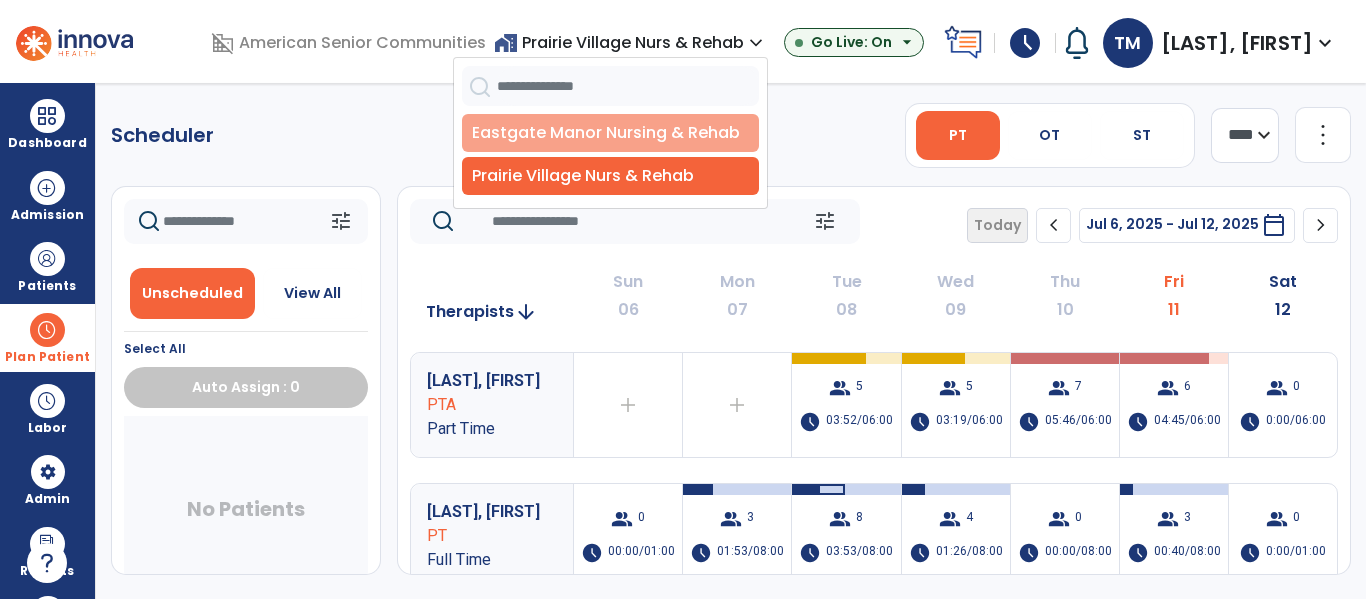 click on "Eastgate Manor Nursing & Rehab" at bounding box center (610, 133) 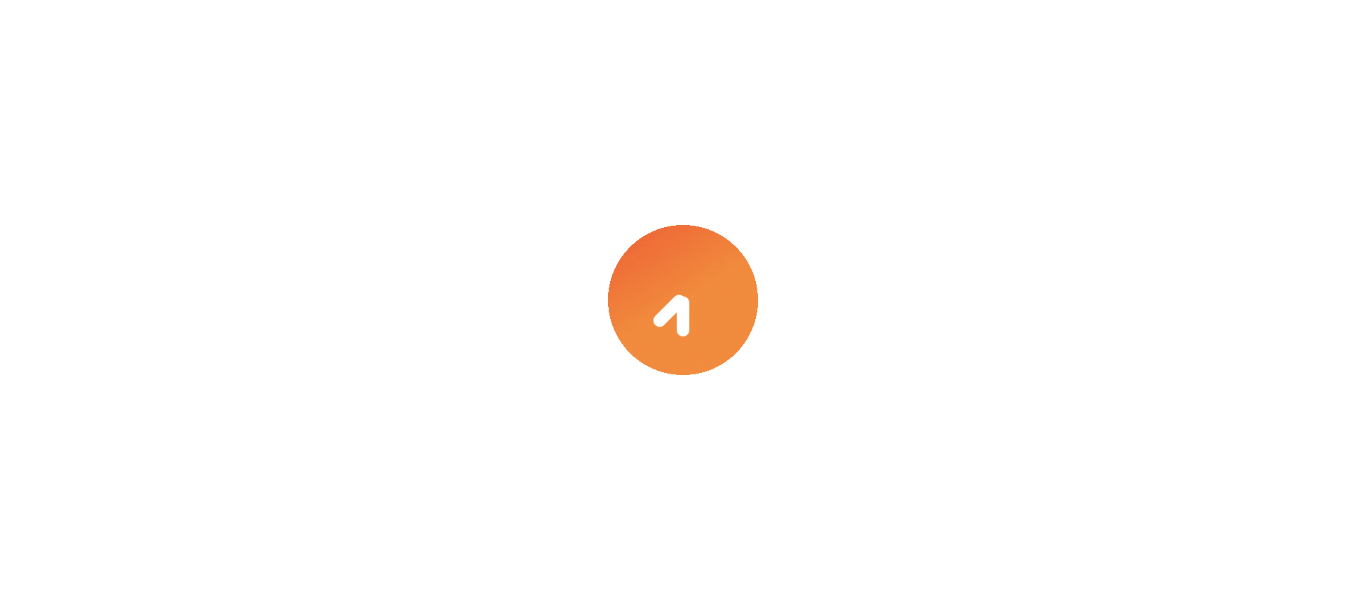 scroll, scrollTop: 0, scrollLeft: 0, axis: both 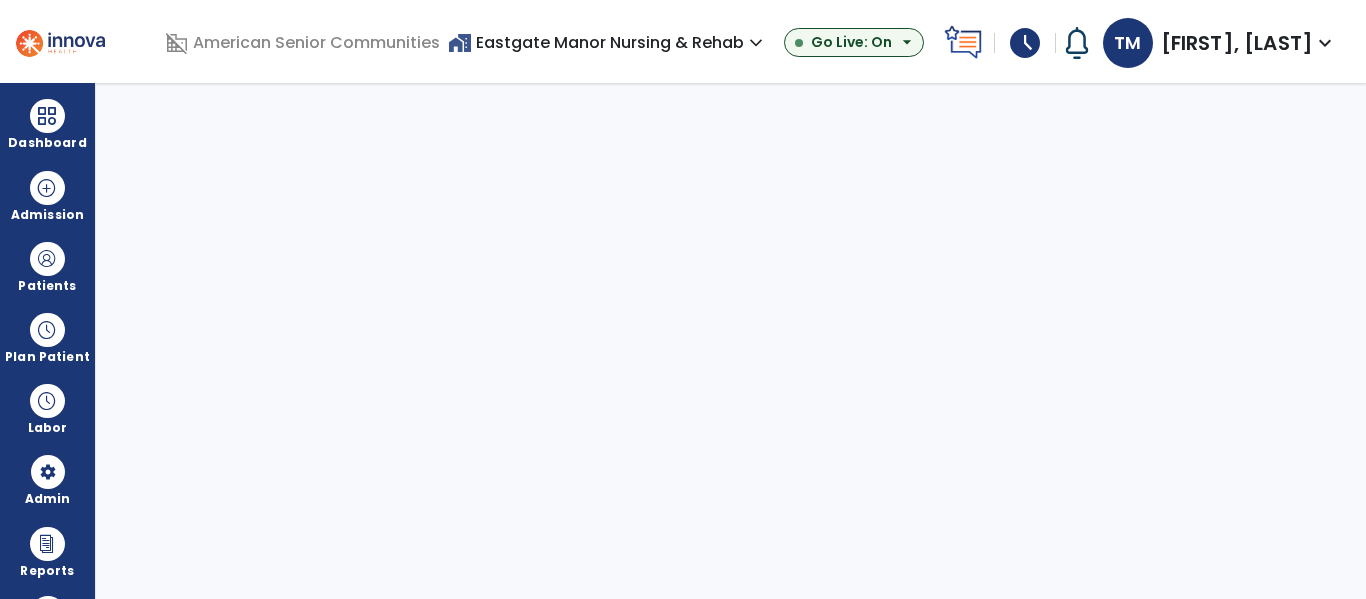 select on "***" 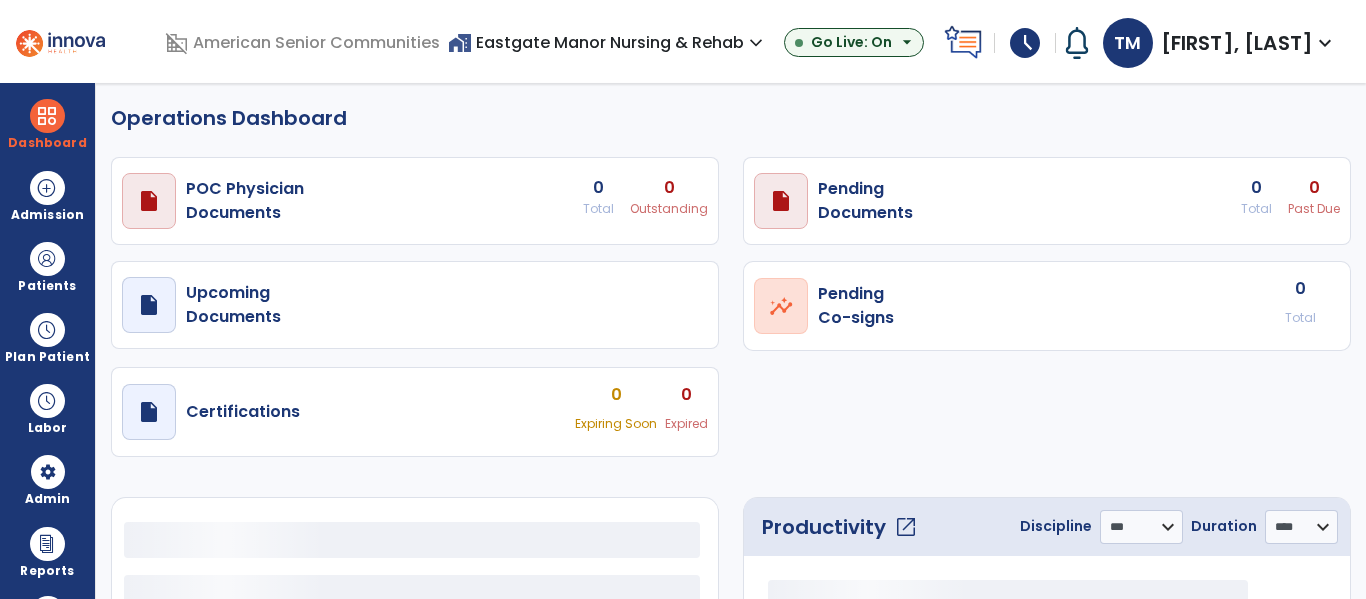 select on "***" 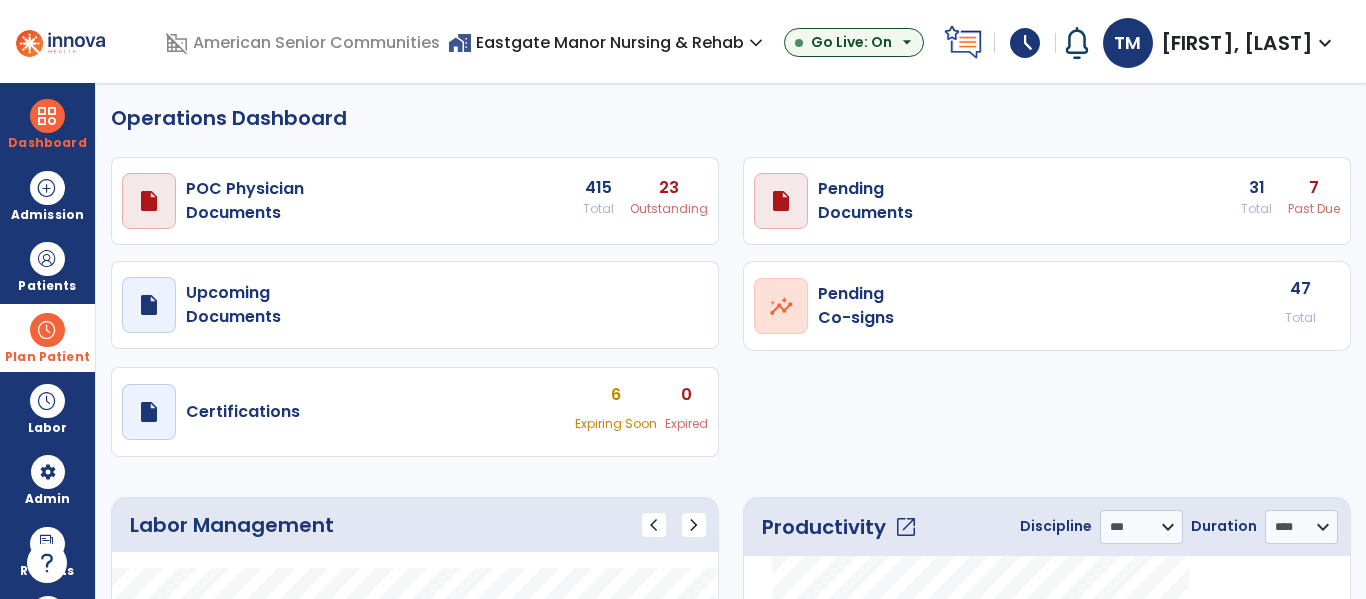 click at bounding box center (47, 330) 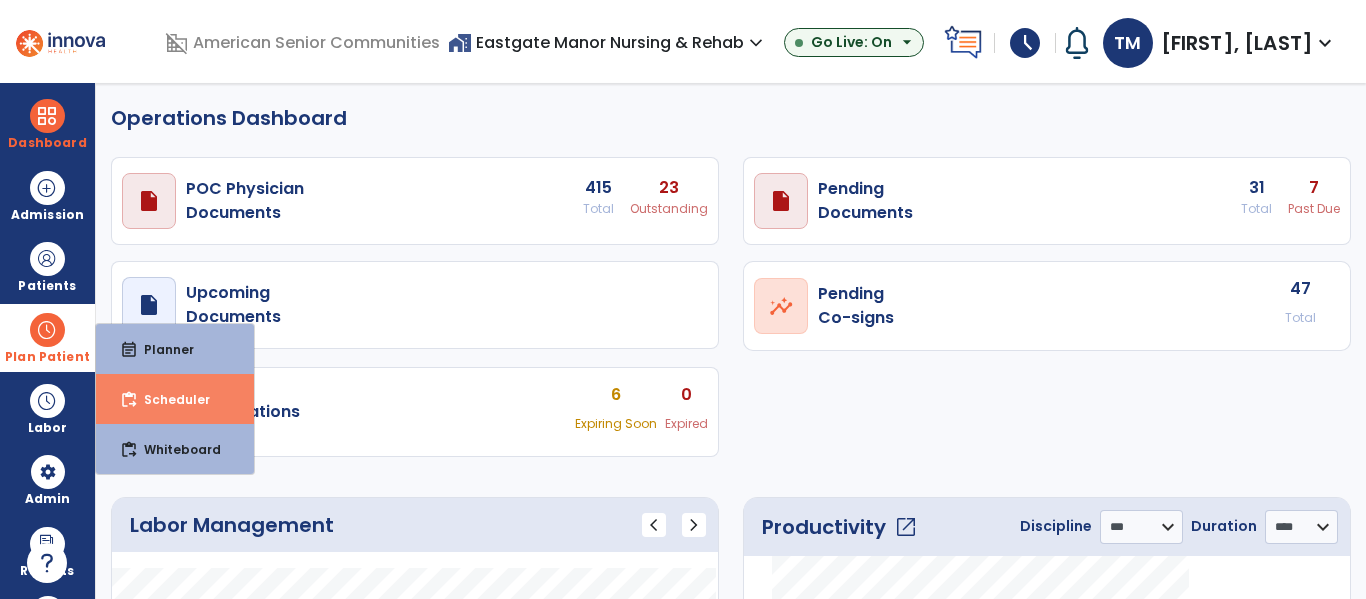 click on "Scheduler" at bounding box center [169, 399] 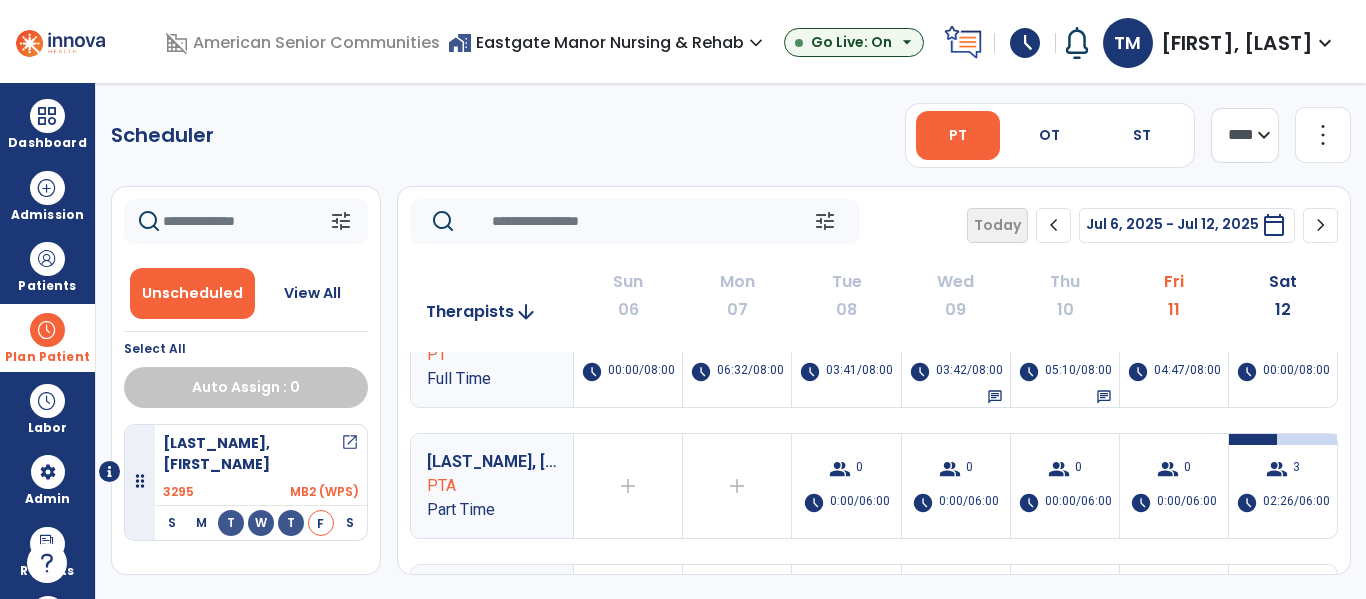 scroll, scrollTop: 186, scrollLeft: 0, axis: vertical 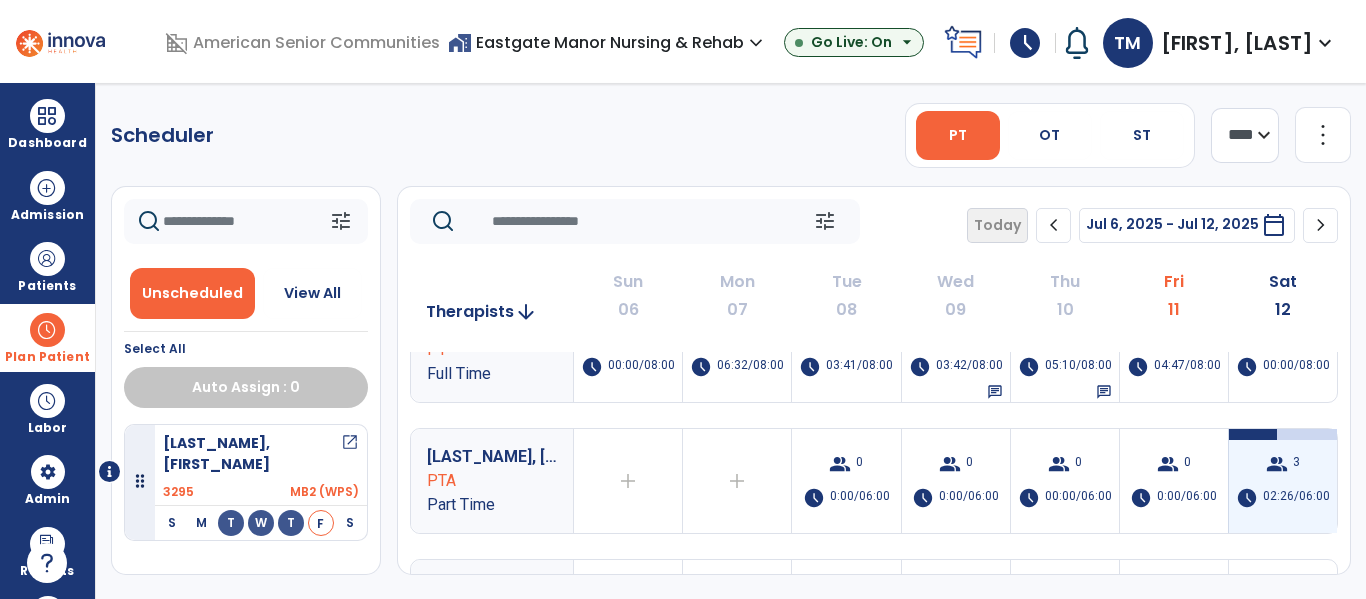 click on "group  3  schedule  02:26/06:00" at bounding box center (1283, 481) 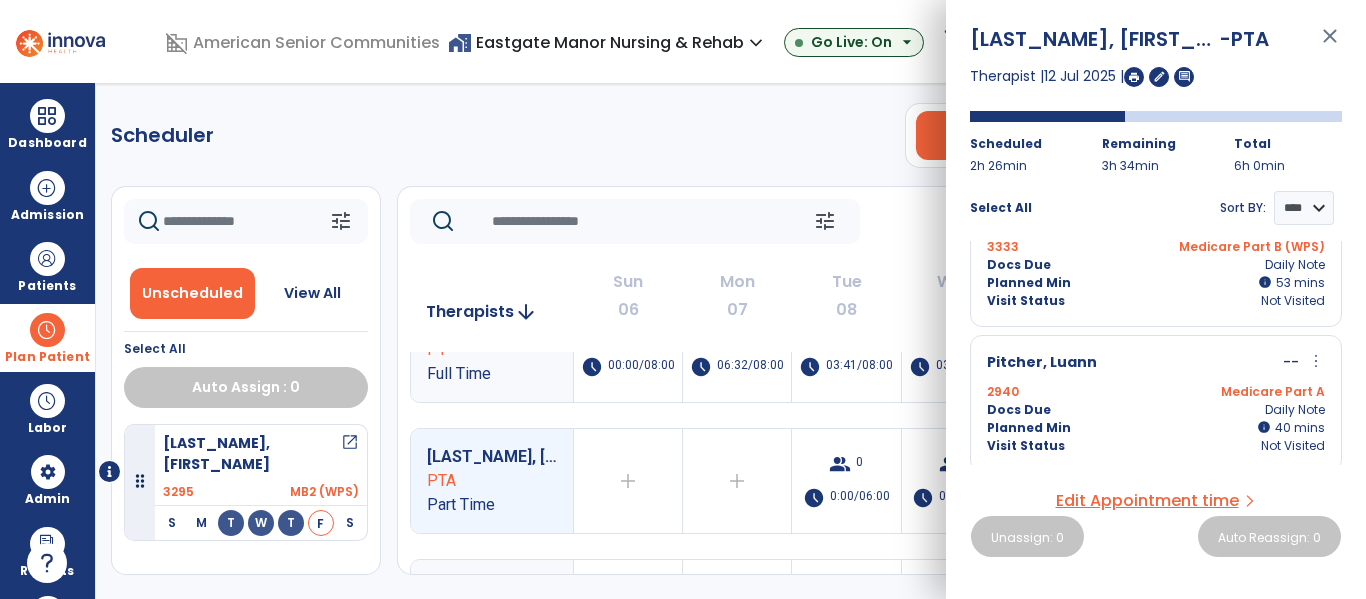 scroll, scrollTop: 211, scrollLeft: 0, axis: vertical 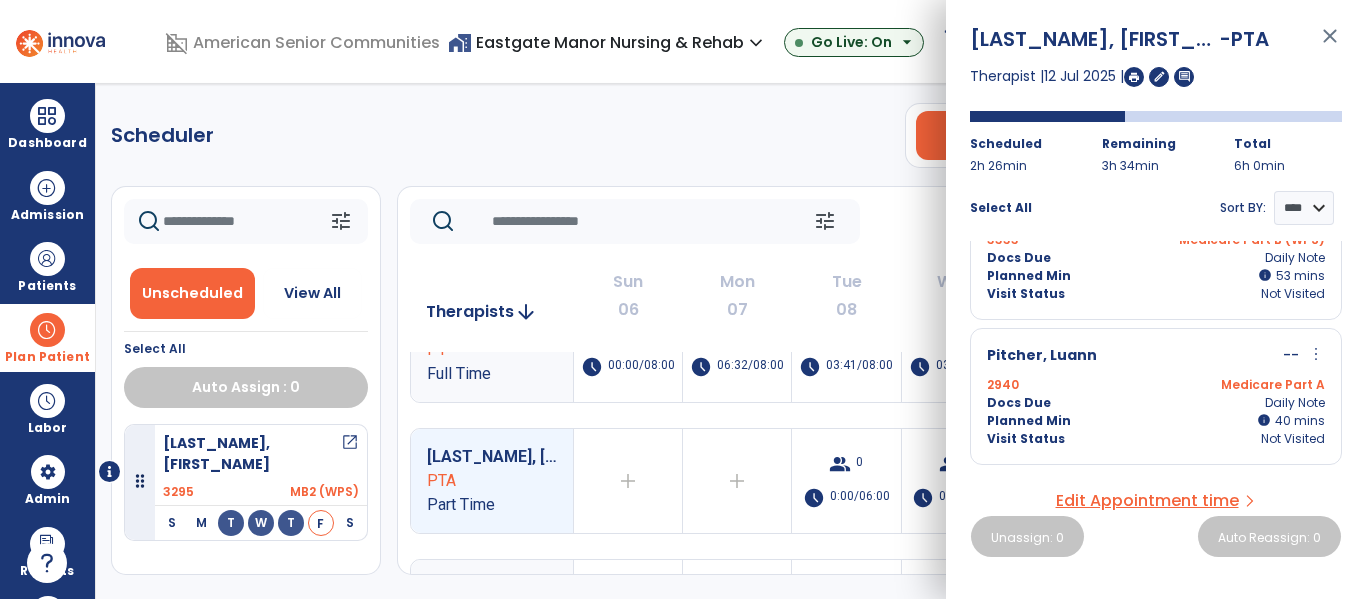 click on "Scheduler   PT   OT   ST  **** *** more_vert  Manage Labor   View All Therapists   Print" 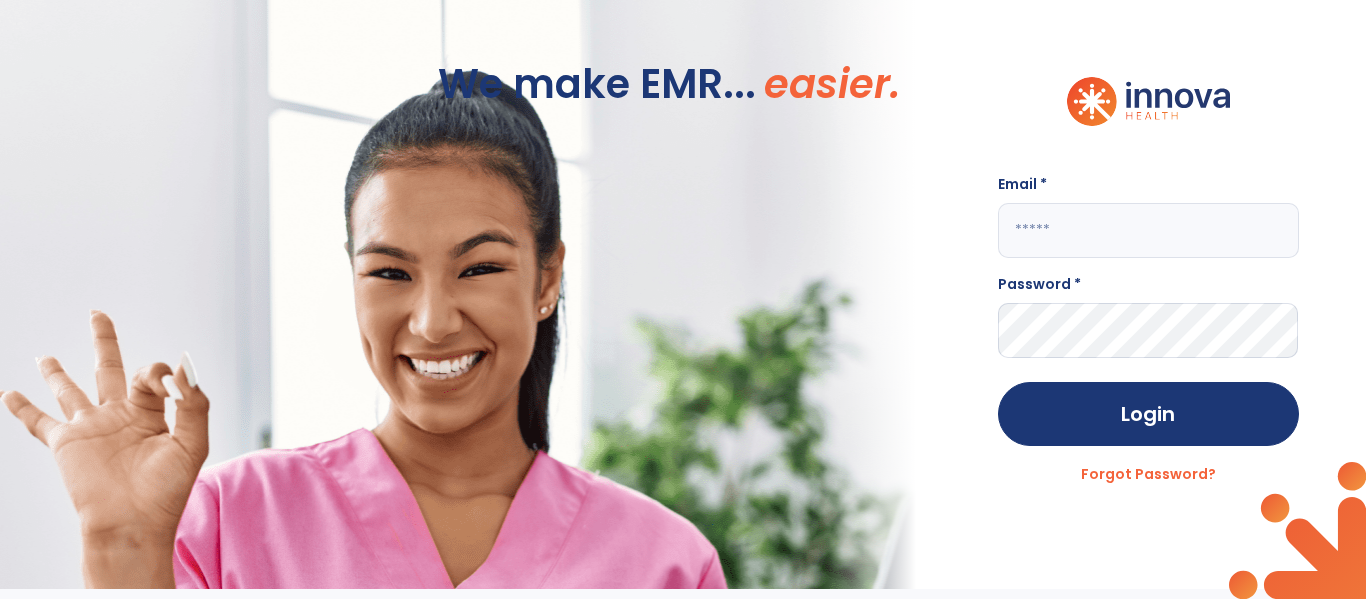click 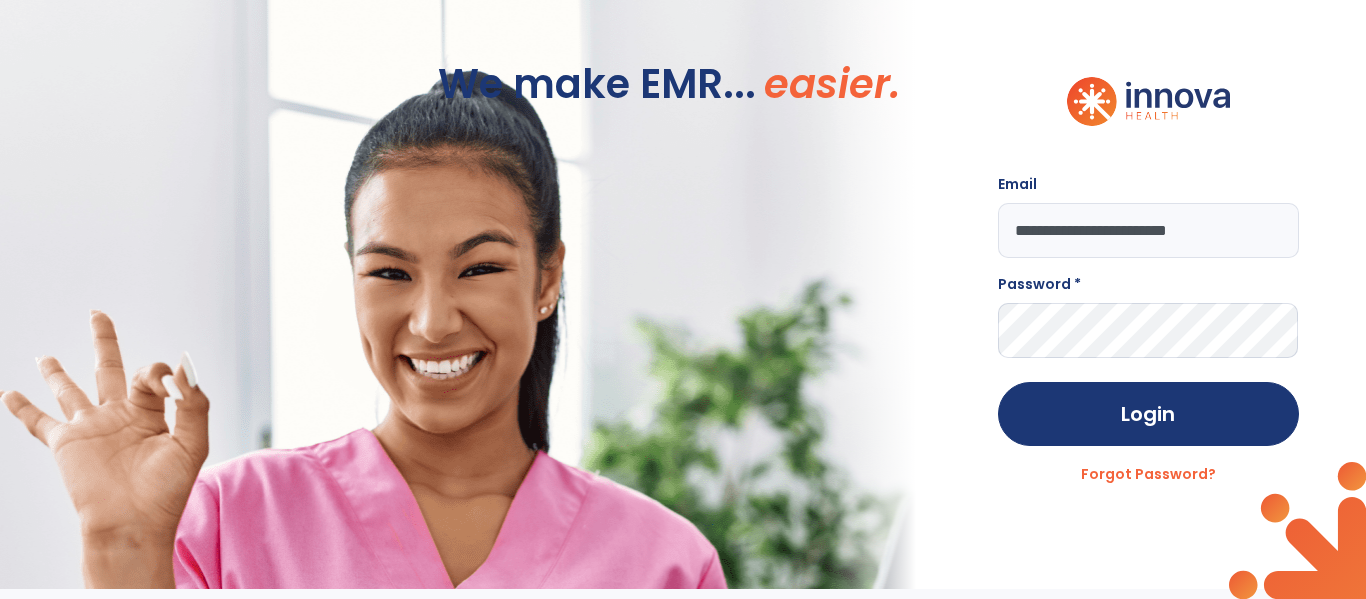 type on "**********" 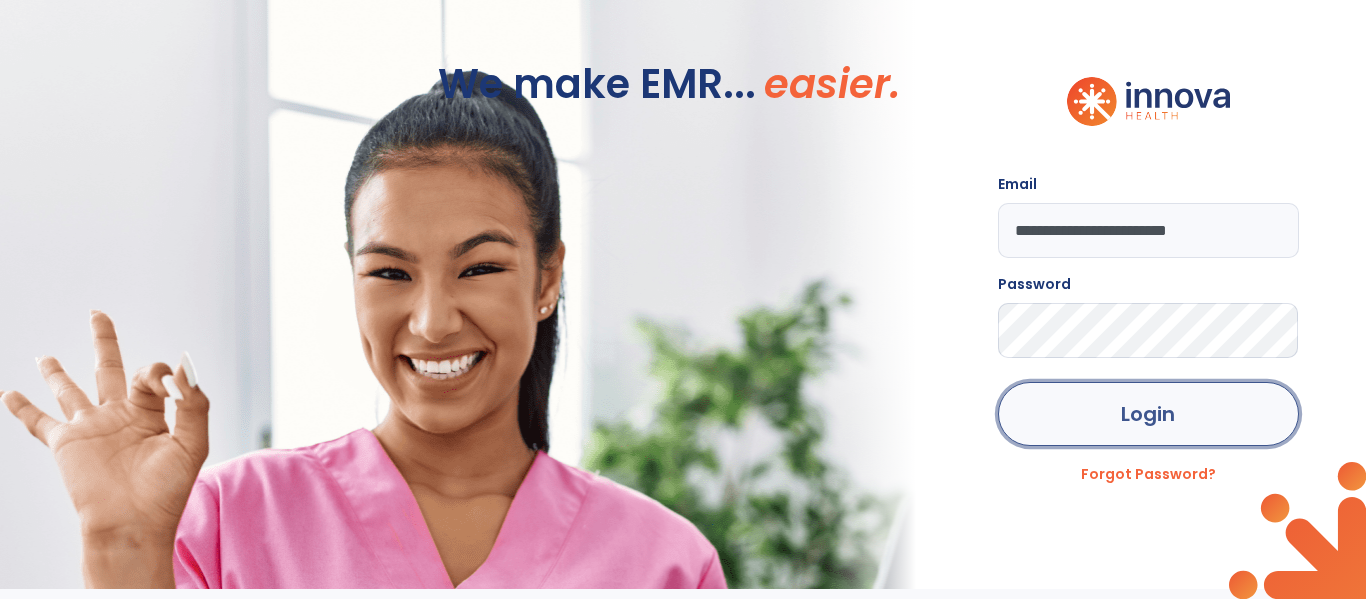 click on "Login" 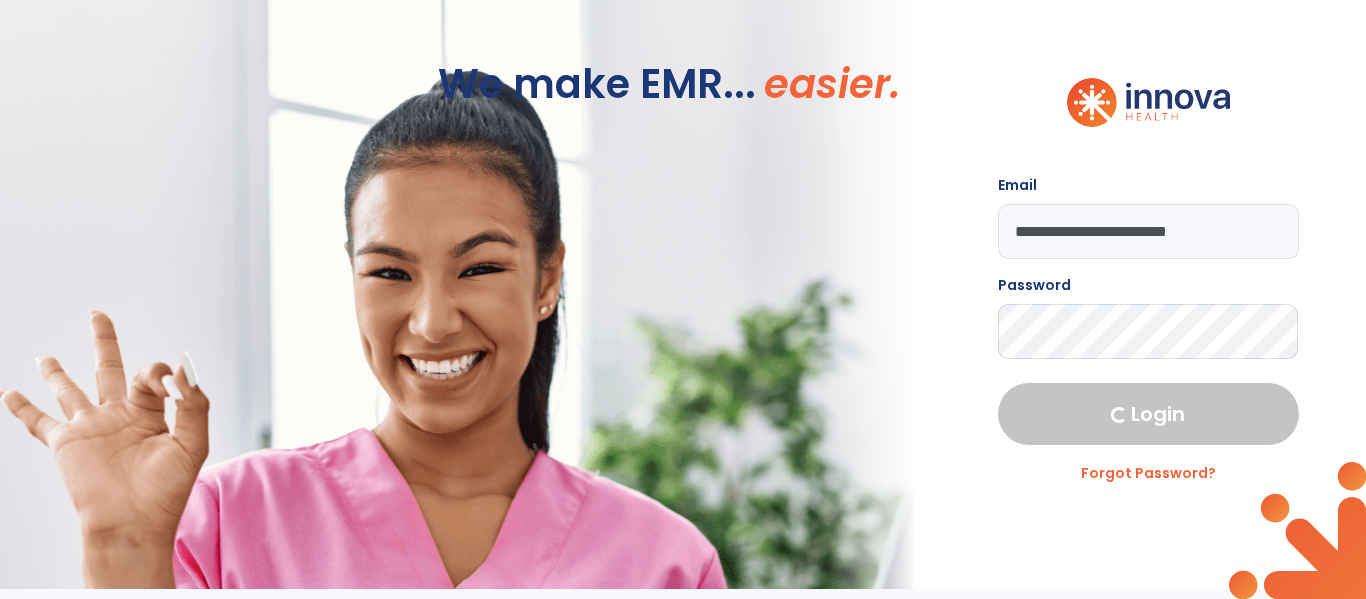 select on "***" 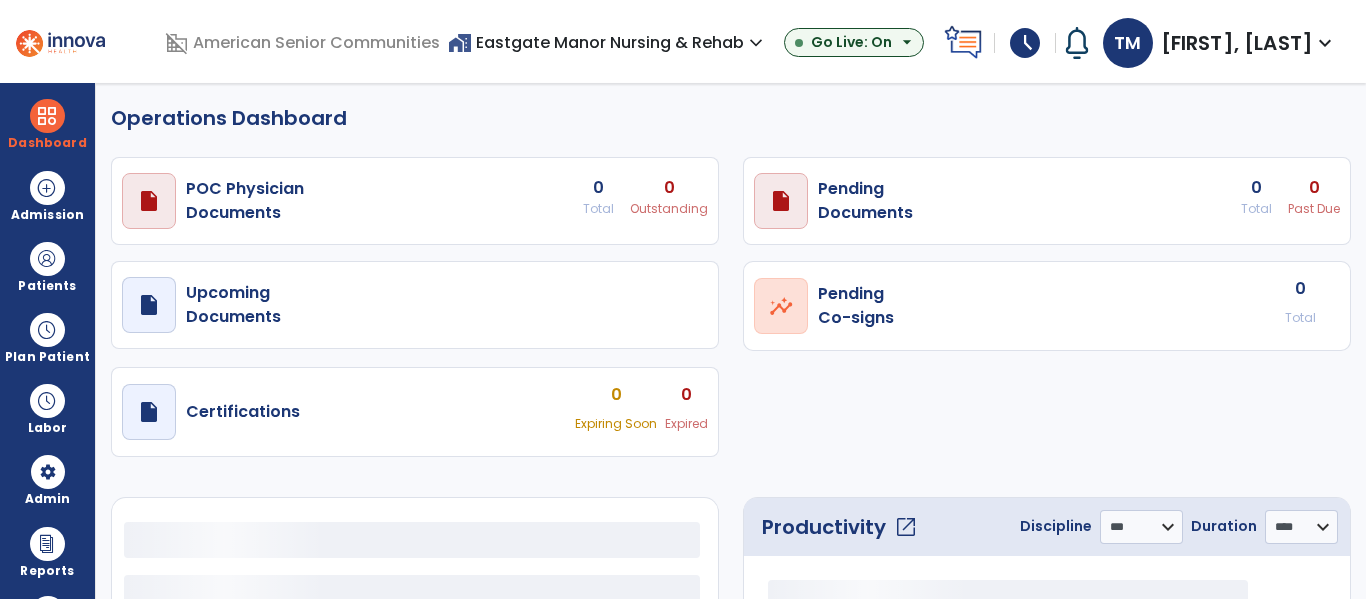 select on "***" 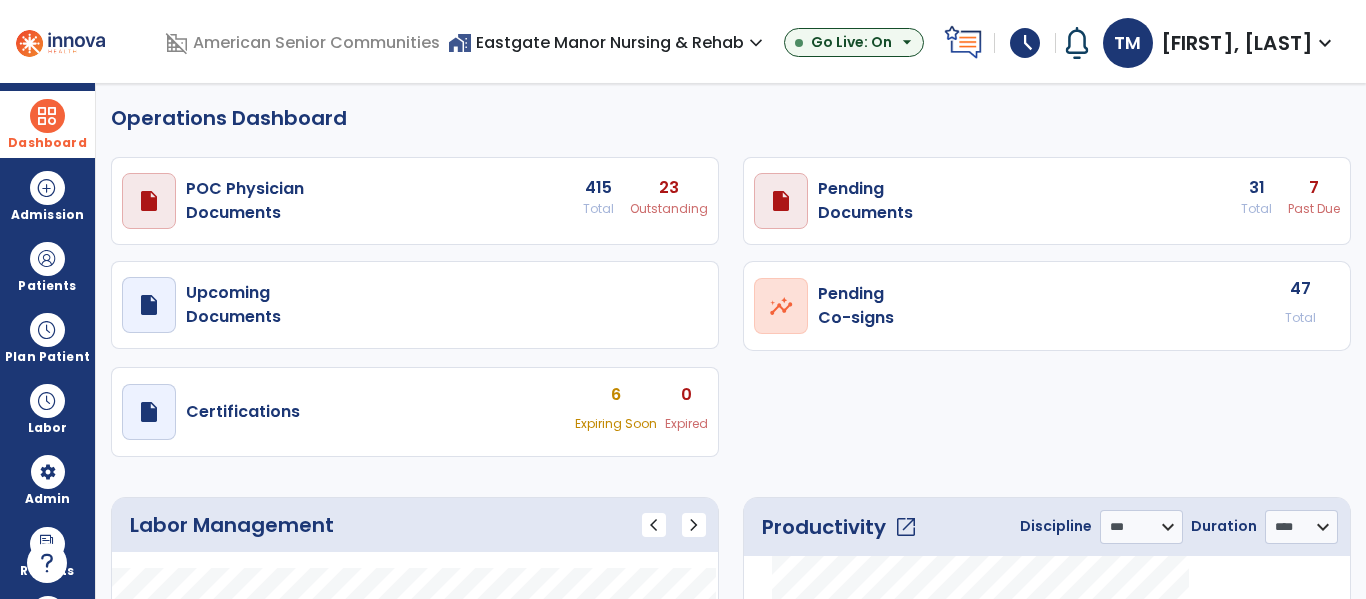 click at bounding box center [47, 116] 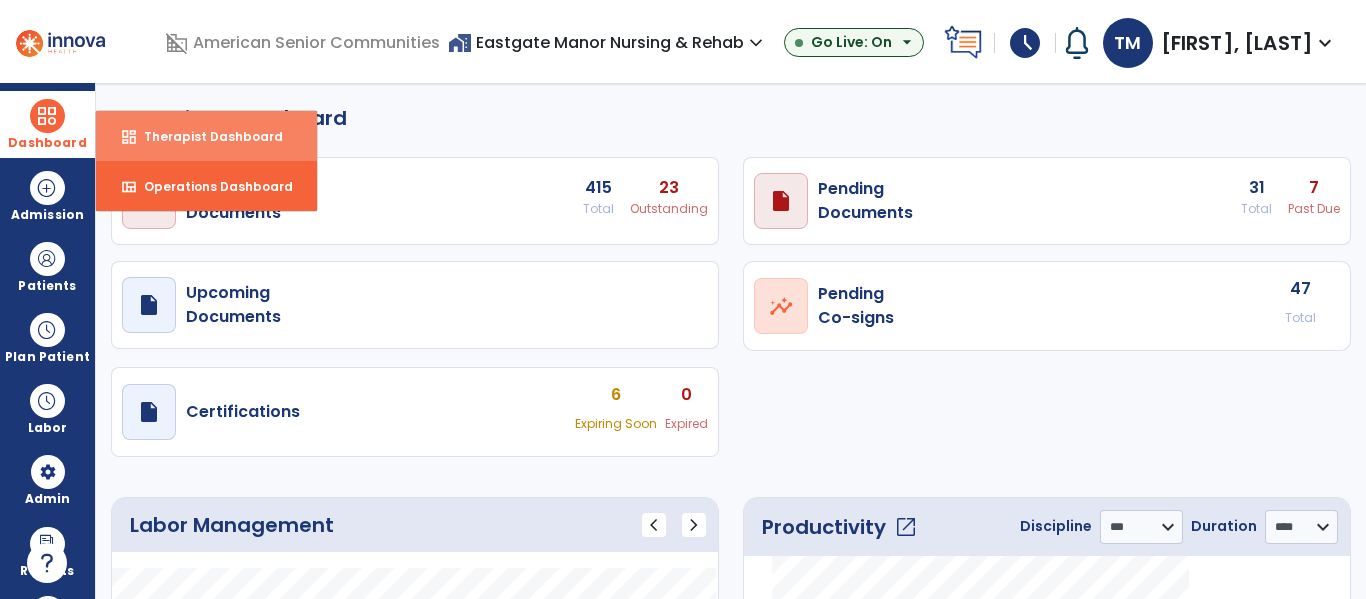 click on "Therapist Dashboard" at bounding box center [205, 136] 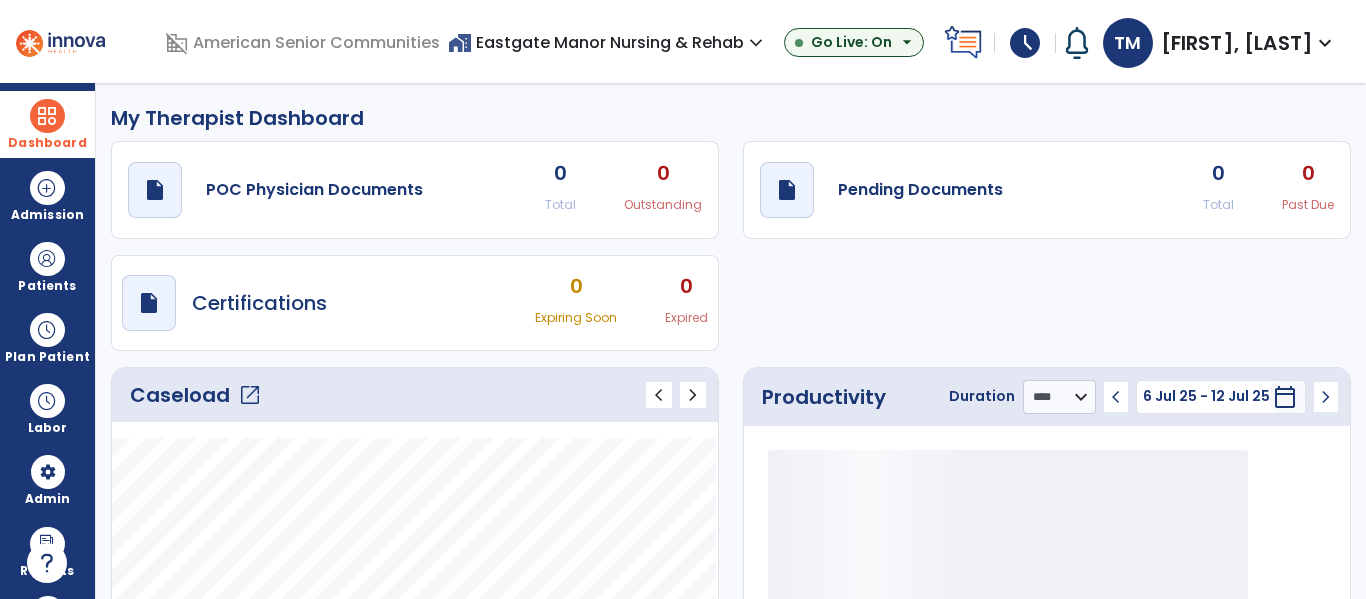 click on "open_in_new" 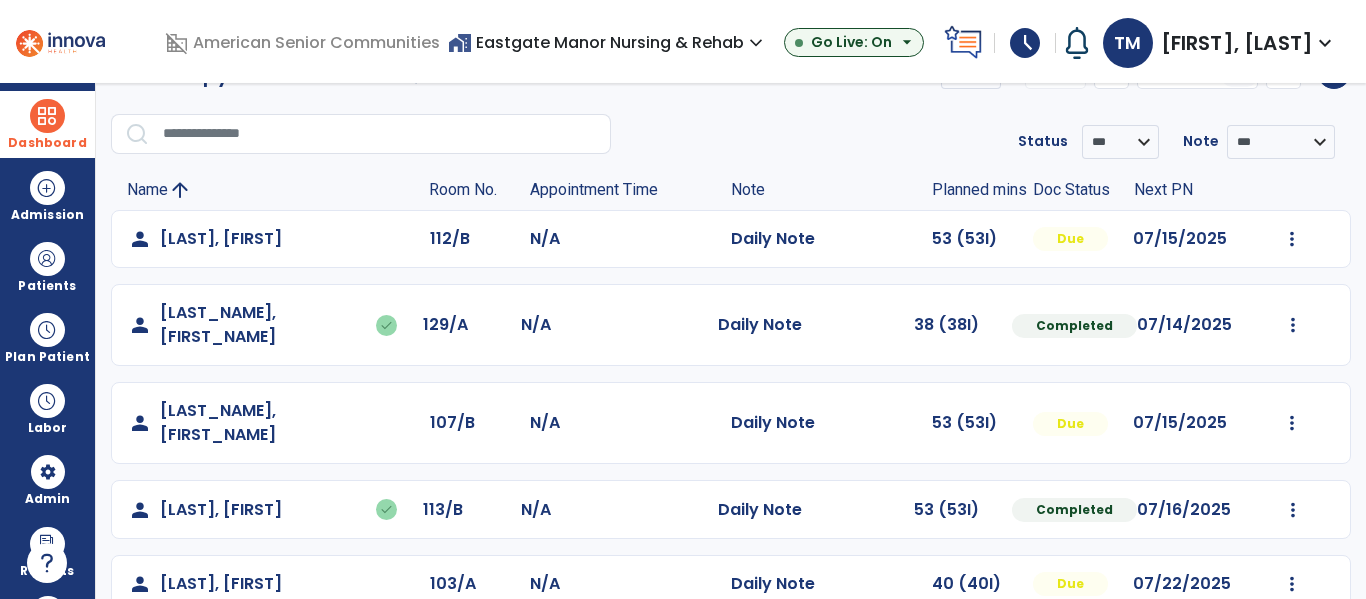scroll, scrollTop: 0, scrollLeft: 0, axis: both 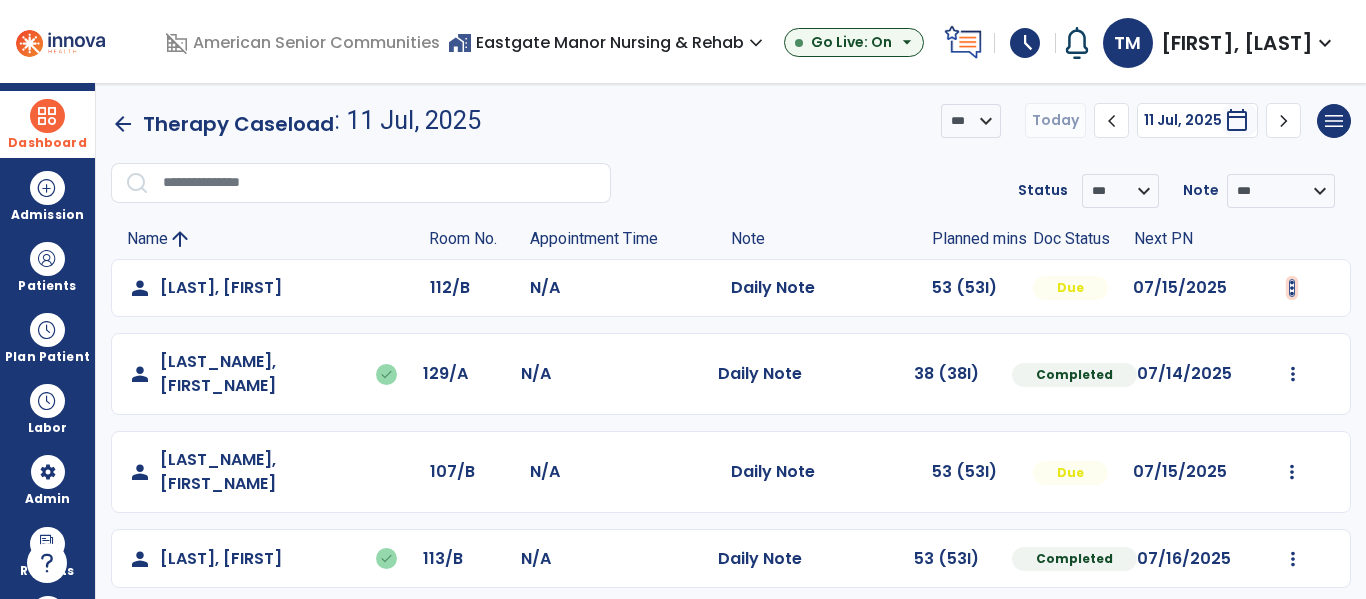 click at bounding box center [1292, 288] 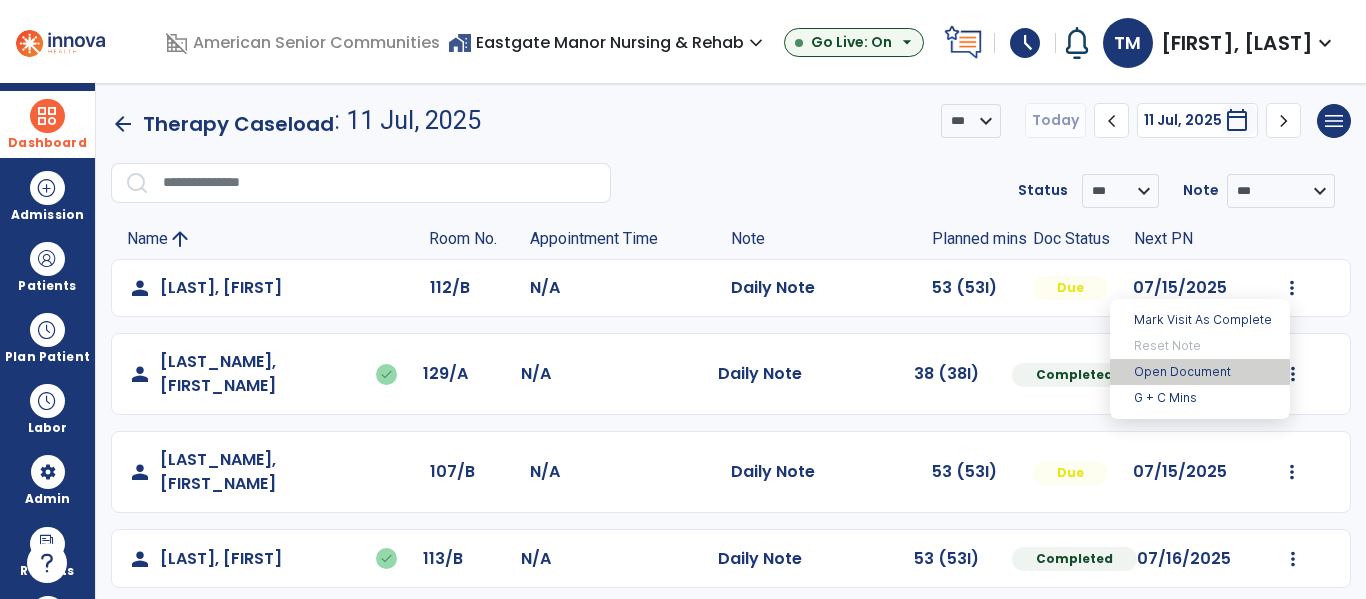 click on "Open Document" at bounding box center [1200, 372] 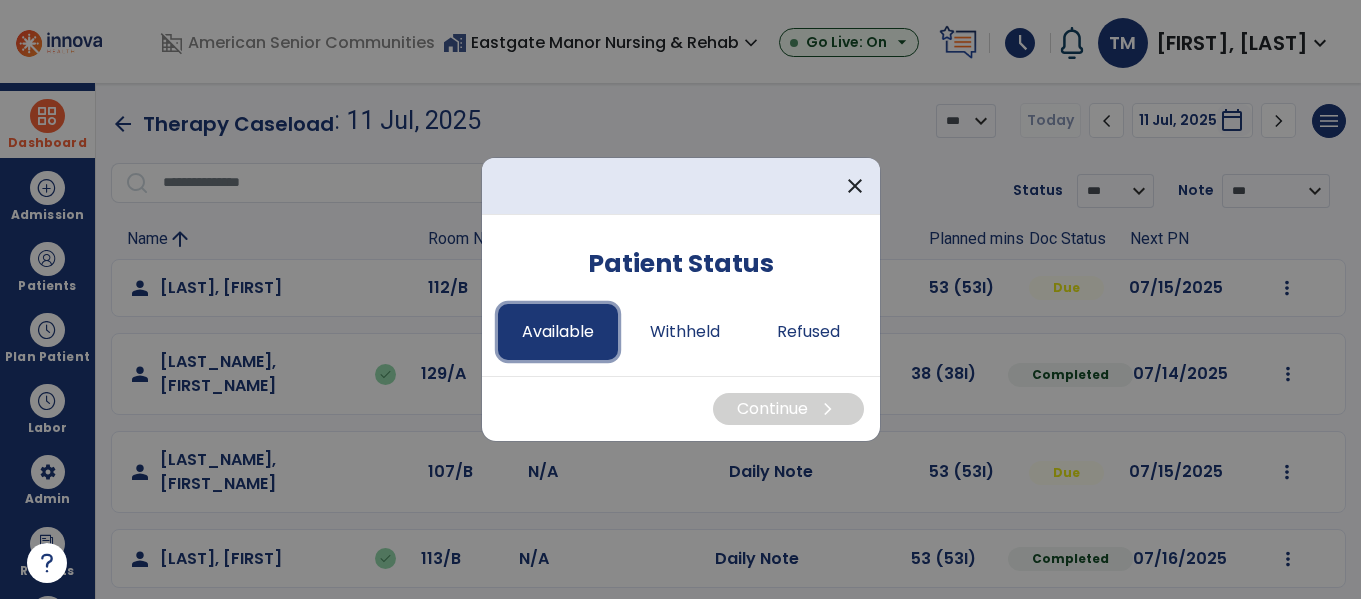click on "Available" at bounding box center (558, 332) 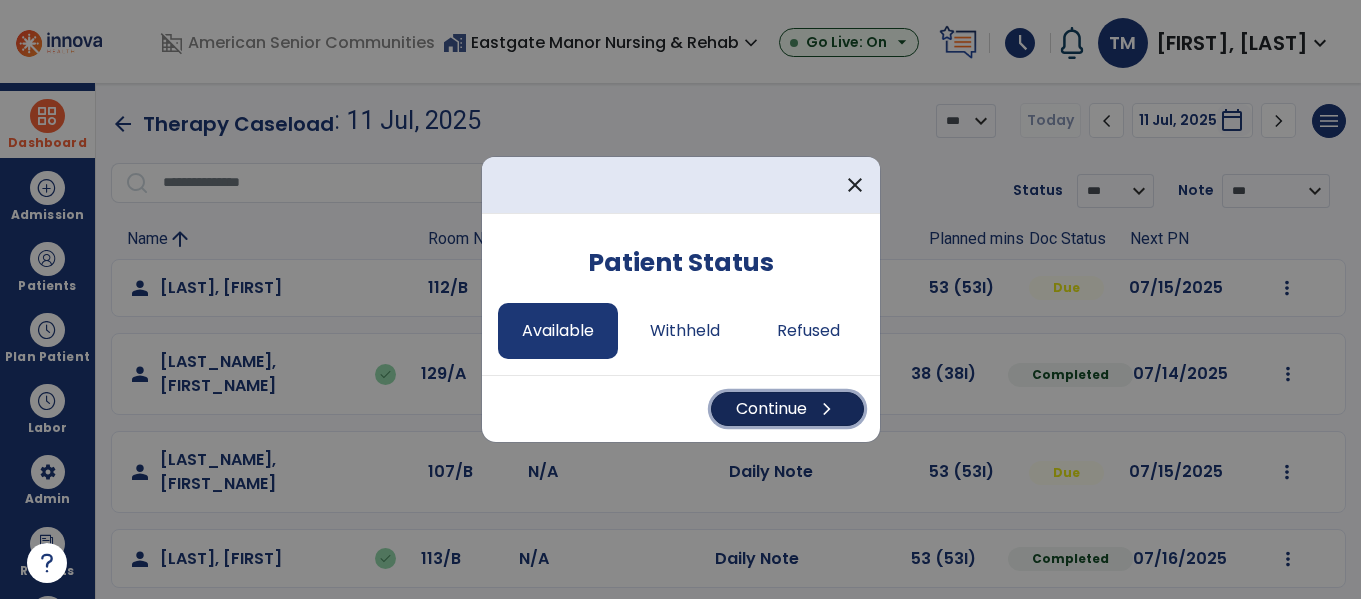 click on "Continue   chevron_right" at bounding box center [787, 409] 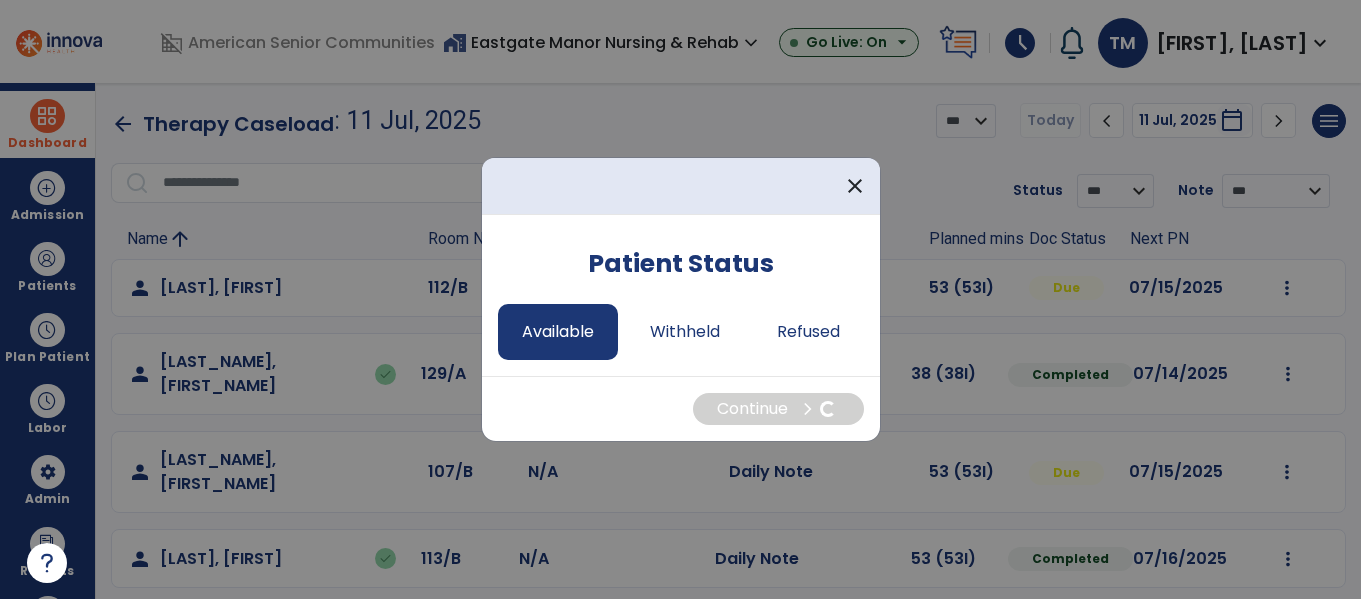 select on "*" 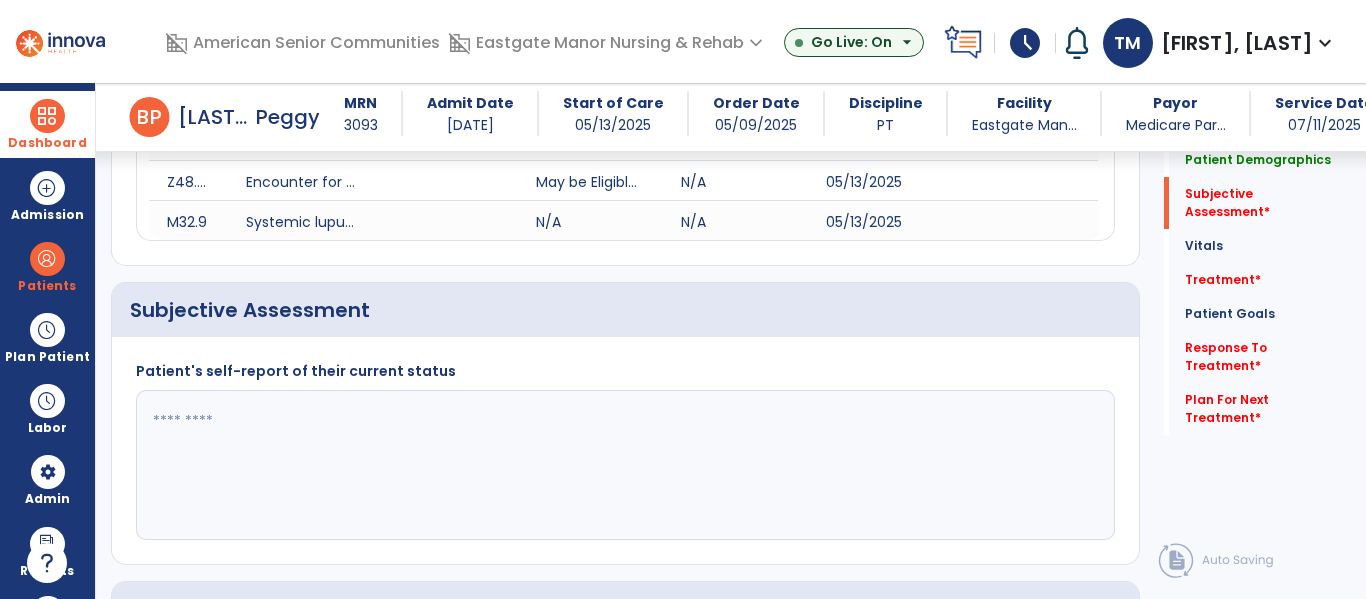 scroll, scrollTop: 393, scrollLeft: 0, axis: vertical 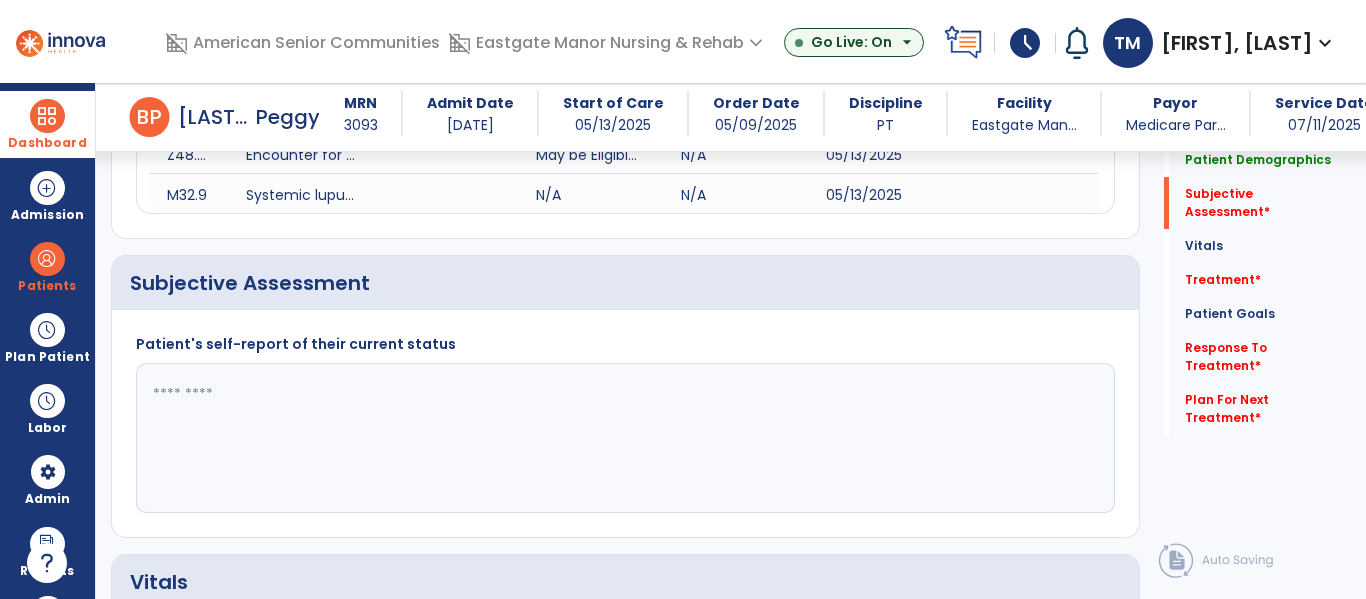 click 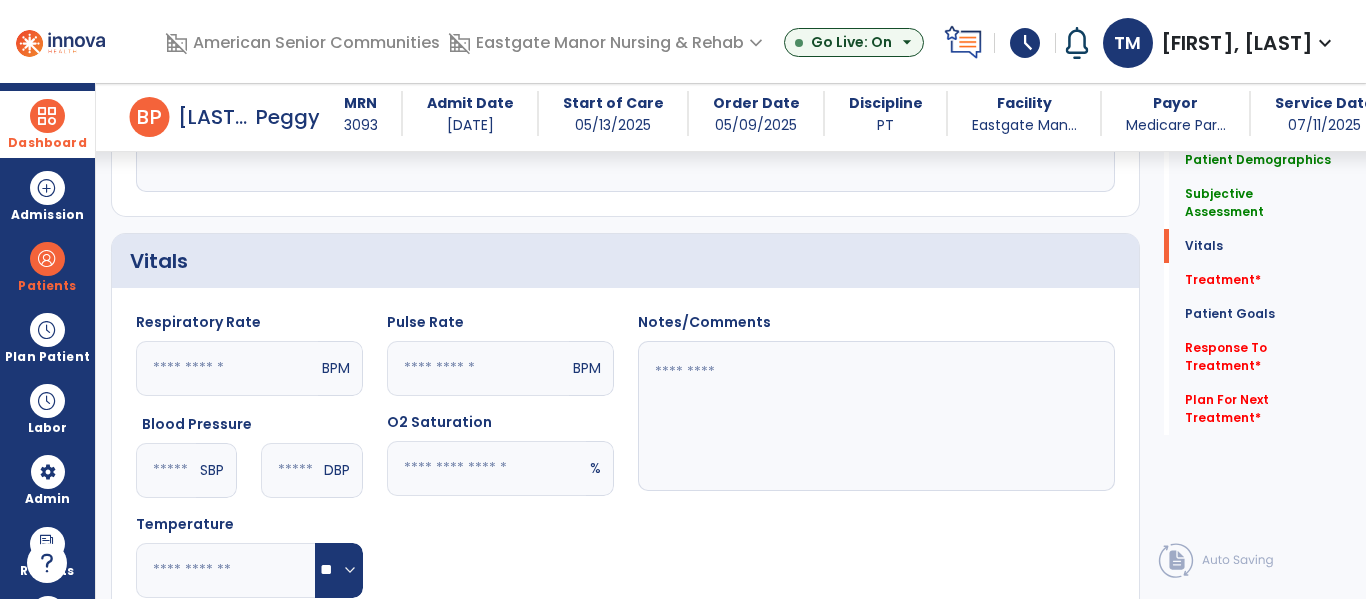 scroll, scrollTop: 718, scrollLeft: 0, axis: vertical 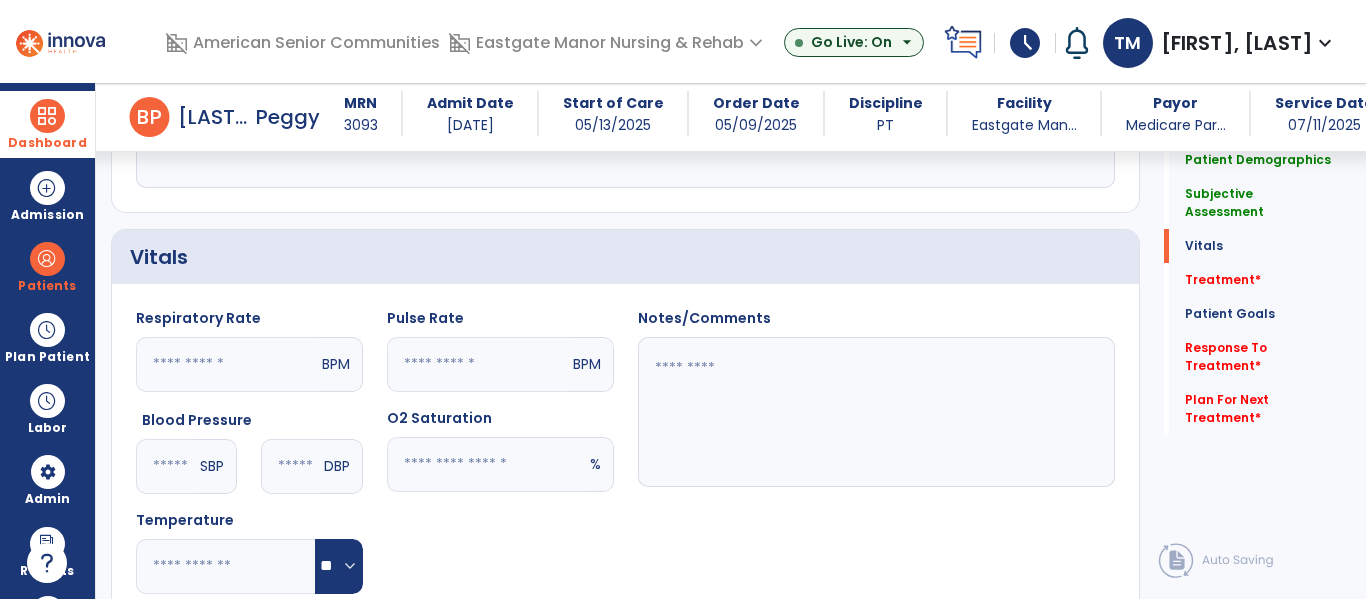 type on "**********" 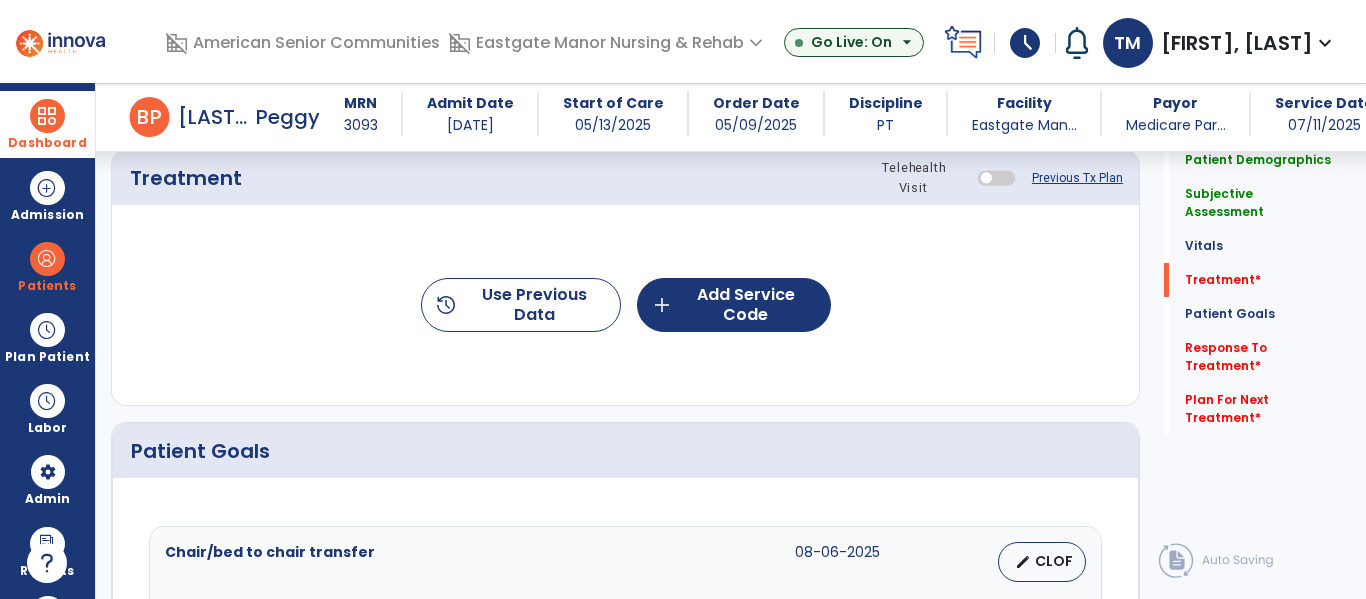scroll, scrollTop: 1256, scrollLeft: 0, axis: vertical 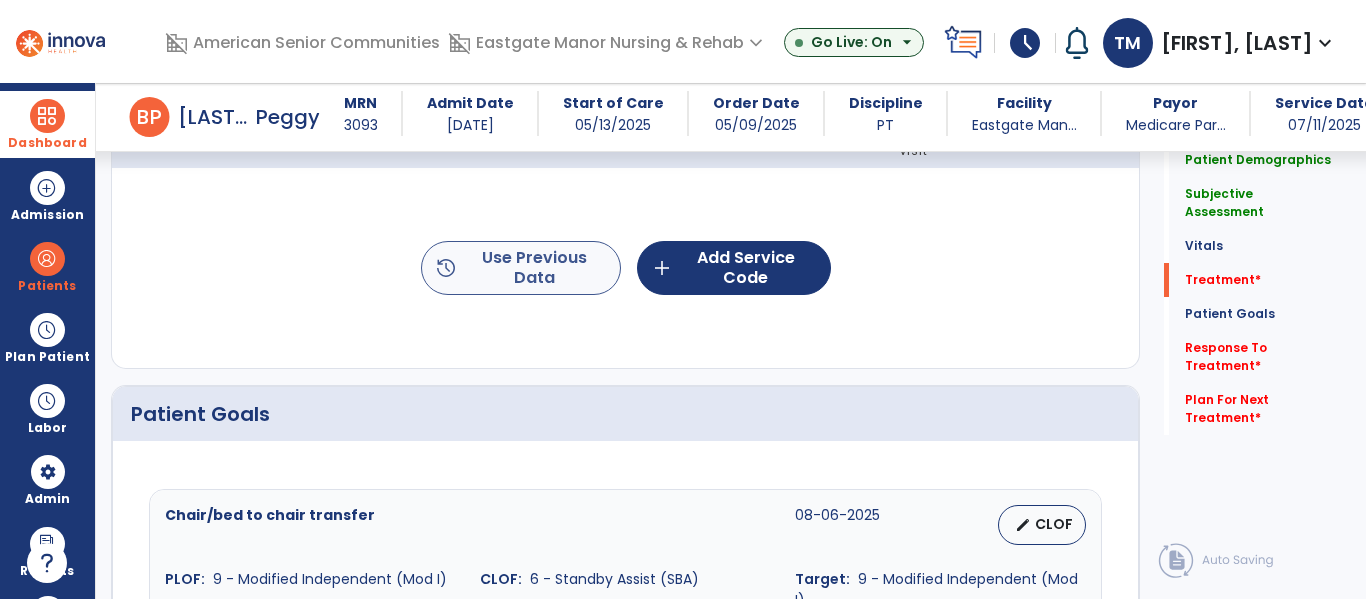 type on "**********" 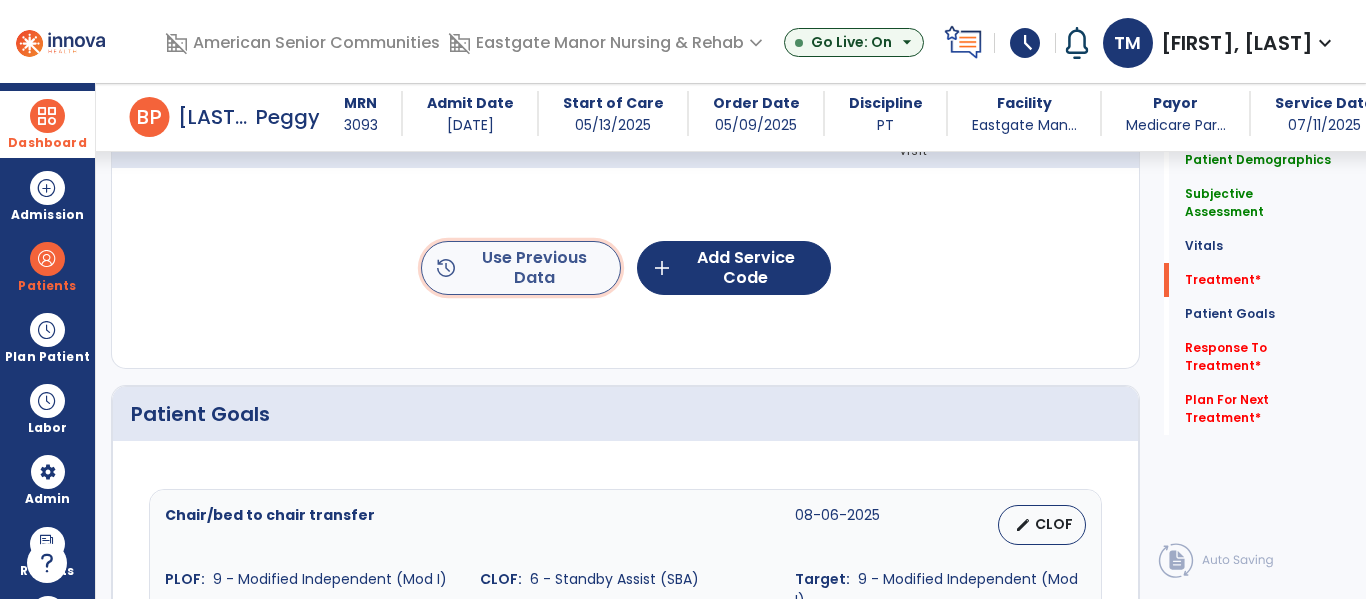 click on "history  Use Previous Data" 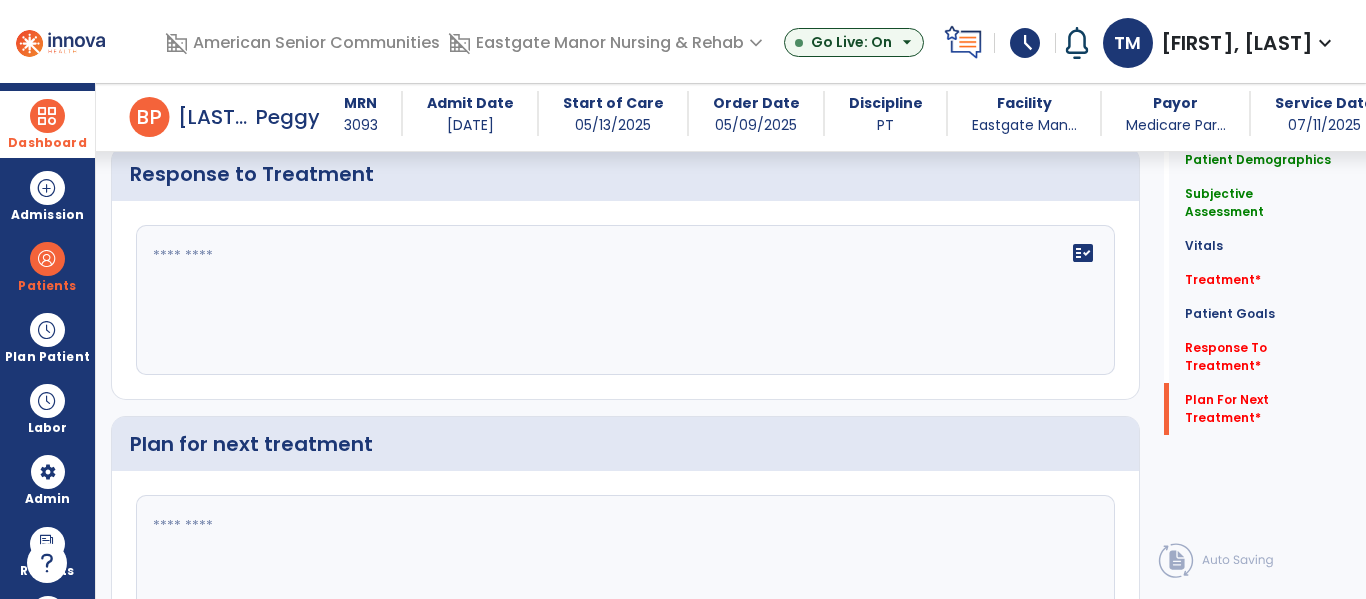 scroll, scrollTop: 2804, scrollLeft: 0, axis: vertical 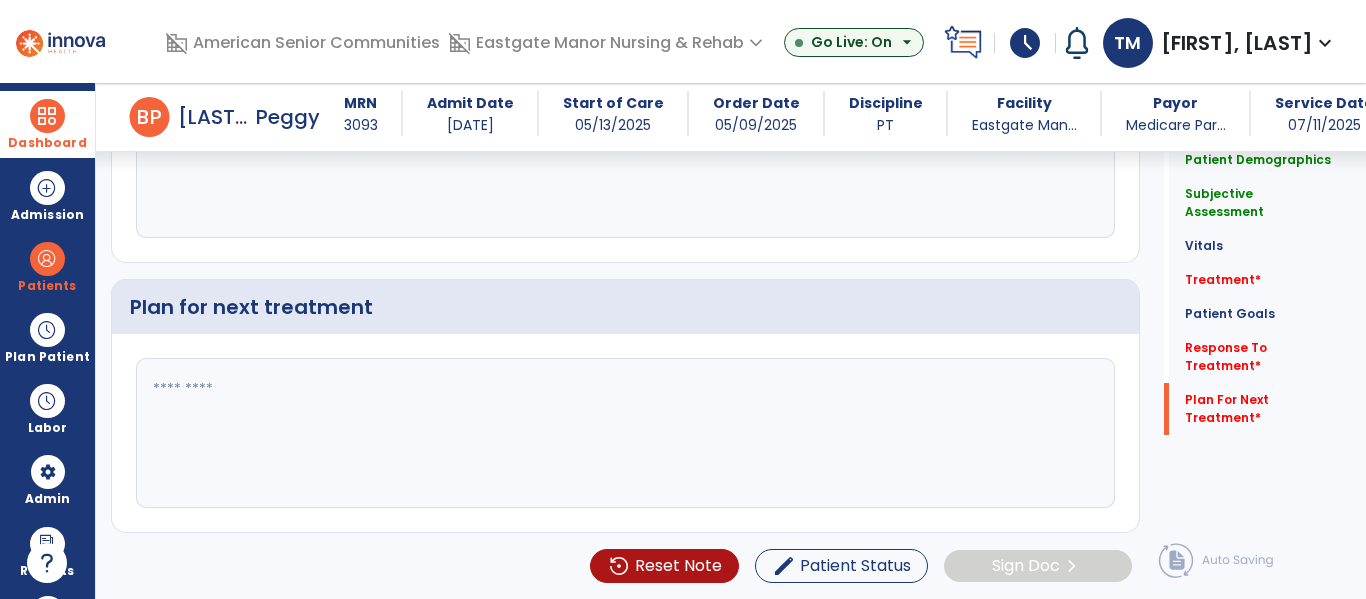click 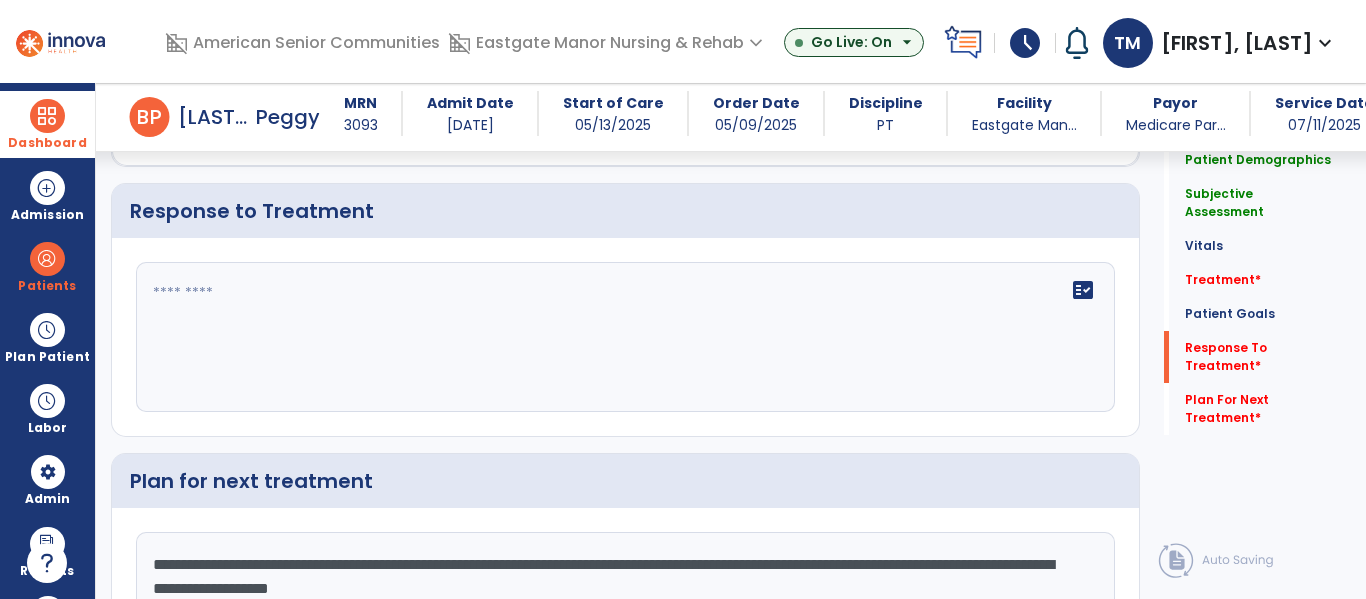 scroll, scrollTop: 2628, scrollLeft: 0, axis: vertical 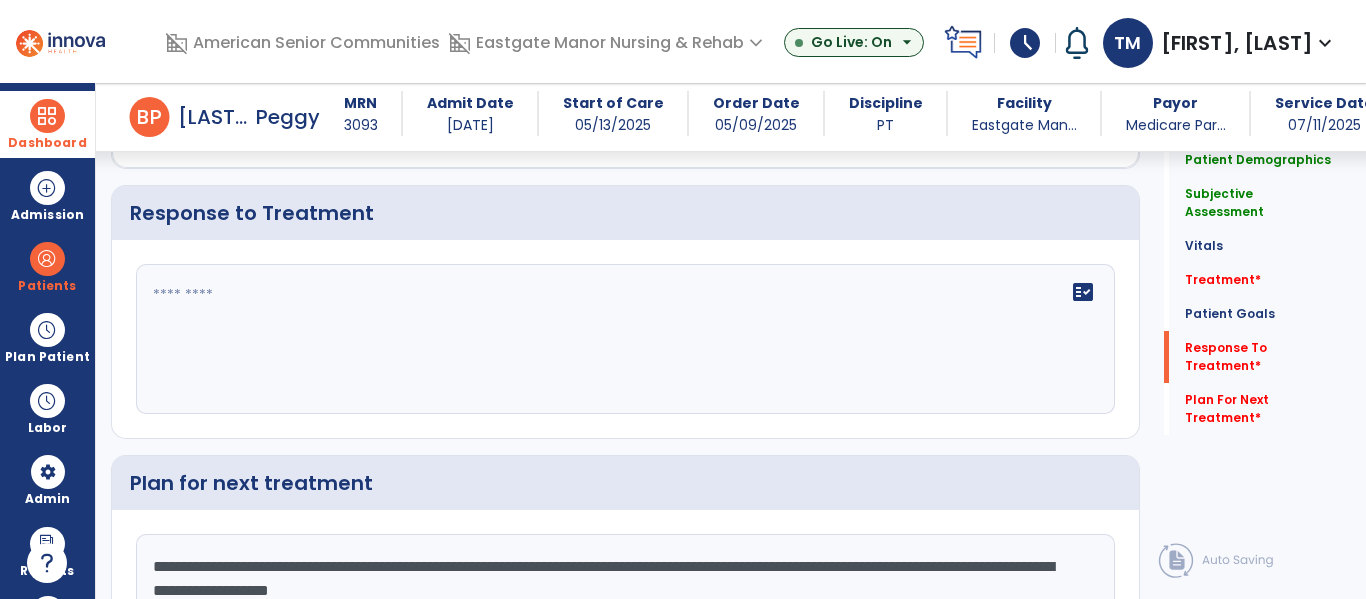 type on "**********" 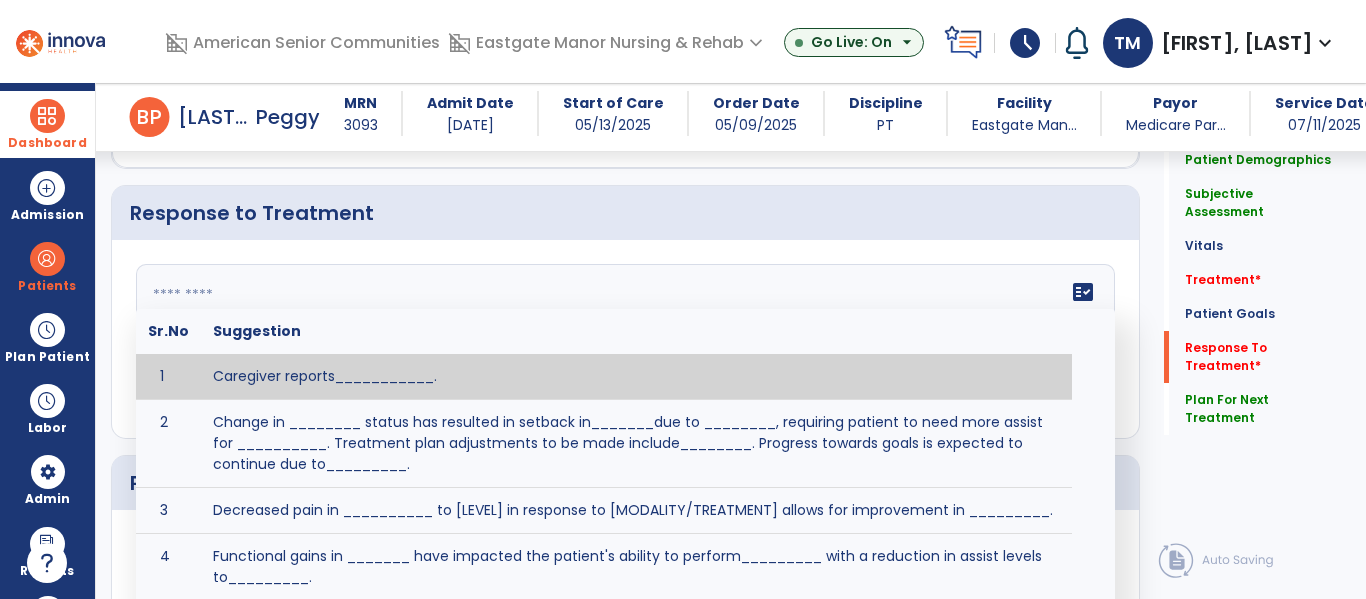 click 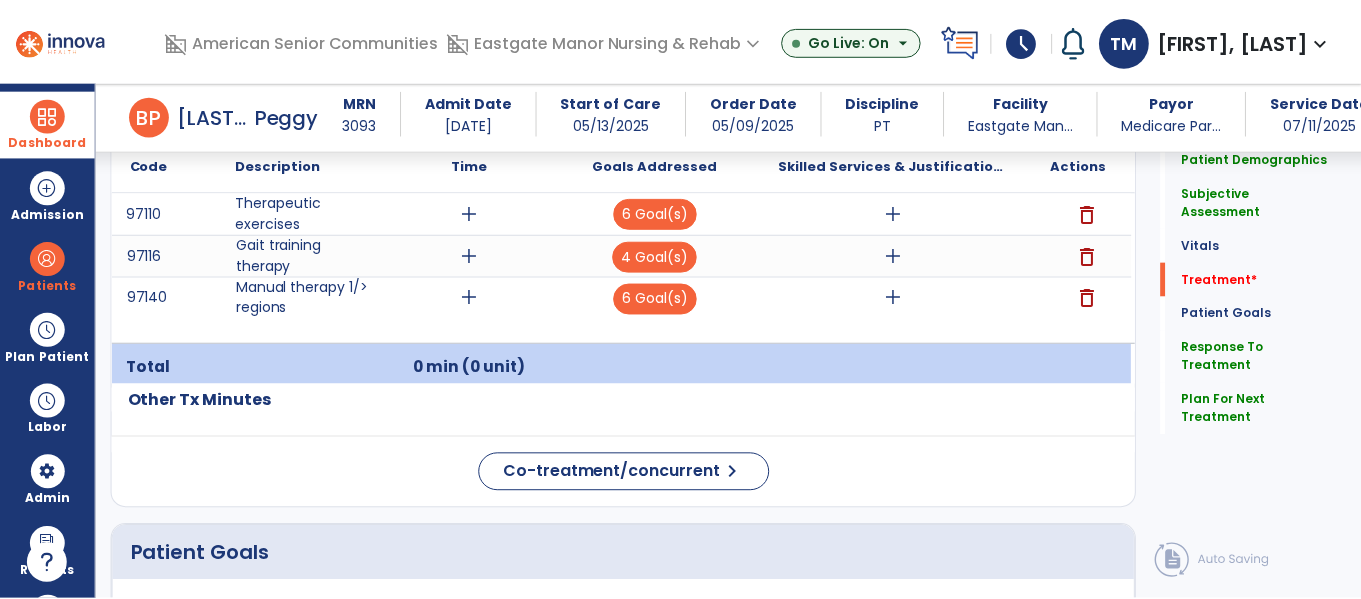 scroll, scrollTop: 1205, scrollLeft: 0, axis: vertical 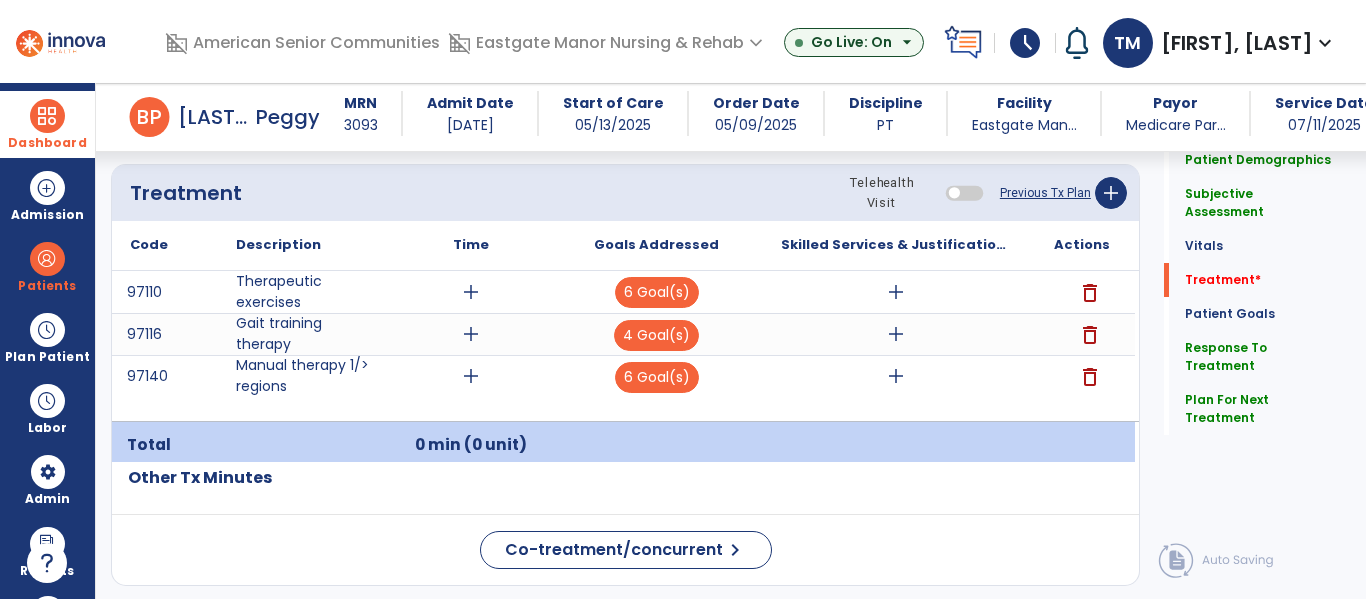 type on "**********" 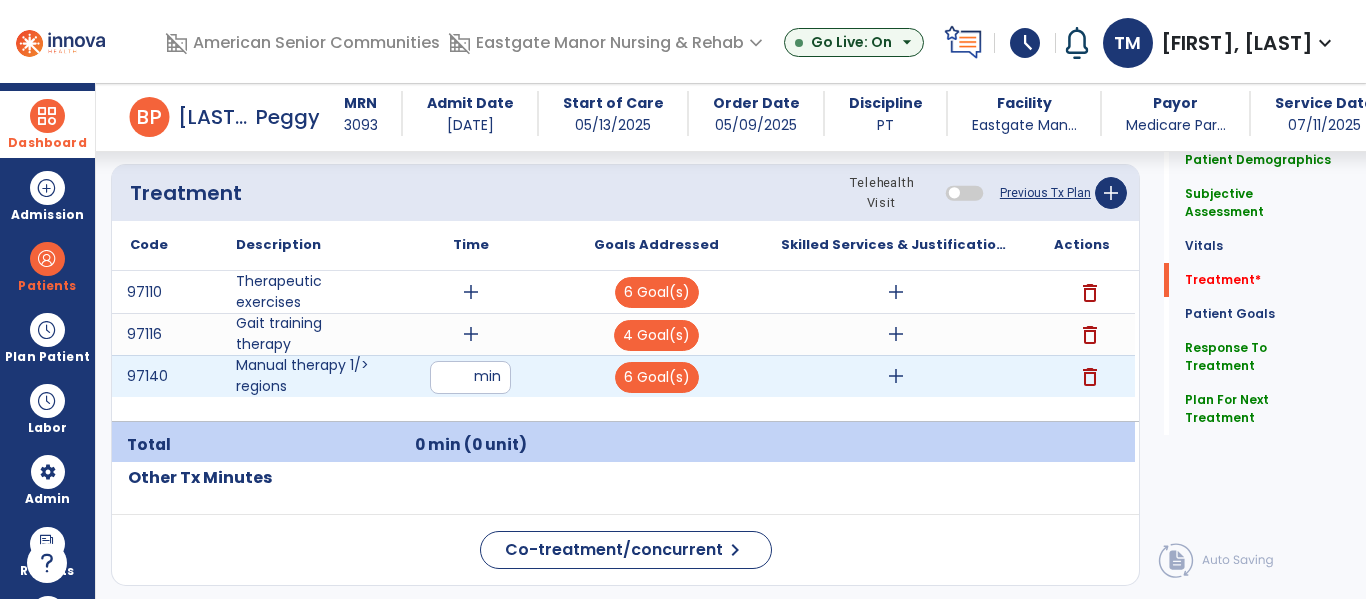 type on "**" 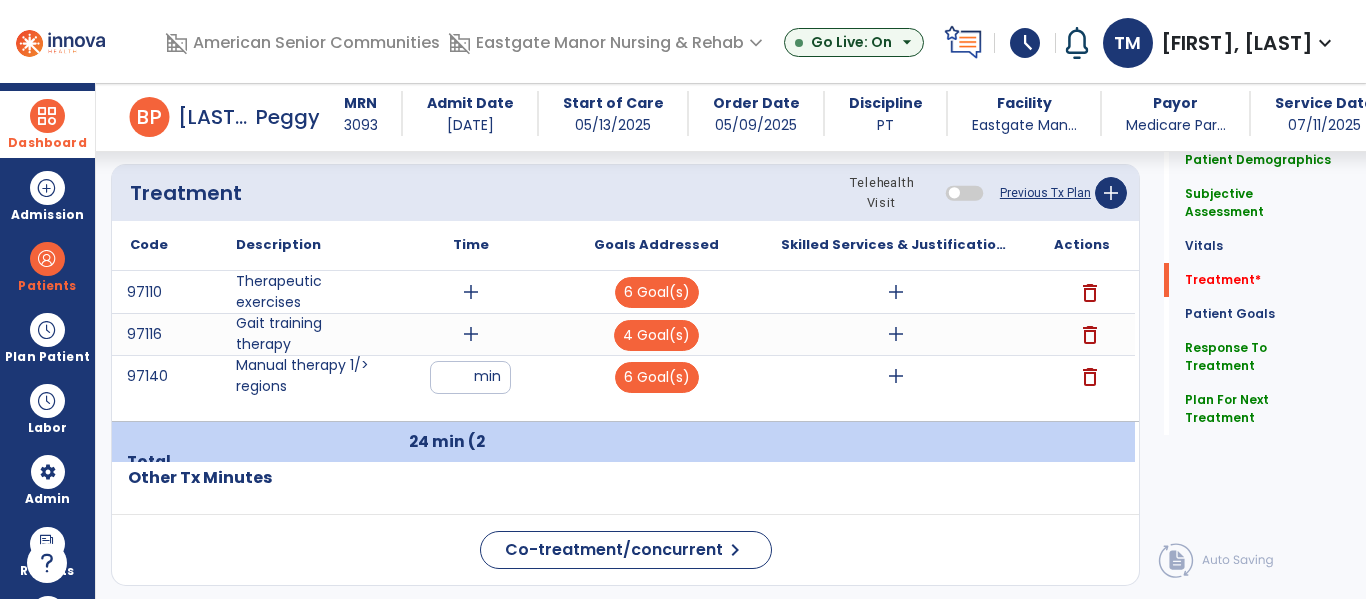 click on "add" at bounding box center [471, 334] 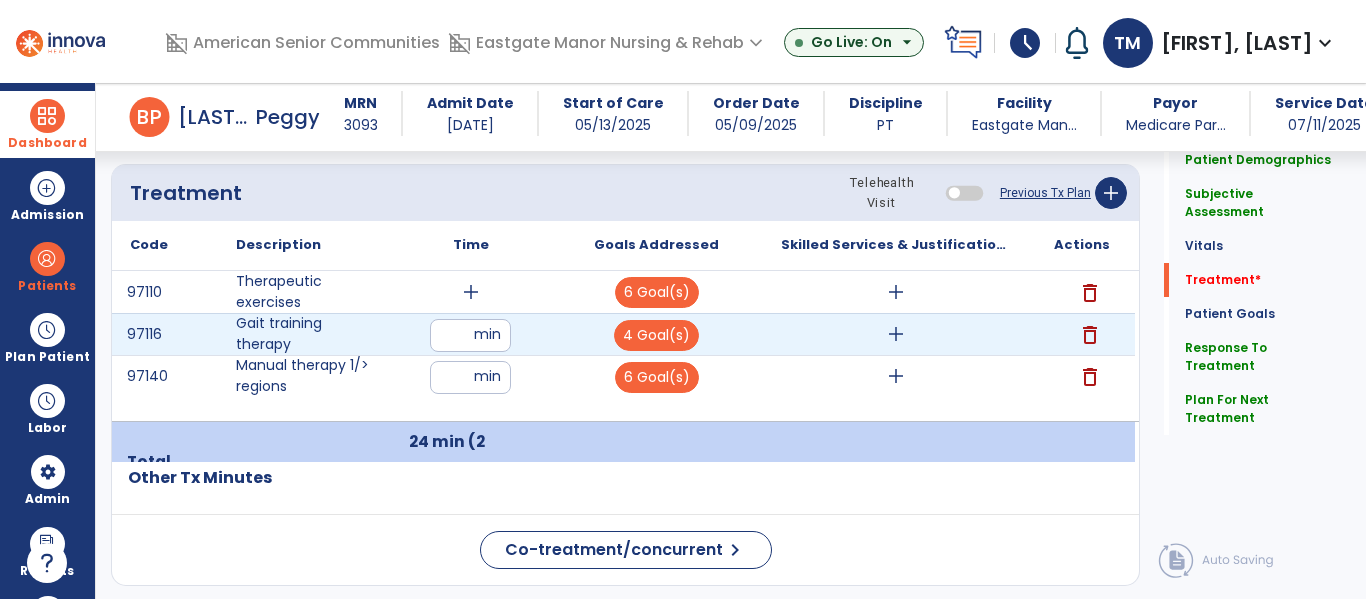 type on "**" 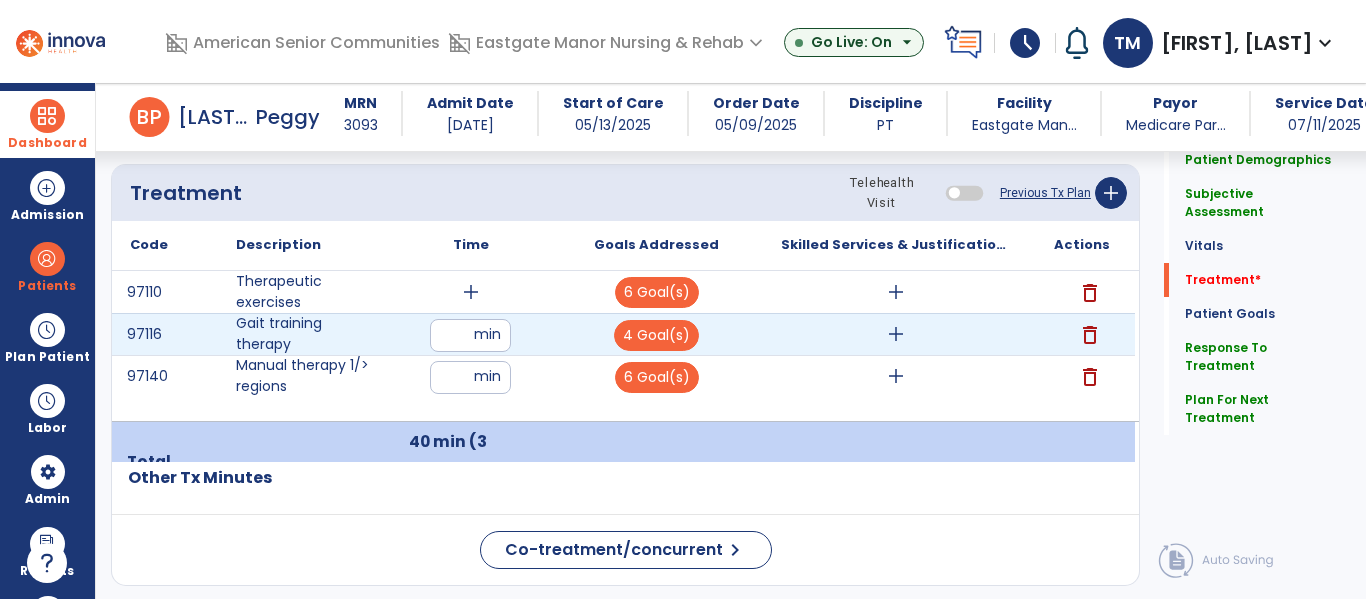 type on "**" 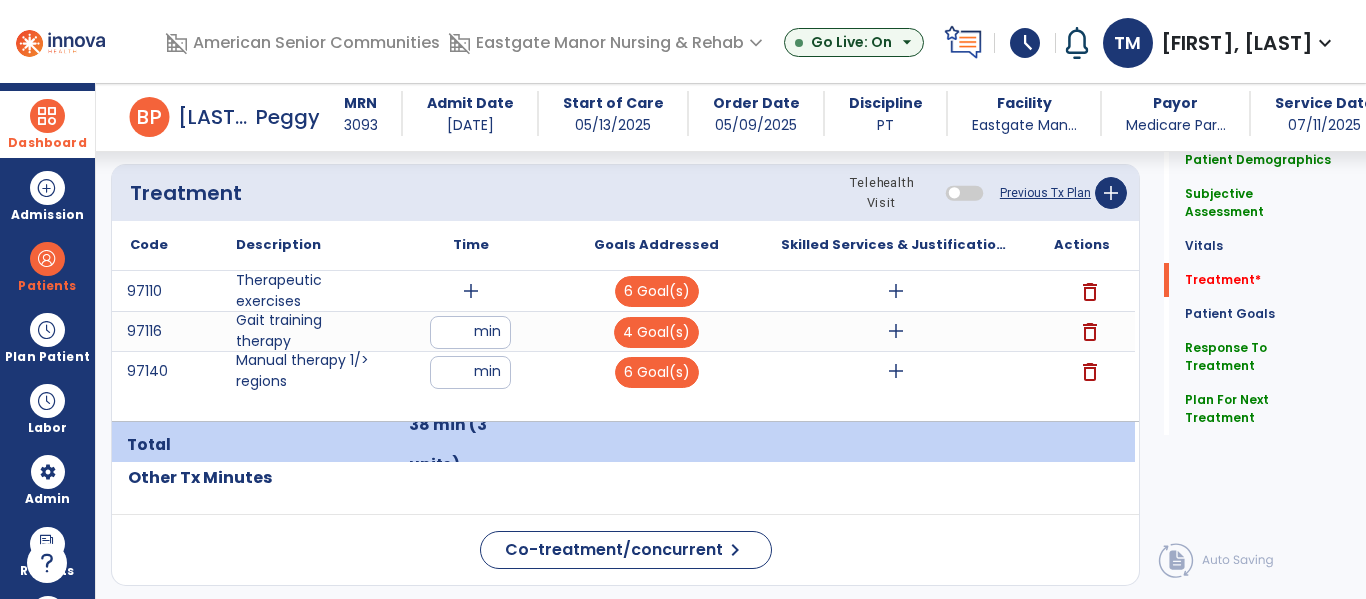 click on "add" at bounding box center (471, 291) 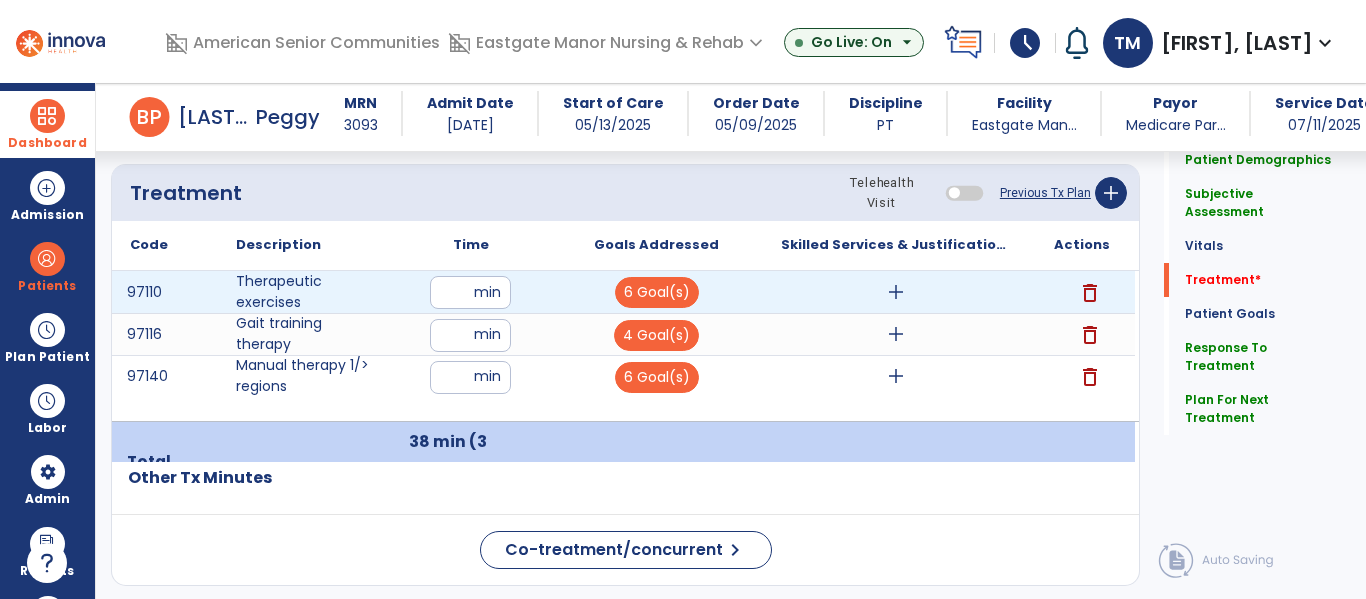 type on "**" 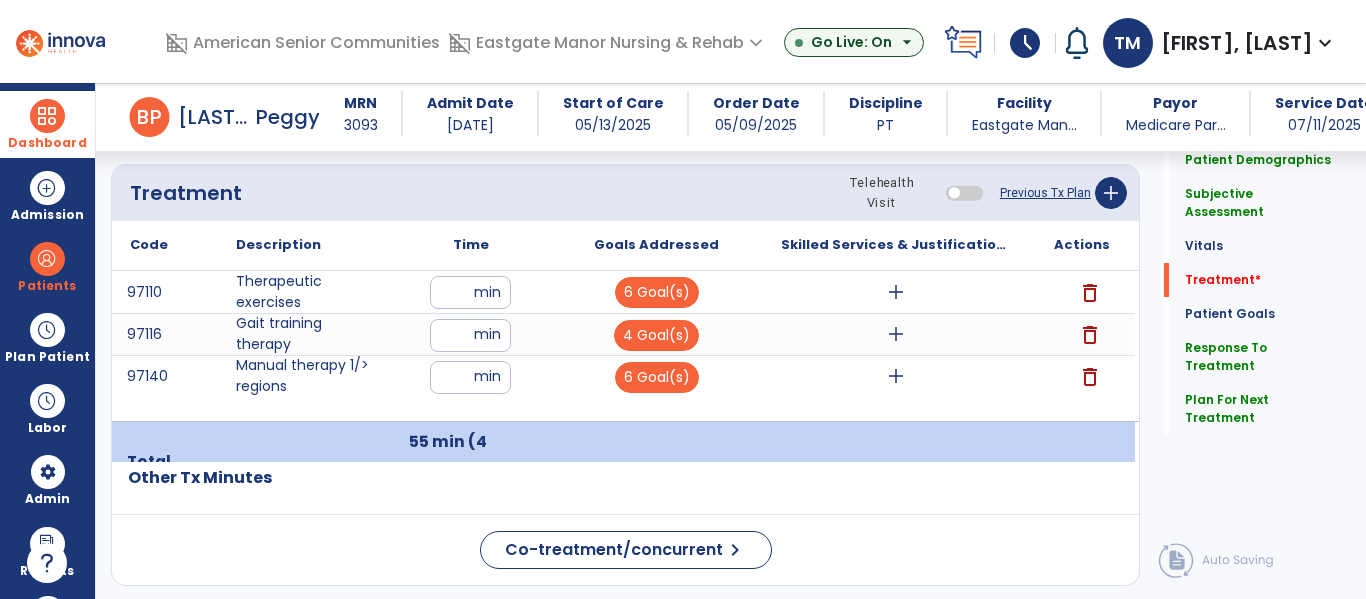 click on "add" at bounding box center (896, 292) 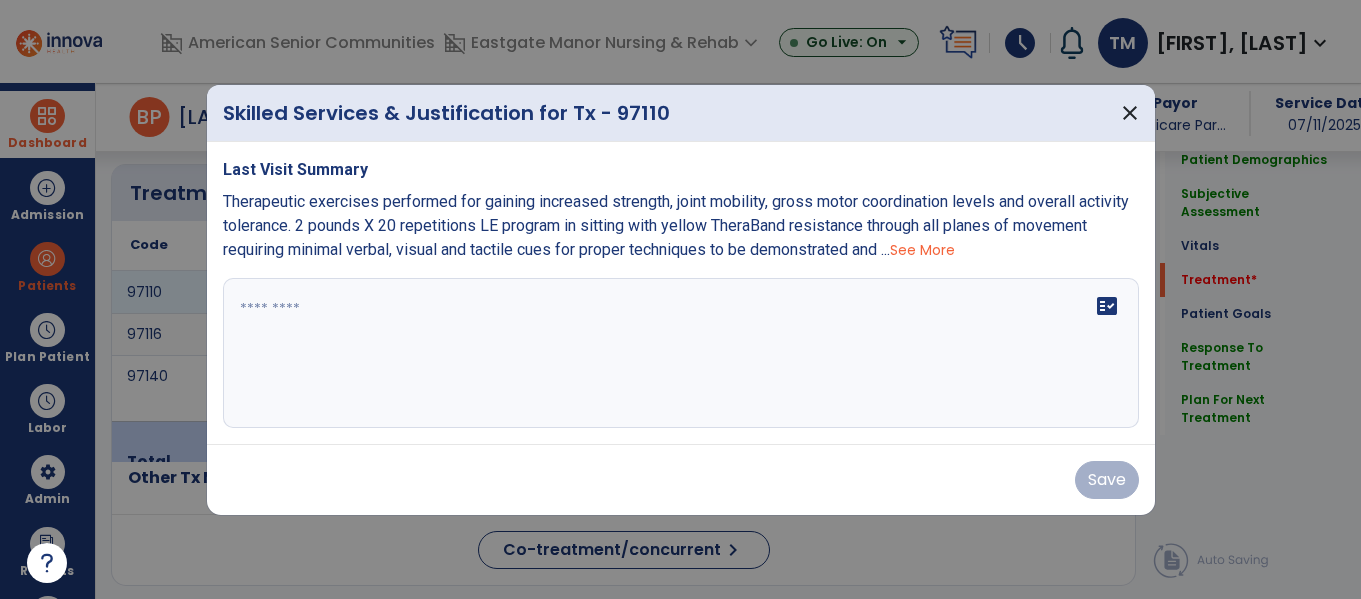 scroll, scrollTop: 1205, scrollLeft: 0, axis: vertical 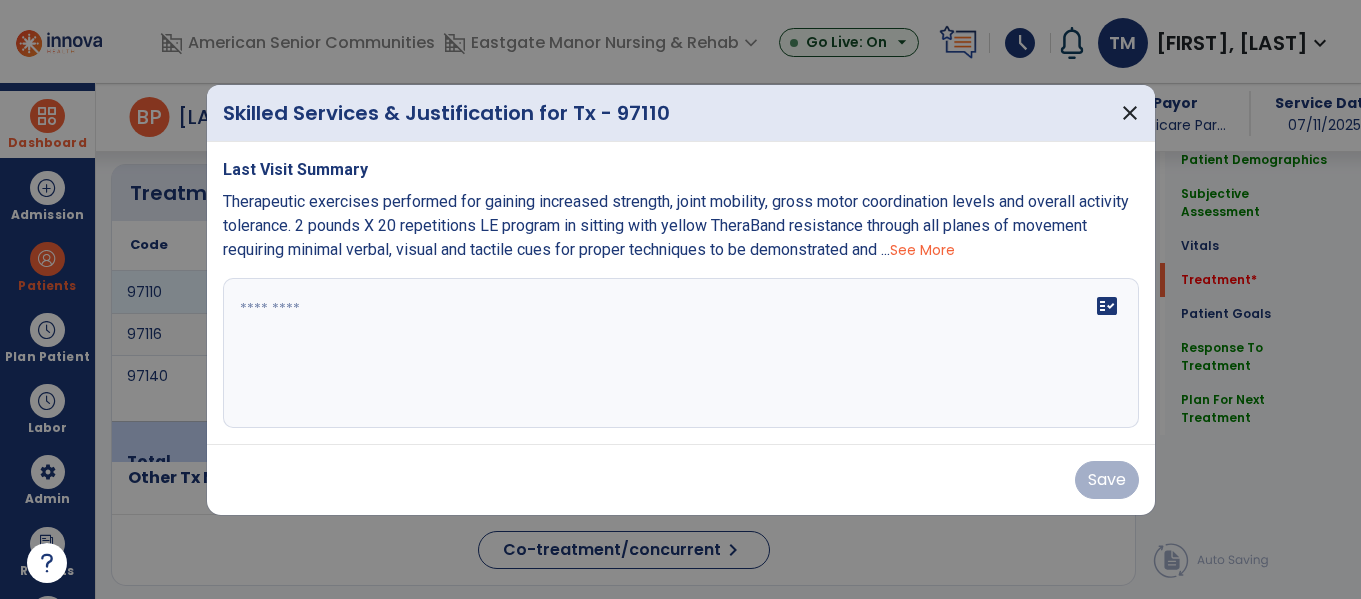 click on "See More" at bounding box center [922, 250] 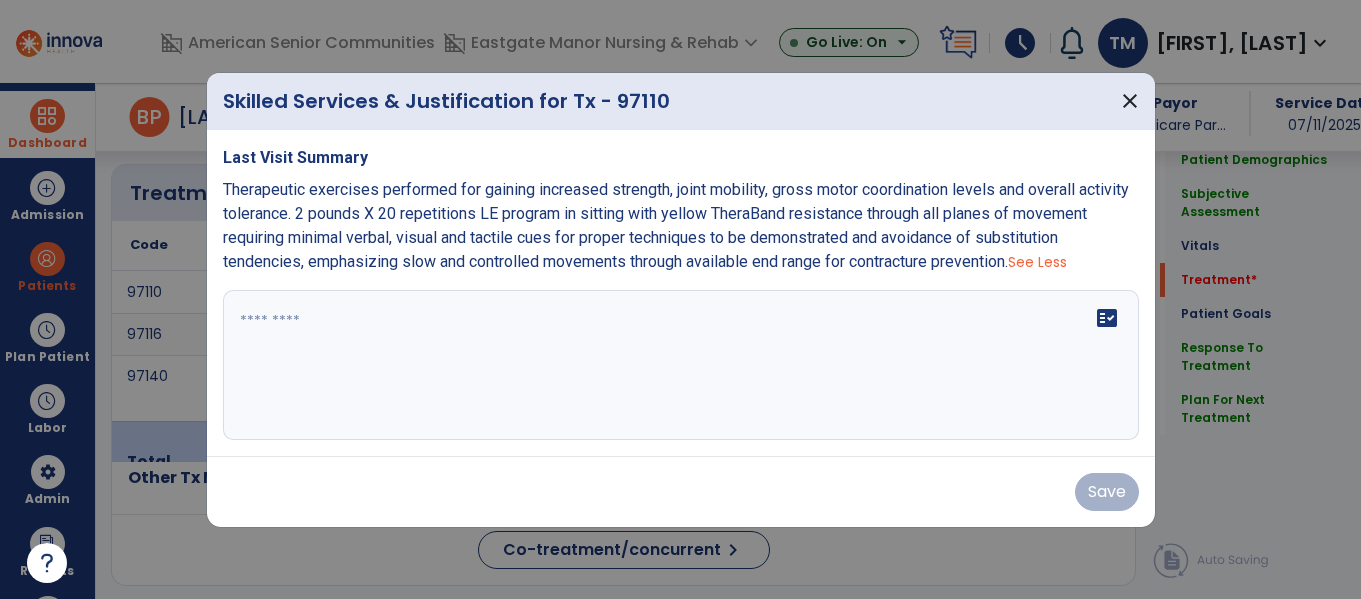 click on "Therapeutic exercises performed for gaining increased strength, joint mobility, gross motor coordination levels and overall activity tolerance. 2 pounds X 20 repetitions LE program in sitting with yellow TheraBand resistance through all planes of movement requiring minimal verbal, visual and tactile cues for proper techniques to be demonstrated and avoidance of substitution tendencies, emphasizing slow and controlled movements through available end range for contracture prevention.  See Less" at bounding box center [681, 226] 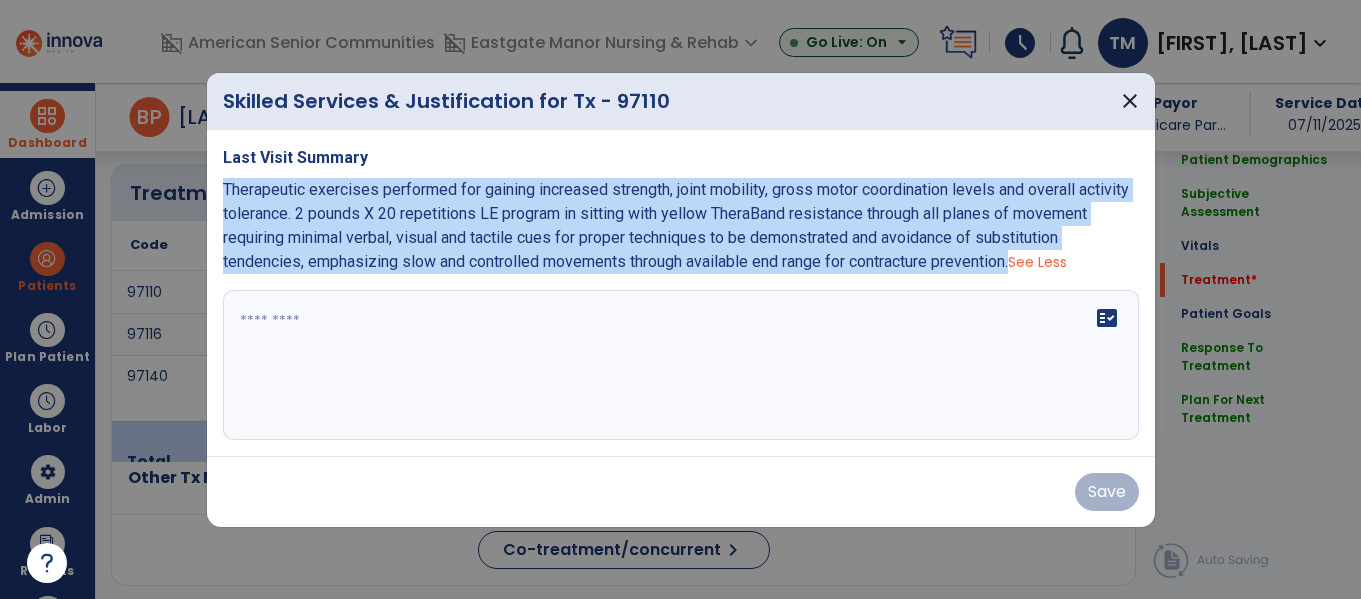 copy on "Therapeutic exercises performed for gaining increased strength, joint mobility, gross motor coordination levels and overall activity tolerance. 2 pounds X 20 repetitions LE program in sitting with yellow TheraBand resistance through all planes of movement requiring minimal verbal, visual and tactile cues for proper techniques to be demonstrated and avoidance of substitution tendencies, emphasizing slow and controlled movements through available end range for contracture prevention." 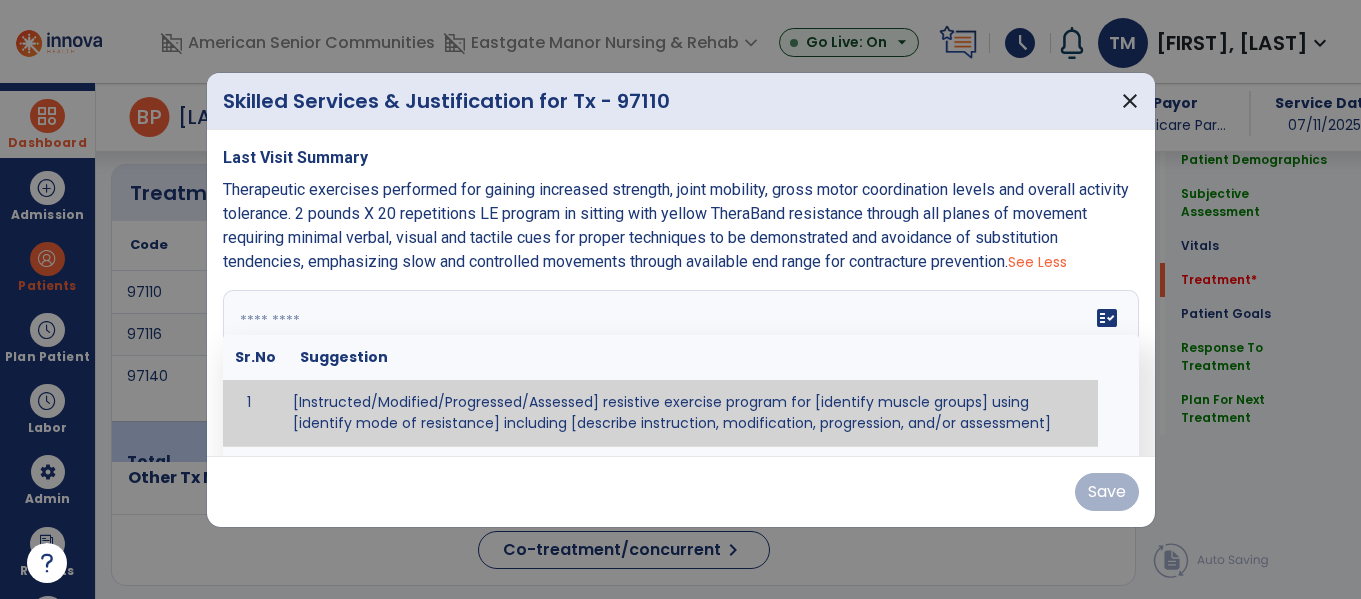paste on "**********" 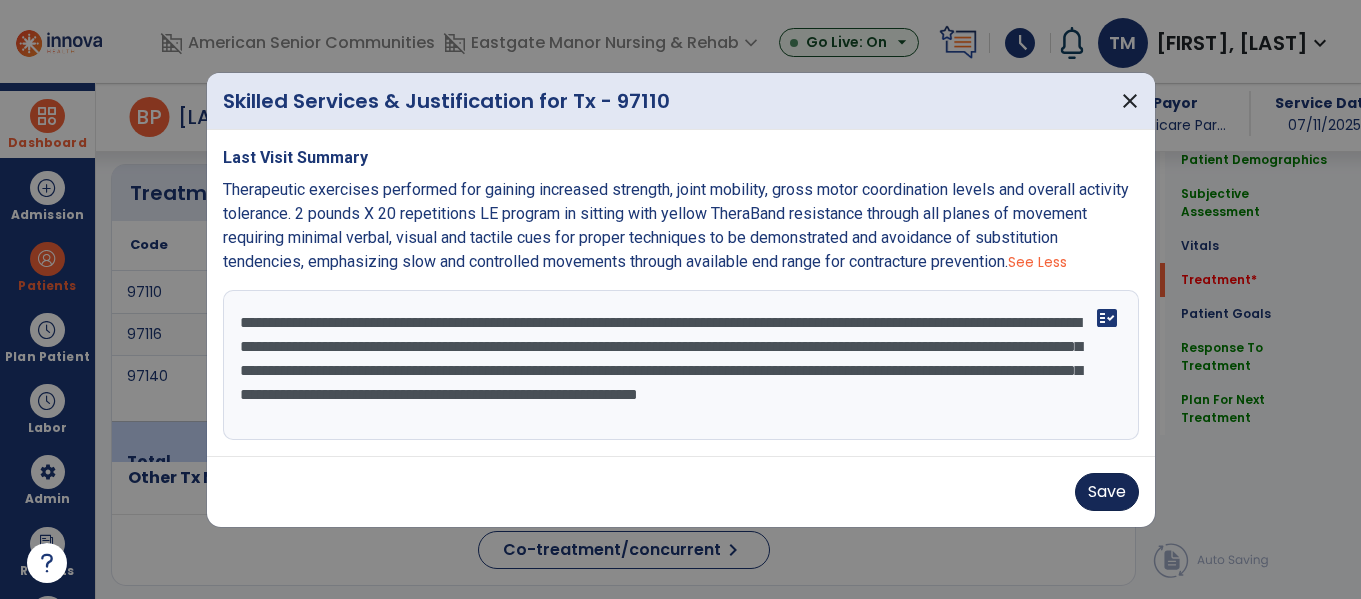 type on "**********" 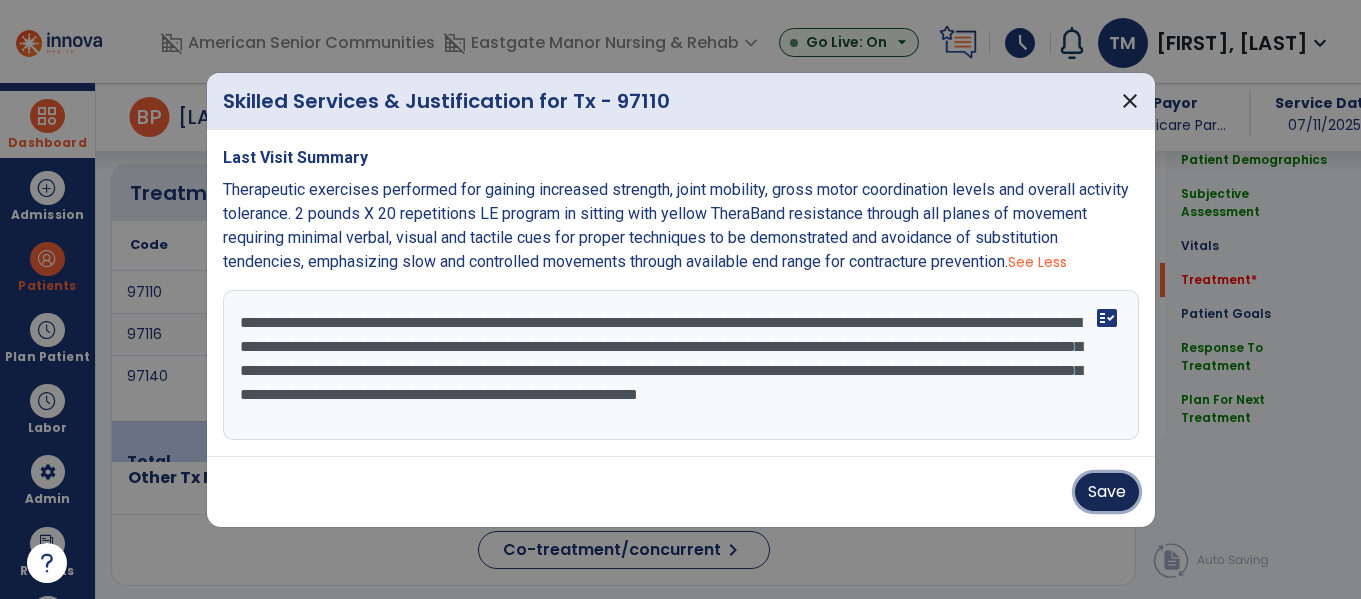 click on "Save" at bounding box center (1107, 492) 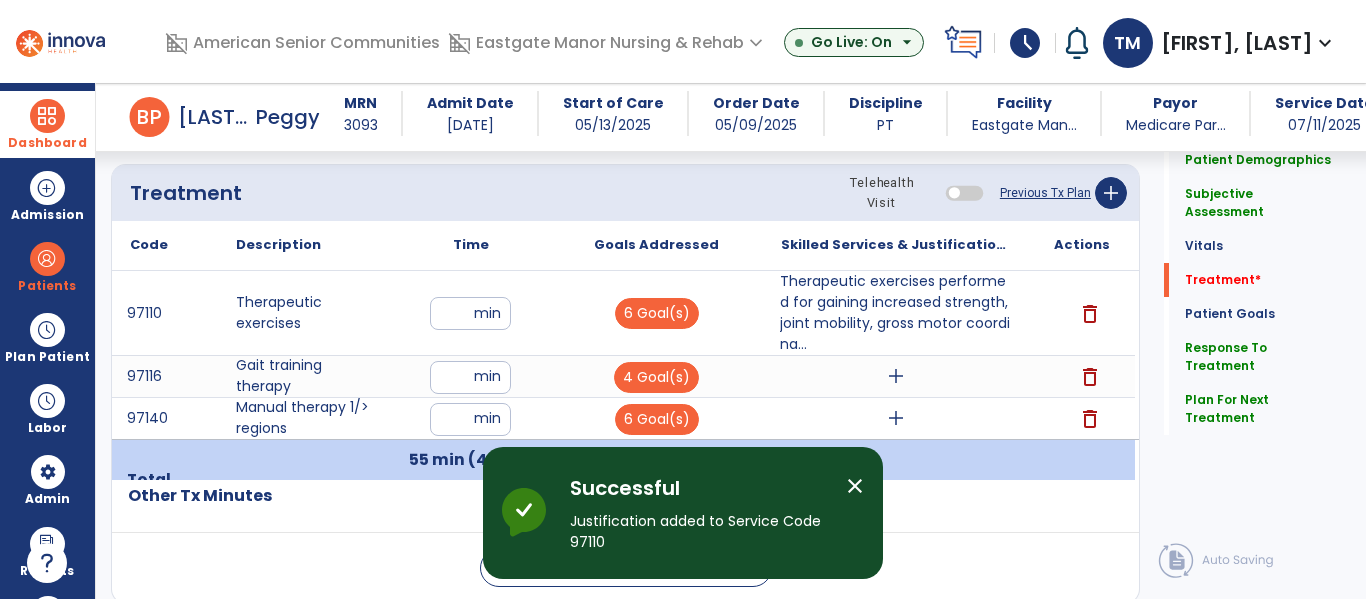 click on "add" at bounding box center [896, 376] 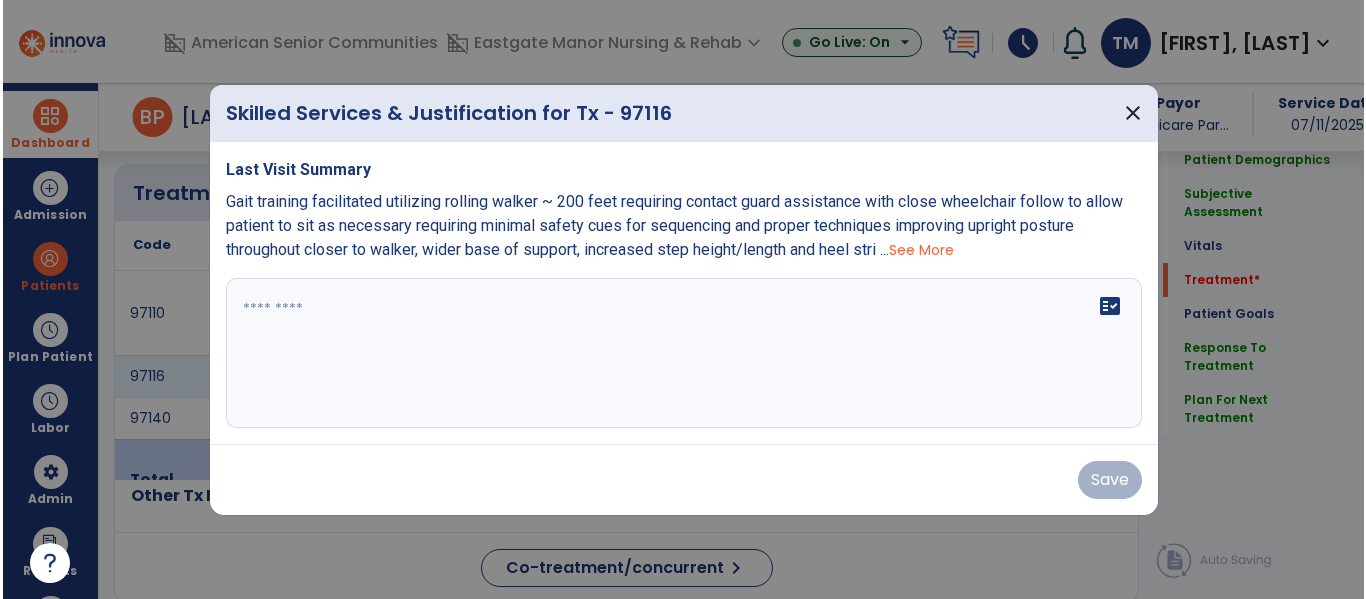 scroll, scrollTop: 1205, scrollLeft: 0, axis: vertical 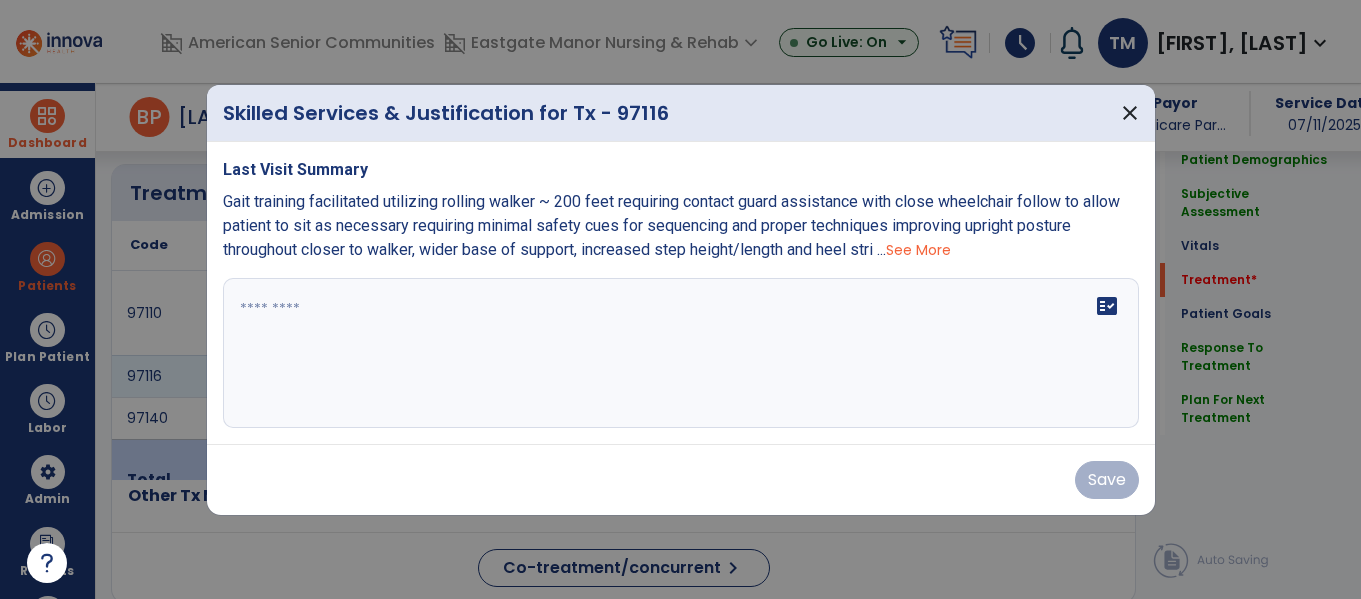 click on "See More" at bounding box center (918, 250) 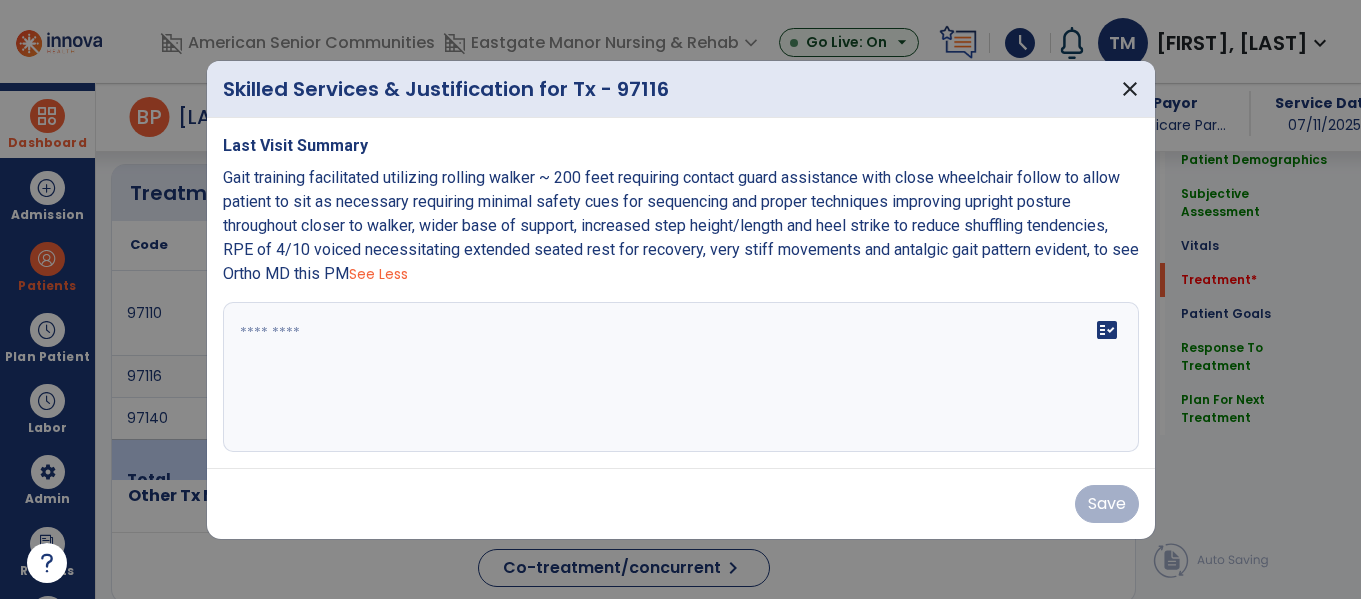 click on "Gait training facilitated utilizing rolling walker ~ 200 feet requiring contact guard assistance with close wheelchair follow to allow patient to sit as necessary requiring minimal safety cues for sequencing and proper techniques improving upright posture throughout closer to walker, wider base of support, increased step height/length and heel strike to reduce shuffling tendencies, RPE of 4/10 voiced necessitating extended seated rest for recovery, very stiff movements and antalgic gait pattern evident, to see Ortho MD this PM" at bounding box center [681, 225] 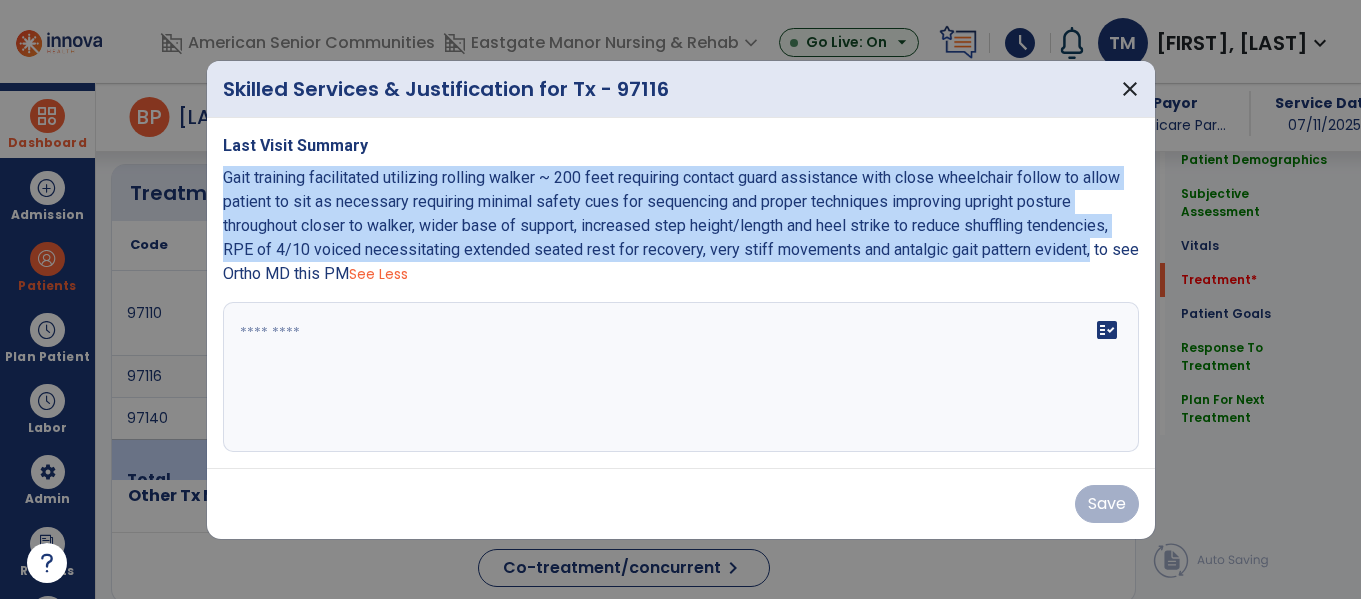 copy on "Gait training facilitated utilizing rolling walker ~ 200 feet requiring contact guard assistance with close wheelchair follow to allow patient to sit as necessary requiring minimal safety cues for sequencing and proper techniques improving upright posture throughout closer to walker, wider base of support, increased step height/length and heel strike to reduce shuffling tendencies, RPE of 4/10 voiced necessitating extended seated rest for recovery, very stiff movements and antalgic gait pattern evident," 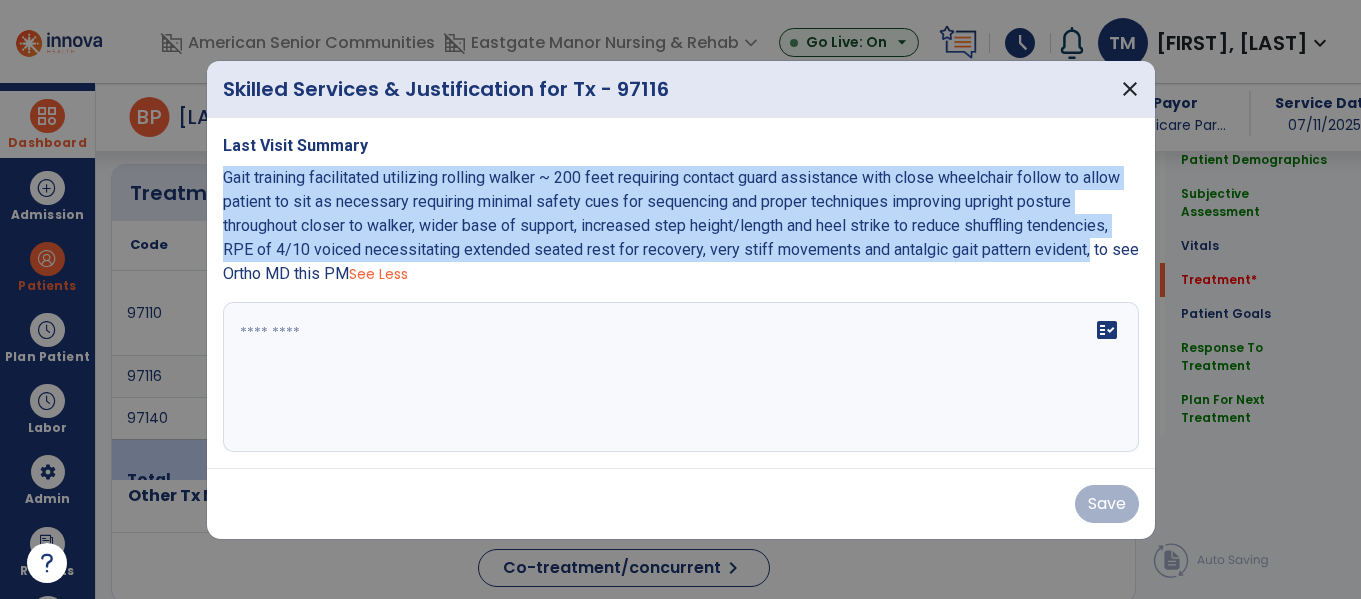 click at bounding box center (681, 377) 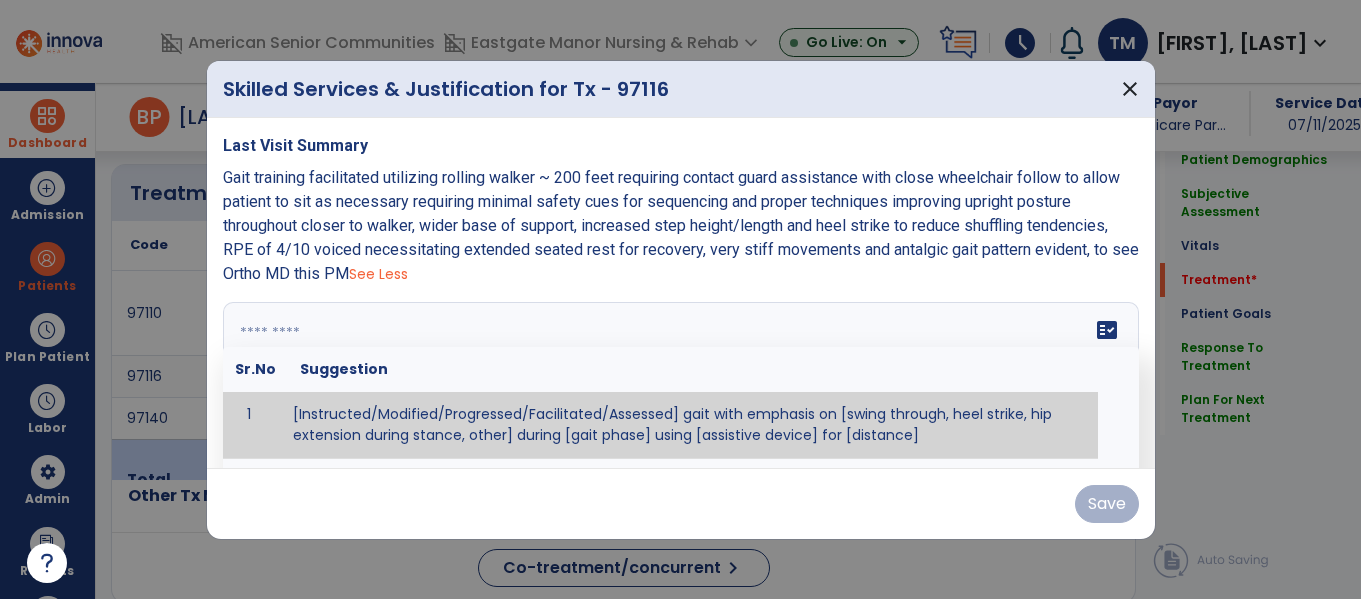 paste on "**********" 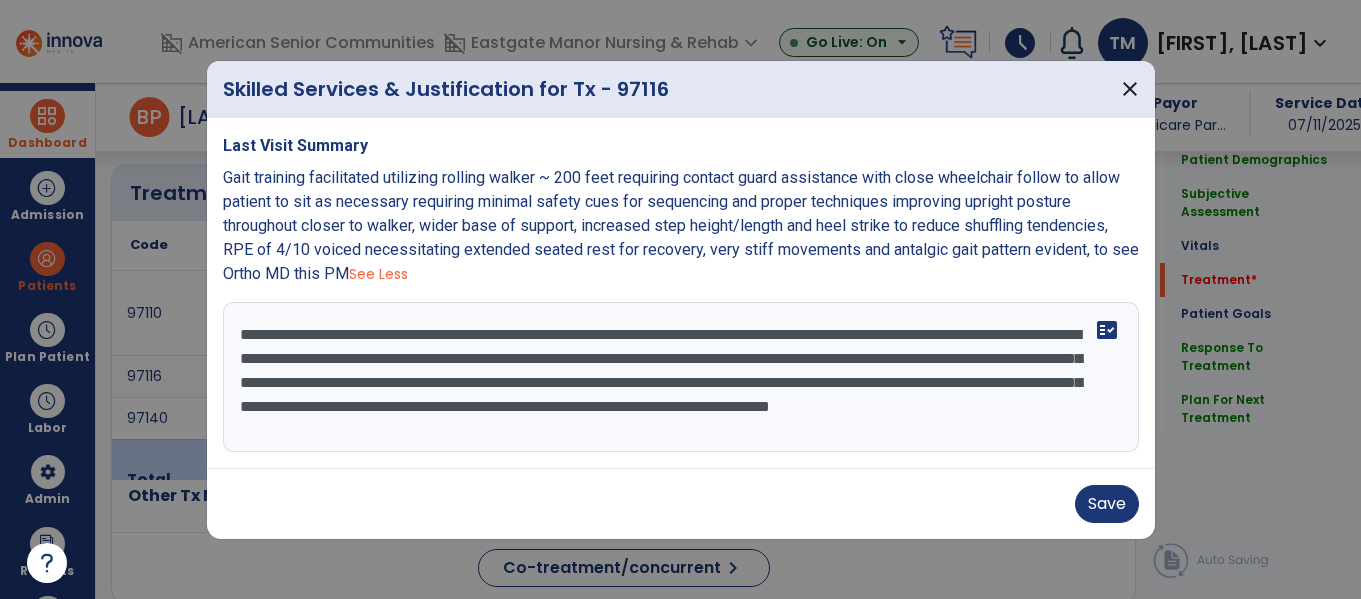 click on "**********" at bounding box center [681, 377] 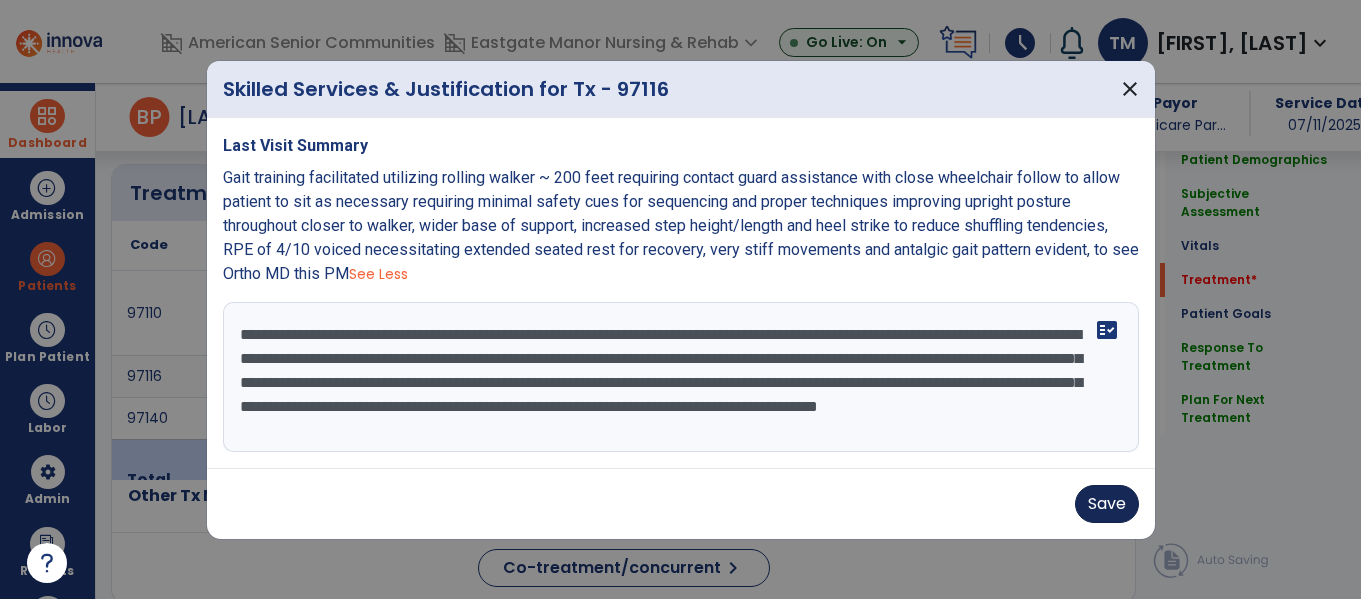 type on "**********" 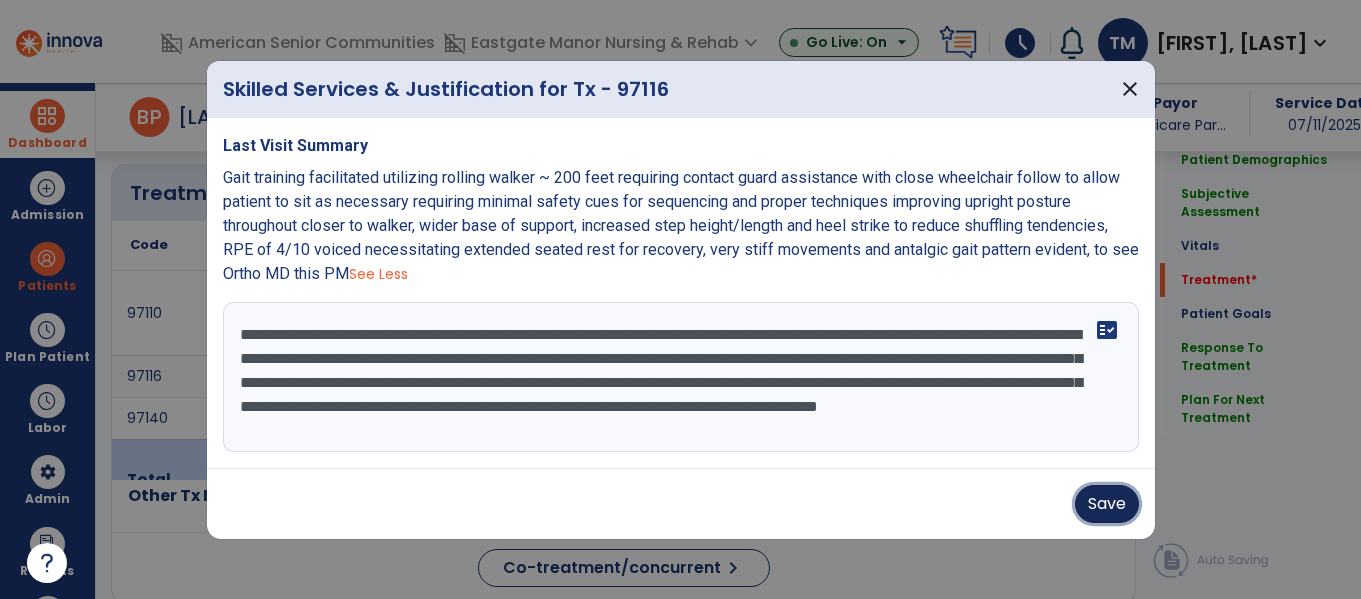 click on "Save" at bounding box center (1107, 504) 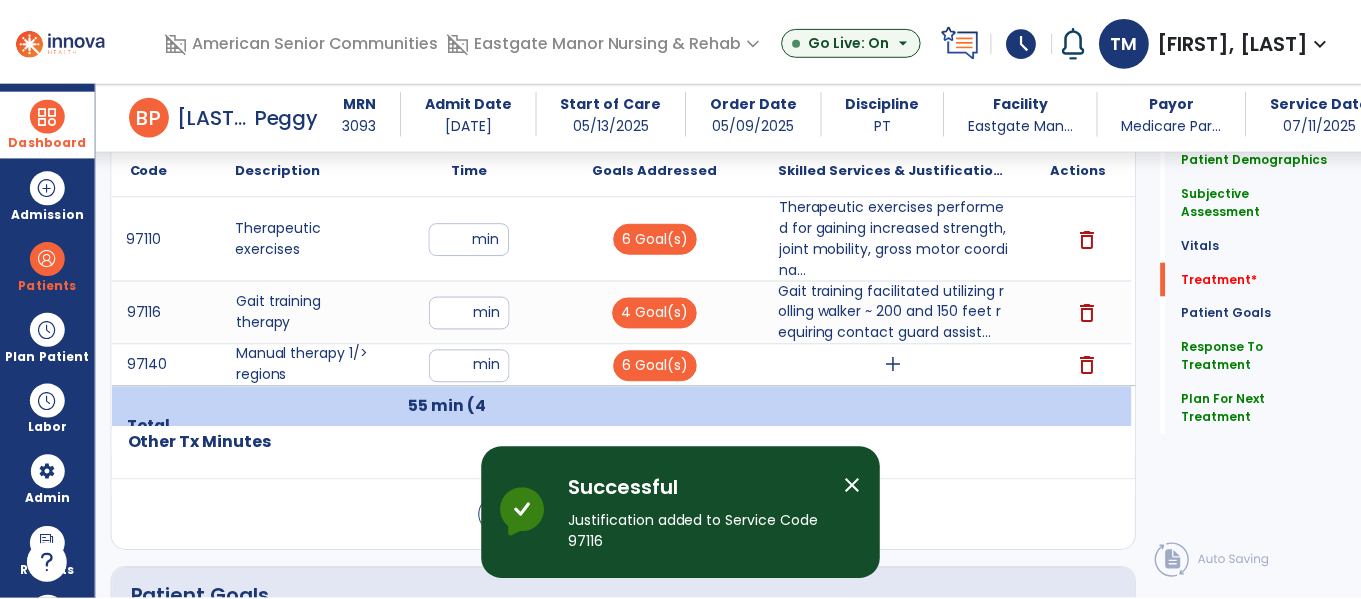scroll, scrollTop: 1286, scrollLeft: 0, axis: vertical 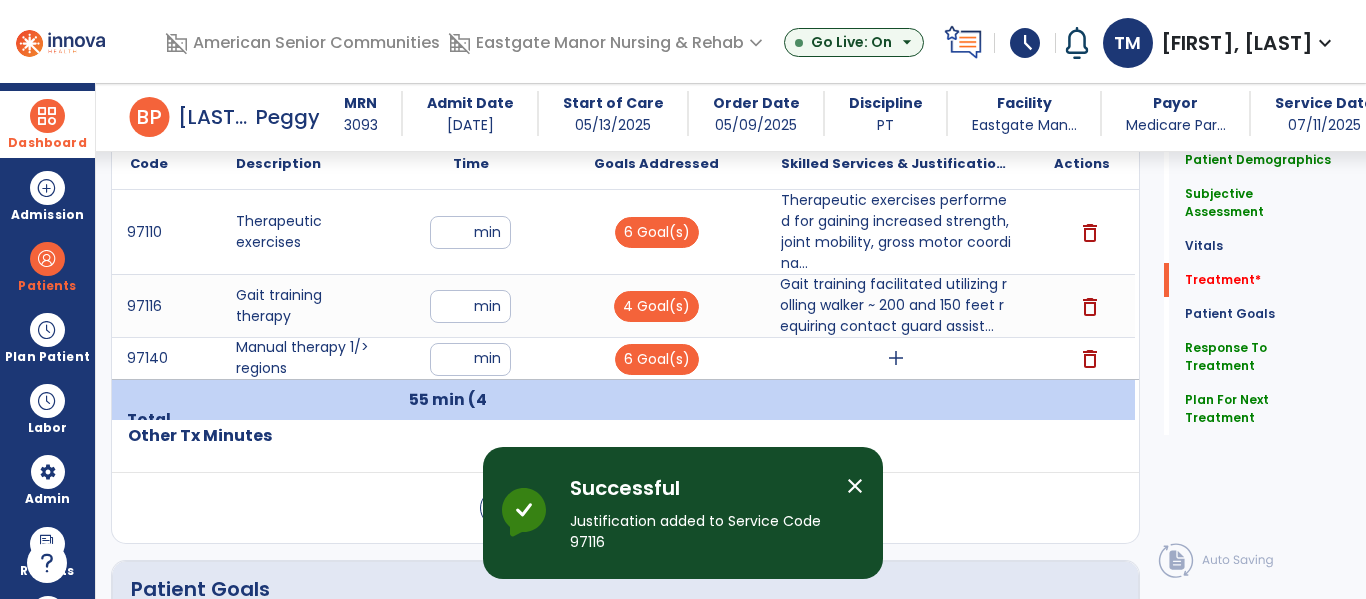 click on "add" at bounding box center (896, 358) 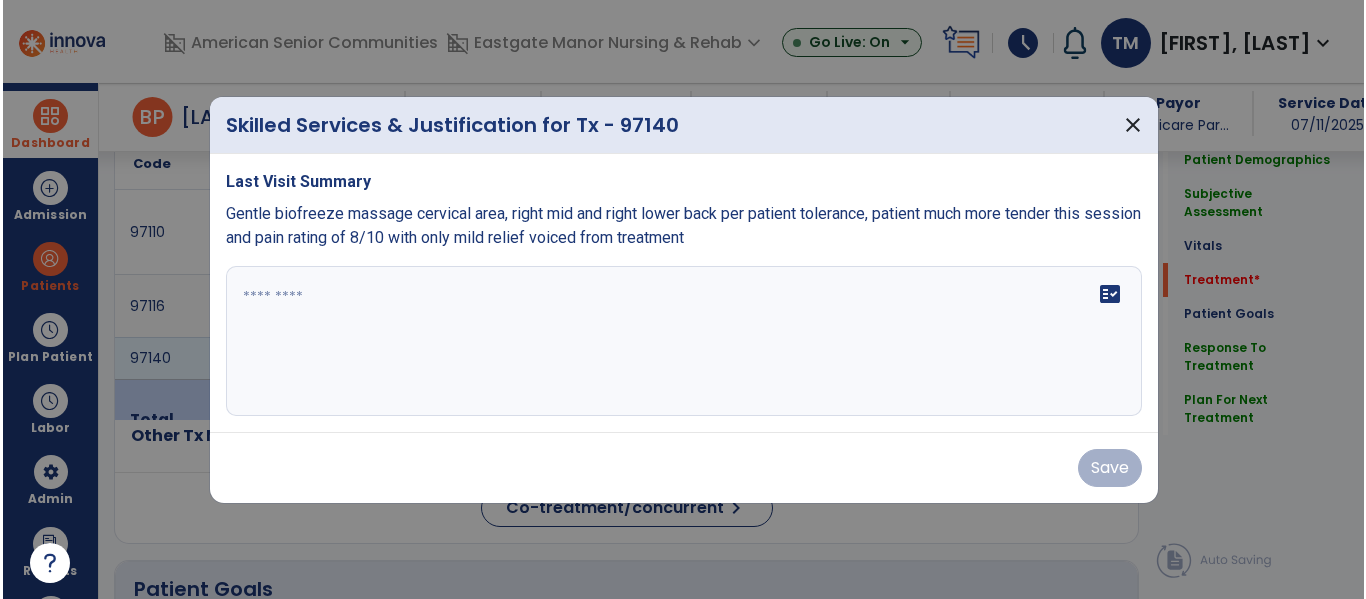 scroll, scrollTop: 1286, scrollLeft: 0, axis: vertical 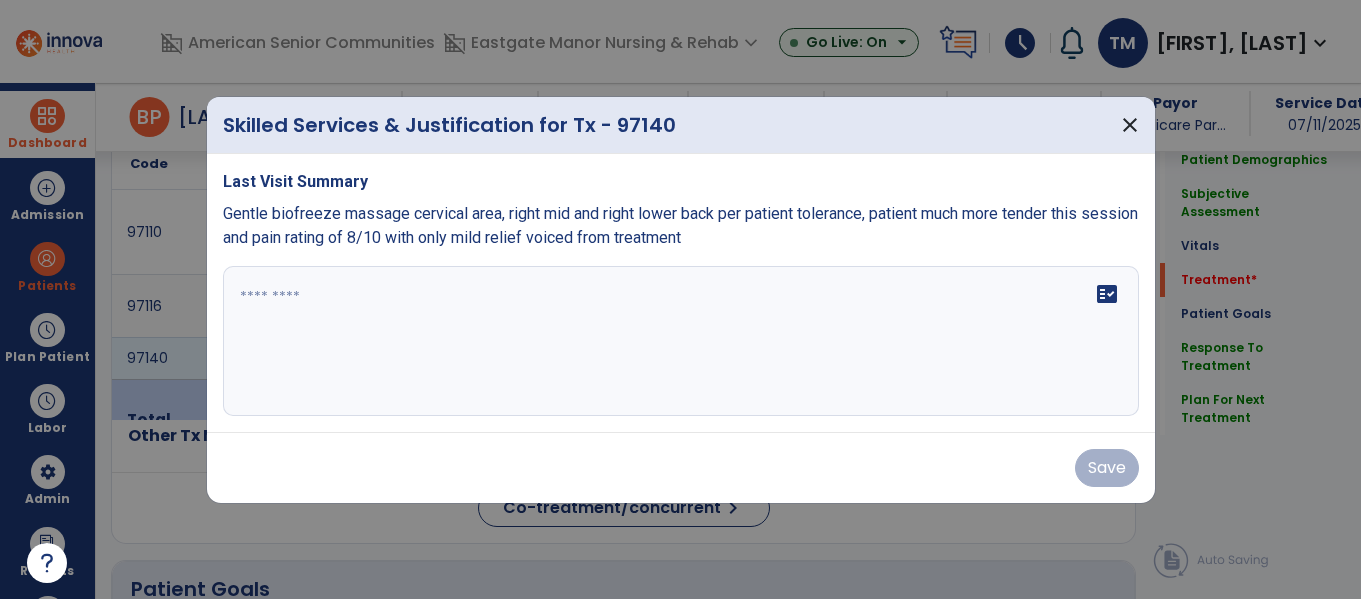 click on "Gentle biofreeze massage cervical area, right mid and right lower back per patient tolerance, patient much more tender this session and pain rating of 8/10 with only mild relief voiced from treatment" at bounding box center (680, 225) 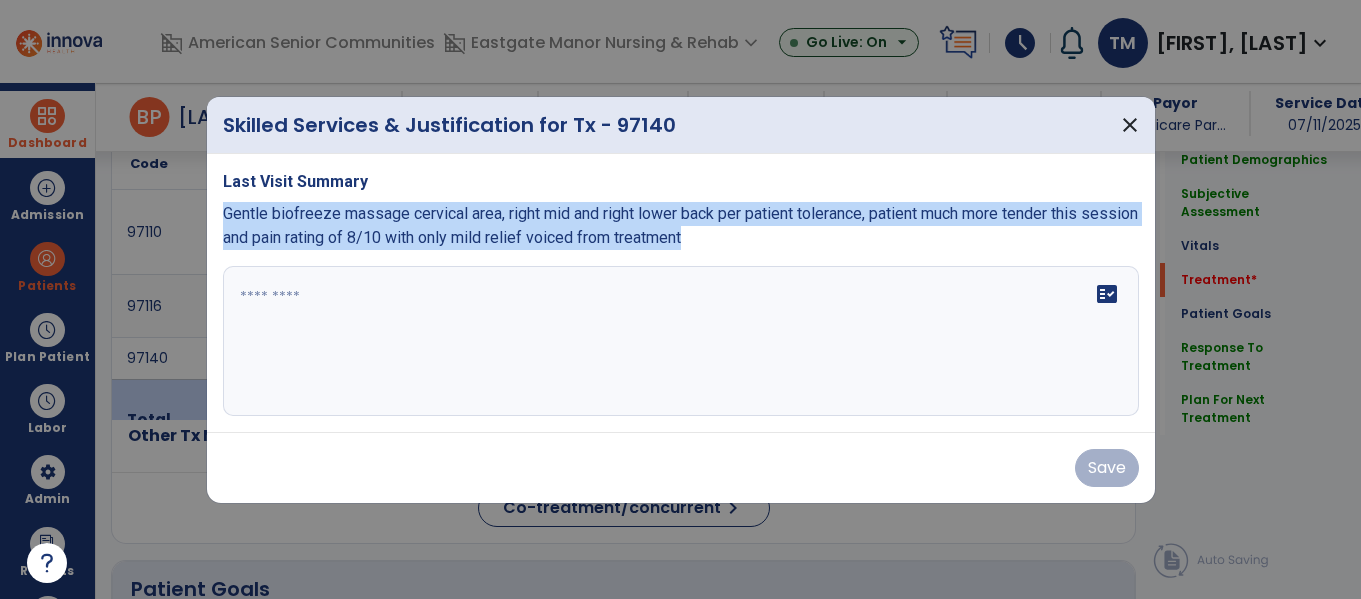 copy on "Gentle biofreeze massage cervical area, right mid and right lower back per patient tolerance, patient much more tender this session and pain rating of 8/10 with only mild relief voiced from treatment" 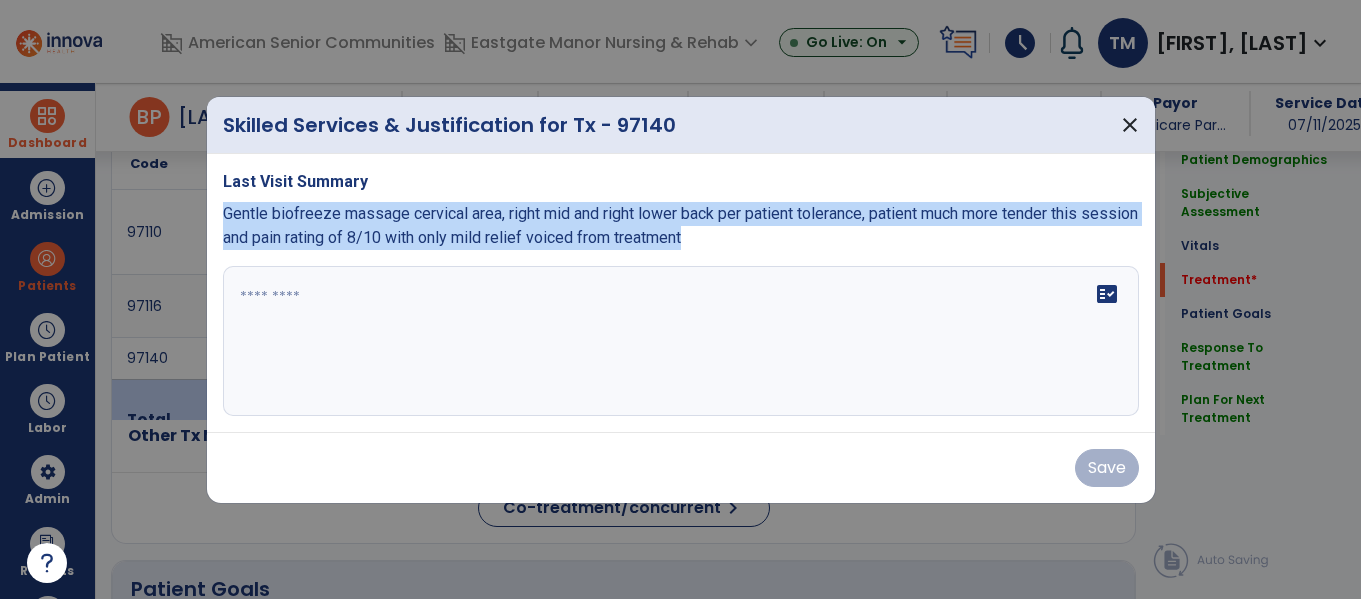 click on "fact_check" at bounding box center (681, 341) 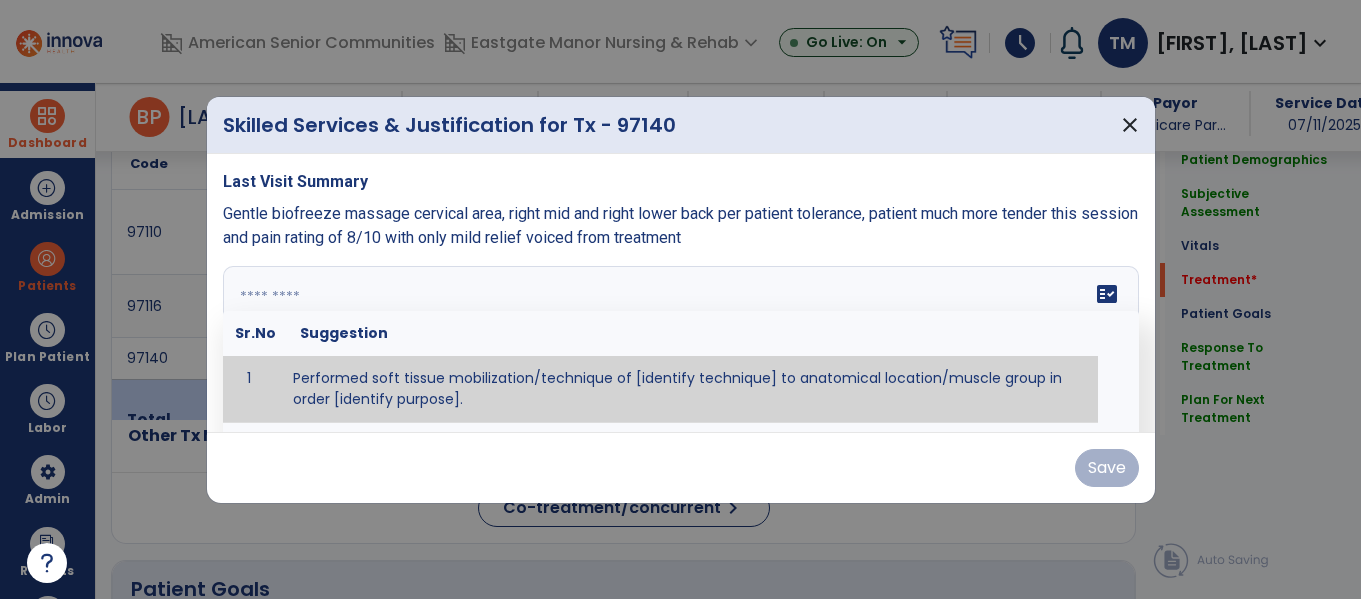 paste on "**********" 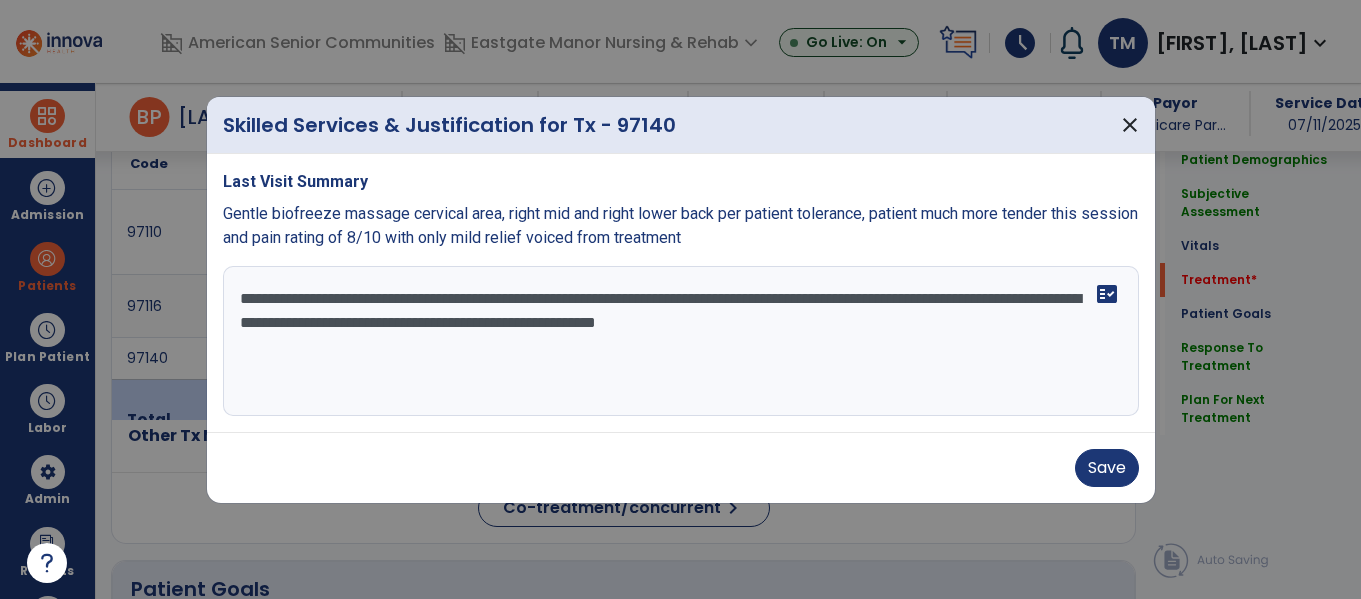 click on "**********" at bounding box center [681, 341] 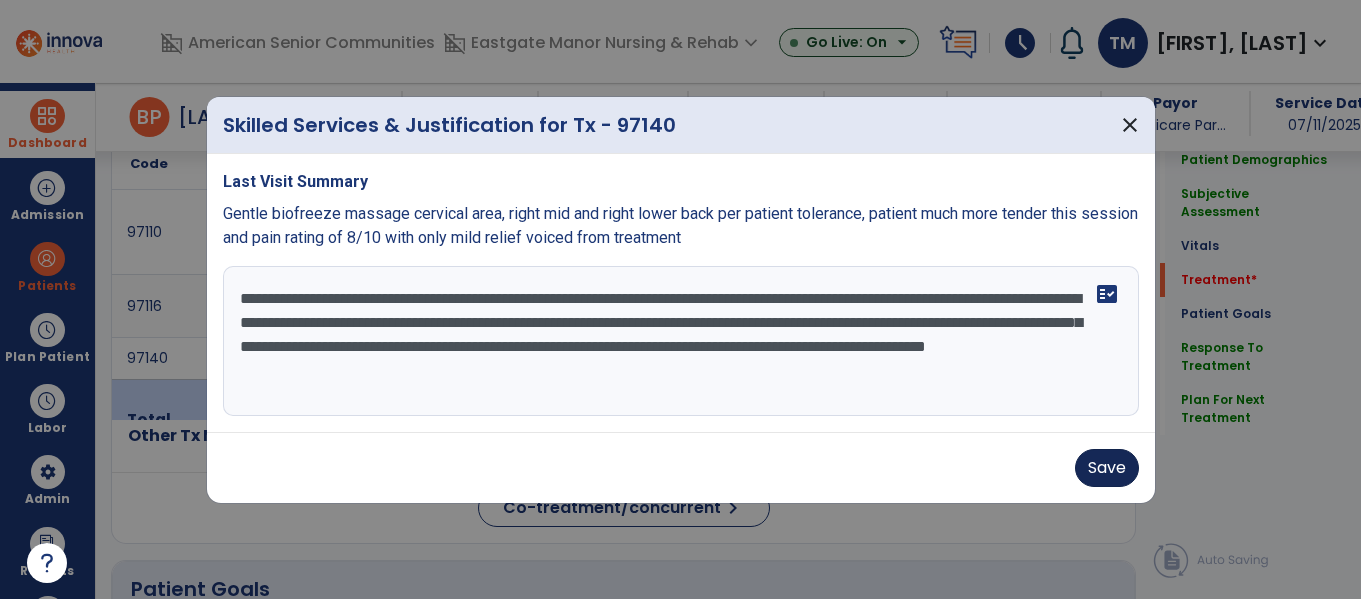 type on "**********" 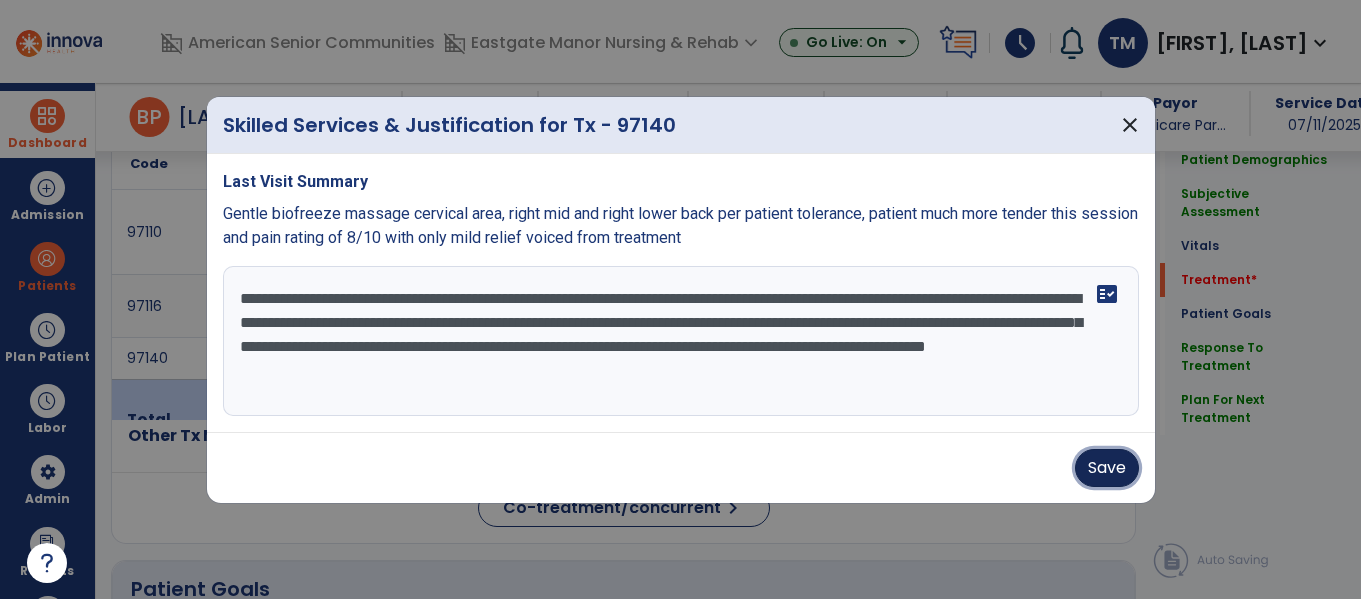 click on "Save" at bounding box center (1107, 468) 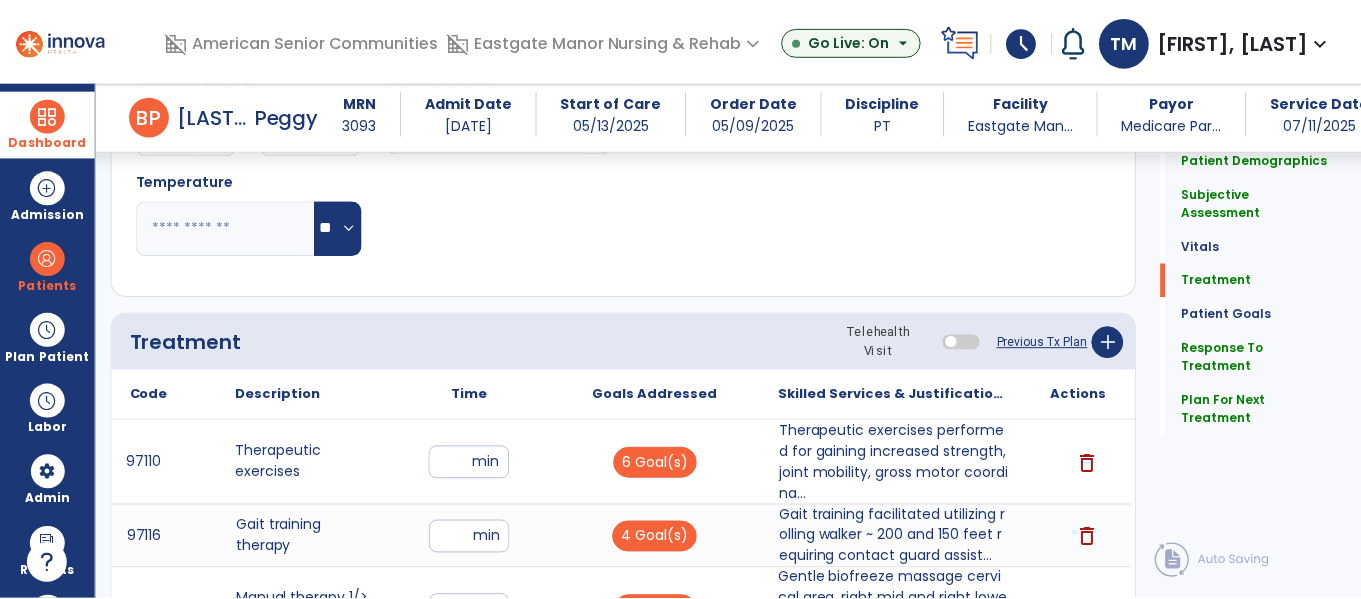 scroll, scrollTop: 1086, scrollLeft: 0, axis: vertical 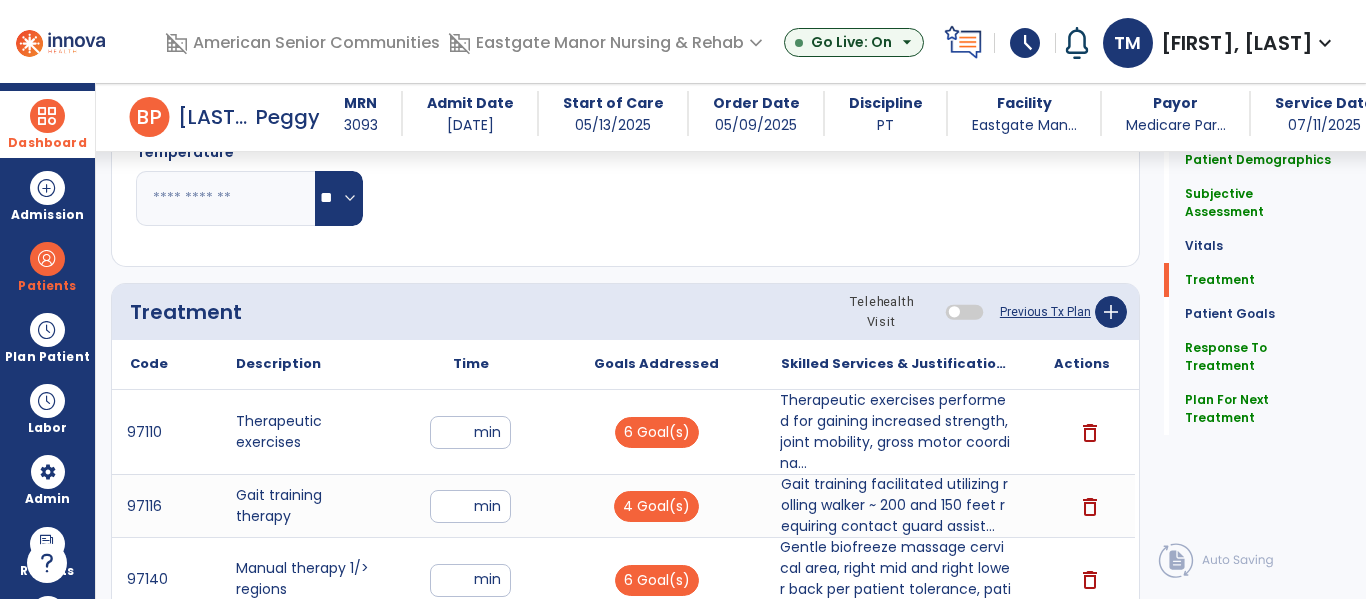 click on "Therapeutic exercises performed for gaining increased strength, joint mobility, gross motor coordina..." at bounding box center (896, 432) 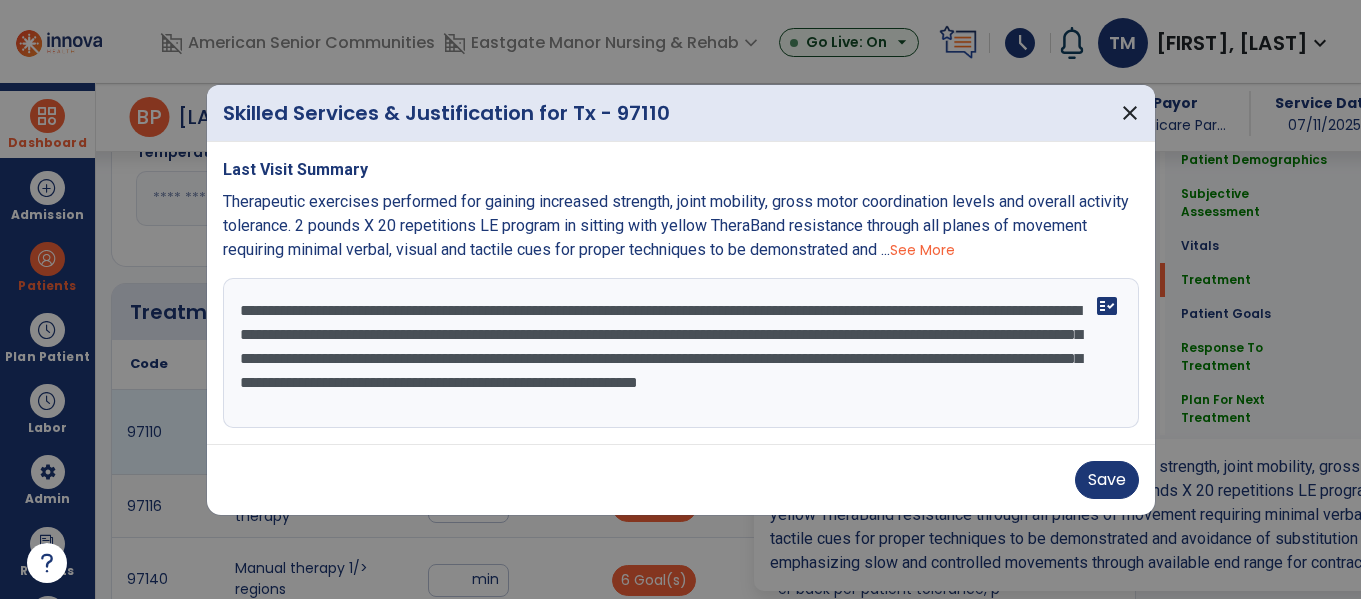 scroll, scrollTop: 1086, scrollLeft: 0, axis: vertical 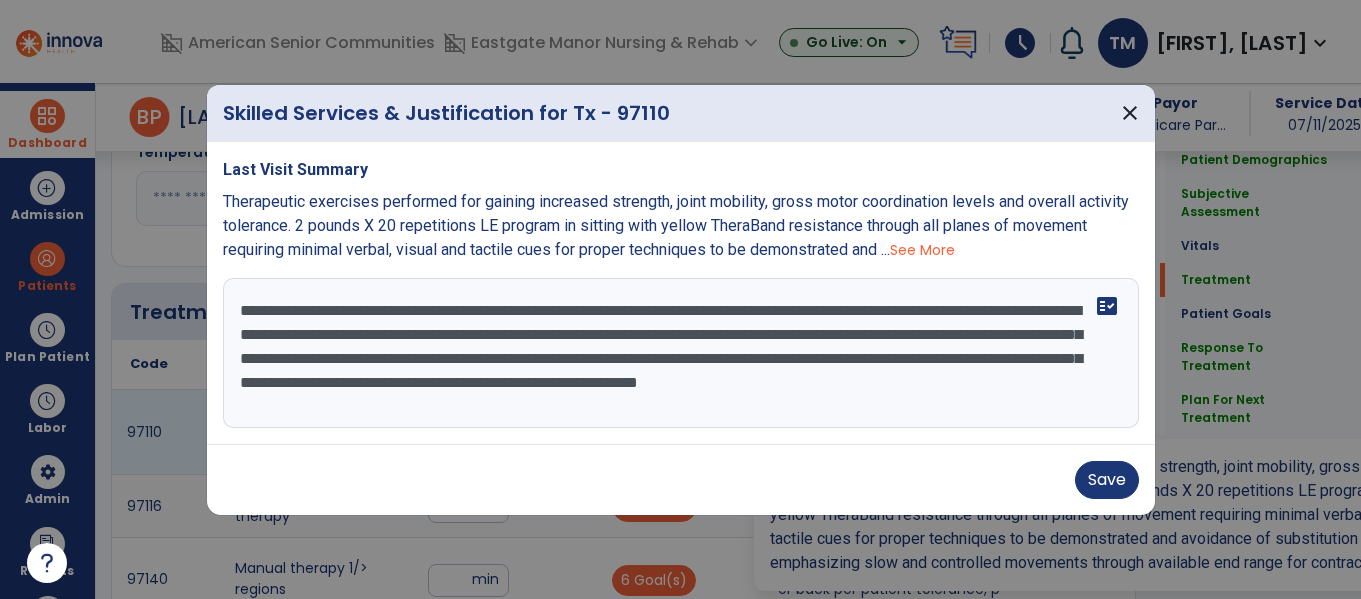 click on "**********" at bounding box center (681, 353) 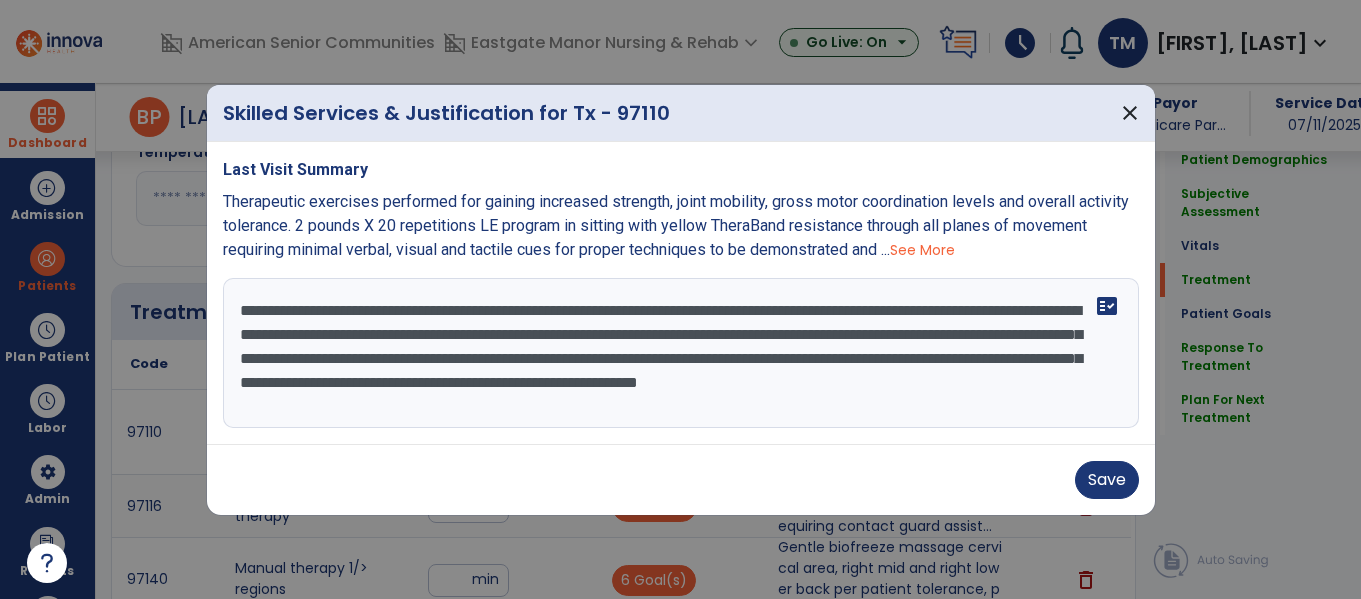 click on "**********" at bounding box center [681, 353] 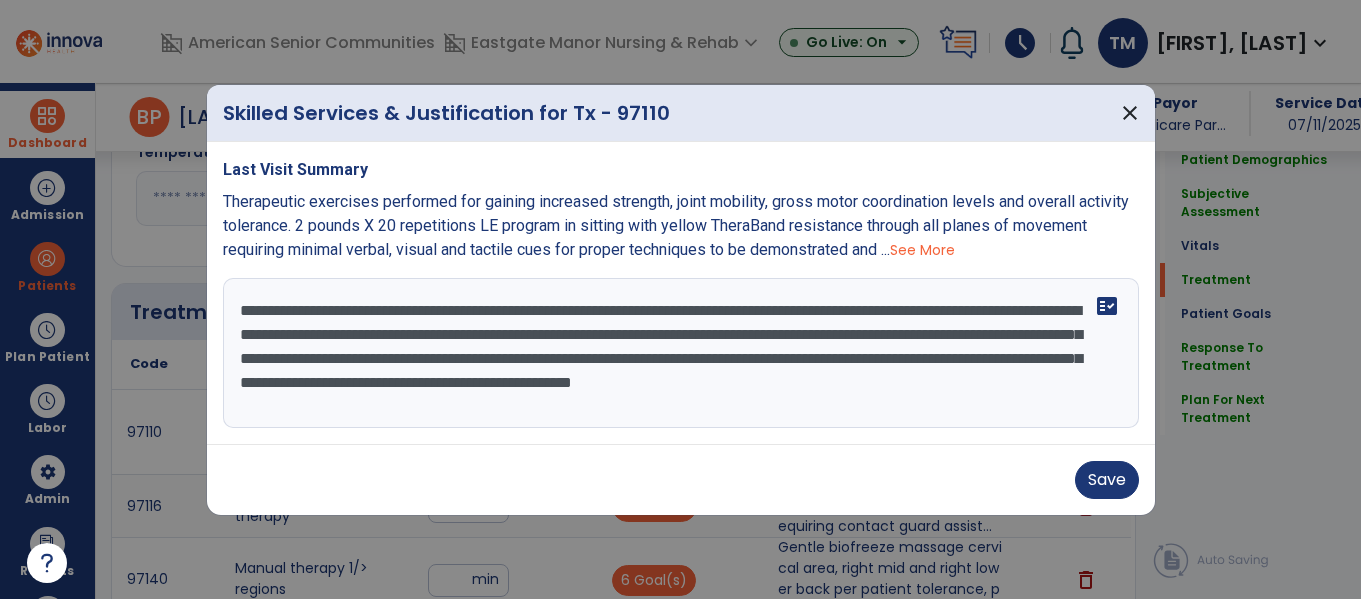 click on "**********" at bounding box center (681, 353) 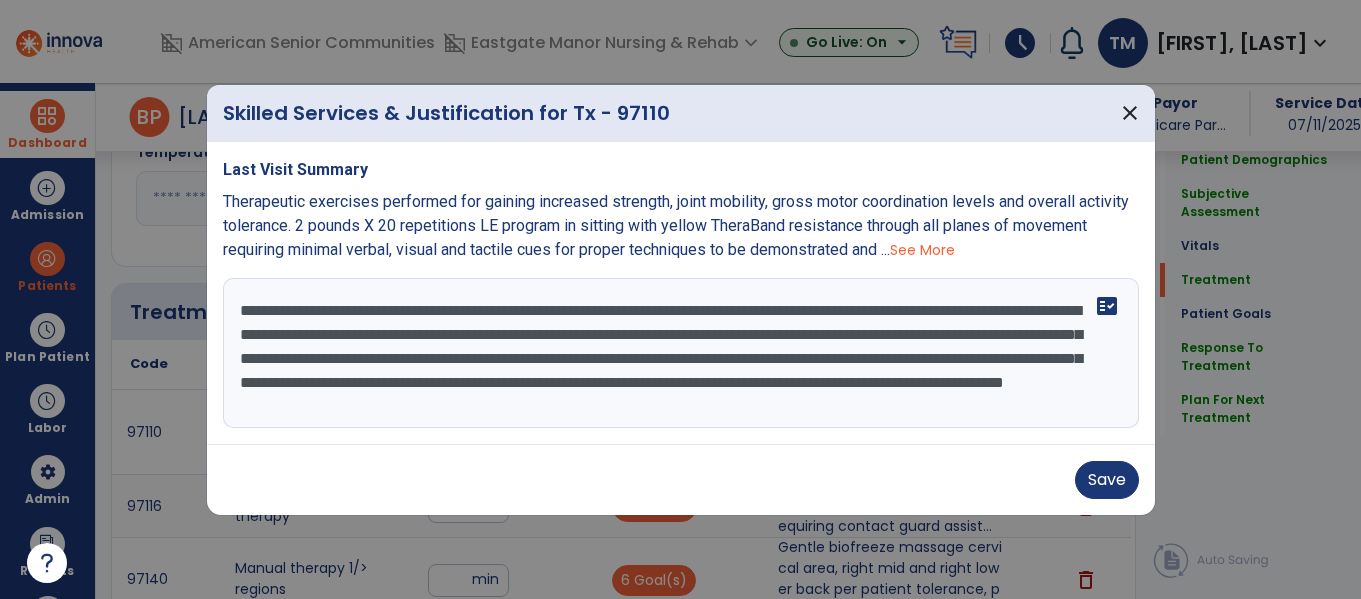 scroll, scrollTop: 16, scrollLeft: 0, axis: vertical 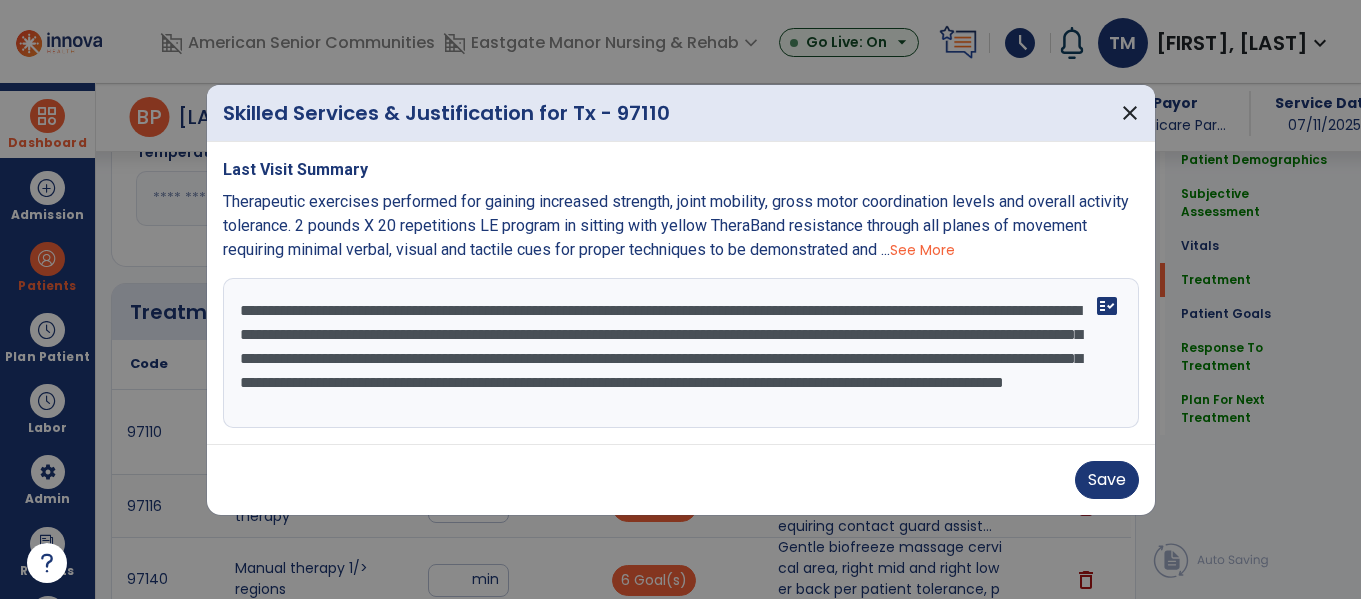 click on "**********" at bounding box center (681, 353) 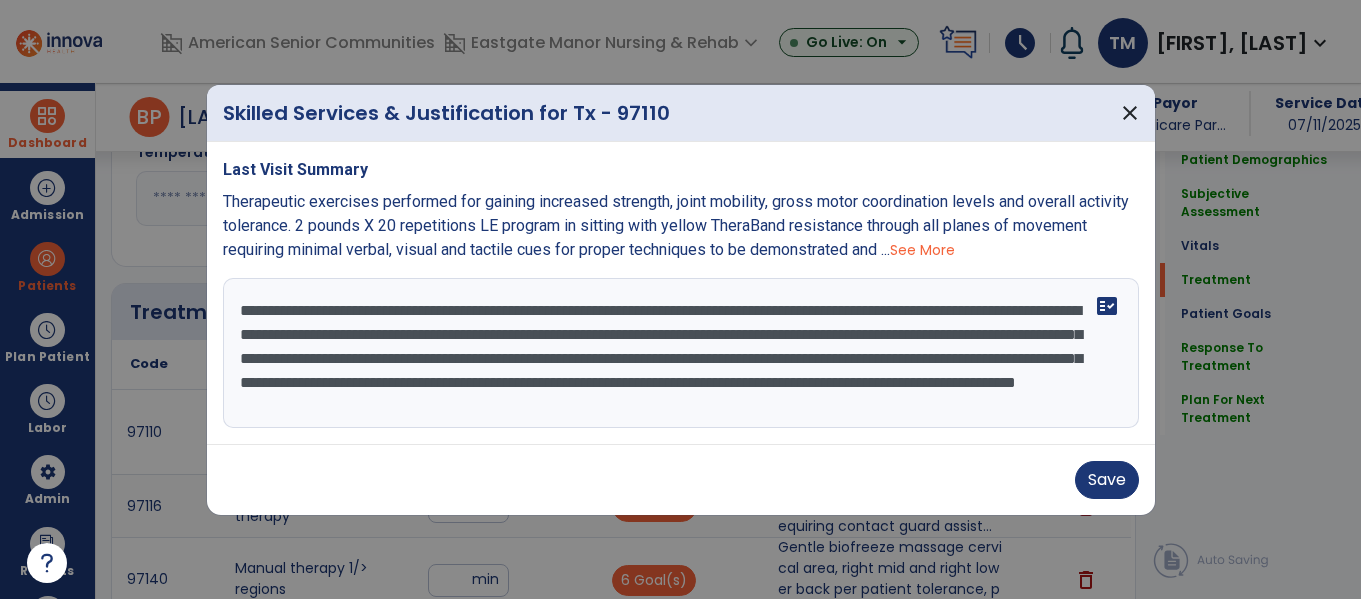 type on "**********" 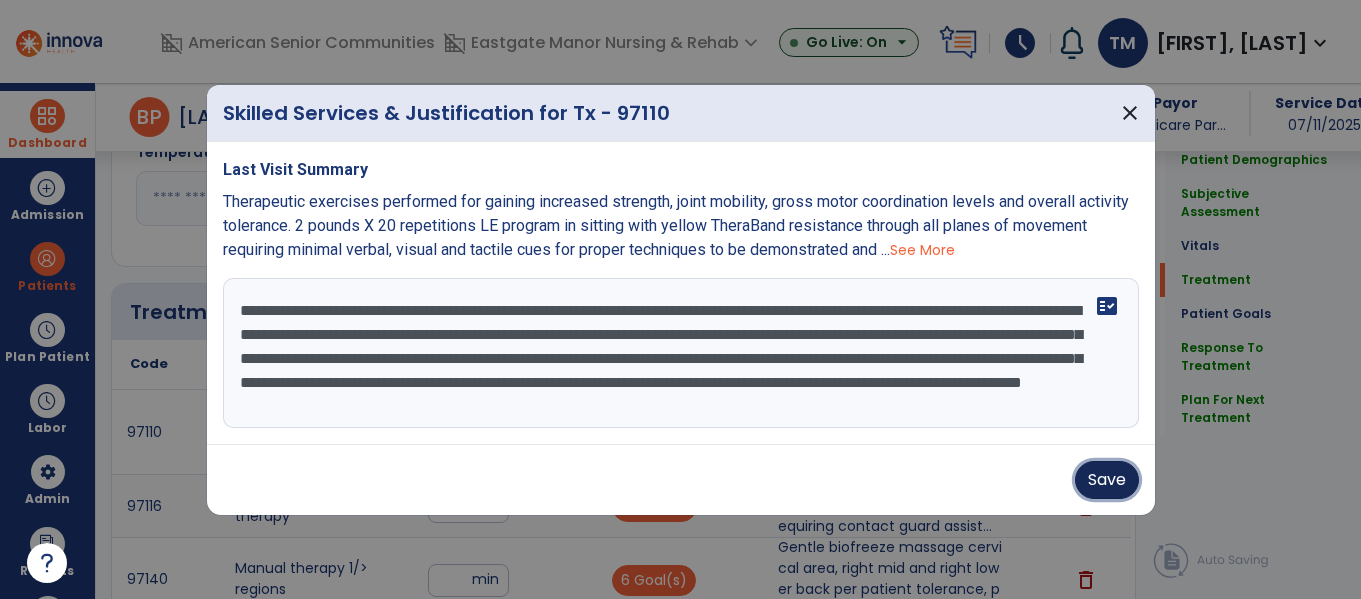 click on "Save" at bounding box center (1107, 480) 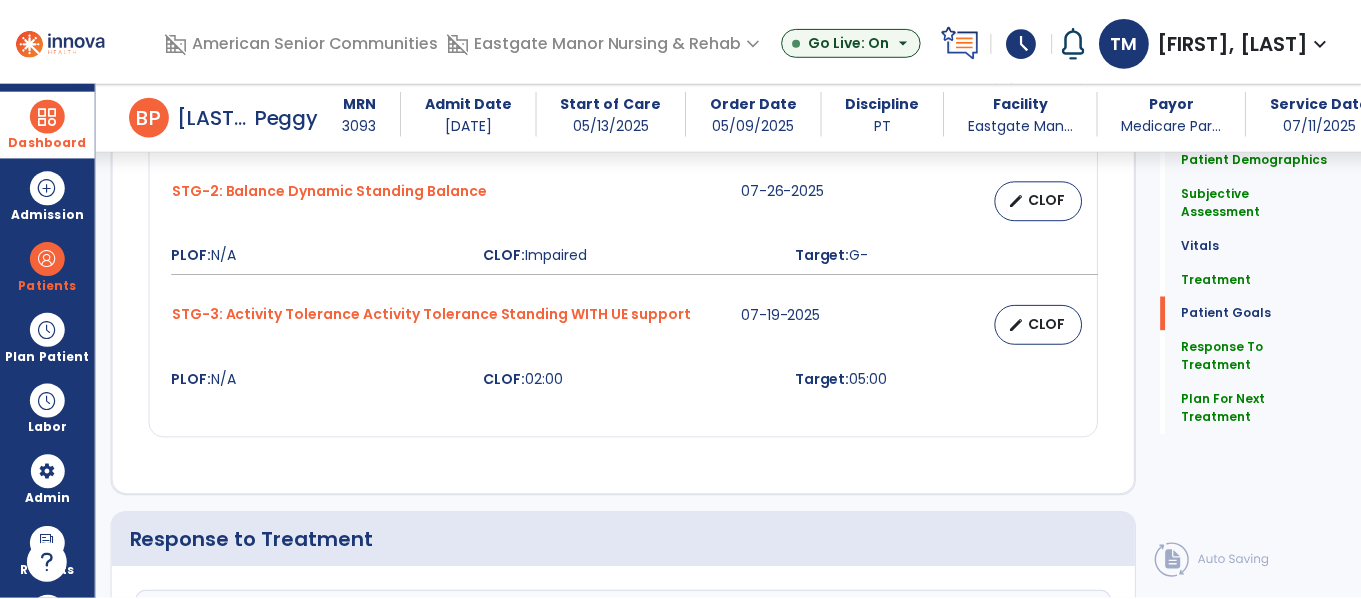 scroll, scrollTop: 2885, scrollLeft: 0, axis: vertical 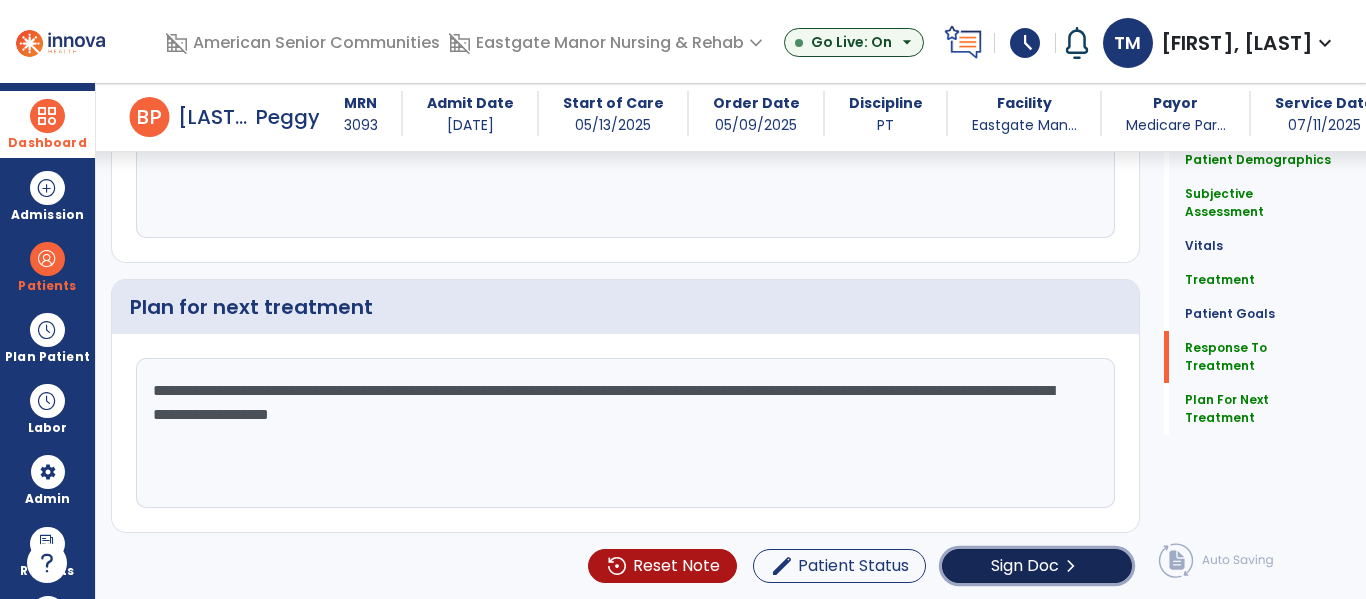 click on "Sign Doc" 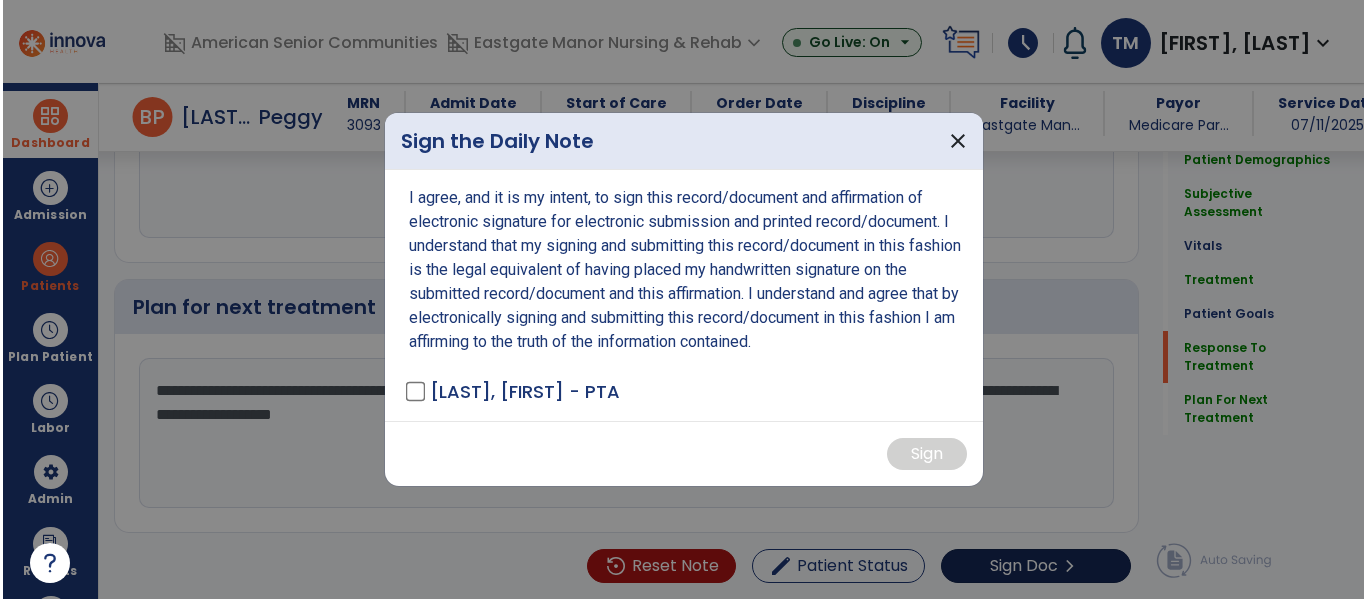 scroll, scrollTop: 2885, scrollLeft: 0, axis: vertical 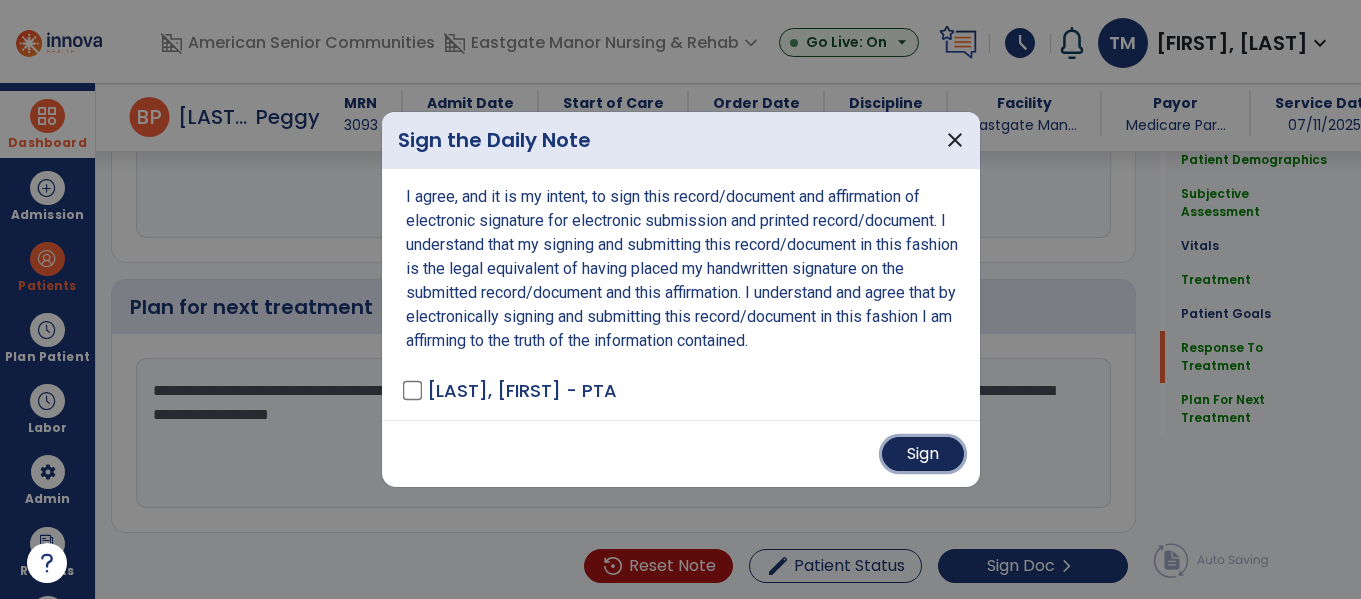 click on "Sign" at bounding box center [923, 454] 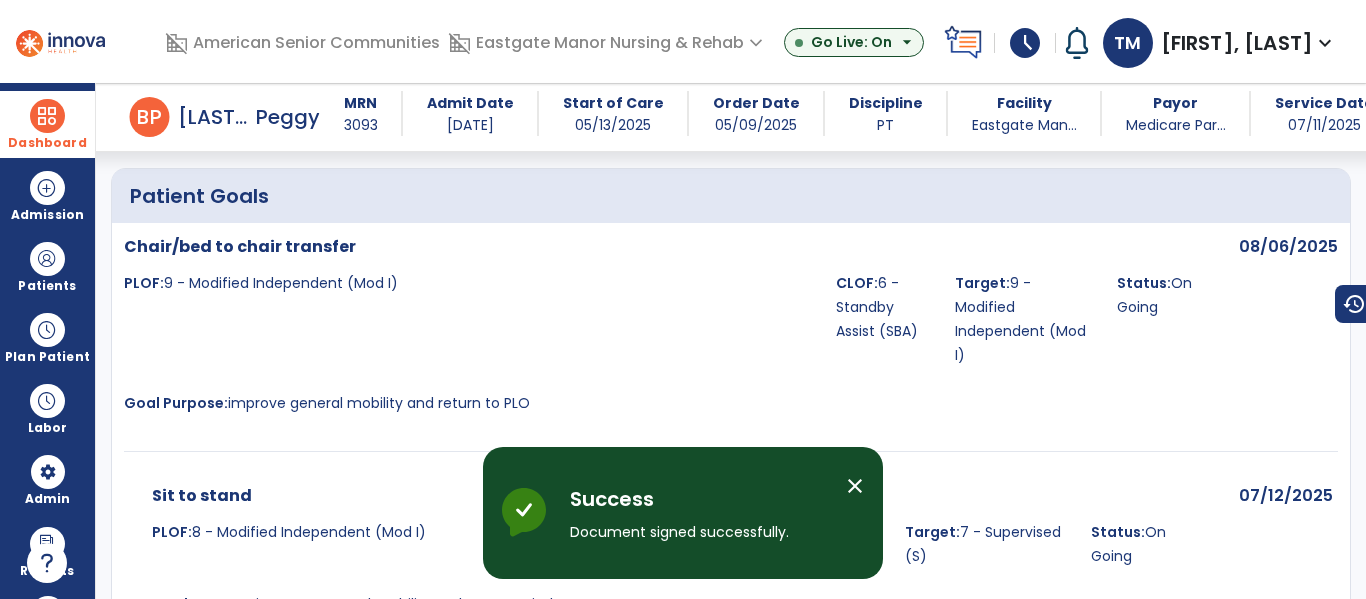 scroll, scrollTop: 0, scrollLeft: 0, axis: both 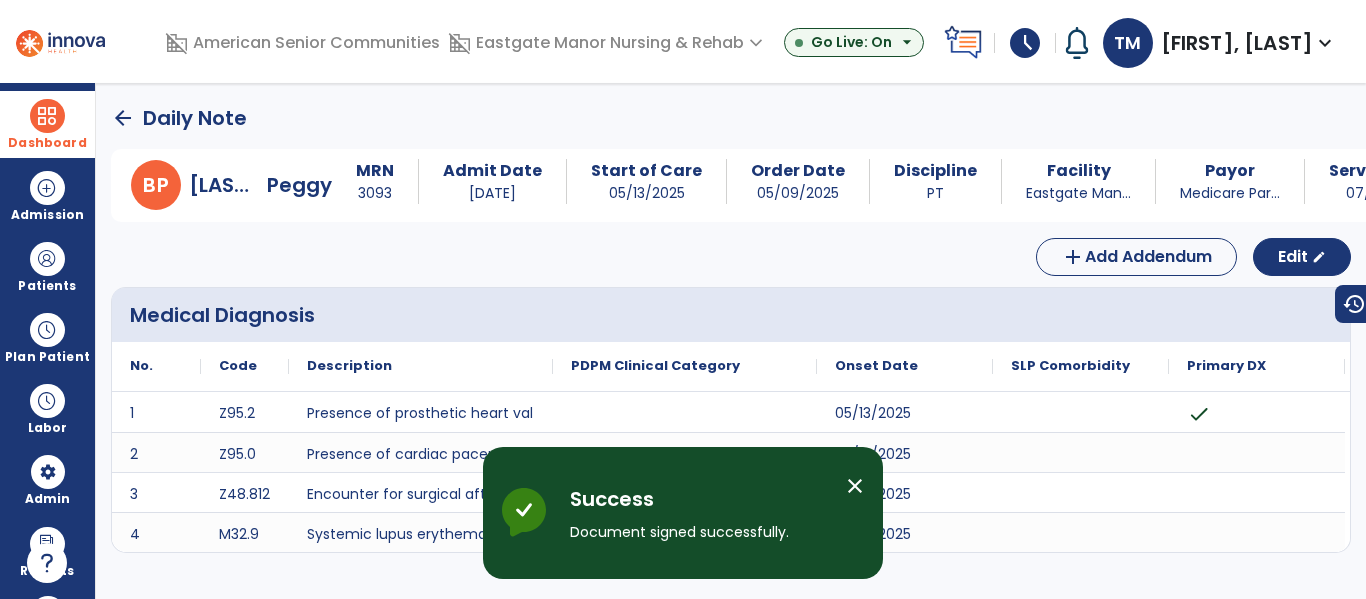 click on "arrow_back" 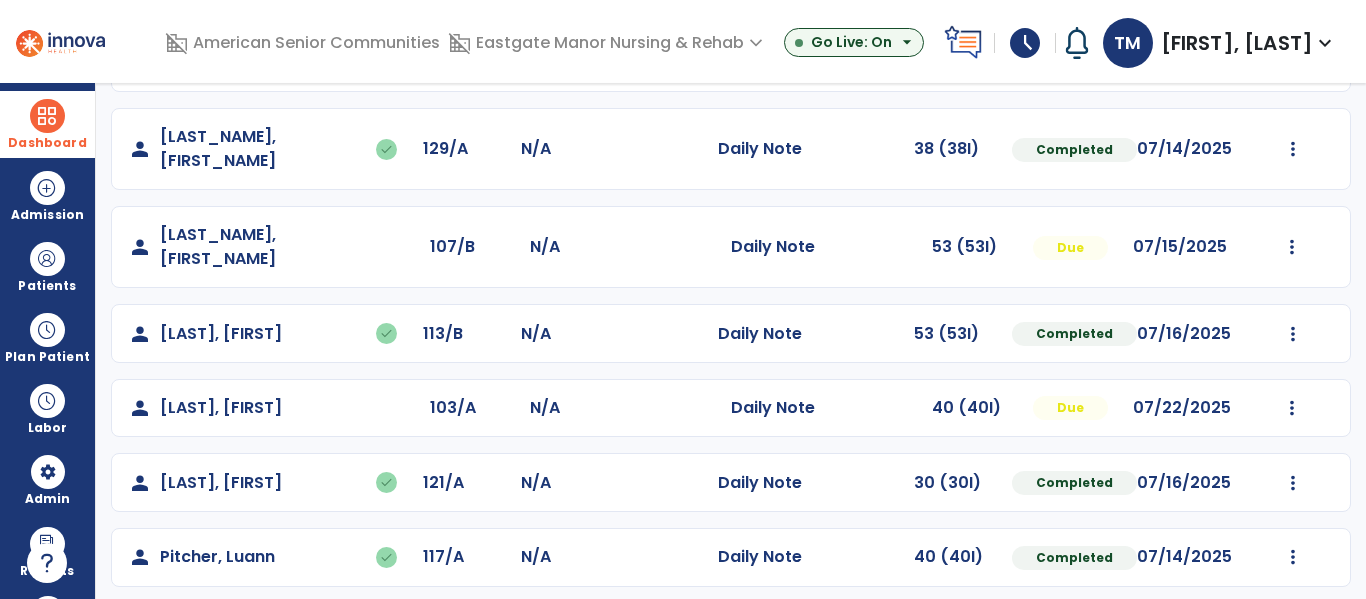 scroll, scrollTop: 224, scrollLeft: 0, axis: vertical 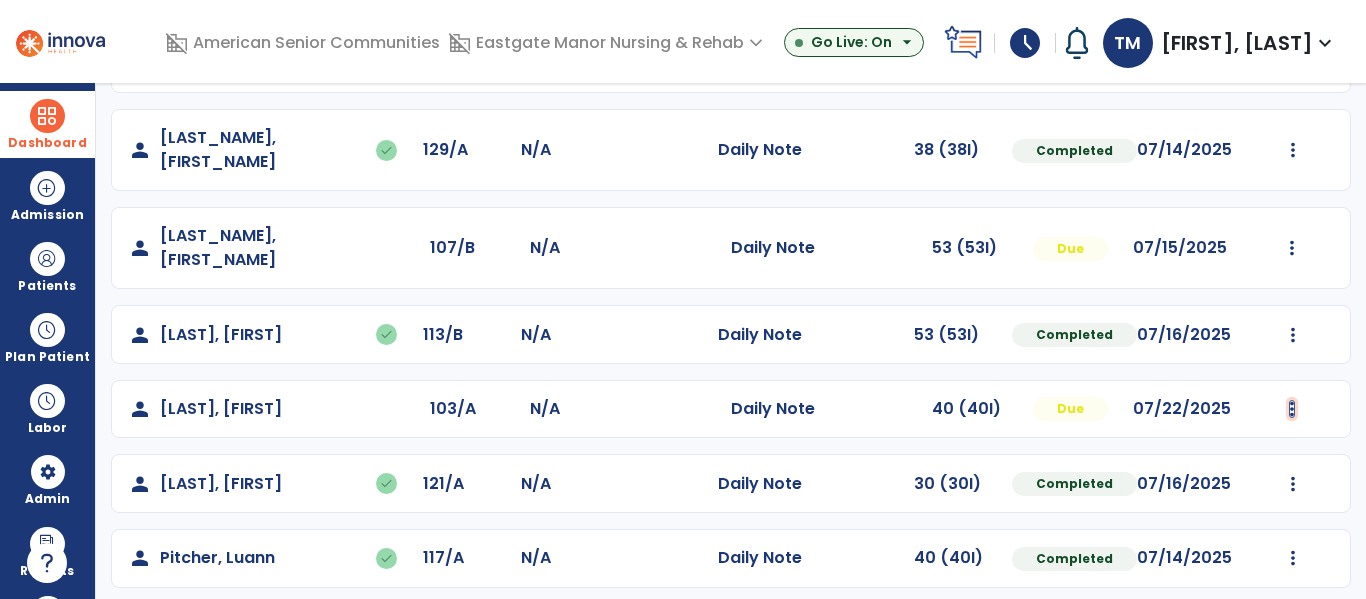 click at bounding box center (1293, 64) 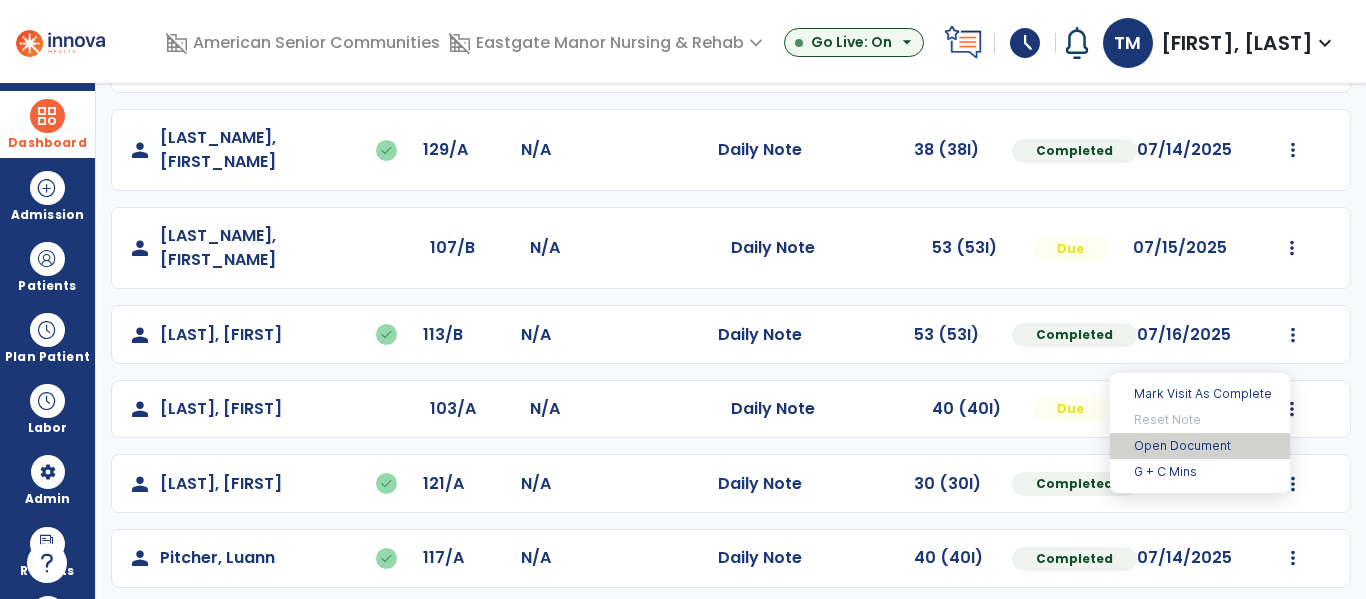 click on "Open Document" at bounding box center [1200, 446] 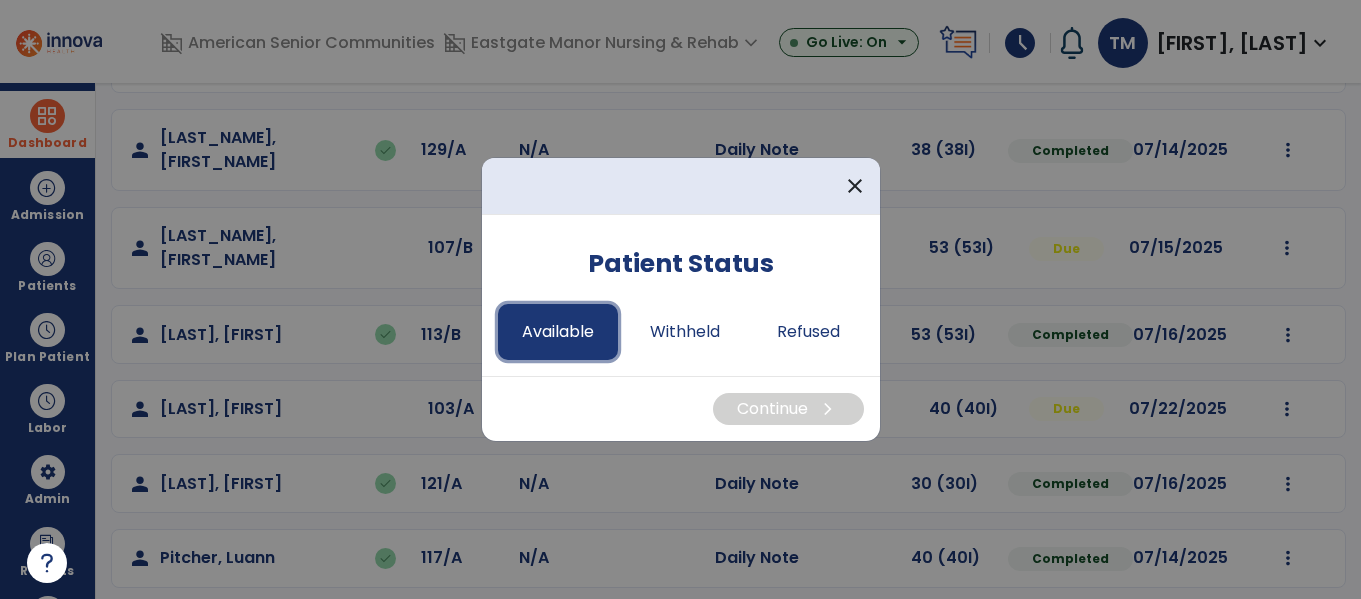 click on "Available" at bounding box center [558, 332] 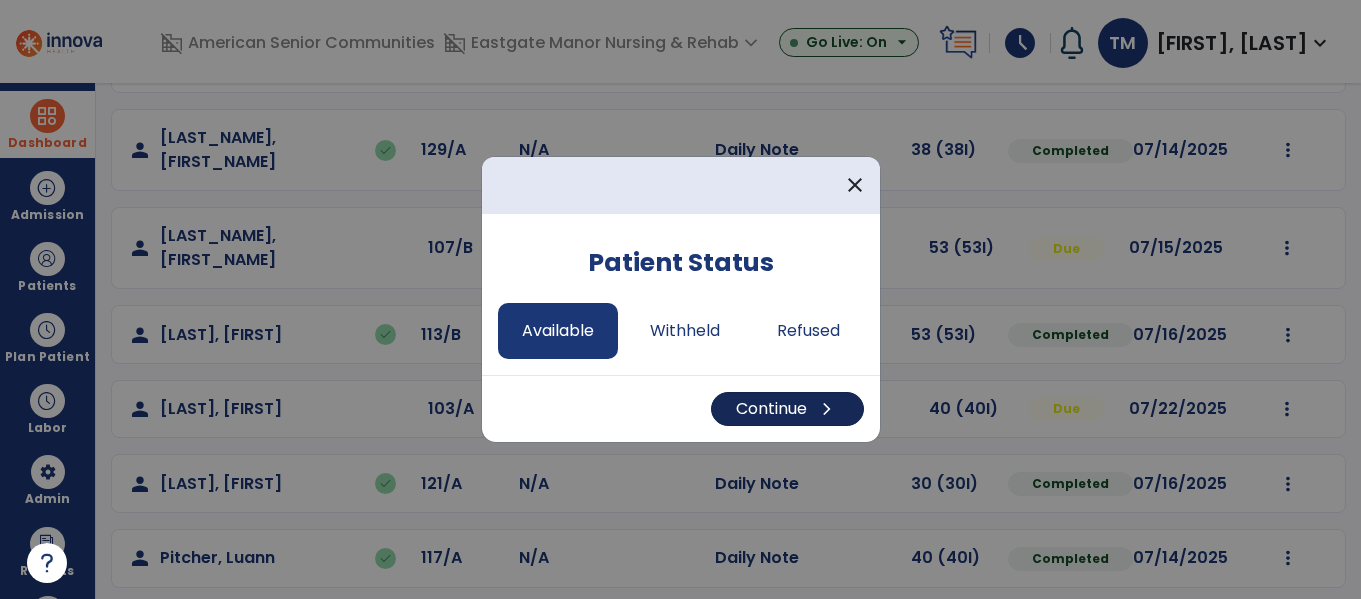 click on "Continue   chevron_right" at bounding box center (787, 409) 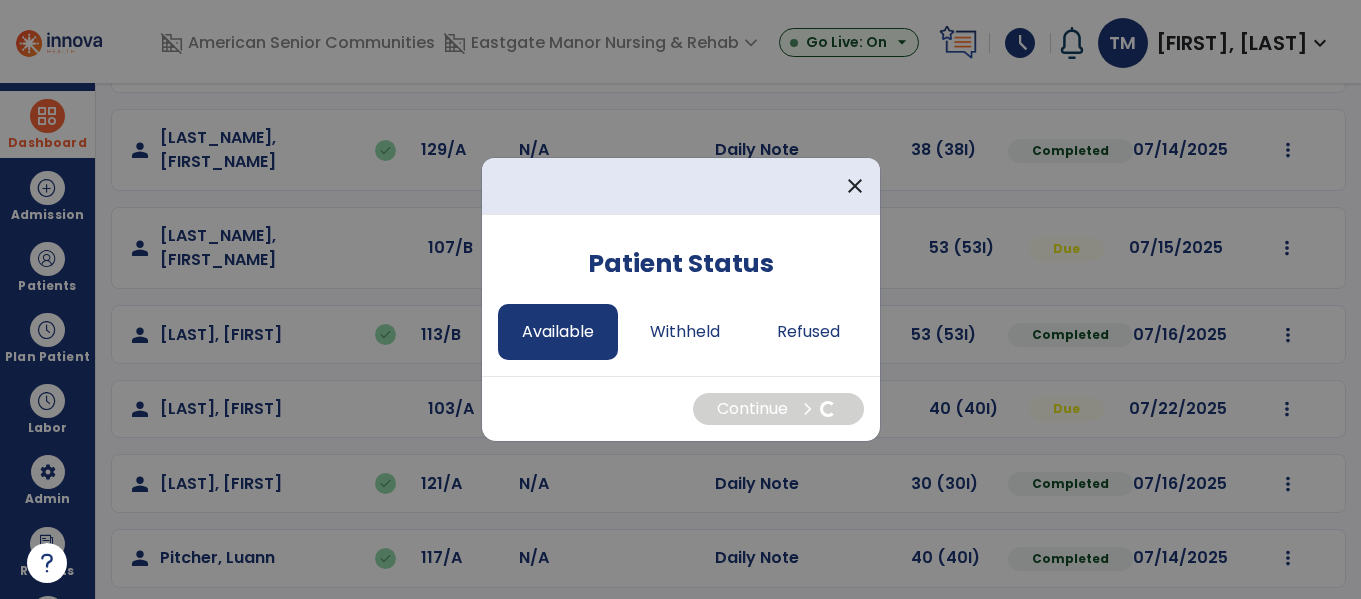 select on "*" 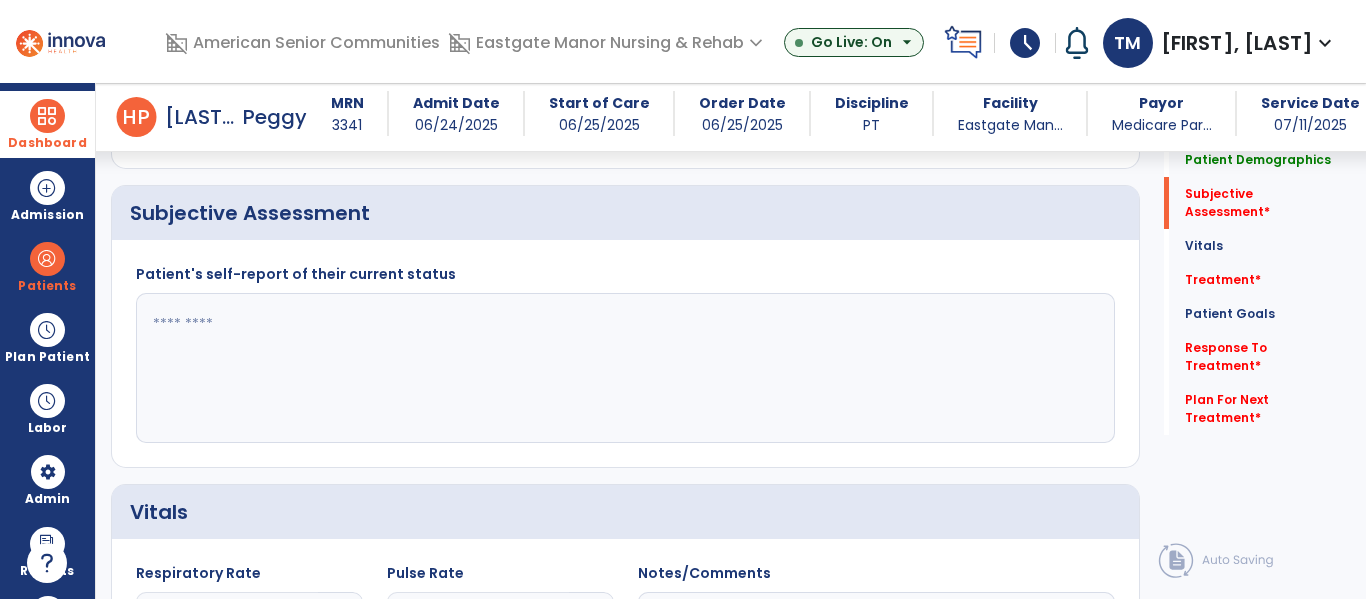 scroll, scrollTop: 467, scrollLeft: 0, axis: vertical 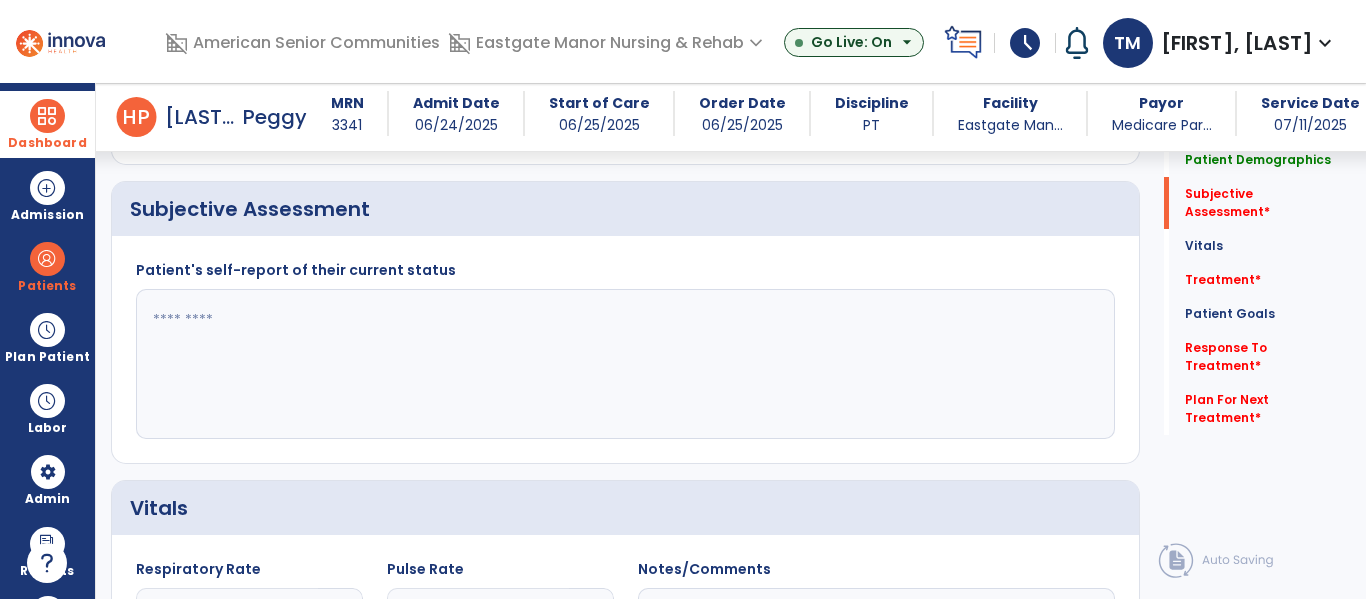 click 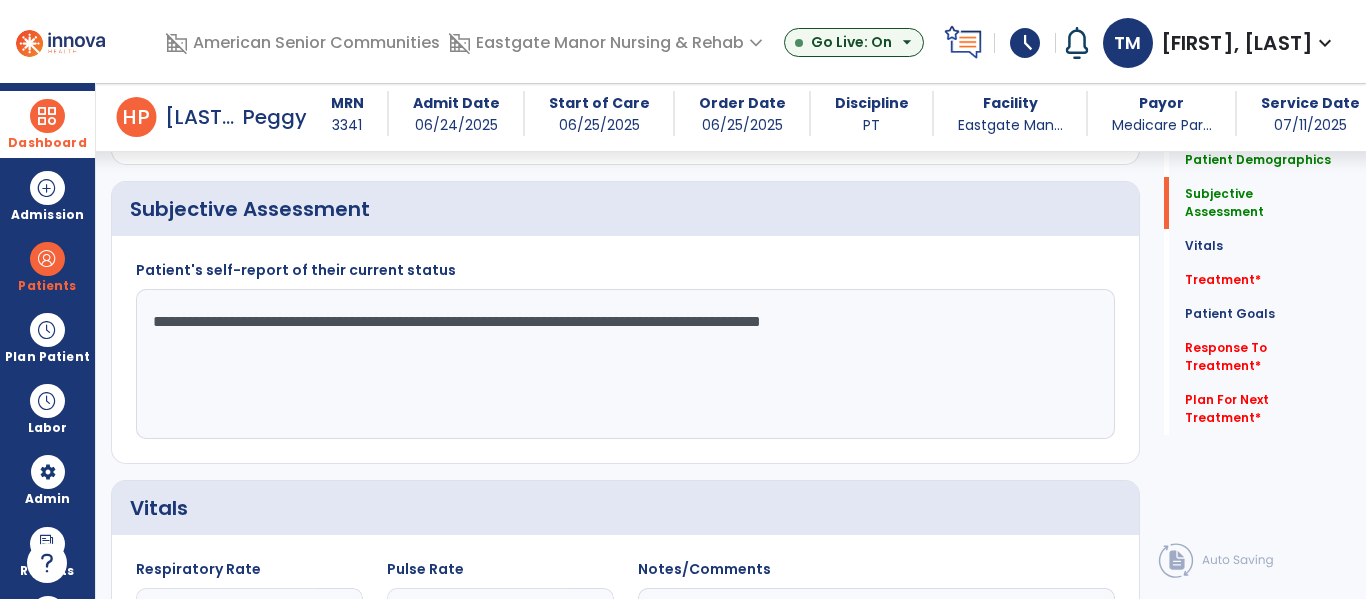 scroll, scrollTop: 651, scrollLeft: 0, axis: vertical 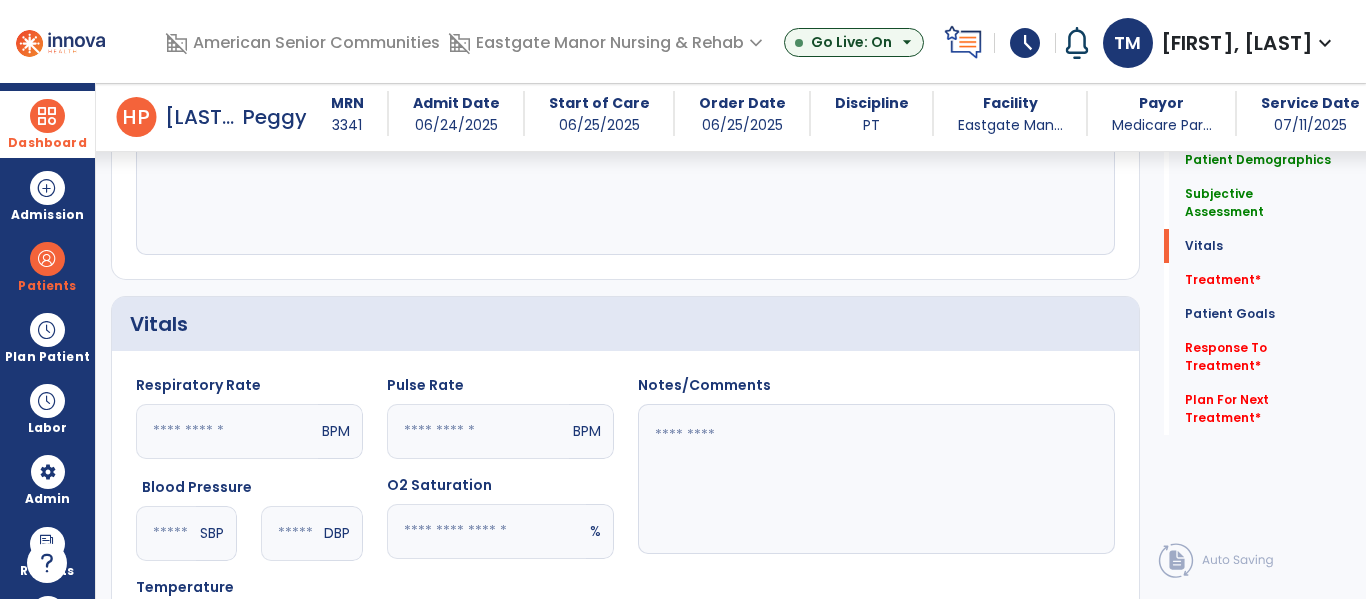 type on "**********" 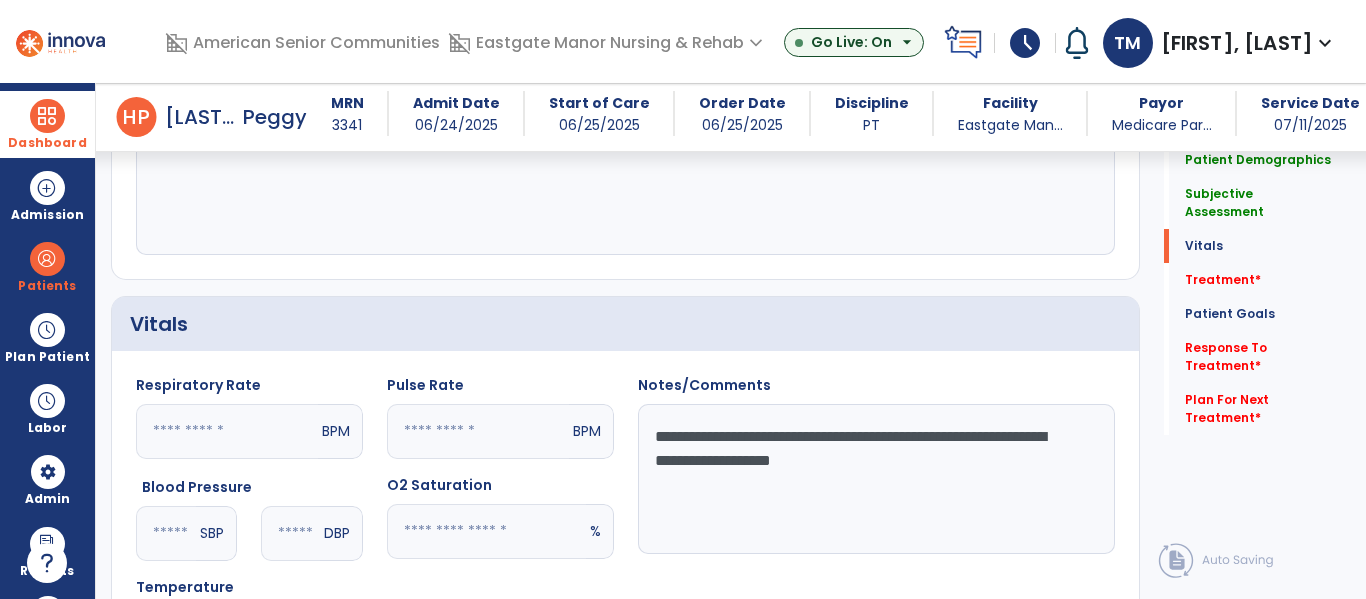 click on "**********" 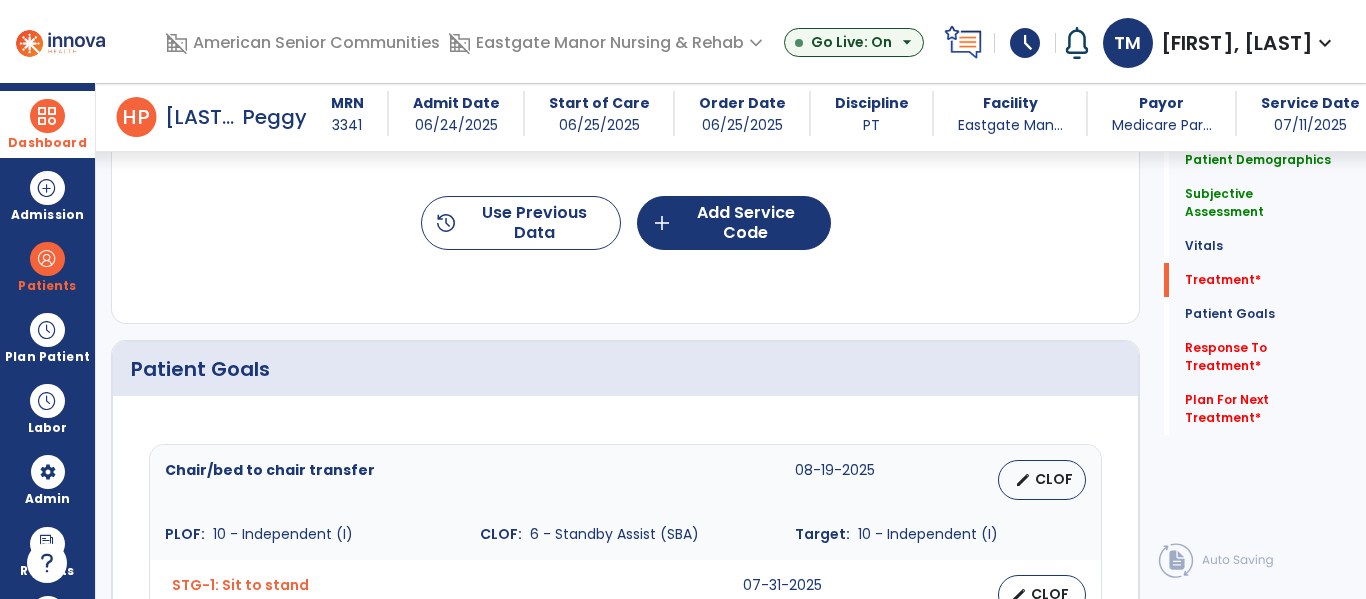 scroll, scrollTop: 1275, scrollLeft: 0, axis: vertical 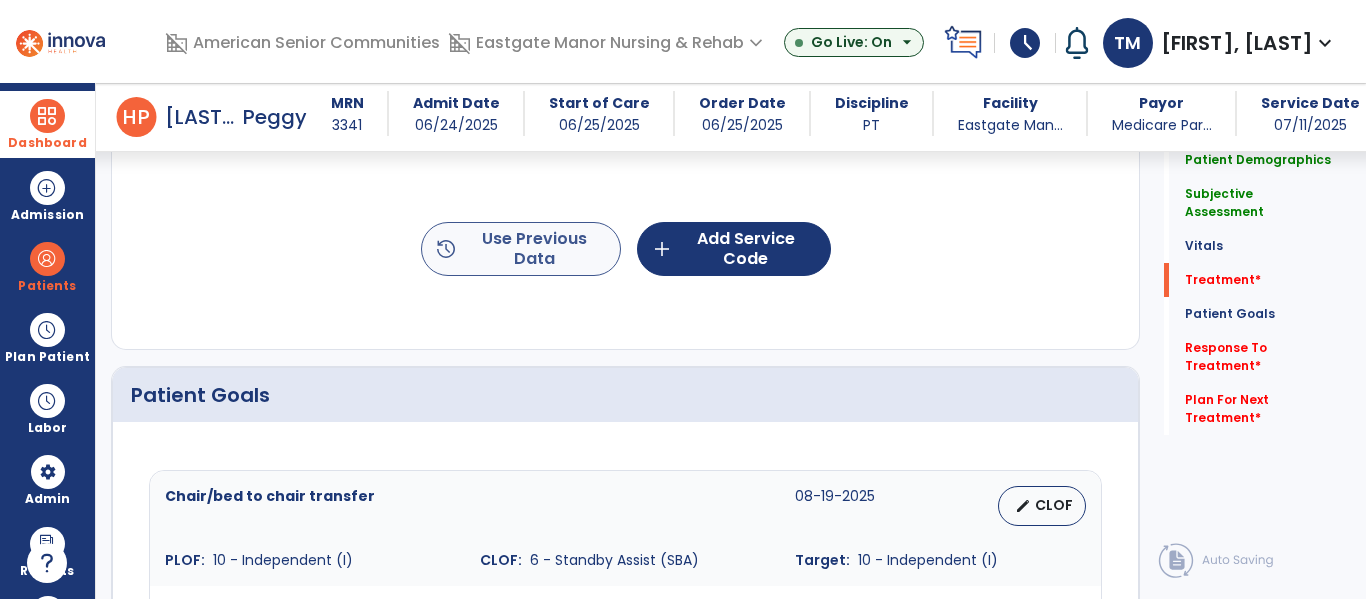 type on "**********" 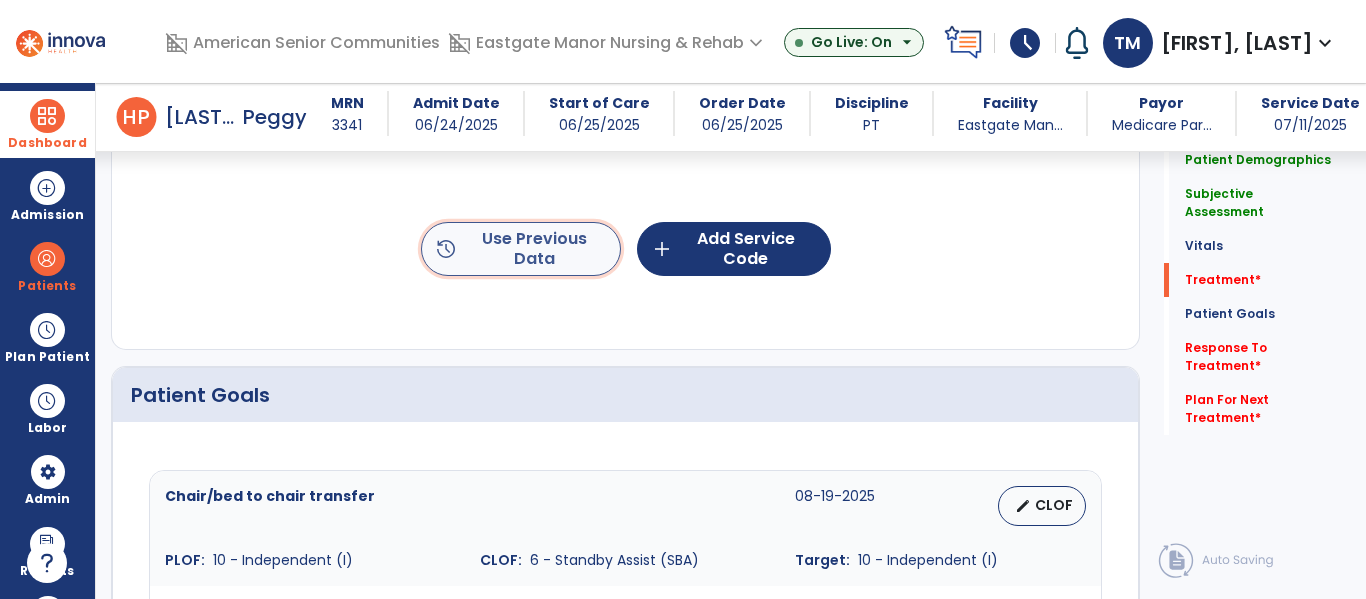 click on "history  Use Previous Data" 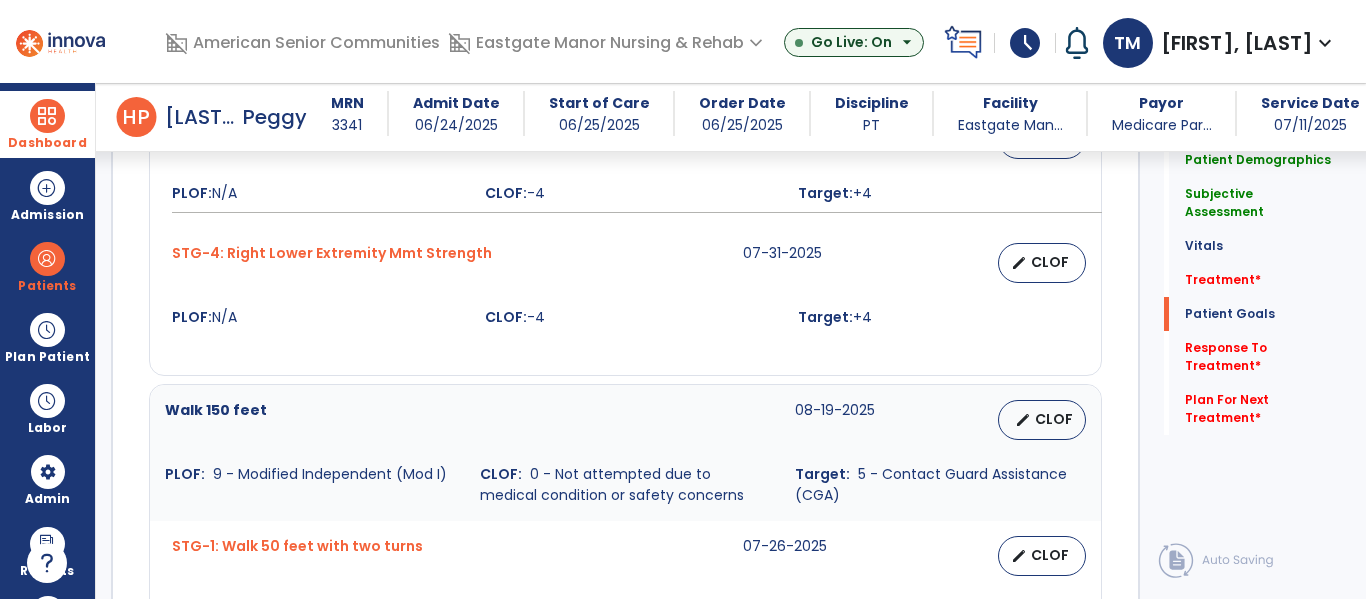 scroll, scrollTop: 2902, scrollLeft: 0, axis: vertical 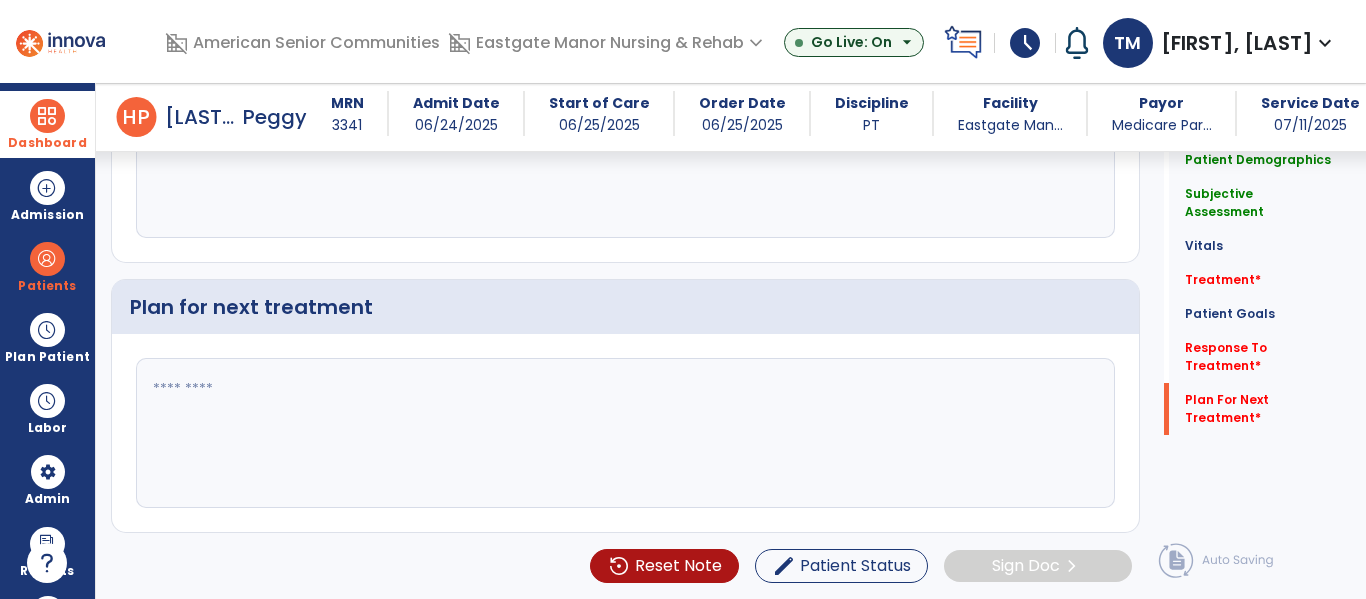 click 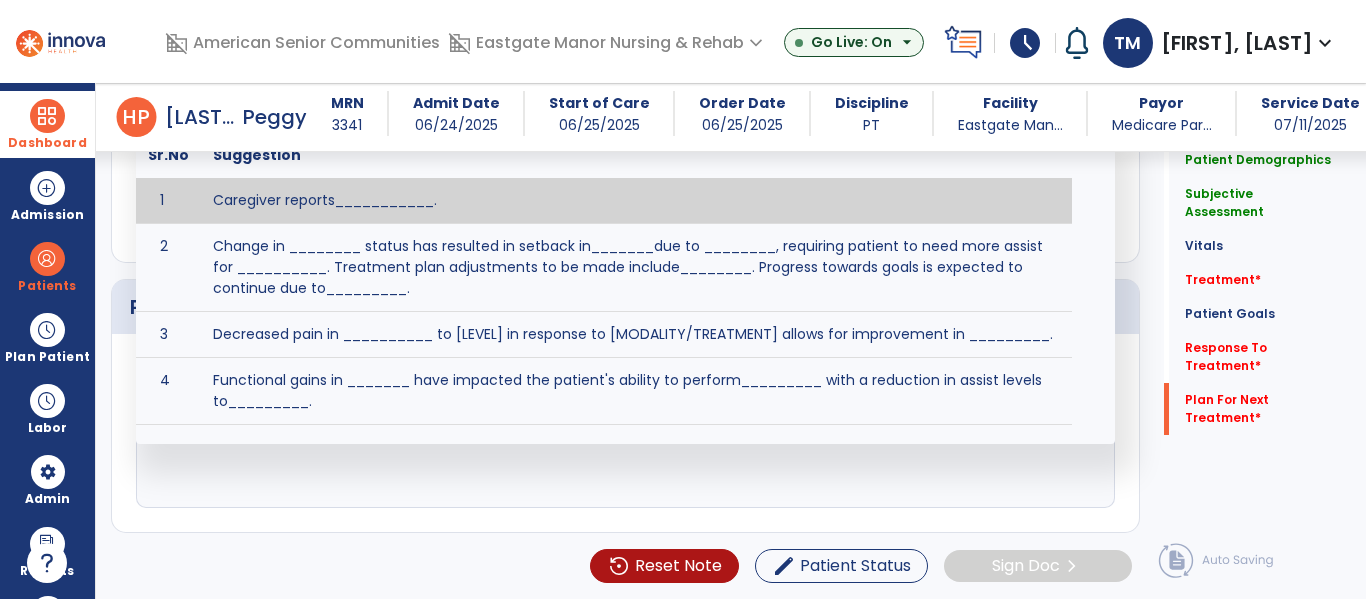 paste on "**********" 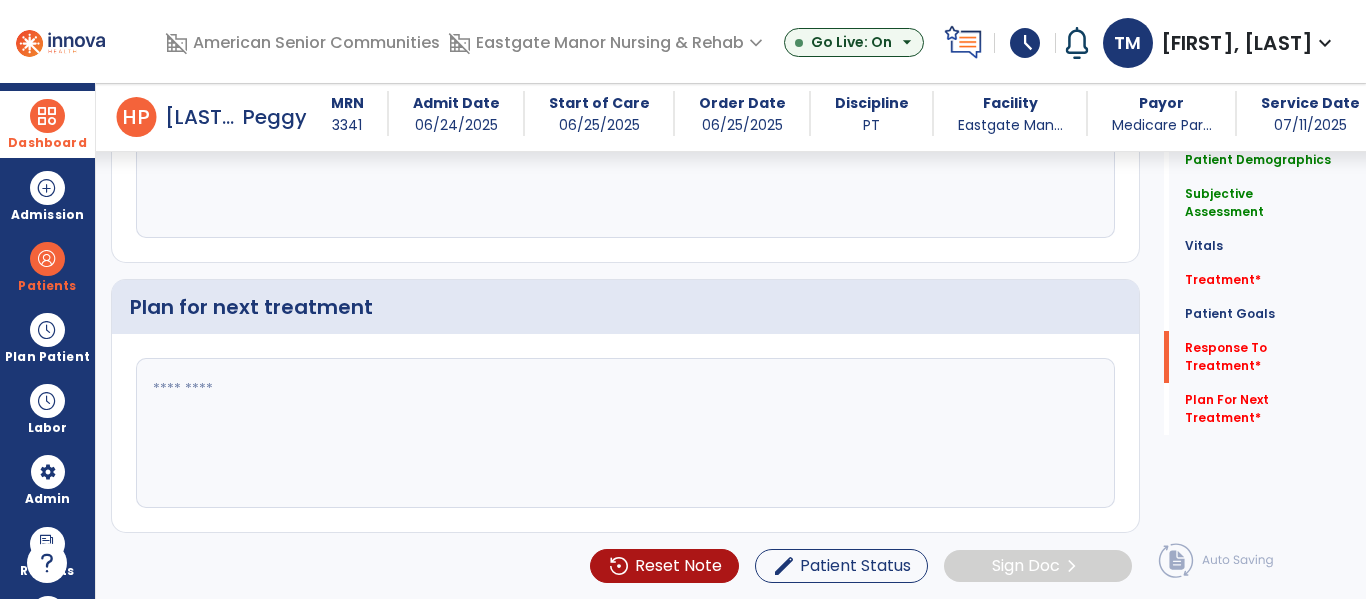 scroll, scrollTop: 2784, scrollLeft: 0, axis: vertical 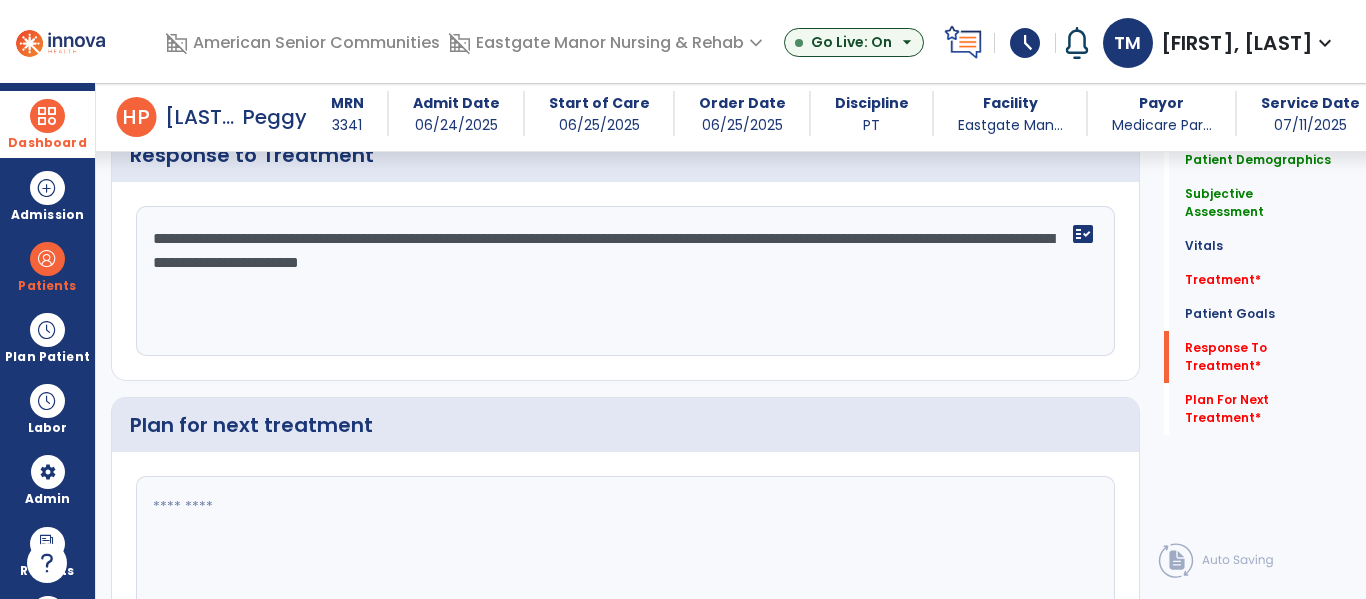 click on "**********" 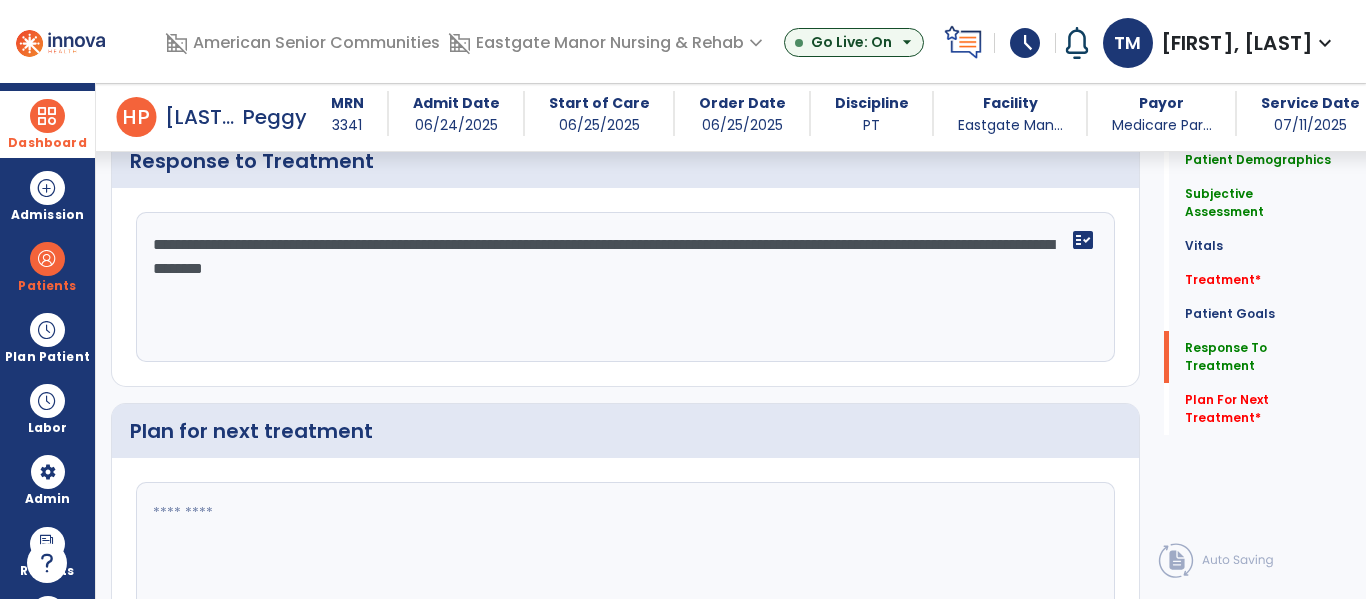 scroll, scrollTop: 2784, scrollLeft: 0, axis: vertical 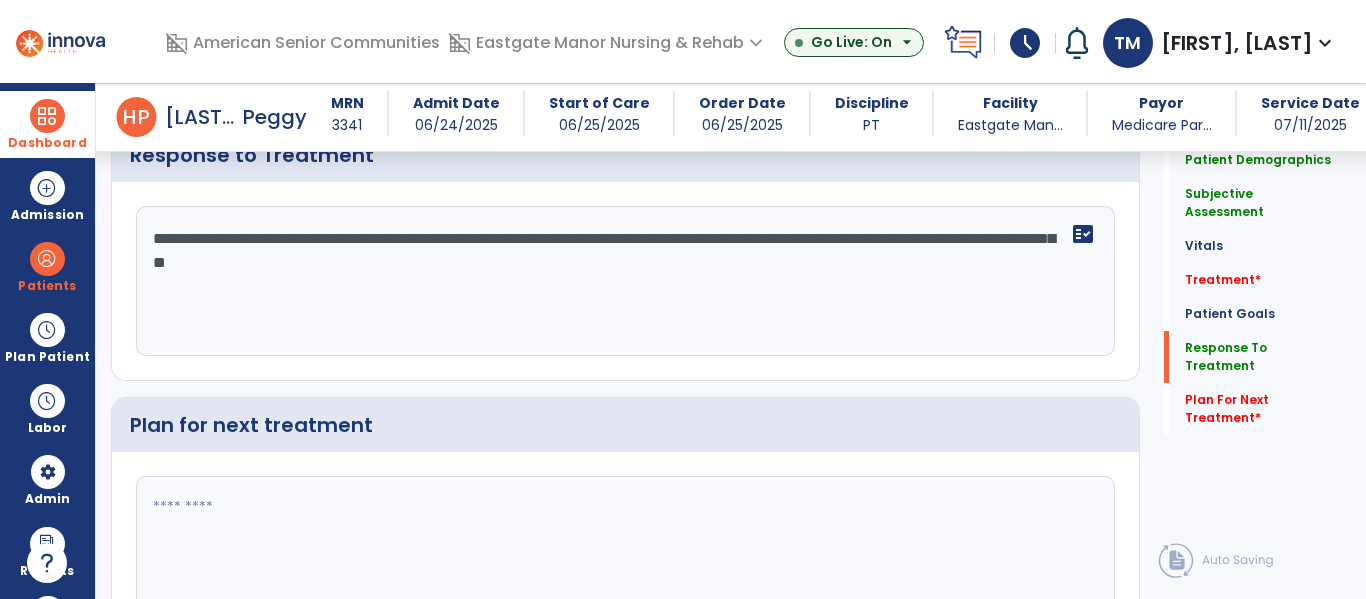 type on "**********" 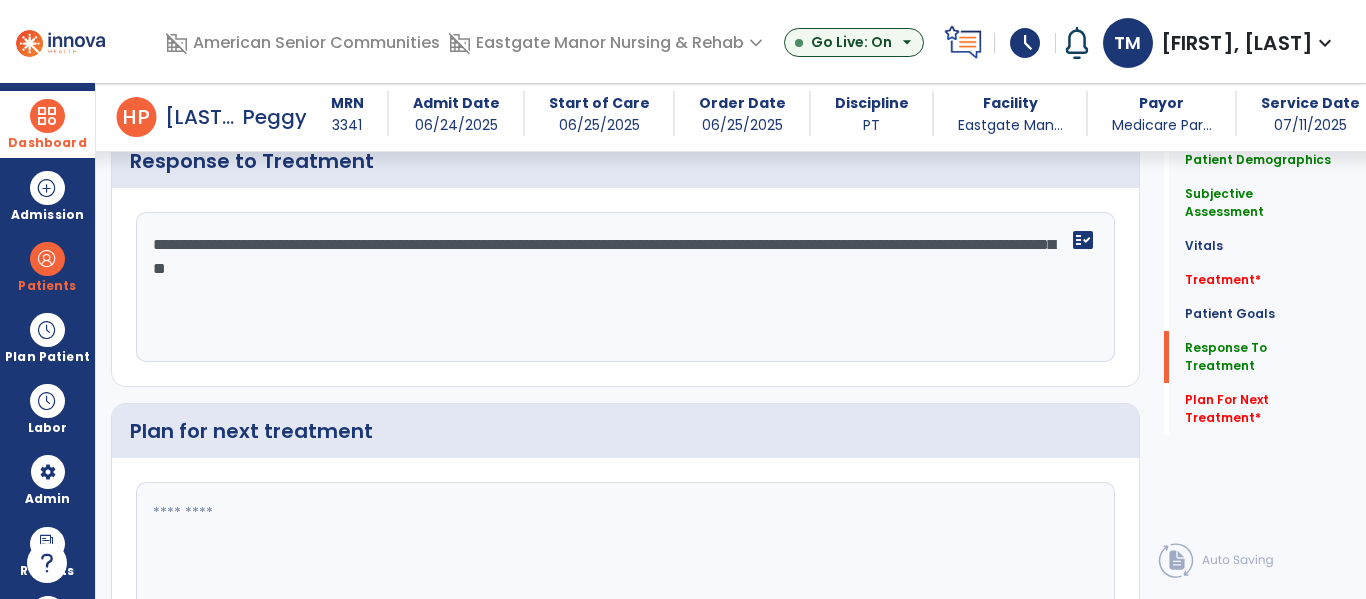click 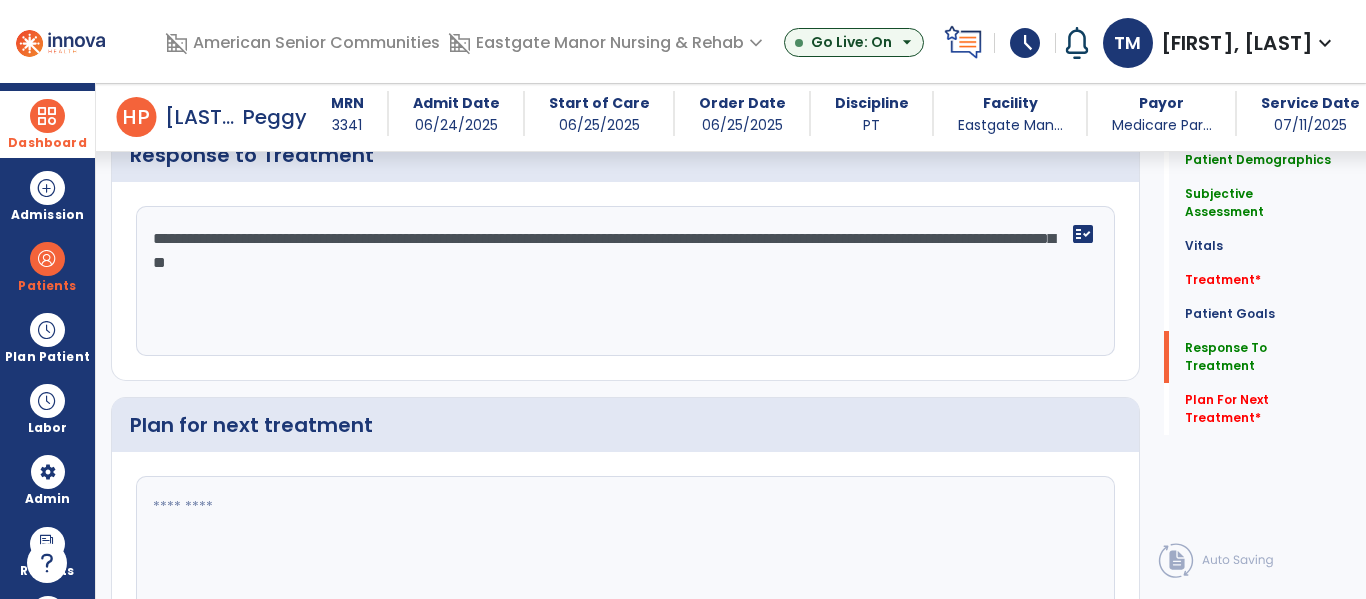 paste on "**********" 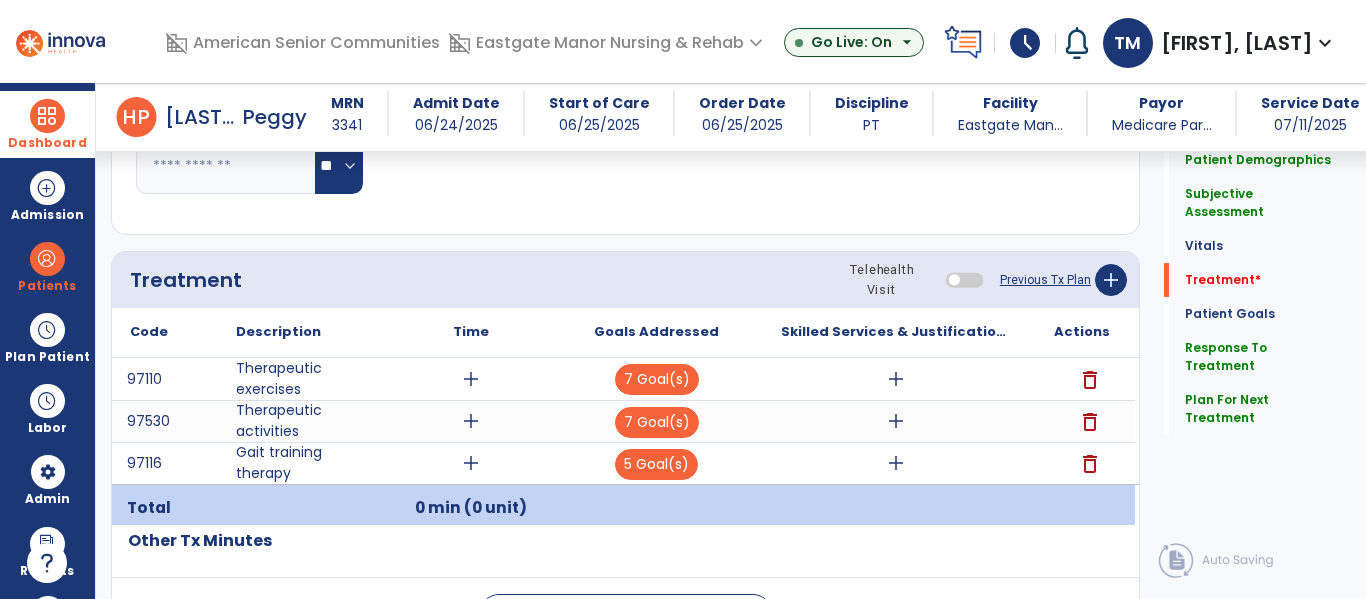 scroll, scrollTop: 1059, scrollLeft: 0, axis: vertical 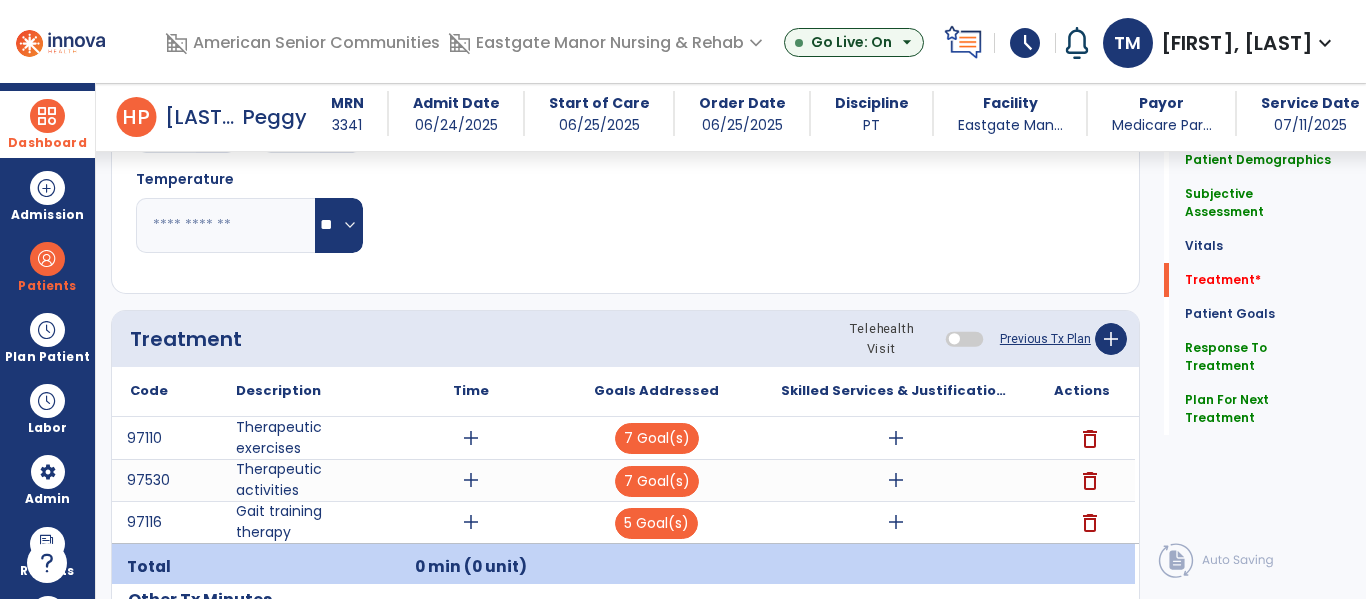type on "**********" 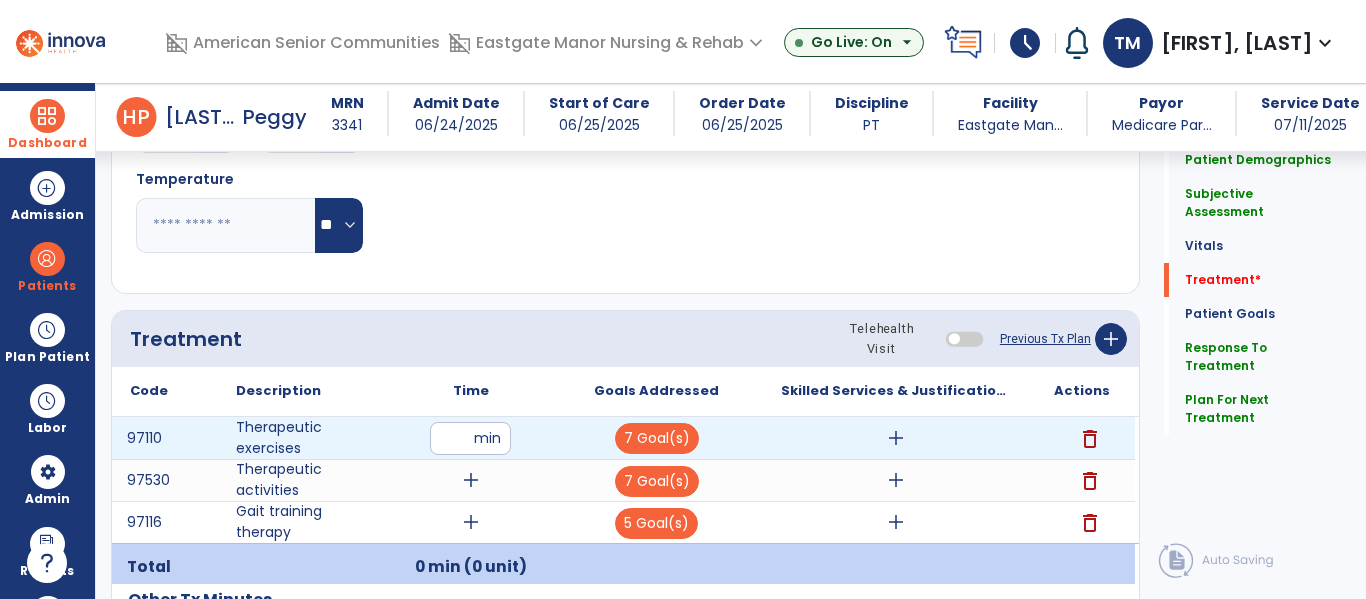 type on "**" 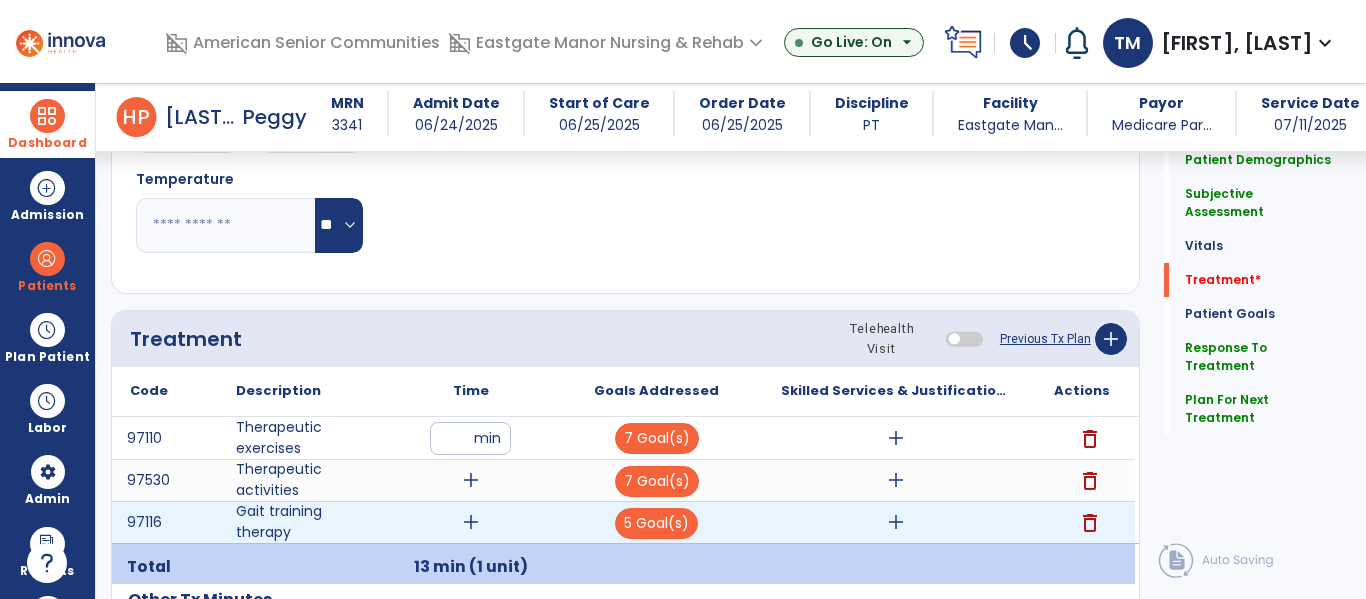 click on "add" at bounding box center (471, 522) 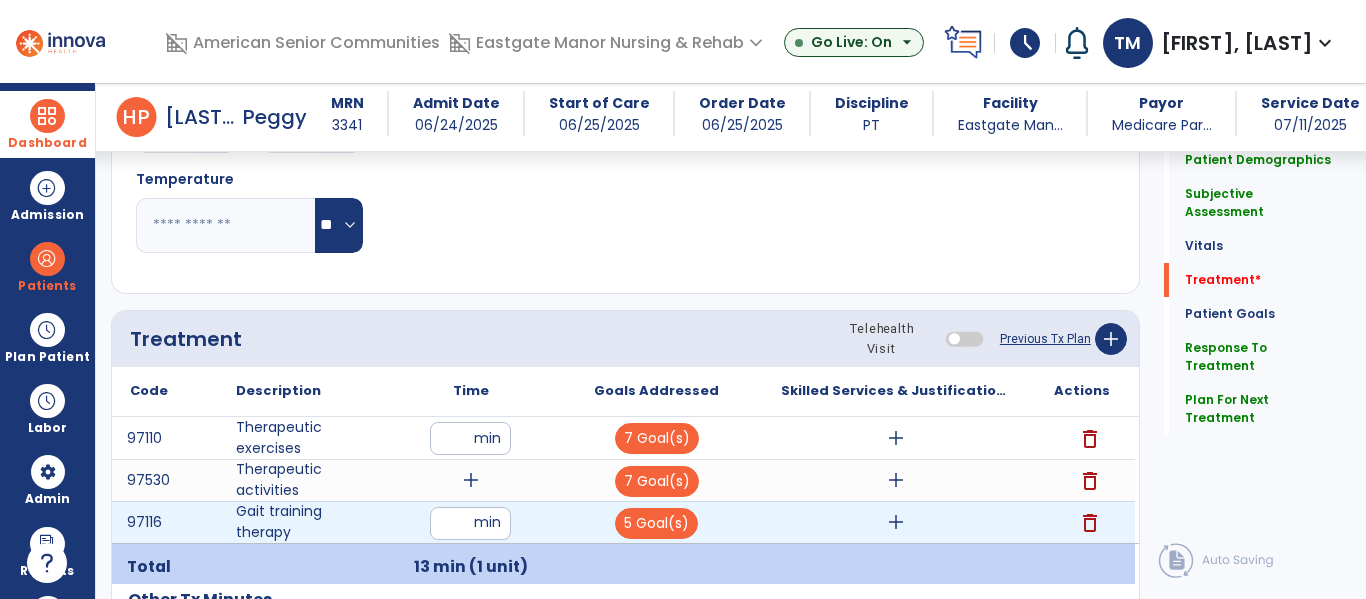type on "**" 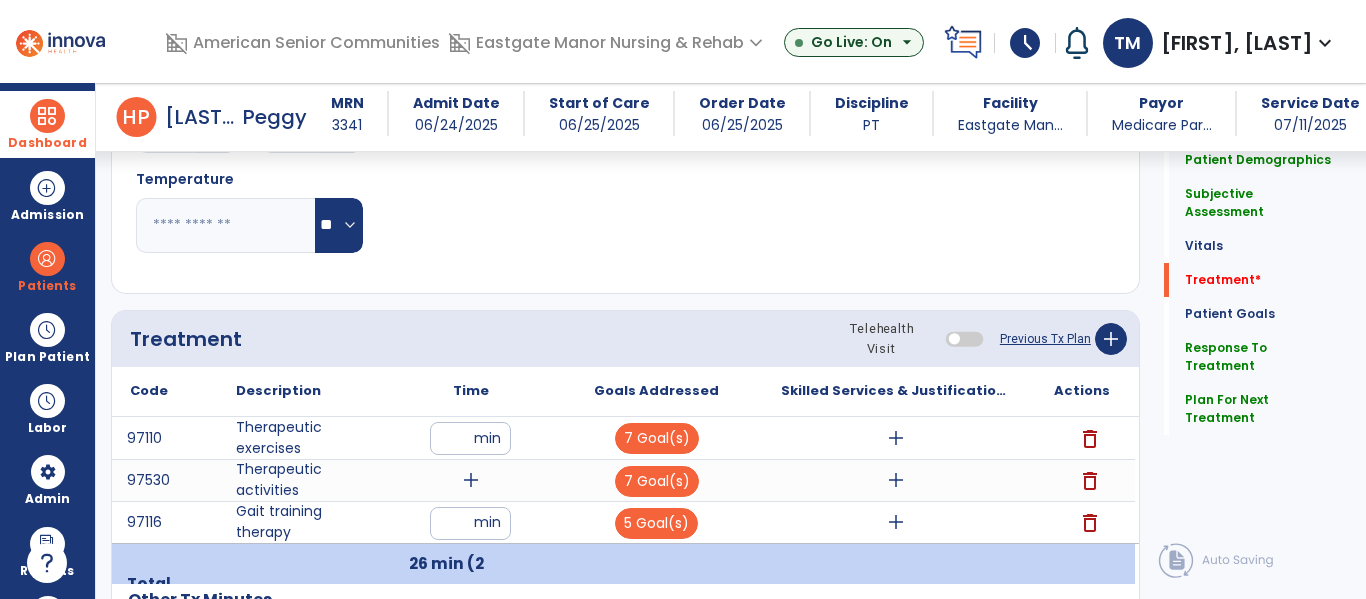 click on "add" at bounding box center (471, 480) 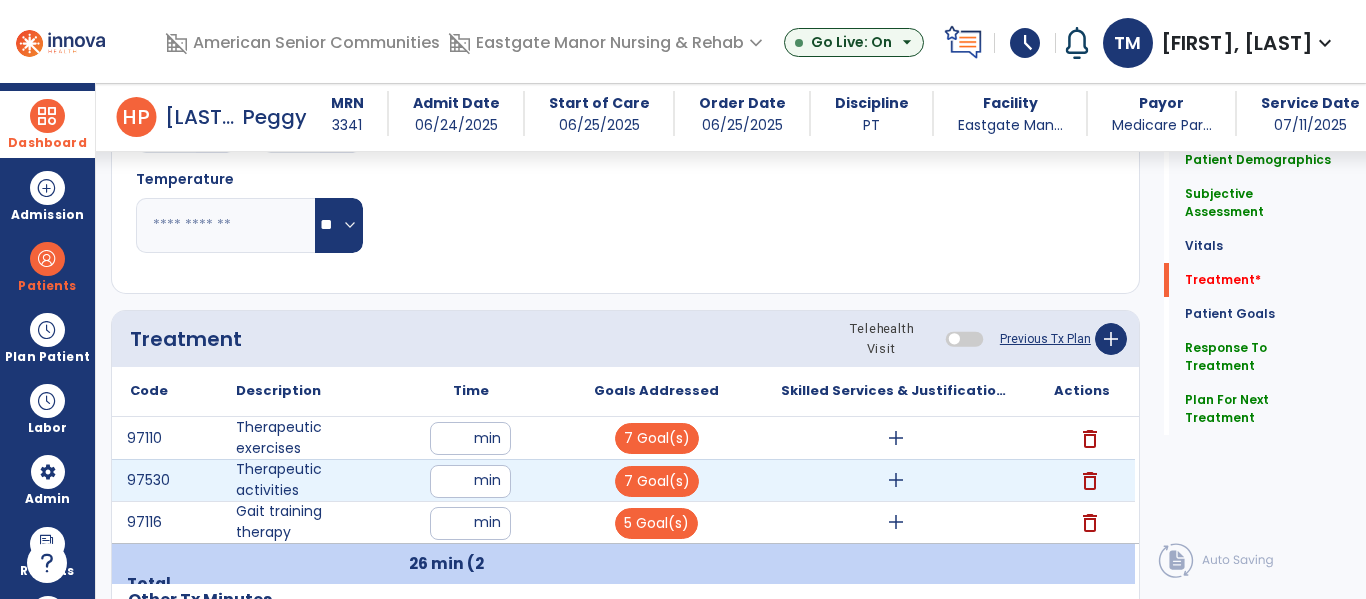 type on "**" 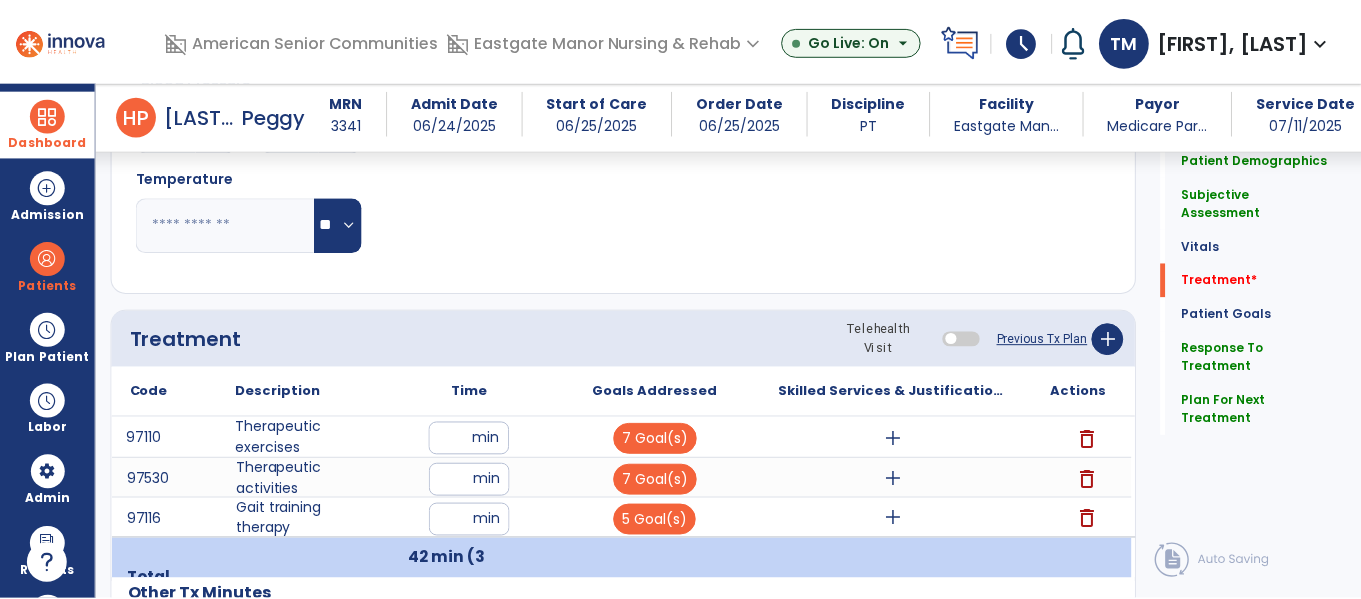 scroll, scrollTop: 1140, scrollLeft: 0, axis: vertical 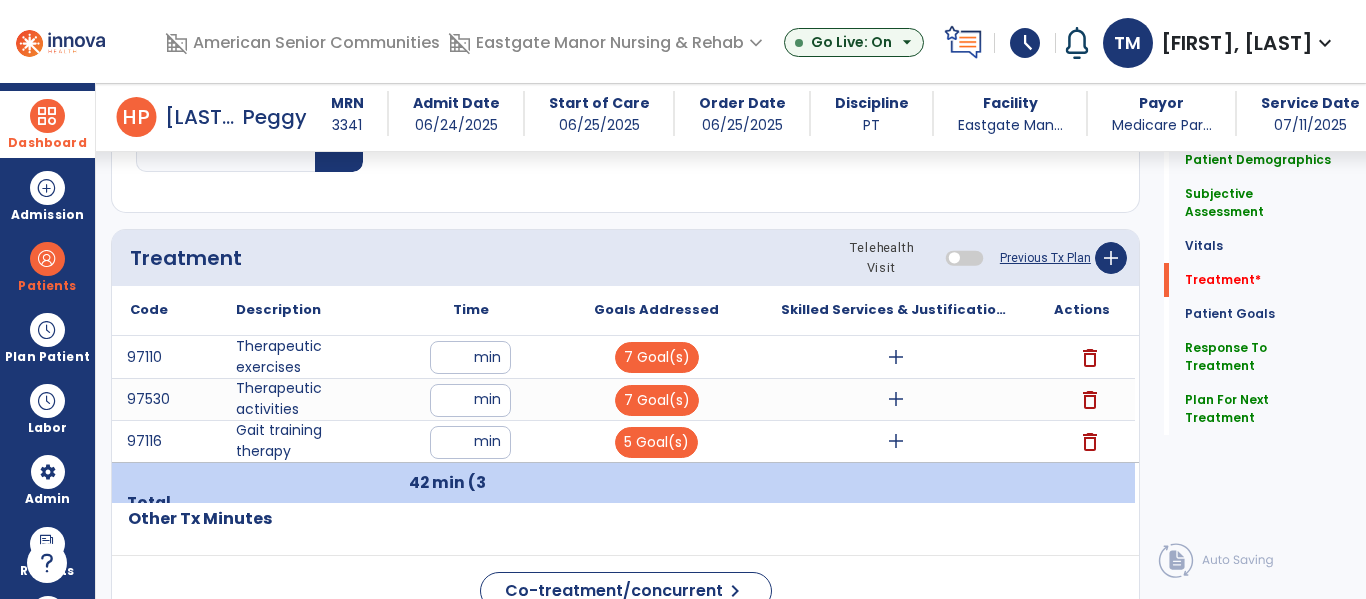 click on "add" at bounding box center [896, 357] 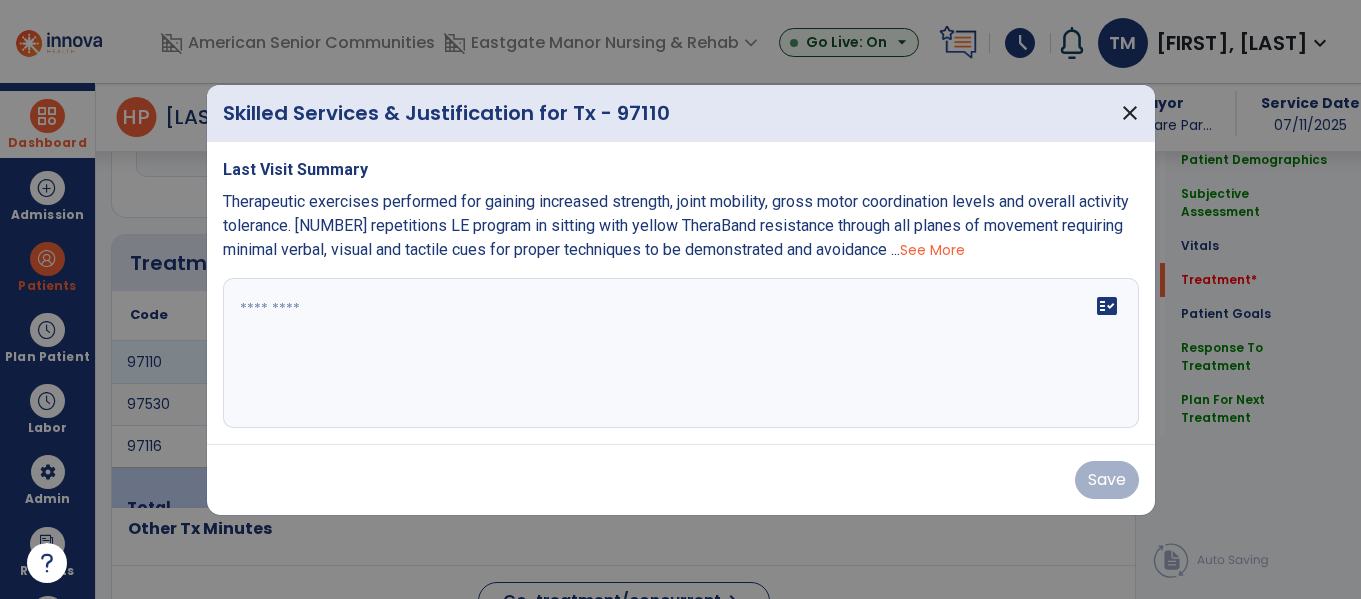 scroll, scrollTop: 1140, scrollLeft: 0, axis: vertical 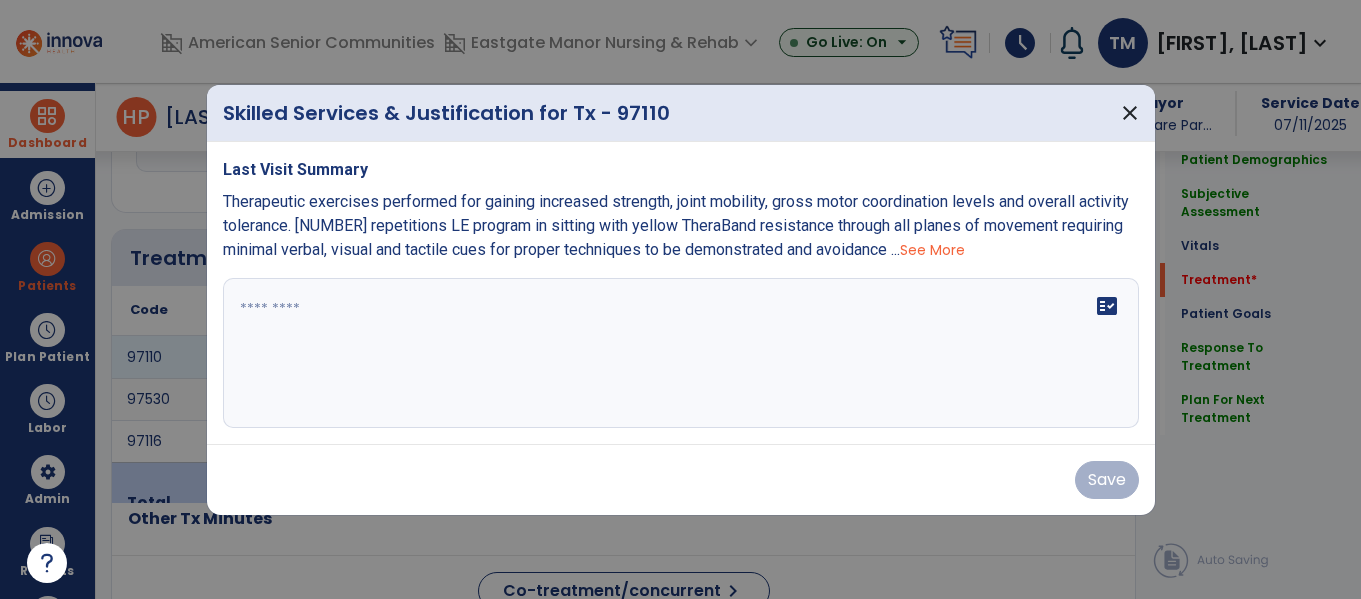 click on "See More" at bounding box center [932, 250] 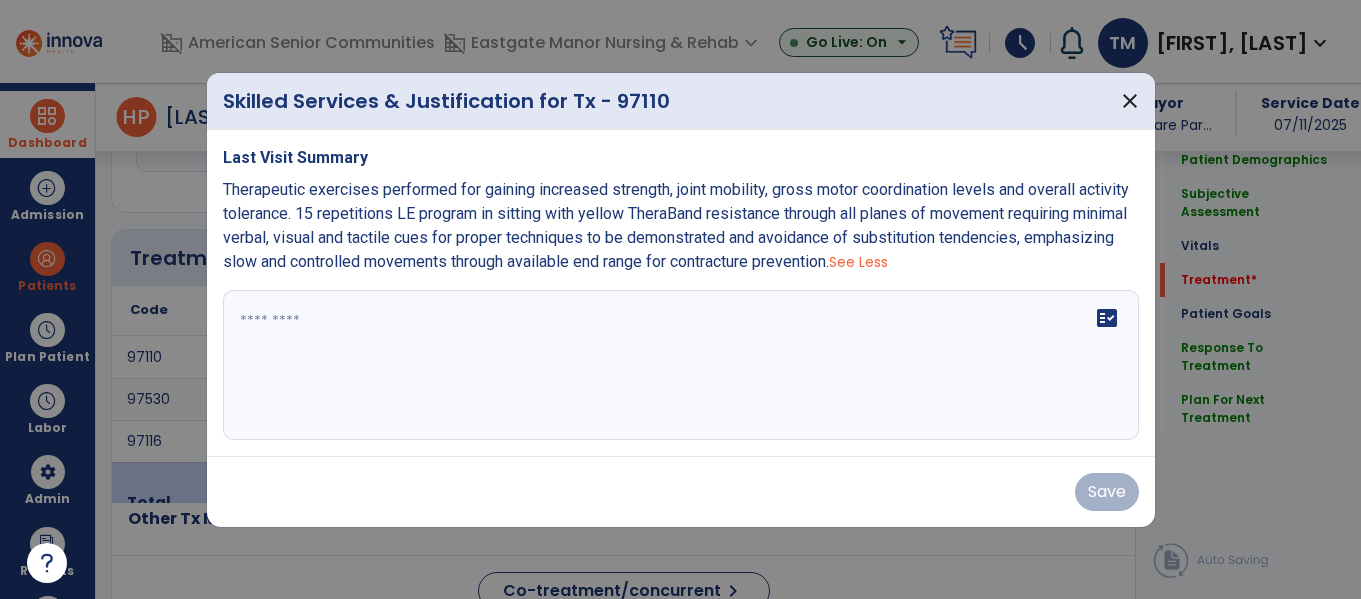 click on "Therapeutic exercises performed for gaining increased strength, joint mobility, gross motor coordination levels and overall activity tolerance. 15 repetitions LE program in sitting with yellow TheraBand resistance through all planes of movement requiring minimal verbal, visual and tactile cues for proper techniques to be demonstrated and avoidance of substitution tendencies, emphasizing slow and controlled movements through available end range for contracture prevention." at bounding box center (676, 225) 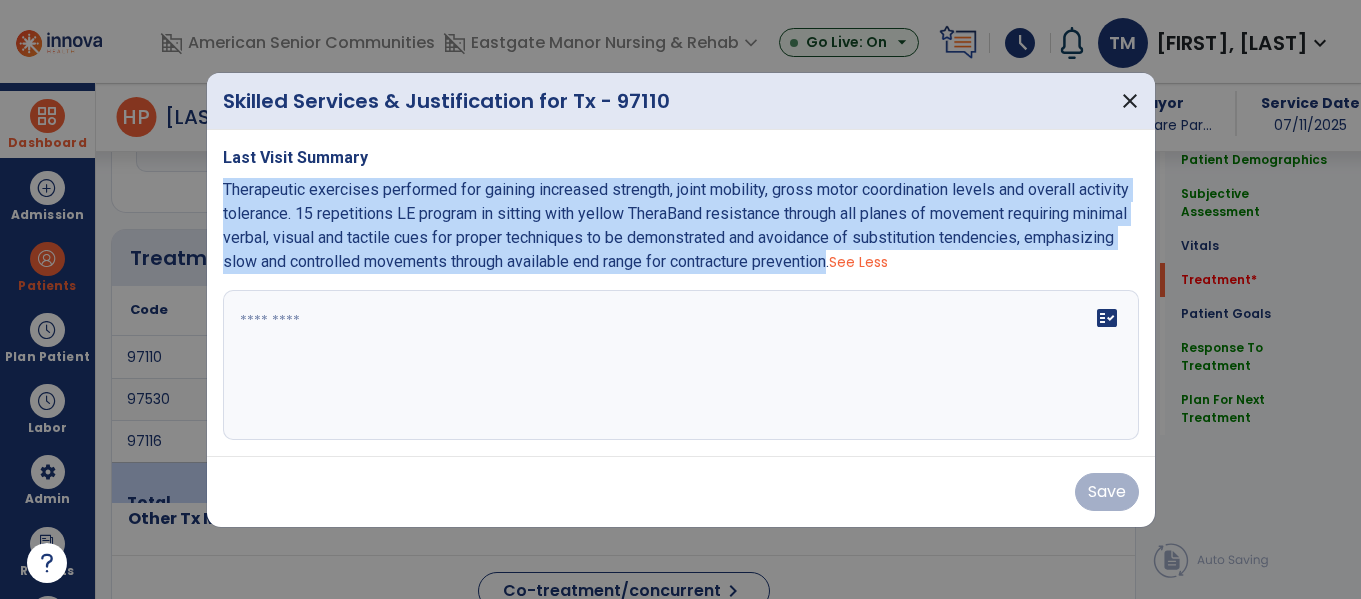 copy on "Therapeutic exercises performed for gaining increased strength, joint mobility, gross motor coordination levels and overall activity tolerance. 15 repetitions LE program in sitting with yellow TheraBand resistance through all planes of movement requiring minimal verbal, visual and tactile cues for proper techniques to be demonstrated and avoidance of substitution tendencies, emphasizing slow and controlled movements through available end range for contracture prevention" 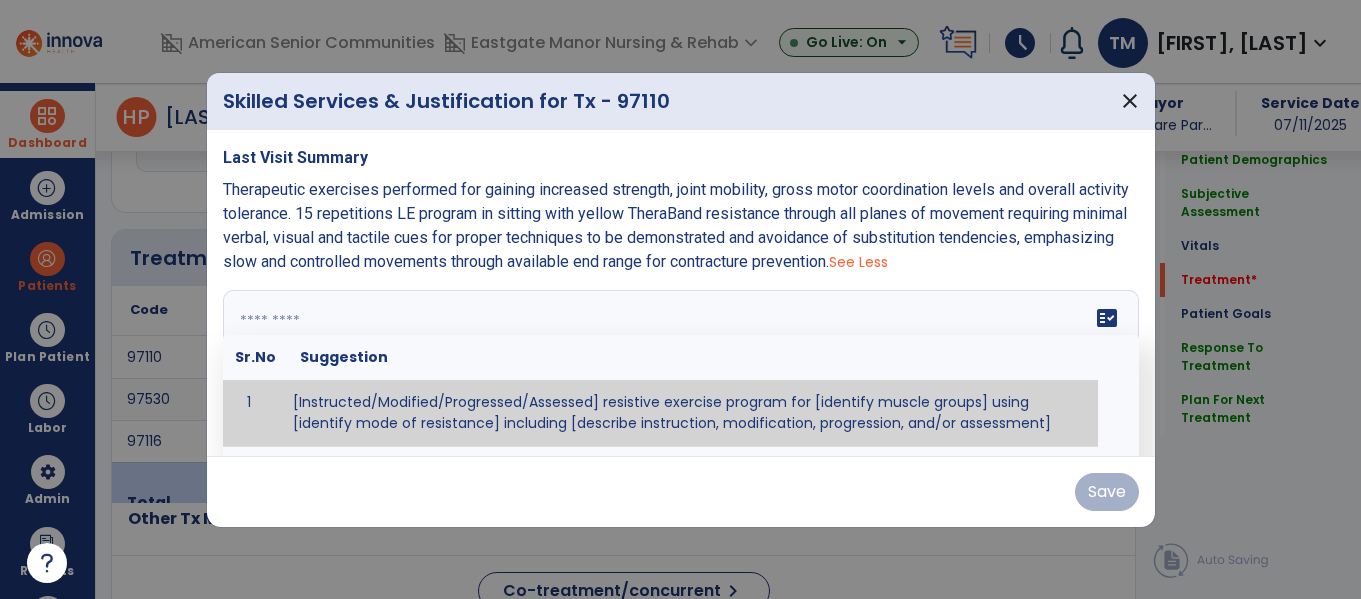 paste on "**********" 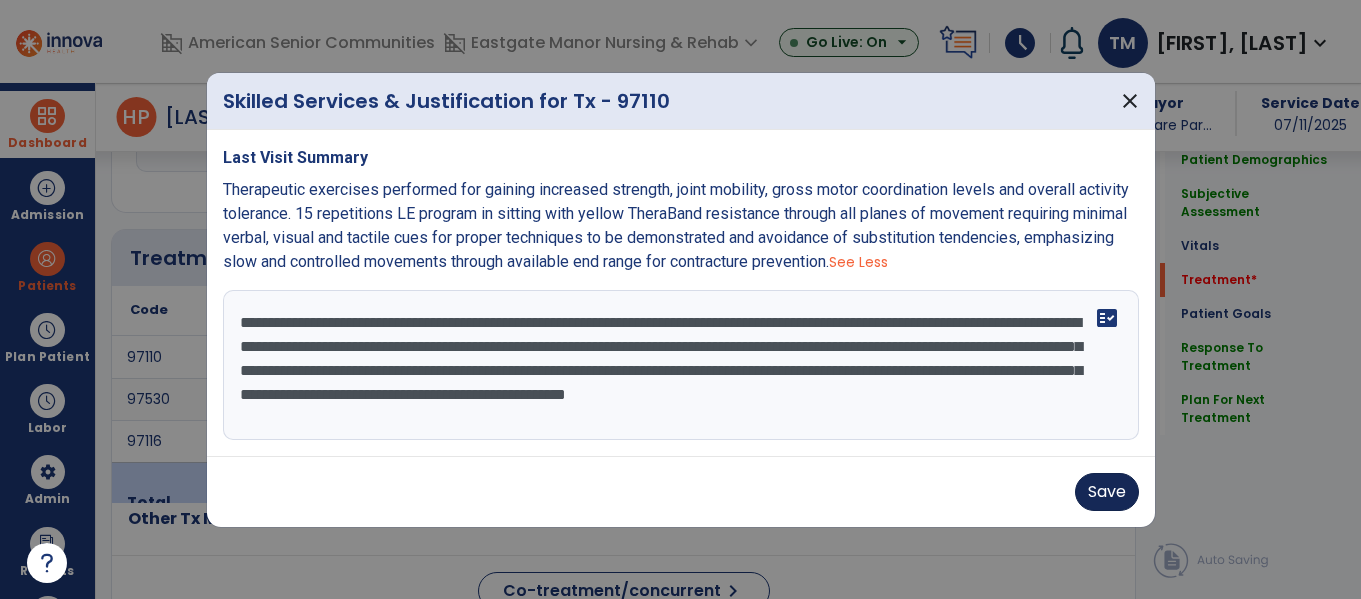 type on "**********" 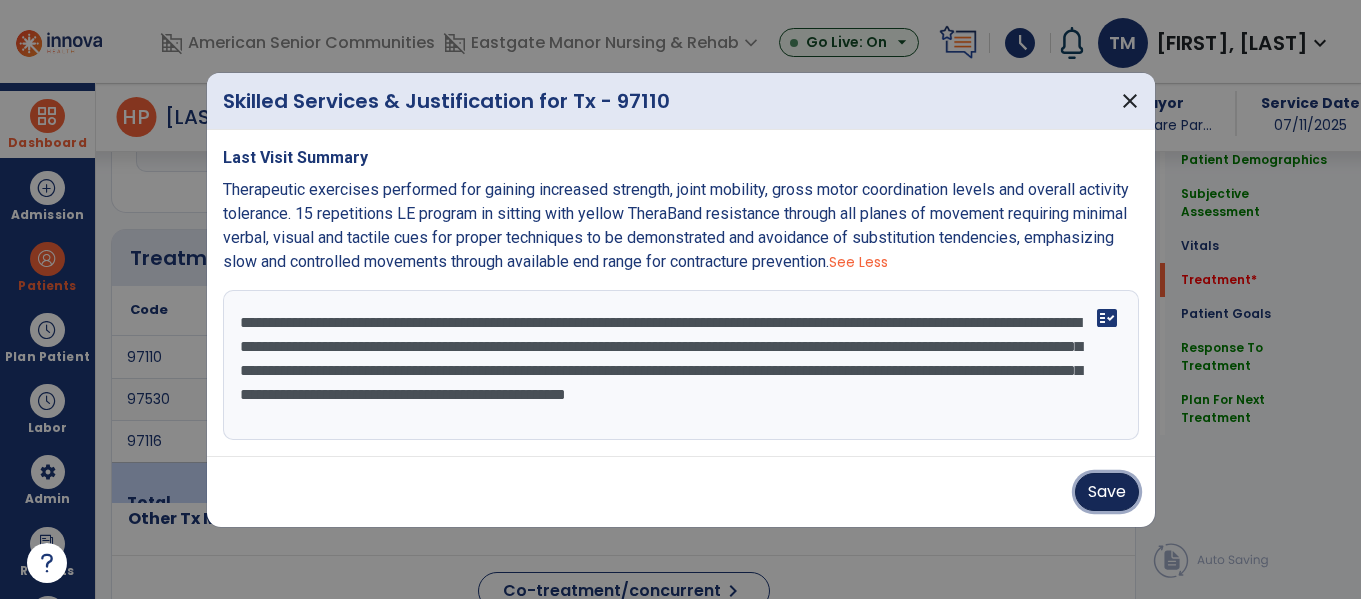 click on "Save" at bounding box center (1107, 492) 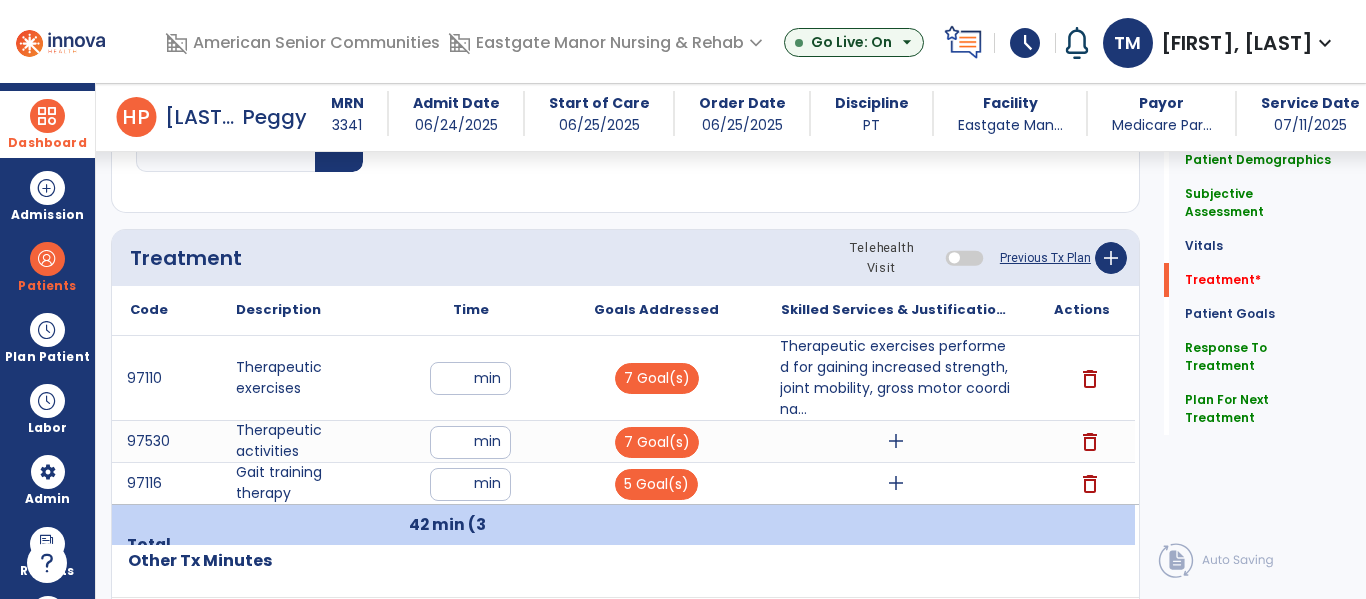 click on "add" at bounding box center (896, 441) 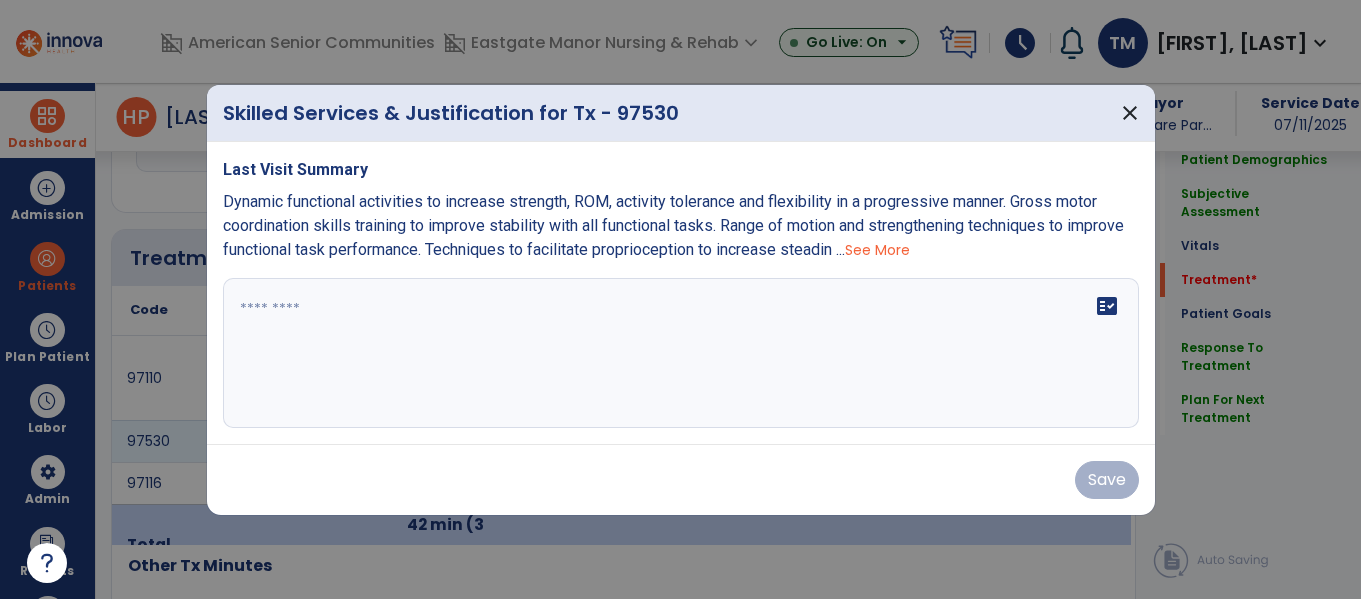scroll, scrollTop: 1140, scrollLeft: 0, axis: vertical 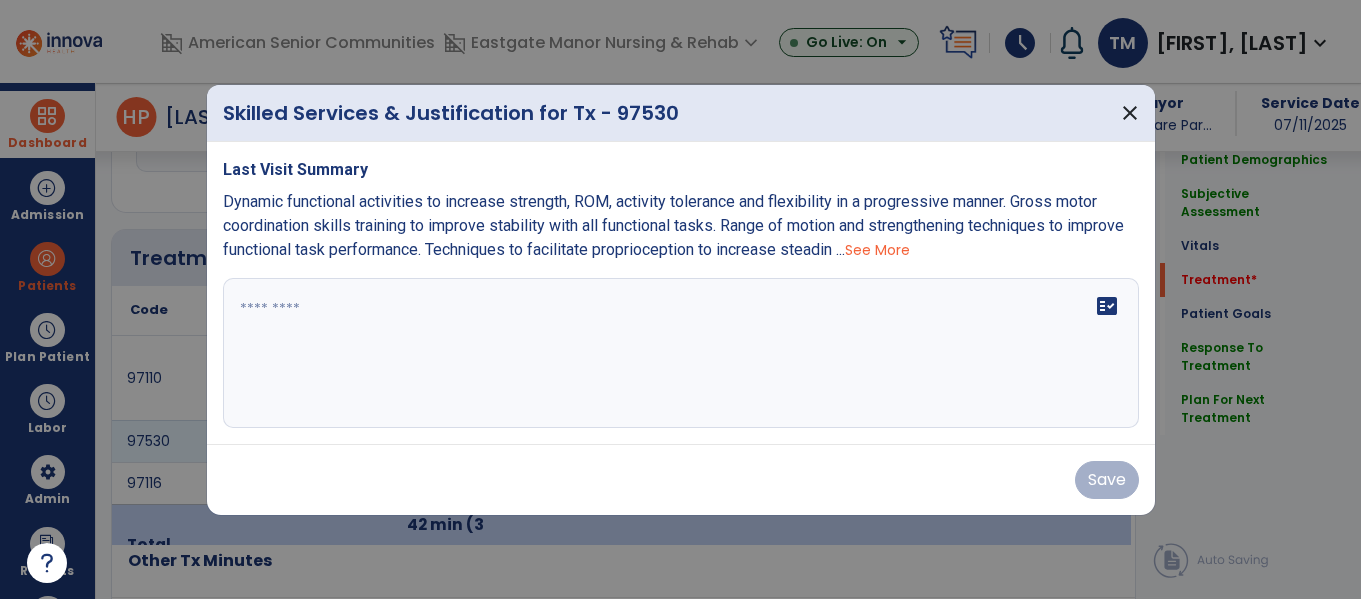 click on "See More" at bounding box center [877, 250] 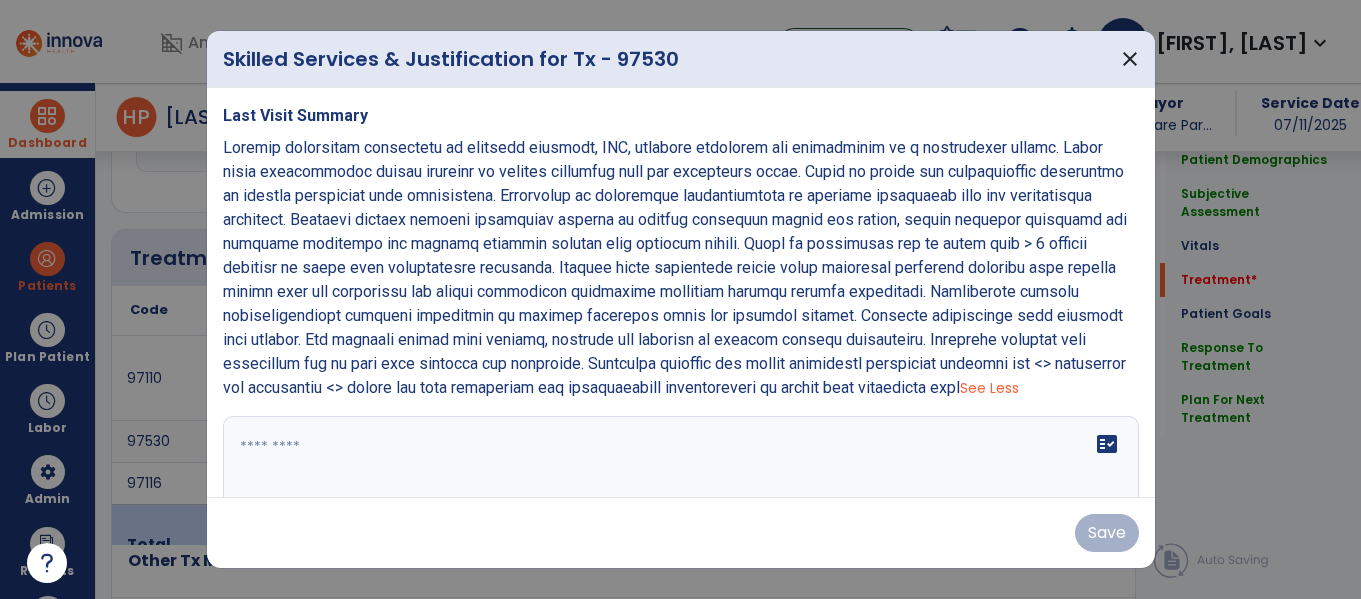 click on "See Less" at bounding box center (681, 268) 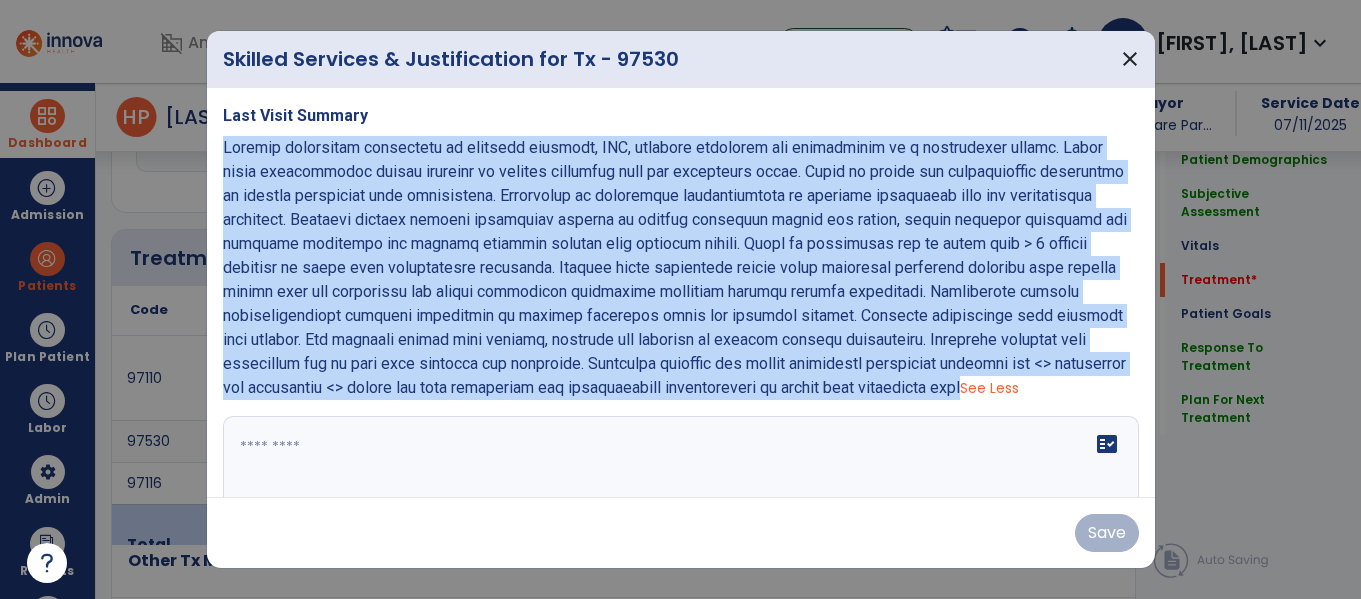 copy on "Dynamic functional activities to increase strength, ROM, activity tolerance and flexibility in a progressive manner. Gross motor coordination skills training to improve stability with all functional tasks. Range of motion and strengthening techniques to improve functional task performance. Techniques to facilitate proprioception to increase steadiness with all transitional movements. Standing dynamic balance activities working to promote increased single leg stance, weight shifting abilities and righting reactions for gaining improved overall fall recovery skills. Stand by assistance sit to stand with > 1 attempt required at times with transitional movements. Contact guard assistance during pivot transfers multiples surfaces with minimal safety cues for sequencing and proper techniques especially improving upright posture throughout. Unsupported sitting multidirectional reaching activities to promote increased trunk and postural control. Extended performance time required this session. Bed mobility drills ..." 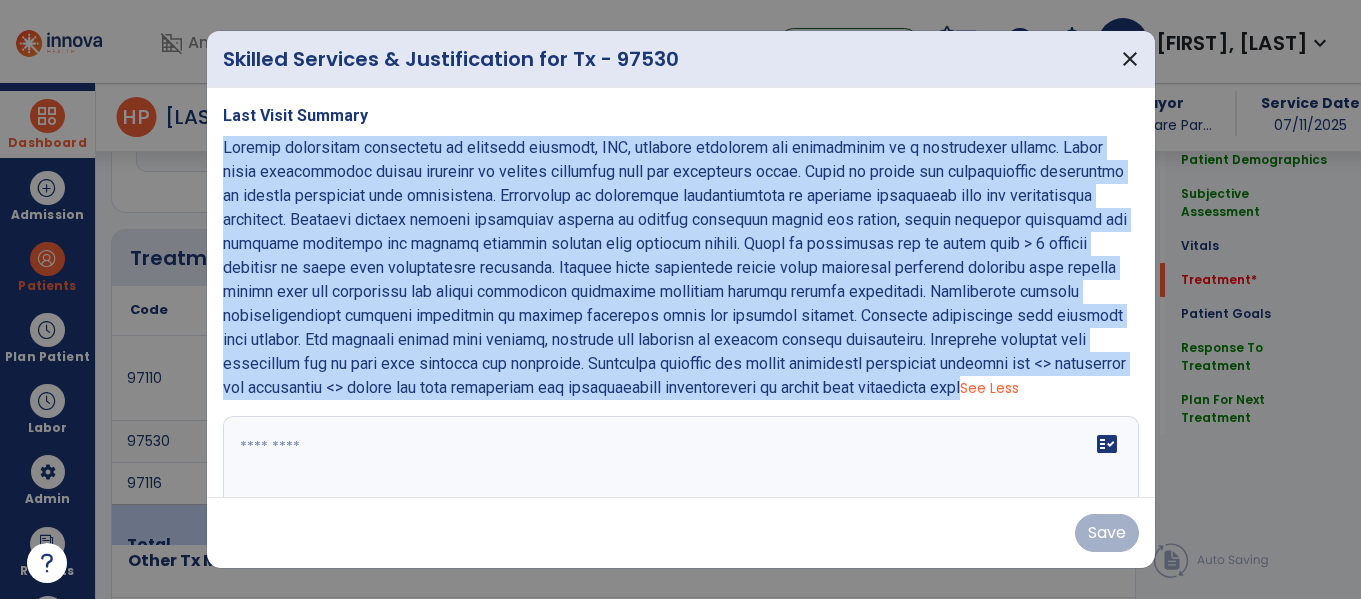 click at bounding box center [678, 491] 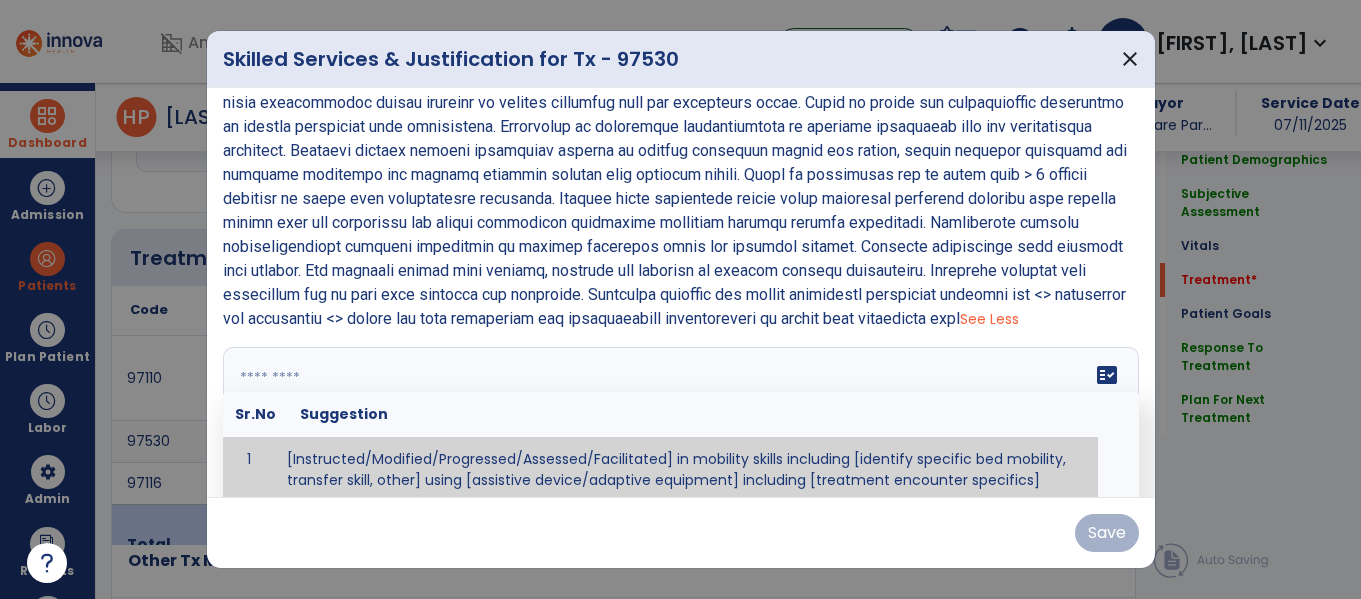 paste on "**********" 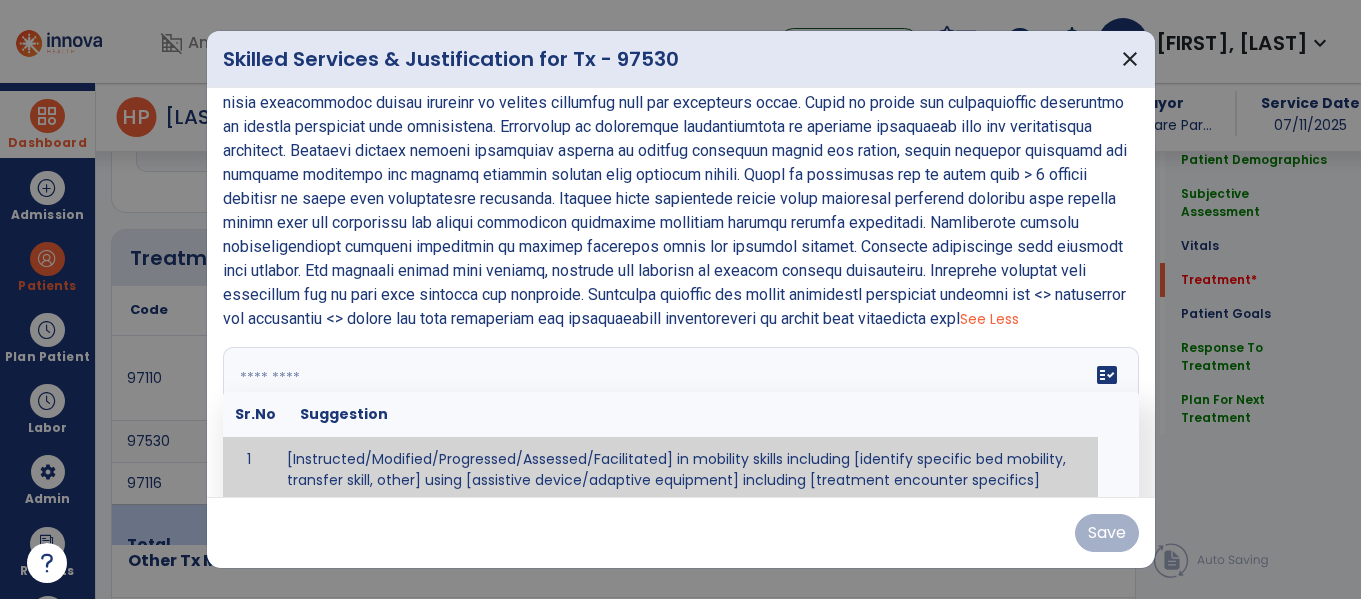 type on "**********" 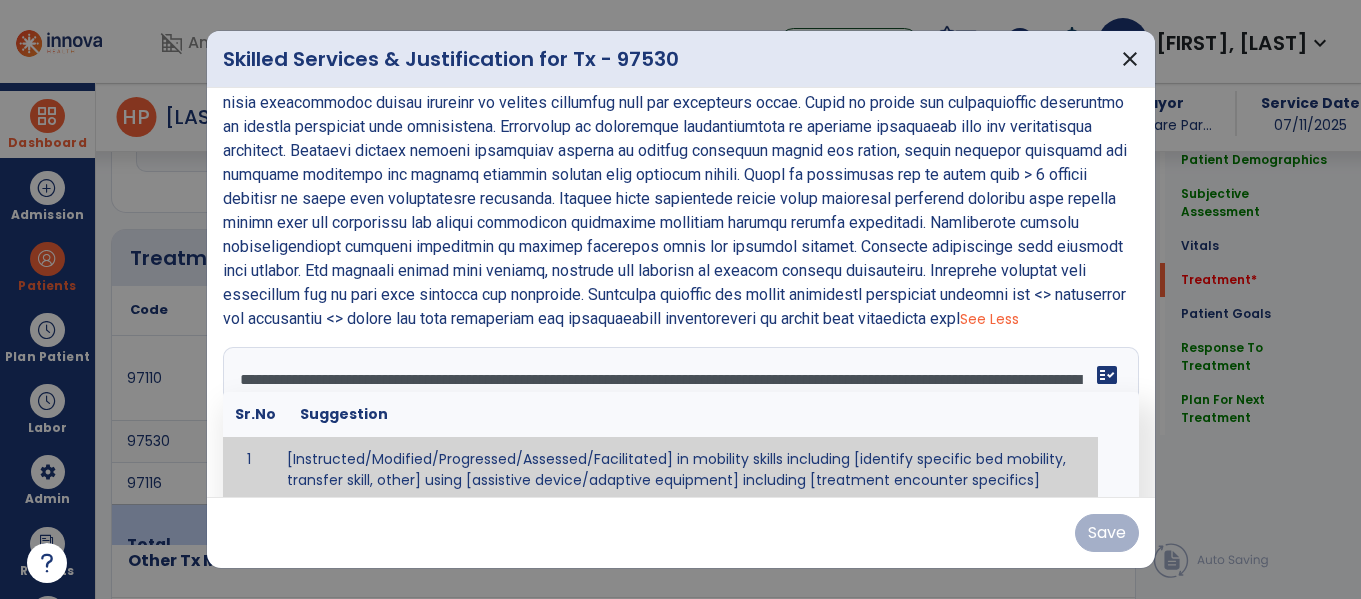 scroll, scrollTop: 75, scrollLeft: 0, axis: vertical 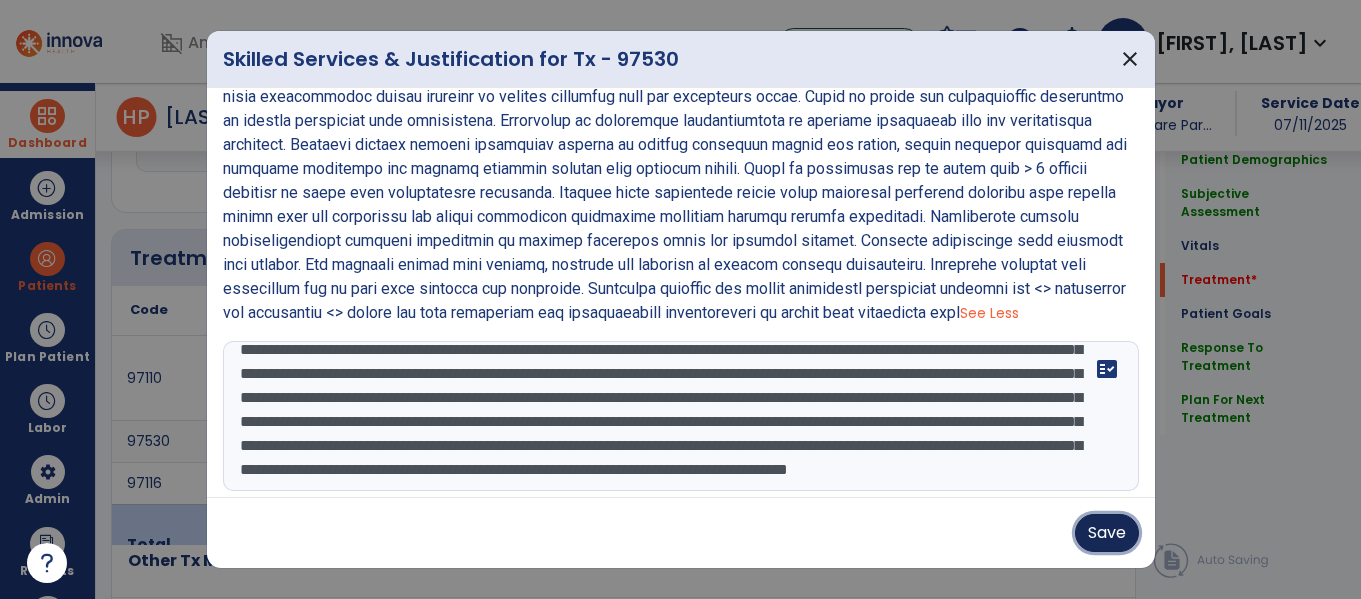 click on "Save" at bounding box center [1107, 533] 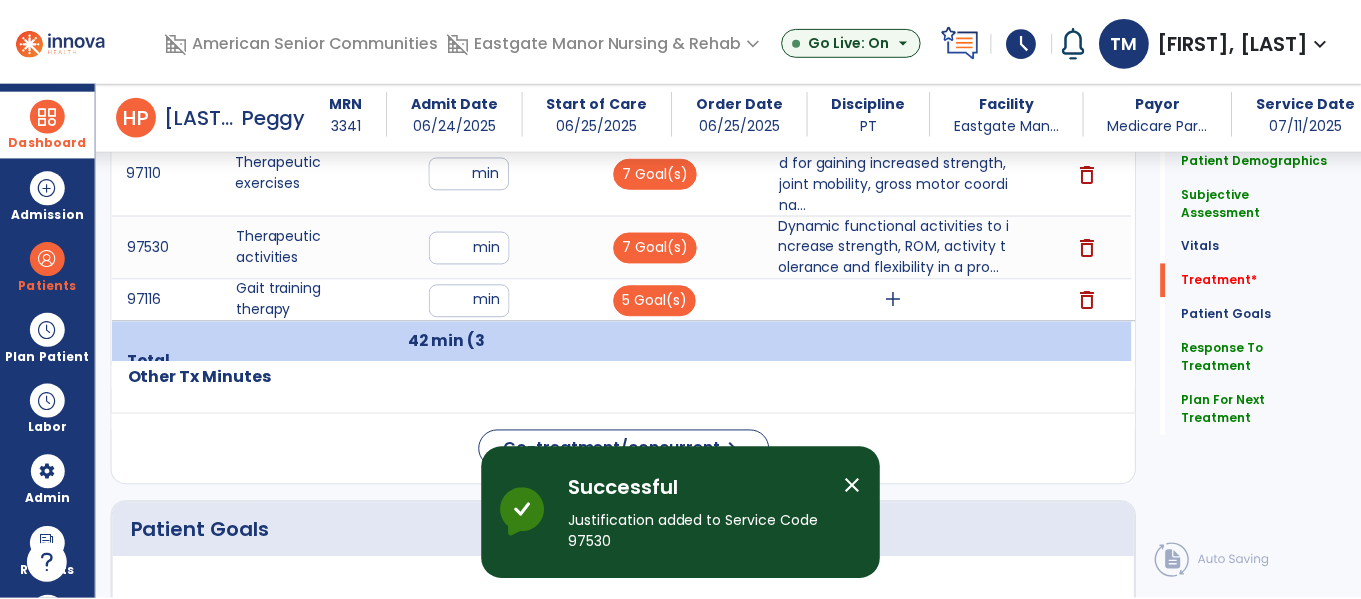 scroll, scrollTop: 1351, scrollLeft: 0, axis: vertical 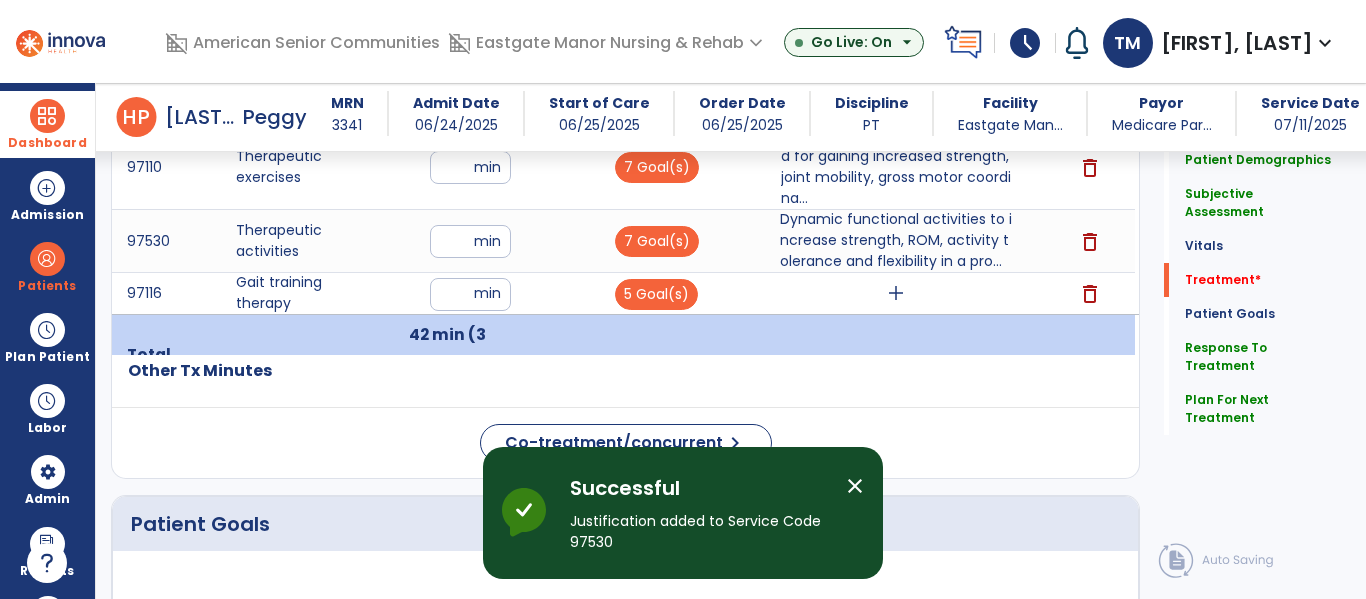 click on "add" at bounding box center [896, 293] 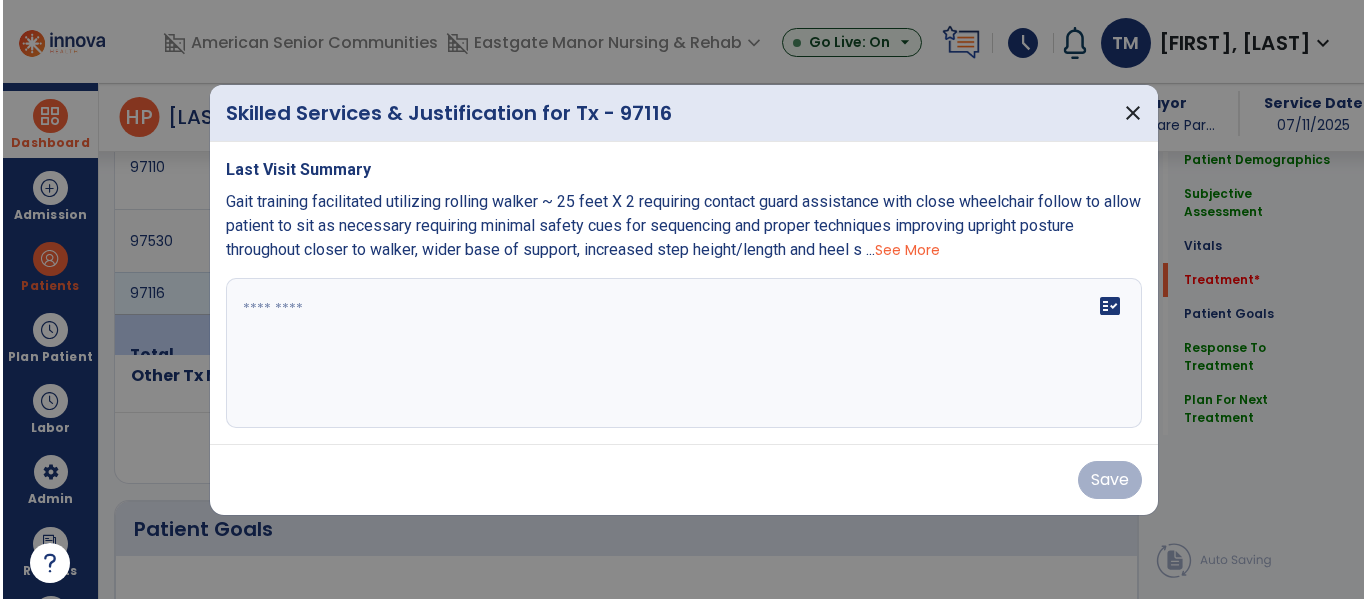scroll, scrollTop: 1351, scrollLeft: 0, axis: vertical 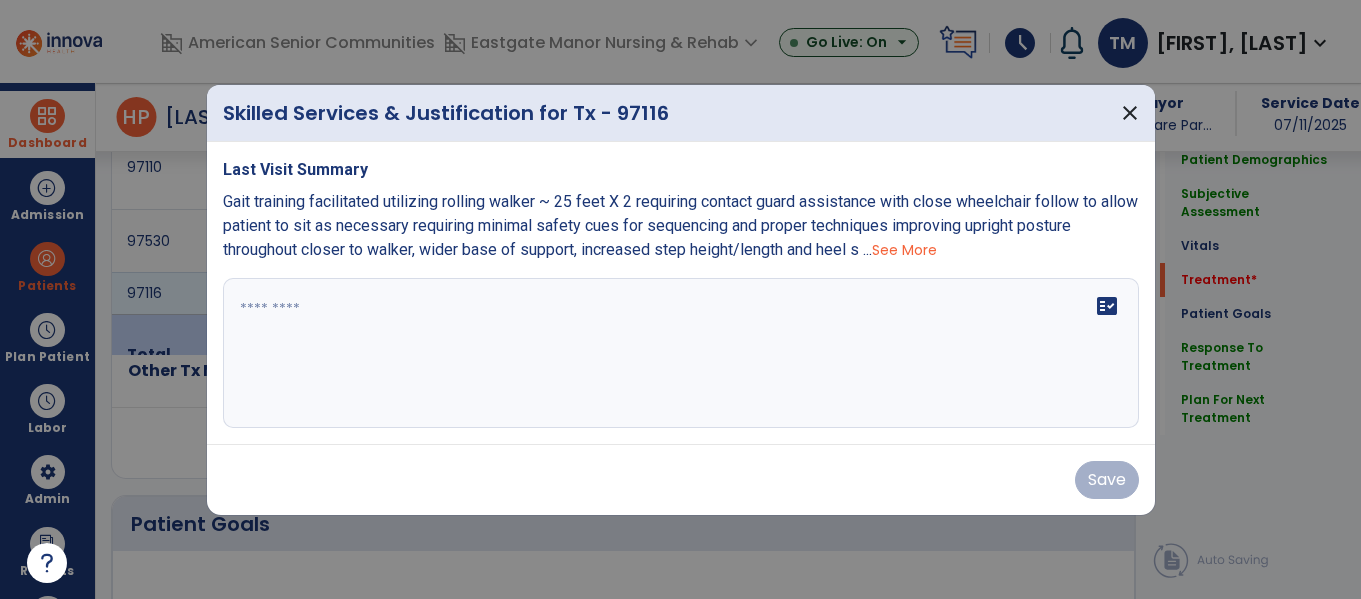 click on "See More" at bounding box center [904, 250] 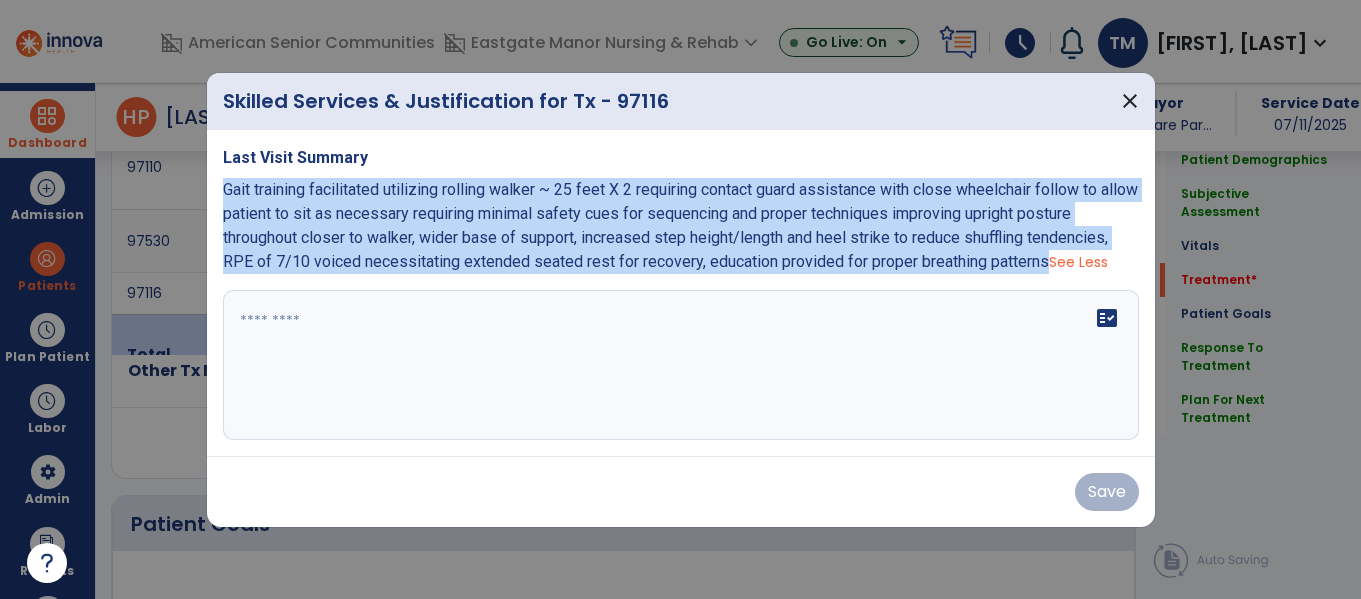copy on "Gait training facilitated utilizing rolling walker ~ 25 feet X 2 requiring contact guard assistance with close wheelchair follow to allow patient to sit as necessary requiring minimal safety cues for sequencing and proper techniques improving upright posture throughout closer to walker, wider base of support, increased step height/length and heel strike to reduce shuffling tendencies, RPE of 7/10 voiced necessitating extended seated rest for recovery, education provided for proper breathing patterns" 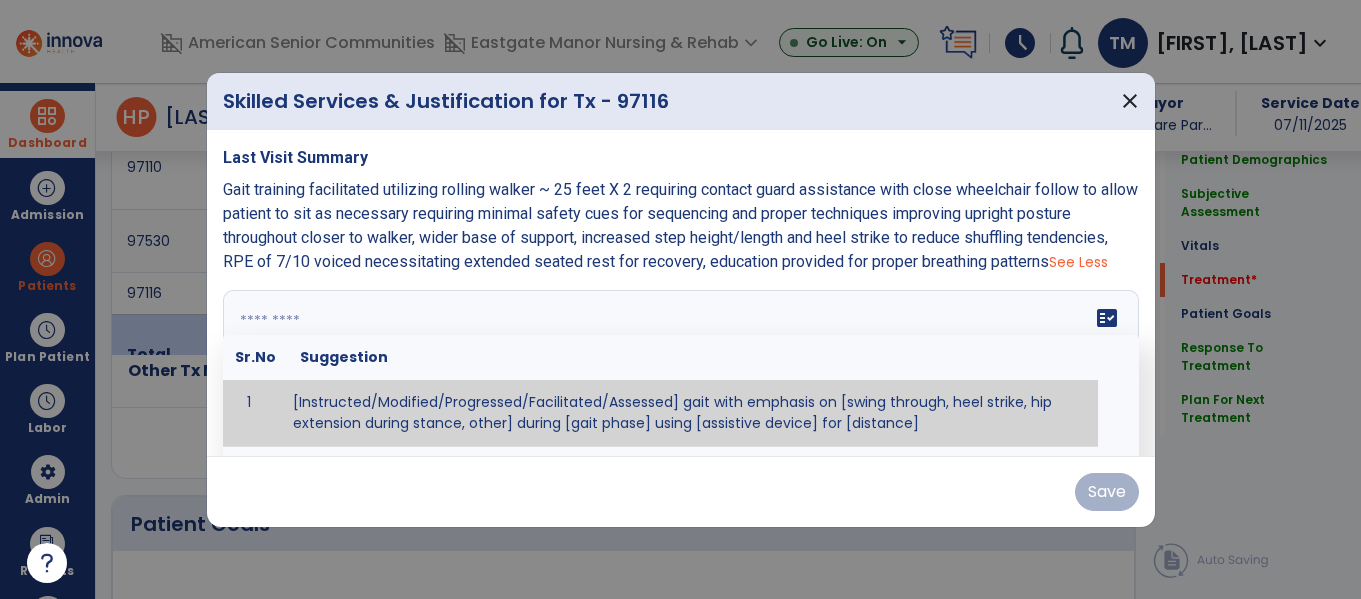paste on "**********" 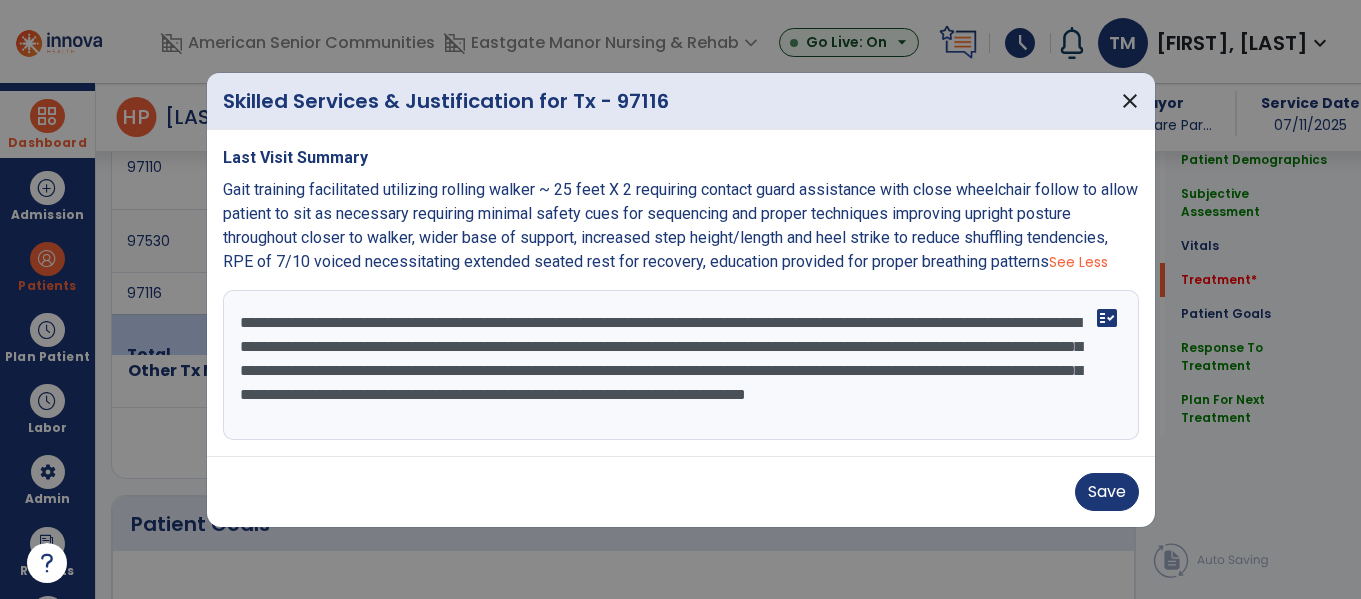 click on "**********" at bounding box center (681, 365) 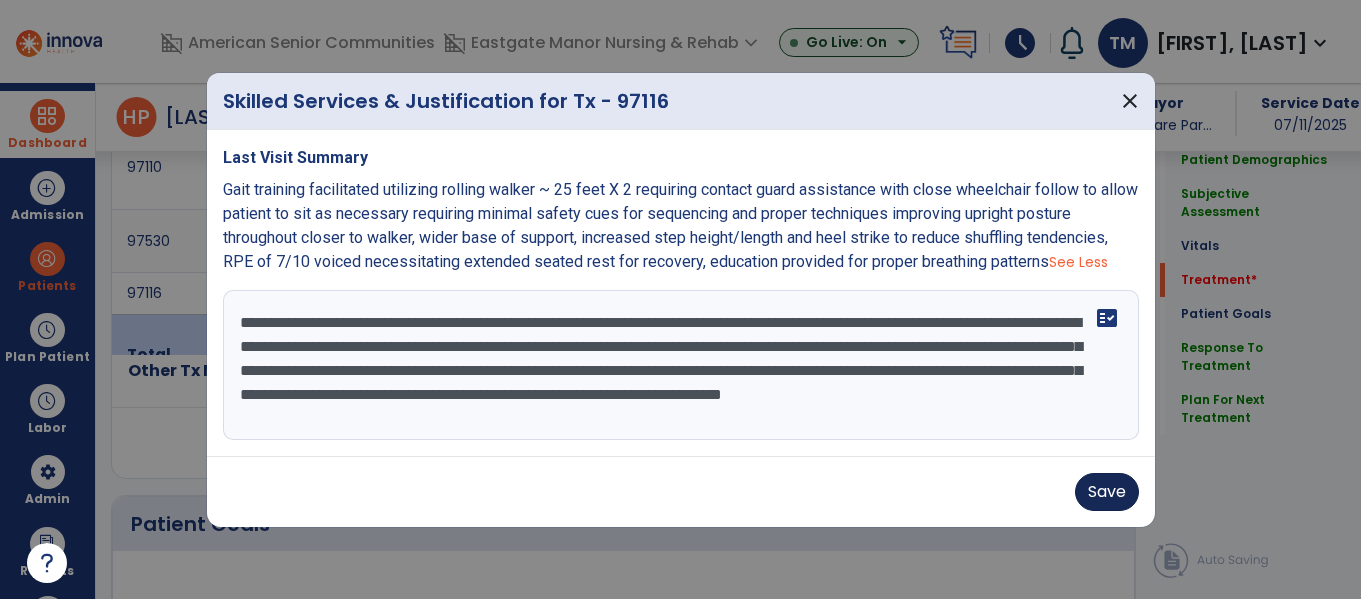 type on "**********" 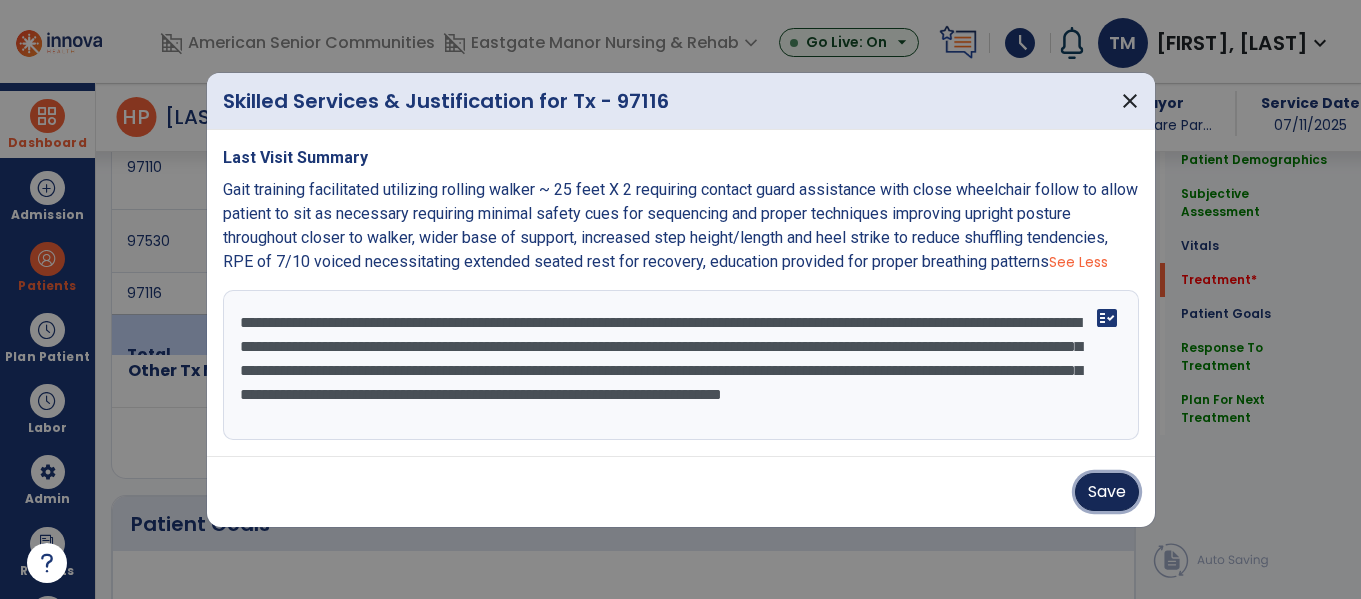 click on "Save" at bounding box center [1107, 492] 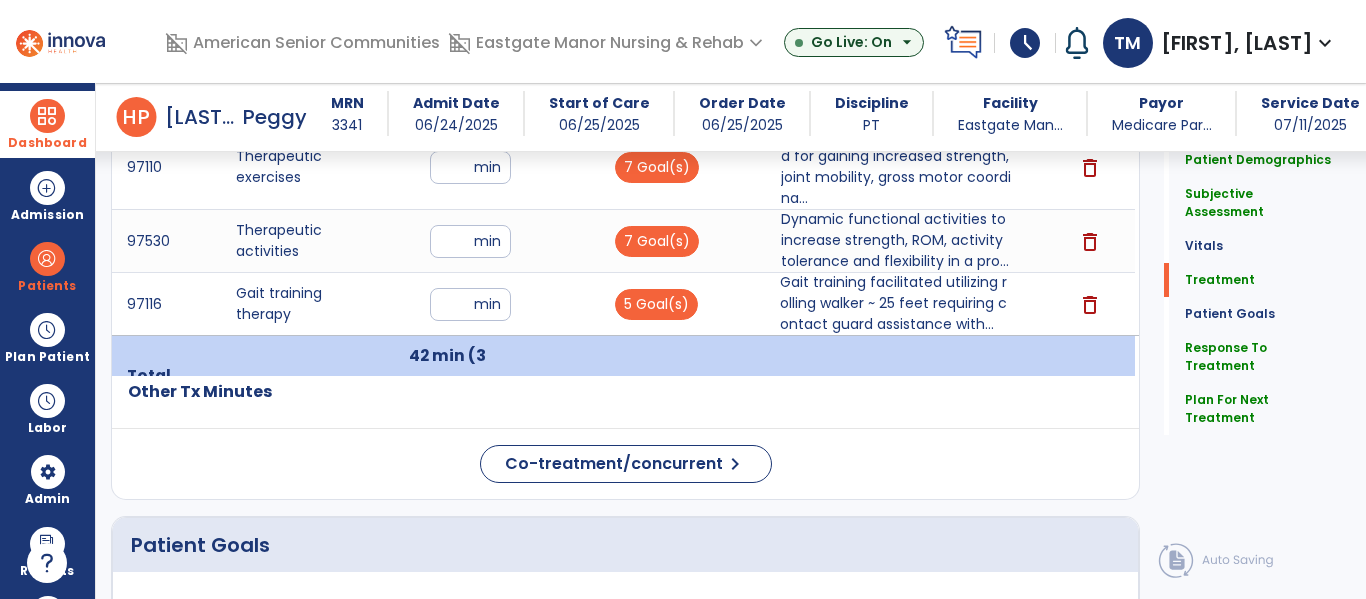 click at bounding box center (47, 116) 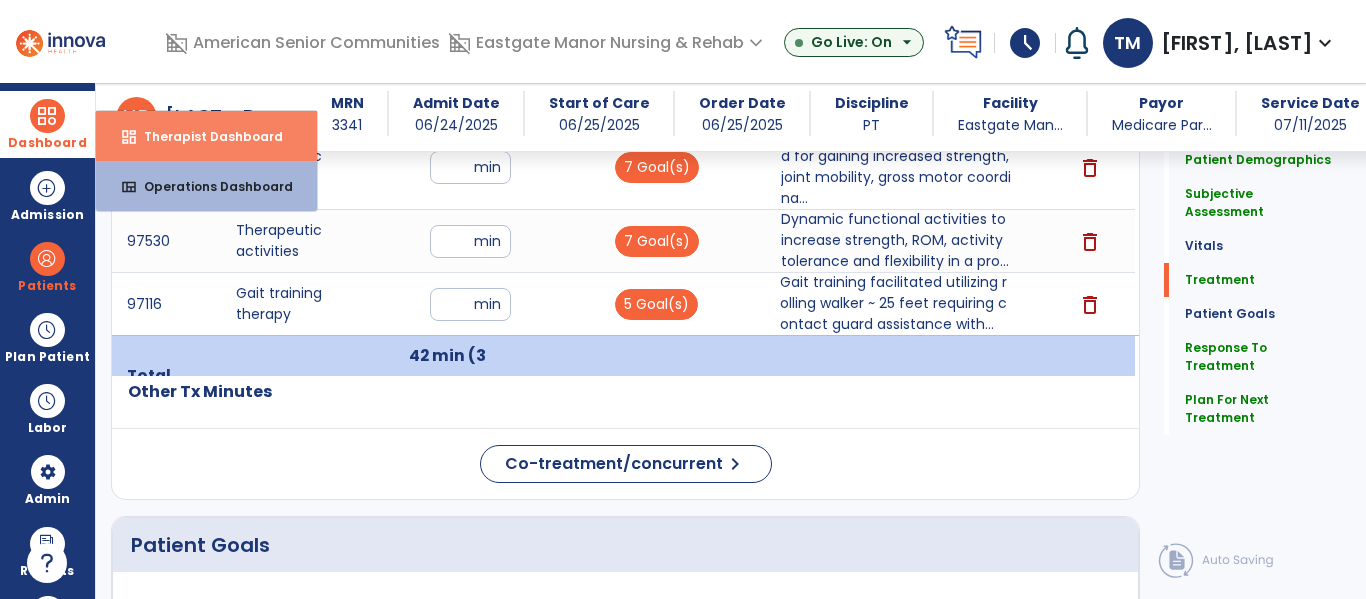 click on "dashboard  Therapist Dashboard" at bounding box center (206, 136) 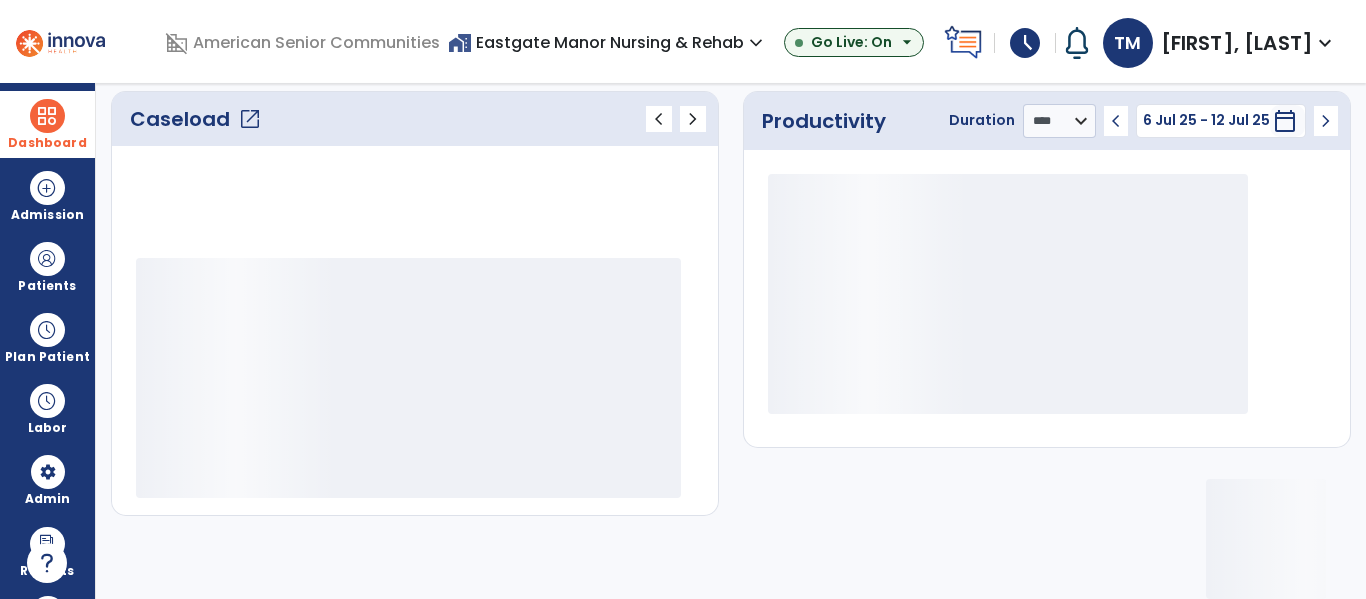 scroll, scrollTop: 276, scrollLeft: 0, axis: vertical 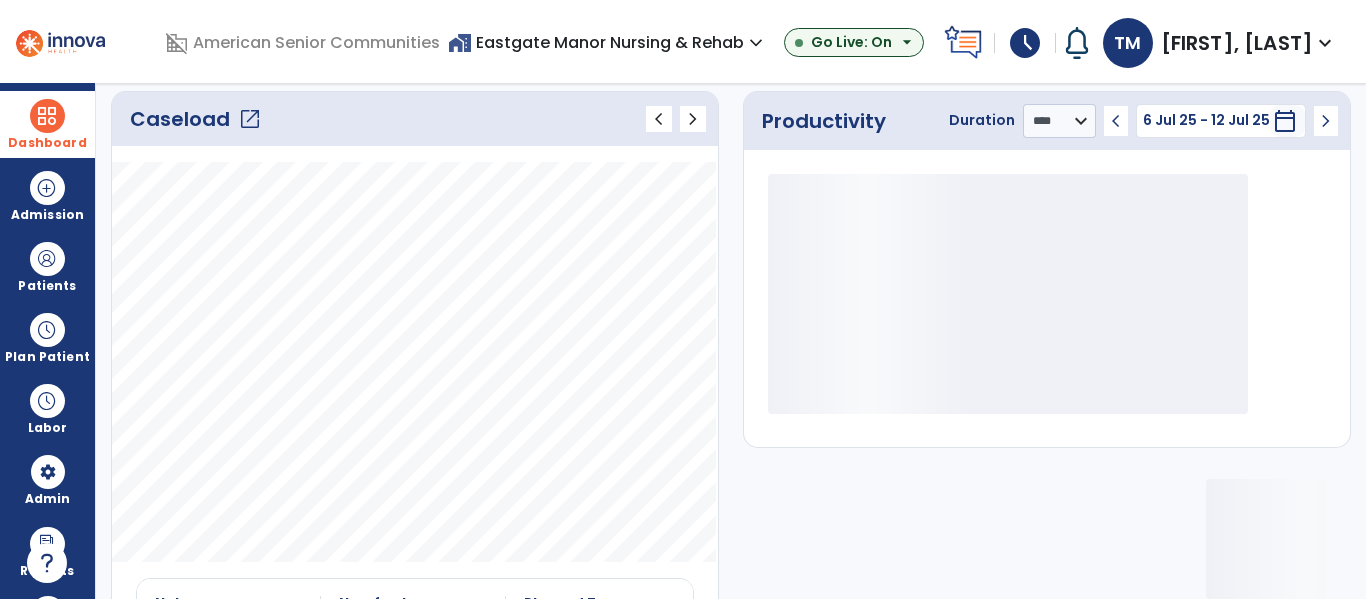 click on "home_work   Eastgate Manor Nursing & Rehab   expand_more" at bounding box center (608, 42) 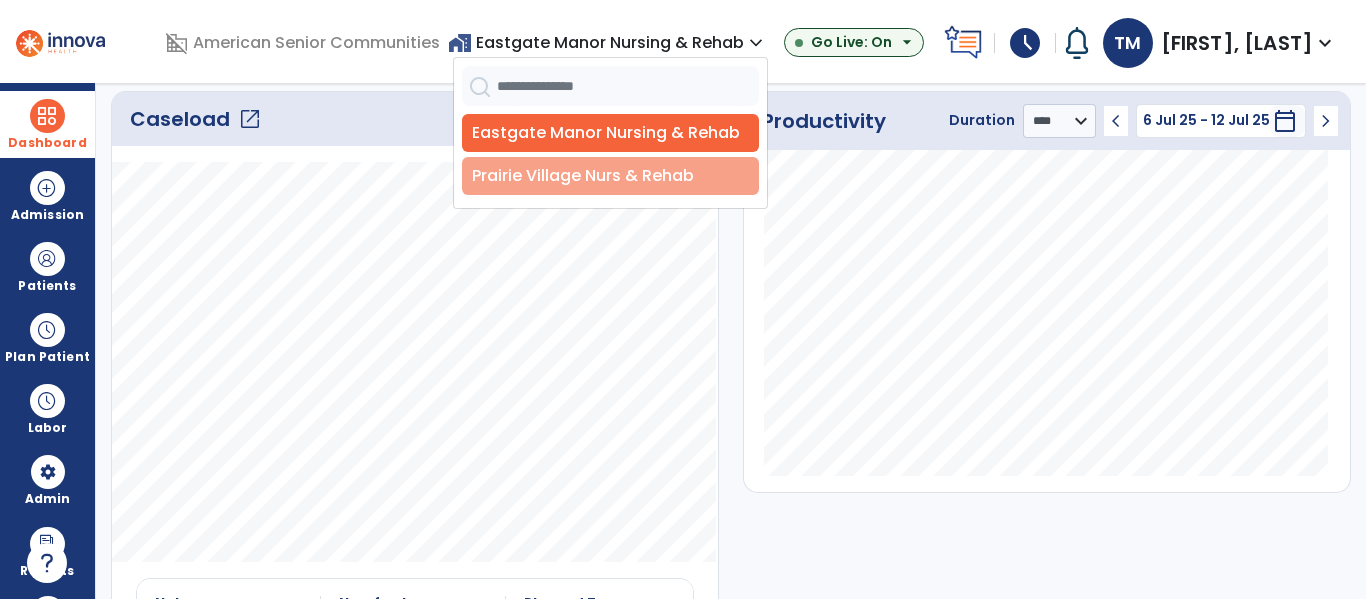 click on "Prairie Village Nurs & Rehab" at bounding box center (610, 176) 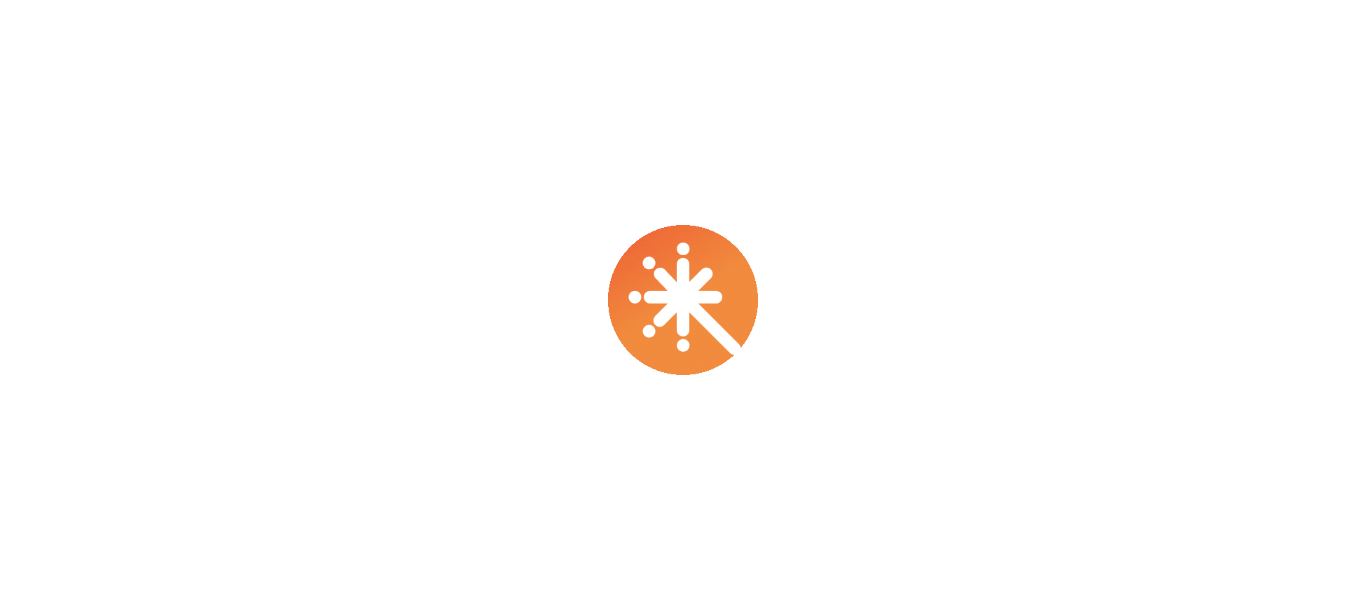 scroll, scrollTop: 0, scrollLeft: 0, axis: both 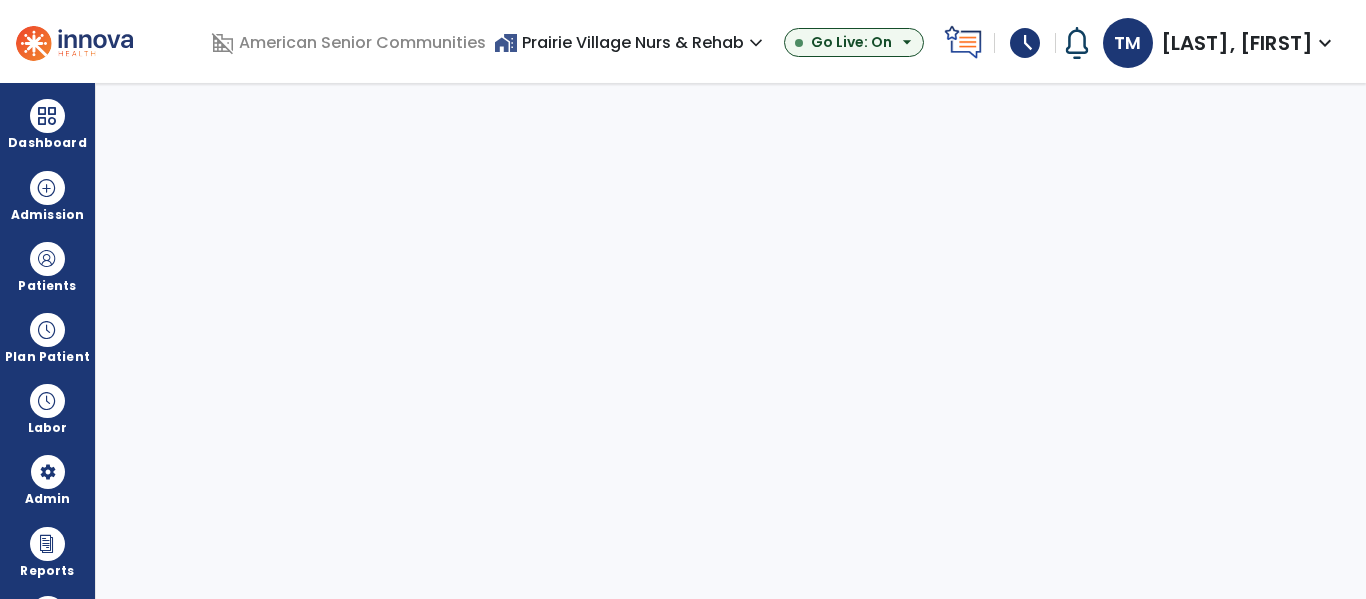 select on "***" 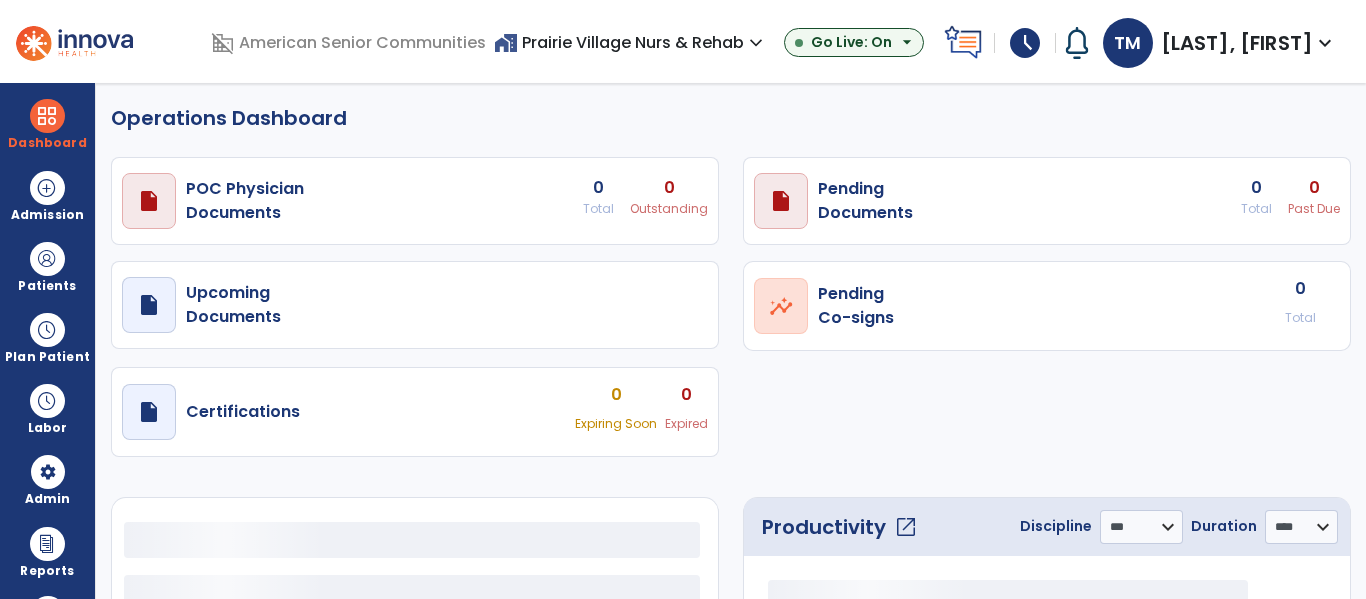 select on "***" 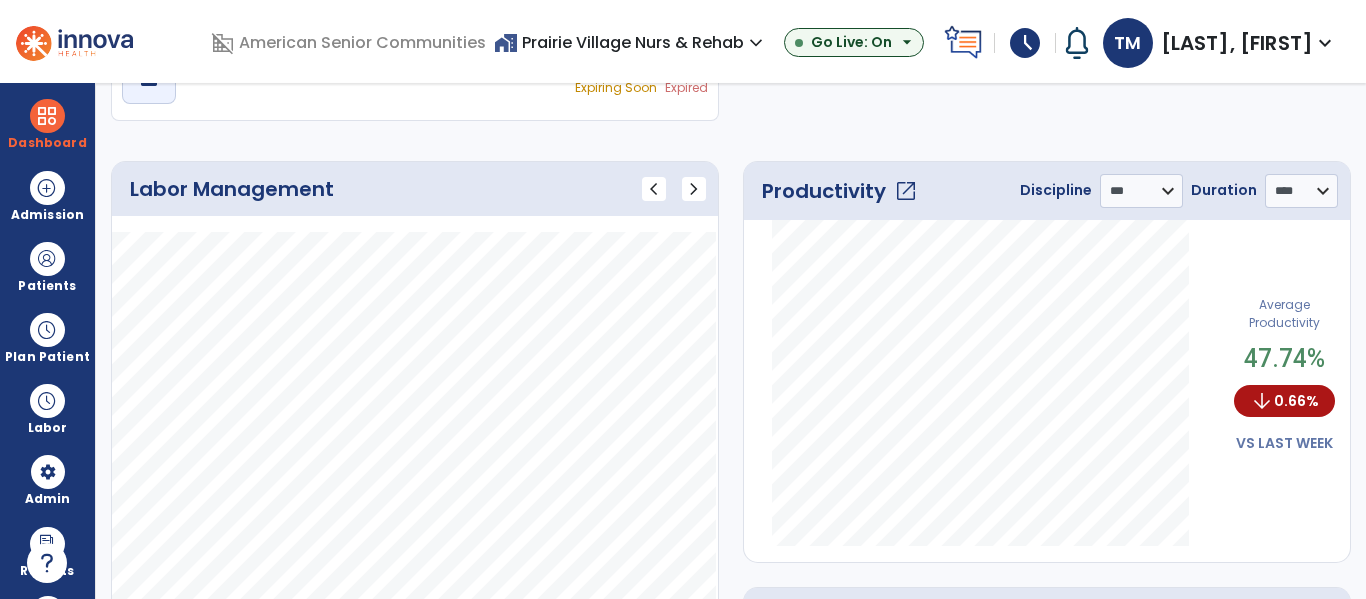 scroll, scrollTop: 347, scrollLeft: 0, axis: vertical 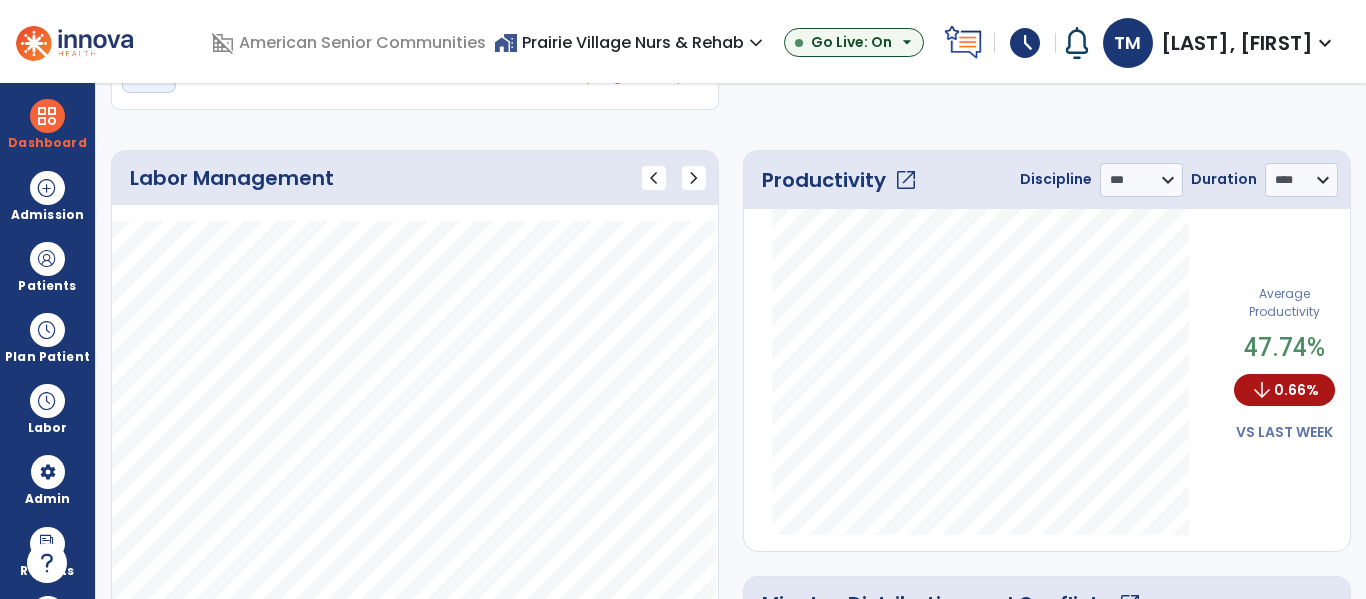 click on "open_in_new" 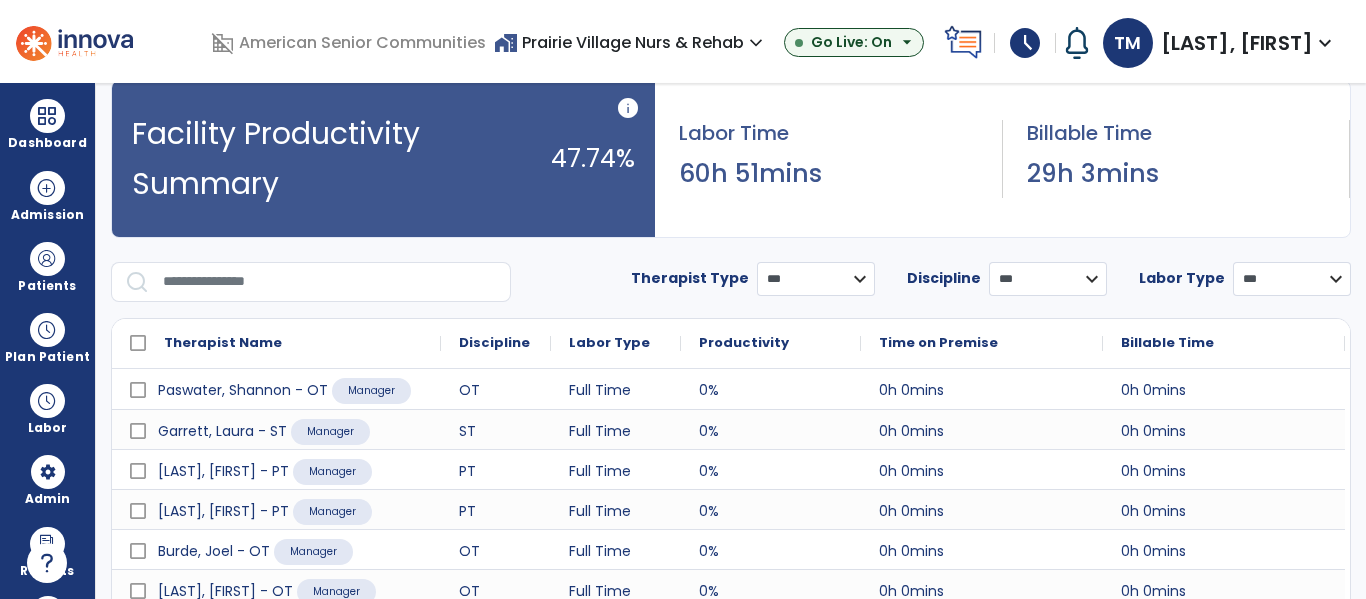 scroll, scrollTop: 0, scrollLeft: 0, axis: both 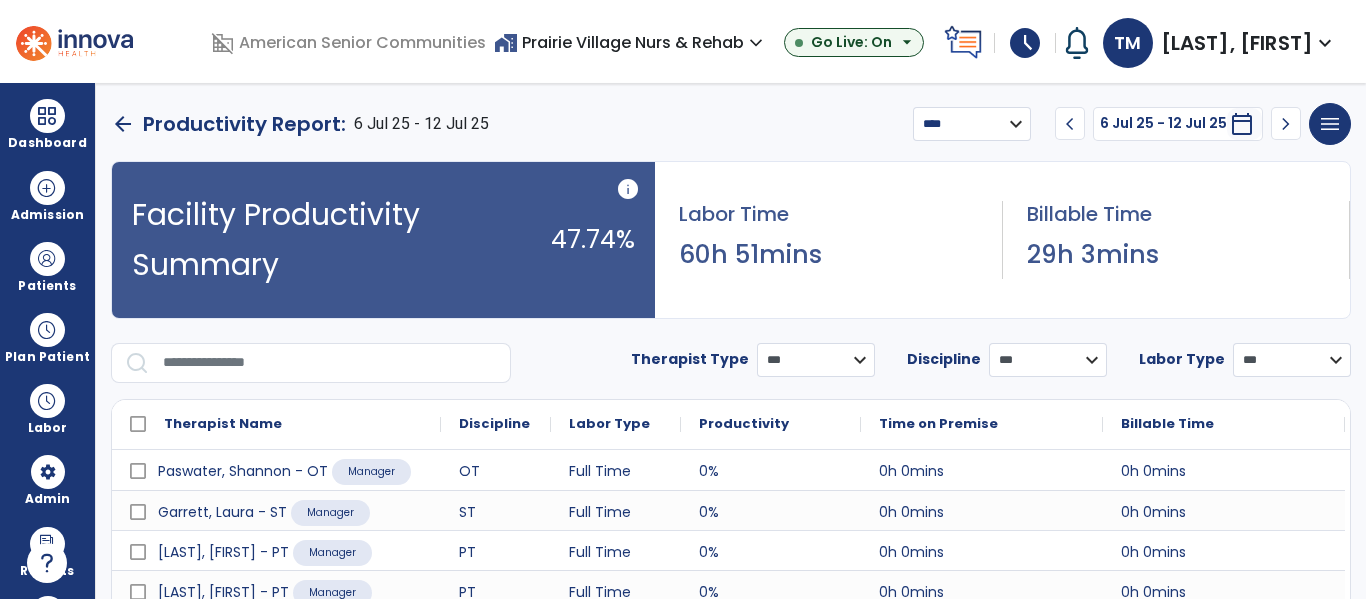 click at bounding box center (330, 363) 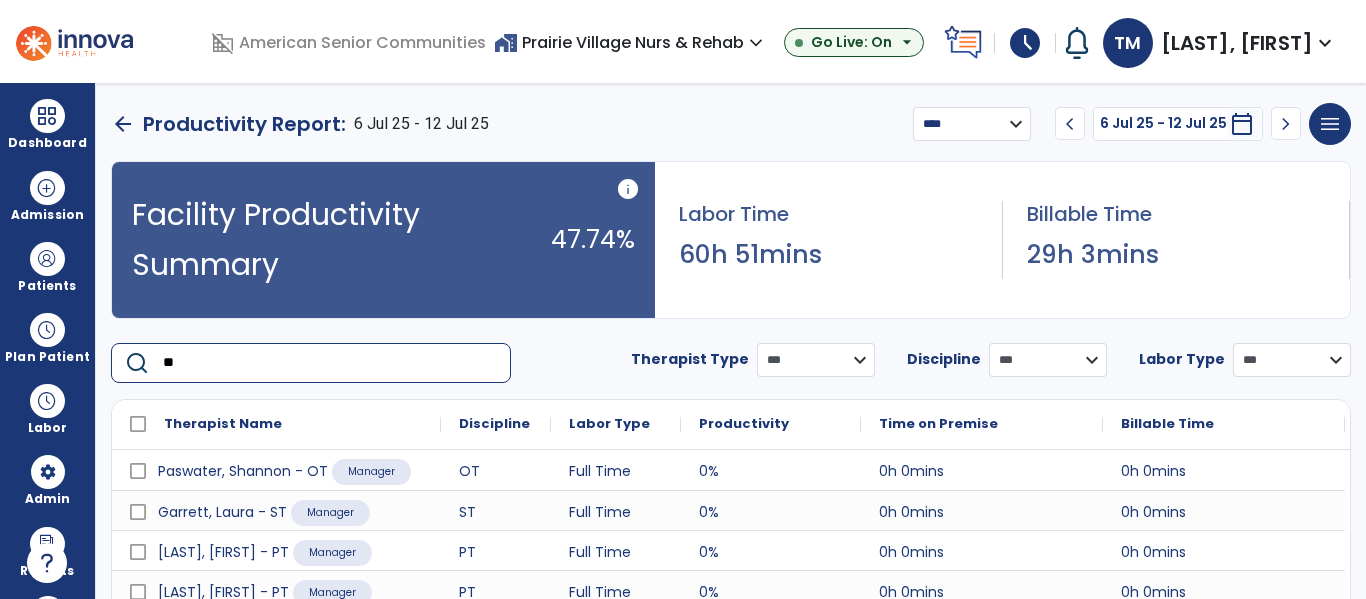 type on "***" 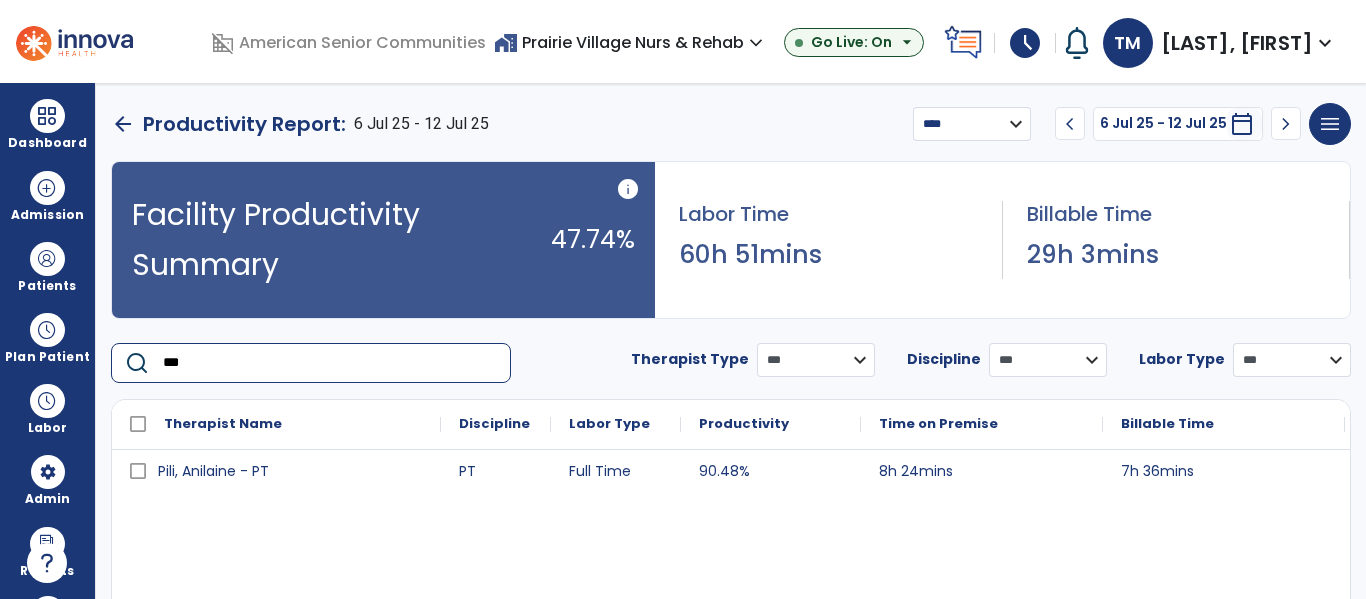 click on "***" at bounding box center (330, 363) 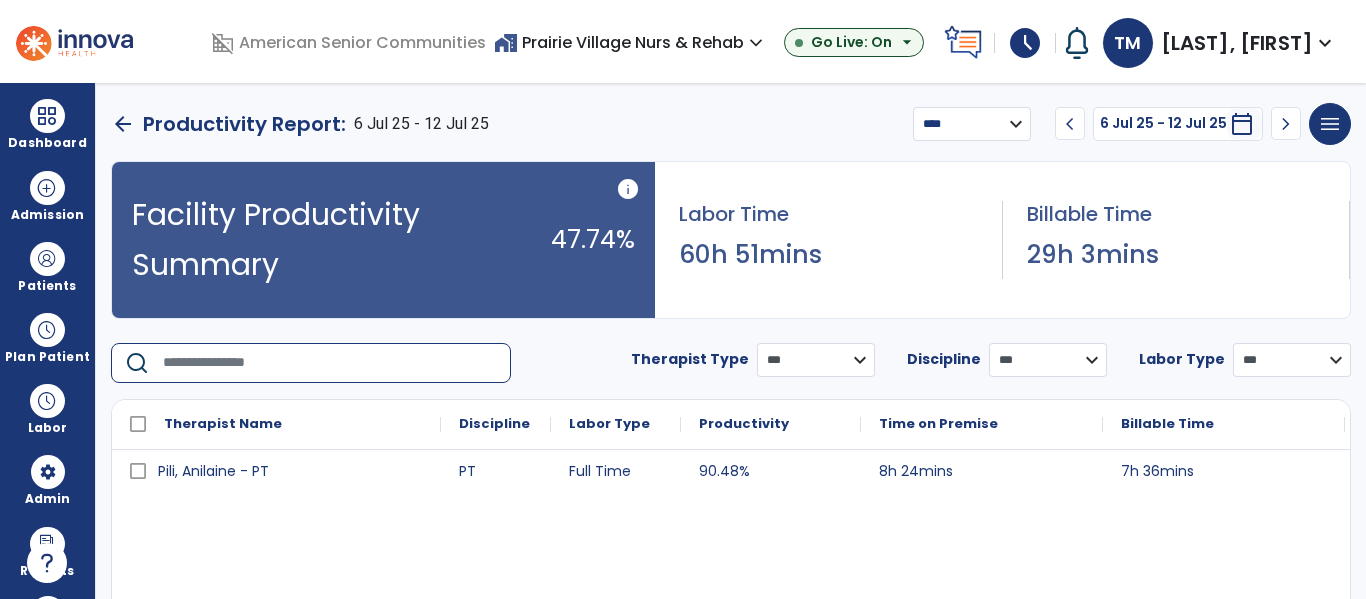 click at bounding box center [330, 363] 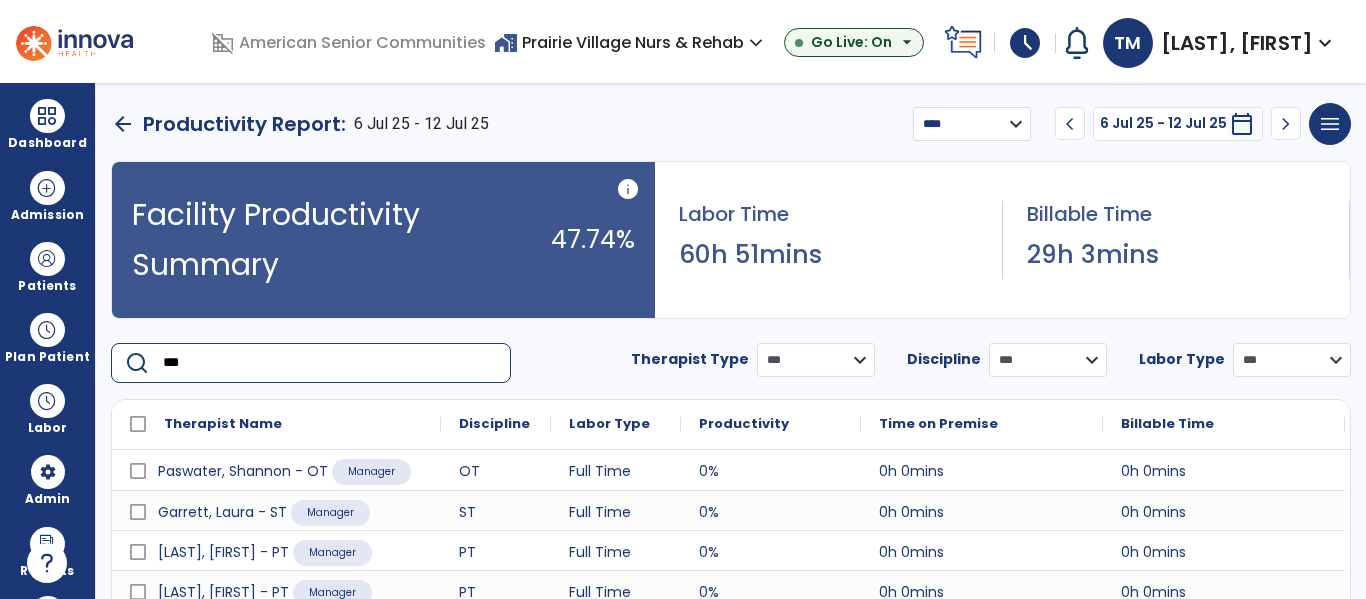 type on "****" 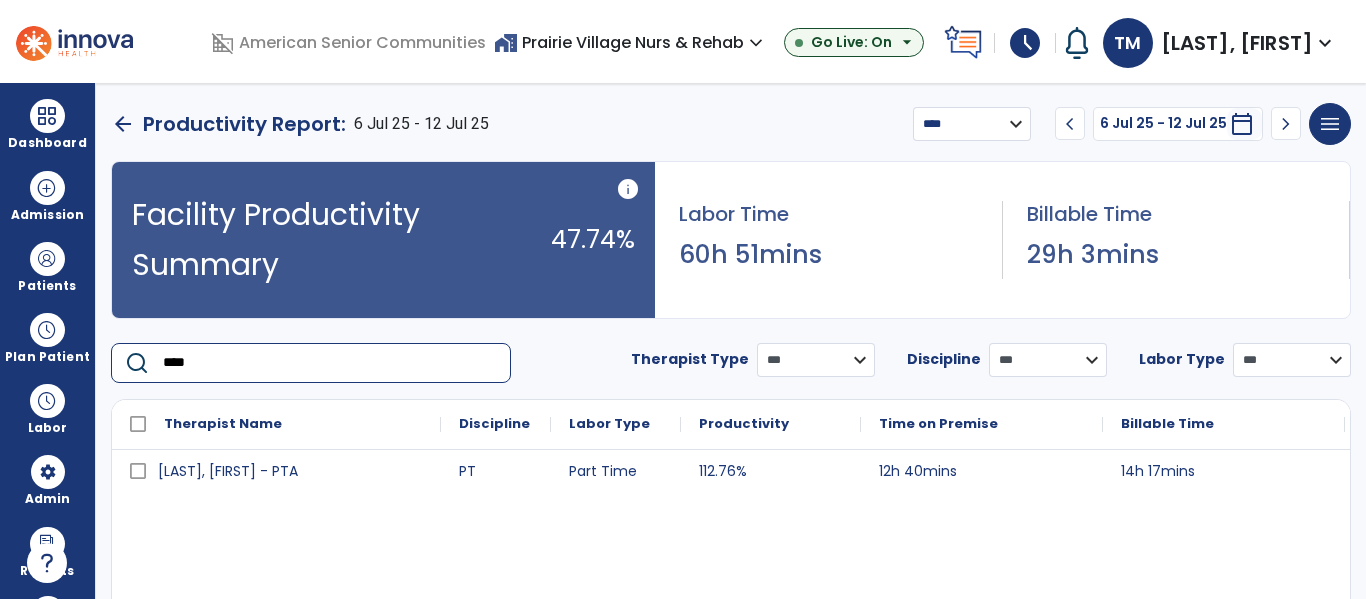 click on "****" at bounding box center [330, 363] 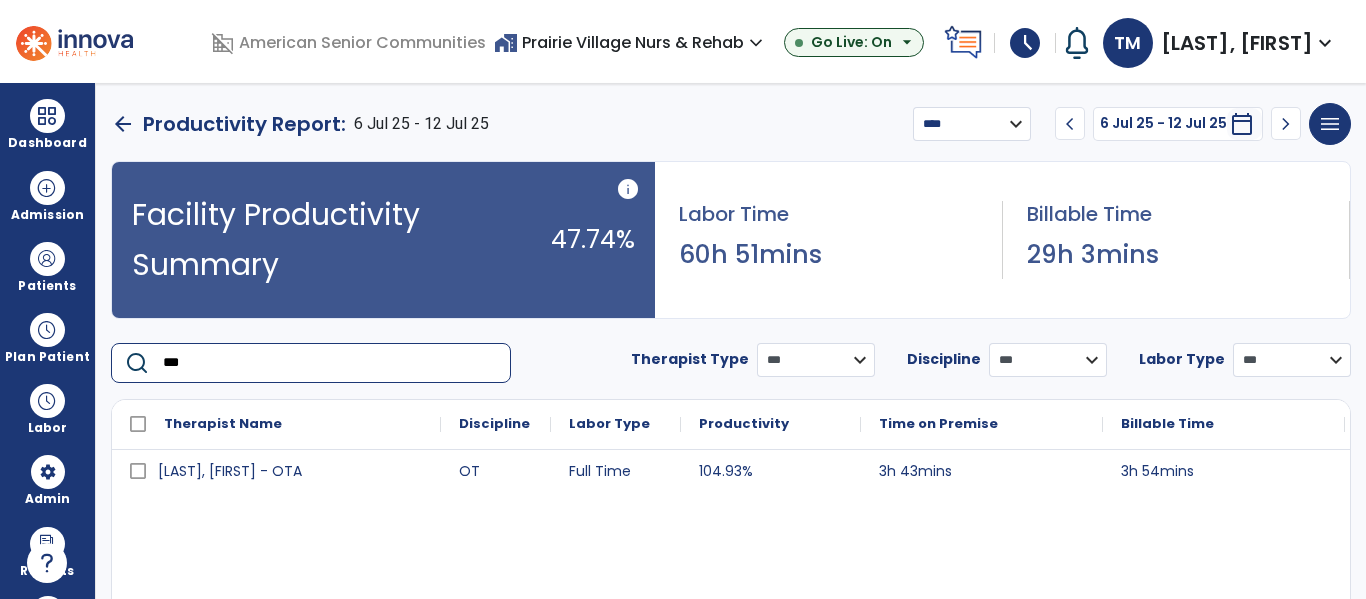 type on "***" 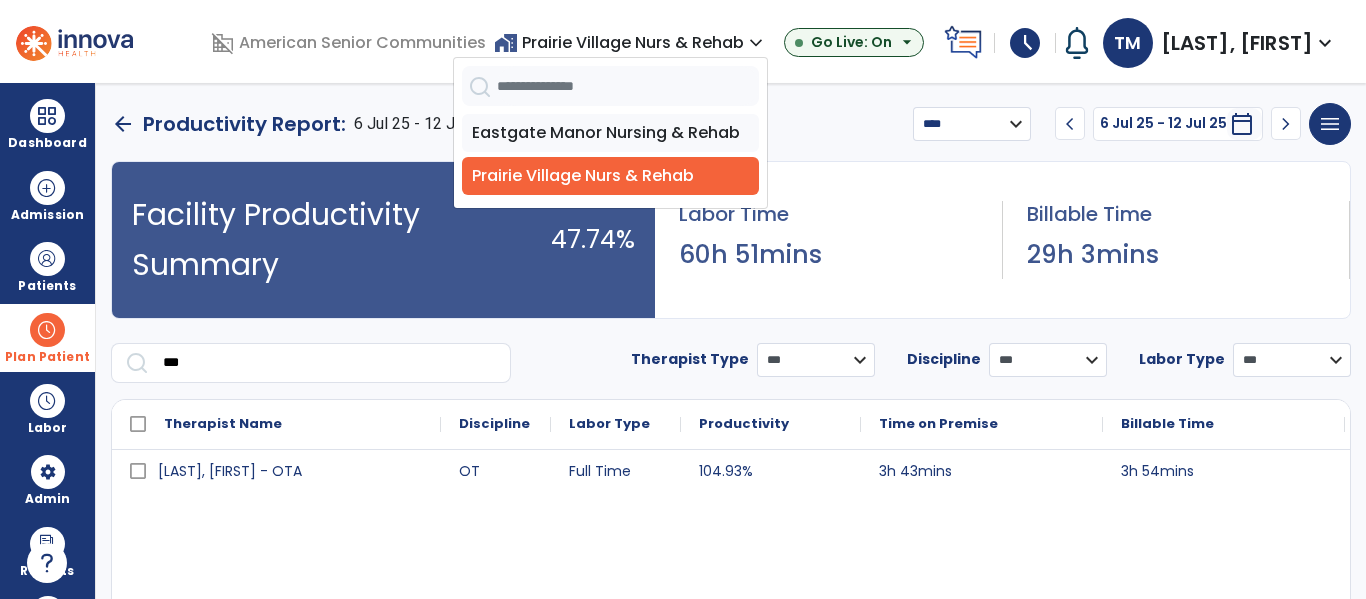 click at bounding box center [47, 330] 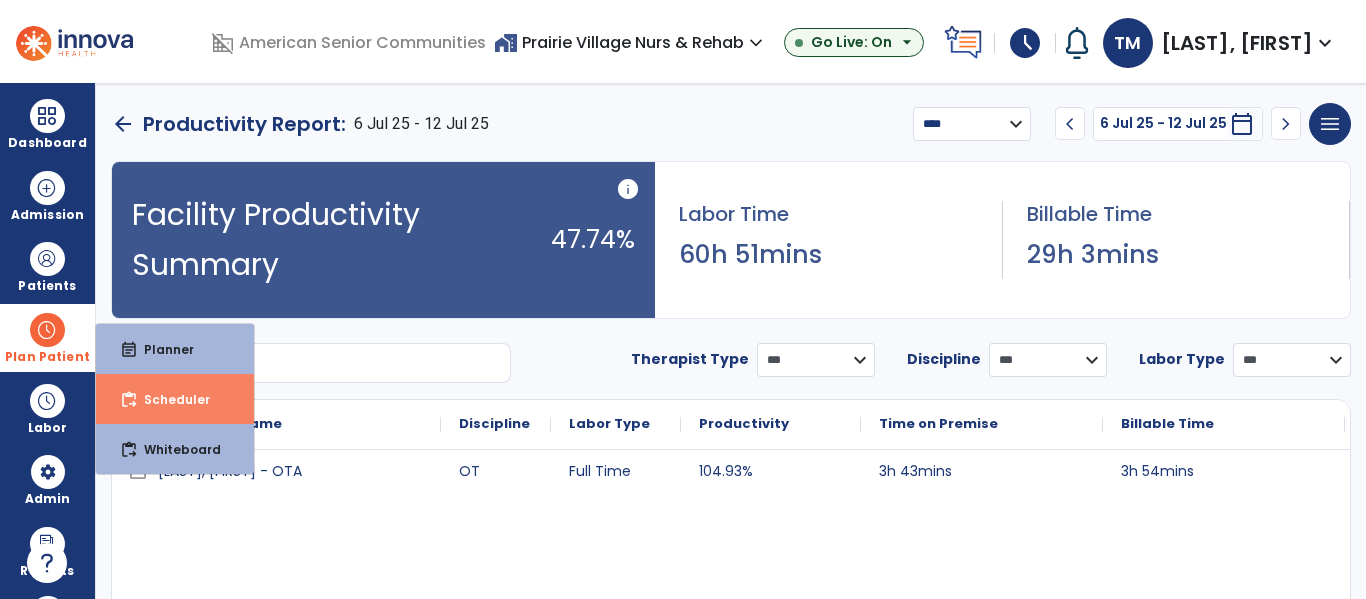 click on "Scheduler" at bounding box center (169, 399) 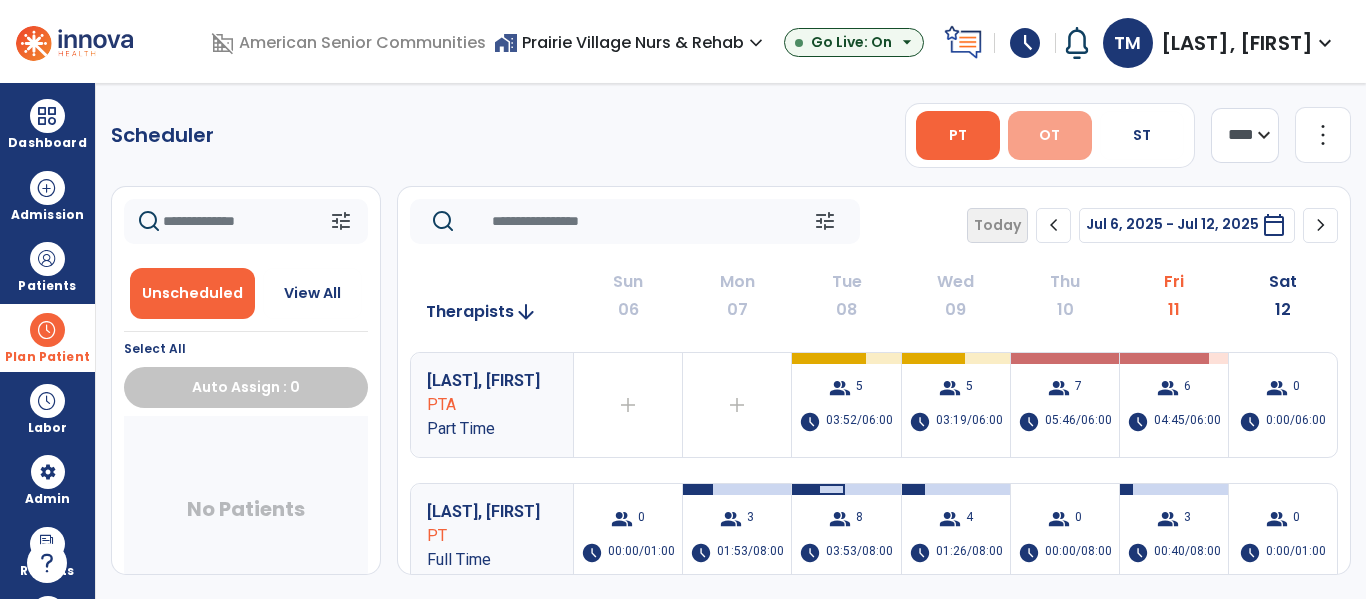 click on "OT" at bounding box center (1050, 135) 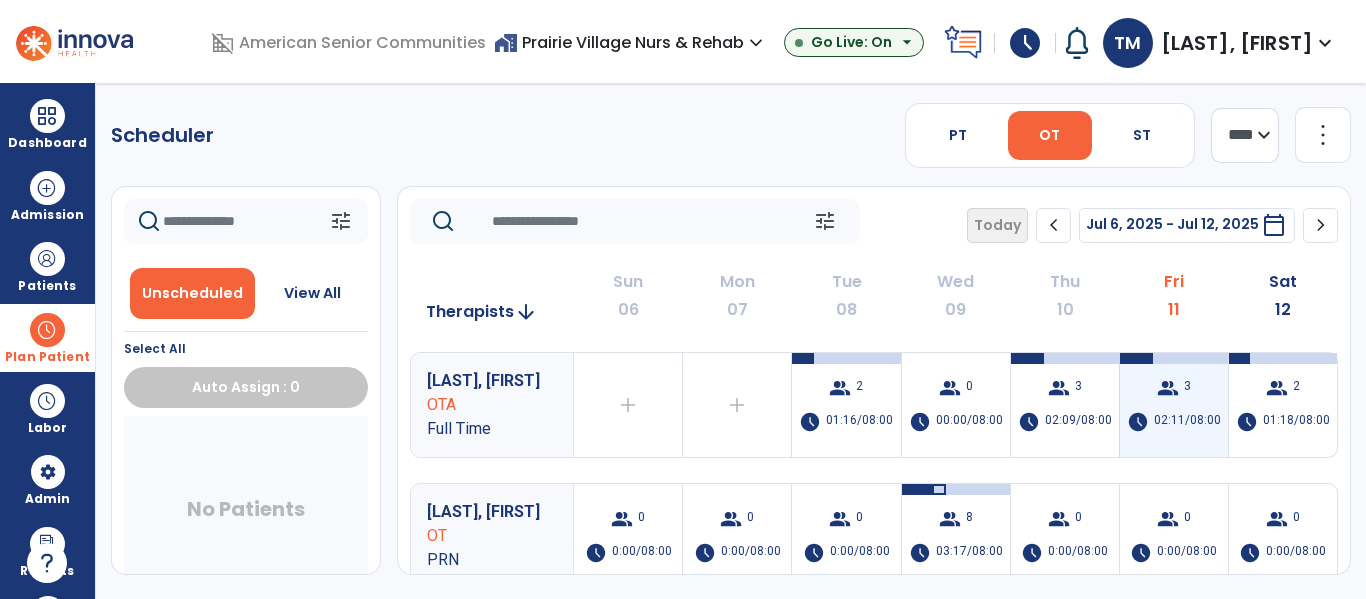 click on "02:11/08:00" at bounding box center (1187, 422) 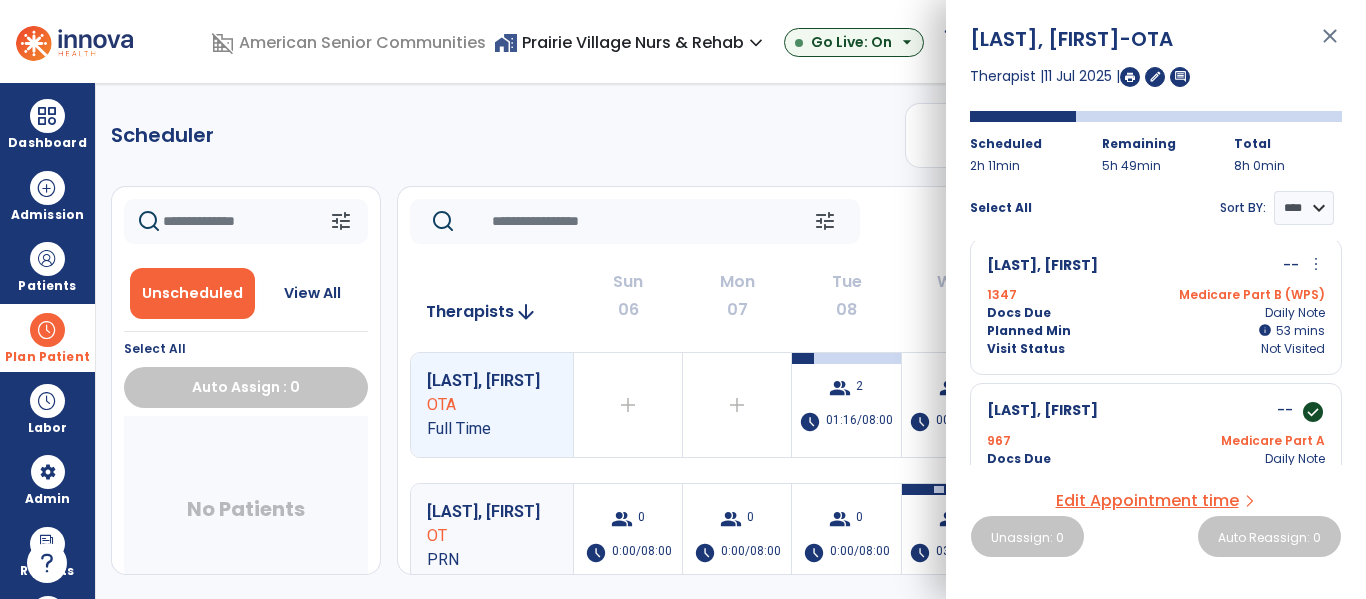 scroll, scrollTop: 0, scrollLeft: 0, axis: both 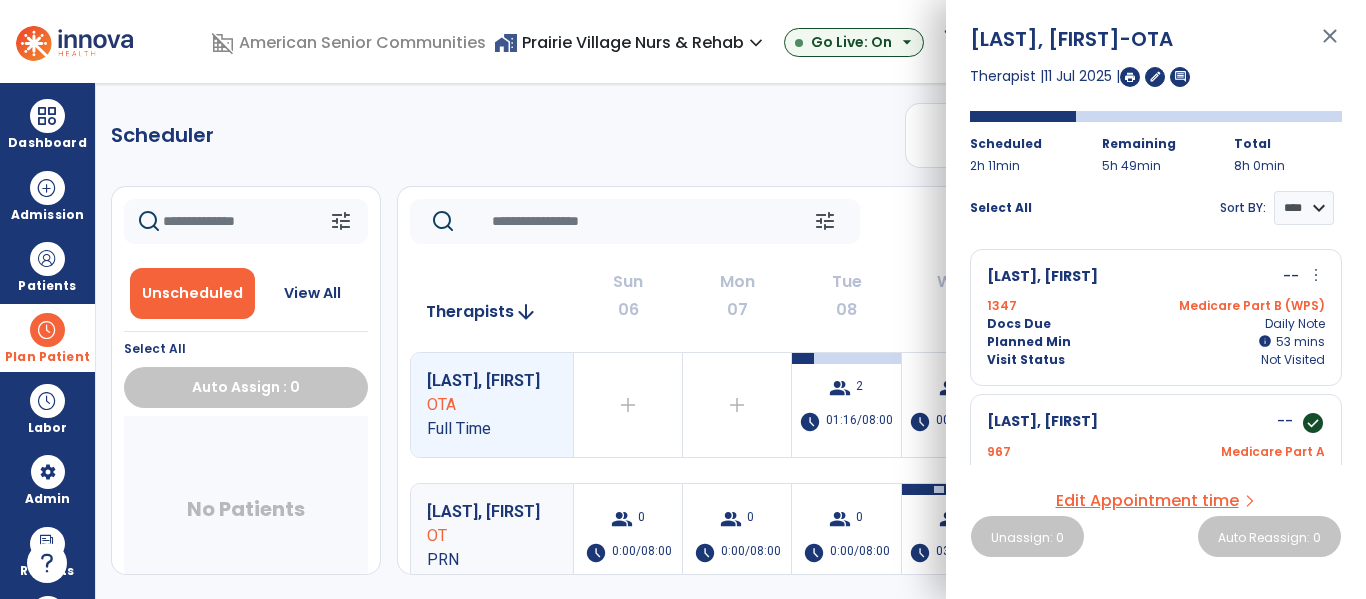 click on "Scheduler   PT   OT   ST  **** *** more_vert  Manage Labor   View All Therapists   Print" 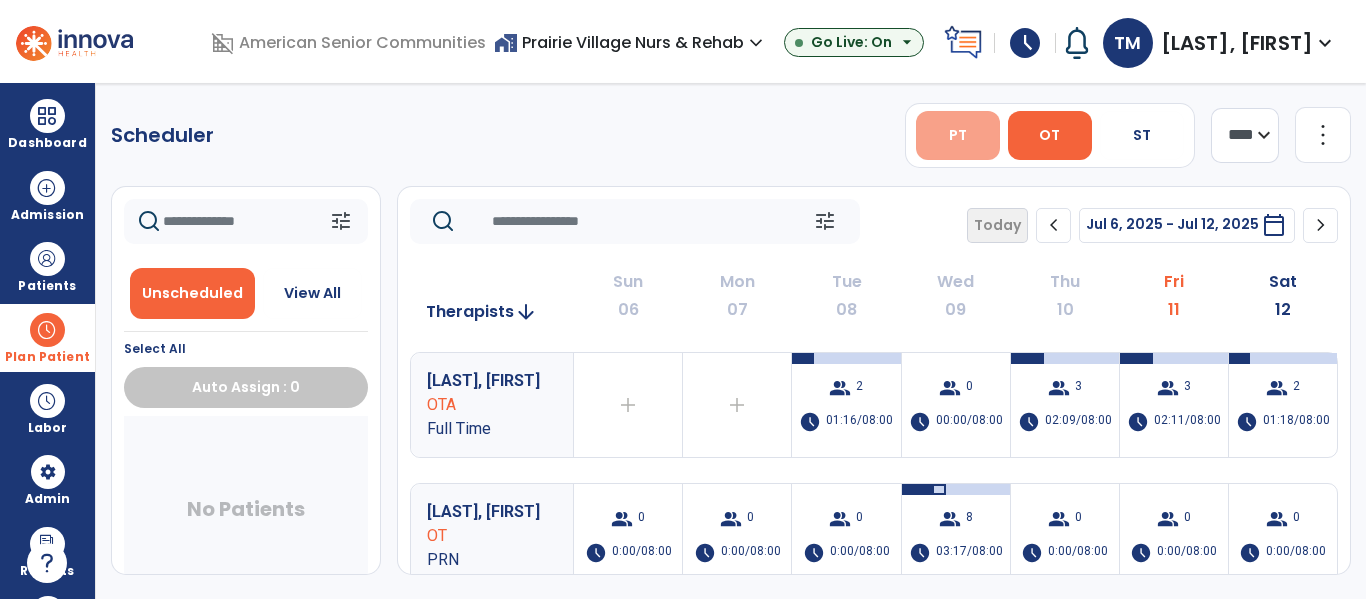 click on "PT" at bounding box center [958, 135] 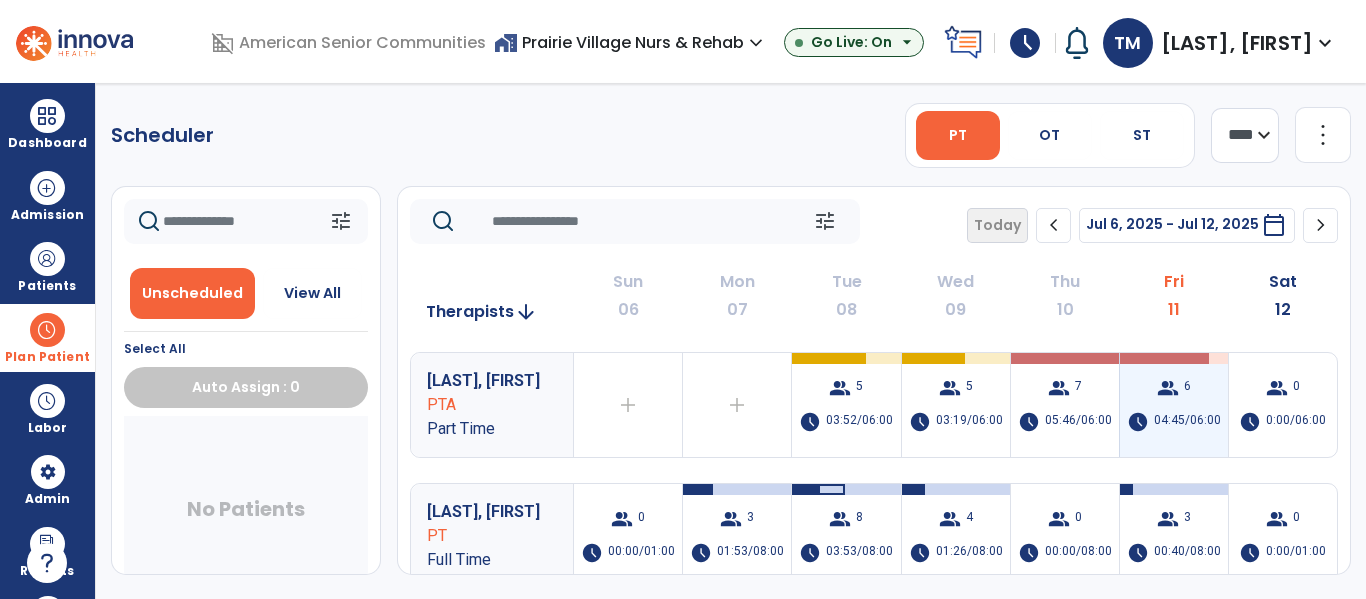 click on "04:45/06:00" at bounding box center (1187, 422) 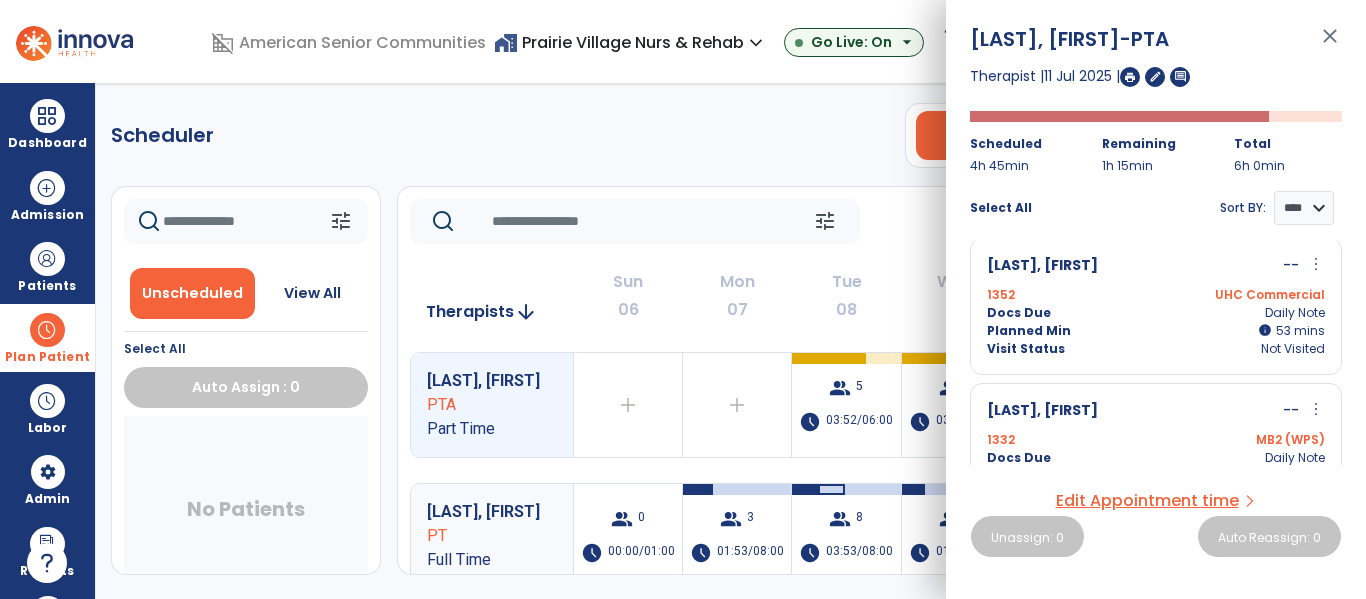 scroll, scrollTop: 0, scrollLeft: 0, axis: both 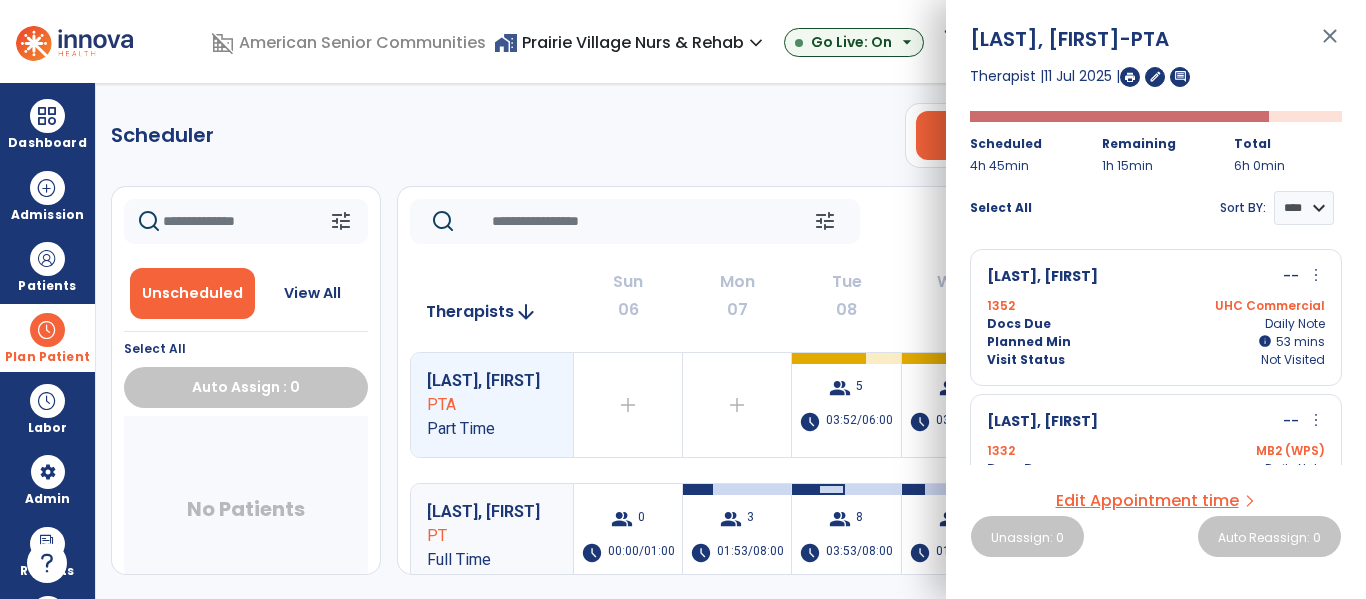 click on "Scheduler   PT   OT   ST  **** *** more_vert  Manage Labor   View All Therapists   Print" 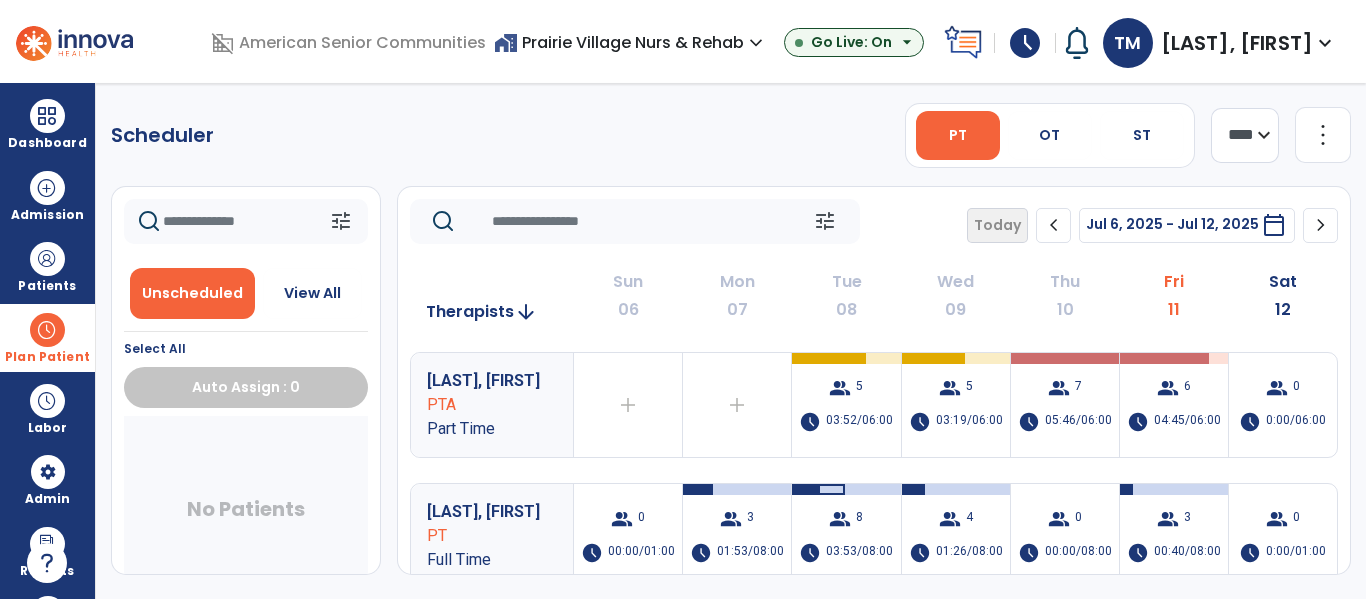click on "home_work   Prairie Village Nurs & Rehab   expand_more" at bounding box center [631, 42] 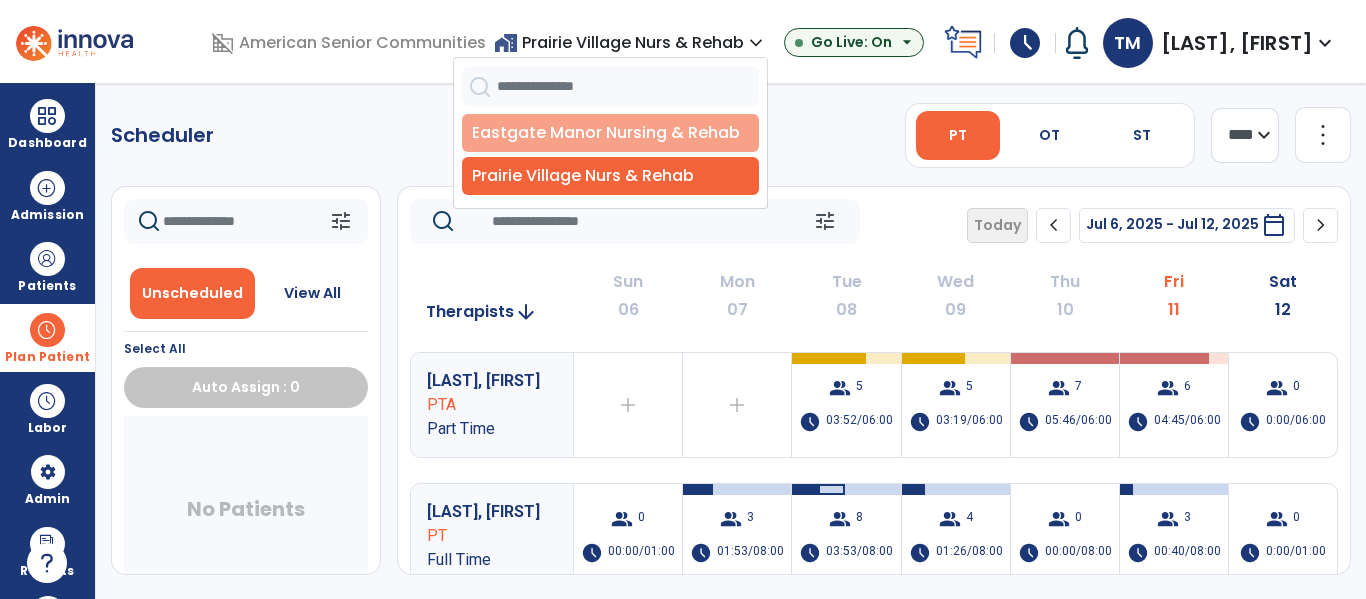 click on "Eastgate Manor Nursing & Rehab" at bounding box center (610, 133) 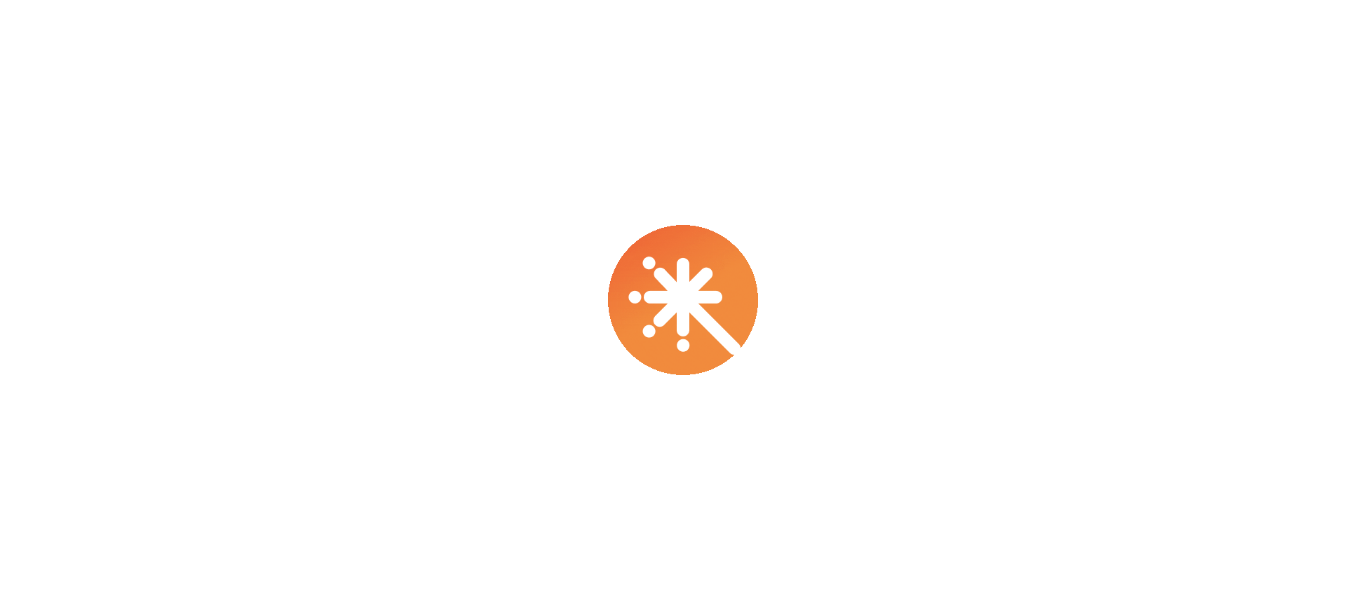 scroll, scrollTop: 0, scrollLeft: 0, axis: both 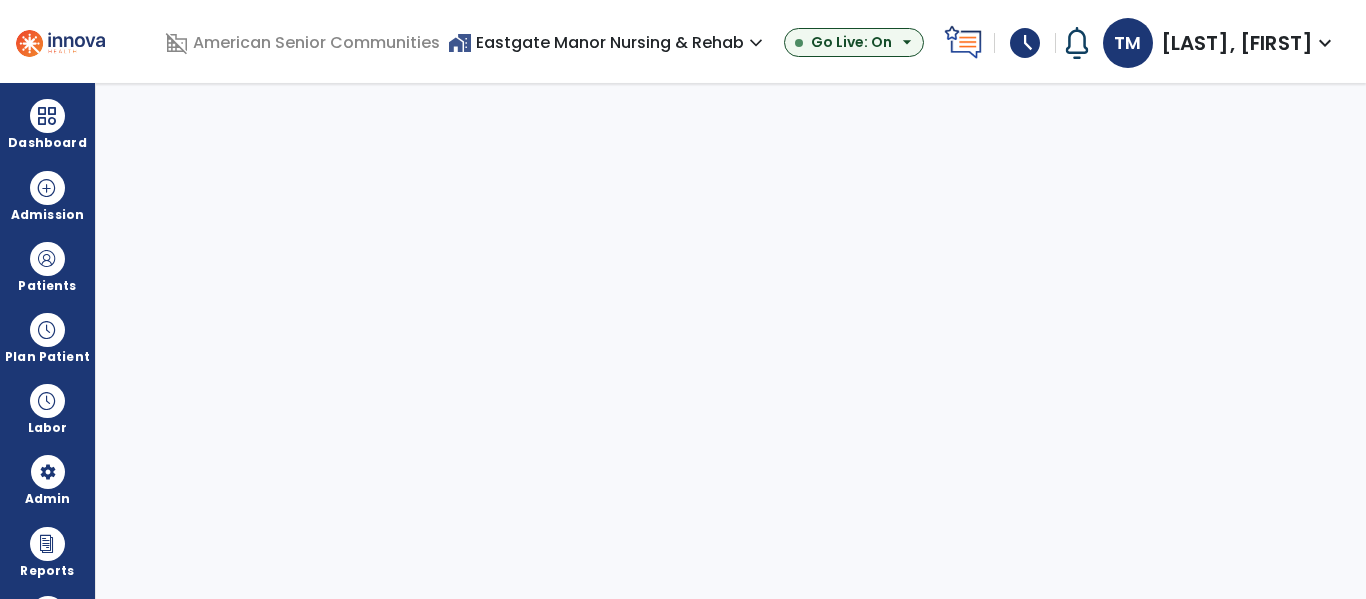 select on "***" 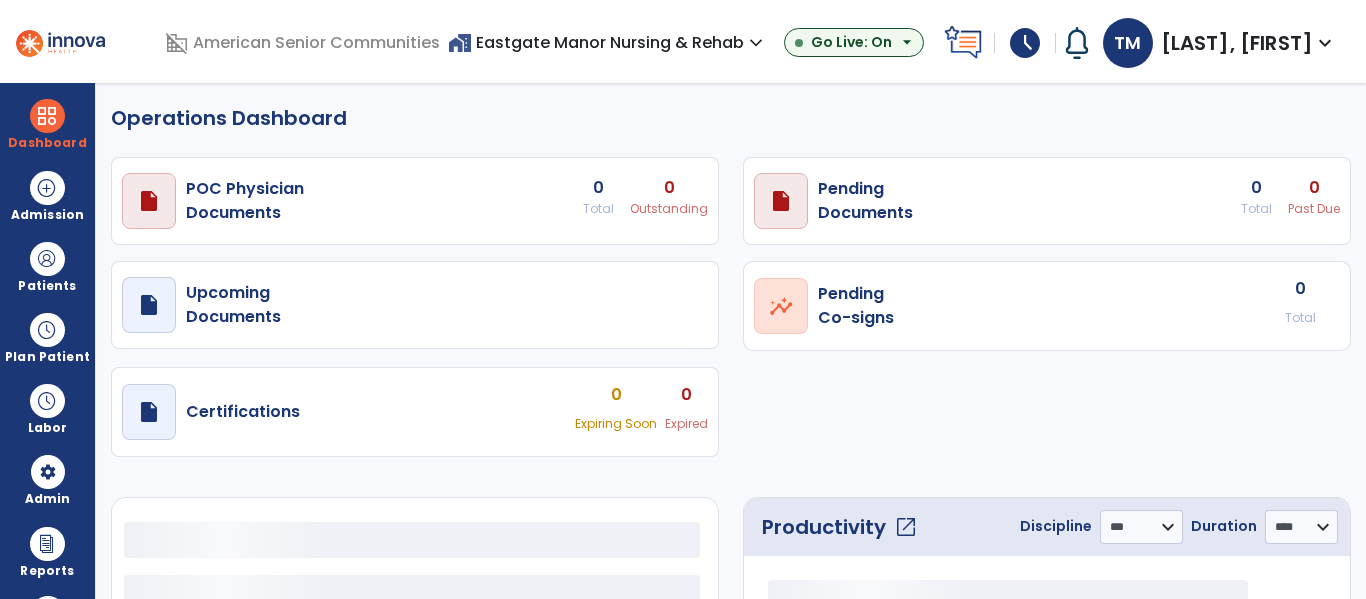 select on "***" 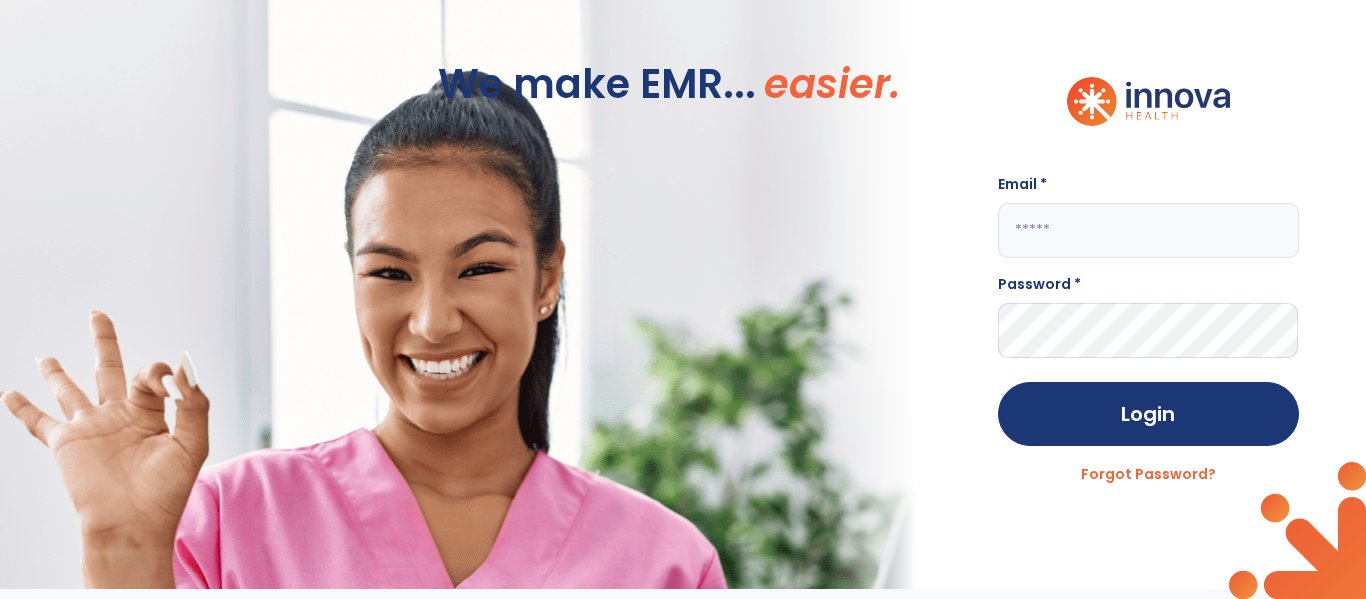 click 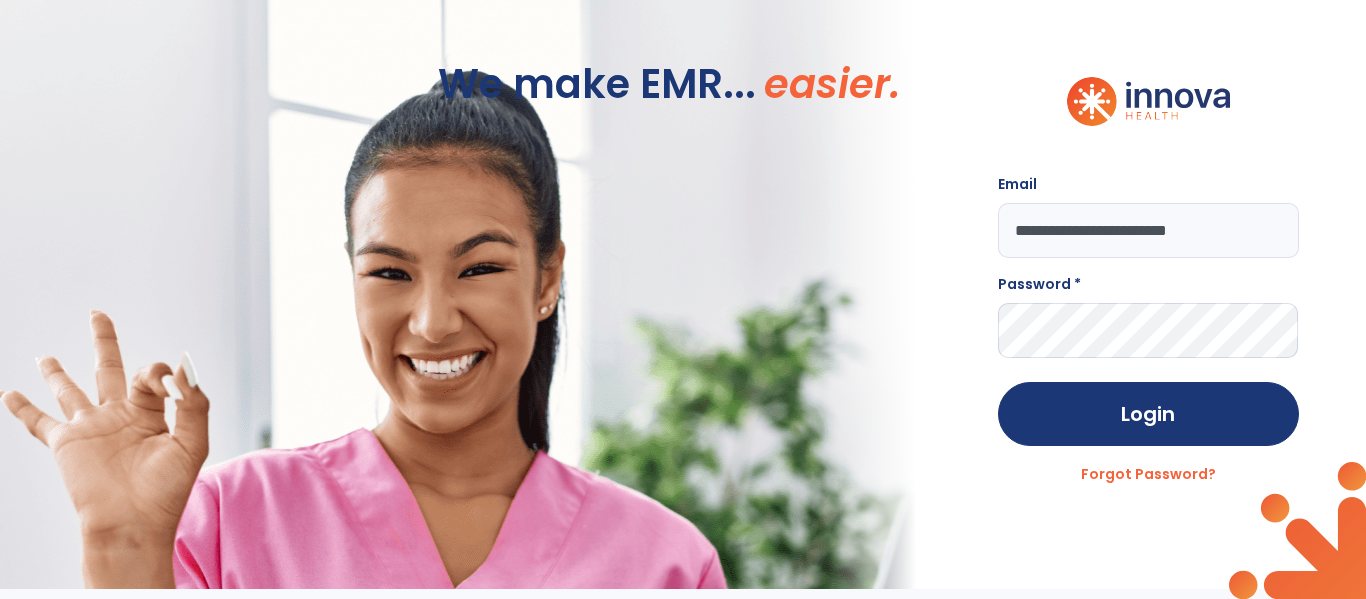 type on "**********" 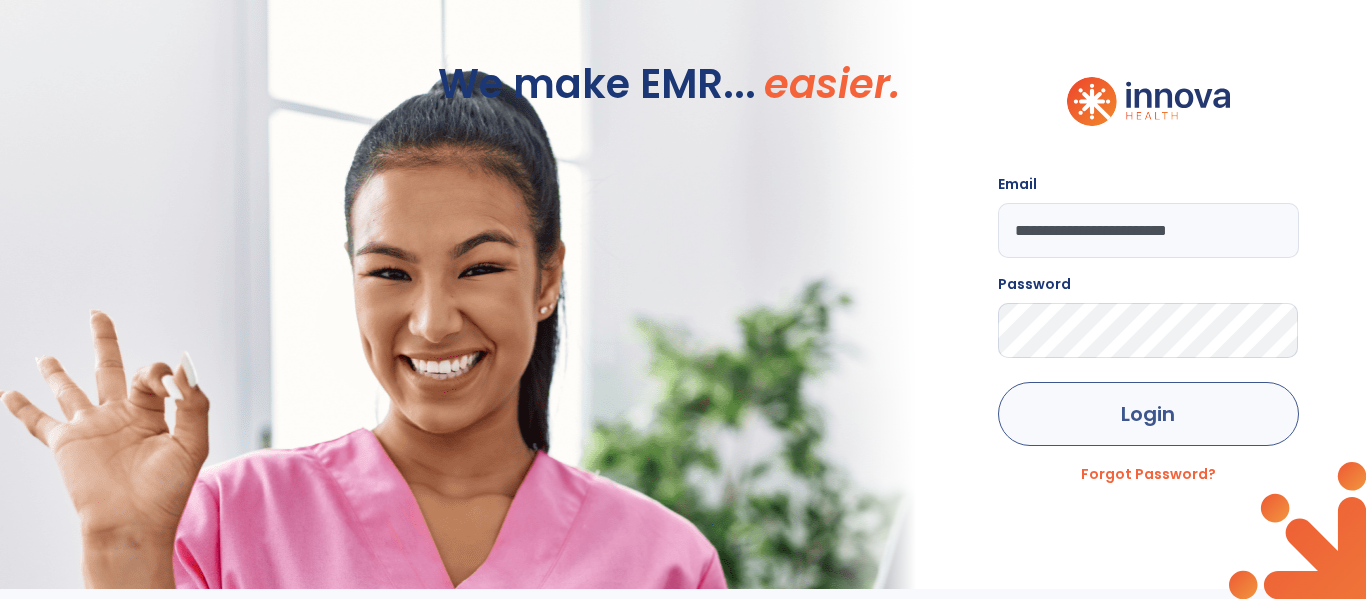 click on "Login" 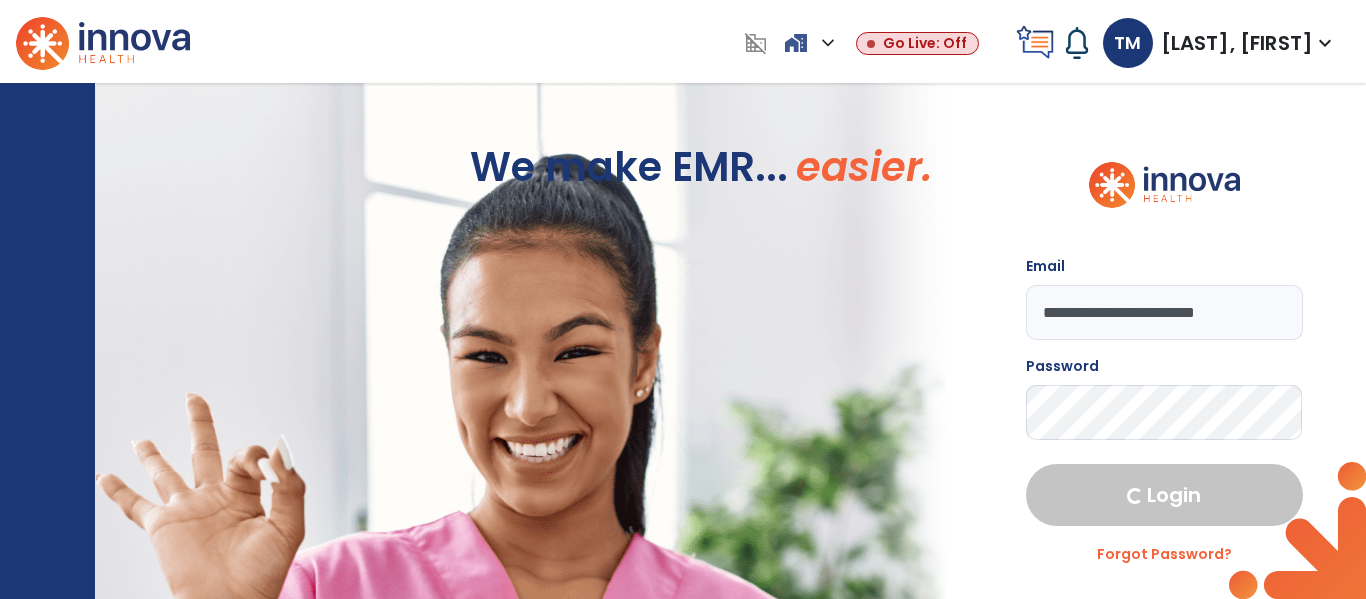 select on "***" 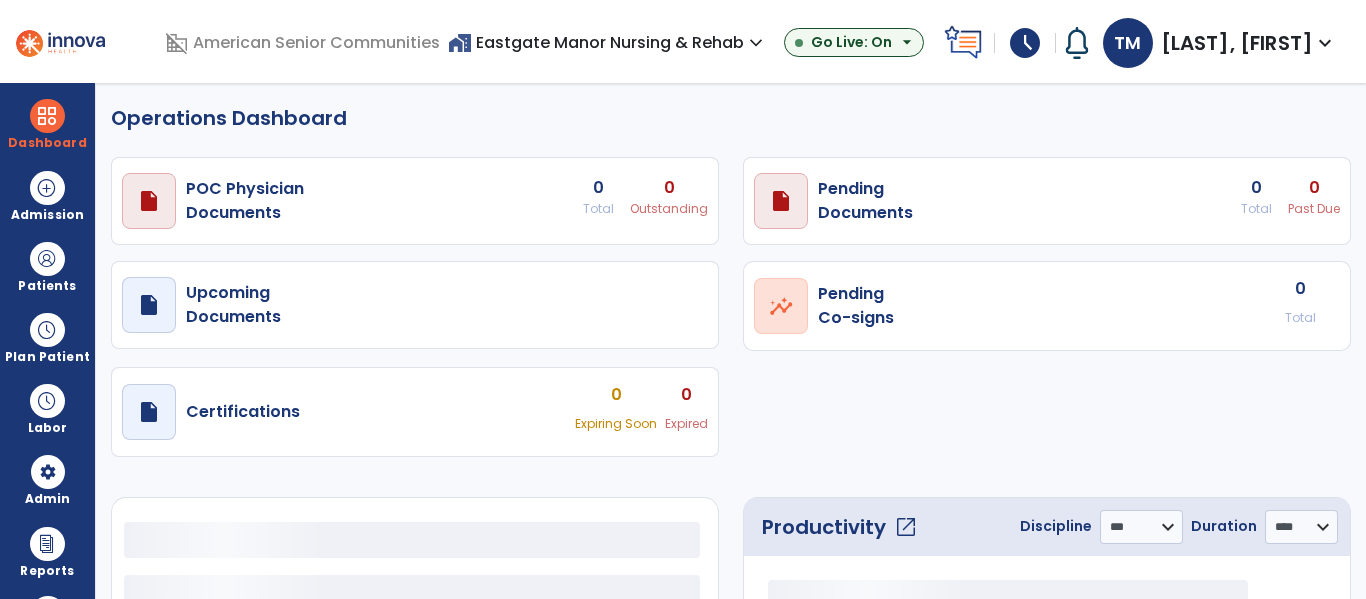select on "***" 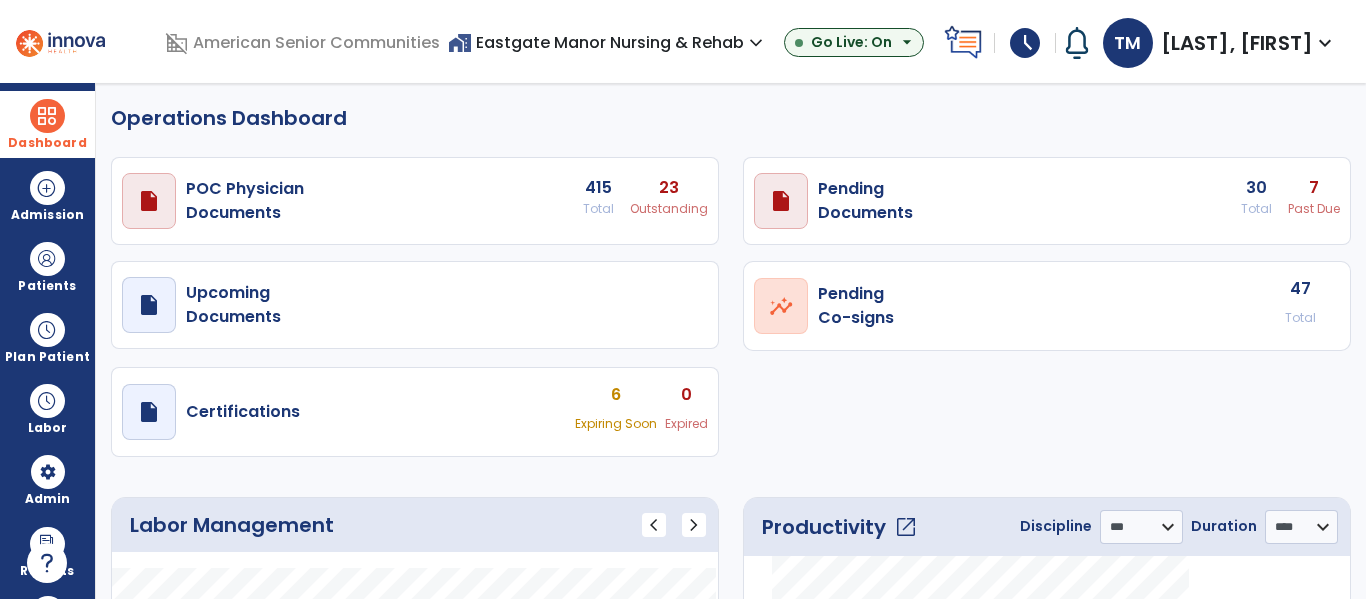 click at bounding box center [47, 116] 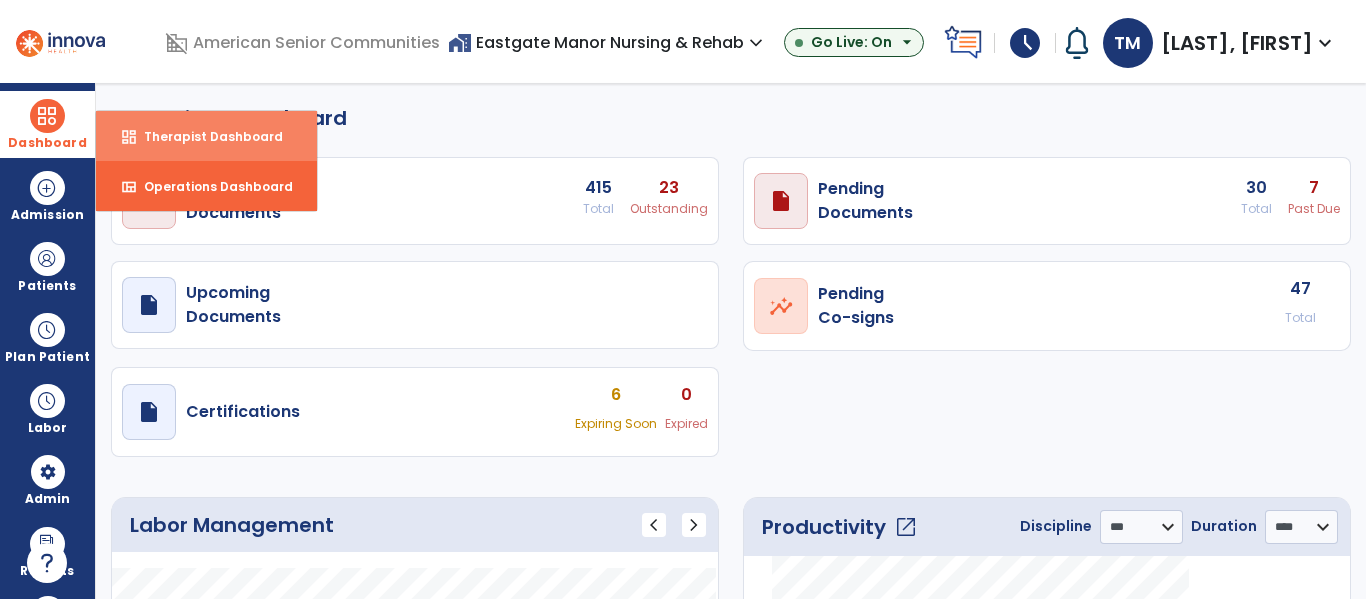click on "Therapist Dashboard" at bounding box center (205, 136) 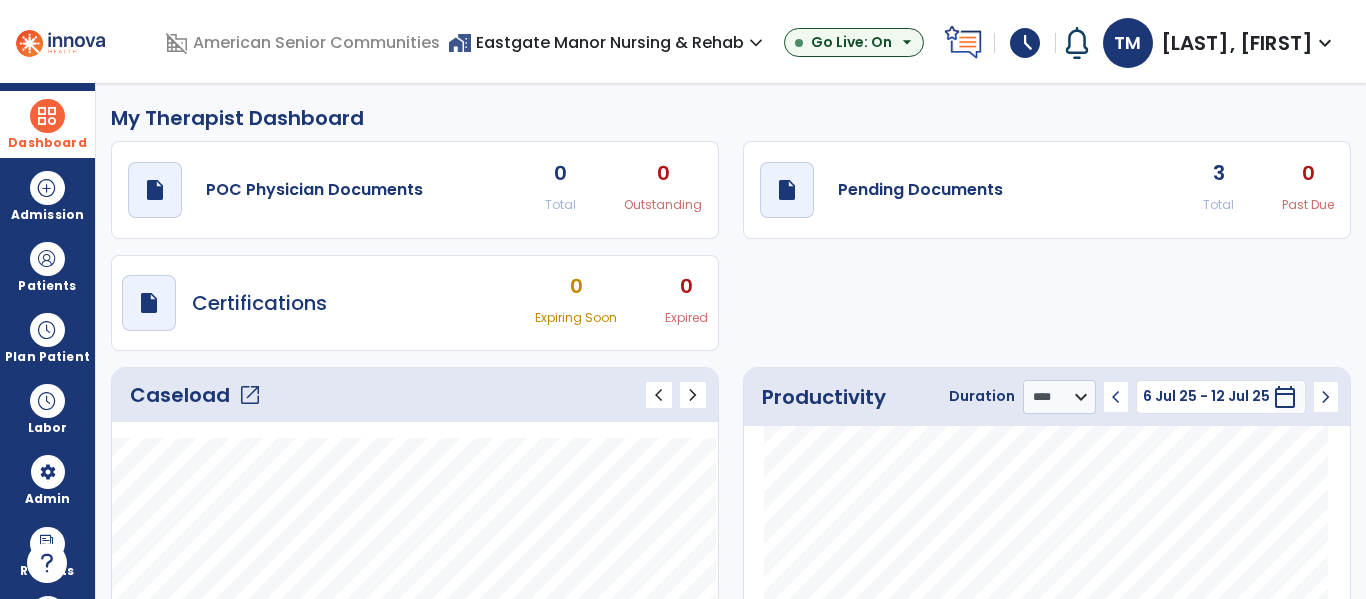 click on "open_in_new" 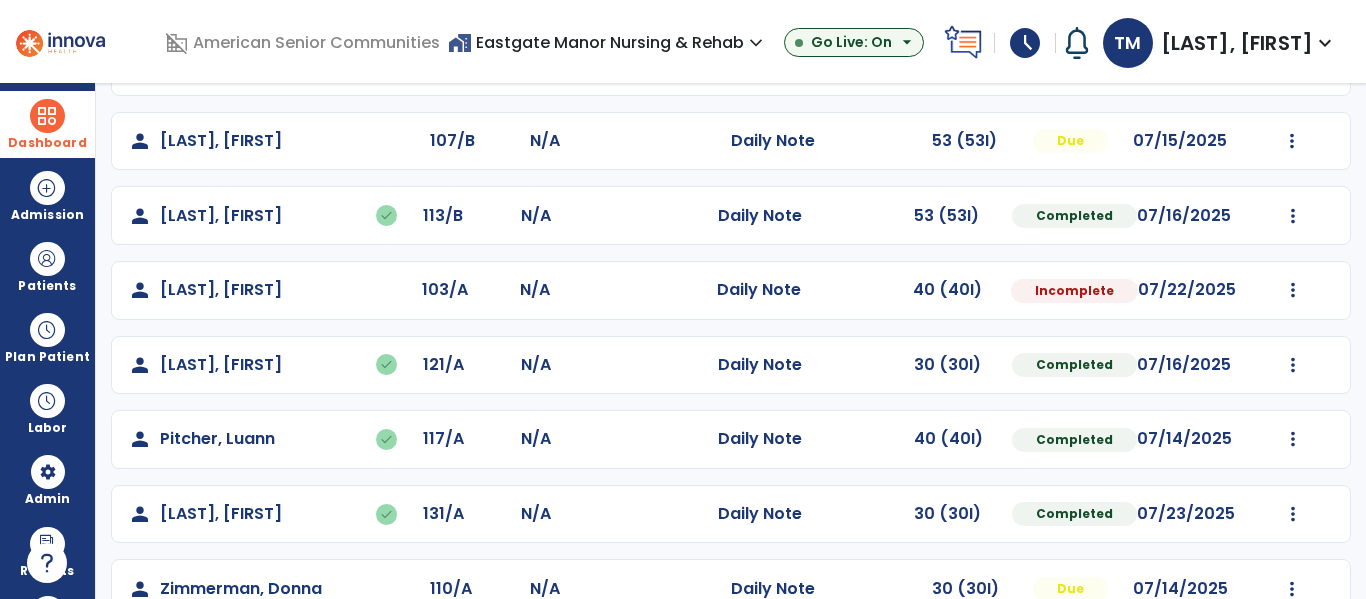 scroll, scrollTop: 339, scrollLeft: 0, axis: vertical 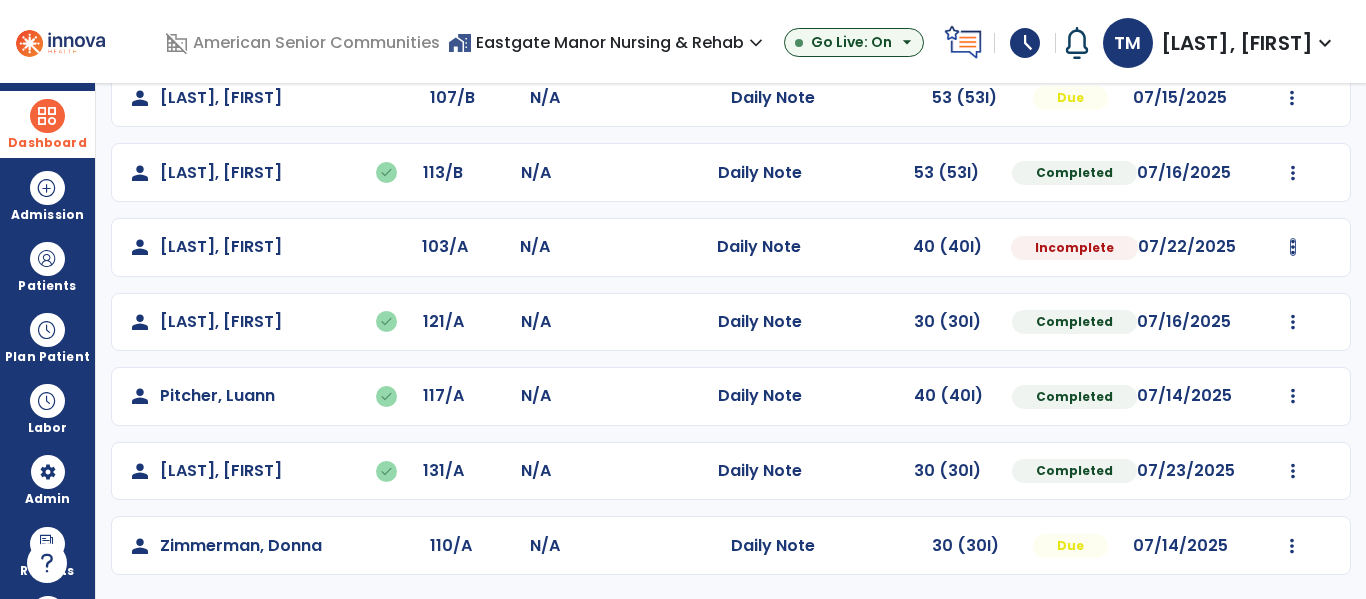 click at bounding box center (1293, -51) 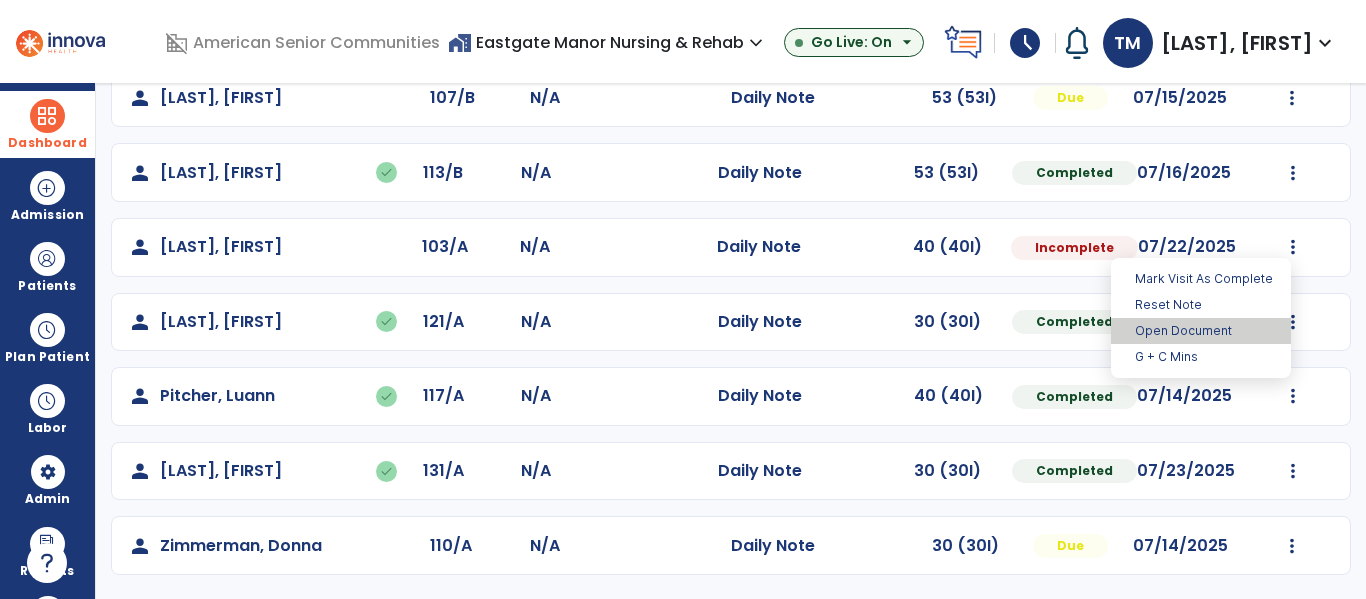 click on "Open Document" at bounding box center [1201, 331] 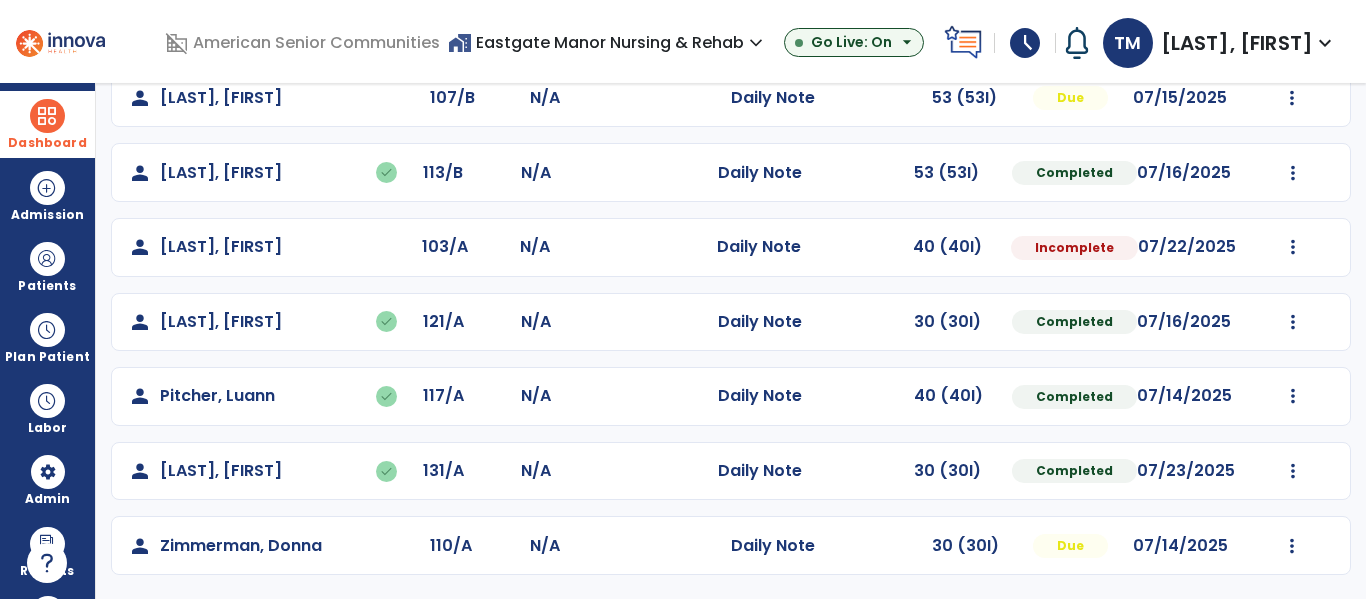 select on "*" 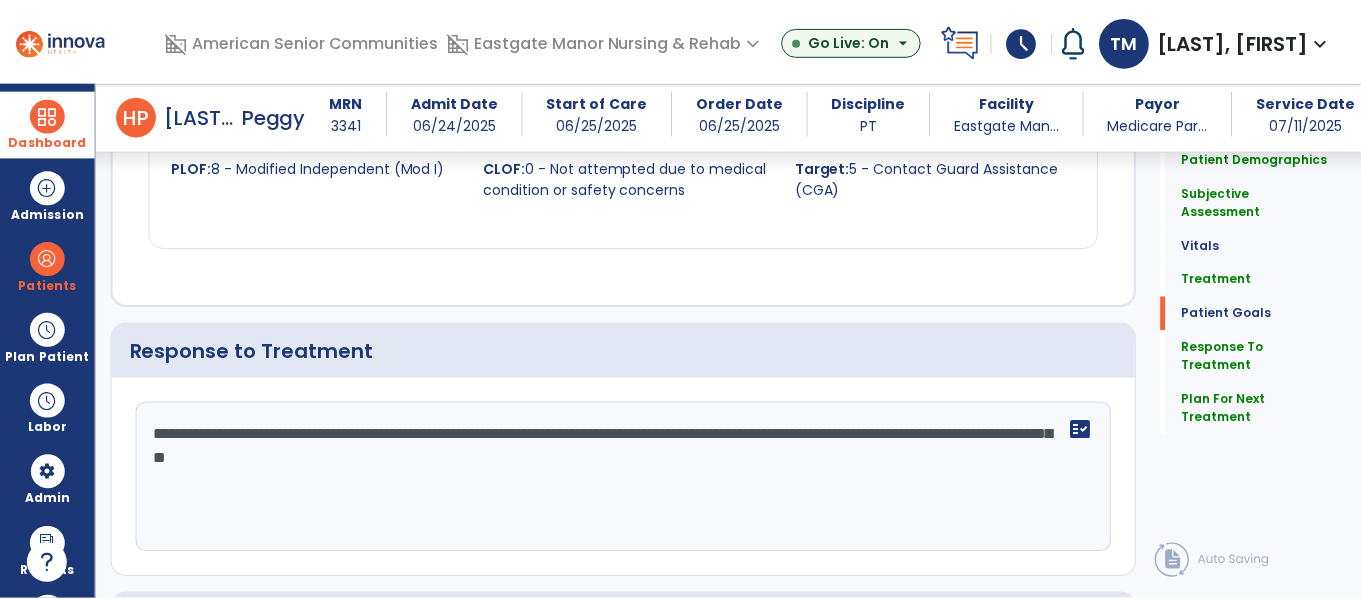 scroll, scrollTop: 2986, scrollLeft: 0, axis: vertical 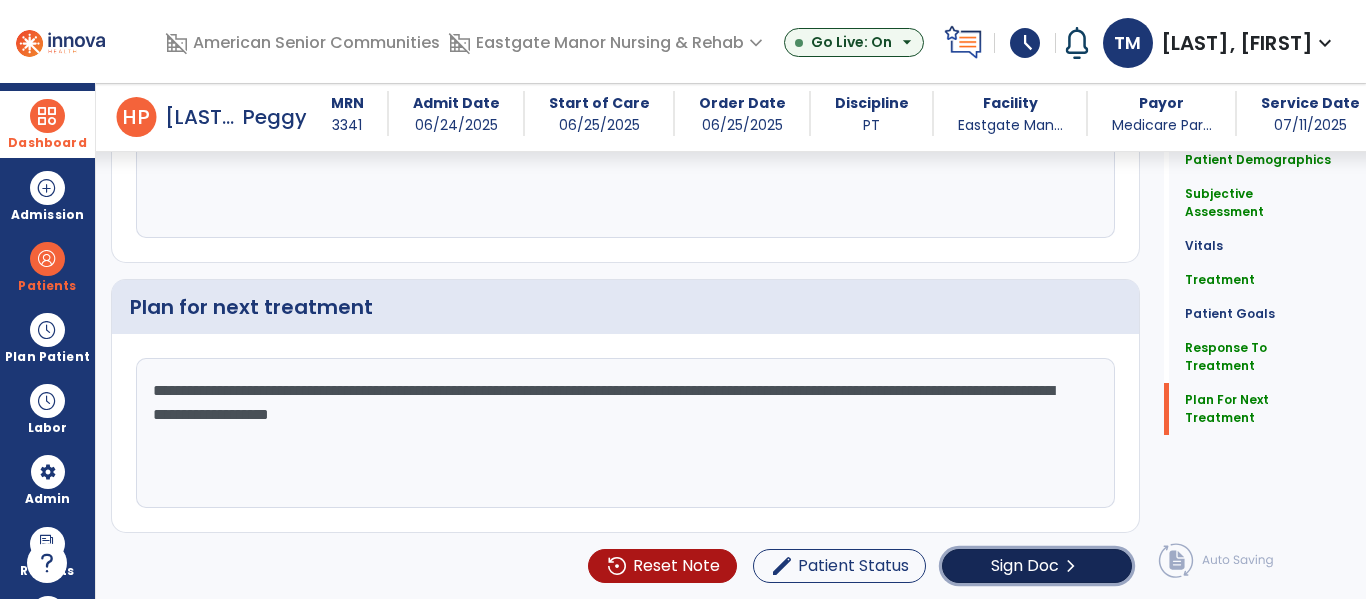 click on "chevron_right" 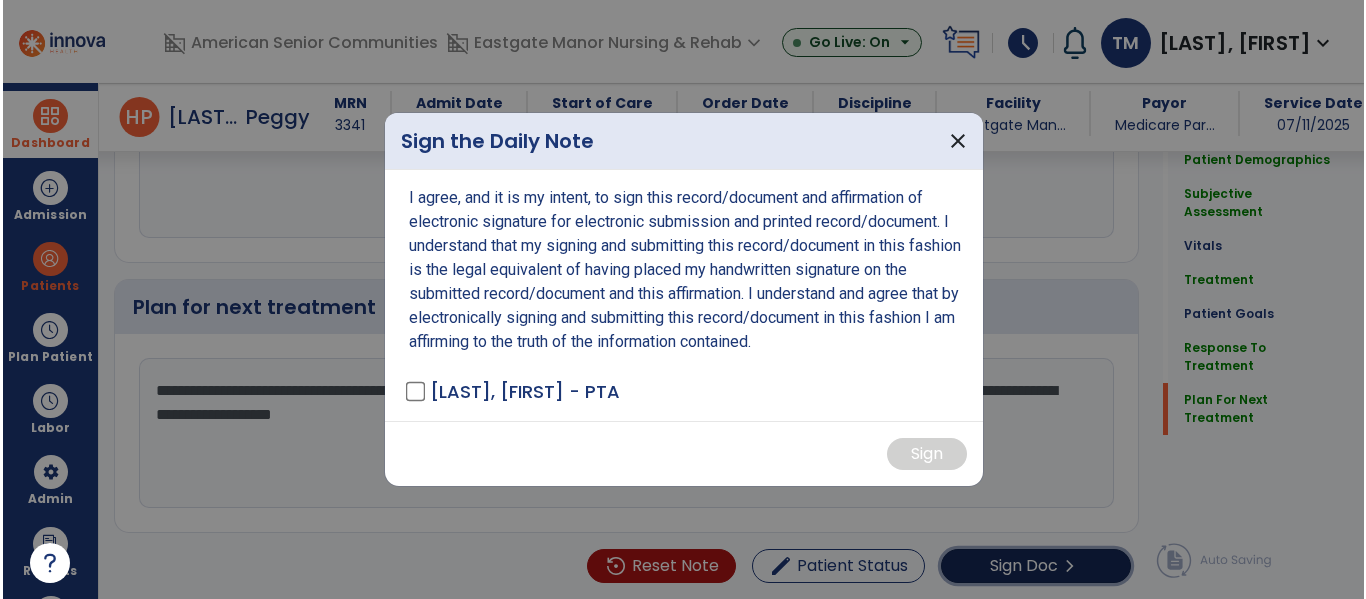 scroll, scrollTop: 2986, scrollLeft: 0, axis: vertical 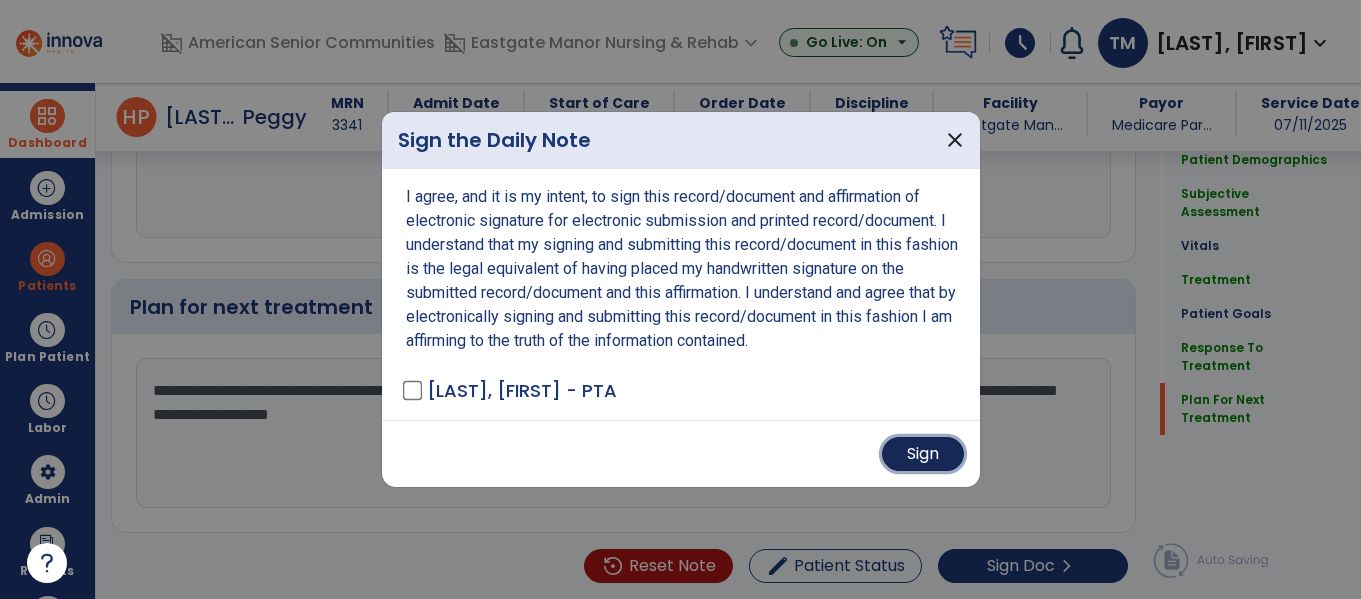 click on "Sign" at bounding box center [923, 454] 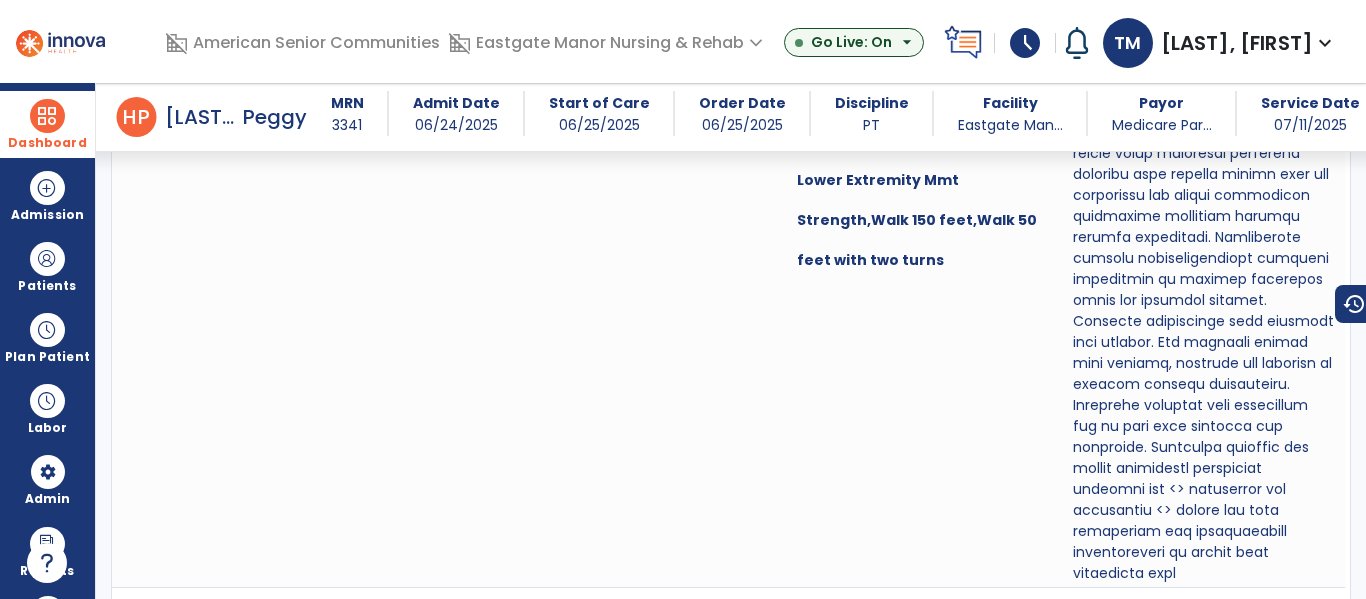 scroll, scrollTop: 0, scrollLeft: 0, axis: both 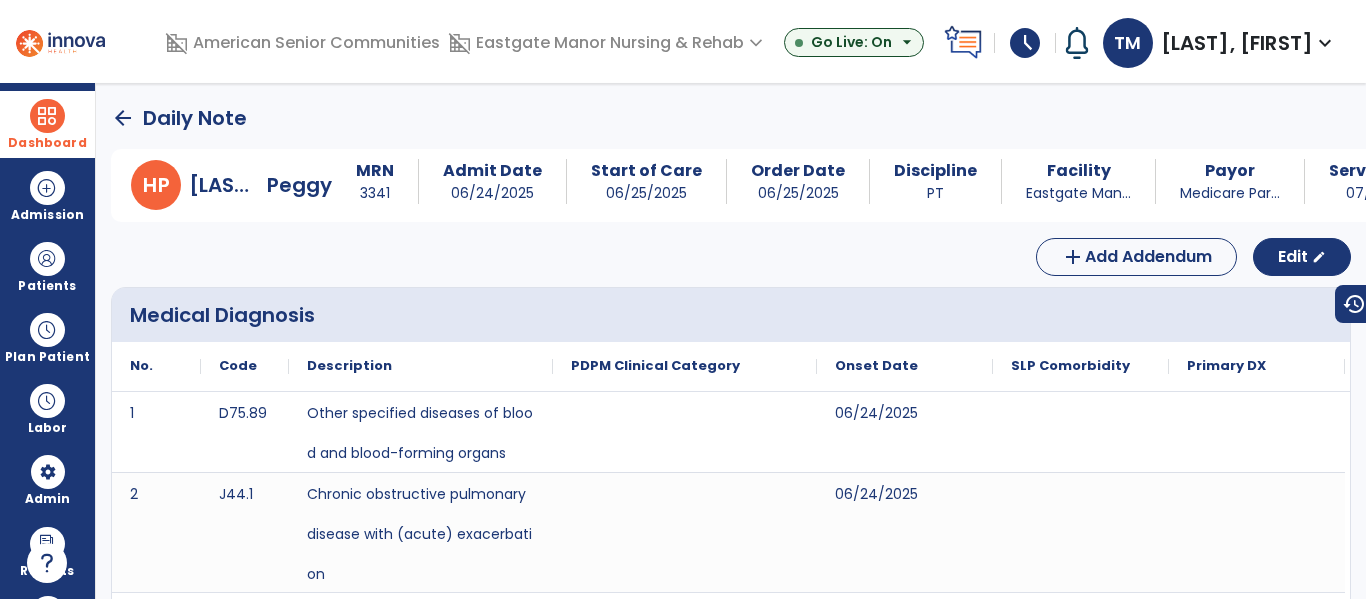 click on "arrow_back" 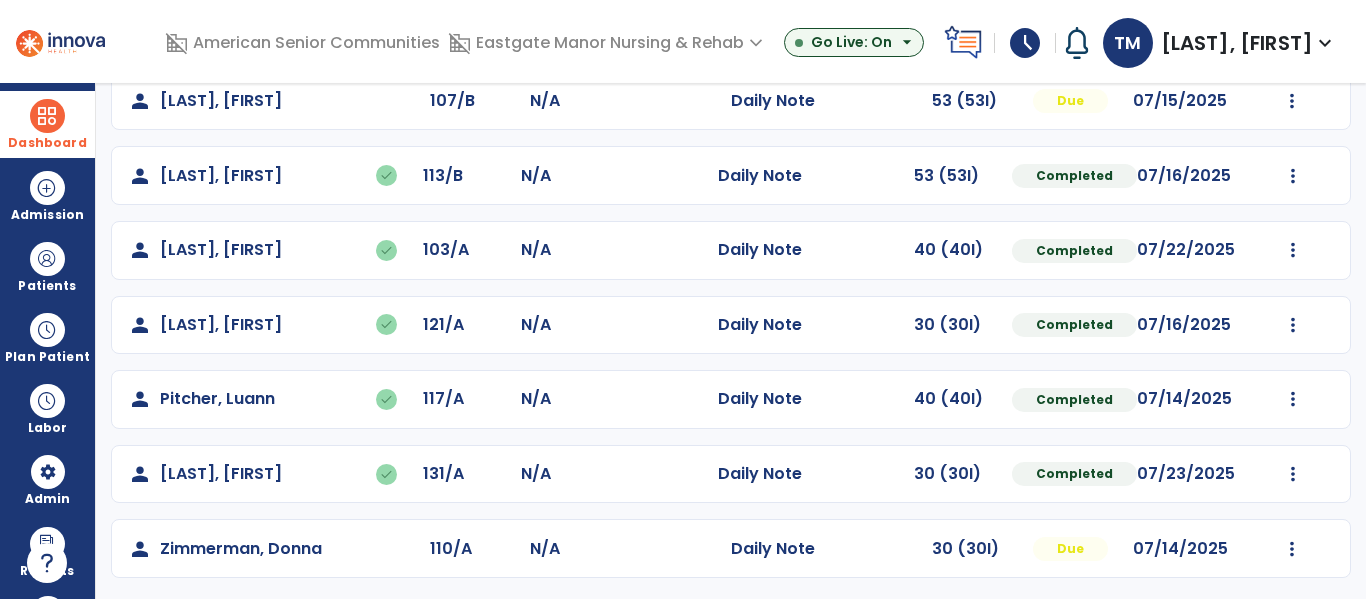 scroll, scrollTop: 339, scrollLeft: 0, axis: vertical 